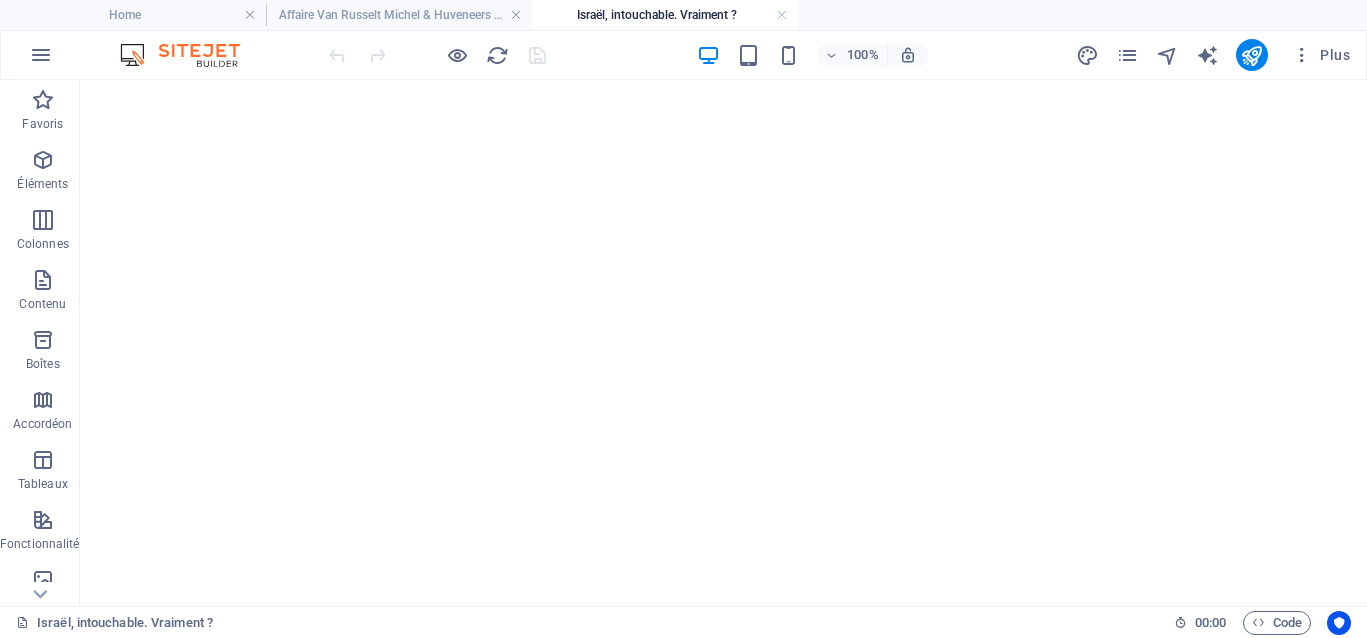 scroll, scrollTop: 0, scrollLeft: 0, axis: both 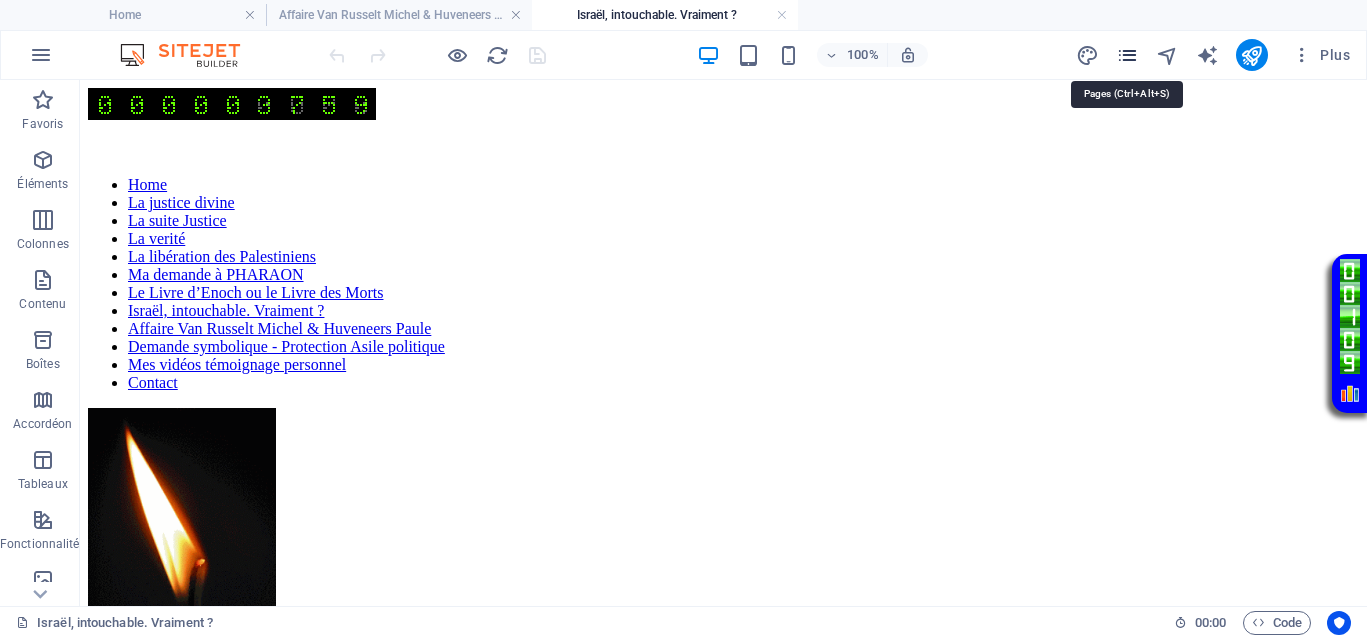 click at bounding box center (1127, 55) 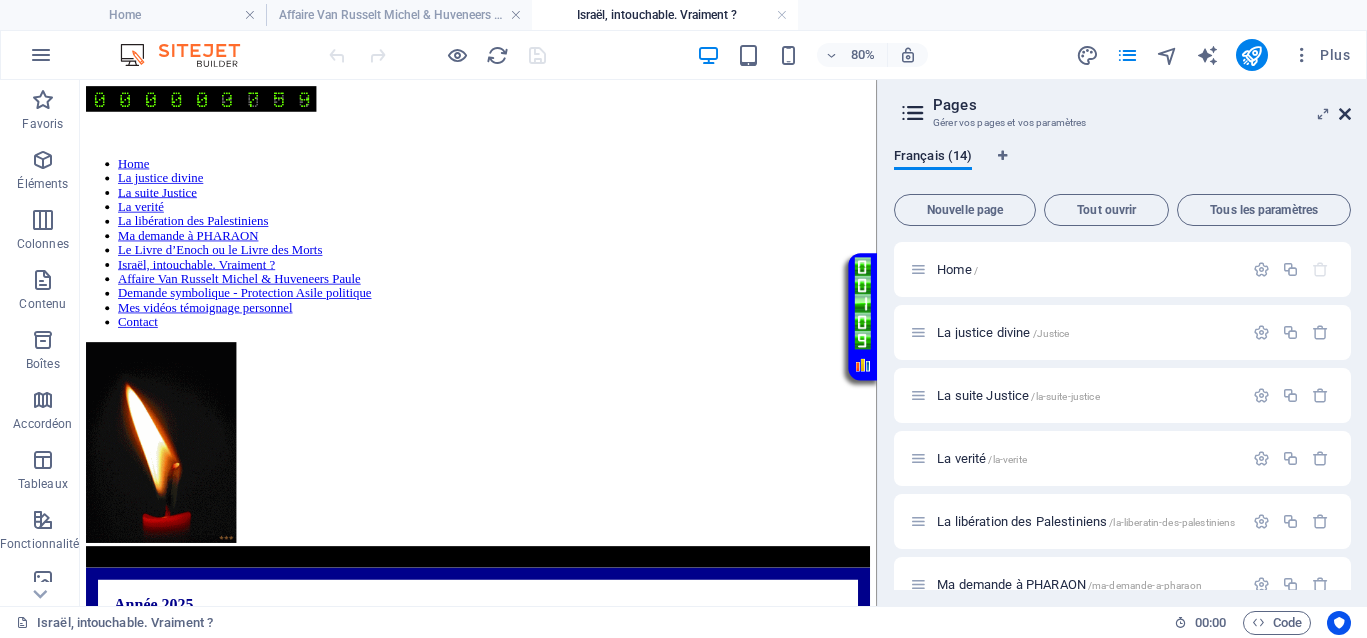 click at bounding box center (1345, 114) 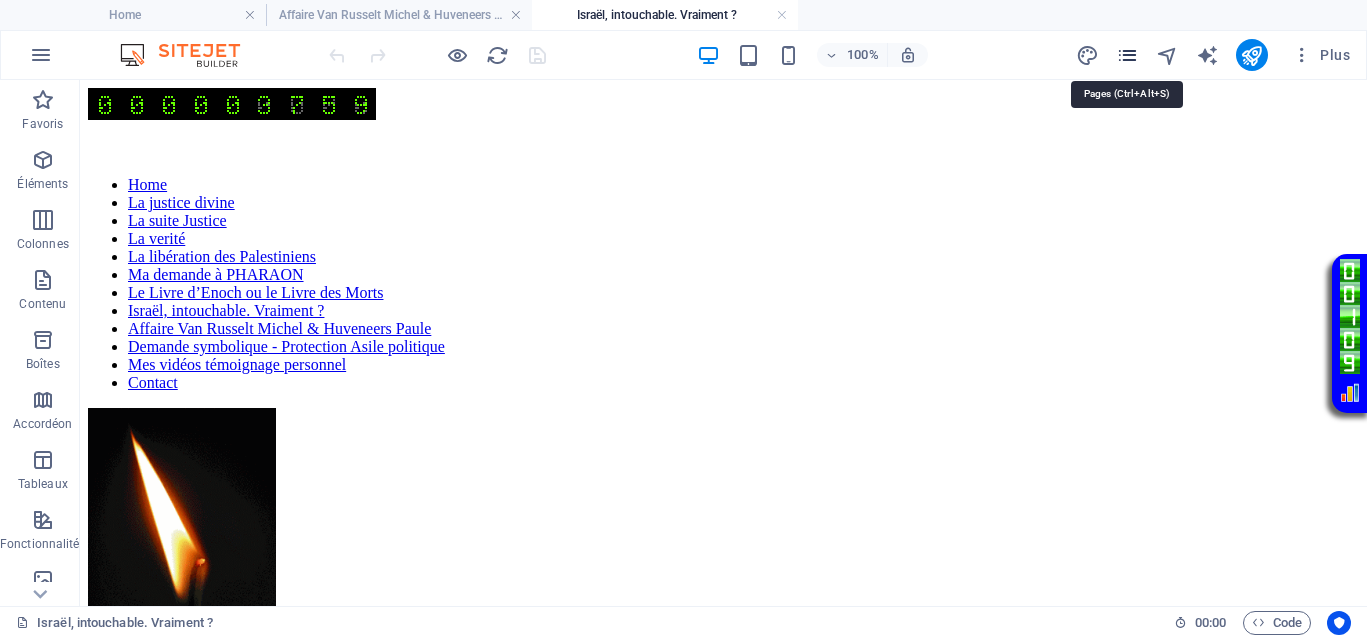click at bounding box center [1127, 55] 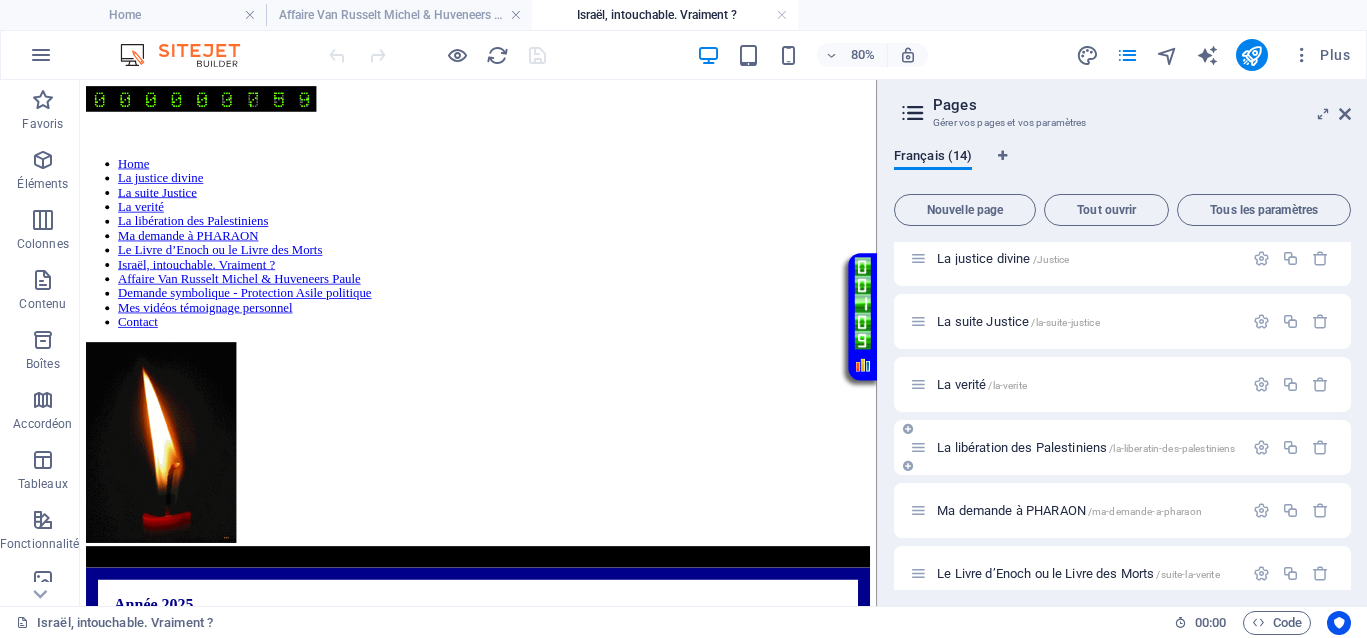 scroll, scrollTop: 250, scrollLeft: 0, axis: vertical 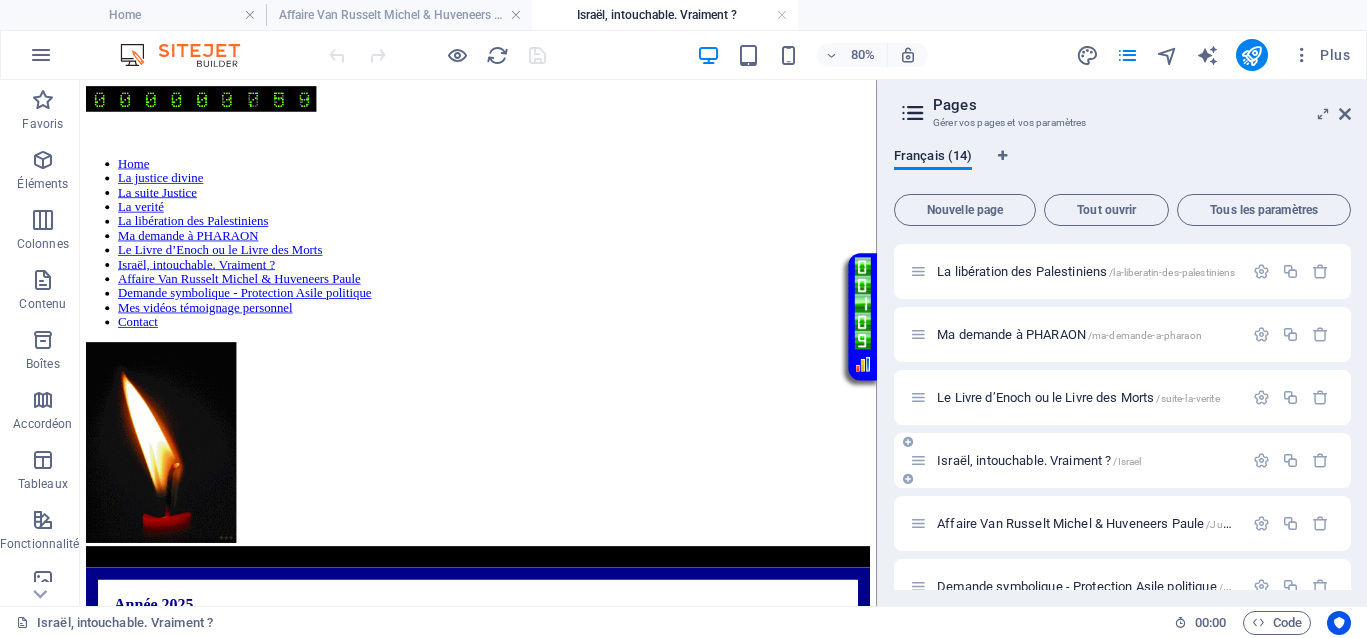 click on "Israël, intouchable. Vraiment ? /Israel" at bounding box center (1039, 460) 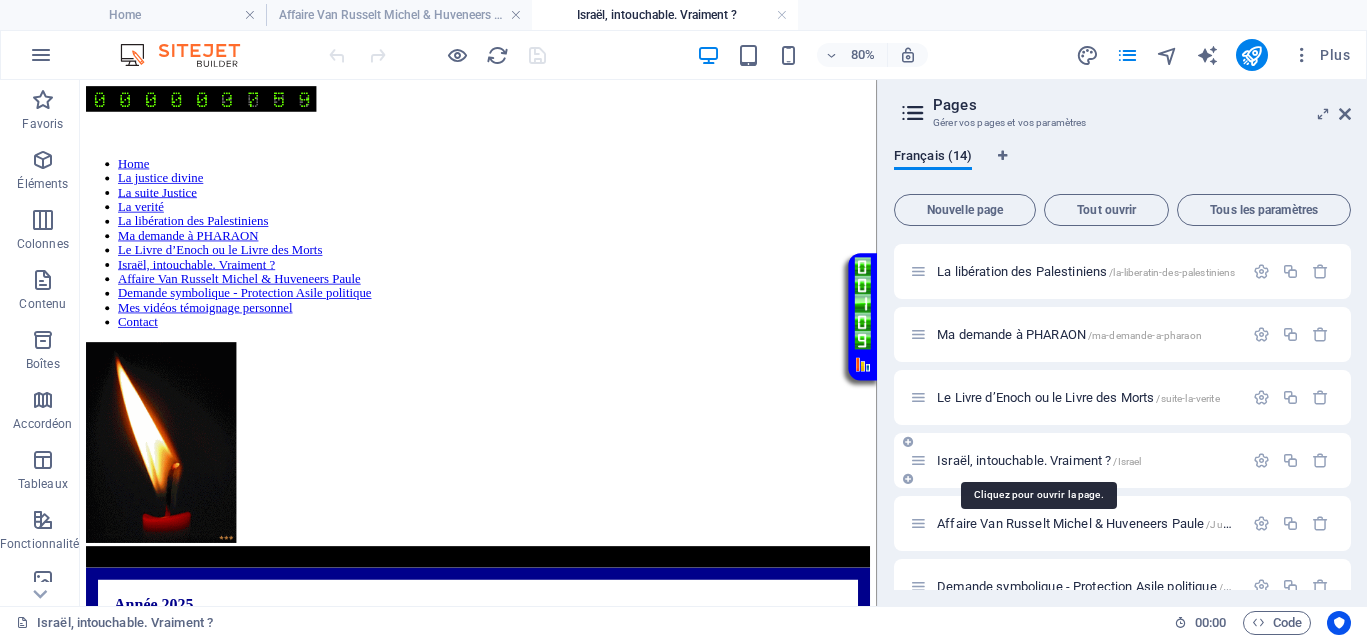 click on "Israël, intouchable. Vraiment ? /Israel" at bounding box center [1039, 460] 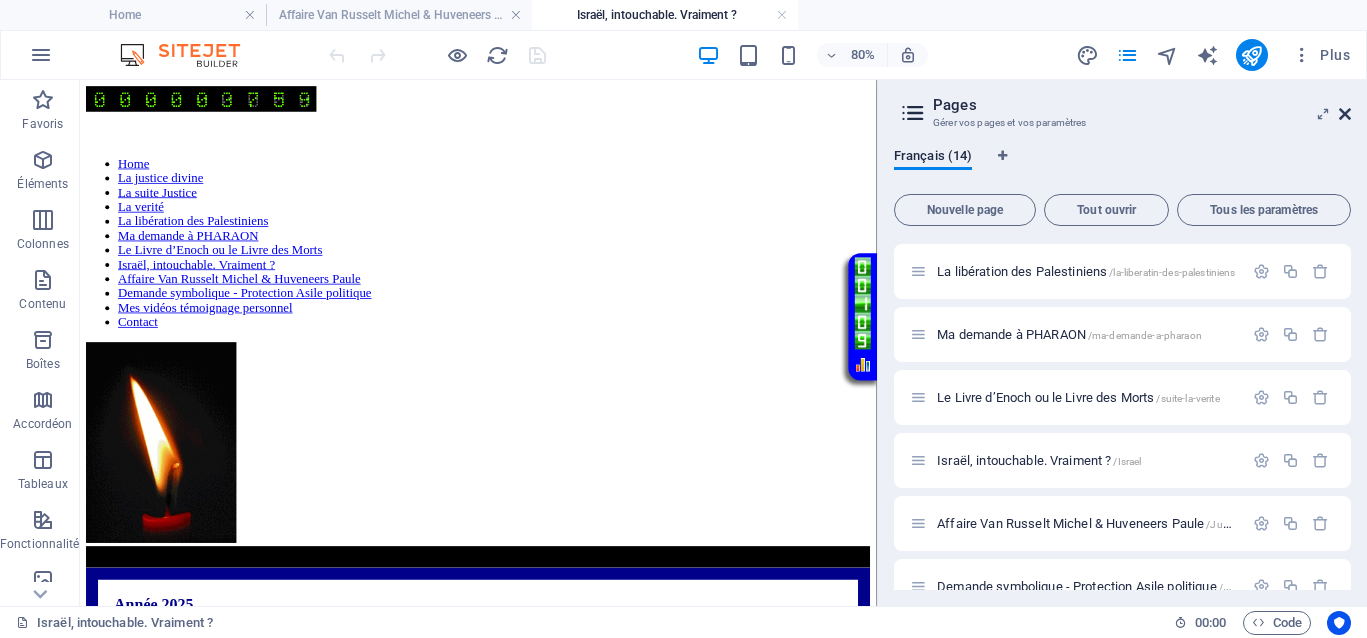 click at bounding box center (1345, 114) 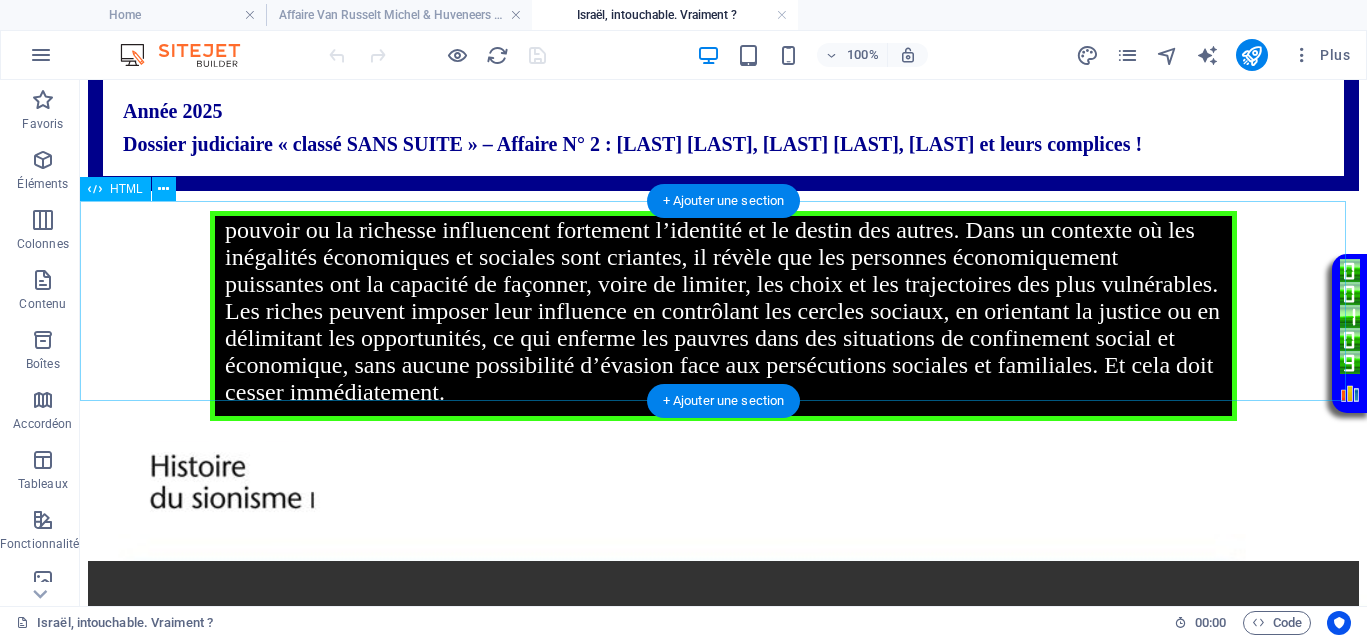 scroll, scrollTop: 500, scrollLeft: 0, axis: vertical 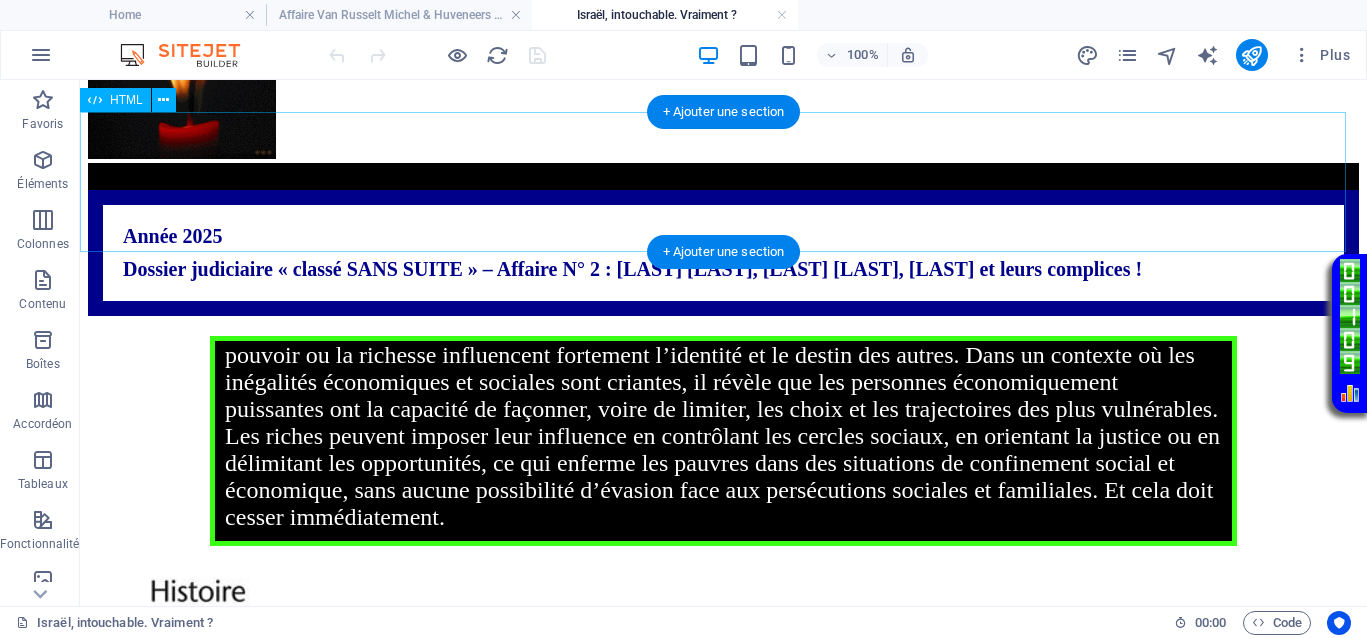 click on "Année 2025
Dossier judiciaire « classé SANS SUITE » – Affaire N° 2 : Stein Ralph,   Stein Ariane, Stains Éric et leurs complices !" at bounding box center [723, 253] 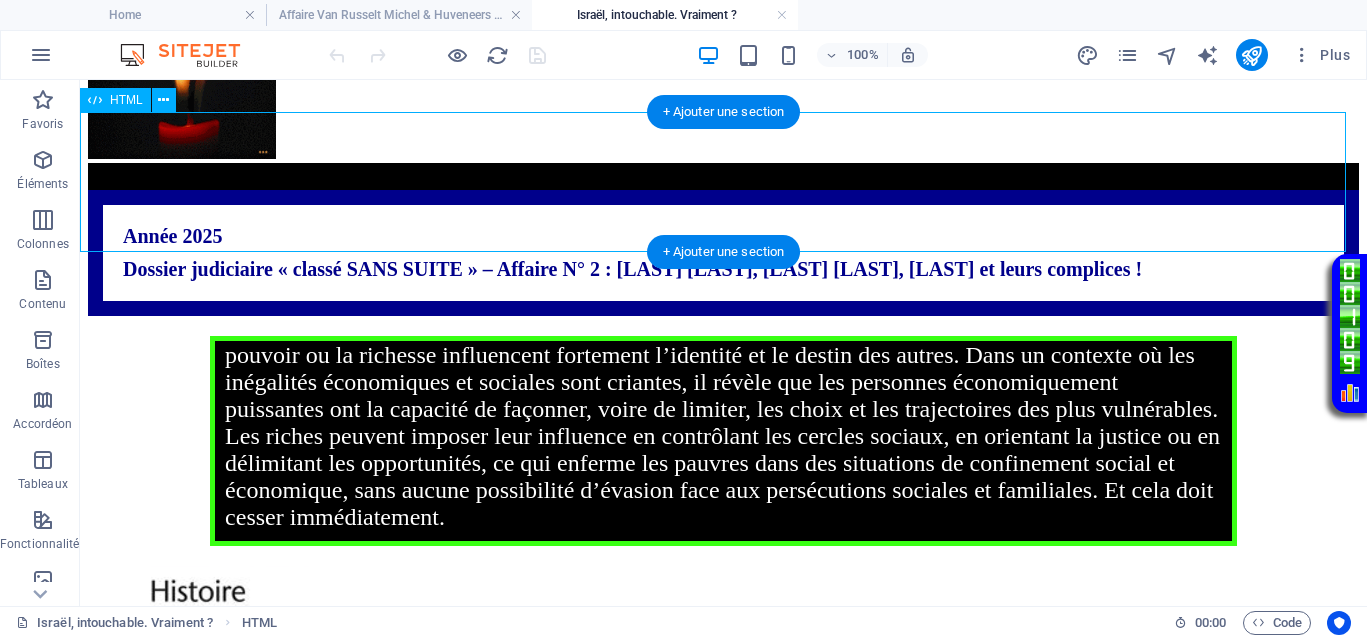 click on "Année 2025
Dossier judiciaire « classé SANS SUITE » – Affaire N° 2 : Stein Ralph,   Stein Ariane, Stains Éric et leurs complices !" at bounding box center [723, 253] 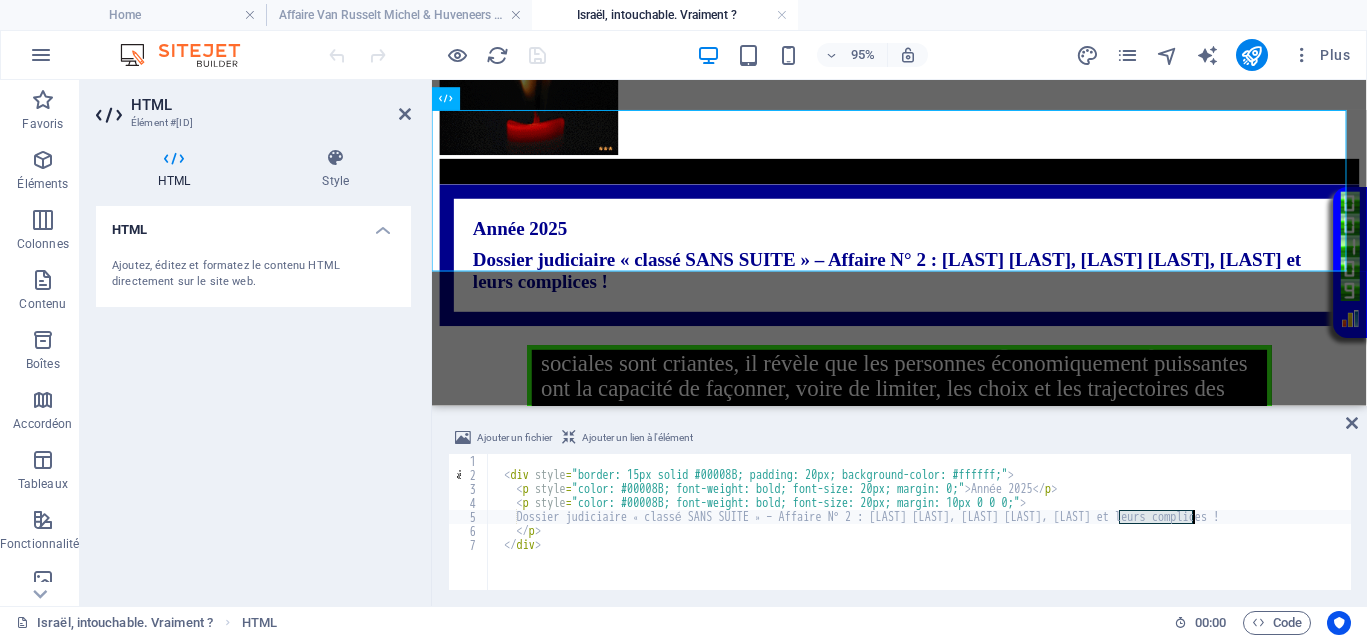 drag, startPoint x: 1118, startPoint y: 519, endPoint x: 1195, endPoint y: 518, distance: 77.00649 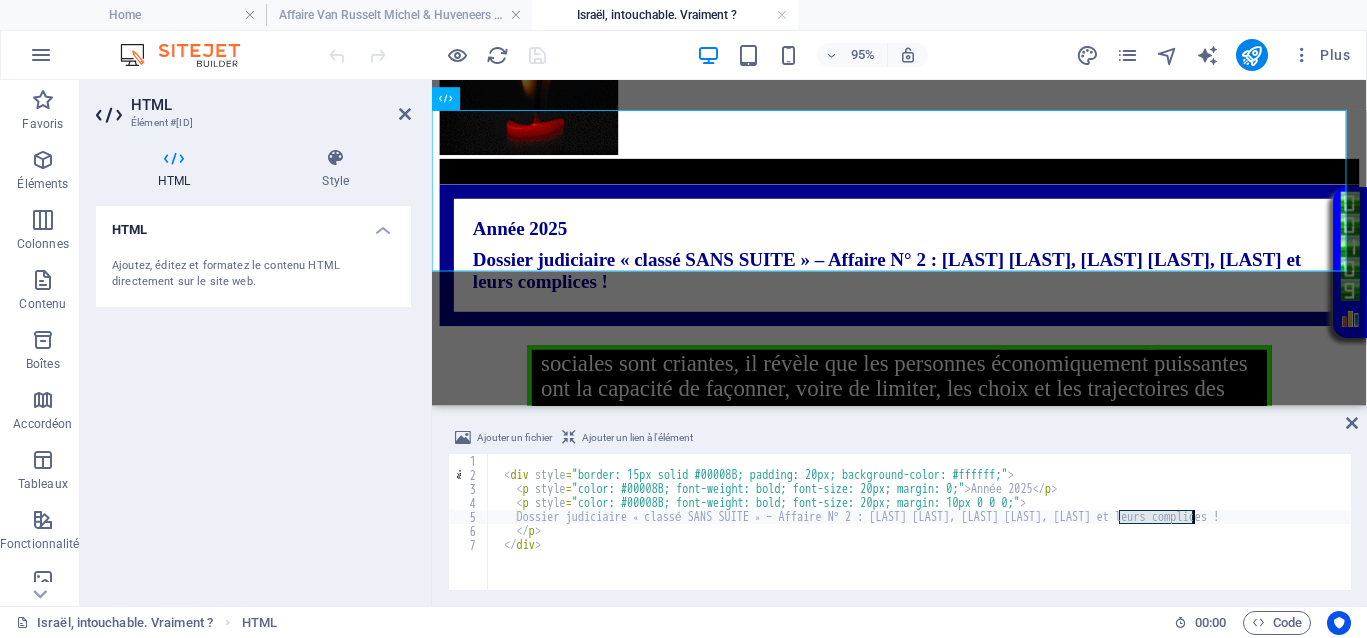 click on "< div   style = "border: 15px solid #00008B; padding: 20px; background-color: #ffffff;" >      < p   style = "color: #00008B; font-weight: bold; font-size: 20px; margin: 0;" > Année 2025 </ p >      < p   style = "color: #00008B; font-weight: bold; font-size: 20px; margin: 10px 0 0 0;" >        Dossier judiciaire « classé SANS SUITE » – Affaire N° 2 : Stein Ralph,   Stein Ariane, Stains Éric et leurs complices !      </ p >    </ div >" at bounding box center (919, 536) 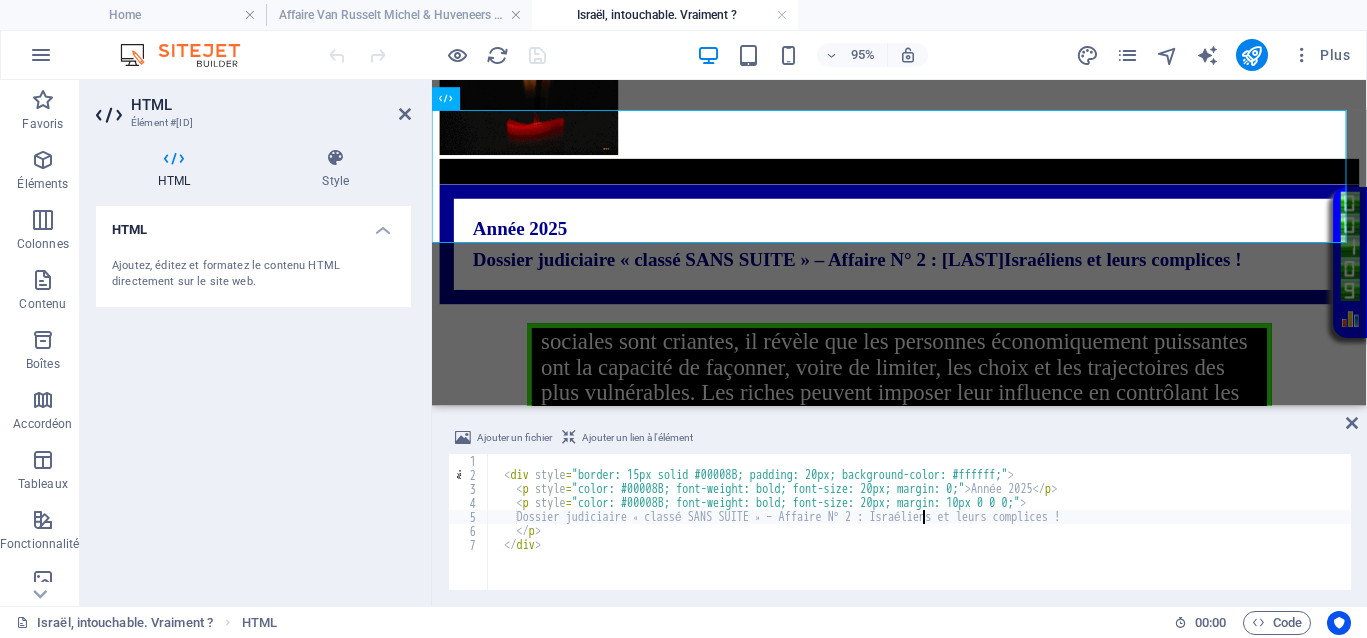 scroll, scrollTop: 0, scrollLeft: 51, axis: horizontal 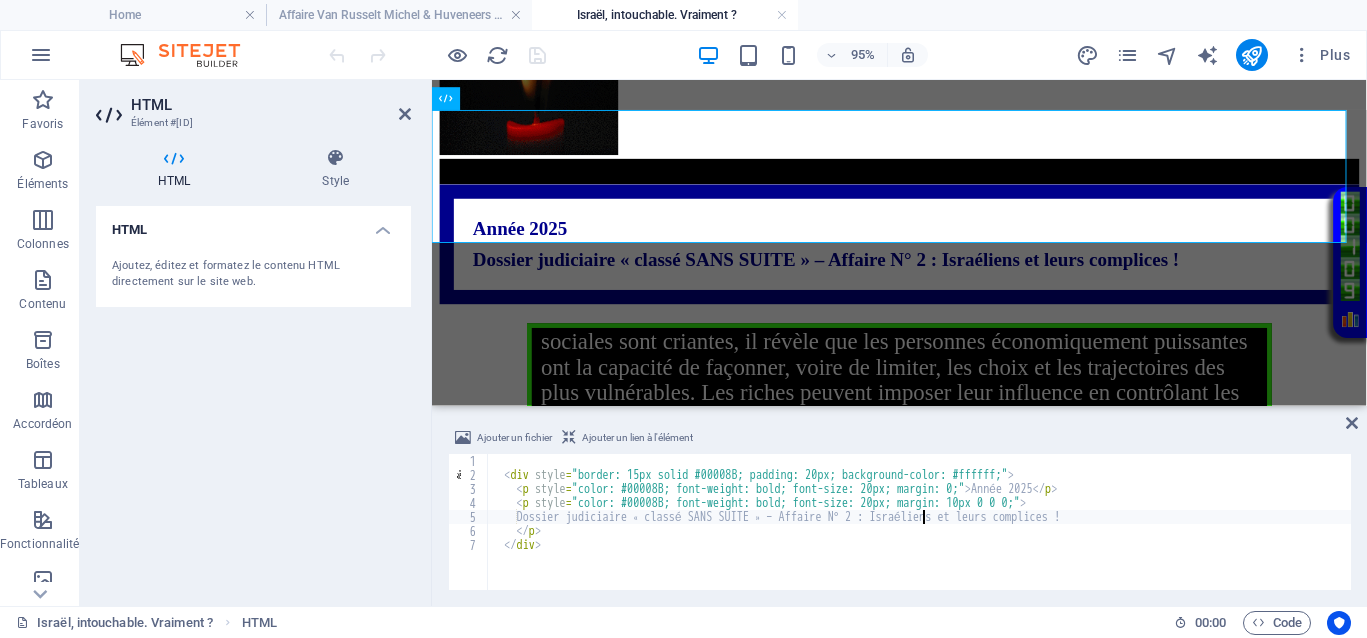 click on "< div   style = "border: 15px solid #00008B; padding: 20px; background-color: #ffffff;" >      < p   style = "color: #00008B; font-weight: bold; font-size: 20px; margin: 0;" > Année 2025 </ p >      < p   style = "color: #00008B; font-weight: bold; font-size: 20px; margin: 10px 0 0 0;" >        Dossier judiciaire « classé SANS SUITE » – Affaire N° 2 : Israéliens et leurs complices !      </ p >    </ div >" at bounding box center [919, 536] 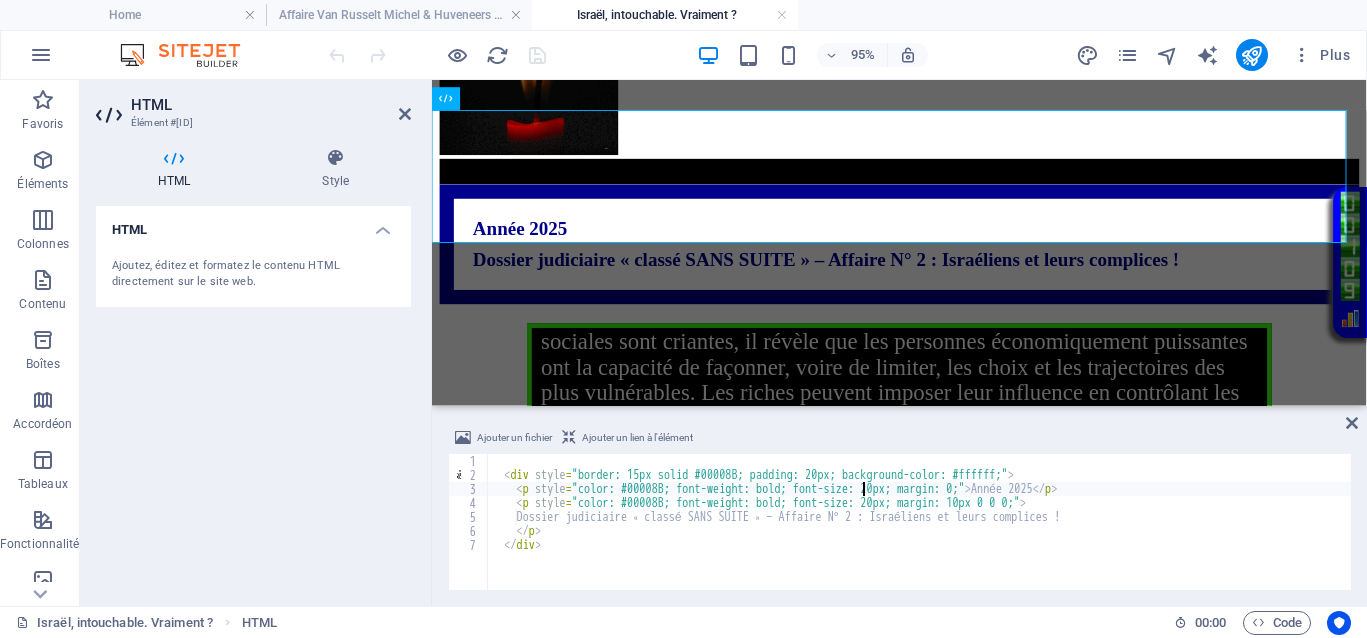 scroll, scrollTop: 0, scrollLeft: 50, axis: horizontal 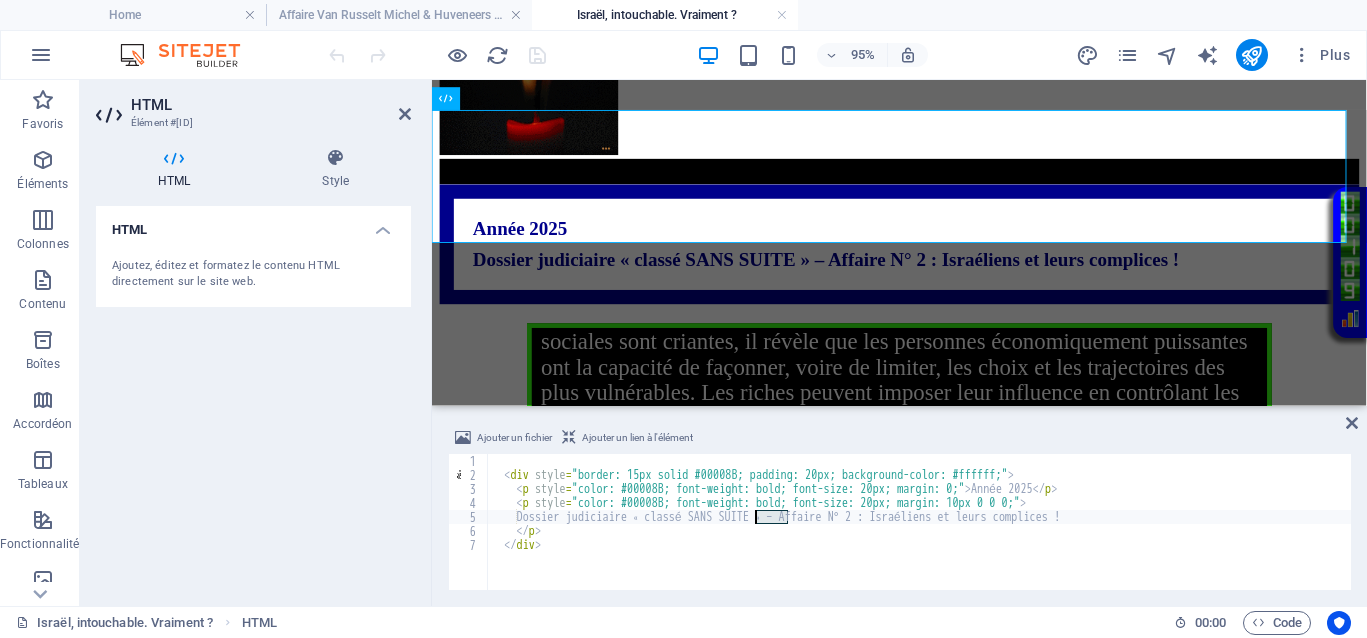 drag, startPoint x: 789, startPoint y: 513, endPoint x: 757, endPoint y: 516, distance: 32.140316 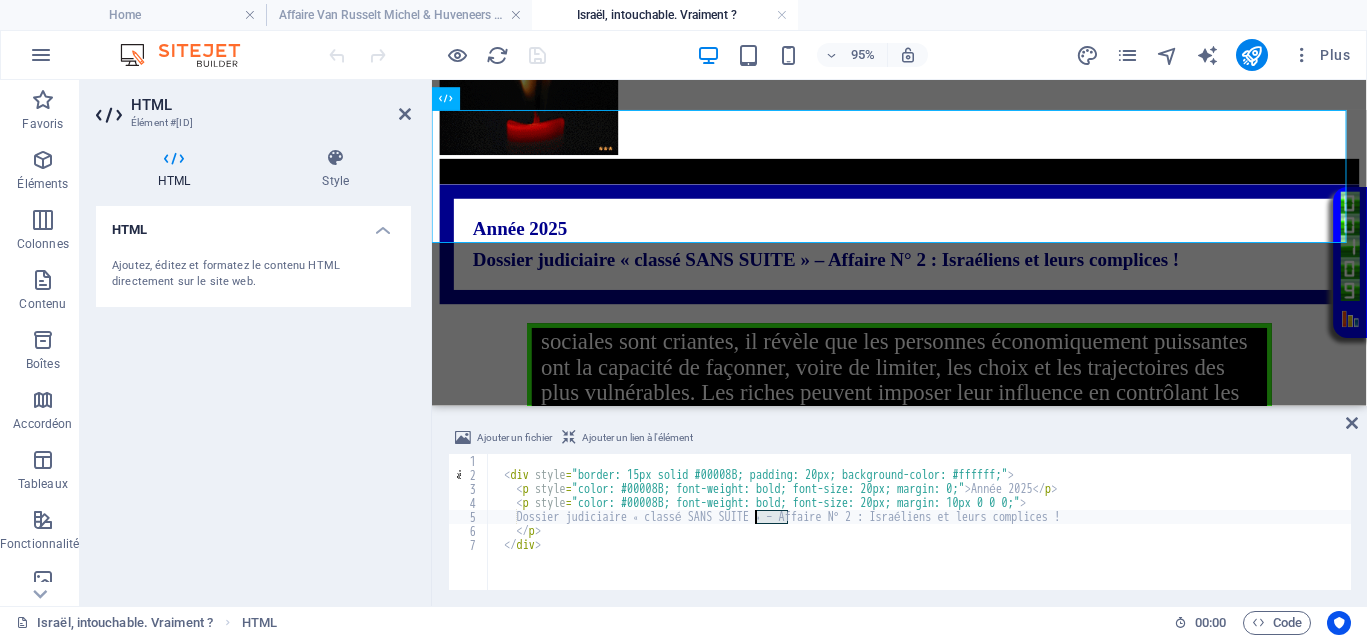 click on "< div   style = "border: 15px solid #00008B; padding: 20px; background-color: #ffffff;" >      < p   style = "color: #00008B; font-weight: bold; font-size: 20px; margin: 0;" > Année 2025 </ p >      < p   style = "color: #00008B; font-weight: bold; font-size: 20px; margin: 10px 0 0 0;" >        Dossier judiciaire « classé SANS SUITE » – Affaire N° 2 : Israéliens et leurs complices !      </ p >    </ div >" at bounding box center (919, 536) 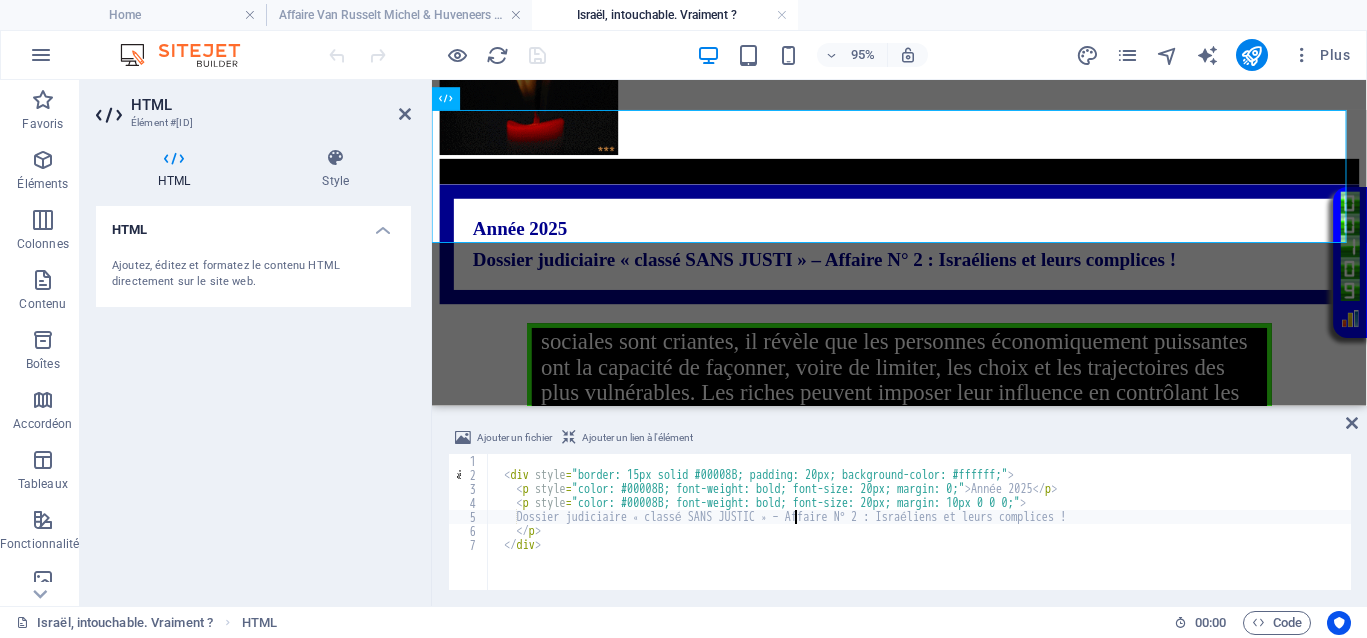 scroll, scrollTop: 0, scrollLeft: 26, axis: horizontal 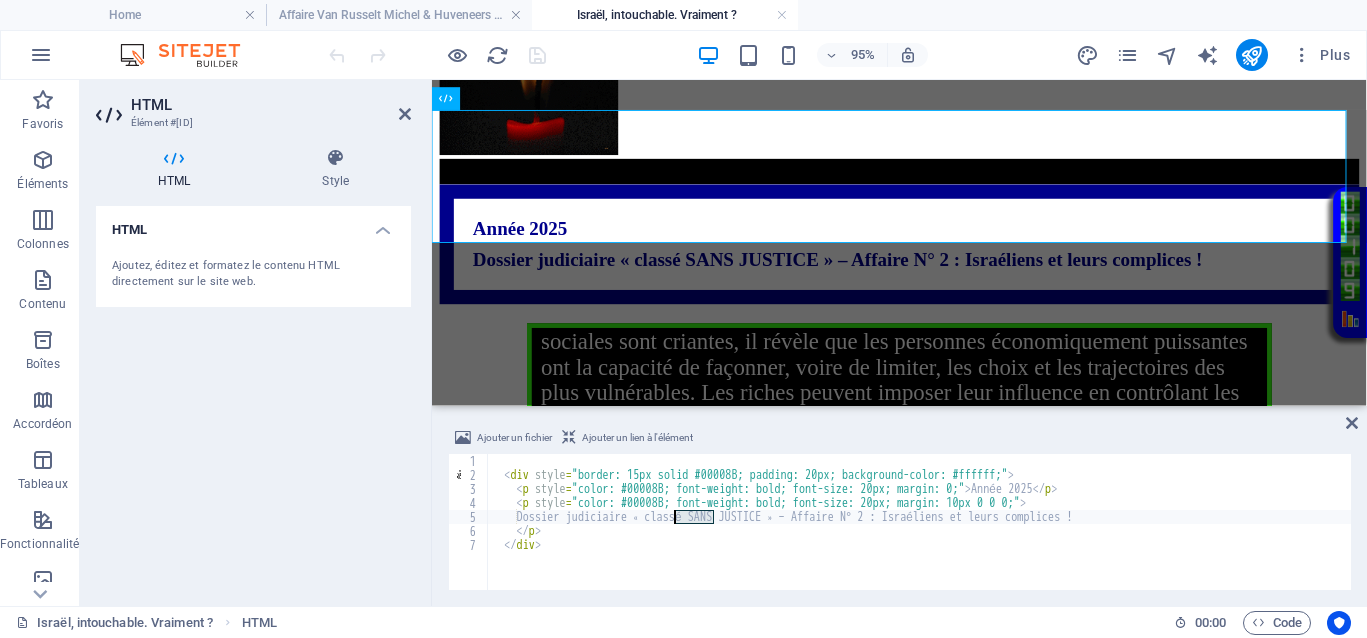 drag, startPoint x: 717, startPoint y: 515, endPoint x: 676, endPoint y: 518, distance: 41.109608 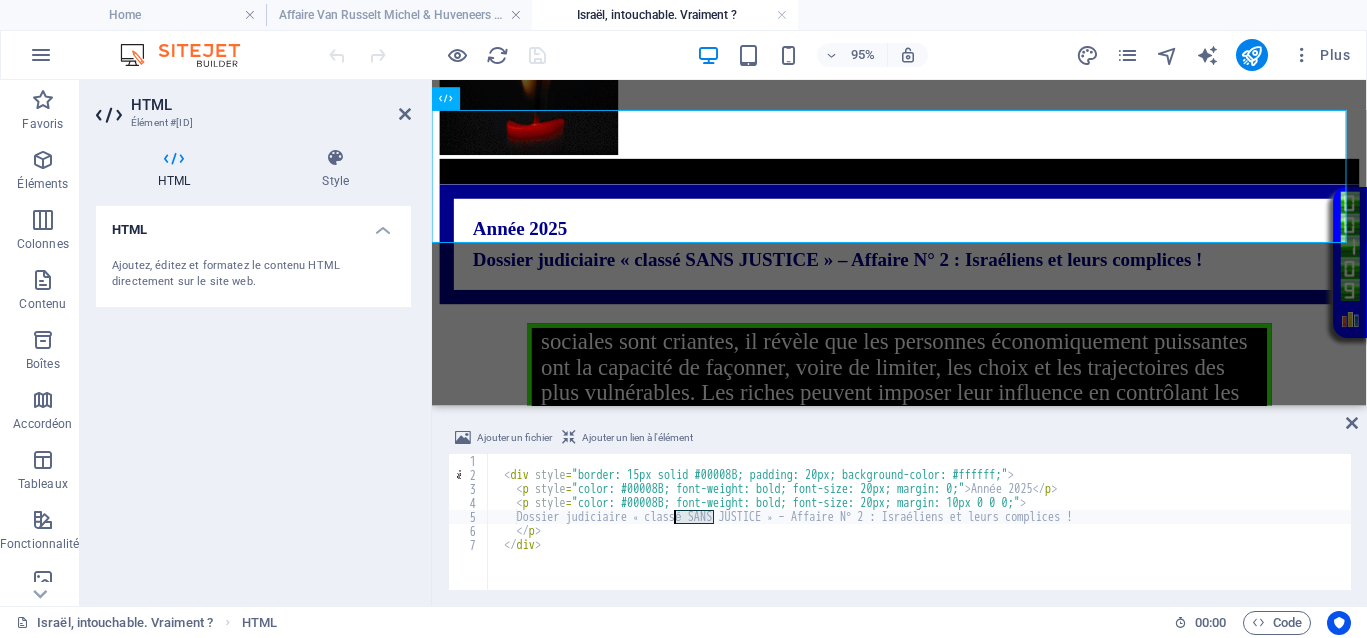 click on "< div   style = "border: 15px solid #00008B; padding: 20px; background-color: #ffffff;" >      < p   style = "color: #00008B; font-weight: bold; font-size: 20px; margin: 0;" > Année 2025 </ p >      < p   style = "color: #00008B; font-weight: bold; font-size: 20px; margin: 10px 0 0 0;" >        Dossier judiciaire « classé SANS JUSTICE » – Affaire N° 2 : Israéliens et leurs complices !      </ p >    </ div >" at bounding box center [919, 536] 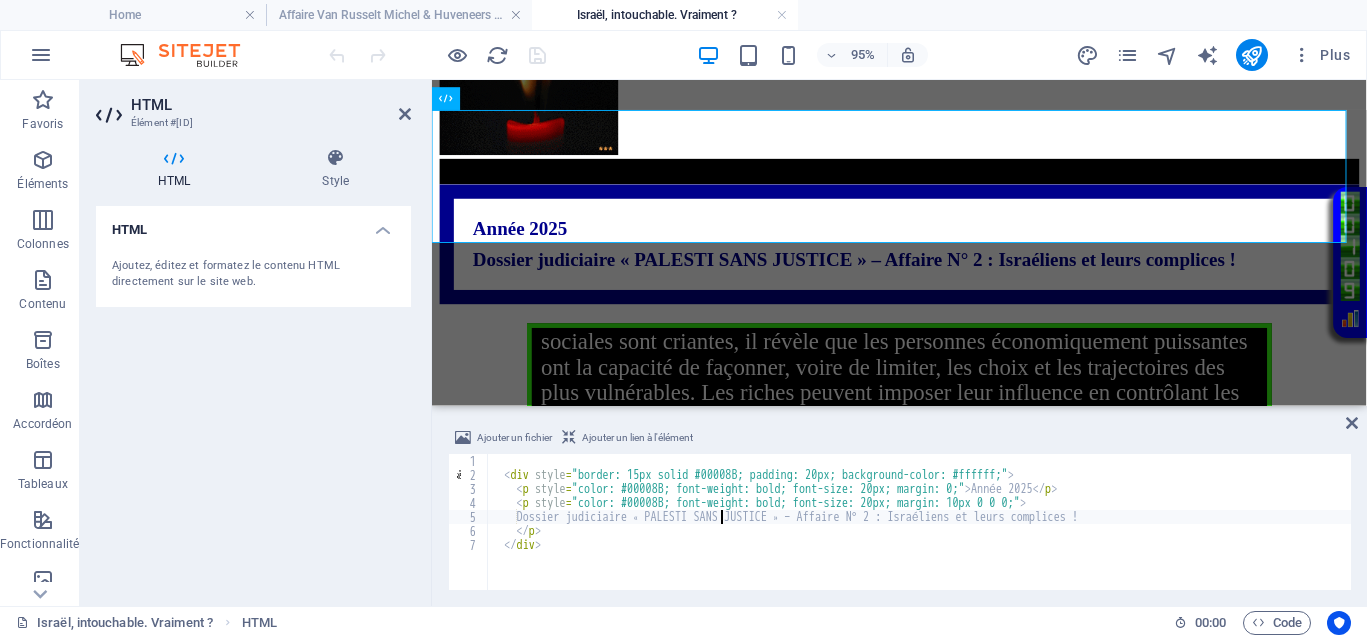 scroll, scrollTop: 0, scrollLeft: 20, axis: horizontal 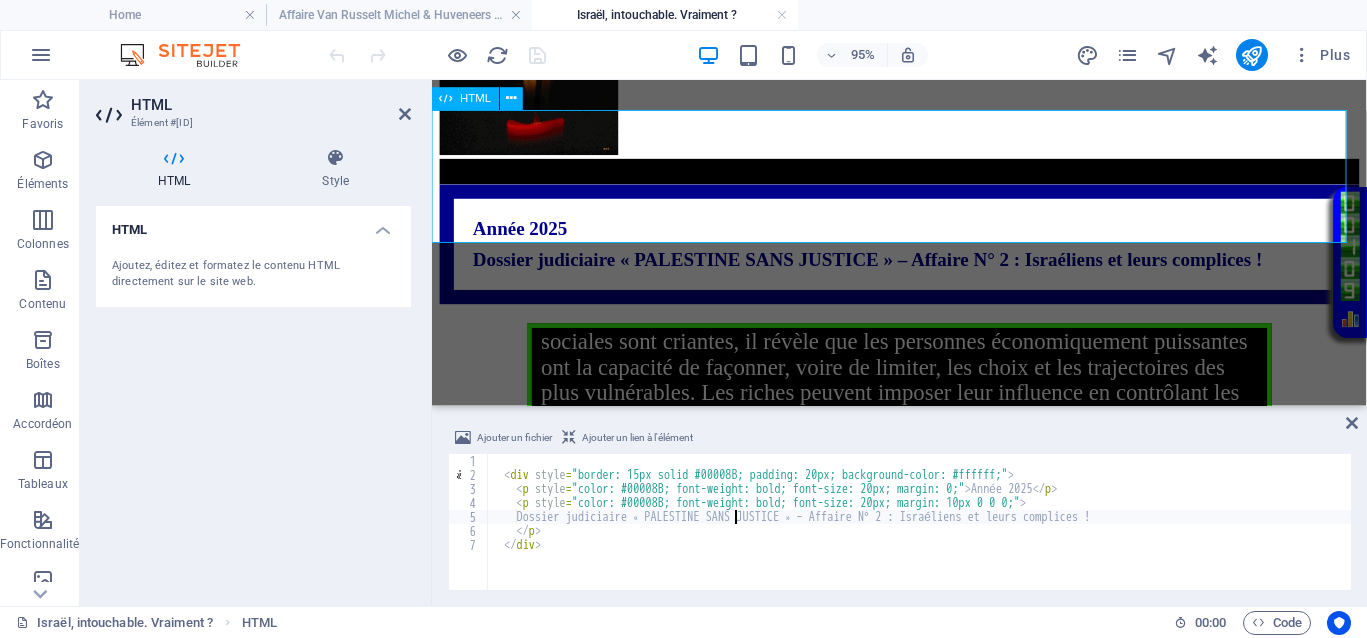 click on "Année 2025
Dossier judiciaire « PALESTINE SANS JUSTICE » – Affaire N° 2 : Israéliens et leurs complices !" at bounding box center (924, 253) 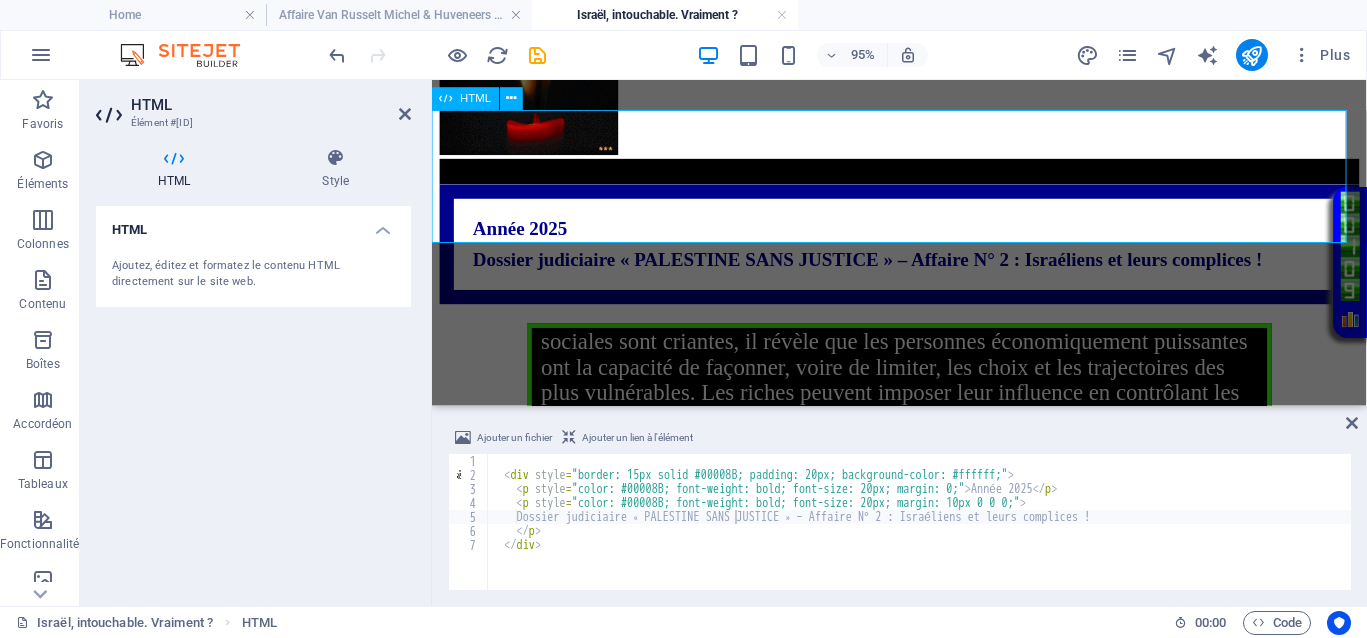 click on "Année 2025
Dossier judiciaire « PALESTINE SANS JUSTICE » – Affaire N° 2 : Israéliens et leurs complices !" at bounding box center (924, 253) 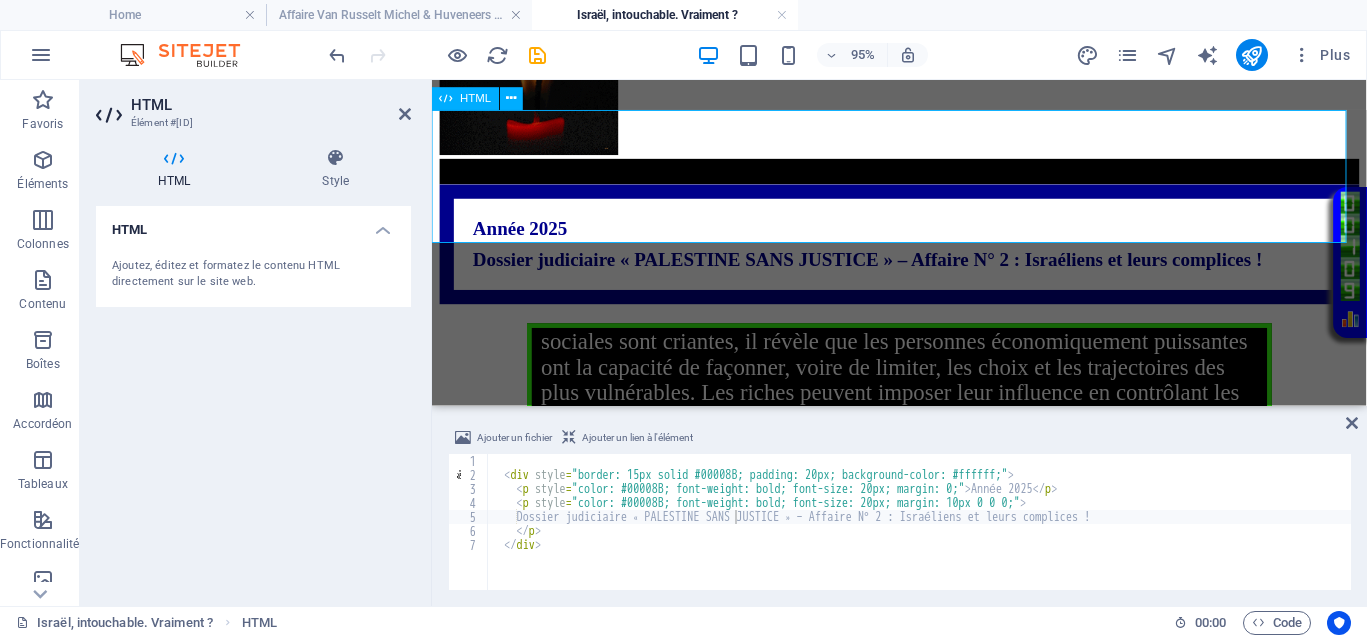 click on "Année 2025
Dossier judiciaire « PALESTINE SANS JUSTICE » – Affaire N° 2 : Israéliens et leurs complices !" at bounding box center (924, 253) 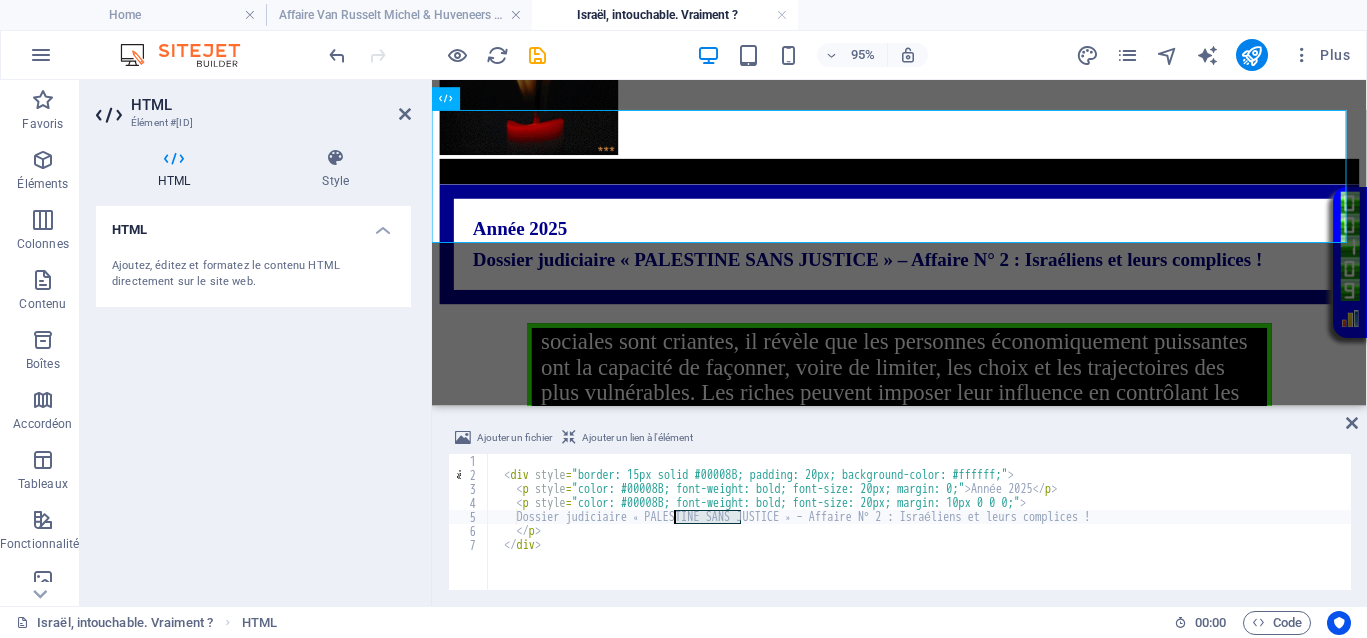 drag, startPoint x: 740, startPoint y: 514, endPoint x: 676, endPoint y: 519, distance: 64.195015 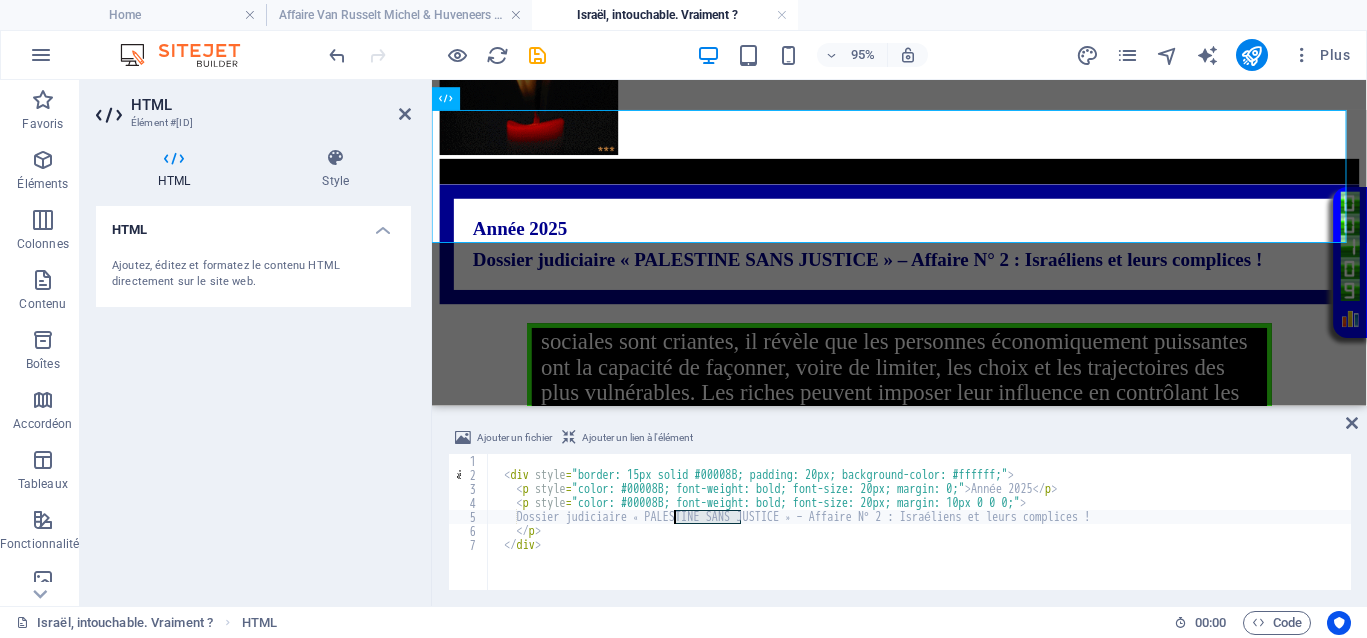 click on "< div   style = "border: 15px solid #00008B; padding: 20px; background-color: #ffffff;" >      < p   style = "color: #00008B; font-weight: bold; font-size: 20px; margin: 0;" > Année 2025 </ p >      < p   style = "color: #00008B; font-weight: bold; font-size: 20px; margin: 10px 0 0 0;" >        Dossier judiciaire « PALESTINE SANS JUSTICE » – Affaire N° 2 : Israéliens et leurs complices !      </ p >    </ div >" at bounding box center (919, 536) 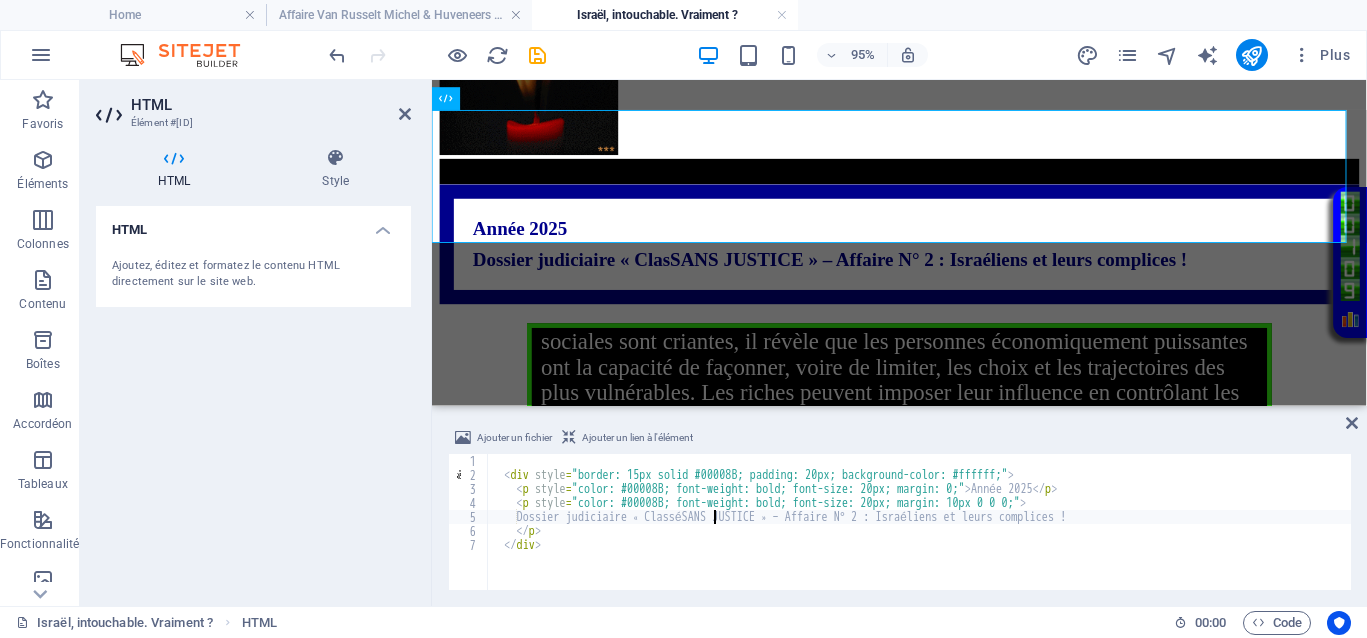 scroll, scrollTop: 0, scrollLeft: 19, axis: horizontal 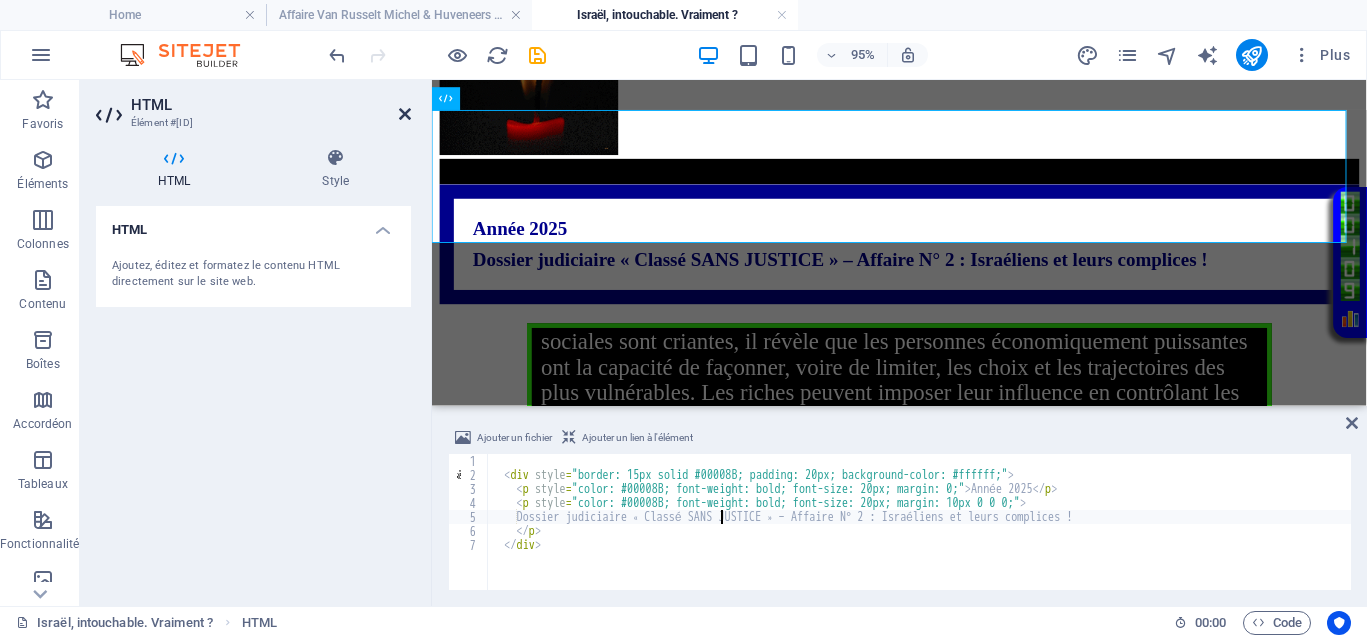 type on "Dossier judiciaire « Classé SANS JUSTICE » – Affaire N° 2 : Israéliens et leurs complices !" 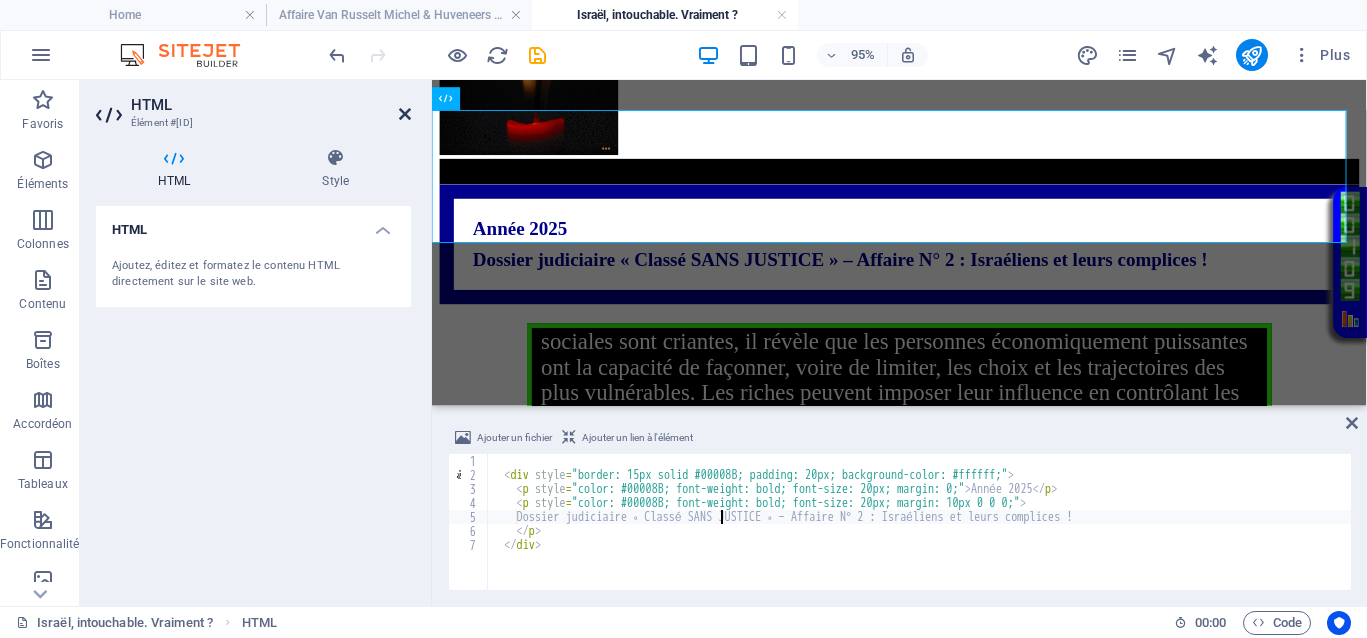 click at bounding box center [405, 114] 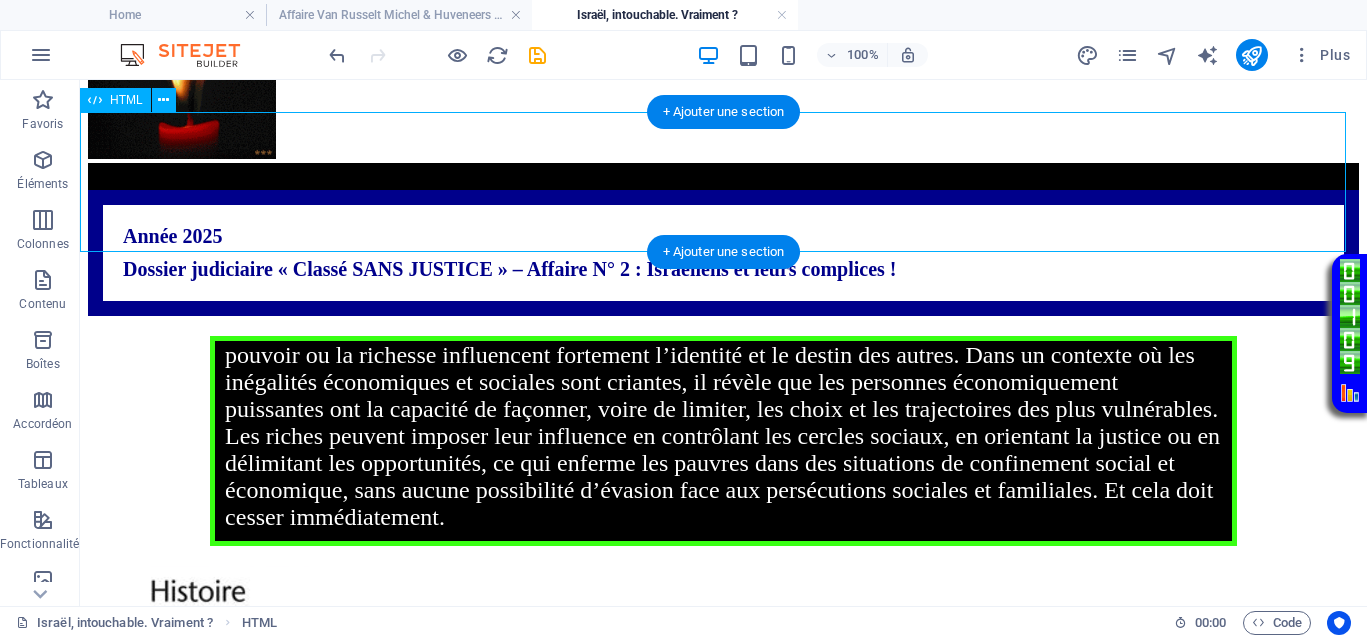 click on "Année 2025
Dossier judiciaire « Classé SANS JUSTICE » – Affaire N° 2 : Israéliens et leurs complices !" at bounding box center [723, 253] 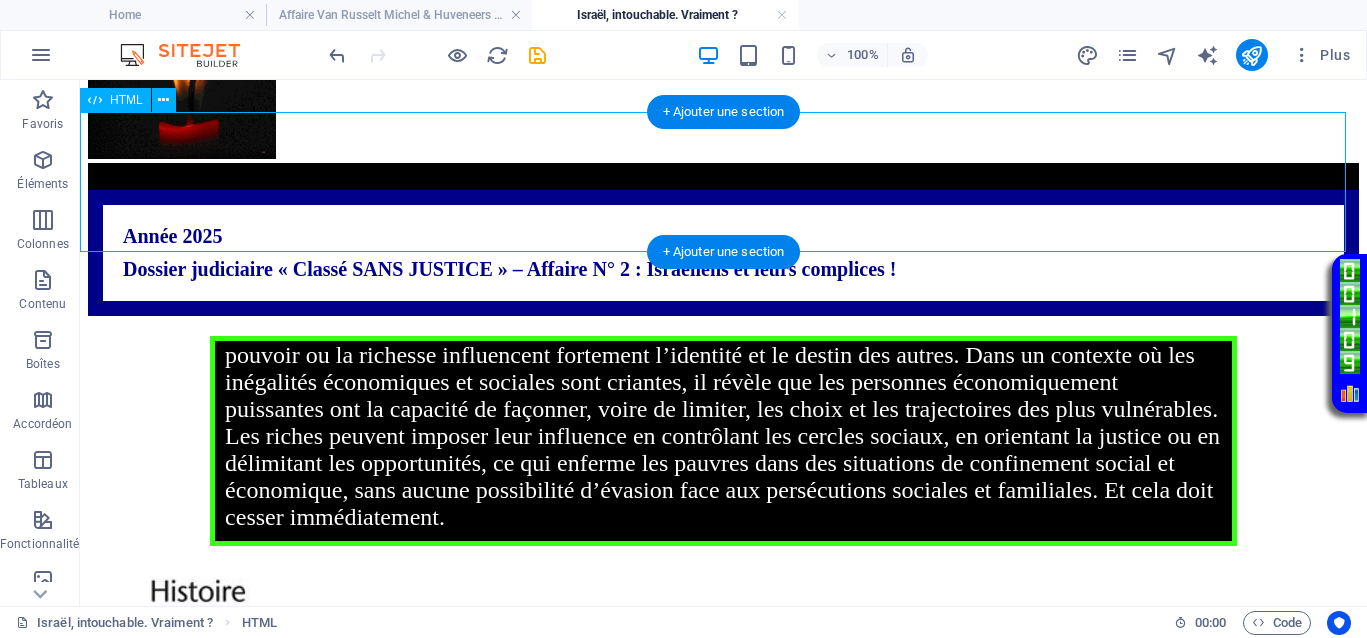 drag, startPoint x: 824, startPoint y: 201, endPoint x: 491, endPoint y: 207, distance: 333.05405 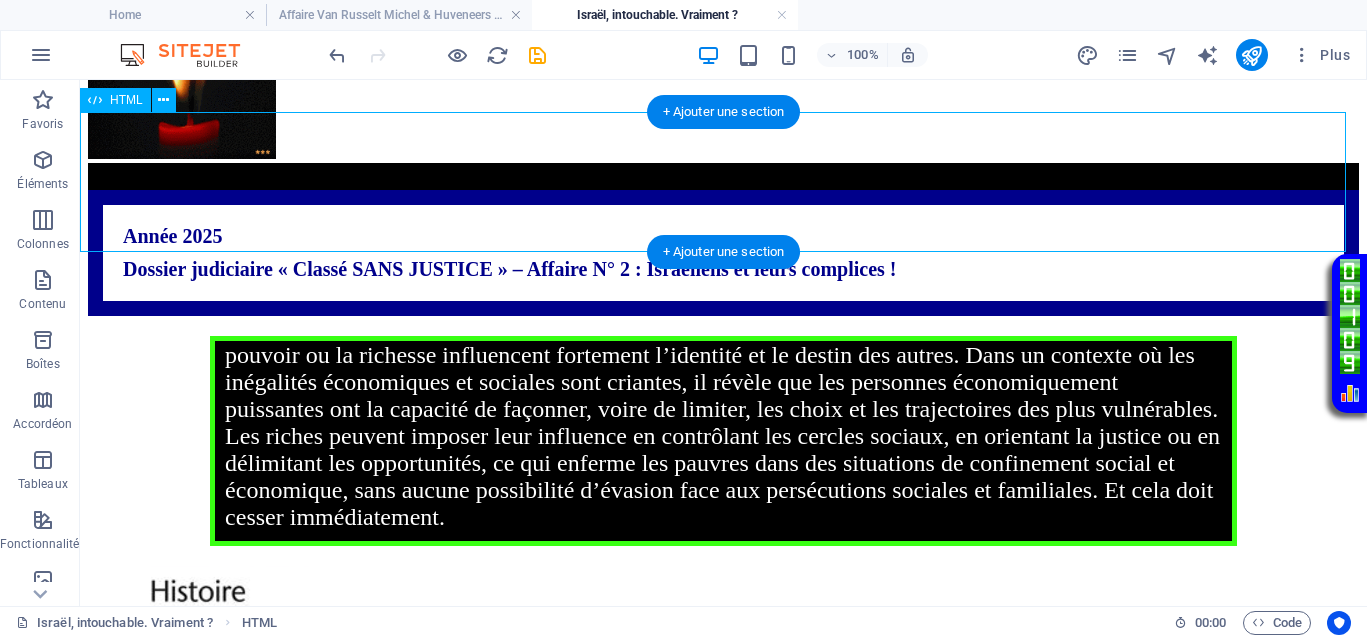 click on "Année 2025
Dossier judiciaire « Classé SANS JUSTICE » – Affaire N° 2 : Israéliens et leurs complices !" at bounding box center (723, 253) 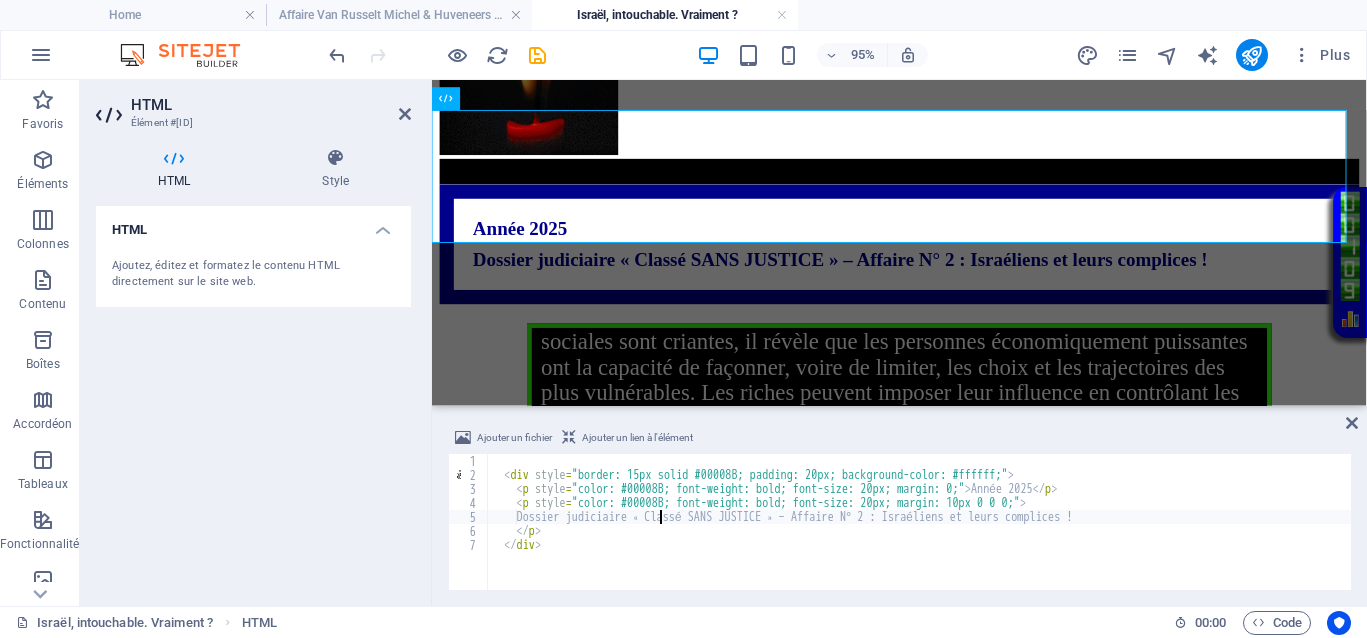 click on "< div   style = "border: 15px solid #00008B; padding: 20px; background-color: #ffffff;" >      < p   style = "color: #00008B; font-weight: bold; font-size: 20px; margin: 0;" > Année 2025 </ p >      < p   style = "color: #00008B; font-weight: bold; font-size: 20px; margin: 10px 0 0 0;" >        Dossier judiciaire « Classé SANS JUSTICE » – Affaire N° 2 : Israéliens et leurs complices !      </ p >    </ div >" at bounding box center (919, 536) 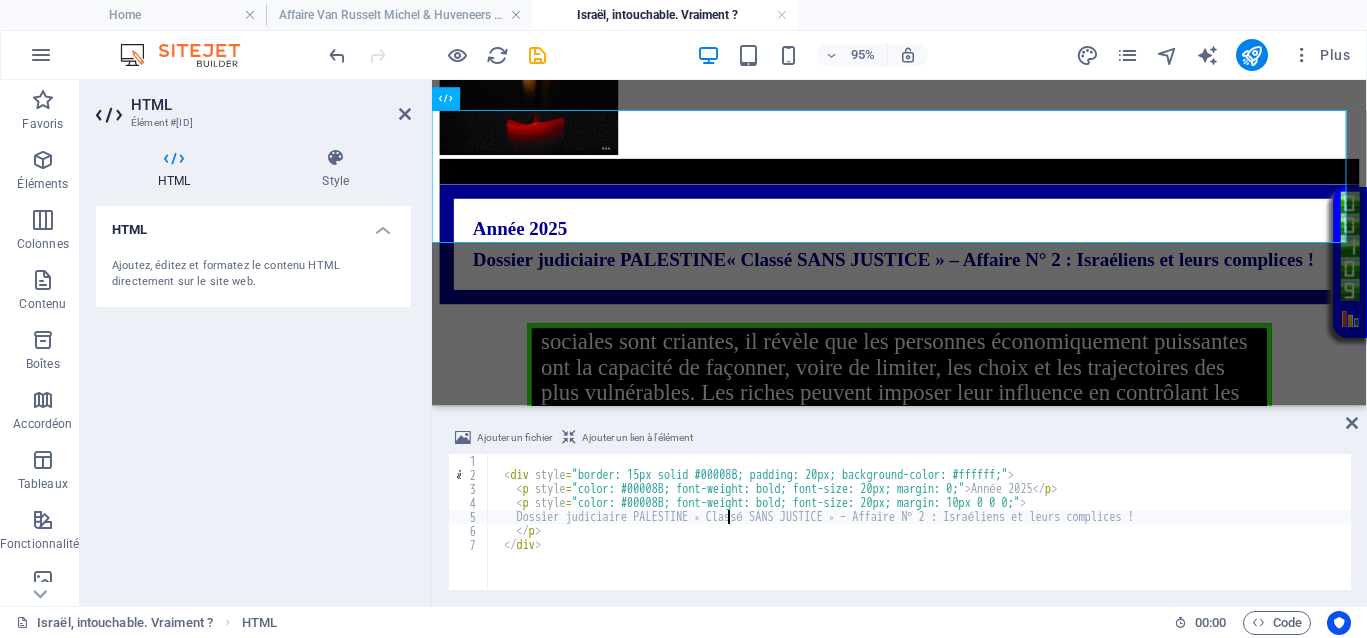 scroll, scrollTop: 0, scrollLeft: 20, axis: horizontal 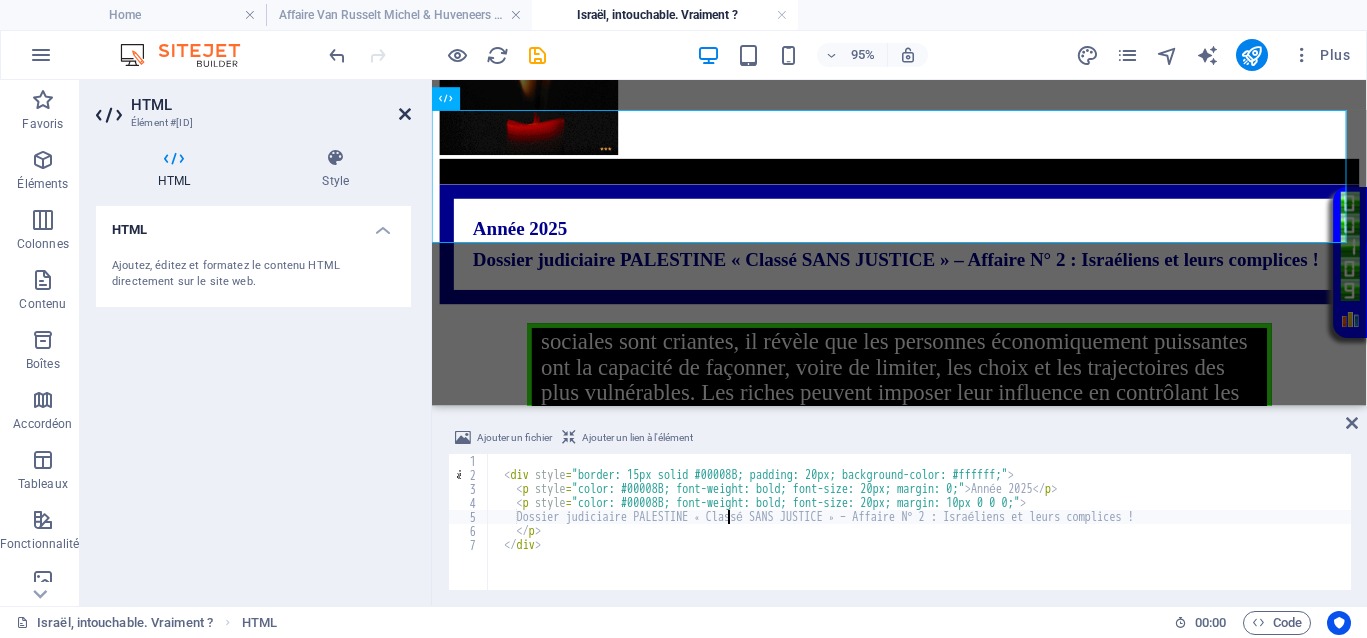 type on "Dossier judiciaire [COUNTRY] « Classé SANS JUSTICE » – Affaire N° 2 : [NATIONALITY] et leurs complices !" 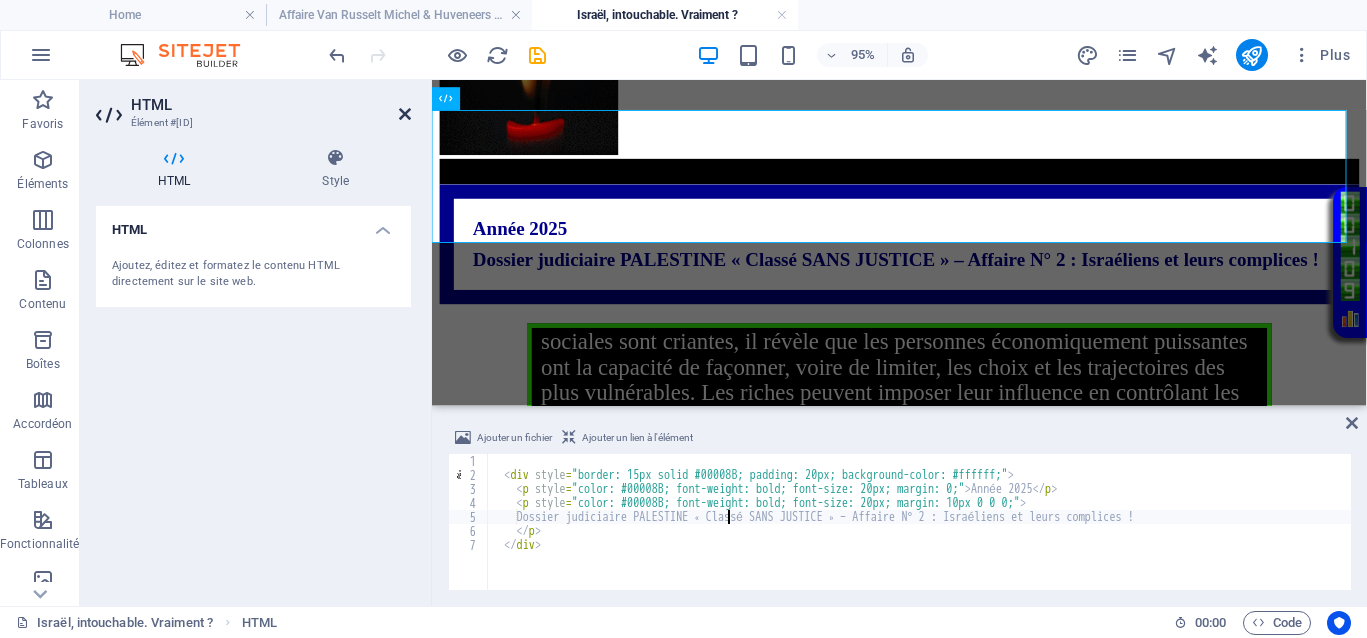 click at bounding box center (405, 114) 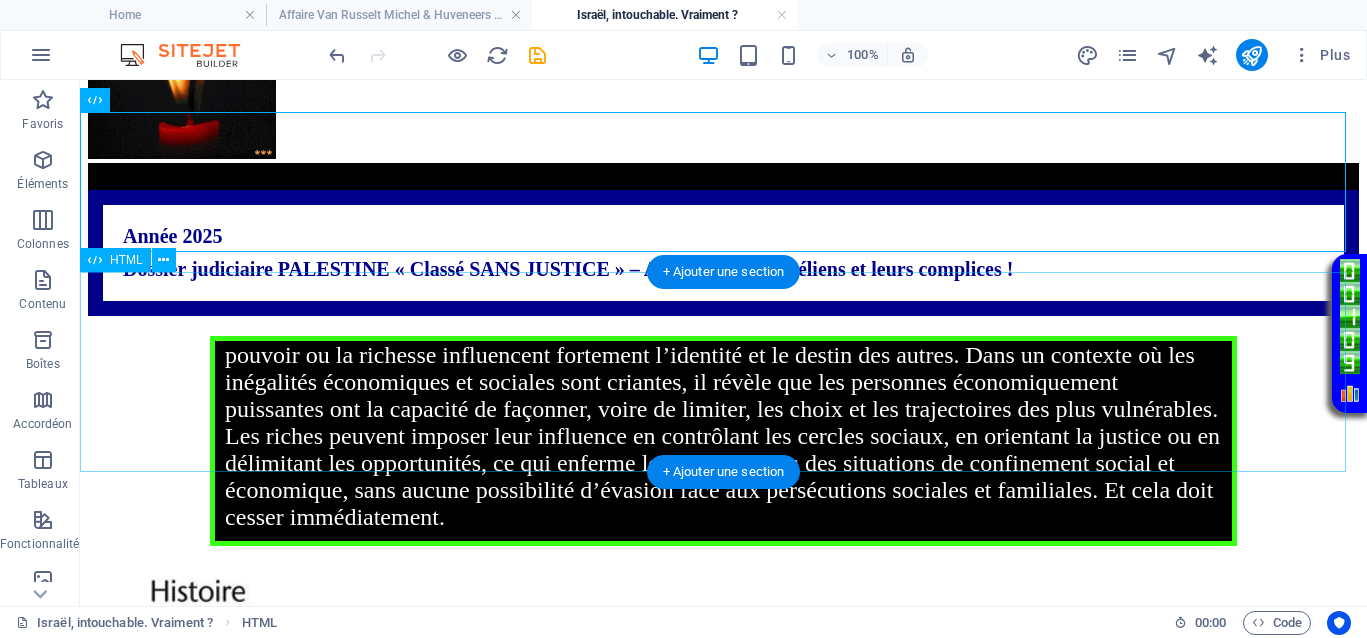 click on "Le proverbe « Dis-moi qui tu fréquentes et je te dirai qui tu es » souligne que ceux qui détiennent le pouvoir ou la richesse influencent fortement l’identité et le destin des autres. Dans un contexte où les inégalités économiques et sociales sont criantes, il révèle que les personnes économiquement puissantes ont la capacité de façonner, voire de limiter, les choix et les trajectoires des plus vulnérables. Les riches peuvent imposer leur influence en contrôlant les cercles sociaux, en orientant la justice ou en délimitant les opportunités, ce qui enferme les pauvres dans des situations de confinement social et économique, sans aucune possibilité d’évasion face aux persécutions sociales et familiales. Et cela doit cesser immédiatement." at bounding box center [723, 441] 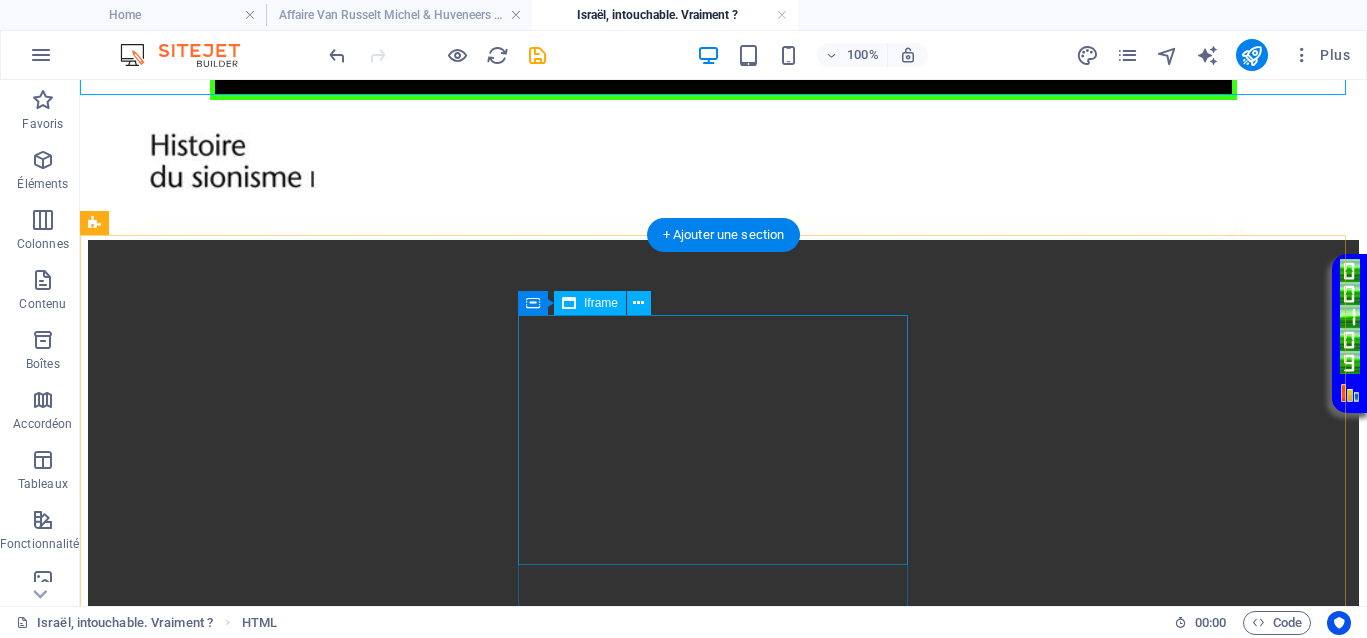 scroll, scrollTop: 1000, scrollLeft: 0, axis: vertical 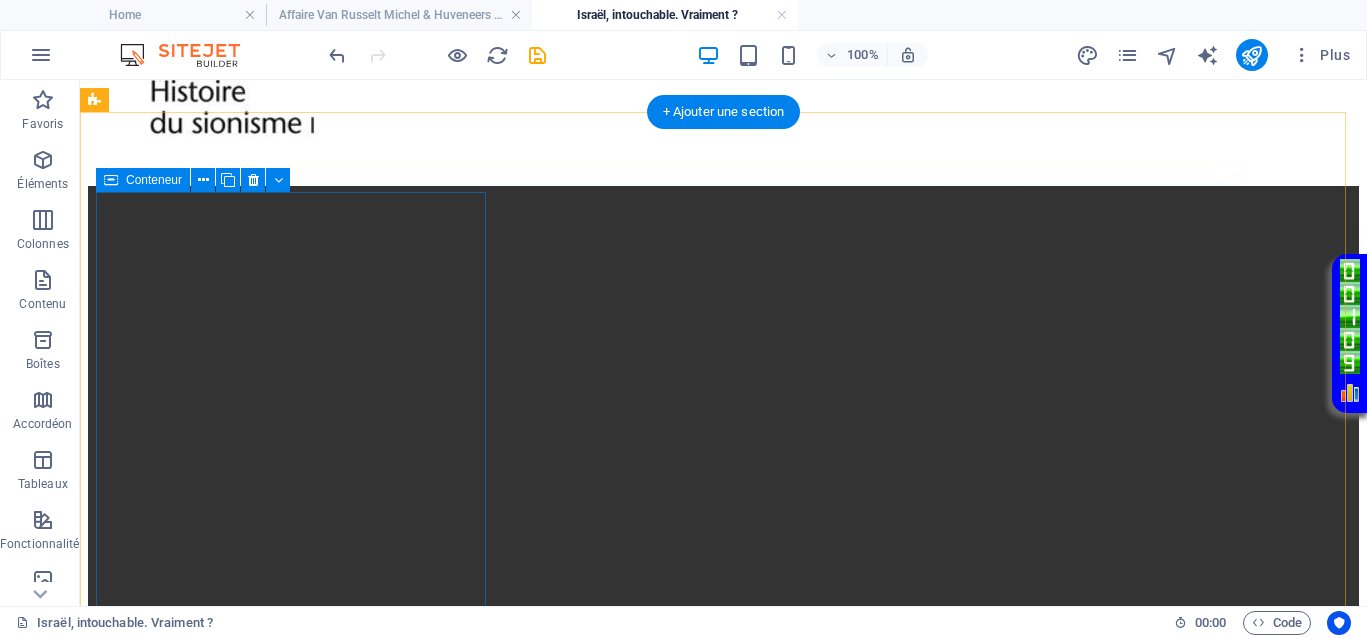 click at bounding box center [723, 506] 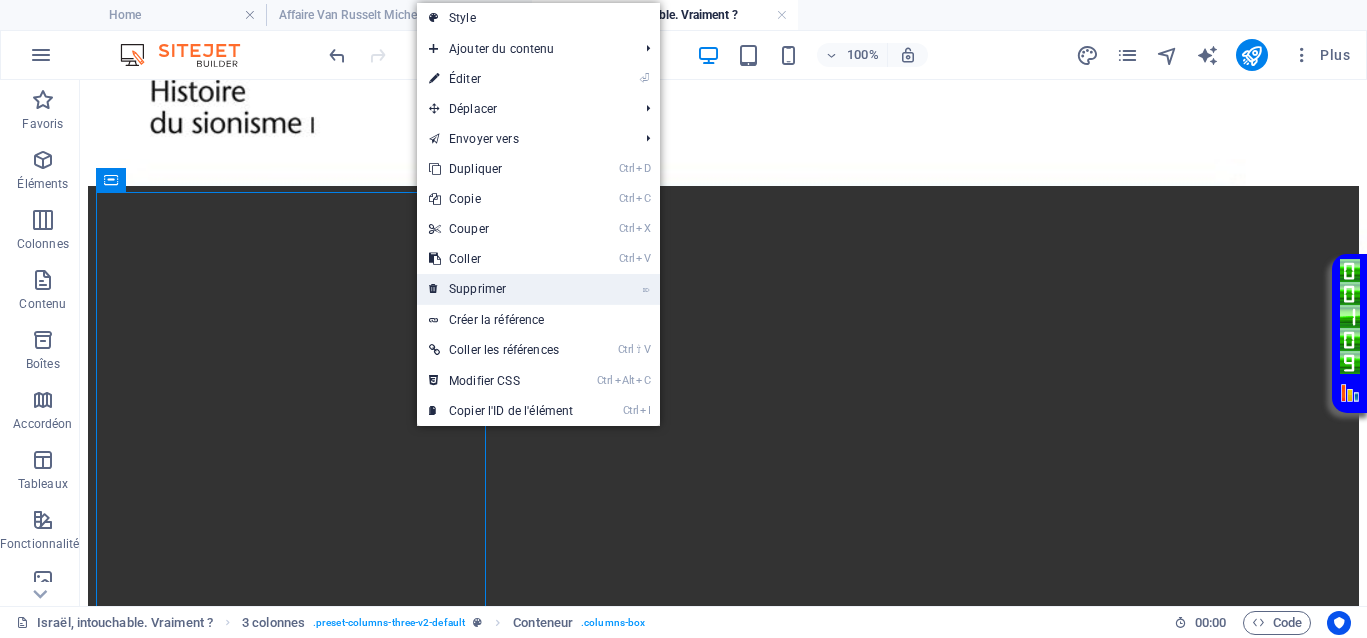 click on "⌦  Supprimer" at bounding box center [501, 289] 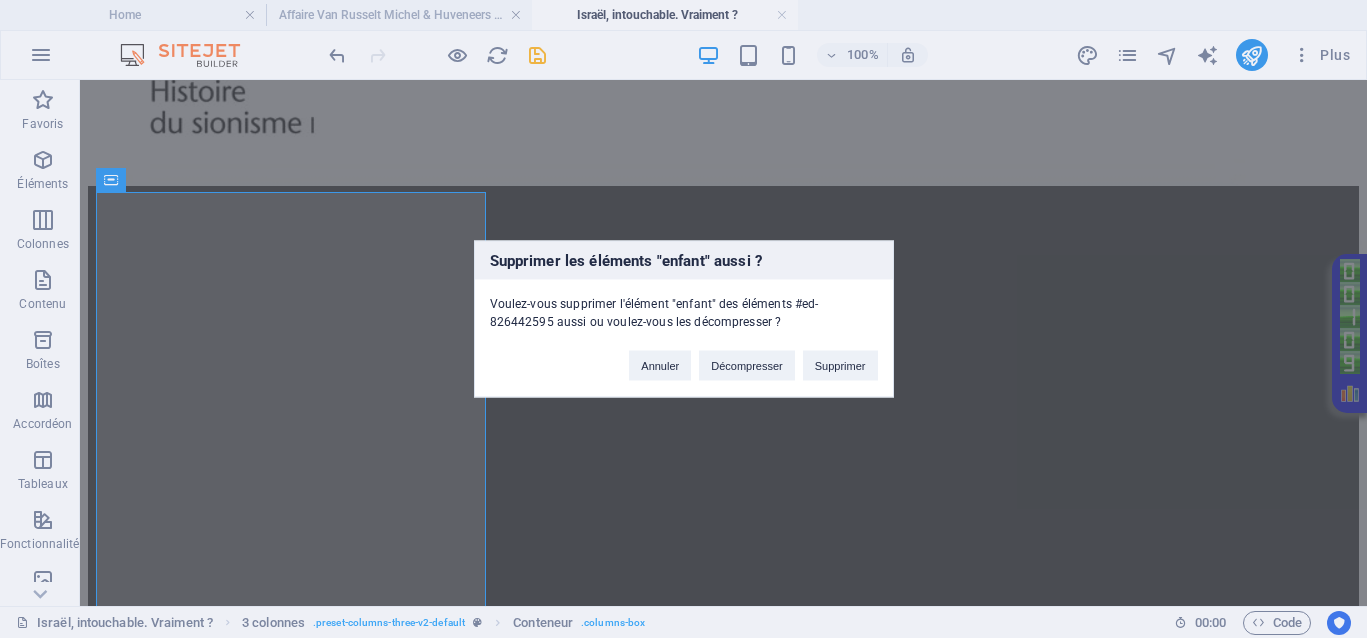 click on "Supprimer les éléments "enfant" aussi ? Voulez-vous supprimer l'élément "enfant" des éléments #ed-826442595 aussi ou voulez-vous les décompresser ? Annuler Décompresser Supprimer" at bounding box center (683, 319) 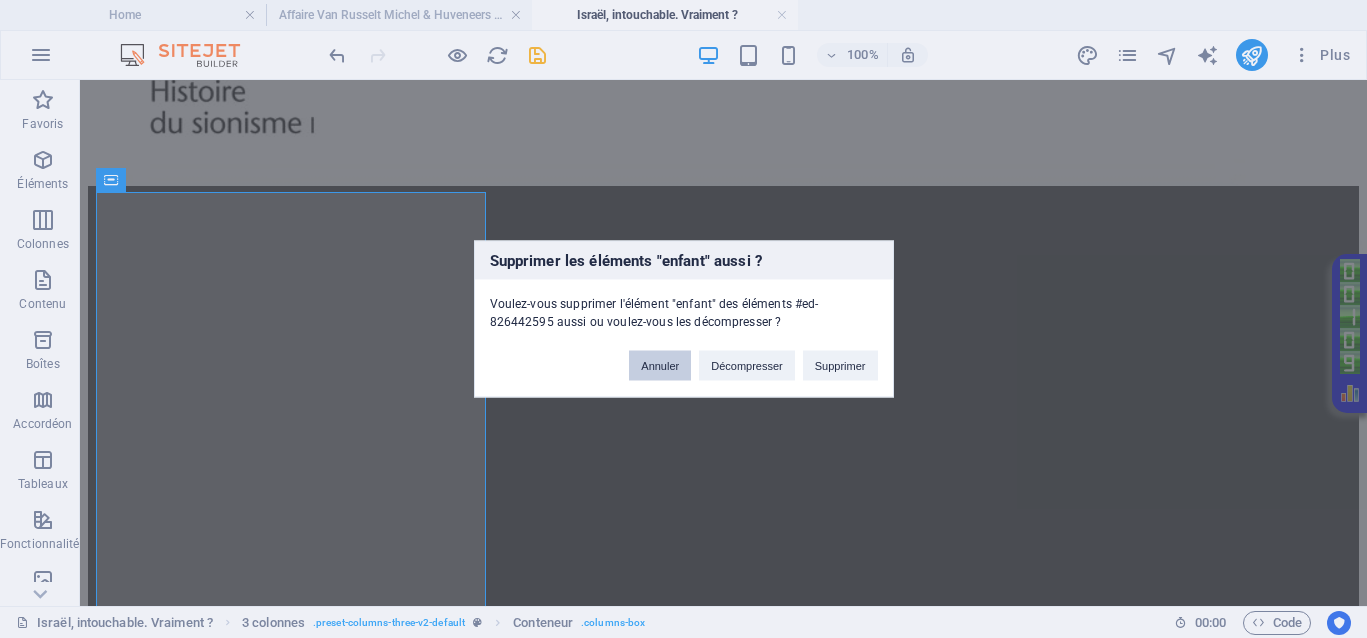 click on "Annuler" at bounding box center (660, 366) 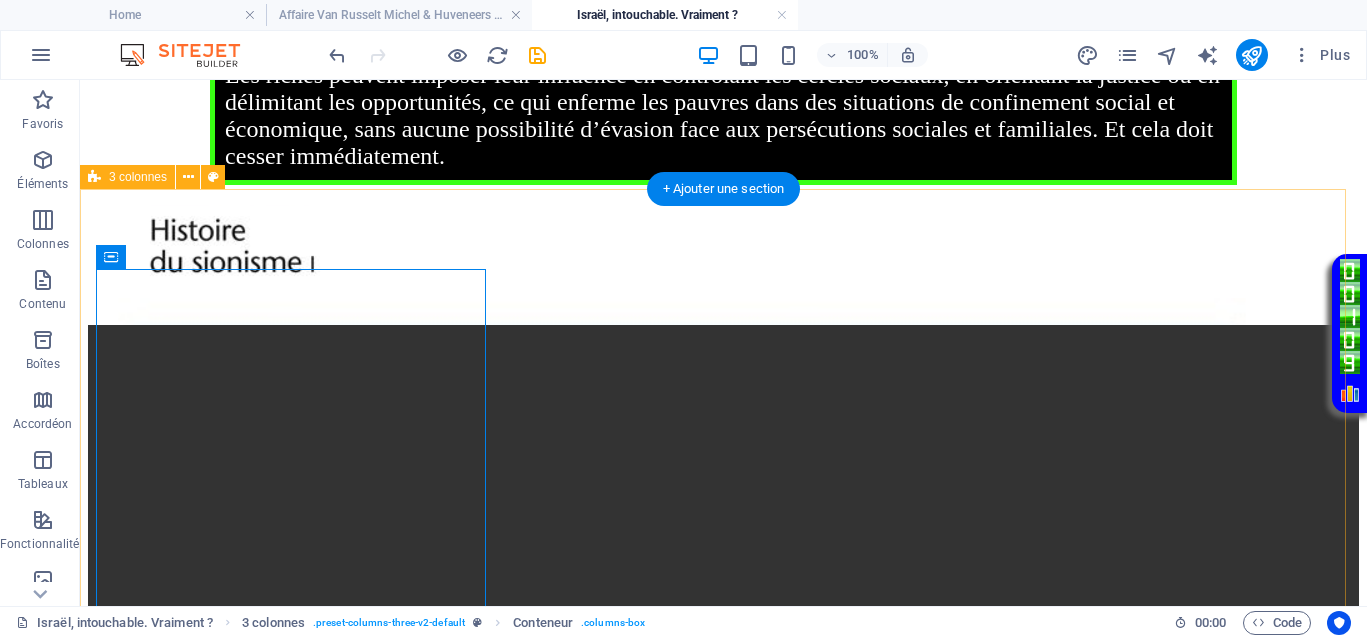 scroll, scrollTop: 750, scrollLeft: 0, axis: vertical 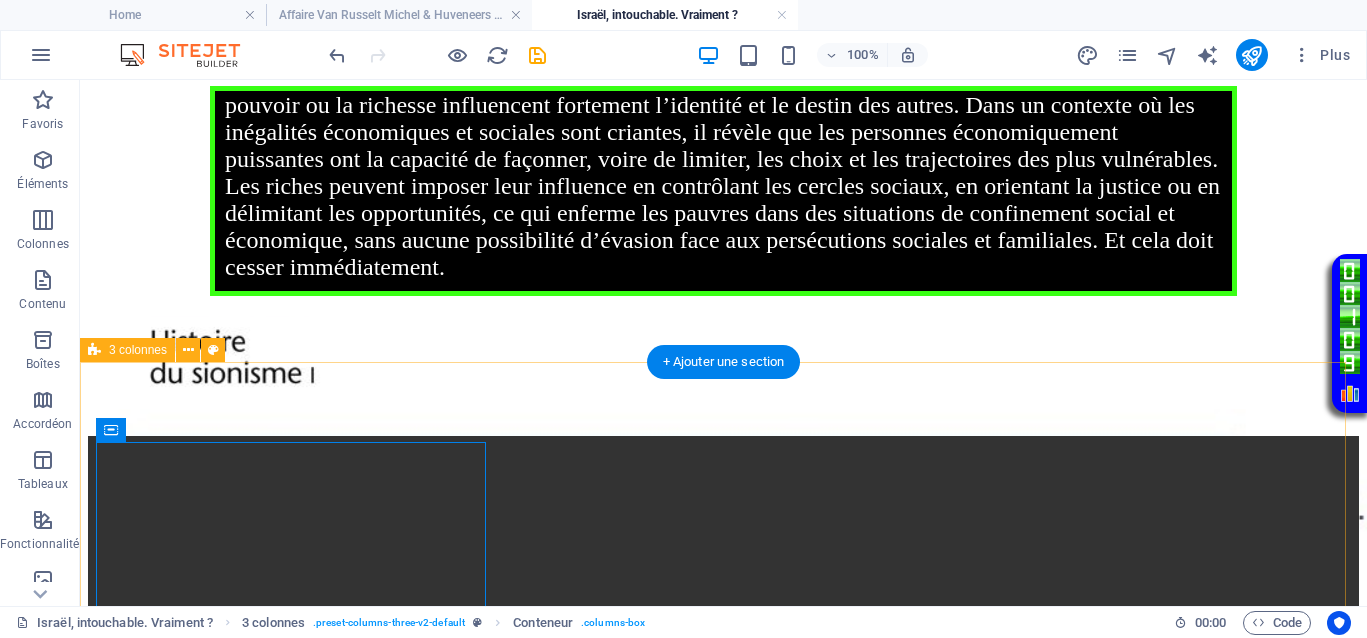 click on "</div>" at bounding box center (723, 1202) 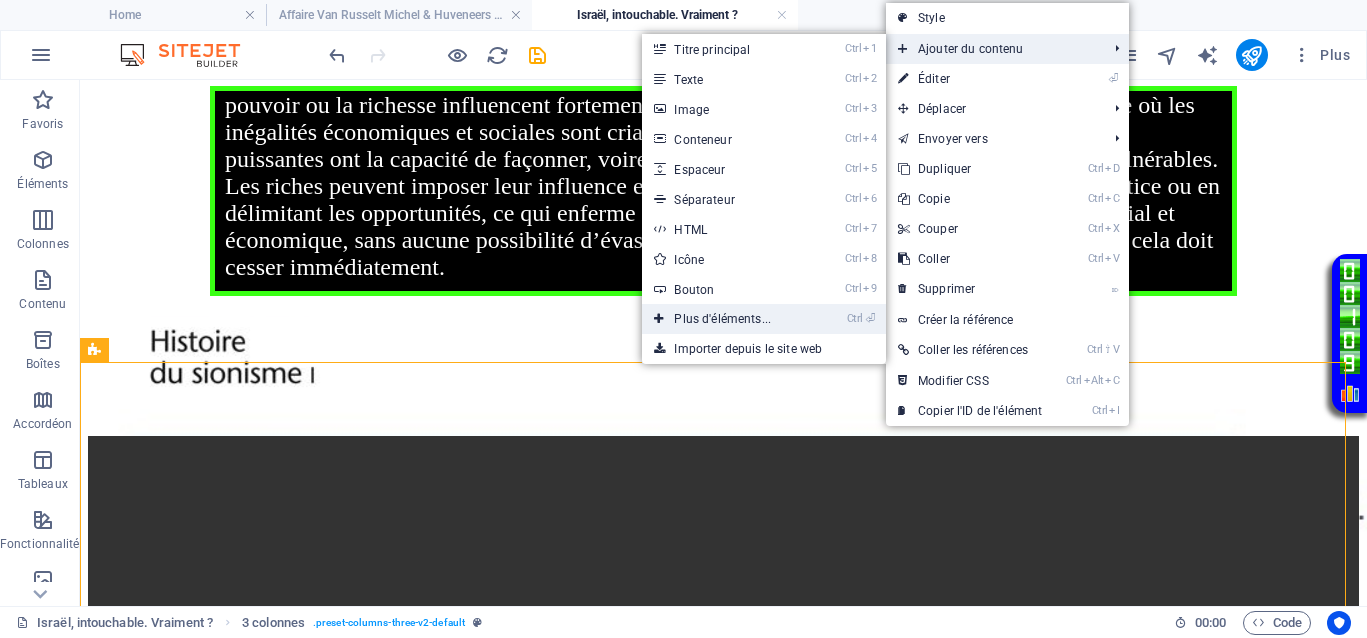 click on "Ctrl ⏎  Plus d'éléments..." at bounding box center [726, 319] 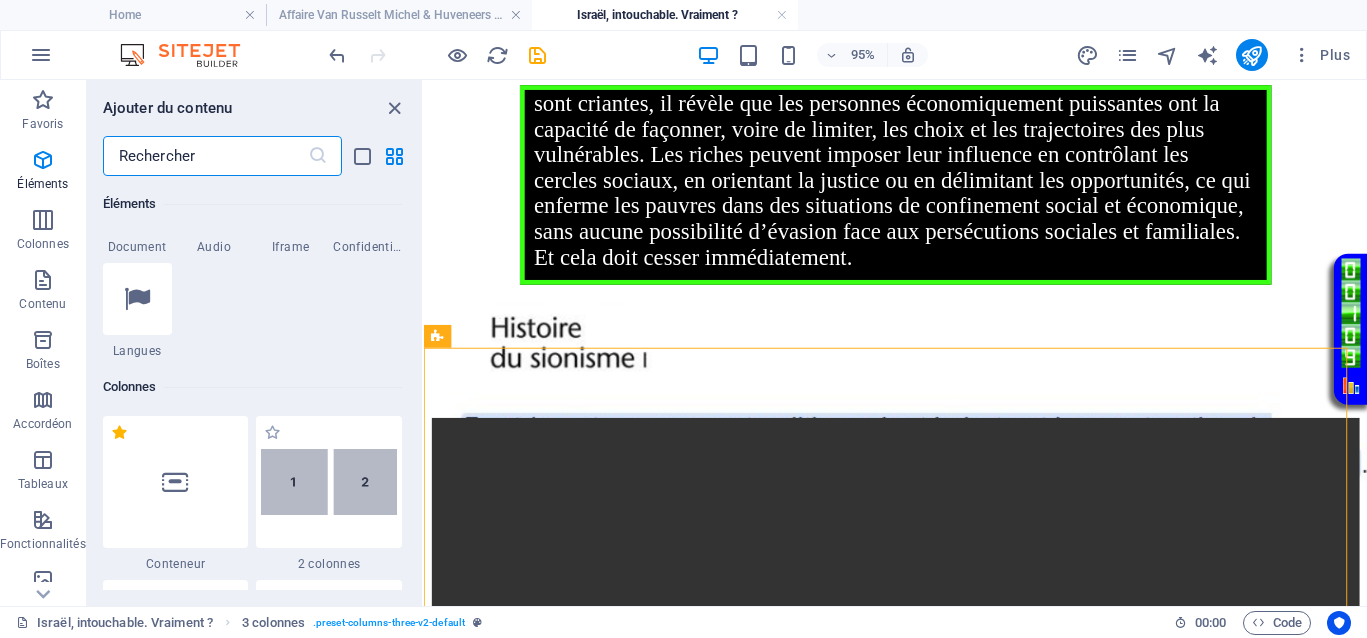 scroll, scrollTop: 963, scrollLeft: 0, axis: vertical 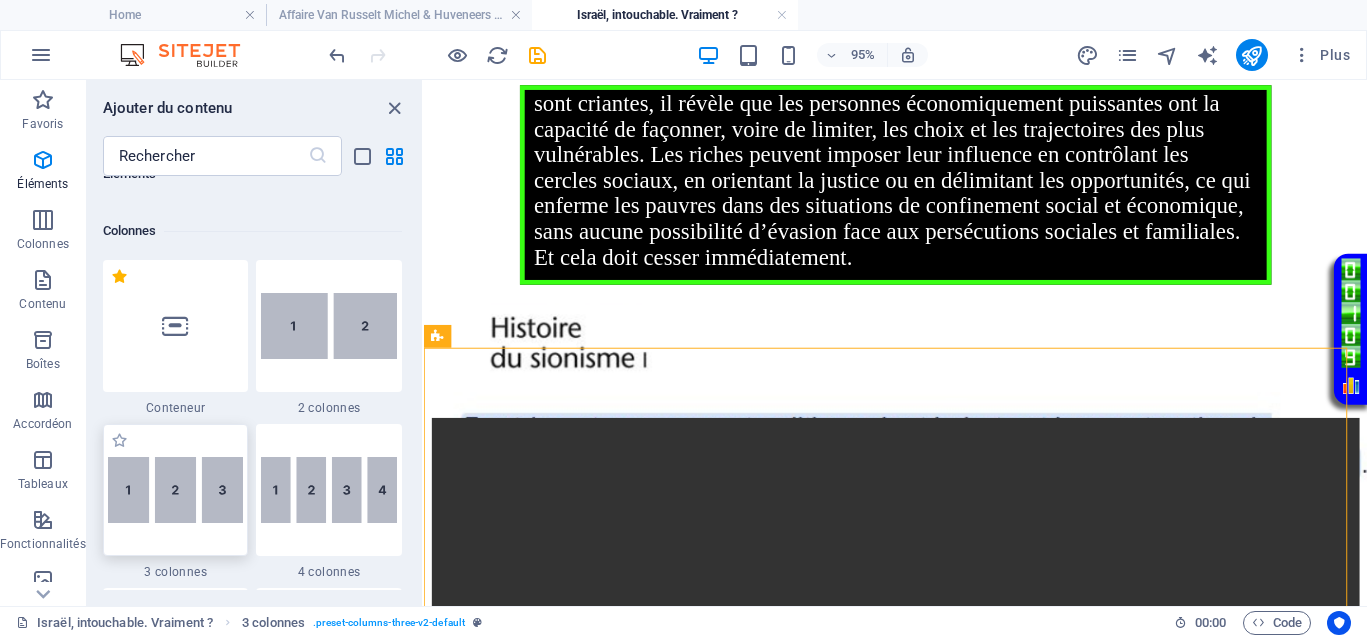 click at bounding box center [176, 490] 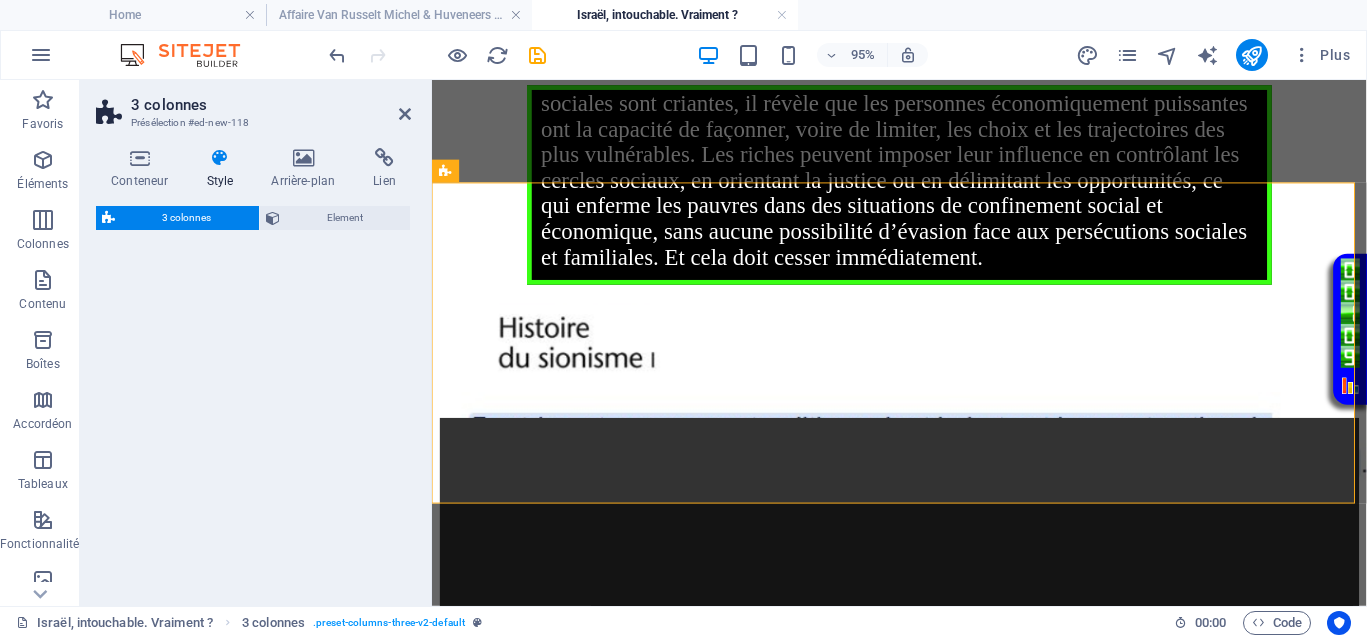 select on "rem" 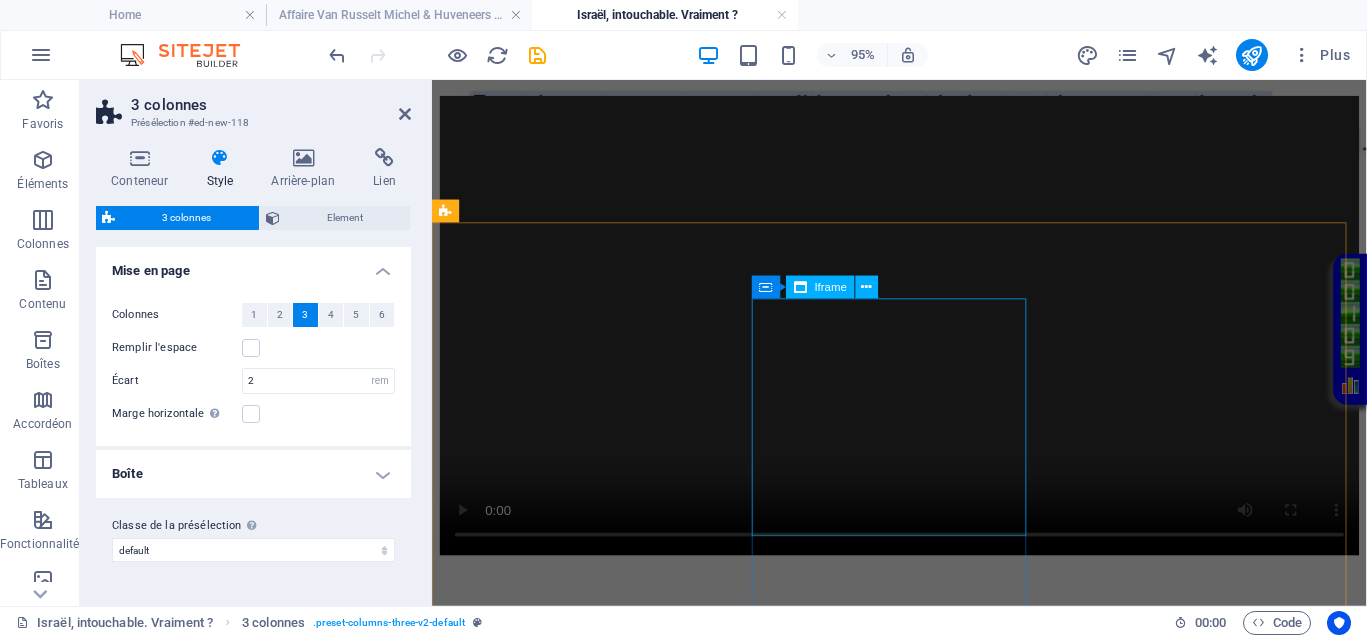 scroll, scrollTop: 867, scrollLeft: 0, axis: vertical 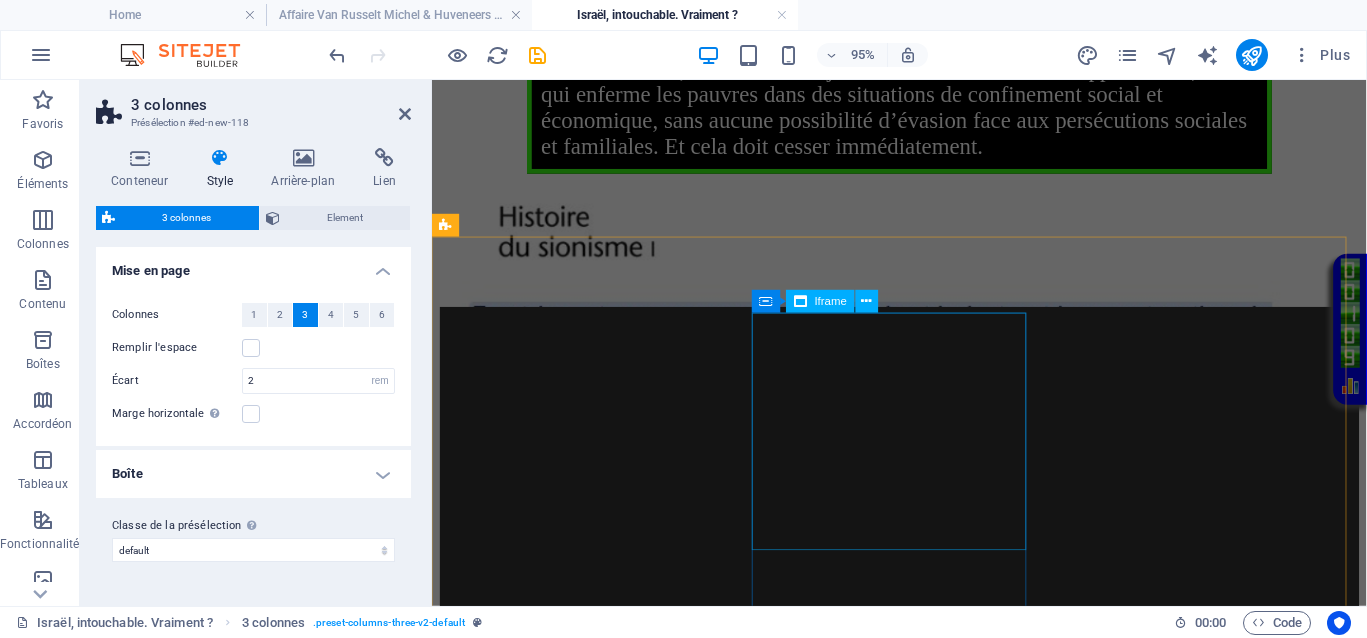 click on "</div>" at bounding box center (924, 934) 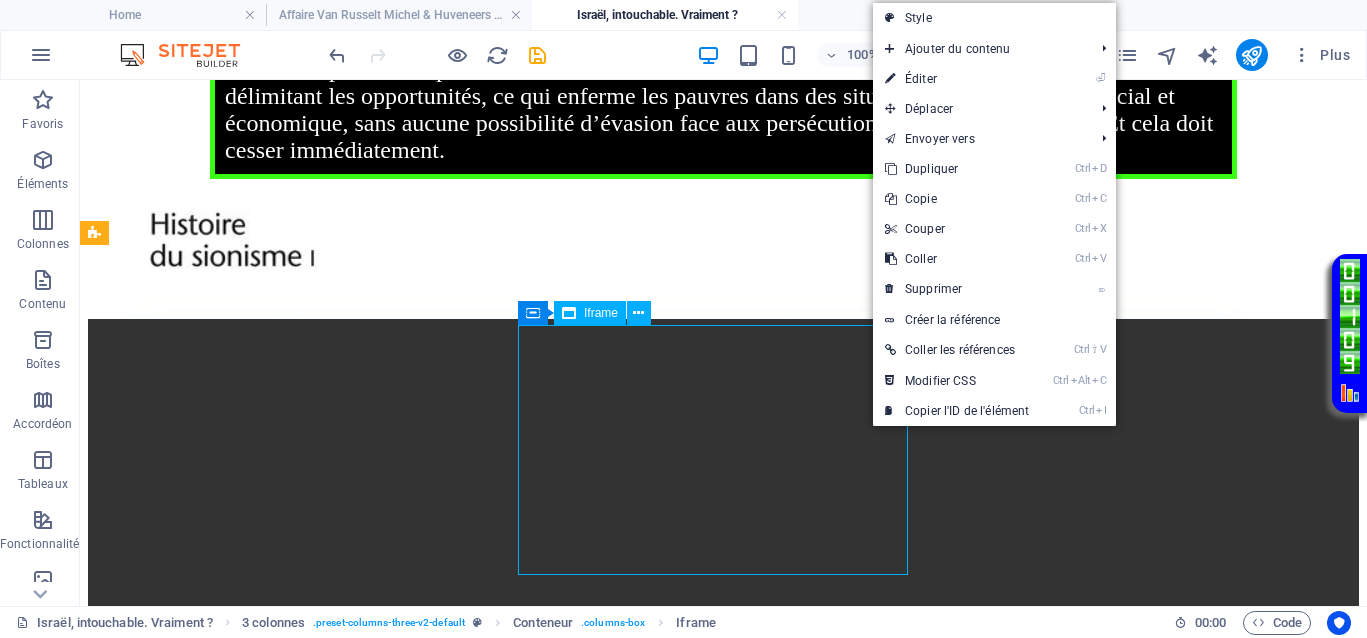 click on "</div>" at bounding box center (723, 1085) 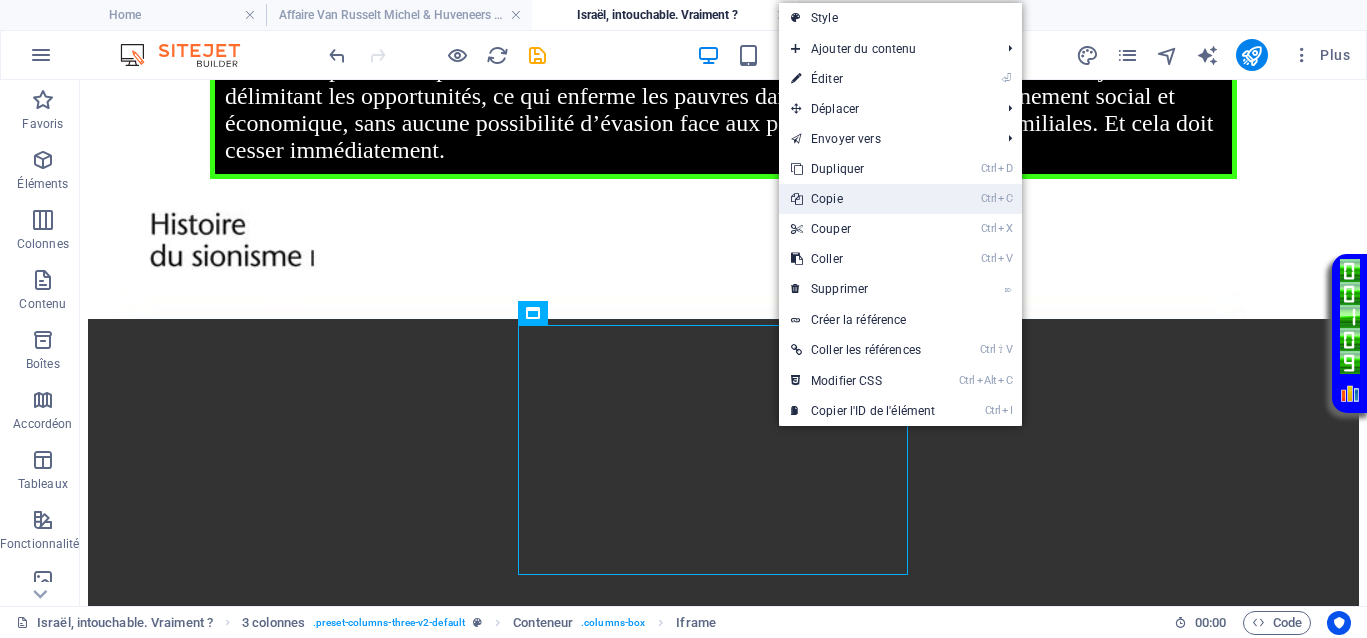 click on "Ctrl C  Copie" at bounding box center [863, 199] 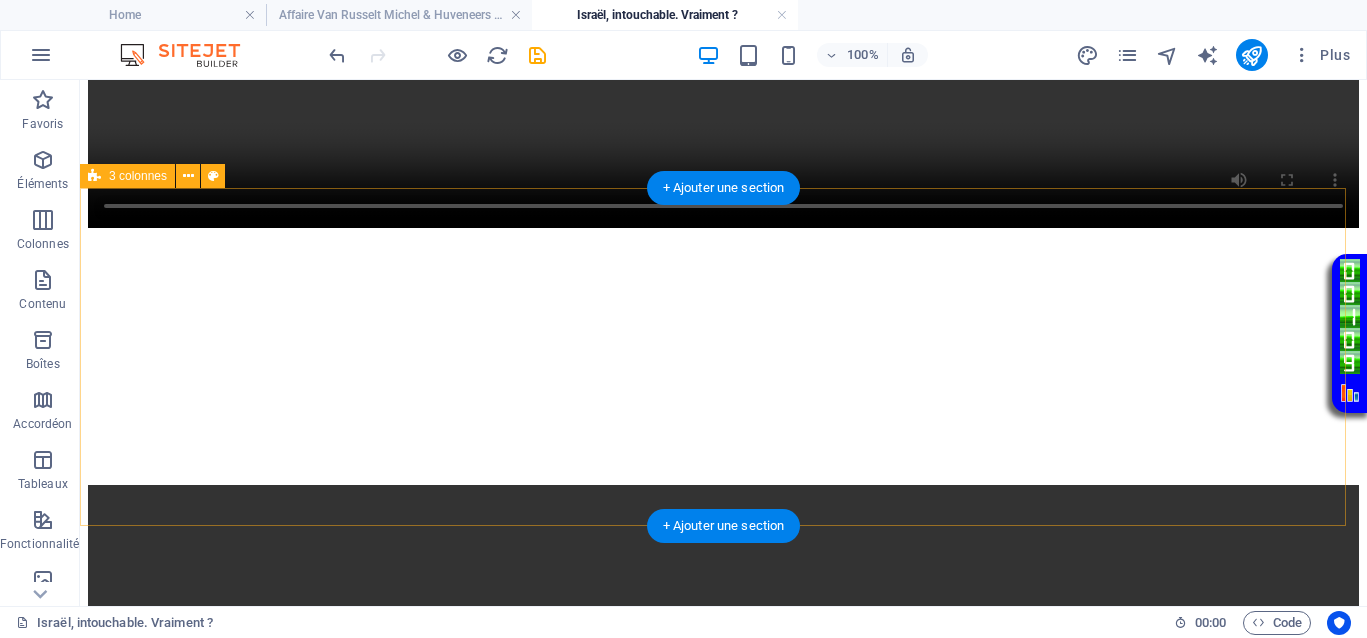 scroll, scrollTop: 1617, scrollLeft: 0, axis: vertical 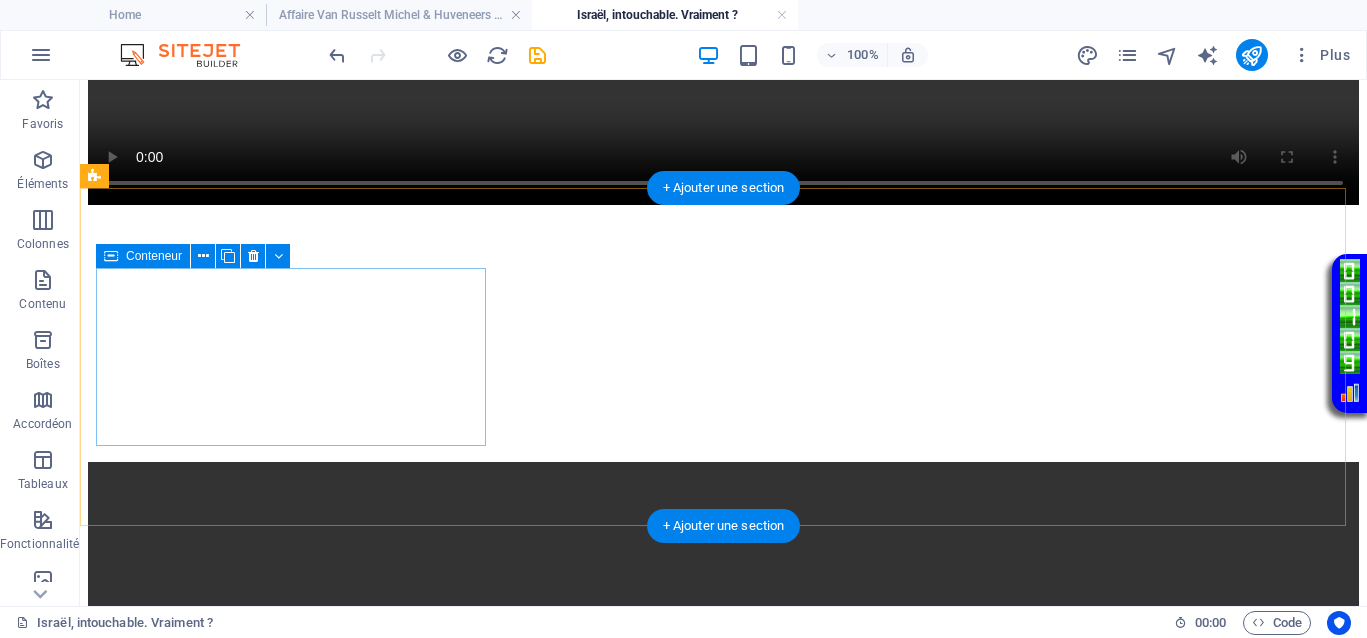 click on "Coller le presse-papiers" at bounding box center (797, 1203) 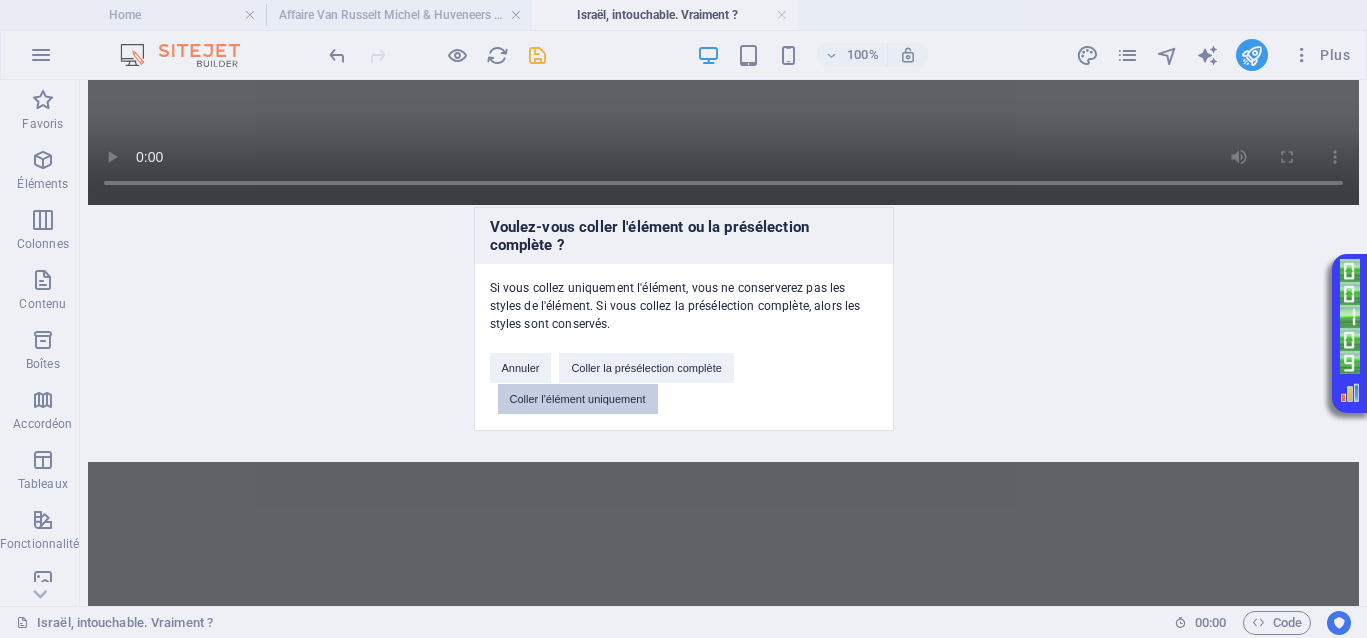 click on "Coller l'élément uniquement" at bounding box center (578, 399) 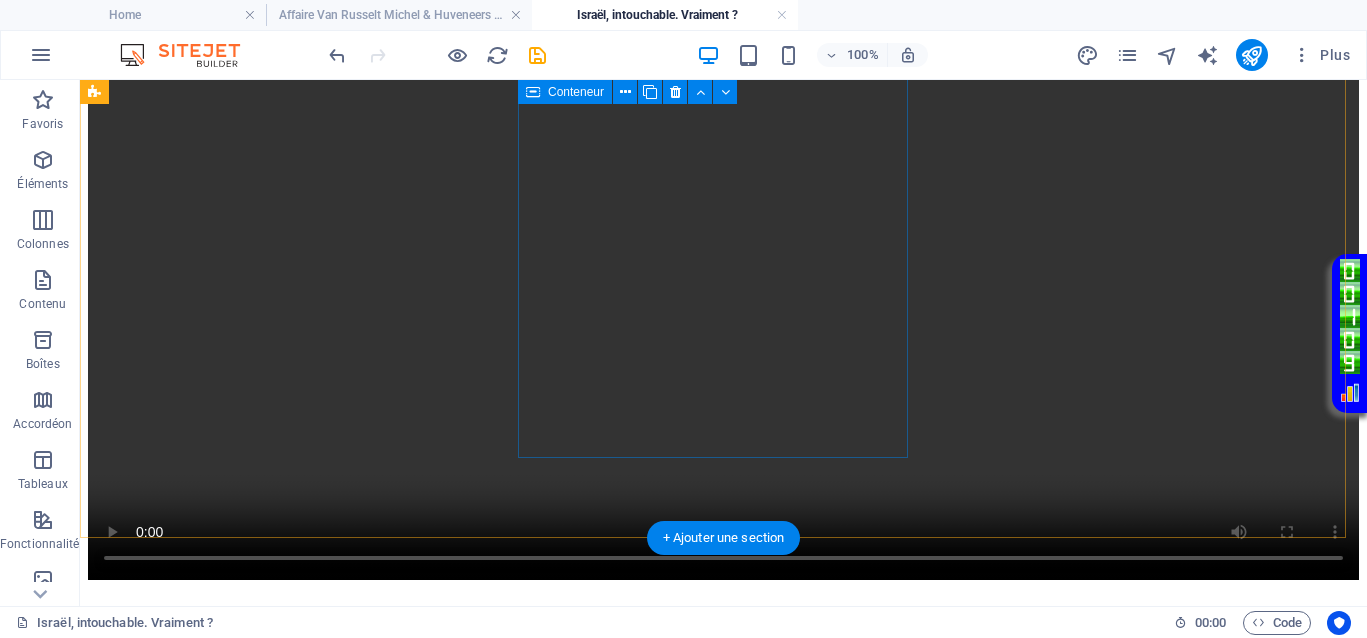 scroll, scrollTop: 1617, scrollLeft: 0, axis: vertical 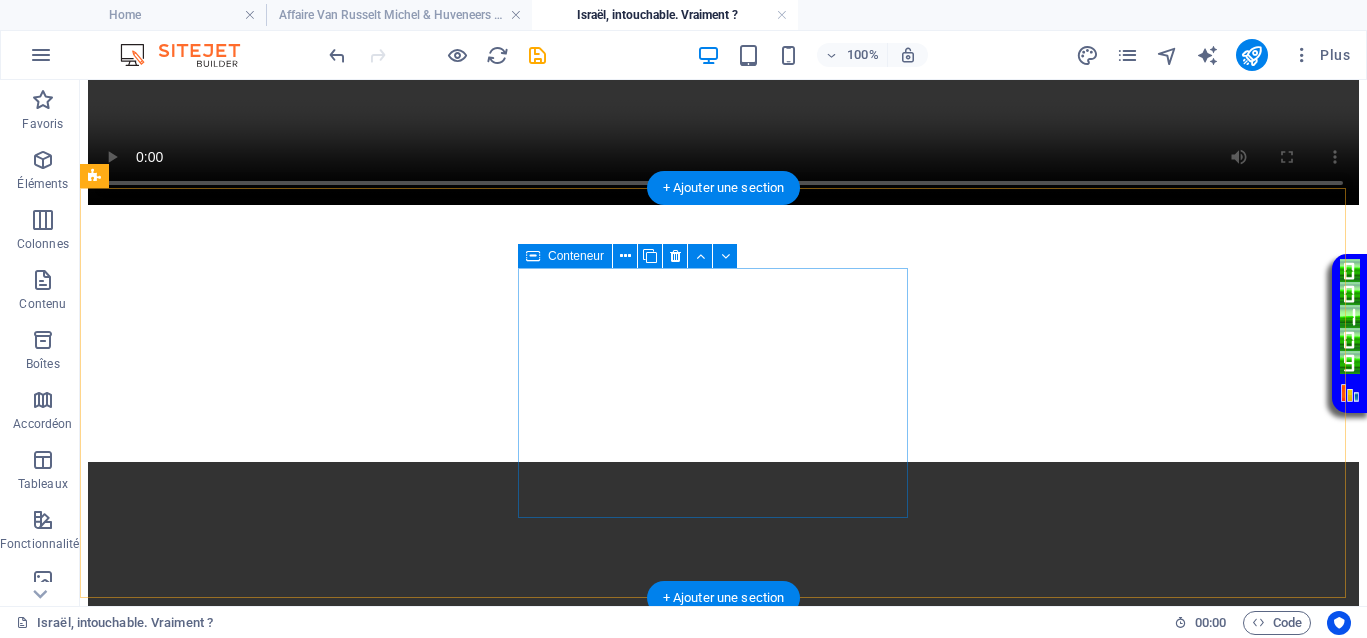 click on "Coller le presse-papiers" at bounding box center (797, 1457) 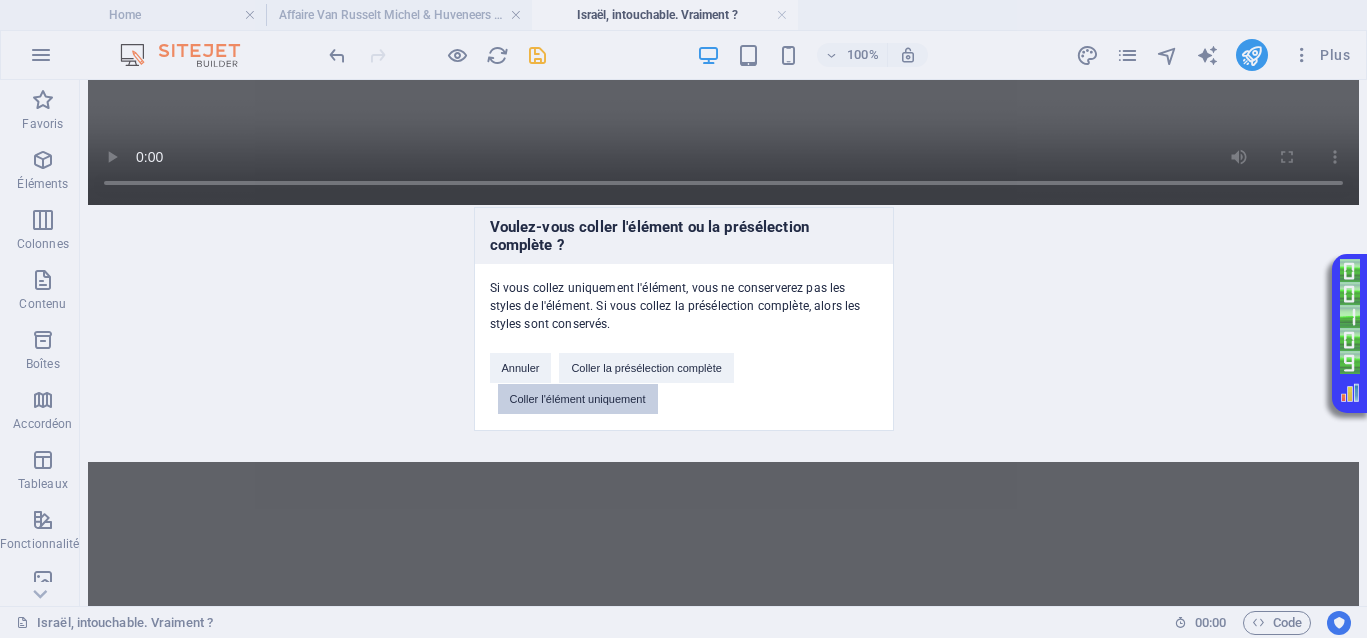 click on "Coller l'élément uniquement" at bounding box center (578, 399) 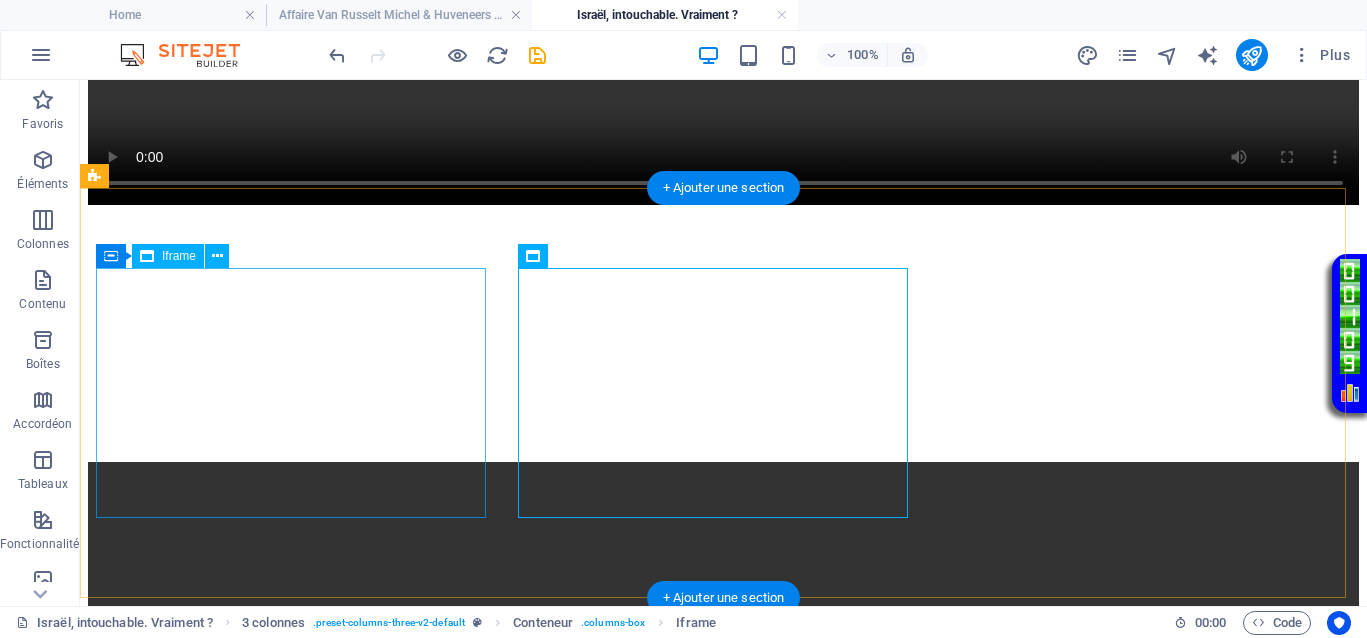 click on "</div>" at bounding box center [723, 1229] 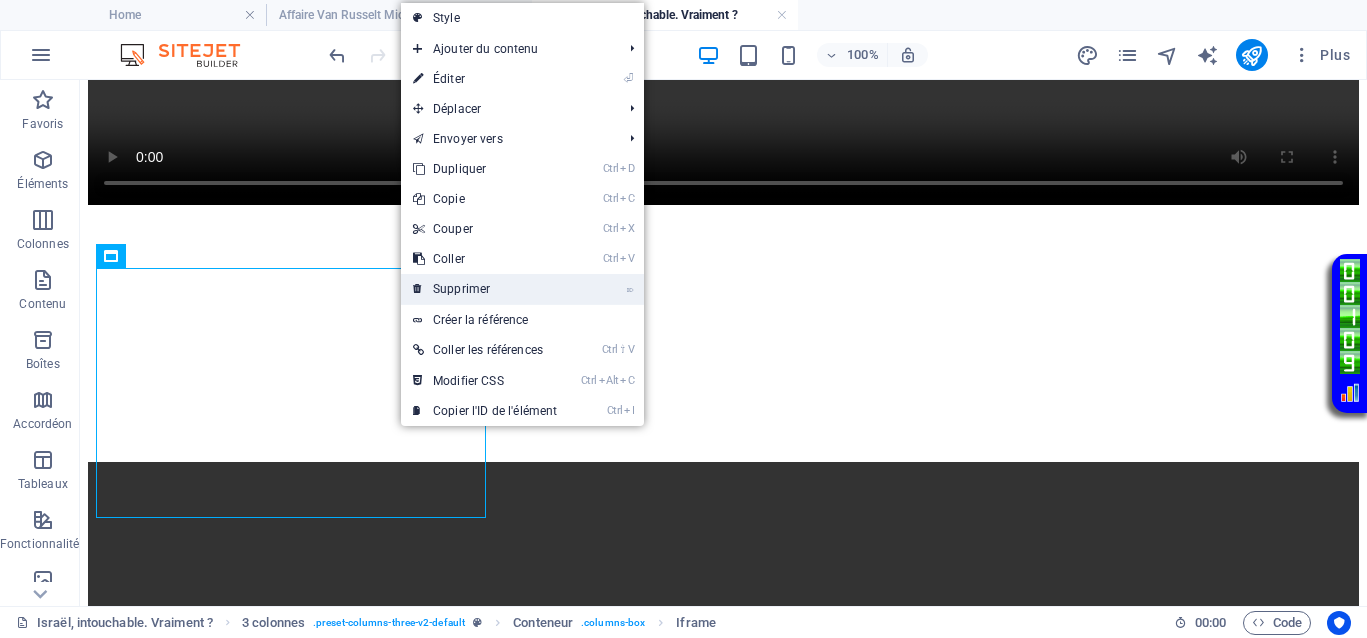 drag, startPoint x: 467, startPoint y: 286, endPoint x: 409, endPoint y: 203, distance: 101.257095 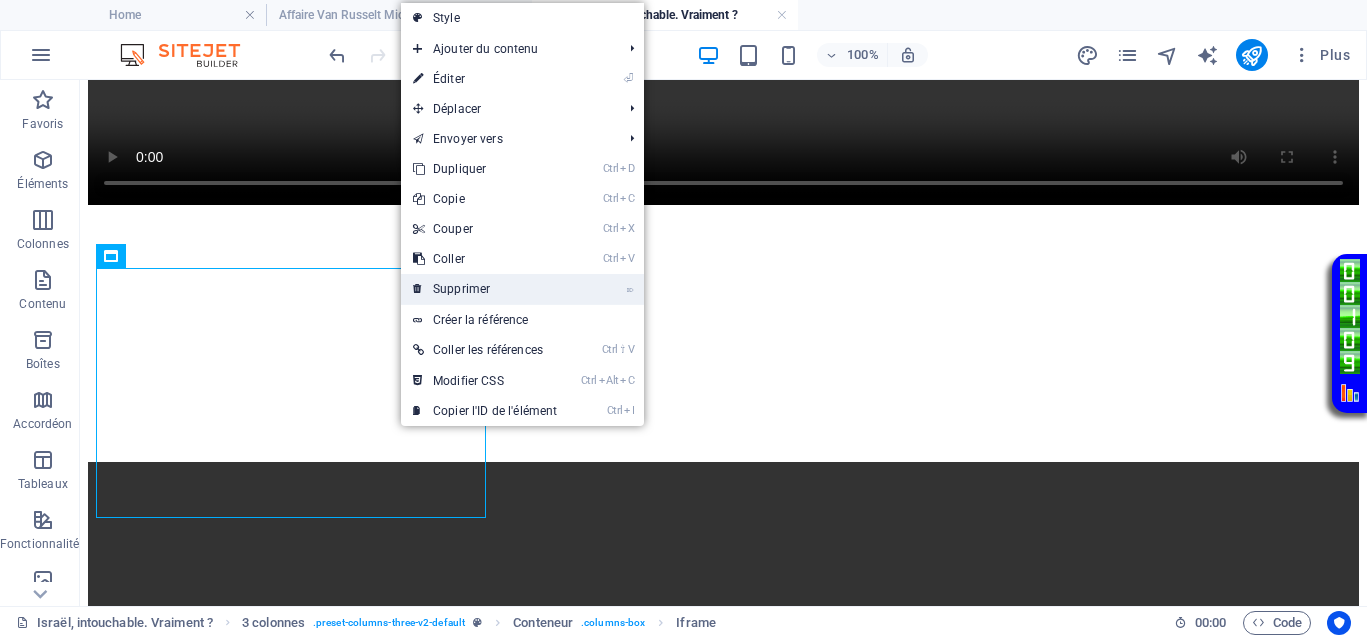 click on "⌦  Supprimer" at bounding box center [485, 289] 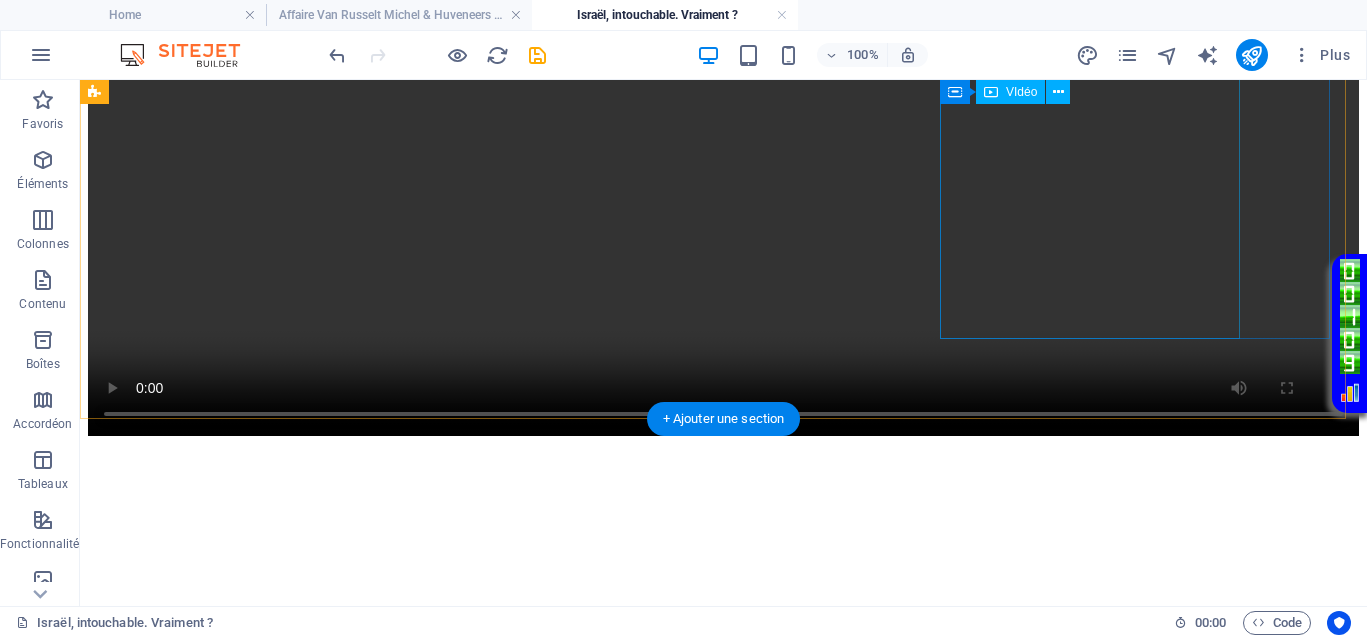 scroll, scrollTop: 1367, scrollLeft: 0, axis: vertical 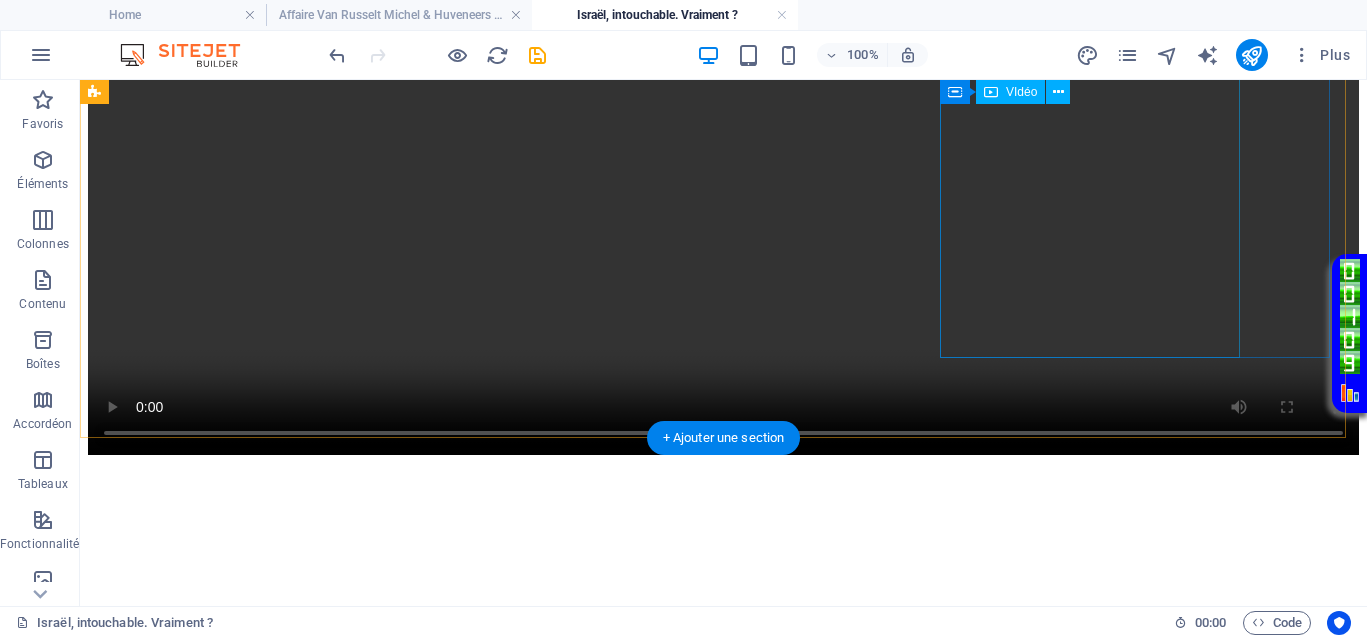 click at bounding box center [723, 1032] 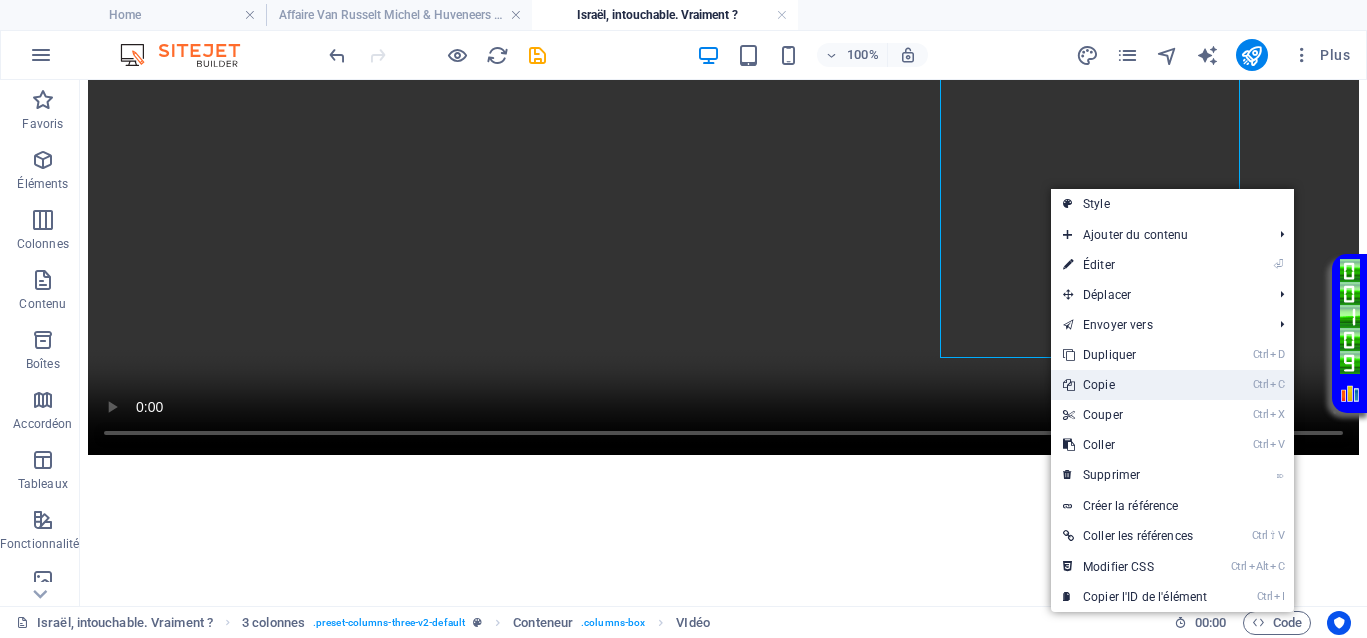 click on "Ctrl C  Copie" at bounding box center (1135, 385) 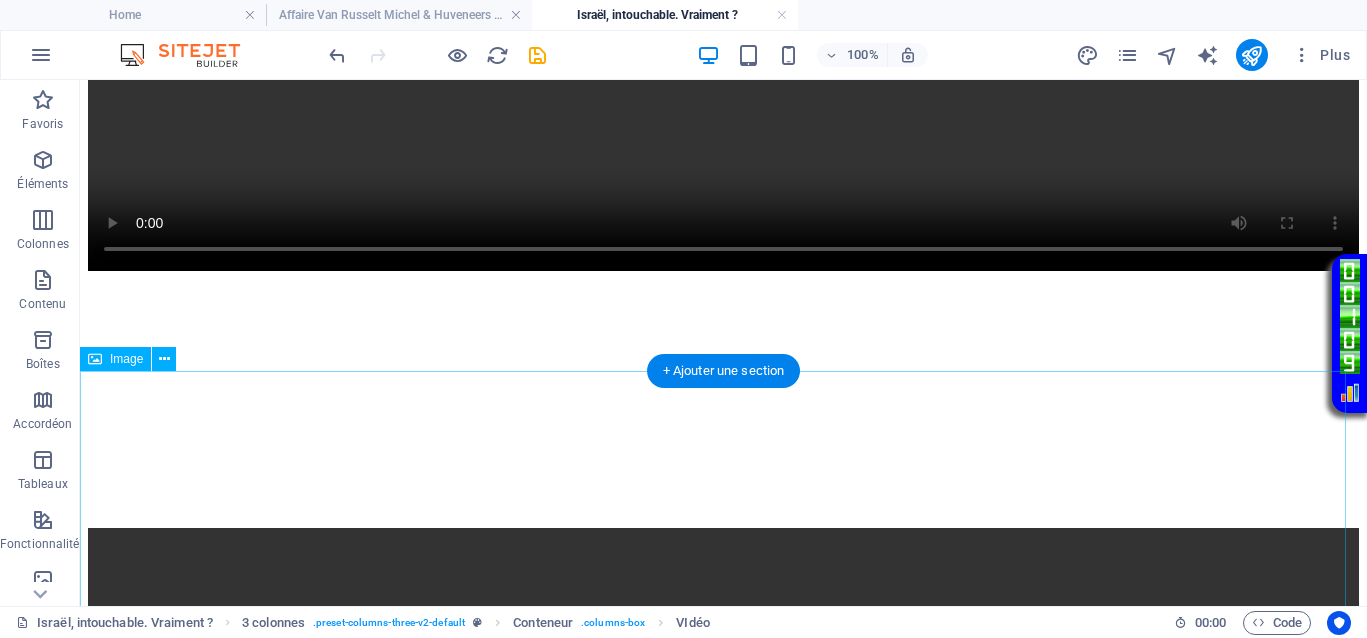 scroll, scrollTop: 1867, scrollLeft: 0, axis: vertical 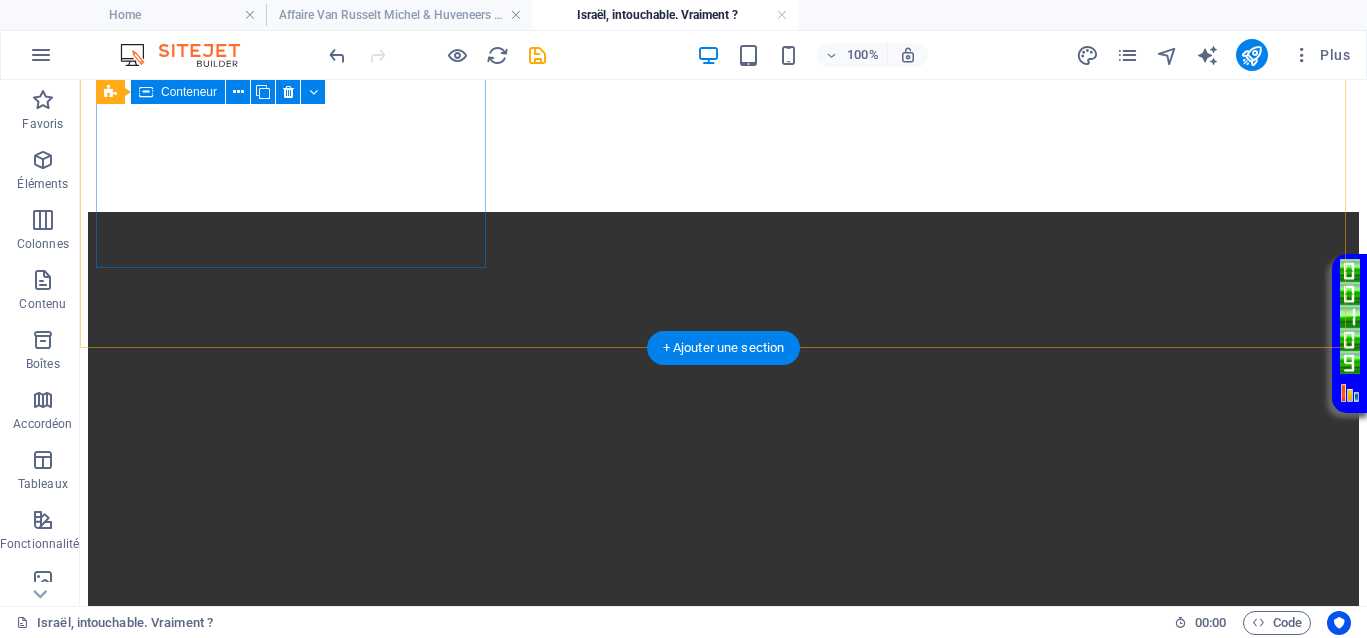 click on "Coller le presse-papiers" at bounding box center [797, 953] 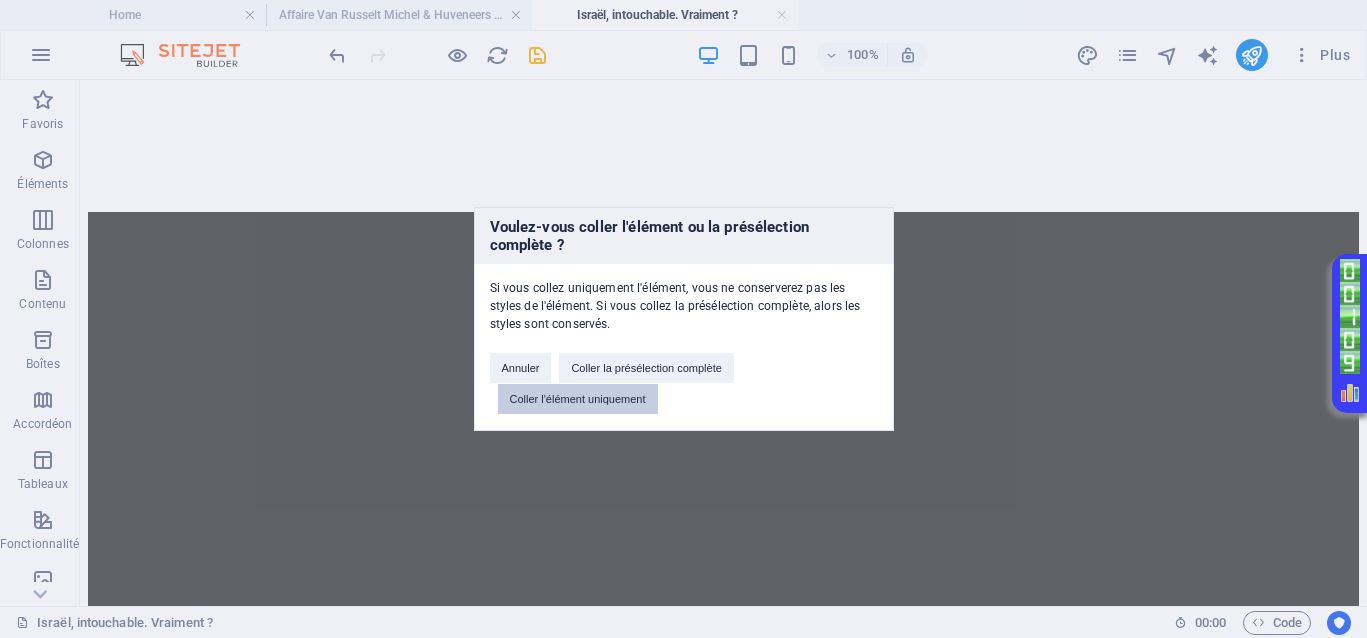 click on "Coller l'élément uniquement" at bounding box center [578, 399] 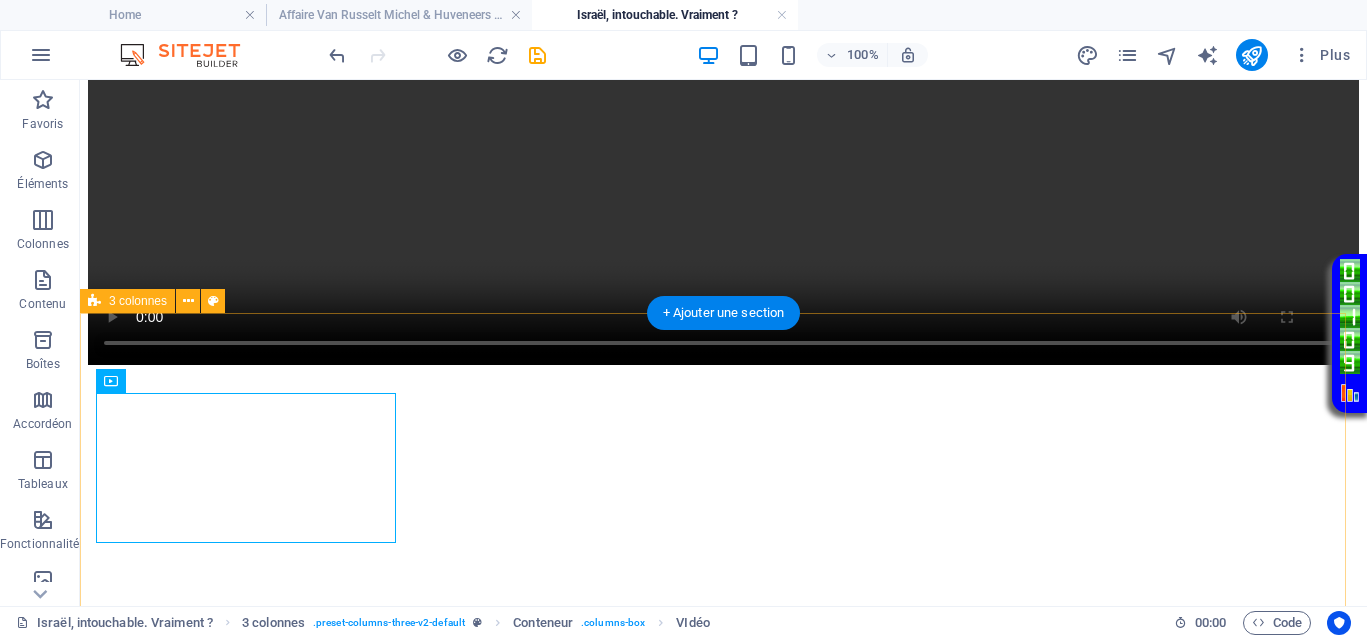 scroll, scrollTop: 1367, scrollLeft: 0, axis: vertical 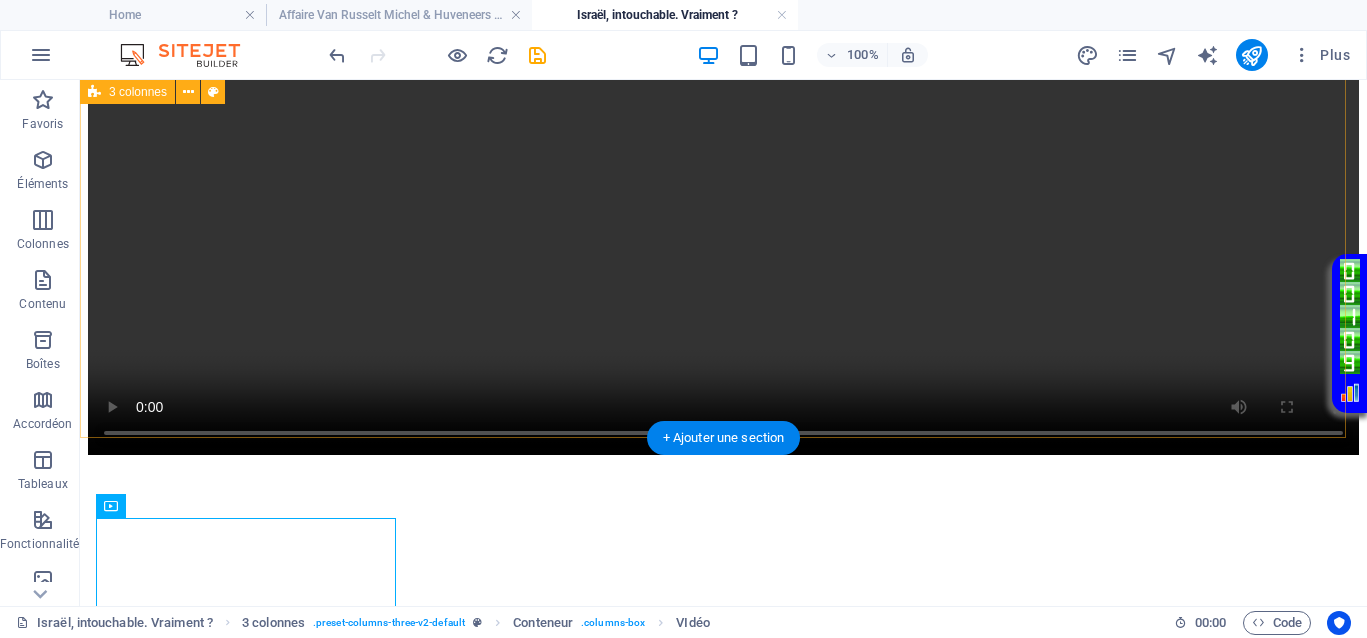 click on "</div>" at bounding box center [723, 585] 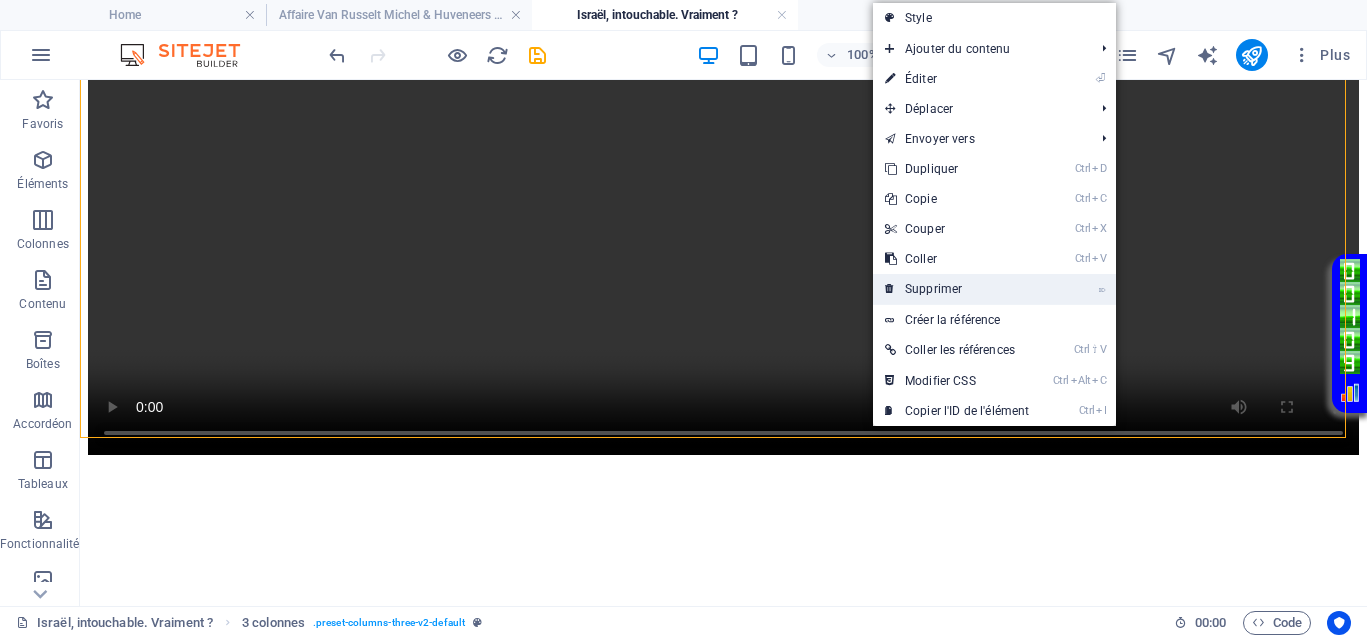 click on "⌦  Supprimer" at bounding box center (957, 289) 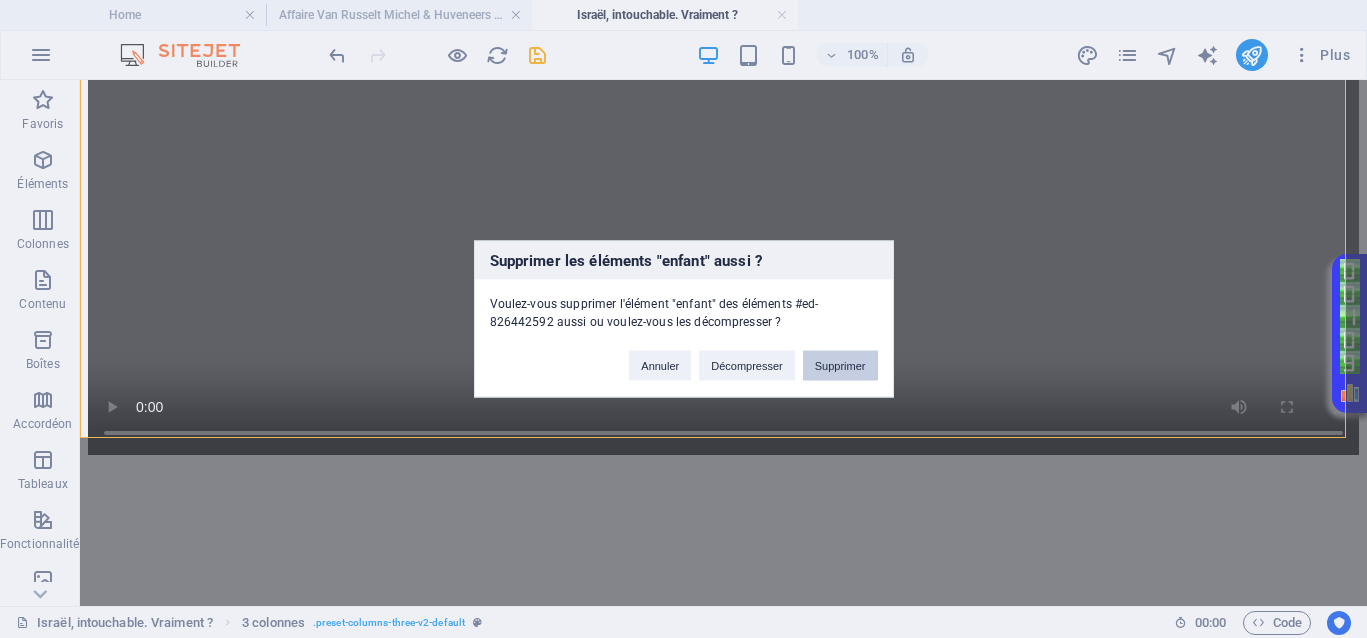 click on "Supprimer" at bounding box center (840, 366) 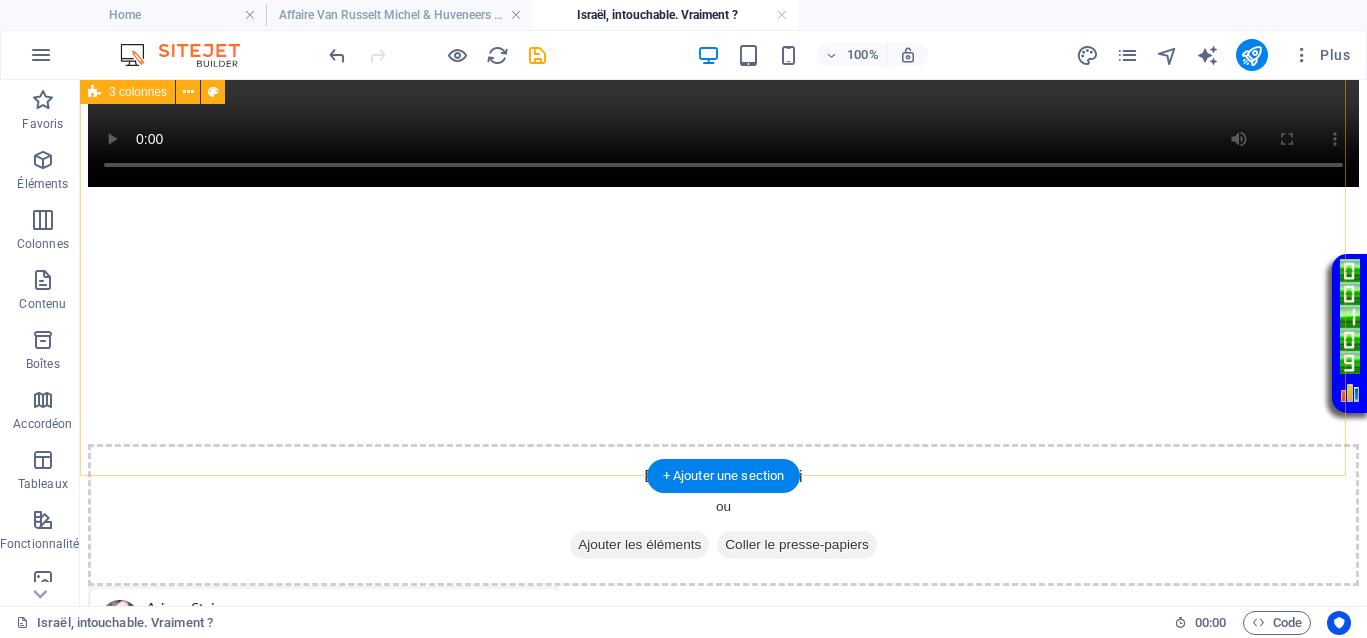 scroll, scrollTop: 1674, scrollLeft: 0, axis: vertical 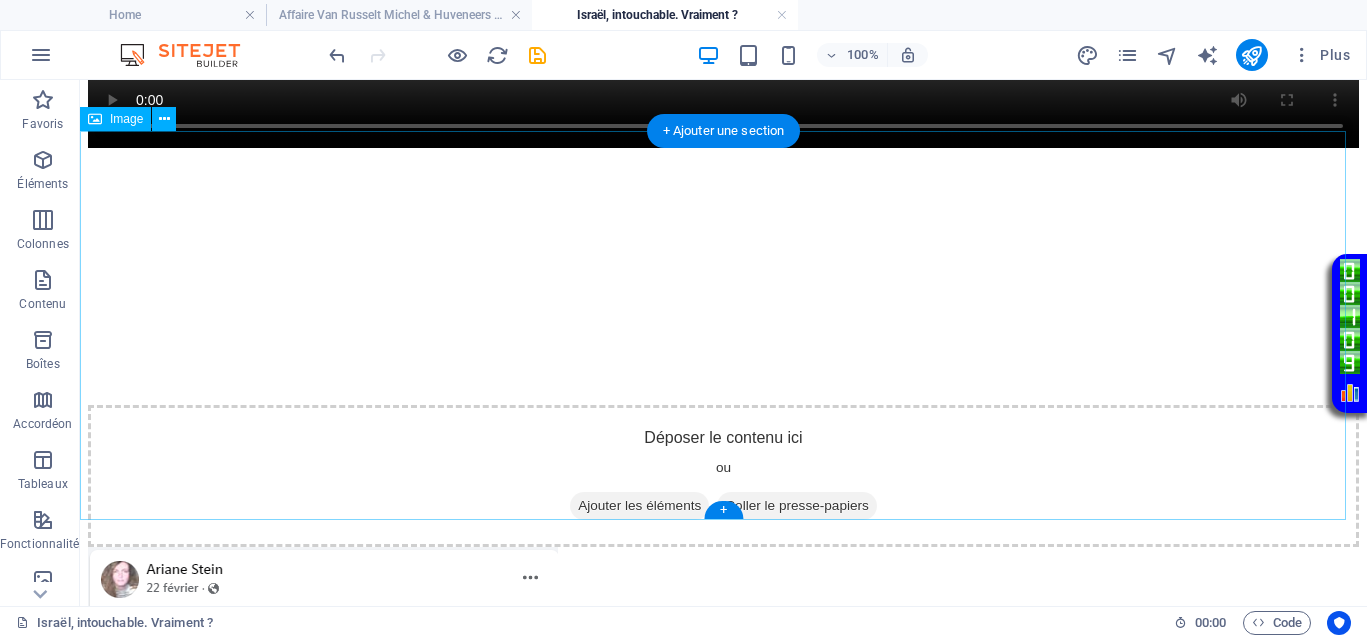 click at bounding box center [723, 743] 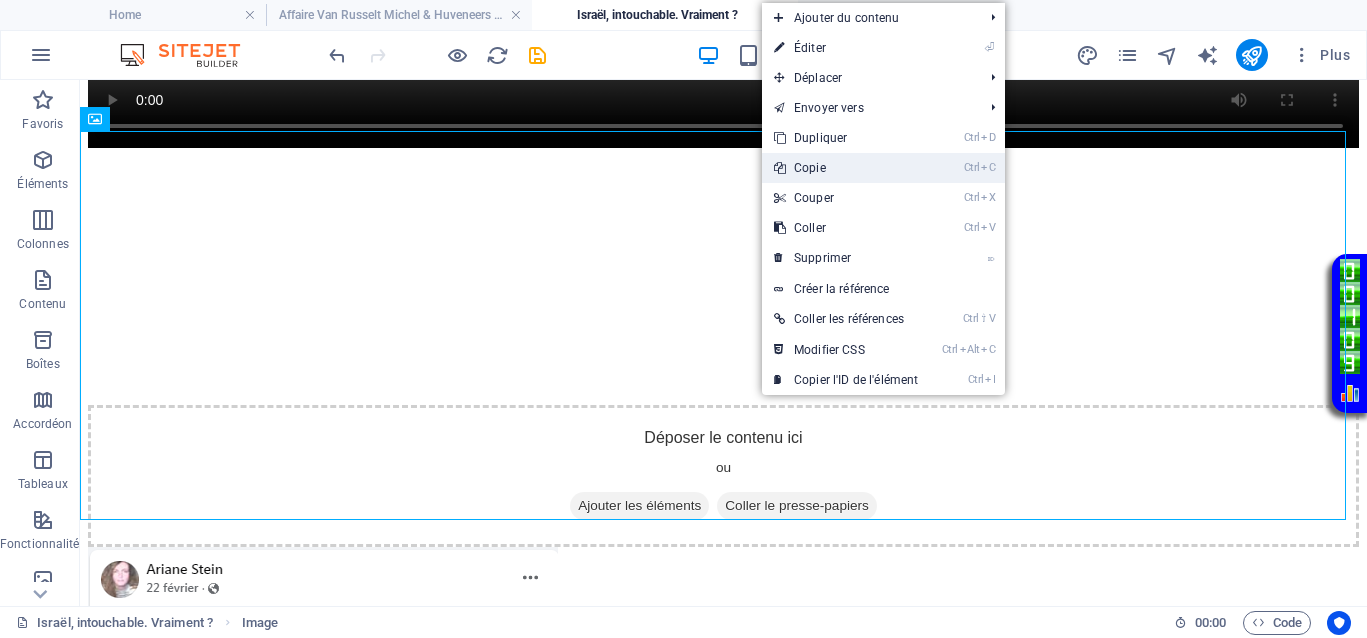 click on "Ctrl C  Copie" at bounding box center [846, 168] 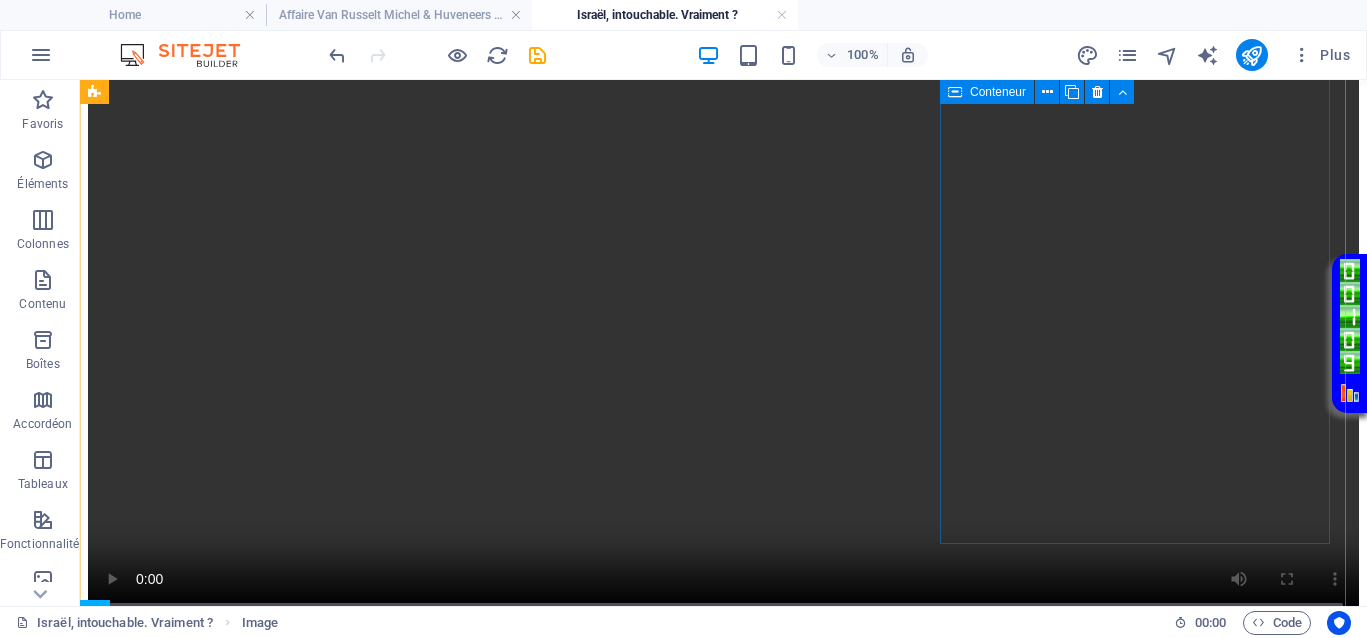 scroll, scrollTop: 1174, scrollLeft: 0, axis: vertical 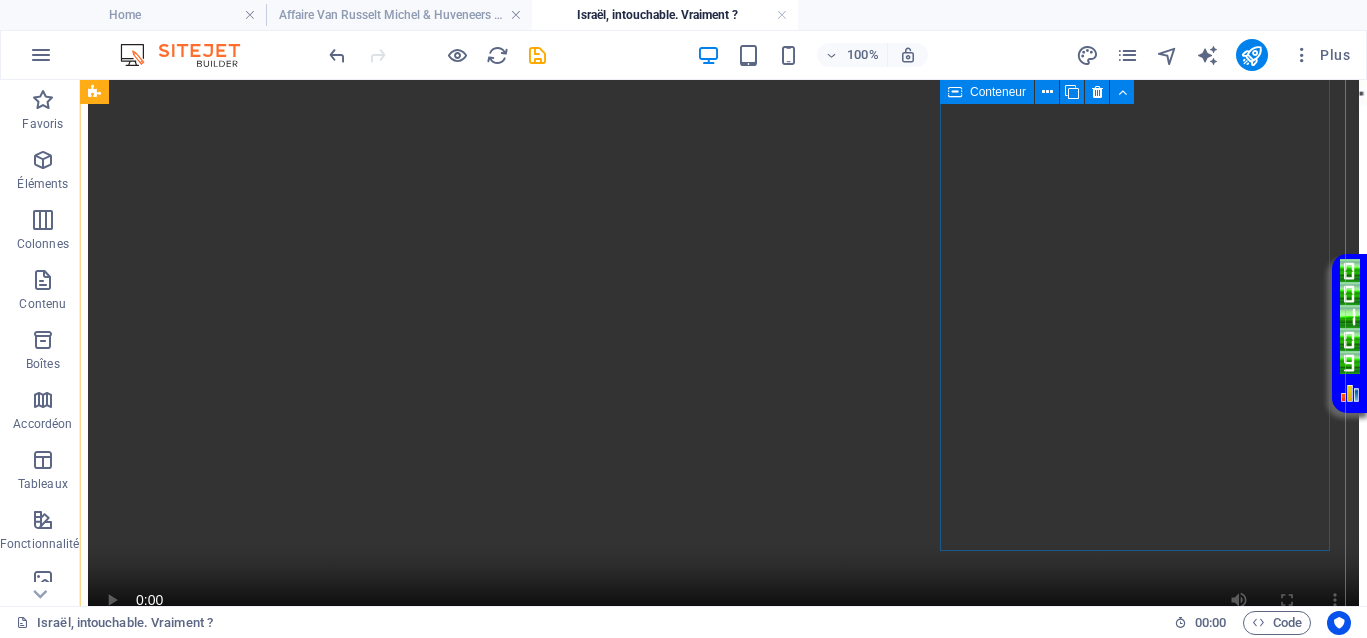 click on "Coller le presse-papiers" at bounding box center [797, 1006] 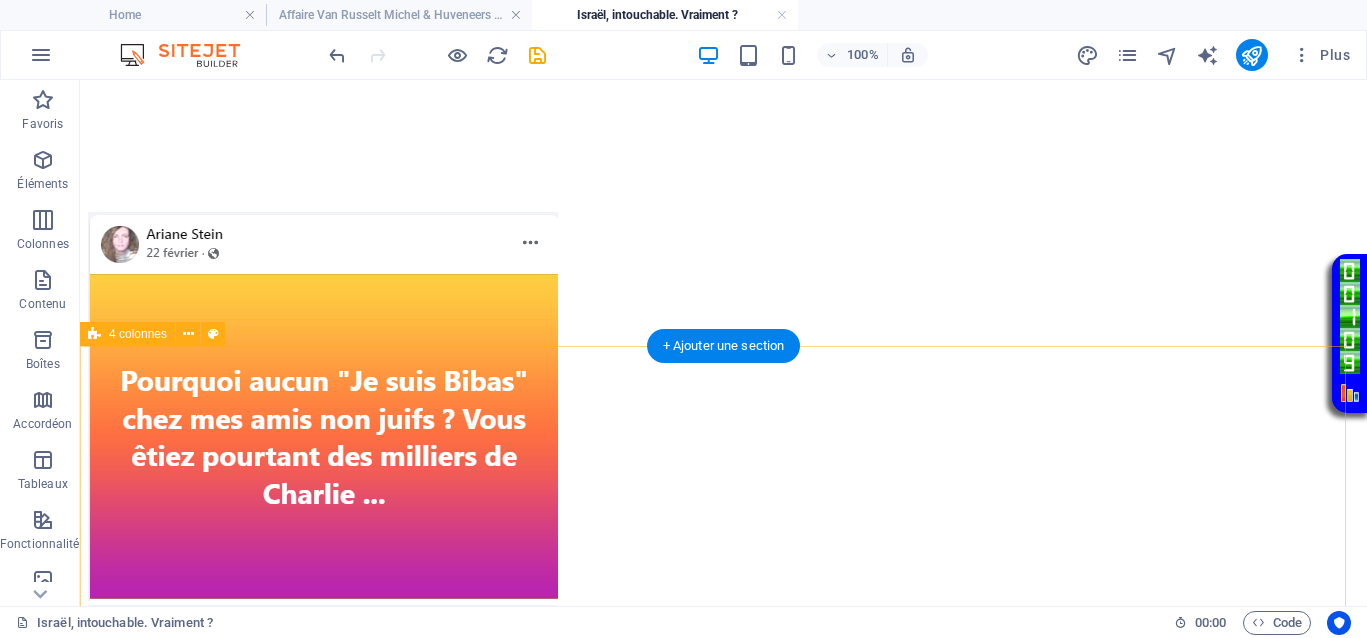 scroll, scrollTop: 1848, scrollLeft: 0, axis: vertical 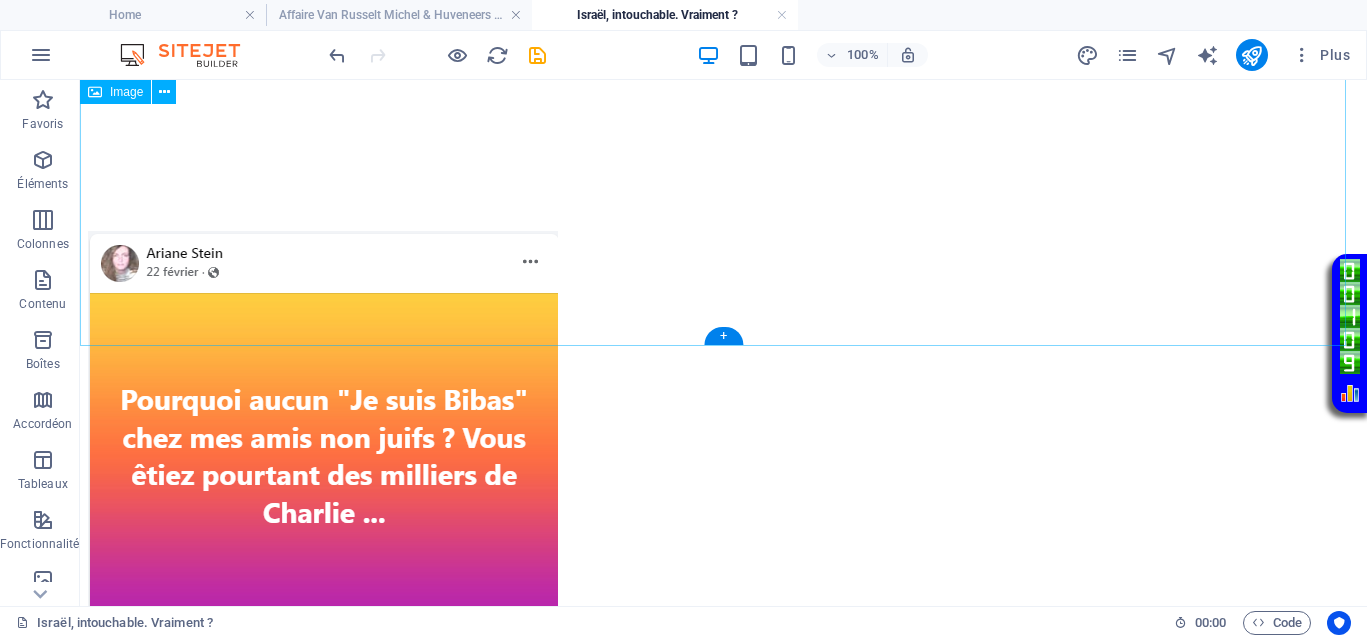 click at bounding box center [723, 820] 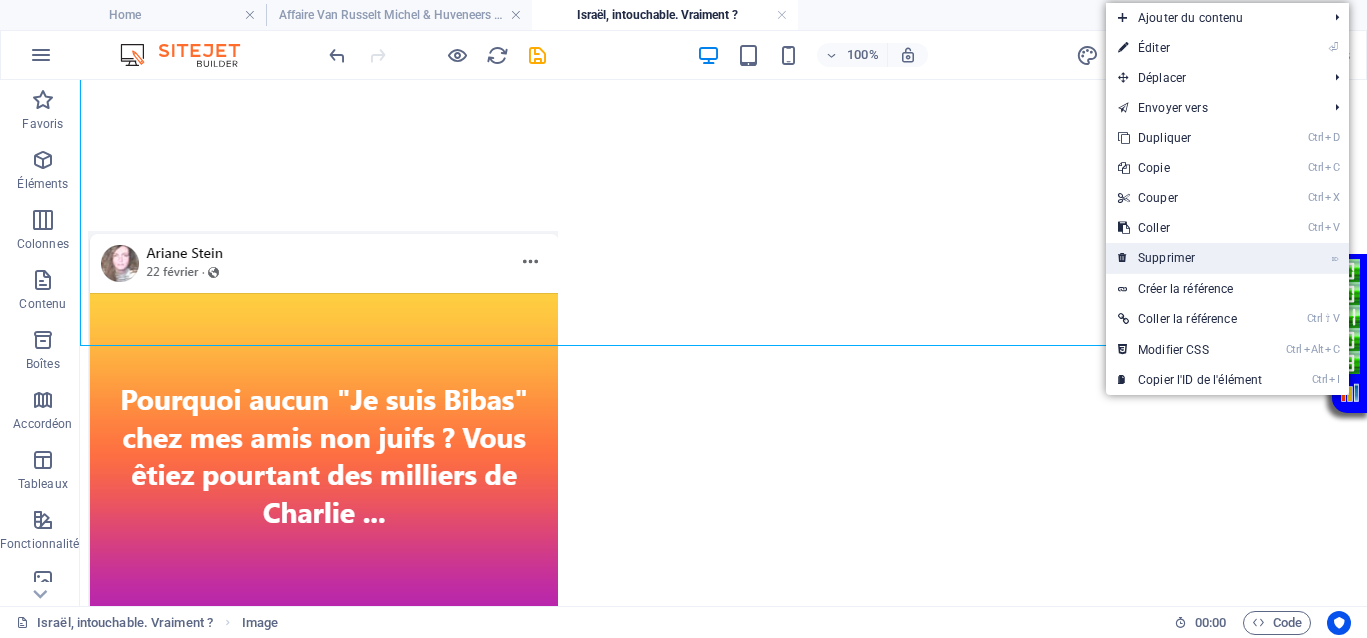click on "⌦  Supprimer" at bounding box center (1190, 258) 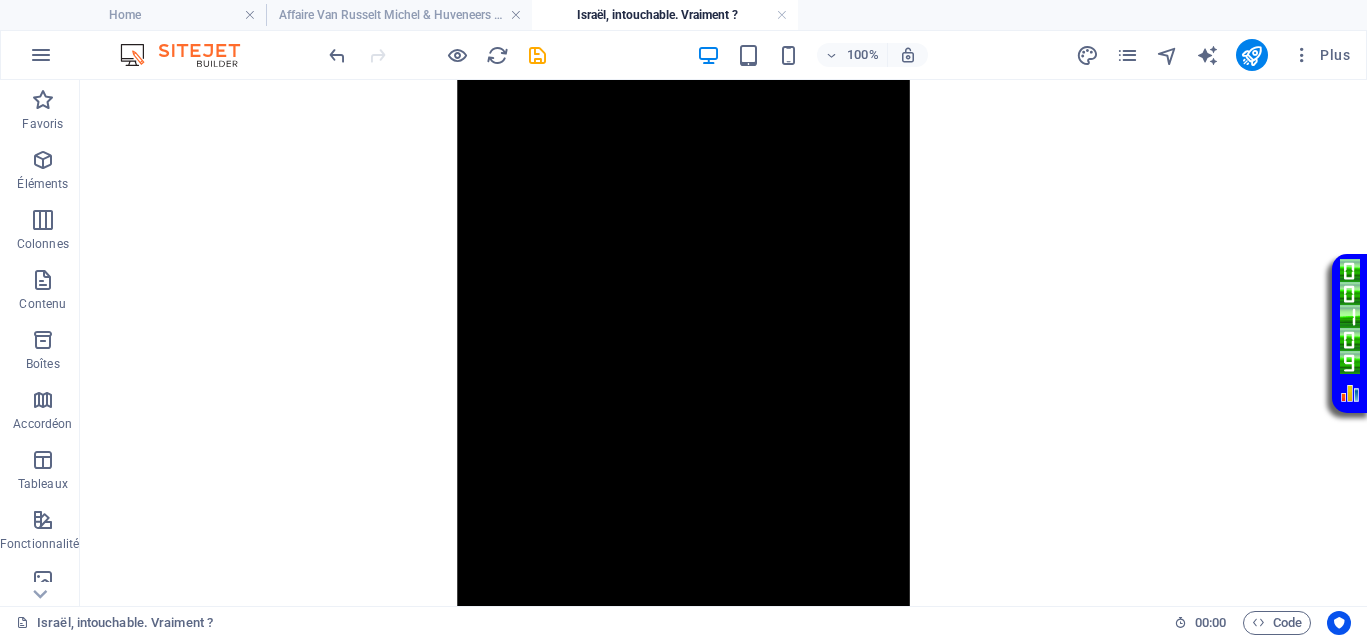 scroll, scrollTop: 20765, scrollLeft: 0, axis: vertical 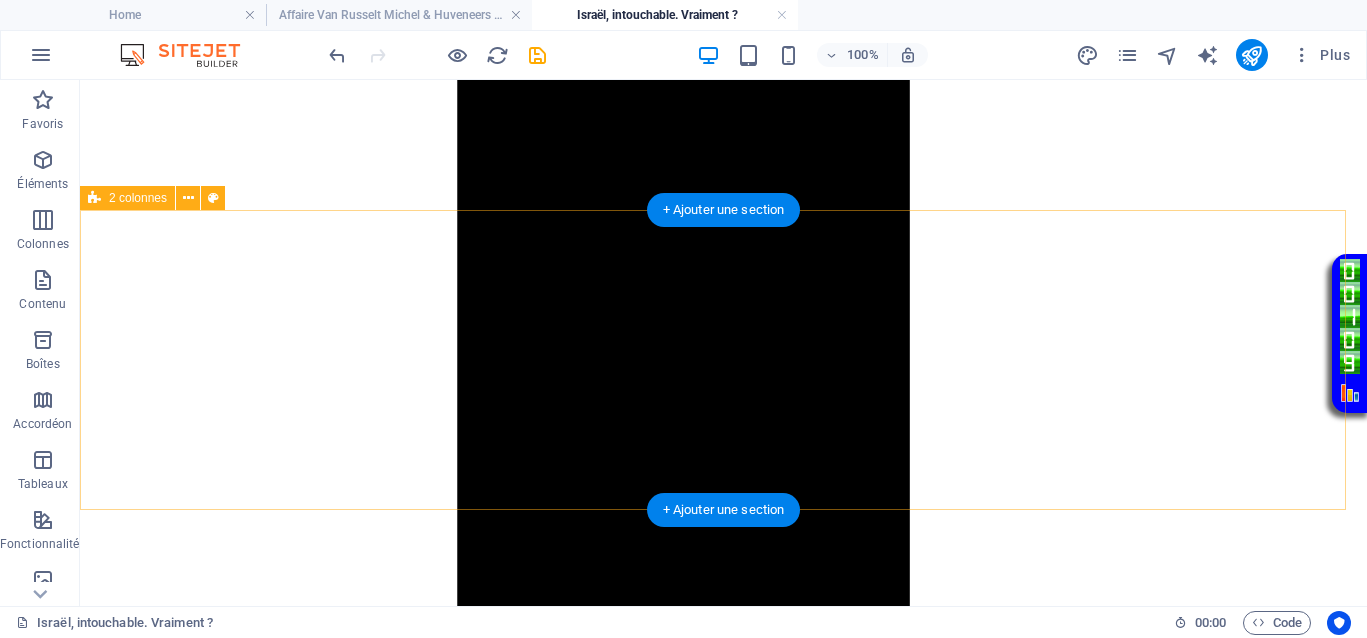 click on "Déposer le contenu ici ou  Ajouter les éléments  Coller le presse-papiers Déposer le contenu ici ou  Ajouter les éléments  Coller le presse-papiers" at bounding box center (723, -1679) 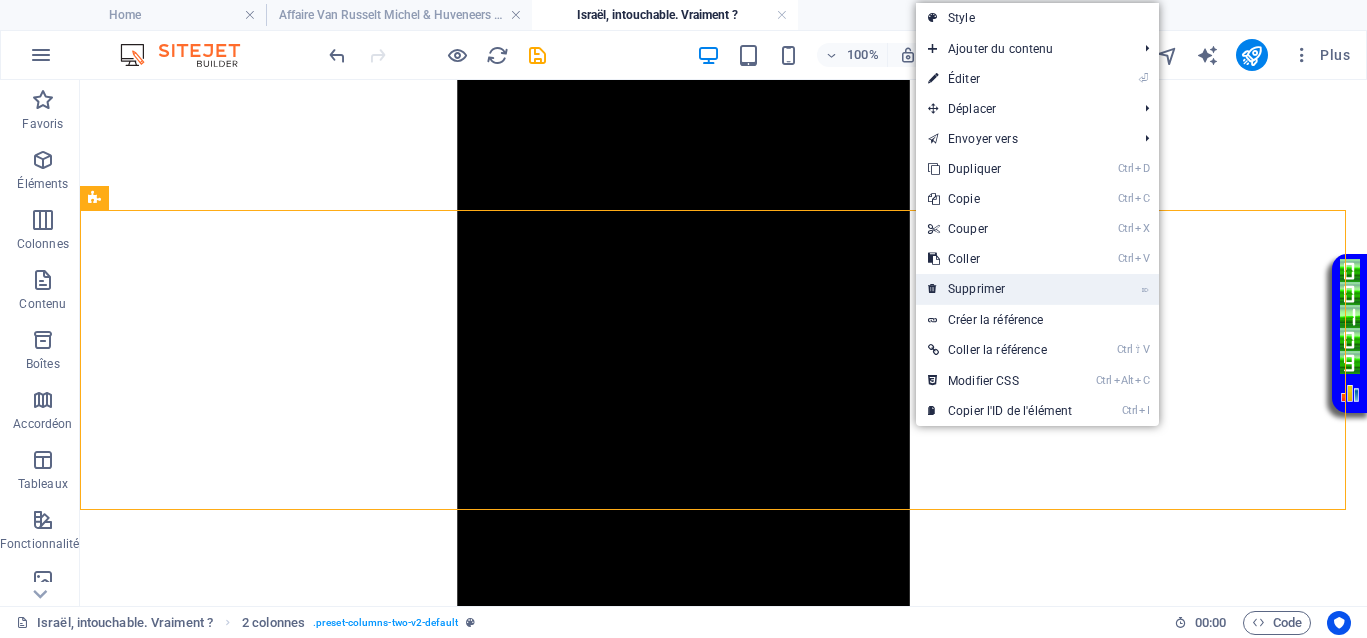click on "⌦  Supprimer" at bounding box center (1000, 289) 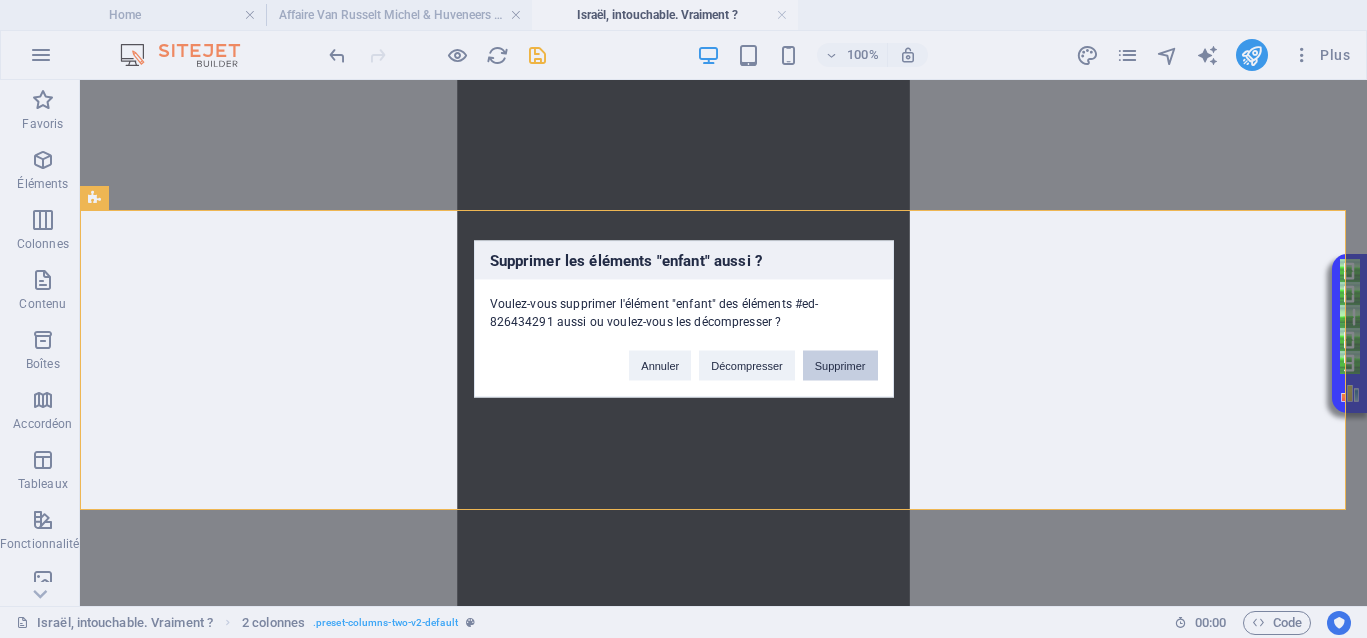 click on "Supprimer" at bounding box center [840, 366] 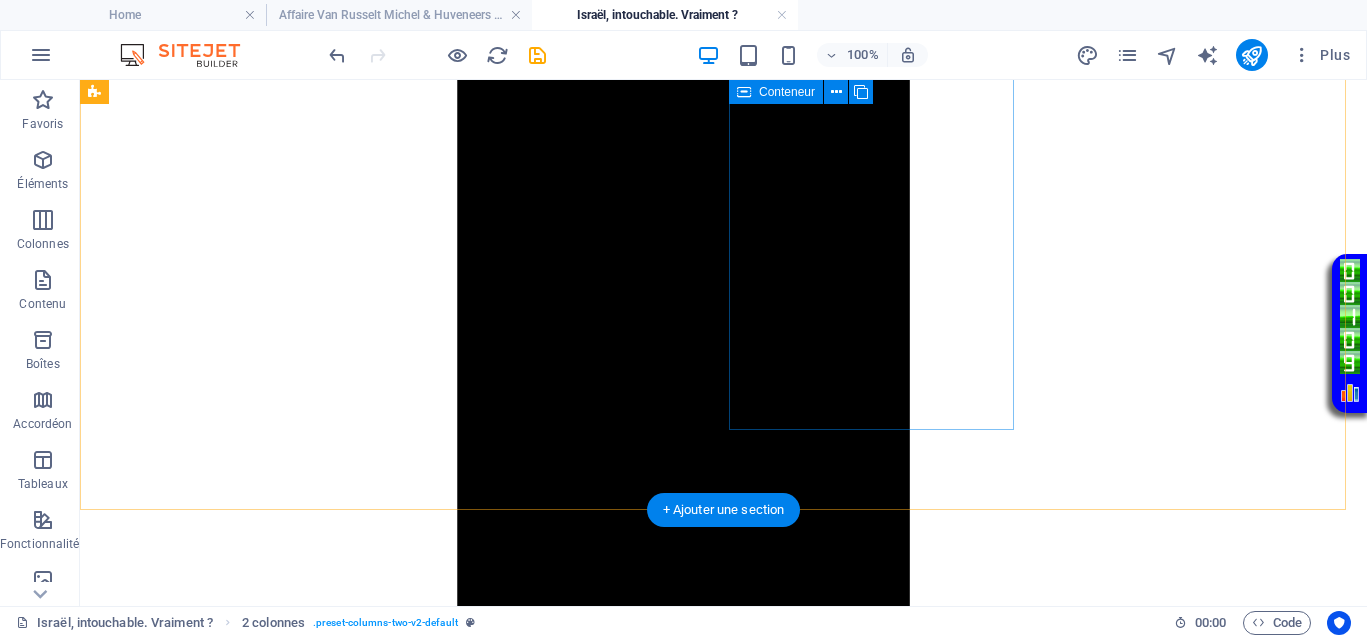 scroll, scrollTop: 20465, scrollLeft: 0, axis: vertical 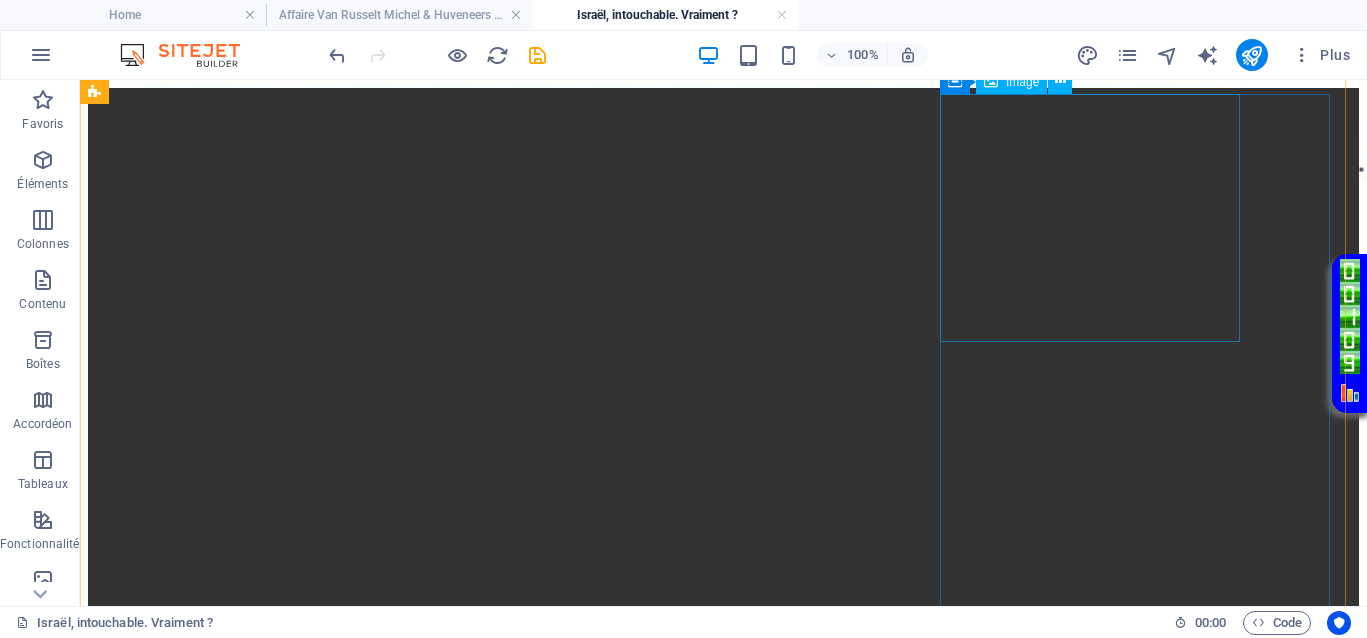 click at bounding box center [723, 1177] 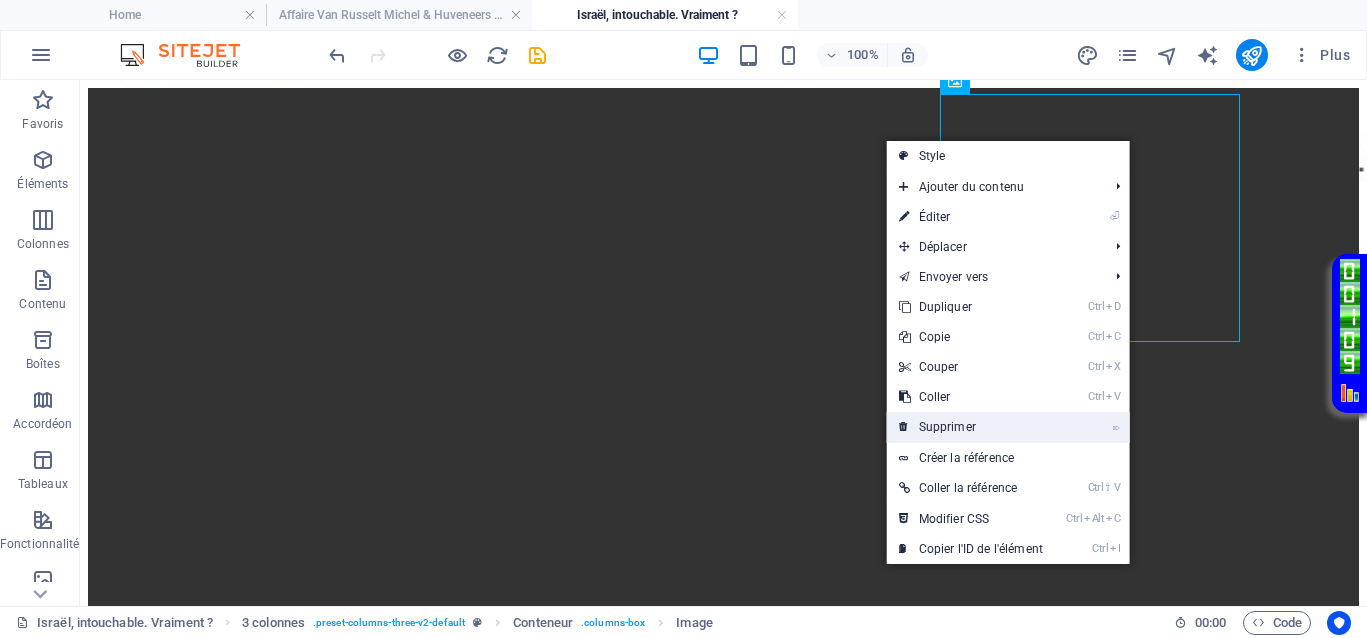click on "⌦  Supprimer" at bounding box center [971, 427] 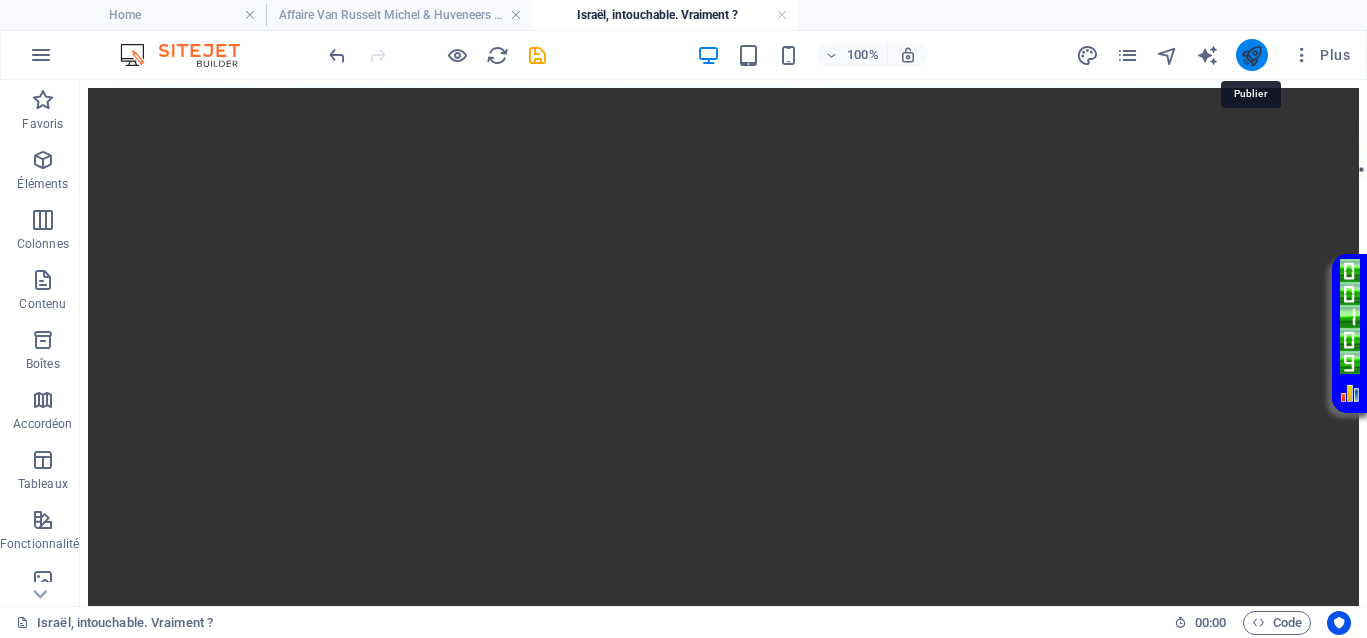 click at bounding box center [1251, 55] 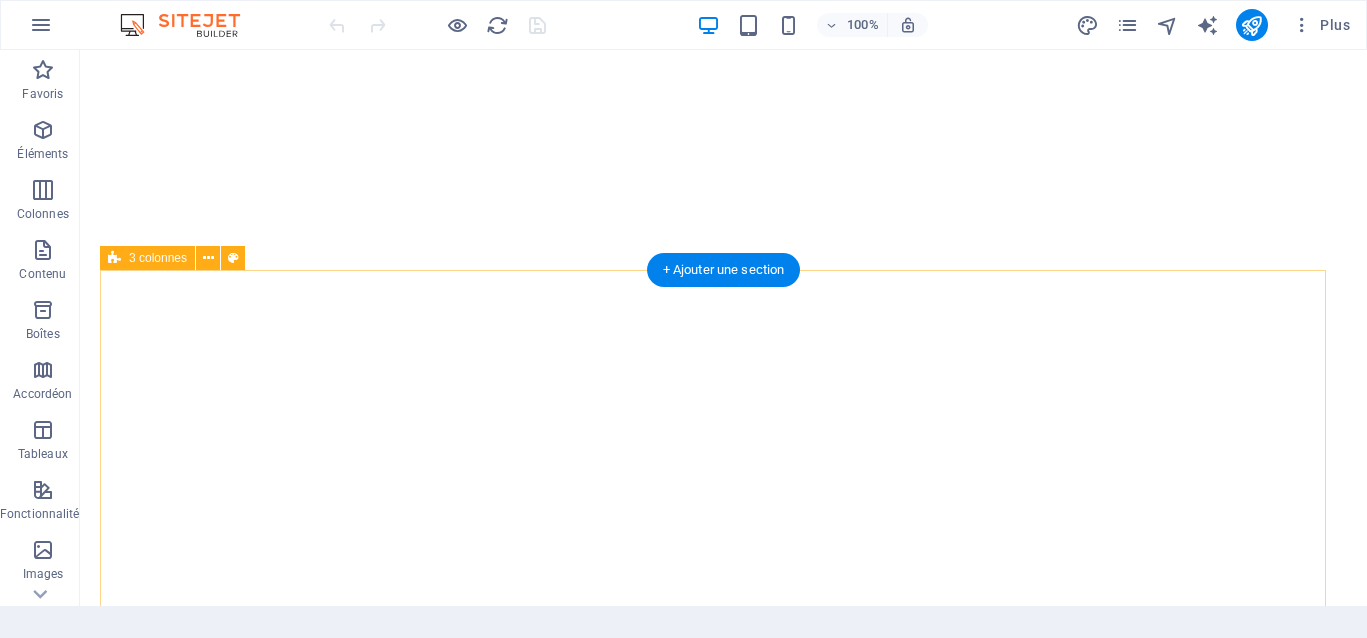 scroll, scrollTop: 0, scrollLeft: 0, axis: both 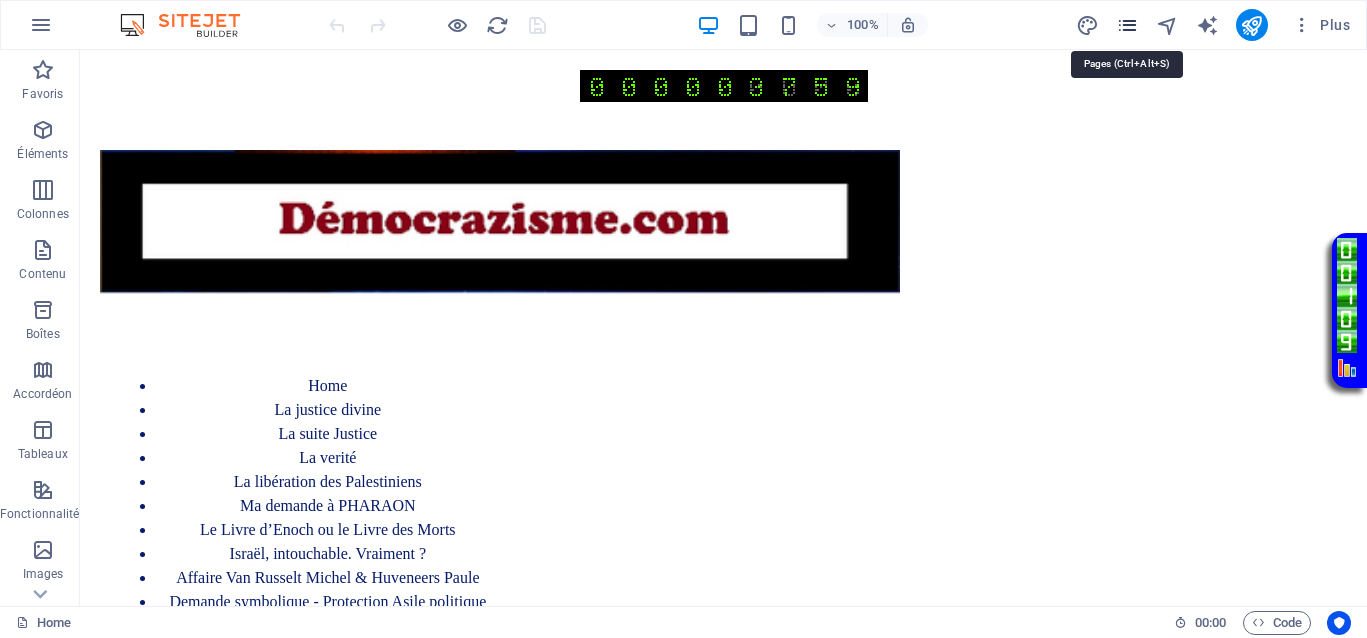 click at bounding box center (1127, 25) 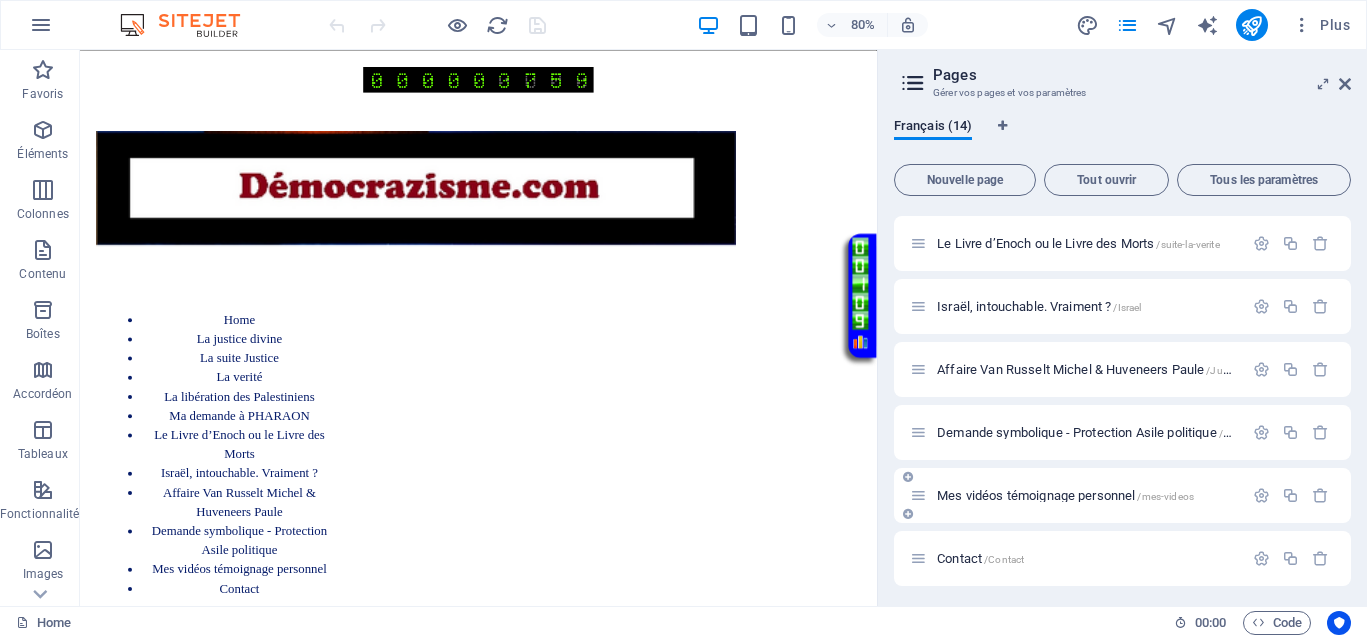 scroll, scrollTop: 375, scrollLeft: 0, axis: vertical 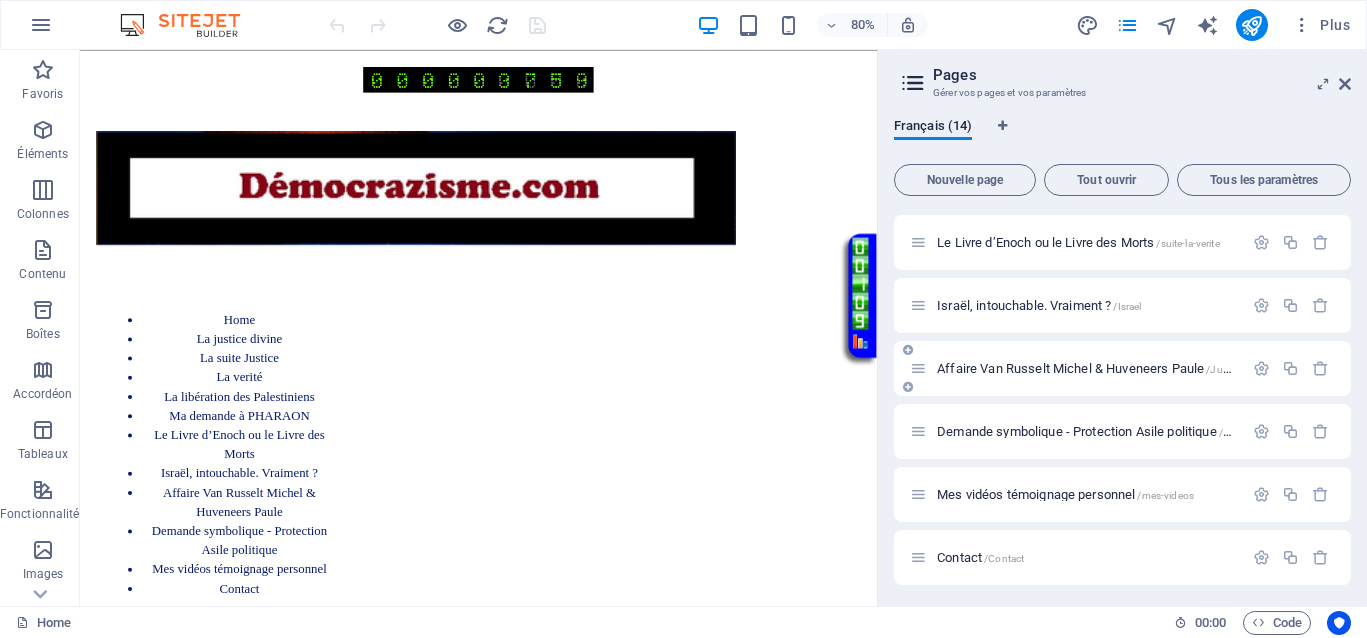 click on "Affaire Van Russelt Michel & Huveneers Paule /JusticeVanrusselthuveneers" at bounding box center [1137, 368] 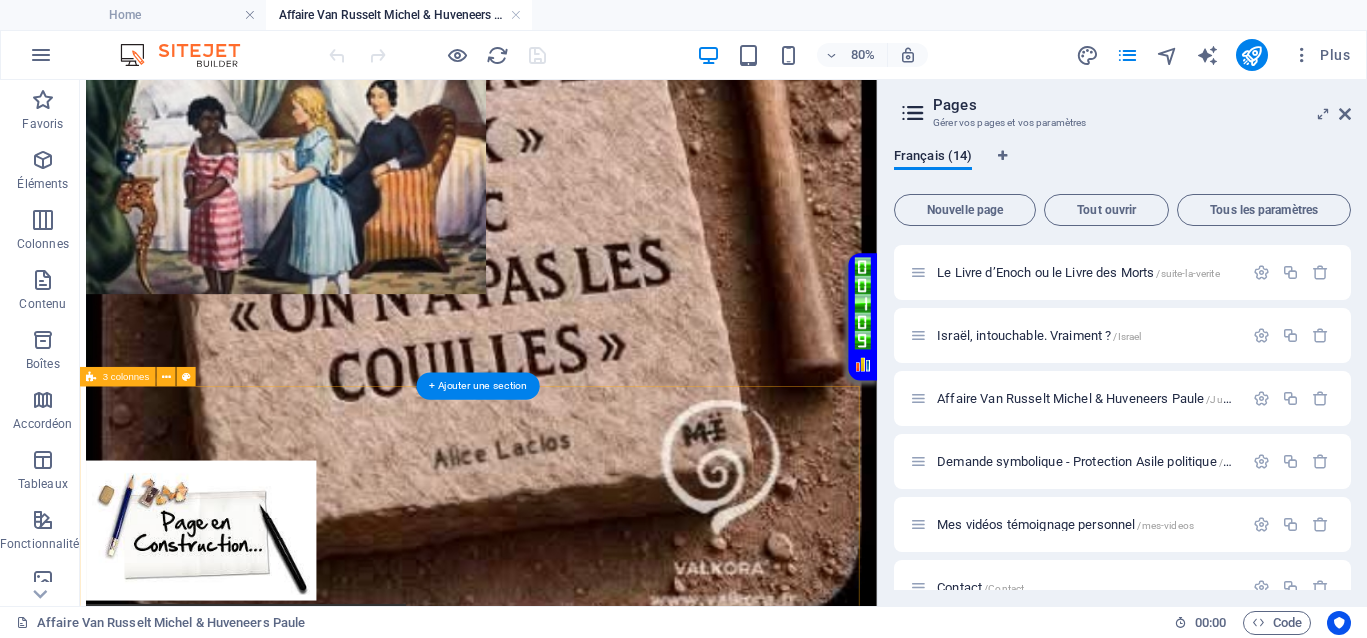 scroll, scrollTop: 875, scrollLeft: 0, axis: vertical 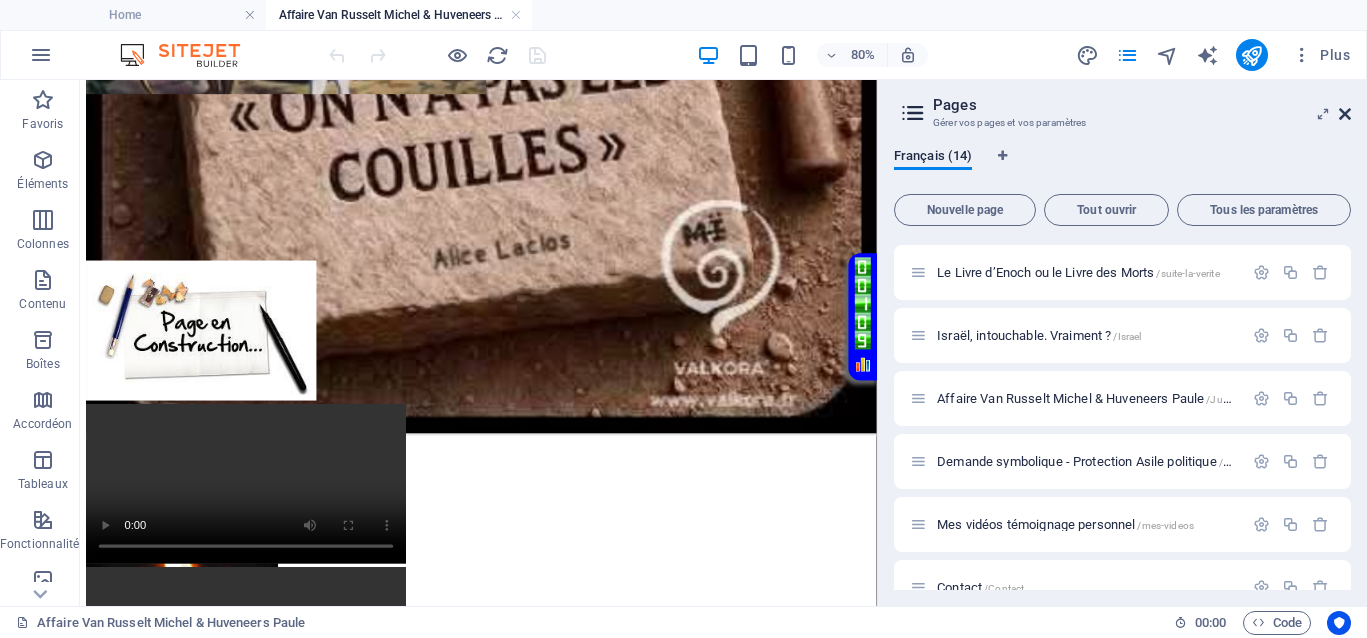 click at bounding box center (1345, 114) 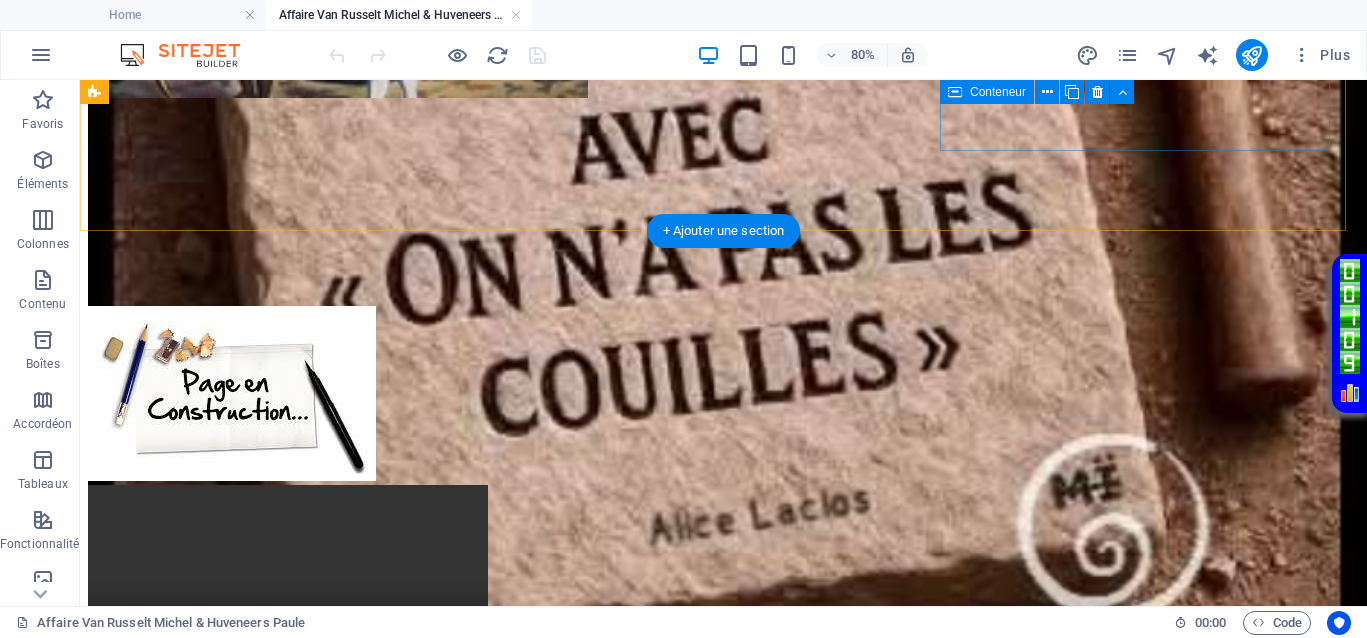 scroll, scrollTop: 845, scrollLeft: 0, axis: vertical 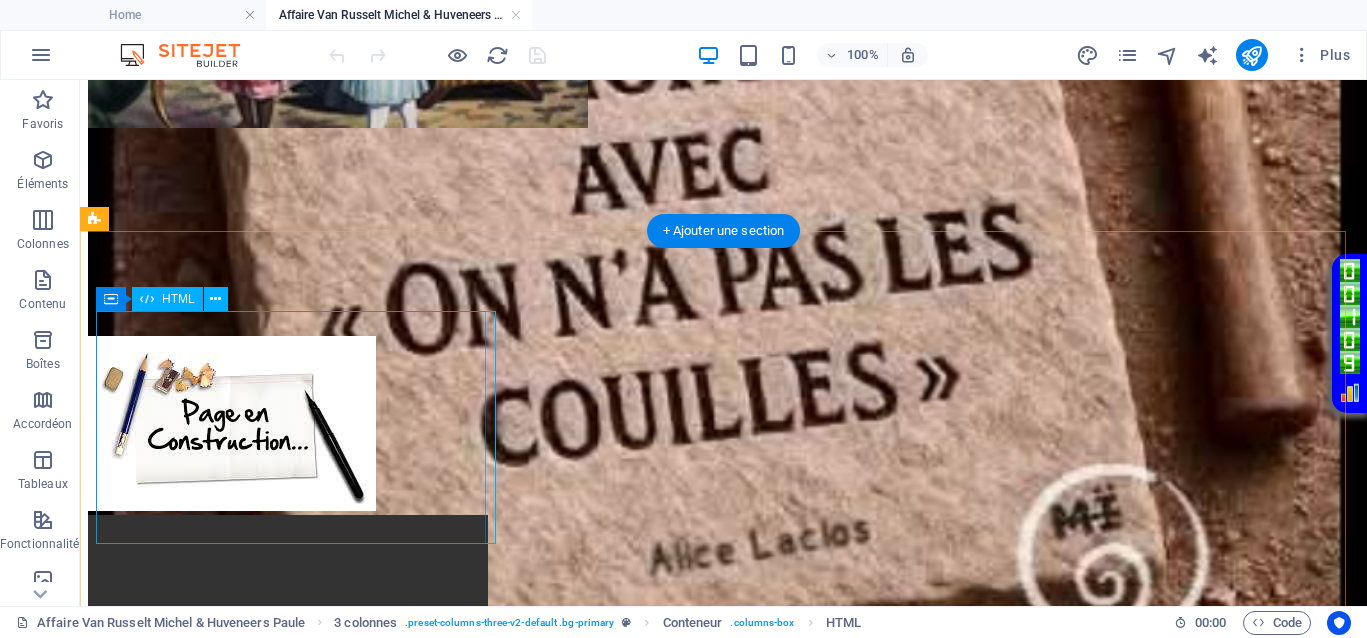 click on "Your browser does not support the video tag." at bounding box center [723, 617] 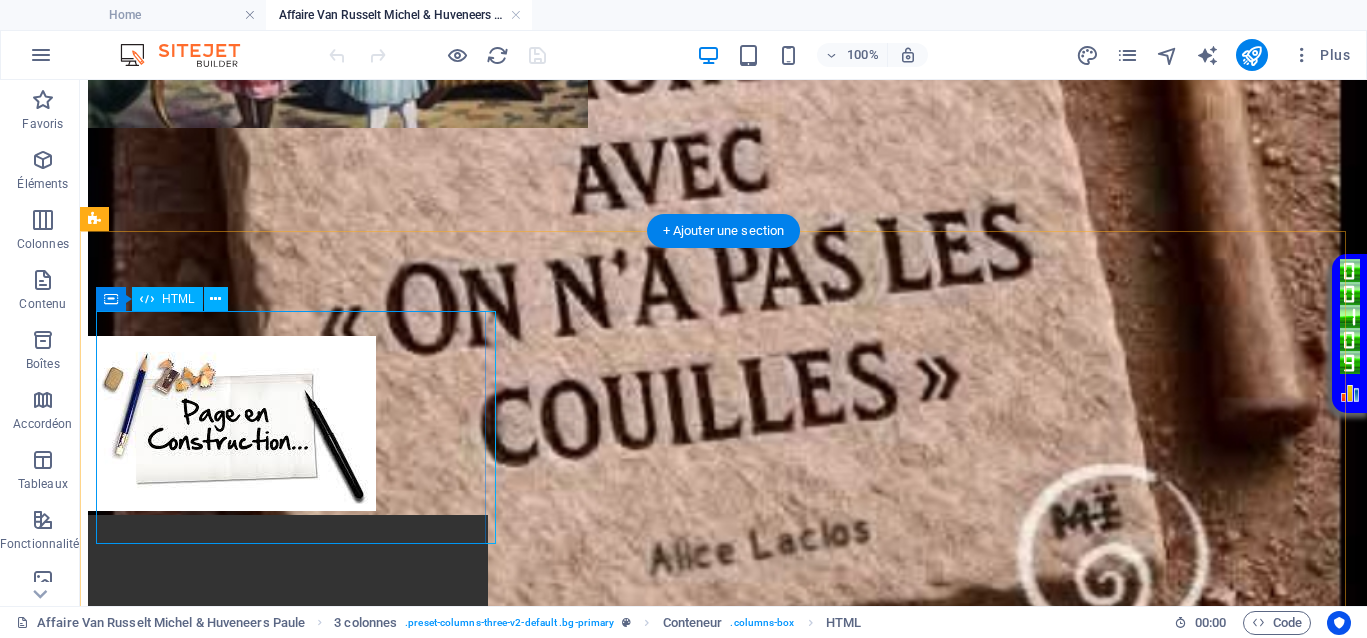 click on "Your browser does not support the video tag." at bounding box center (723, 617) 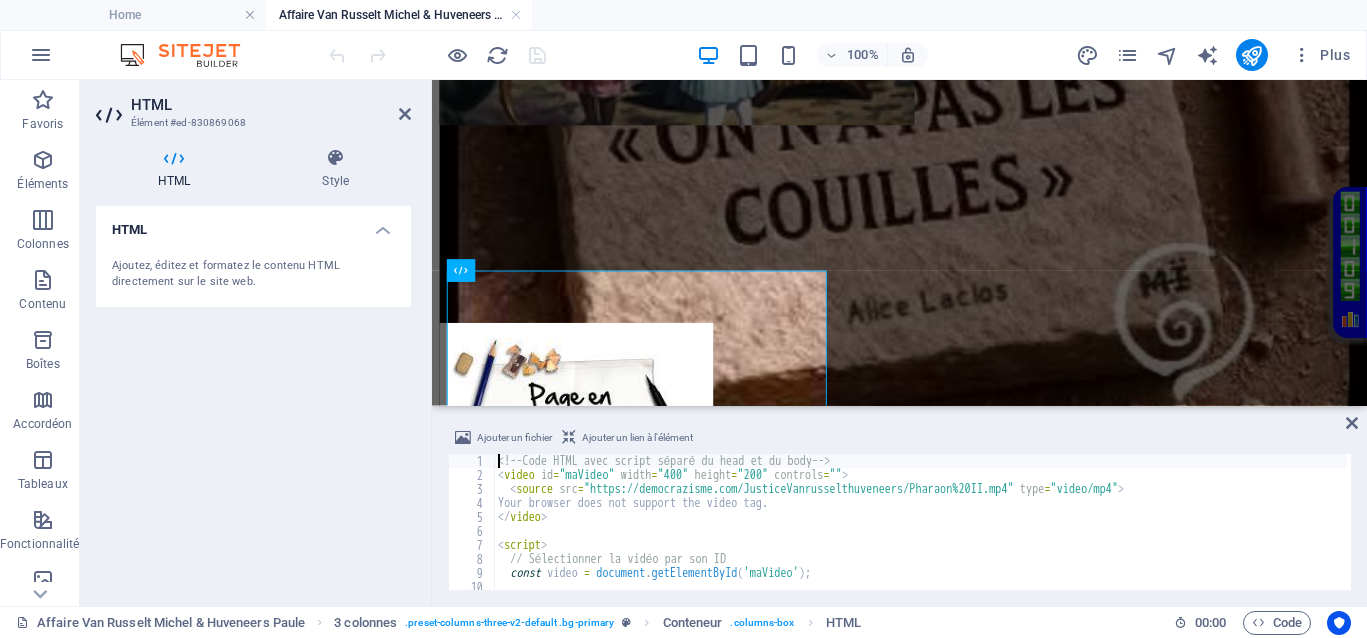 scroll, scrollTop: 875, scrollLeft: 0, axis: vertical 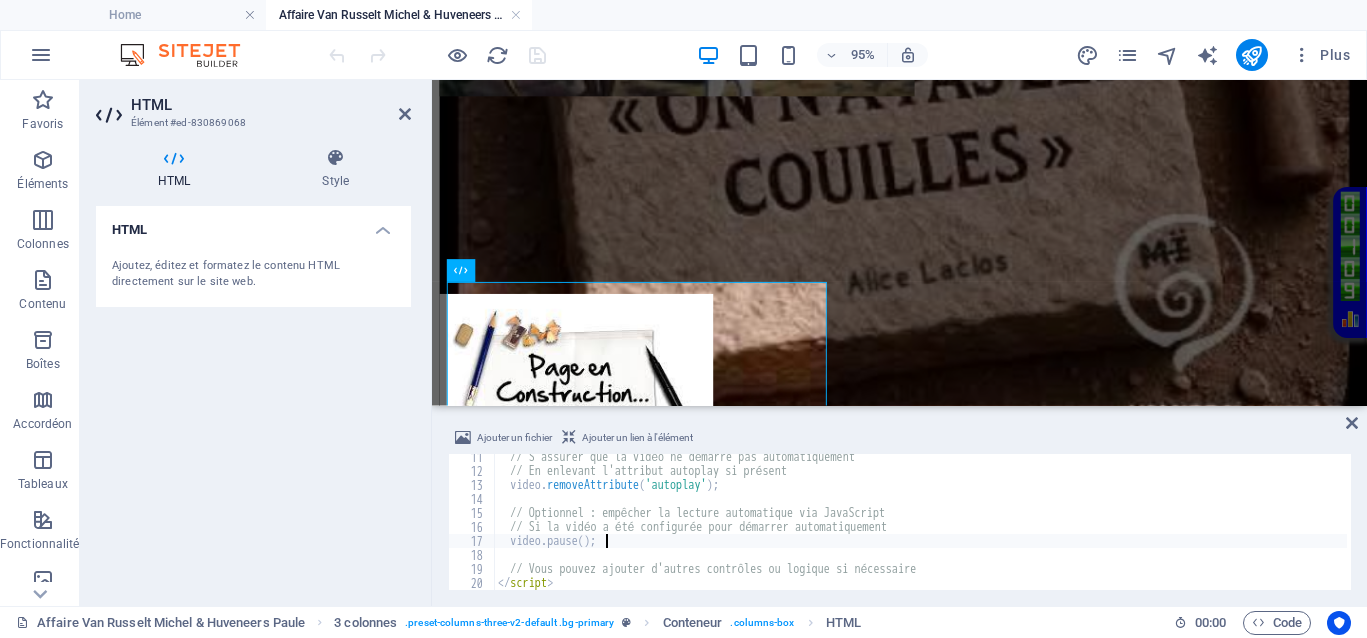 type on "// Vous pouvez ajouter d'autres contrôles ou logique si nécessaire
</script>" 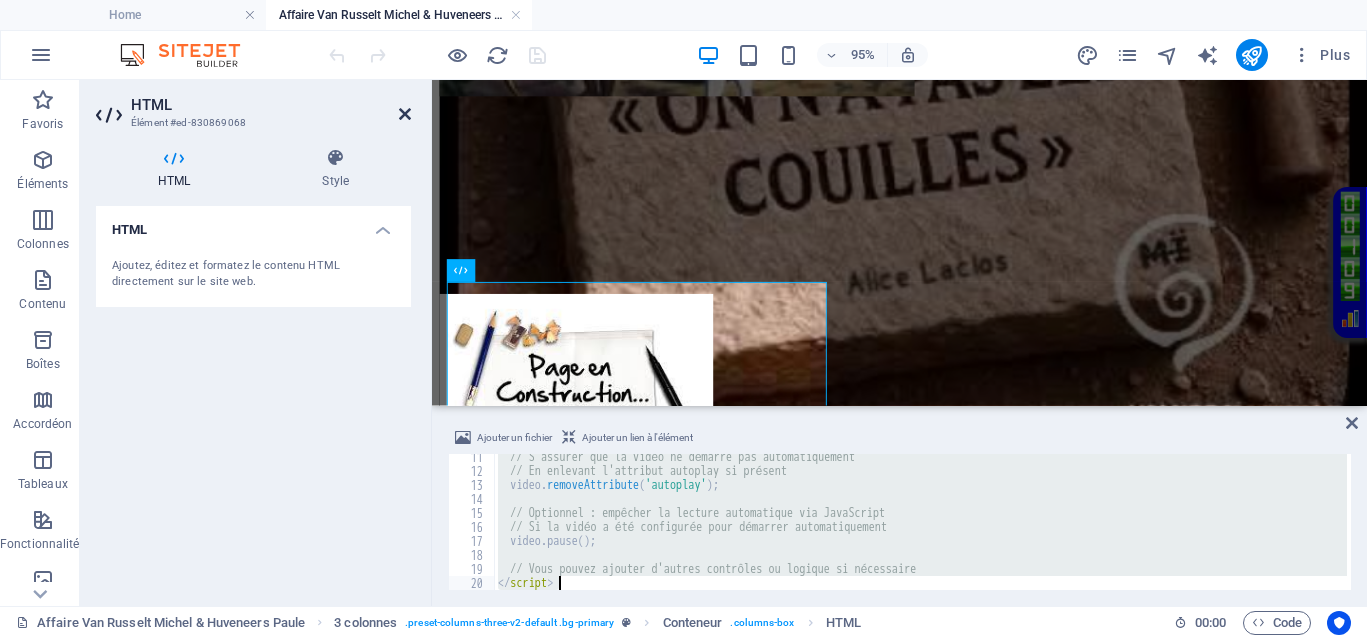 click at bounding box center (405, 114) 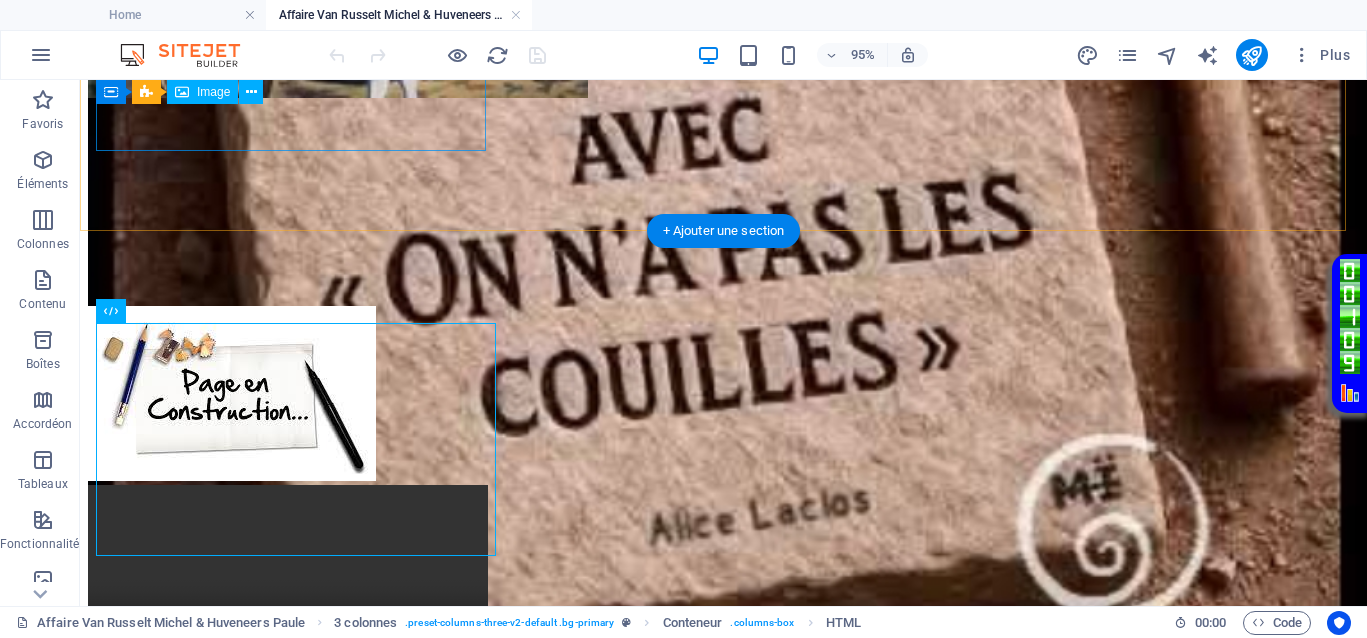 scroll, scrollTop: 845, scrollLeft: 0, axis: vertical 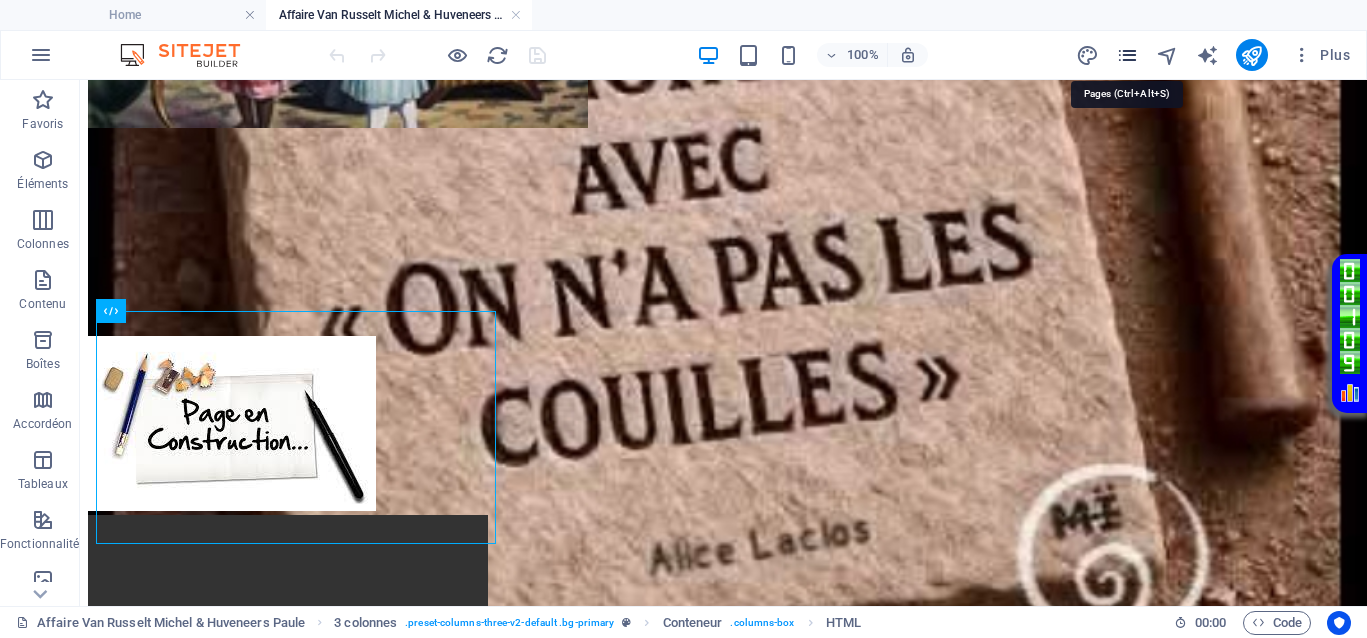 click at bounding box center [1127, 55] 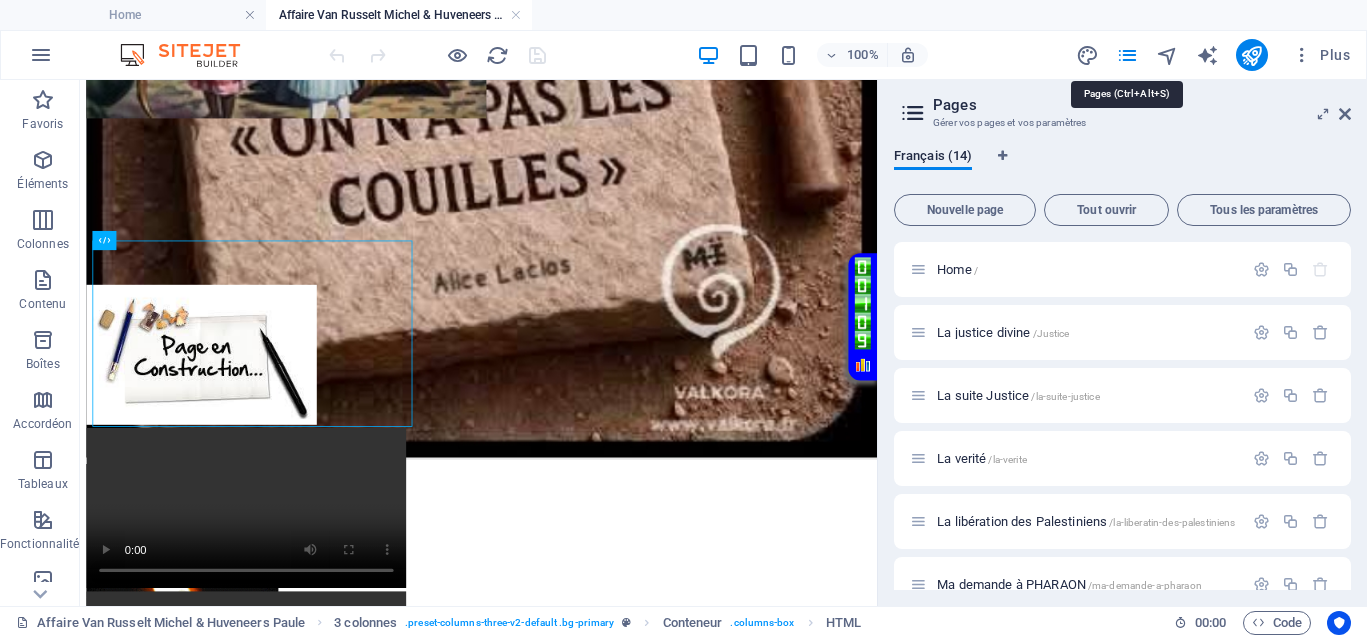 scroll, scrollTop: 875, scrollLeft: 0, axis: vertical 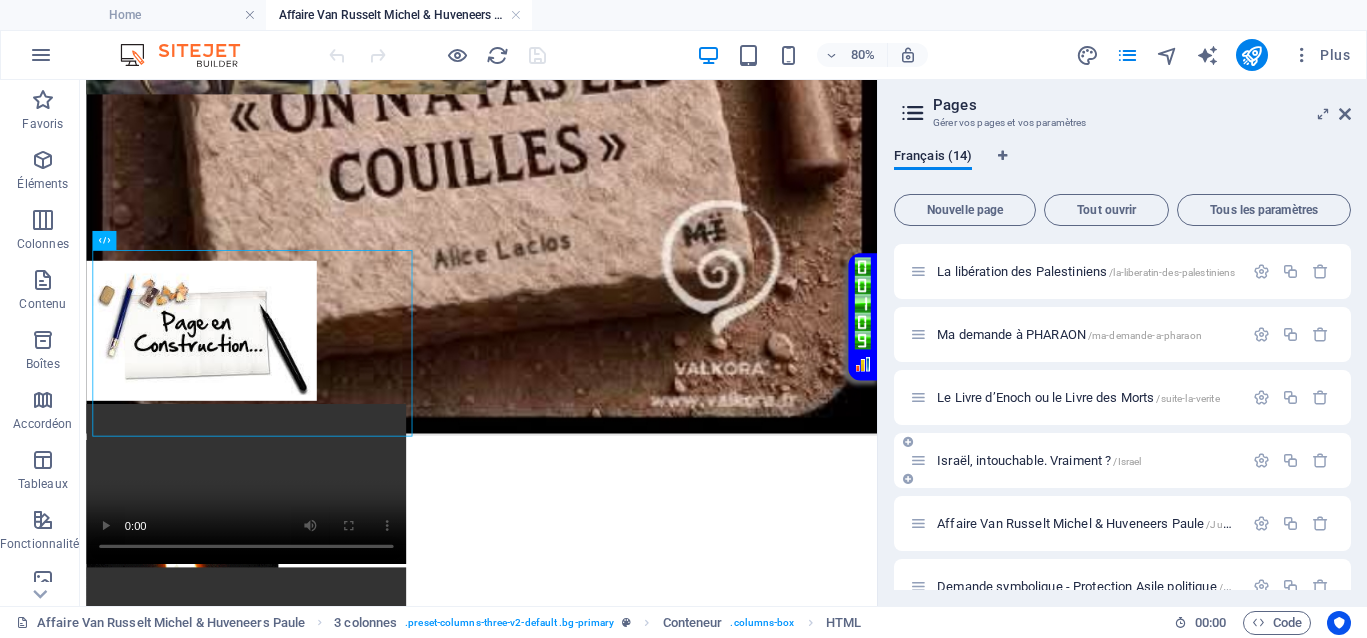 click on "Israël, intouchable. Vraiment ? /Israel" at bounding box center [1039, 460] 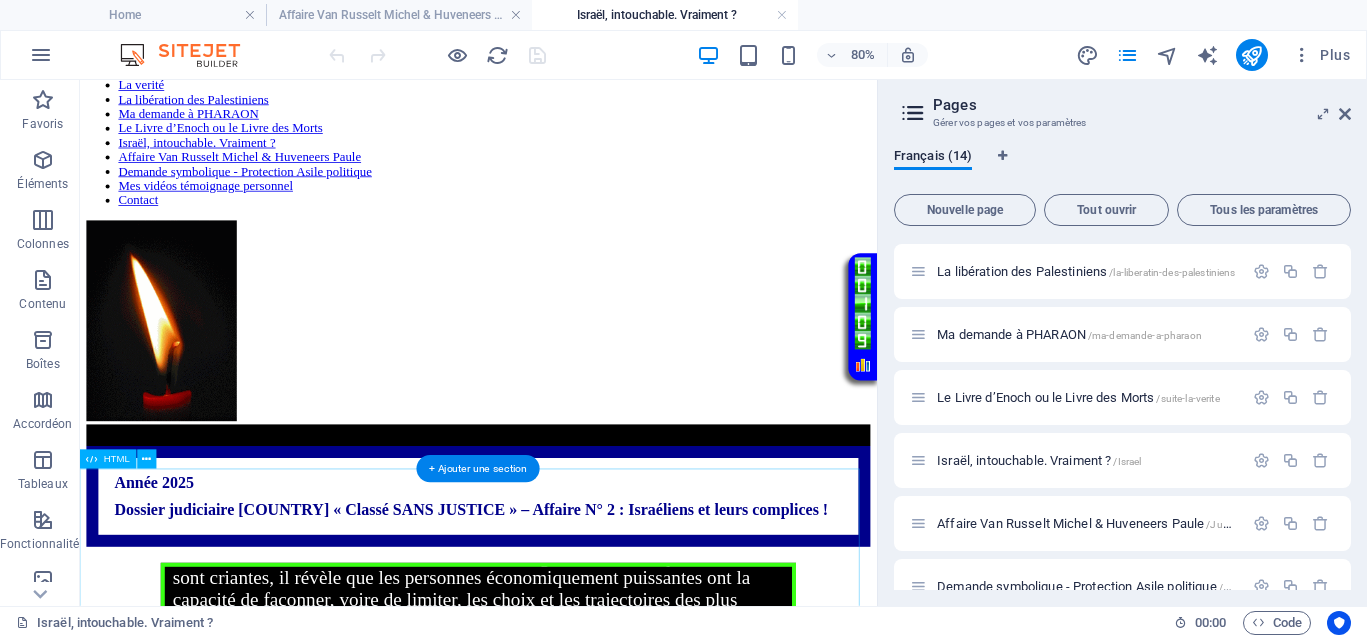 scroll, scrollTop: 250, scrollLeft: 0, axis: vertical 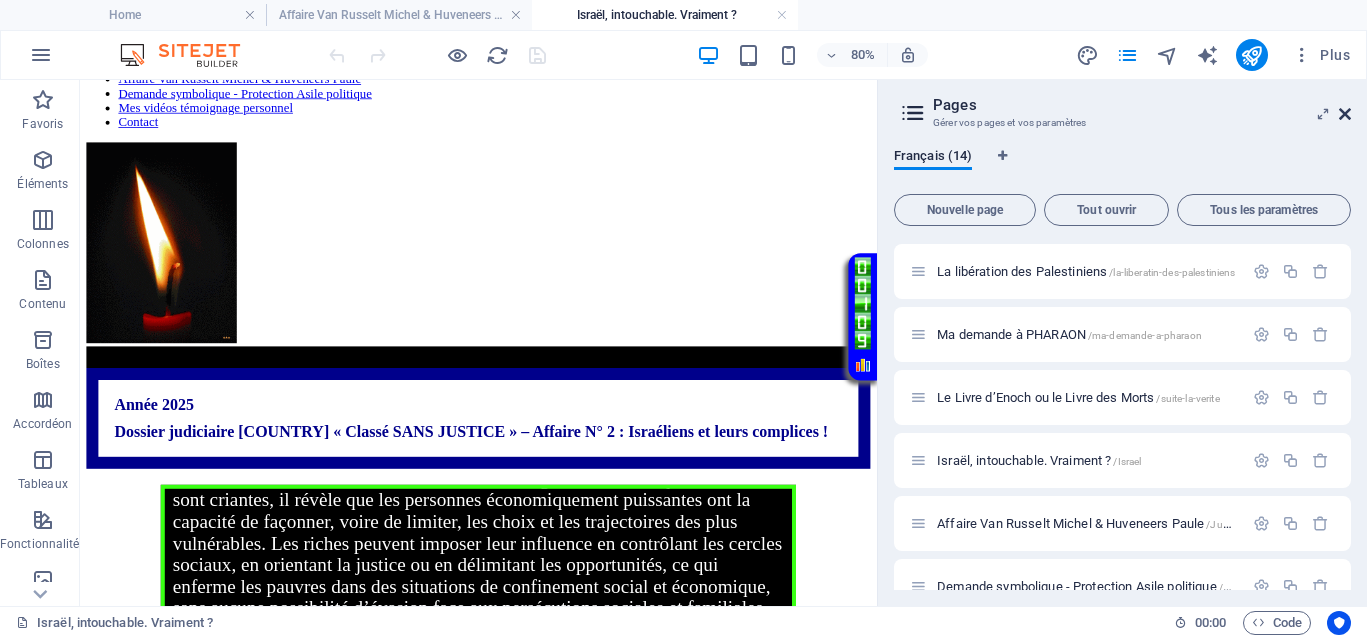 click at bounding box center (1345, 114) 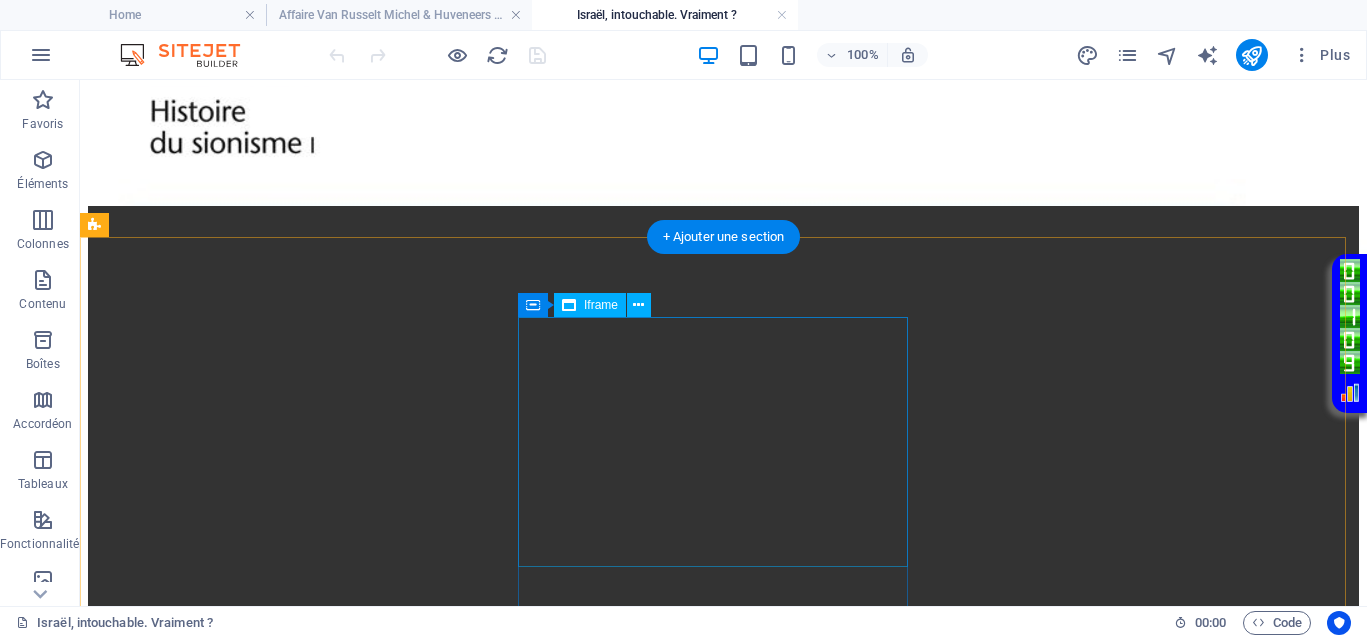 scroll, scrollTop: 1000, scrollLeft: 0, axis: vertical 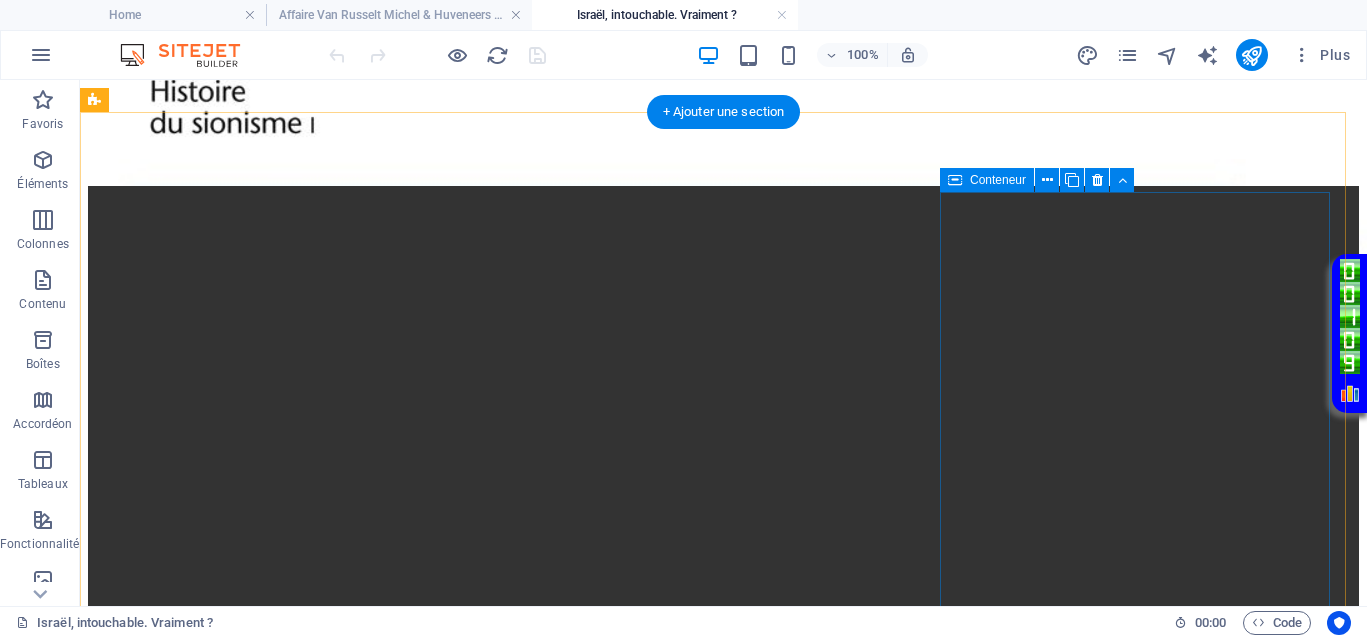 click on "Coller le presse-papiers" at bounding box center [797, 1180] 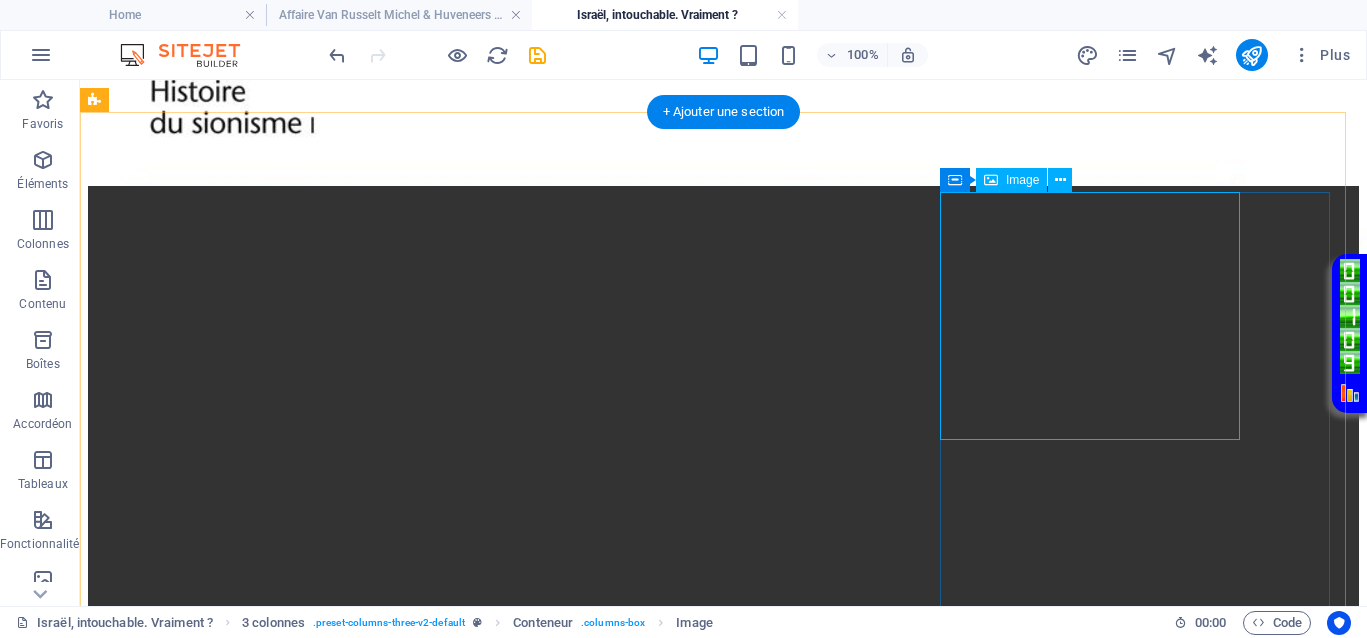 click at bounding box center (723, 1275) 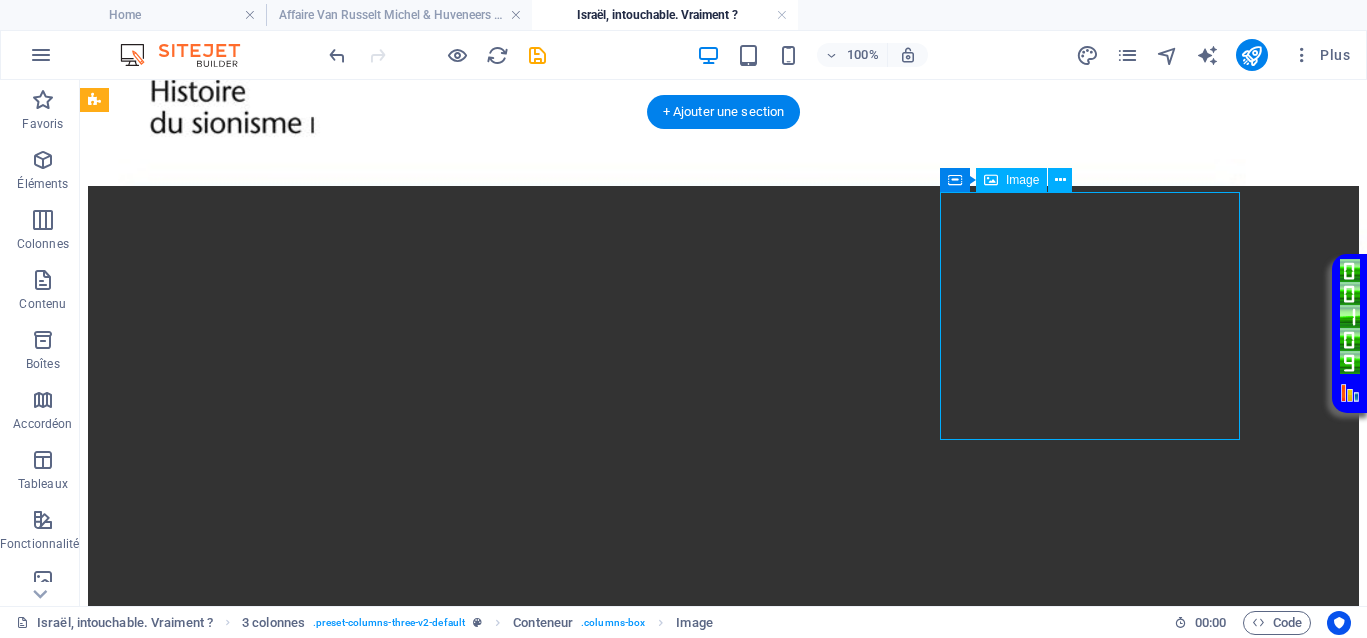 click at bounding box center (723, 1275) 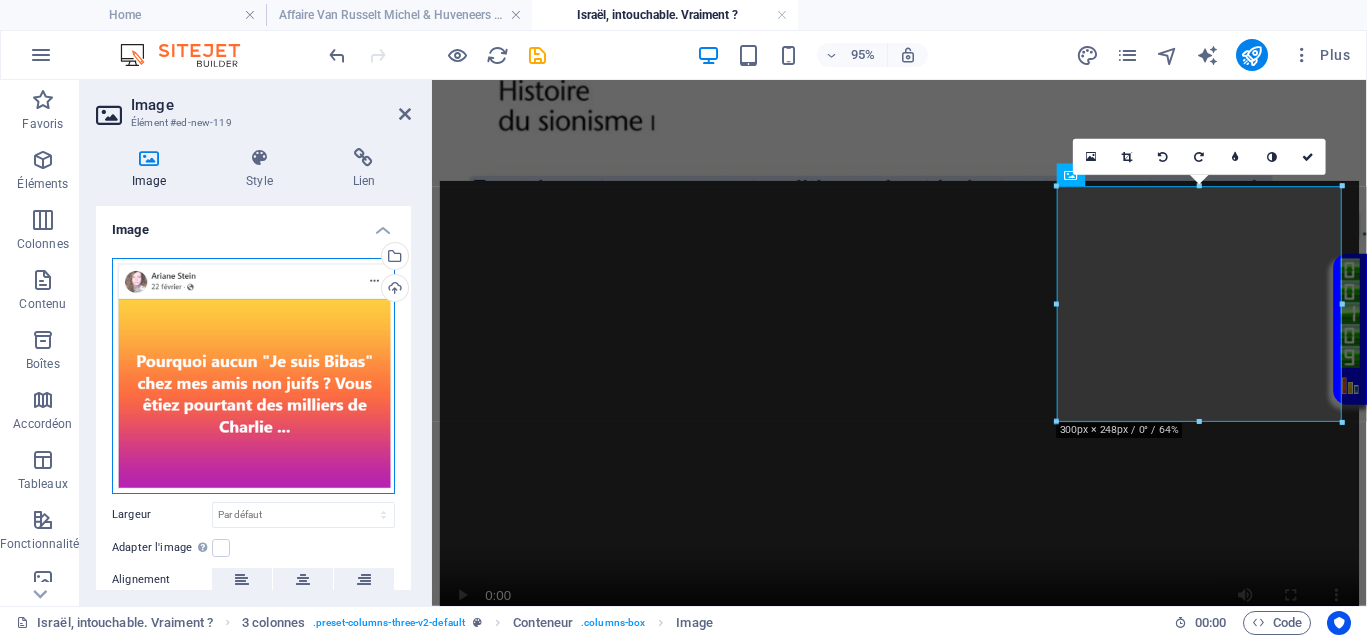click on "Glissez les fichiers ici, cliquez pour choisir les fichiers ou  sélectionnez les fichiers depuis Fichiers ou depuis notre stock gratuit de photos et de vidéos" at bounding box center (253, 376) 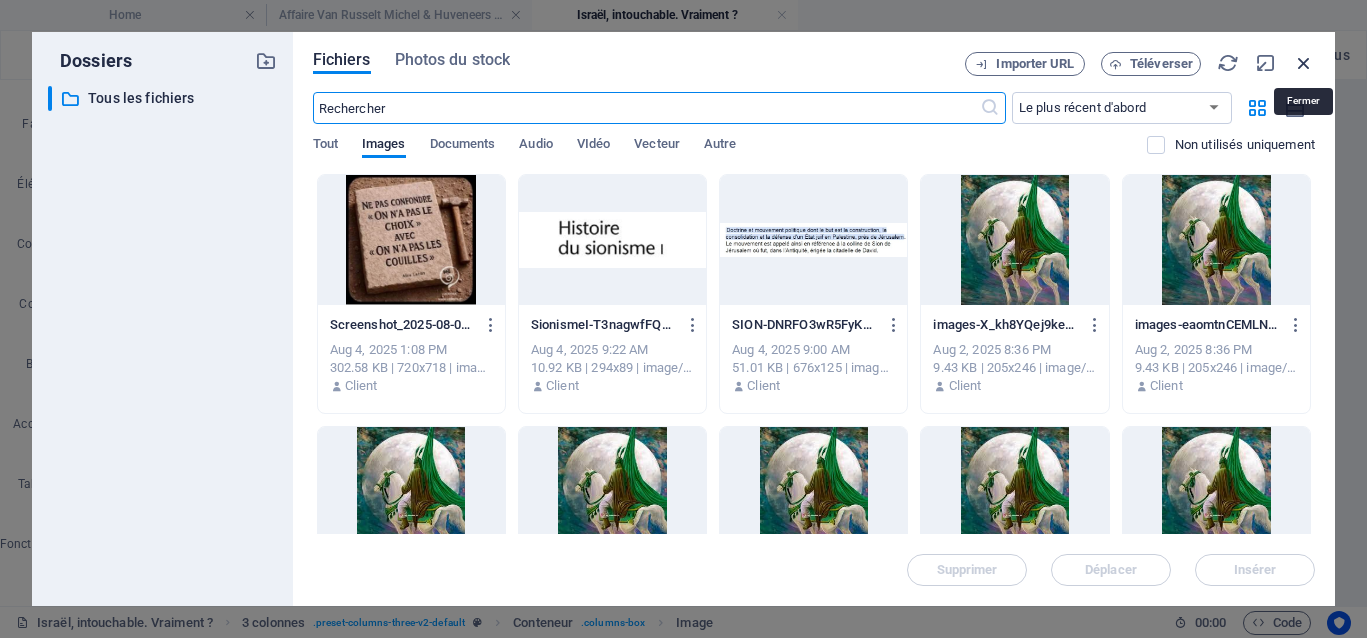 drag, startPoint x: 698, startPoint y: 240, endPoint x: 1301, endPoint y: 63, distance: 628.4409 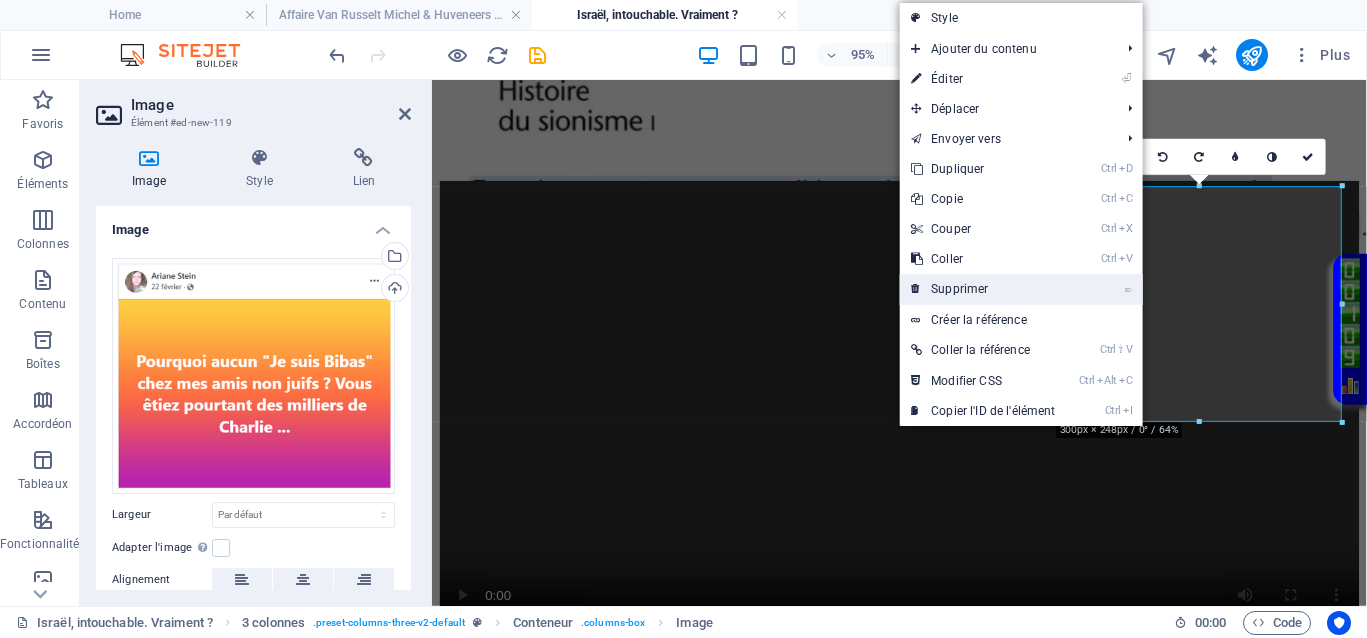 click on "⌦  Supprimer" at bounding box center [983, 289] 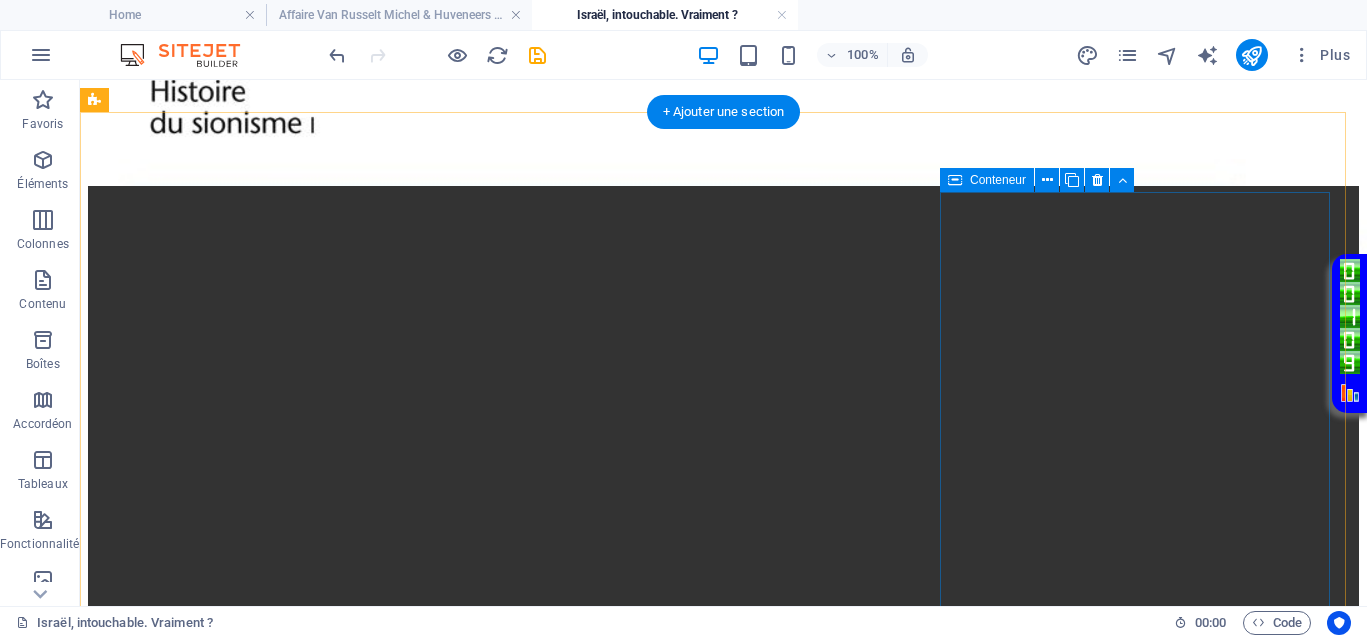 click on "Ajouter les éléments" at bounding box center [639, 1180] 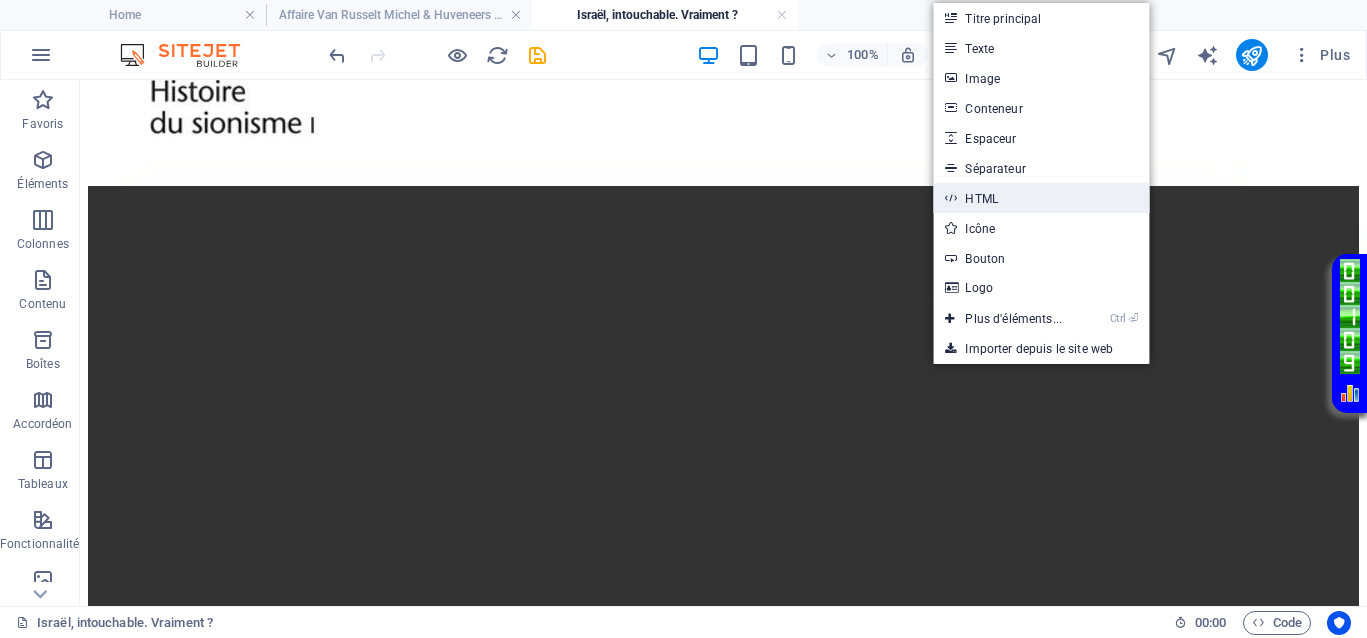 click on "HTML" at bounding box center (1041, 198) 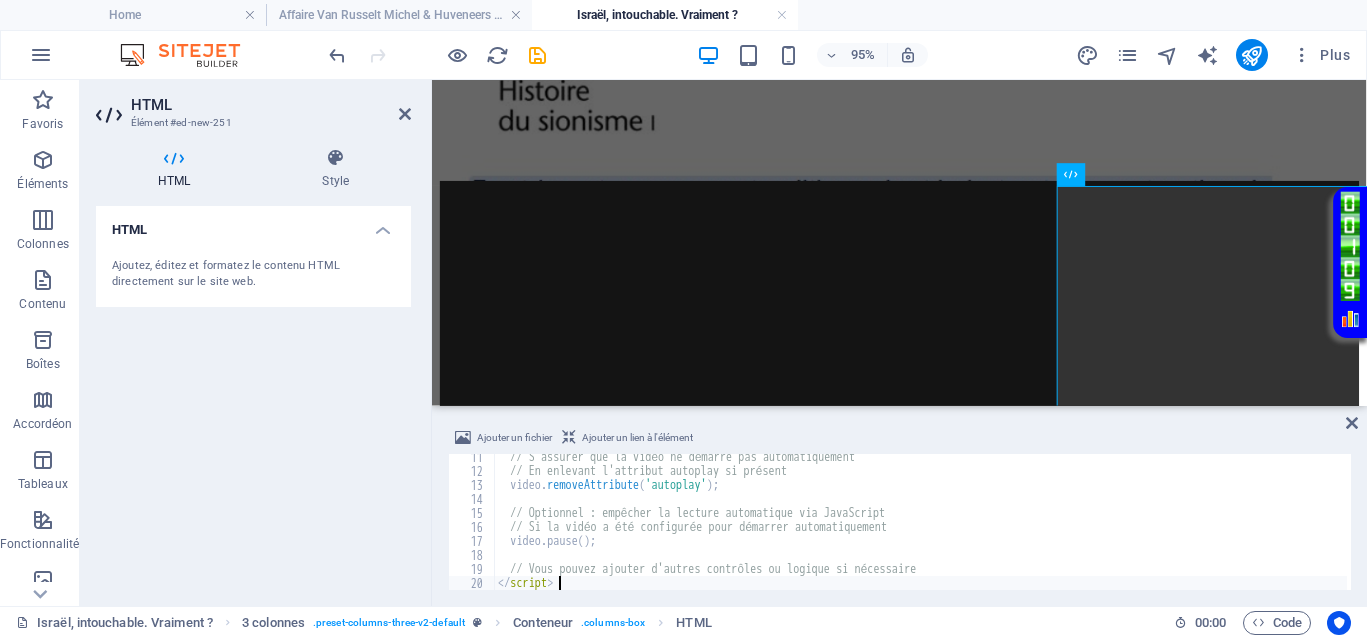 scroll, scrollTop: 0, scrollLeft: 0, axis: both 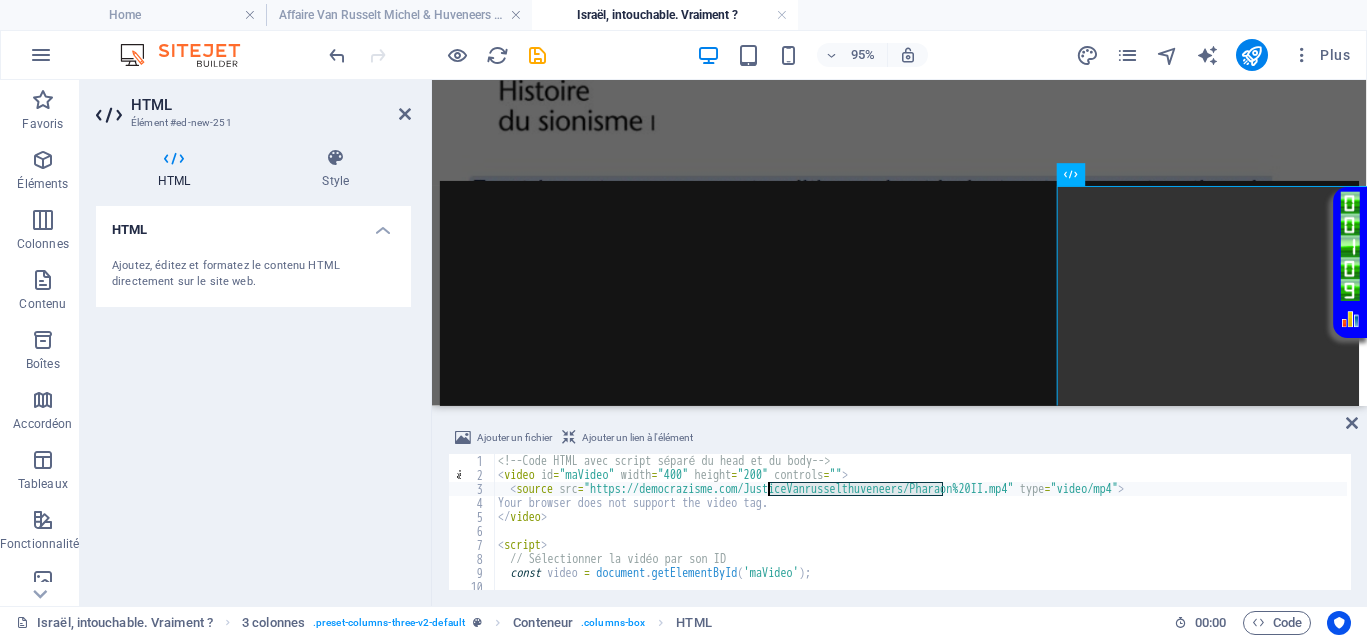 drag, startPoint x: 944, startPoint y: 487, endPoint x: 769, endPoint y: 492, distance: 175.07141 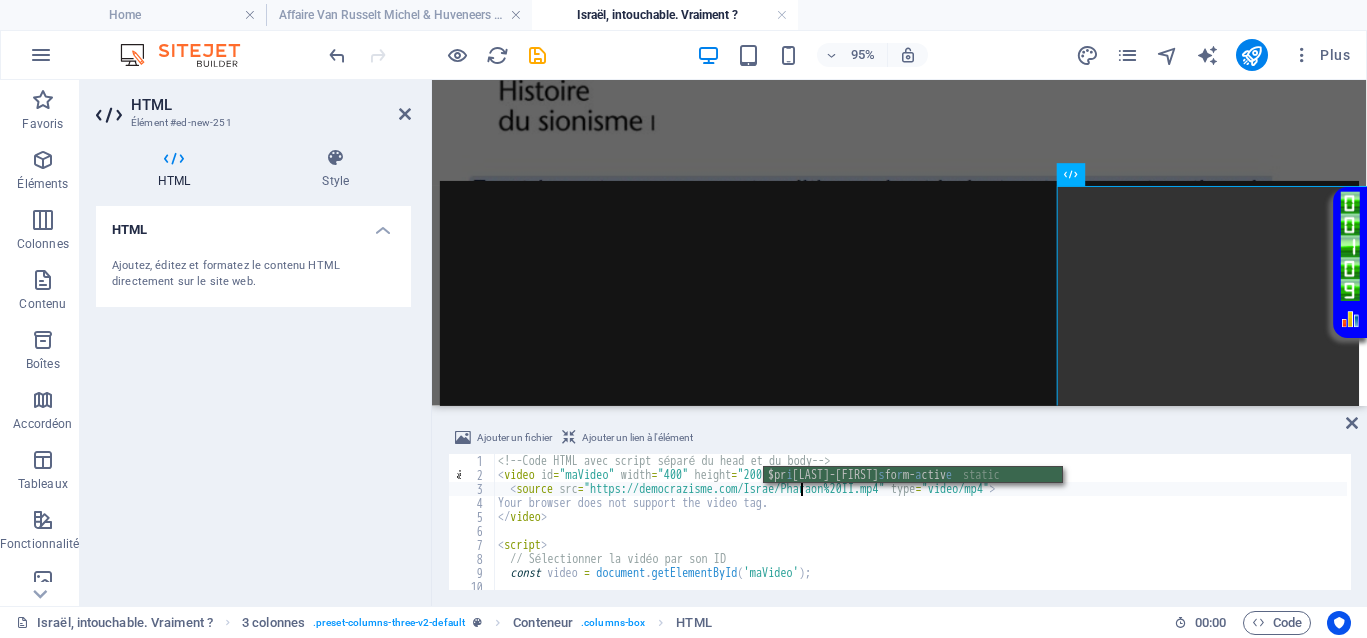 scroll, scrollTop: 0, scrollLeft: 26, axis: horizontal 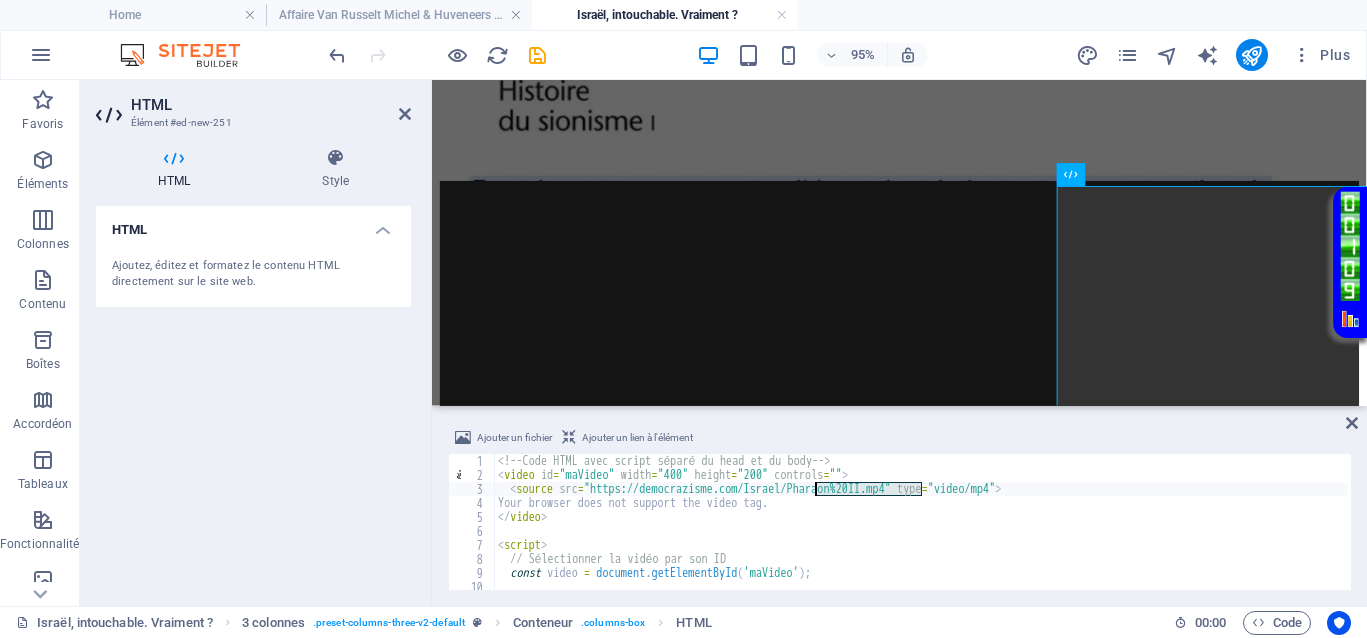 drag, startPoint x: 923, startPoint y: 482, endPoint x: 816, endPoint y: 490, distance: 107.298645 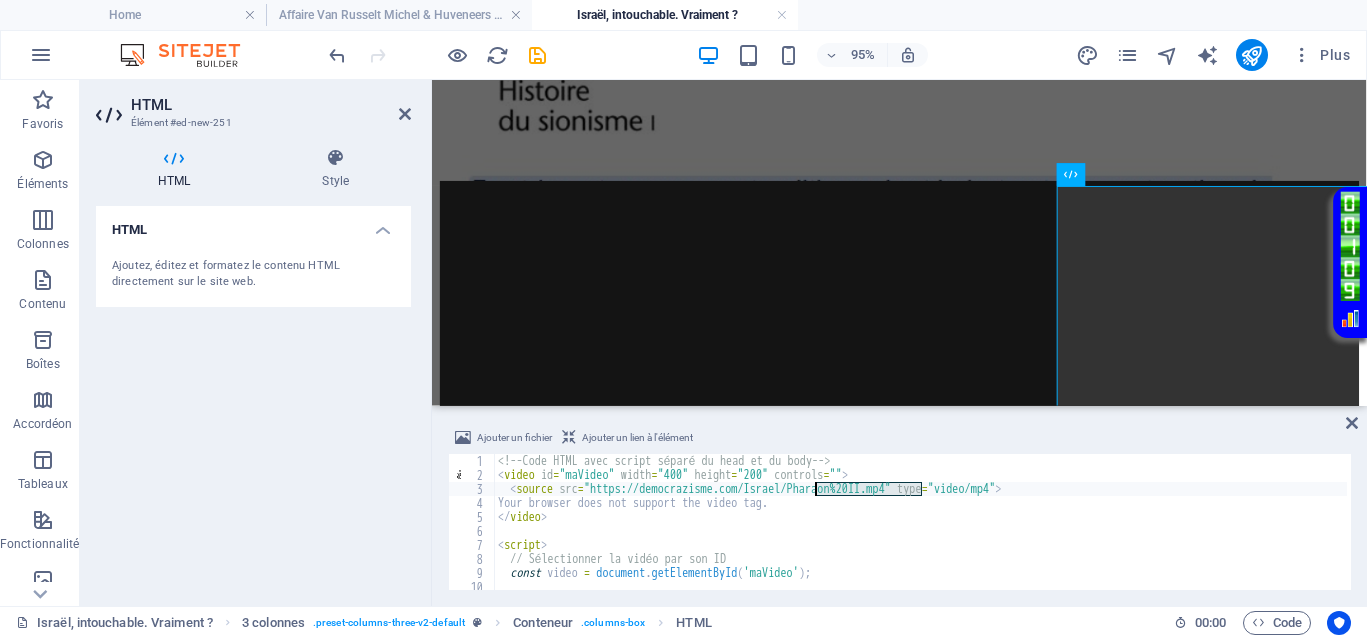 click on "<!--  Code HTML avec script séparé du head et du body  --> < video   id = "maVideo"   width = "400"   height = "200"   controls = "" >    < source   src = "https://democrazisme.com/Israel/Pharaon%20II.mp4"   type = "video/mp4" >   Your browser does not support the video tag. </ video > < script >    // Sélectionner la vidéo par son ID    const   video   =   document . getElementById ( 'maVideo' ) ;    // S'assurer que la vidéo ne démarre pas automatiquement" at bounding box center (920, 536) 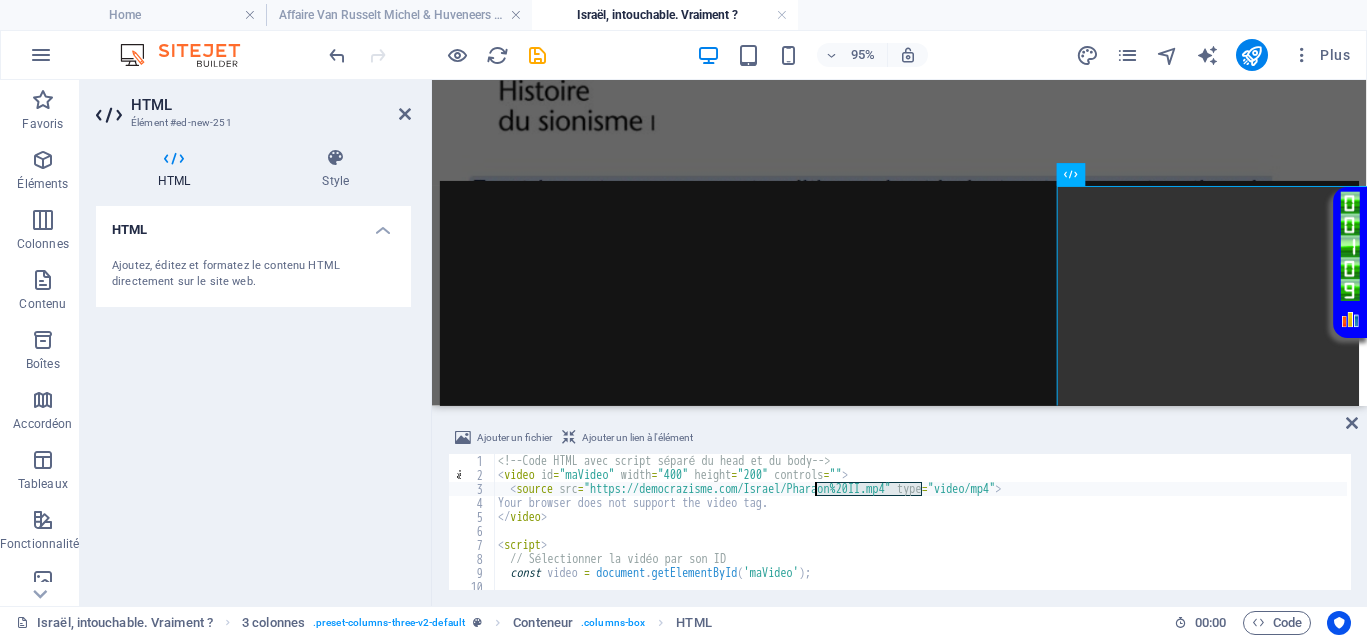 type on "<source src="https://democrazisme.com/Israel/Courageusedame.mp4" type="video/mp4">" 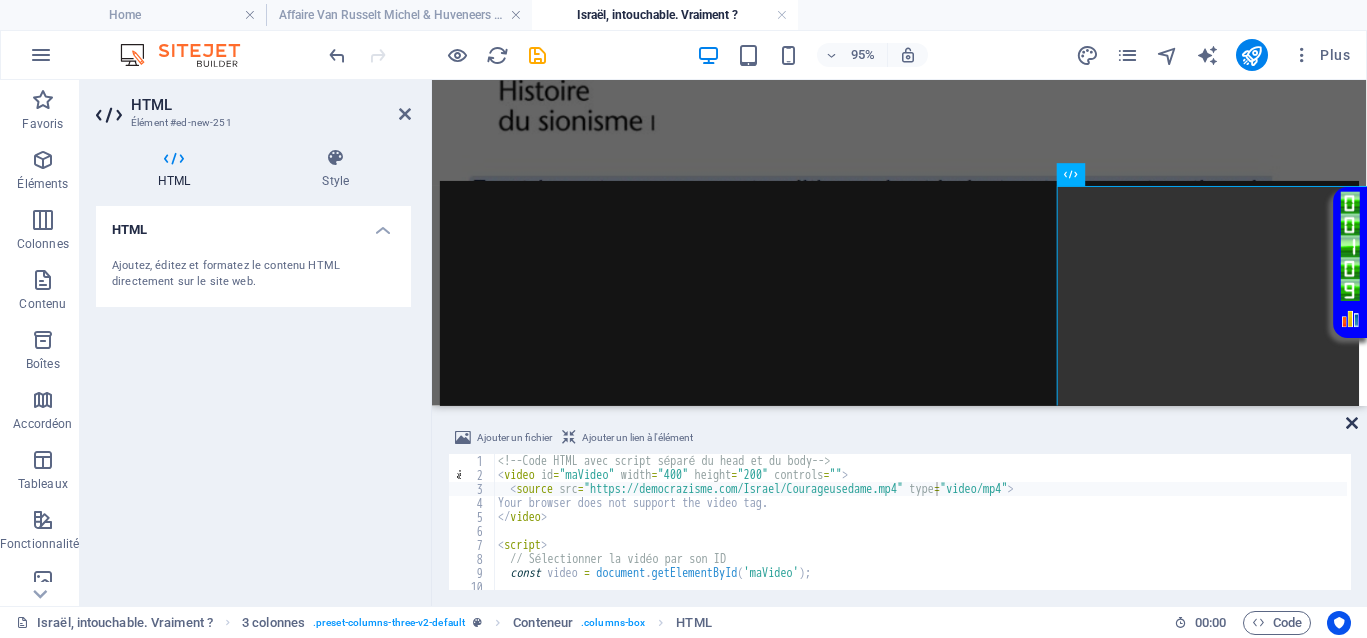 drag, startPoint x: 1353, startPoint y: 422, endPoint x: 1271, endPoint y: 342, distance: 114.56003 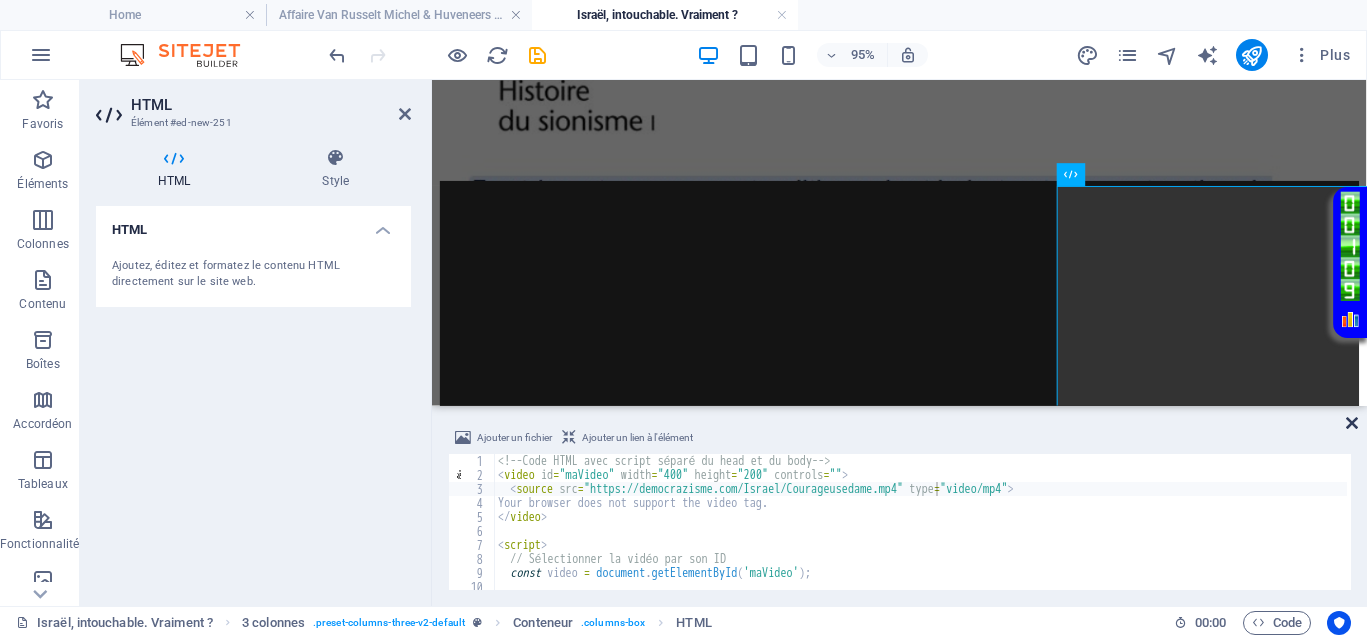 click at bounding box center [1352, 423] 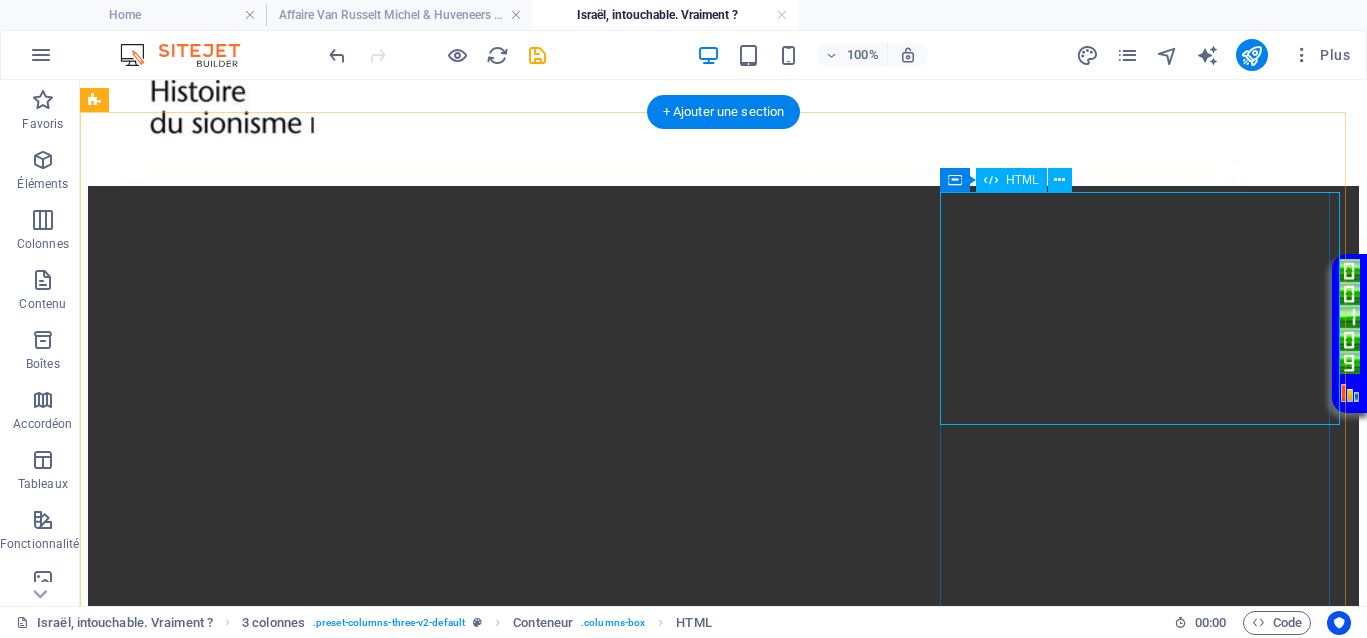 click on "Your browser does not support the video tag." at bounding box center (723, 1181) 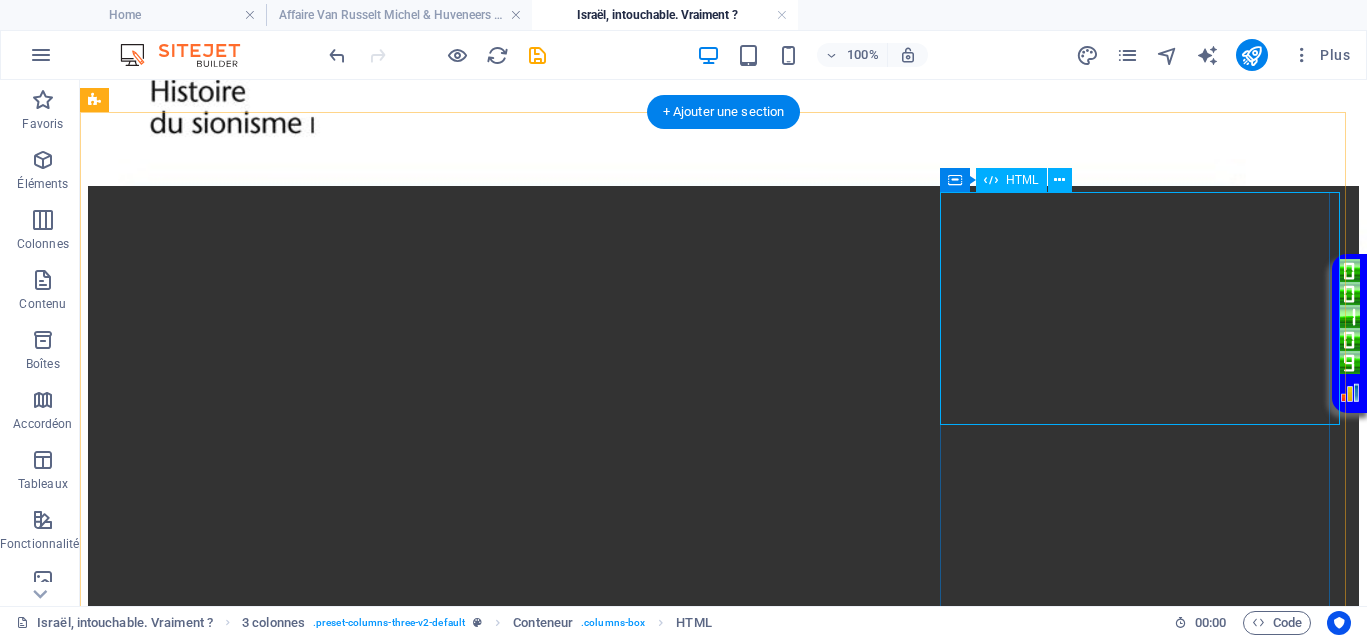 click on "Your browser does not support the video tag." at bounding box center [723, 1181] 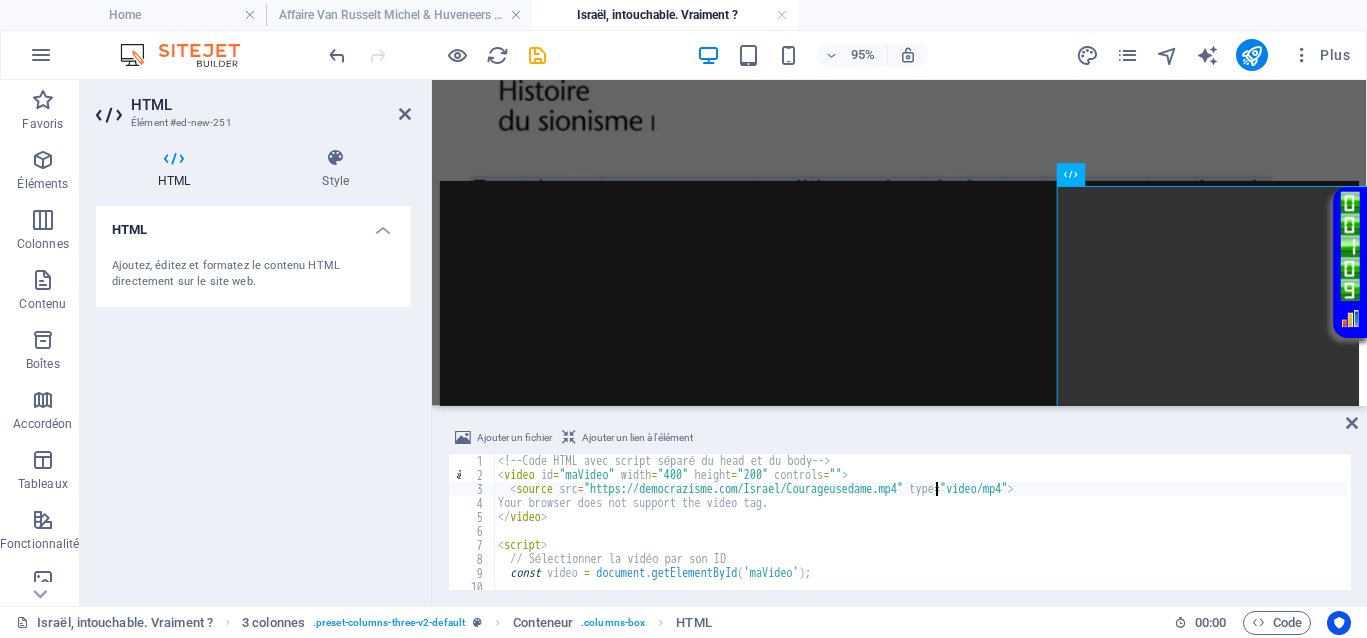 scroll, scrollTop: 144, scrollLeft: 0, axis: vertical 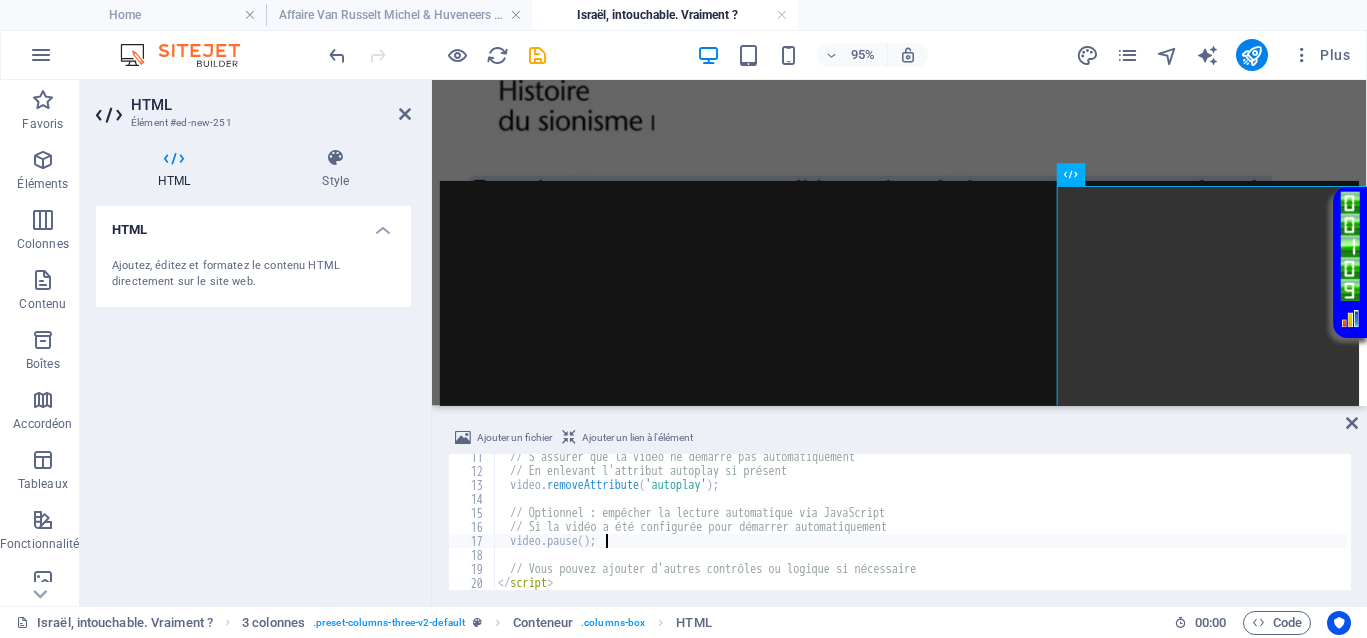 type on "// Vous pouvez ajouter d'autres contrôles ou logique si nécessaire
</script>" 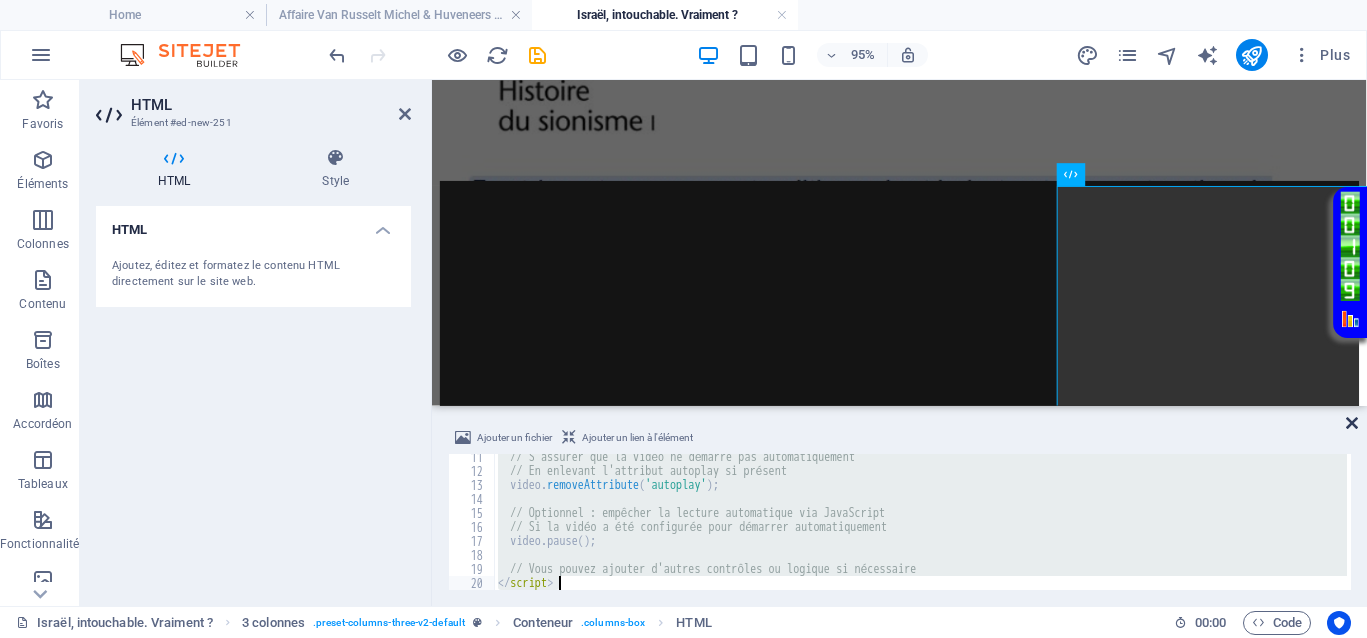 click at bounding box center [1352, 423] 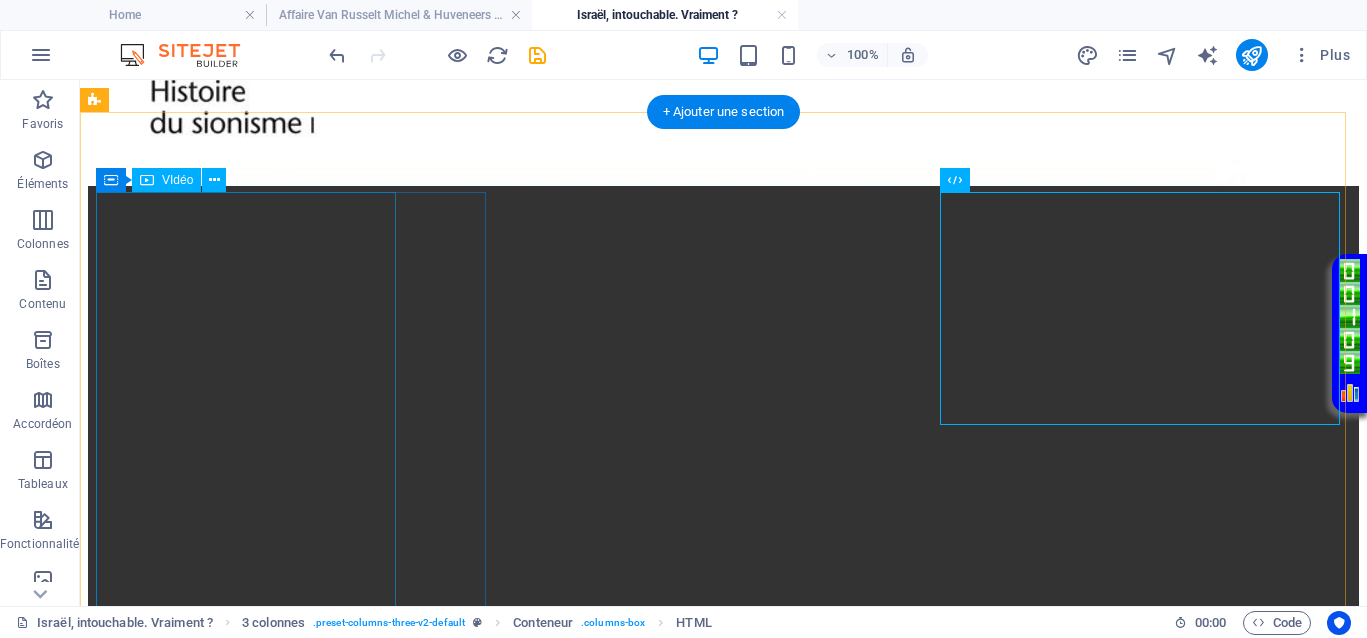 click at bounding box center (723, 506) 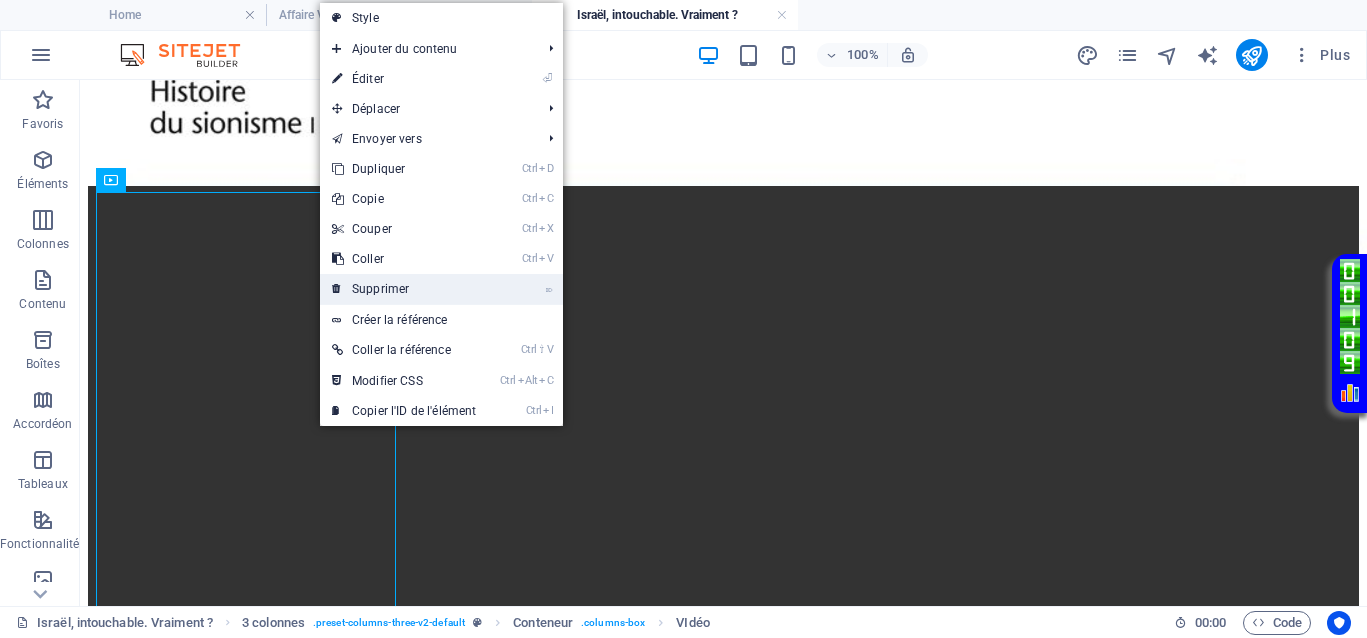 click on "⌦  Supprimer" at bounding box center (404, 289) 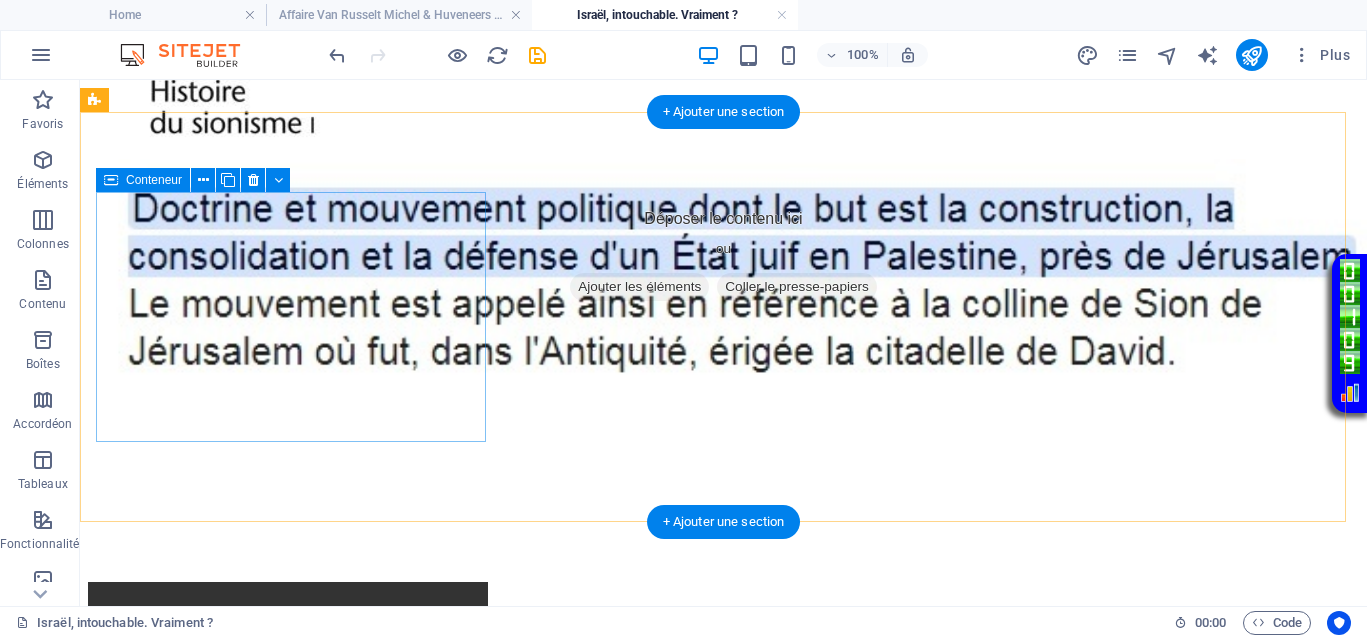 click on "Ajouter les éléments" at bounding box center (639, 287) 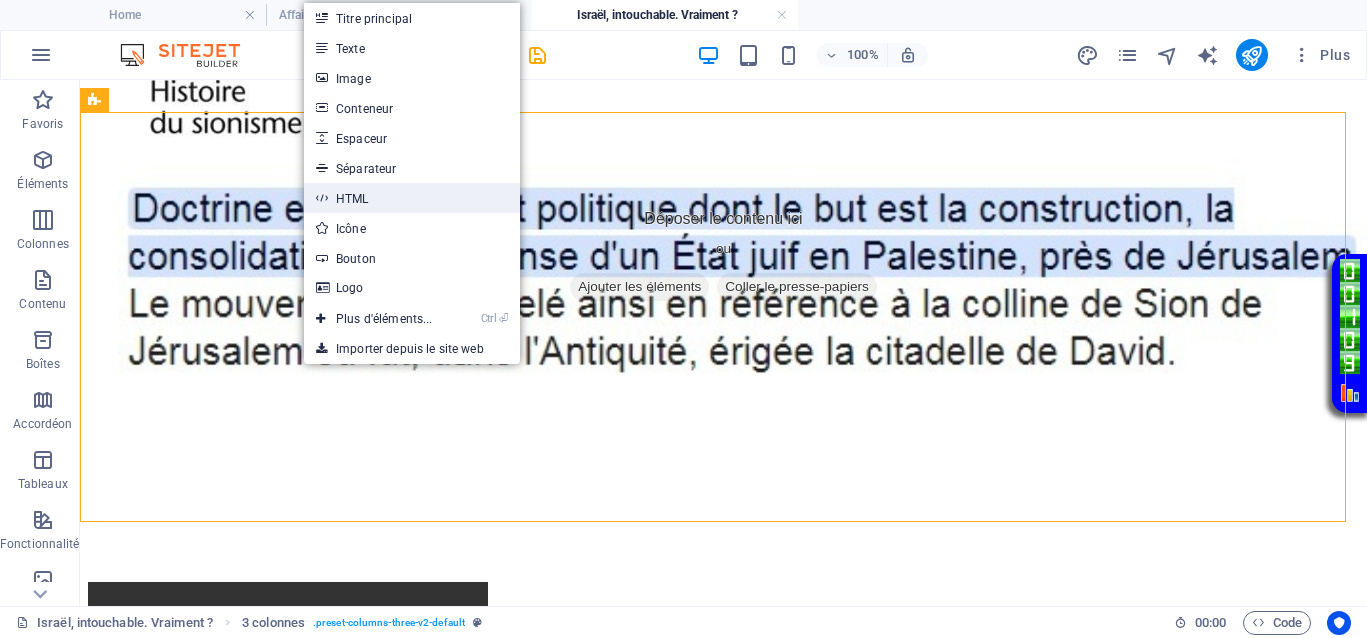 click on "HTML" at bounding box center [412, 198] 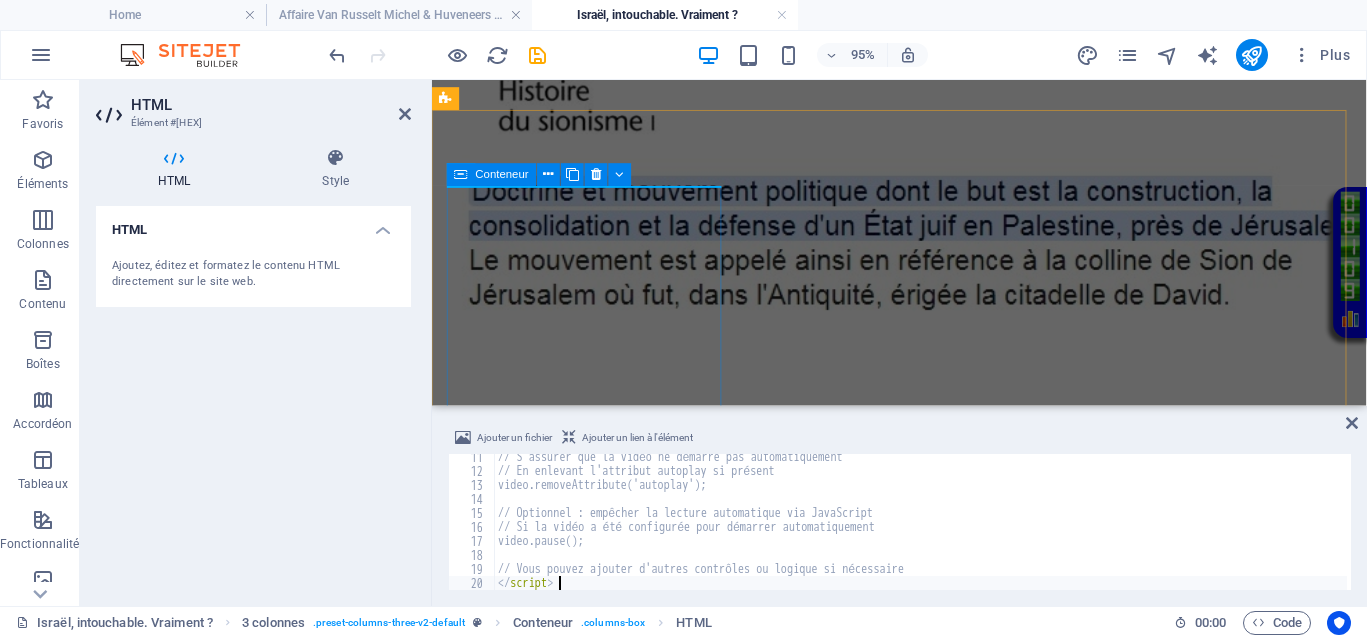 scroll, scrollTop: 144, scrollLeft: 0, axis: vertical 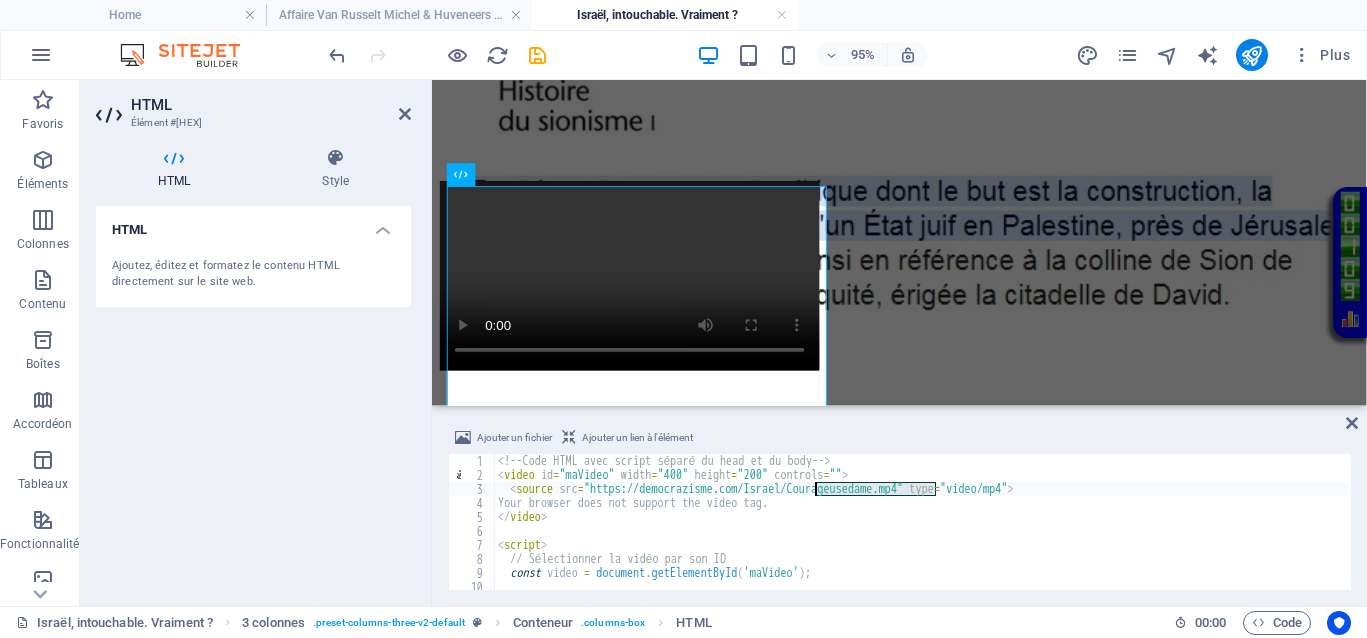 drag, startPoint x: 935, startPoint y: 485, endPoint x: 818, endPoint y: 485, distance: 117 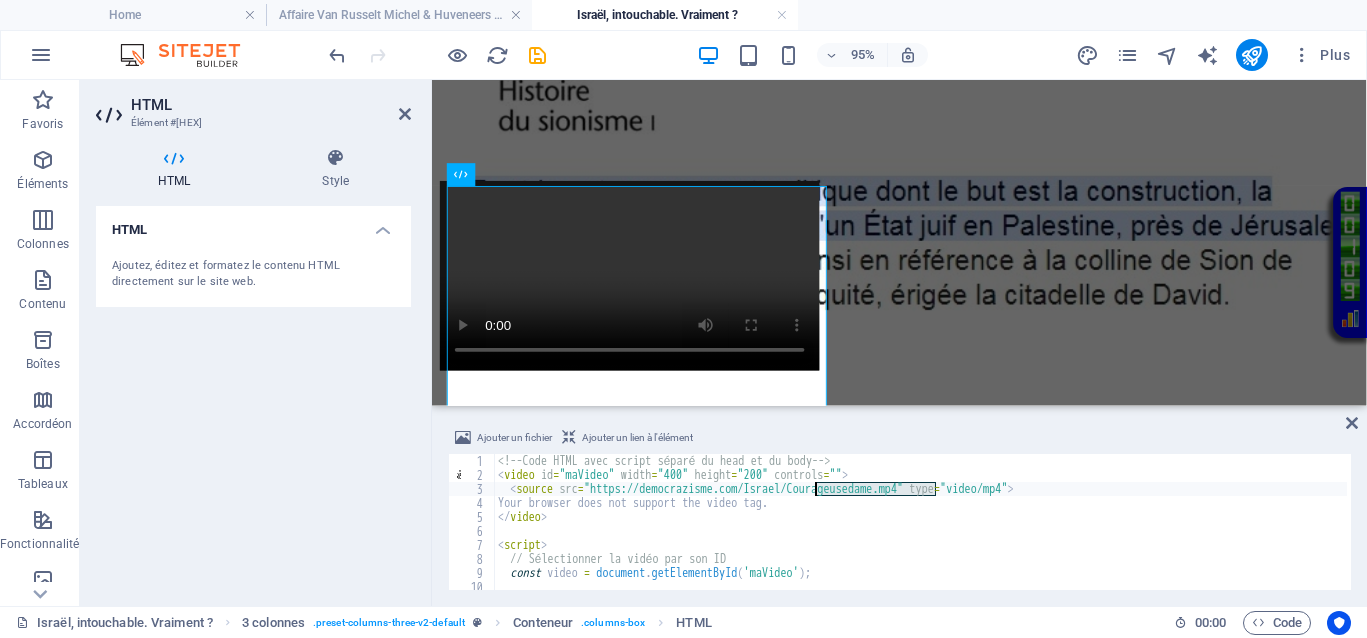 click on "<!--  Code HTML avec script séparé du head et du body  --> < video   id = "maVideo"   width = "400"   height = "200"   controls = "" >    < source   src = "https://democrazisme.com/Israel/Courageusedame.mp4"   type = "video/mp4" >   Your browser does not support the video tag. </ video > < script >    // Sélectionner la vidéo par son ID    const   video   =   document . getElementById ( 'maVideo' ) ;    // S'assurer que la vidéo ne démarre pas automatiquement" at bounding box center [920, 536] 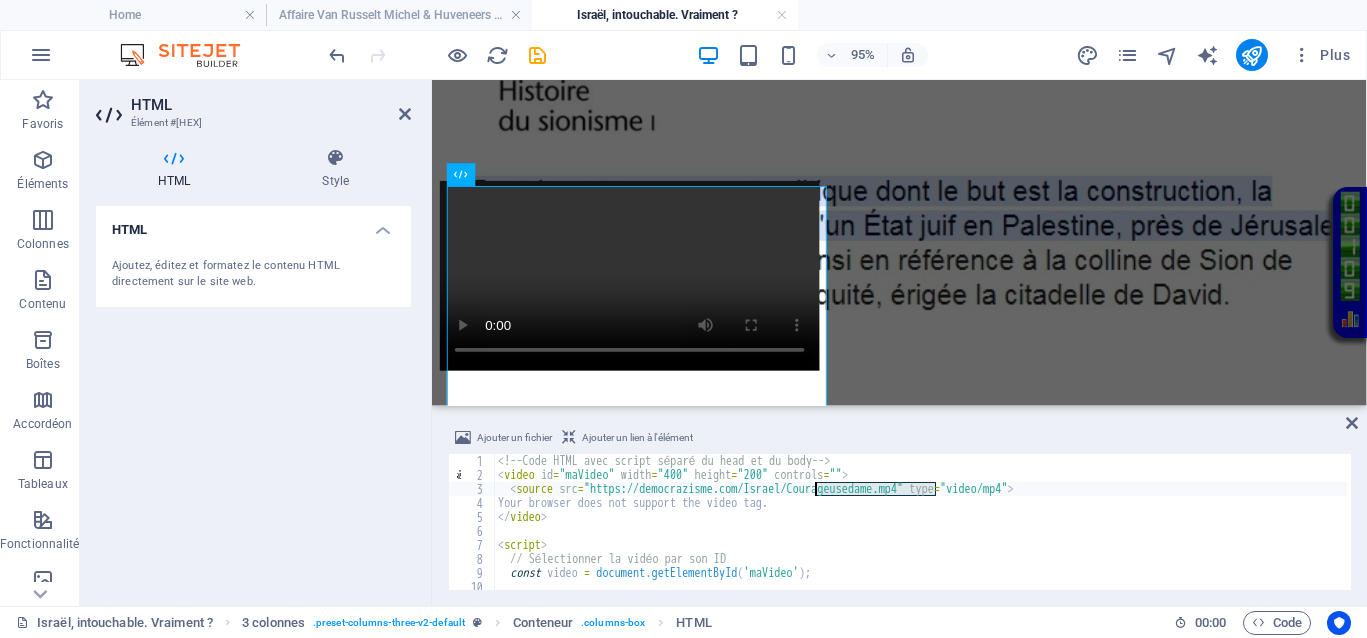 paste on "chassecriminels" 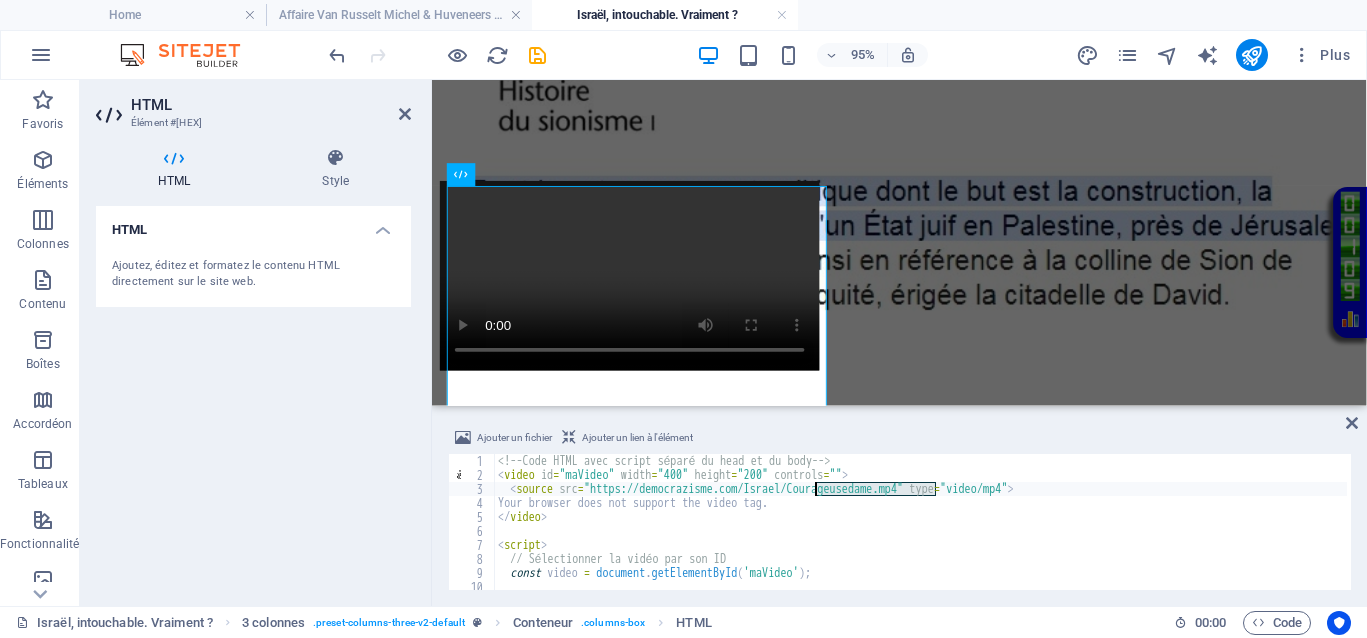 type on "<source src="https://democrazisme.com/Israel/chassecriminels.mp4" type="video/mp4">" 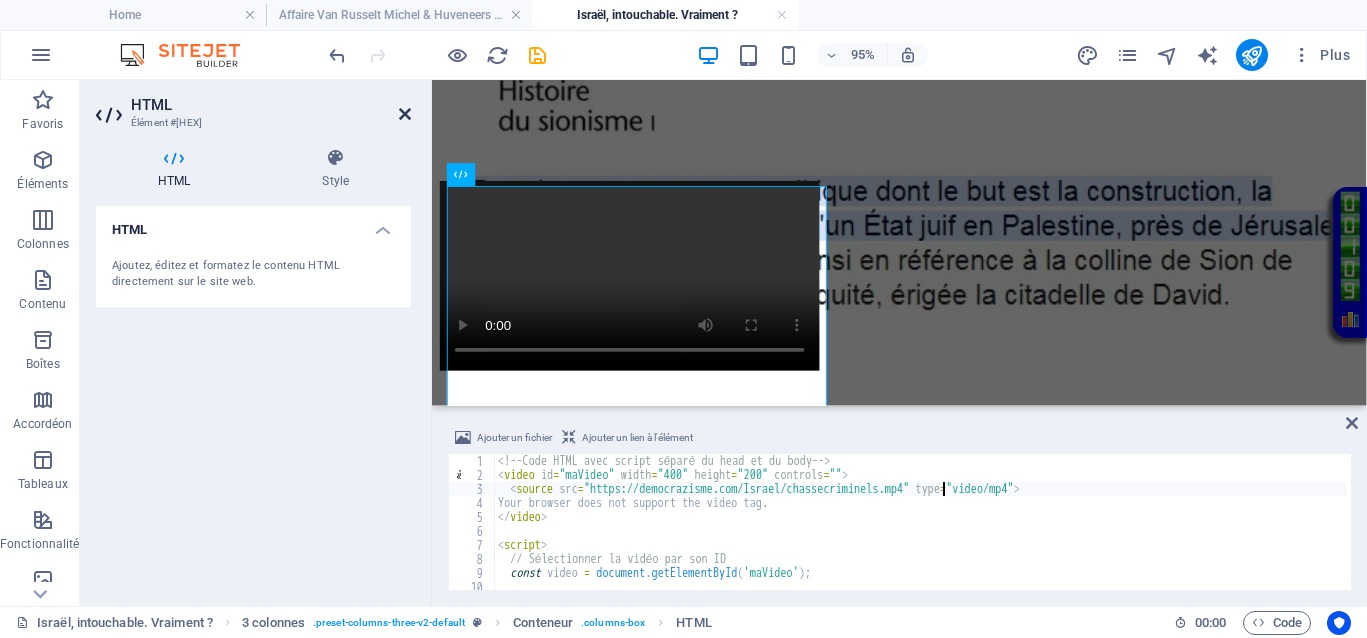 click at bounding box center [405, 114] 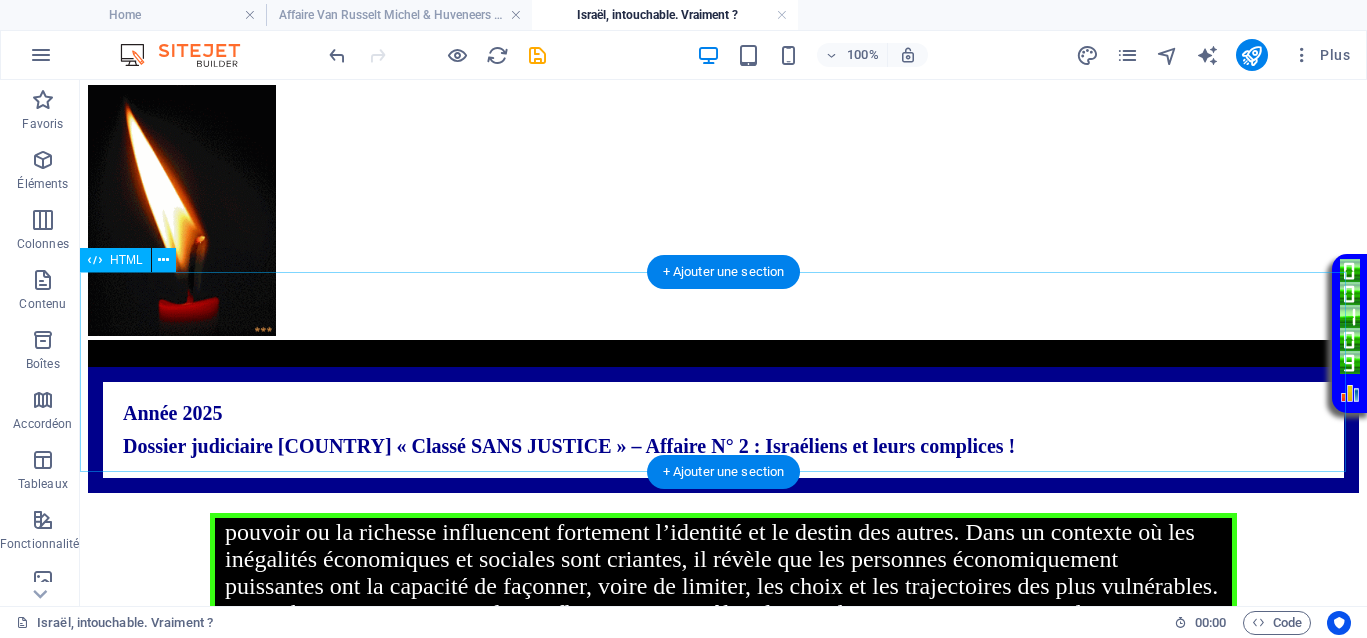 scroll, scrollTop: 250, scrollLeft: 0, axis: vertical 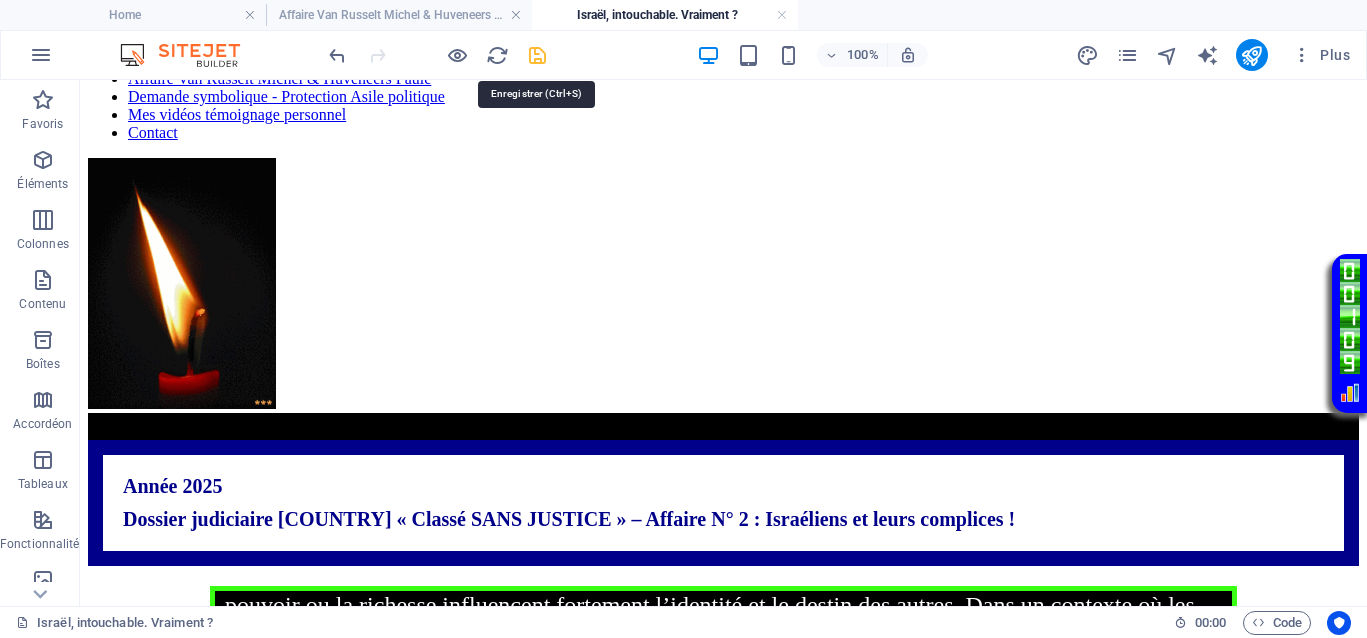 click at bounding box center (537, 55) 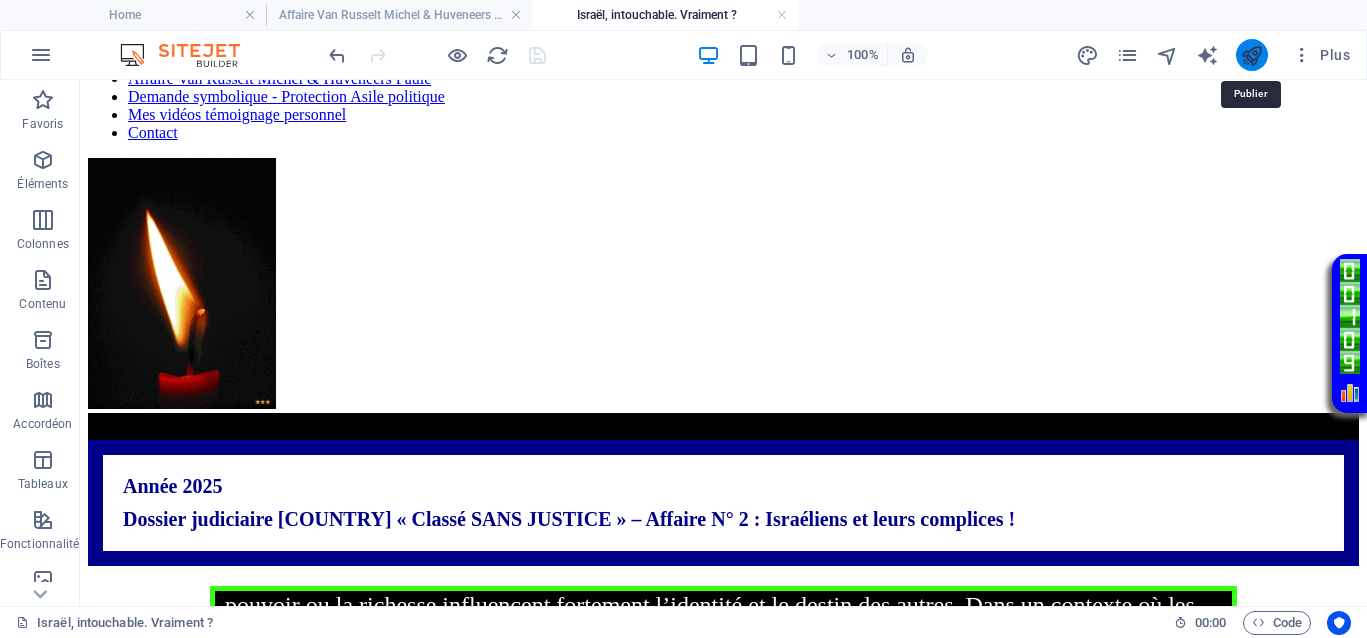 click at bounding box center (1251, 55) 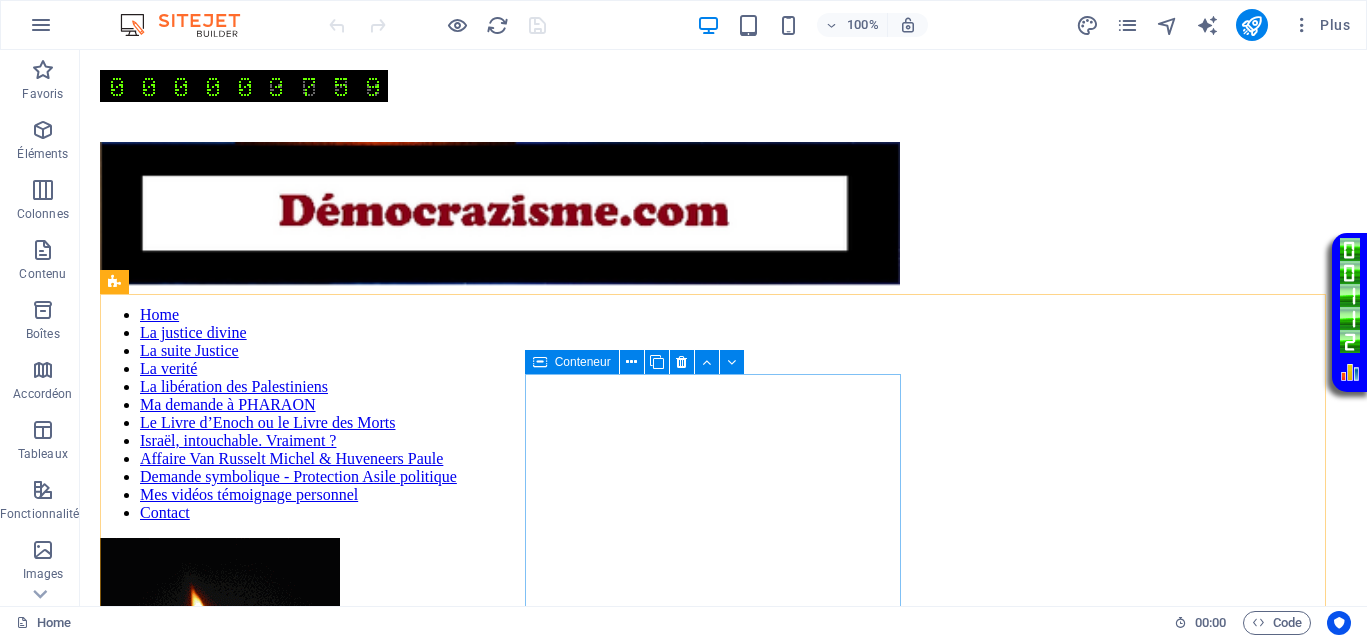 scroll, scrollTop: 0, scrollLeft: 0, axis: both 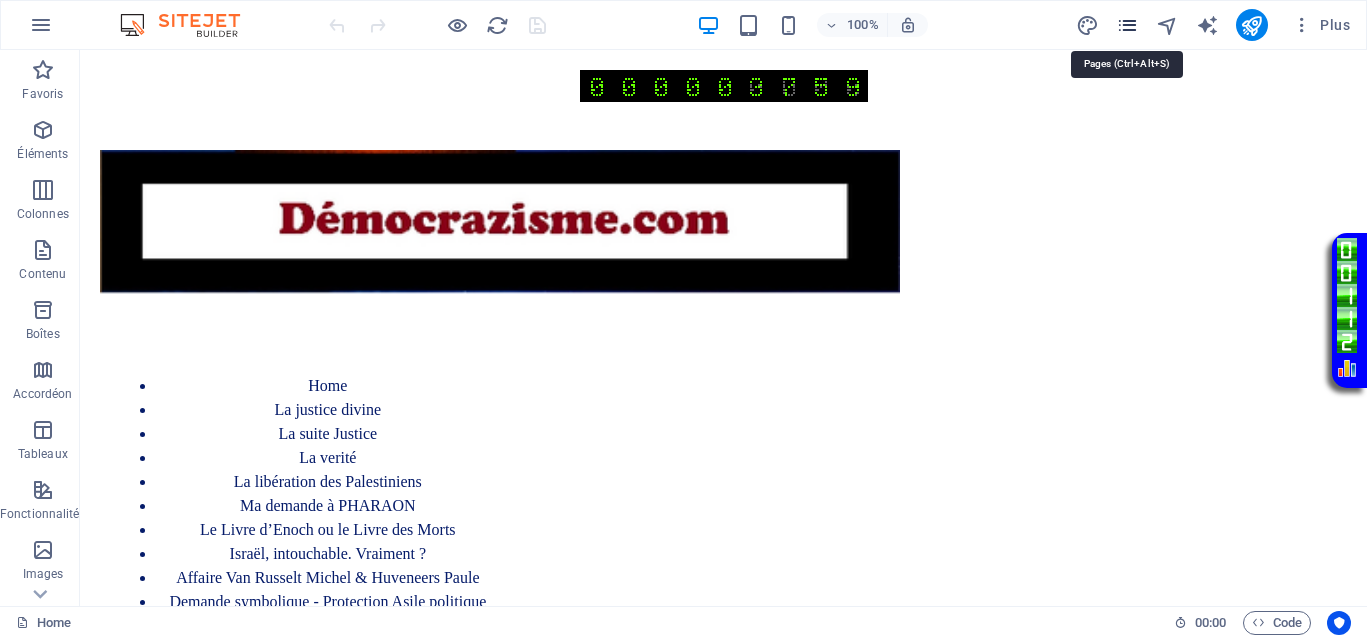 click at bounding box center [1127, 25] 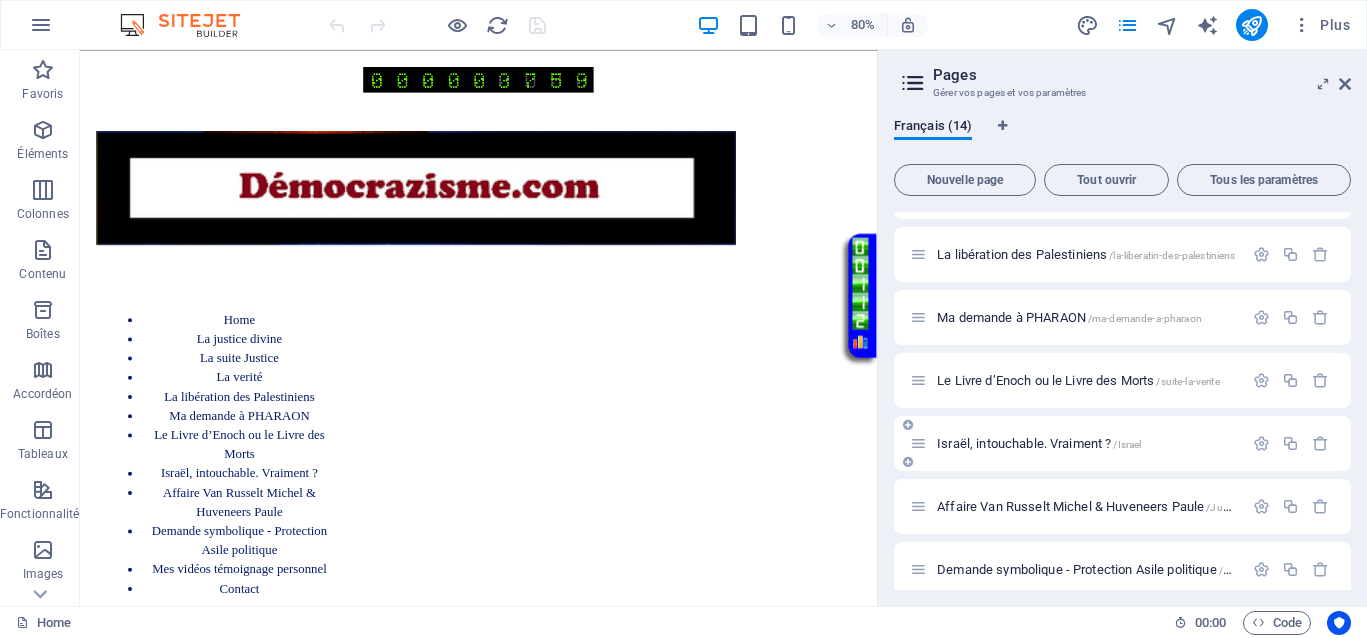 scroll, scrollTop: 250, scrollLeft: 0, axis: vertical 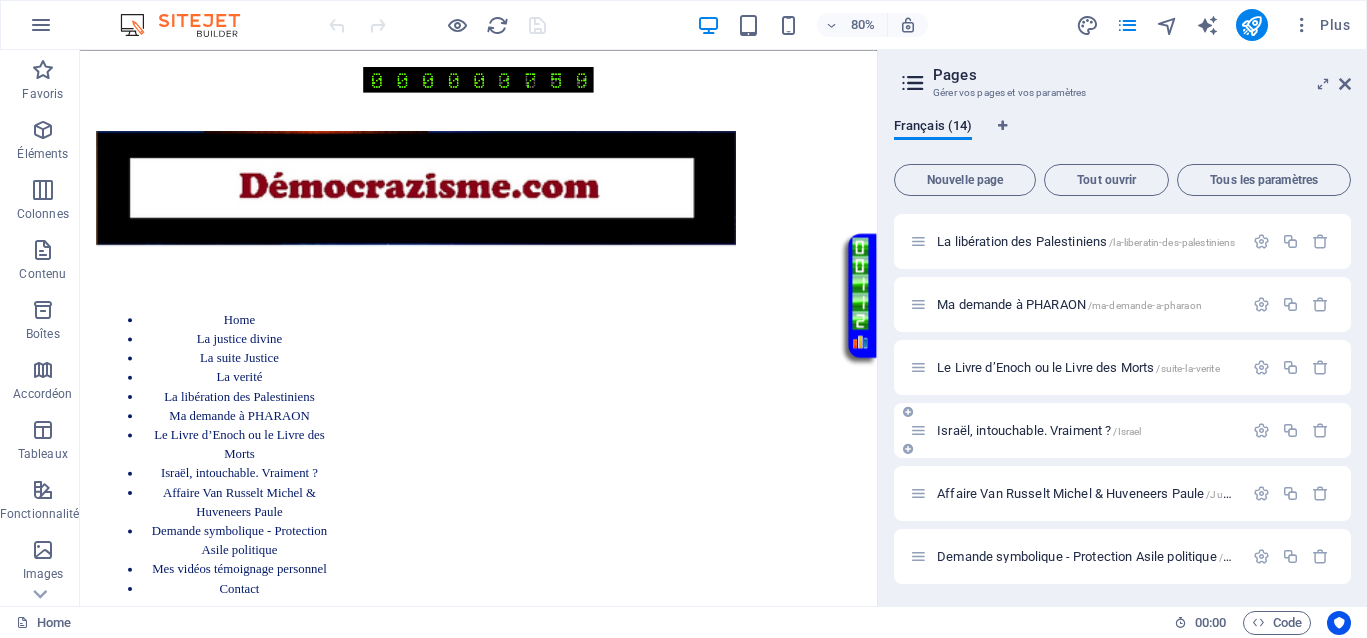 click on "Israël, intouchable. Vraiment ? /Israel" at bounding box center (1039, 430) 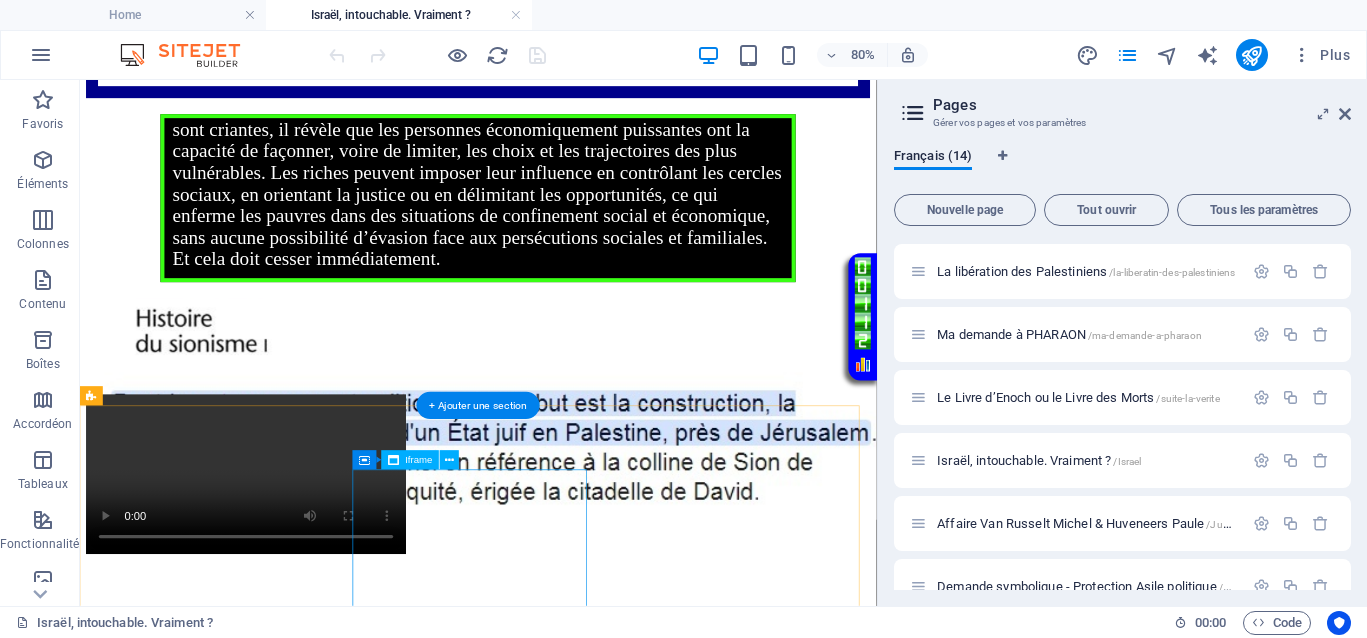 scroll, scrollTop: 750, scrollLeft: 0, axis: vertical 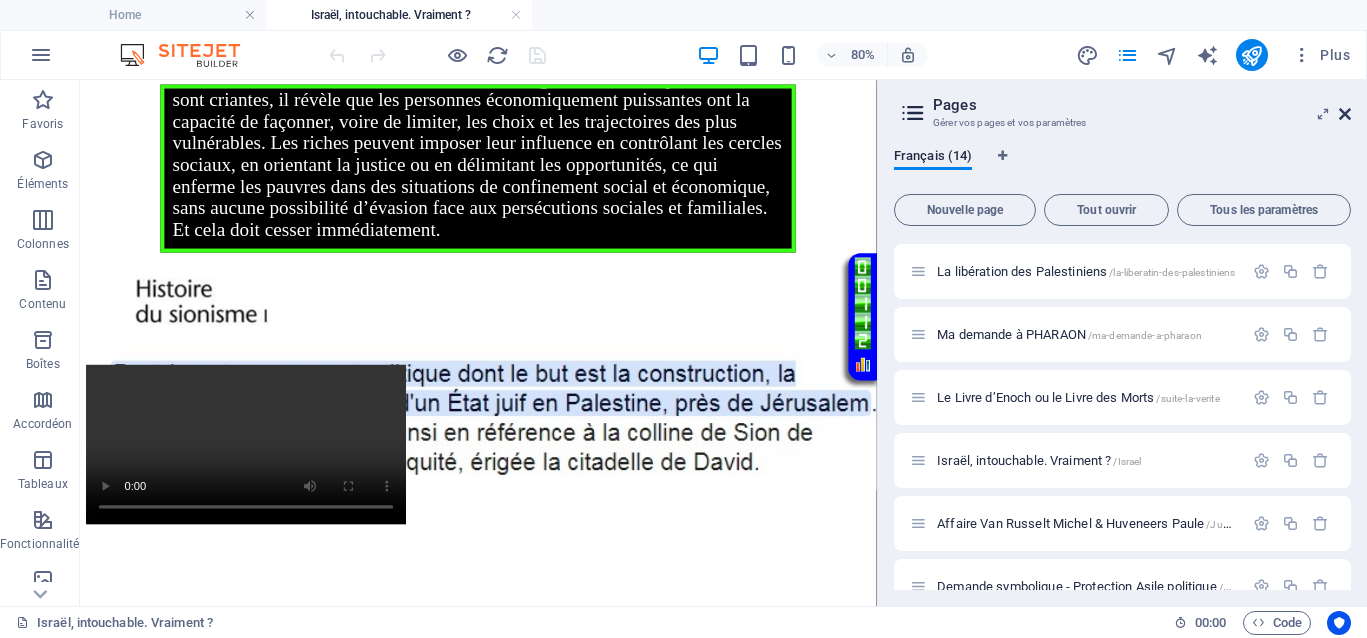 drag, startPoint x: 1343, startPoint y: 111, endPoint x: 941, endPoint y: 243, distance: 423.117 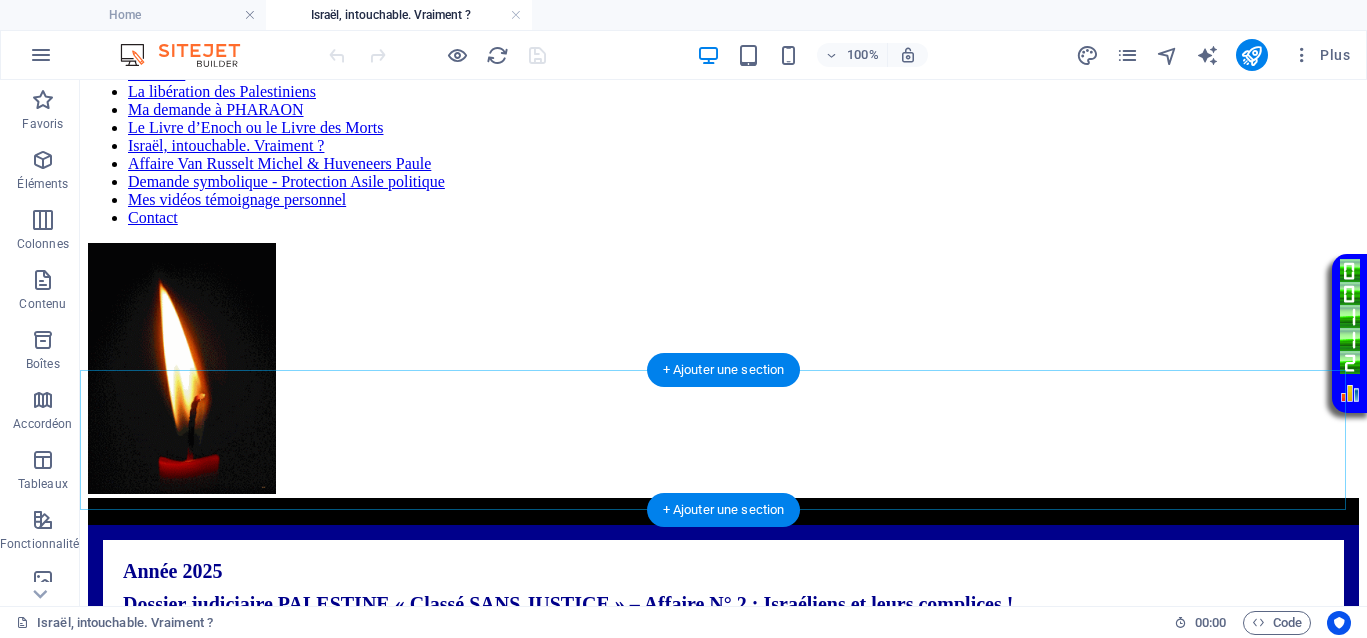 scroll, scrollTop: 125, scrollLeft: 0, axis: vertical 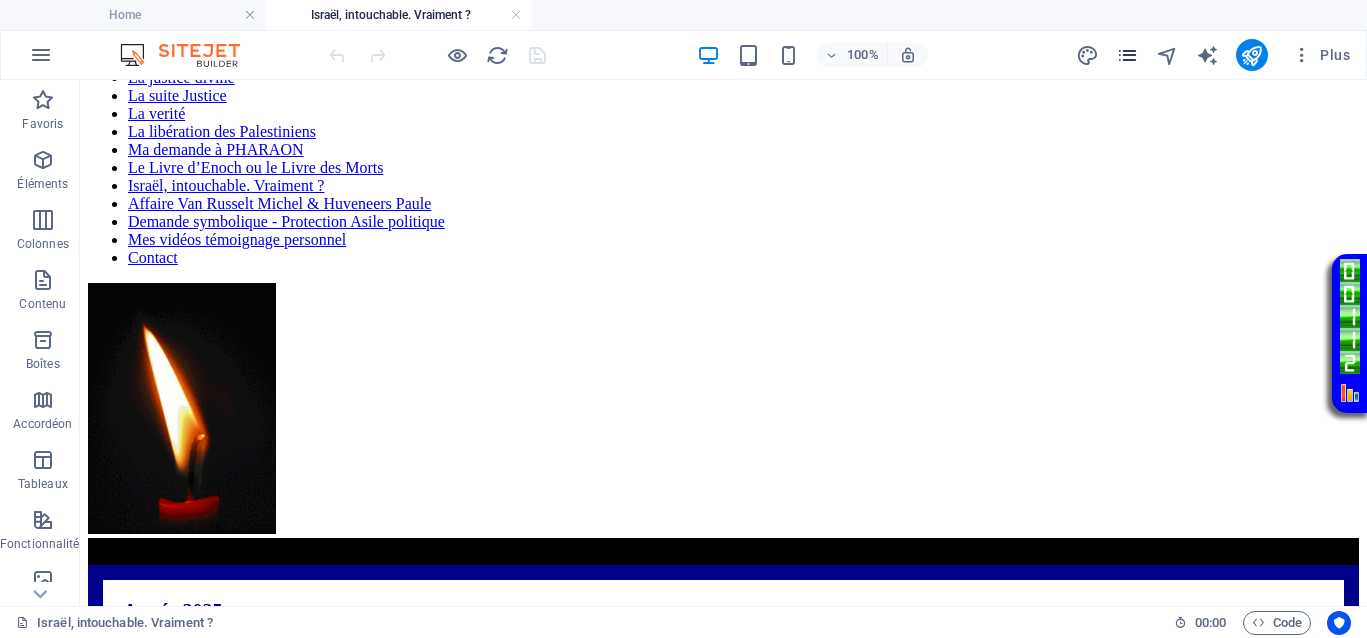 click at bounding box center [1127, 55] 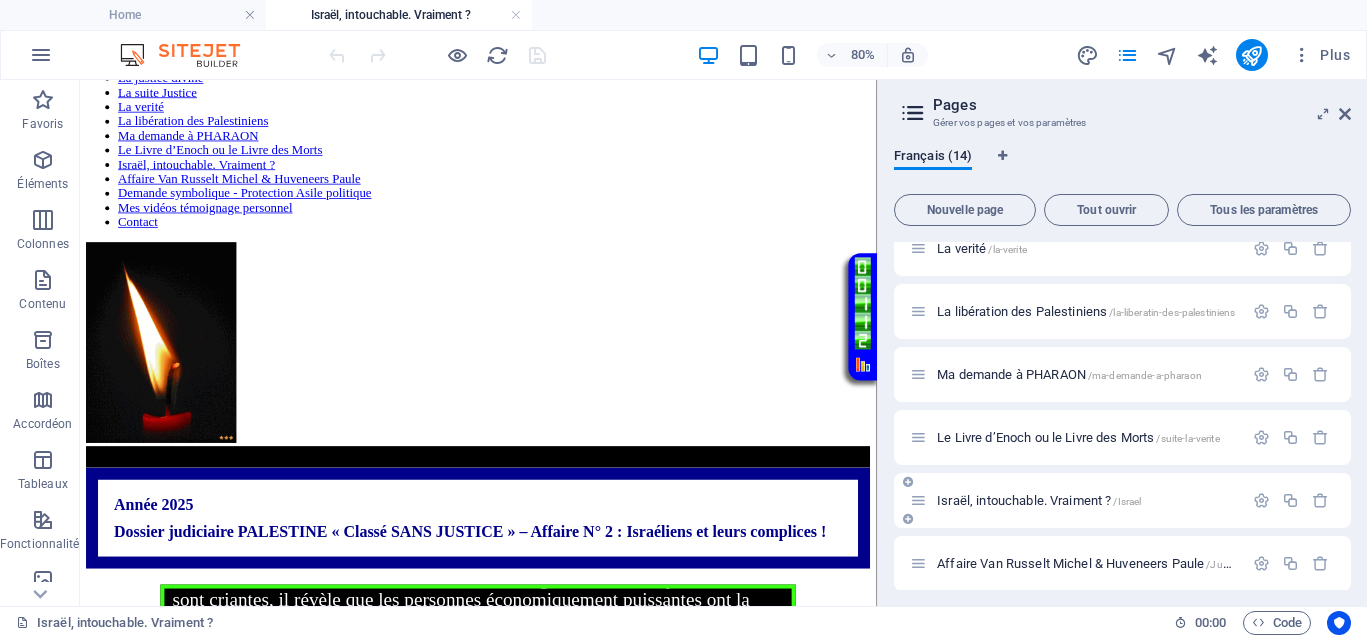 scroll, scrollTop: 250, scrollLeft: 0, axis: vertical 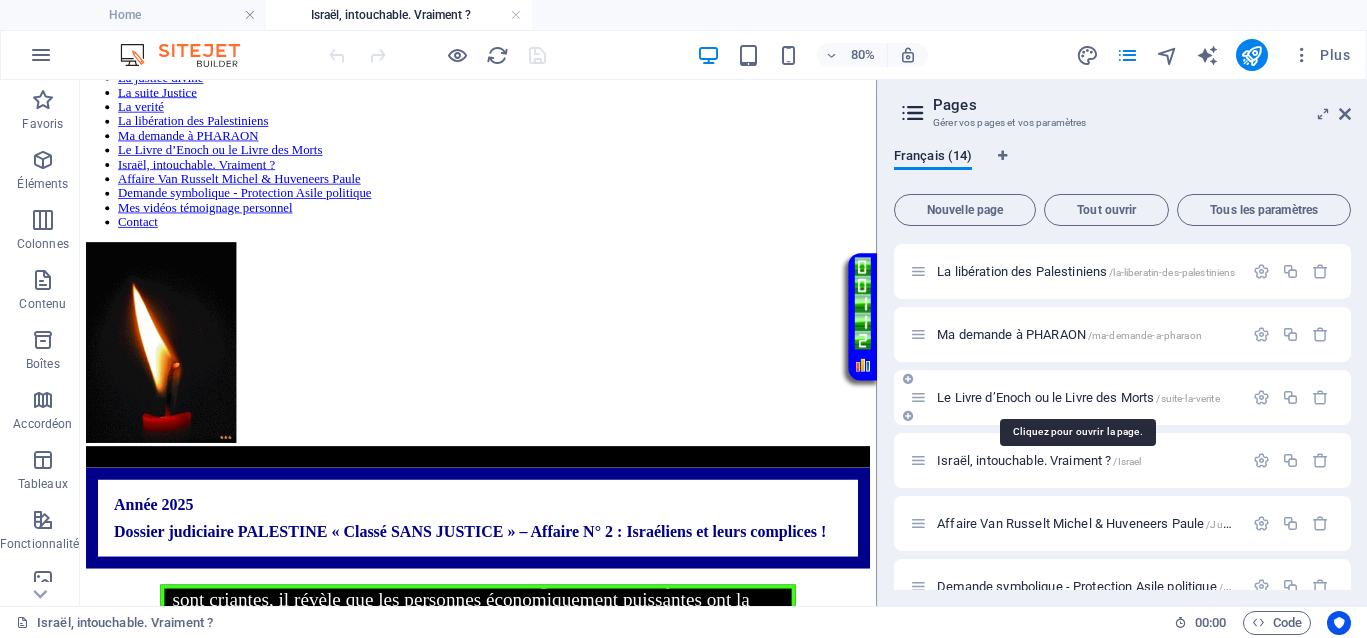 click on "Le Livre d’Enoch ou le Livre des Morts /suite-la-verite" at bounding box center (1078, 397) 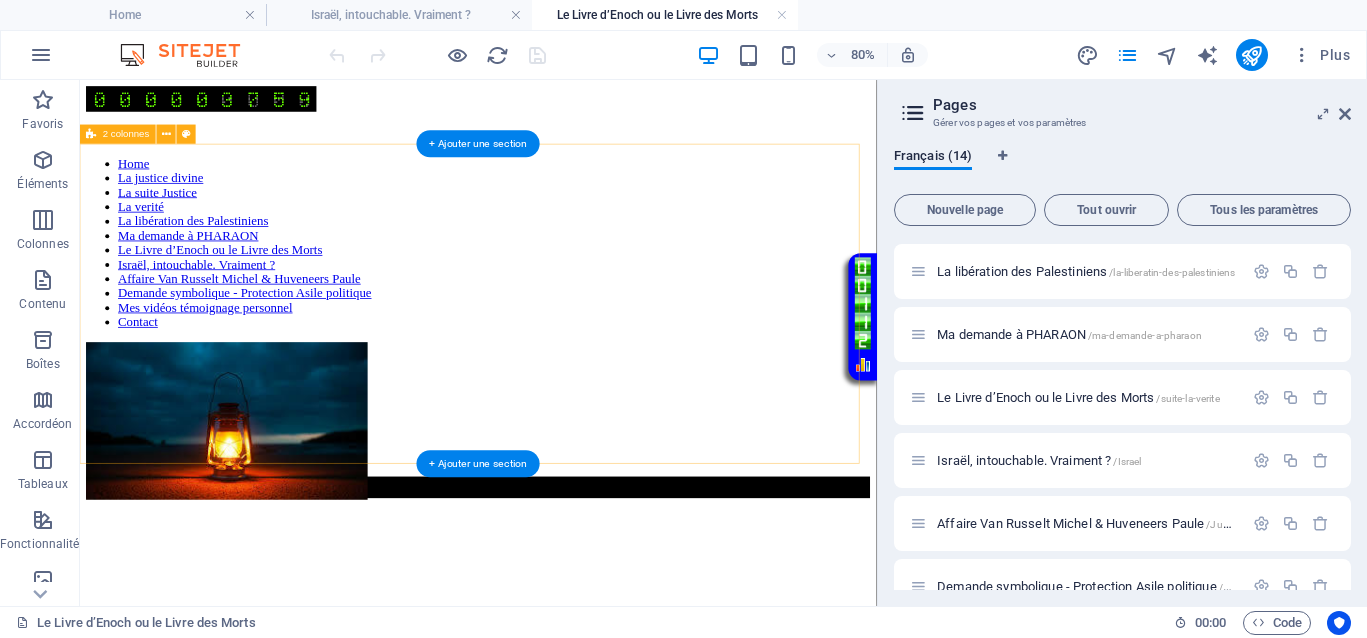 scroll, scrollTop: 0, scrollLeft: 0, axis: both 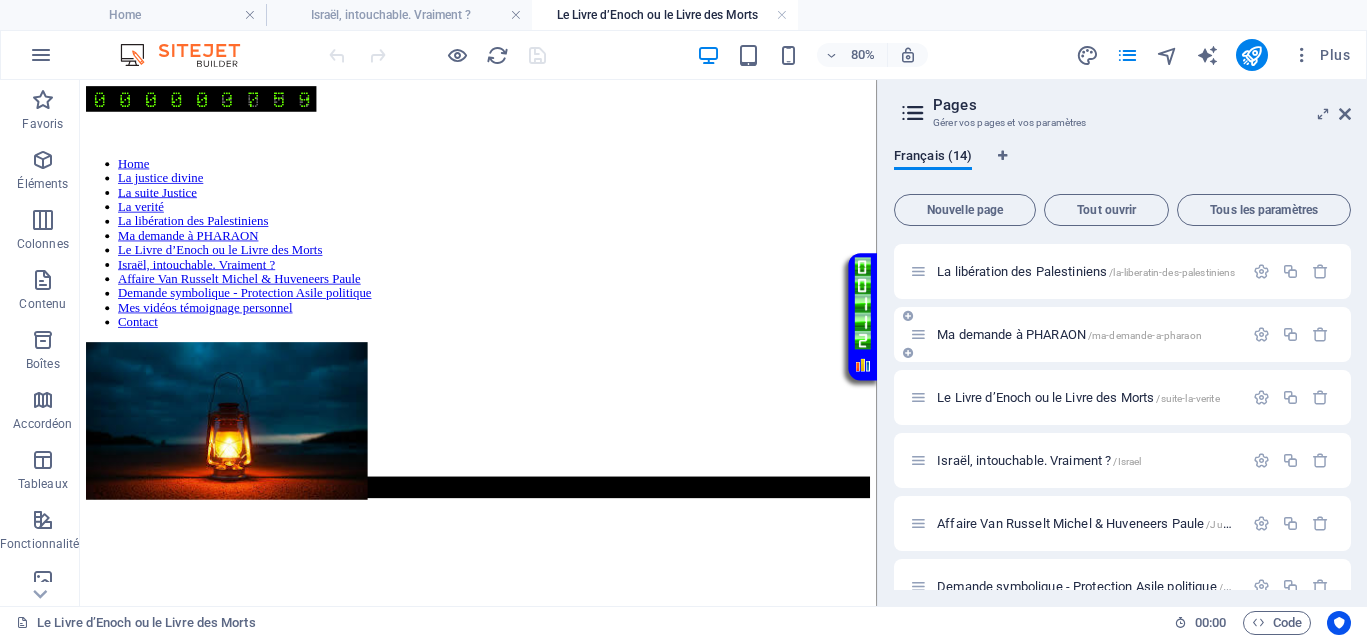 click on "Ma demande à PHARAON /ma-demande-a-pharaon" at bounding box center [1069, 334] 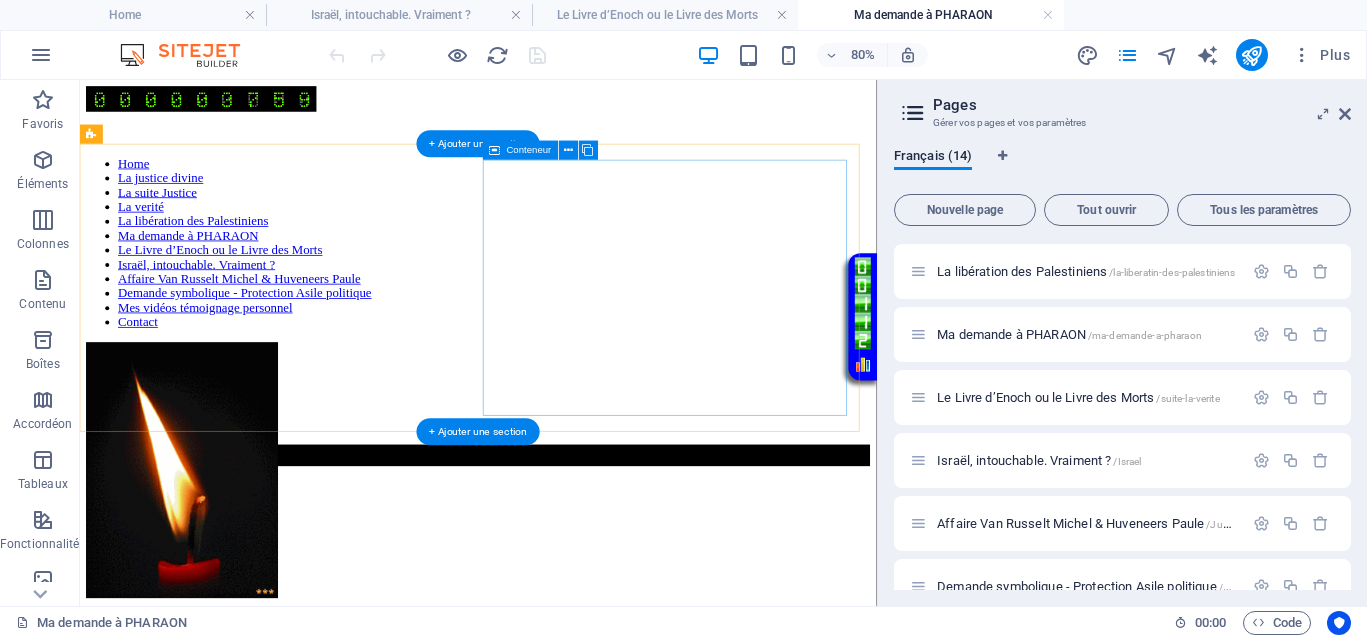scroll, scrollTop: 0, scrollLeft: 0, axis: both 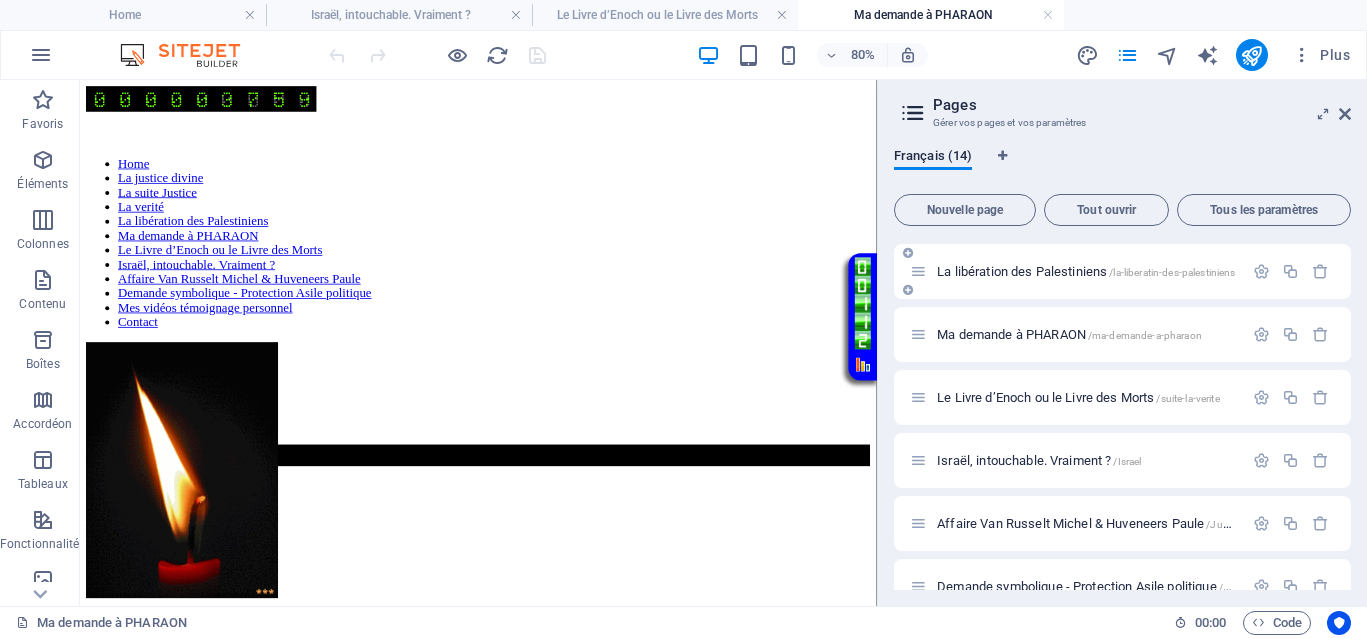 click on "La libération des Palestiniens /la-liberatin-des-palestiniens" at bounding box center (1086, 271) 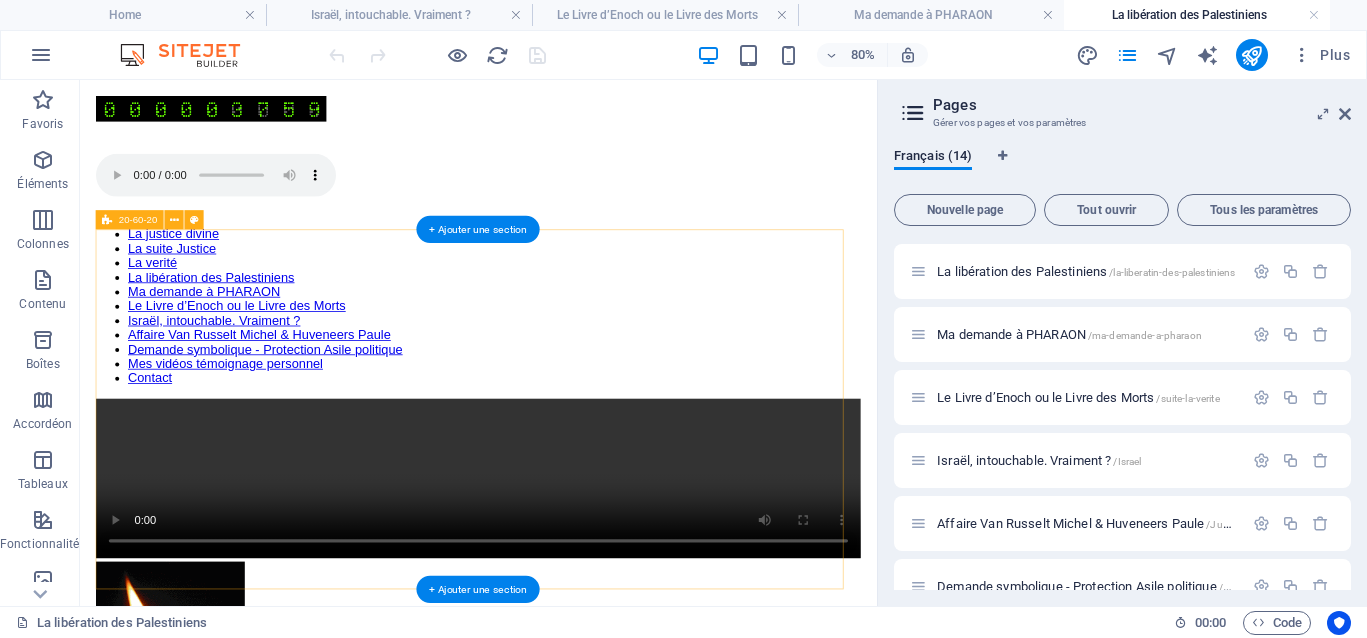 scroll, scrollTop: 0, scrollLeft: 0, axis: both 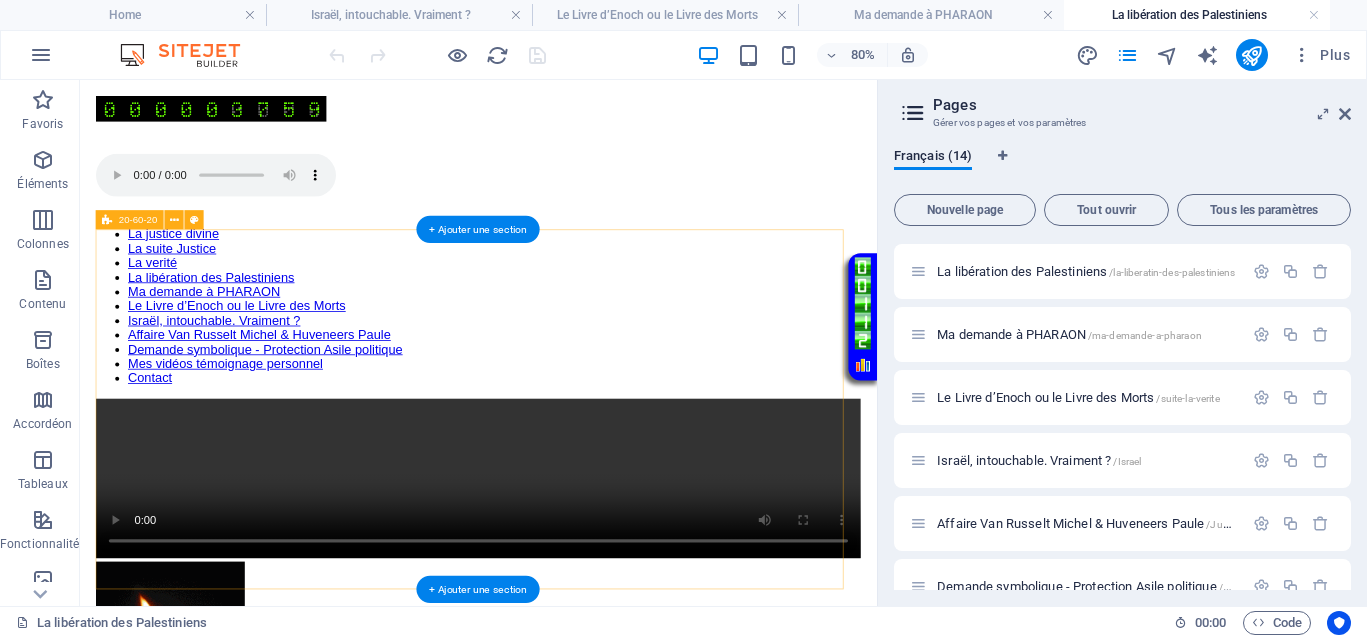 click on "Home La justice divine La suite Justice La verité La libération des Palestiniens Ma demande à PHARAON Le Livre d’Enoch ou le Livre des Morts Israël, intouchable. Vraiment ? Affaire Van Russelt Michel & Huveneers Paule Demande symbolique  - Protection Asile politique Mes vidéos témoignage personnel Contact" at bounding box center [578, 590] 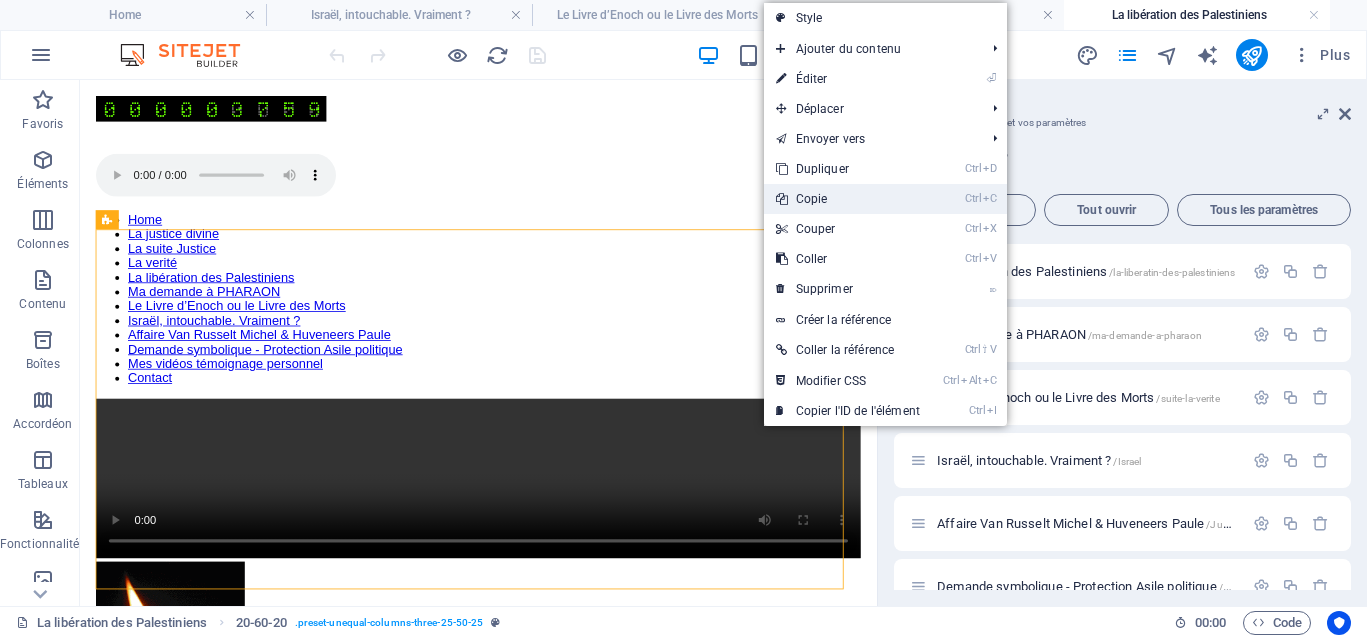 drag, startPoint x: 833, startPoint y: 198, endPoint x: 943, endPoint y: 148, distance: 120.83046 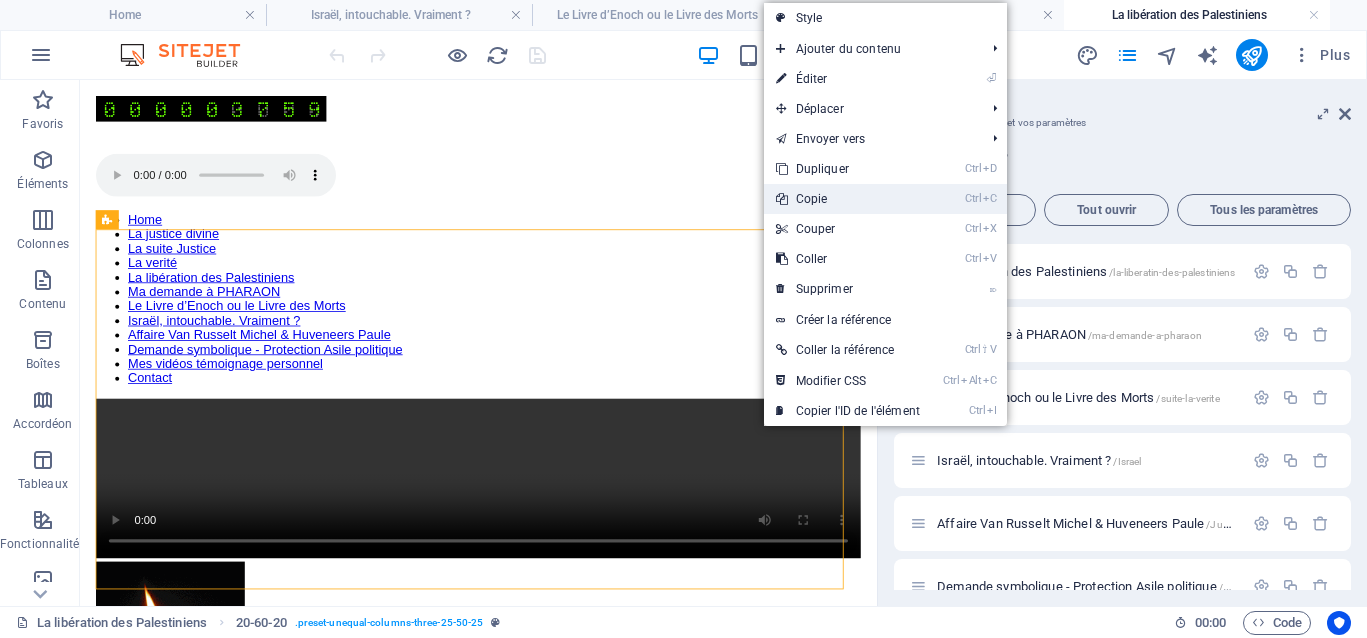 click on "Ctrl C  Copie" at bounding box center [848, 199] 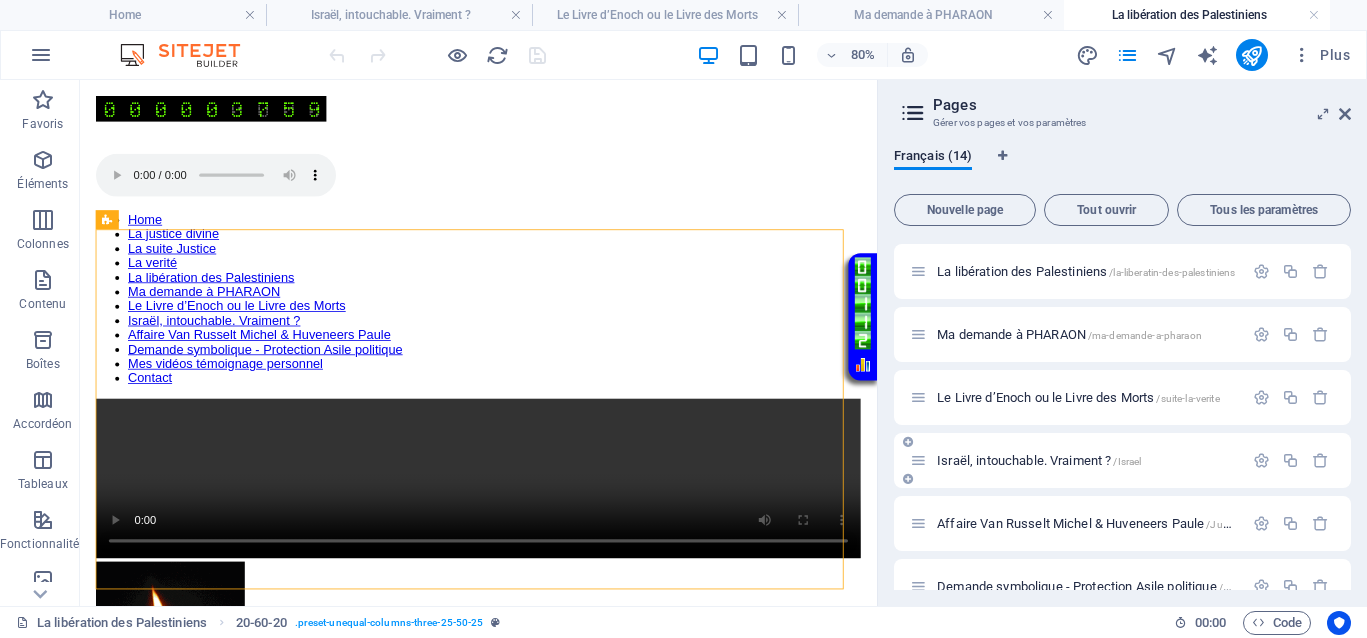click on "Israël, intouchable. Vraiment ? /Israel" at bounding box center (1076, 460) 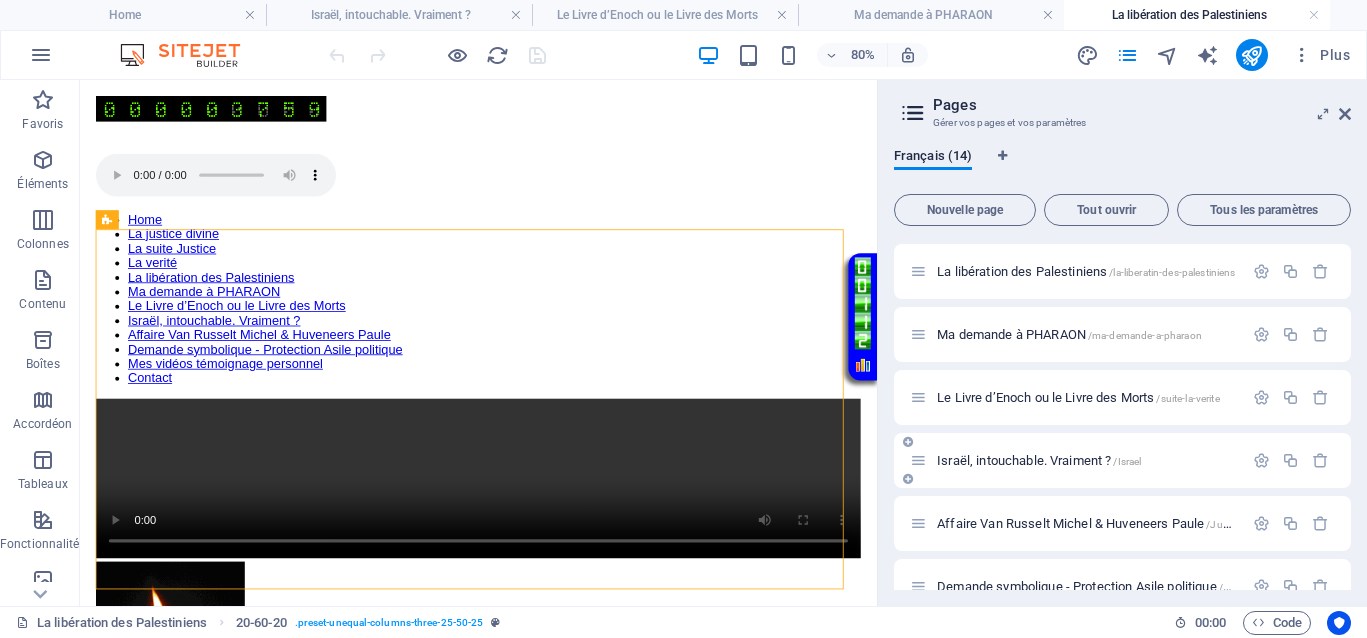 click on "Israël, intouchable. Vraiment ? /Israel" at bounding box center [1039, 460] 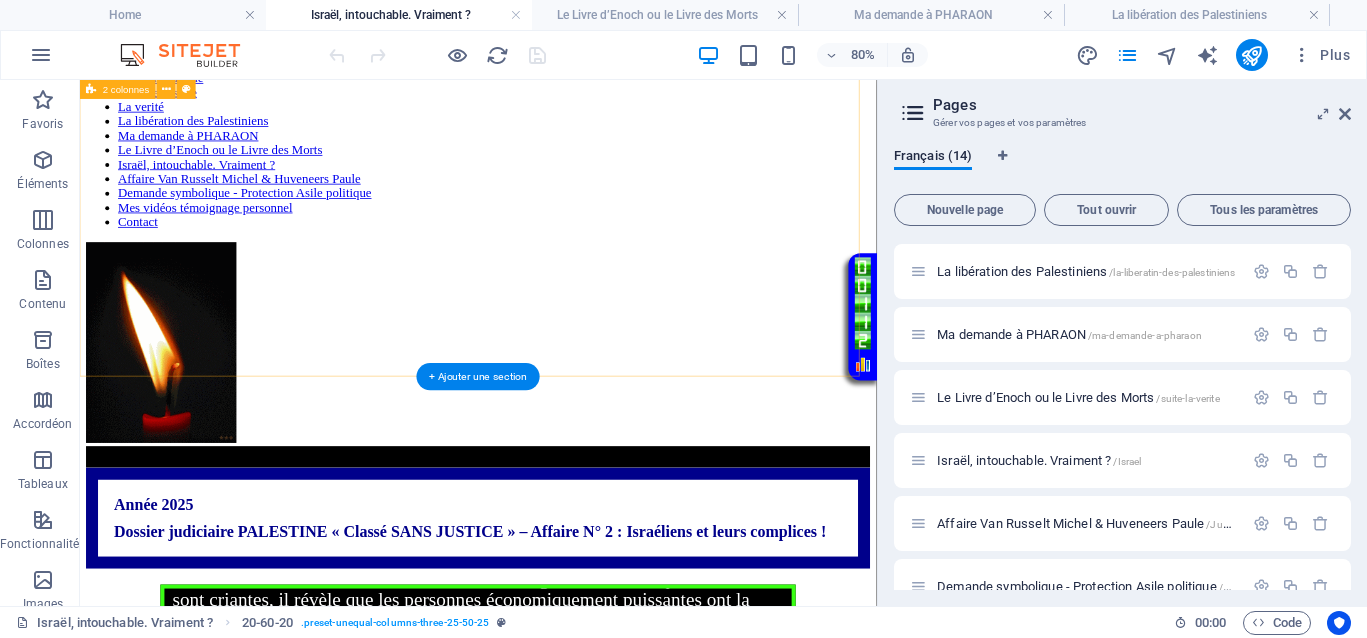 scroll, scrollTop: 0, scrollLeft: 0, axis: both 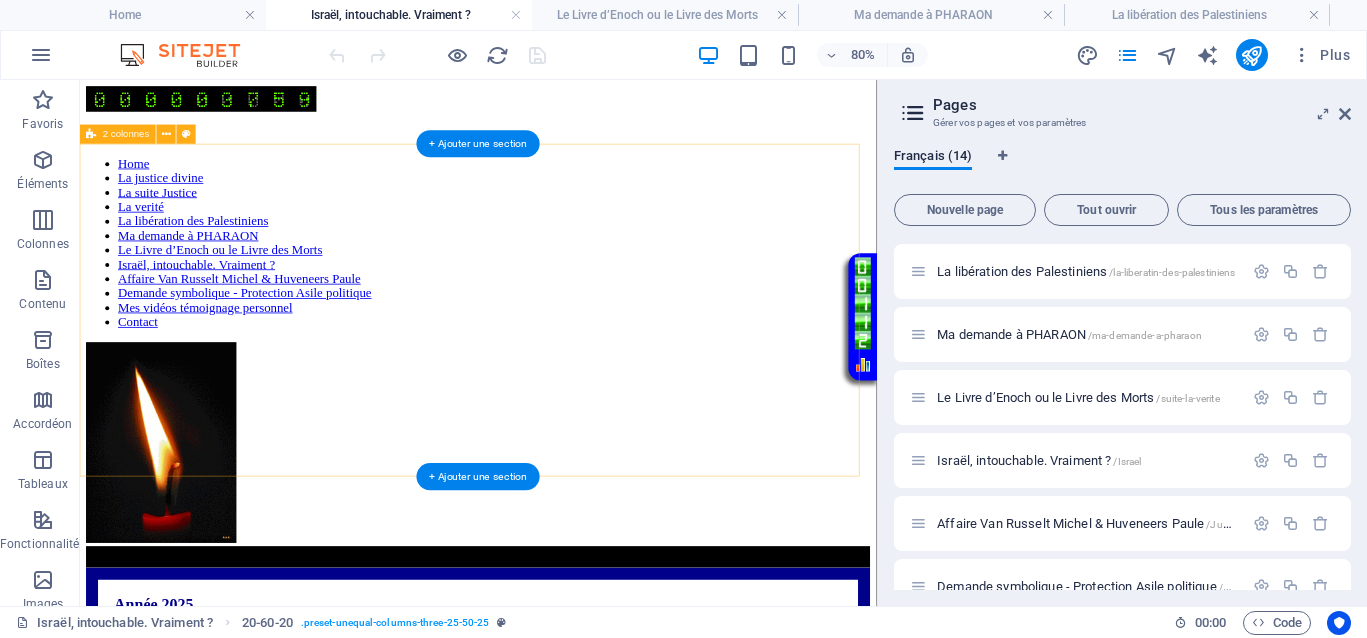 click on "Home La justice divine La suite Justice La verité La libération des Palestiniens Ma demande à PHARAON Le Livre d’Enoch ou le Livre des Morts Israël, intouchable. Vraiment ? Affaire Van Russelt Michel & Huveneers Paule Demande symbolique  - Protection Asile politique Mes vidéos témoignage personnel Contact" at bounding box center [578, 419] 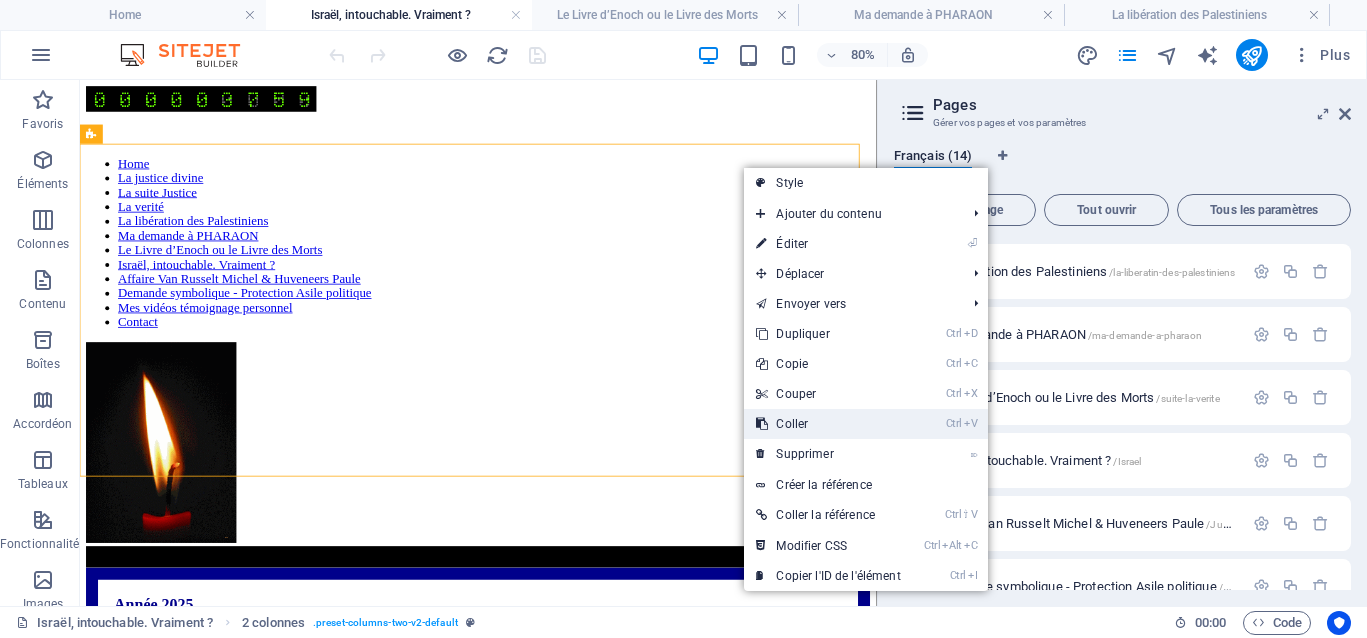 click on "Ctrl V  Coller" at bounding box center [828, 424] 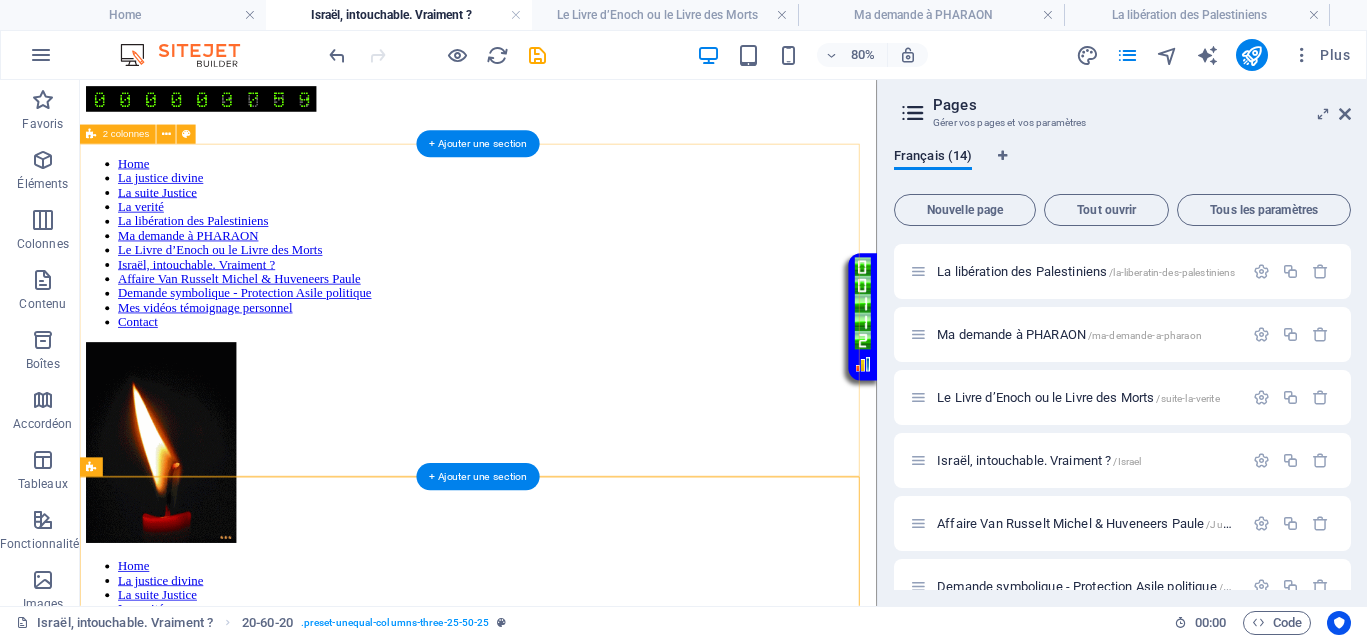 click on "Home La justice divine La suite Justice La verité La libération des Palestiniens Ma demande à PHARAON Le Livre d’Enoch ou le Livre des Morts Israël, intouchable. Vraiment ? Affaire Van Russelt Michel & Huveneers Paule Demande symbolique  - Protection Asile politique Mes vidéos témoignage personnel Contact" at bounding box center [578, 419] 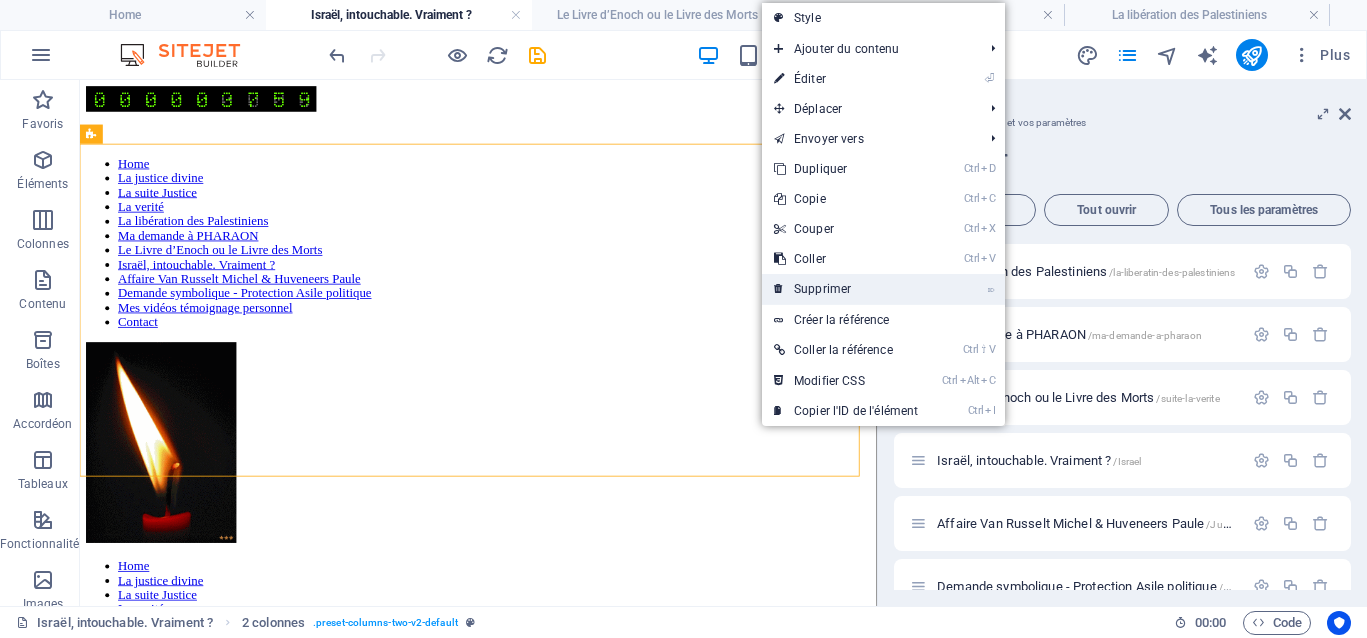 click on "⌦  Supprimer" at bounding box center (846, 289) 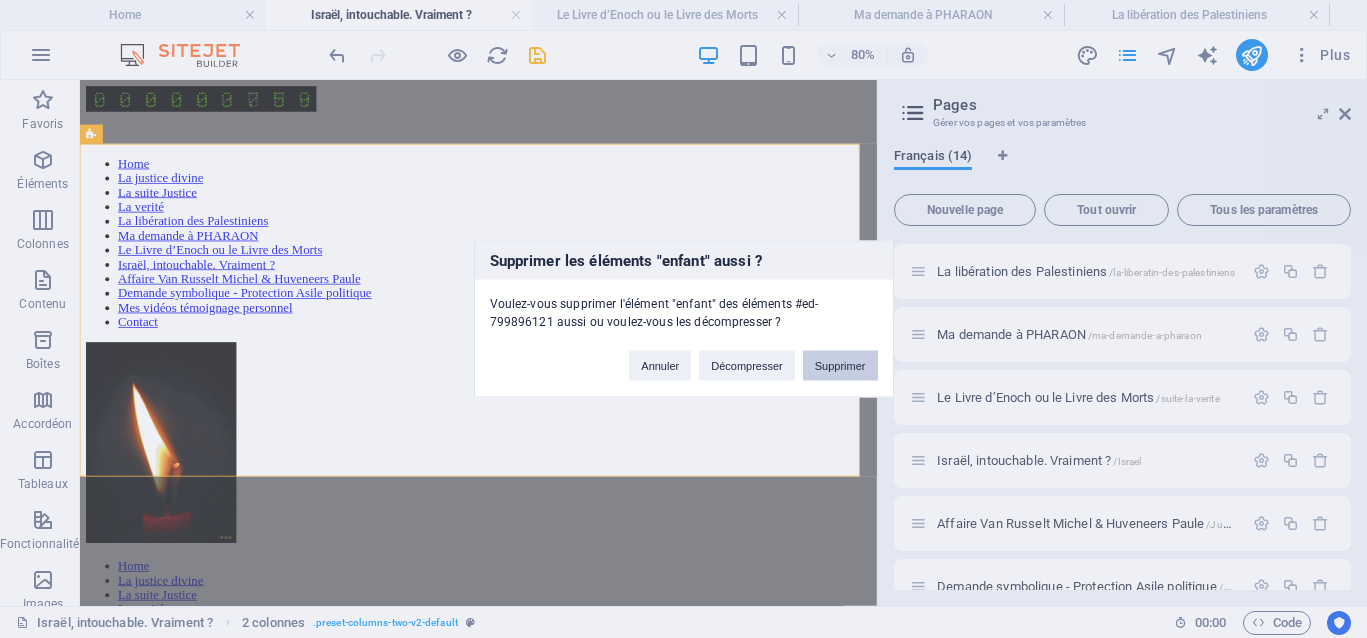 drag, startPoint x: 821, startPoint y: 358, endPoint x: 926, endPoint y: 349, distance: 105.38501 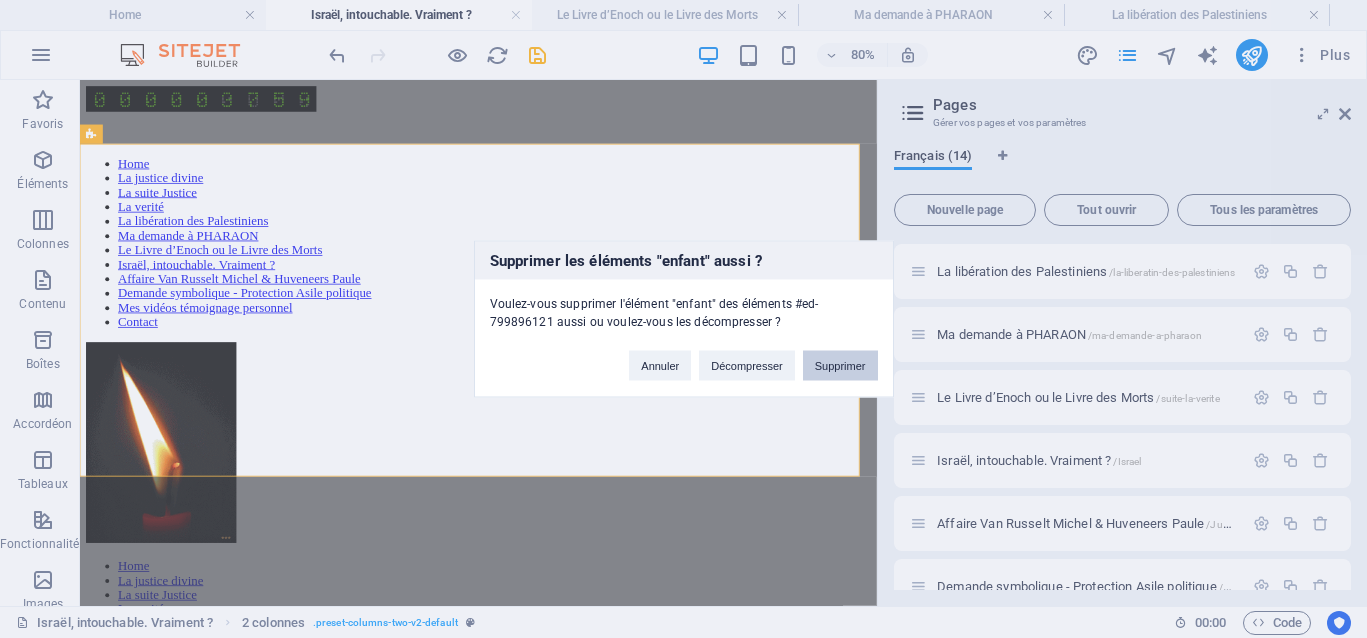 click on "Supprimer" at bounding box center (840, 366) 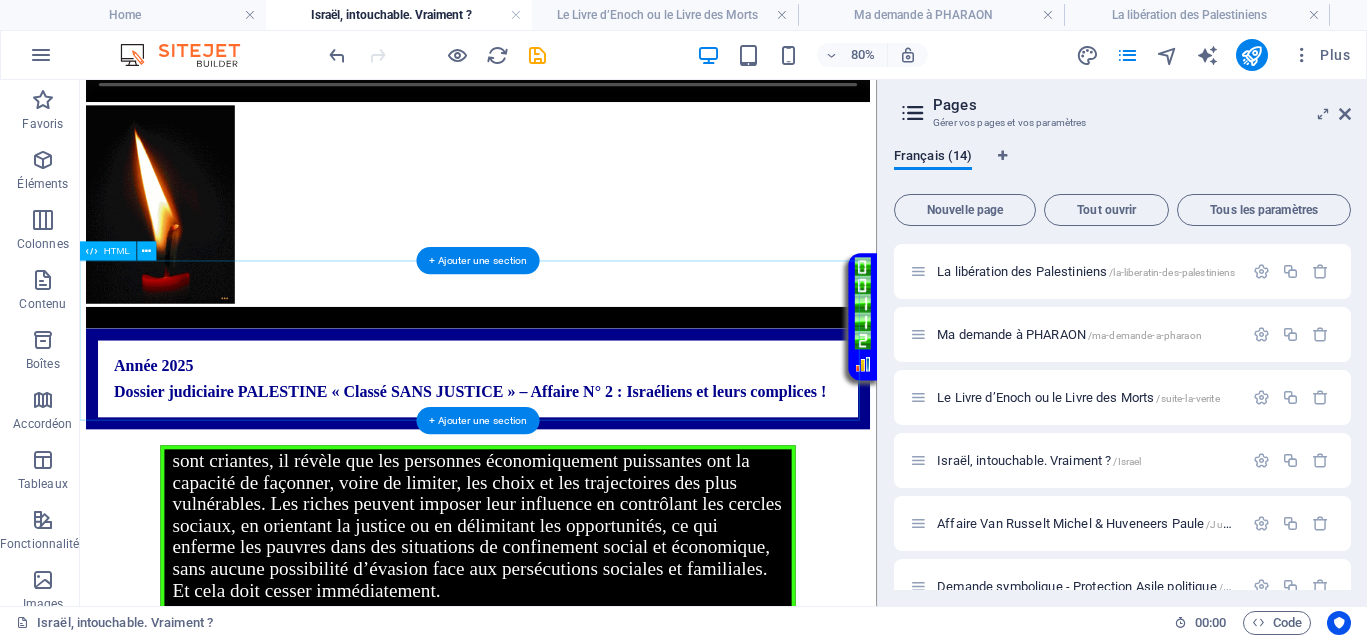scroll, scrollTop: 875, scrollLeft: 0, axis: vertical 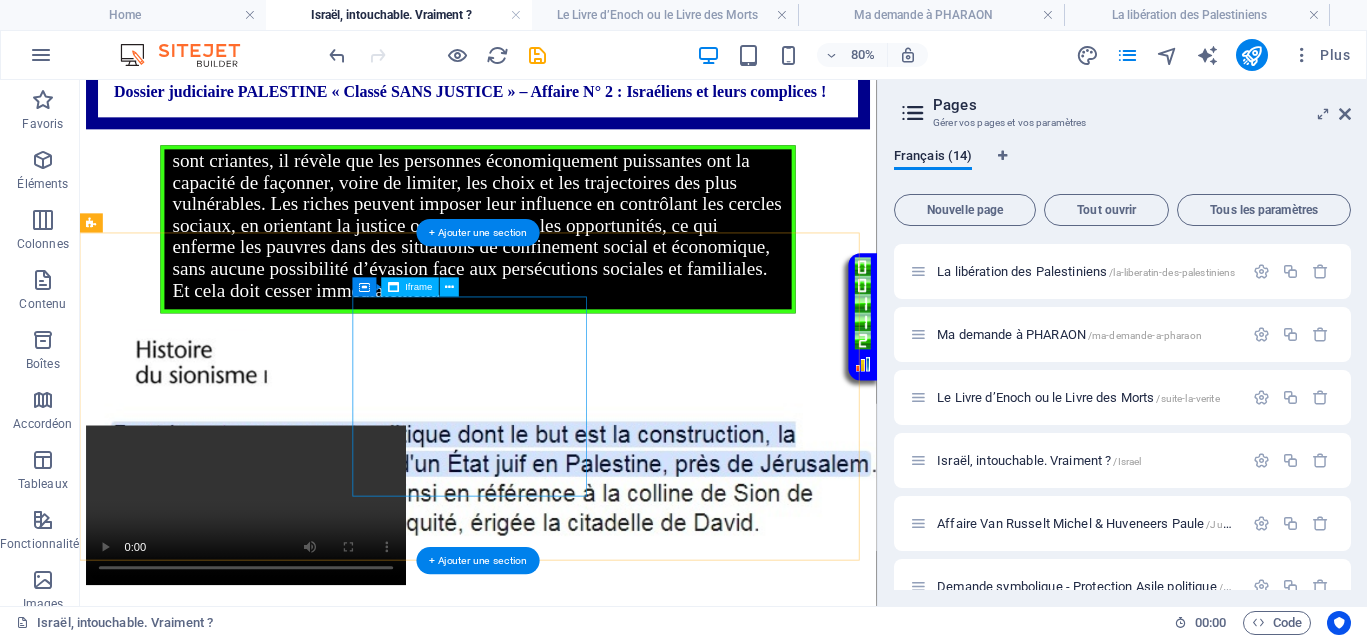 click on "</div>" at bounding box center (578, 843) 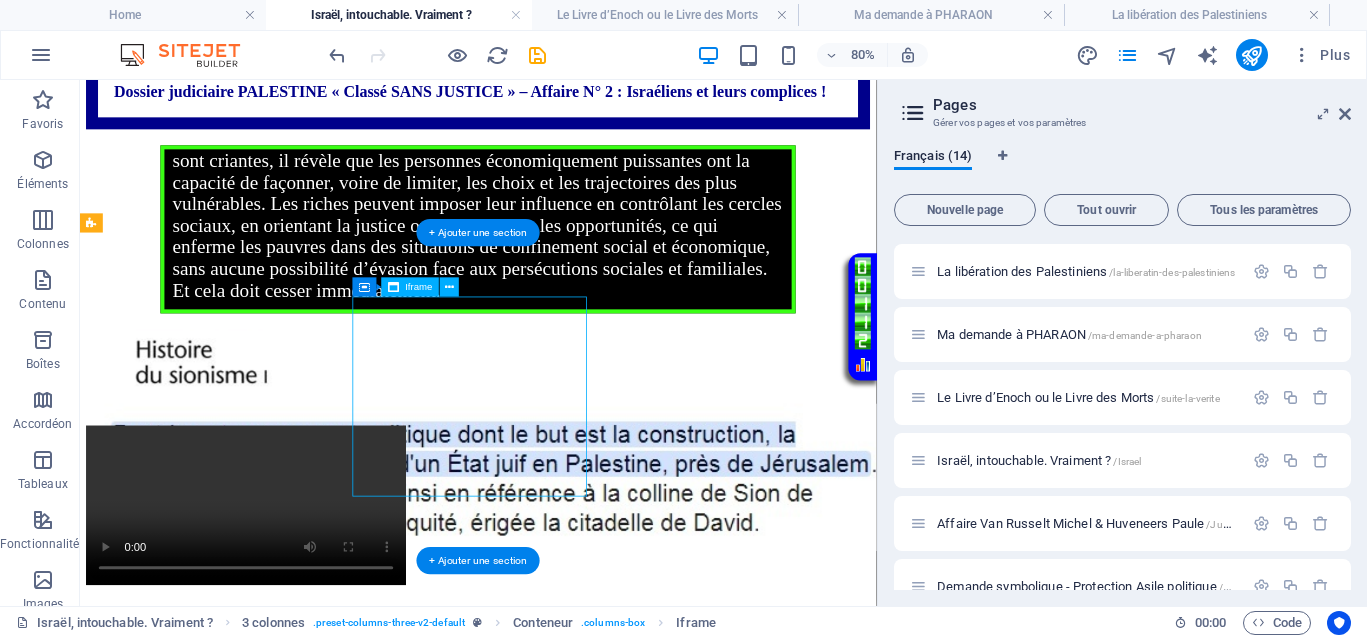 click on "</div>" at bounding box center [578, 843] 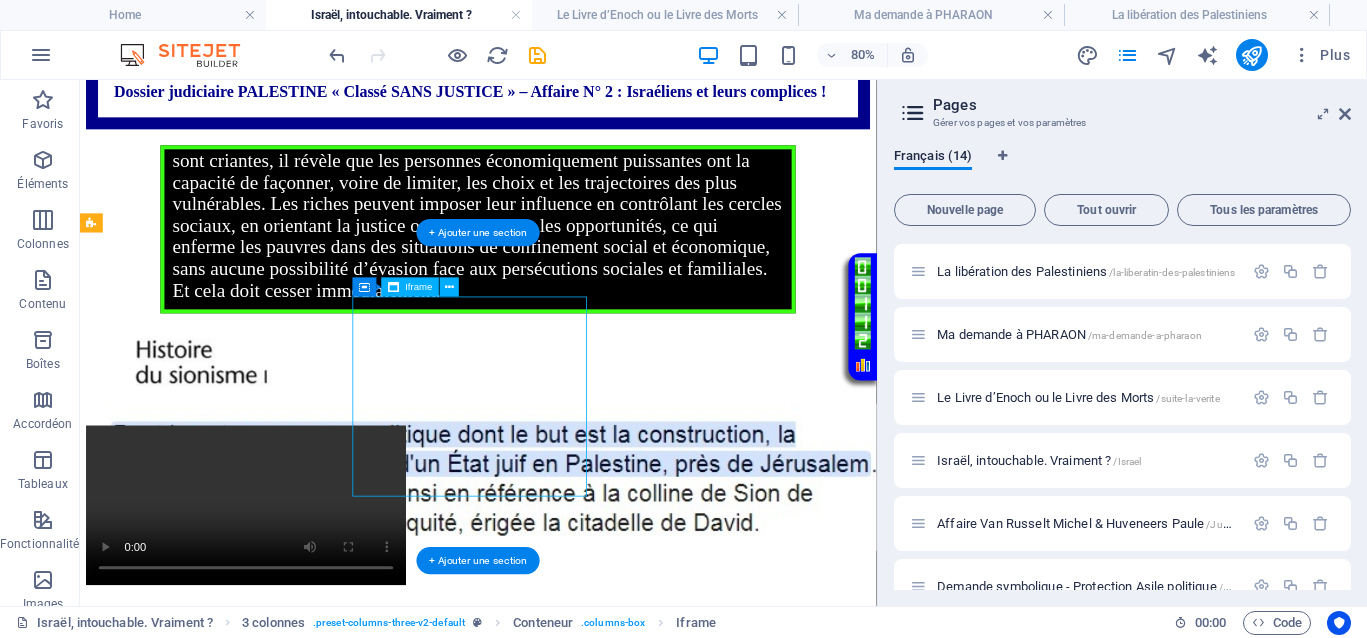 select on "%" 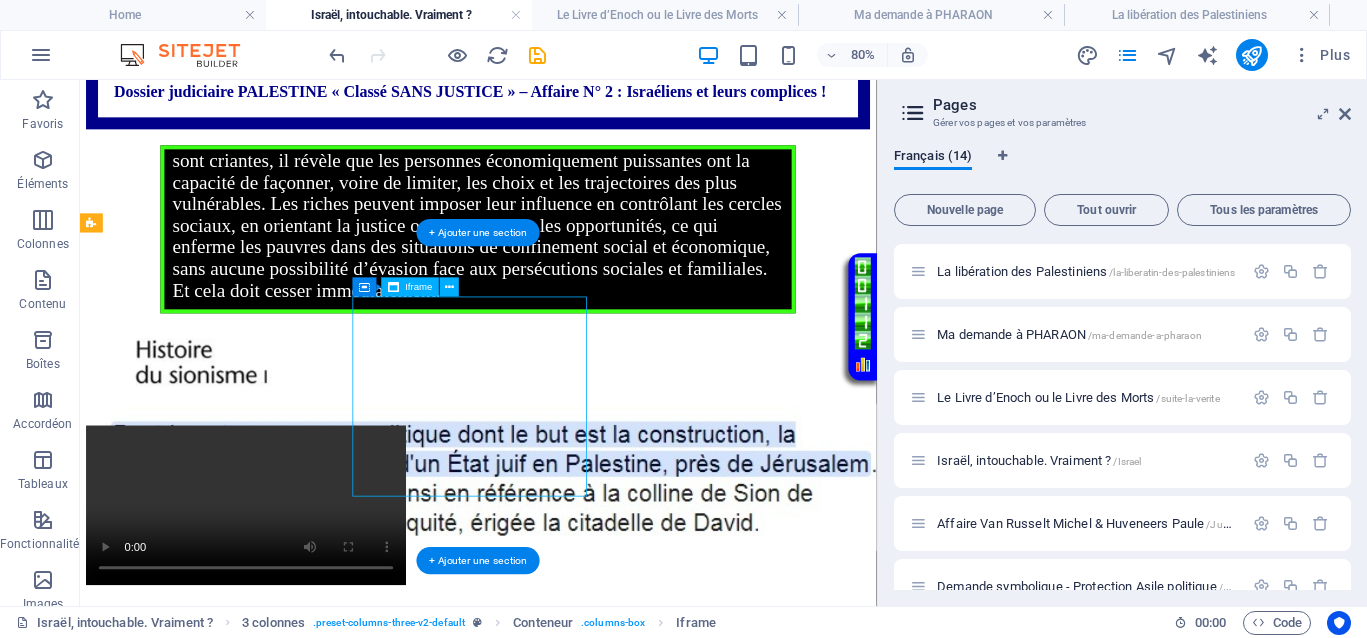 select on "px" 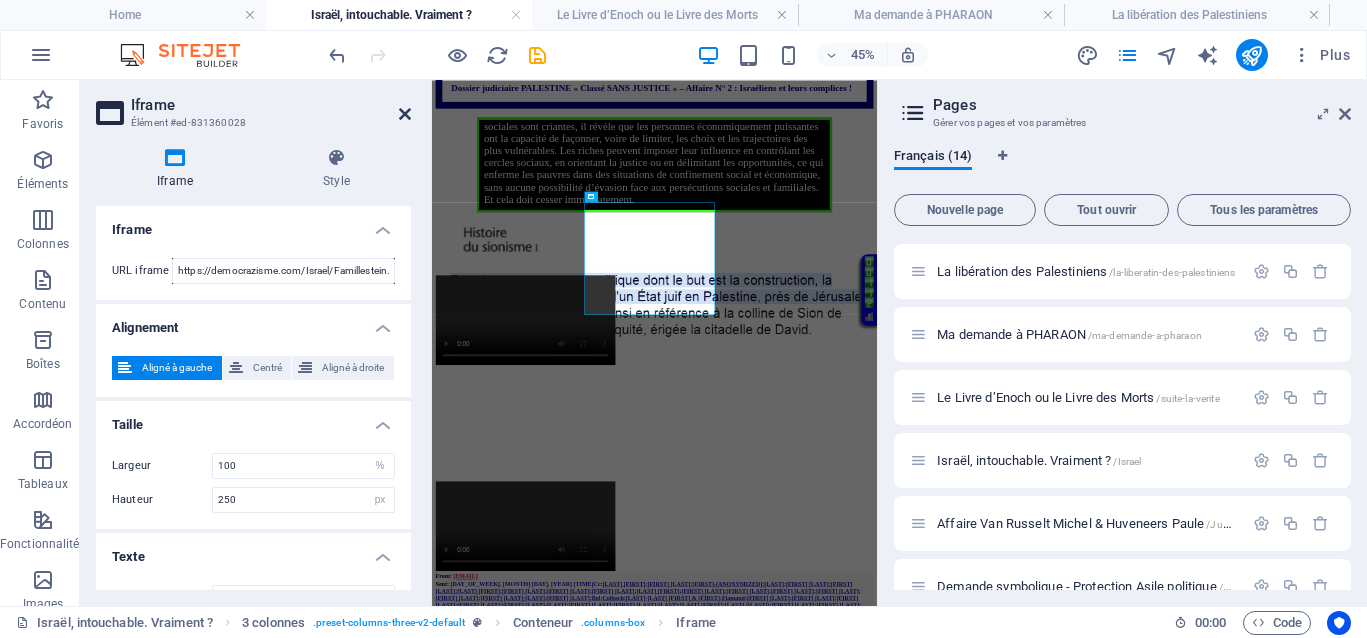 click at bounding box center [405, 114] 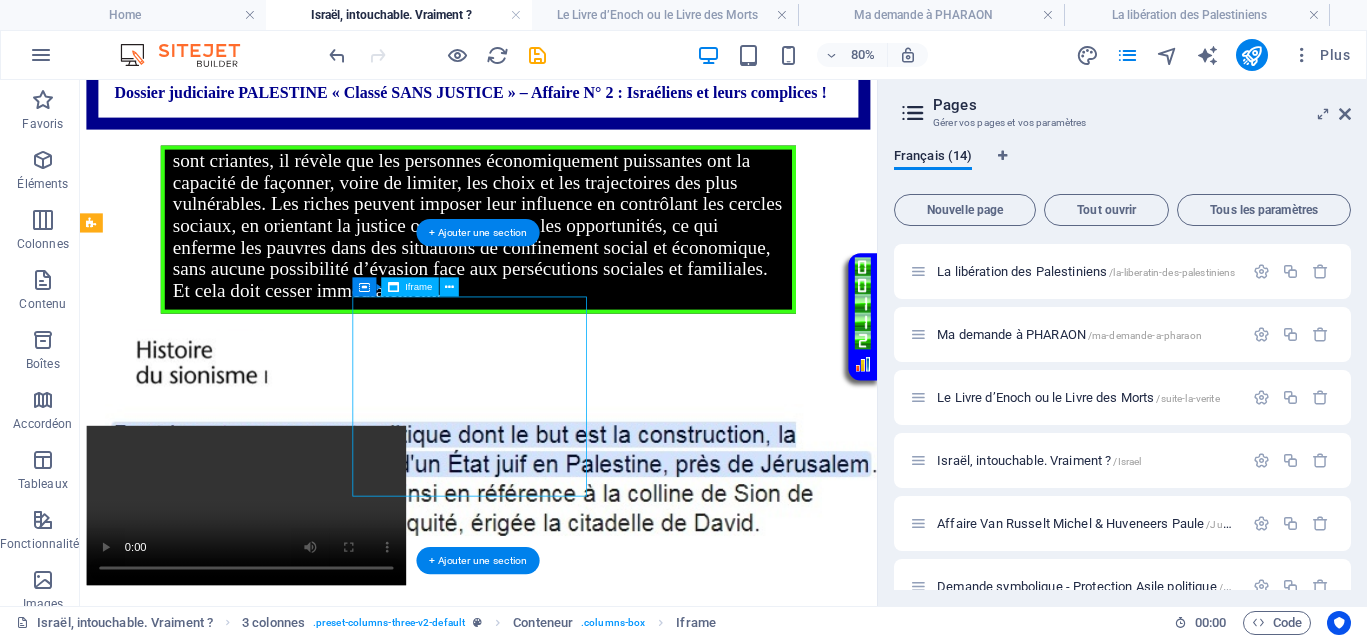 click on "</div>" at bounding box center [578, 843] 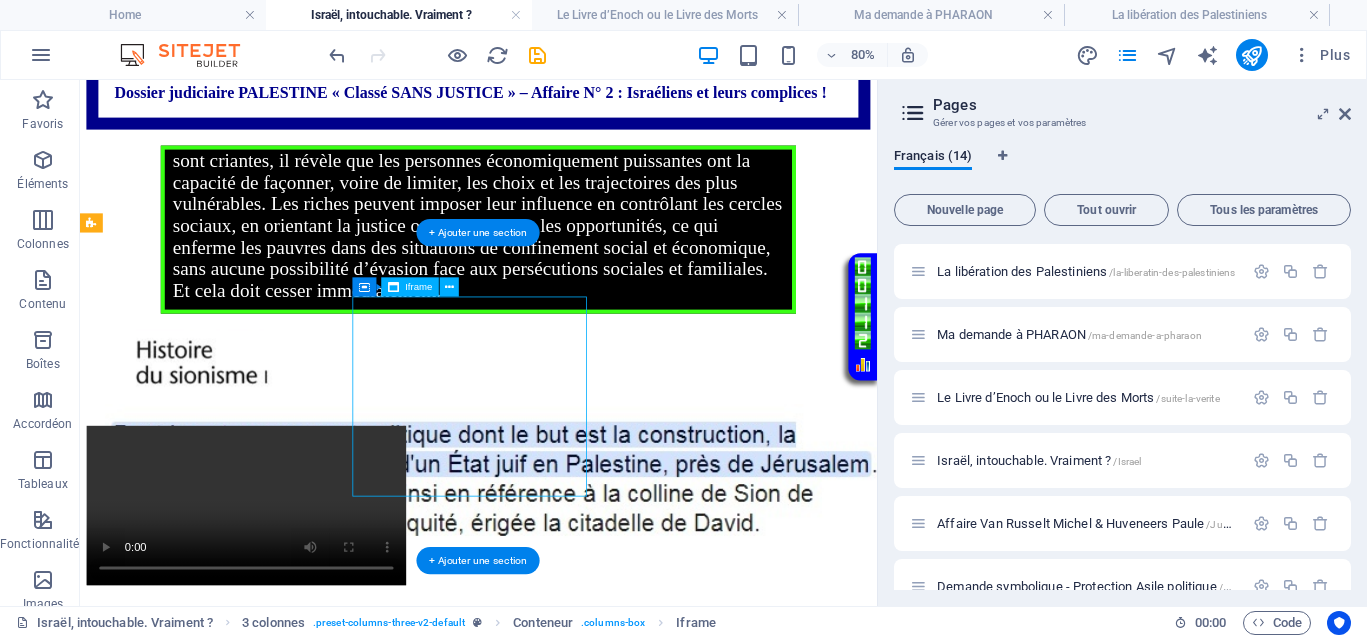 click on "</div>" at bounding box center (578, 843) 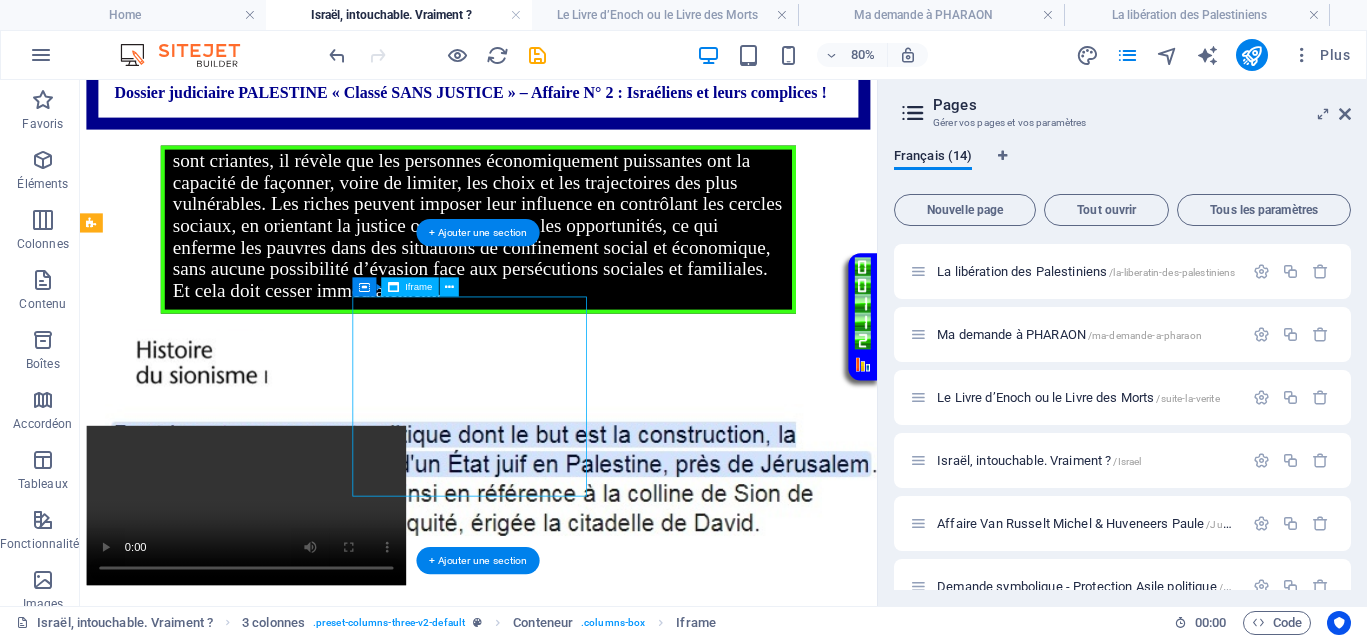 select on "%" 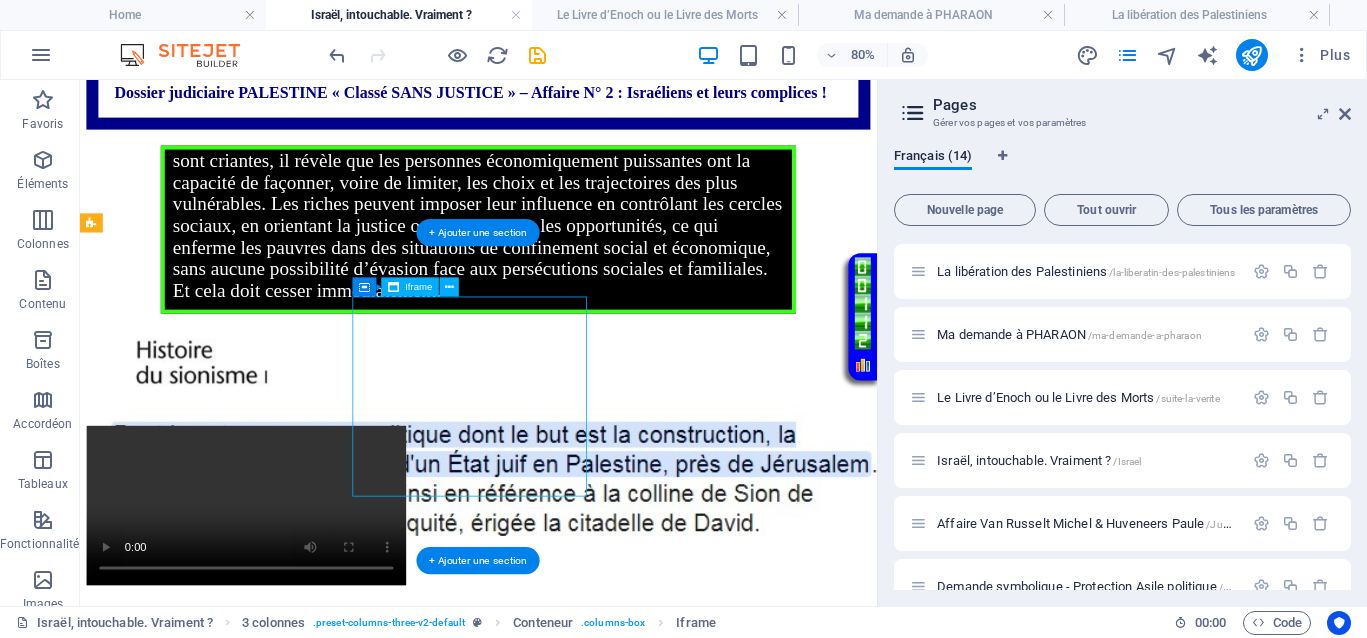 select on "px" 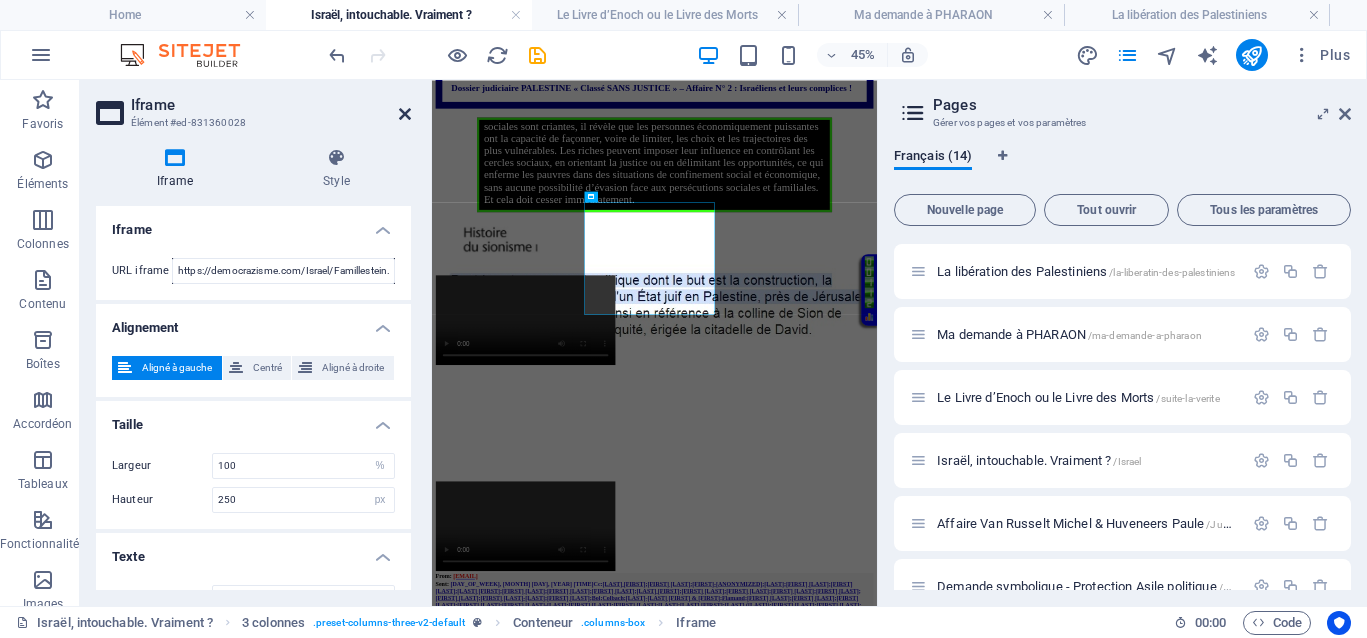 click at bounding box center (405, 114) 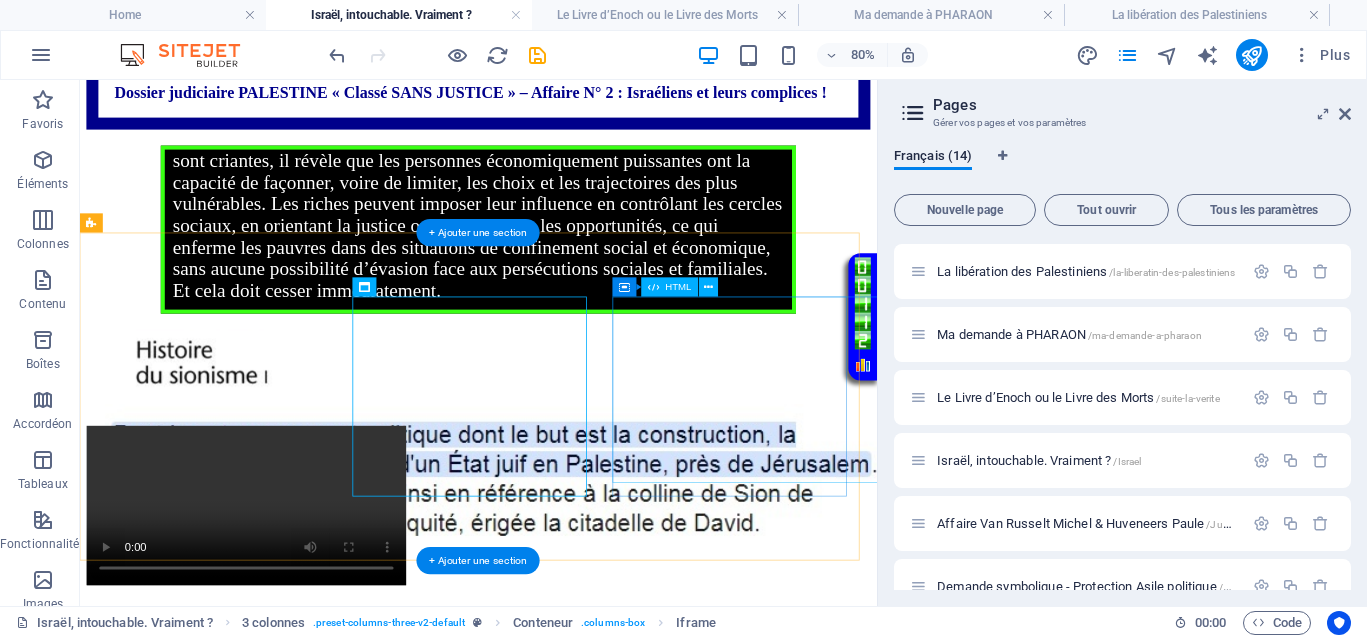 click on "Your browser does not support the video tag." at bounding box center (578, 1072) 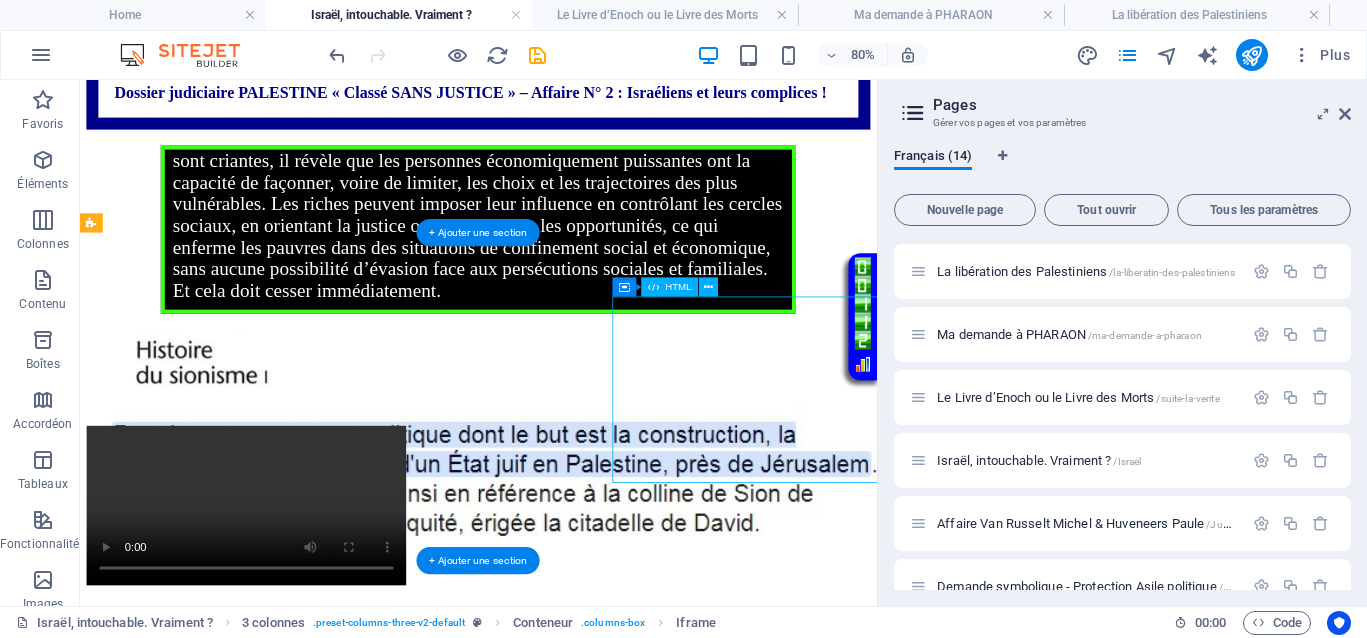 click on "Your browser does not support the video tag." at bounding box center (578, 1072) 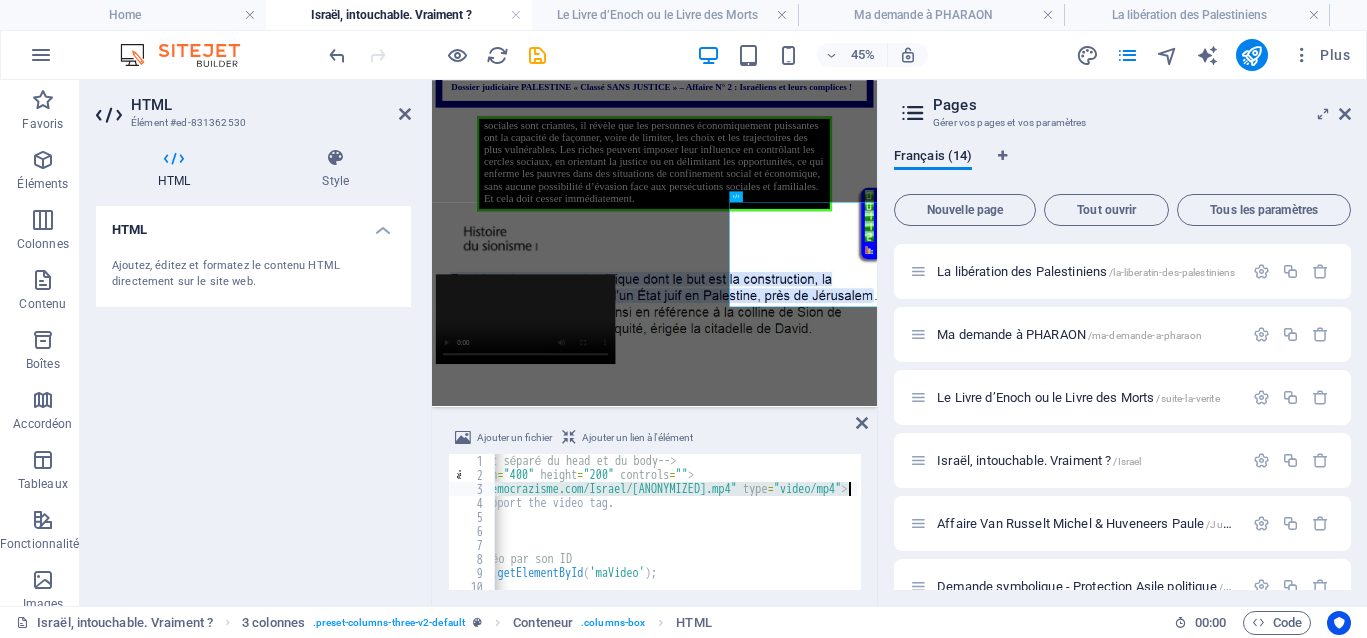 scroll, scrollTop: 0, scrollLeft: 167, axis: horizontal 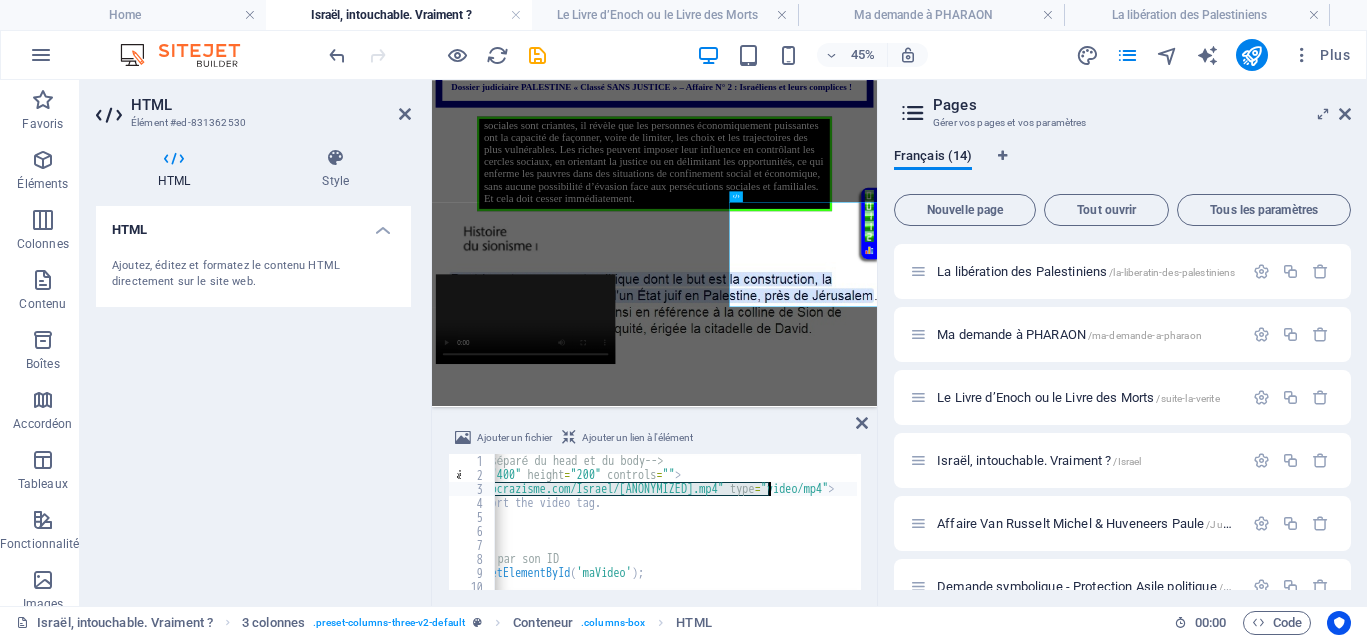 drag, startPoint x: 600, startPoint y: 485, endPoint x: 771, endPoint y: 494, distance: 171.23668 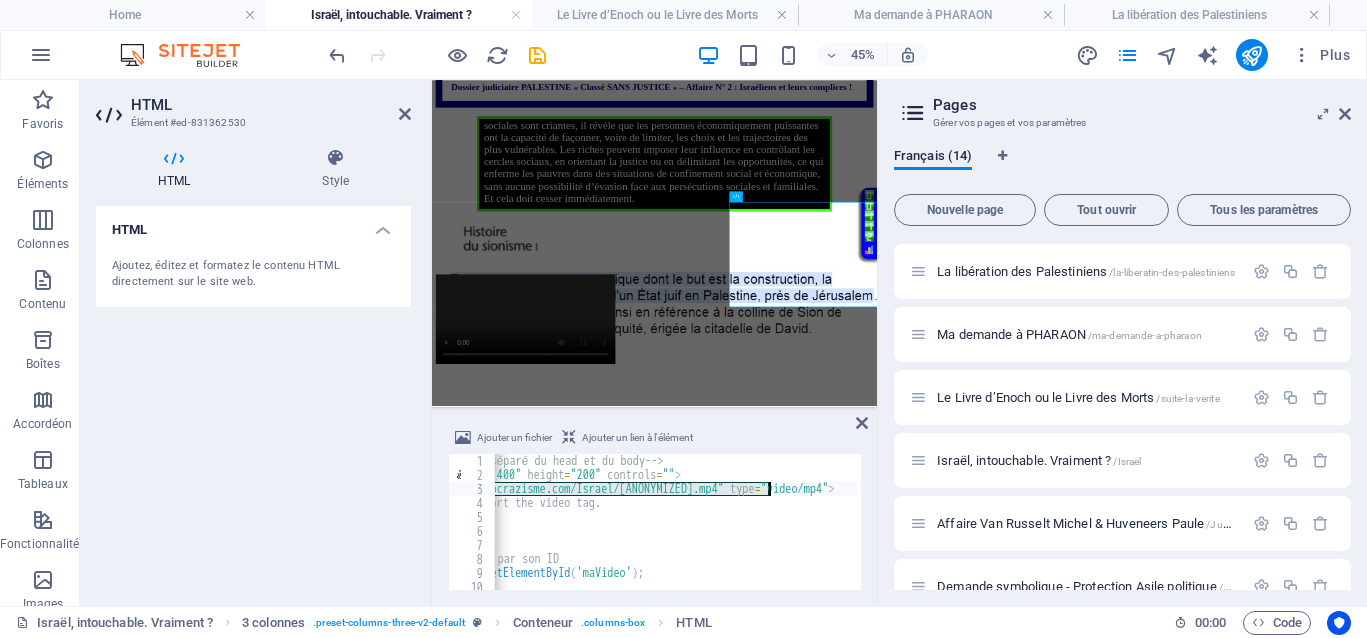 click on "<!--  Code HTML avec script séparé du head et du body  --> < video   id = "maVideo"   width = "400"   height = "200"   controls = "" >    < source   src = "https://democrazisme.com/Israel/Courageusedame.mp4"   type = "video/mp4" >   Your browser does not support the video tag. </ video > < script >    // Sélectionner la vidéo par son ID    const   video   =   document . getElementById ( 'maVideo' ) ;    // S'assurer que la vidéo ne démarre pas automatiquement" at bounding box center [614, 534] 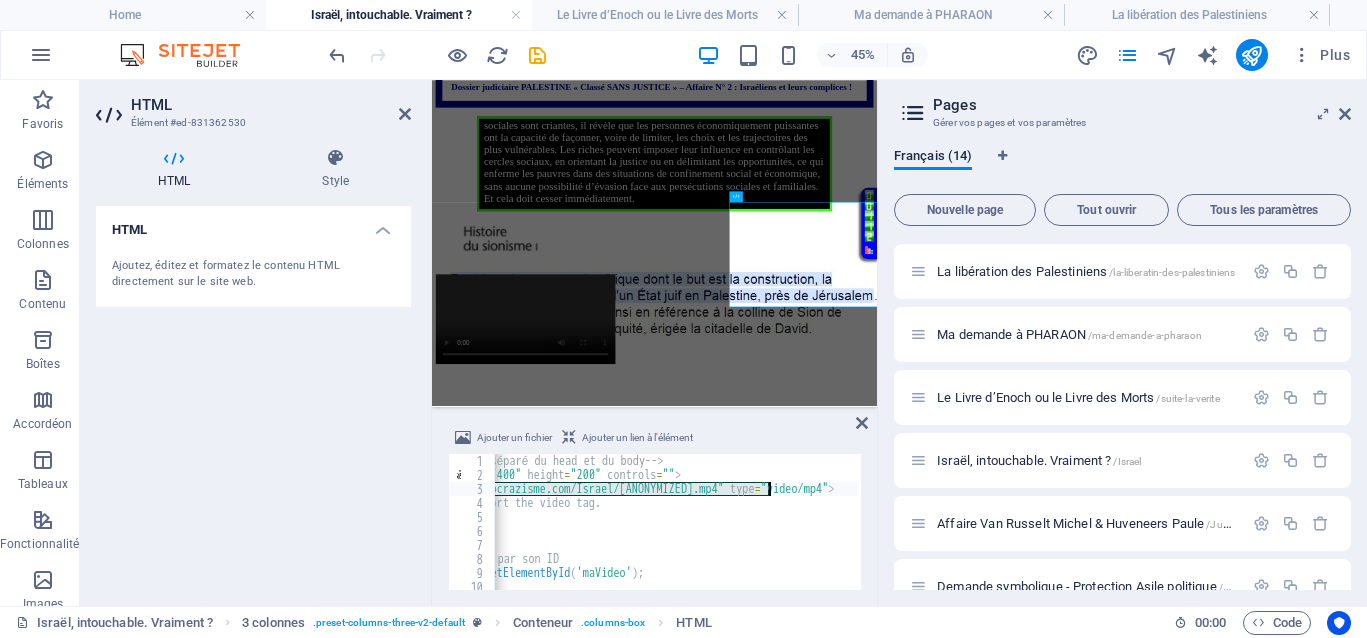 type on "<source src="https://democrazisme.com/Israel/Courageusedame.mp4" type="video/mp4">" 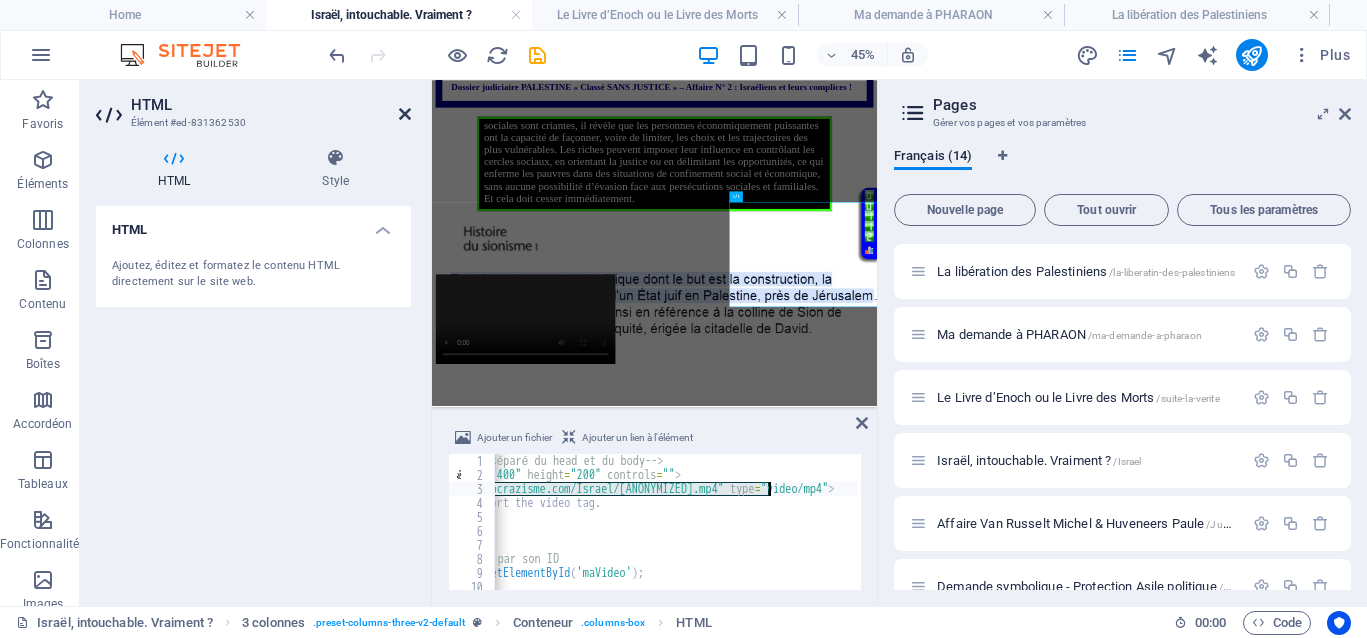 click at bounding box center [405, 114] 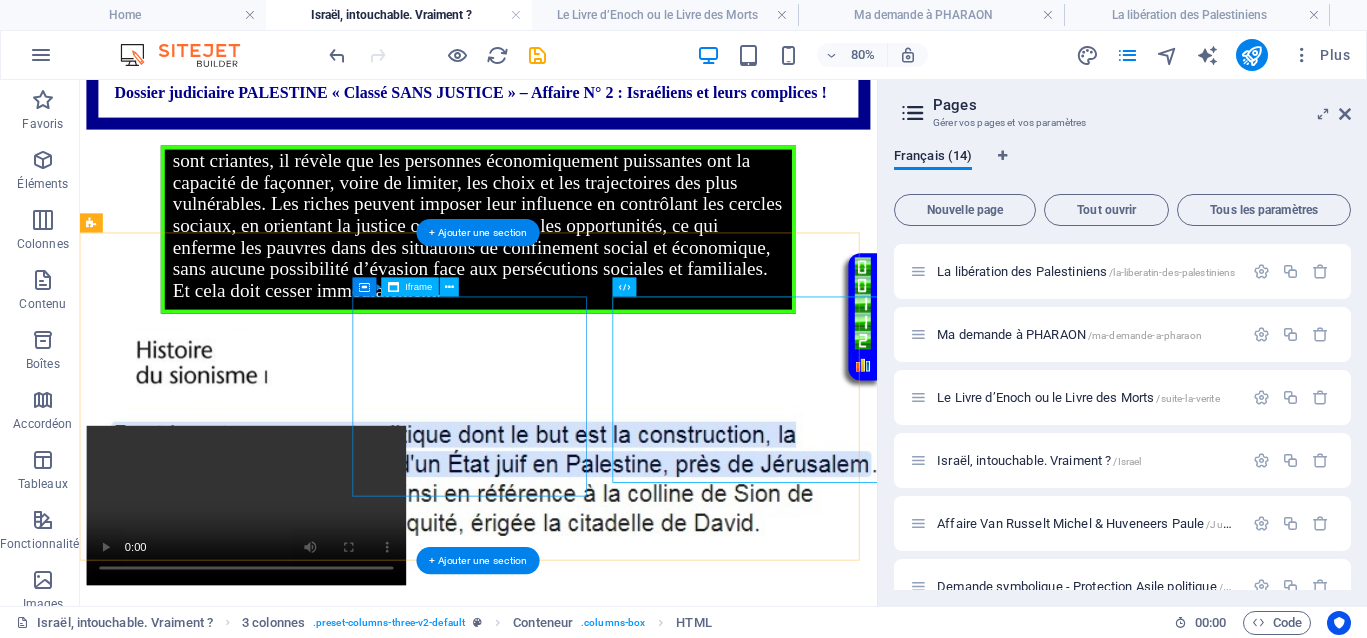 click on "</div>" at bounding box center (578, 843) 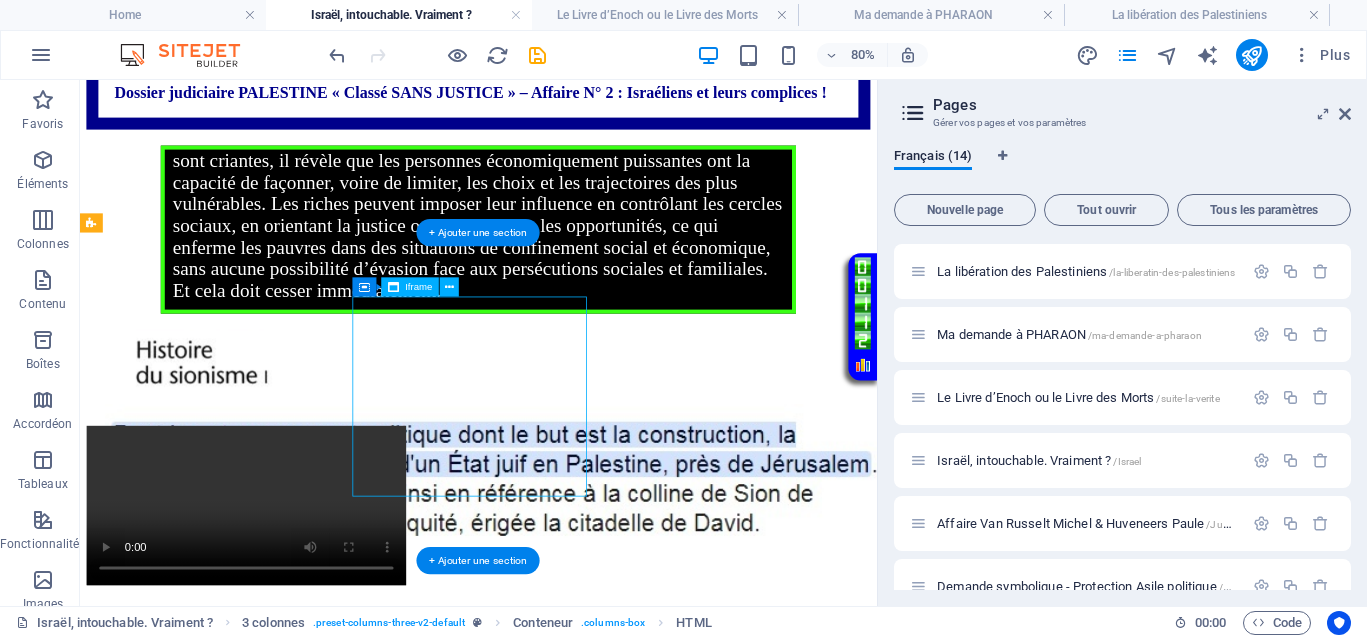 click on "</div>" at bounding box center [578, 843] 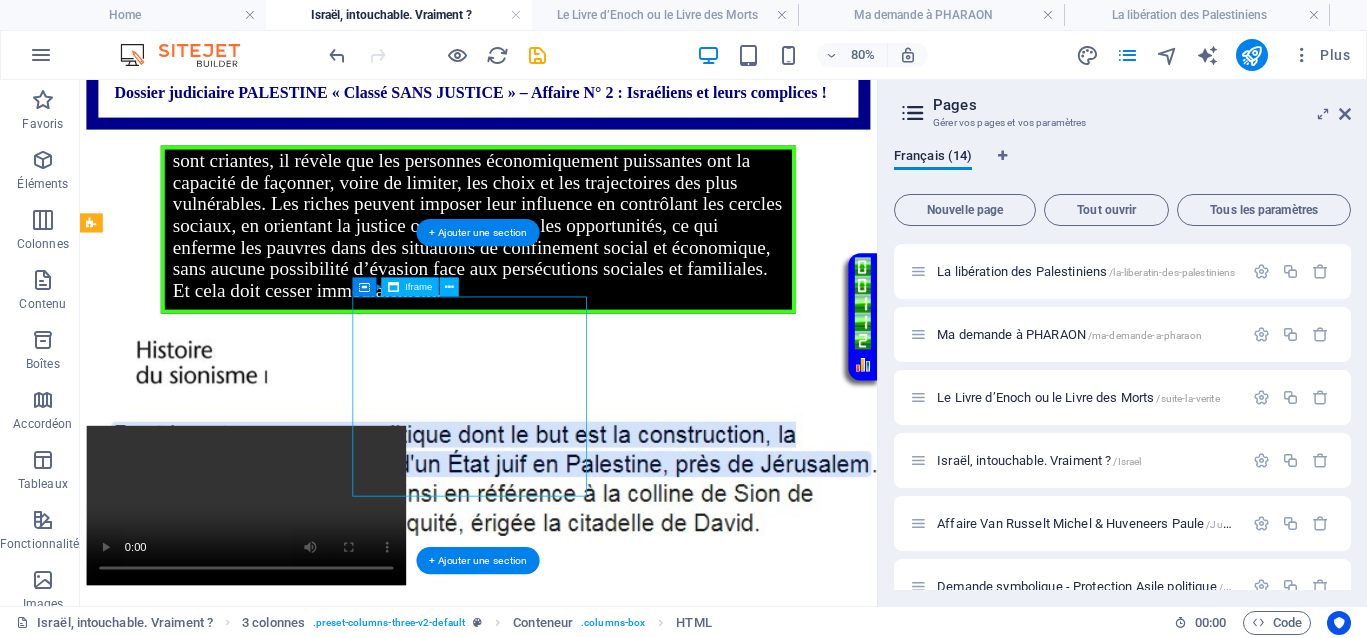 select on "%" 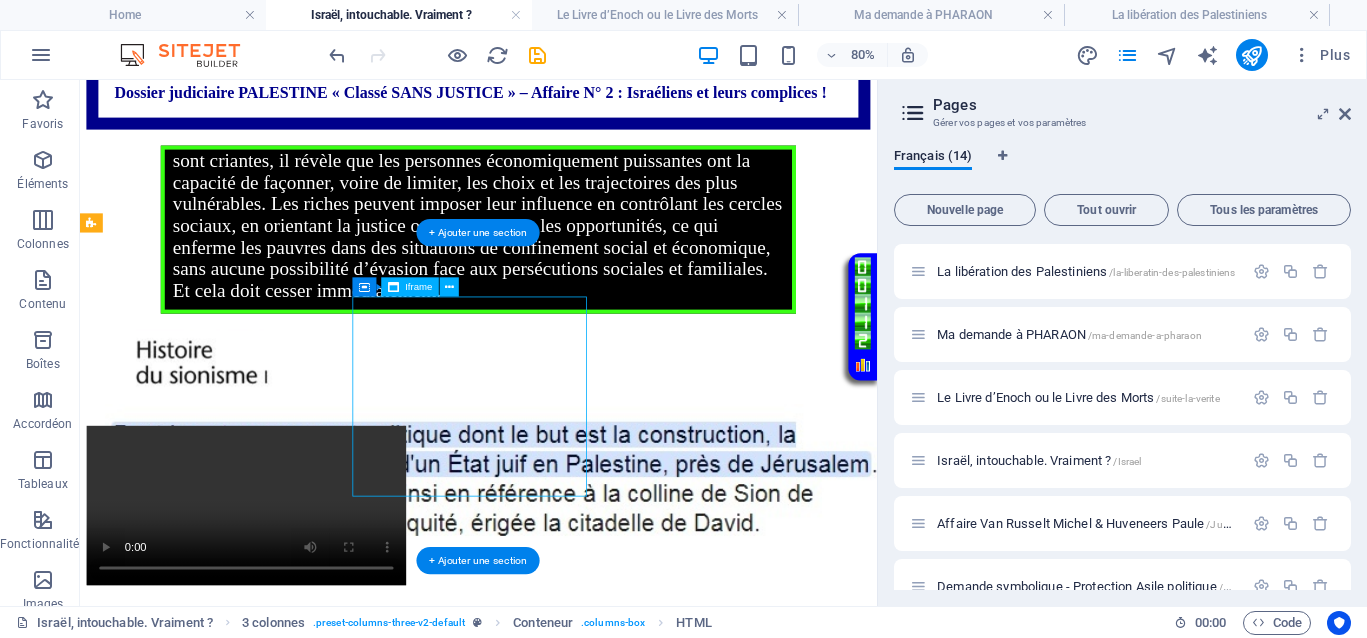 select on "px" 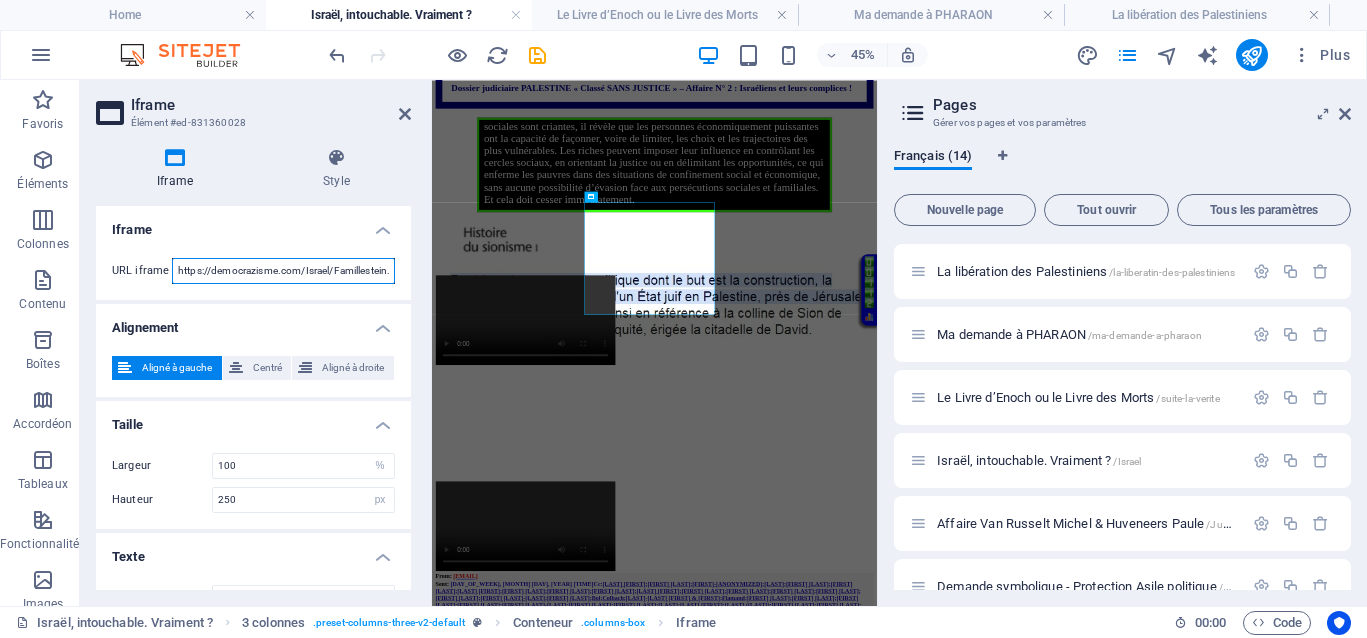 paste on "Courageusedame" 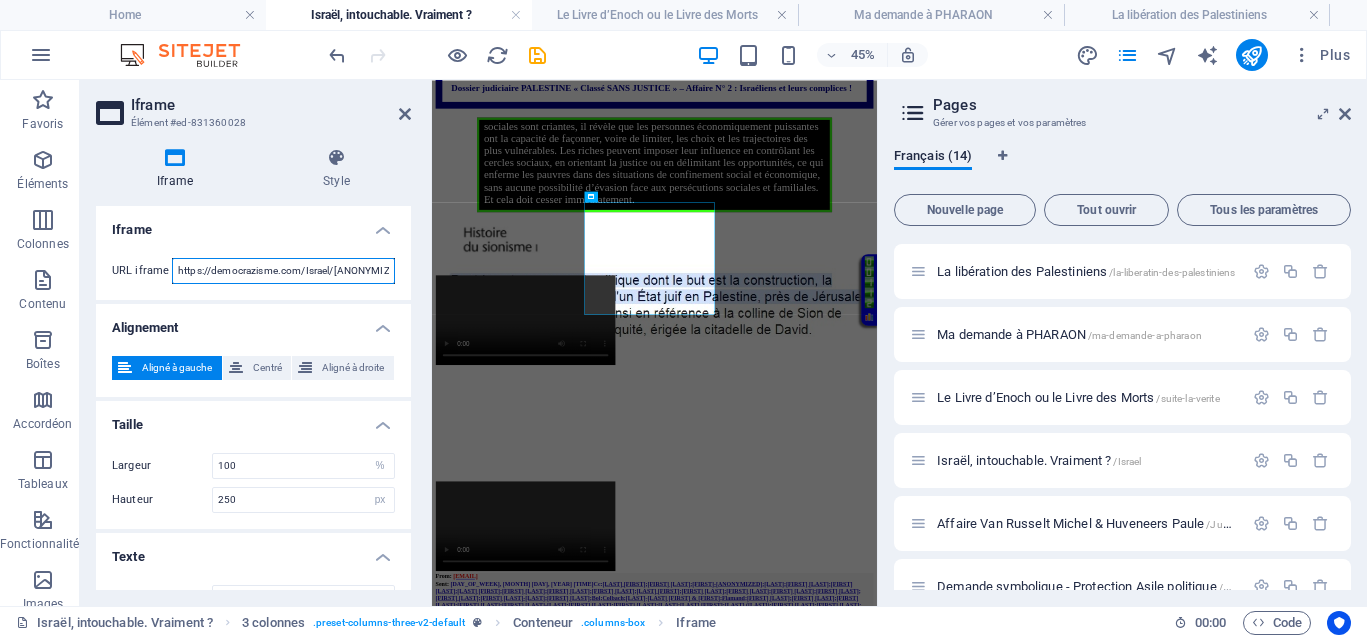scroll, scrollTop: 0, scrollLeft: 53, axis: horizontal 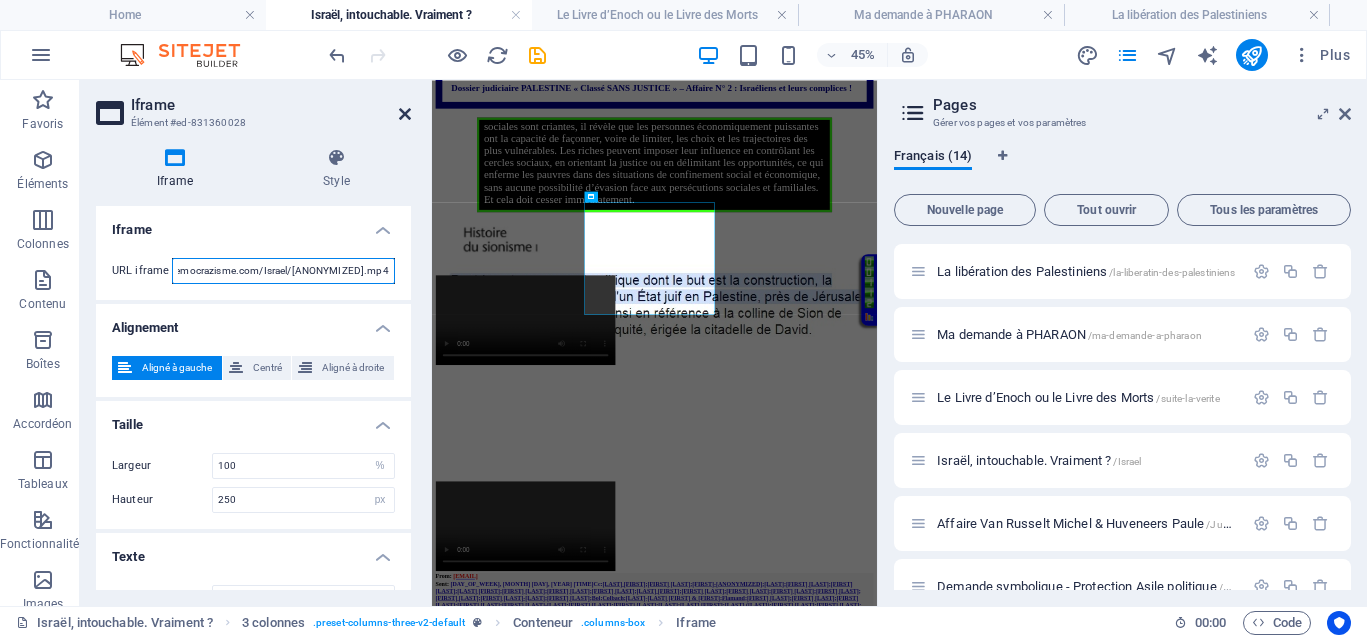 type on "https://democrazisme.com/Israel/Courageusedame.mp4" 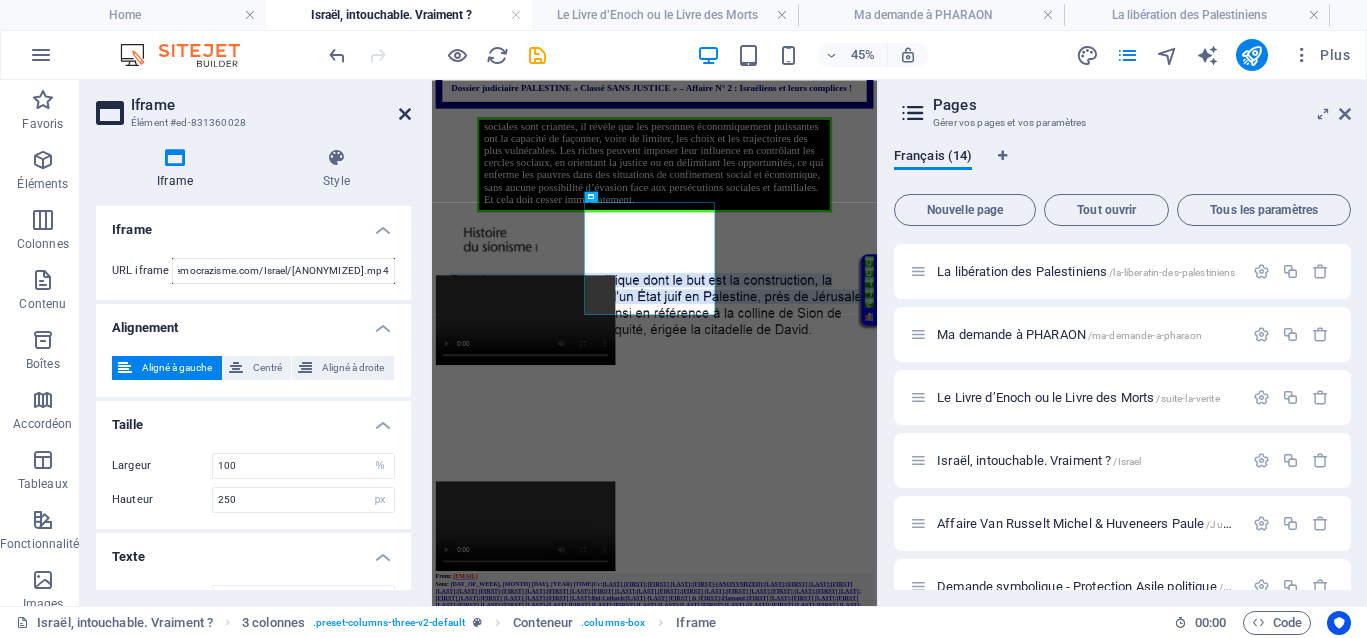 click at bounding box center [405, 114] 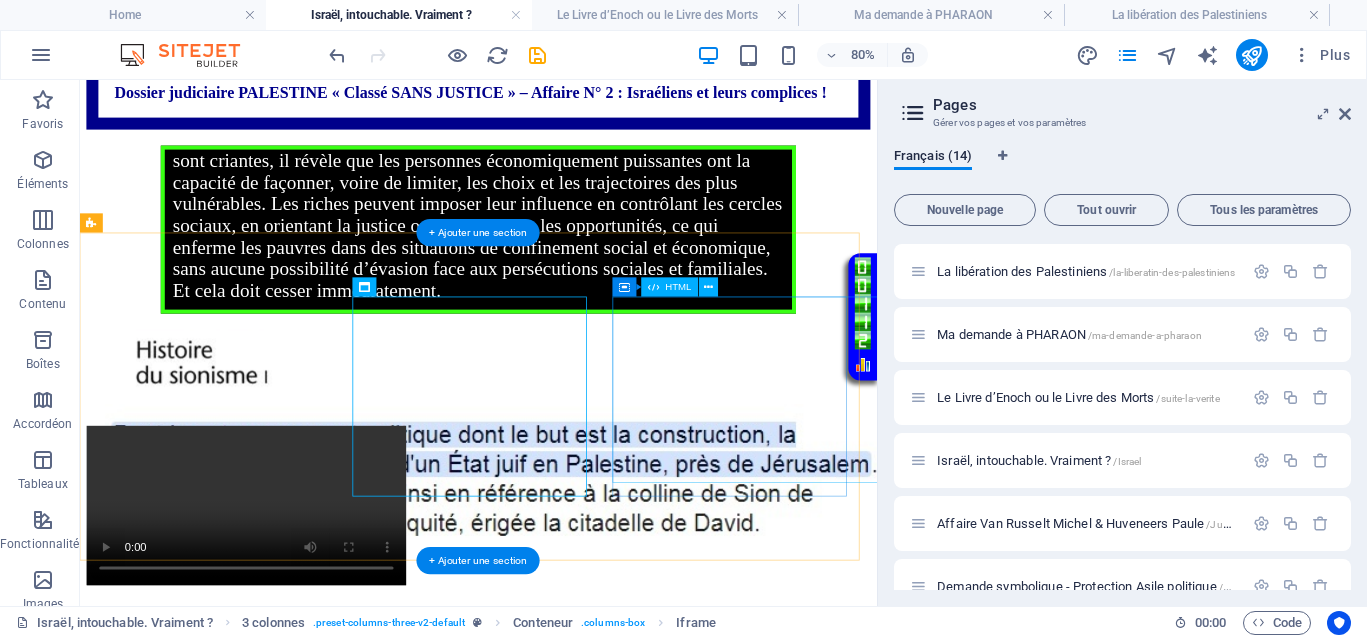 click on "Your browser does not support the video tag." at bounding box center [578, 1072] 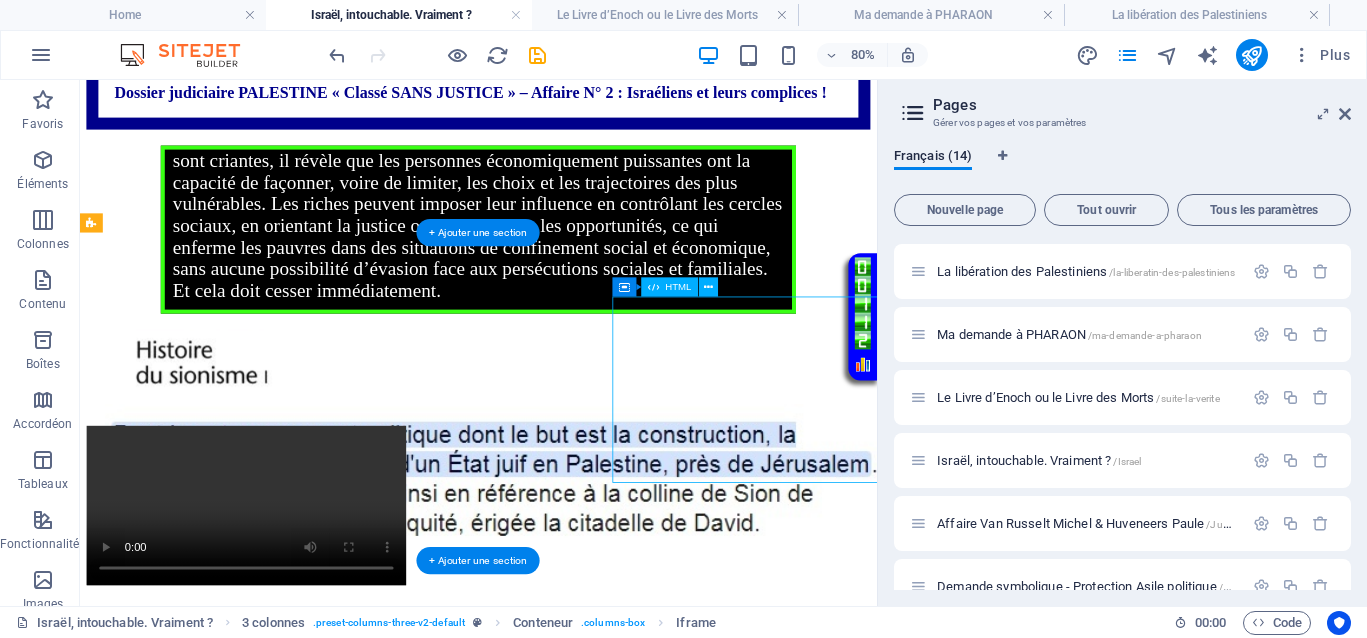 click on "Your browser does not support the video tag." at bounding box center (578, 1072) 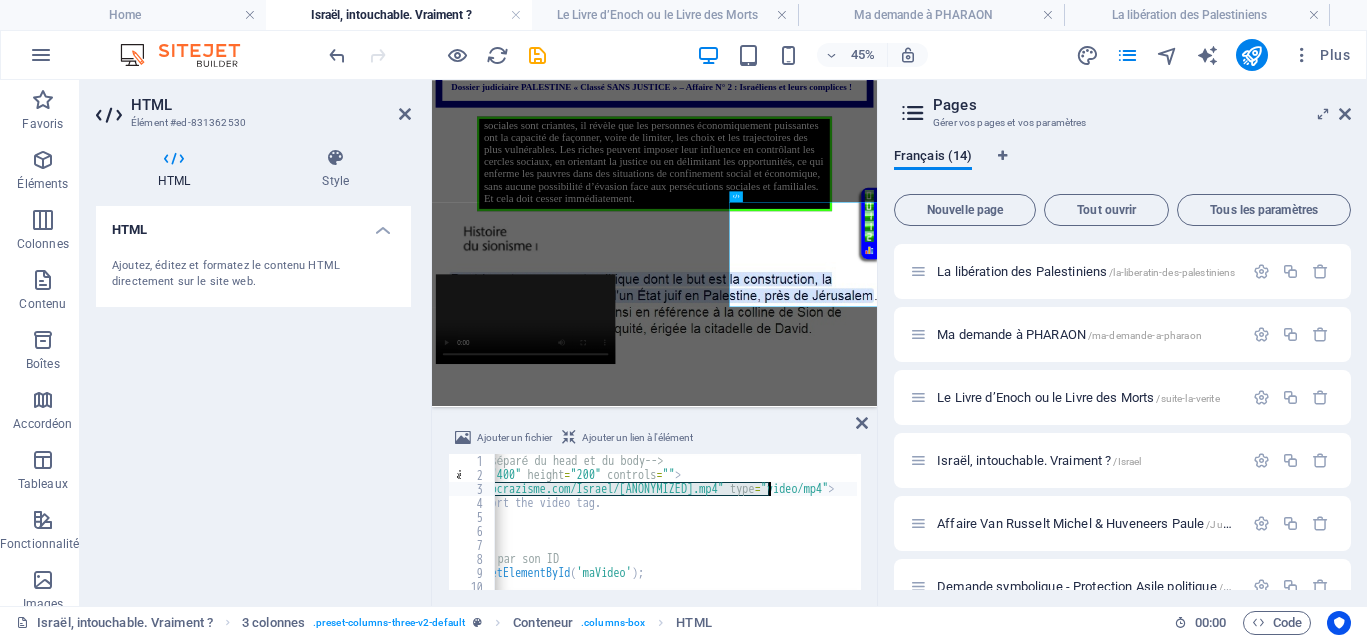 type on "<source src="https://democrazisme.com/Israel/Famillestein.mp4" type="video/mp4">" 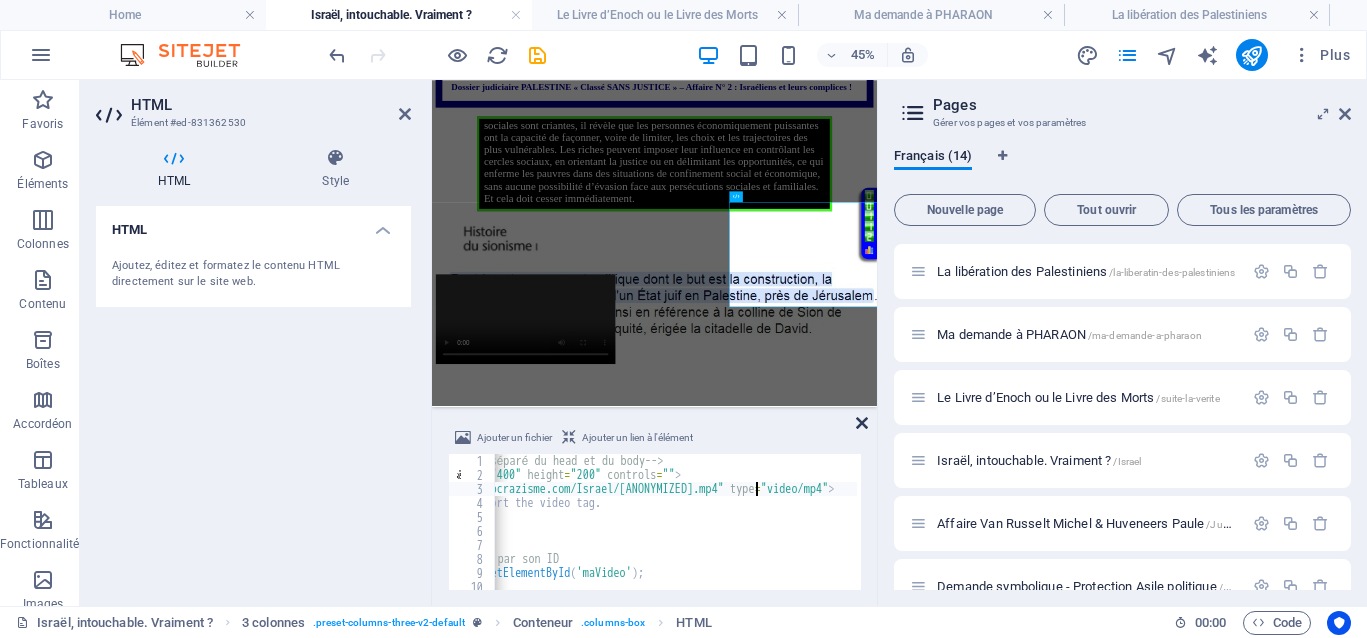 click at bounding box center [862, 423] 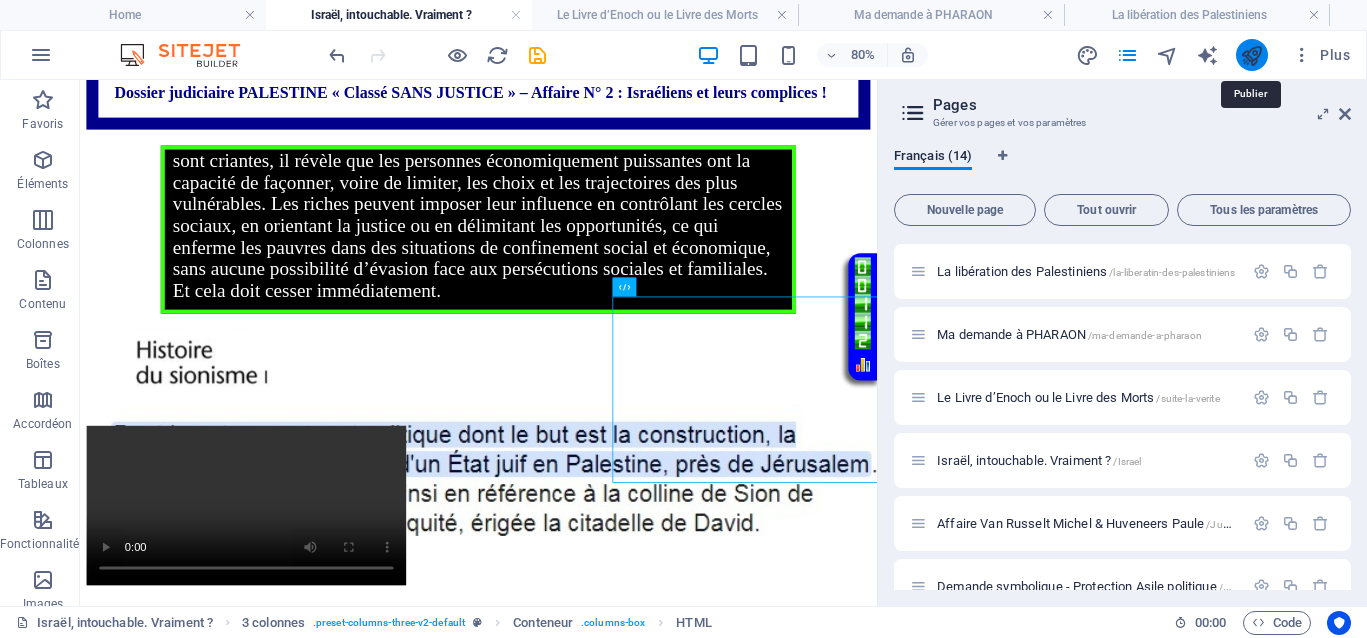 drag, startPoint x: 1254, startPoint y: 54, endPoint x: 930, endPoint y: 349, distance: 438.1792 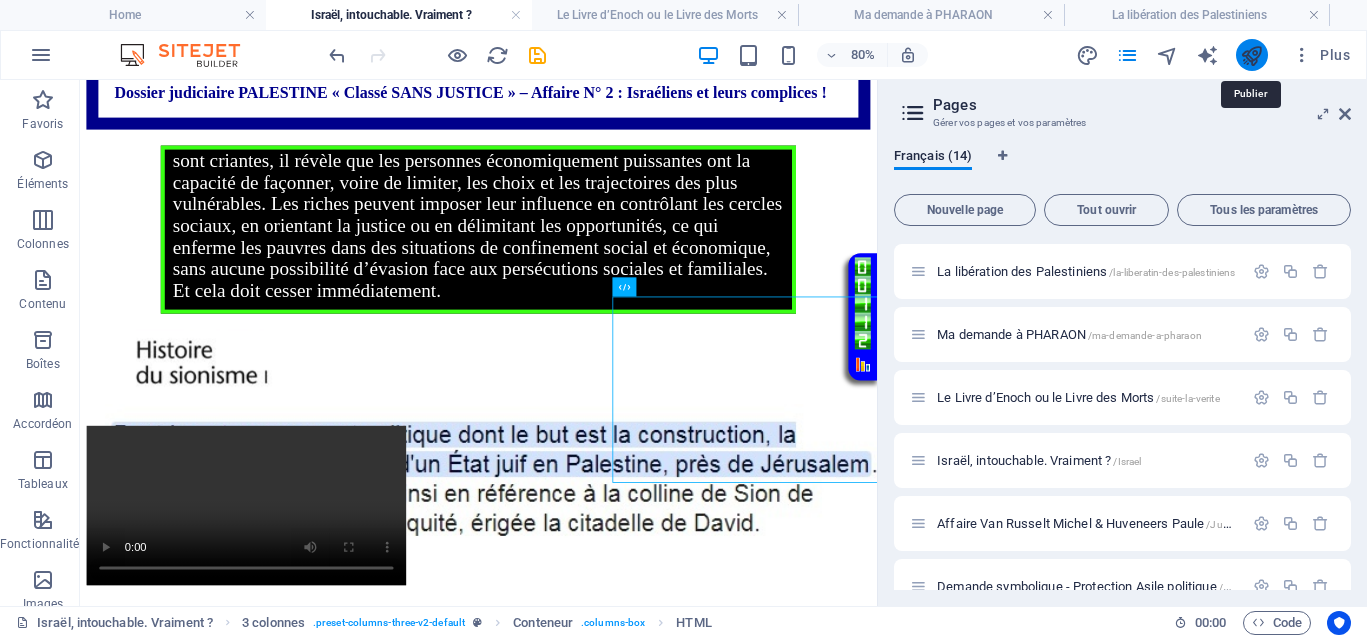 click at bounding box center (1251, 55) 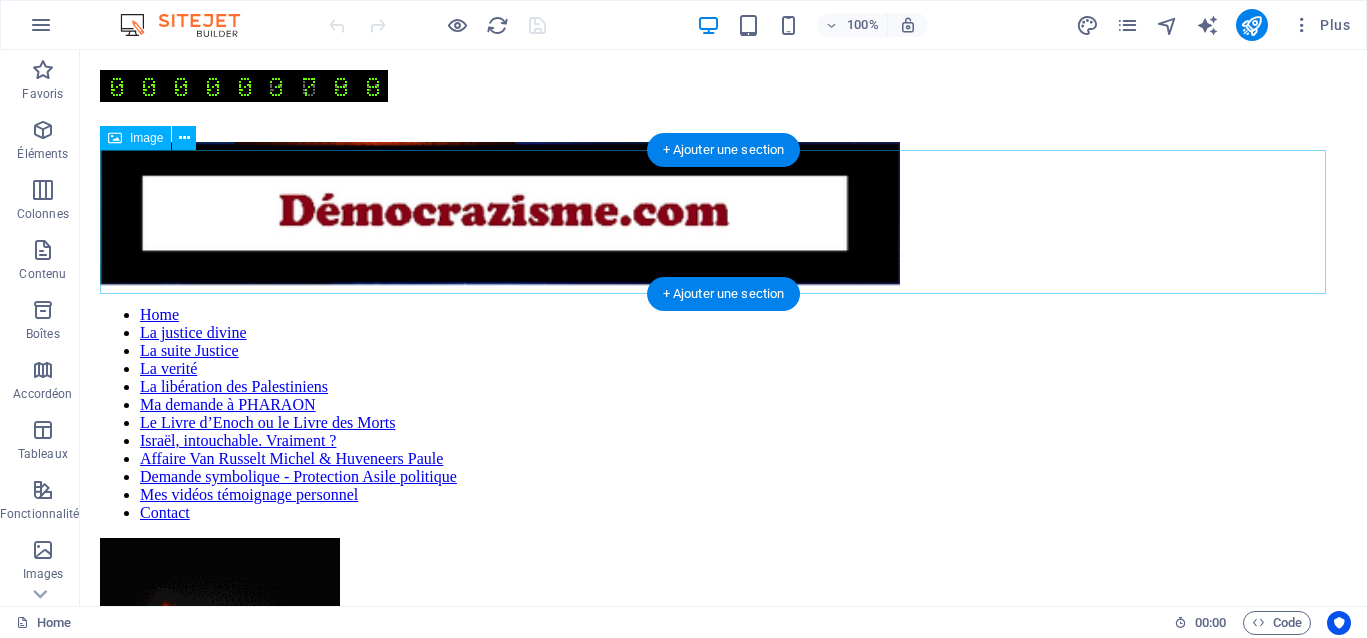 scroll, scrollTop: 0, scrollLeft: 0, axis: both 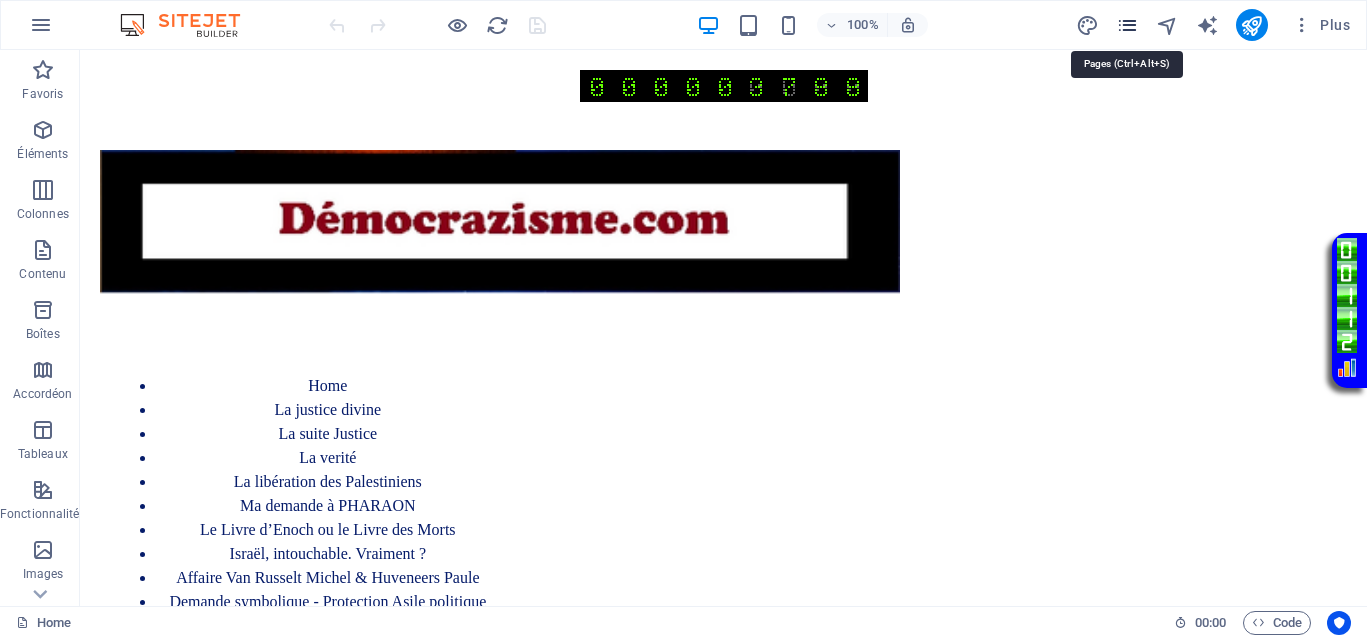 click at bounding box center (1127, 25) 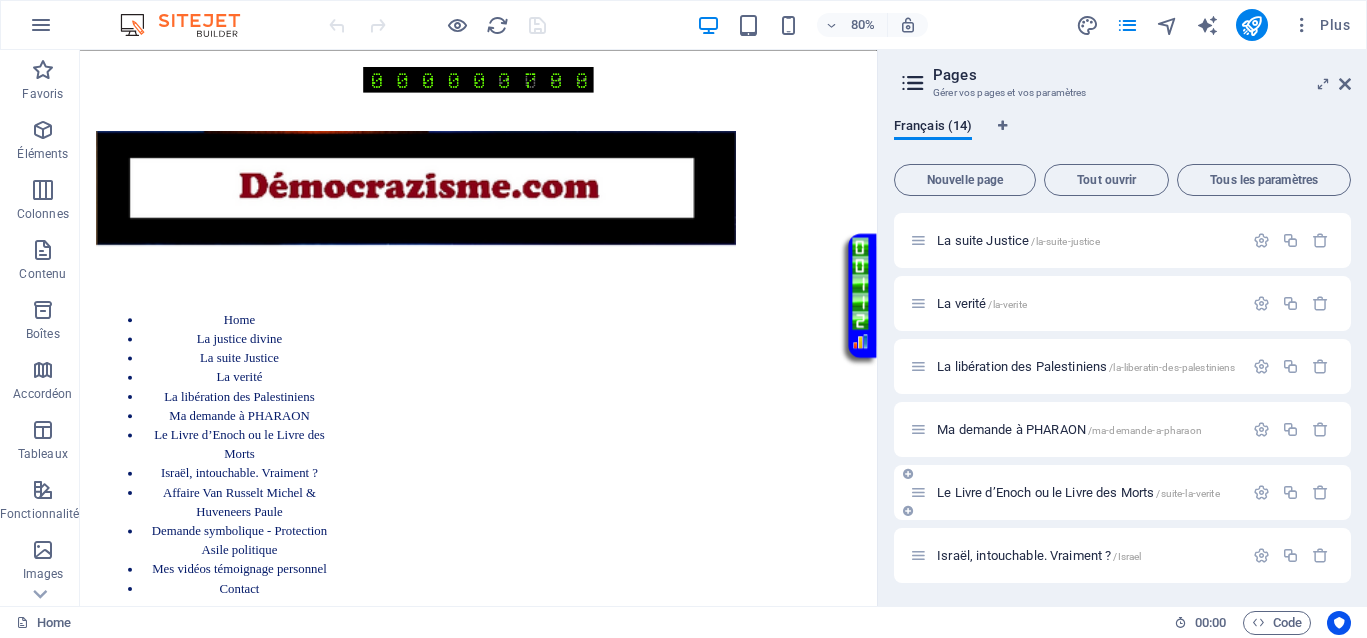scroll, scrollTop: 375, scrollLeft: 0, axis: vertical 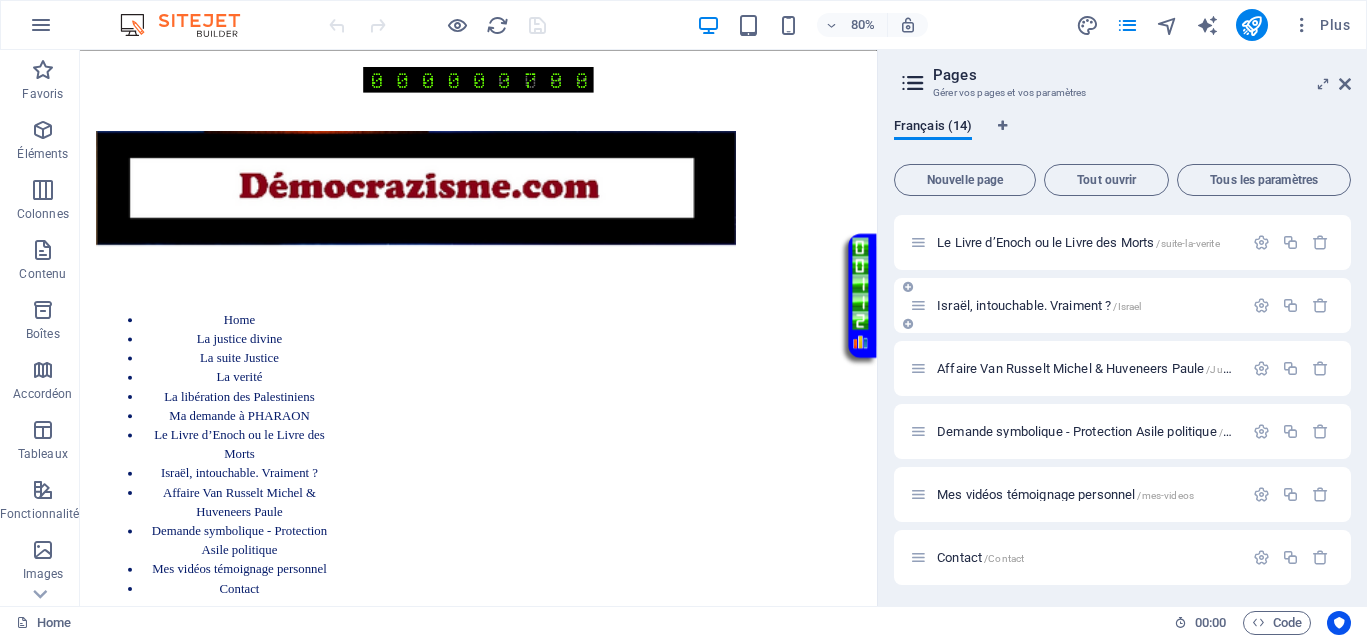 click on "Israël, intouchable. Vraiment ? /Israel" at bounding box center (1039, 305) 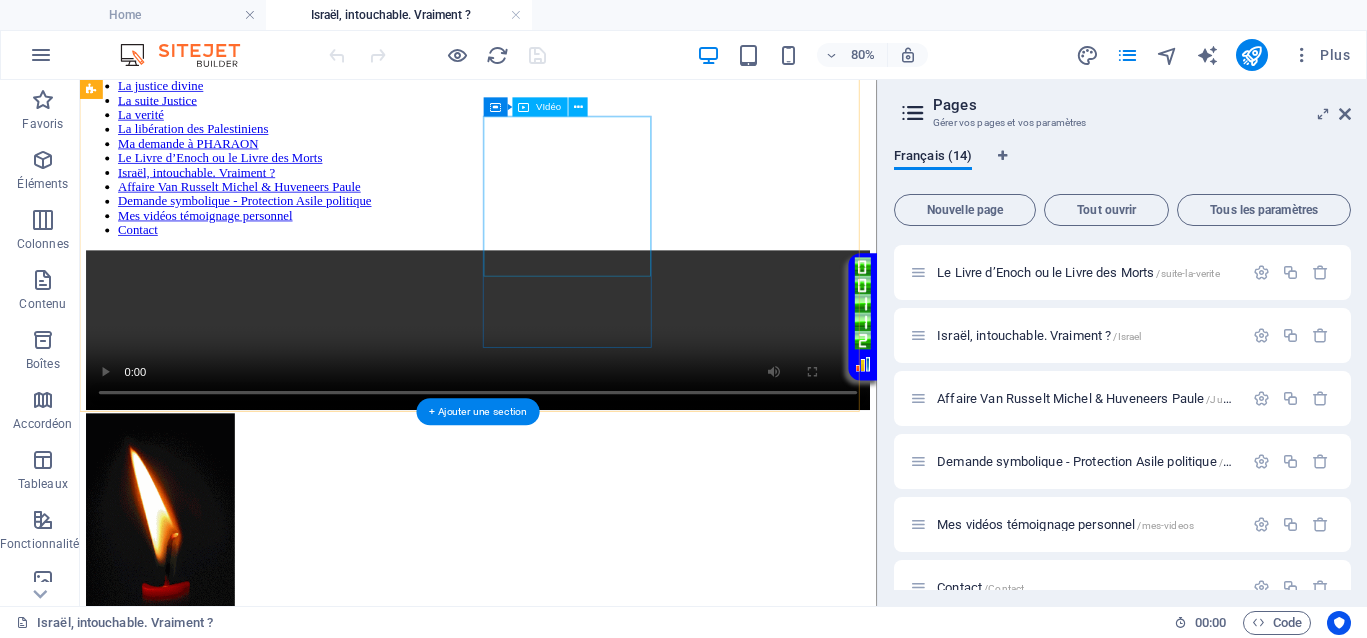 scroll, scrollTop: 0, scrollLeft: 0, axis: both 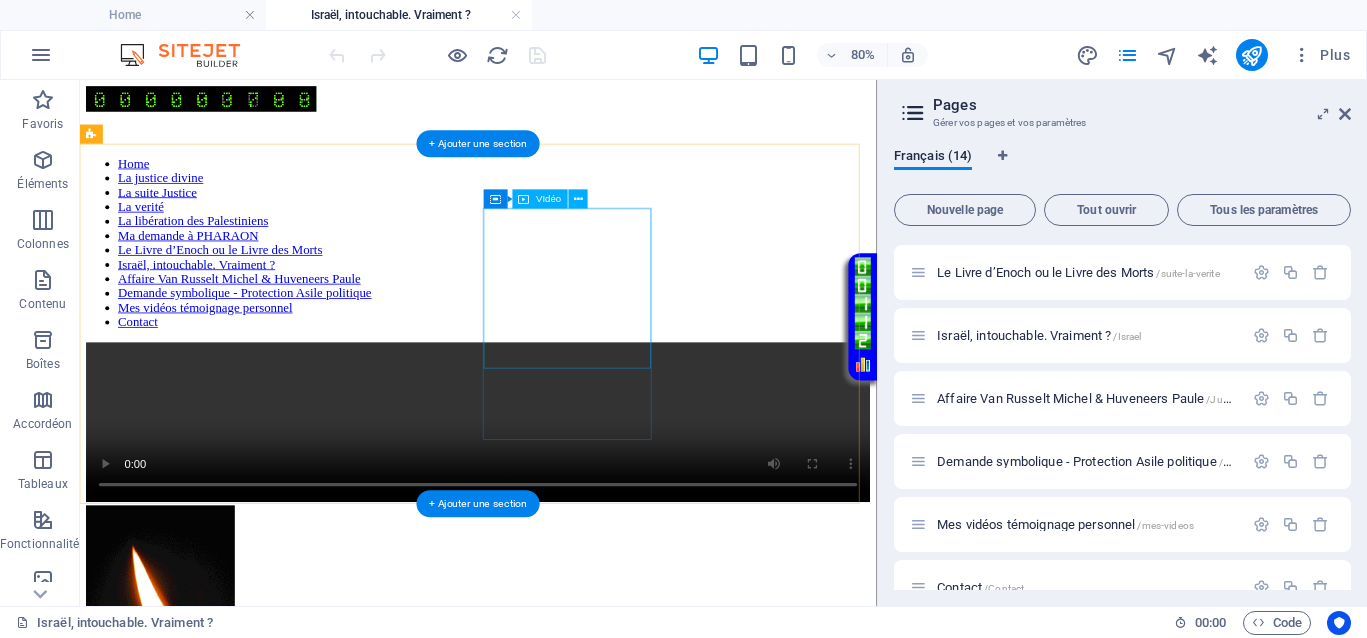 click at bounding box center [578, 510] 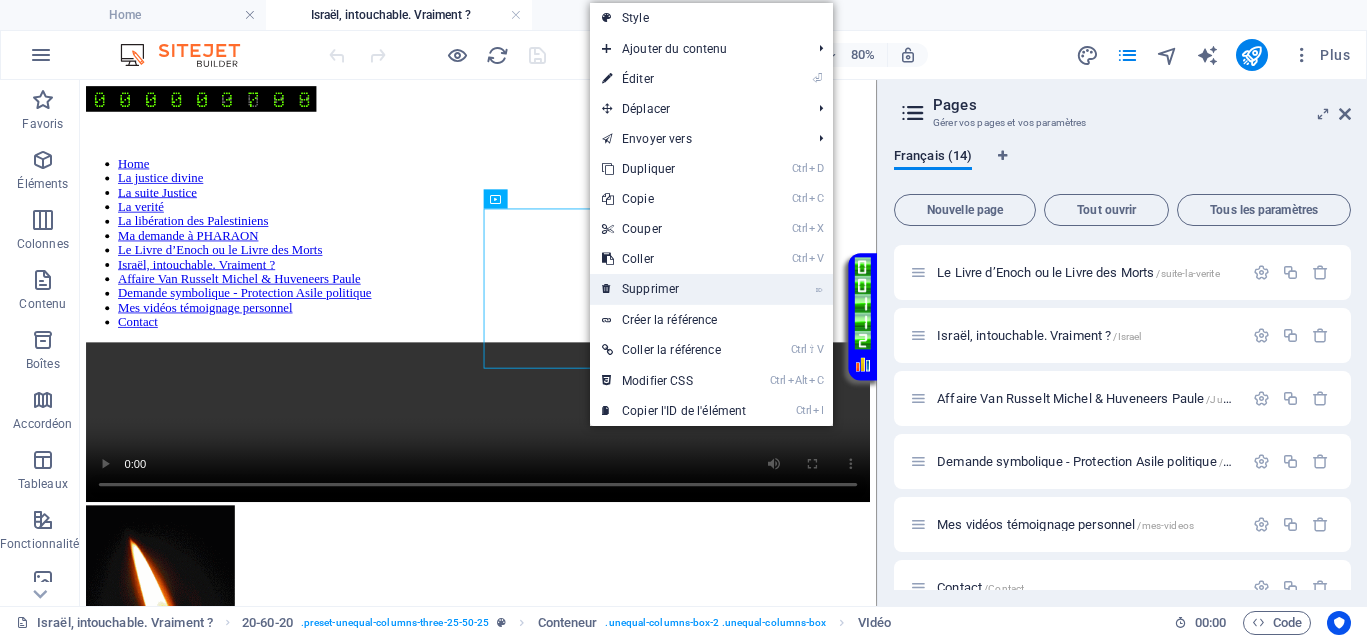 click on "⌦  Supprimer" at bounding box center (674, 289) 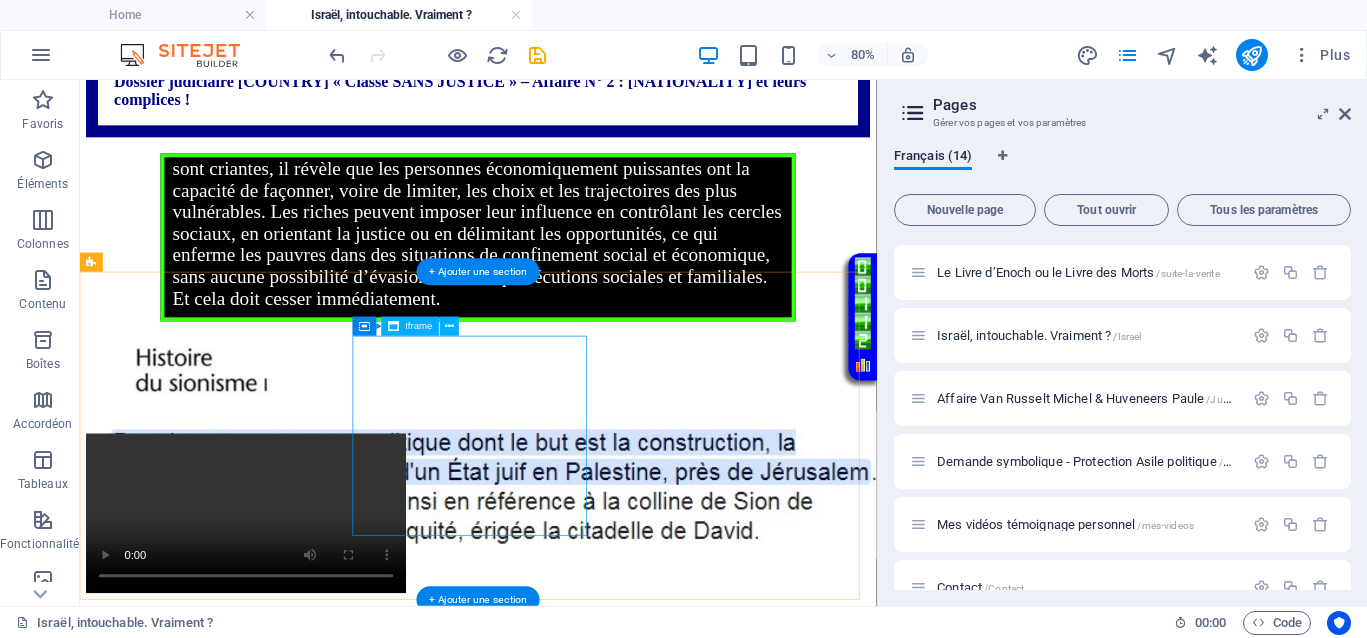 scroll, scrollTop: 875, scrollLeft: 0, axis: vertical 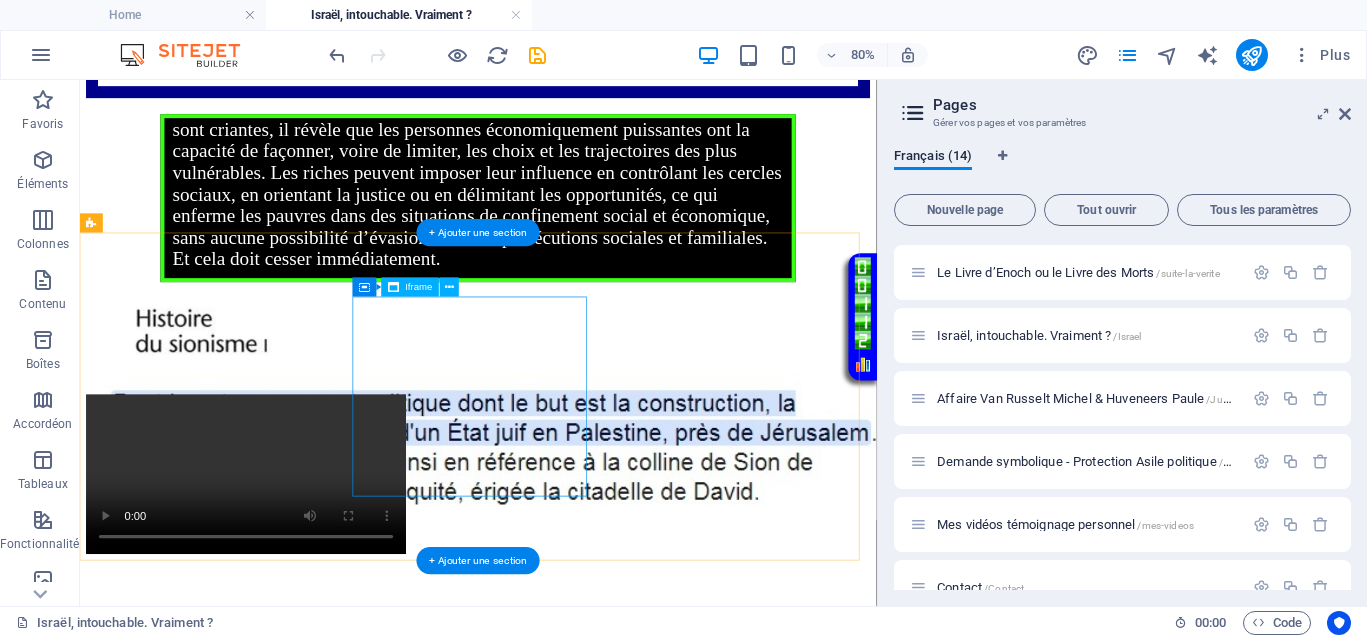 click on "</div>" at bounding box center [578, 804] 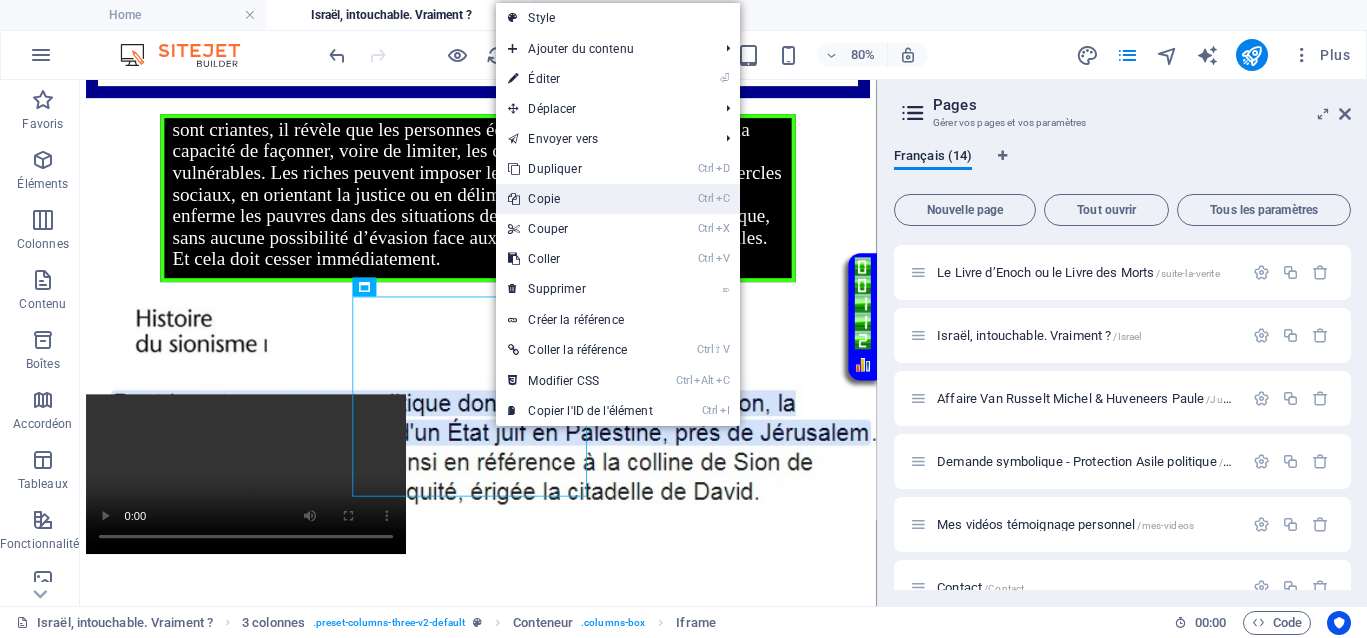 click on "Ctrl C  Copie" at bounding box center (580, 199) 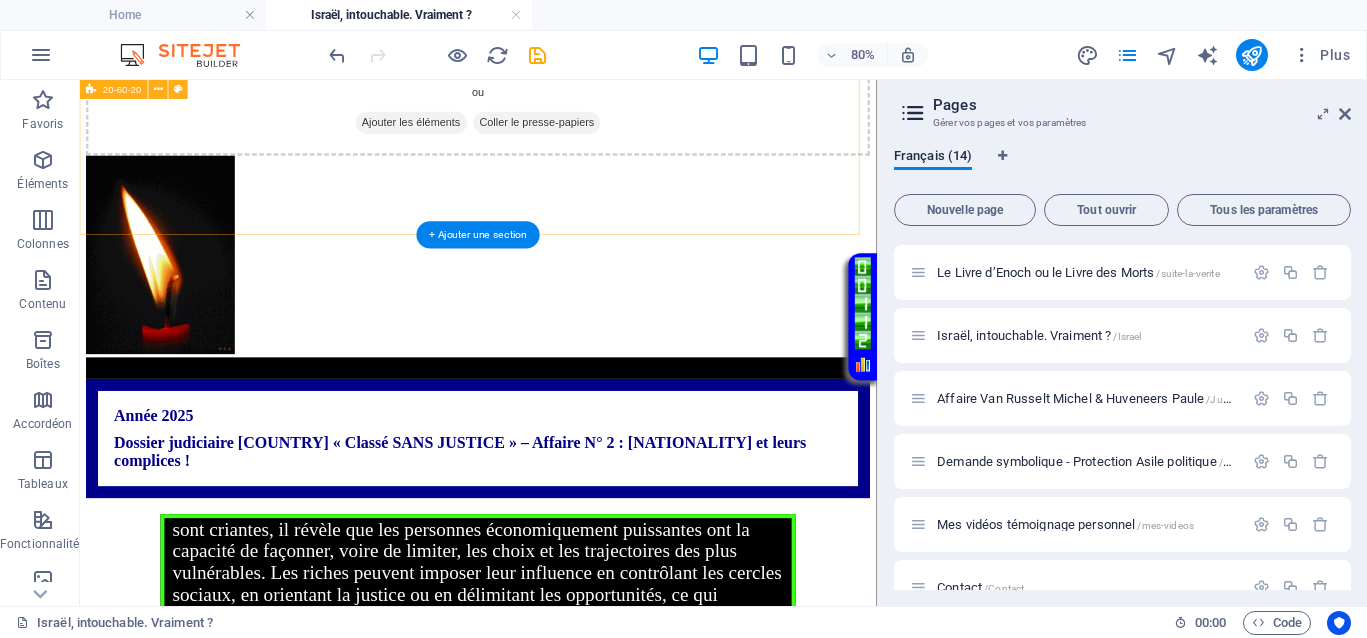 scroll, scrollTop: 125, scrollLeft: 0, axis: vertical 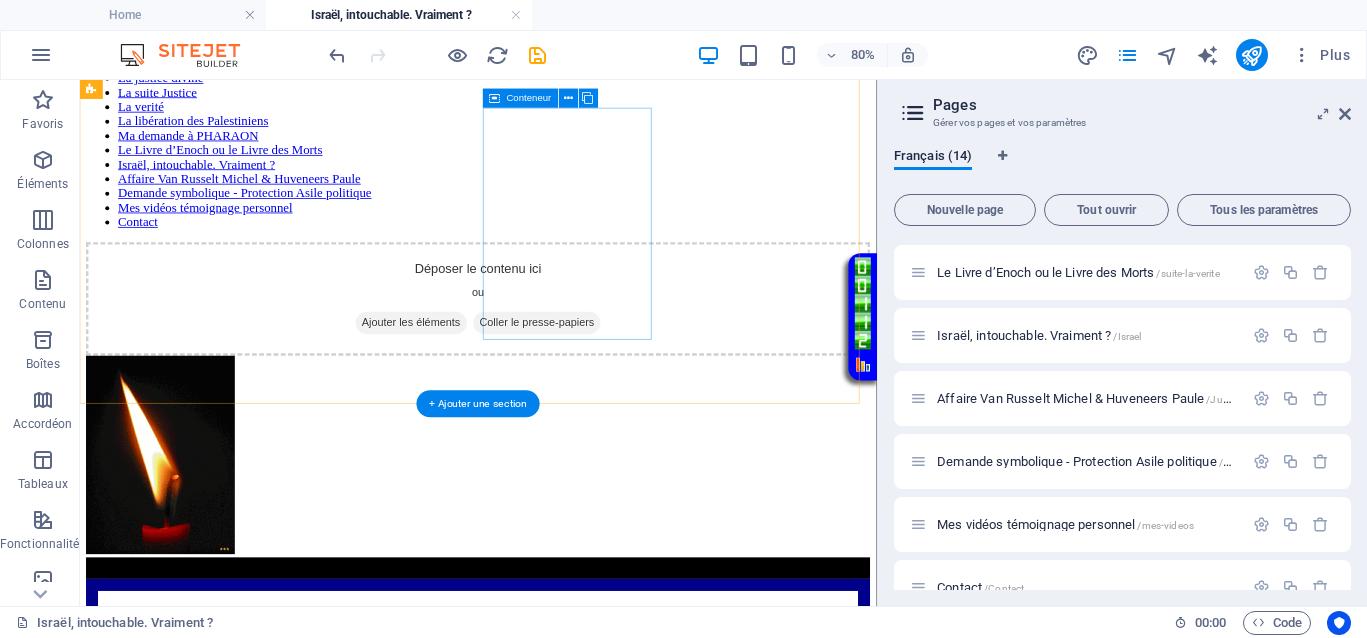 click on "Coller le presse-papiers" at bounding box center (652, 384) 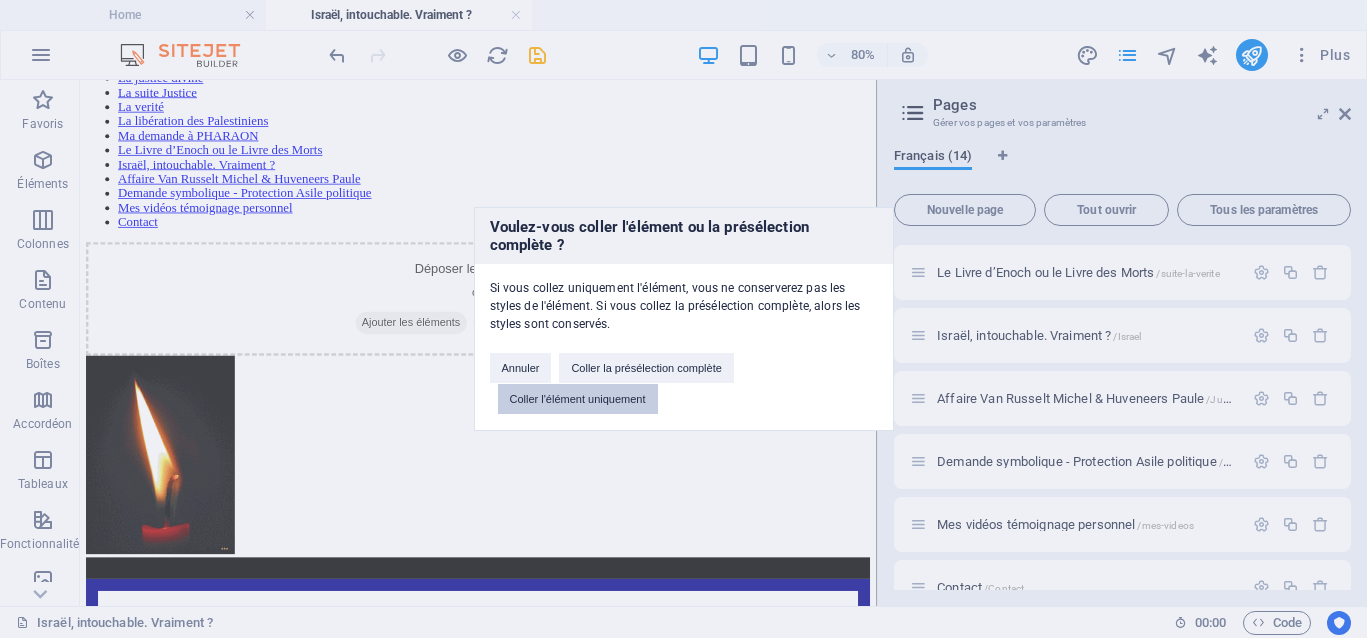 click on "Coller l'élément uniquement" at bounding box center [578, 399] 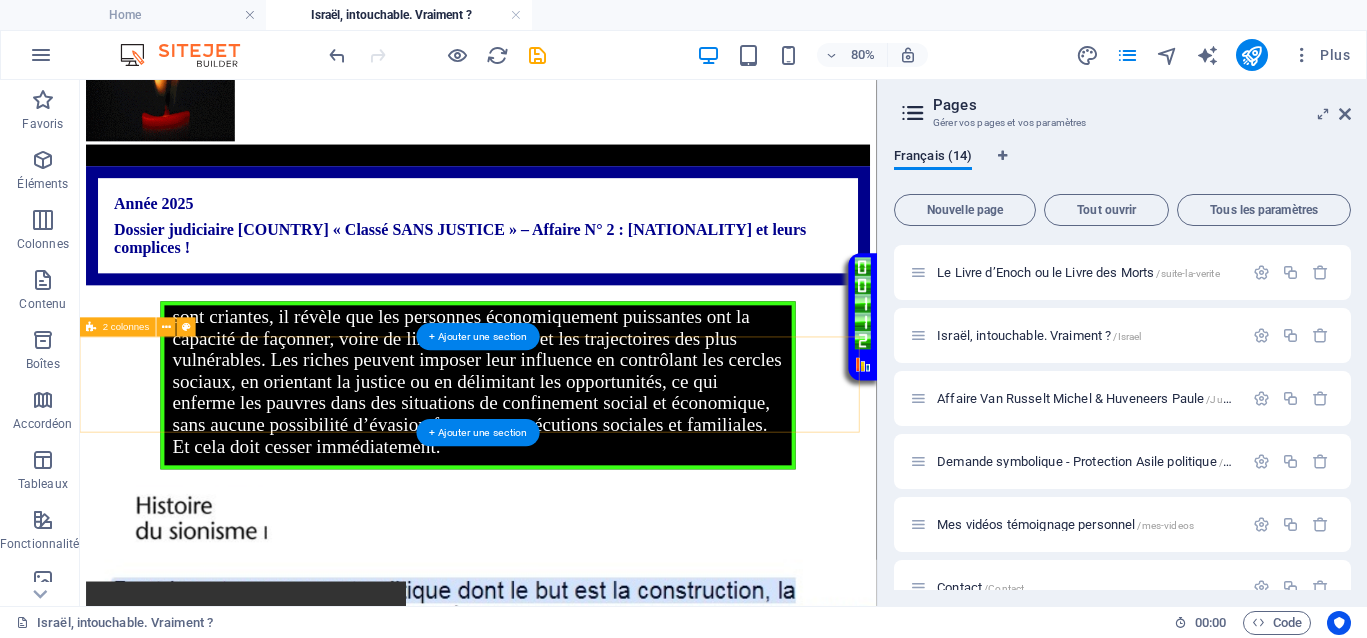 scroll, scrollTop: 875, scrollLeft: 0, axis: vertical 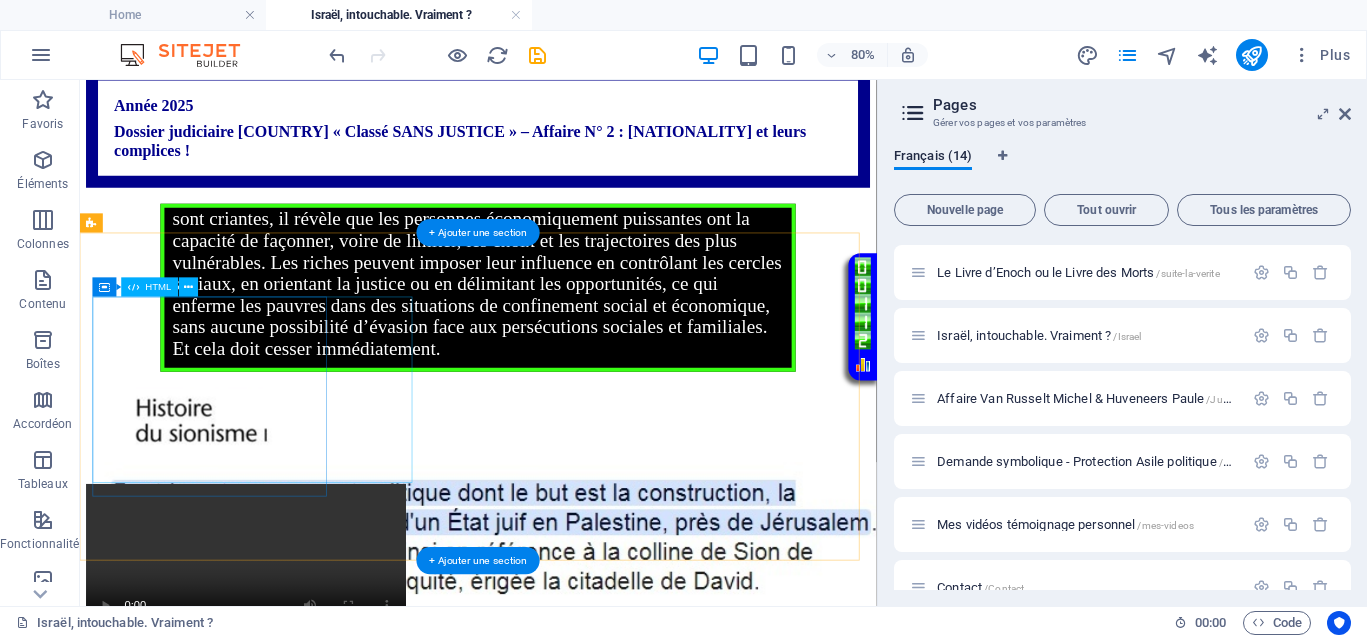 click on "Your browser does not support the video tag." at bounding box center (578, 687) 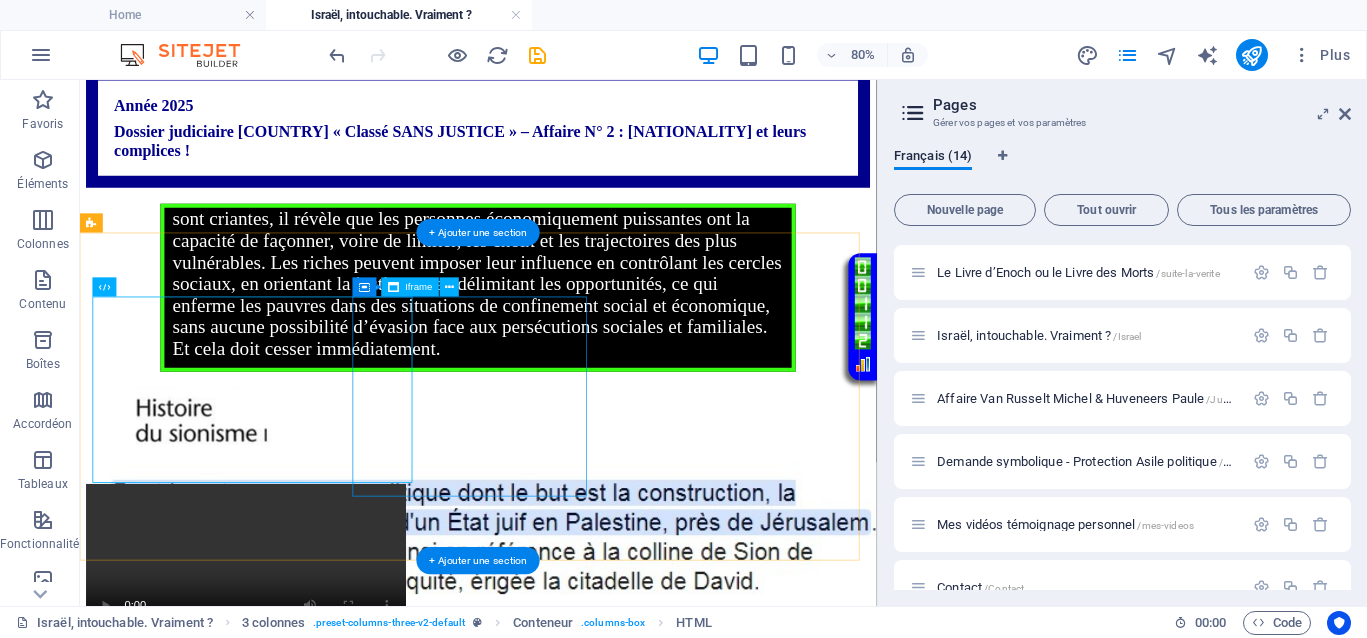 click on "</div>" at bounding box center [578, 916] 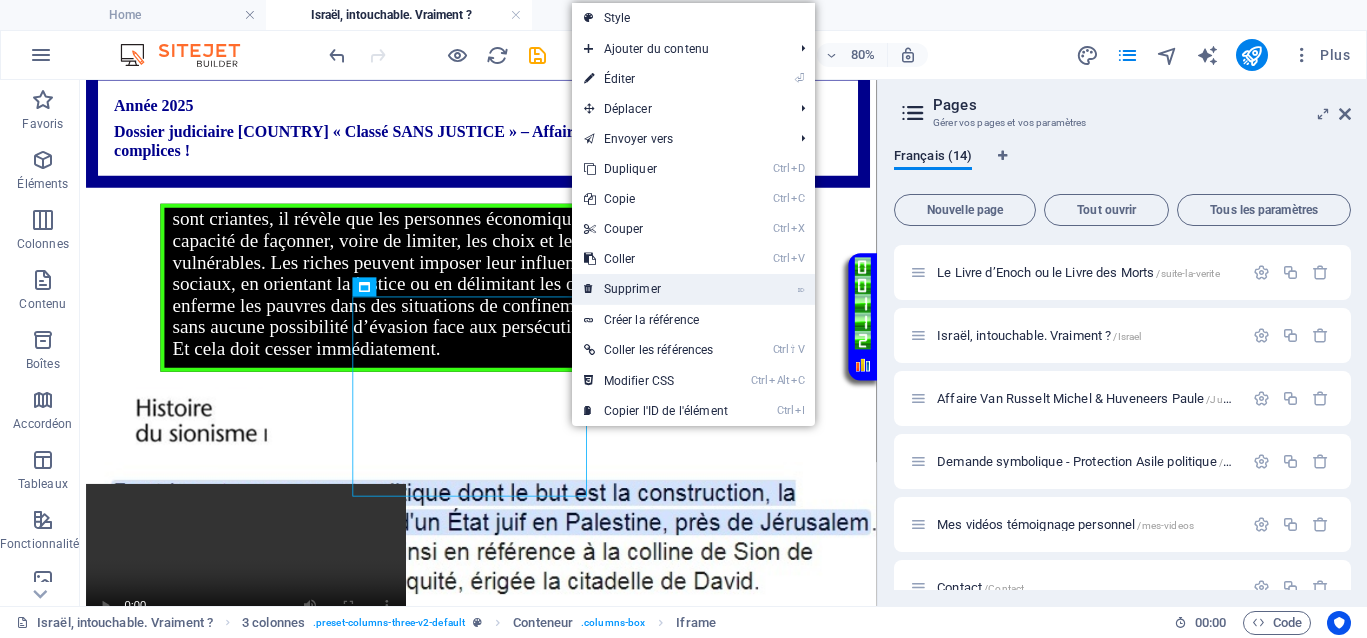 drag, startPoint x: 610, startPoint y: 290, endPoint x: 662, endPoint y: 315, distance: 57.697487 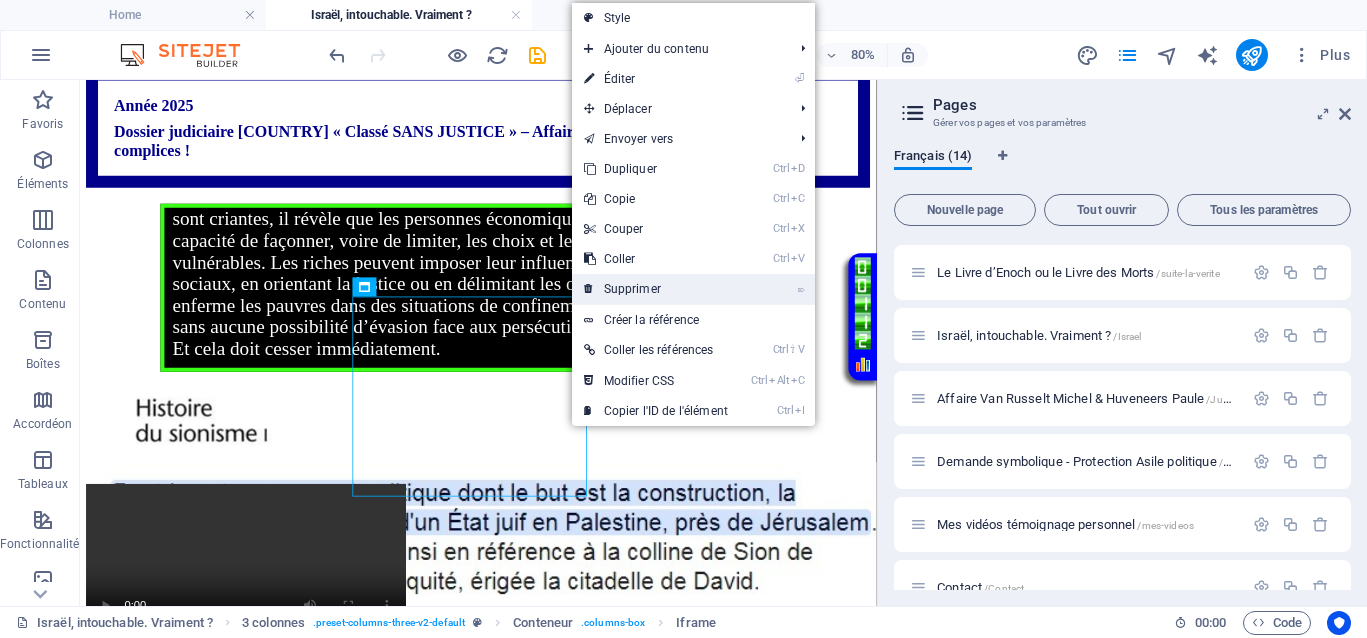 click on "⌦  Supprimer" at bounding box center (656, 289) 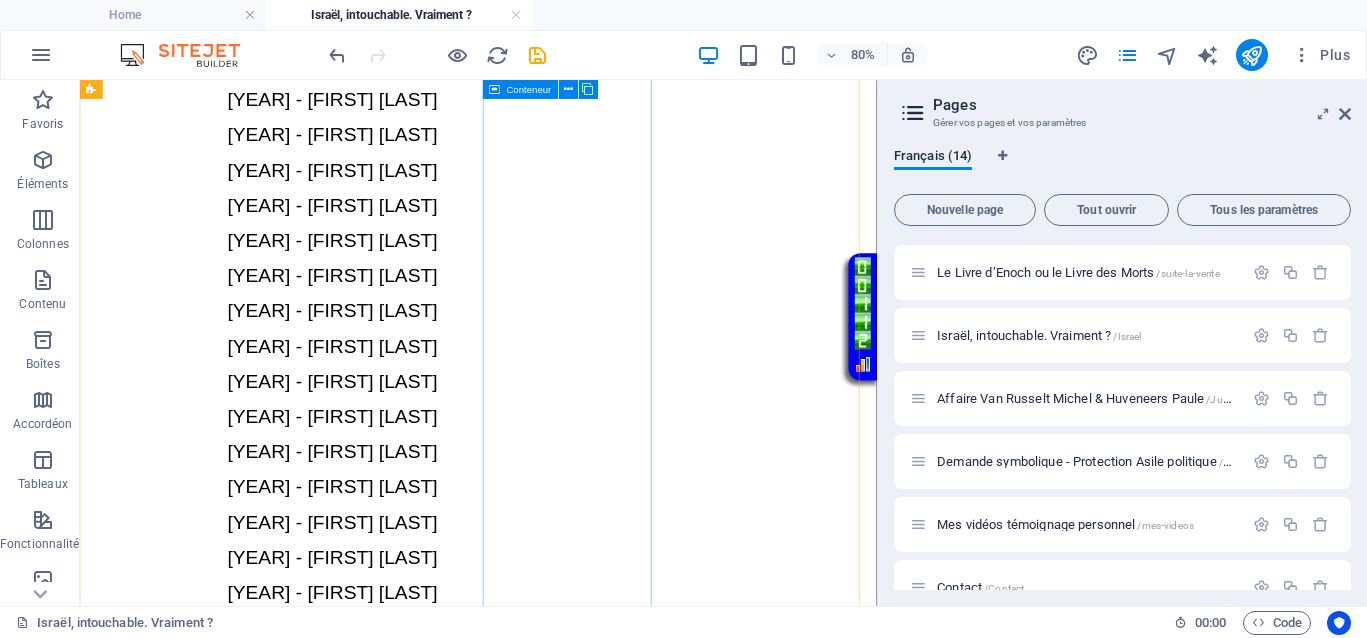 scroll, scrollTop: 7000, scrollLeft: 0, axis: vertical 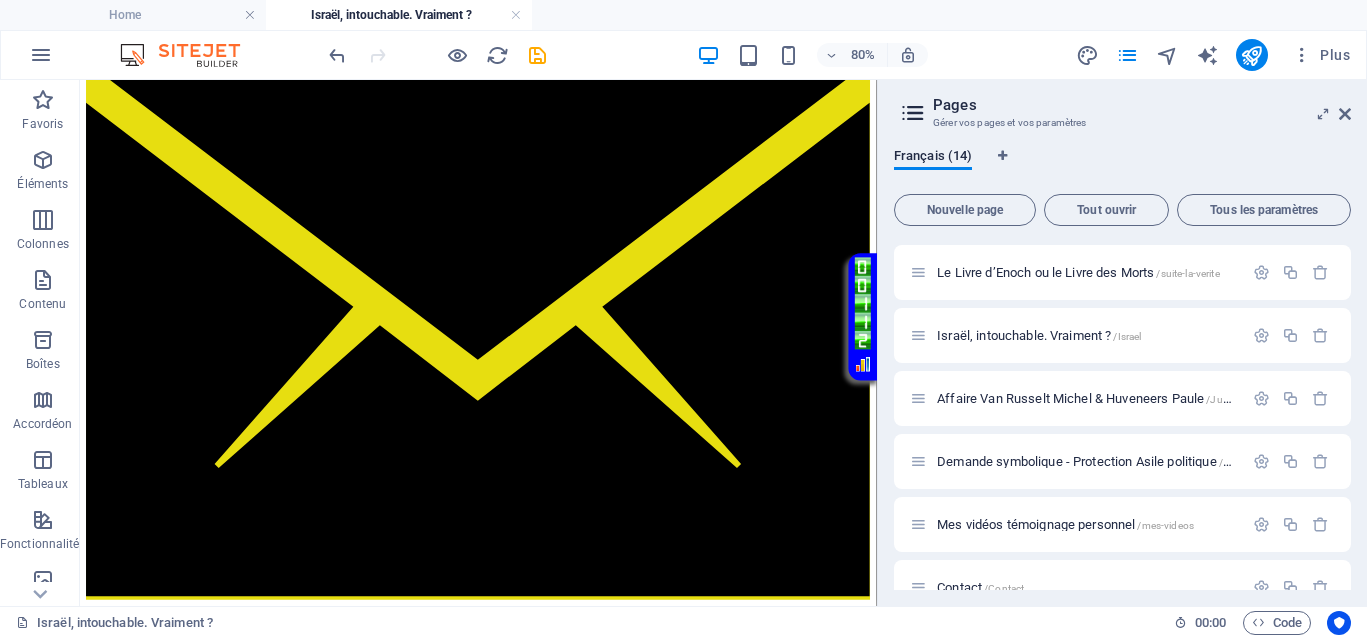 drag, startPoint x: 1062, startPoint y: 260, endPoint x: 938, endPoint y: 691, distance: 448.483 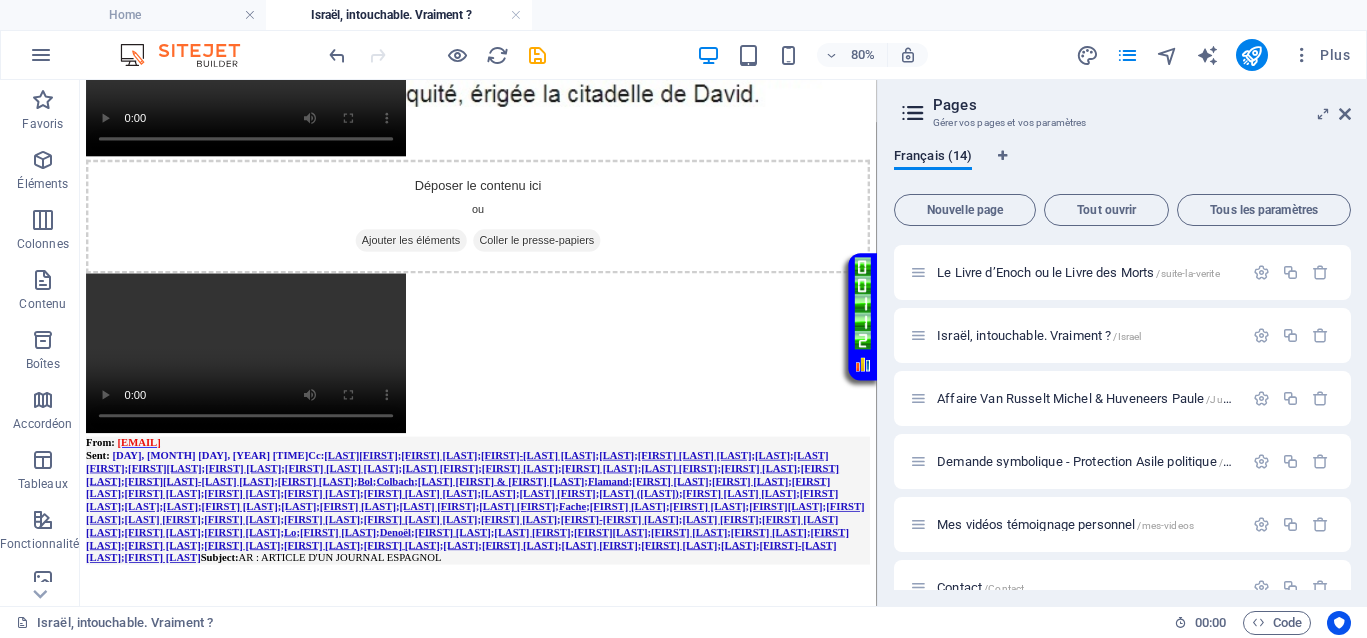 scroll, scrollTop: 1437, scrollLeft: 0, axis: vertical 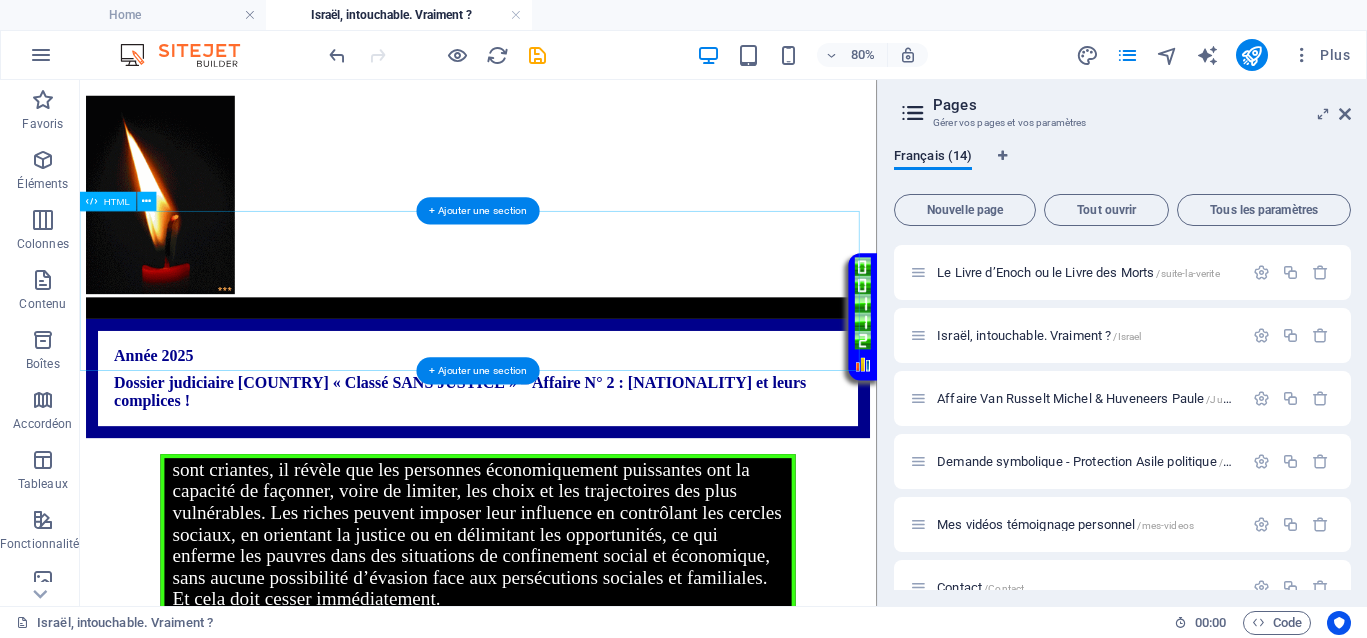 click on "Le proverbe « Dis-moi qui tu fréquentes et je te dirai qui tu es » souligne que ceux qui détiennent le pouvoir ou la richesse influencent fortement l’identité et le destin des autres. Dans un contexte où les inégalités économiques et sociales sont criantes, il révèle que les personnes économiquement puissantes ont la capacité de façonner, voire de limiter, les choix et les trajectoires des plus vulnérables. Les riches peuvent imposer leur influence en contrôlant les cercles sociaux, en orientant la justice ou en délimitant les opportunités, ce qui enferme les pauvres dans des situations de confinement social et économique, sans aucune possibilité d’évasion face aux persécutions sociales et familiales. Et cela doit cesser immédiatement." at bounding box center (578, 653) 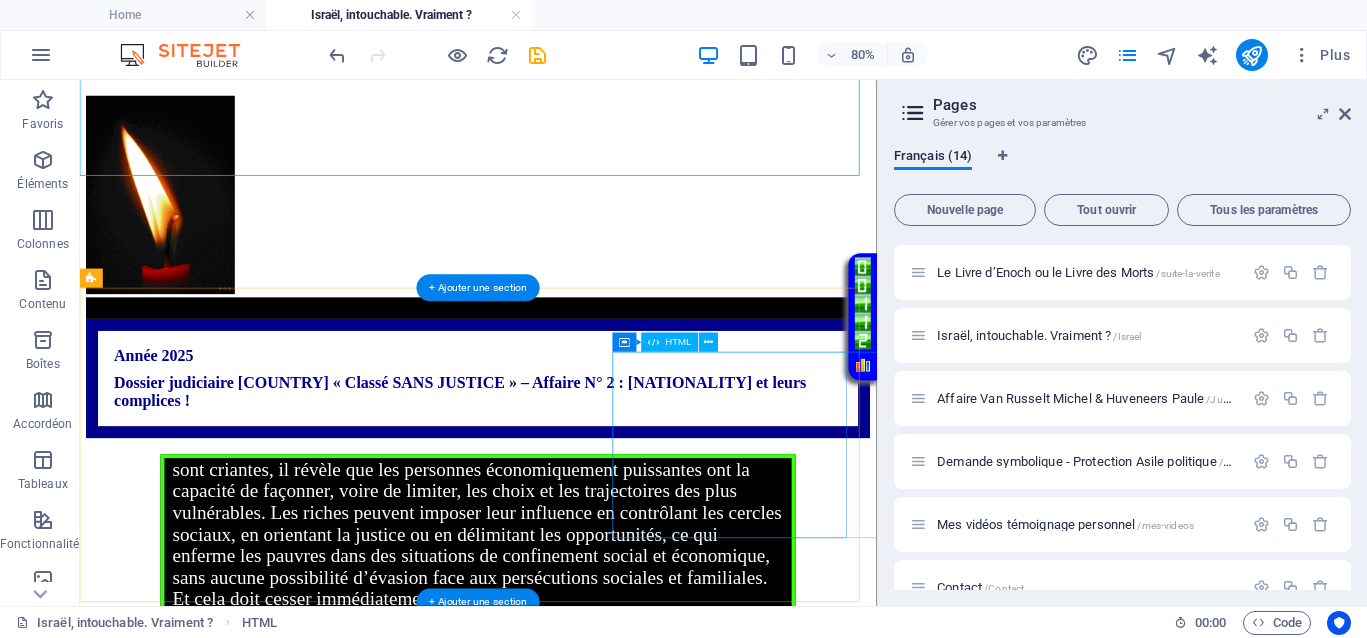 scroll, scrollTop: 937, scrollLeft: 0, axis: vertical 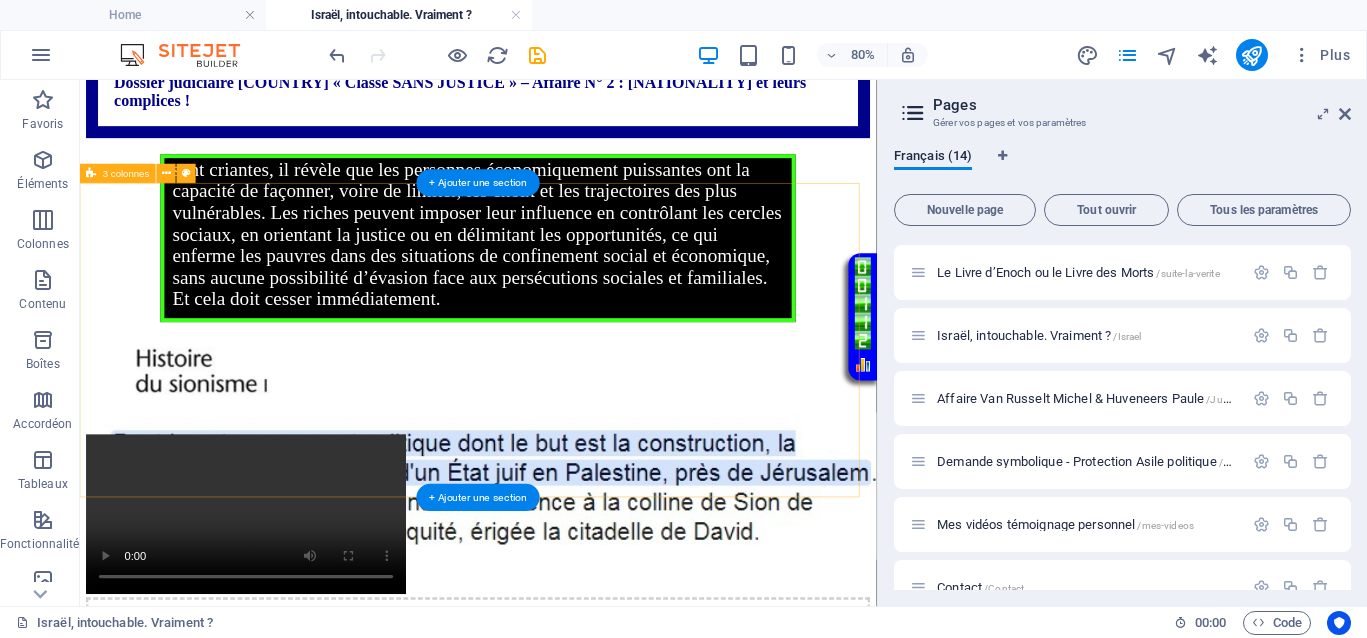 click on "Your browser does not support the video tag.
Déposer le contenu ici ou  Ajouter les éléments  Coller le presse-papiers
Your browser does not support the video tag." at bounding box center (578, 798) 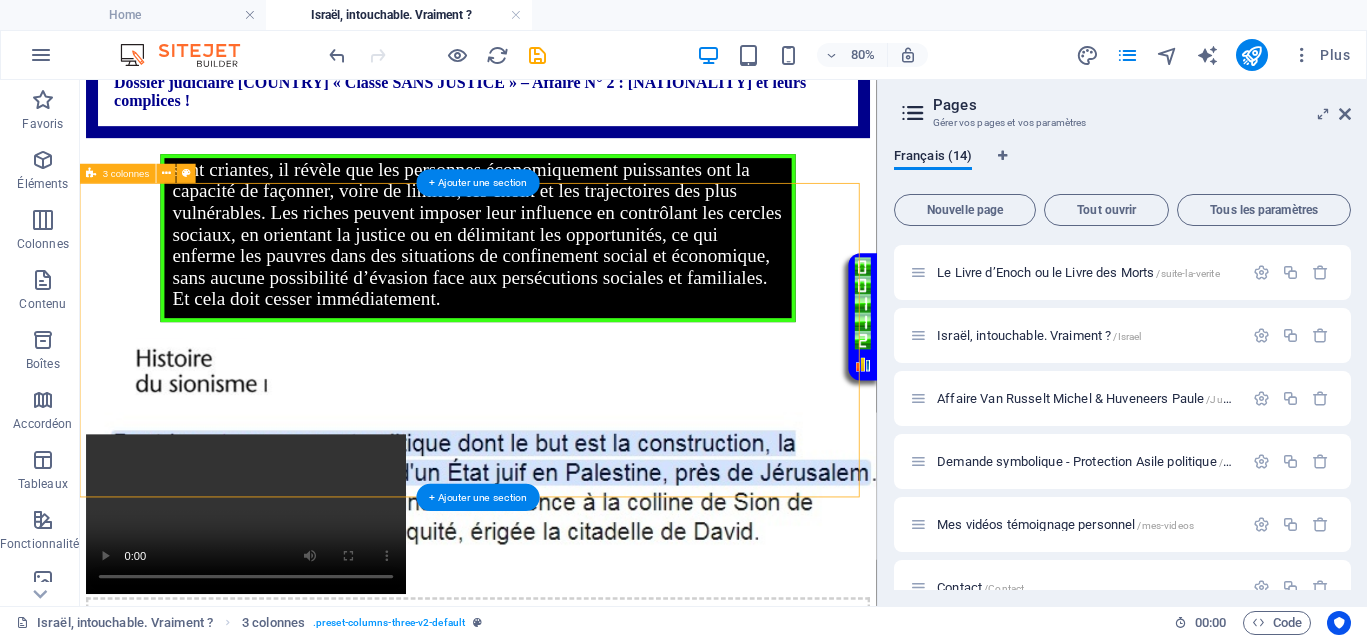 click on "Your browser does not support the video tag.
Déposer le contenu ici ou  Ajouter les éléments  Coller le presse-papiers
Your browser does not support the video tag." at bounding box center [578, 798] 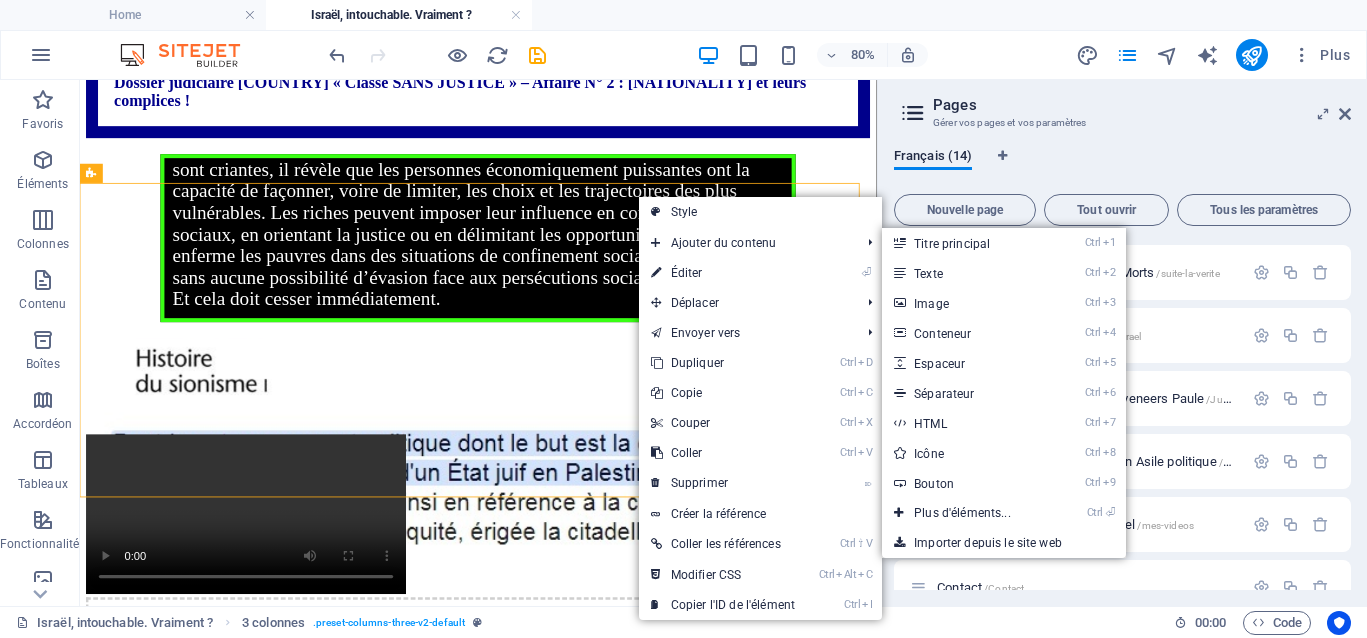 click on "Ctrl ⏎  Plus d'éléments..." at bounding box center (966, 513) 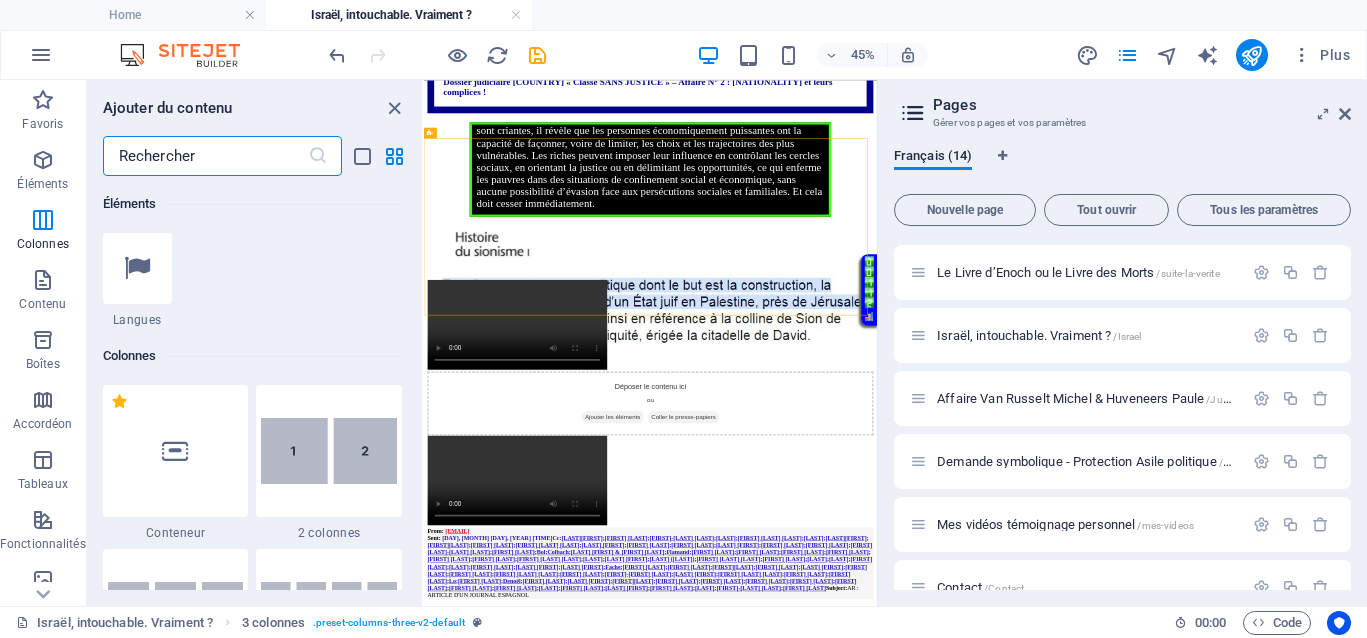 scroll, scrollTop: 1088, scrollLeft: 0, axis: vertical 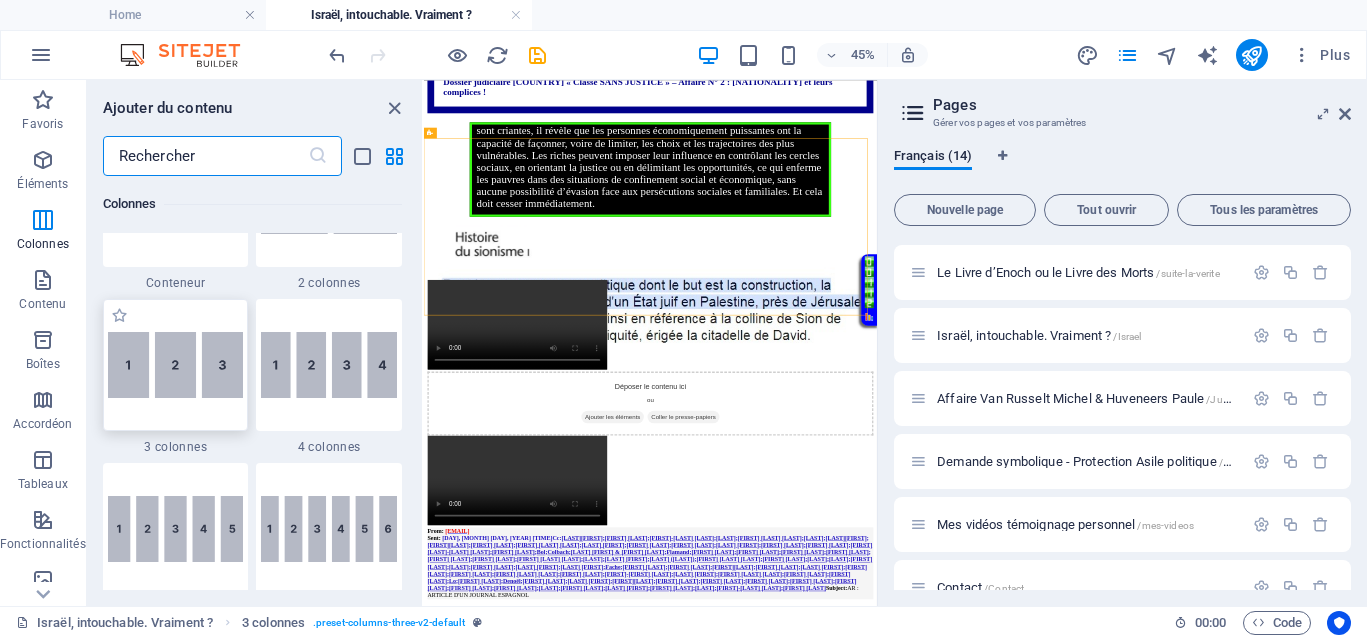 click at bounding box center (176, 365) 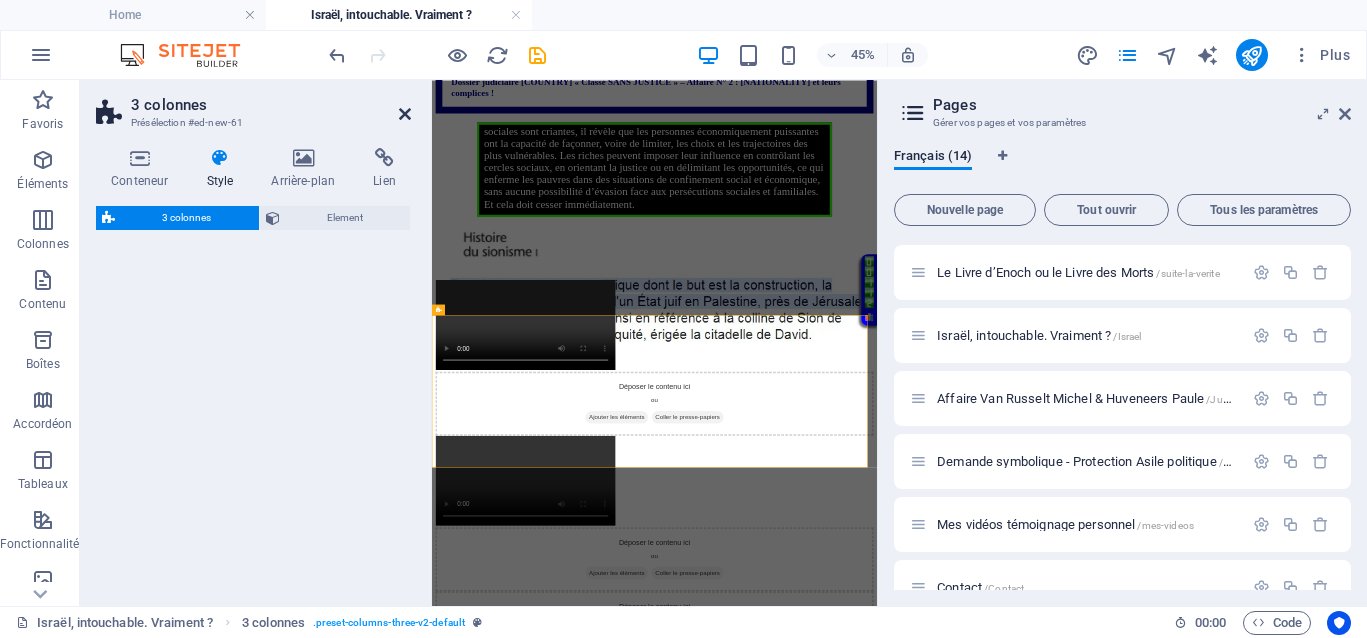 select on "rem" 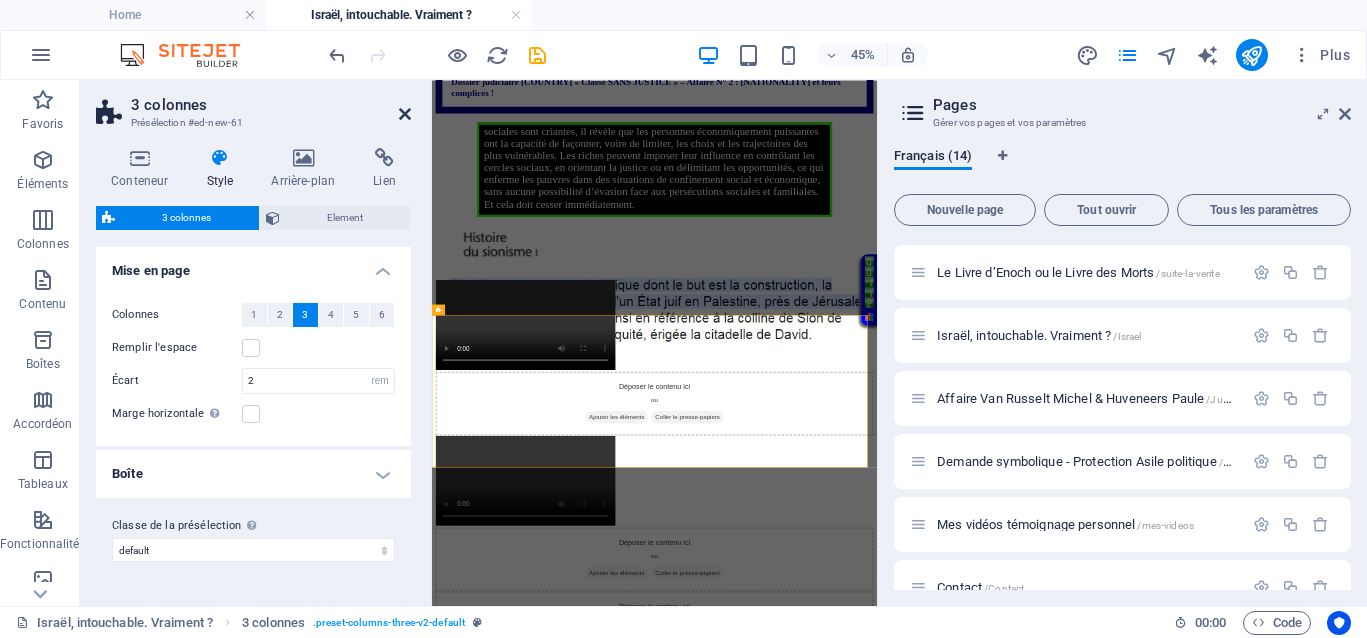 drag, startPoint x: 408, startPoint y: 115, endPoint x: 410, endPoint y: 44, distance: 71.02816 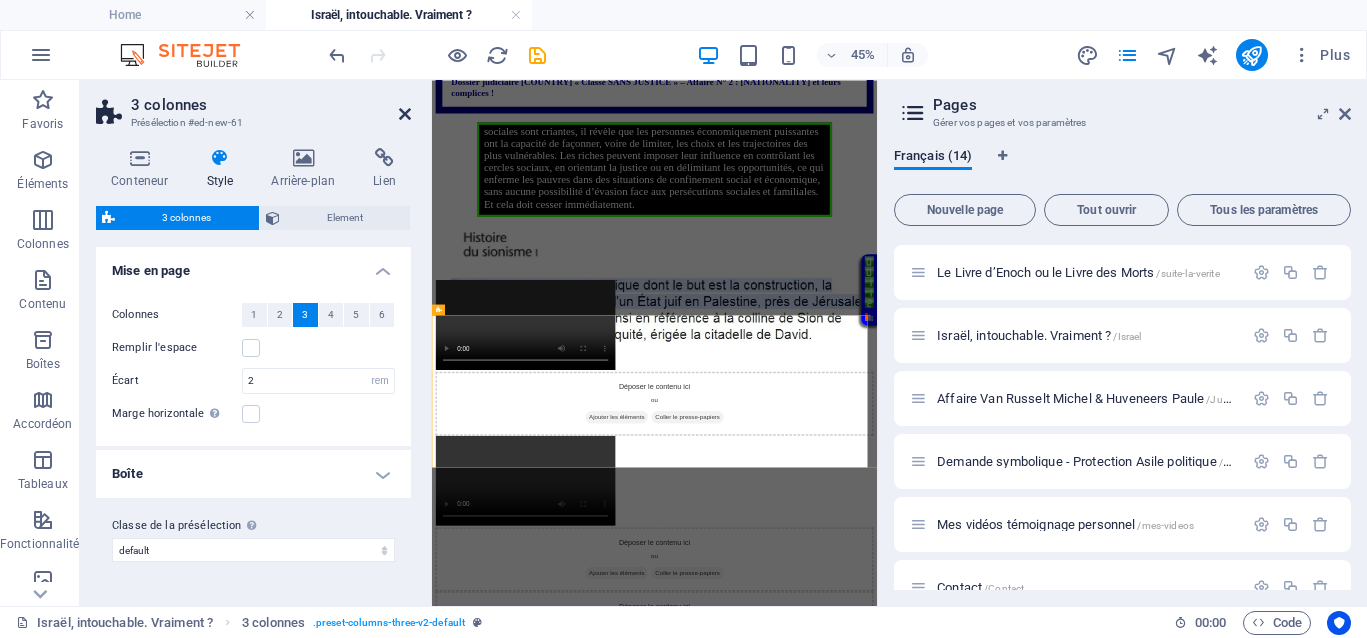 click at bounding box center [405, 114] 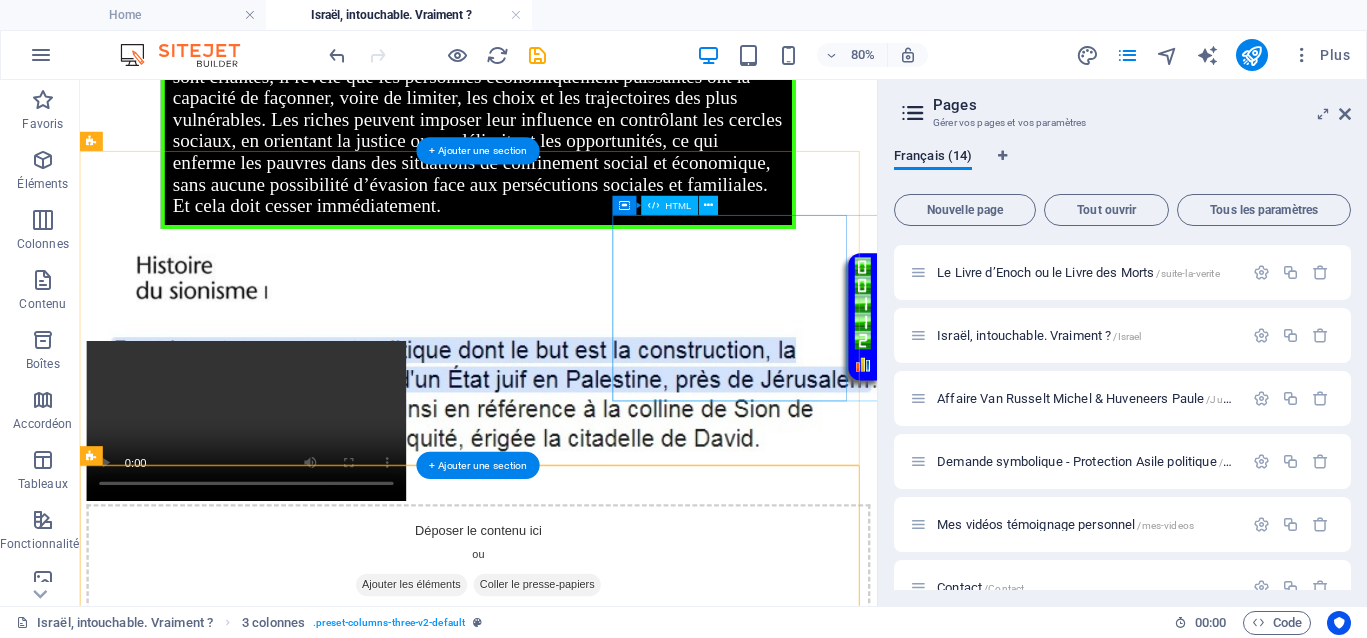 scroll, scrollTop: 937, scrollLeft: 0, axis: vertical 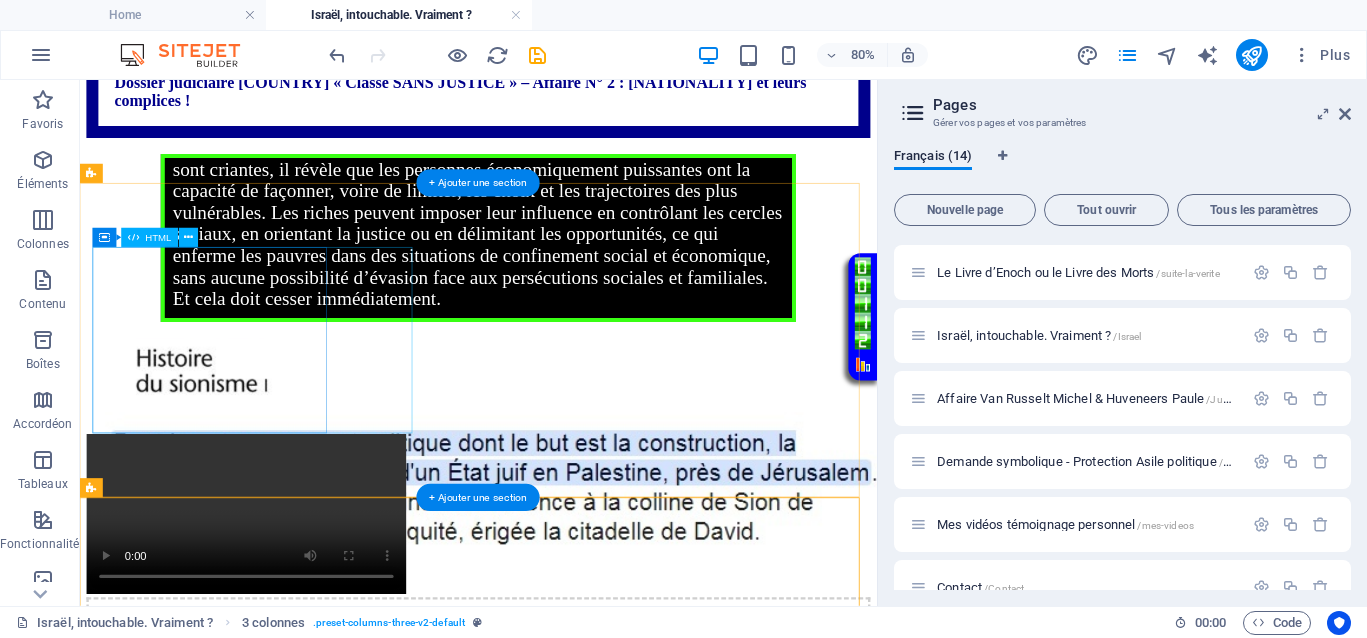 click on "Your browser does not support the video tag." at bounding box center [578, 625] 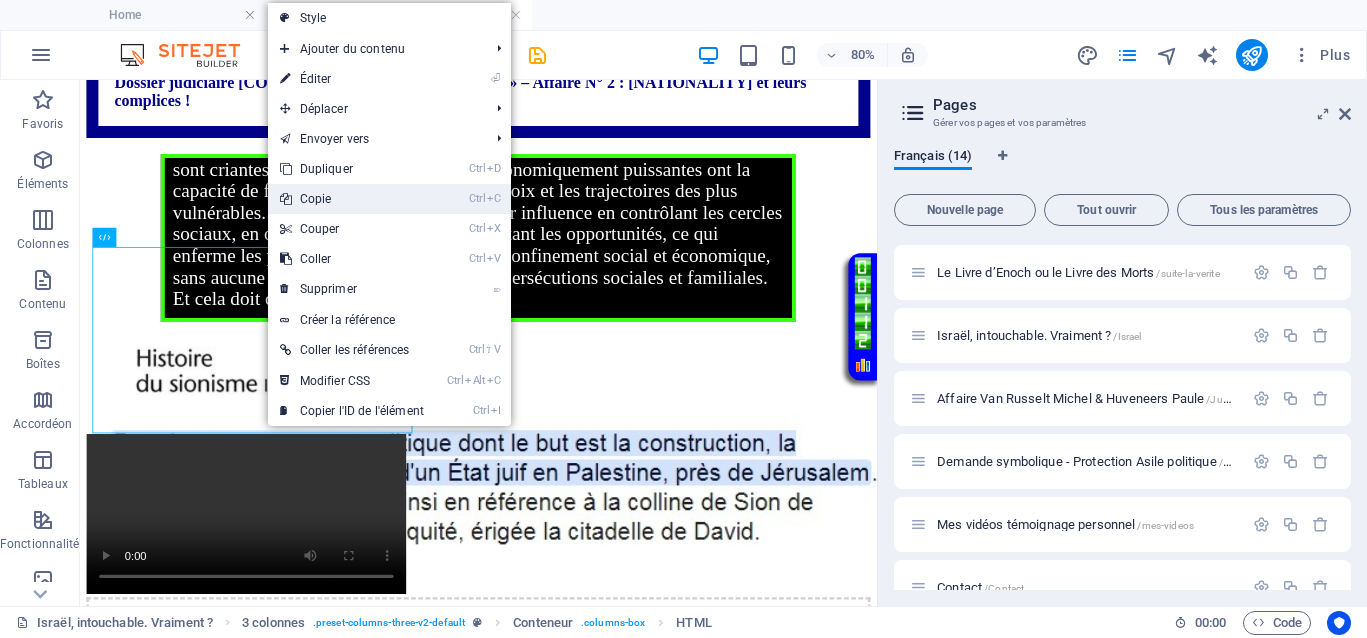 click on "Ctrl C  Copie" at bounding box center [352, 199] 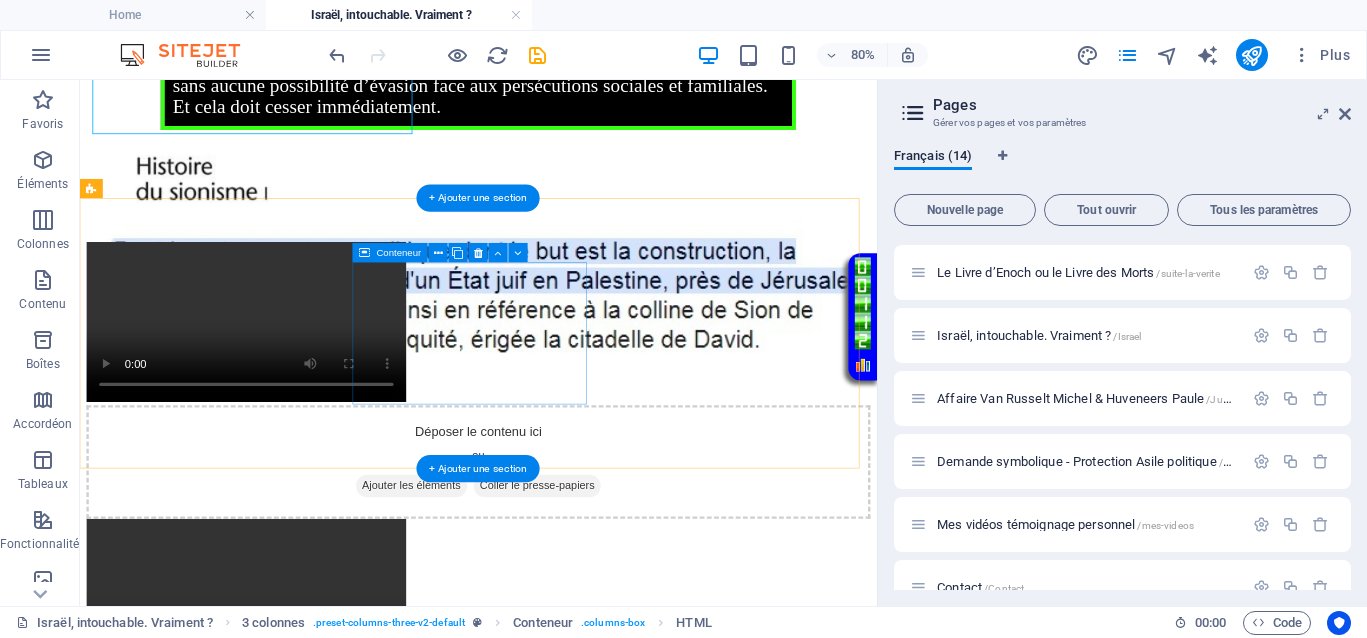 scroll, scrollTop: 1312, scrollLeft: 0, axis: vertical 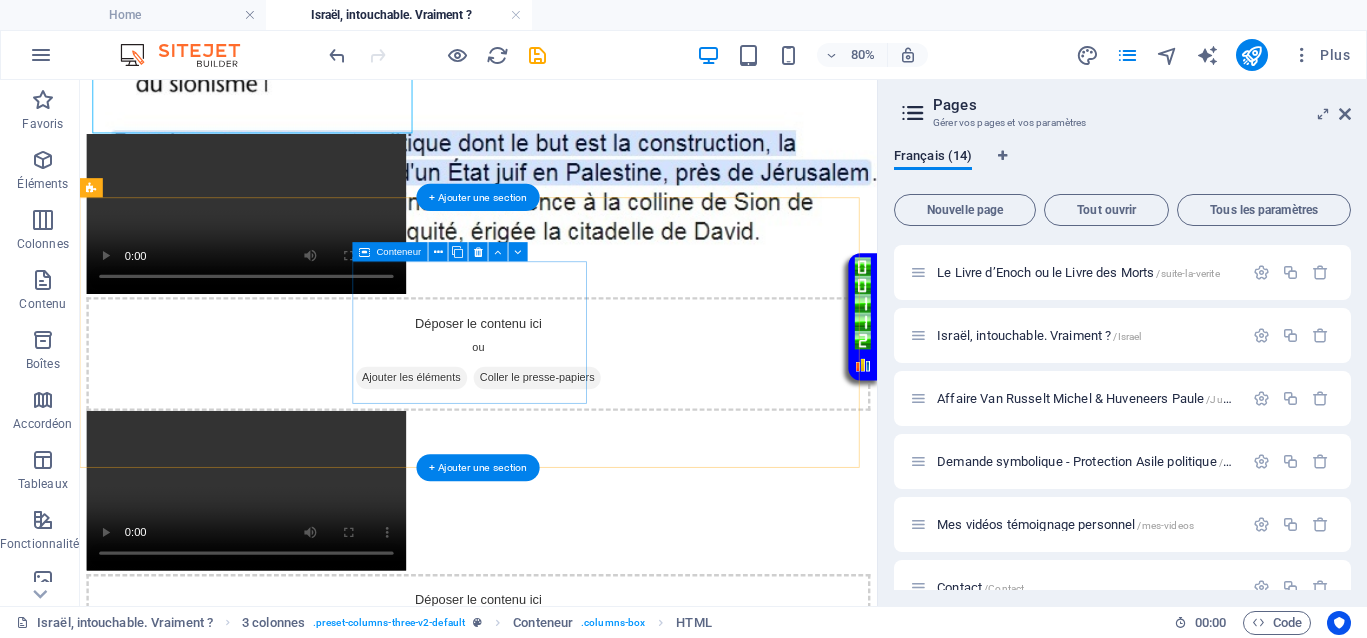 click on "Coller le presse-papiers" at bounding box center [652, 941] 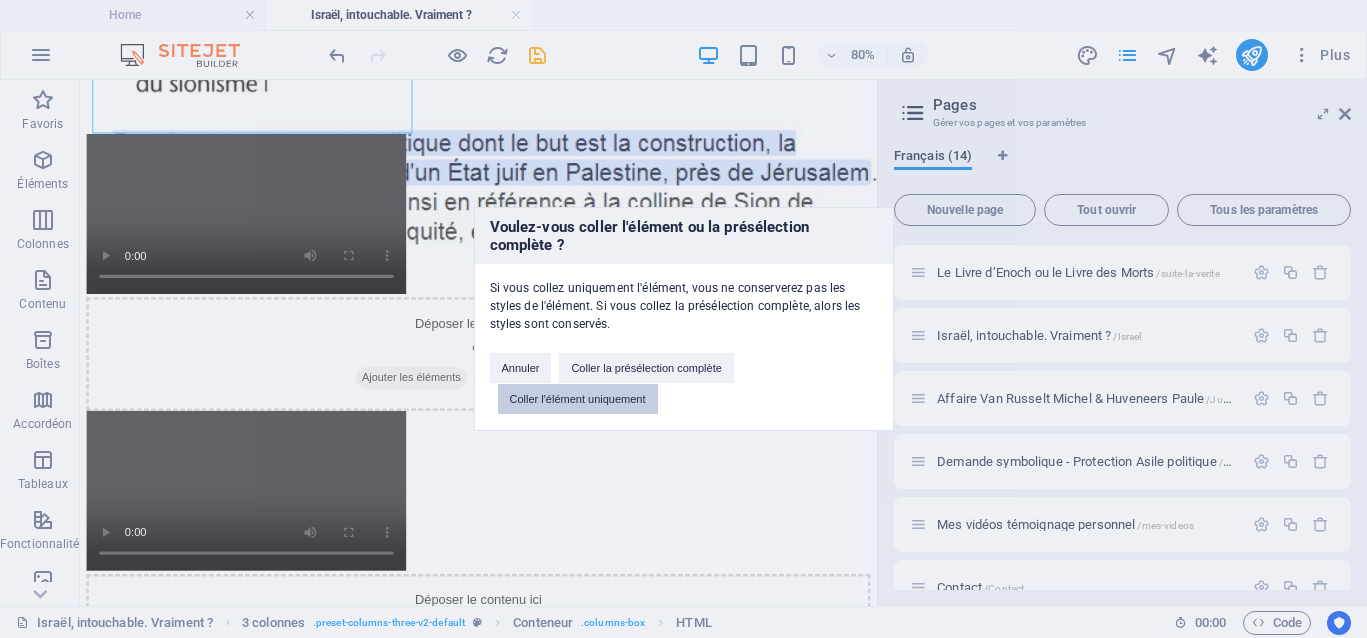 click on "Coller l'élément uniquement" at bounding box center [578, 399] 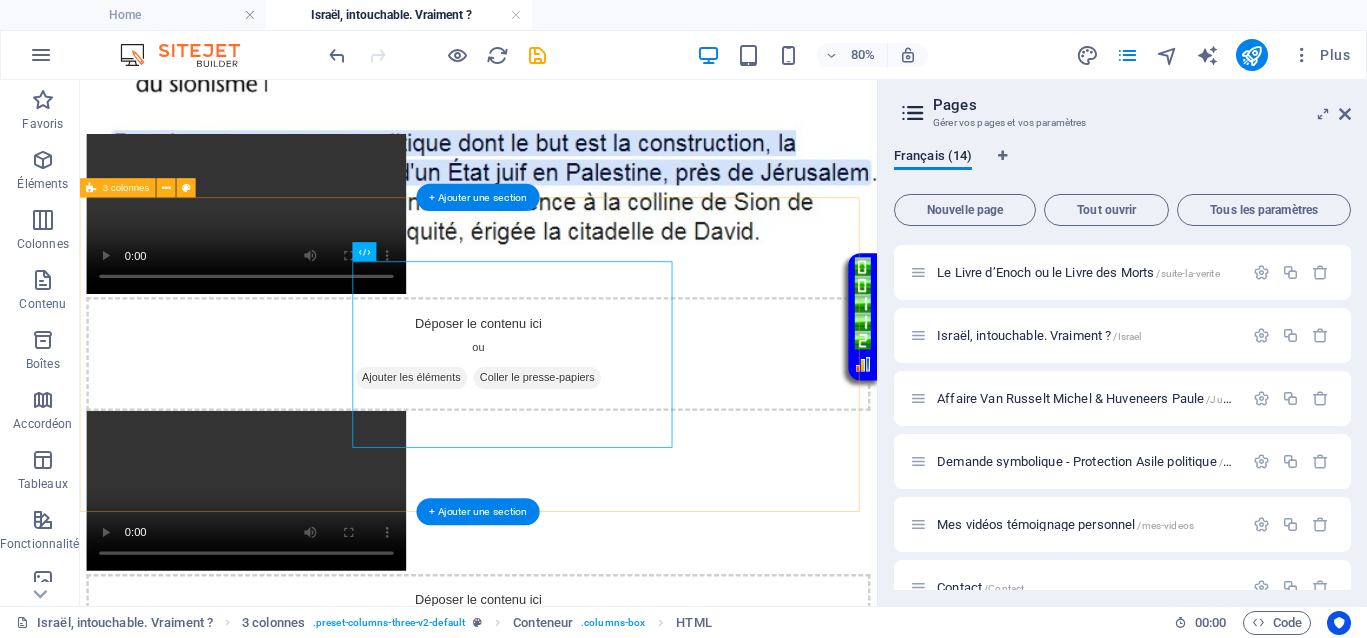 click on "Déposer le contenu ici ou  Ajouter les éléments  Coller le presse-papiers
Your browser does not support the video tag.
Déposer le contenu ici ou  Ajouter les éléments  Coller le presse-papiers" at bounding box center (578, 942) 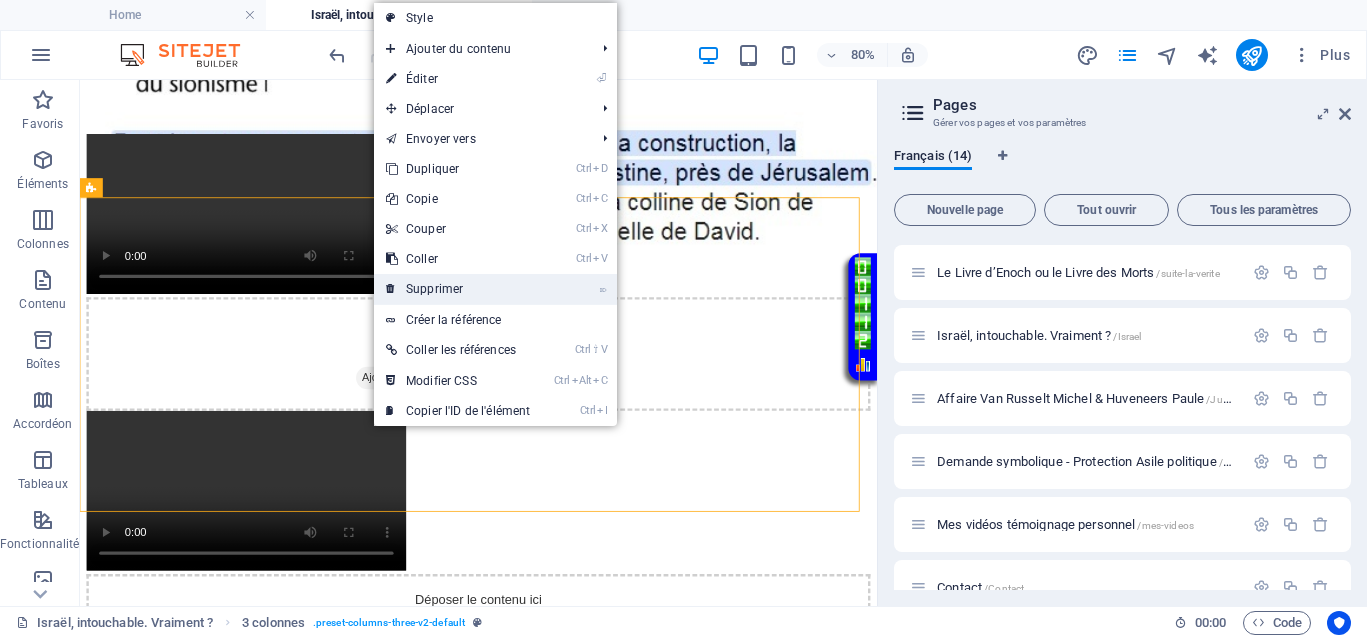 click on "⌦  Supprimer" at bounding box center [458, 289] 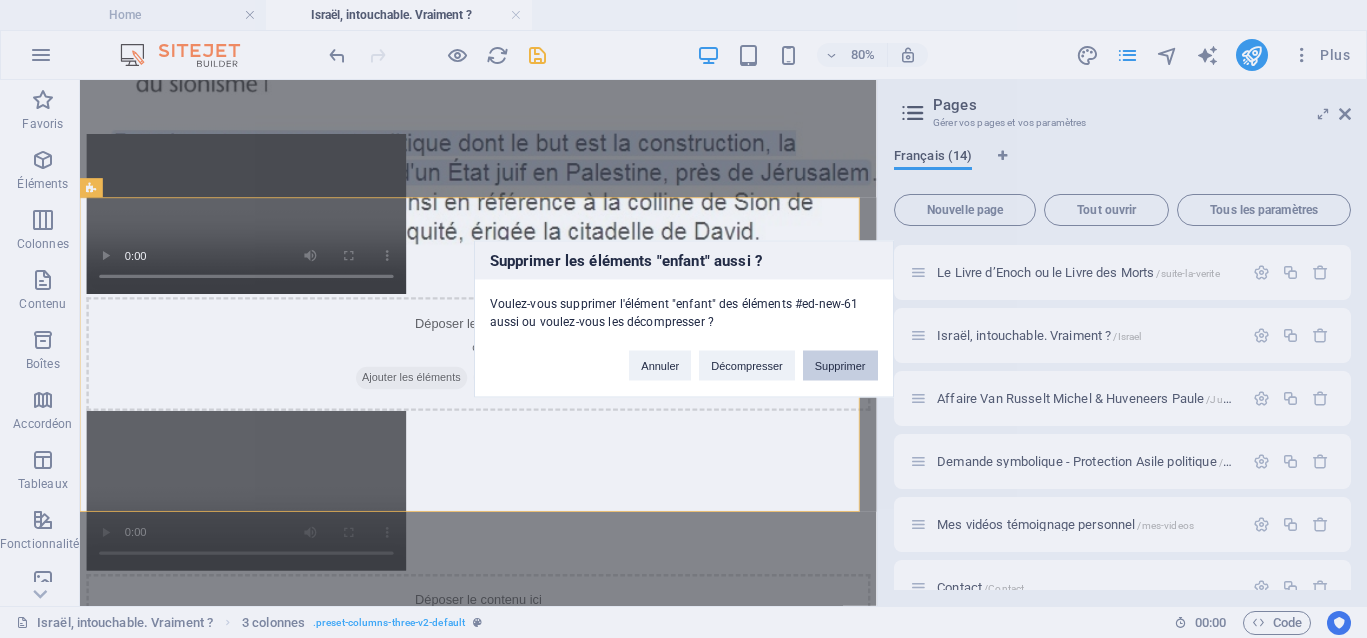 click on "Supprimer" at bounding box center [840, 366] 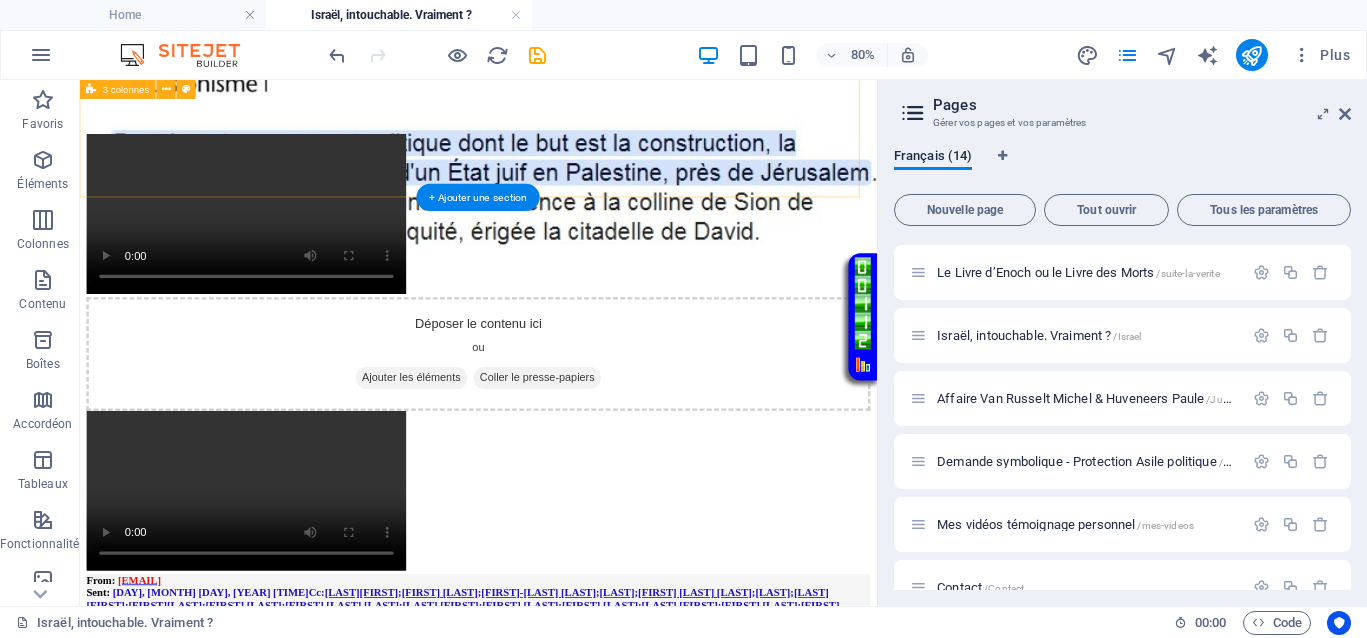 click on "Your browser does not support the video tag.
Déposer le contenu ici ou  Ajouter les éléments  Coller le presse-papiers
Your browser does not support the video tag." at bounding box center (578, 423) 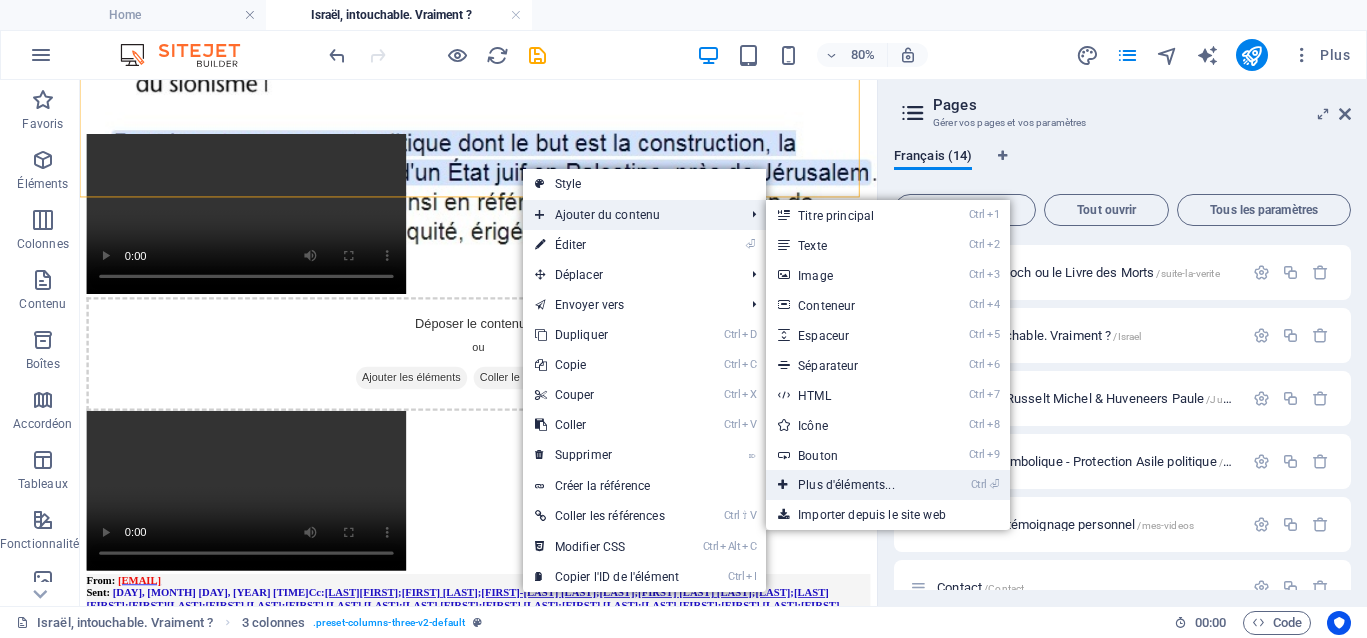 click on "Ctrl ⏎  Plus d'éléments..." at bounding box center (850, 485) 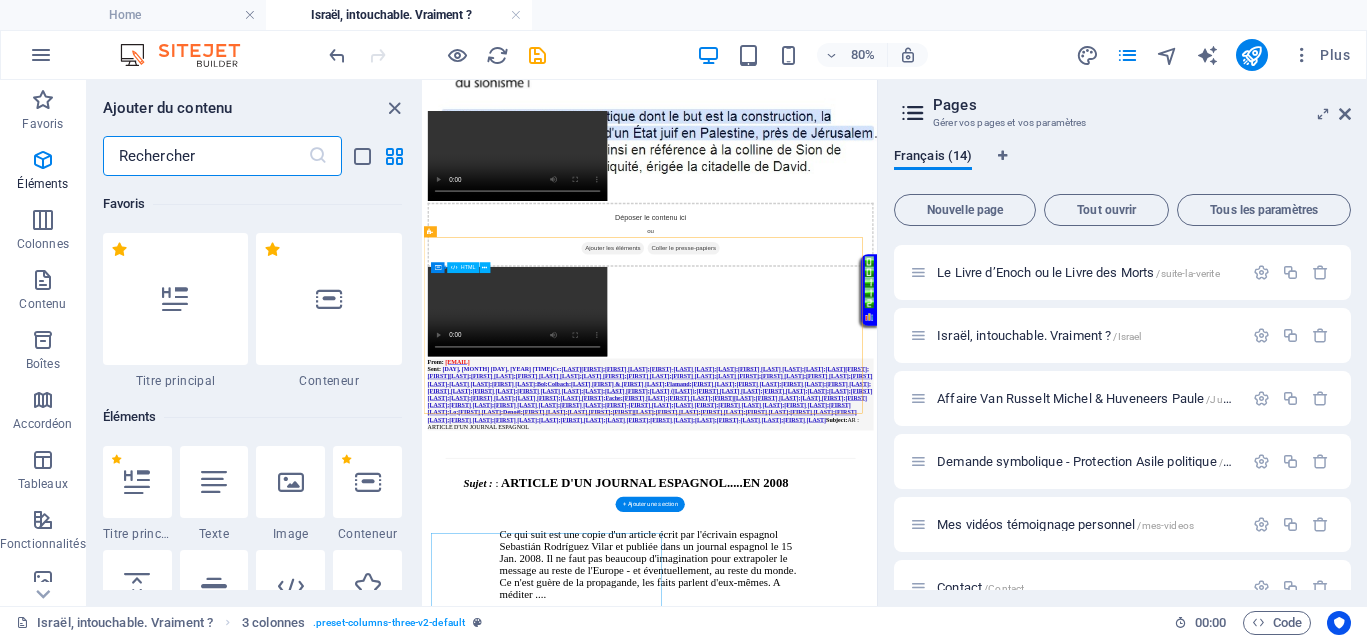 scroll, scrollTop: 718, scrollLeft: 0, axis: vertical 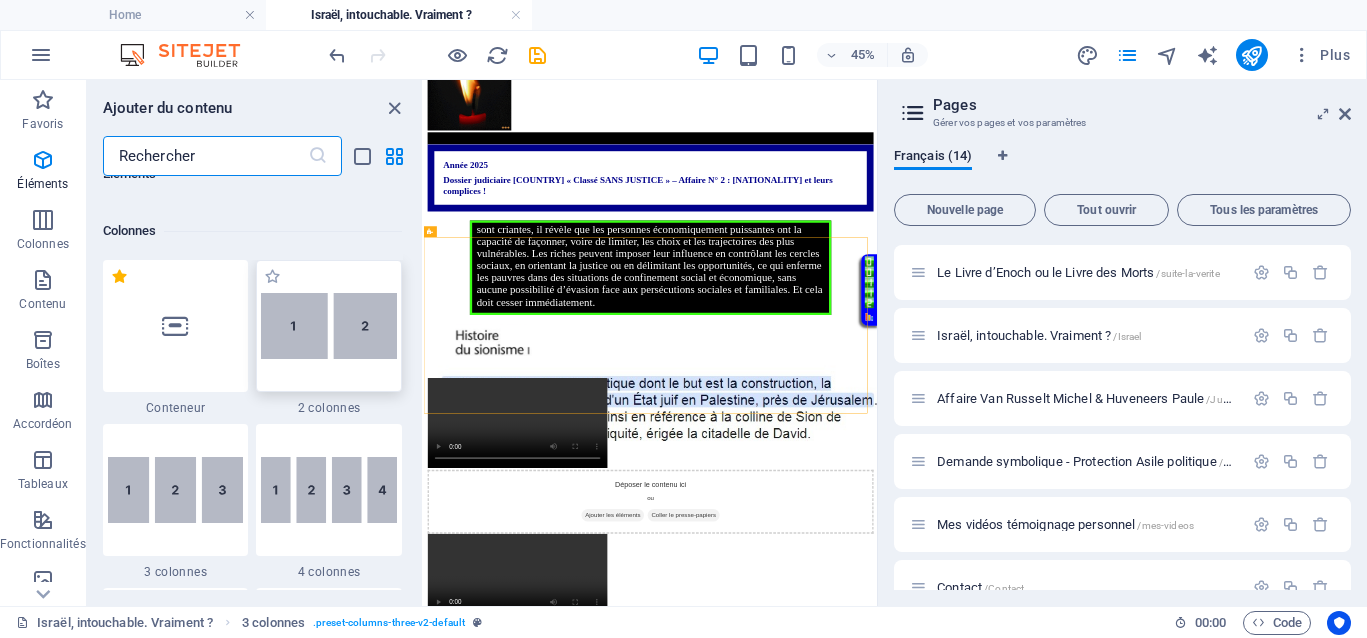 click at bounding box center (329, 326) 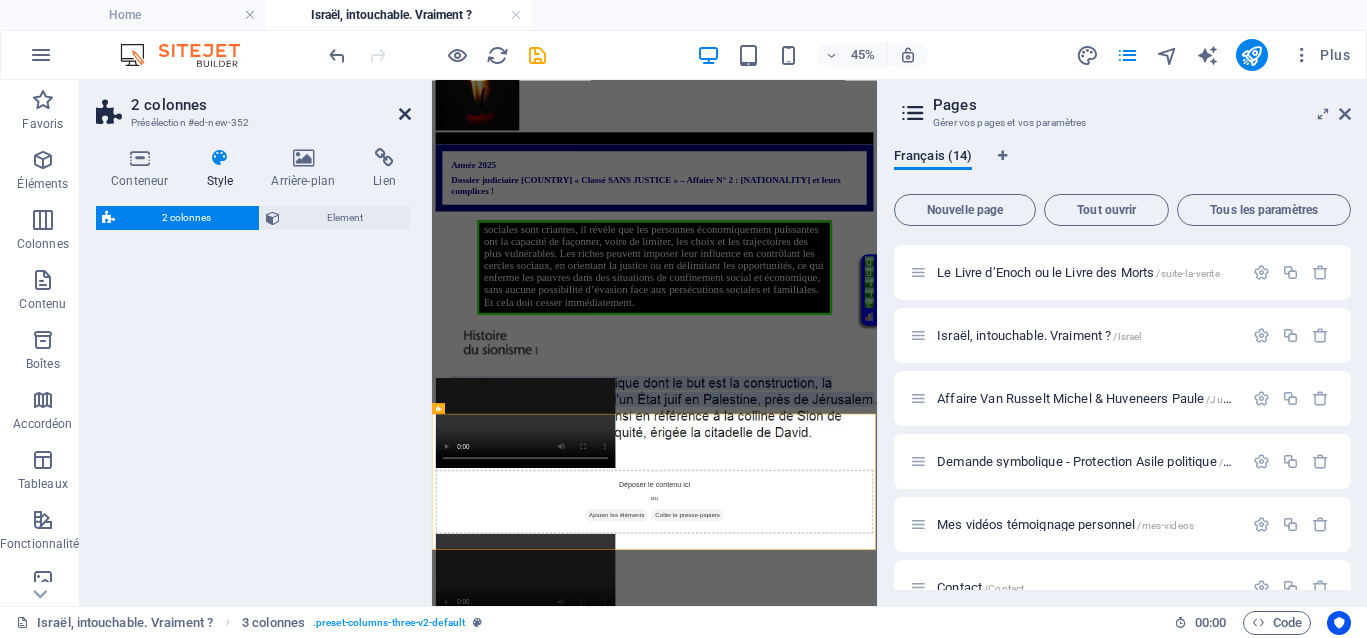 select on "rem" 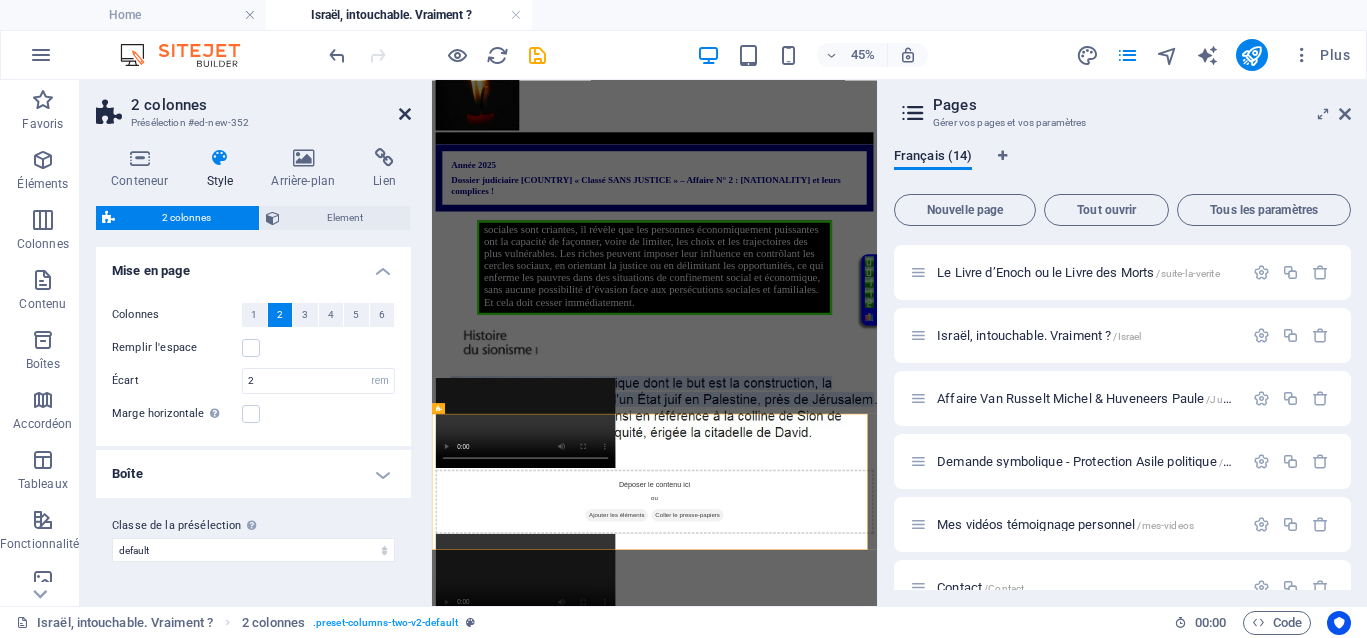 click at bounding box center (405, 114) 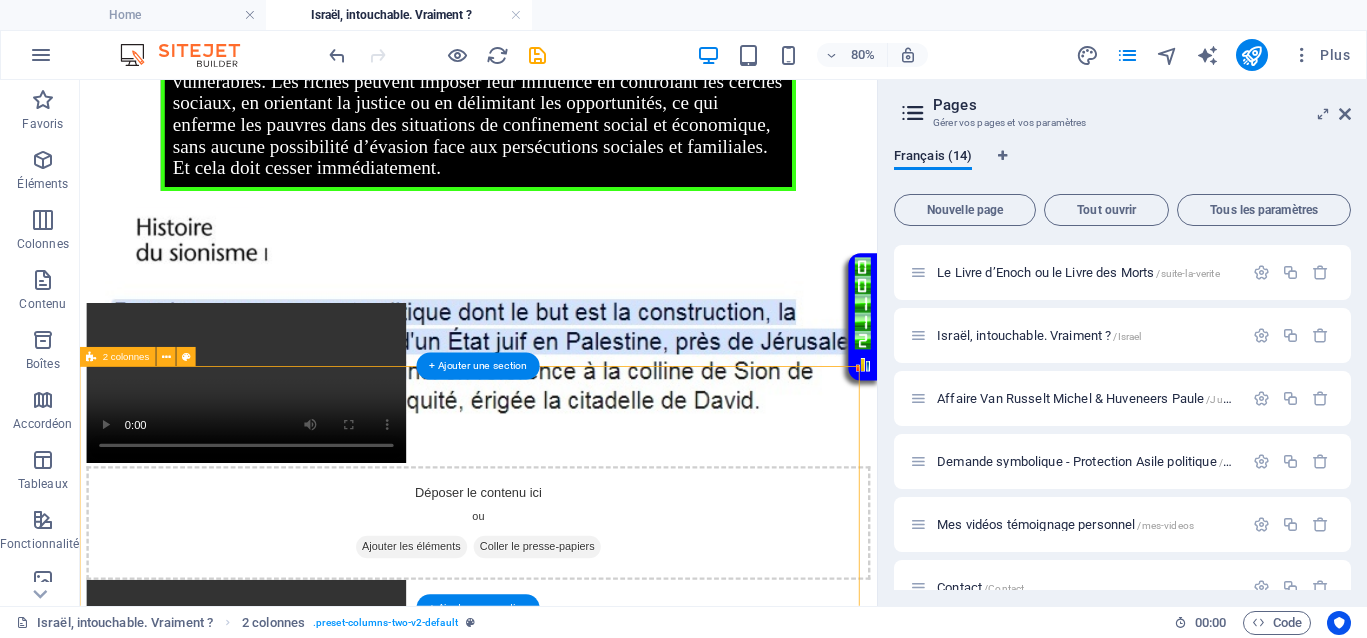 scroll, scrollTop: 1281, scrollLeft: 0, axis: vertical 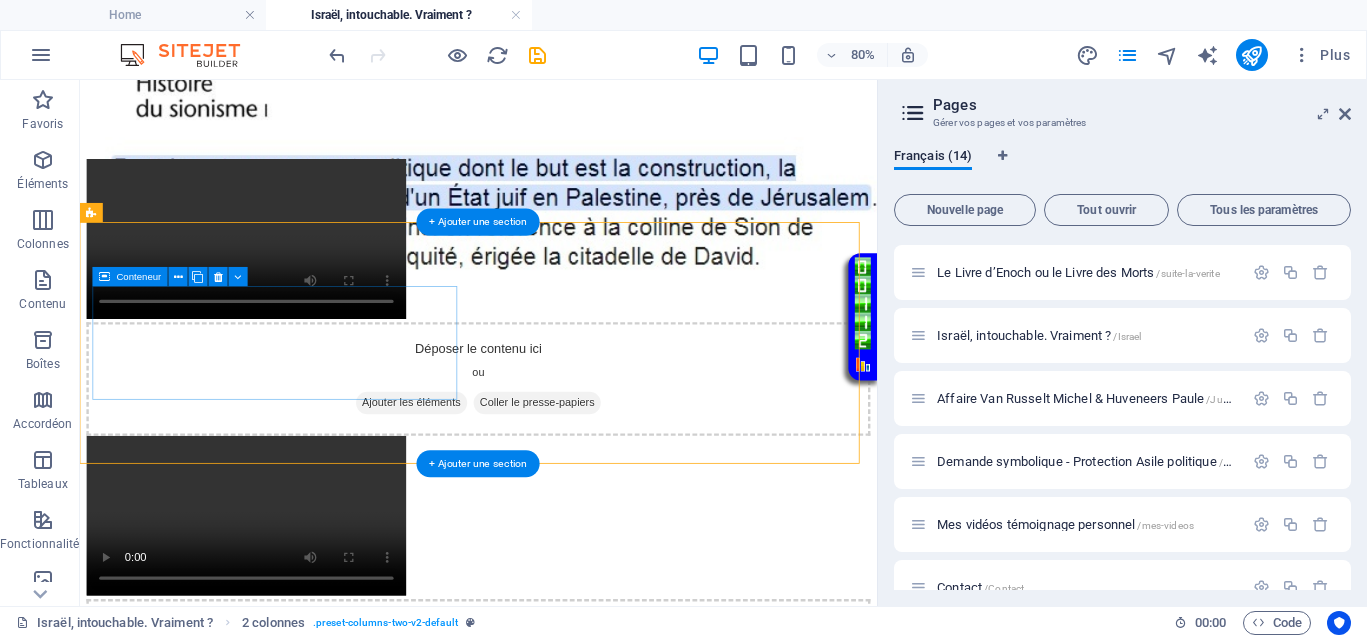 click on "Coller le presse-papiers" at bounding box center [652, 830] 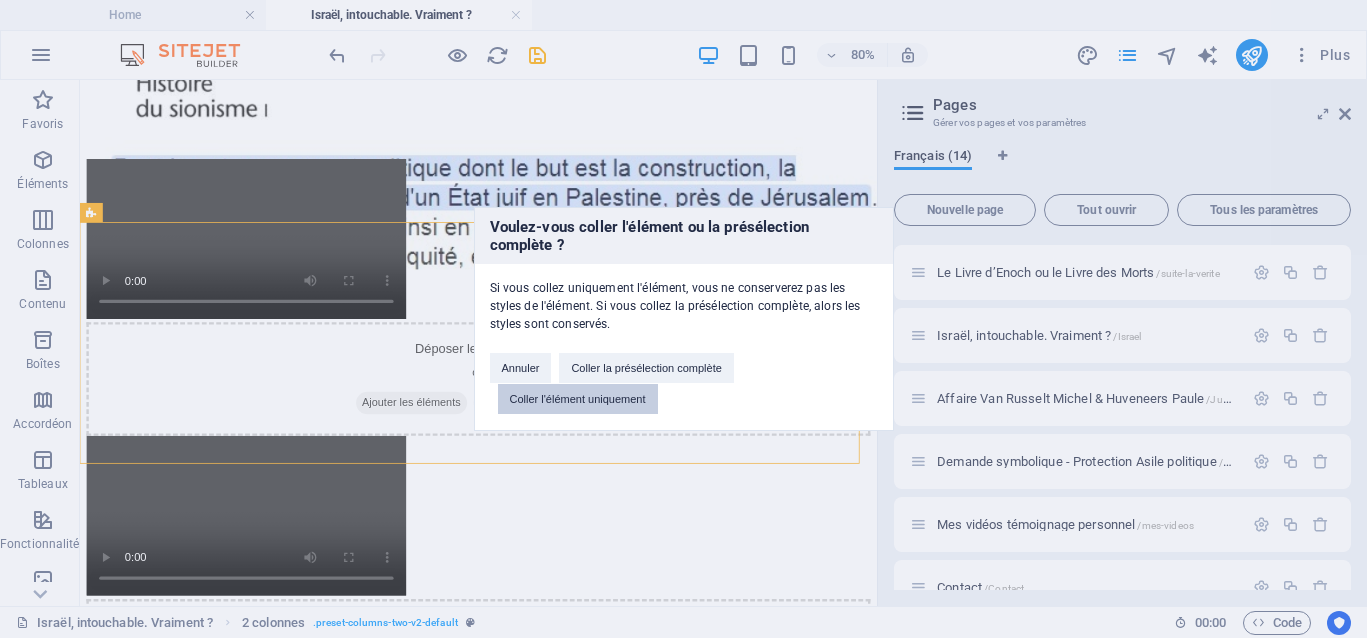 drag, startPoint x: 517, startPoint y: 399, endPoint x: 546, endPoint y: 408, distance: 30.364452 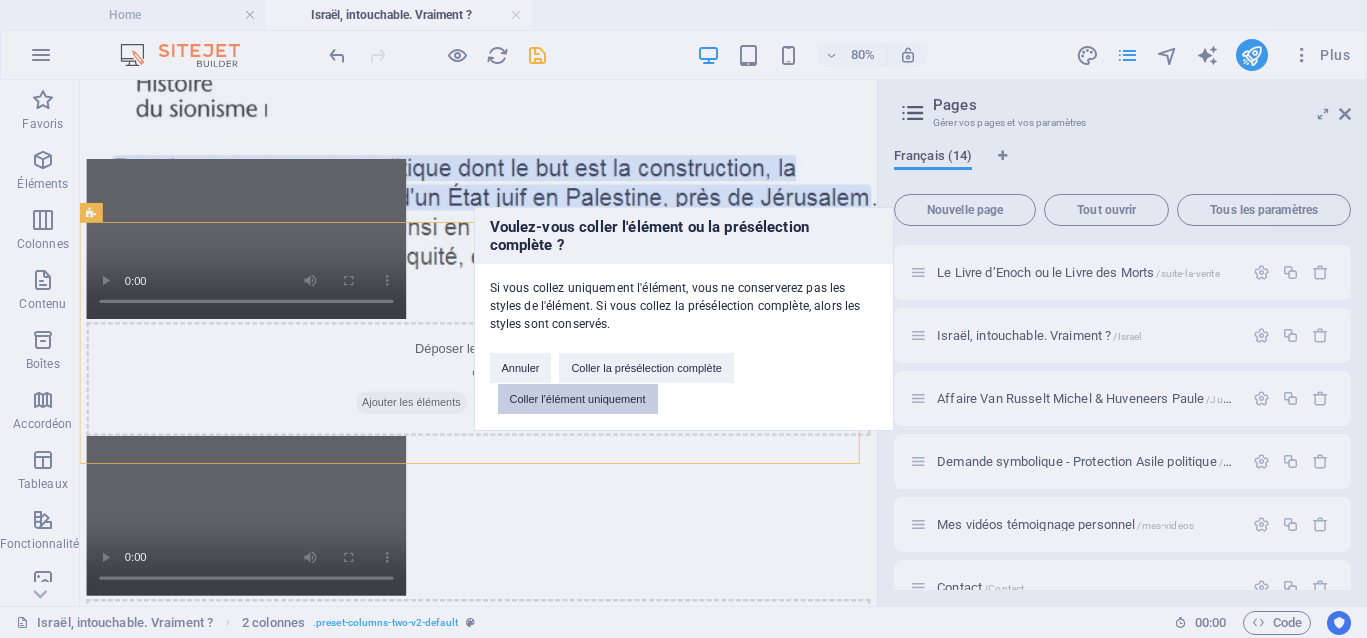 click on "Coller l'élément uniquement" at bounding box center (578, 399) 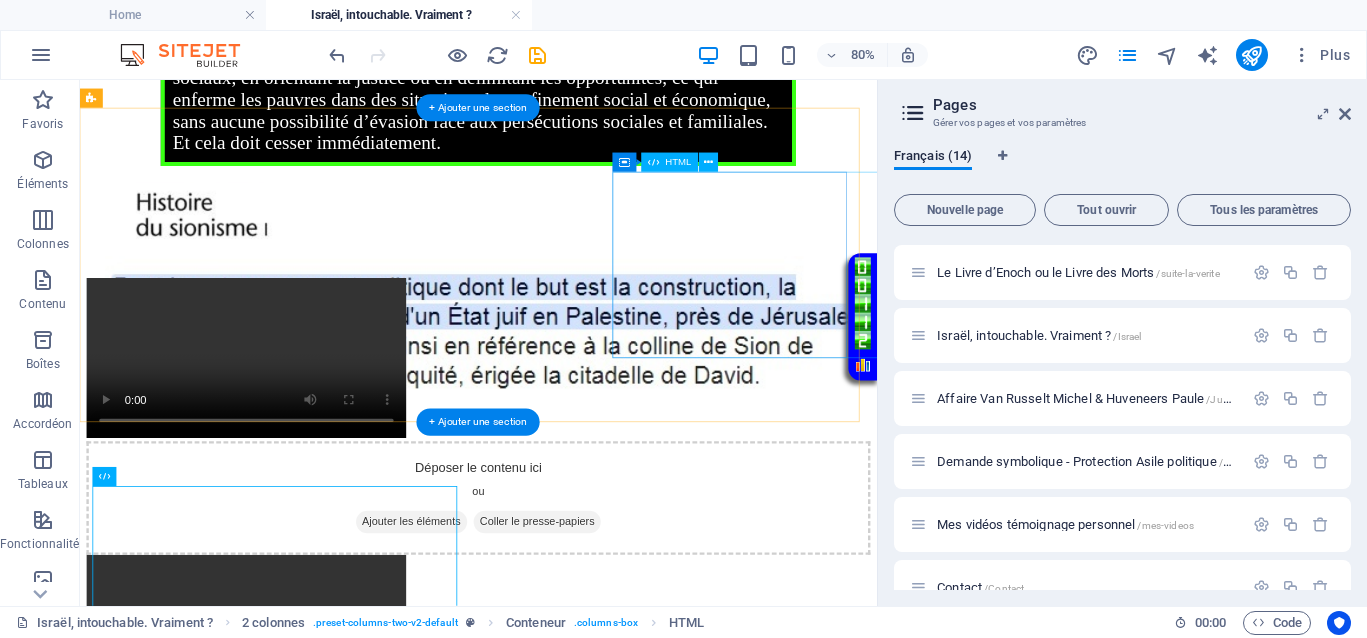 scroll, scrollTop: 1031, scrollLeft: 0, axis: vertical 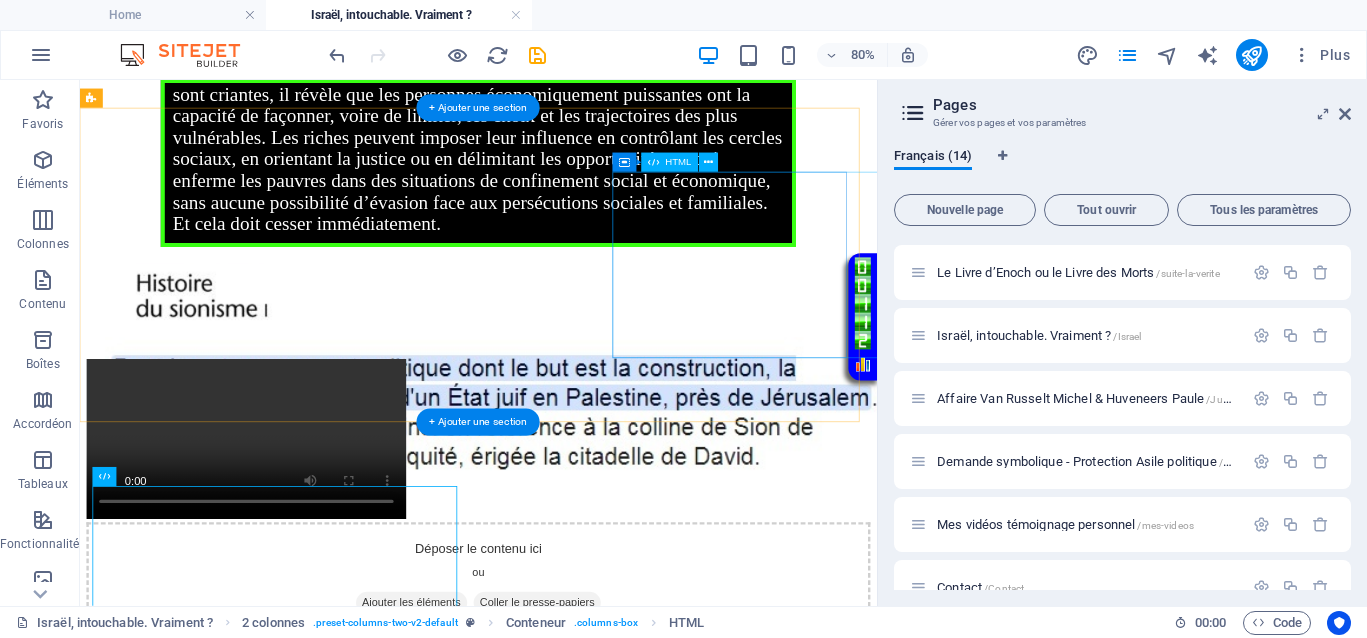 click on "Your browser does not support the video tag." at bounding box center [578, 877] 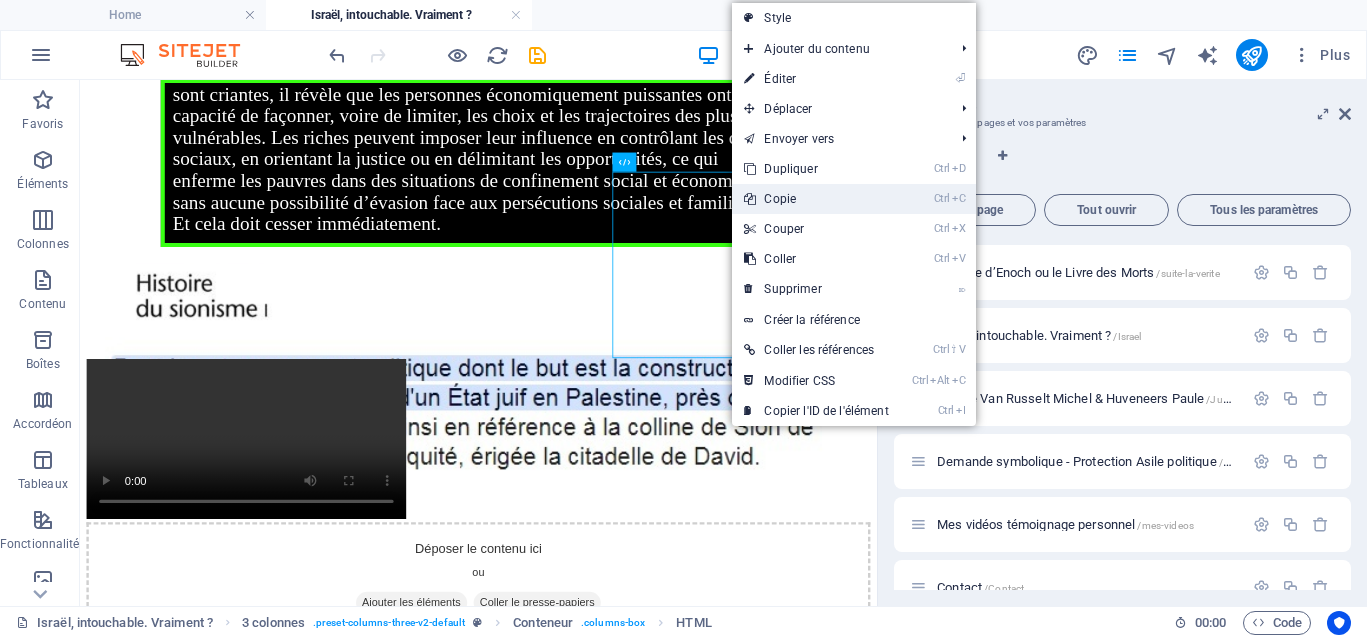 drag, startPoint x: 759, startPoint y: 200, endPoint x: 745, endPoint y: 304, distance: 104.93808 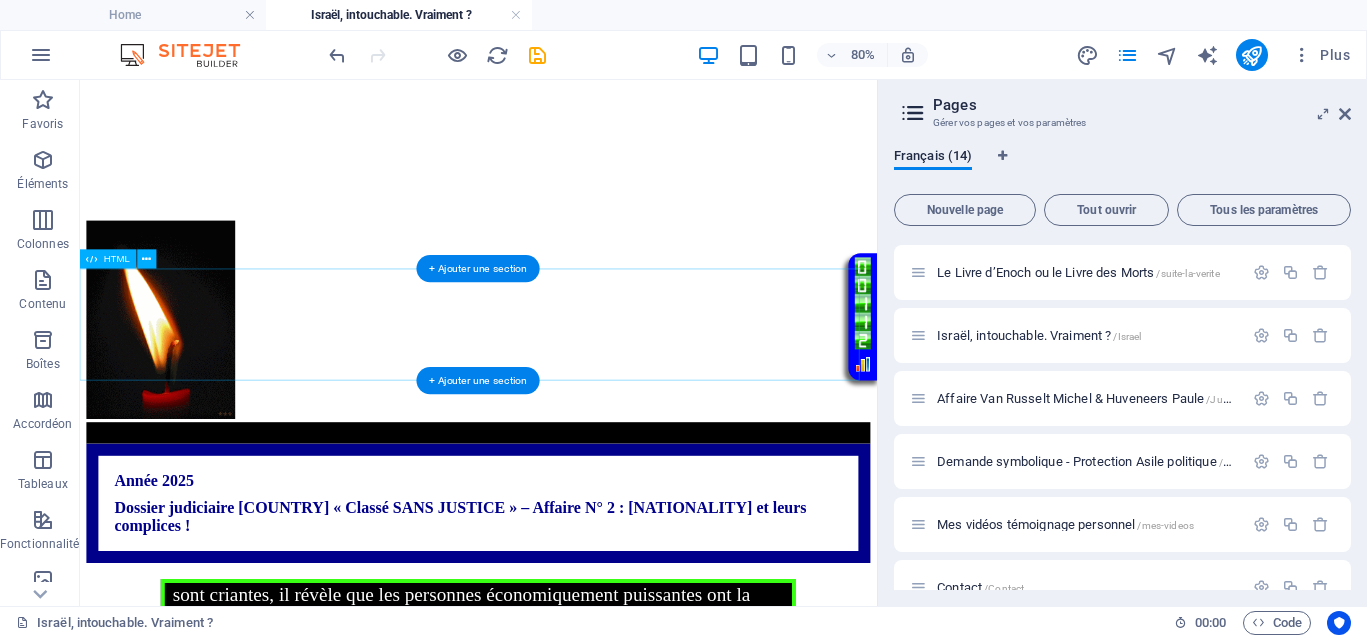 scroll, scrollTop: 31, scrollLeft: 0, axis: vertical 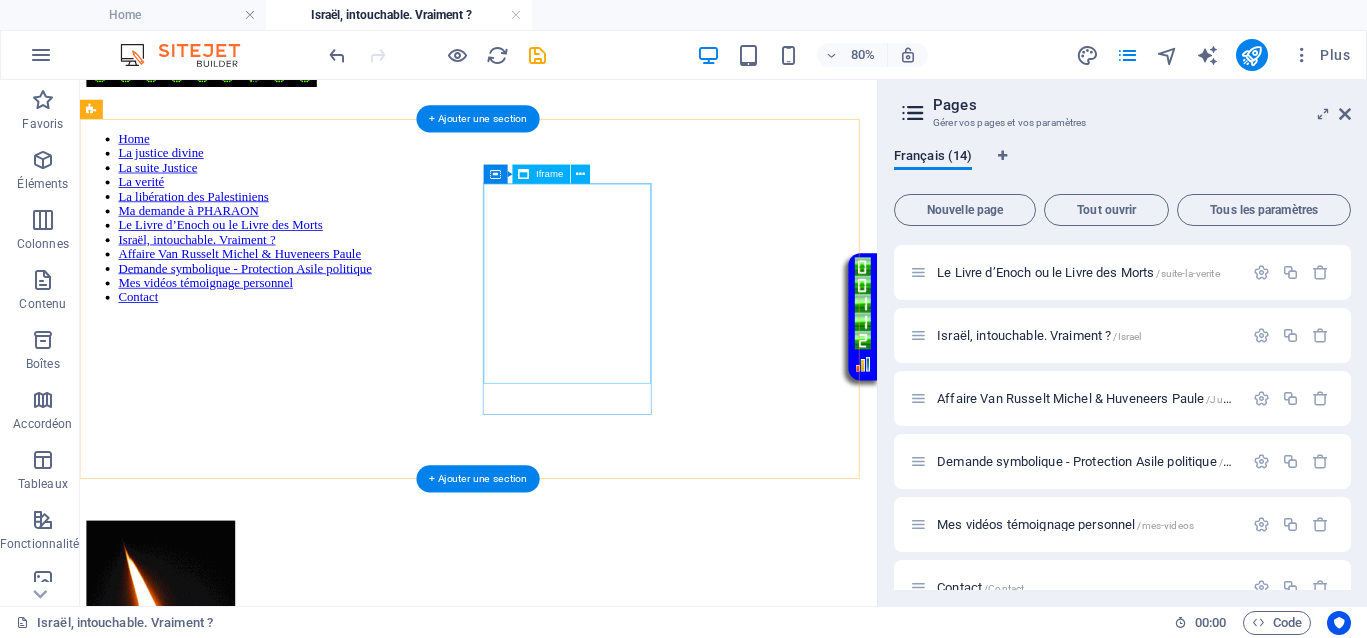 click on "</div>" at bounding box center [578, 504] 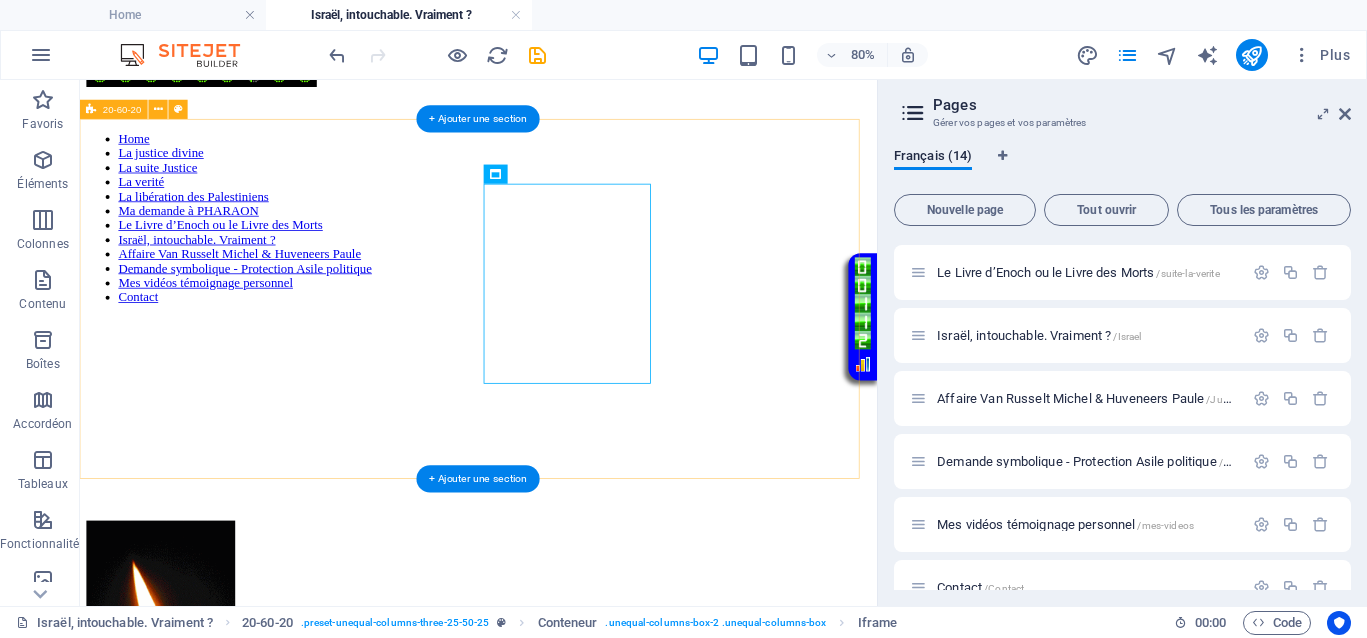 click on "Home La justice divine La suite Justice La verité La libération des Palestiniens Ma demande à PHARAON Le Livre d’Enoch ou le Livre des Morts Israël, intouchable. Vraiment ? Affaire Van Russelt Michel & Huveneers Paule Demande symbolique  - Protection Asile politique Mes vidéos témoignage personnel Contact </div>" at bounding box center [578, 514] 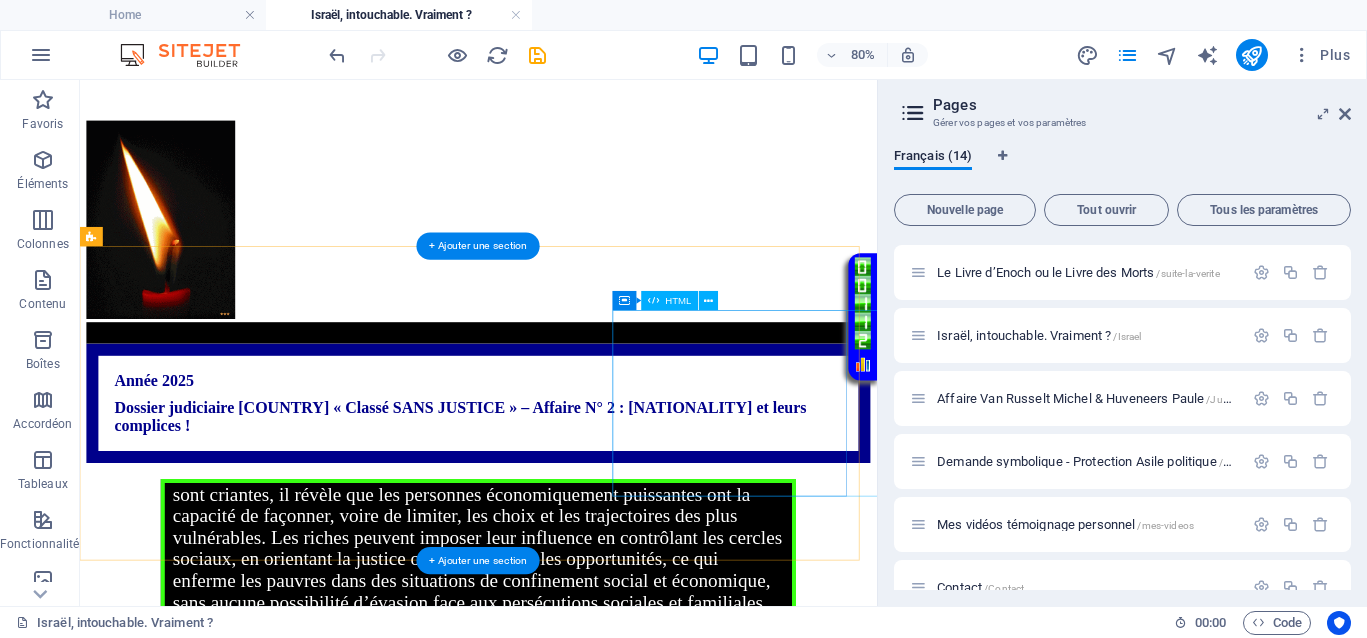 scroll, scrollTop: 906, scrollLeft: 0, axis: vertical 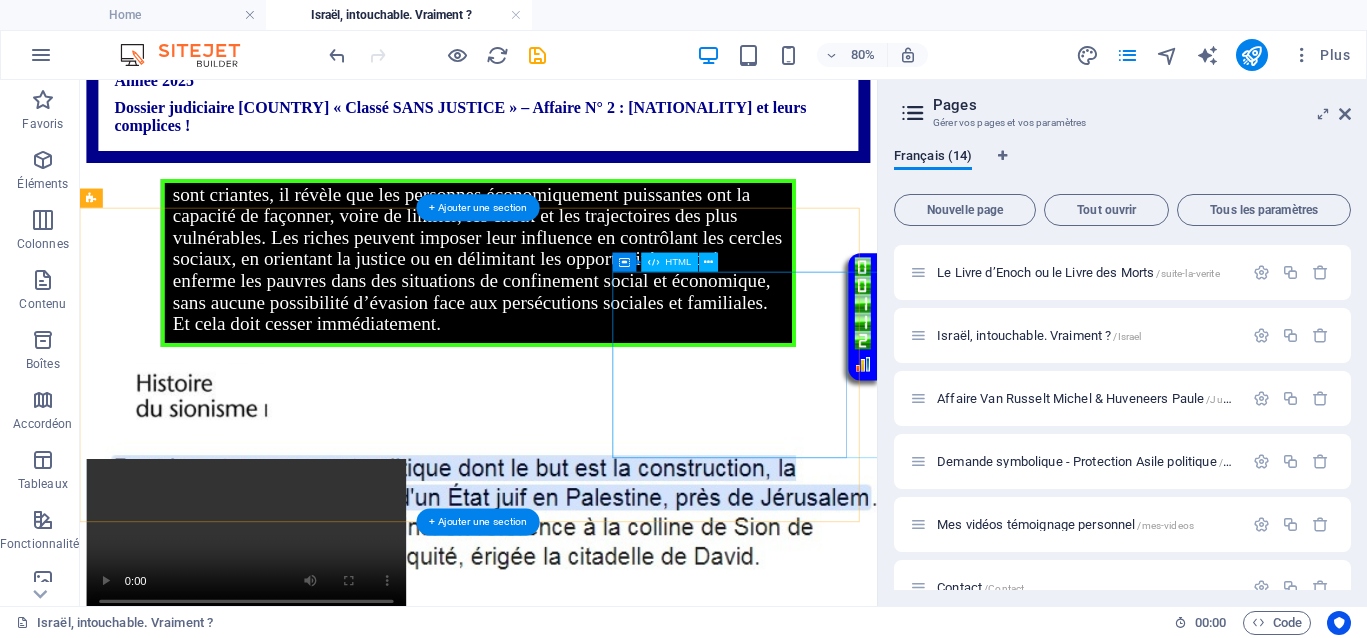 click on "Your browser does not support the video tag." at bounding box center [578, 1002] 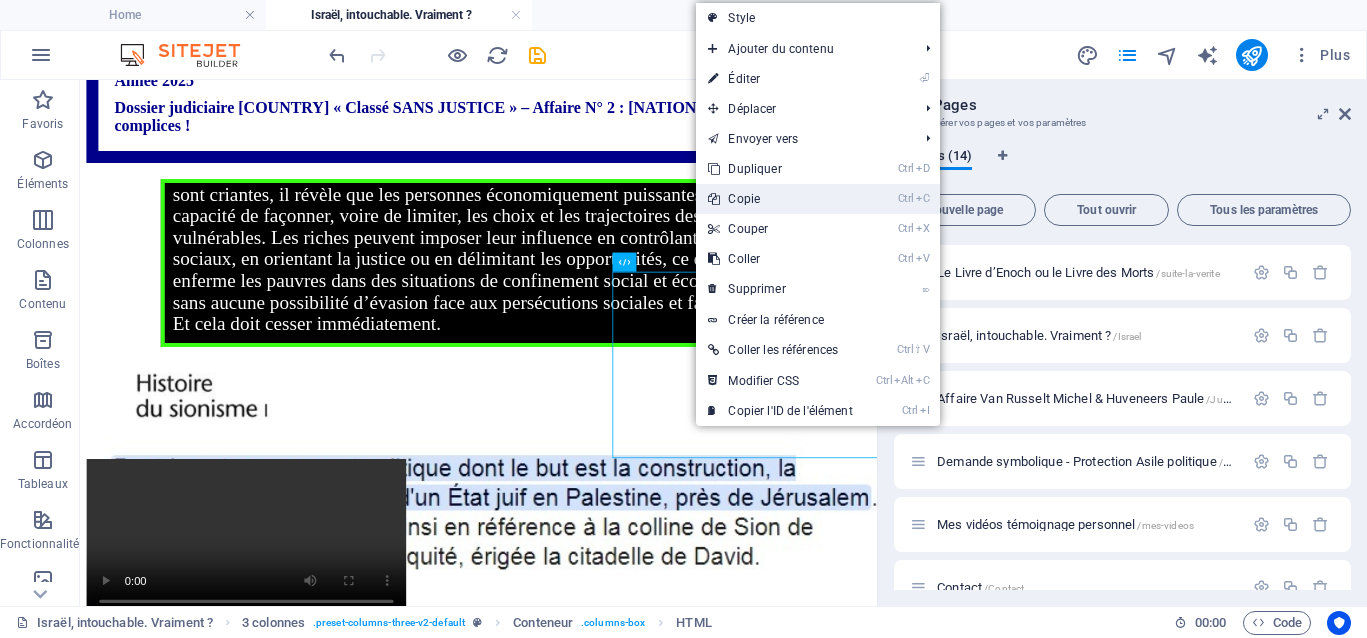 drag, startPoint x: 740, startPoint y: 200, endPoint x: 656, endPoint y: 293, distance: 125.31959 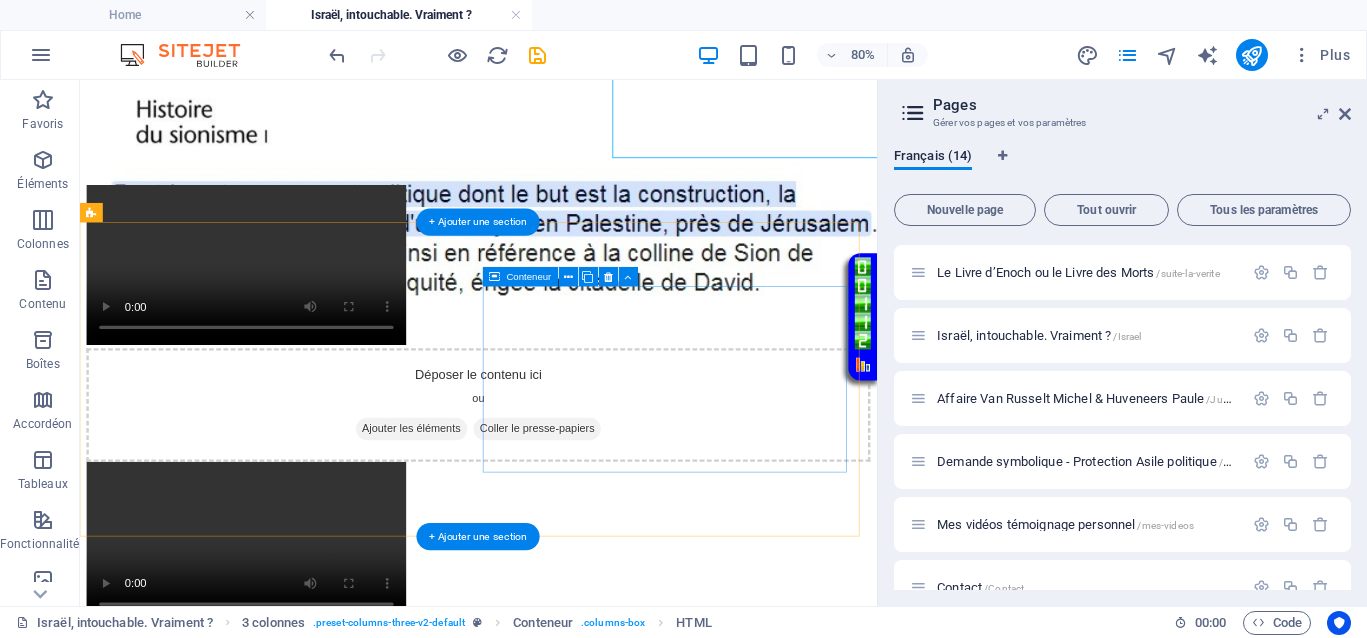 scroll, scrollTop: 1281, scrollLeft: 0, axis: vertical 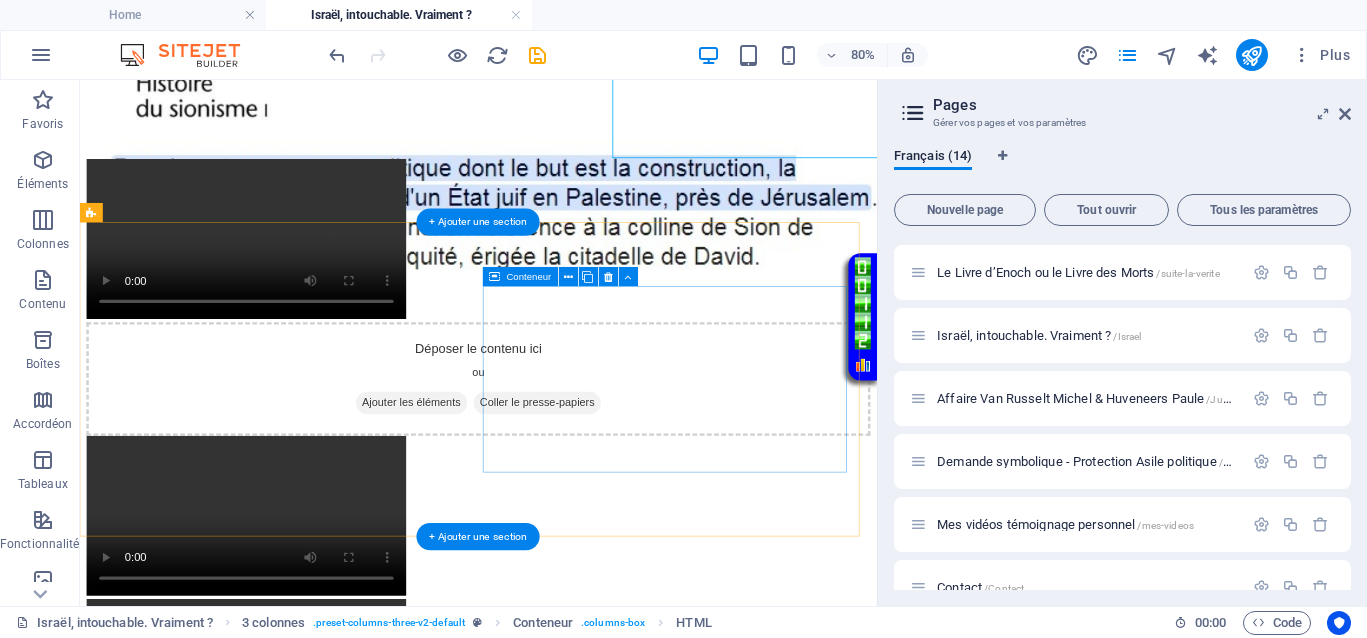 click on "Coller le presse-papiers" at bounding box center (652, 1034) 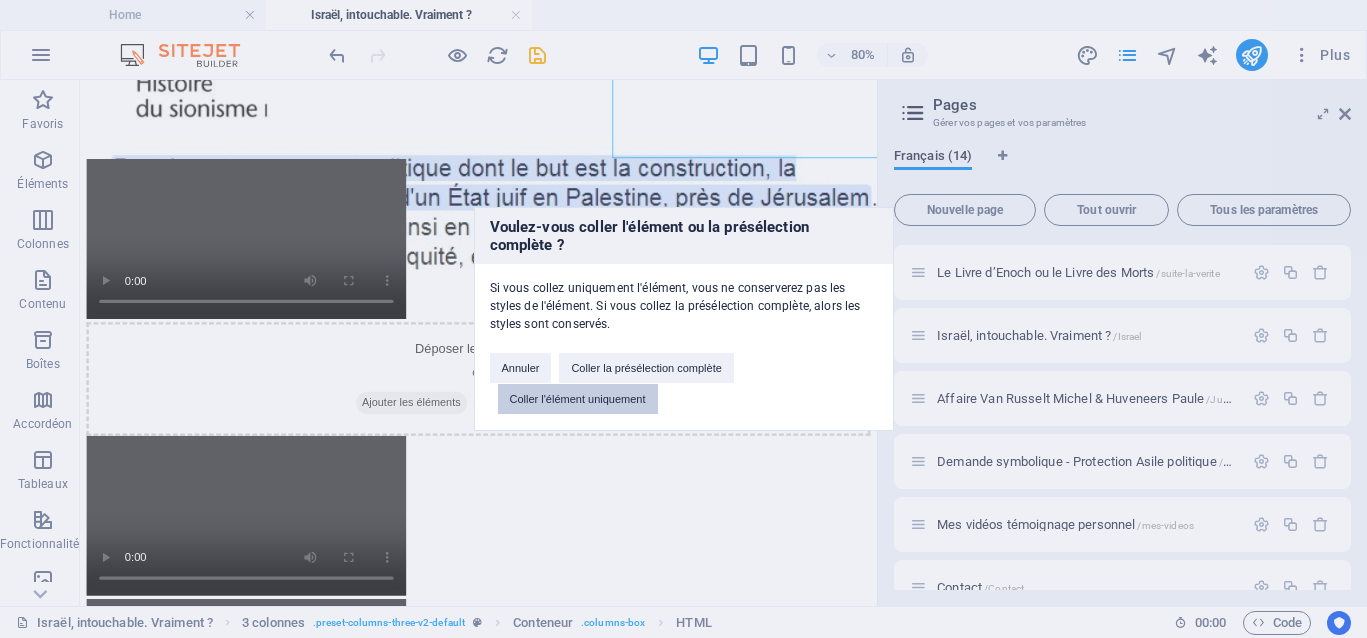 click on "Coller l'élément uniquement" at bounding box center (578, 399) 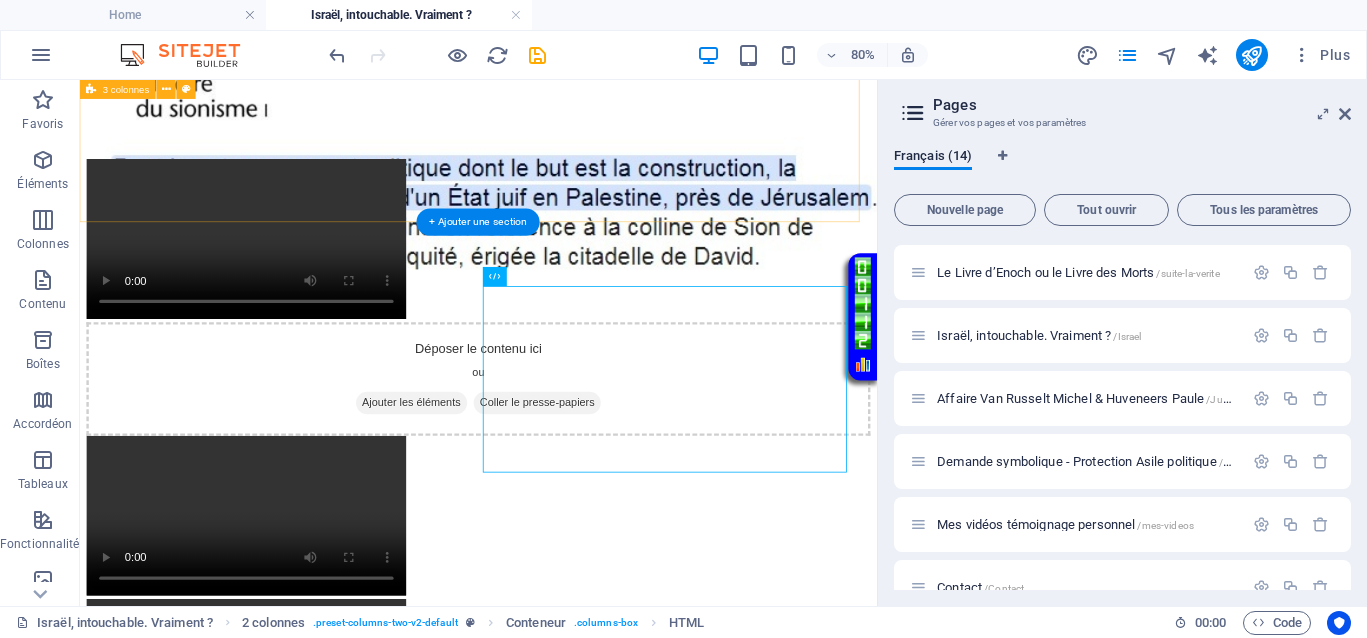 click on "Your browser does not support the video tag.
Déposer le contenu ici ou  Ajouter les éléments  Coller le presse-papiers
Your browser does not support the video tag." at bounding box center (578, 454) 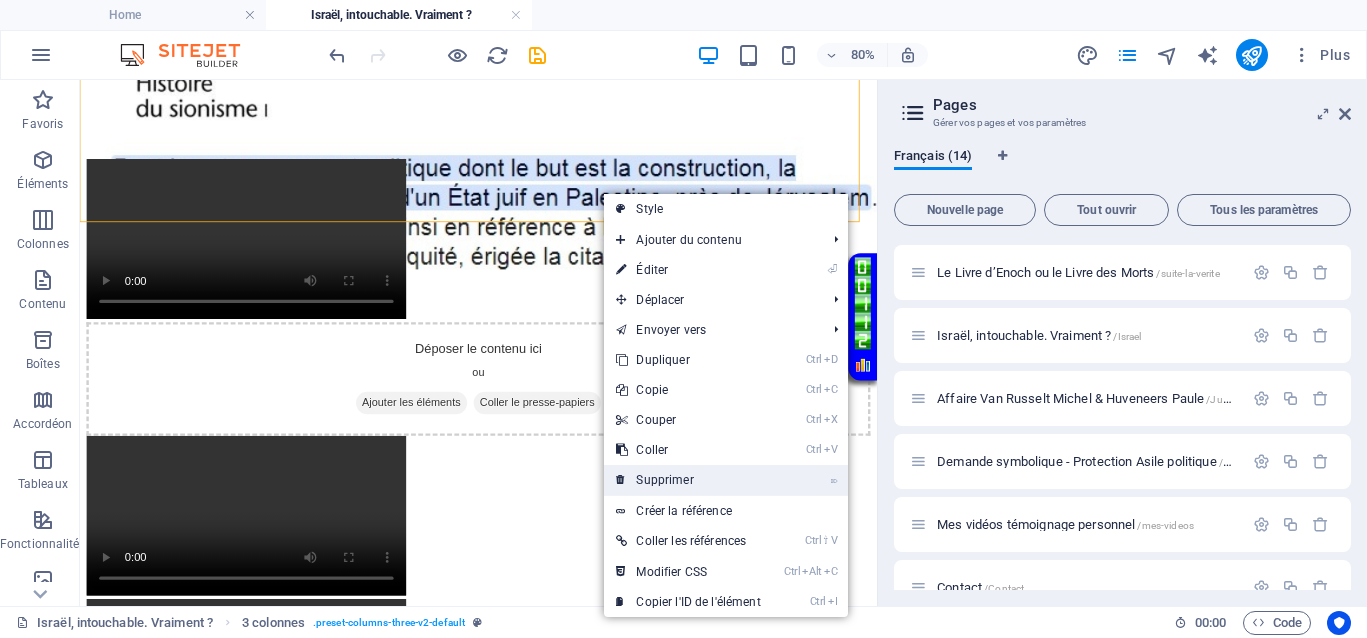 click on "⌦  Supprimer" at bounding box center (688, 480) 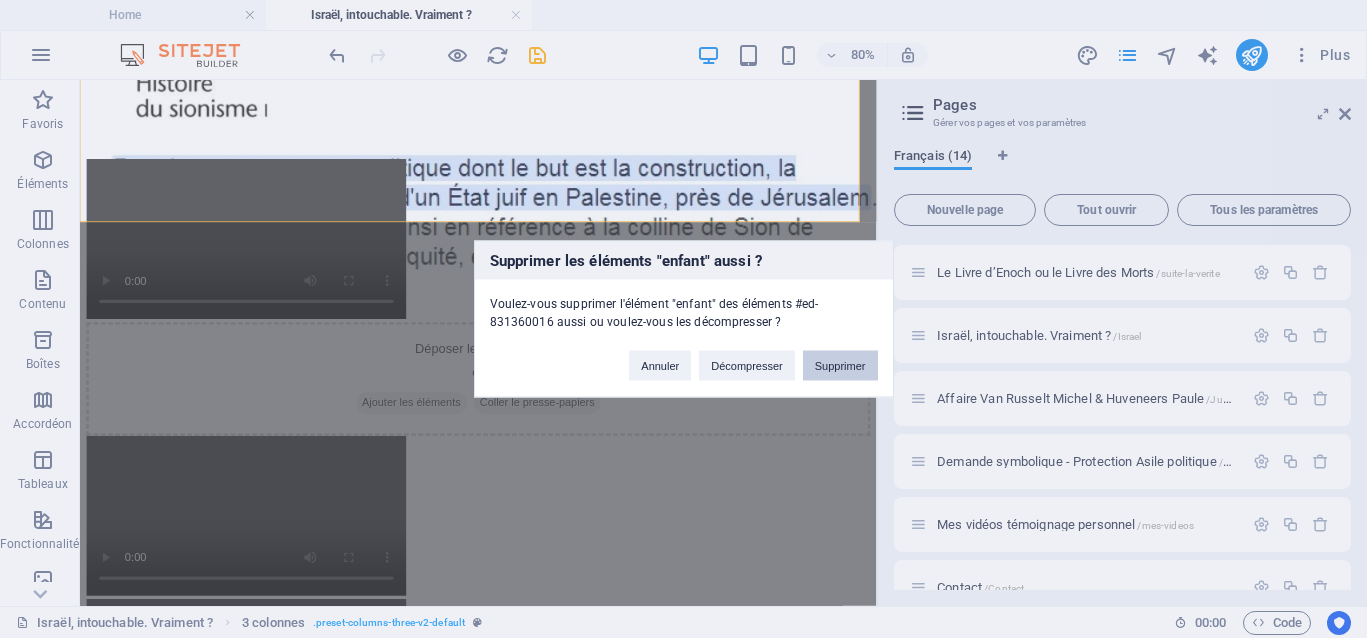 click on "Supprimer" at bounding box center [840, 366] 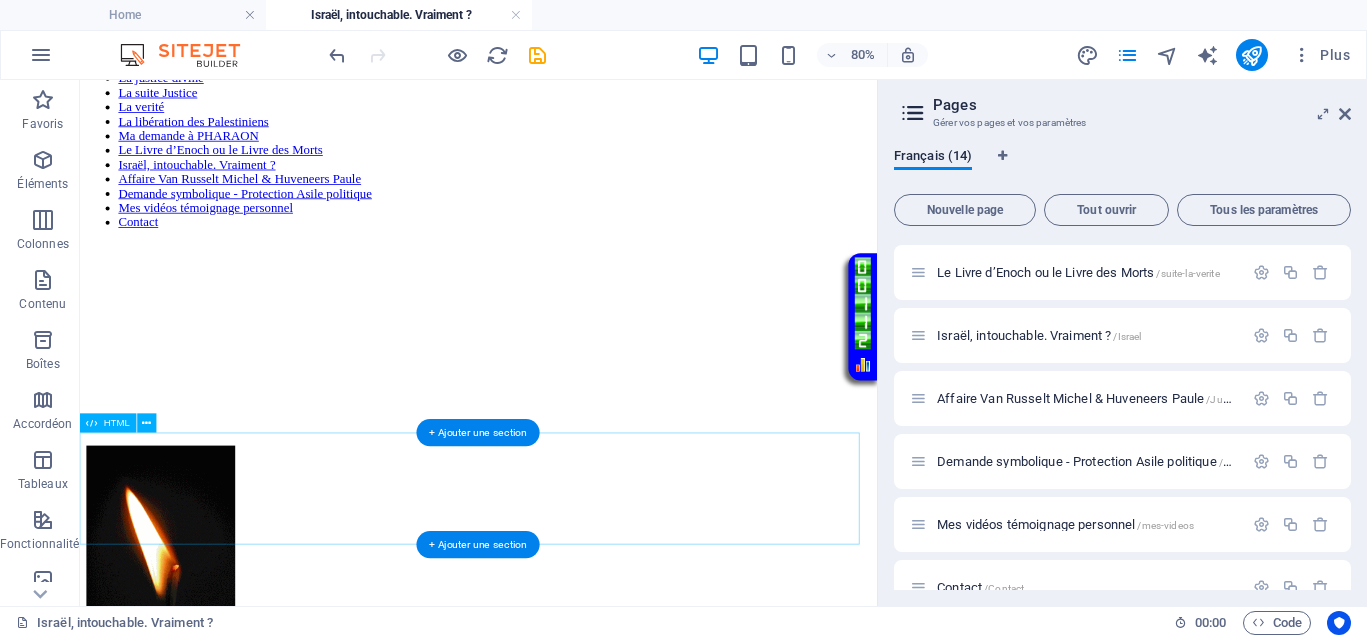 scroll, scrollTop: 0, scrollLeft: 0, axis: both 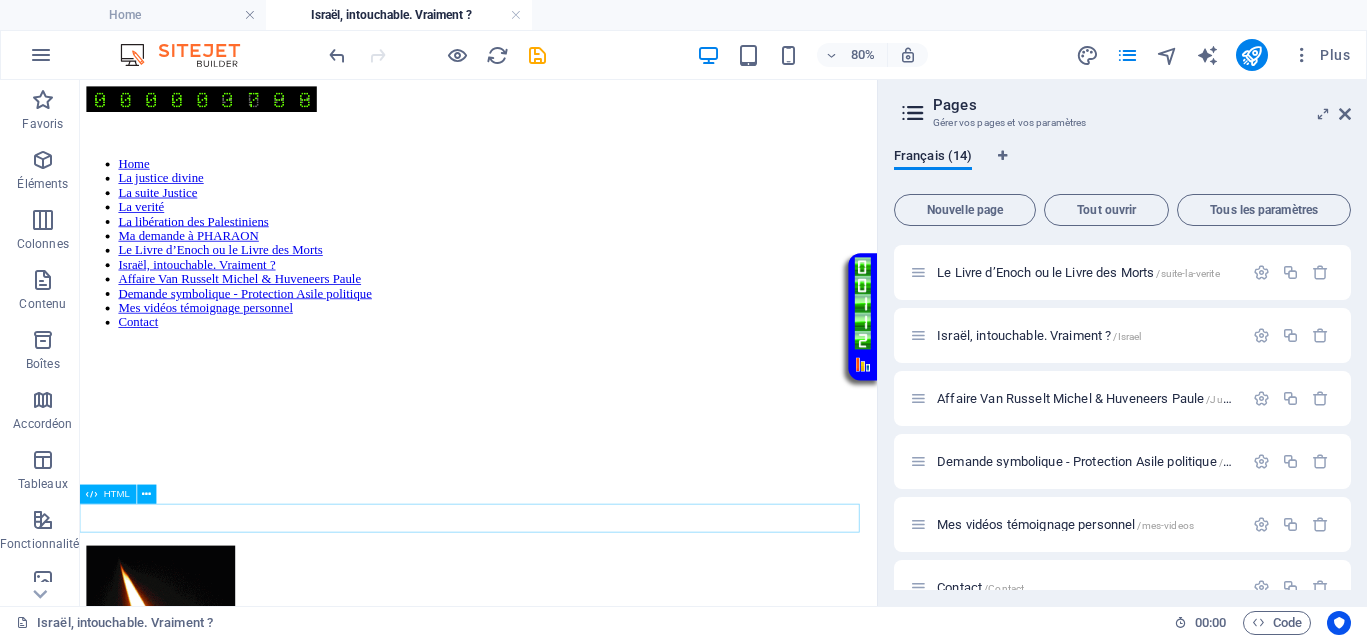 click on "Défilement de texte vert fluide" at bounding box center (578, 927) 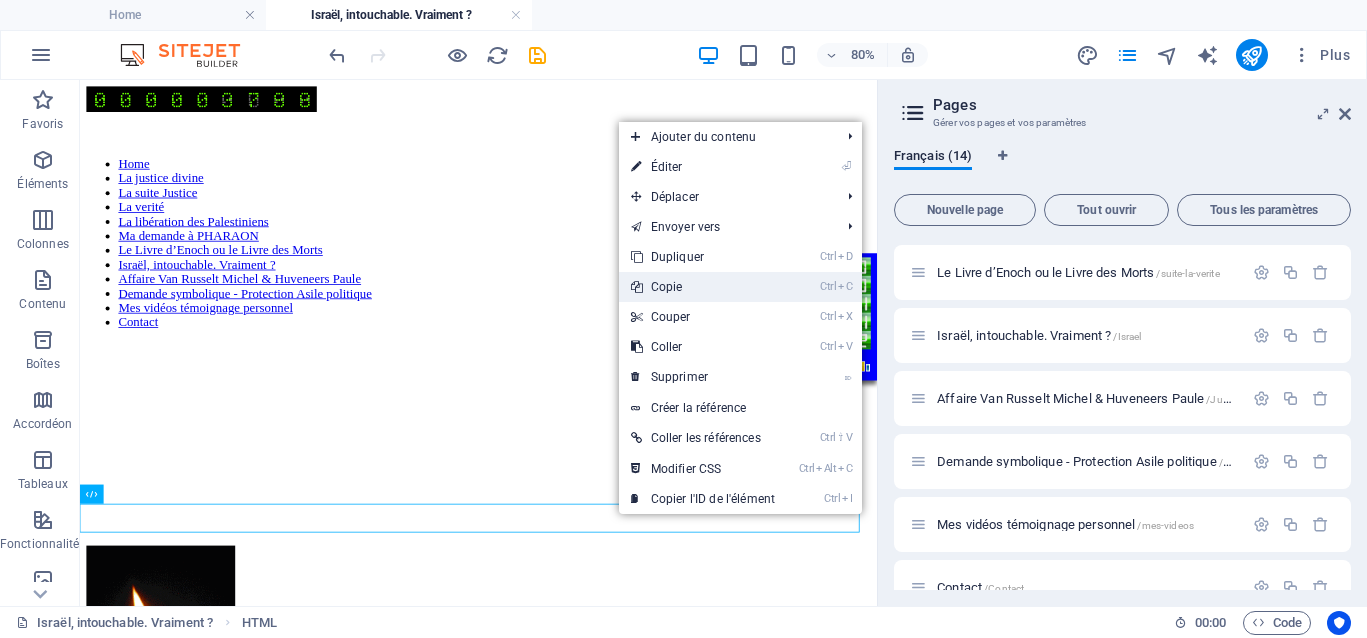 drag, startPoint x: 668, startPoint y: 285, endPoint x: 732, endPoint y: 261, distance: 68.35203 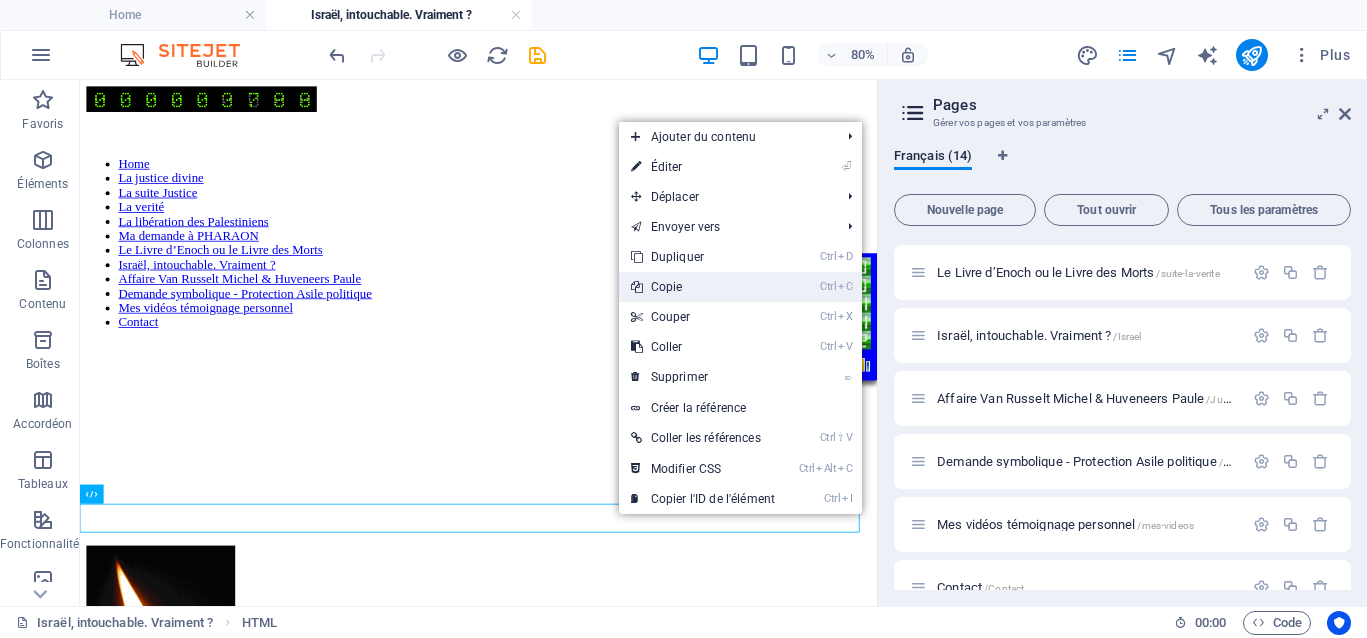 click on "Ctrl C  Copie" at bounding box center [703, 287] 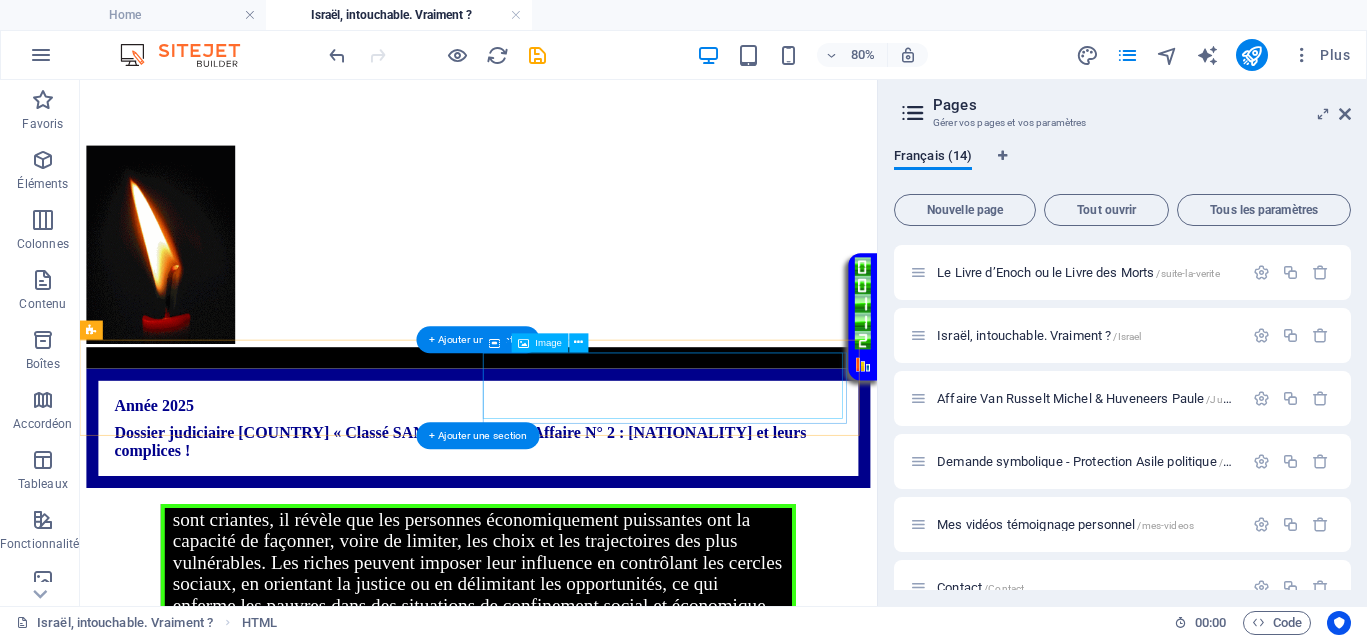 scroll, scrollTop: 750, scrollLeft: 0, axis: vertical 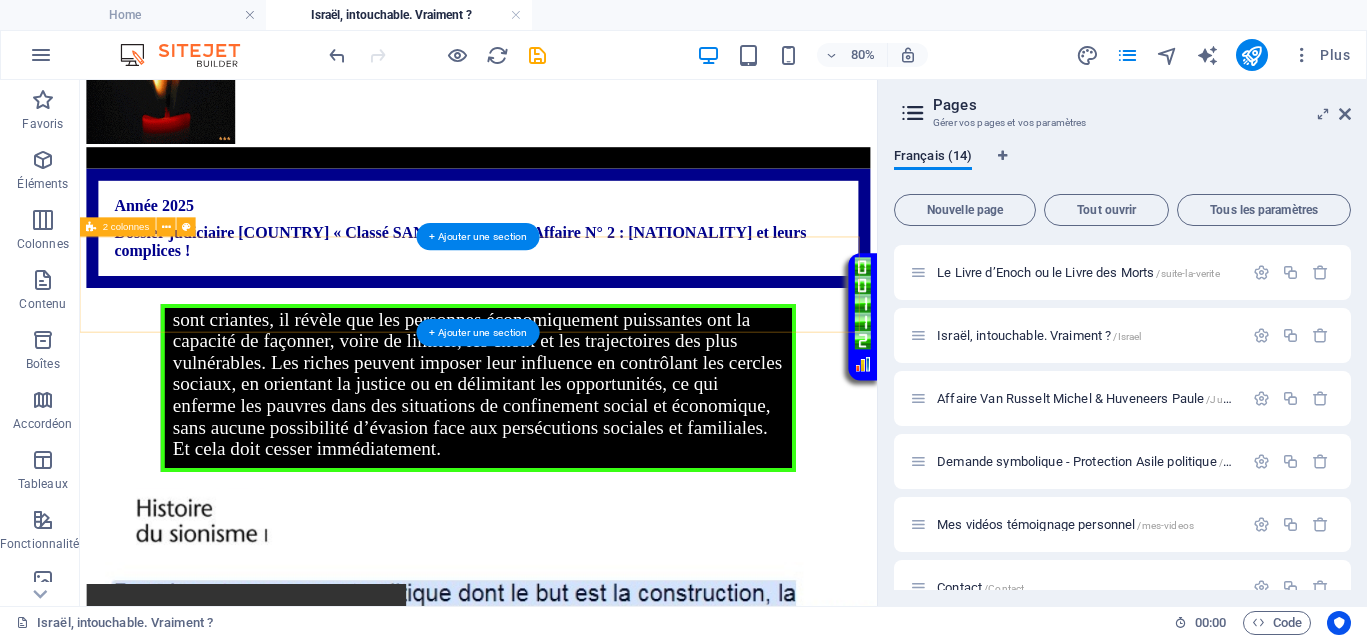click at bounding box center [578, 650] 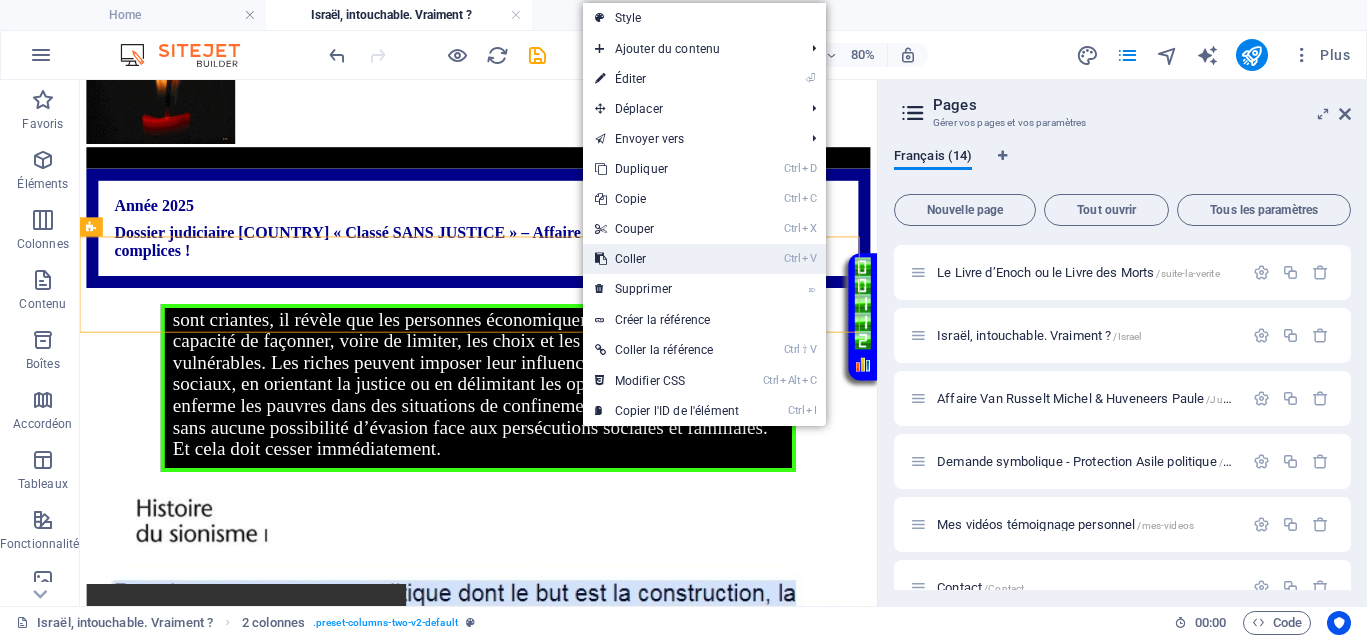 click on "Ctrl V  Coller" at bounding box center (667, 259) 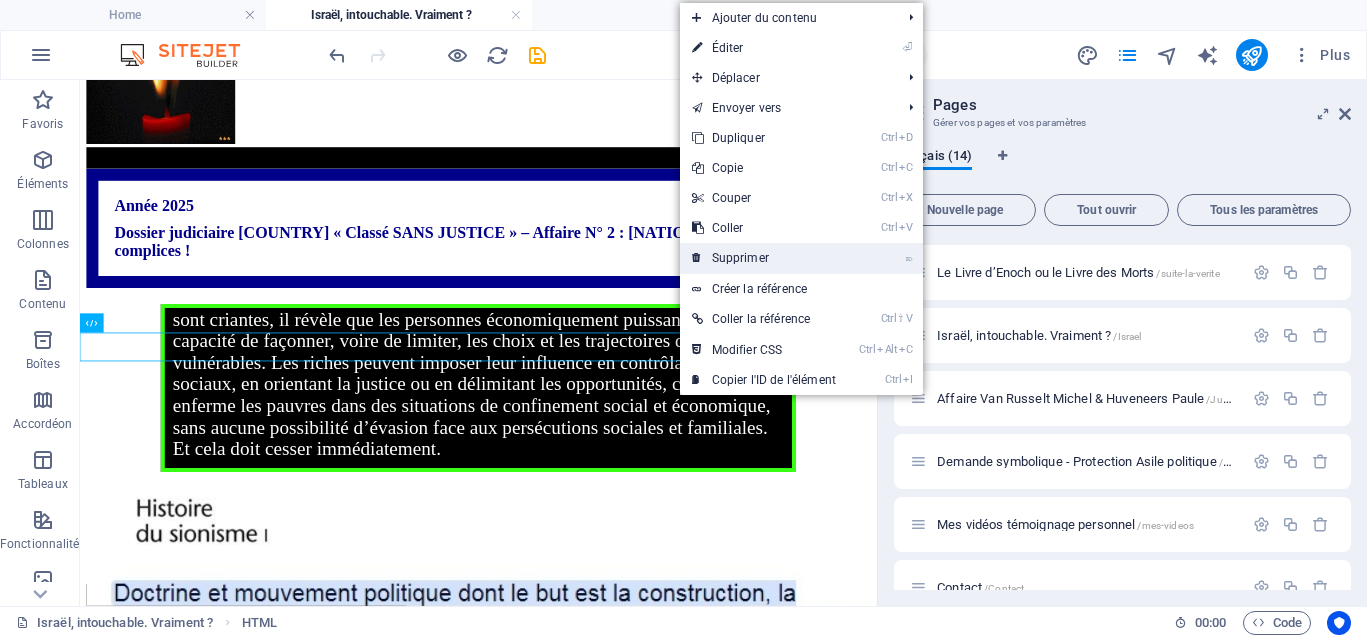 click on "⌦  Supprimer" at bounding box center [764, 258] 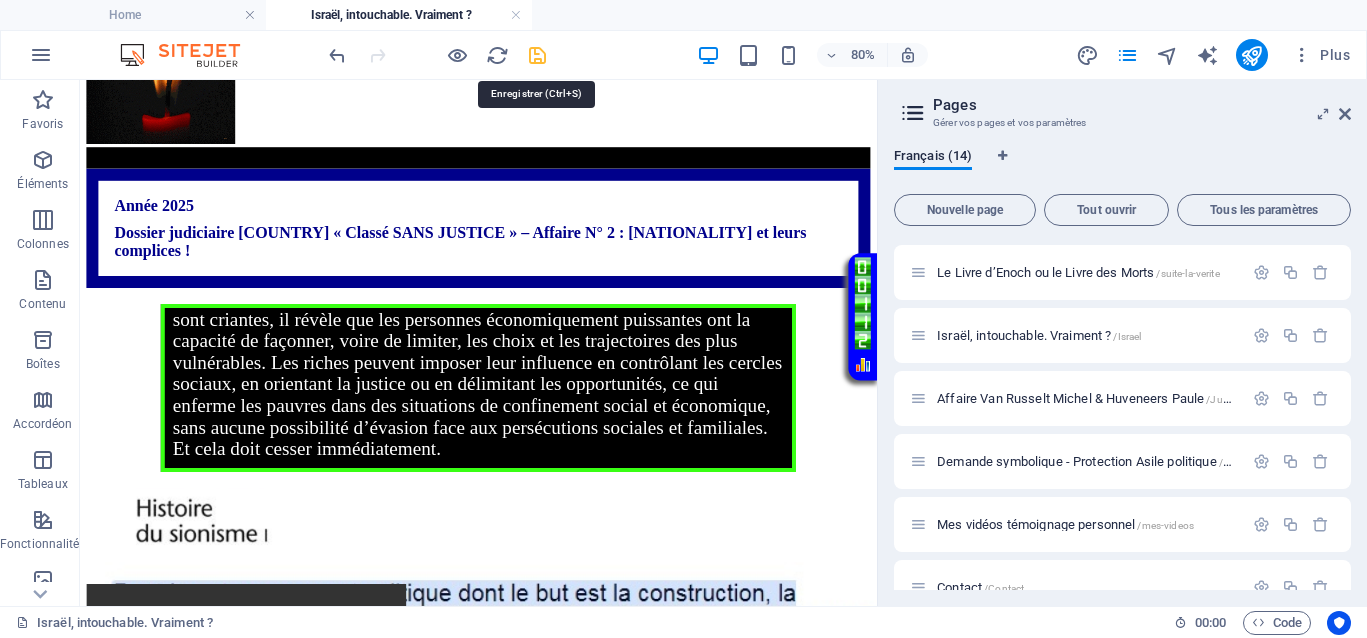 drag, startPoint x: 535, startPoint y: 52, endPoint x: 726, endPoint y: 186, distance: 233.31738 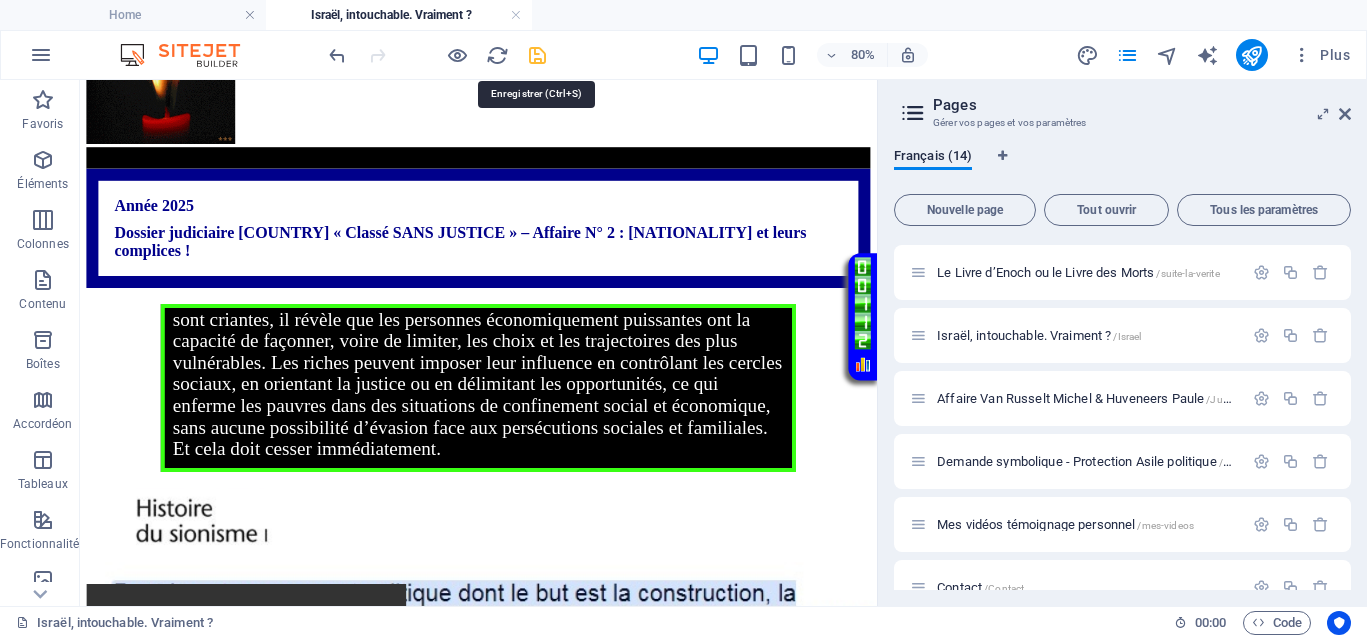click at bounding box center [537, 55] 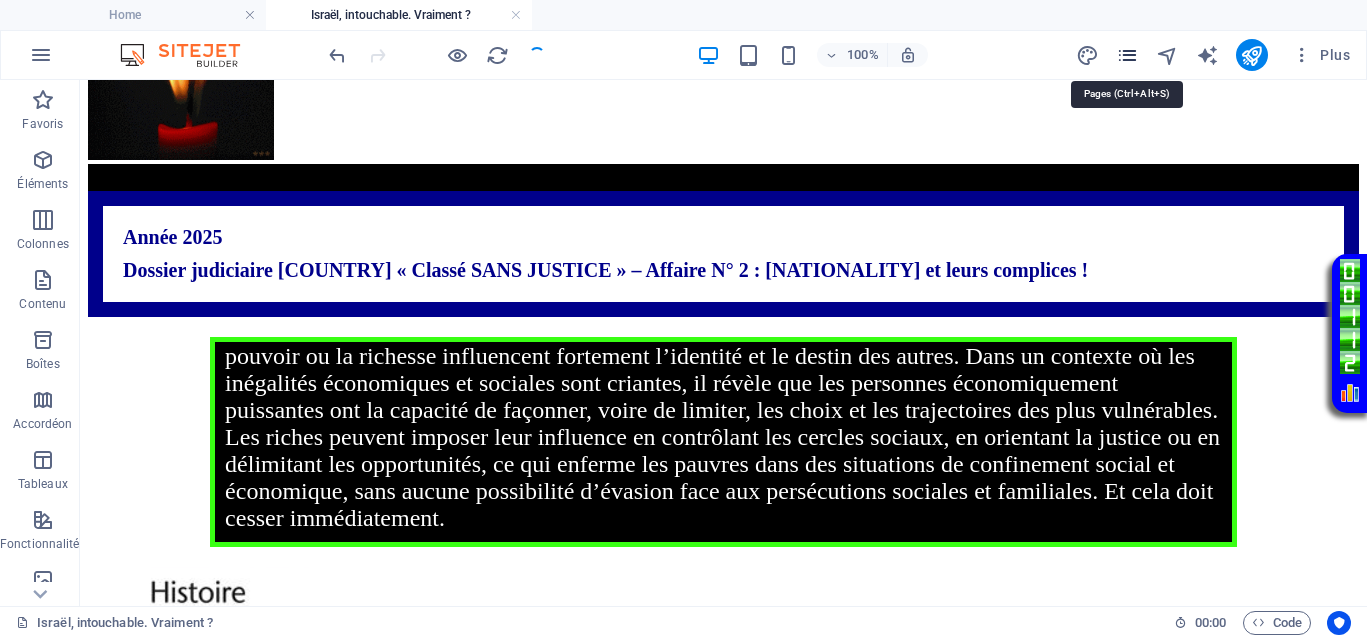click at bounding box center [1127, 55] 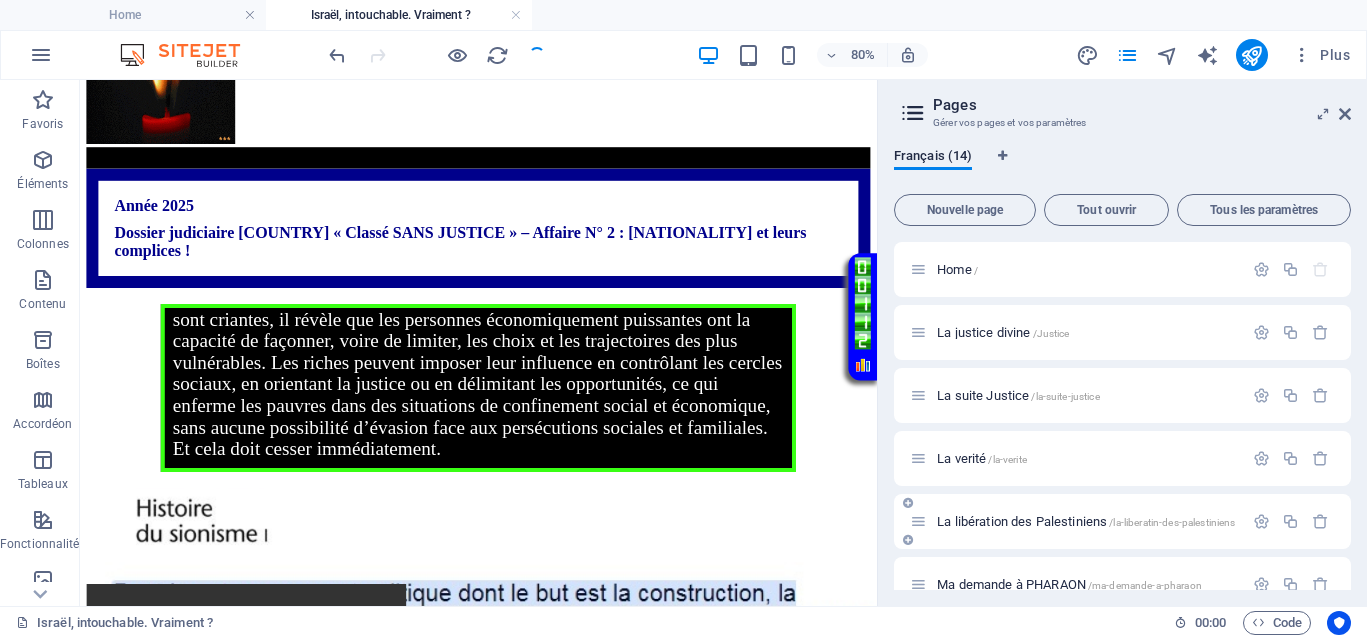 scroll, scrollTop: 250, scrollLeft: 0, axis: vertical 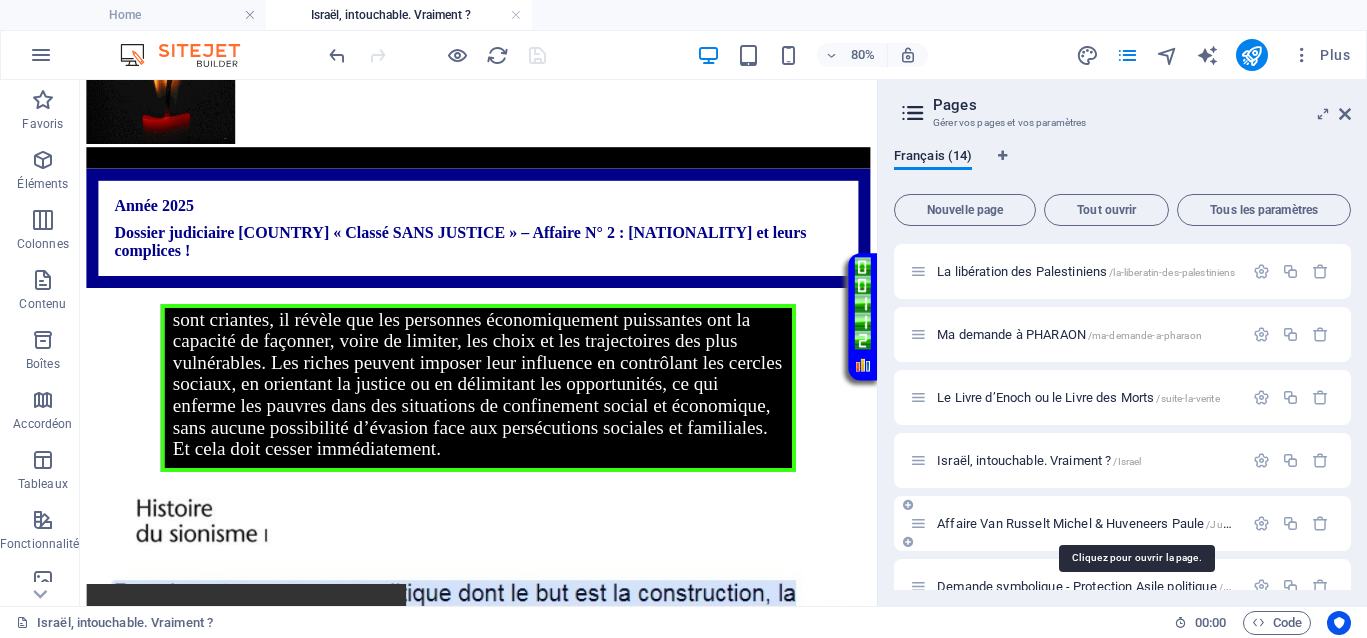 click on "Affaire Van Russelt Michel & Huveneers Paule /JusticeVanrusselthuveneers" at bounding box center [1137, 523] 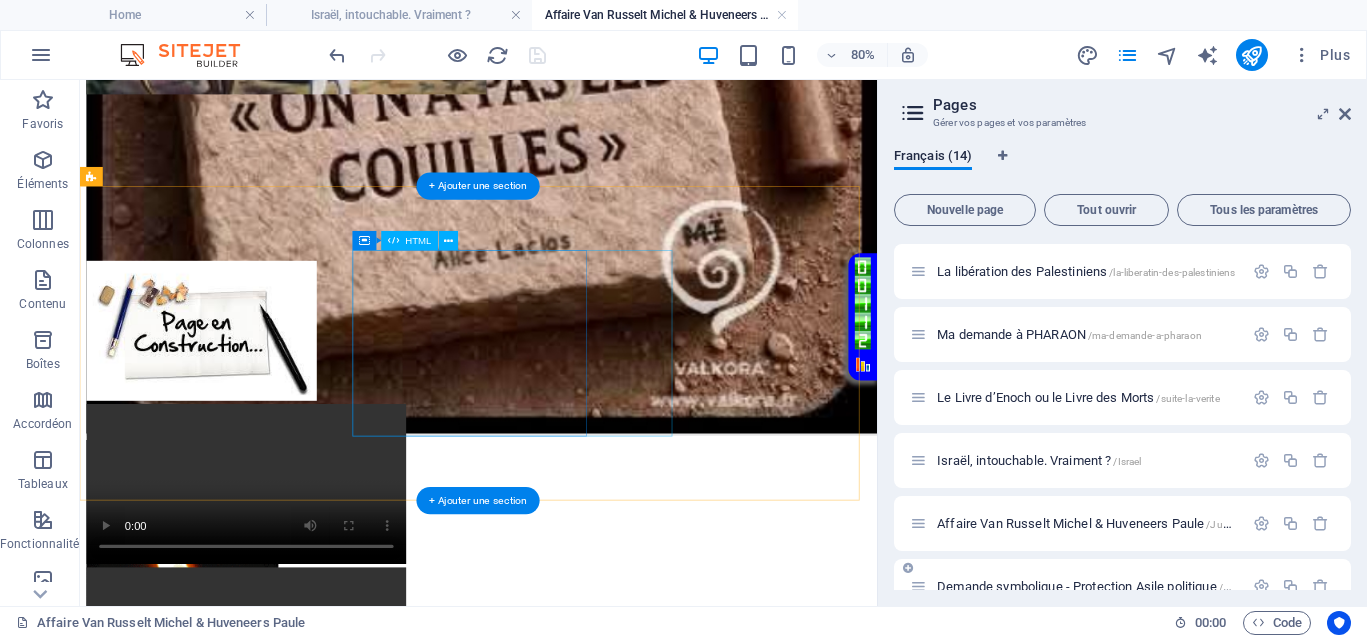 scroll, scrollTop: 875, scrollLeft: 0, axis: vertical 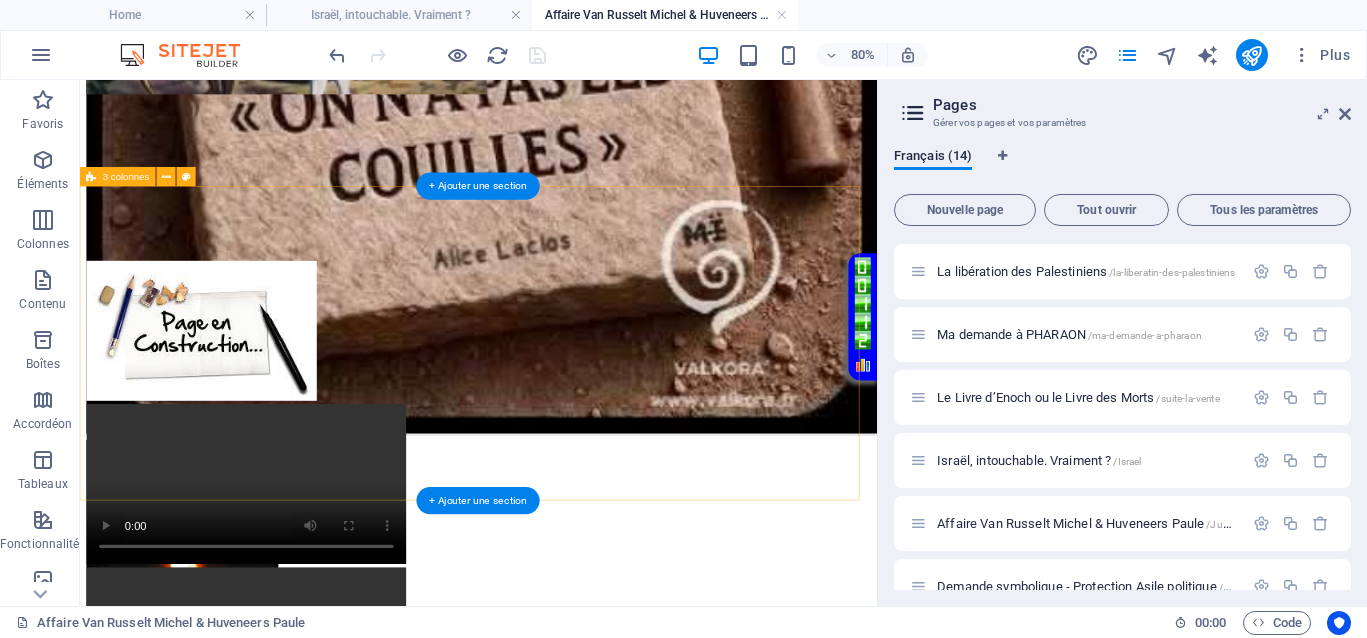 click on "Your browser does not support the video tag.
Your browser does not support the video tag.
Your browser does not support the video tag." at bounding box center (578, 791) 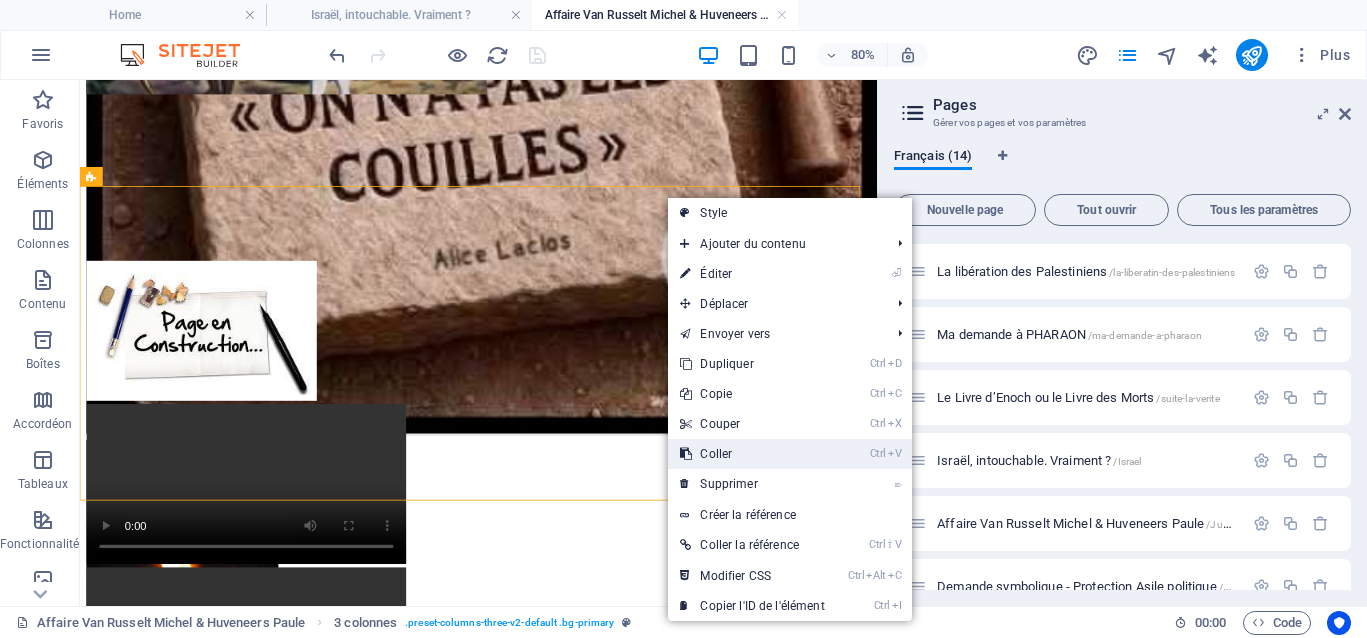 click on "Ctrl V  Coller" at bounding box center [752, 454] 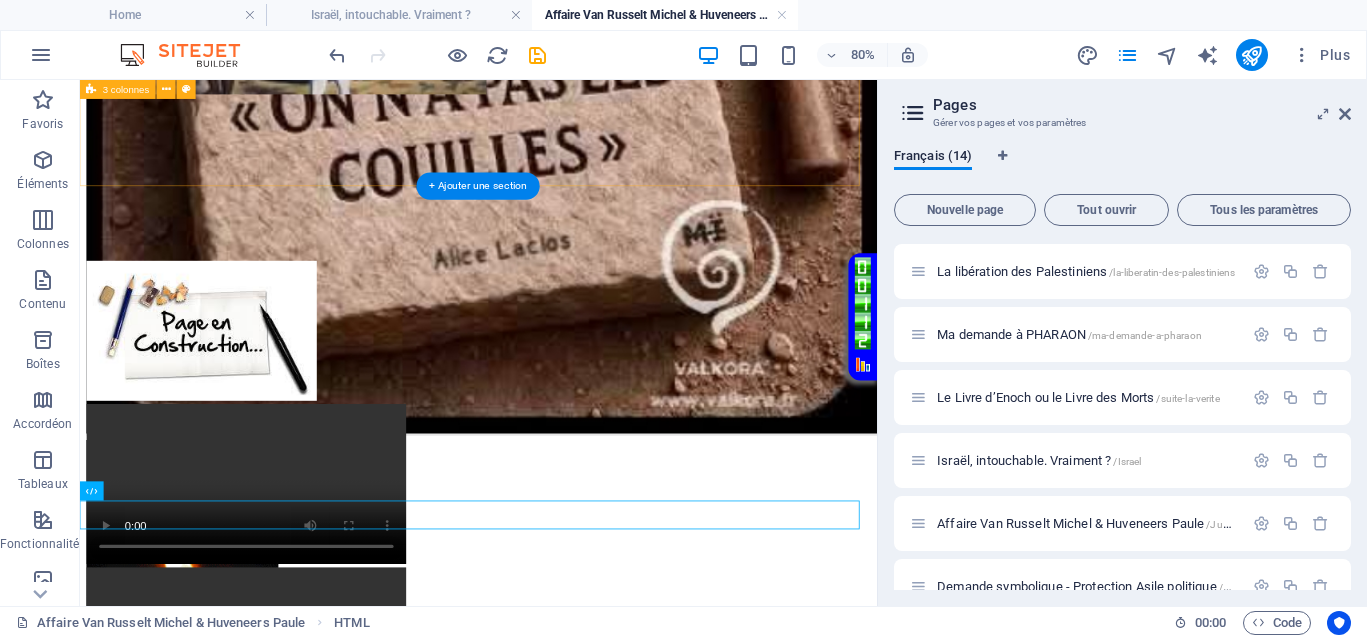 click on "</div>" at bounding box center [578, 151] 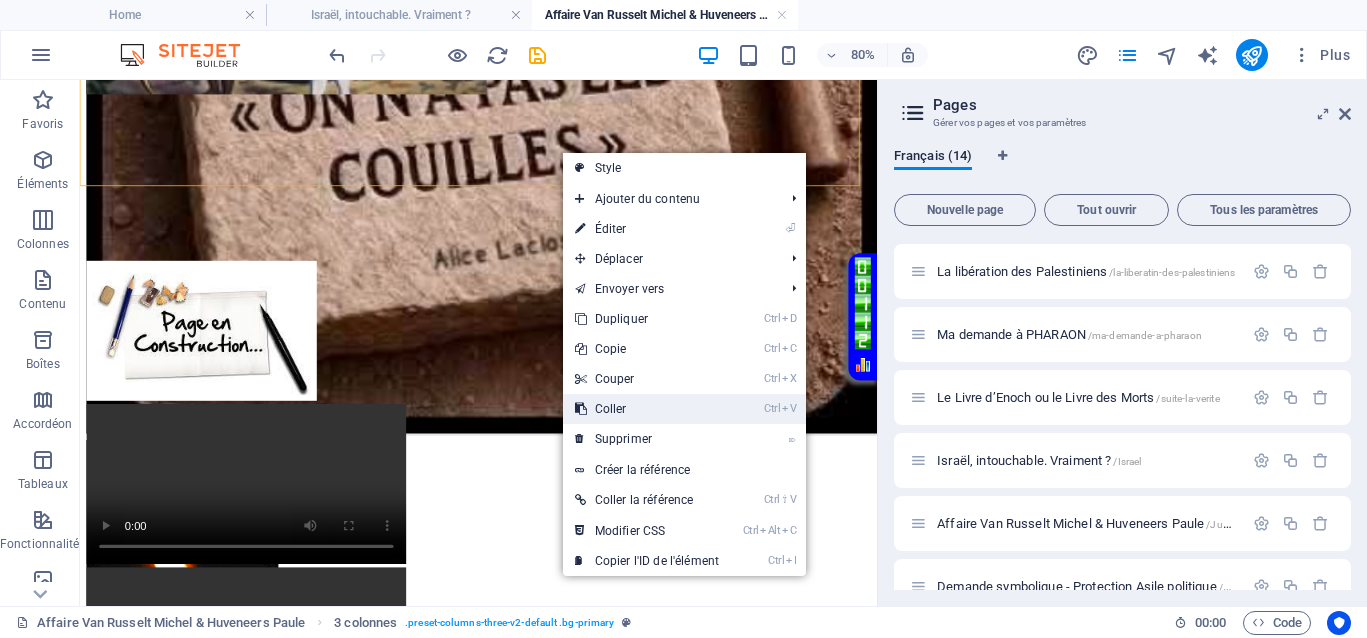 click on "Ctrl V  Coller" at bounding box center [647, 409] 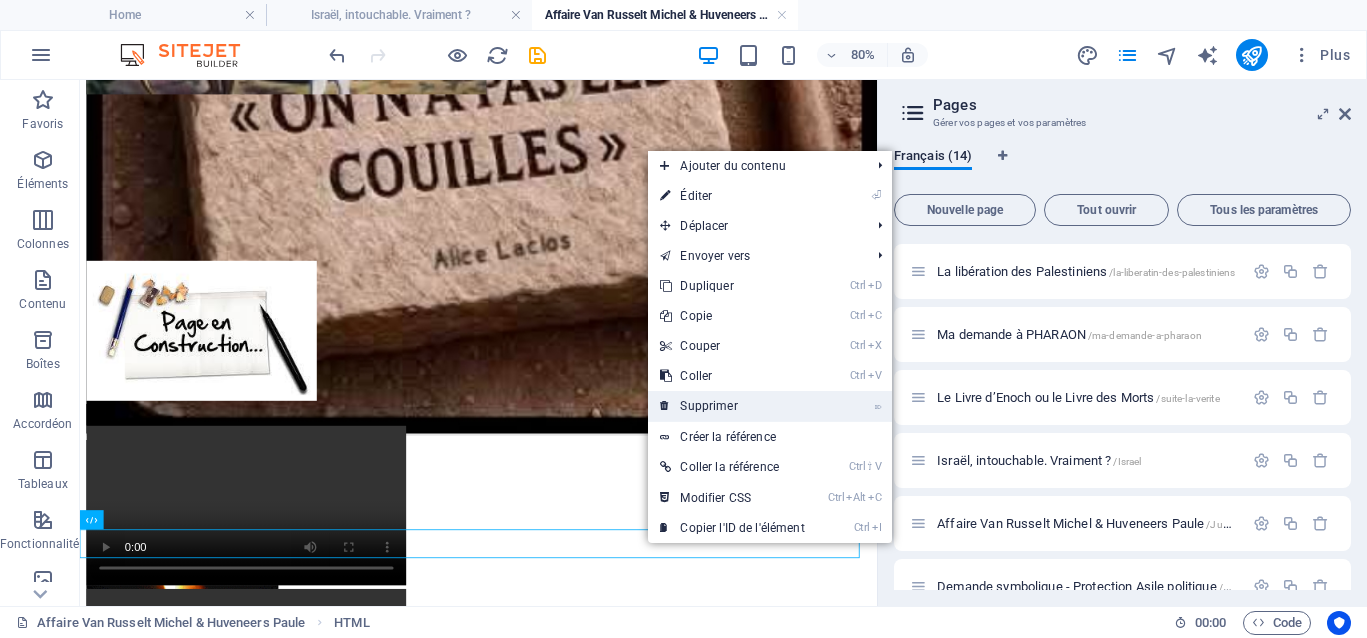click on "⌦  Supprimer" at bounding box center [732, 406] 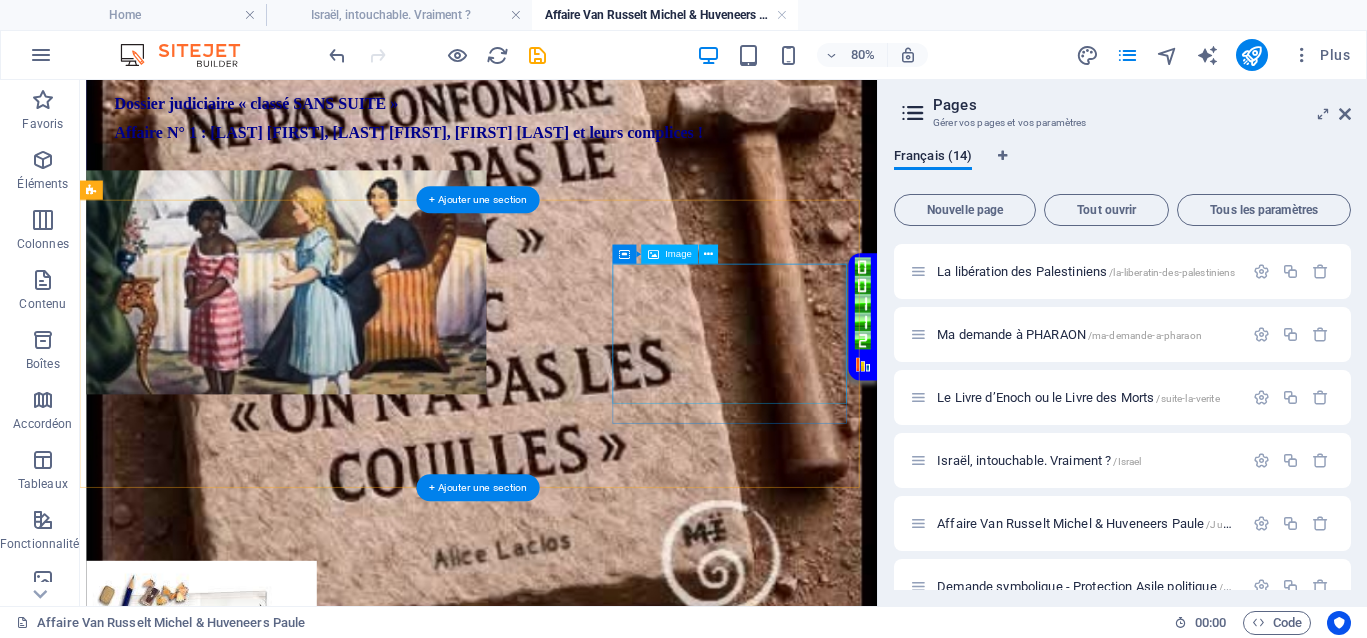 scroll, scrollTop: 375, scrollLeft: 0, axis: vertical 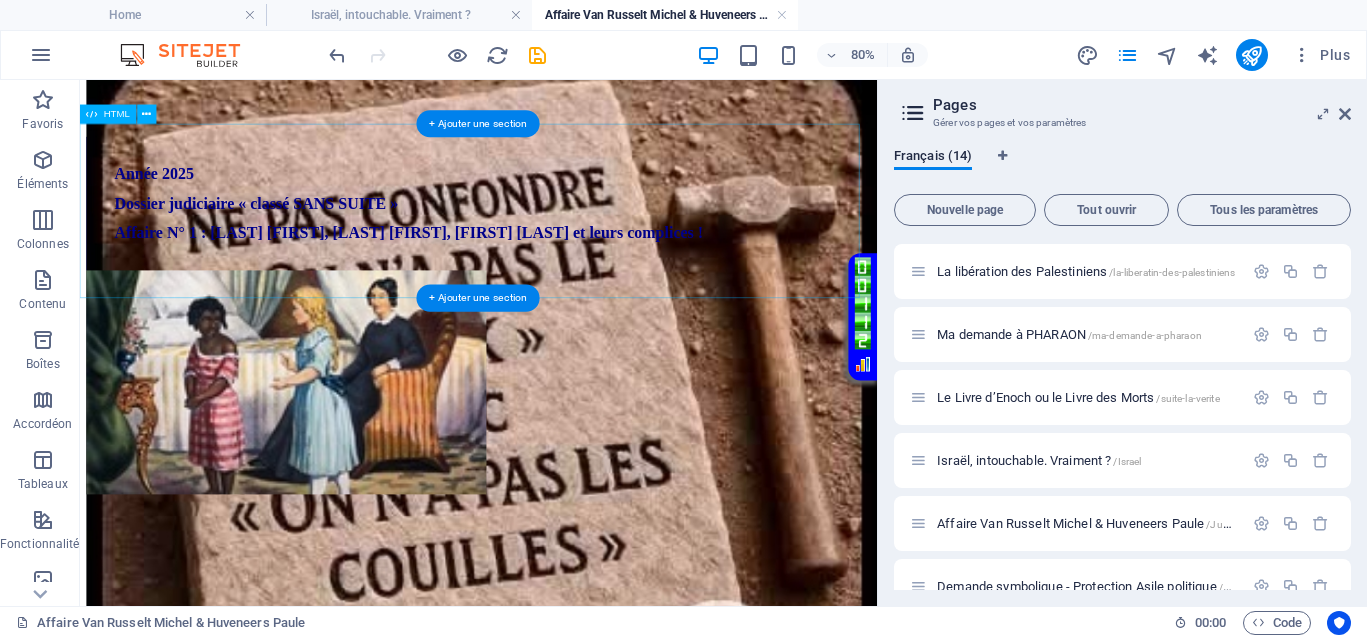 click on "Année 2025
Dossier judiciaire « classé SANS SUITE »
Affaire N° 1 : Van Russelt Michel, Huveneers Paule, Christian Huveneers, Serge Crutzen et leurs complices !" at bounding box center [578, 234] 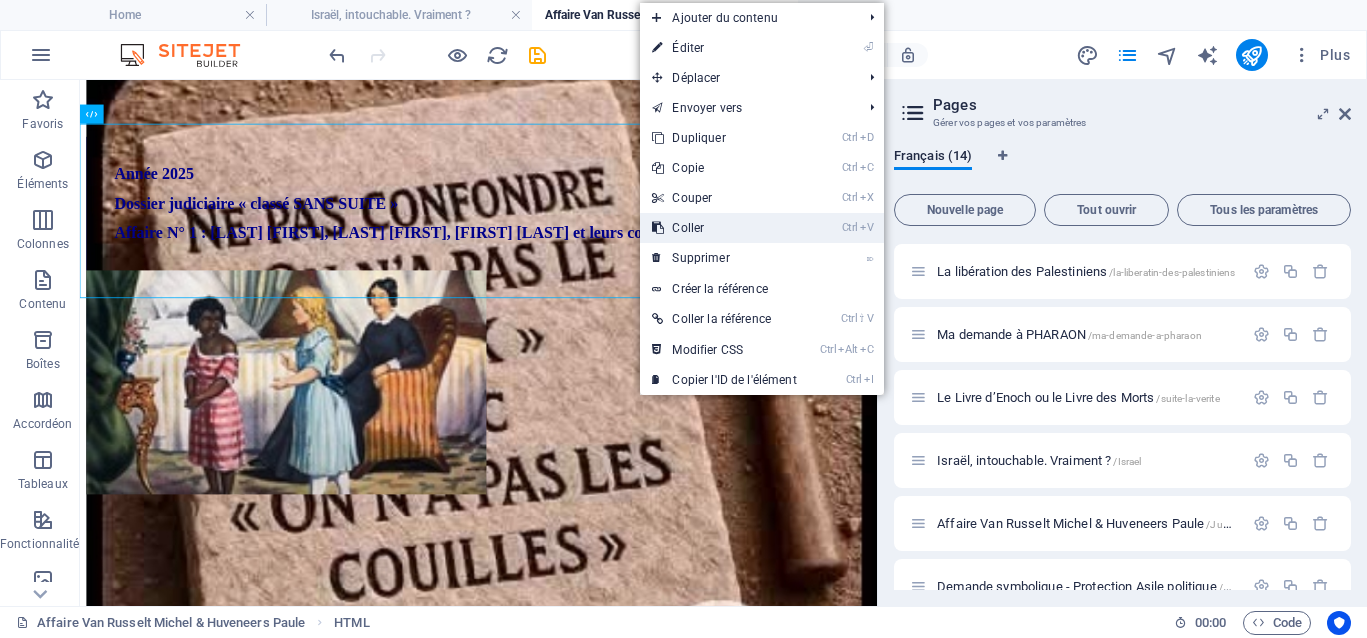 click on "Ctrl V  Coller" at bounding box center (724, 228) 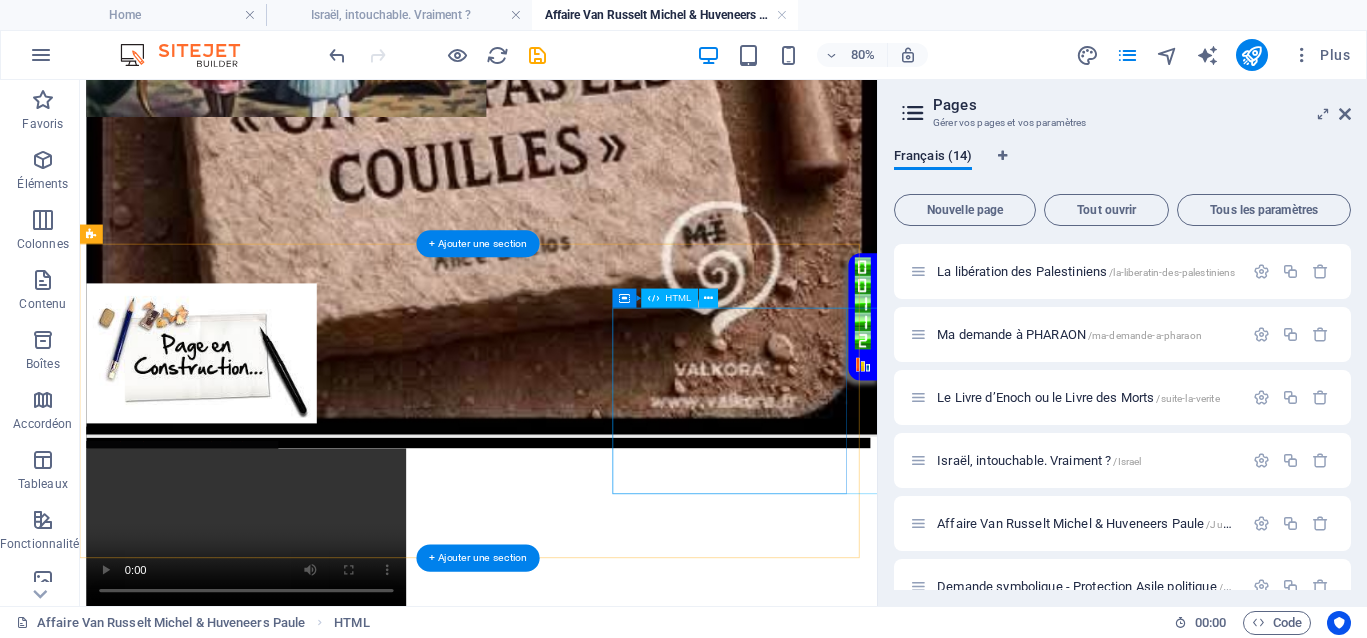 scroll, scrollTop: 875, scrollLeft: 0, axis: vertical 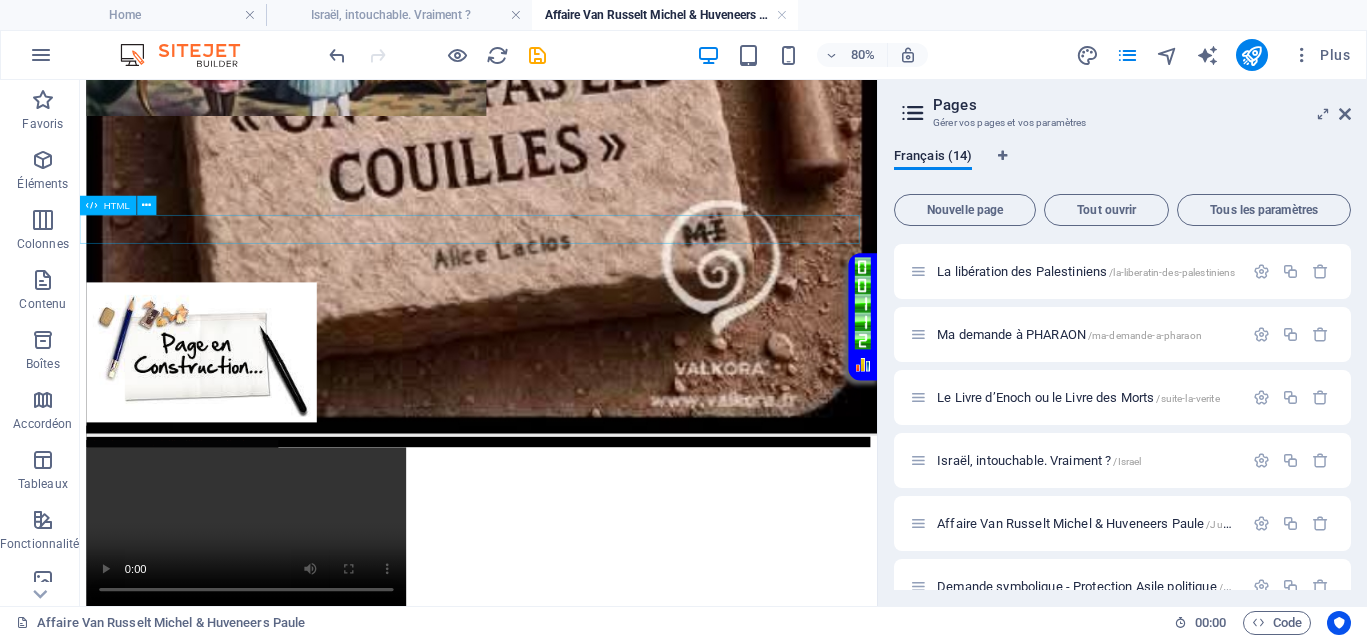 click on "Défilement de texte vert fluide" at bounding box center [578, 525] 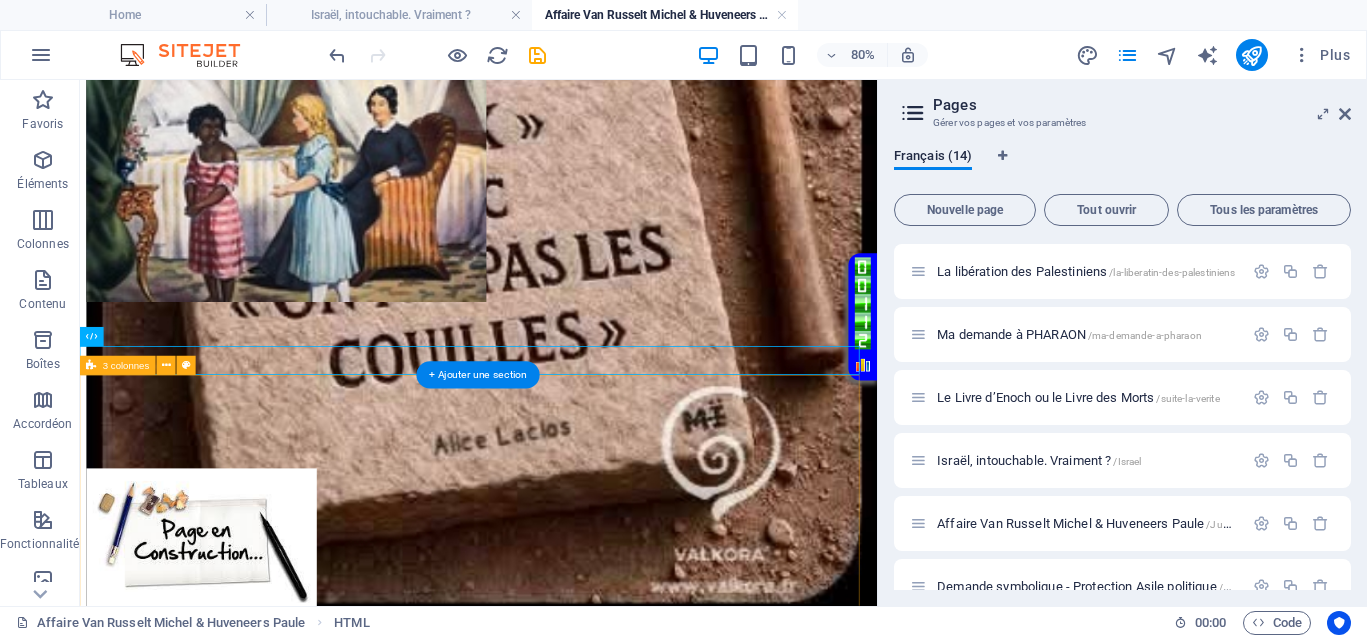 scroll, scrollTop: 500, scrollLeft: 0, axis: vertical 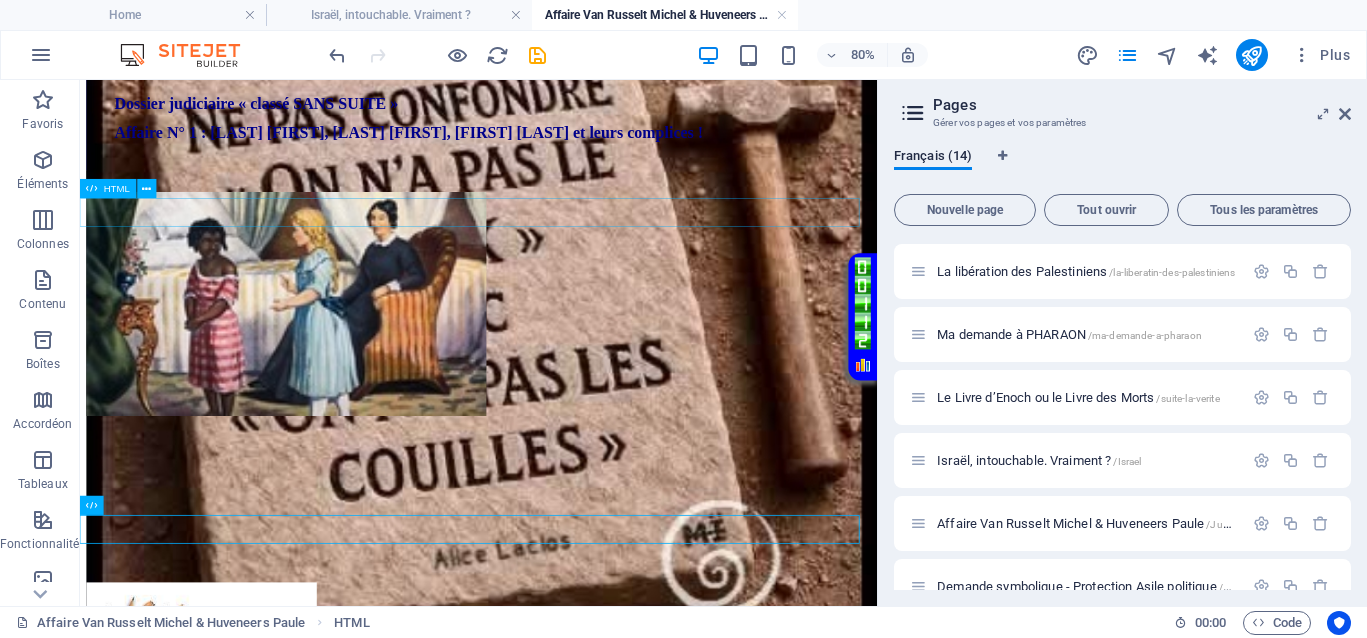 click on "Défilement de texte vert fluide" at bounding box center (578, 206) 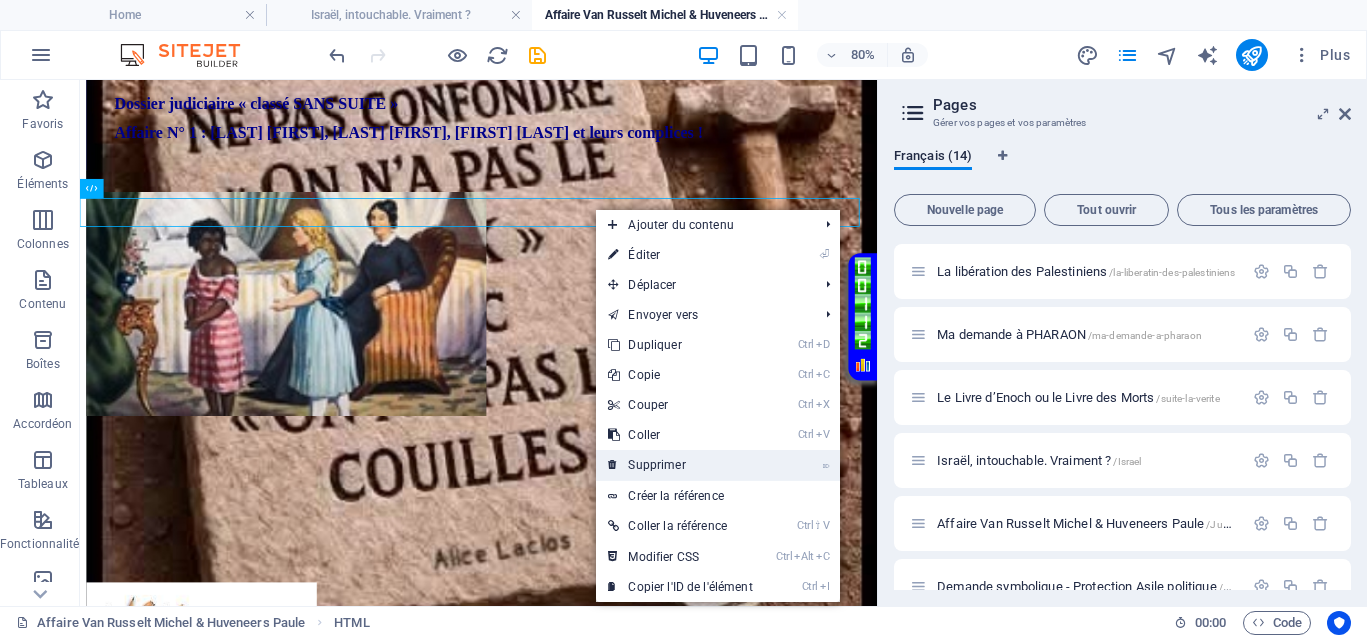 click on "⌦  Supprimer" at bounding box center (680, 465) 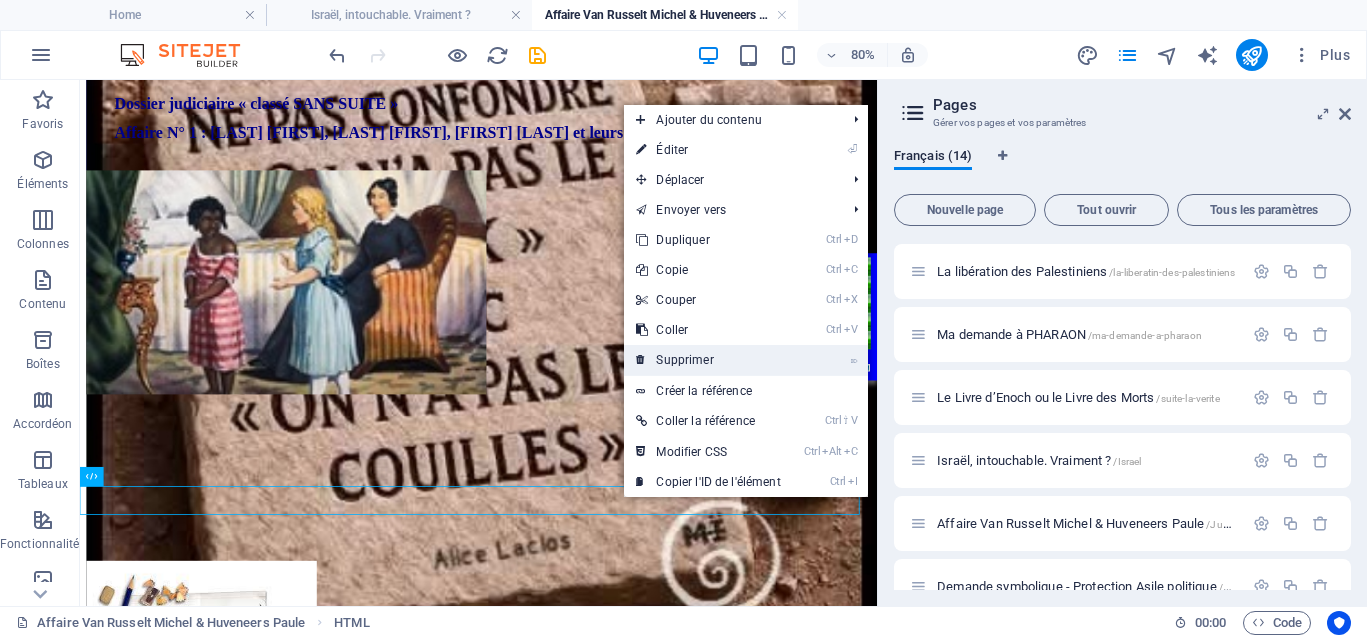 drag, startPoint x: 663, startPoint y: 349, endPoint x: 728, endPoint y: 330, distance: 67.72001 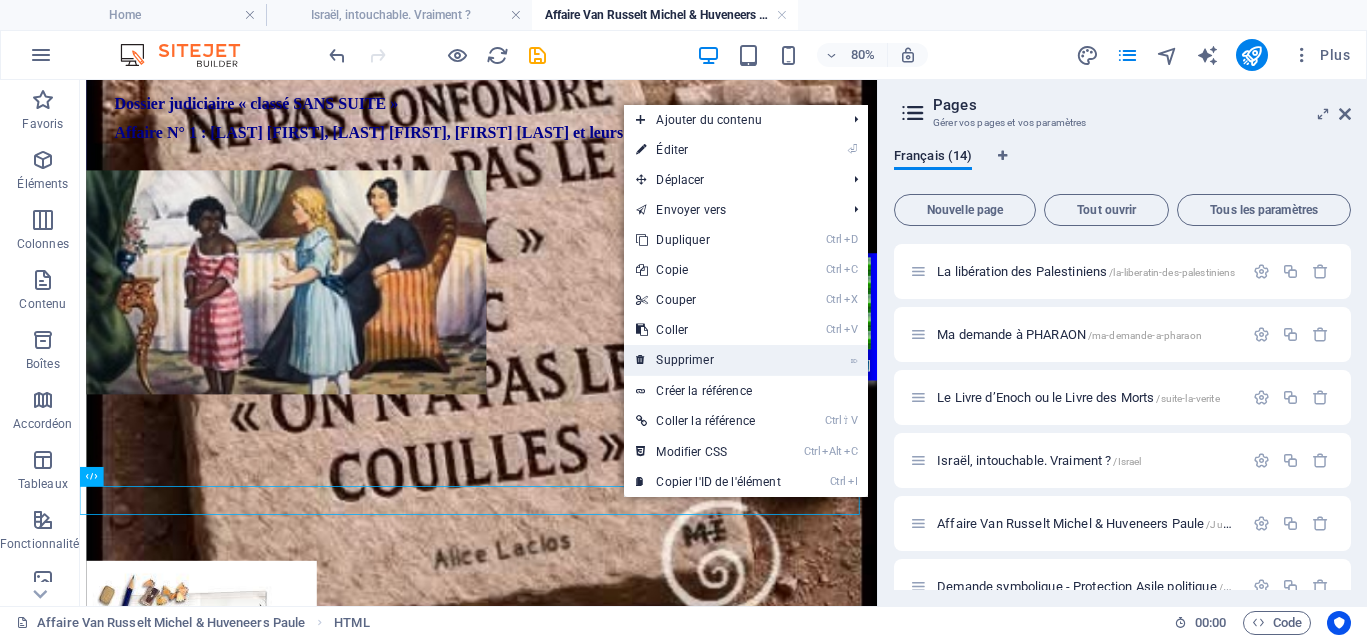 click on "⌦  Supprimer" at bounding box center (708, 360) 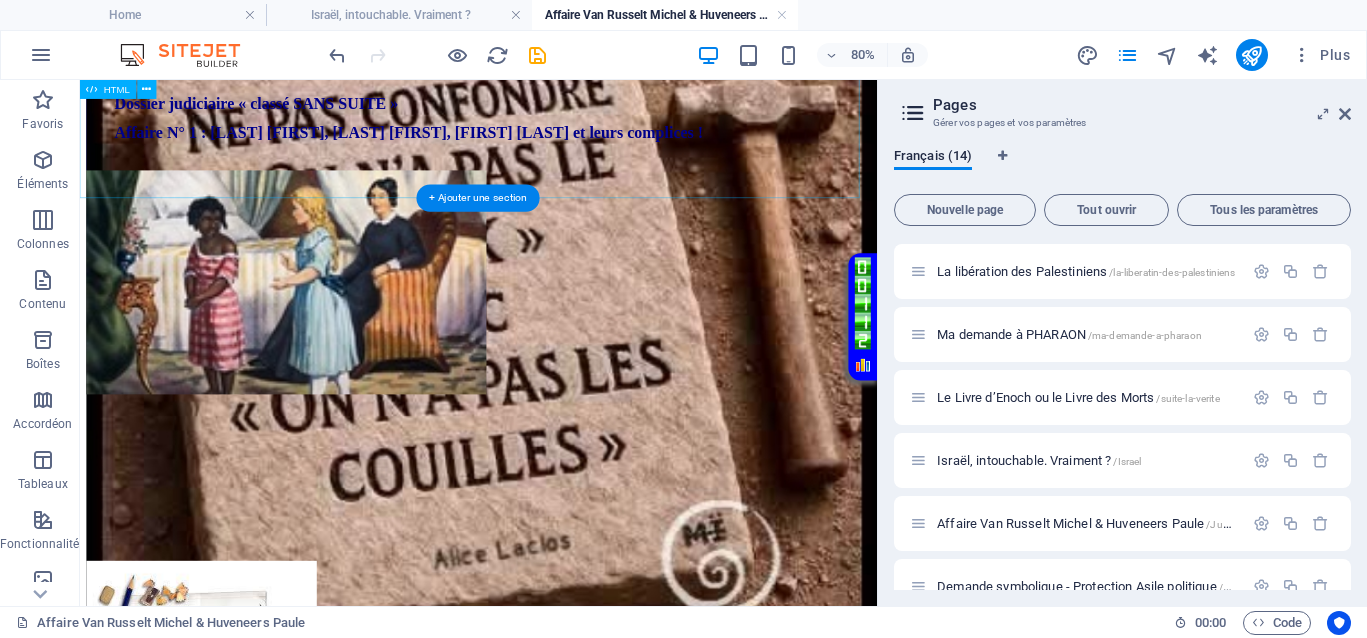 click on "Année 2025
Dossier judiciaire « classé SANS SUITE »
Affaire N° 1 : Van Russelt Michel, Huveneers Paule, Christian Huveneers, Serge Crutzen et leurs complices !" at bounding box center (578, 109) 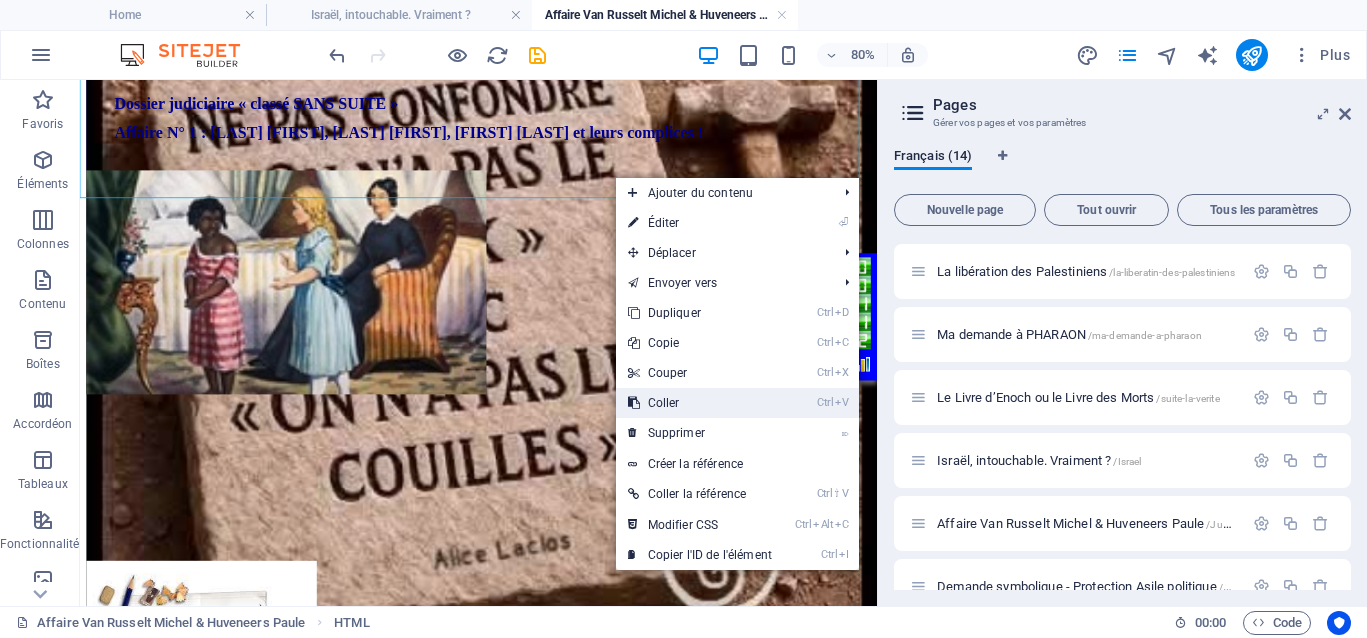 drag, startPoint x: 671, startPoint y: 396, endPoint x: 735, endPoint y: 436, distance: 75.47185 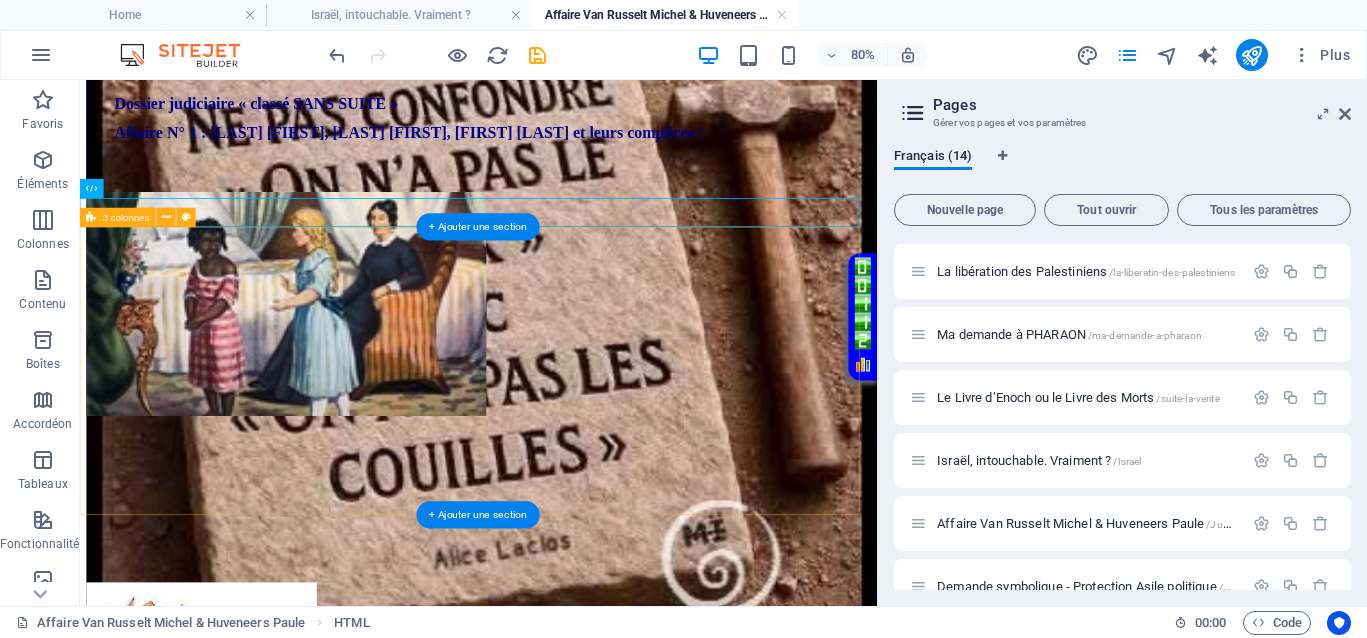 click on "</div>" at bounding box center (578, 553) 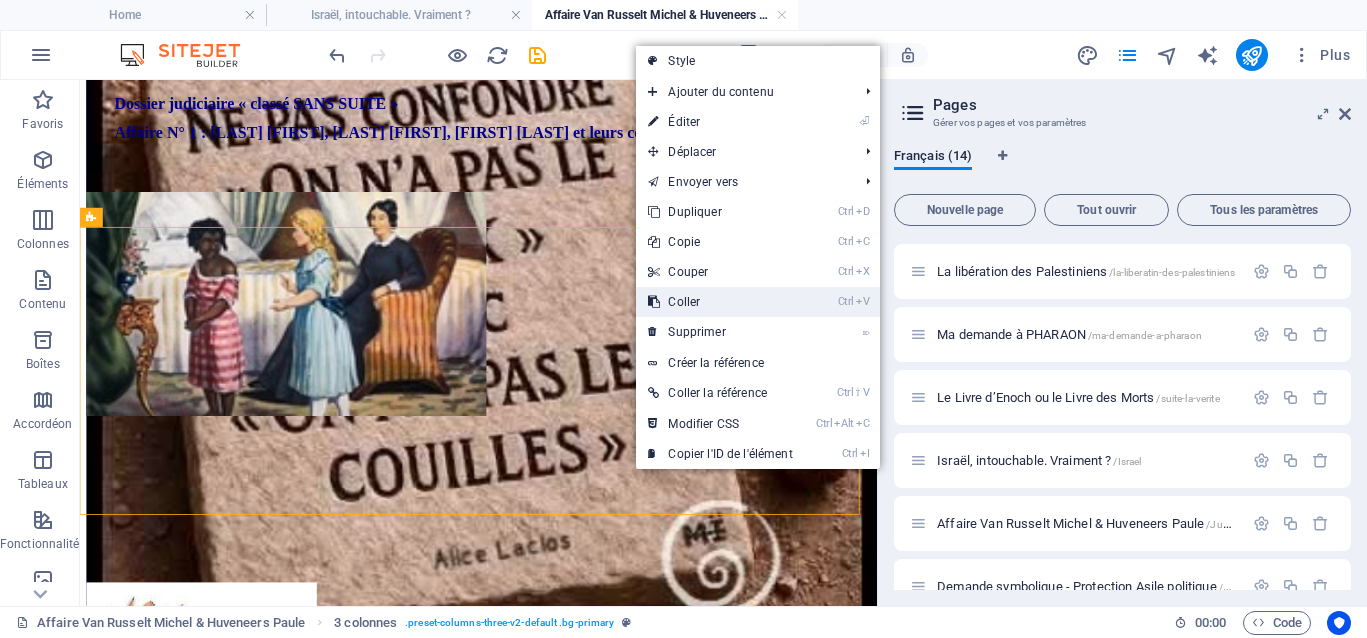 click on "Ctrl V  Coller" at bounding box center (720, 302) 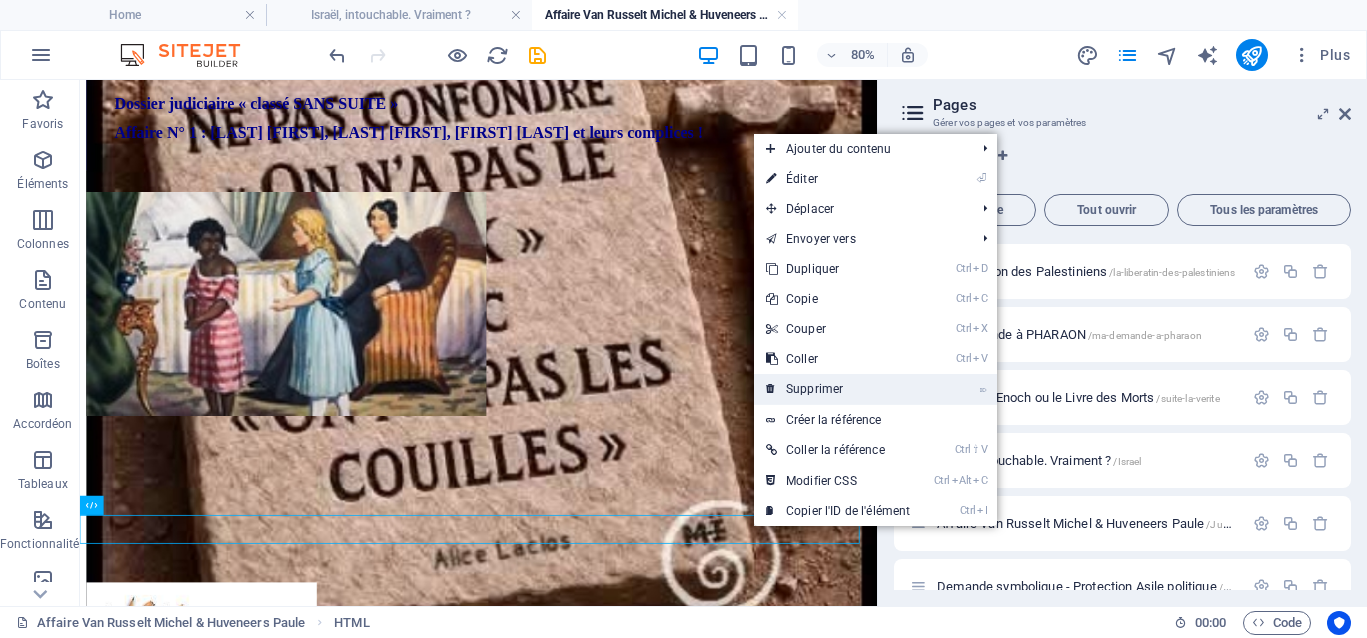 drag, startPoint x: 798, startPoint y: 391, endPoint x: 895, endPoint y: 406, distance: 98.15294 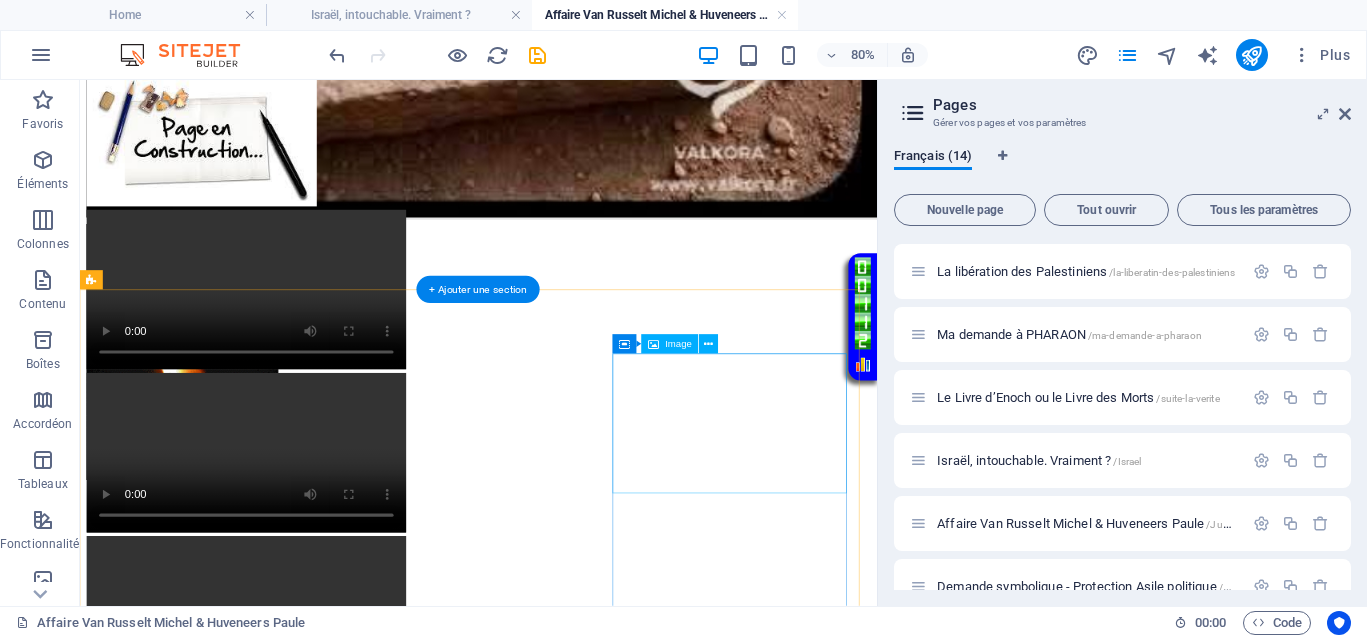 scroll, scrollTop: 1141, scrollLeft: 0, axis: vertical 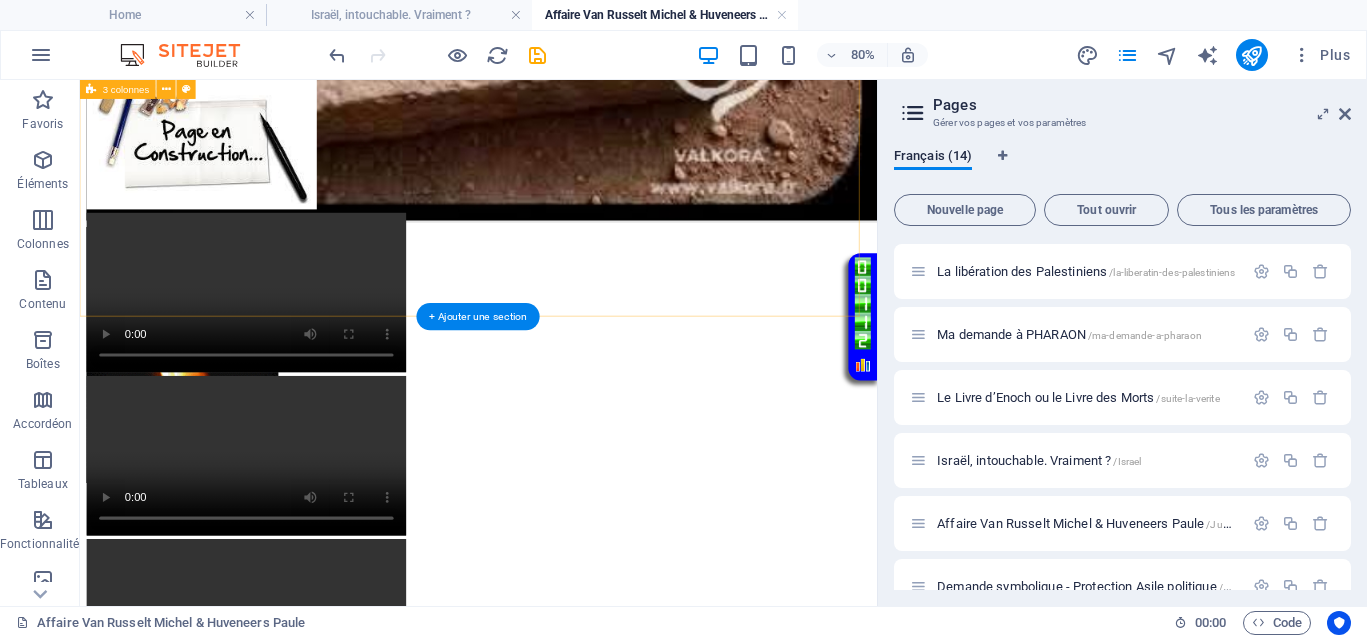 click on "Your browser does not support the video tag.
Your browser does not support the video tag.
Your browser does not support the video tag." at bounding box center (578, 552) 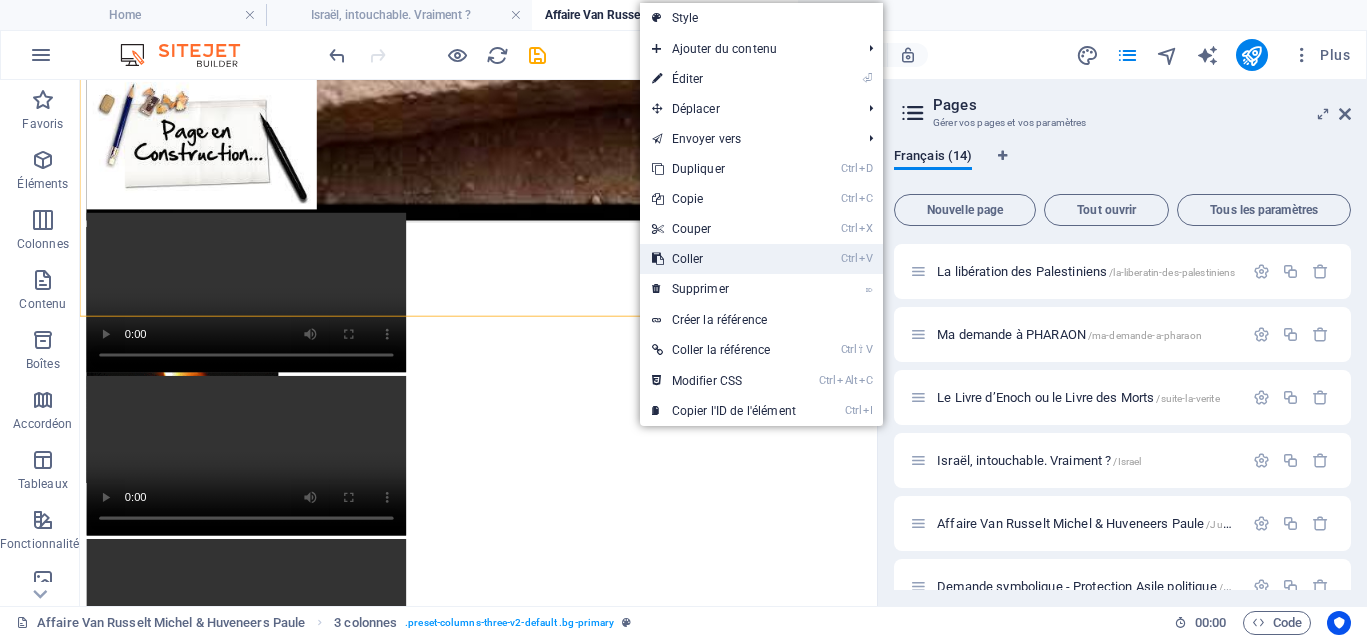 click on "Ctrl V  Coller" at bounding box center (724, 259) 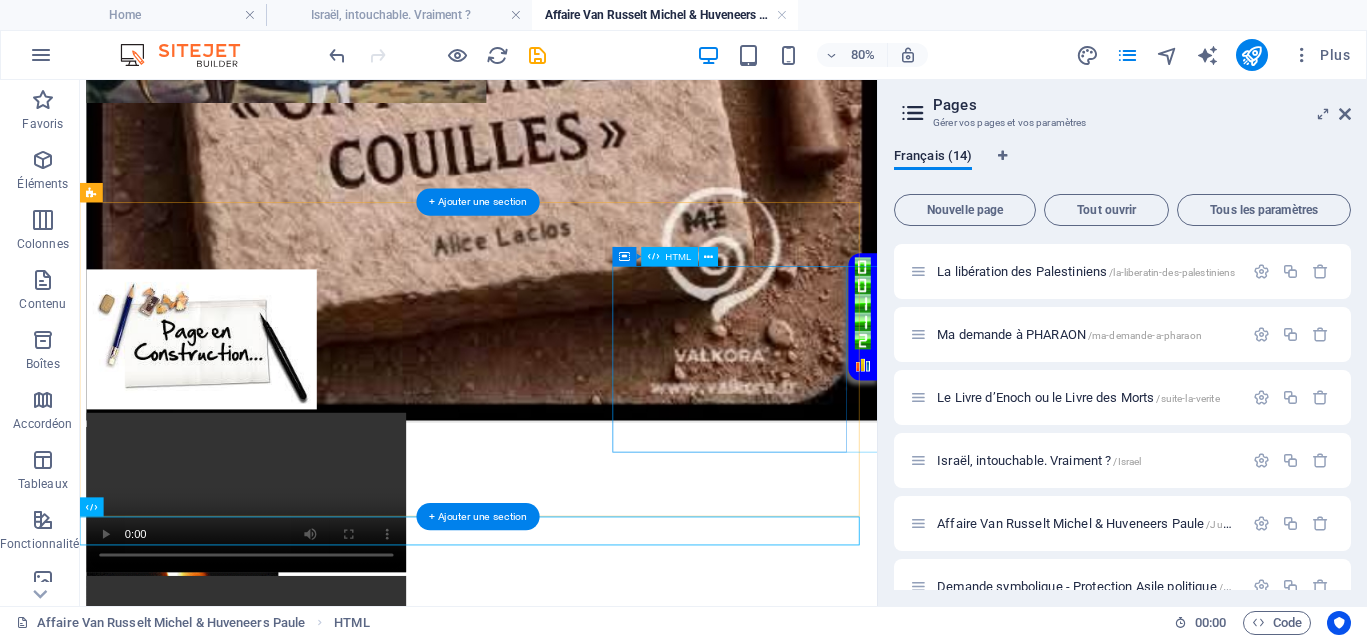 scroll, scrollTop: 516, scrollLeft: 0, axis: vertical 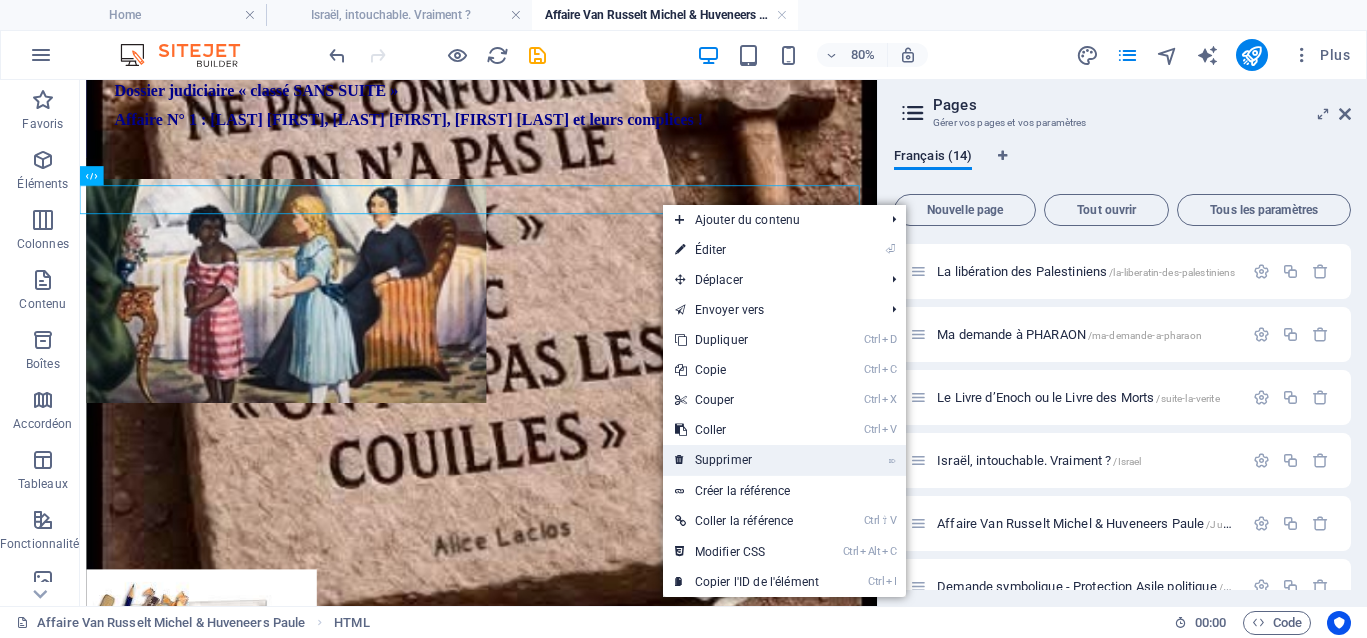 click on "⌦  Supprimer" at bounding box center [747, 460] 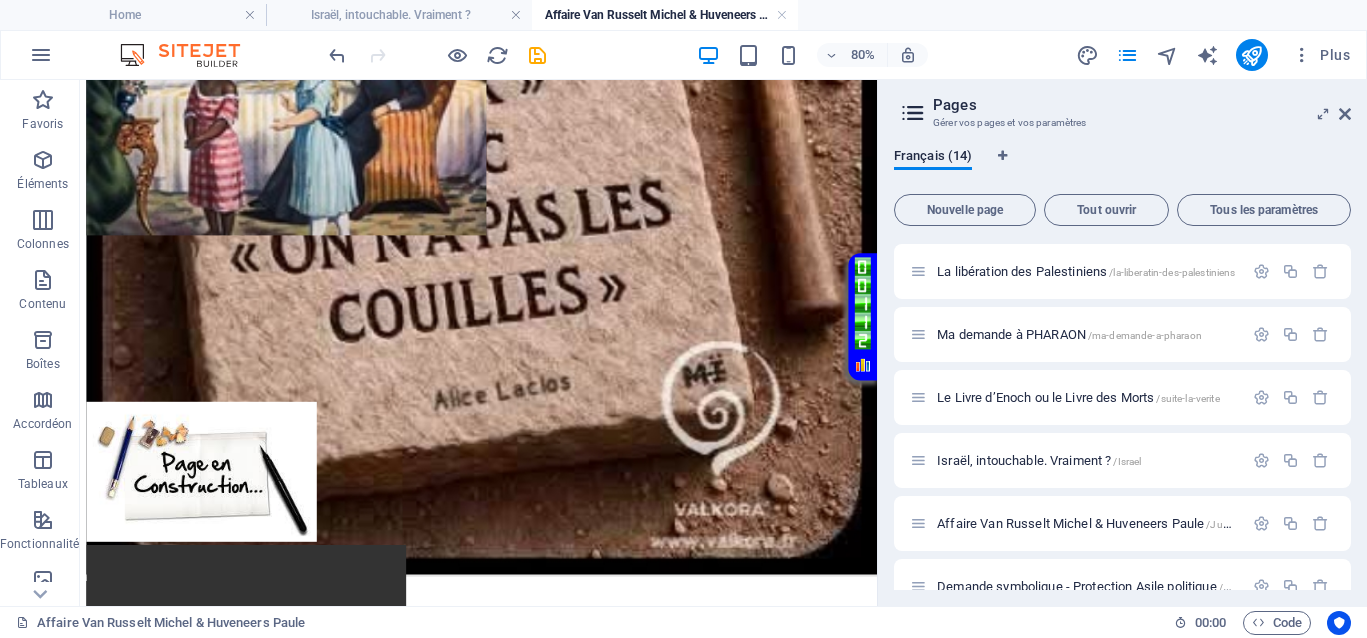 scroll, scrollTop: 516, scrollLeft: 0, axis: vertical 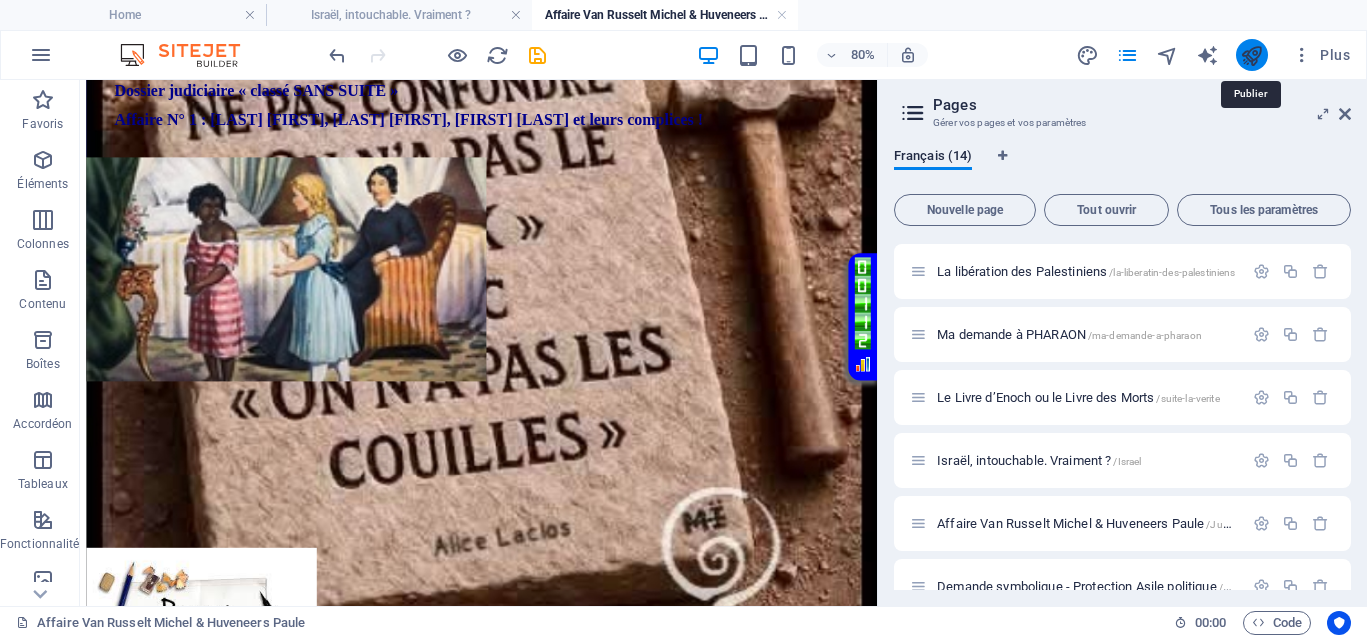 click at bounding box center (1251, 55) 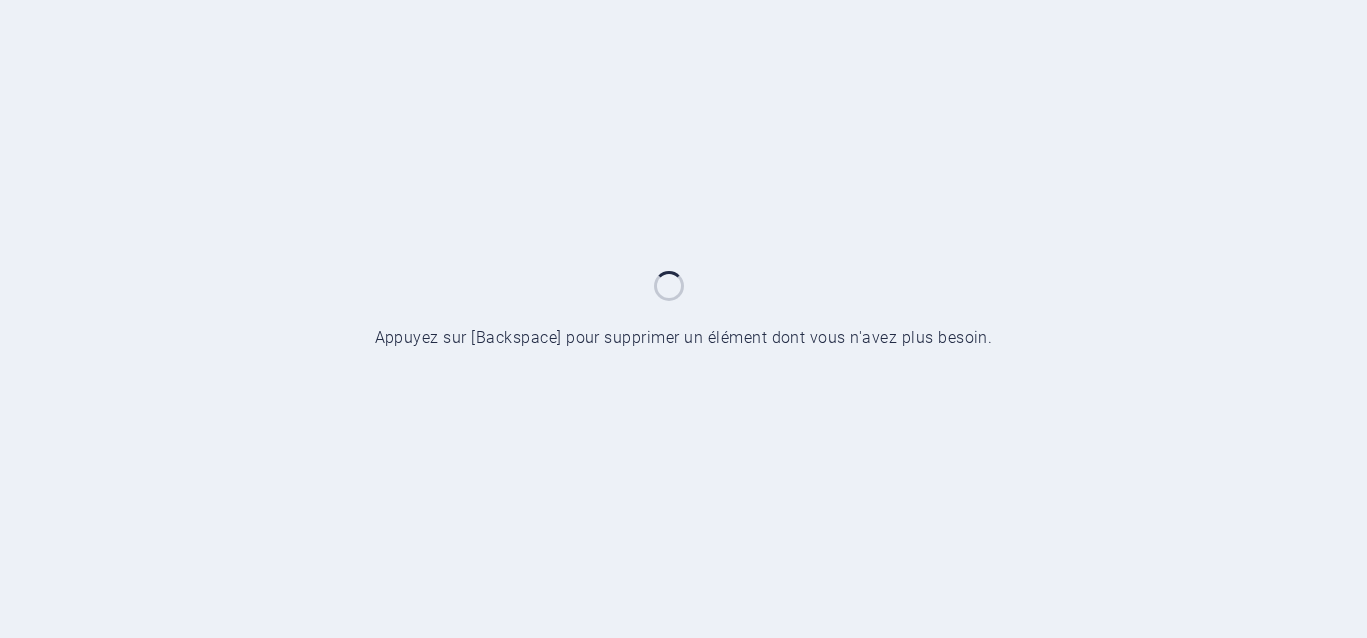 scroll, scrollTop: 0, scrollLeft: 0, axis: both 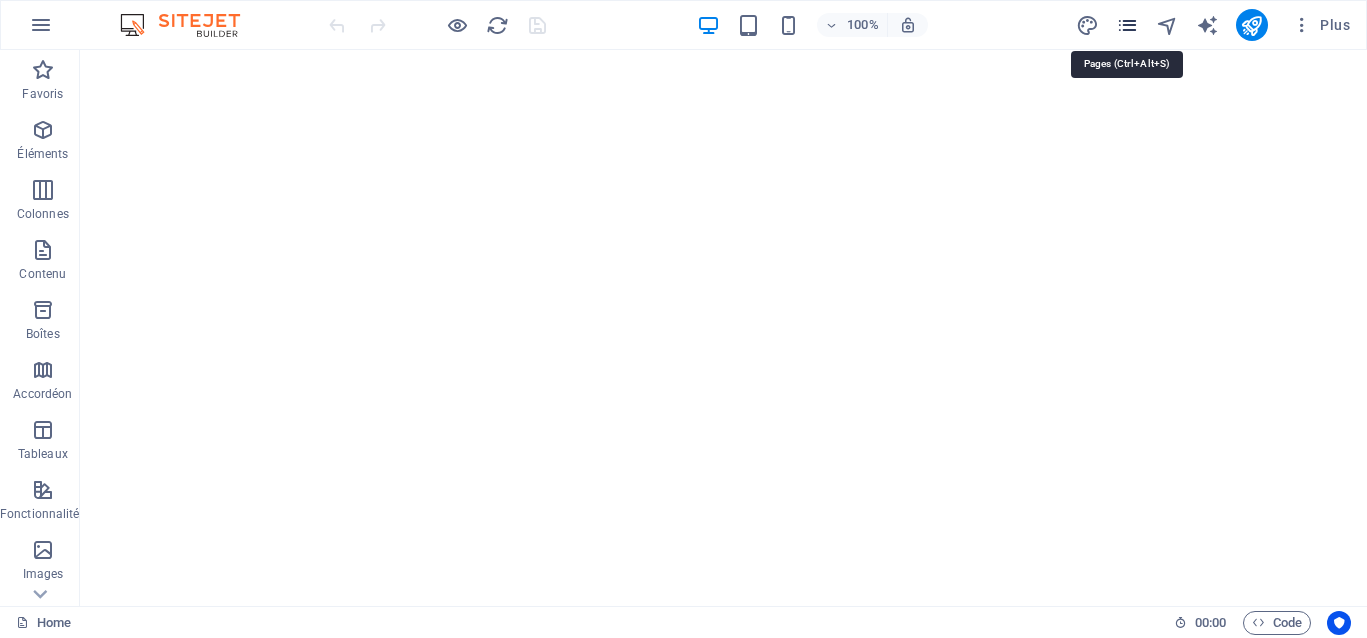 click at bounding box center (1127, 25) 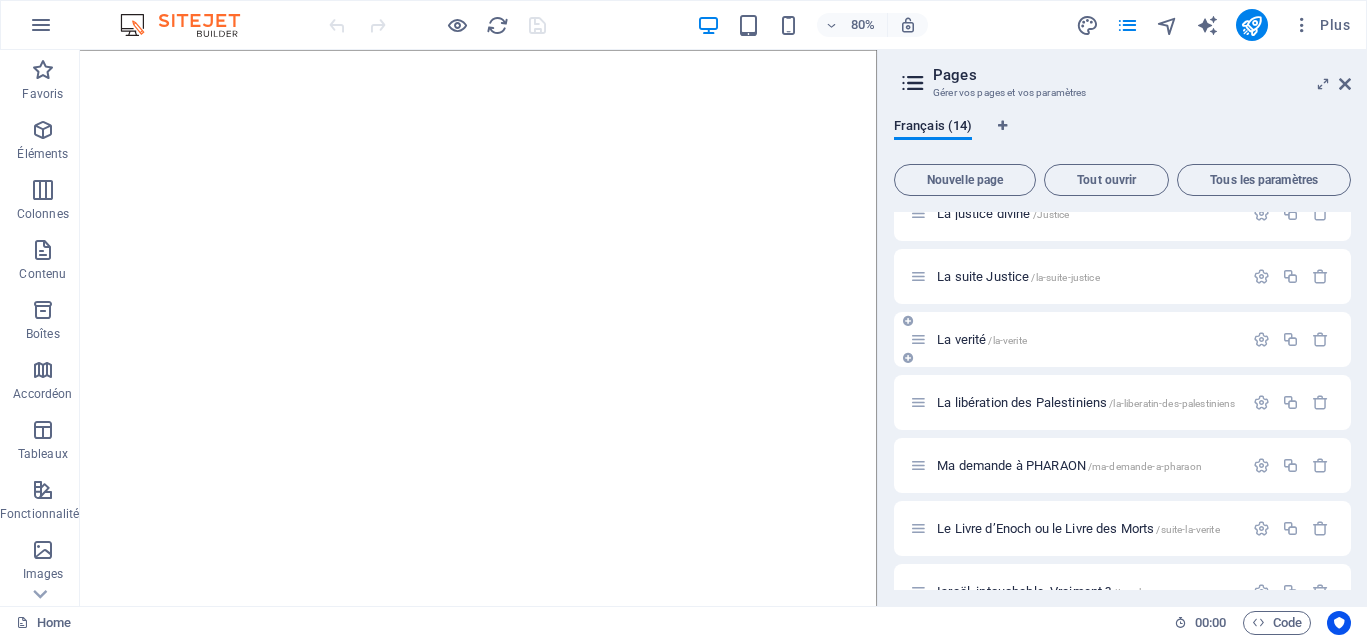 scroll, scrollTop: 125, scrollLeft: 0, axis: vertical 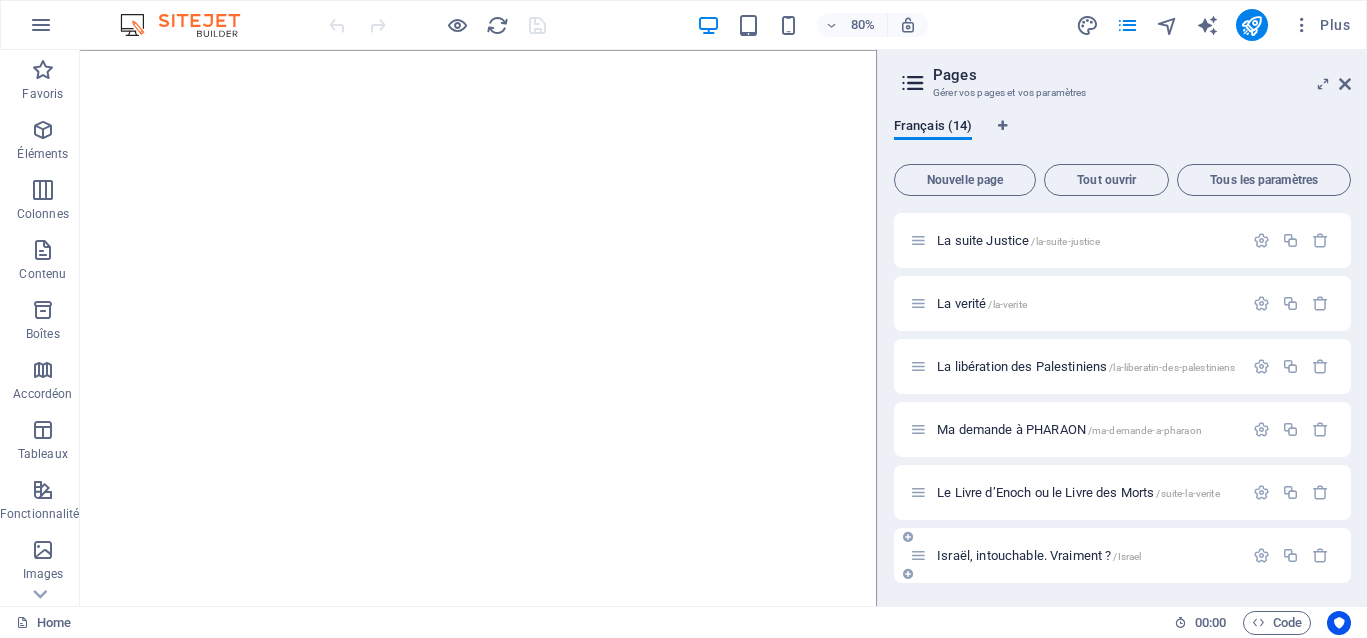 click on "Israël, intouchable. Vraiment ? /Israel" at bounding box center (1039, 555) 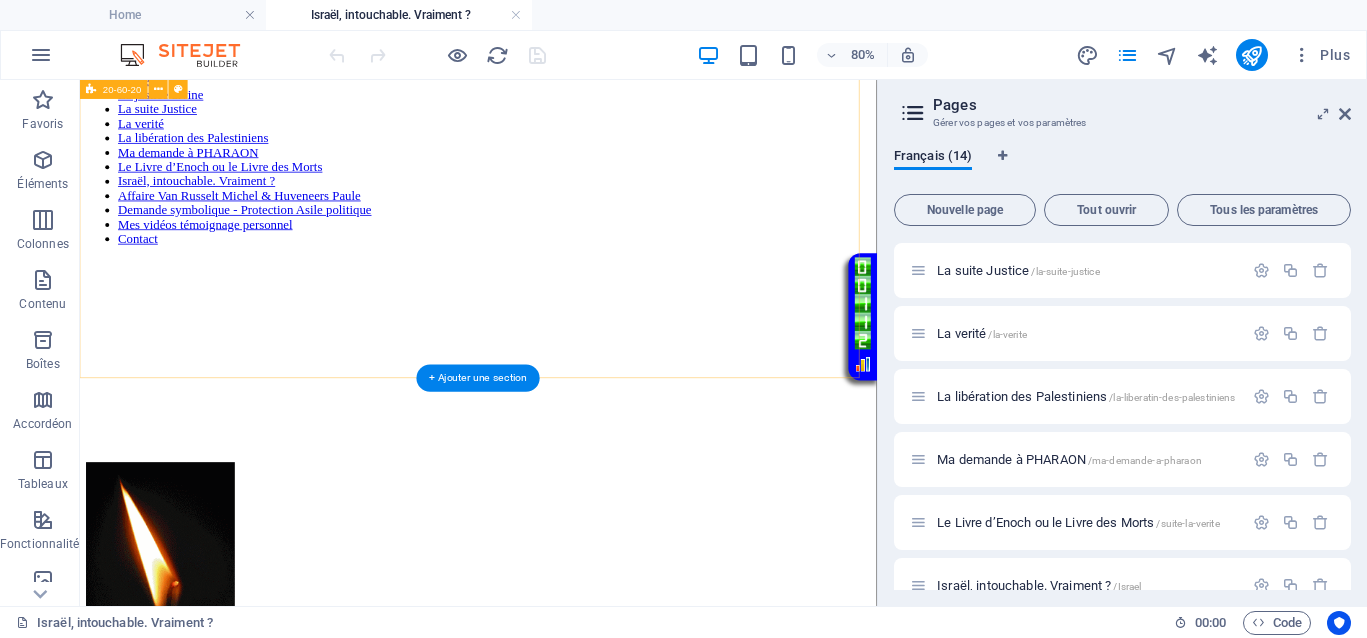 scroll, scrollTop: 0, scrollLeft: 0, axis: both 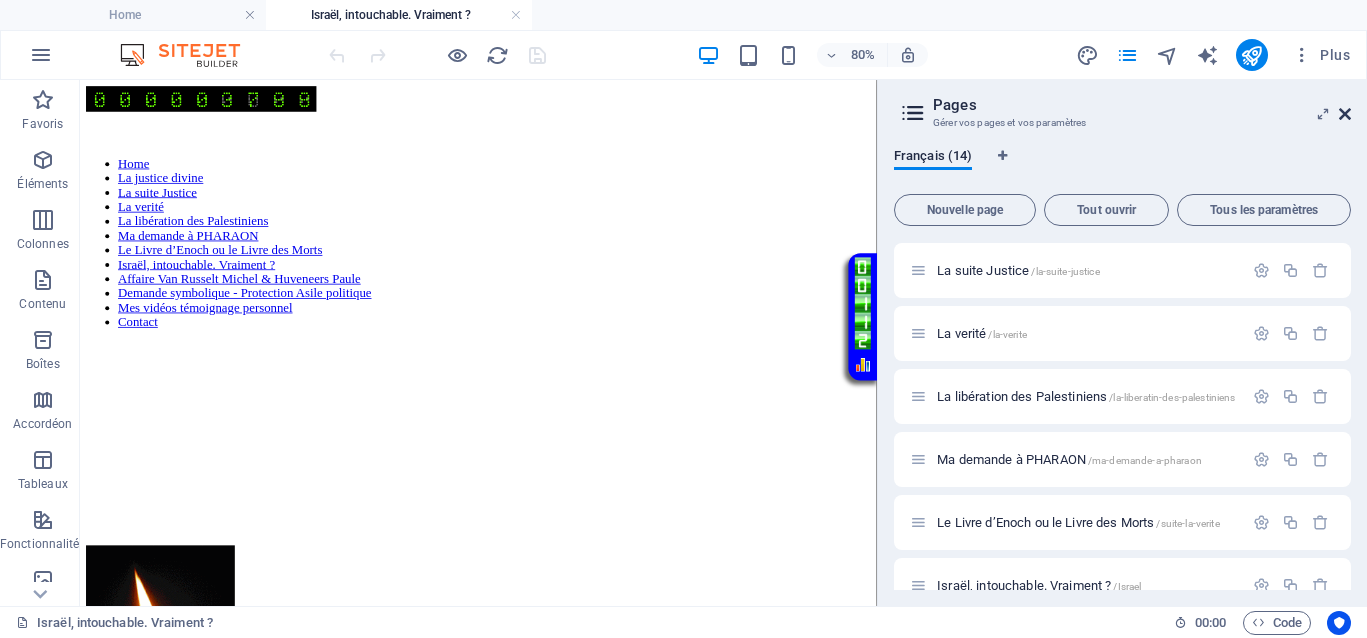 click at bounding box center (1345, 114) 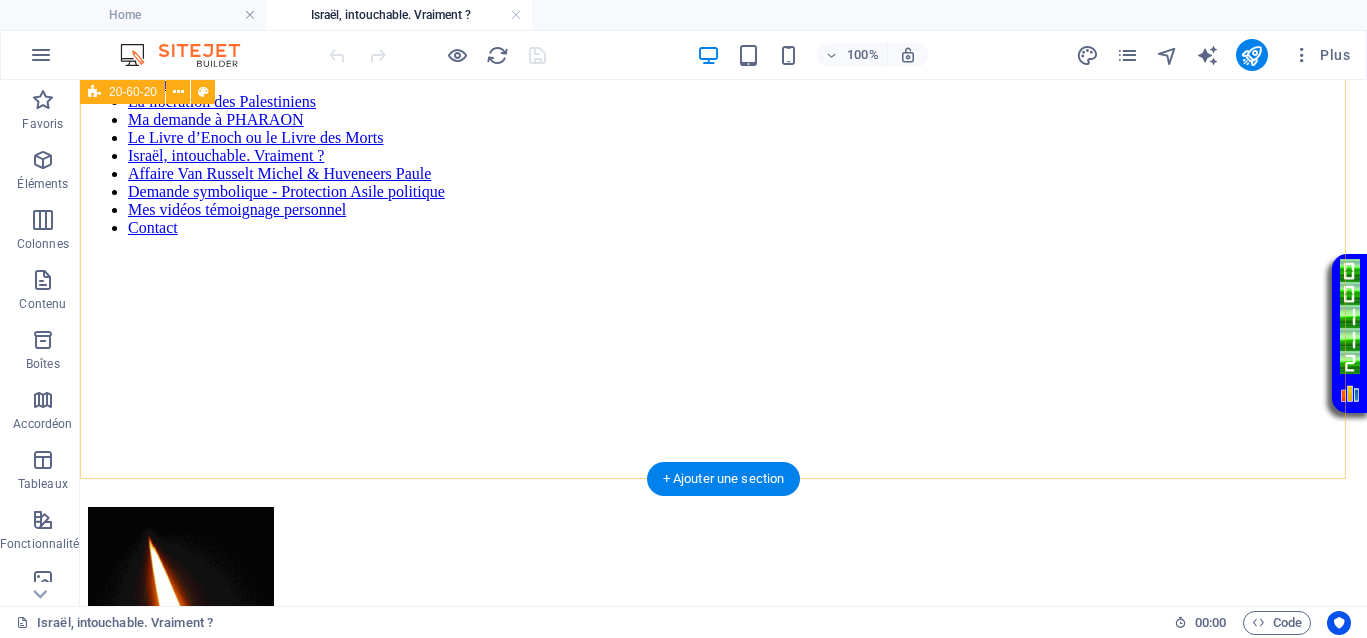 scroll, scrollTop: 0, scrollLeft: 0, axis: both 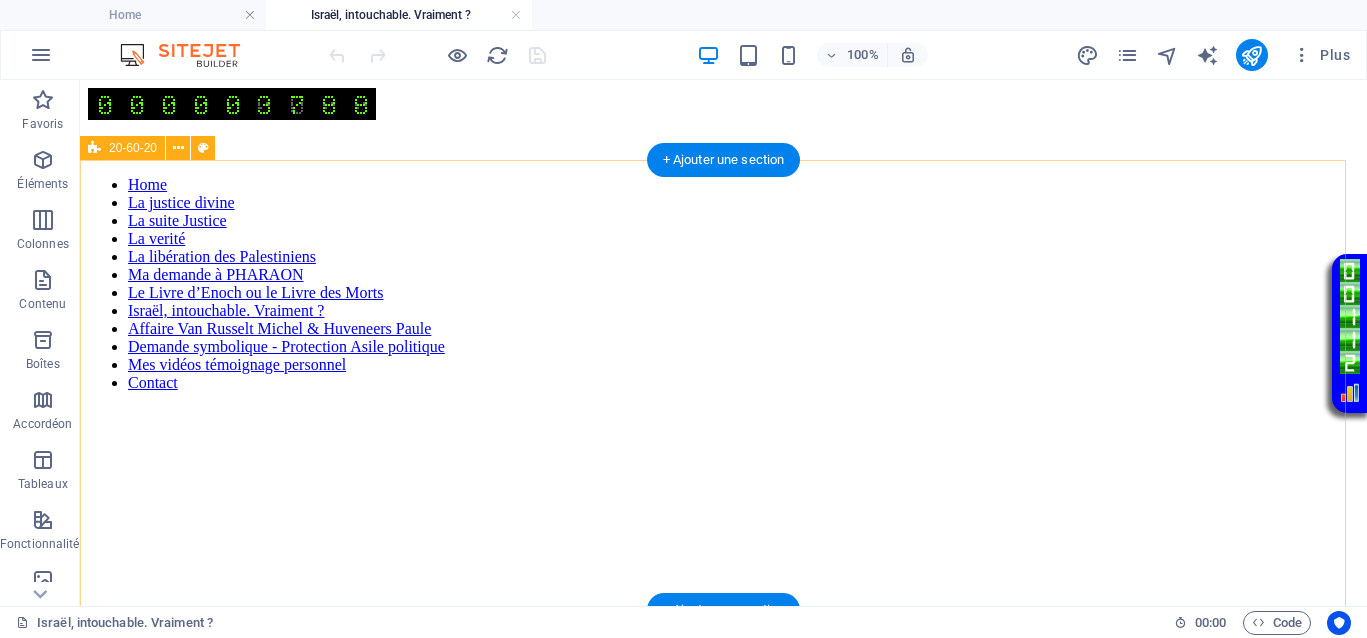click on "Home La justice divine La suite Justice La verité La libération des Palestiniens Ma demande à PHARAON Le Livre d’Enoch ou le Livre des Morts Israël, intouchable. Vraiment ? Affaire Van Russelt Michel & Huveneers Paule Demande symbolique  - Protection Asile politique Mes vidéos témoignage personnel Contact </div>" at bounding box center (723, 545) 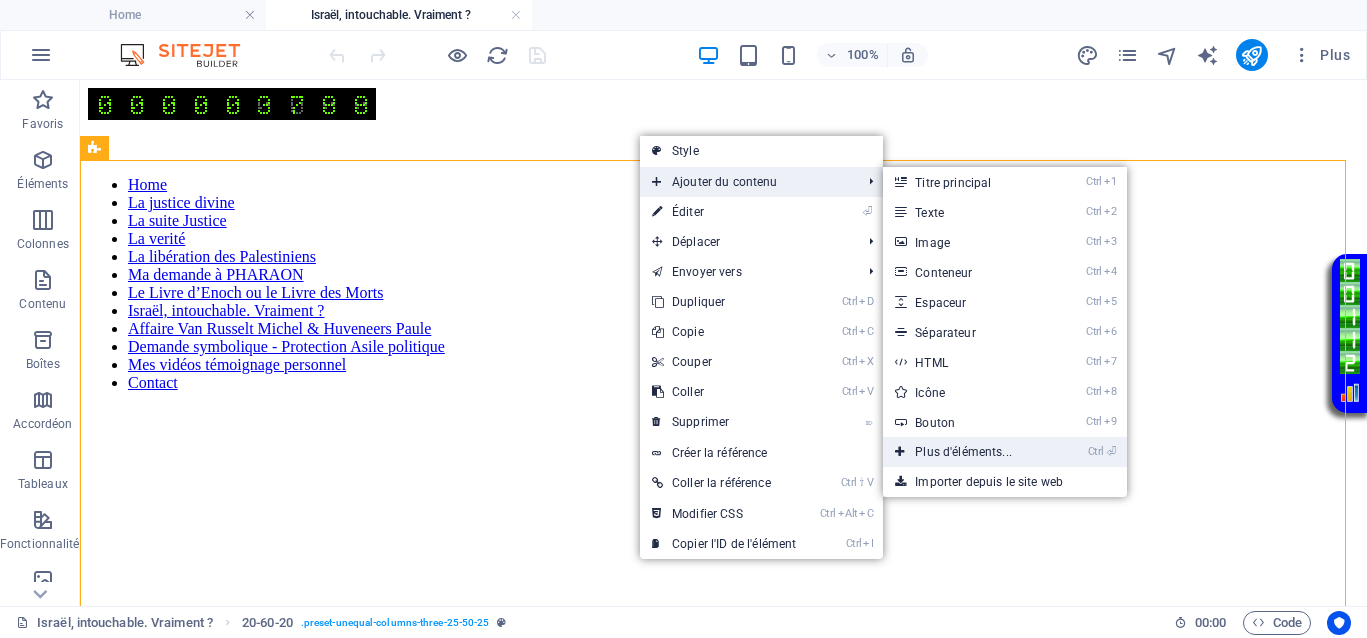 click on "Ctrl ⏎  Plus d'éléments..." at bounding box center (967, 452) 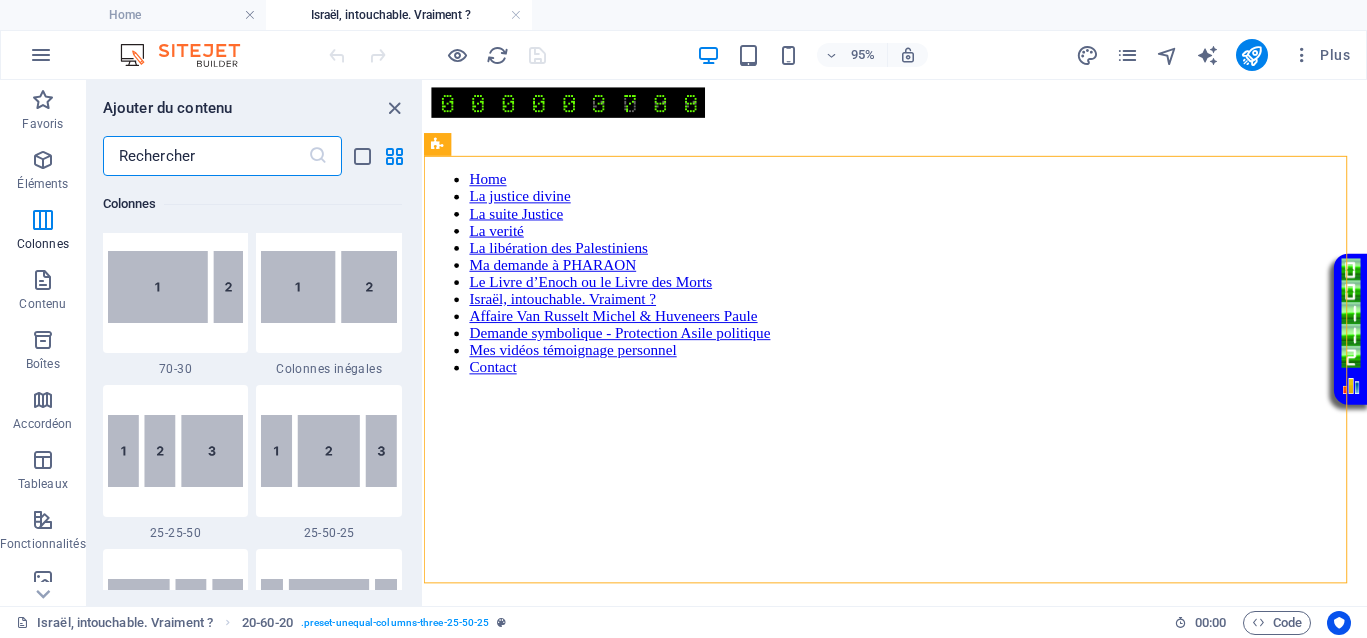 scroll, scrollTop: 1838, scrollLeft: 0, axis: vertical 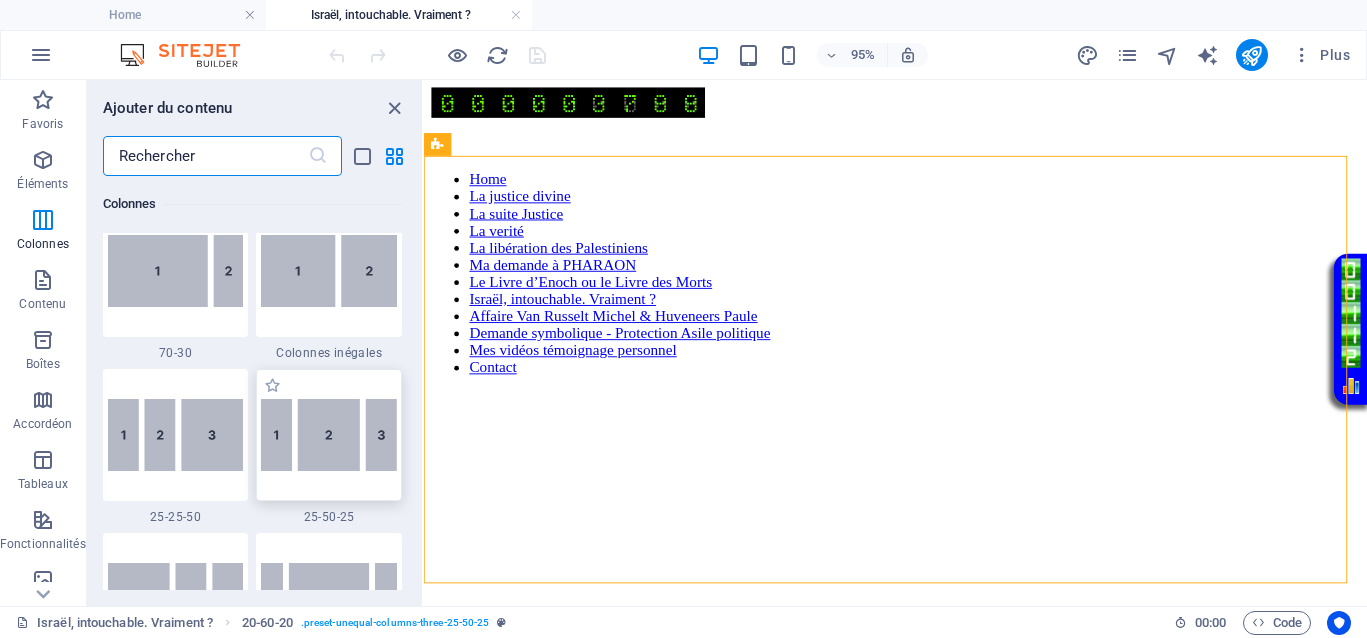 click at bounding box center [329, 435] 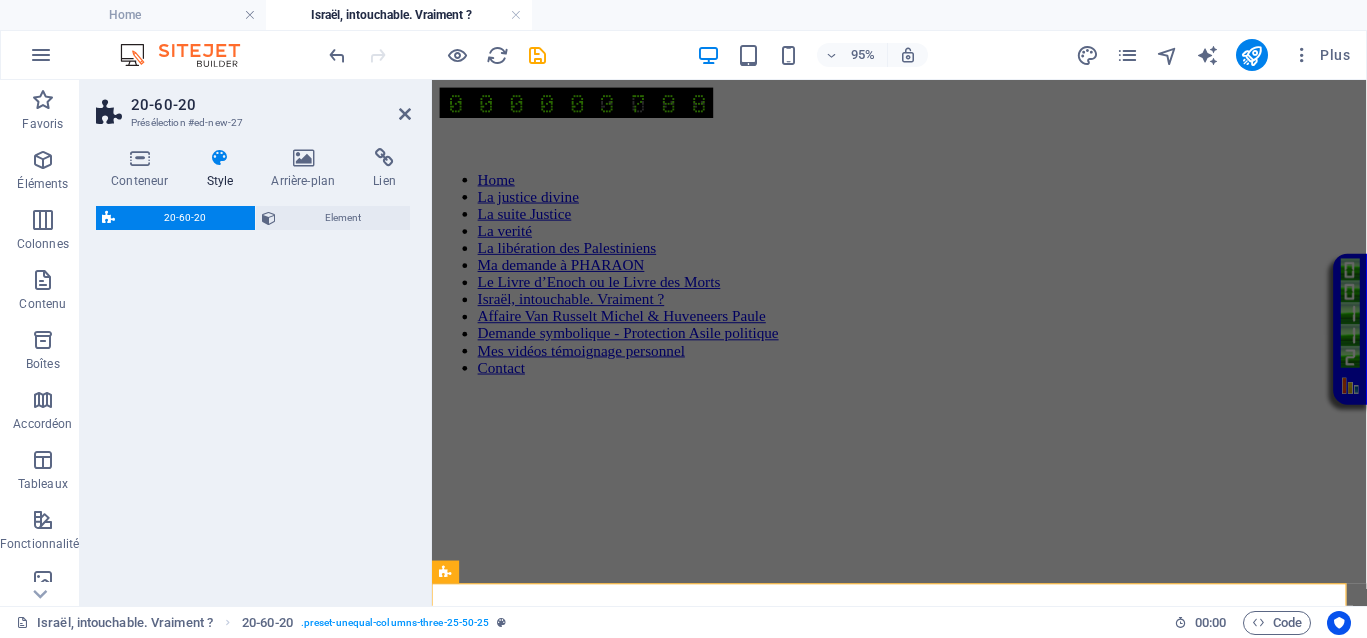select on "%" 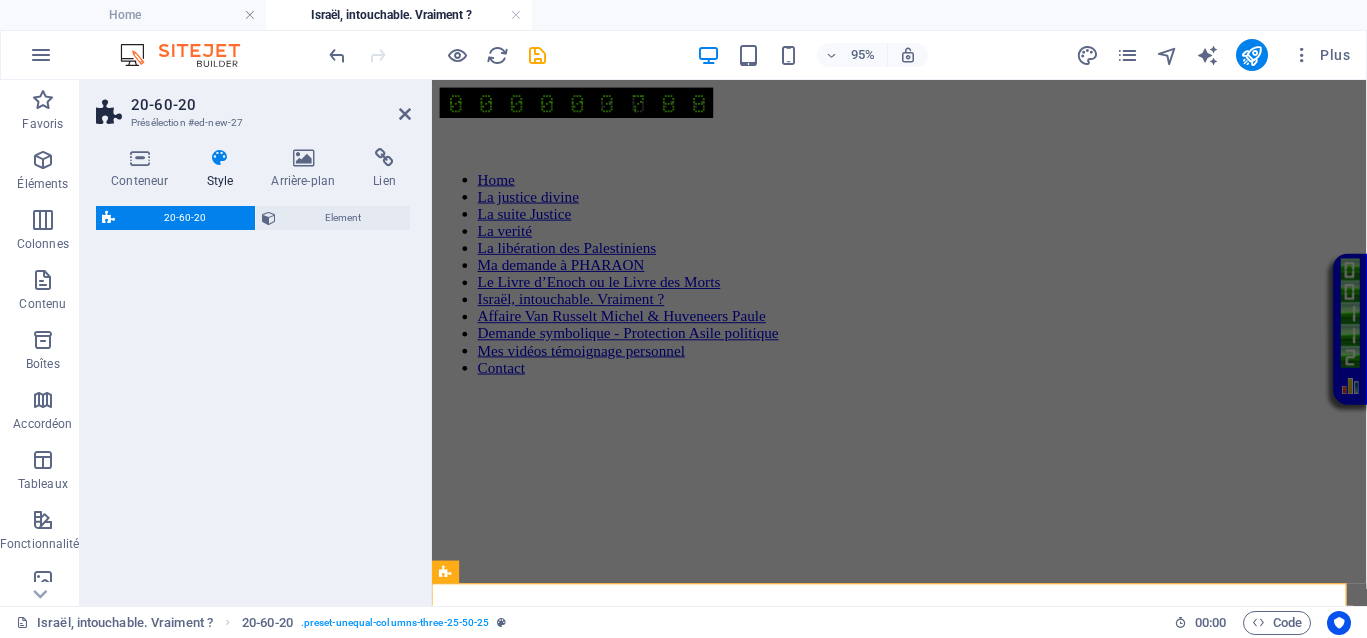 select on "%" 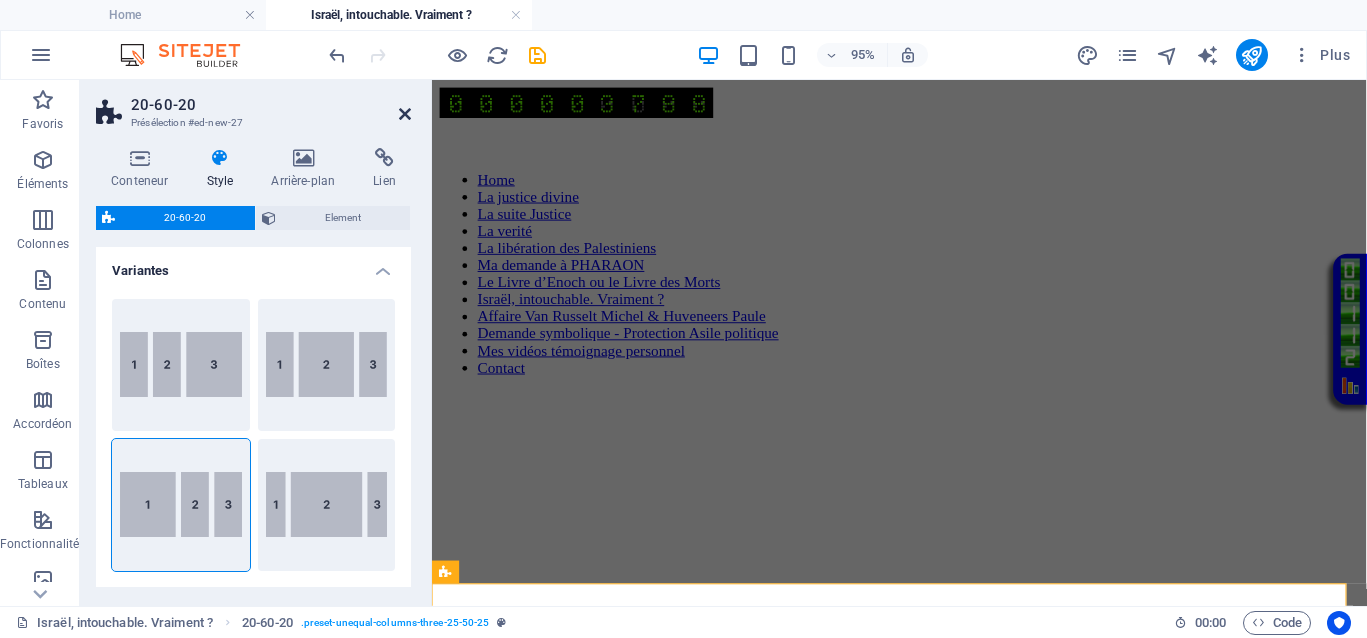 click at bounding box center [405, 114] 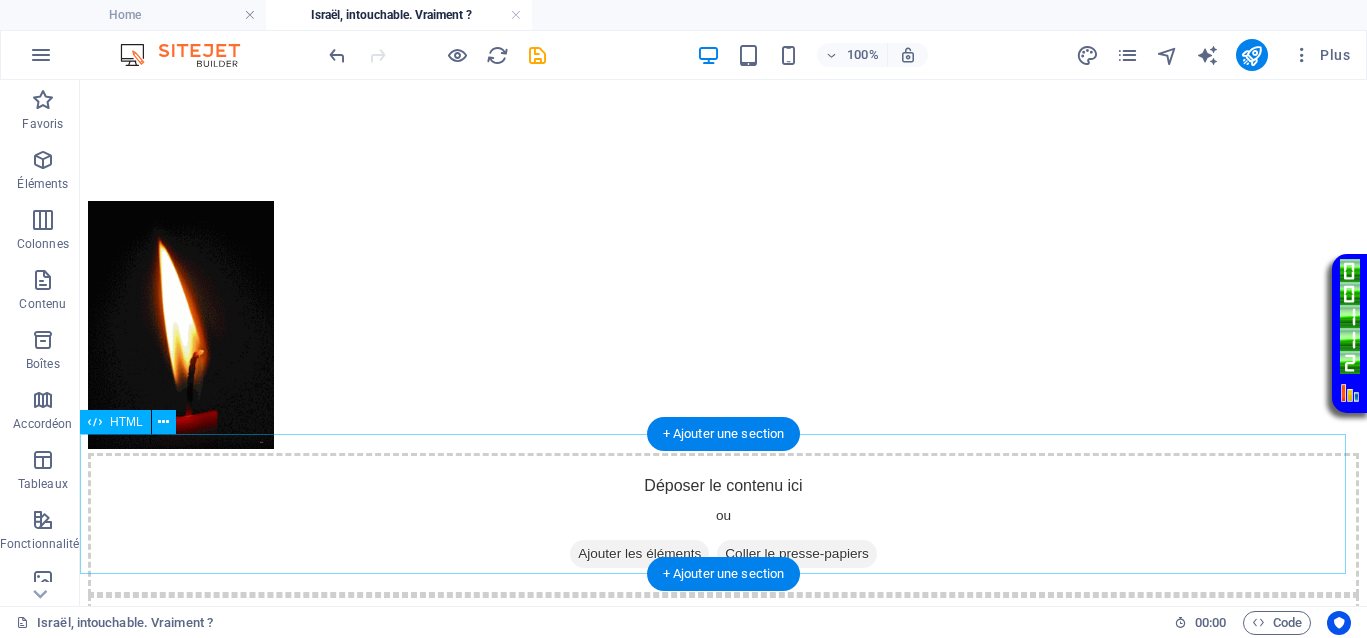 scroll, scrollTop: 375, scrollLeft: 0, axis: vertical 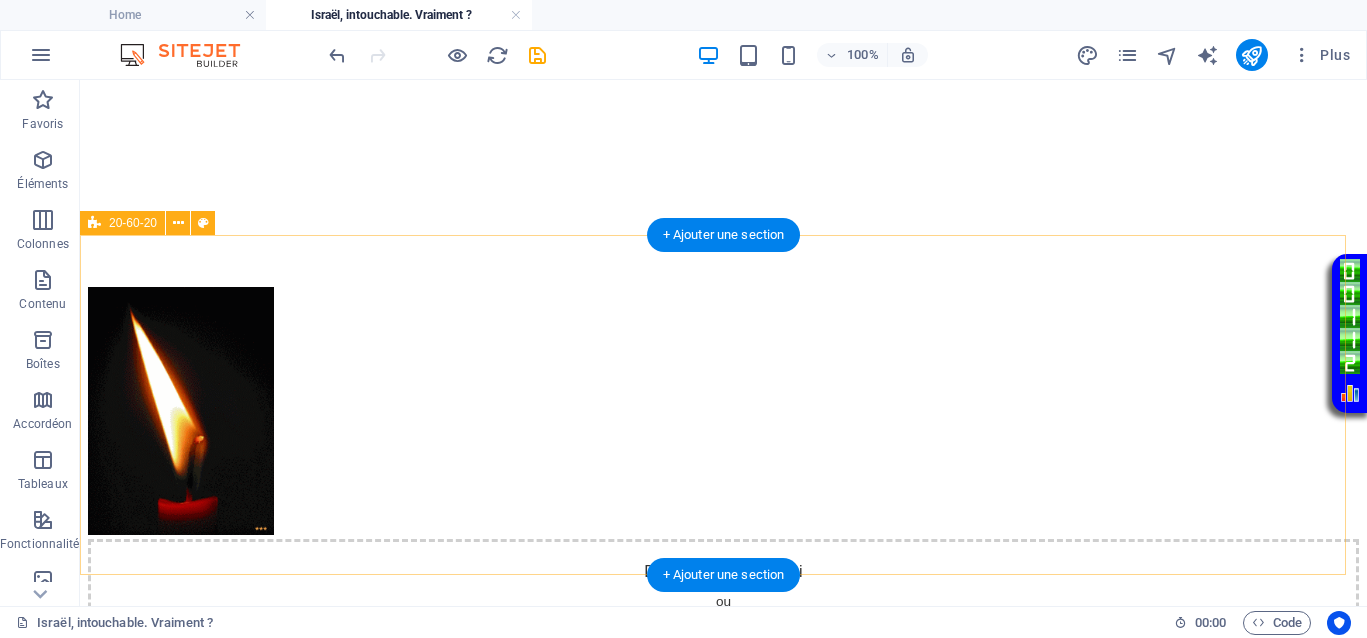 click on "Déposer le contenu ici ou  Ajouter les éléments  Coller le presse-papiers Déposer le contenu ici ou  Ajouter les éléments  Coller le presse-papiers Déposer le contenu ici ou  Ajouter les éléments  Coller le presse-papiers" at bounding box center [723, 752] 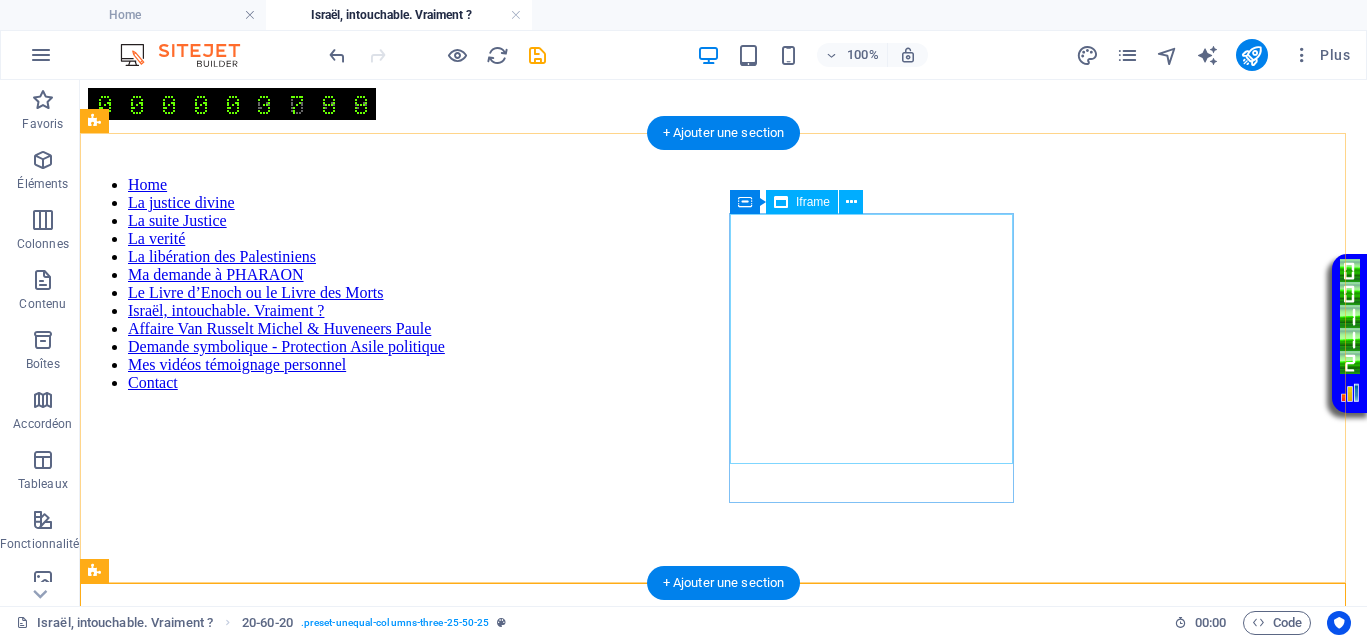scroll, scrollTop: 500, scrollLeft: 0, axis: vertical 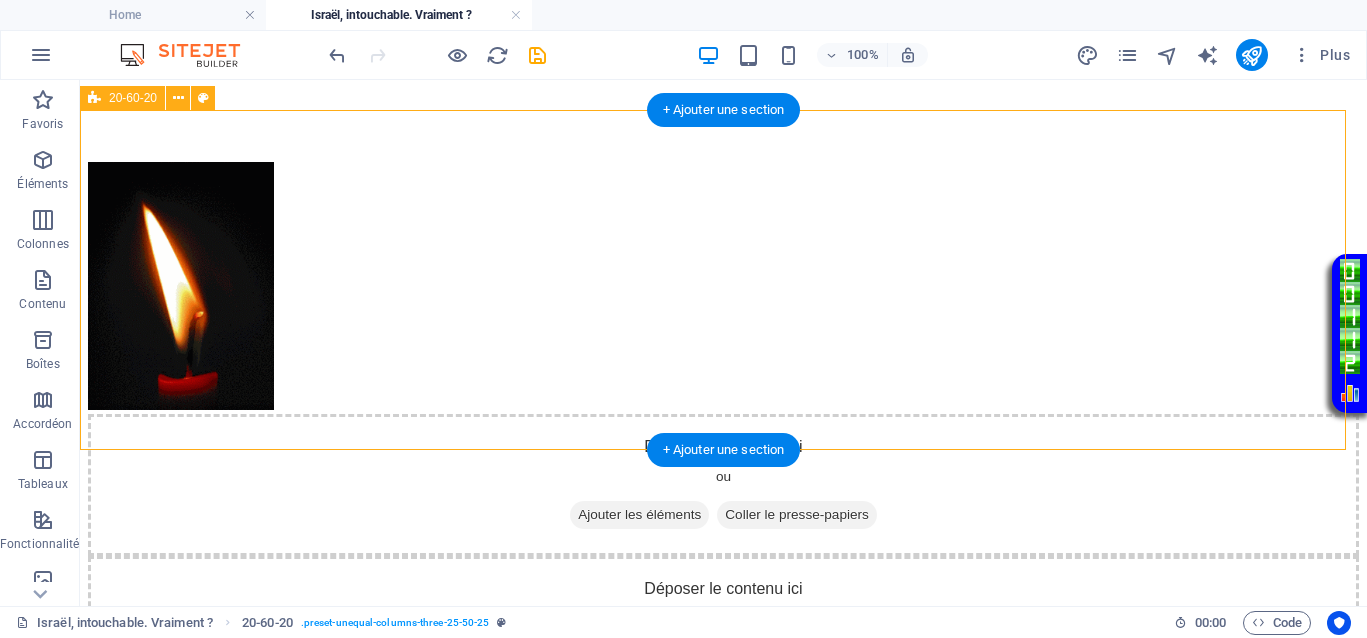 click on "Déposer le contenu ici ou  Ajouter les éléments  Coller le presse-papiers Déposer le contenu ici ou  Ajouter les éléments  Coller le presse-papiers Déposer le contenu ici ou  Ajouter les éléments  Coller le presse-papiers" at bounding box center (723, 627) 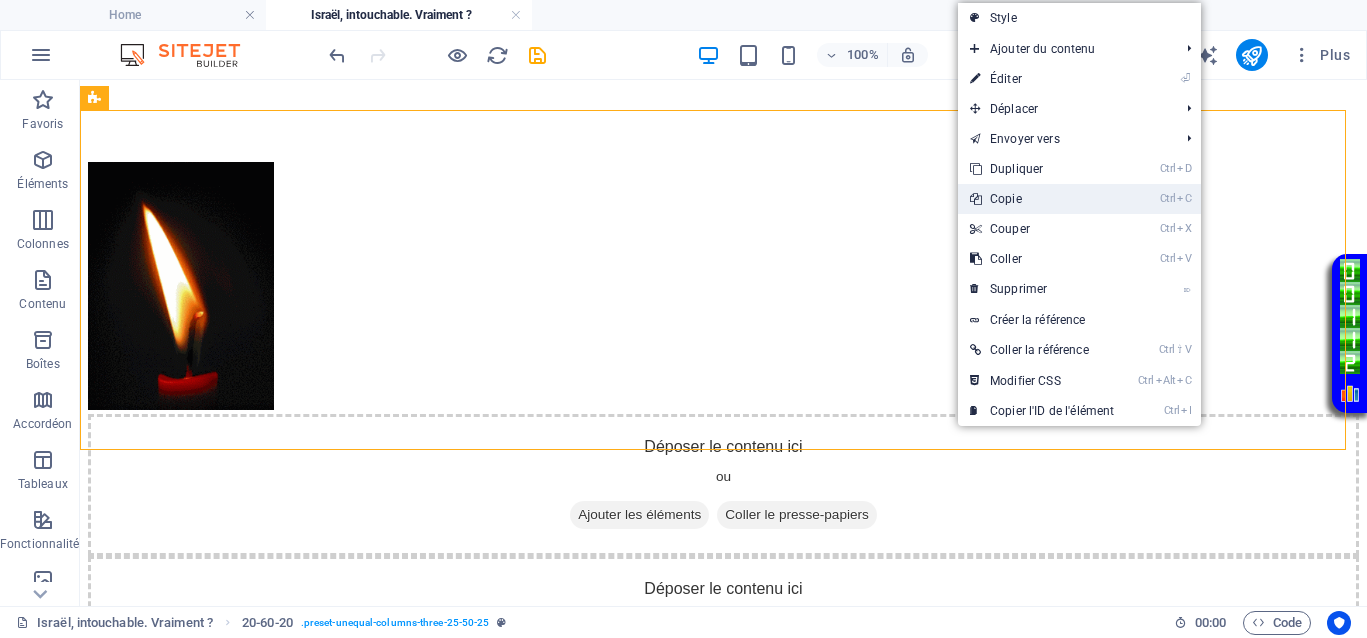 drag, startPoint x: 998, startPoint y: 194, endPoint x: 915, endPoint y: 125, distance: 107.935165 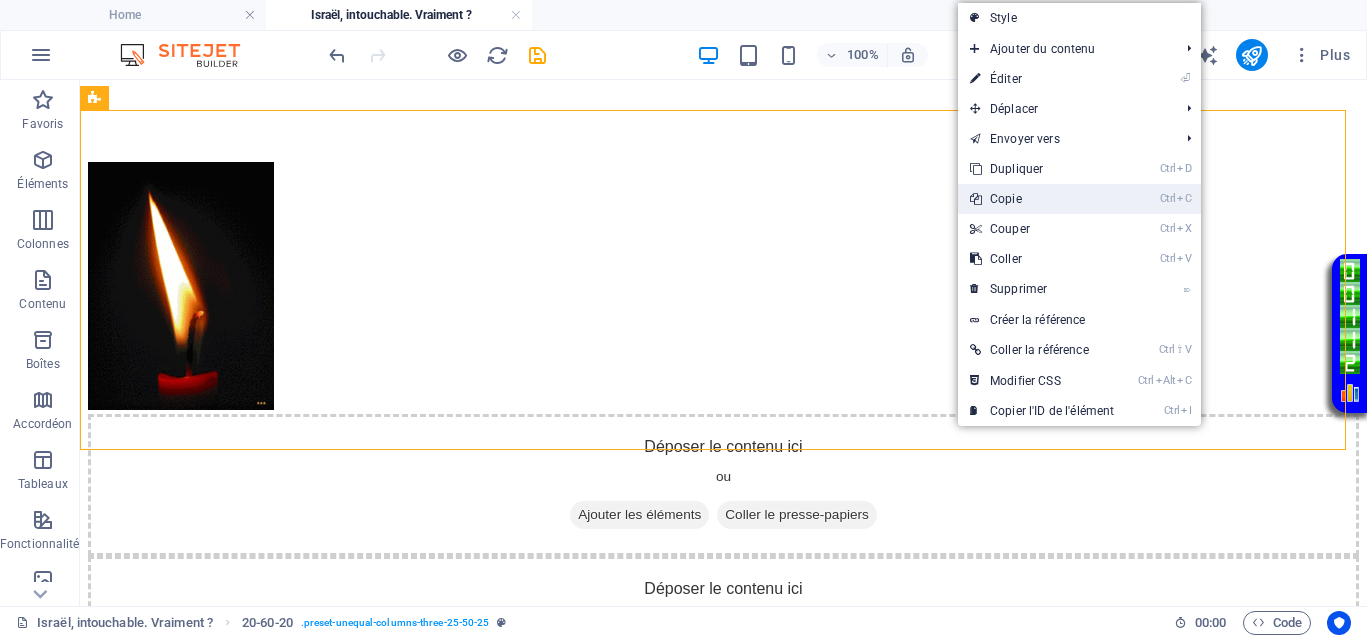 click on "Ctrl C  Copie" at bounding box center (1042, 199) 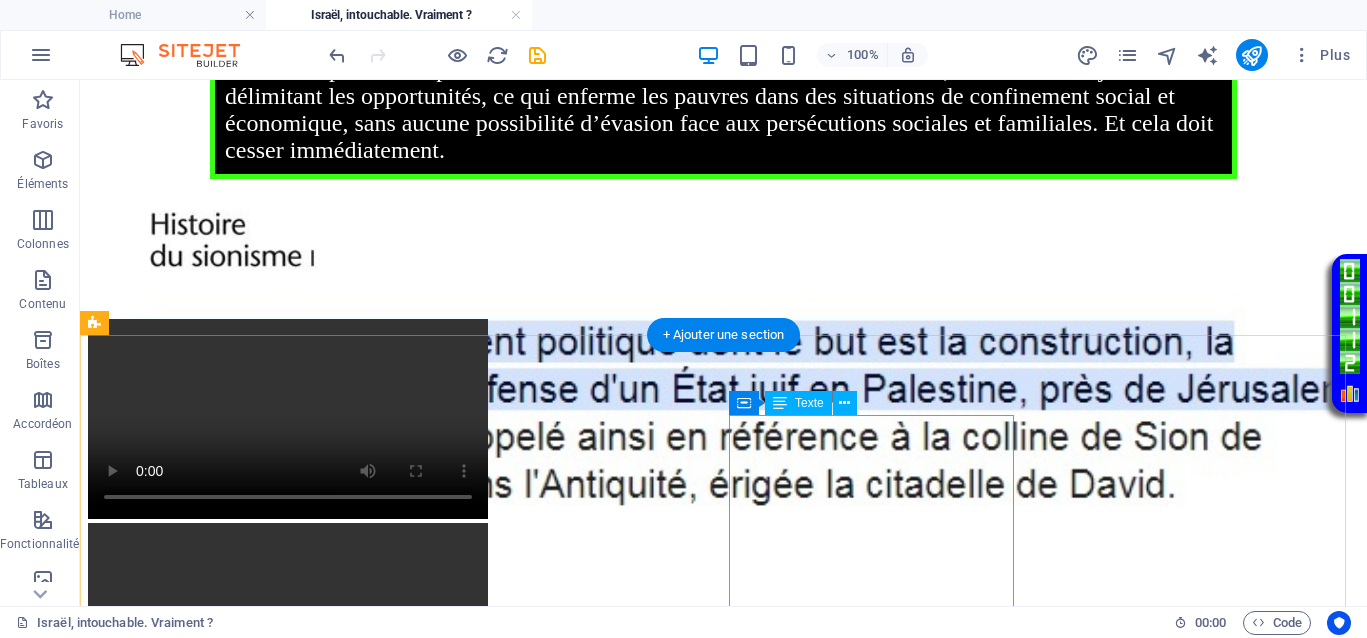 scroll, scrollTop: 1625, scrollLeft: 0, axis: vertical 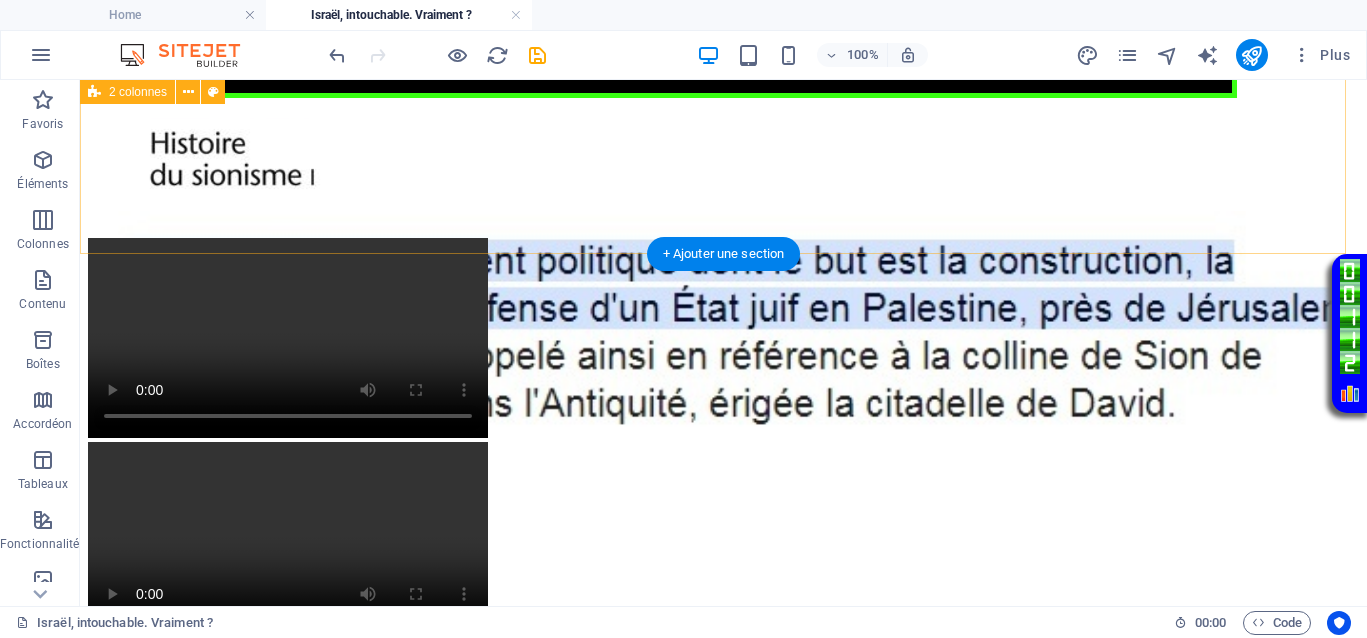 click on "Your browser does not support the video tag.
Your browser does not support the video tag." at bounding box center (723, 442) 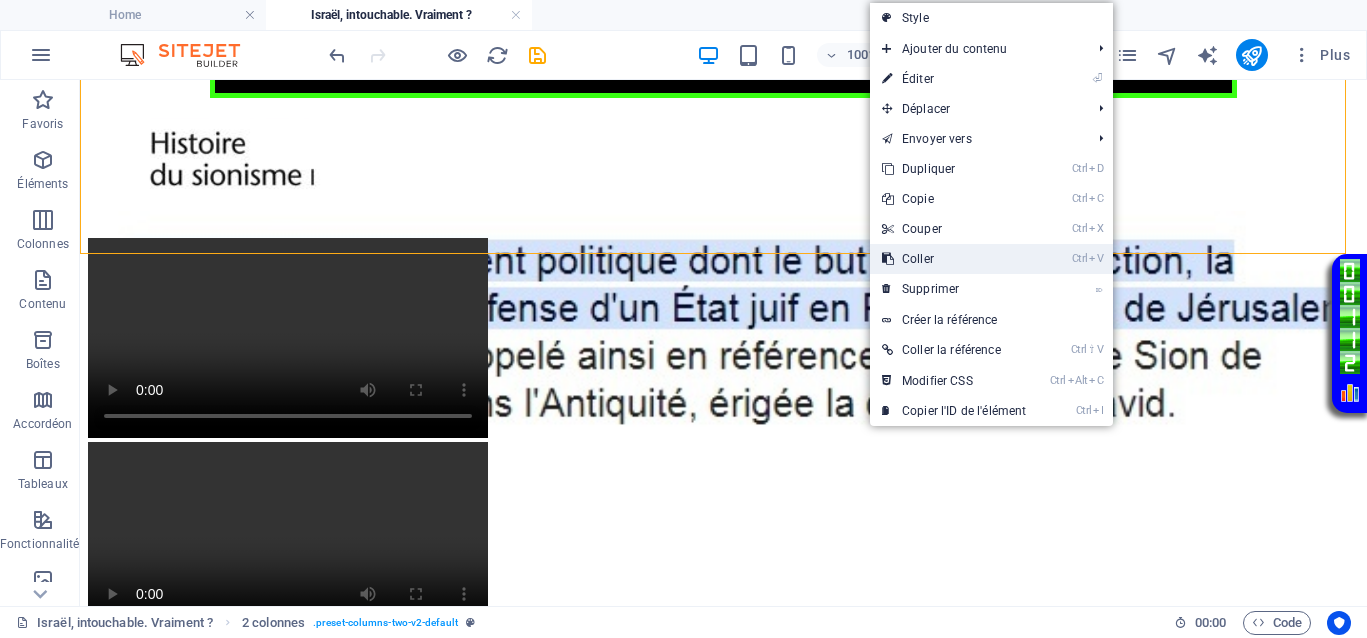 click on "Ctrl V  Coller" at bounding box center [954, 259] 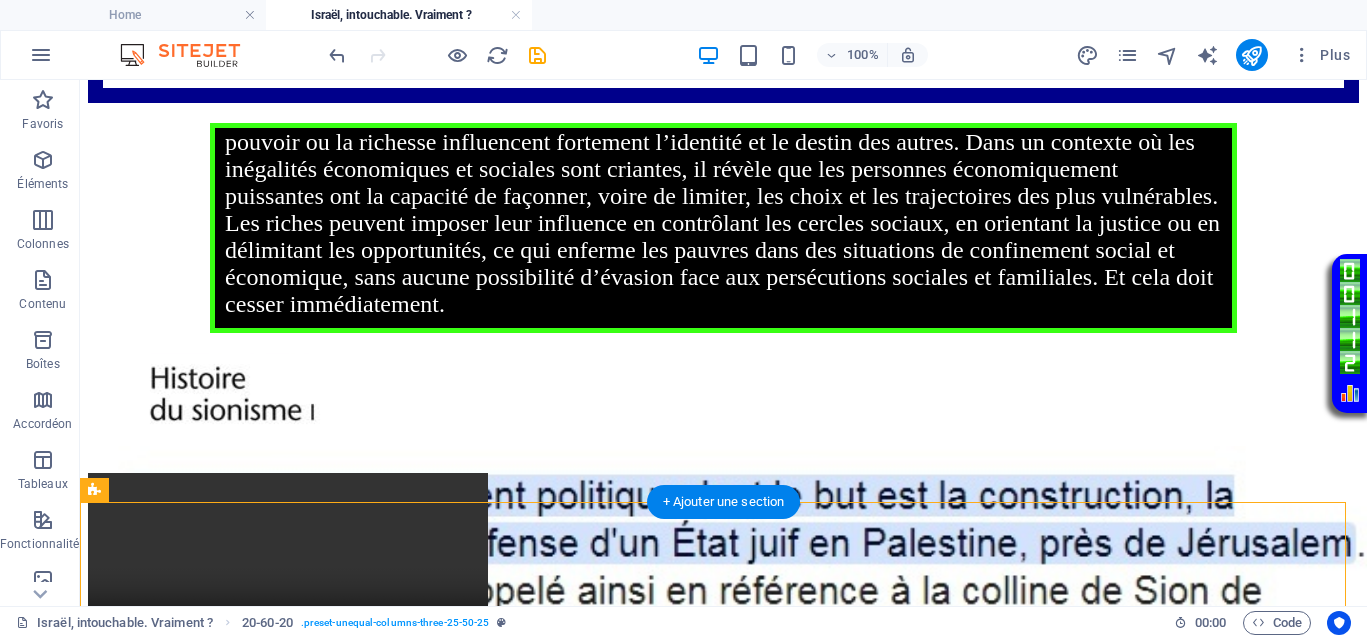 scroll, scrollTop: 1375, scrollLeft: 0, axis: vertical 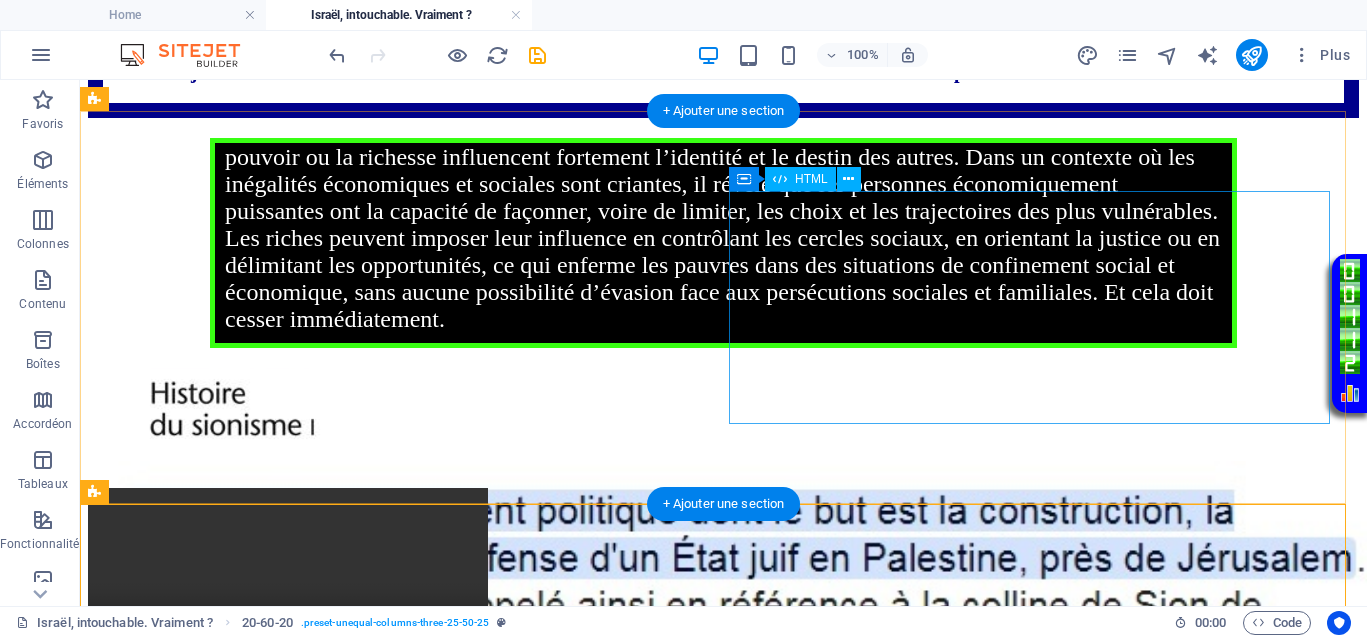 click on "Your browser does not support the video tag." at bounding box center (723, 794) 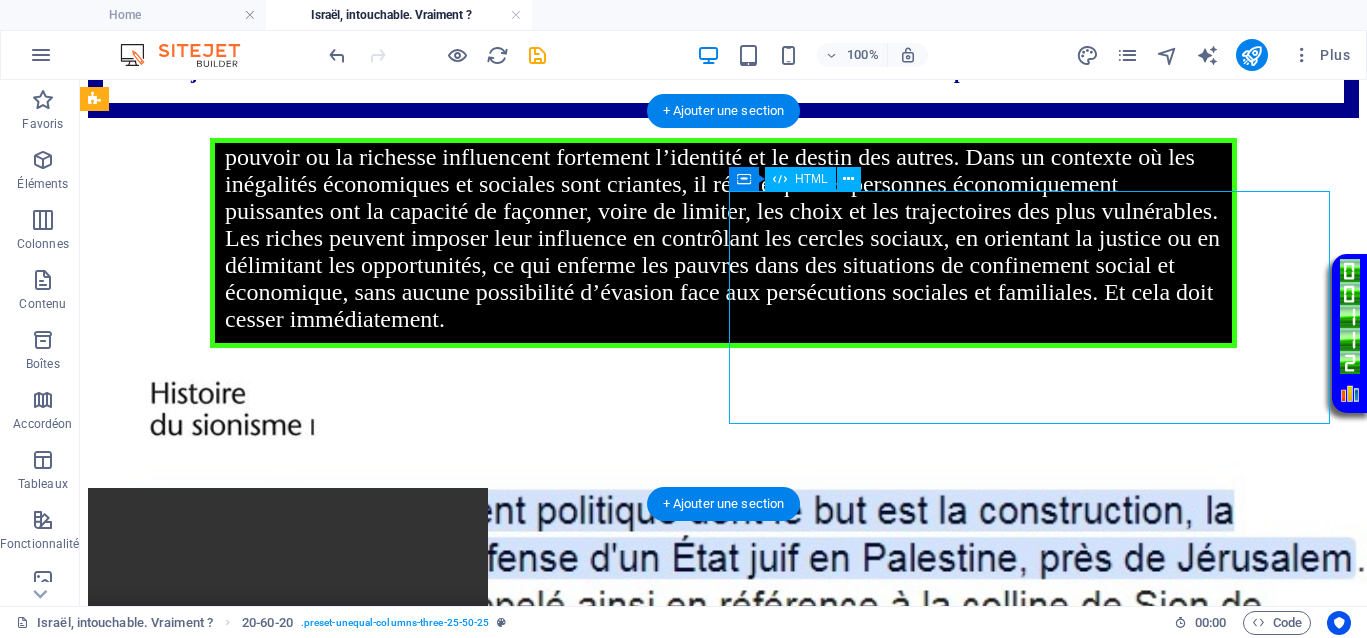 click on "Your browser does not support the video tag." at bounding box center [723, 794] 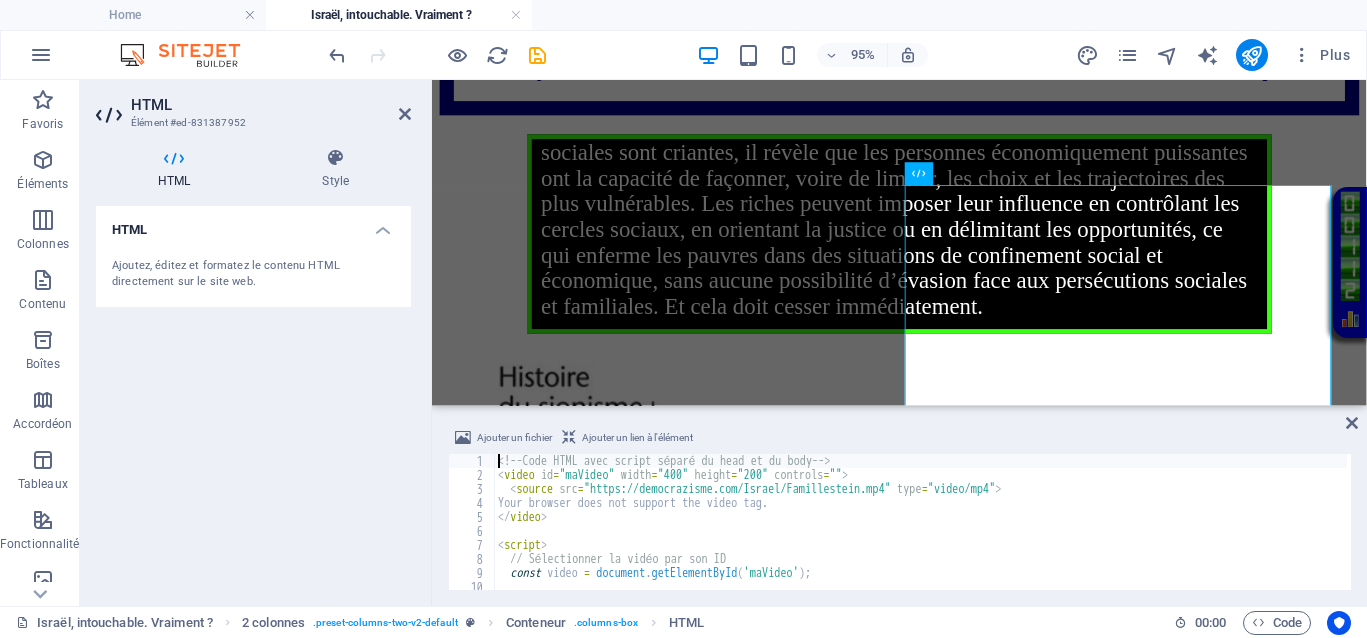 scroll, scrollTop: 1415, scrollLeft: 0, axis: vertical 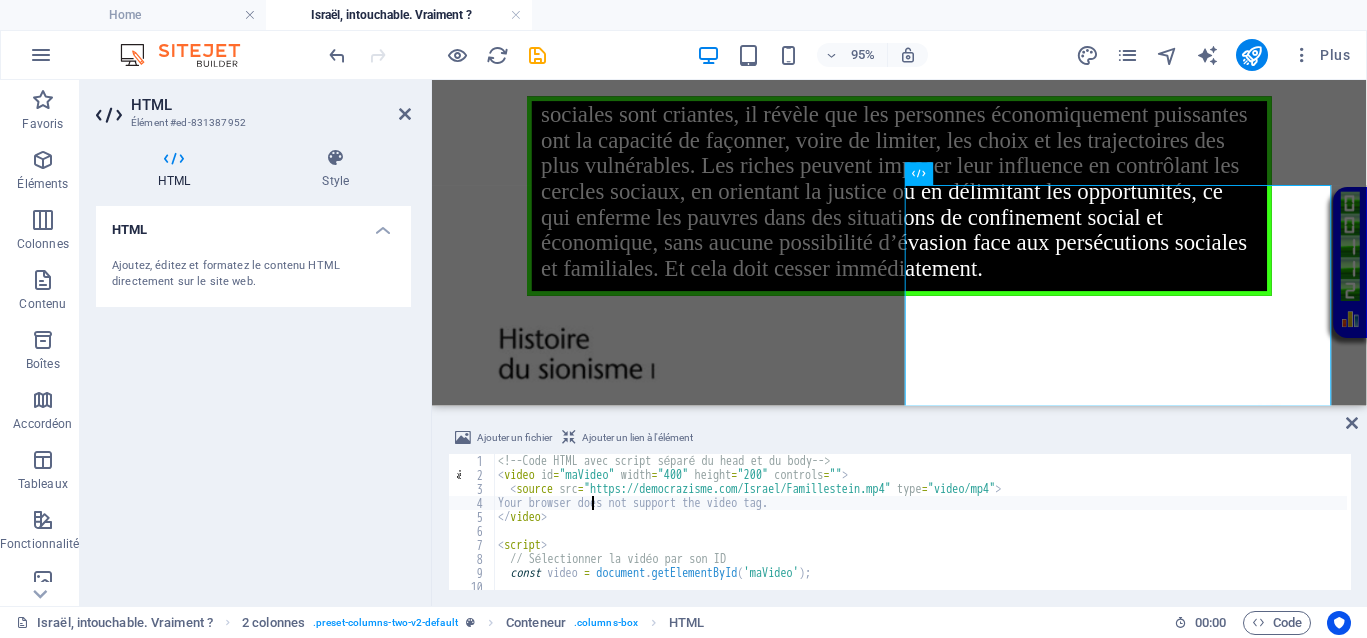 type on "// Vous pouvez ajouter d'autres contrôles ou logique si nécessaire
</script>" 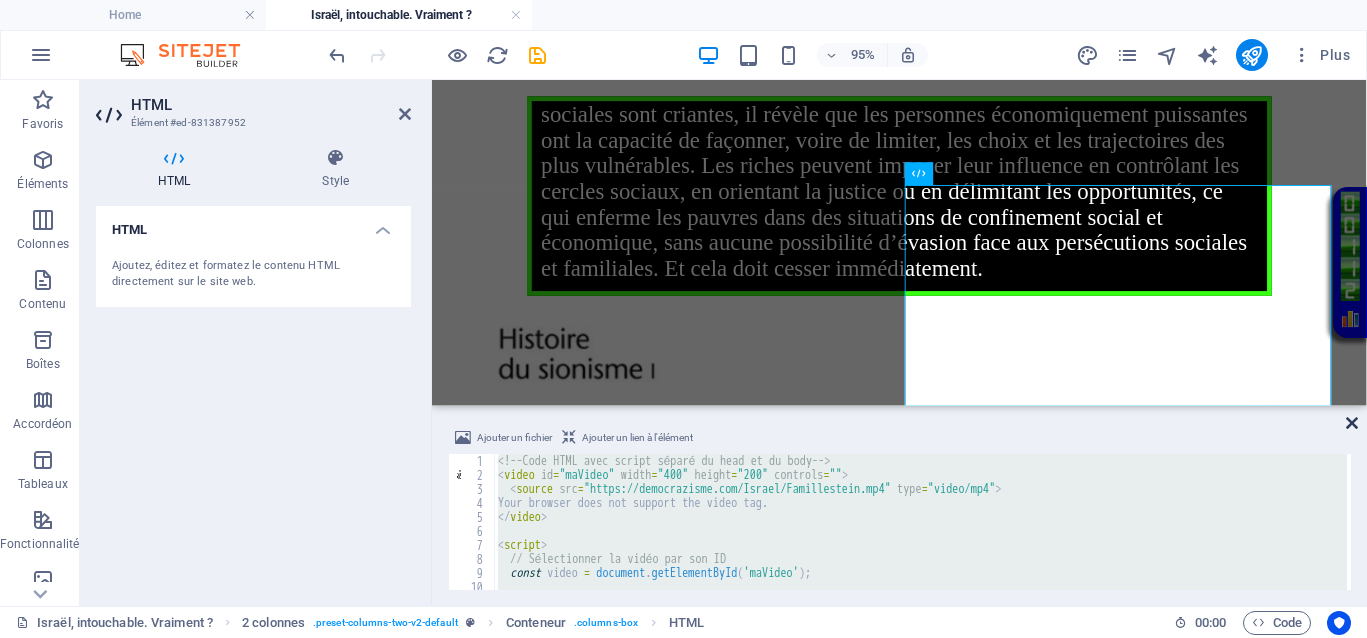 drag, startPoint x: 1355, startPoint y: 425, endPoint x: 1274, endPoint y: 345, distance: 113.84639 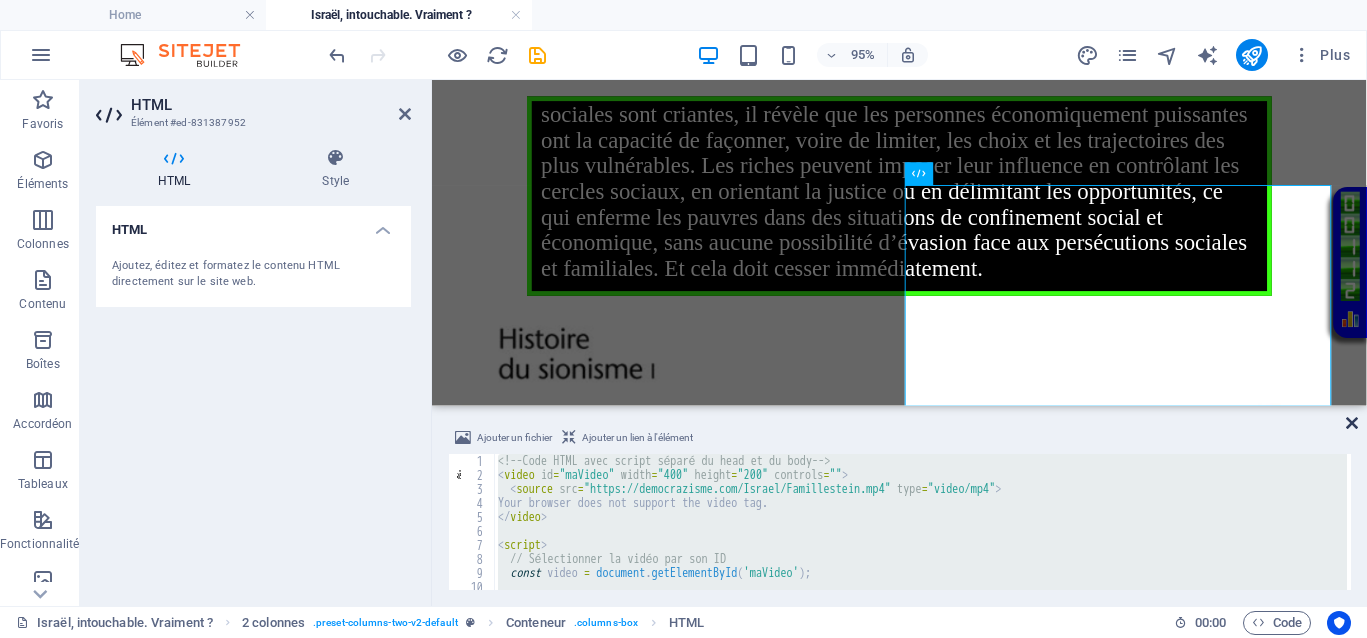 click at bounding box center (1352, 423) 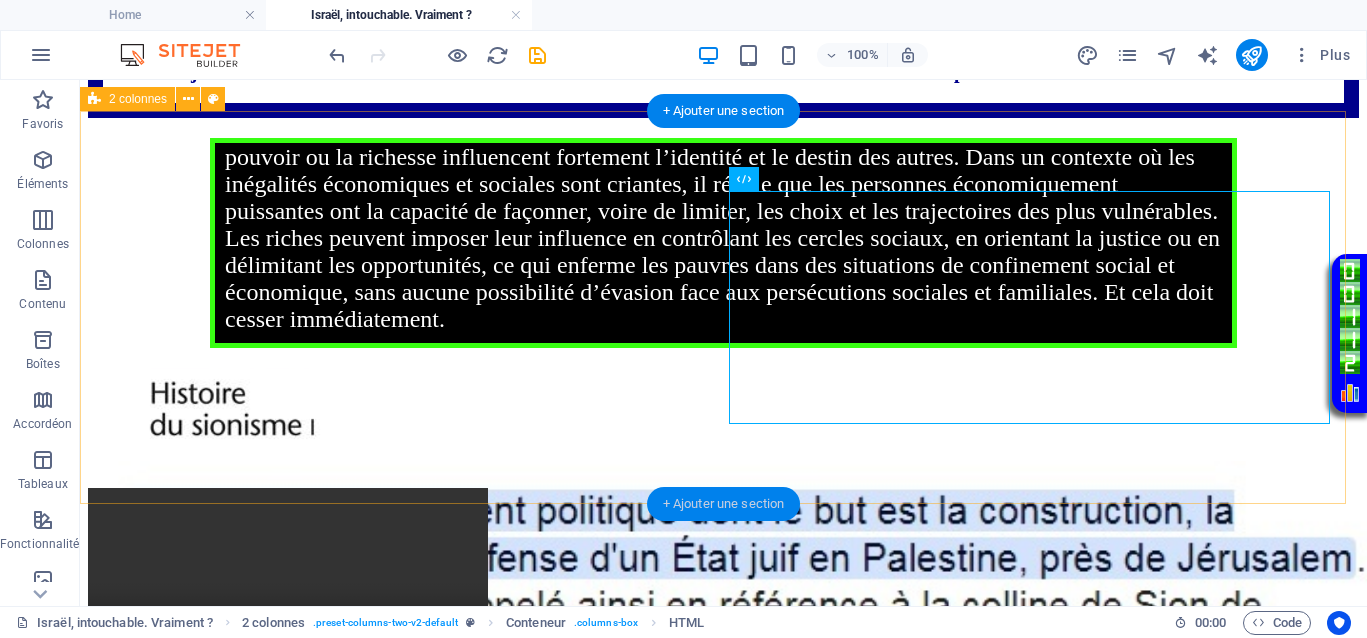 scroll, scrollTop: 1750, scrollLeft: 0, axis: vertical 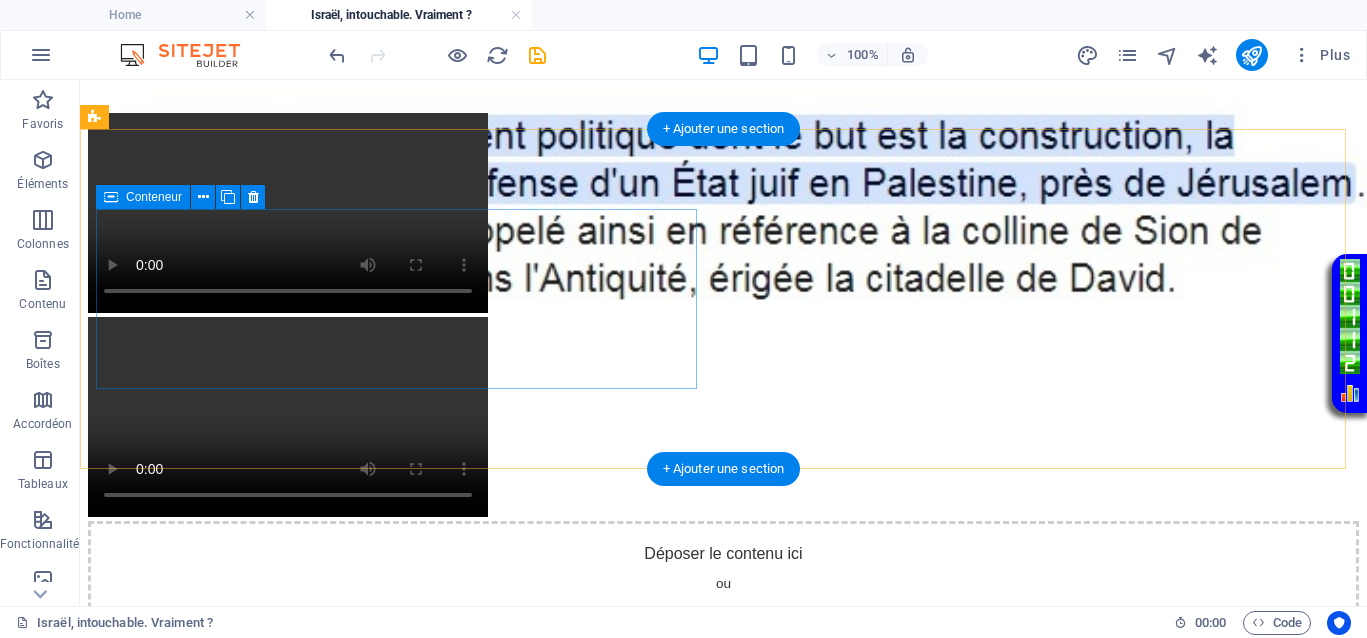 click on "Coller le presse-papiers" at bounding box center [797, 622] 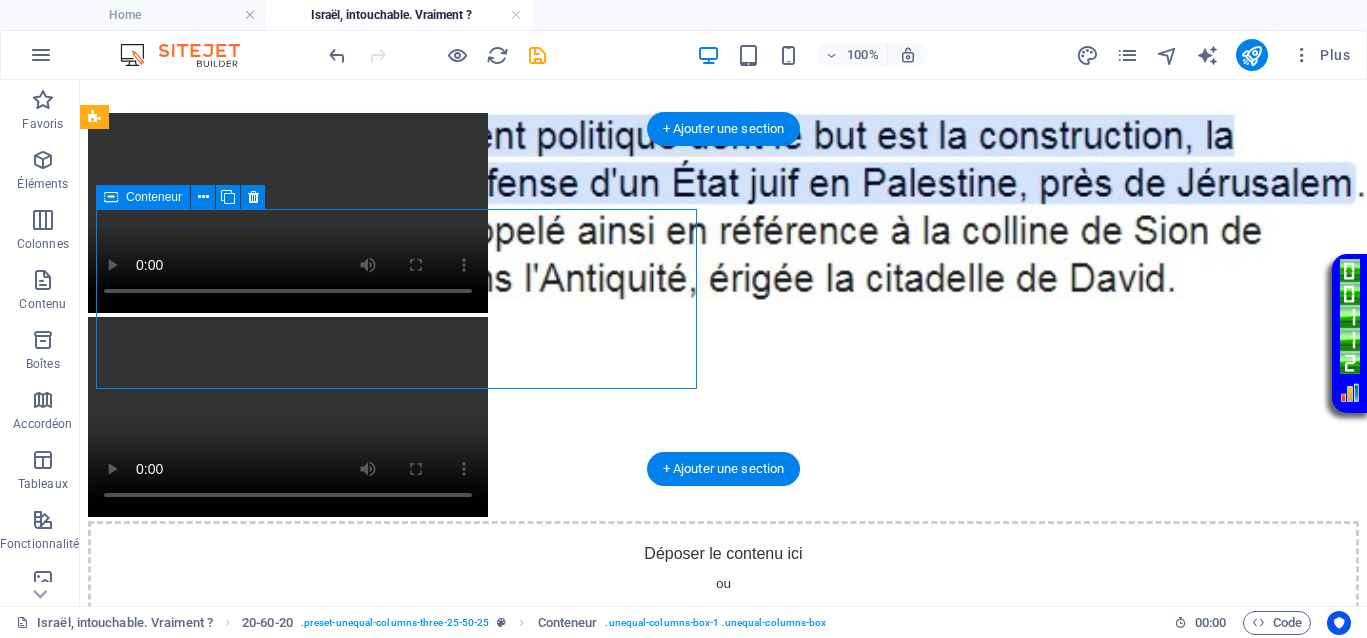 click on "Coller le presse-papiers" at bounding box center [797, 622] 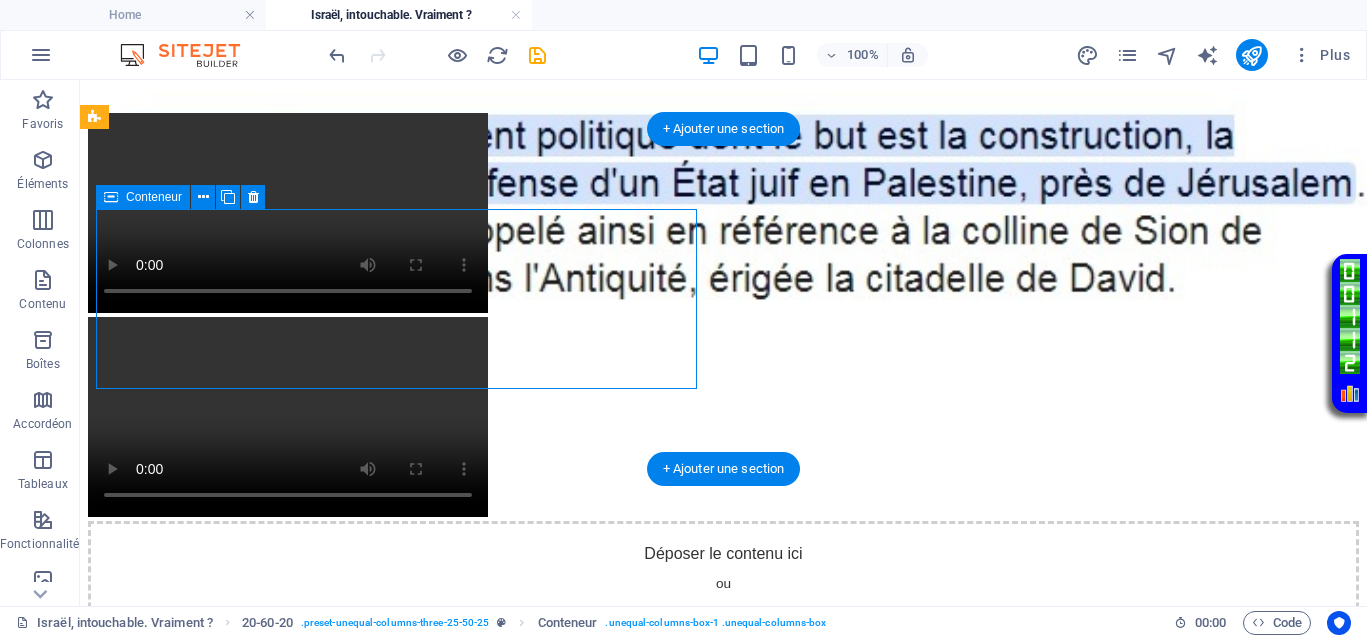 click on "Ajouter les éléments" at bounding box center (639, 622) 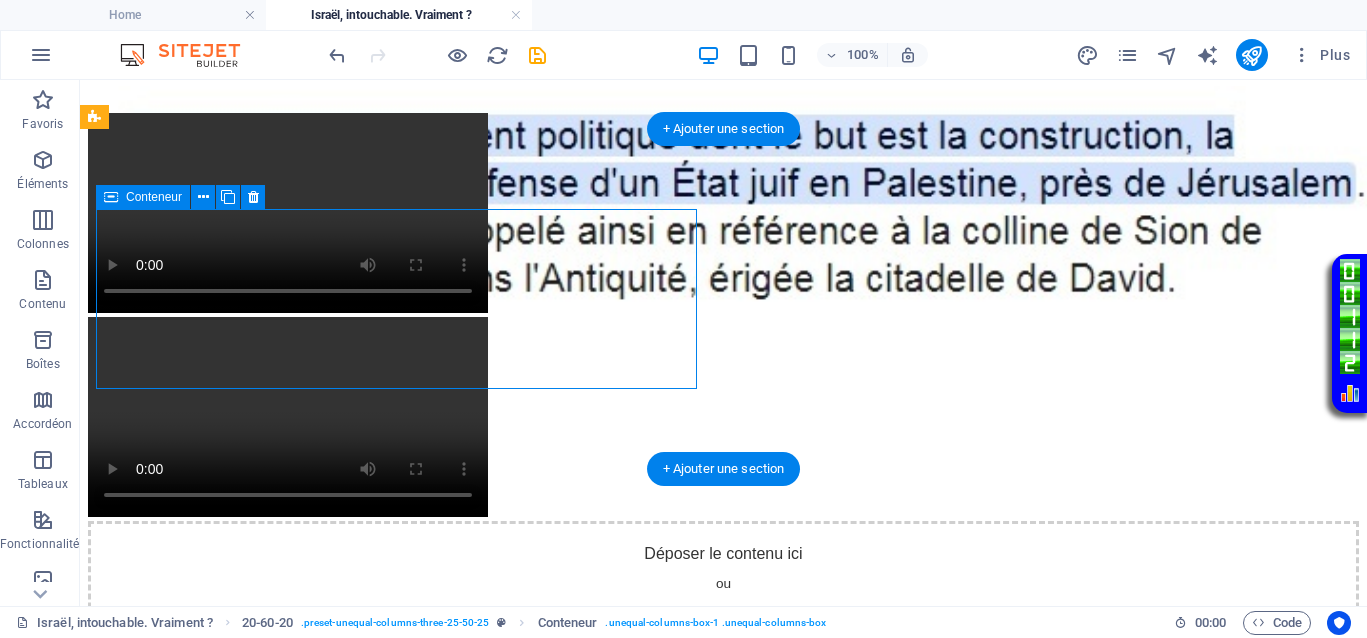 click on "Ajouter les éléments" at bounding box center [639, 622] 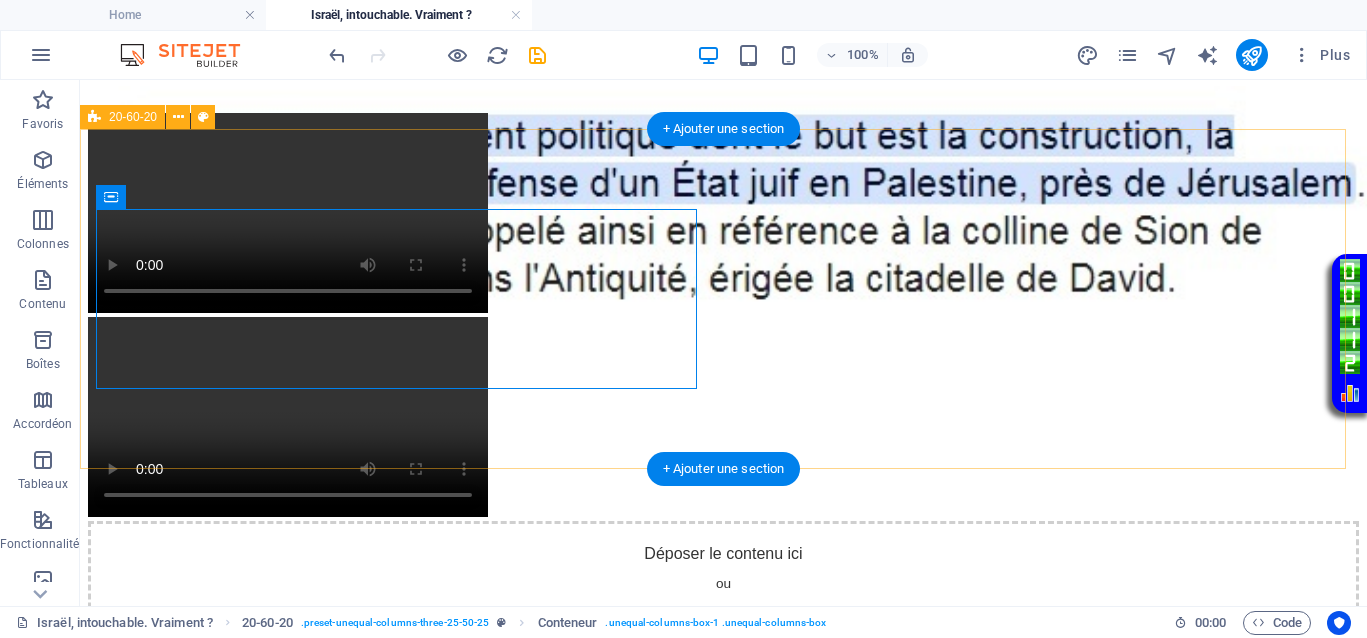 click on "Déposer le contenu ici ou  Ajouter les éléments  Coller le presse-papiers Déposer le contenu ici ou  Ajouter les éléments  Coller le presse-papiers Déposer le contenu ici ou  Ajouter les éléments  Coller le presse-papiers" at bounding box center (723, 734) 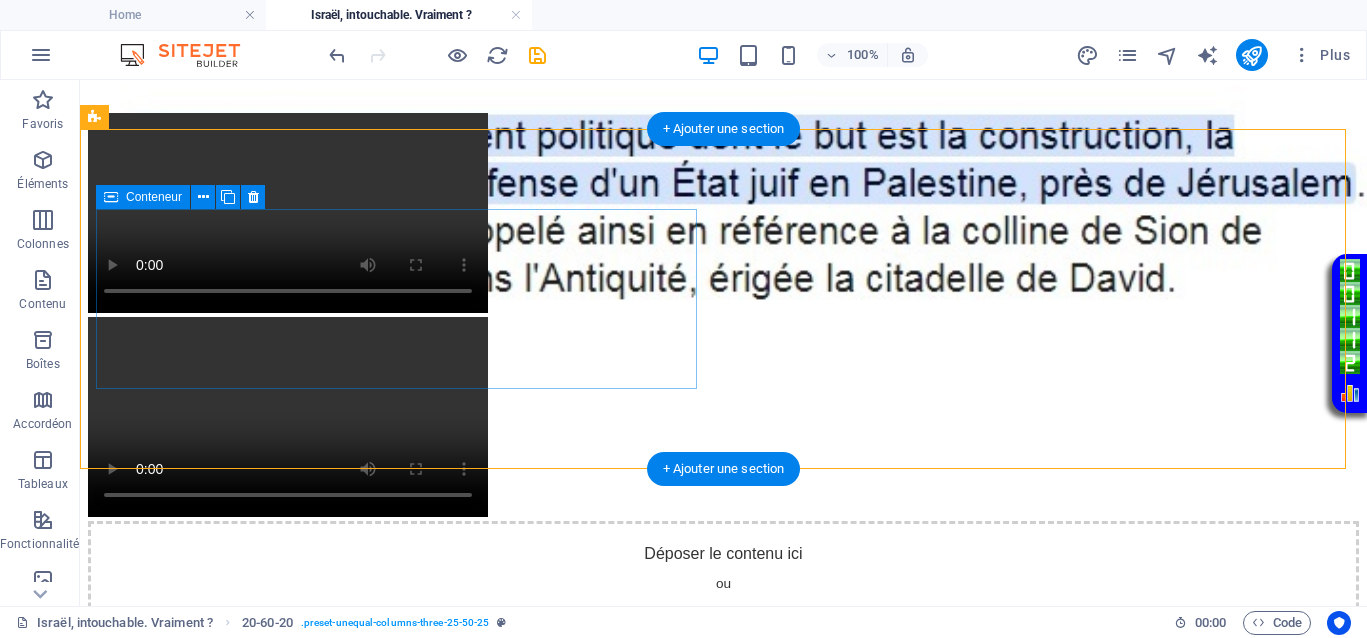 click on "Ajouter les éléments" at bounding box center [639, 622] 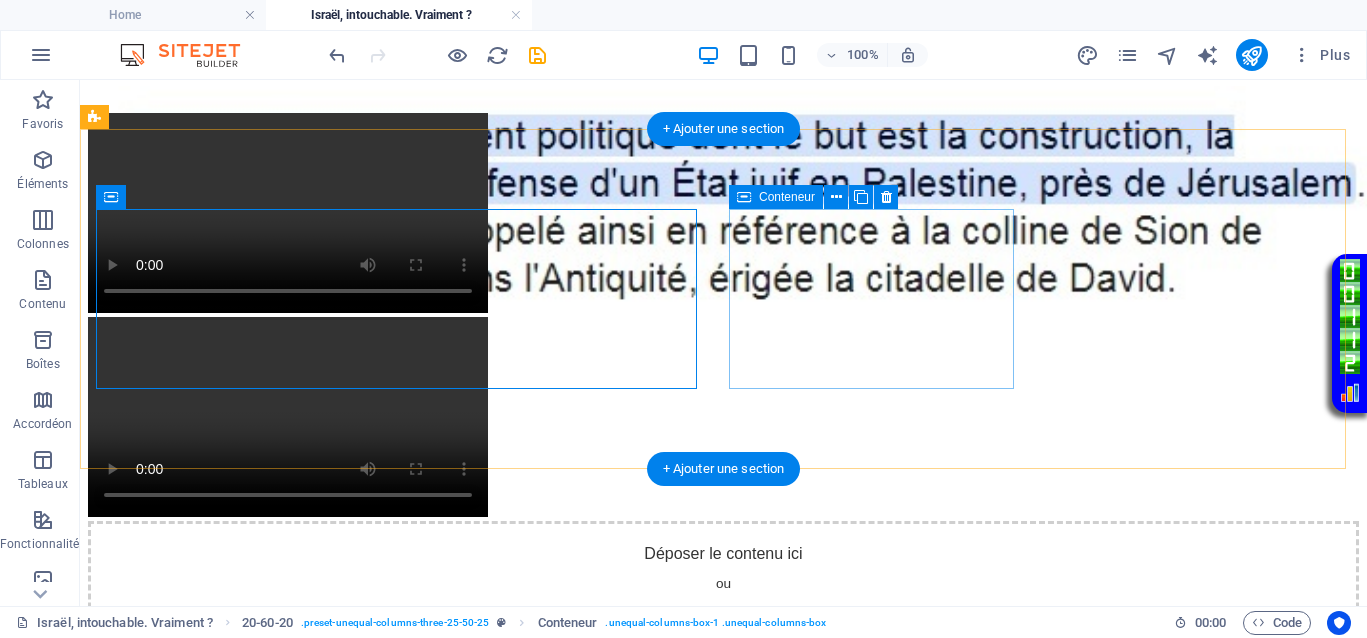 click on "Ajouter les éléments" at bounding box center (639, 764) 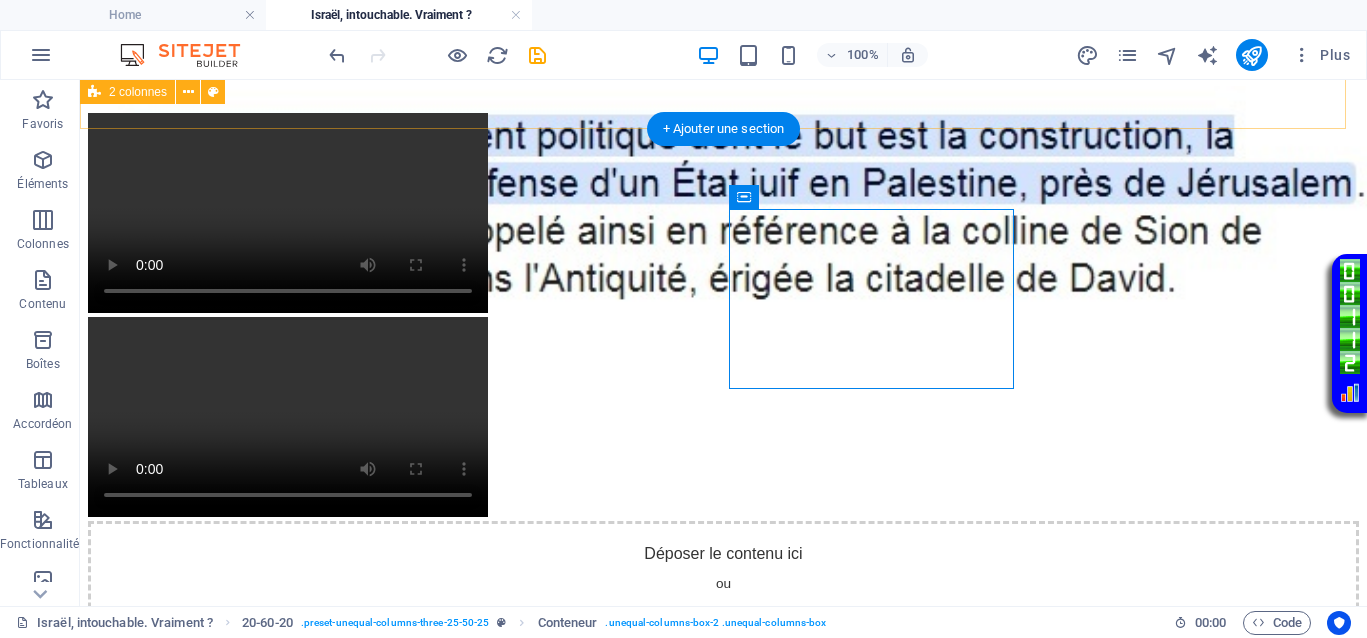 click on "Your browser does not support the video tag.
Your browser does not support the video tag." at bounding box center (723, 317) 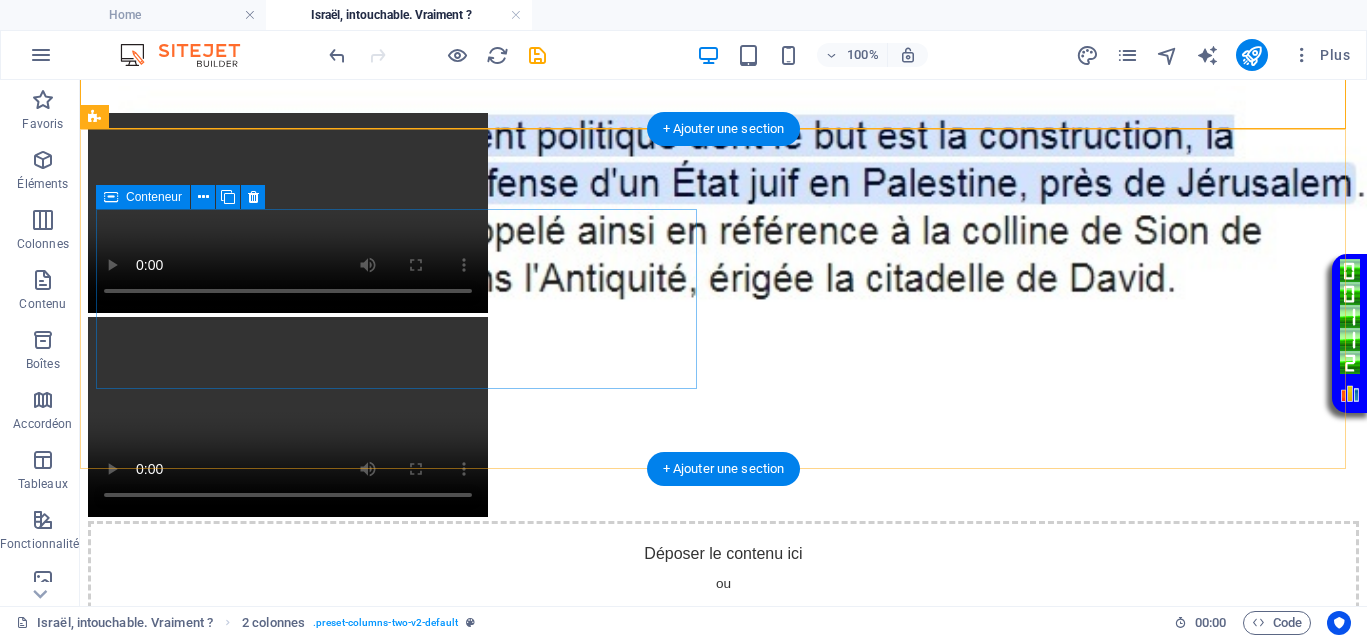 click on "Ajouter les éléments" at bounding box center [639, 622] 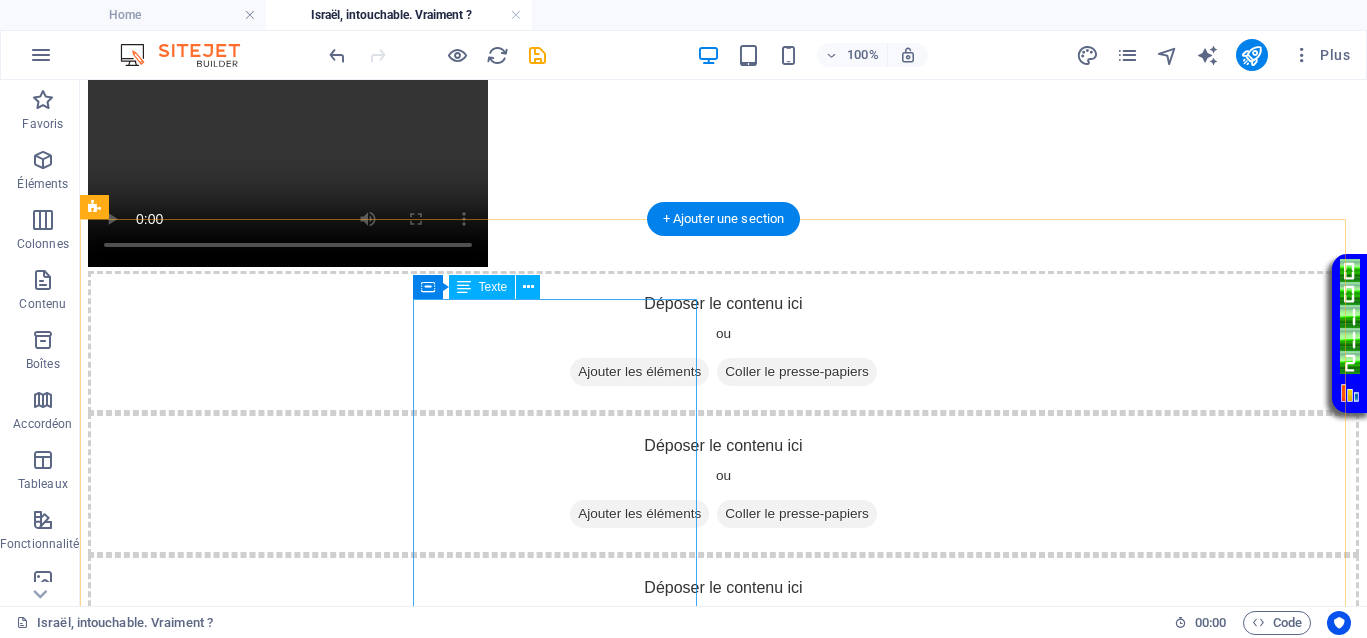 scroll, scrollTop: 1250, scrollLeft: 0, axis: vertical 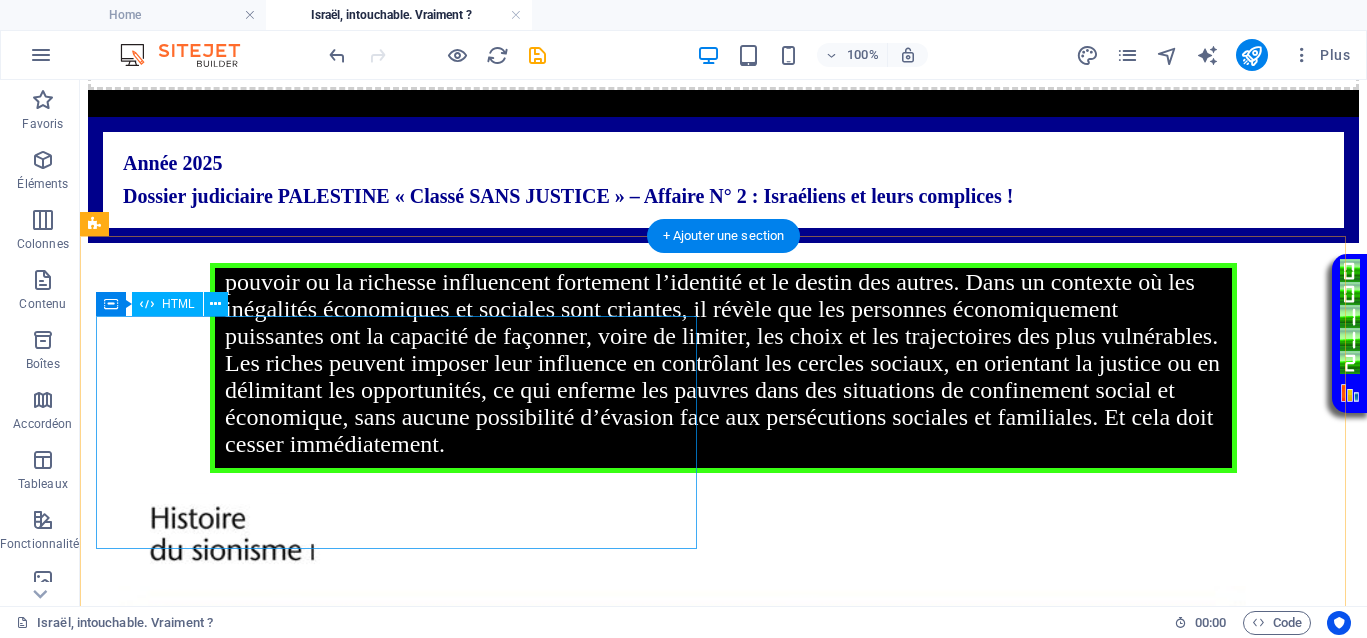 click on "Your browser does not support the video tag." at bounding box center [723, 715] 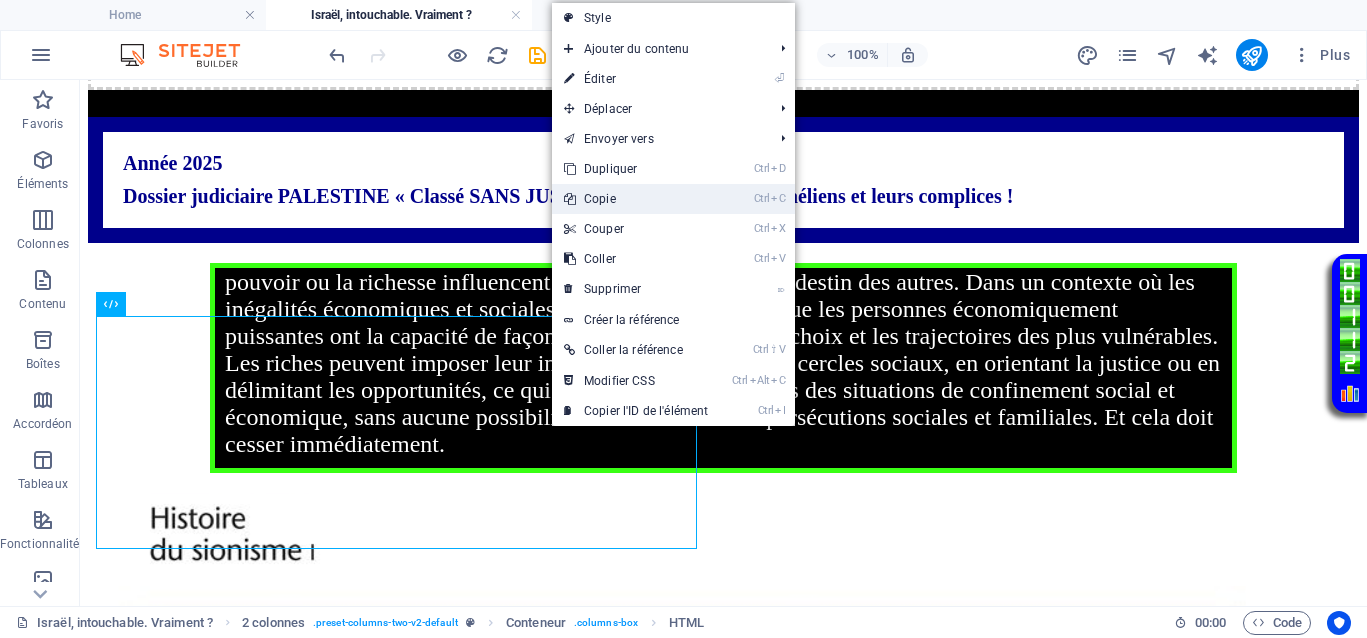click on "Ctrl C  Copie" at bounding box center [636, 199] 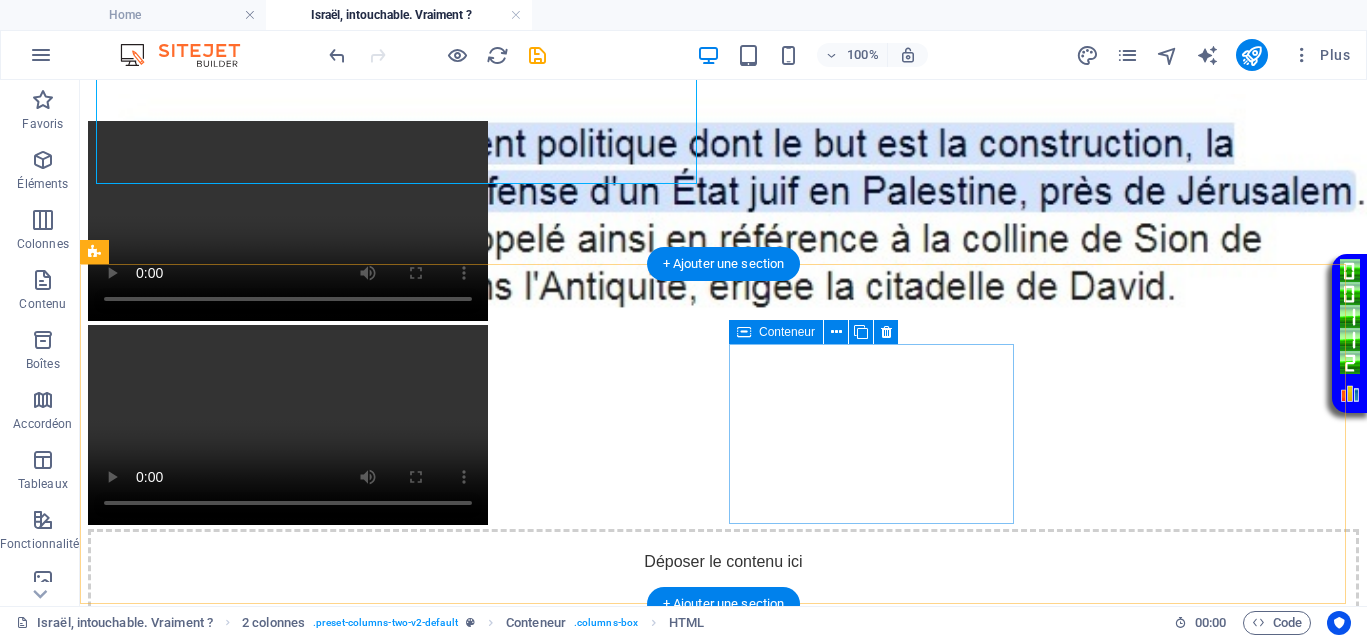 scroll, scrollTop: 1750, scrollLeft: 0, axis: vertical 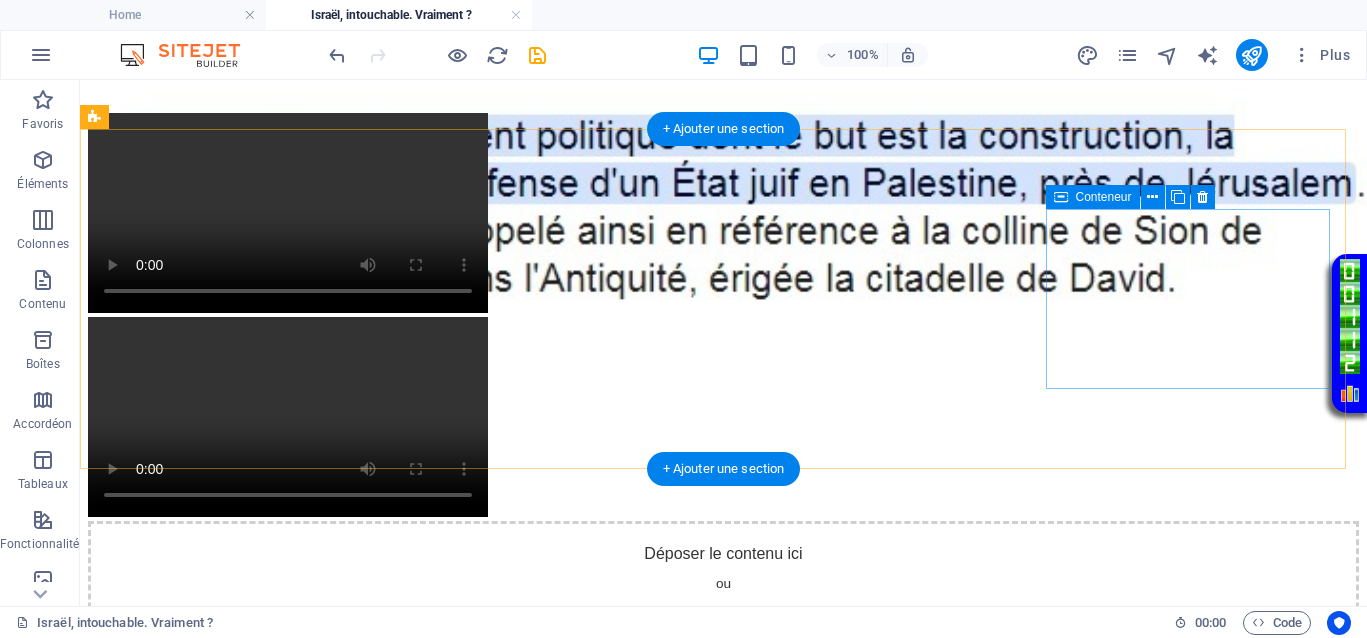 click on "Coller le presse-papiers" at bounding box center [797, 906] 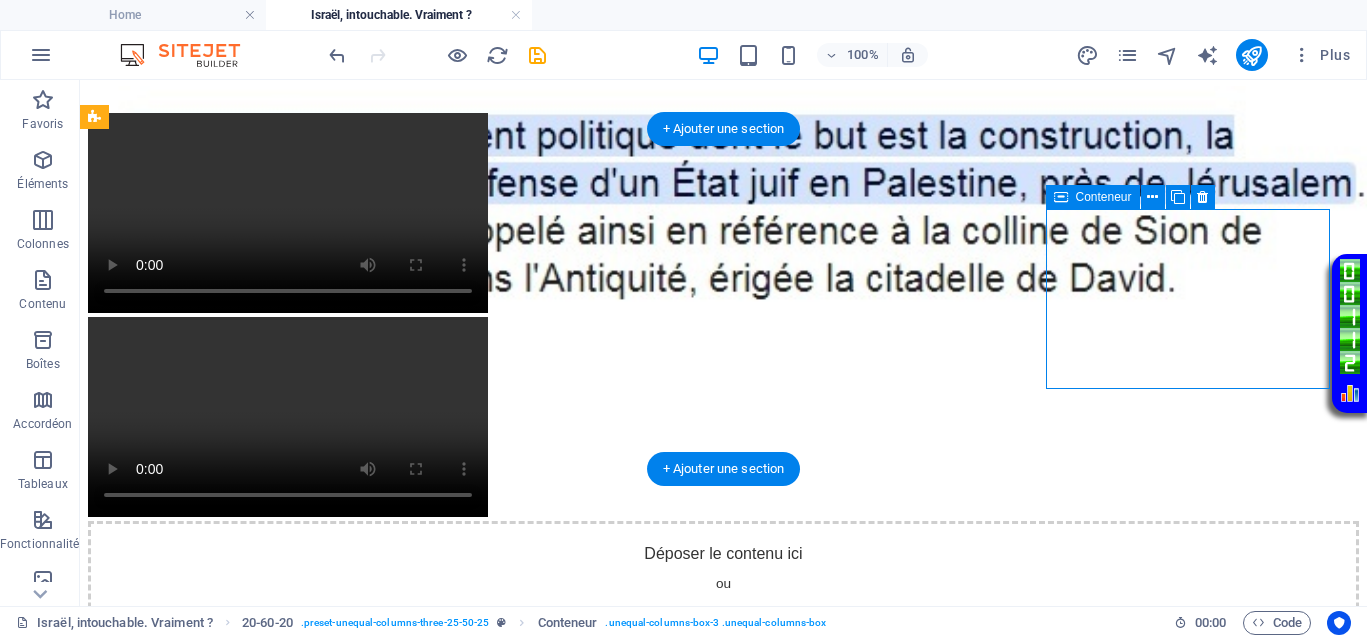 click on "Coller le presse-papiers" at bounding box center (797, 906) 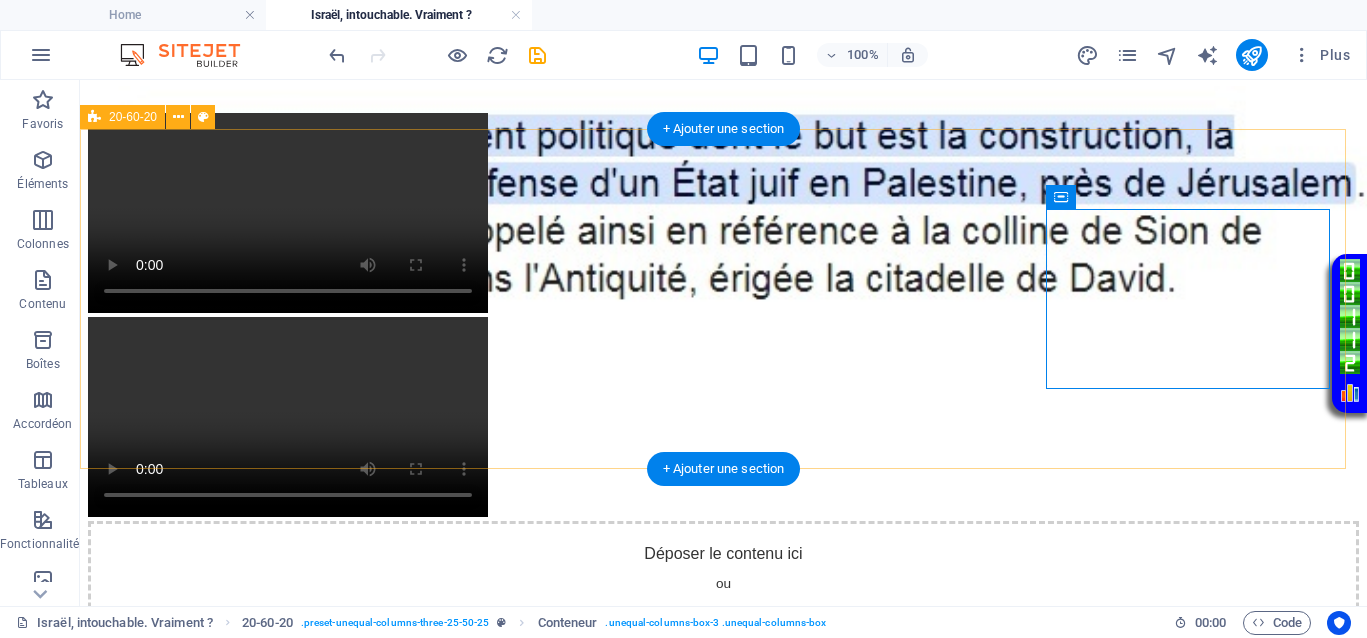 click on "Déposer le contenu ici ou  Ajouter les éléments  Coller le presse-papiers Déposer le contenu ici ou  Ajouter les éléments  Coller le presse-papiers Déposer le contenu ici ou  Ajouter les éléments  Coller le presse-papiers" at bounding box center (723, 734) 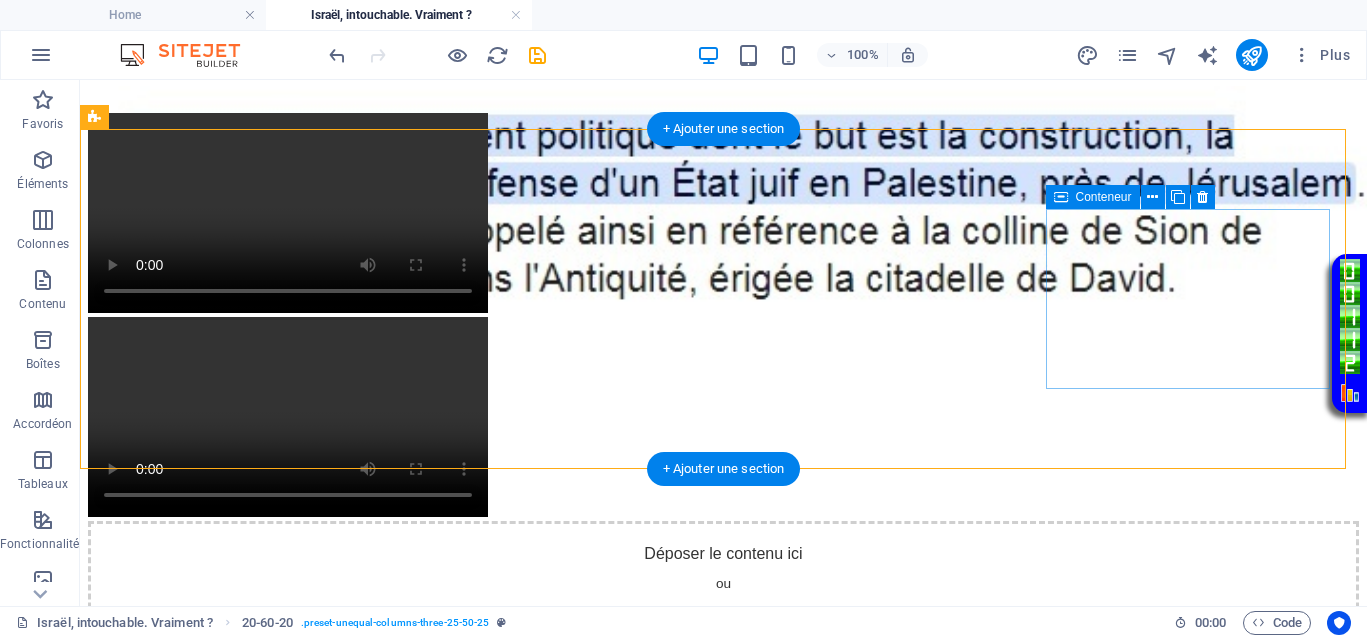click on "Coller le presse-papiers" at bounding box center [797, 906] 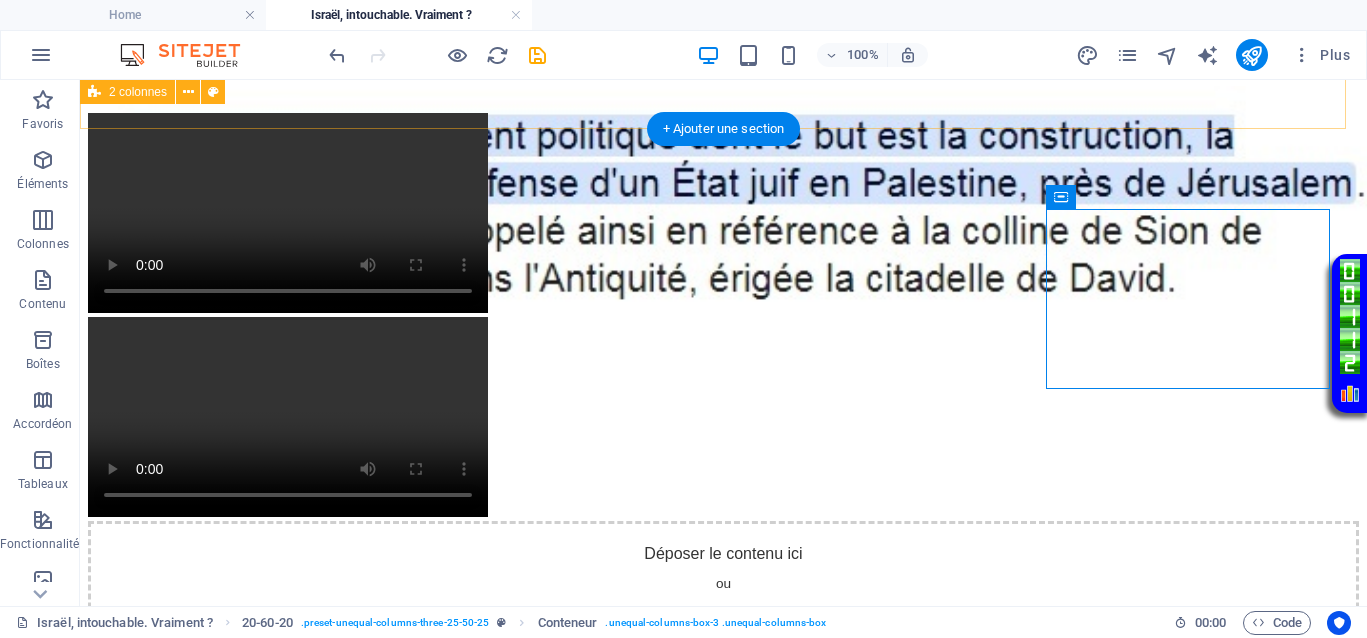 click on "Your browser does not support the video tag.
Your browser does not support the video tag." at bounding box center (723, 317) 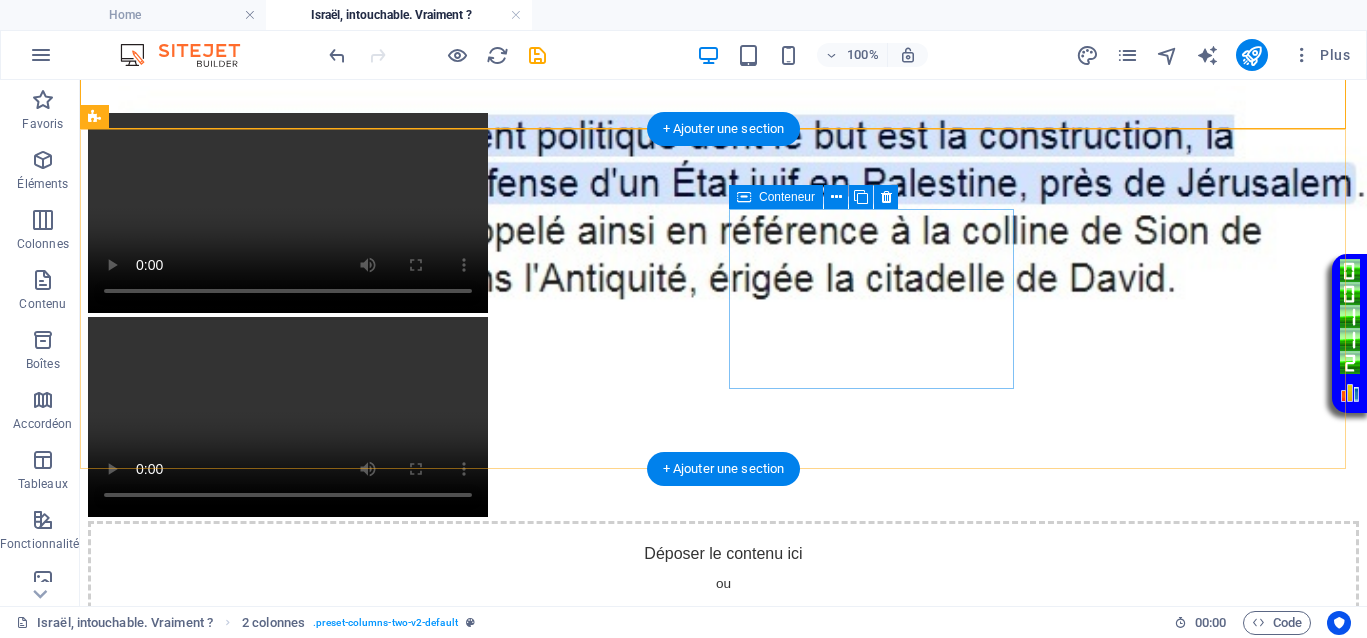 click on "Coller le presse-papiers" at bounding box center [797, 764] 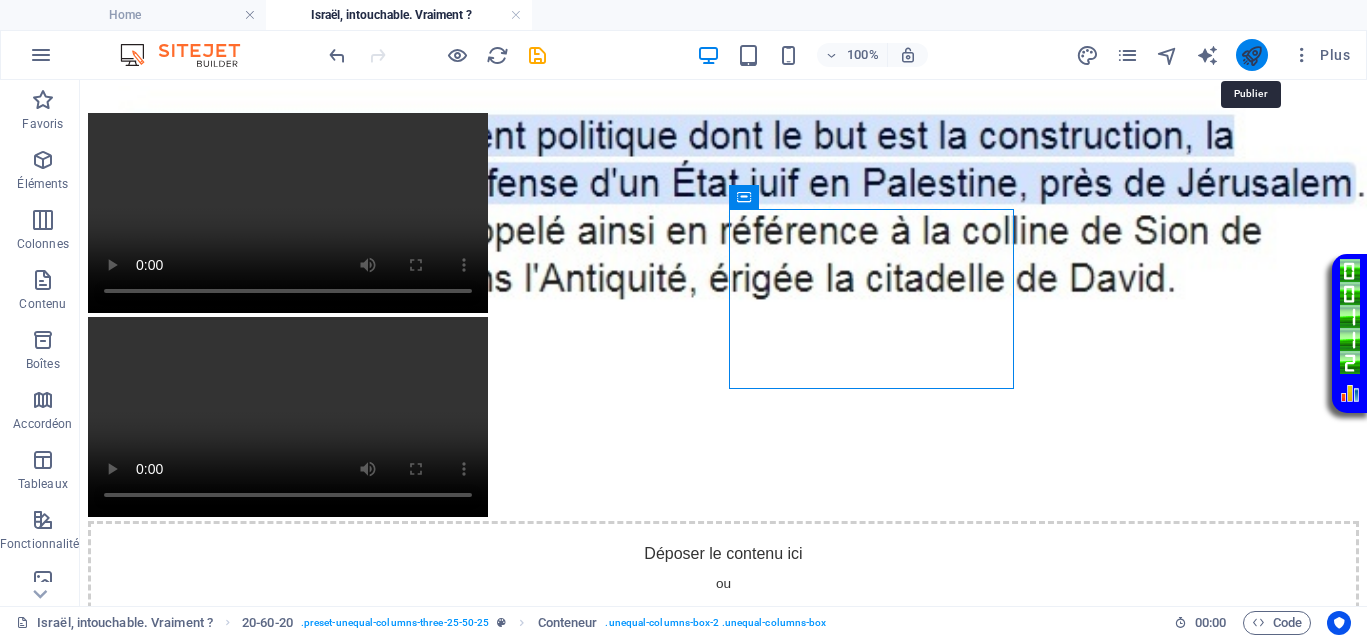 click at bounding box center [1251, 55] 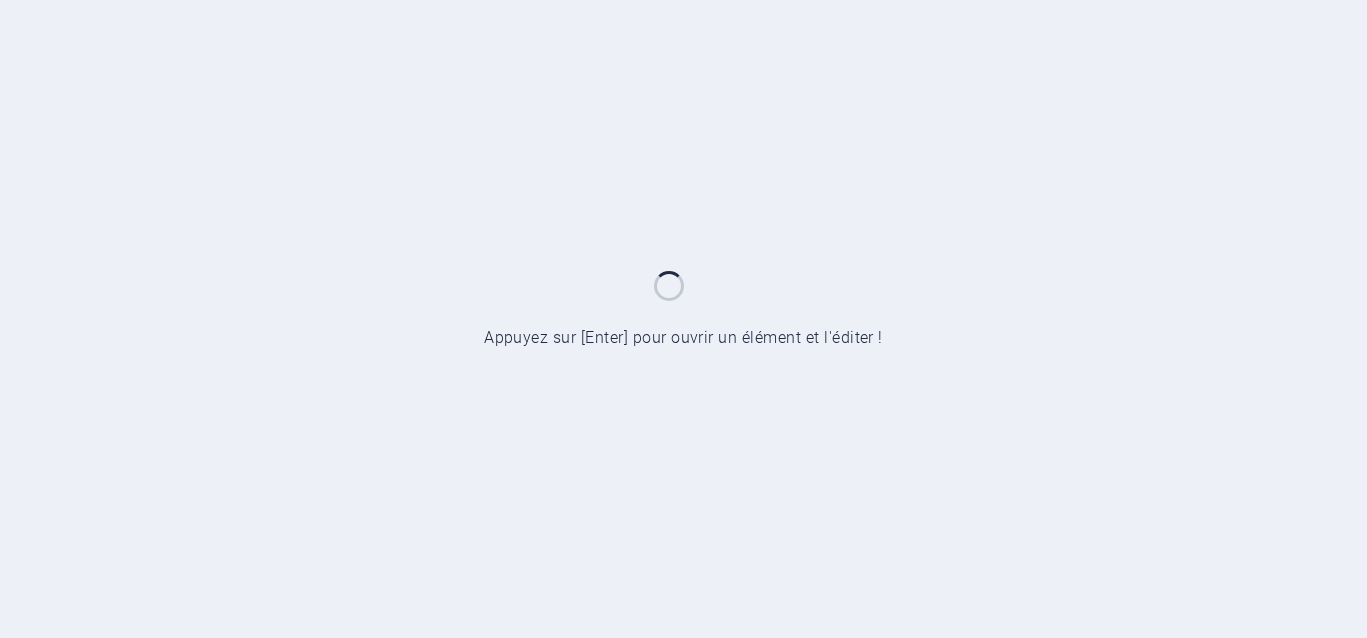 scroll, scrollTop: 0, scrollLeft: 0, axis: both 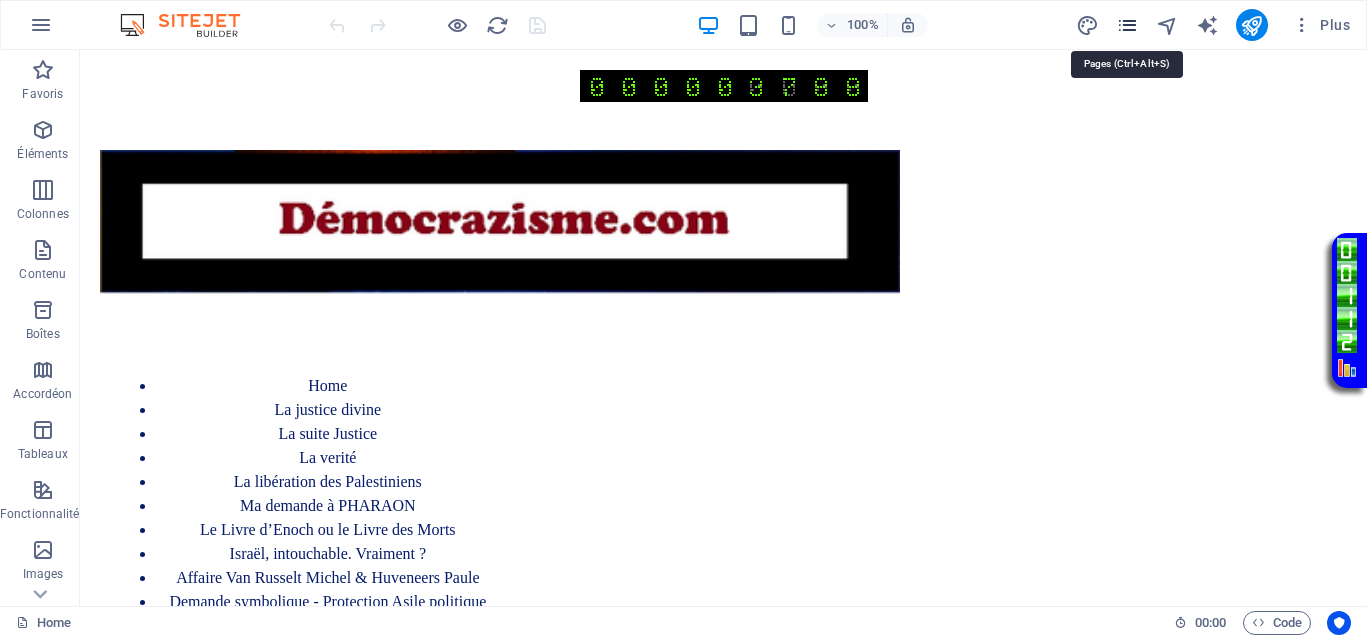 click at bounding box center [1127, 25] 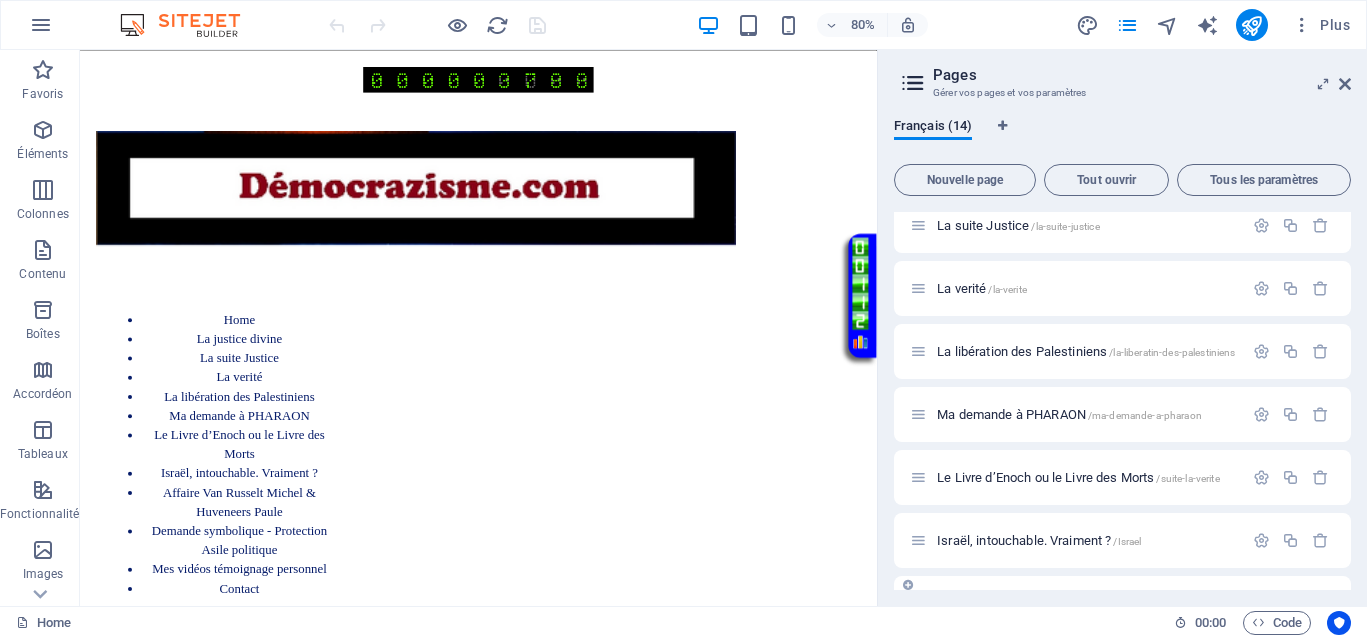 scroll, scrollTop: 250, scrollLeft: 0, axis: vertical 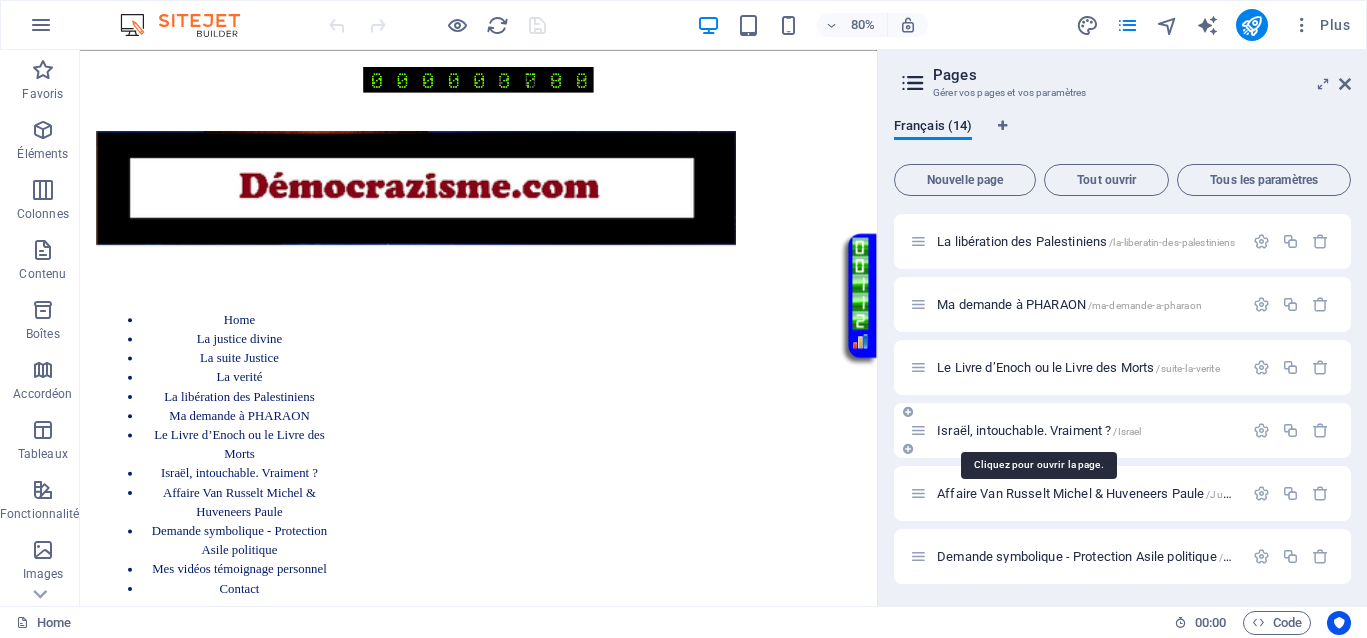 click on "Israël, intouchable. Vraiment ? /Israel" at bounding box center (1039, 430) 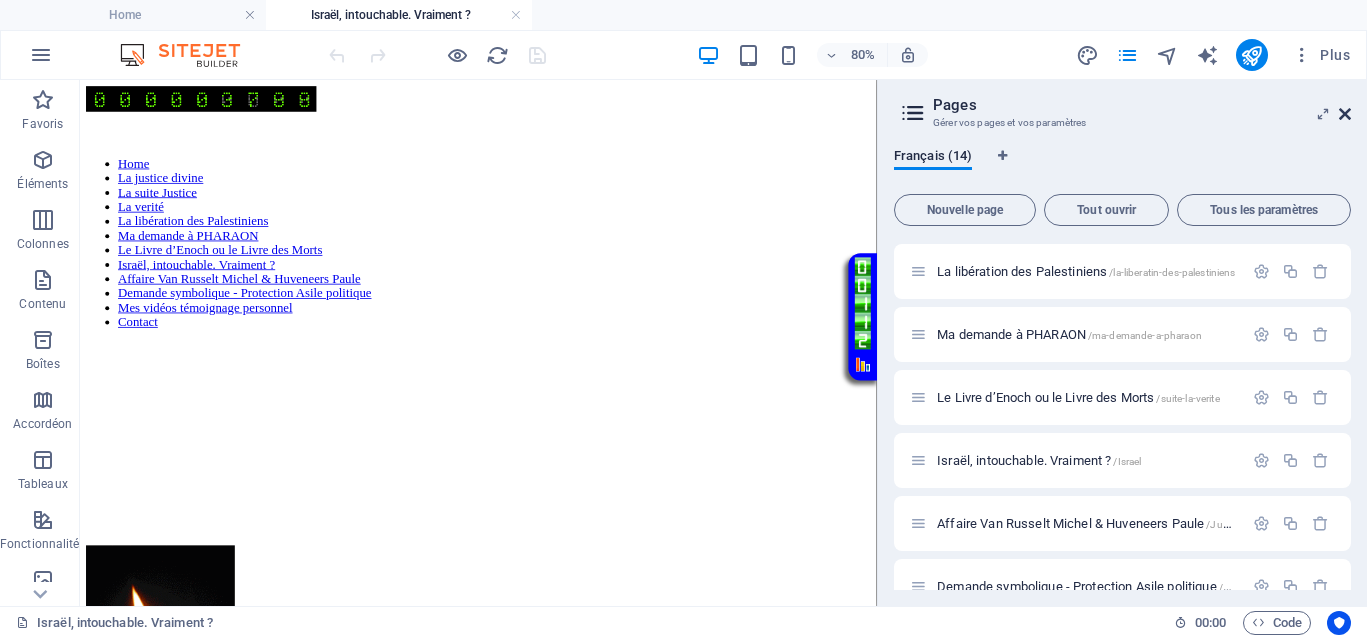 scroll, scrollTop: 0, scrollLeft: 0, axis: both 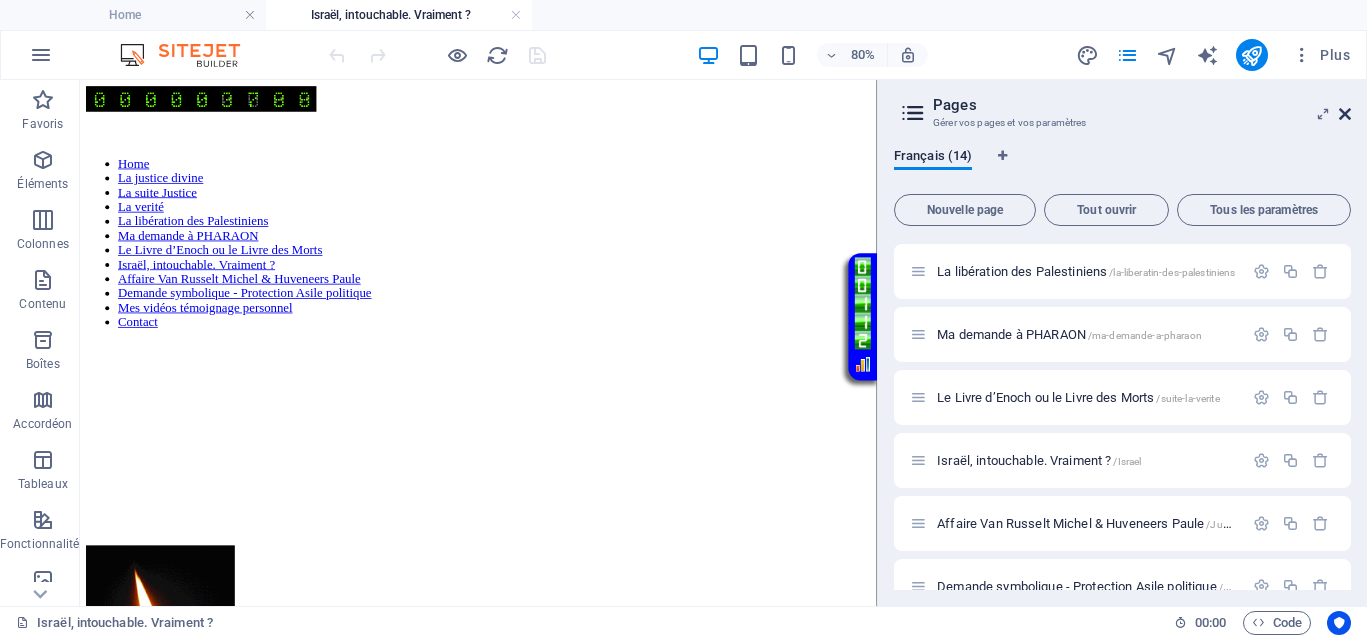 drag, startPoint x: 1350, startPoint y: 113, endPoint x: 1049, endPoint y: 147, distance: 302.91418 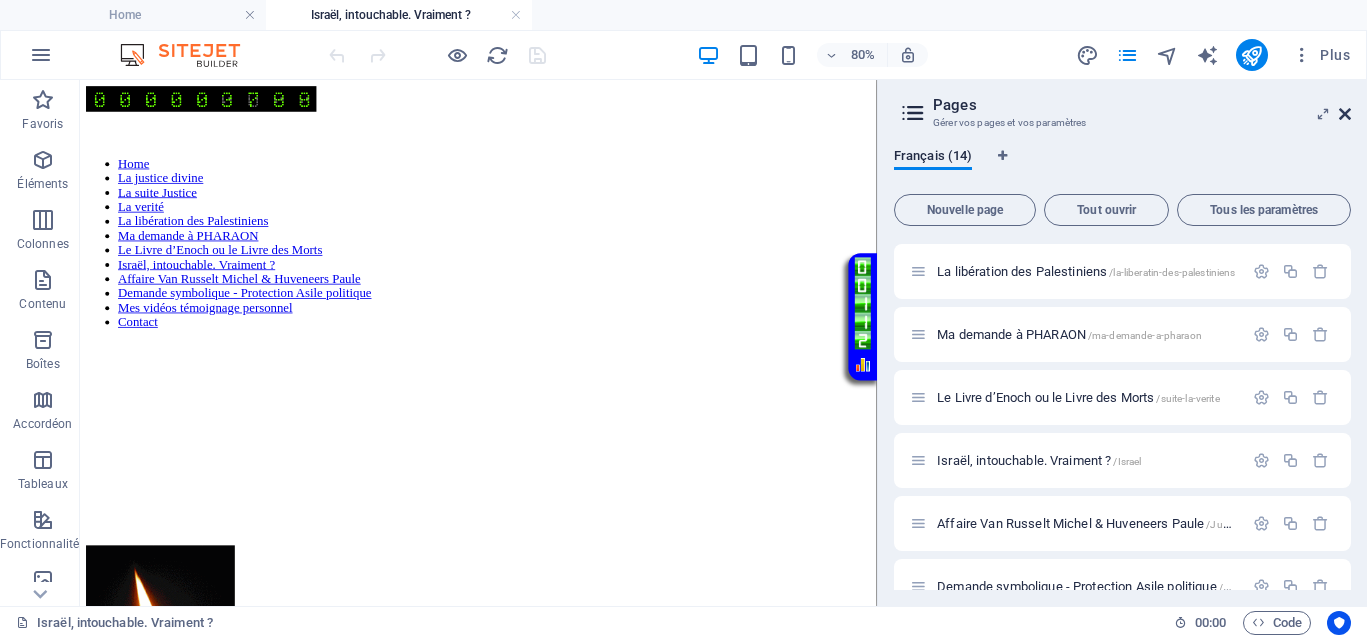 click at bounding box center [1345, 114] 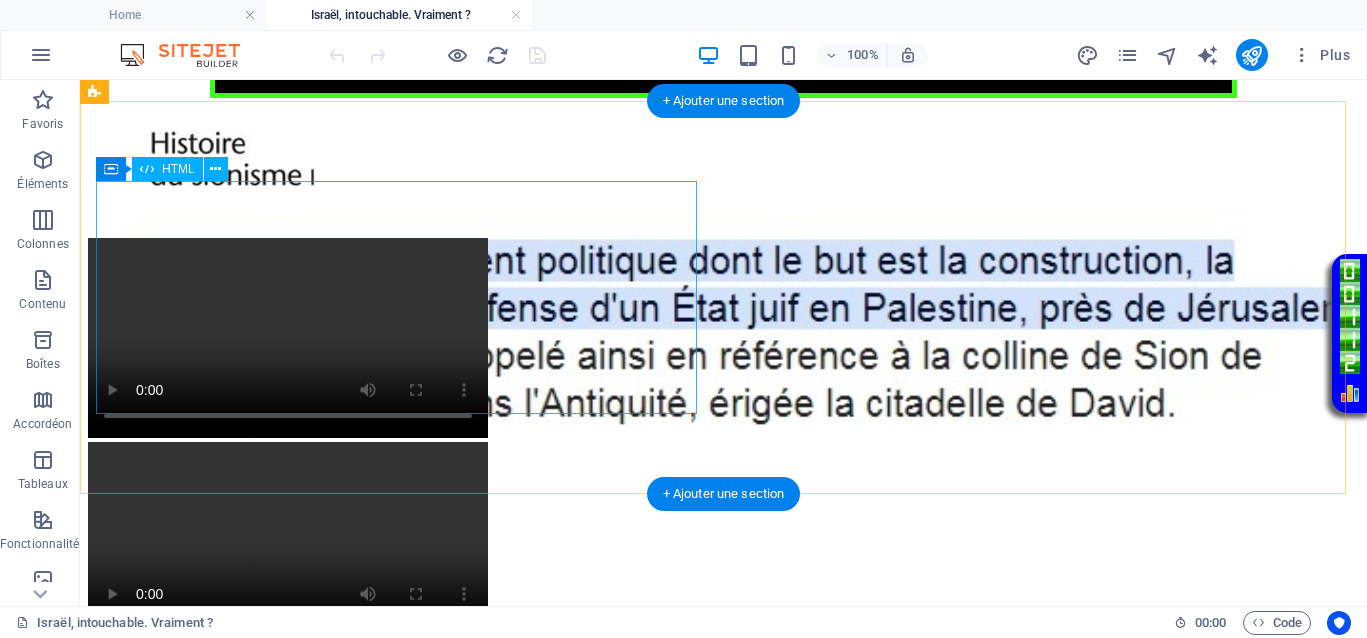 scroll, scrollTop: 1250, scrollLeft: 0, axis: vertical 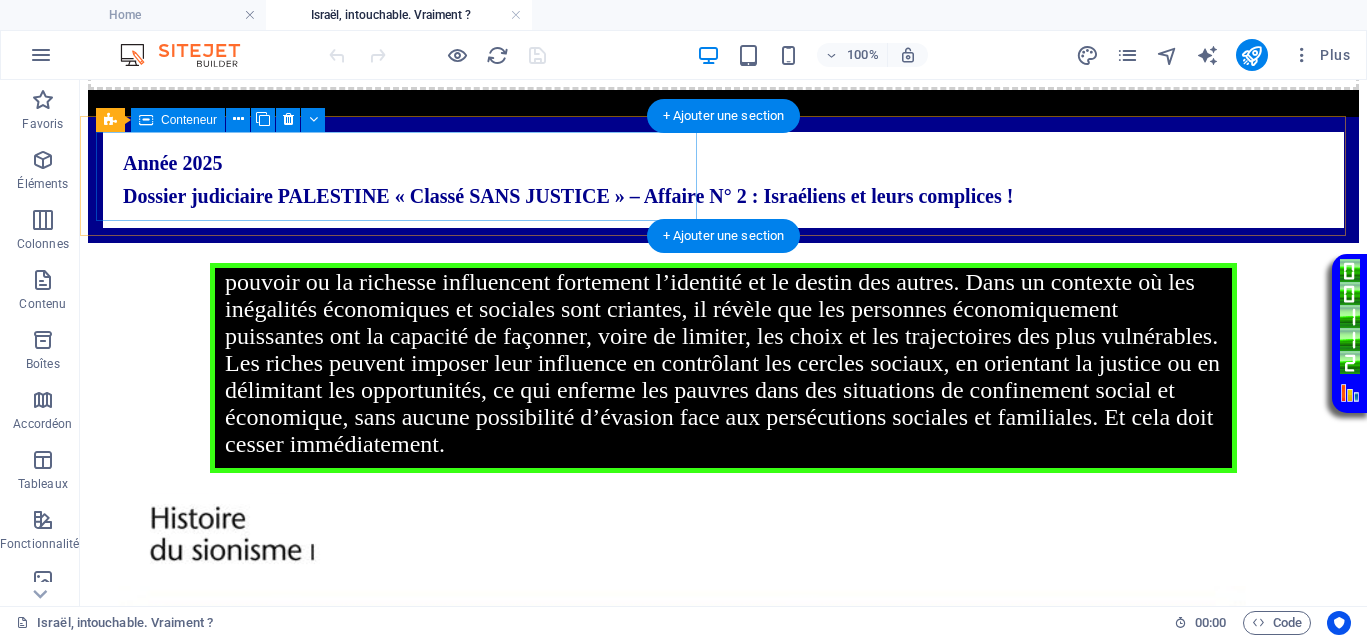 click at bounding box center [723, 539] 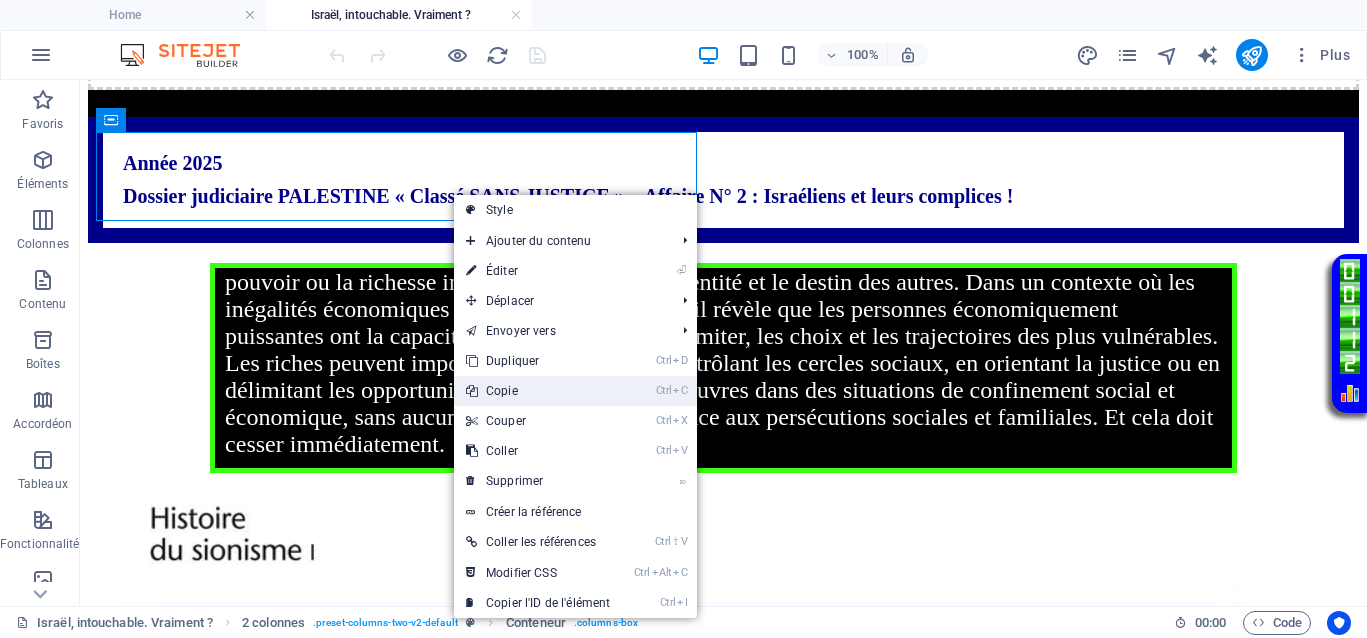 click on "Ctrl C  Copie" at bounding box center (538, 391) 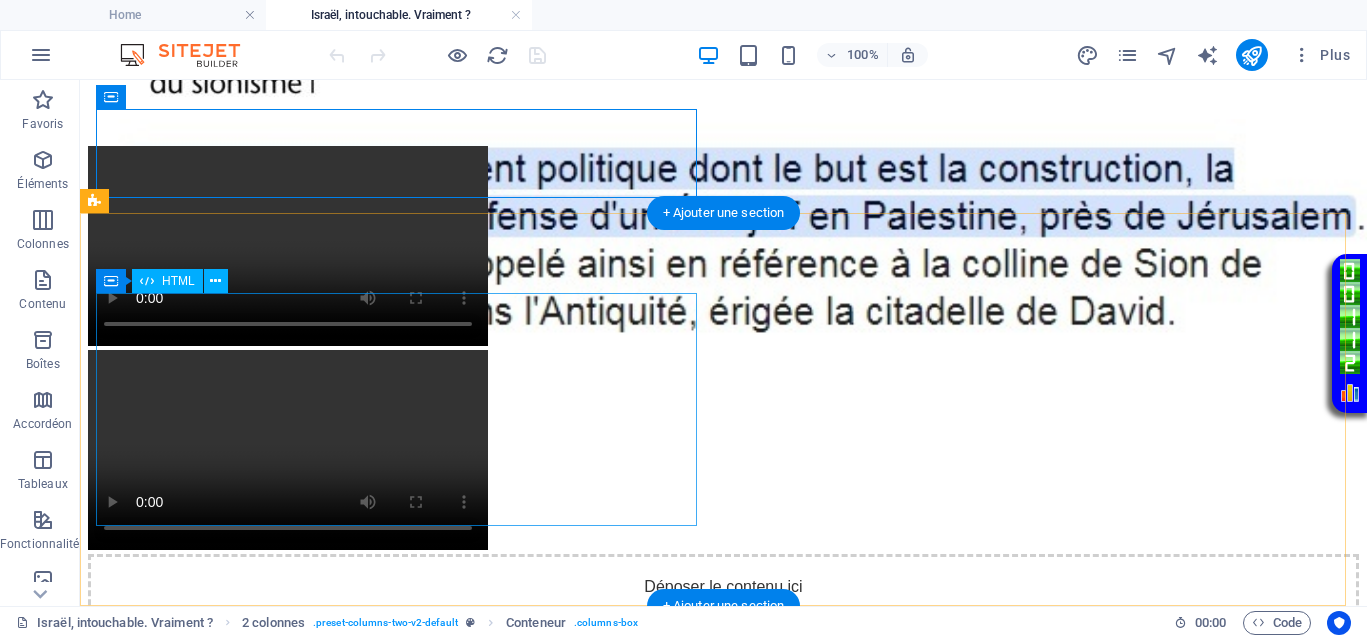 scroll, scrollTop: 1750, scrollLeft: 0, axis: vertical 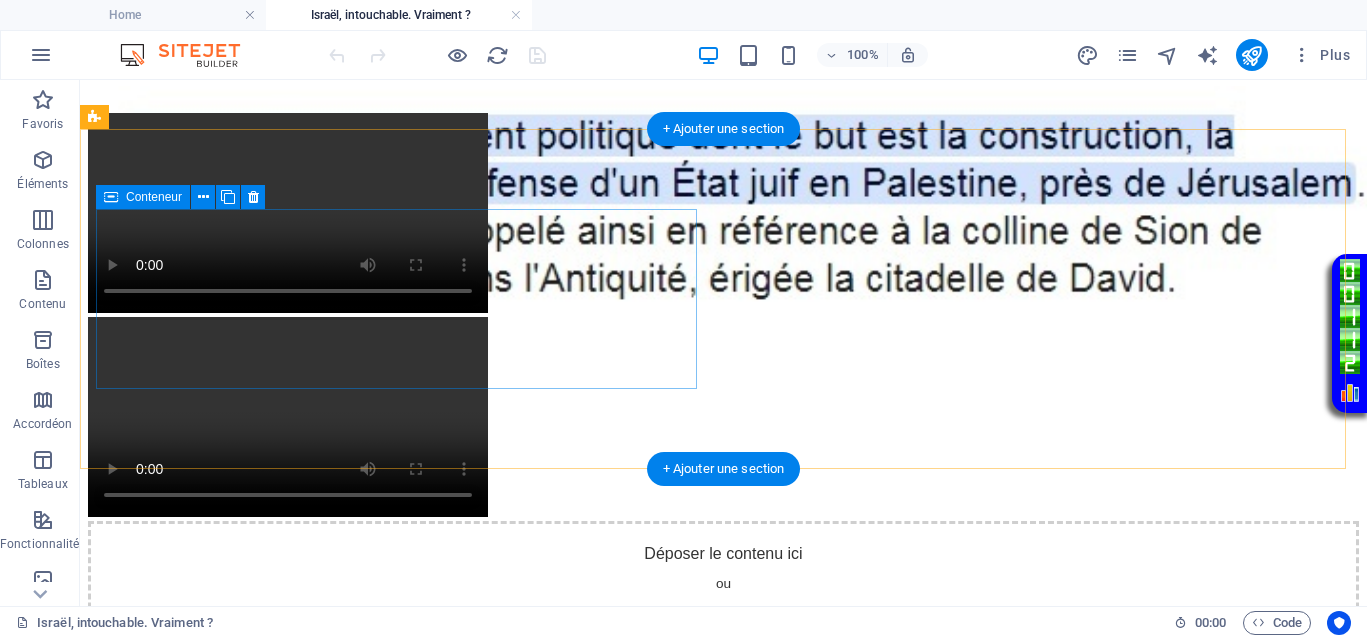 click on "Coller le presse-papiers" at bounding box center [797, 622] 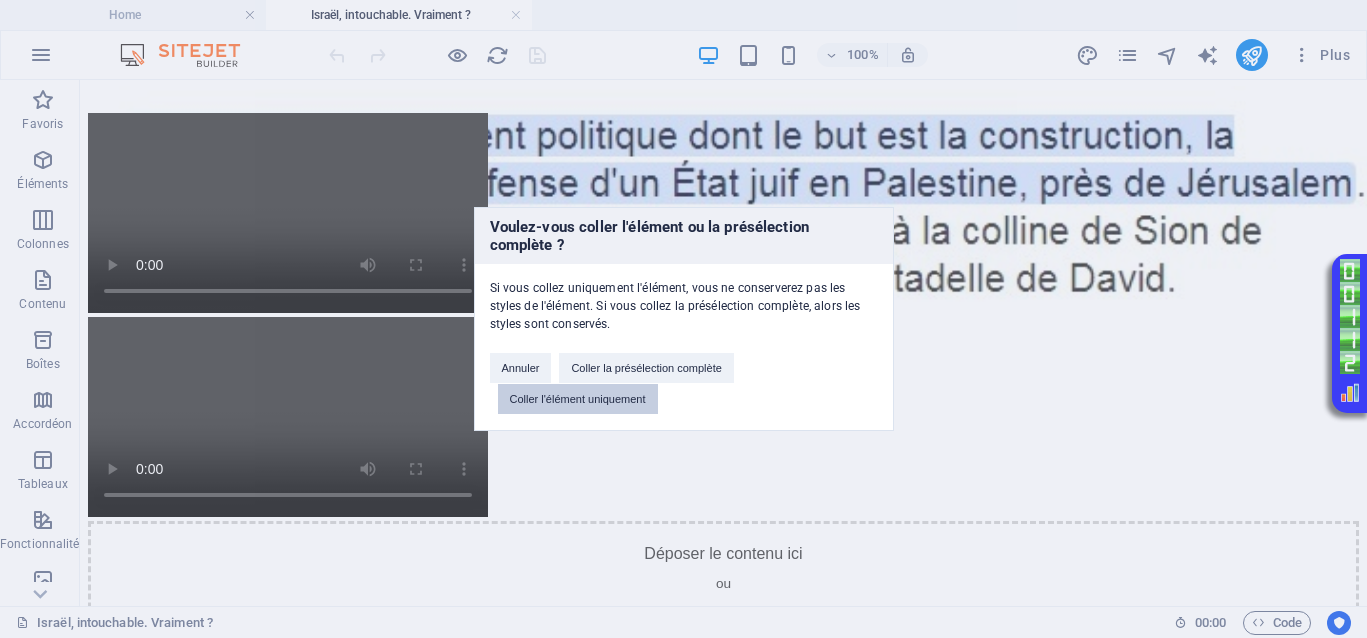 drag, startPoint x: 557, startPoint y: 396, endPoint x: 476, endPoint y: 316, distance: 113.84639 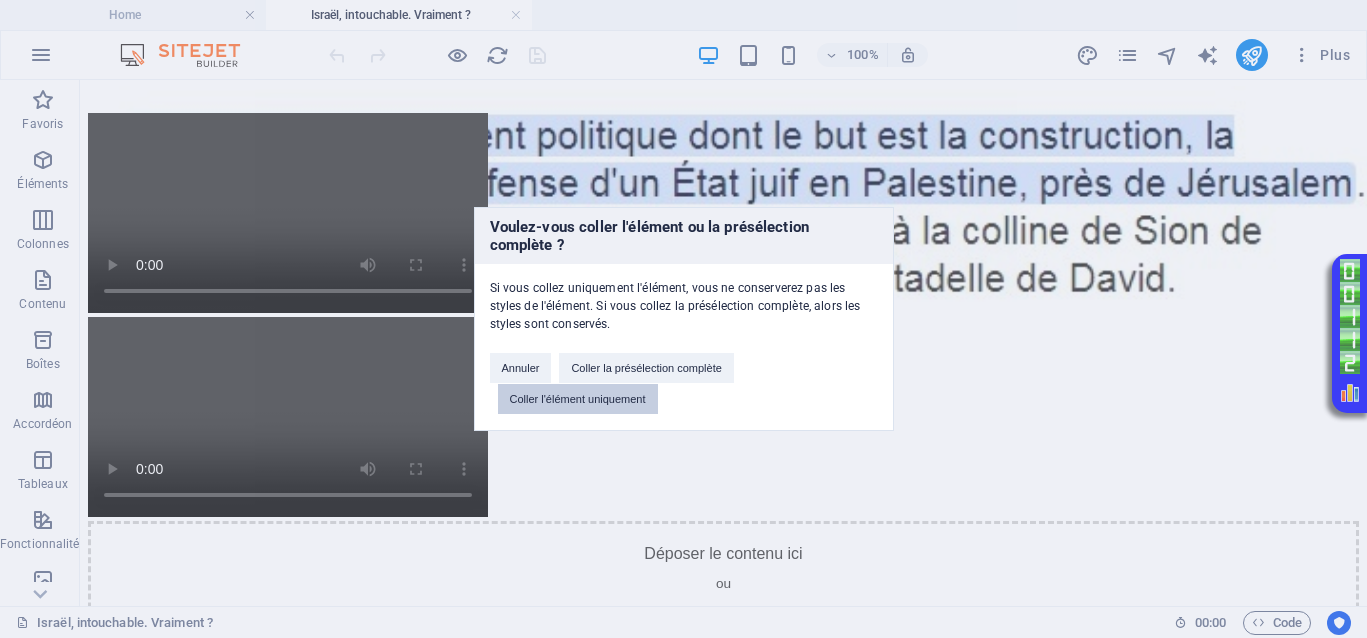 click on "Coller l'élément uniquement" at bounding box center (578, 399) 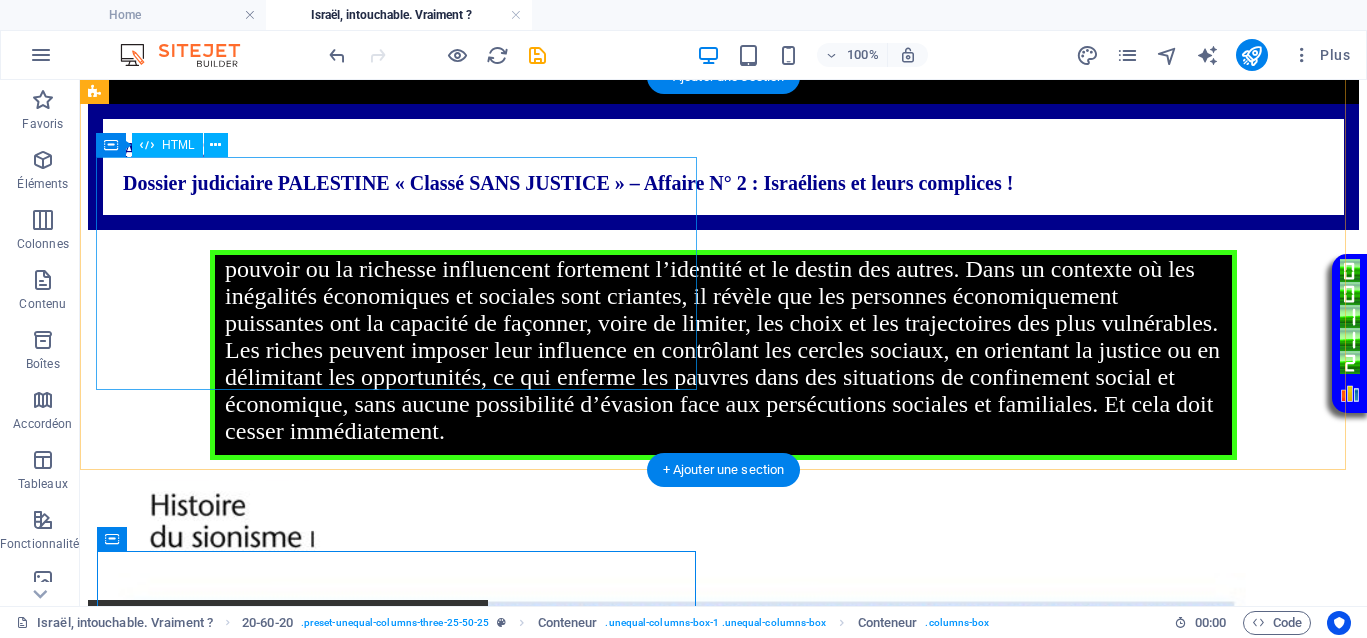 scroll, scrollTop: 1250, scrollLeft: 0, axis: vertical 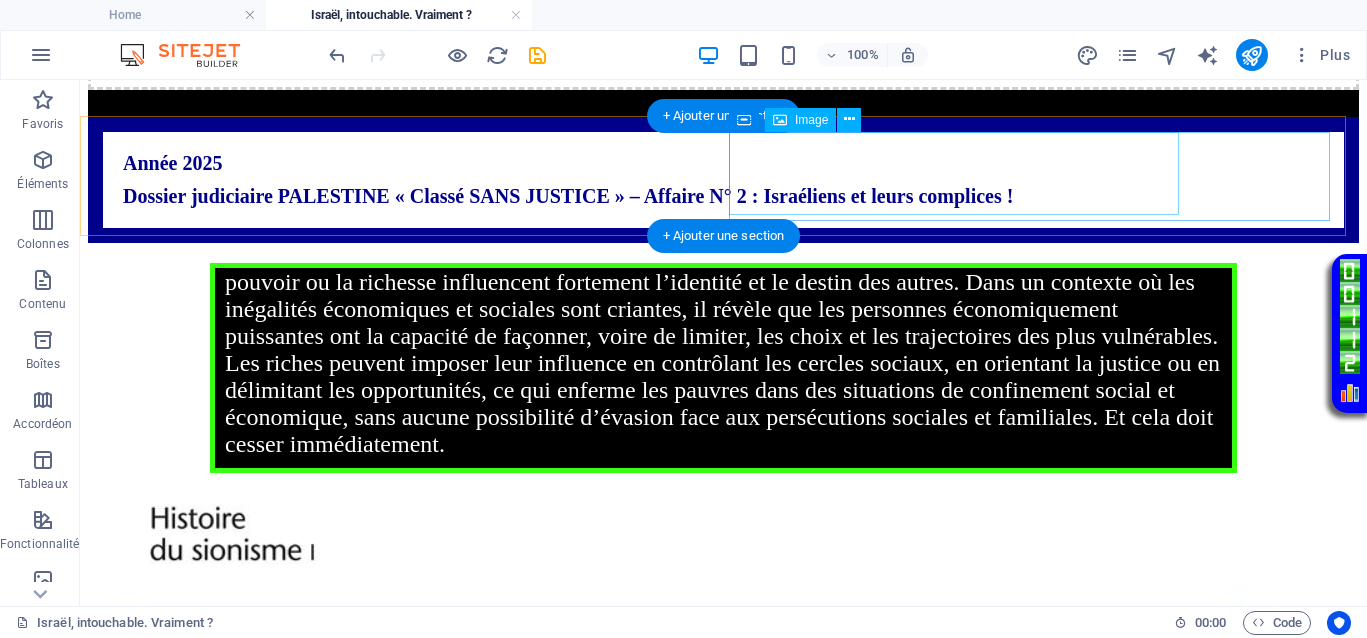 click at bounding box center [723, 707] 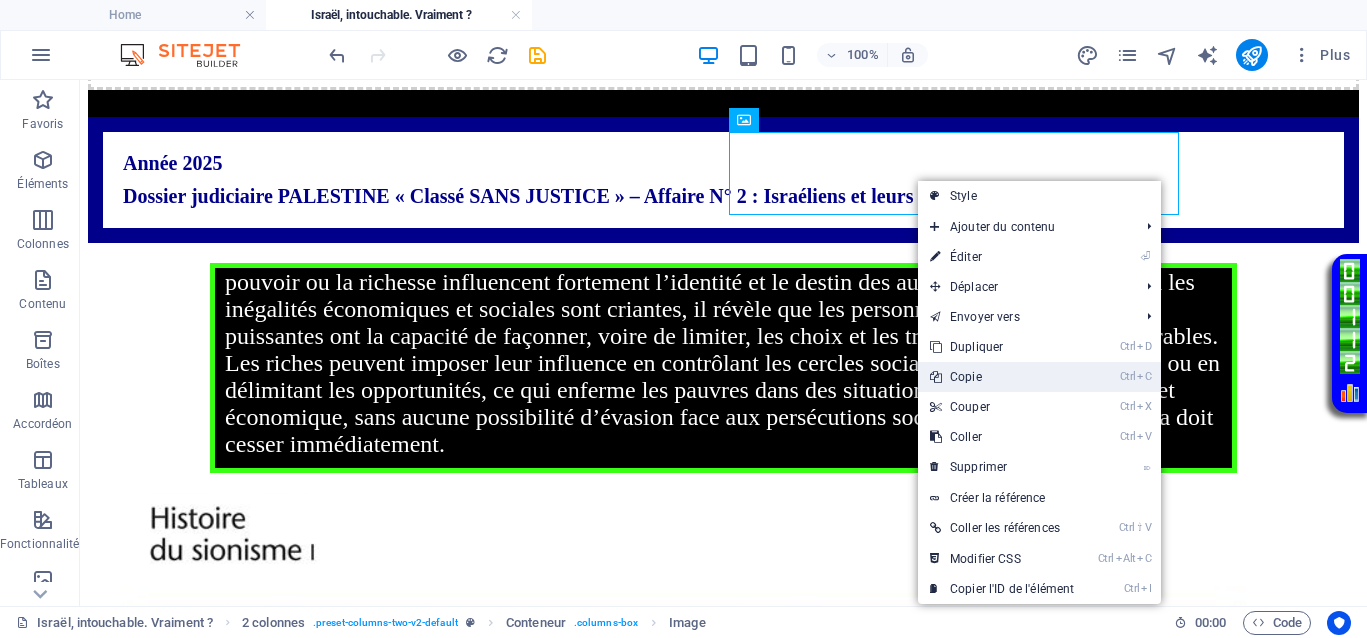 click on "Ctrl C  Copie" at bounding box center (1002, 377) 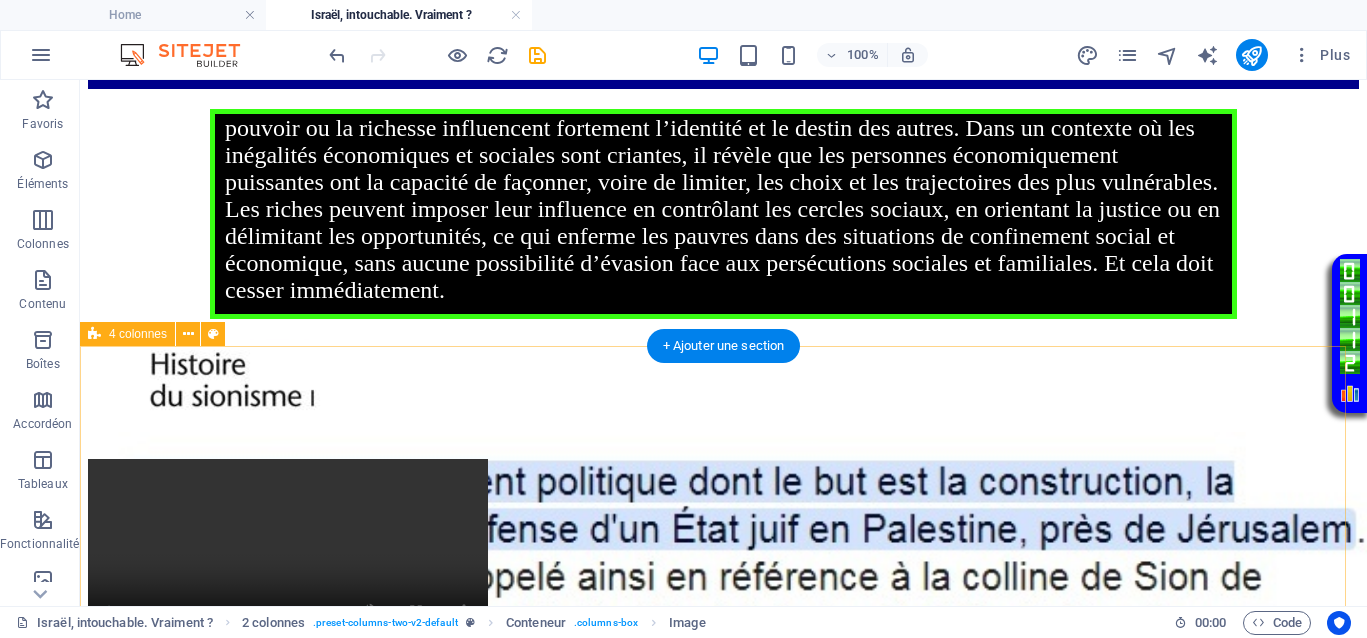 scroll, scrollTop: 1875, scrollLeft: 0, axis: vertical 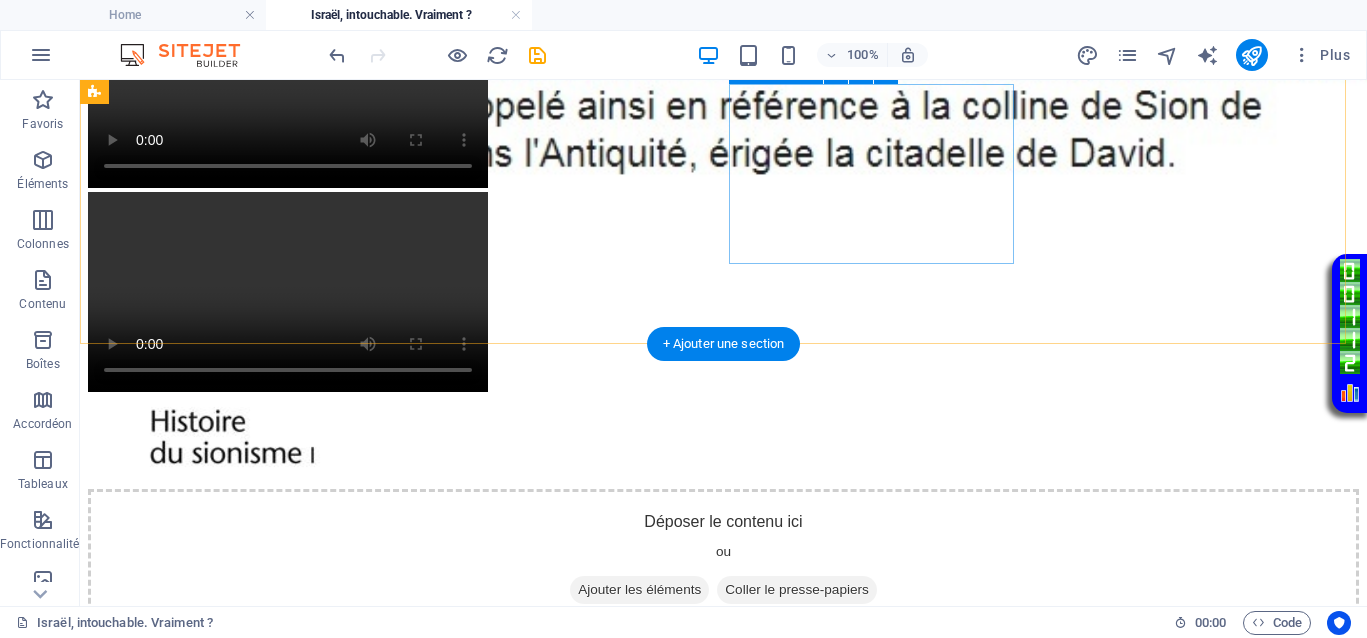 click on "Coller le presse-papiers" at bounding box center (797, 590) 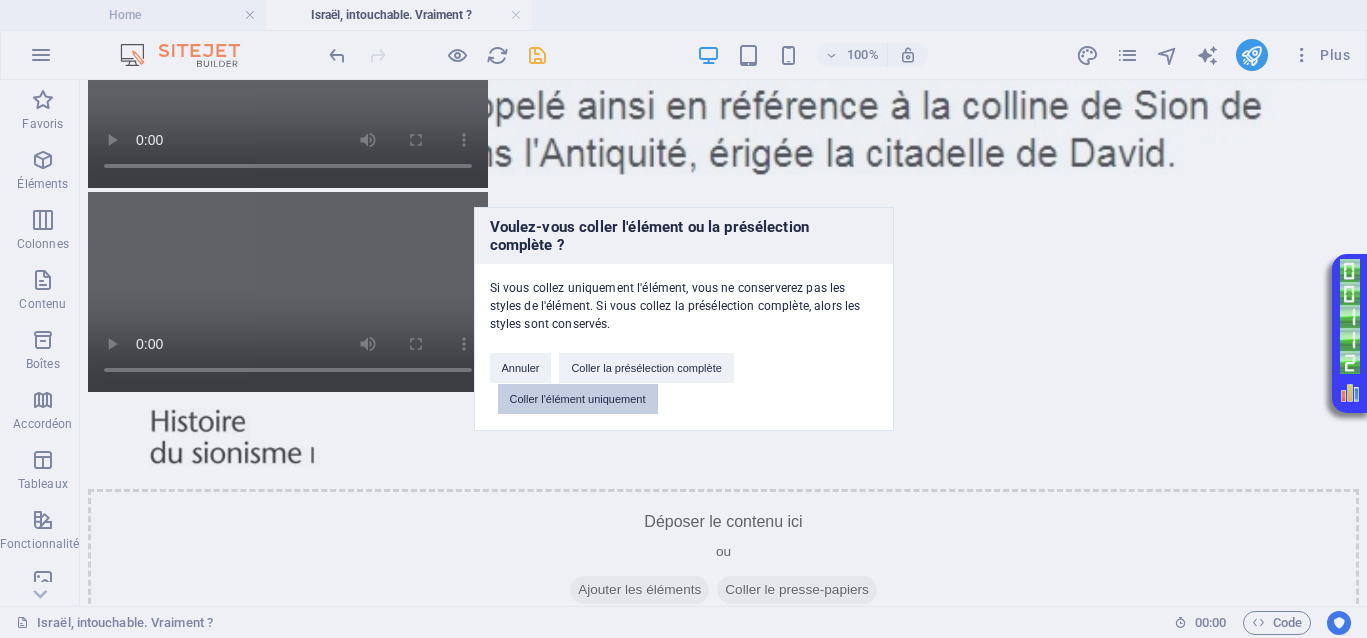 click on "Coller l'élément uniquement" at bounding box center (578, 399) 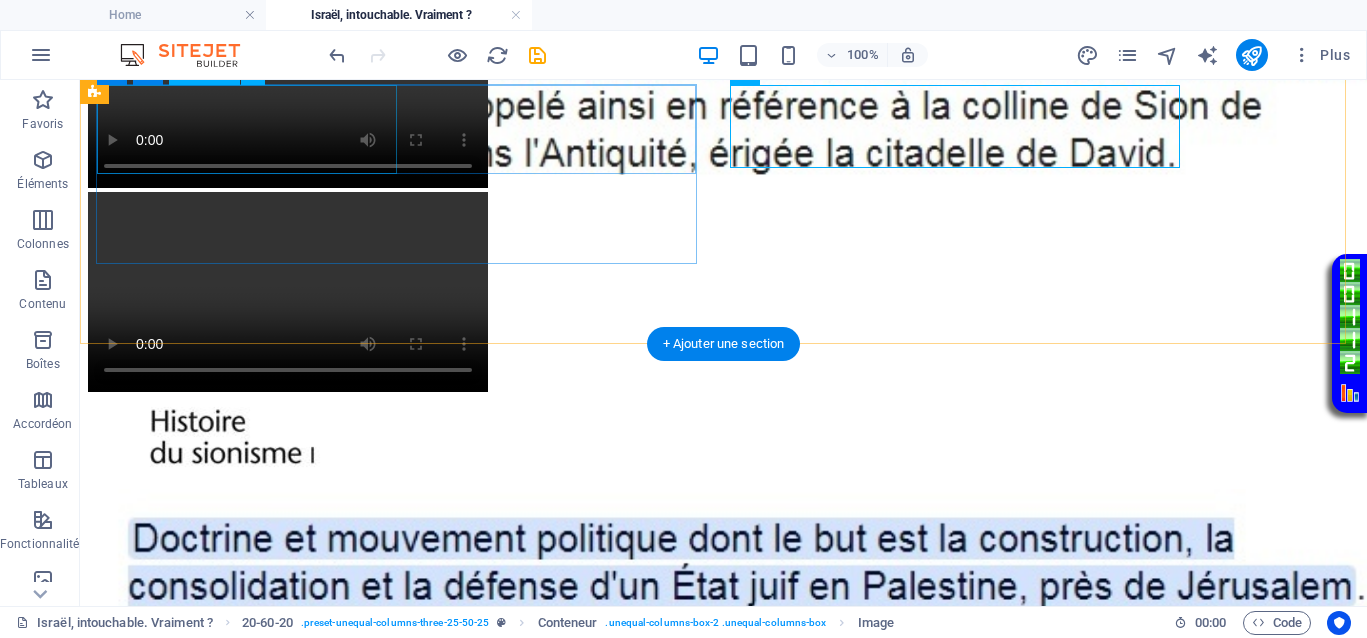 click at bounding box center [723, 442] 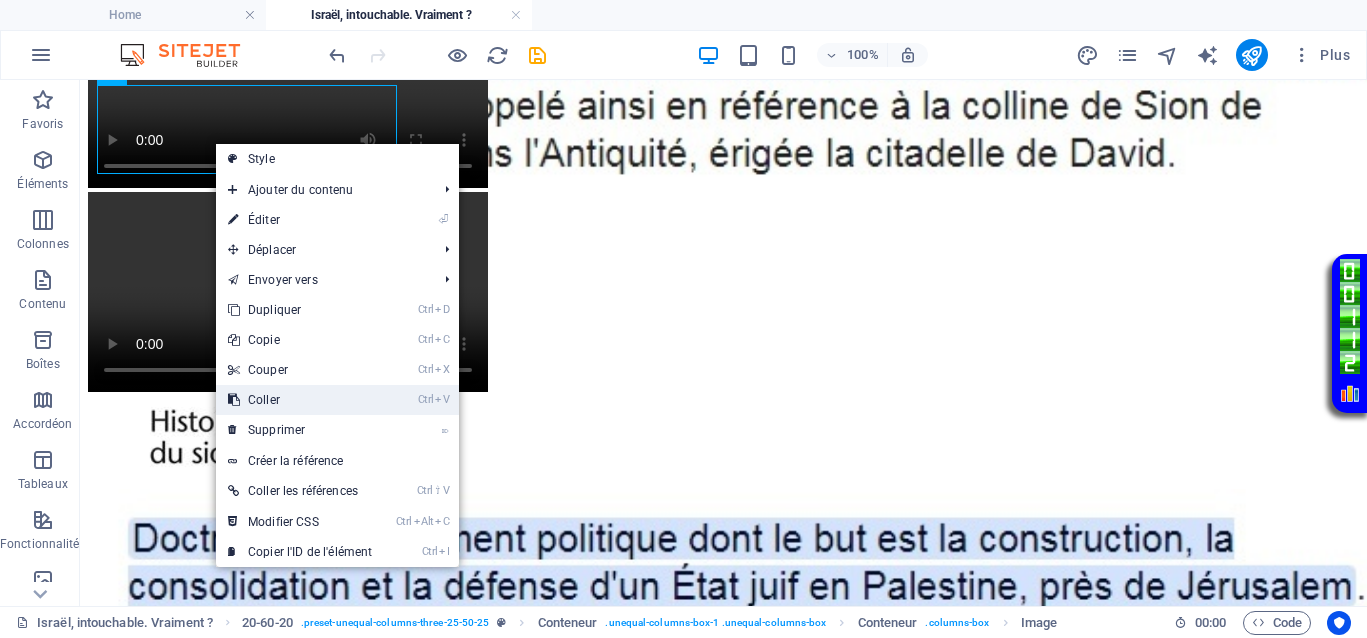 click on "Ctrl V  Coller" at bounding box center [300, 400] 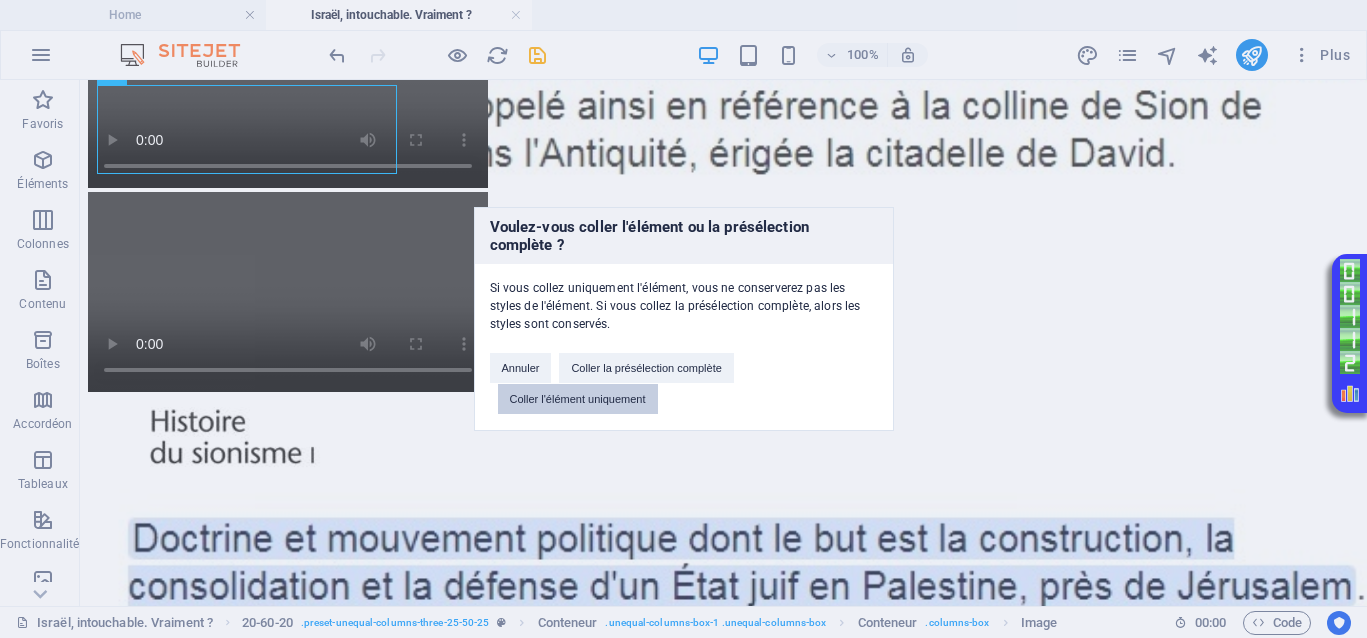 click on "Coller l'élément uniquement" at bounding box center (578, 399) 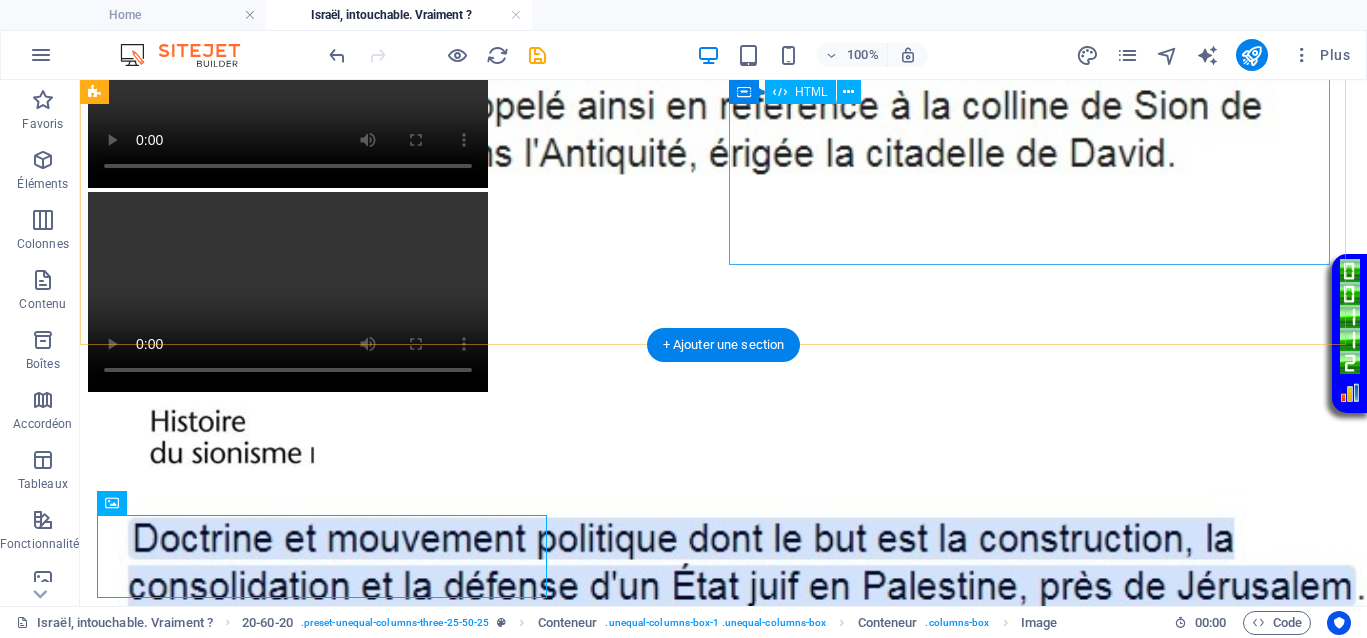 scroll, scrollTop: 1500, scrollLeft: 0, axis: vertical 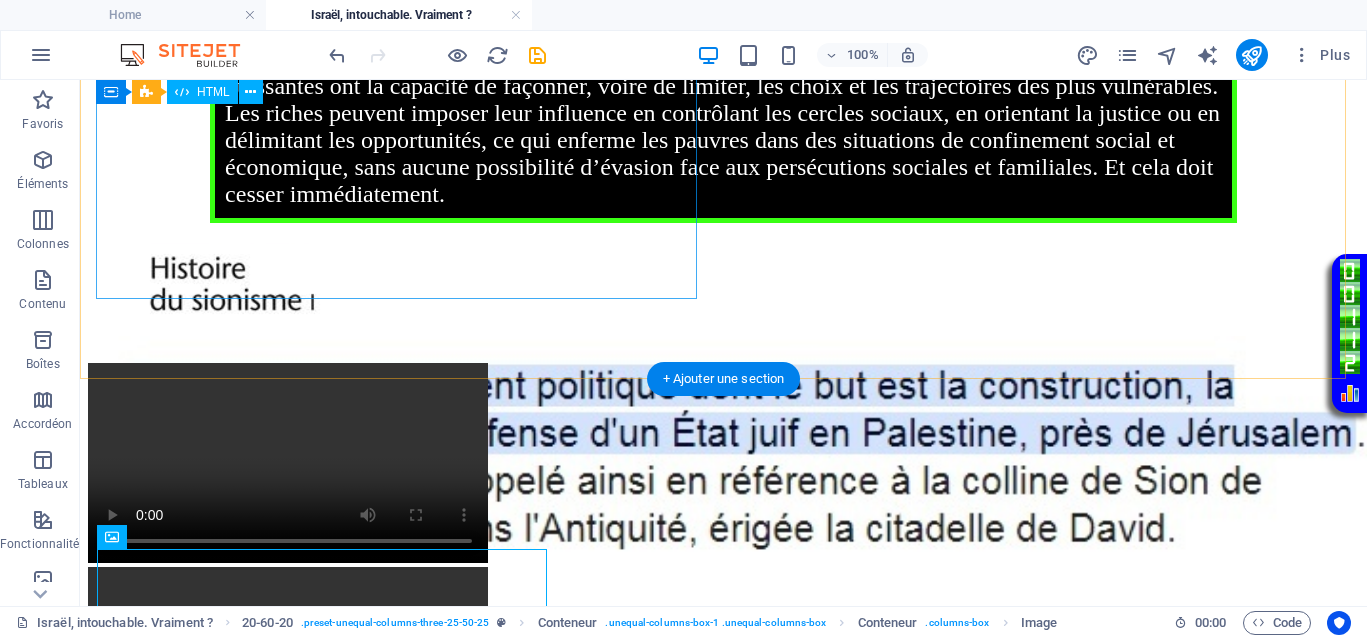 click on "Your browser does not support the video tag." at bounding box center [723, 465] 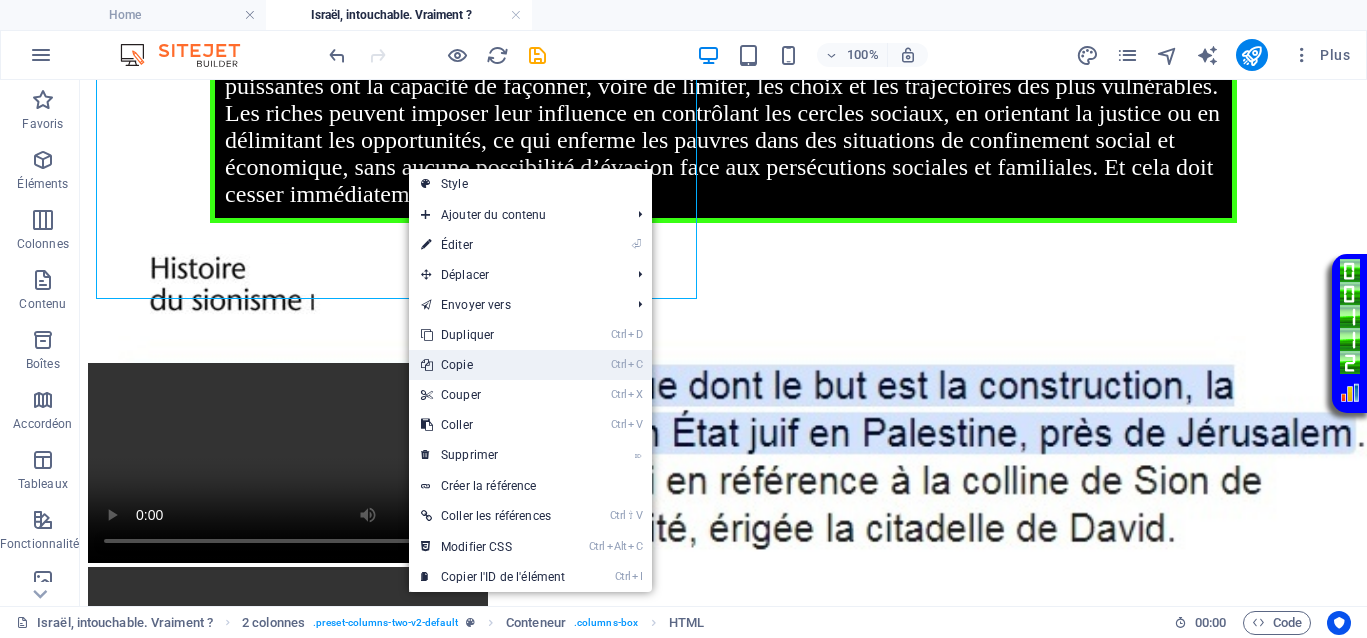 drag, startPoint x: 484, startPoint y: 365, endPoint x: 556, endPoint y: 315, distance: 87.658424 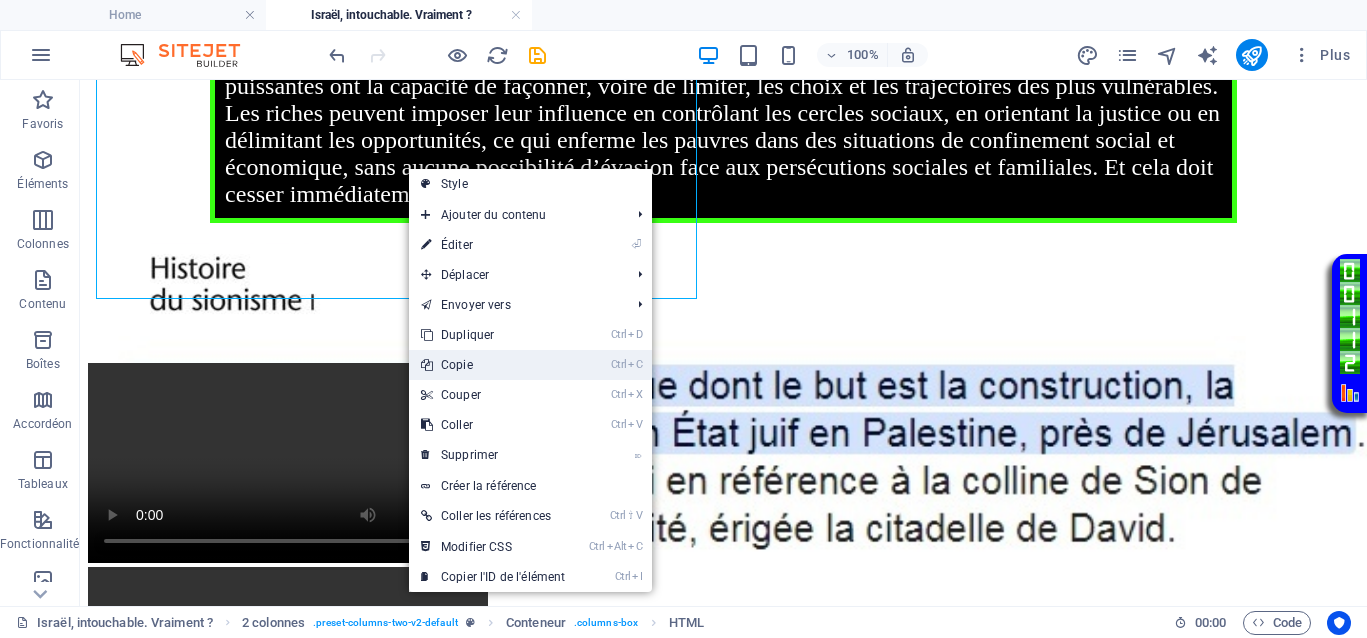 click on "Ctrl C  Copie" at bounding box center [493, 365] 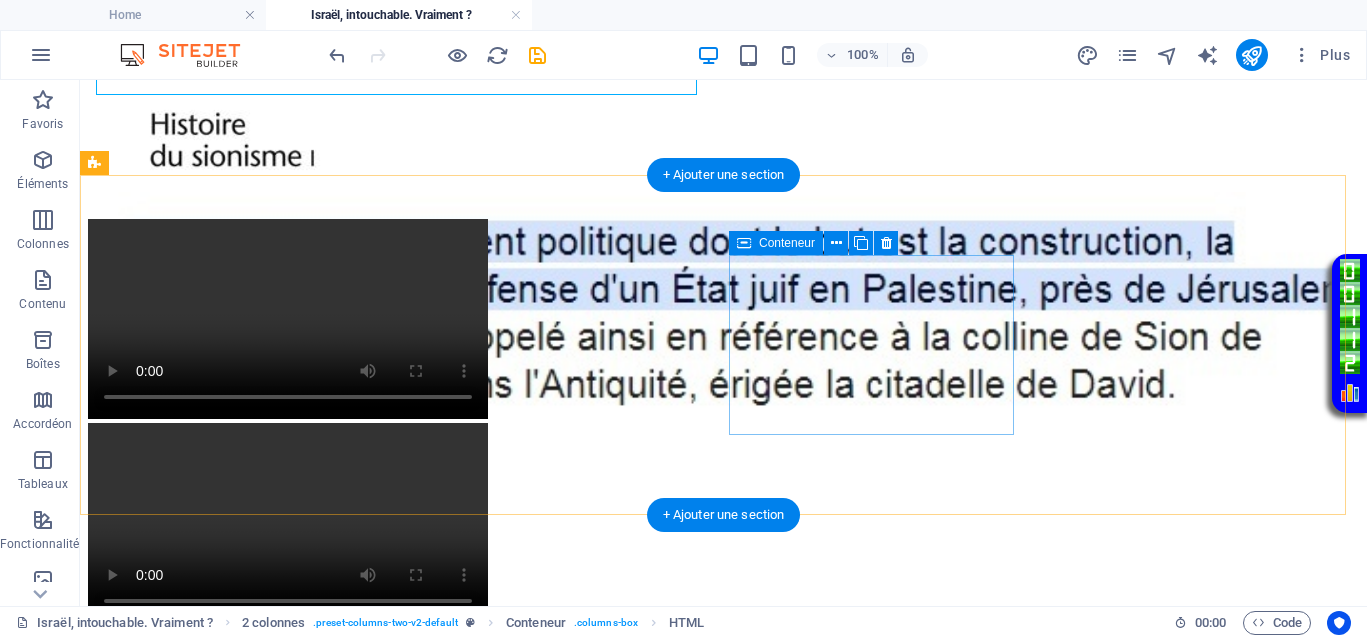 scroll, scrollTop: 1750, scrollLeft: 0, axis: vertical 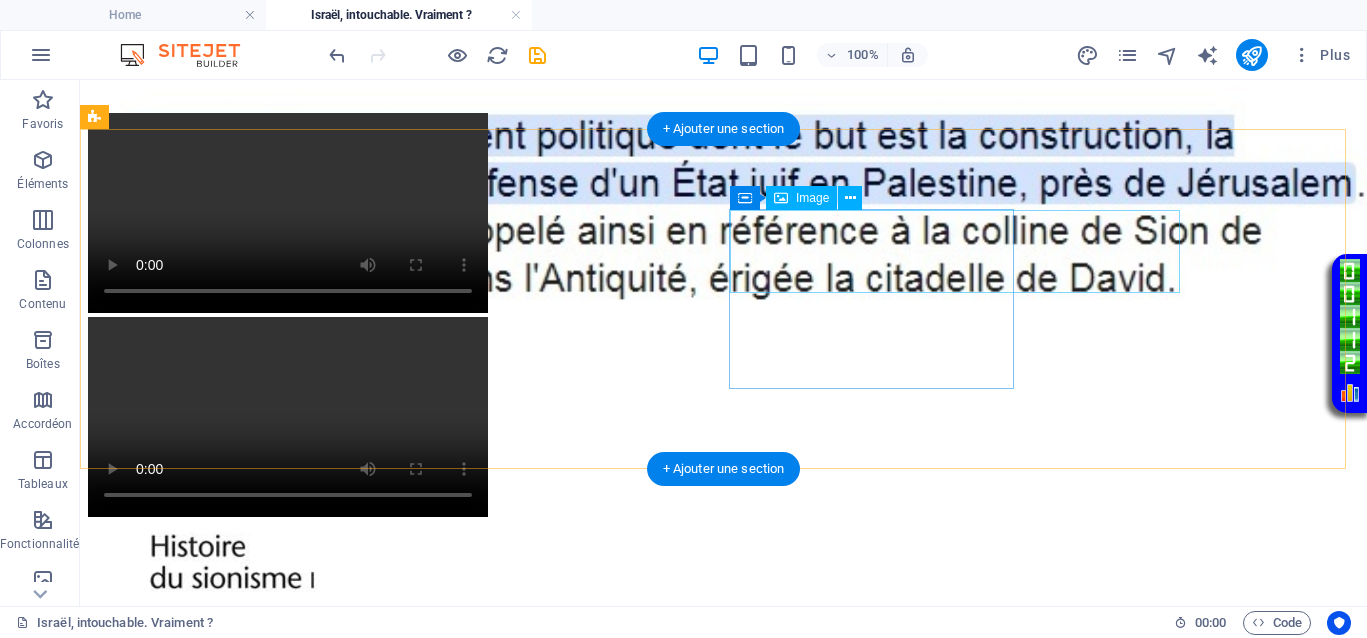 click at bounding box center [723, 977] 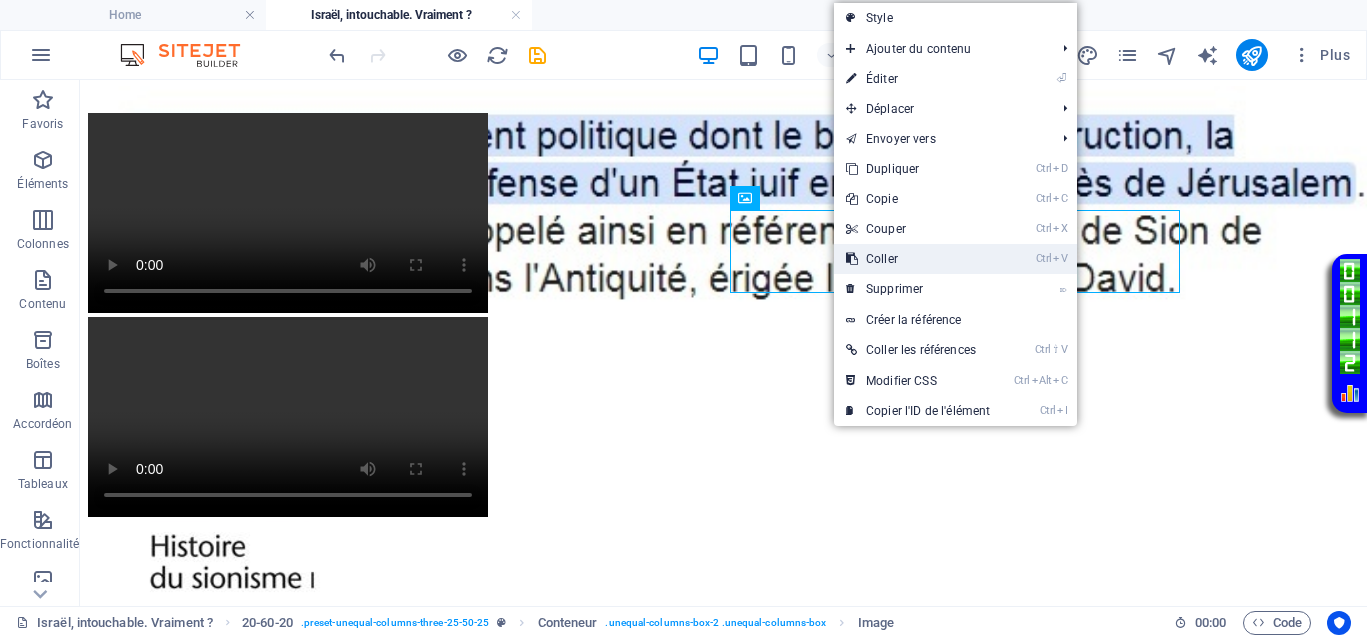 click on "Ctrl V  Coller" at bounding box center (918, 259) 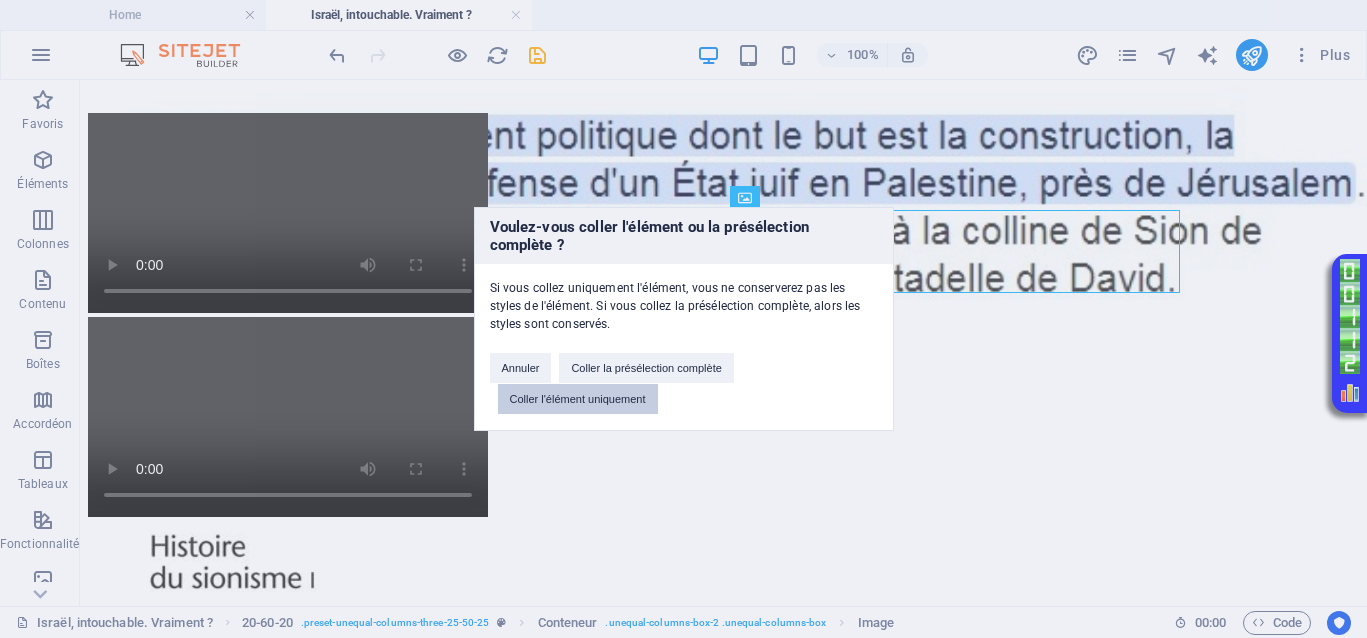 drag, startPoint x: 636, startPoint y: 402, endPoint x: 631, endPoint y: 271, distance: 131.09538 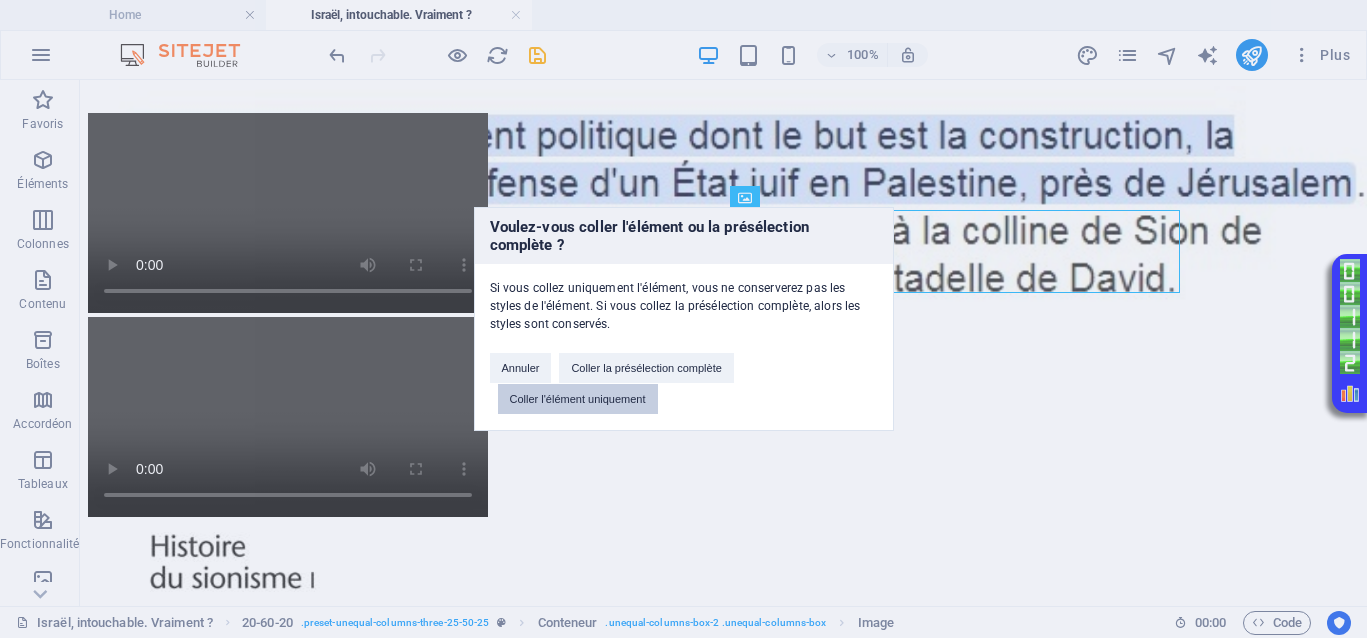 click on "Coller l'élément uniquement" at bounding box center [578, 399] 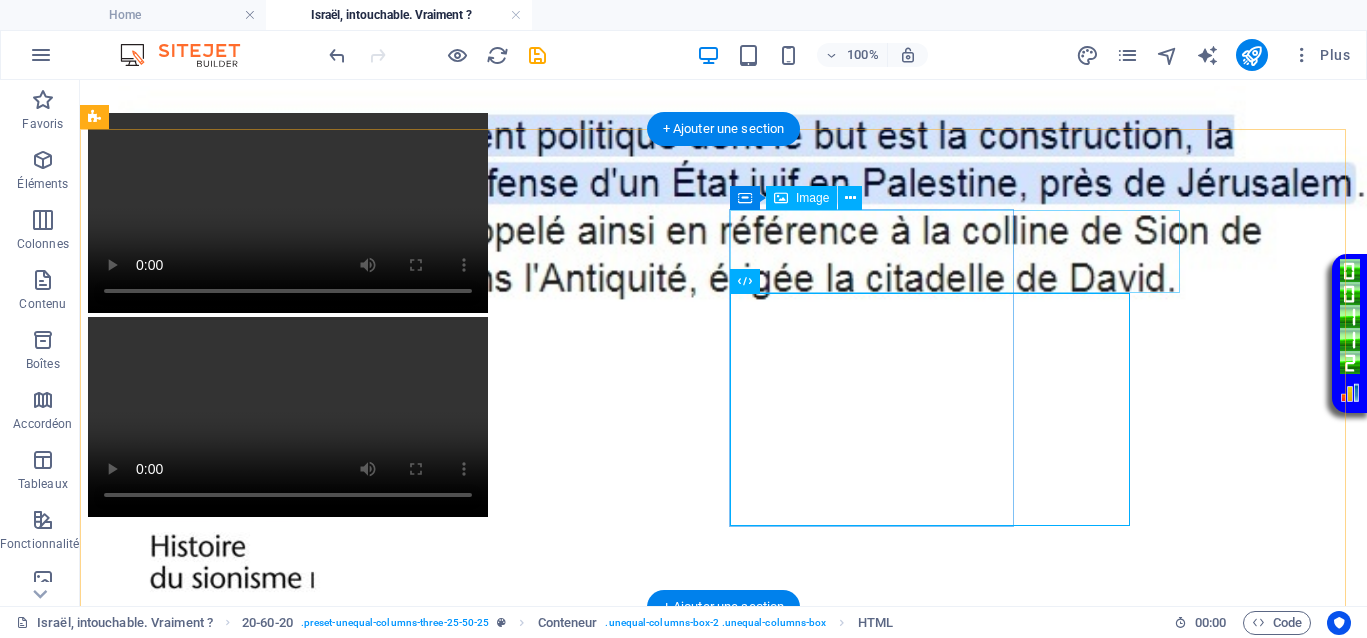 click at bounding box center [723, 977] 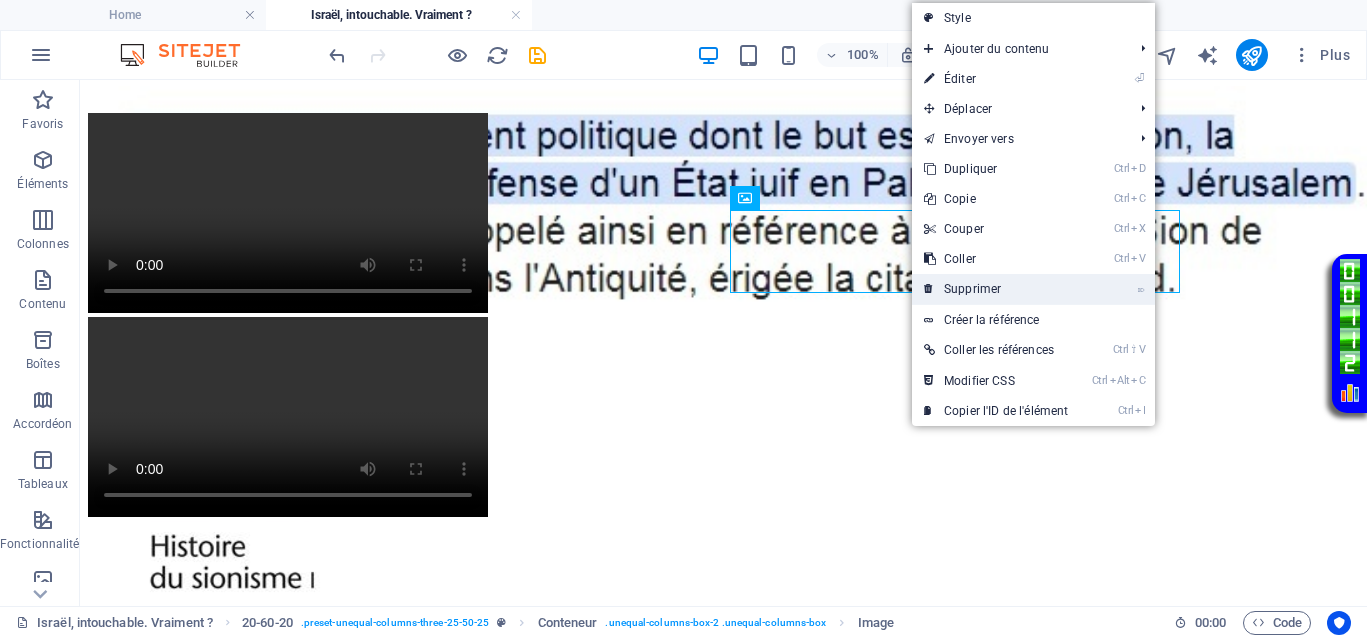 drag, startPoint x: 973, startPoint y: 290, endPoint x: 893, endPoint y: 211, distance: 112.432205 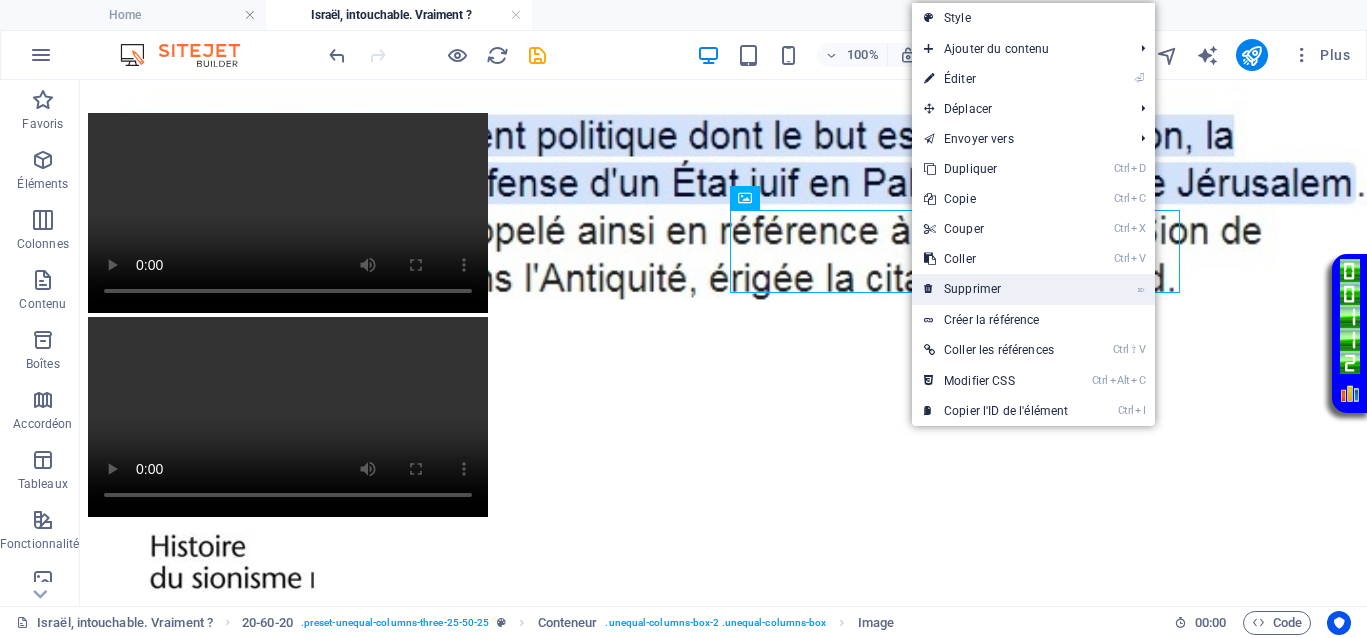 click on "⌦  Supprimer" at bounding box center [996, 289] 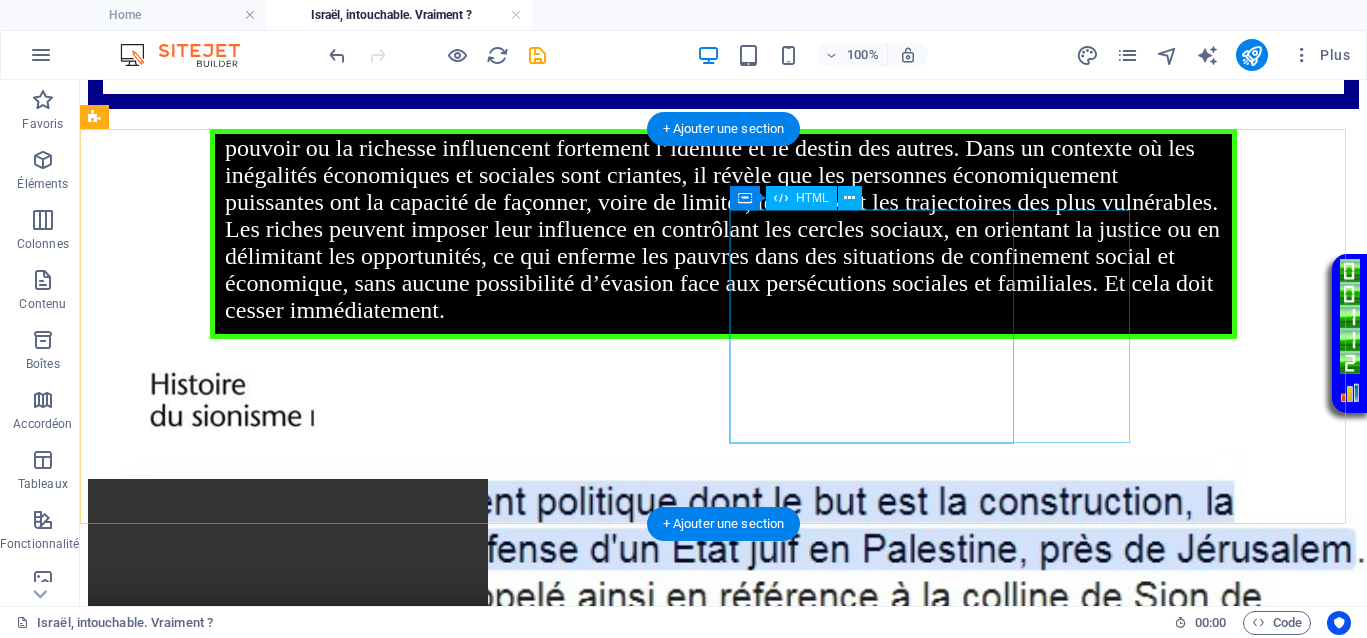 scroll, scrollTop: 1375, scrollLeft: 0, axis: vertical 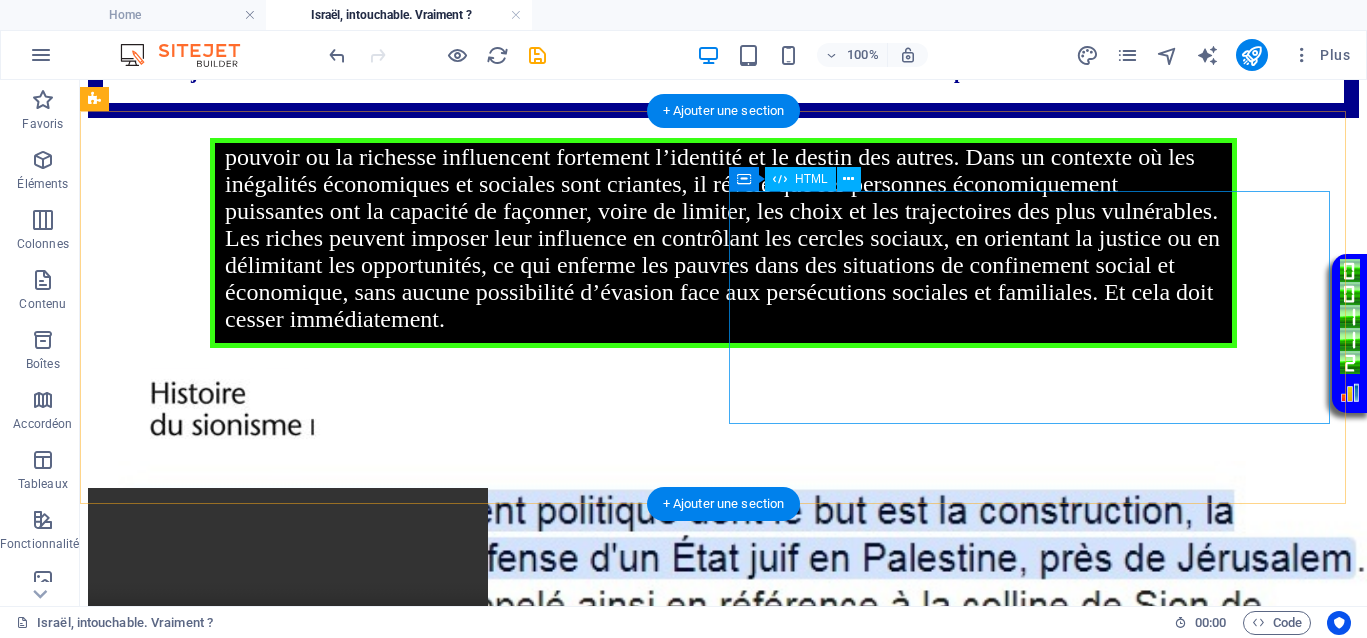 click on "Your browser does not support the video tag." at bounding box center (723, 794) 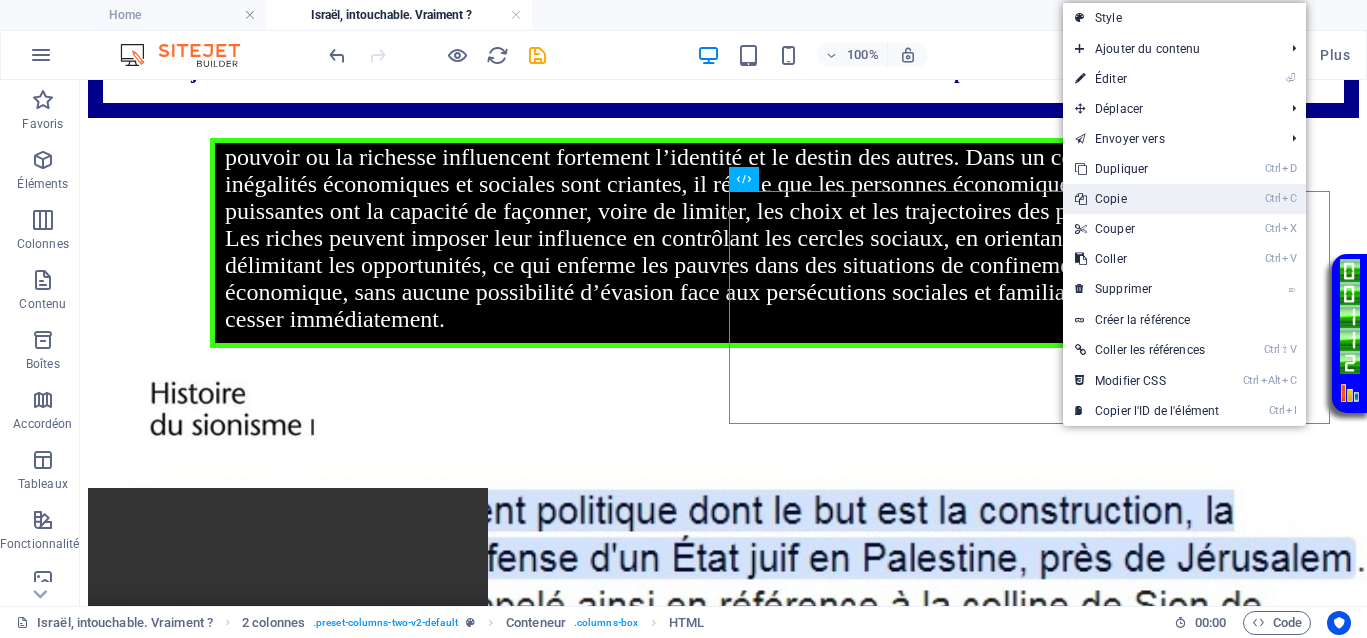 click on "Ctrl C  Copie" at bounding box center [1147, 199] 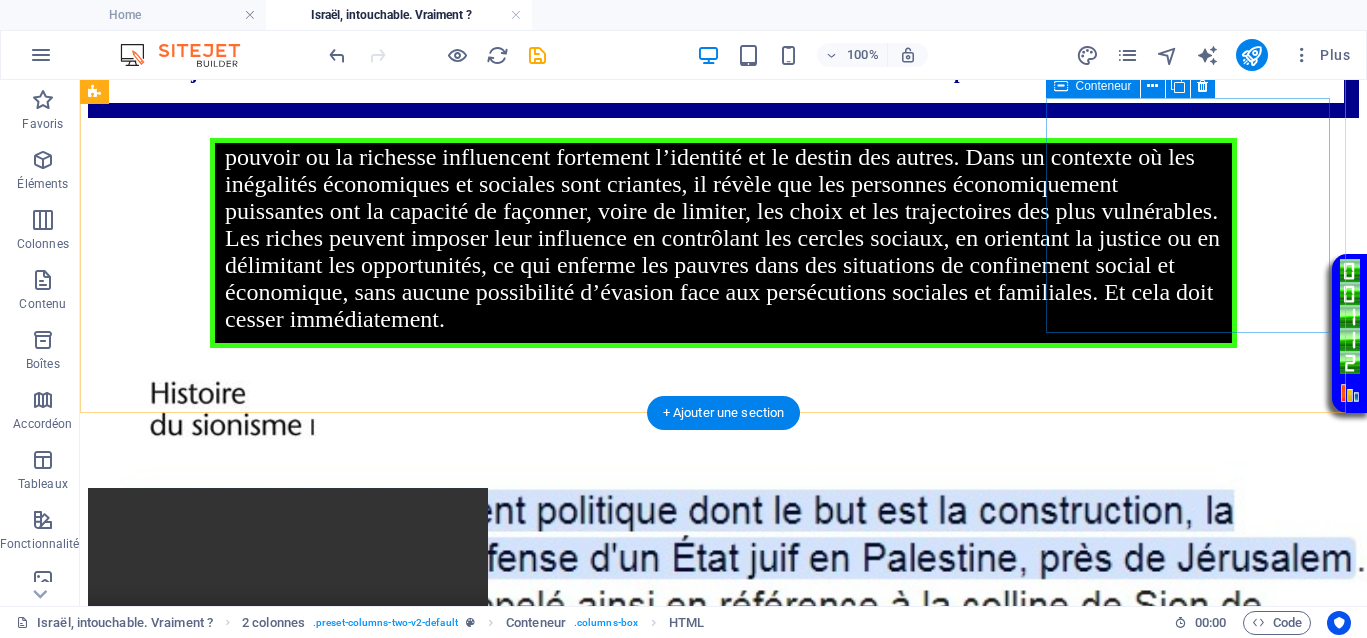 scroll, scrollTop: 1875, scrollLeft: 0, axis: vertical 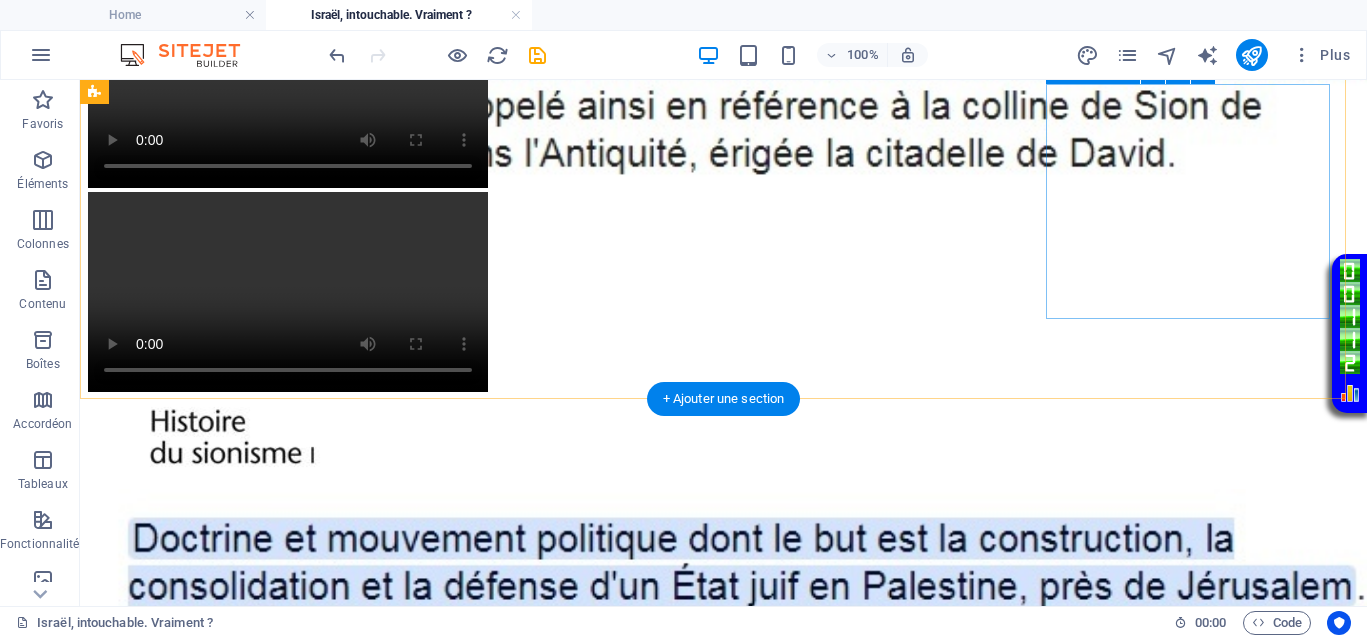 click on "Coller le presse-papiers" at bounding box center (797, 1036) 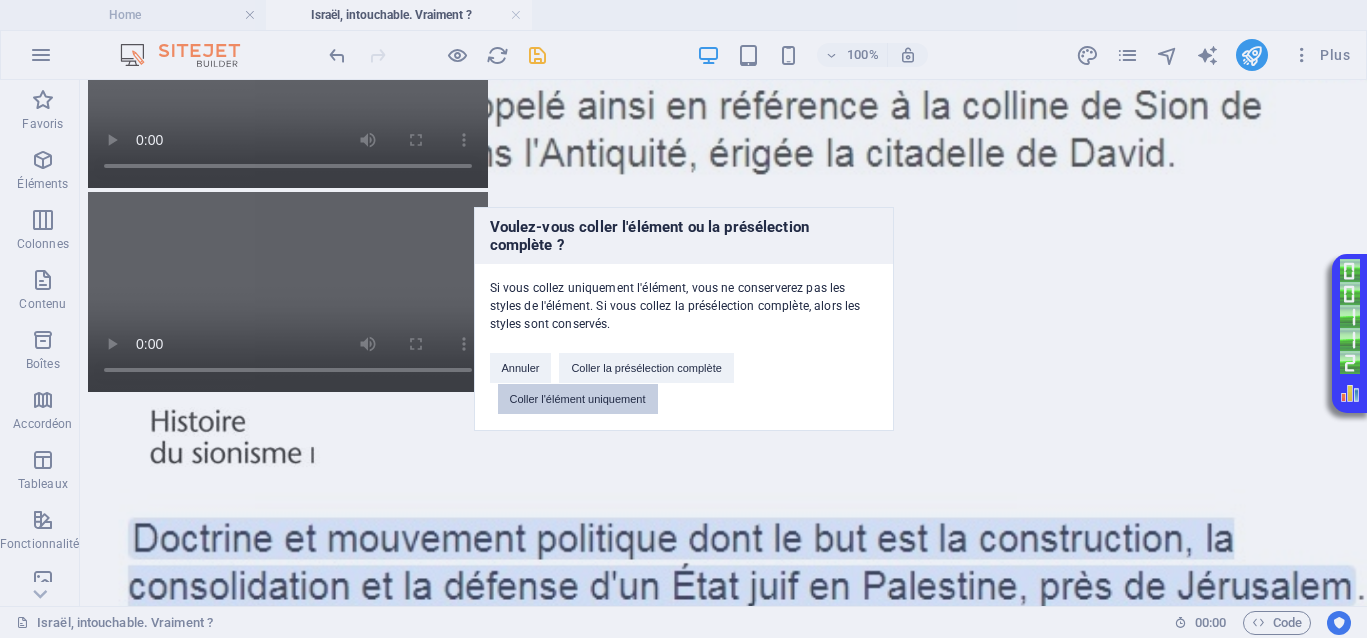 click on "Coller l'élément uniquement" at bounding box center (578, 399) 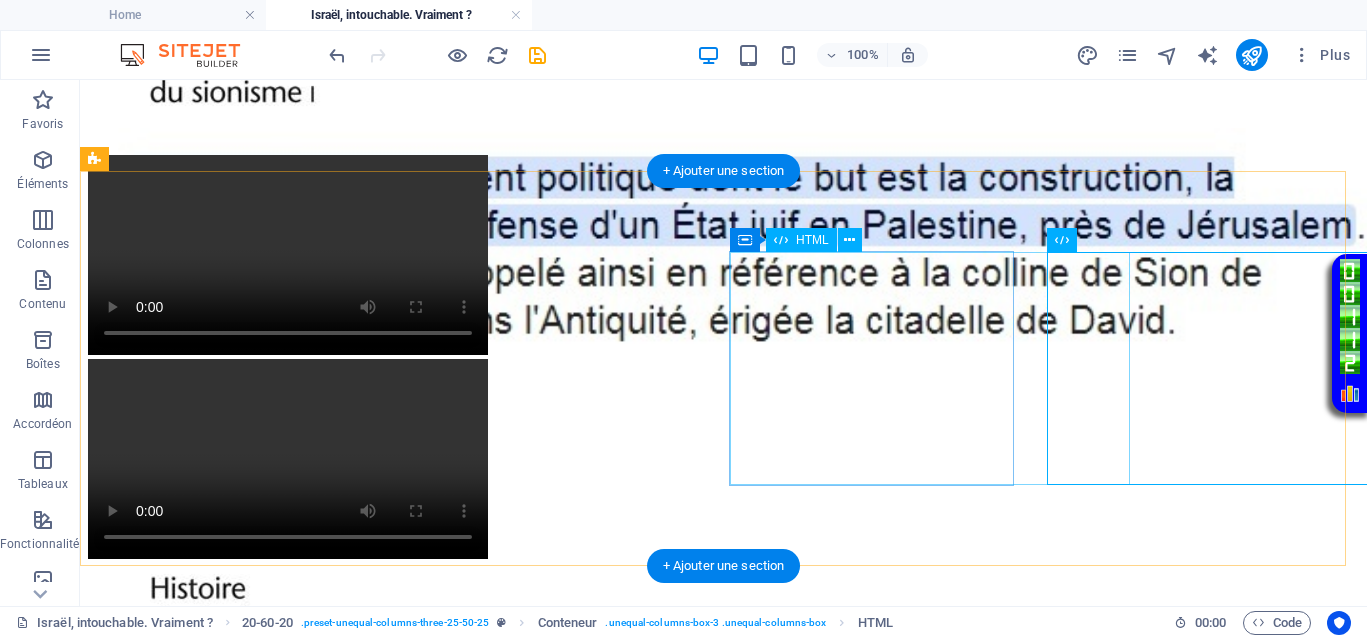 scroll, scrollTop: 1750, scrollLeft: 0, axis: vertical 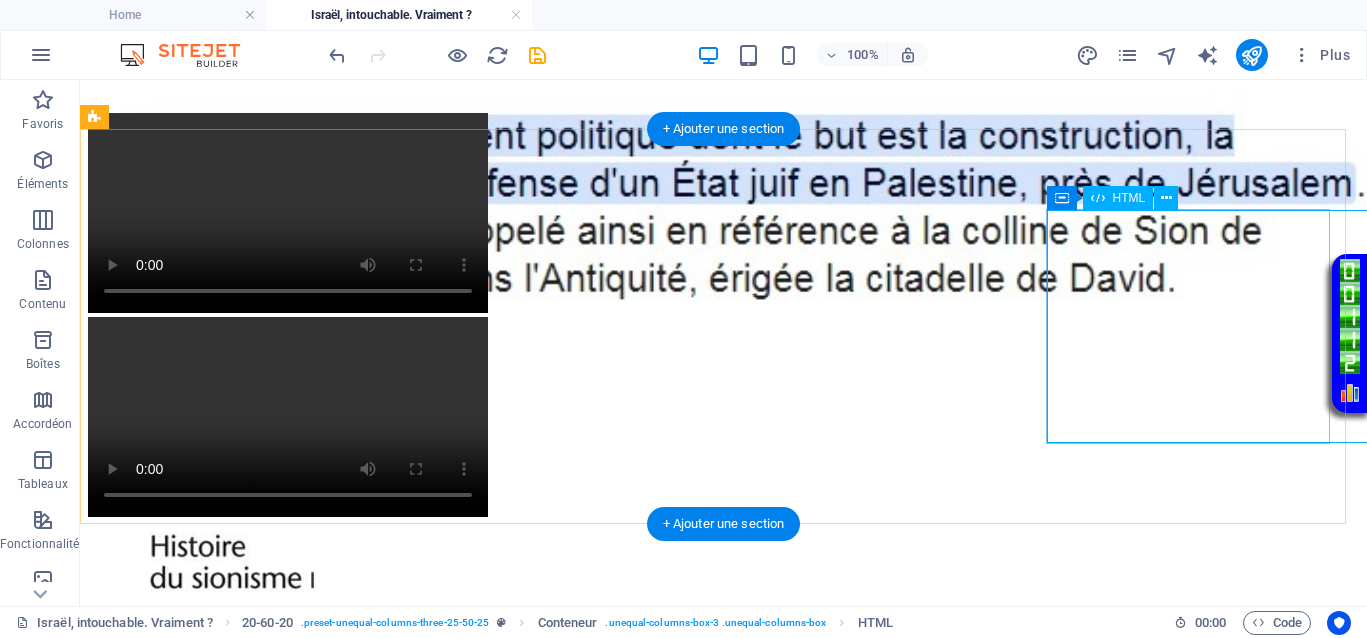 click on "Your browser does not support the video tag." at bounding box center (723, 1162) 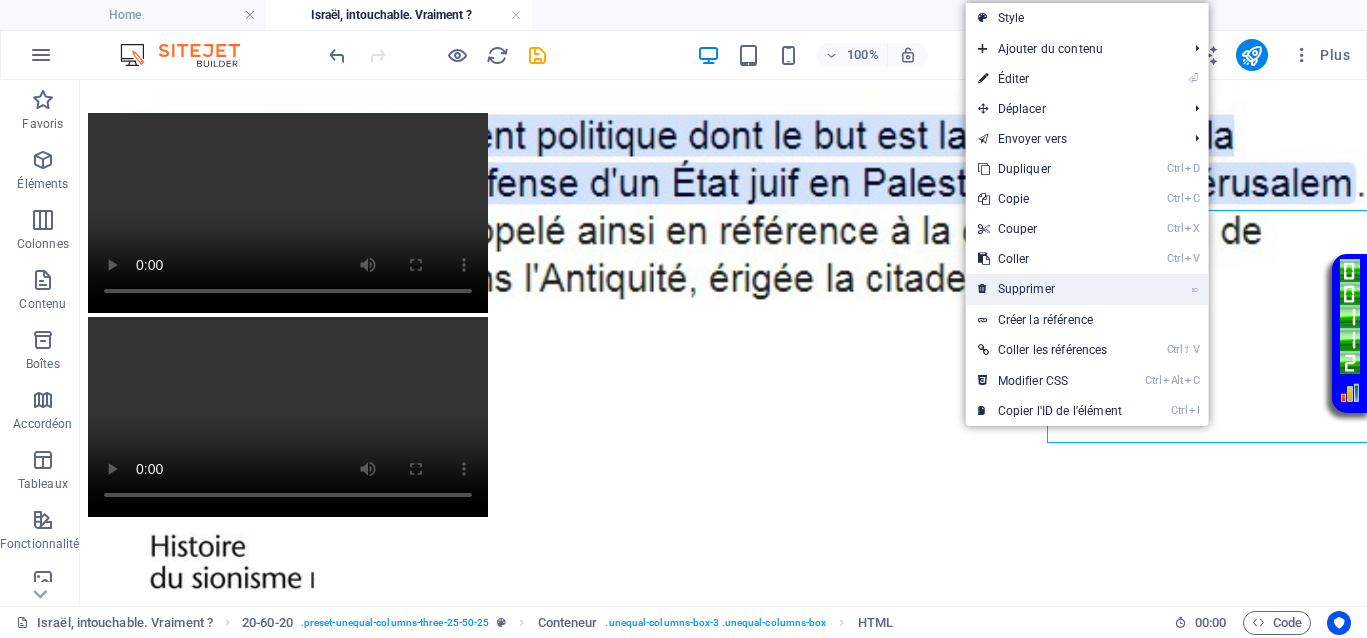 click on "⌦  Supprimer" at bounding box center [1050, 289] 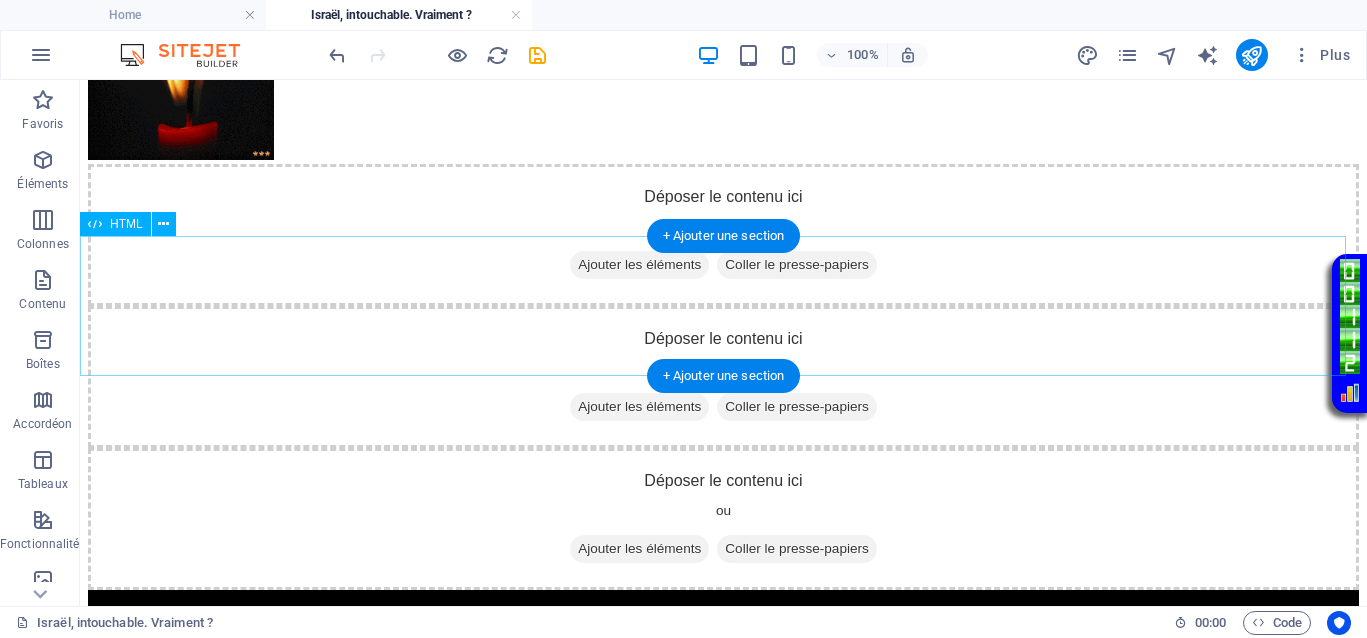 scroll, scrollTop: 1250, scrollLeft: 0, axis: vertical 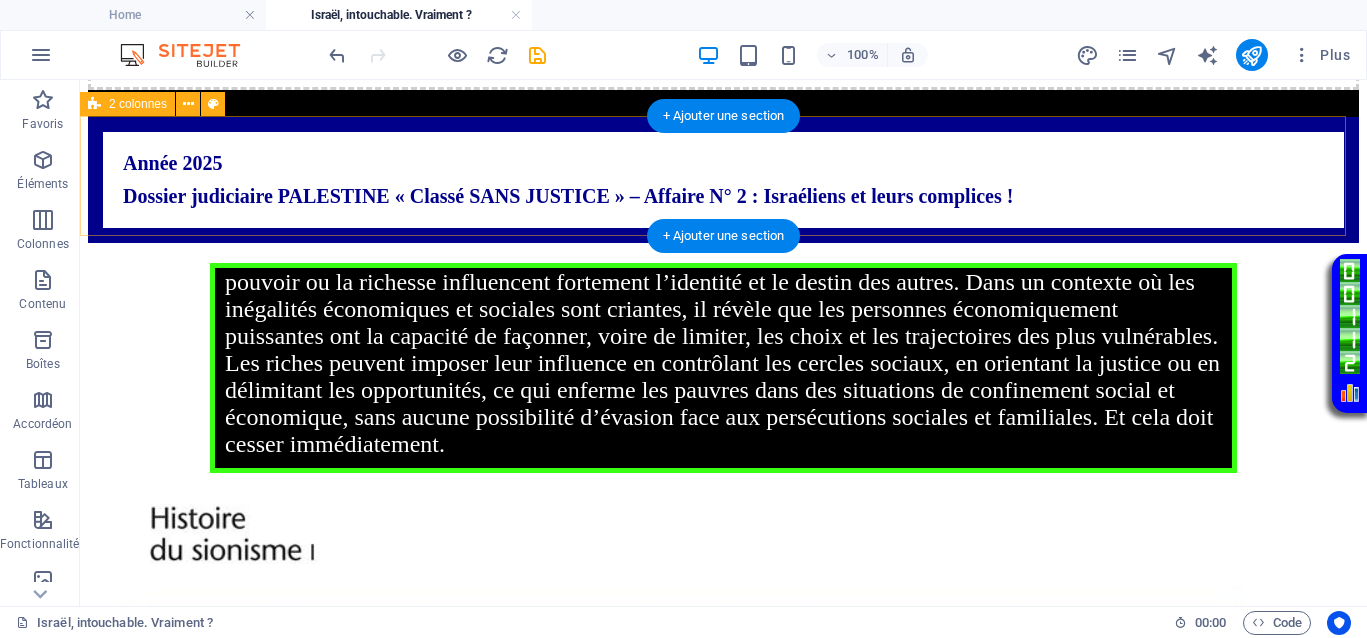 click at bounding box center [723, 553] 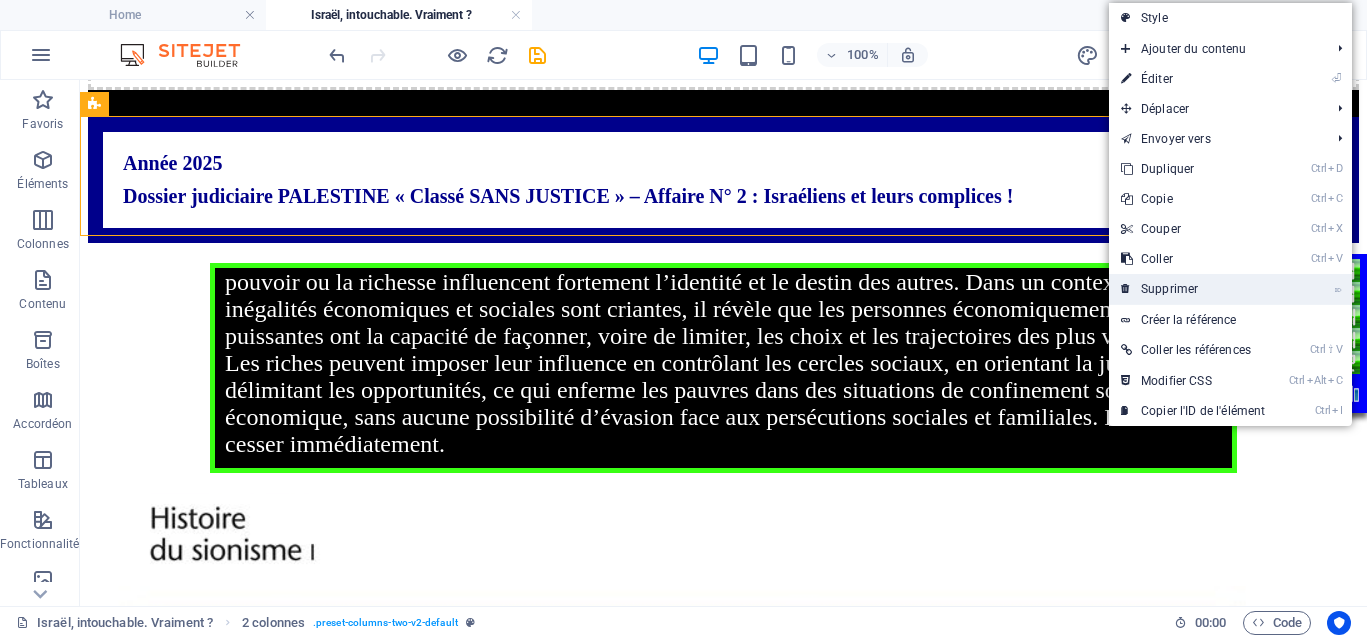 click on "⌦  Supprimer" at bounding box center (1193, 289) 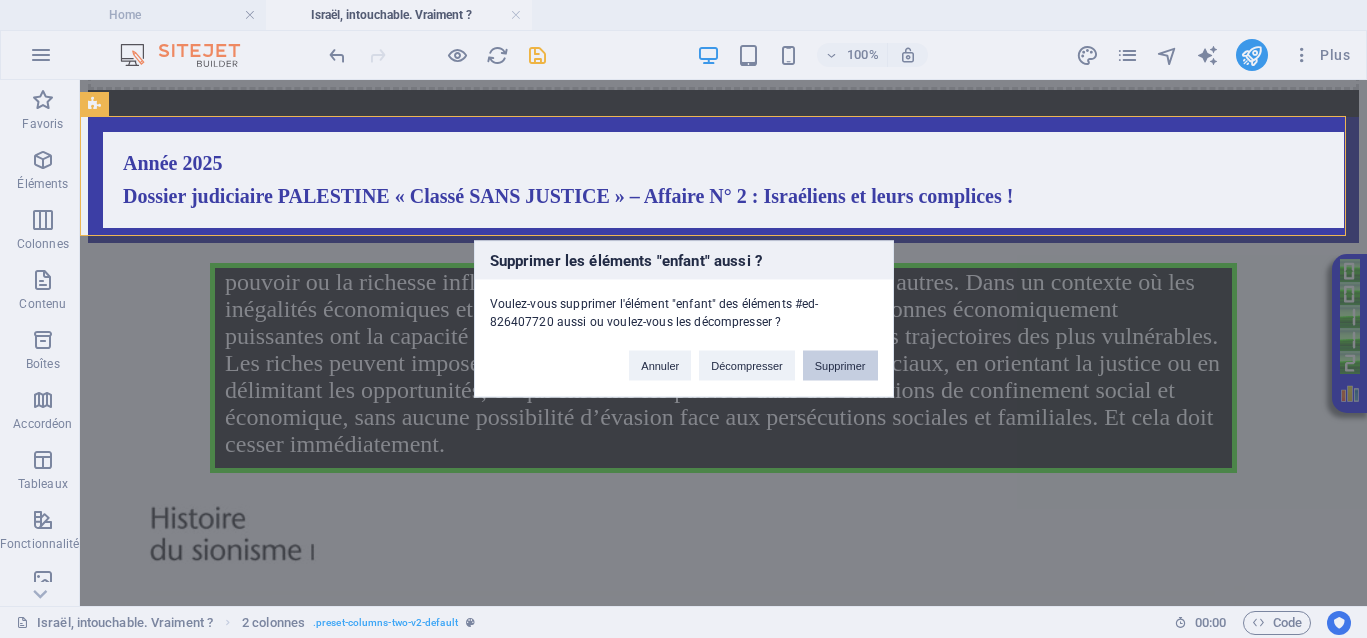 drag, startPoint x: 846, startPoint y: 368, endPoint x: 766, endPoint y: 284, distance: 116 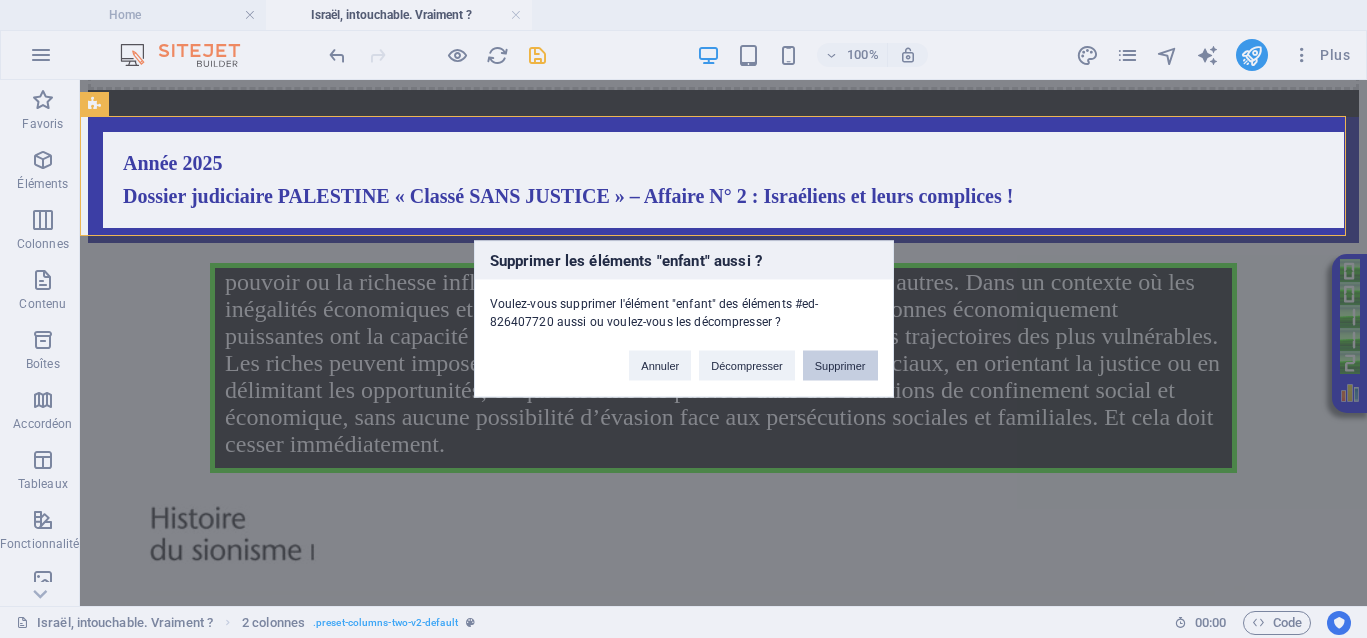 click on "Supprimer" at bounding box center [840, 366] 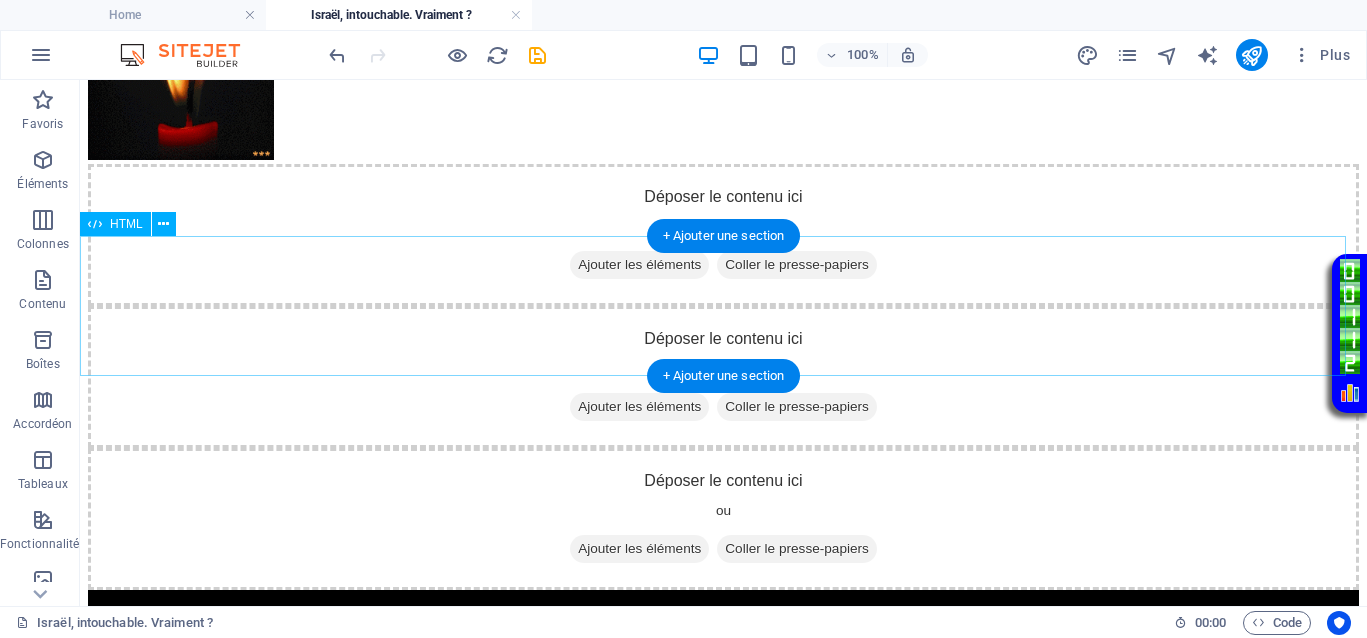 scroll, scrollTop: 875, scrollLeft: 0, axis: vertical 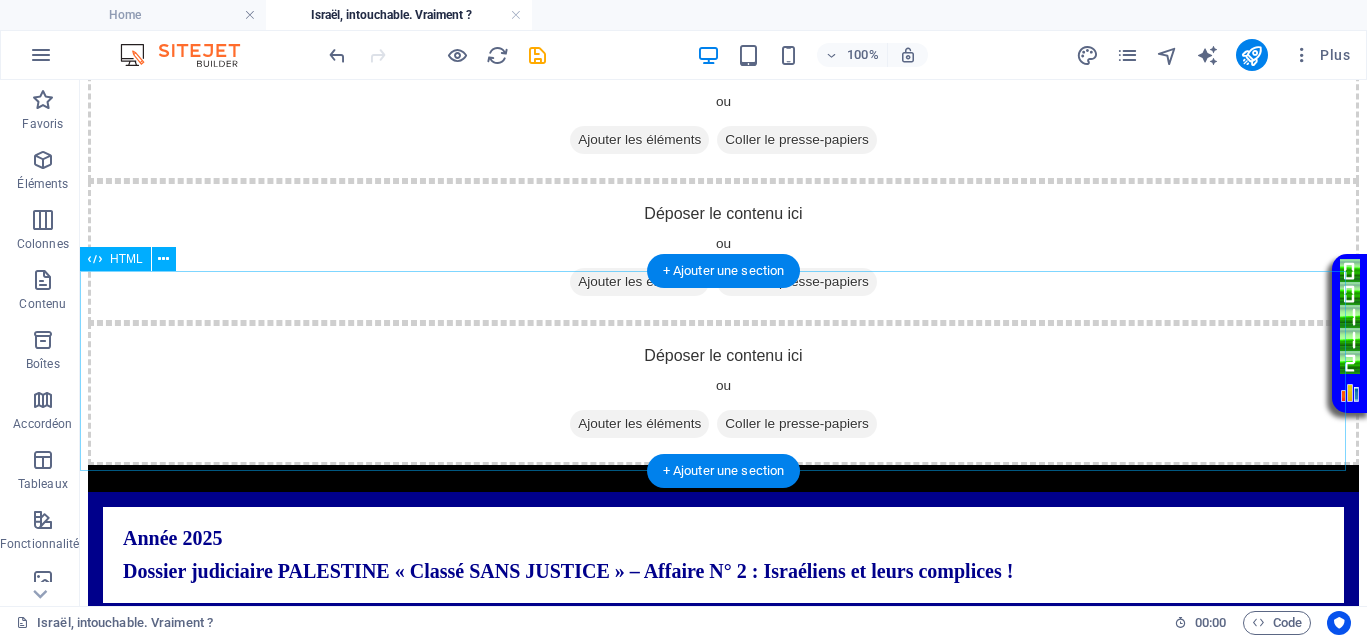 click on "Votre Témoignage
Le proverbe « Dis-moi qui tu fréquentes et je te dirai qui tu es » souligne que ceux qui détiennent le pouvoir ou la richesse influencent fortement l’identité et le destin des autres. Dans un contexte où les inégalités économiques et sociales sont criantes, il révèle que les personnes économiquement puissantes ont la capacité de façonner, voire de limiter, les choix et les trajectoires des plus vulnérables. Les riches peuvent imposer leur influence en contrôlant les cercles sociaux, en orientant la justice ou en délimitant les opportunités, ce qui enferme les pauvres dans des situations de confinement social et économique, sans aucune possibilité d’évasion face aux persécutions sociales et familiales. Et cela doit cesser immédiatement." at bounding box center [723, 743] 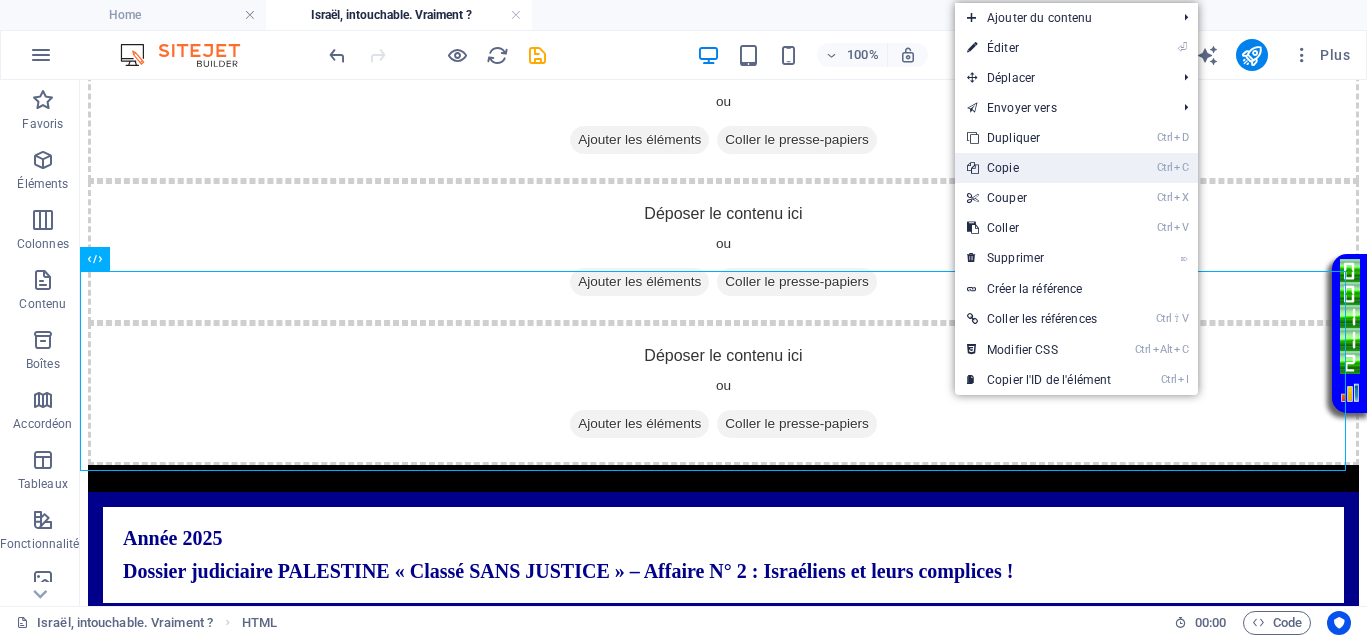 click on "Ctrl C  Copie" at bounding box center (1039, 168) 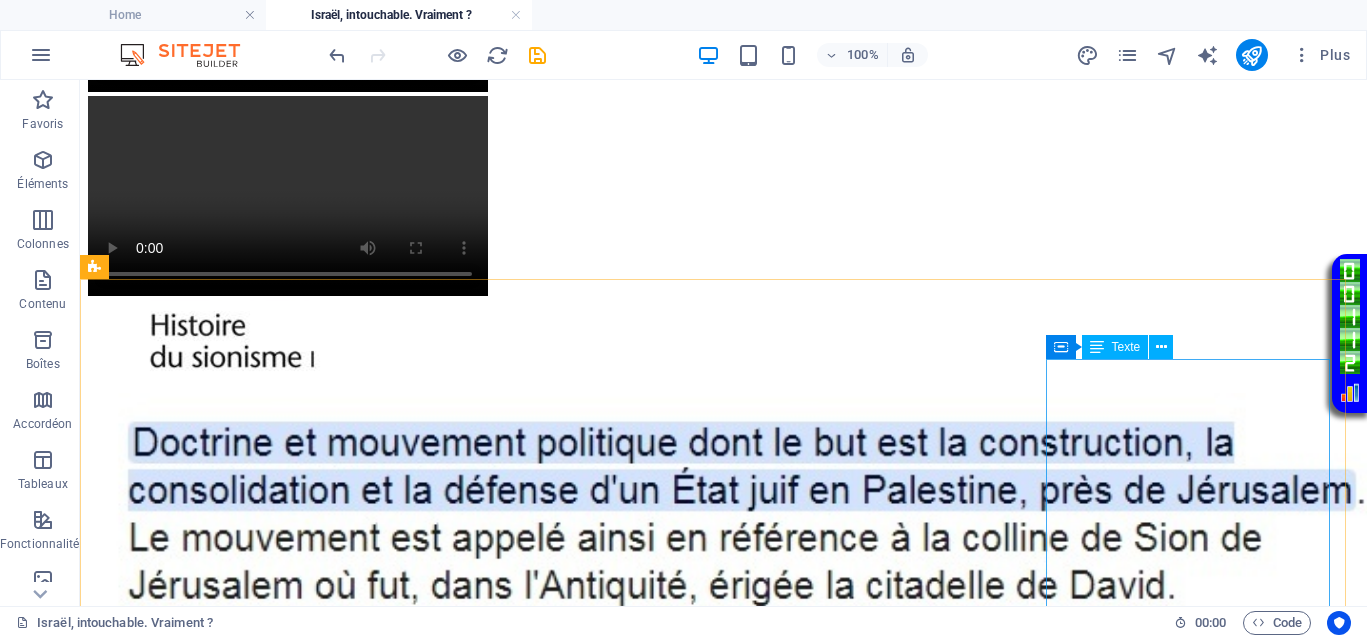 scroll, scrollTop: 1875, scrollLeft: 0, axis: vertical 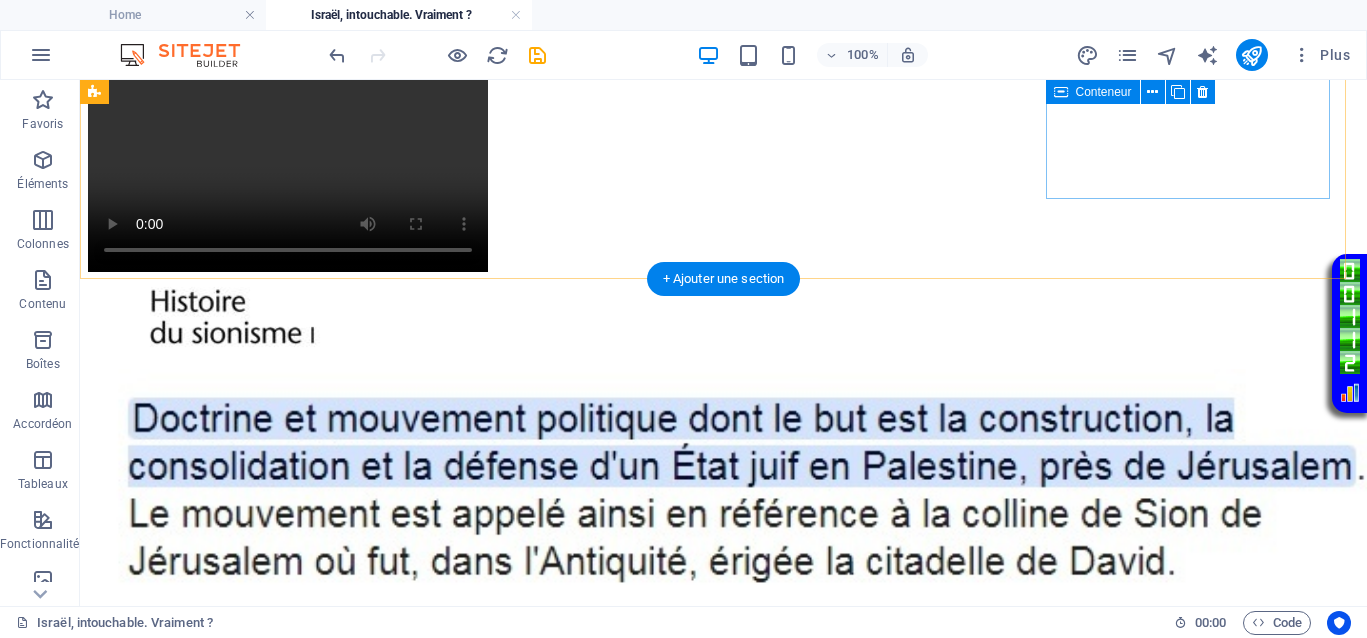 click on "Coller le presse-papiers" at bounding box center (797, 916) 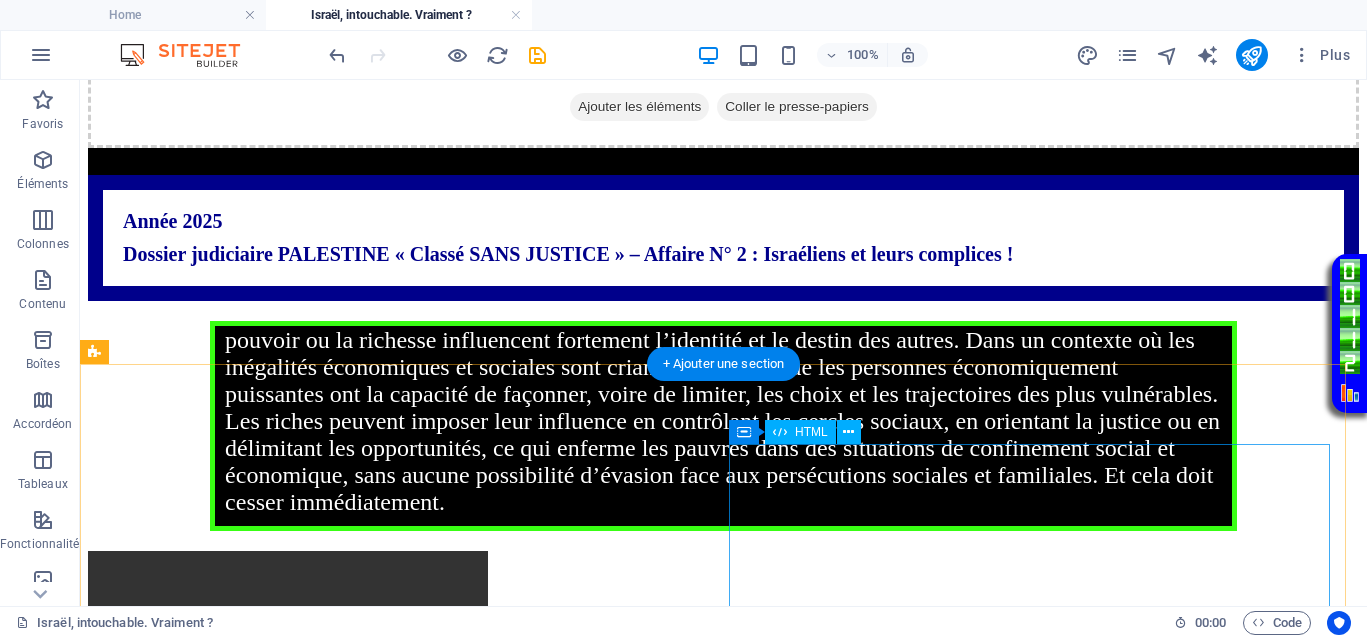 scroll, scrollTop: 1500, scrollLeft: 0, axis: vertical 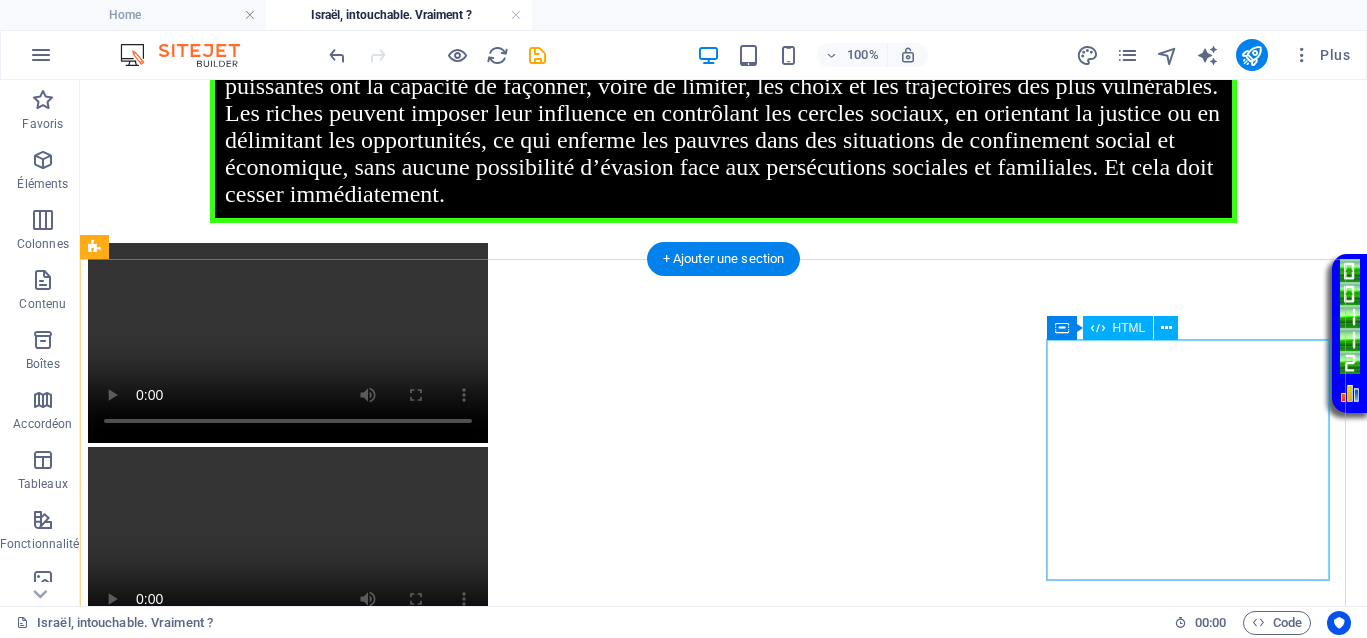 click on "Votre Témoignage
Le proverbe « Dis-moi qui tu fréquentes et je te dirai qui tu es » souligne que ceux qui détiennent le pouvoir ou la richesse influencent fortement l’identité et le destin des autres. Dans un contexte où les inégalités économiques et sociales sont criantes, il révèle que les personnes économiquement puissantes ont la capacité de façonner, voire de limiter, les choix et les trajectoires des plus vulnérables. Les riches peuvent imposer leur influence en contrôlant les cercles sociaux, en orientant la justice ou en délimitant les opportunités, ce qui enferme les pauvres dans des situations de confinement social et économique, sans aucune possibilité d’évasion face aux persécutions sociales et familiales. Et cela doit cesser immédiatement." at bounding box center (723, 1315) 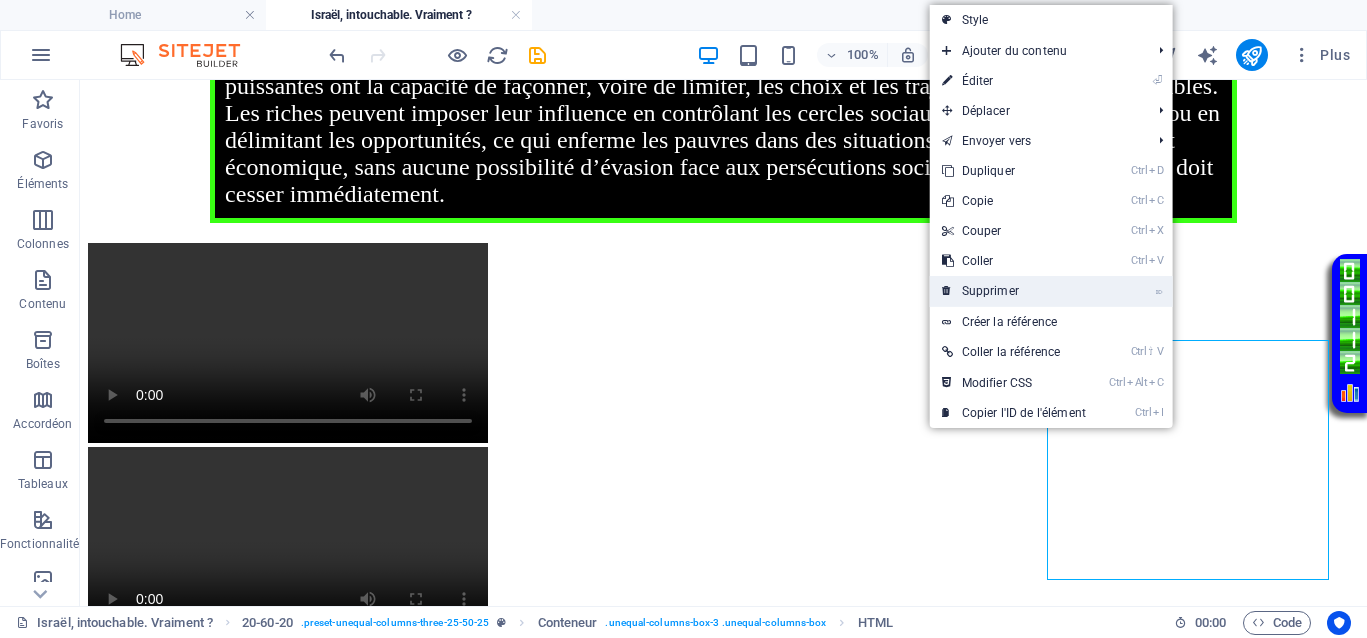 click on "⌦  Supprimer" at bounding box center (1014, 291) 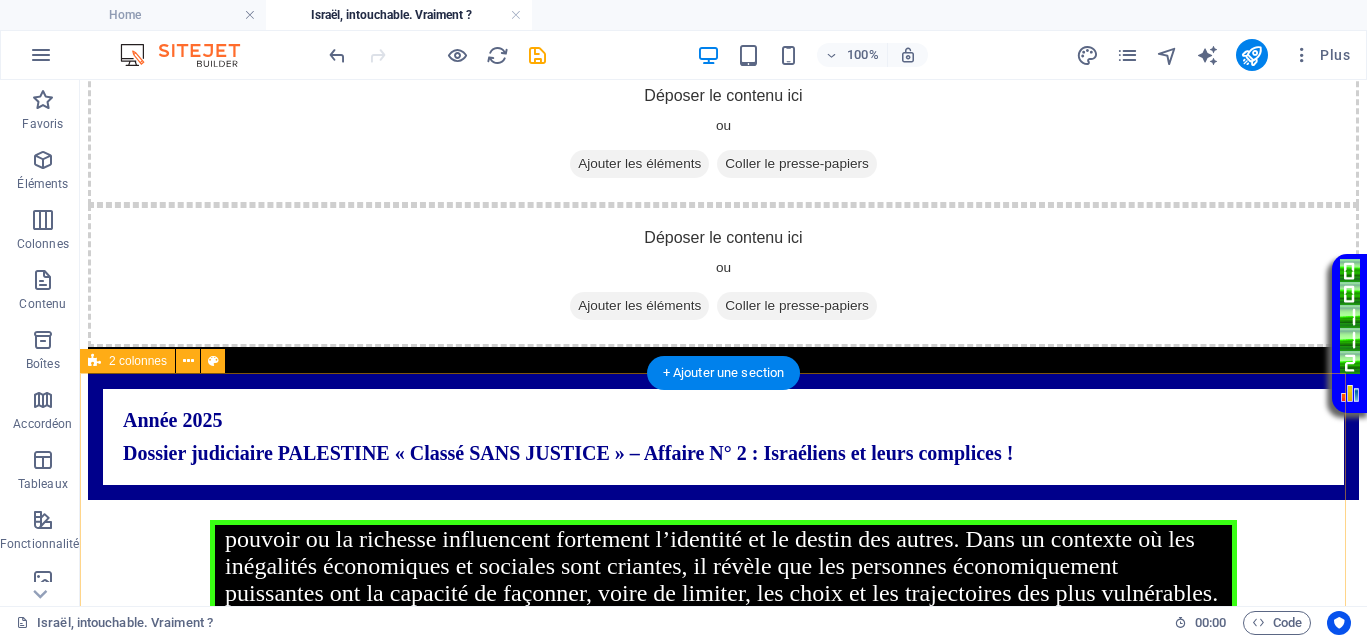 scroll, scrollTop: 1000, scrollLeft: 0, axis: vertical 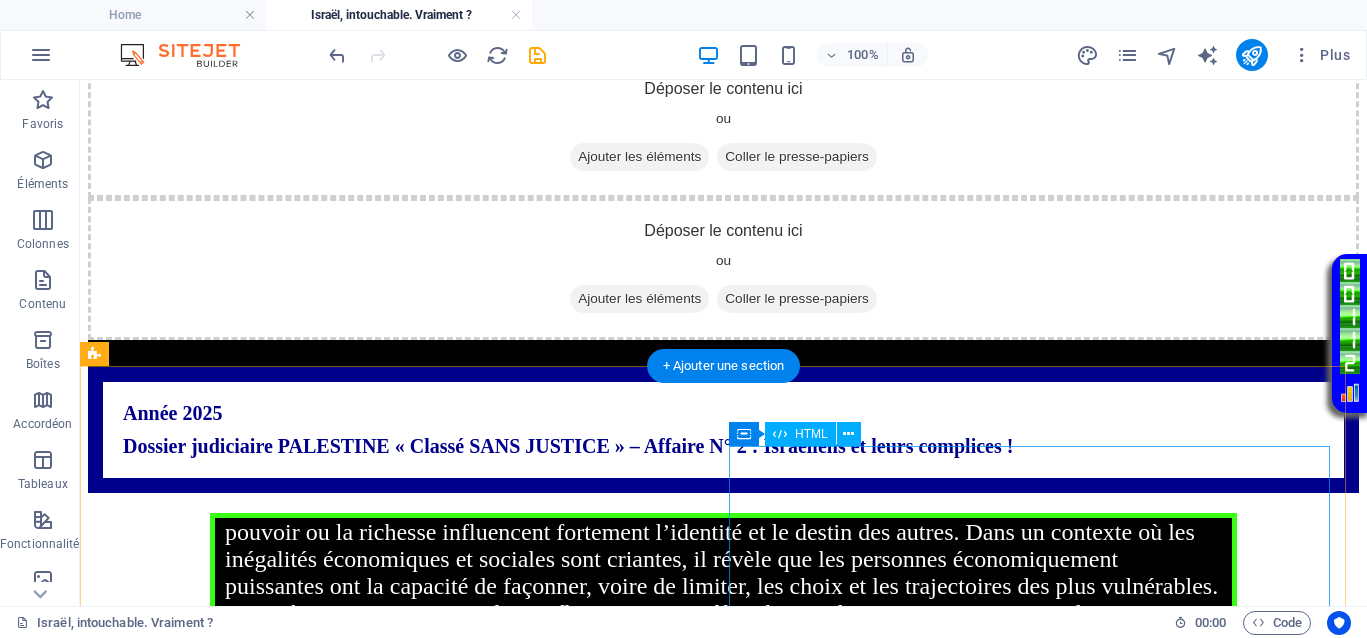 click on "Your browser does not support the video tag." at bounding box center (723, 1049) 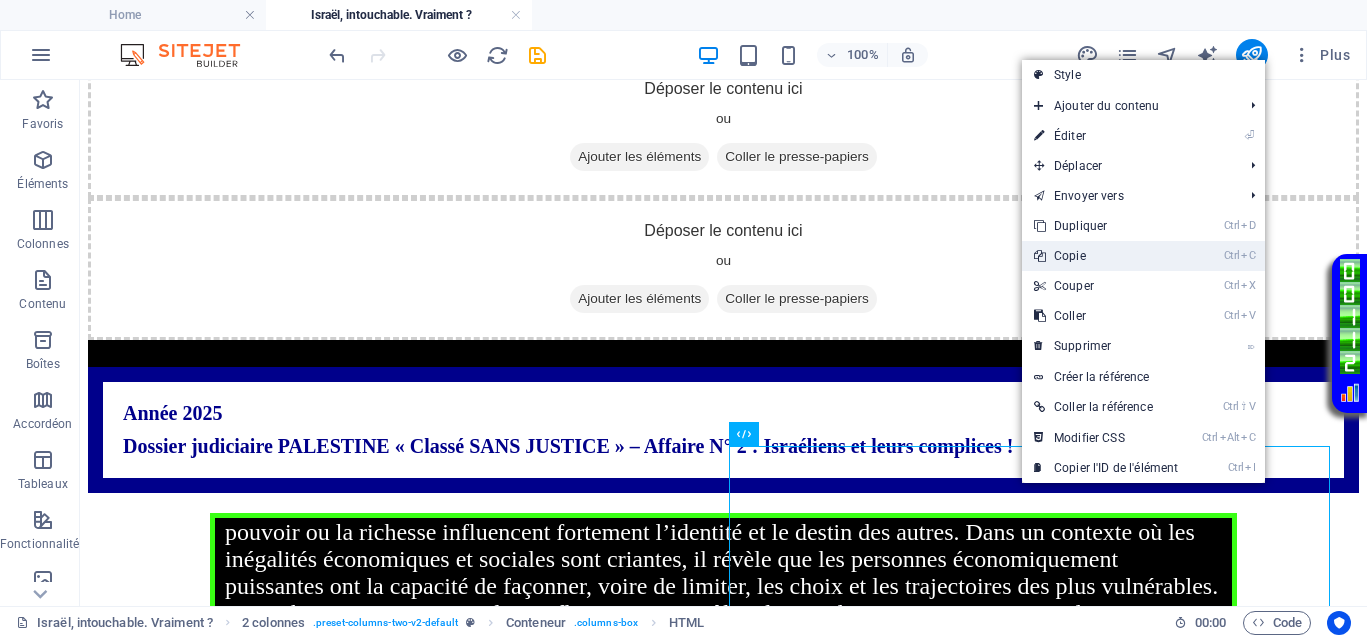 drag, startPoint x: 1086, startPoint y: 256, endPoint x: 825, endPoint y: 183, distance: 271.0166 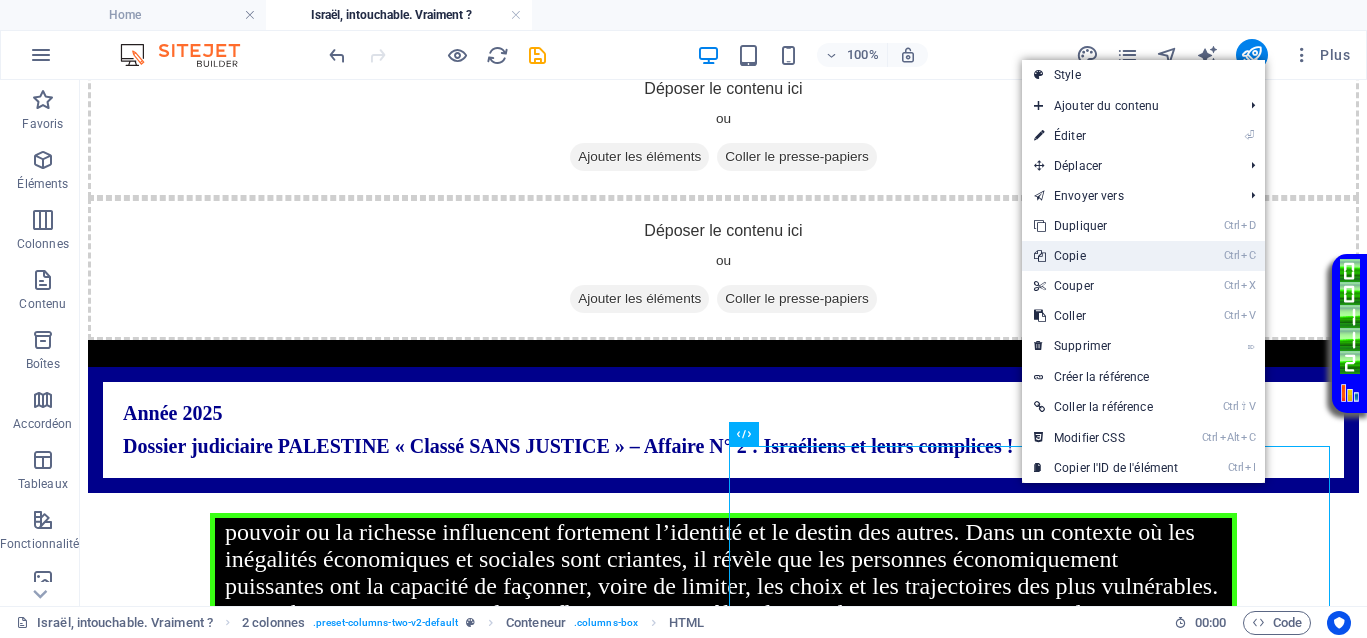 click on "Ctrl C  Copie" at bounding box center [1106, 256] 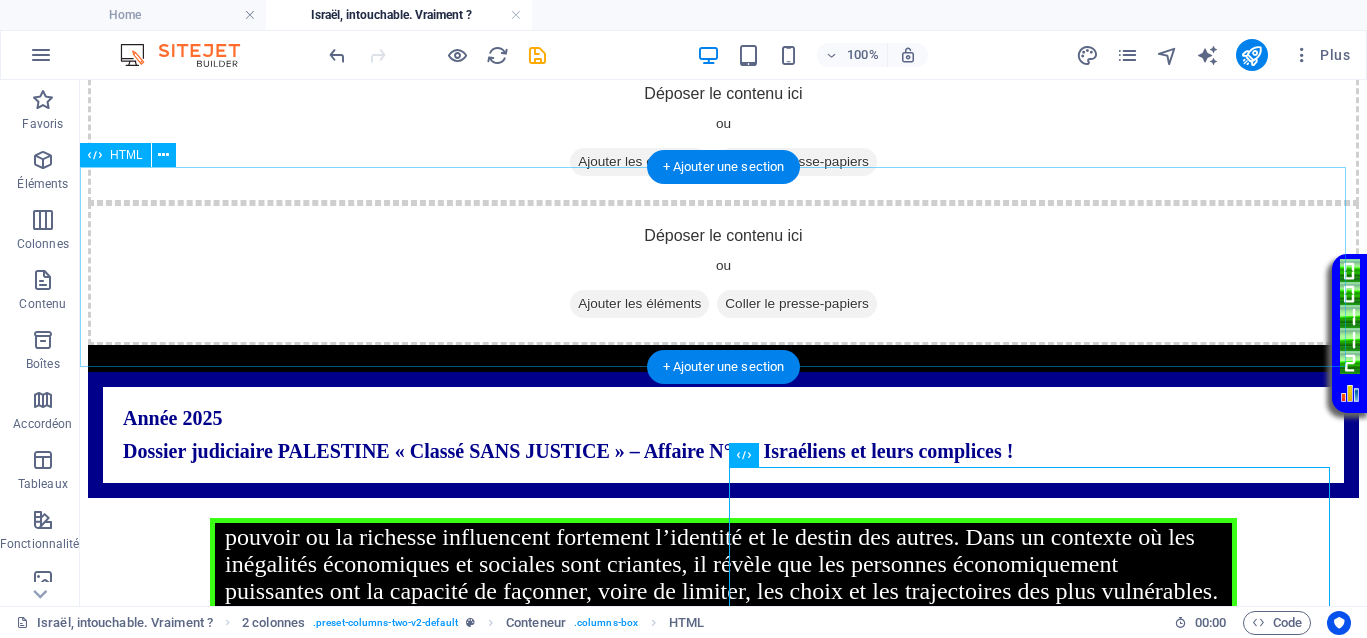 scroll, scrollTop: 500, scrollLeft: 0, axis: vertical 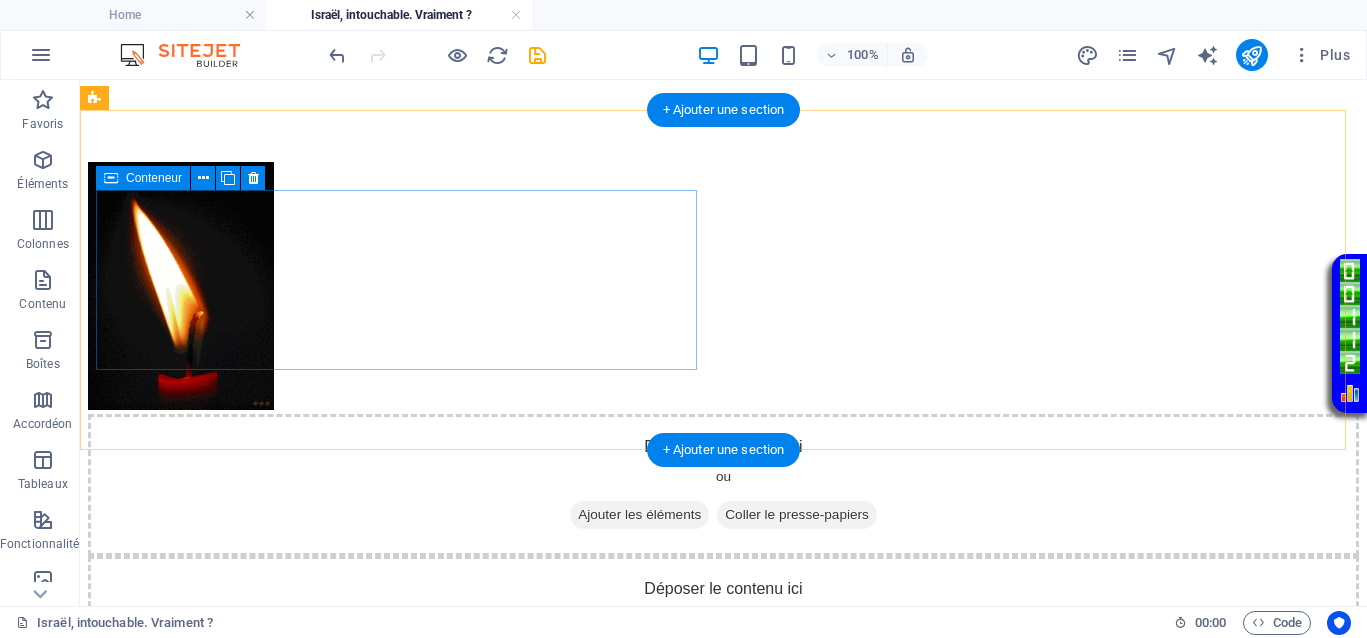 click on "Coller le presse-papiers" at bounding box center (797, 515) 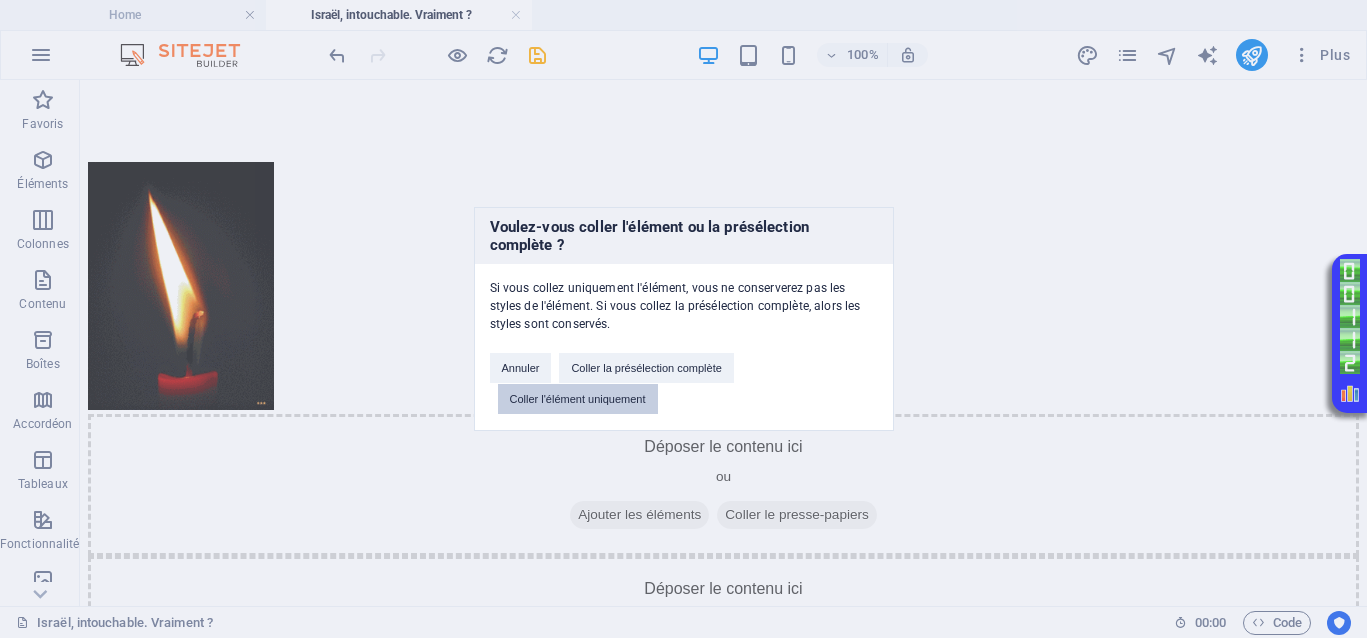 click on "Coller l'élément uniquement" at bounding box center (578, 399) 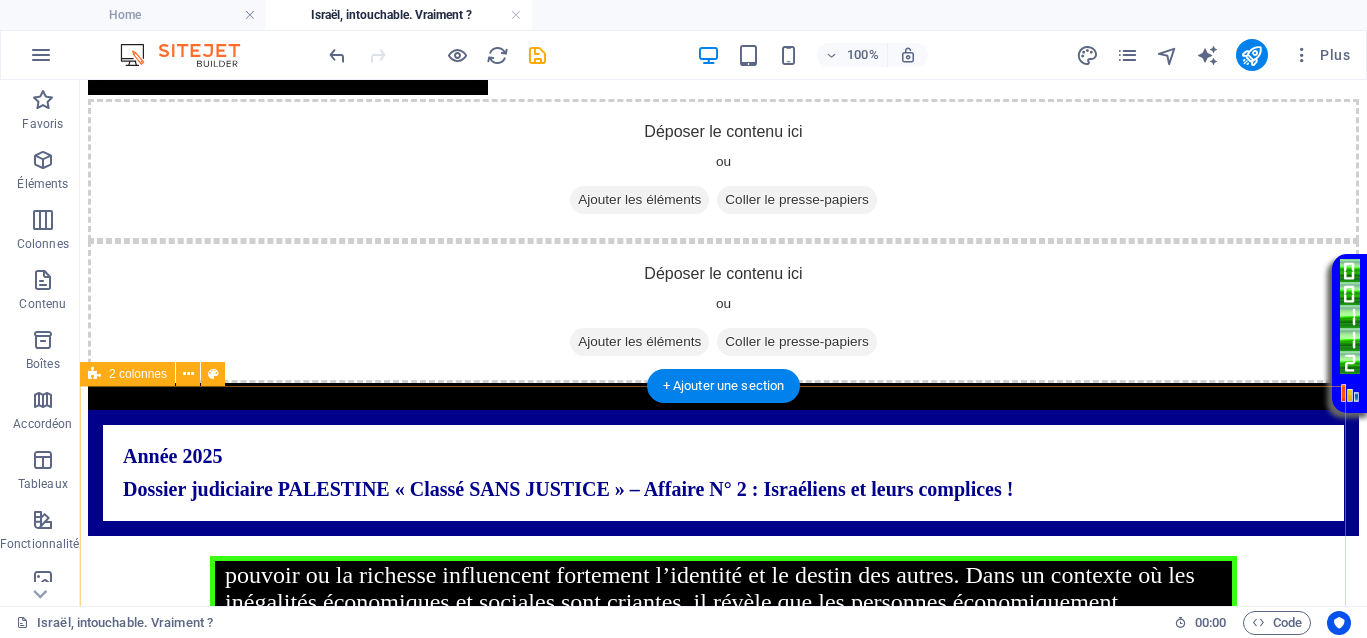 scroll, scrollTop: 1250, scrollLeft: 0, axis: vertical 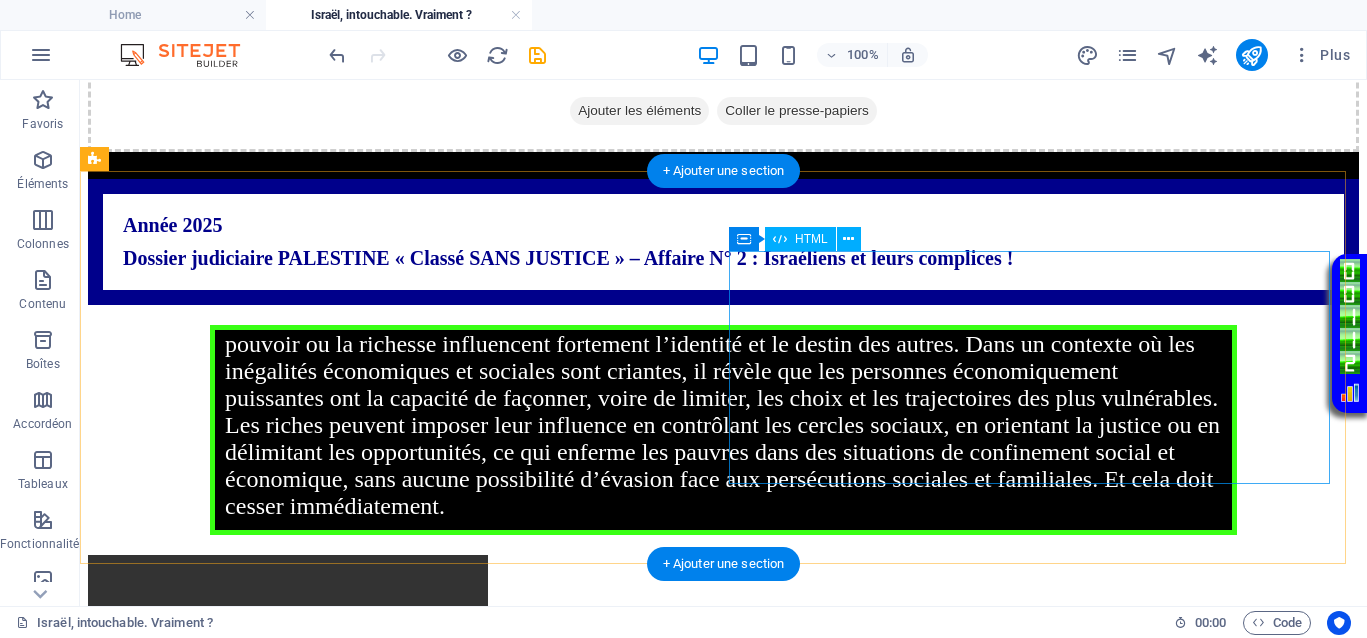 click on "Your browser does not support the video tag." at bounding box center (723, 861) 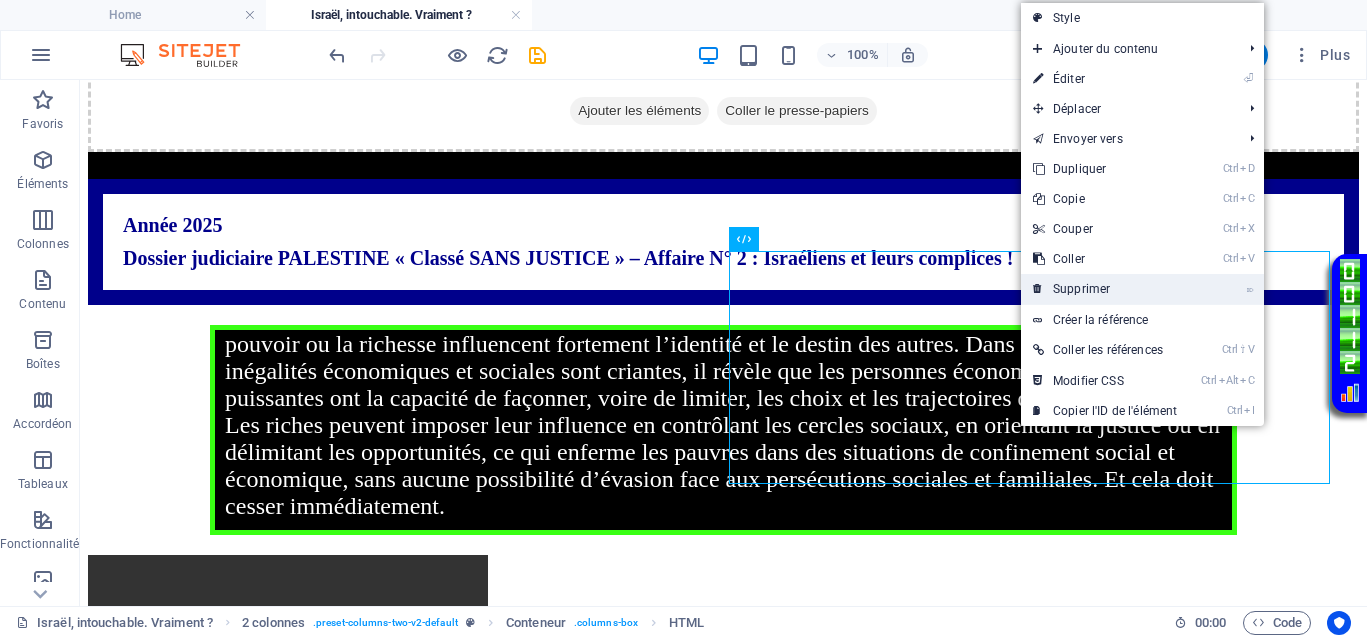 click on "⌦  Supprimer" at bounding box center [1105, 289] 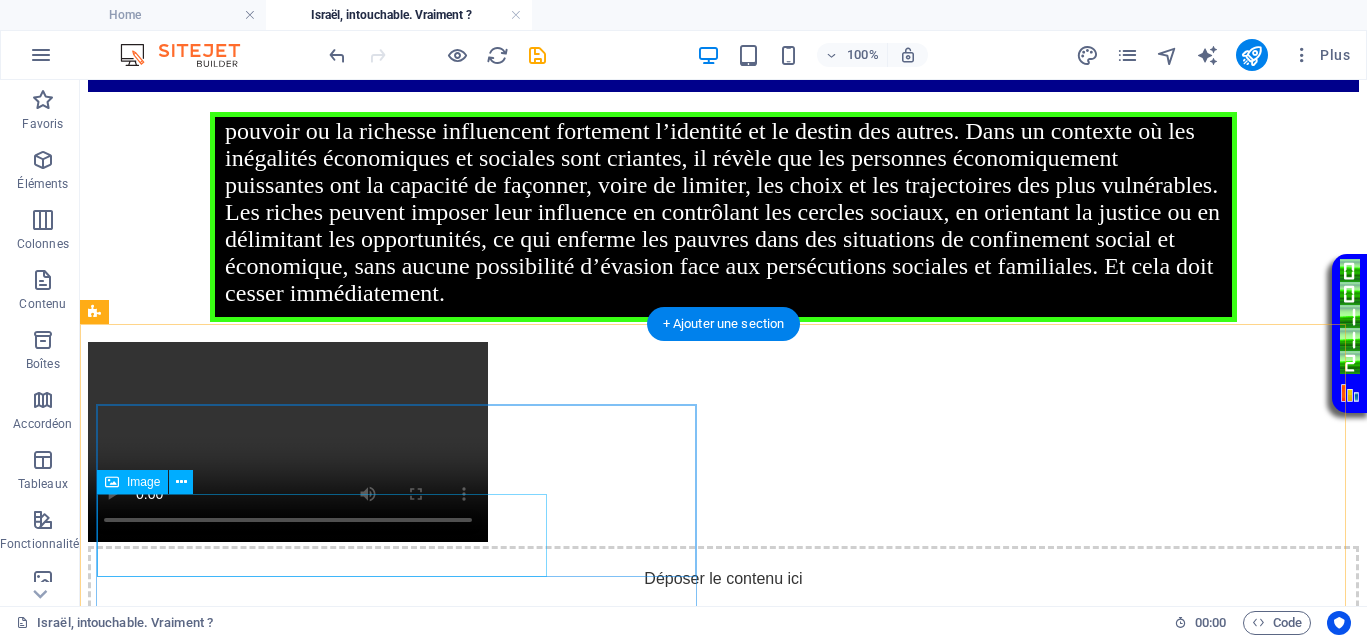 scroll, scrollTop: 1500, scrollLeft: 0, axis: vertical 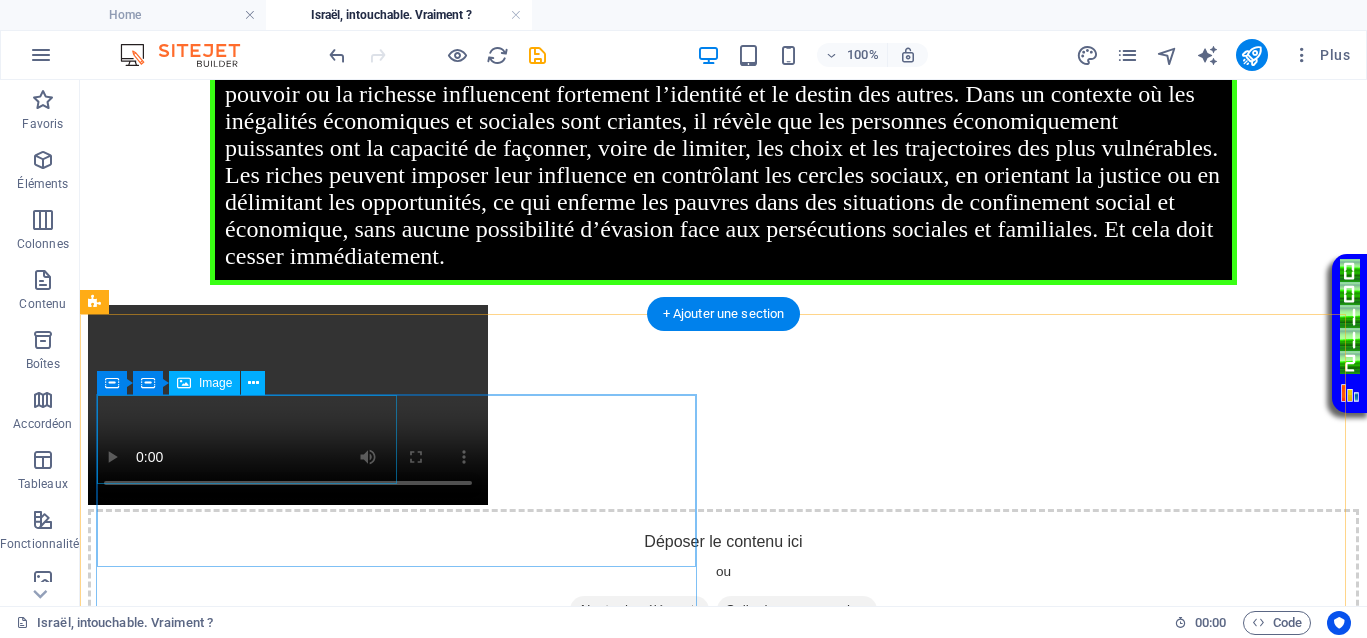 click at bounding box center (723, 697) 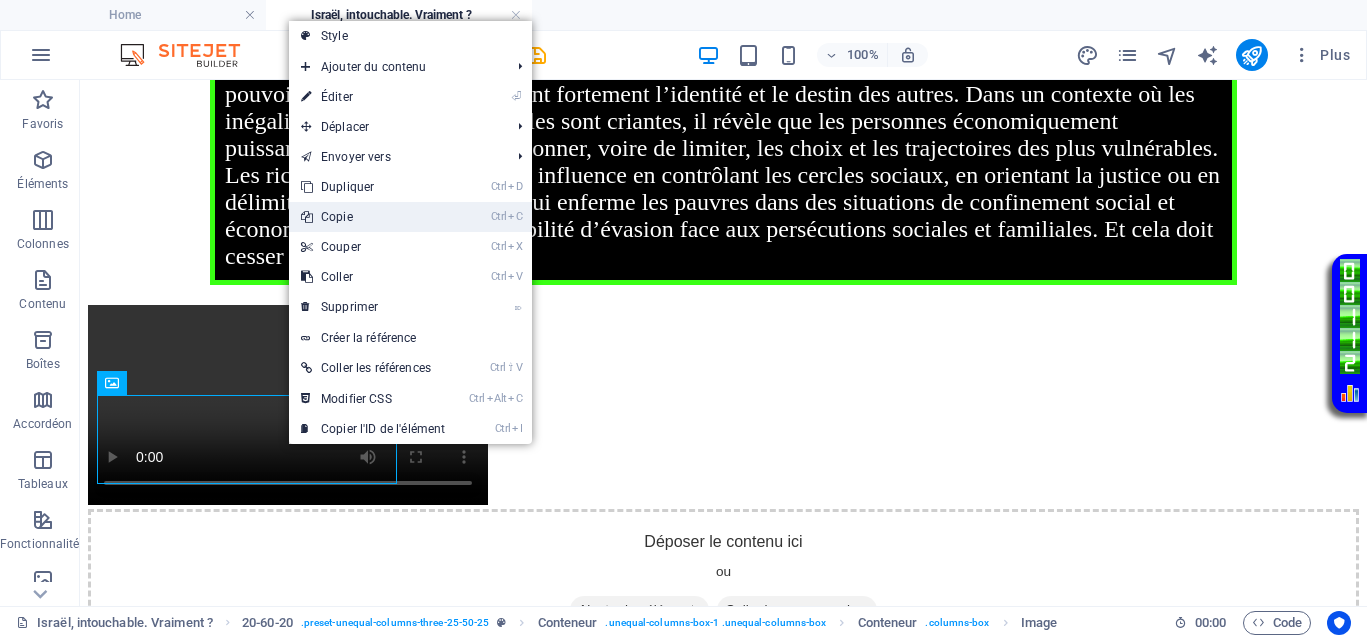click on "Ctrl C  Copie" at bounding box center (373, 217) 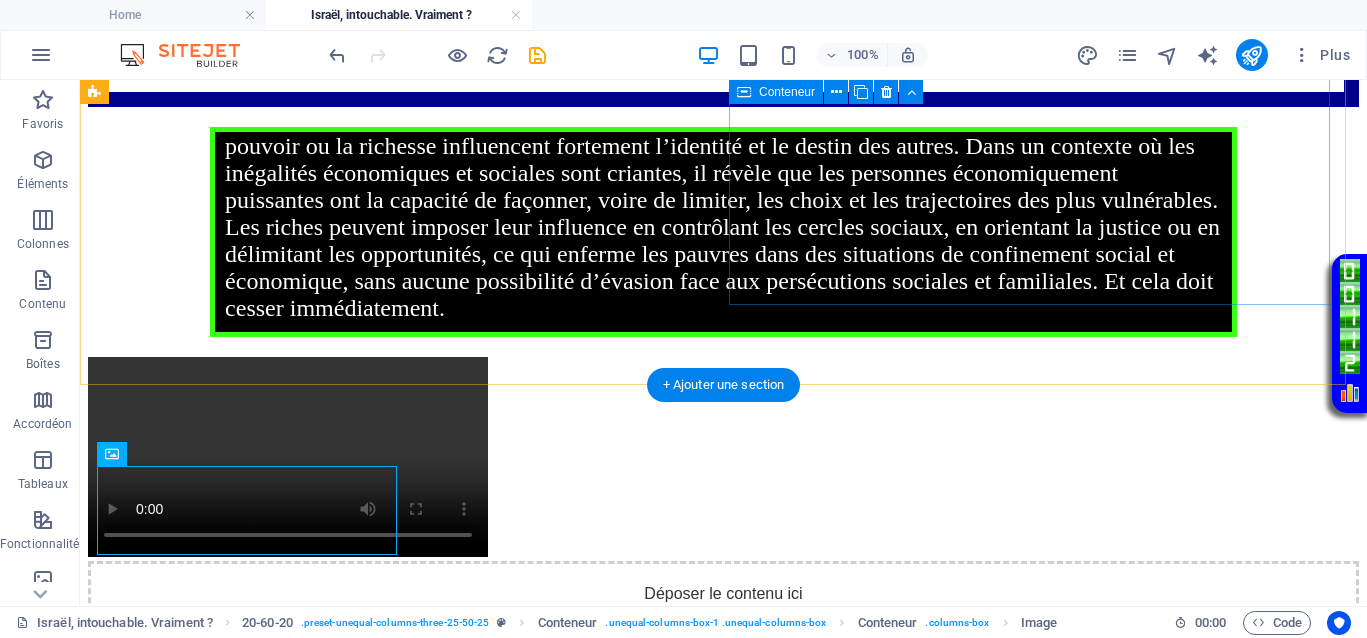 scroll, scrollTop: 1375, scrollLeft: 0, axis: vertical 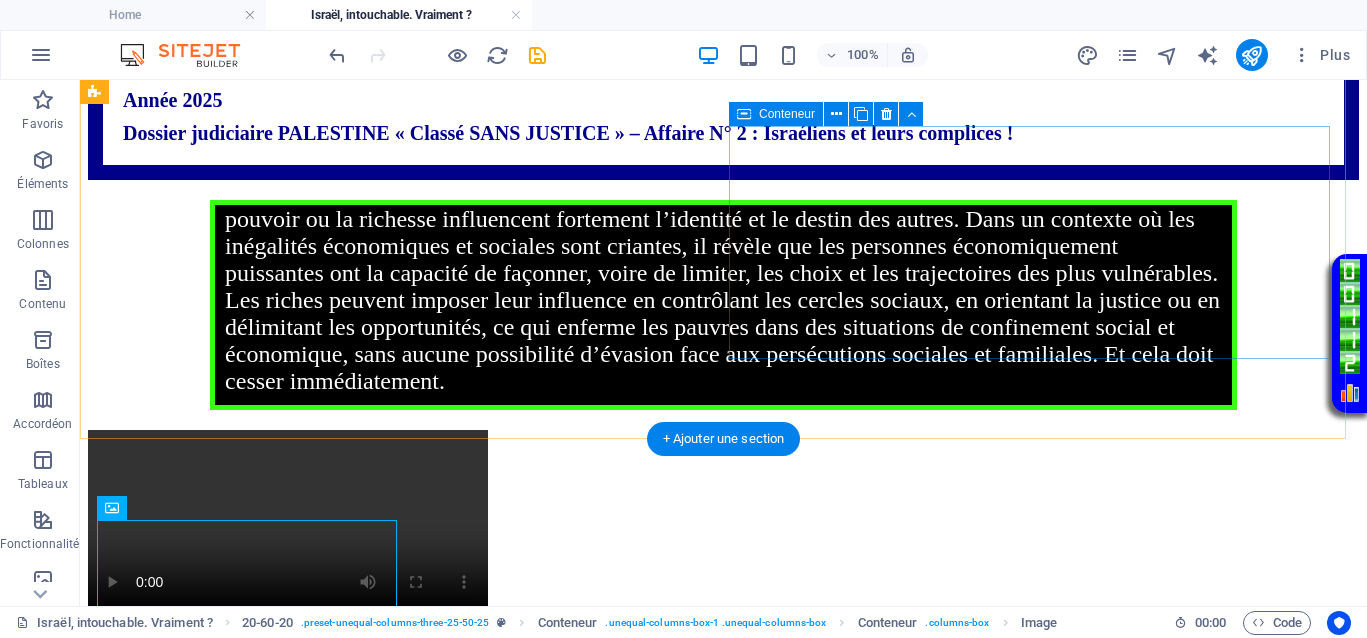 click on "Coller le presse-papiers" at bounding box center [797, 735] 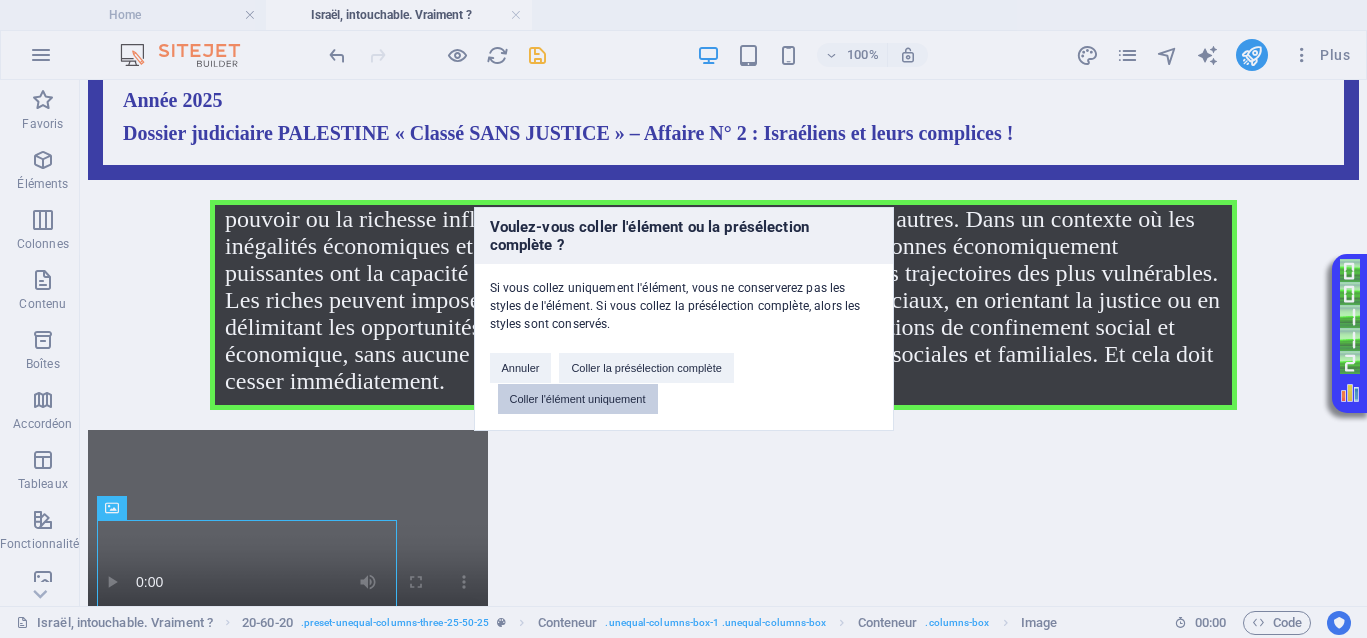 drag, startPoint x: 633, startPoint y: 400, endPoint x: 487, endPoint y: 341, distance: 157.47063 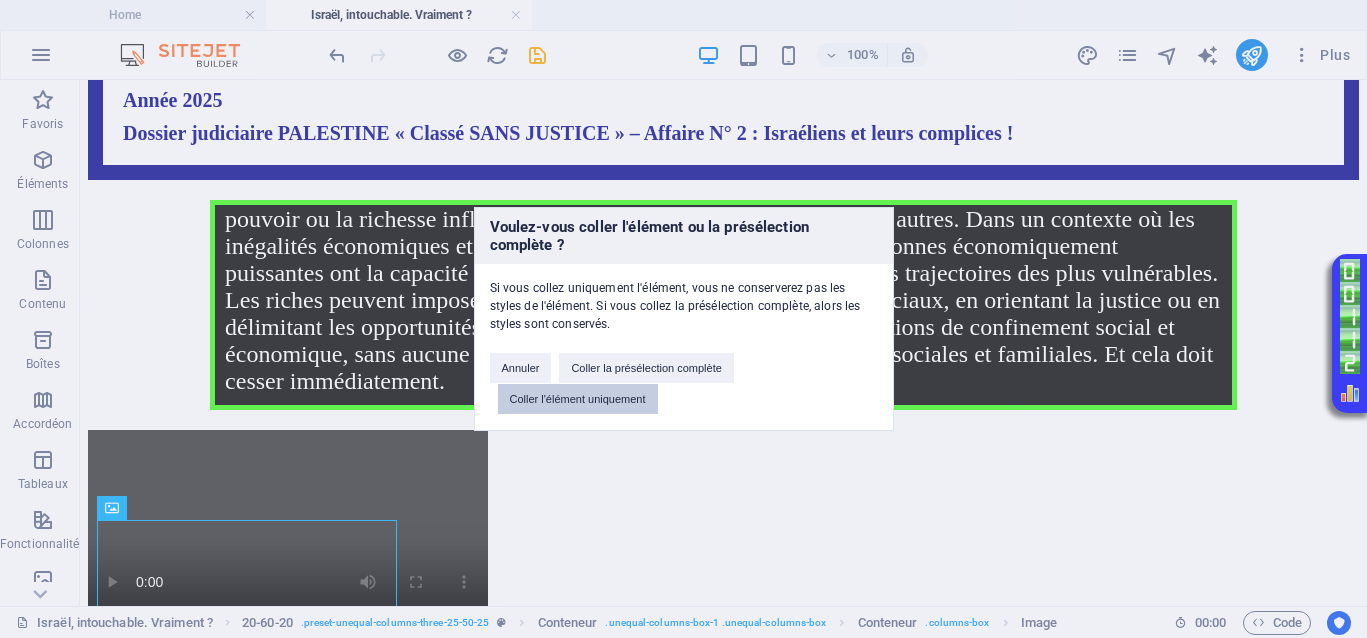 click on "Coller l'élément uniquement" at bounding box center [578, 399] 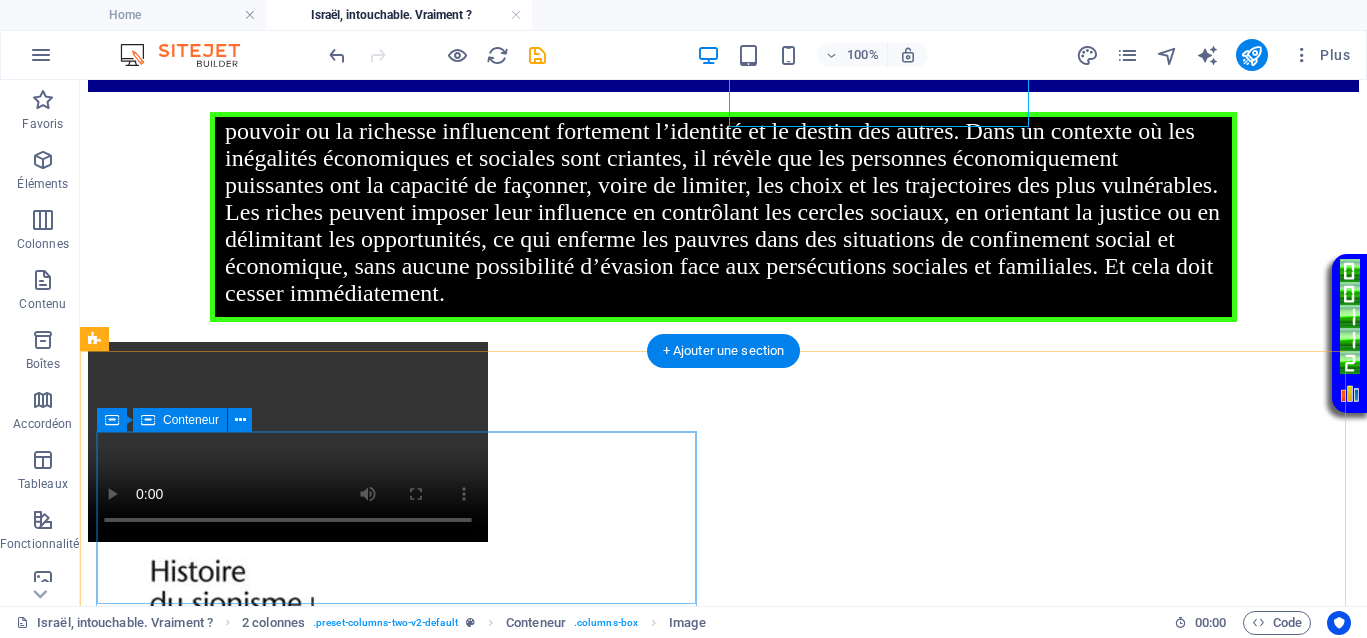scroll, scrollTop: 1500, scrollLeft: 0, axis: vertical 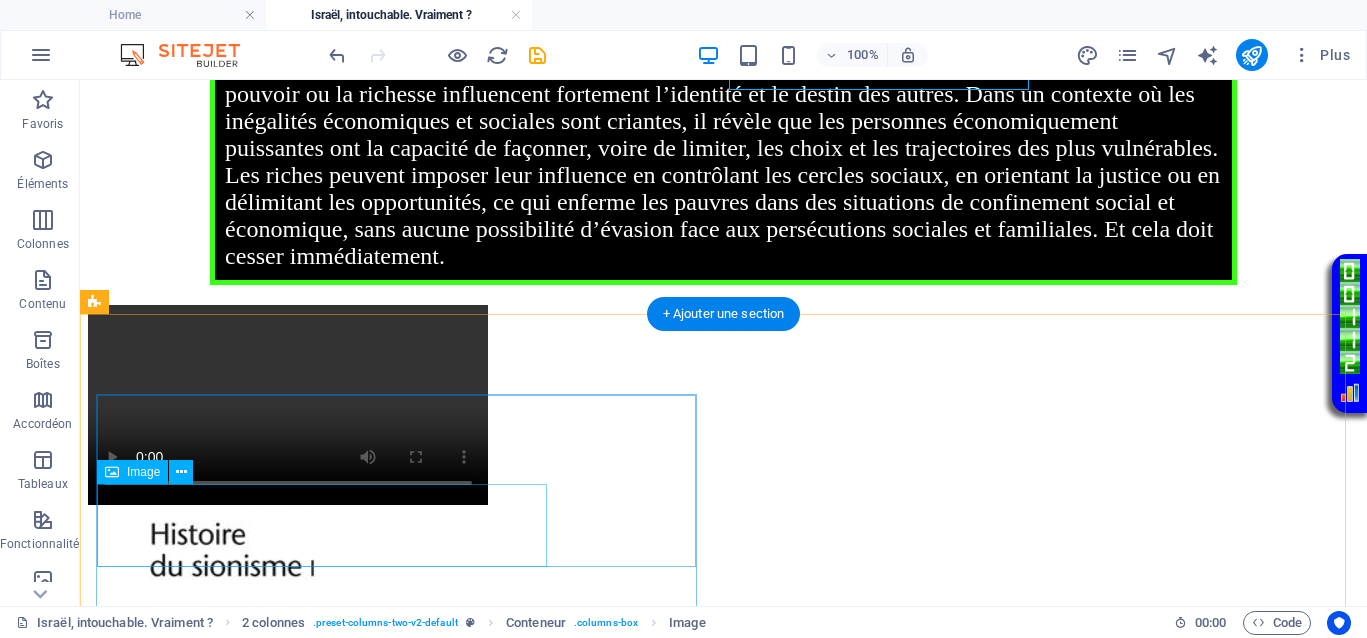 click at bounding box center [723, 816] 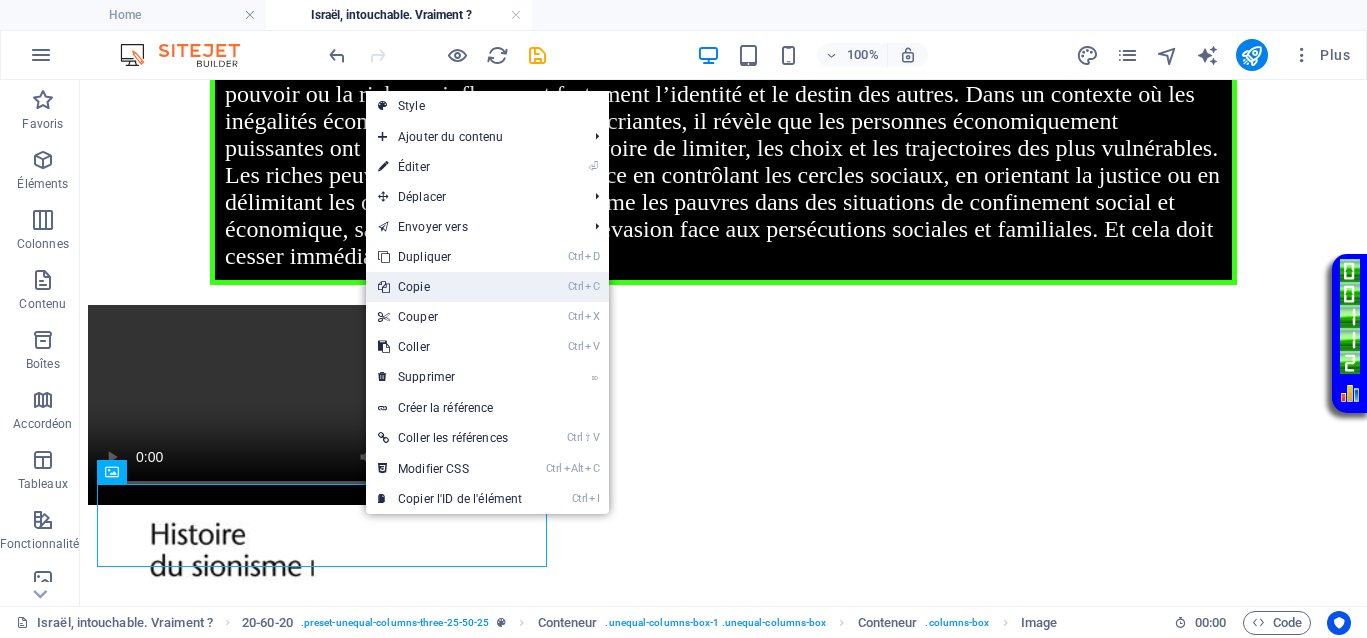 click on "Ctrl C  Copie" at bounding box center (450, 287) 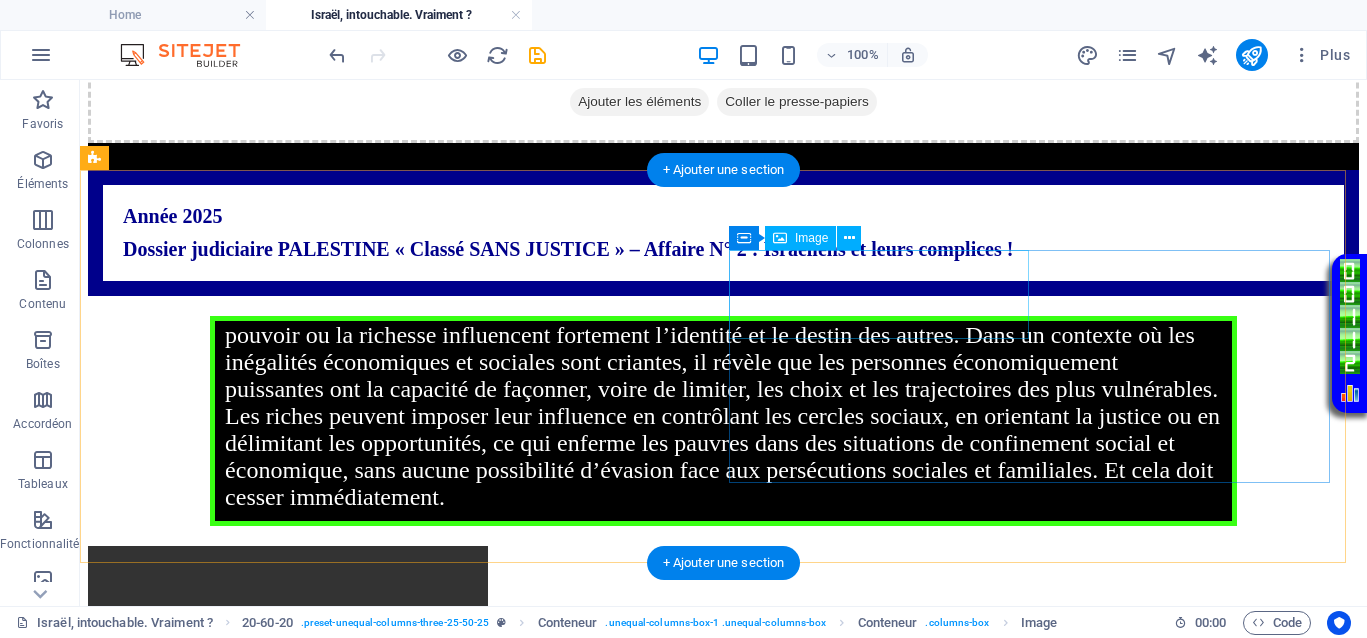 scroll, scrollTop: 1250, scrollLeft: 0, axis: vertical 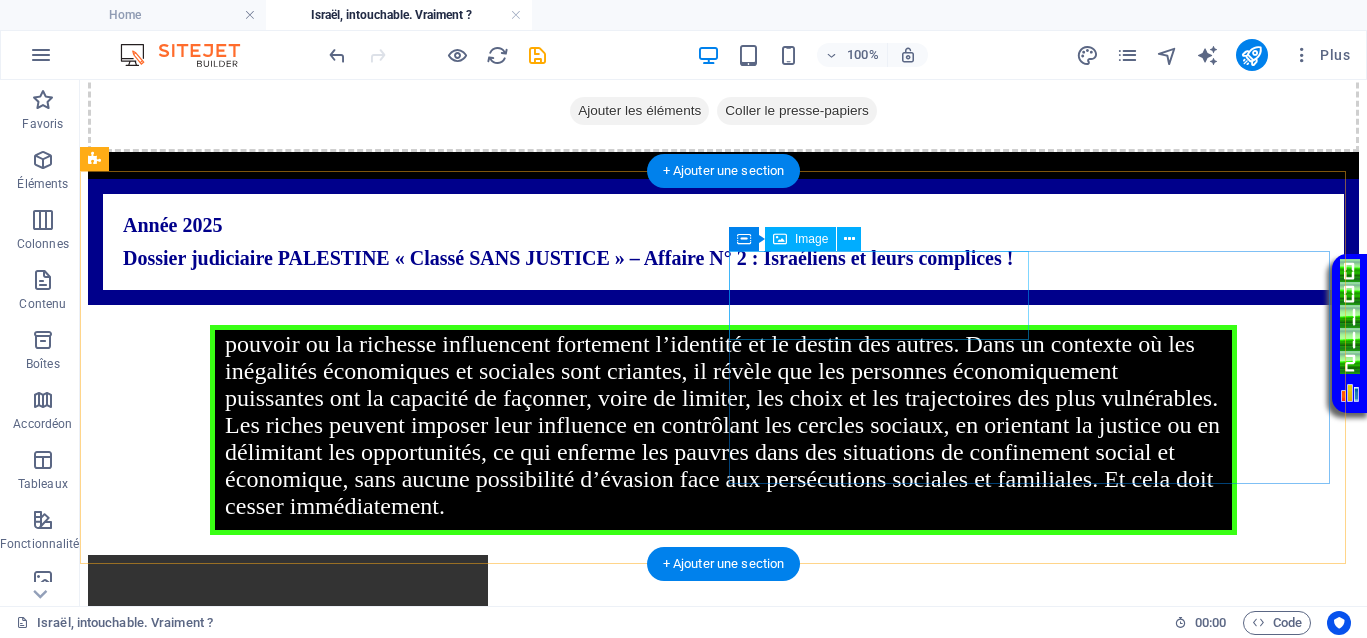 click at bounding box center [723, 805] 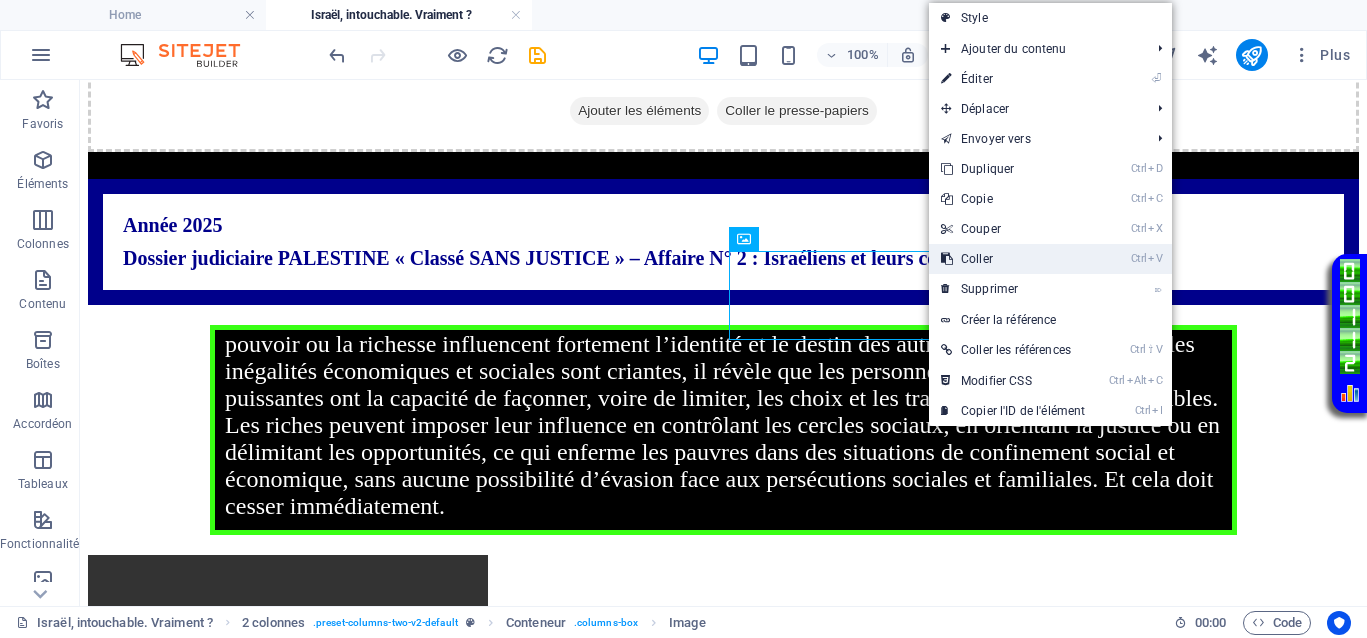 click on "Ctrl V  Coller" at bounding box center (1013, 259) 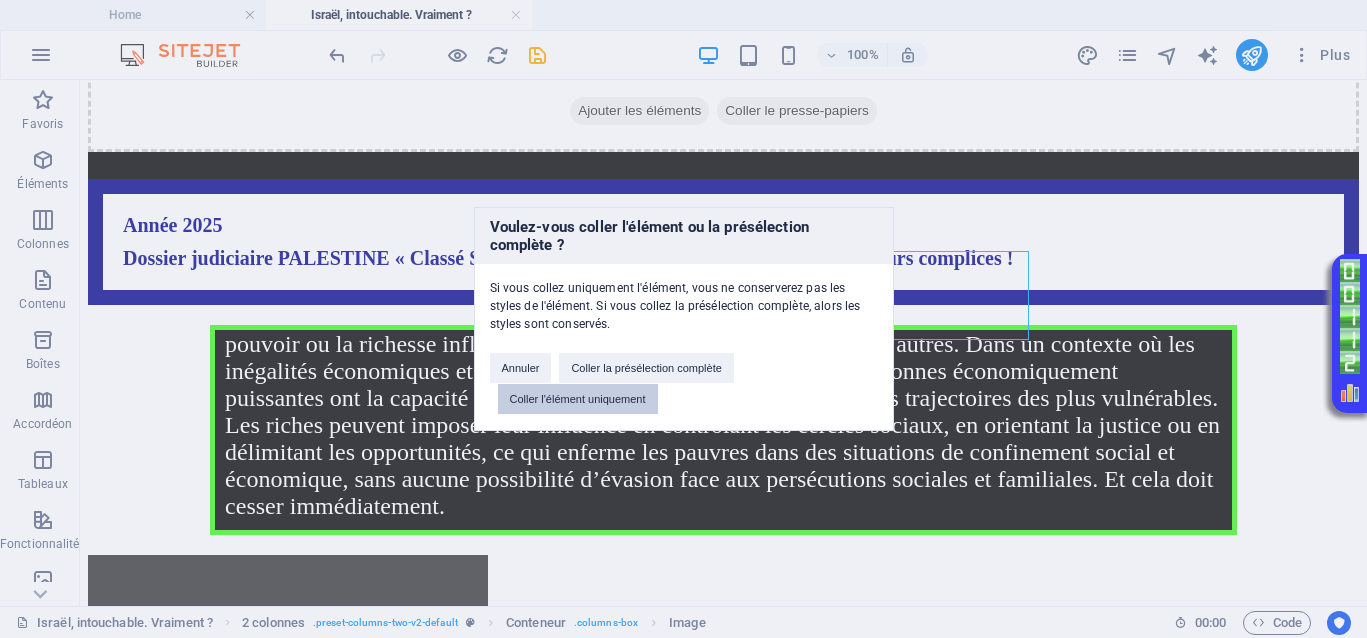 click on "Coller l'élément uniquement" at bounding box center [578, 399] 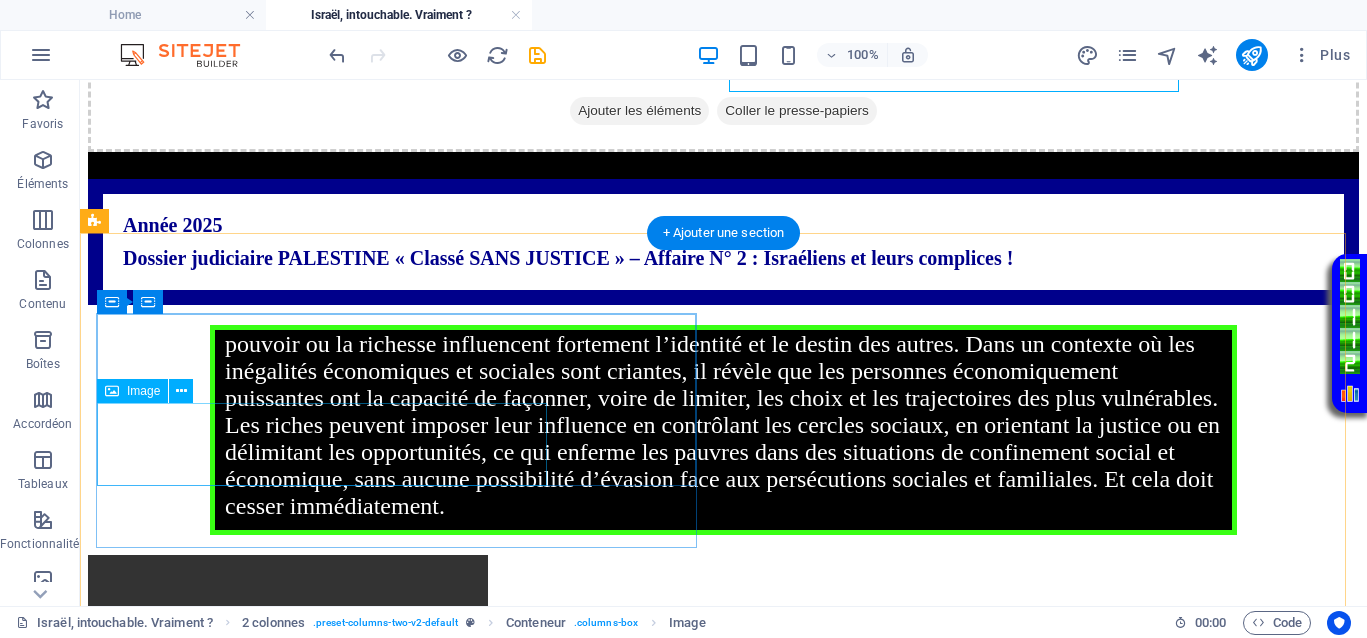 scroll, scrollTop: 1625, scrollLeft: 0, axis: vertical 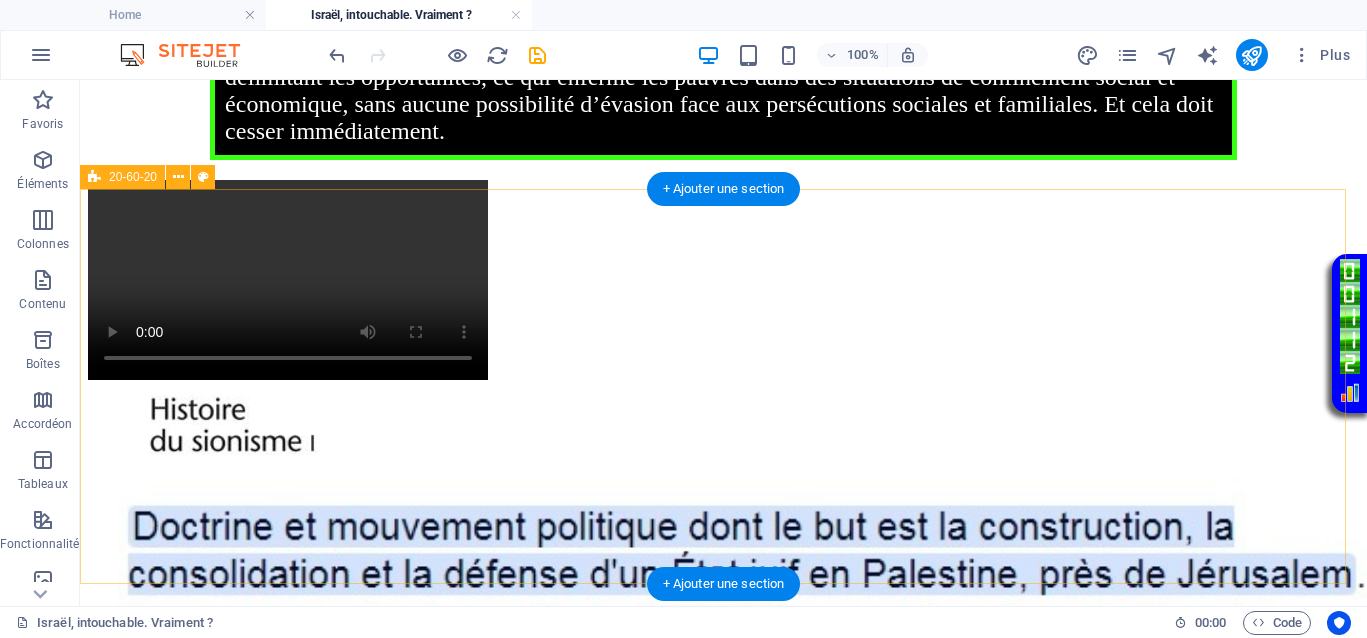 click on "Your browser does not support the video tag.
Déposer le contenu ici ou  Ajouter les éléments  Coller le presse-papiers" at bounding box center [723, 1059] 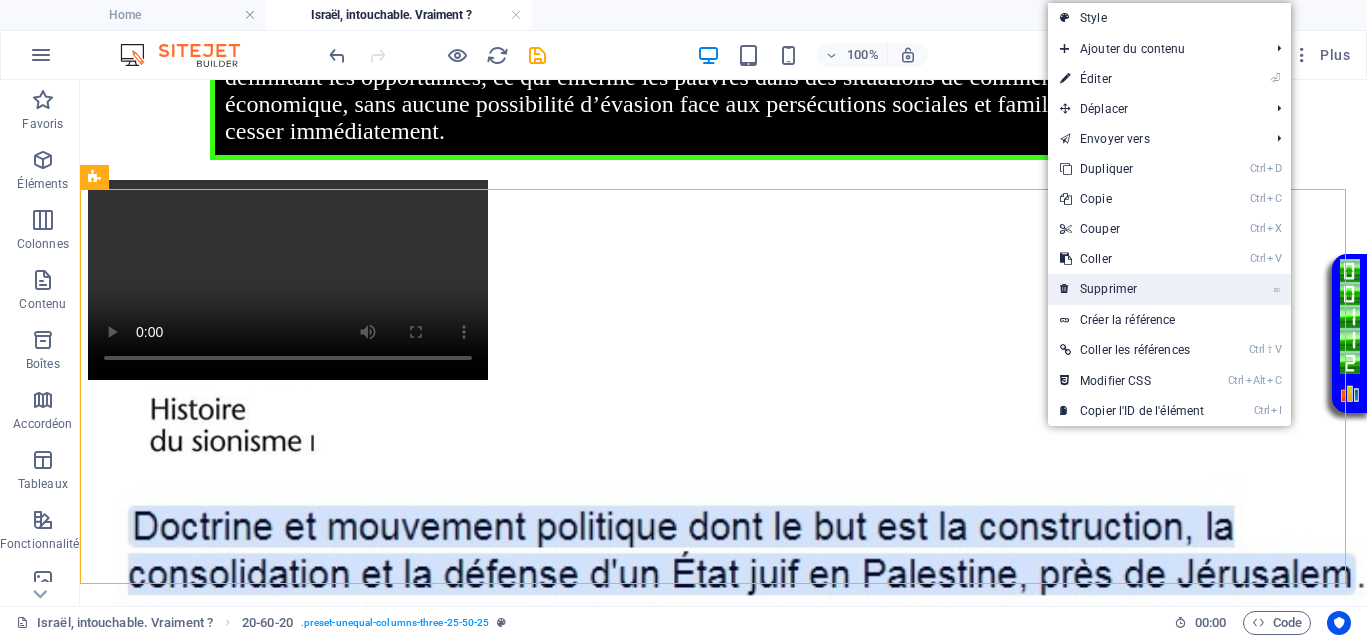 click on "⌦  Supprimer" at bounding box center (1132, 289) 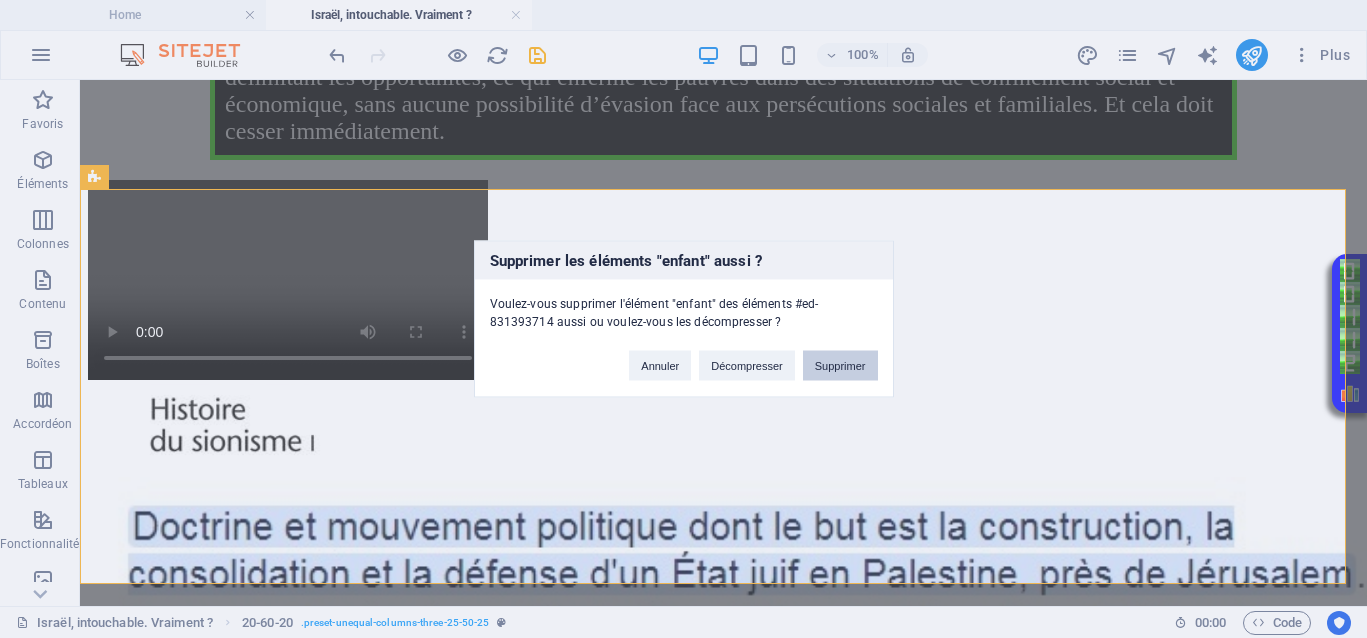 click on "Supprimer" at bounding box center (840, 366) 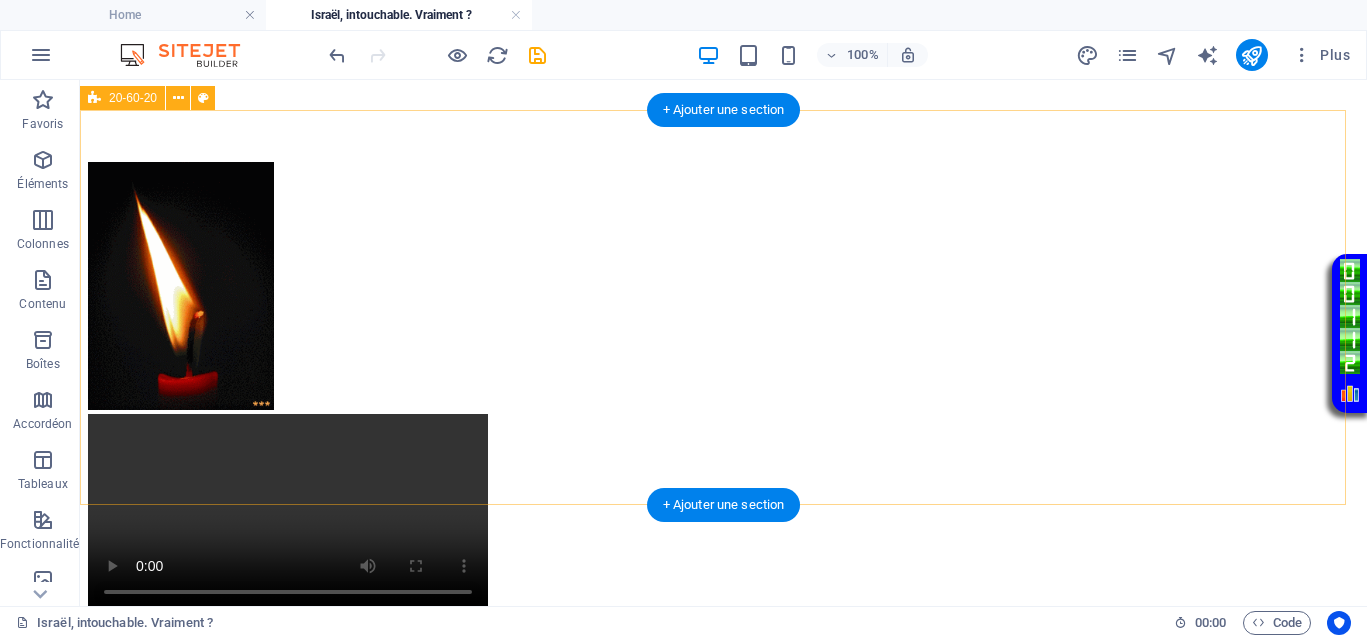 scroll, scrollTop: 625, scrollLeft: 0, axis: vertical 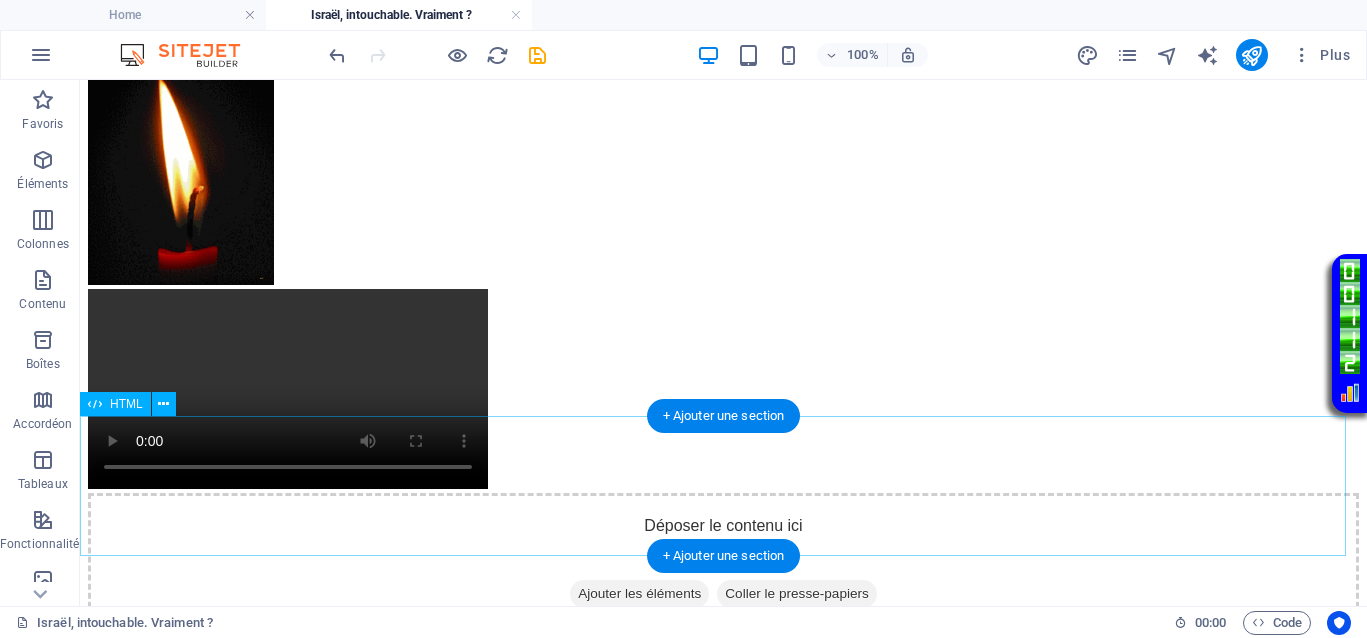 click on "Année 2025
Dossier judiciaire PALESTINE « Classé SANS JUSTICE » – Affaire N° 2 : Israéliens et leurs complices !" at bounding box center [723, 867] 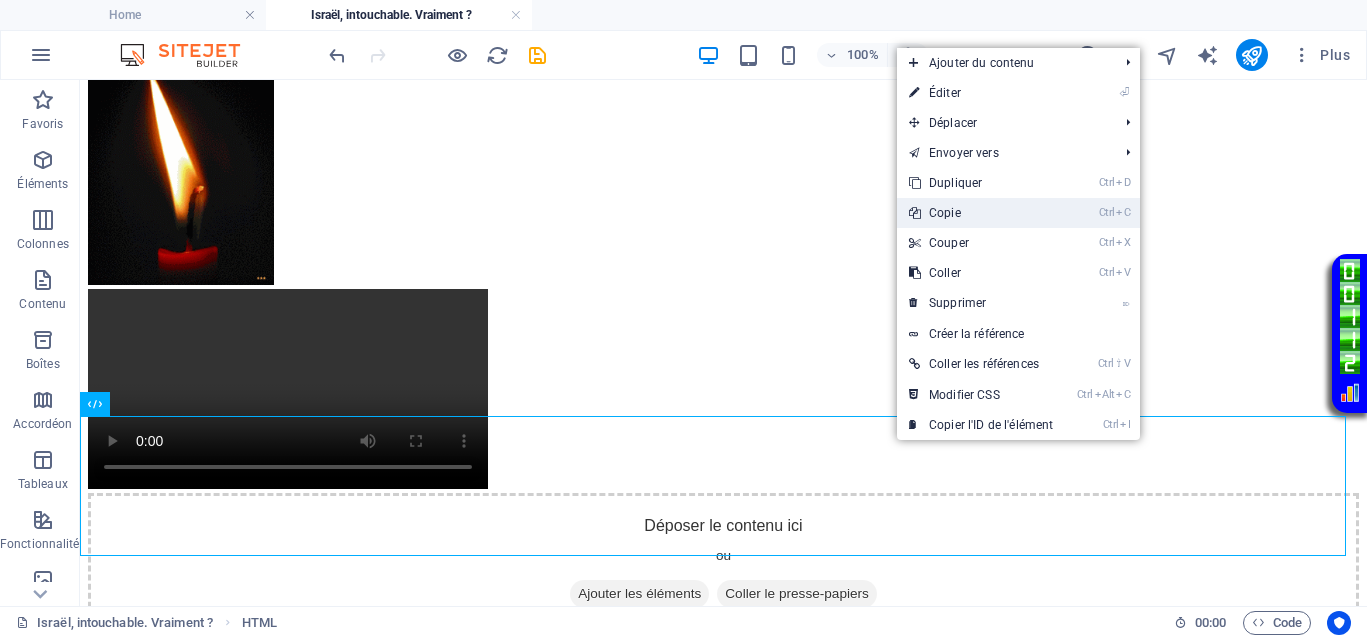 click on "Ctrl C  Copie" at bounding box center (981, 213) 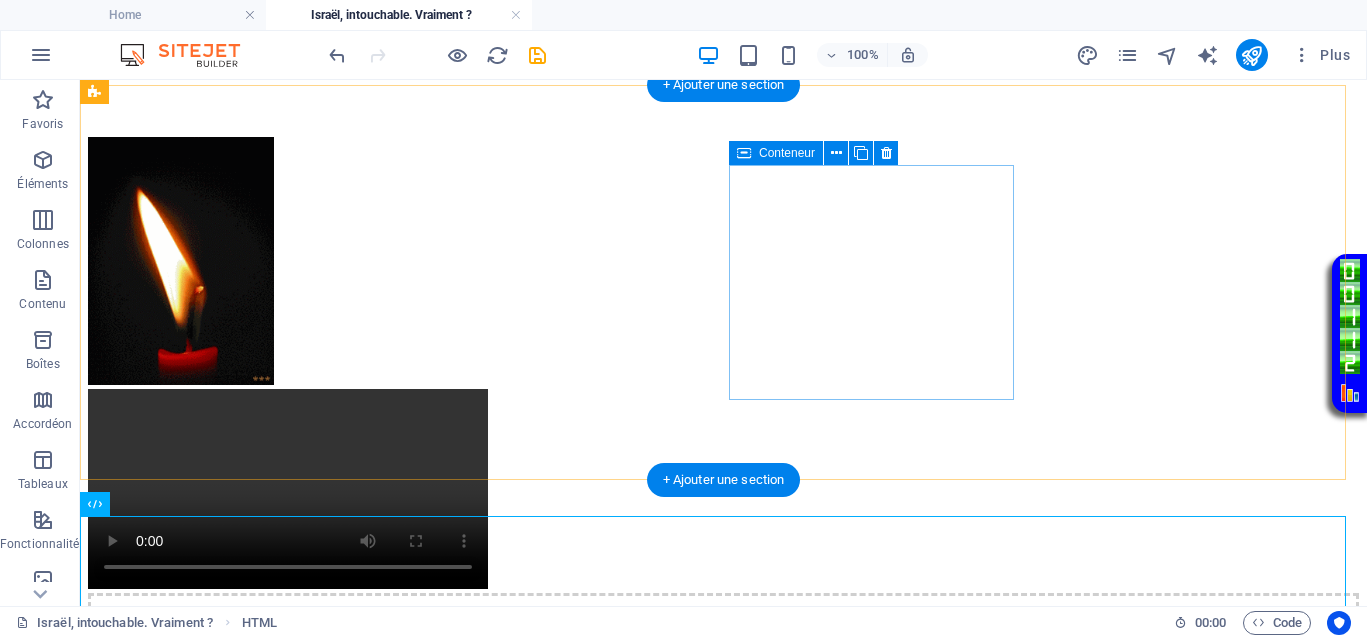 scroll, scrollTop: 250, scrollLeft: 0, axis: vertical 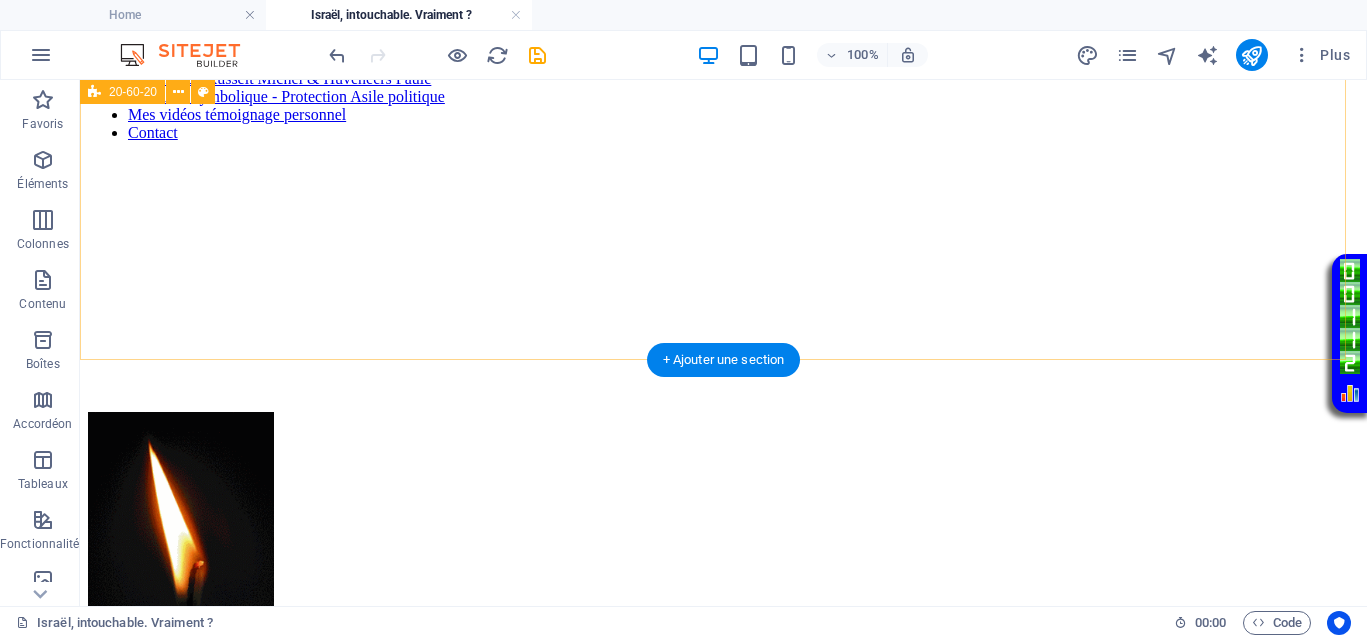 click on "Home La justice divine La suite Justice La verité La libération des Palestiniens Ma demande à PHARAON Le Livre d’Enoch ou le Livre des Morts Israël, intouchable. Vraiment ? Affaire Van Russelt Michel & Huveneers Paule Demande symbolique  - Protection Asile politique Mes vidéos témoignage personnel Contact </div>" at bounding box center (723, 295) 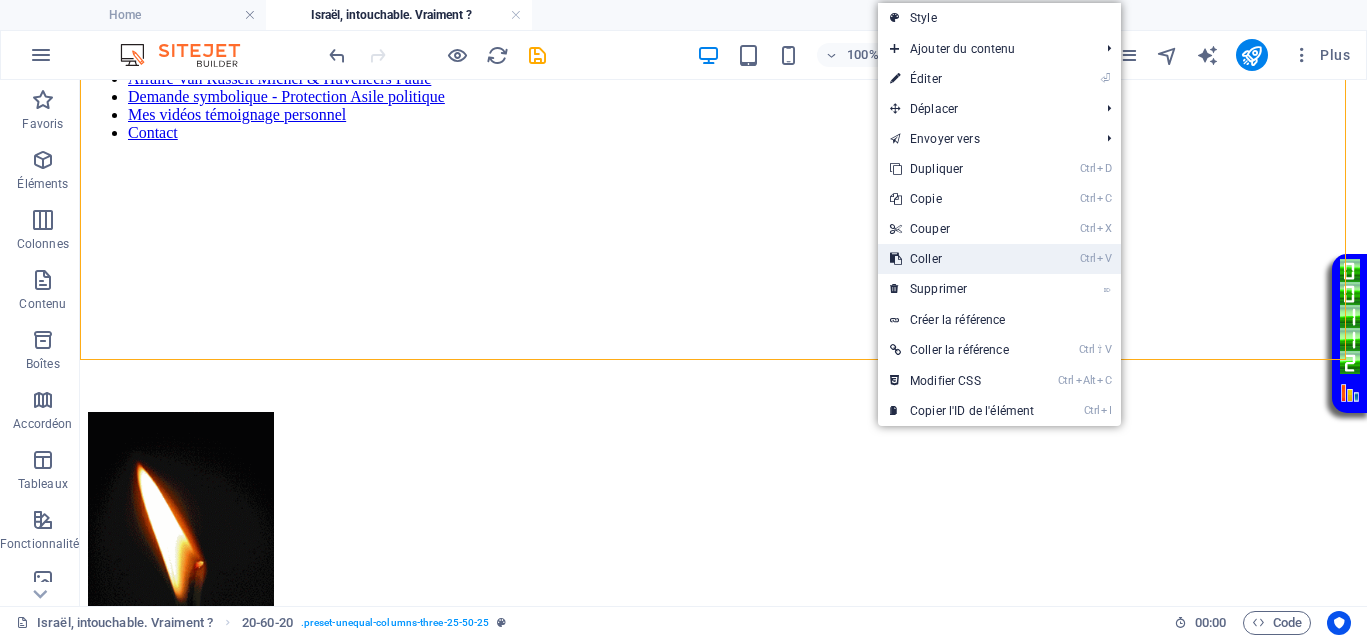click on "Ctrl V  Coller" at bounding box center [962, 259] 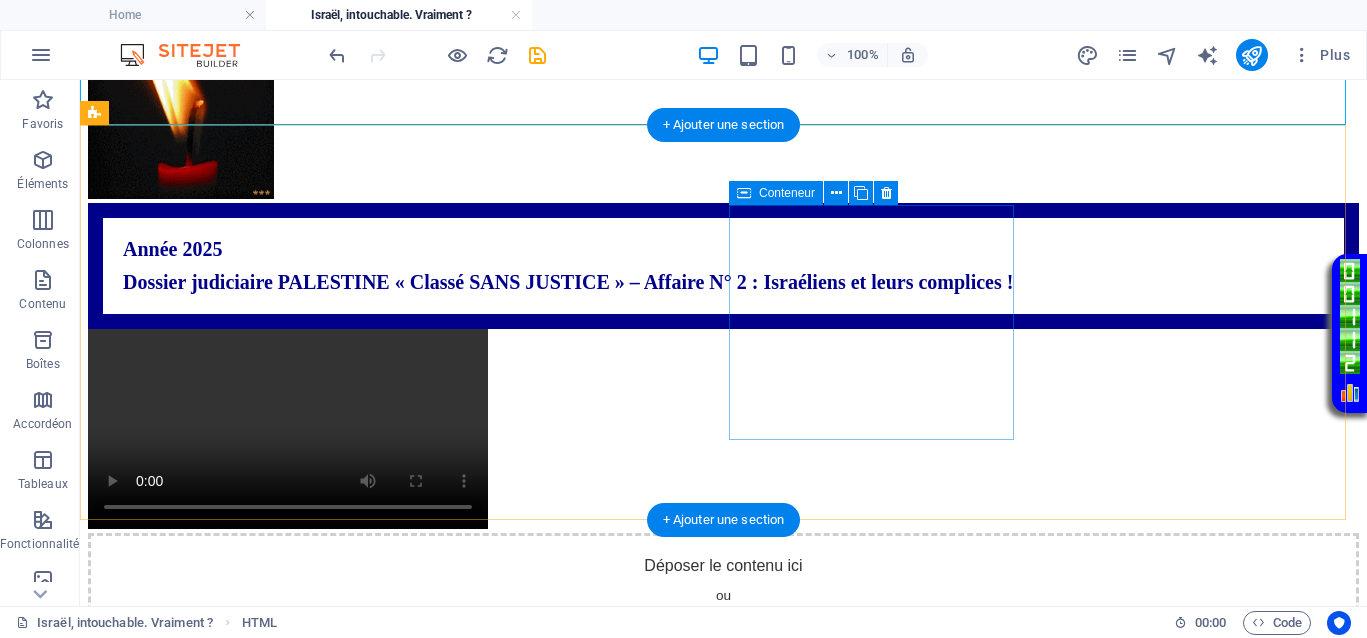 scroll, scrollTop: 750, scrollLeft: 0, axis: vertical 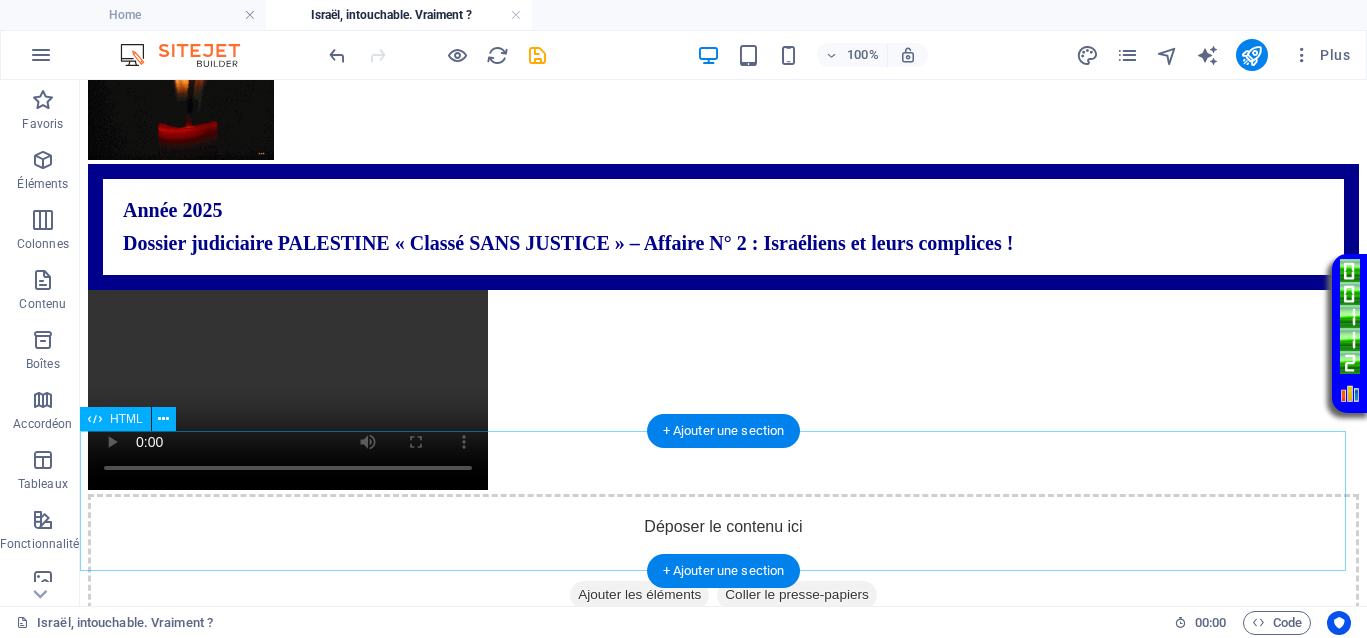 click on "Année 2025
Dossier judiciaire PALESTINE « Classé SANS JUSTICE » – Affaire N° 2 : Israéliens et leurs complices !" at bounding box center (723, 868) 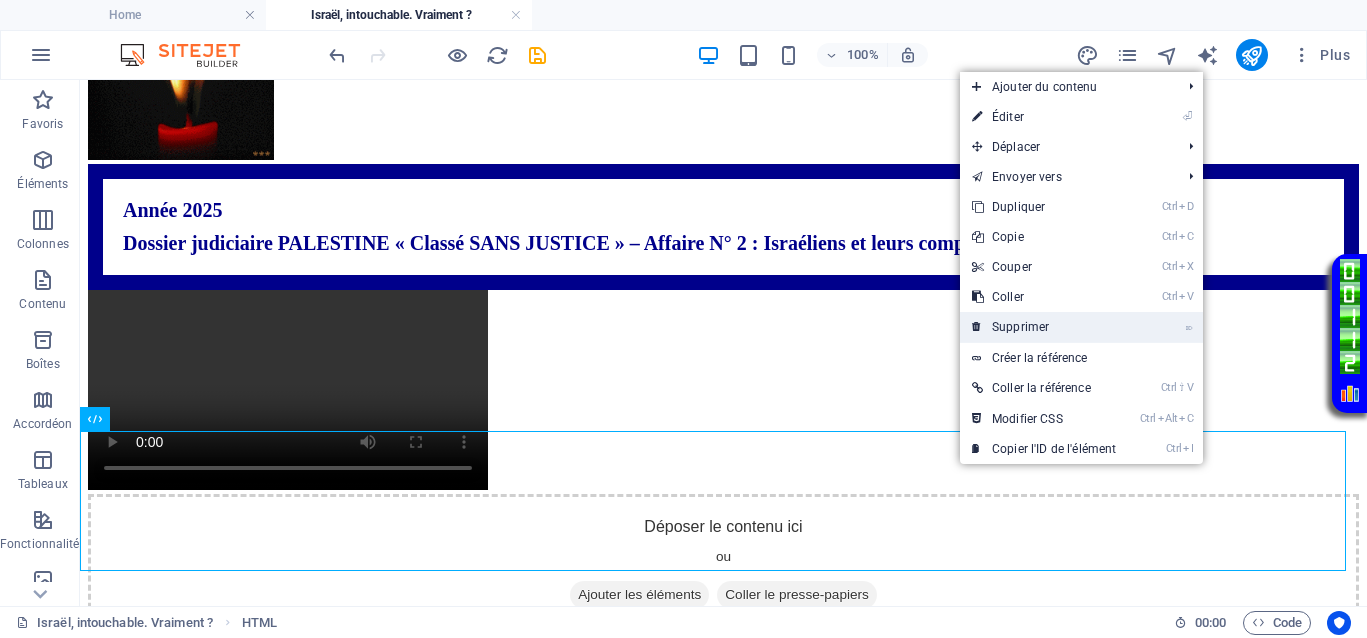 click on "⌦  Supprimer" at bounding box center [1044, 327] 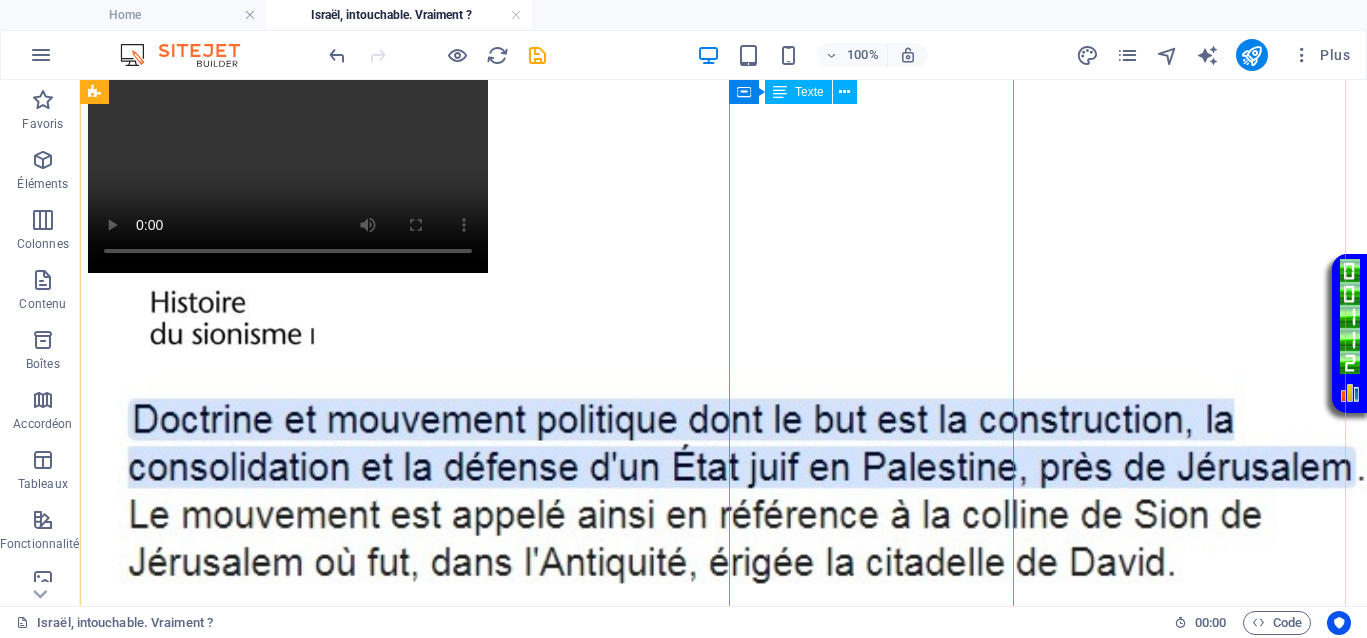scroll, scrollTop: 1625, scrollLeft: 0, axis: vertical 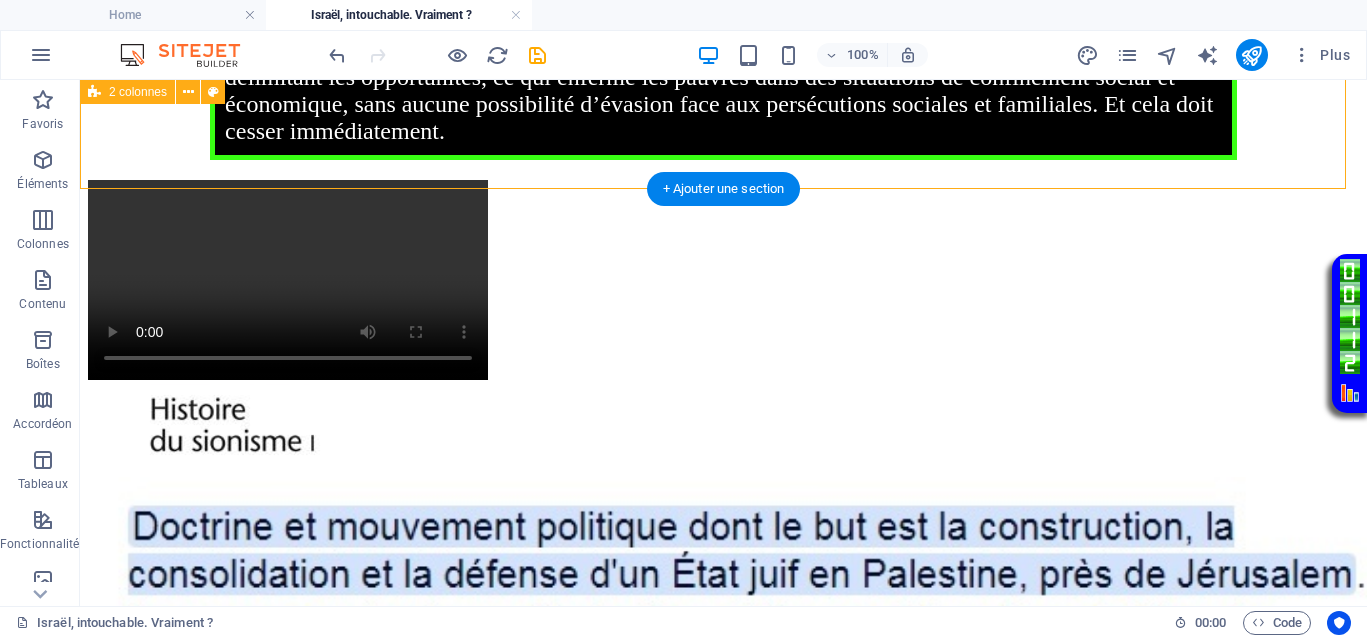 click on "Your browser does not support the video tag." at bounding box center (723, 449) 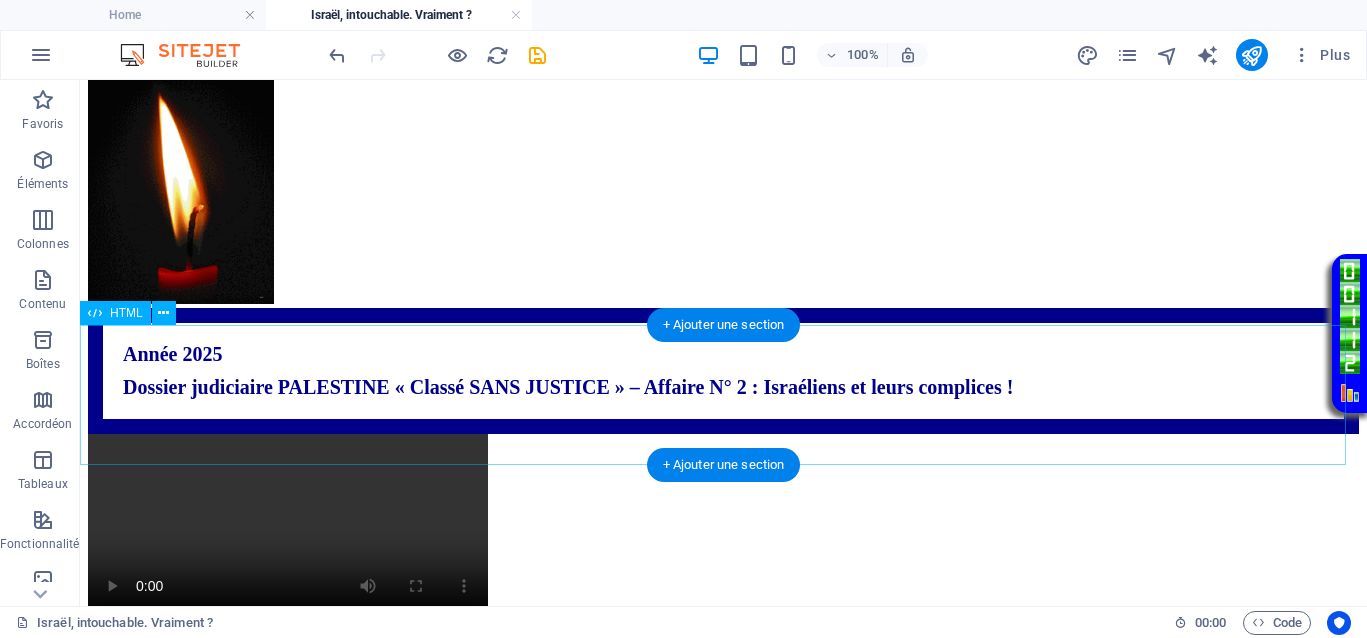 scroll, scrollTop: 625, scrollLeft: 0, axis: vertical 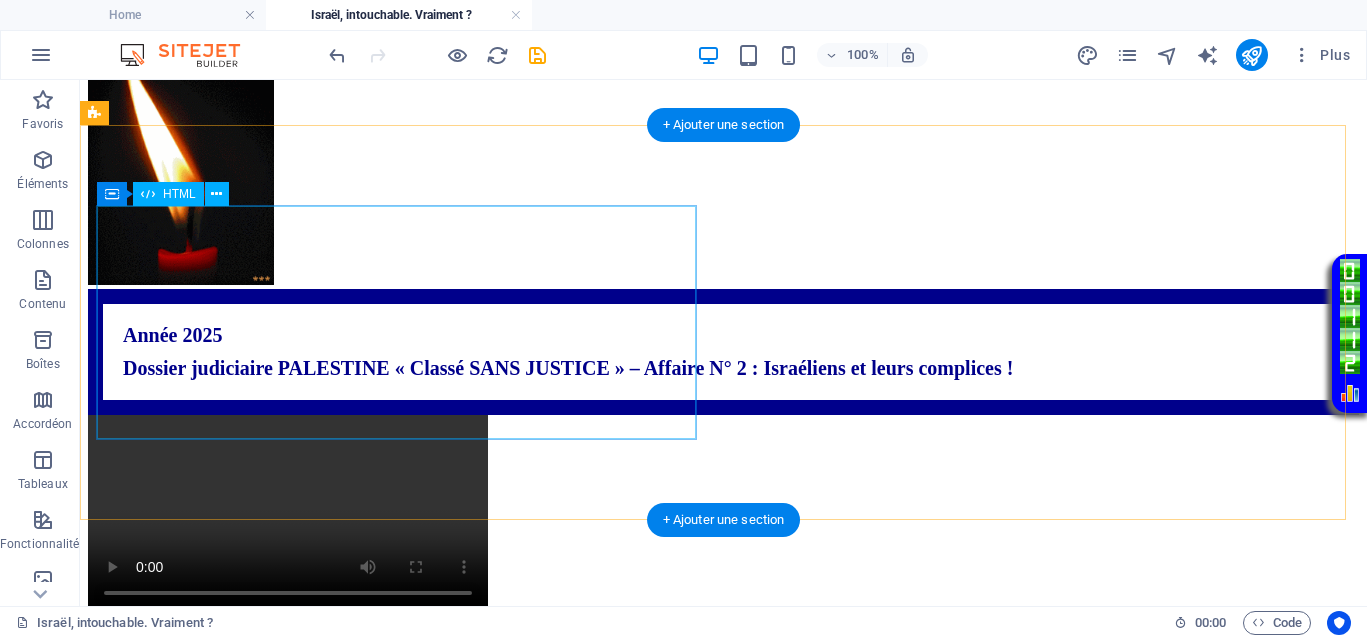click on "Your browser does not support the video tag." at bounding box center [723, 517] 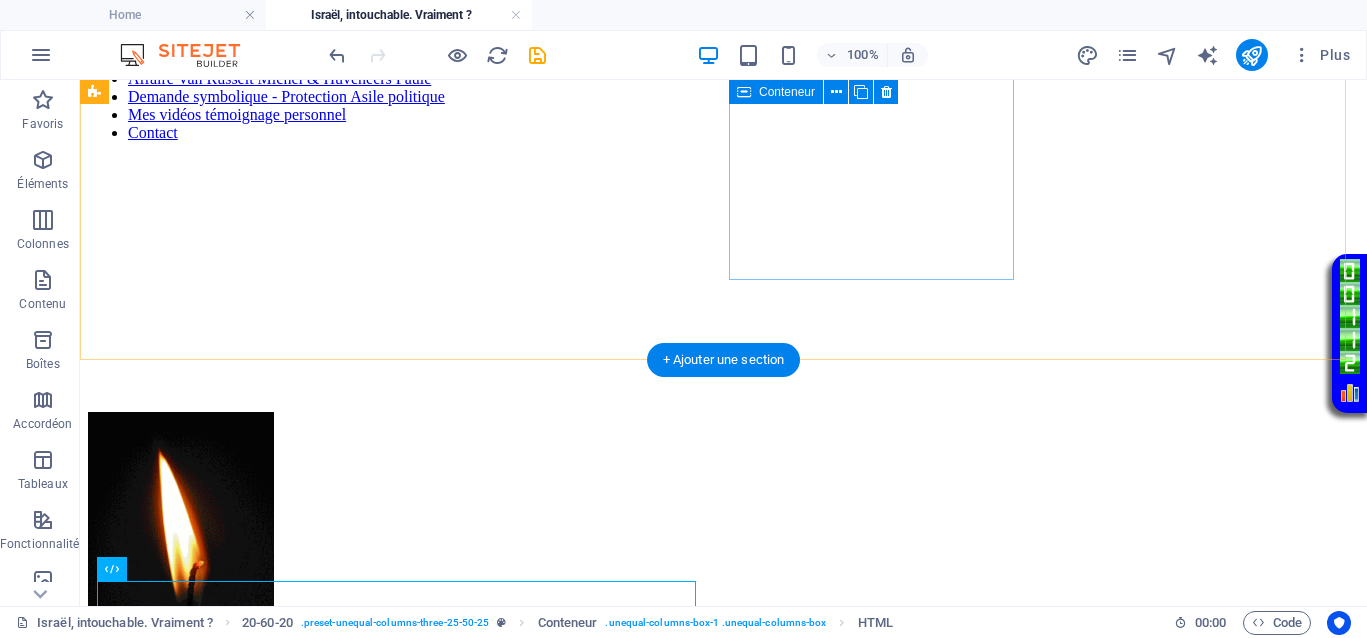 scroll, scrollTop: 125, scrollLeft: 0, axis: vertical 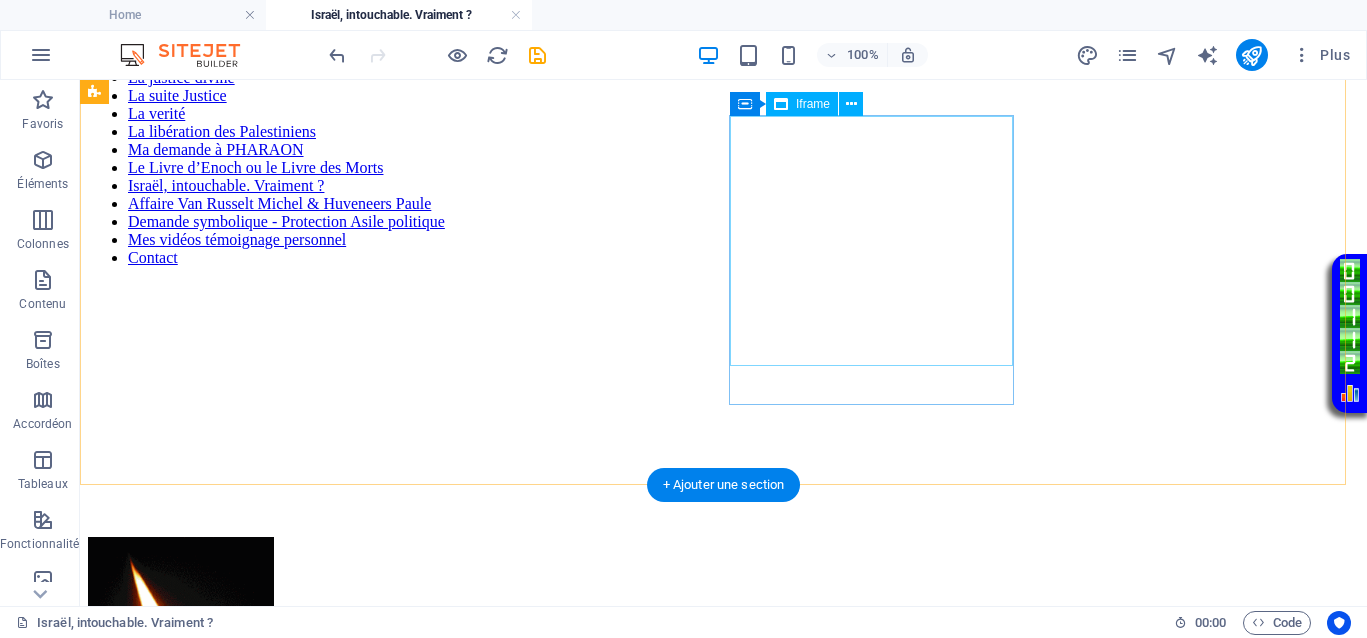 click on "</div>" at bounding box center [723, 410] 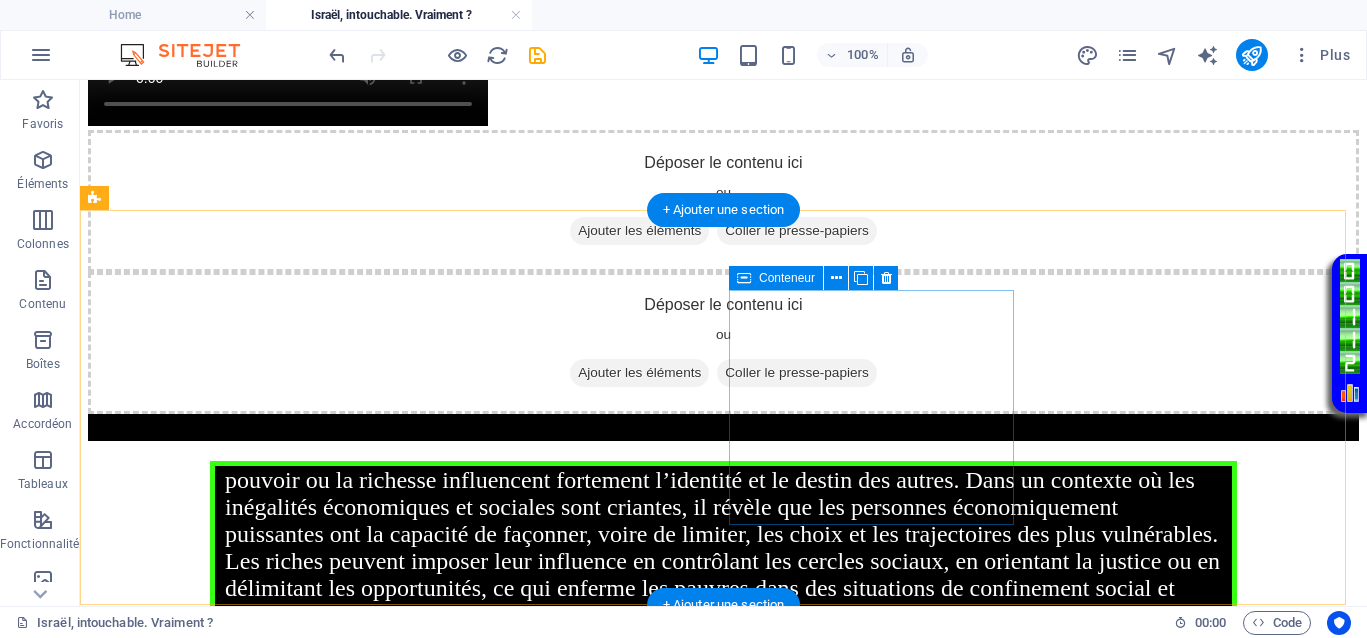 scroll, scrollTop: 1125, scrollLeft: 0, axis: vertical 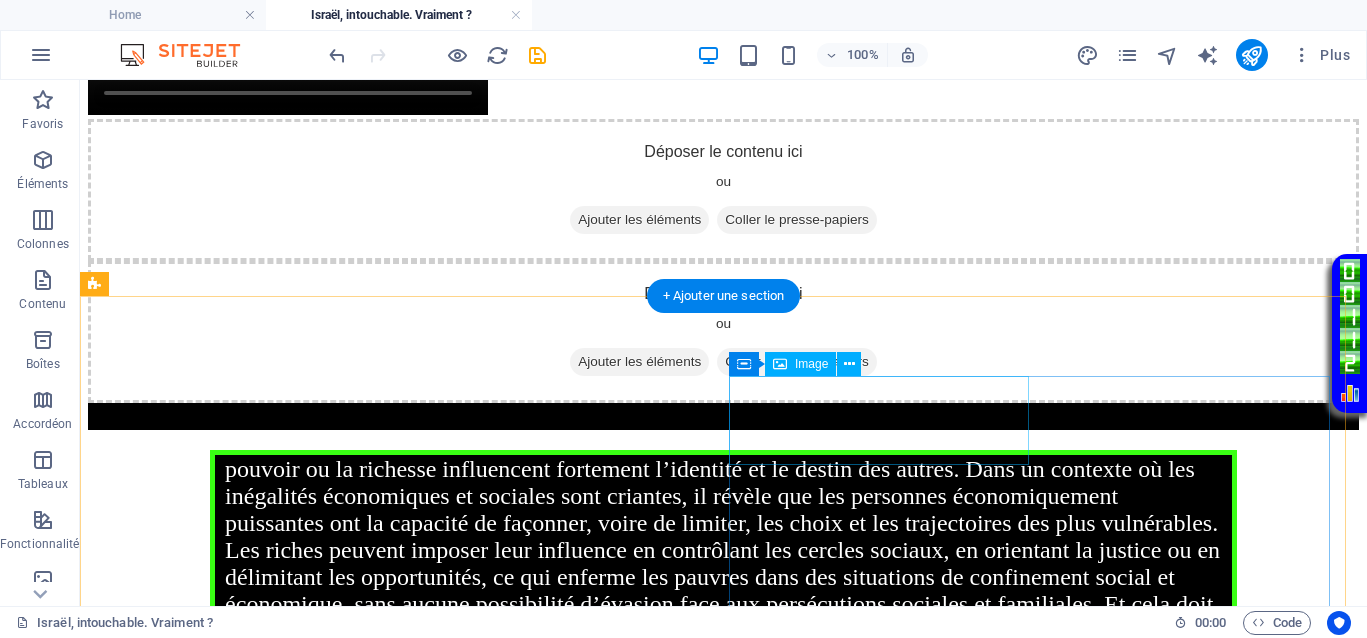 click at bounding box center [723, 930] 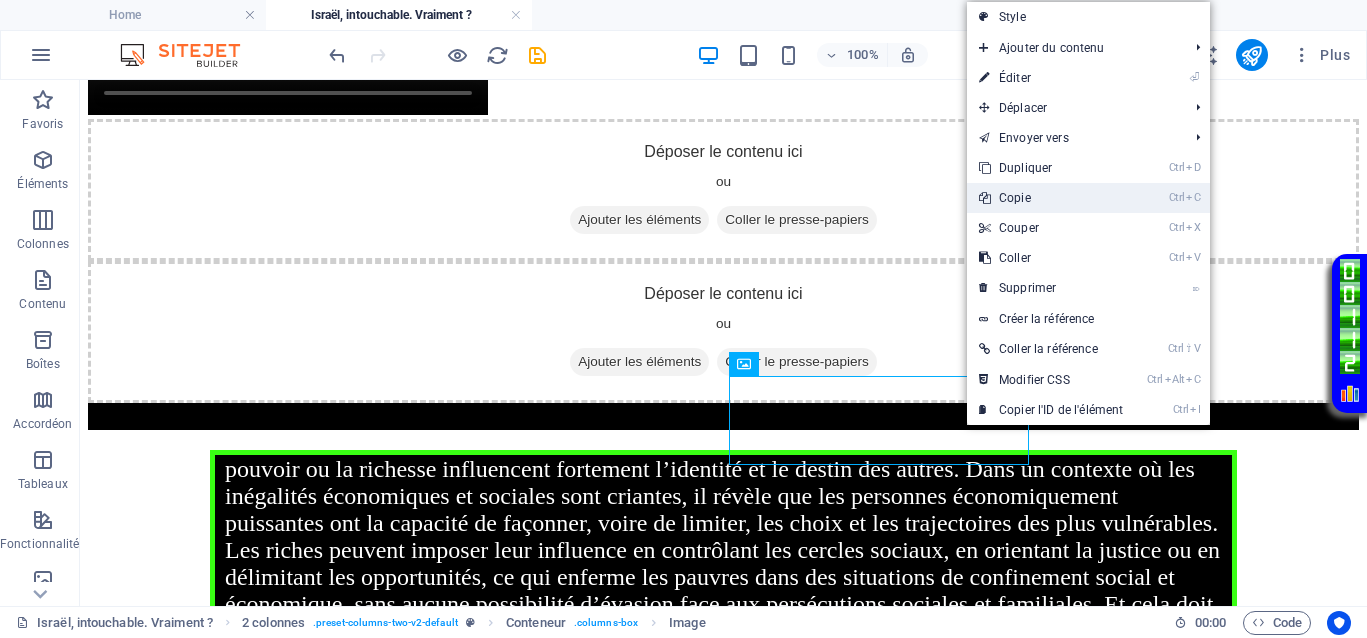 click on "Ctrl C  Copie" at bounding box center [1051, 198] 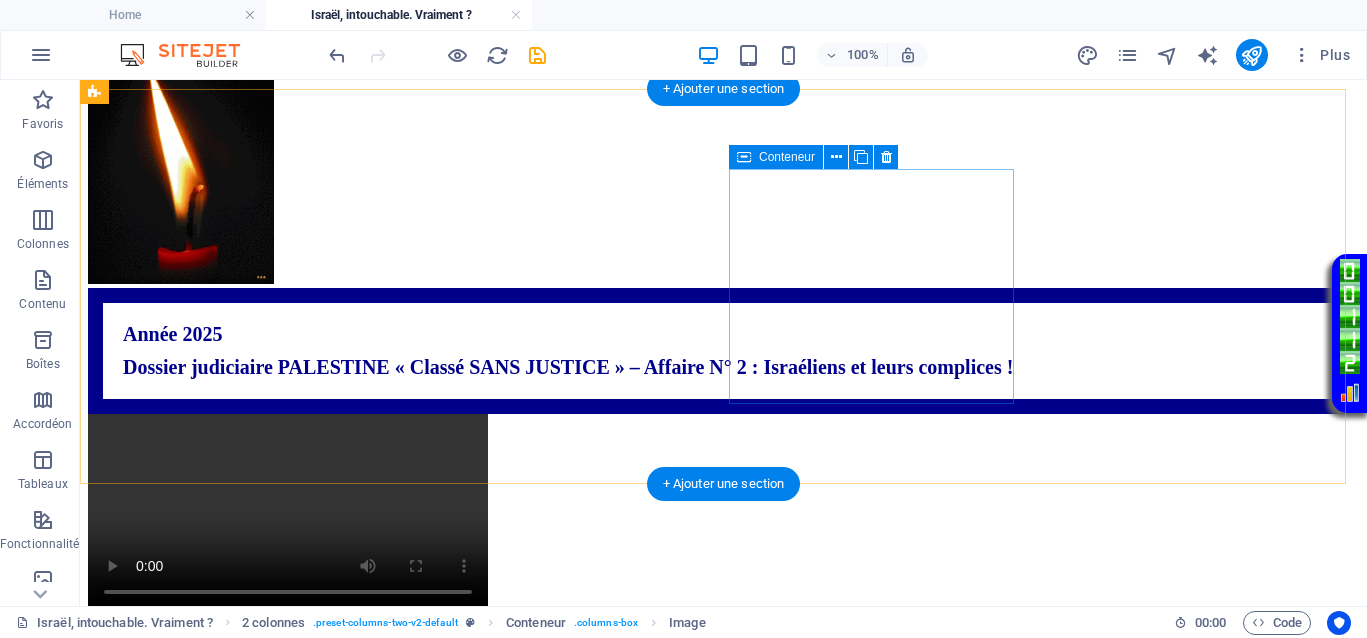 scroll, scrollTop: 625, scrollLeft: 0, axis: vertical 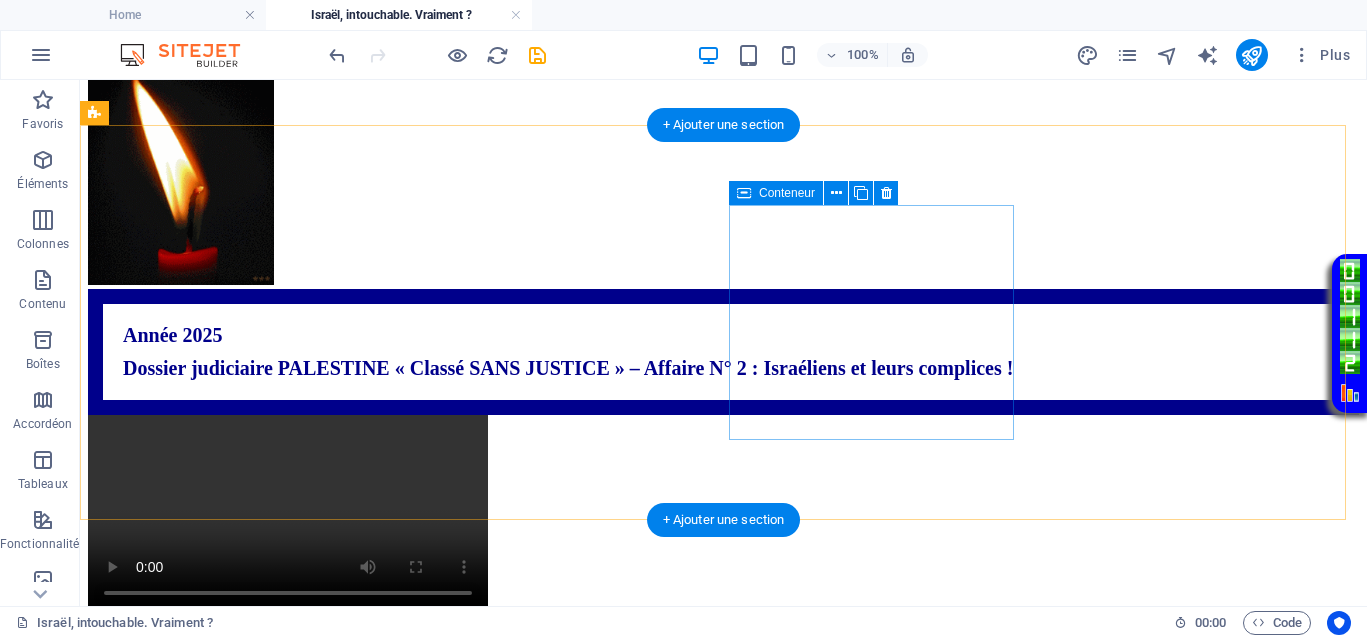 click on "Coller le presse-papiers" at bounding box center [797, 720] 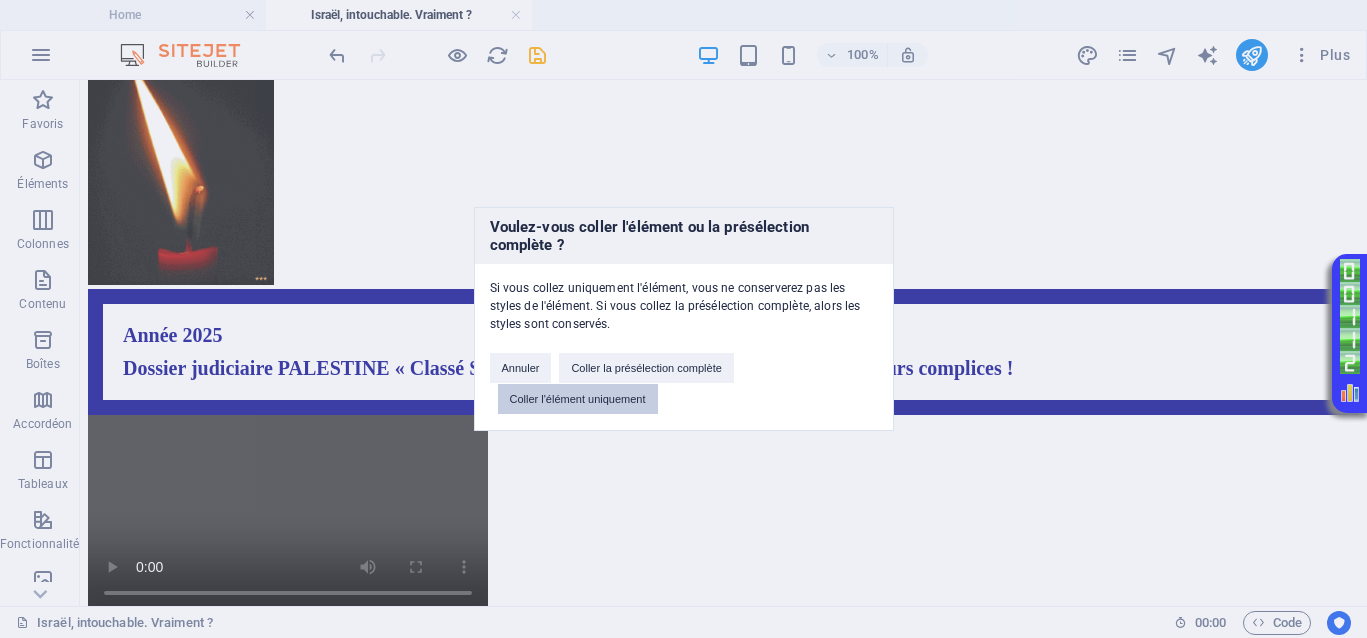 click on "Coller l'élément uniquement" at bounding box center [578, 399] 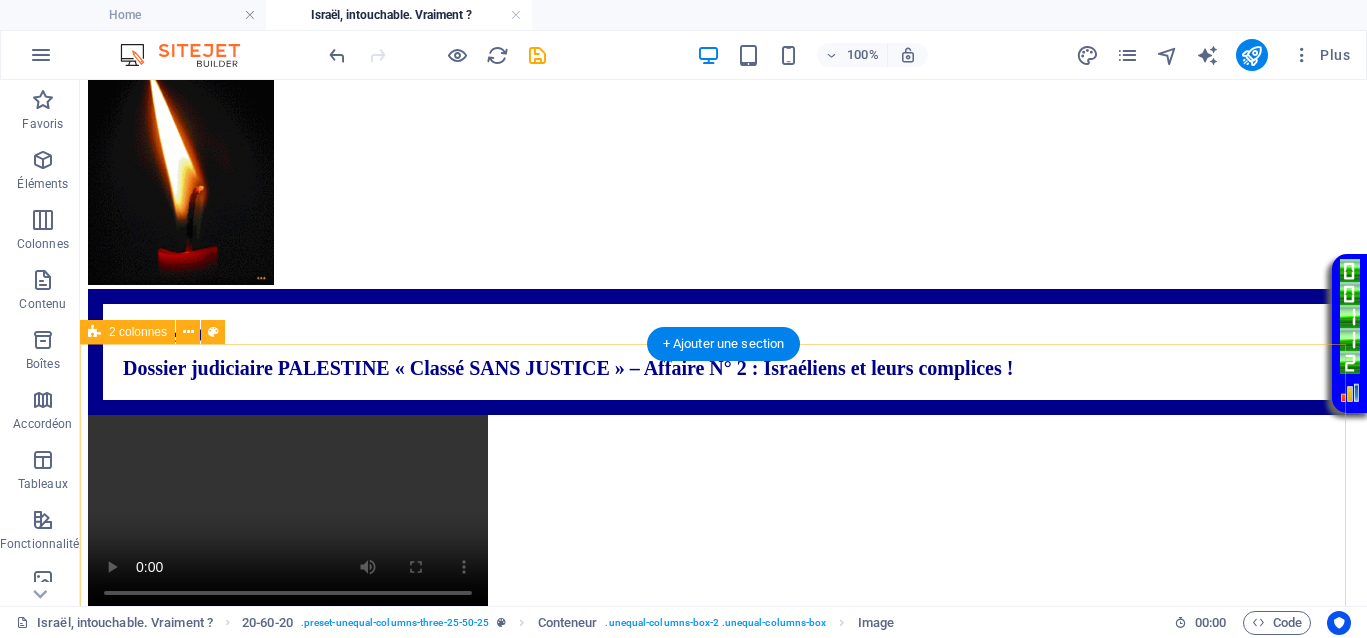 scroll, scrollTop: 1125, scrollLeft: 0, axis: vertical 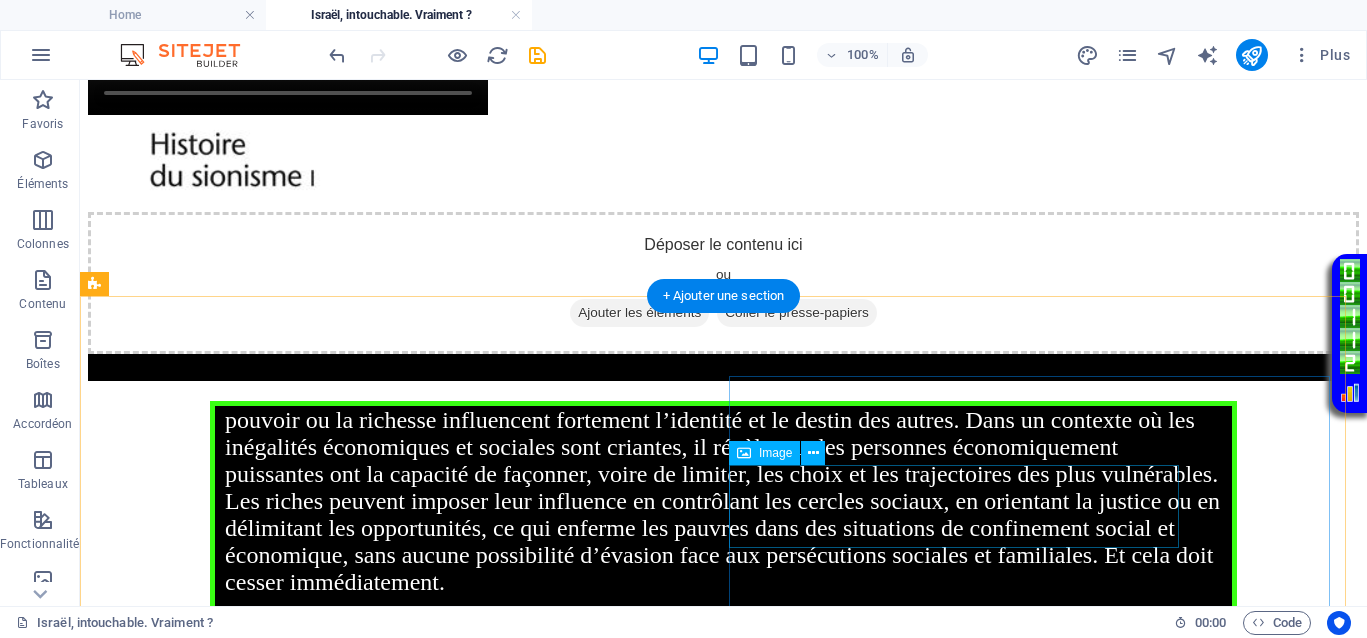 click at bounding box center [723, 1049] 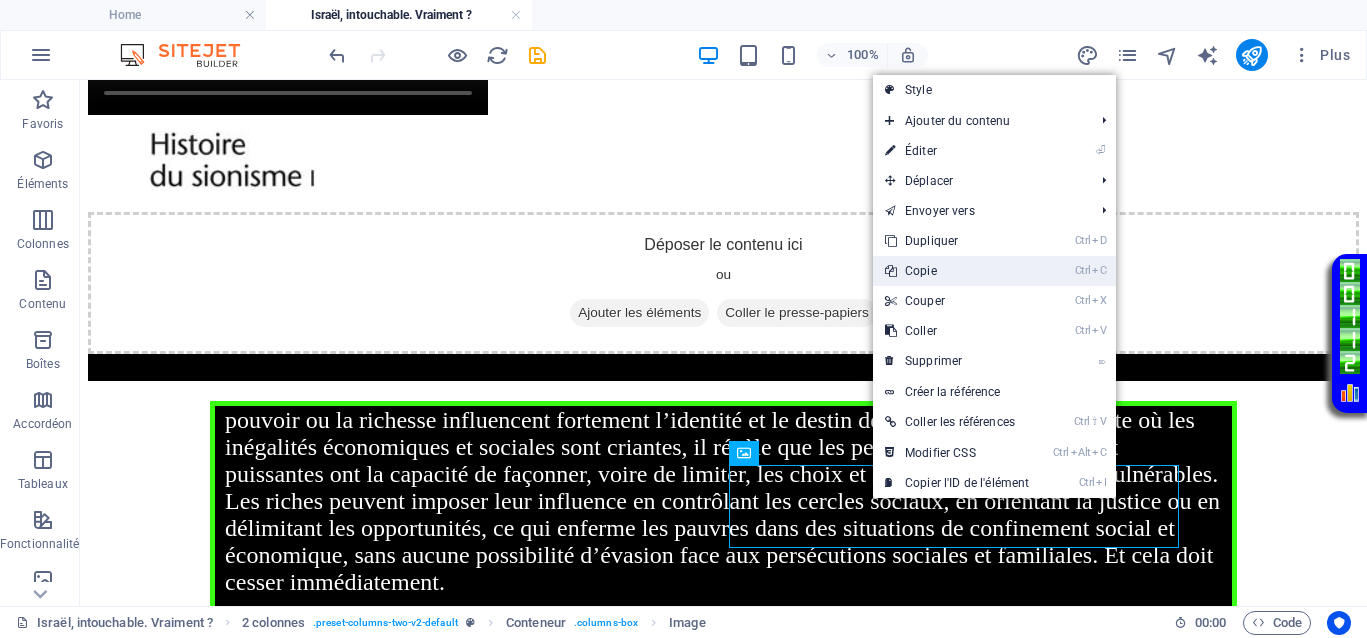 click on "Ctrl C  Copie" at bounding box center (957, 271) 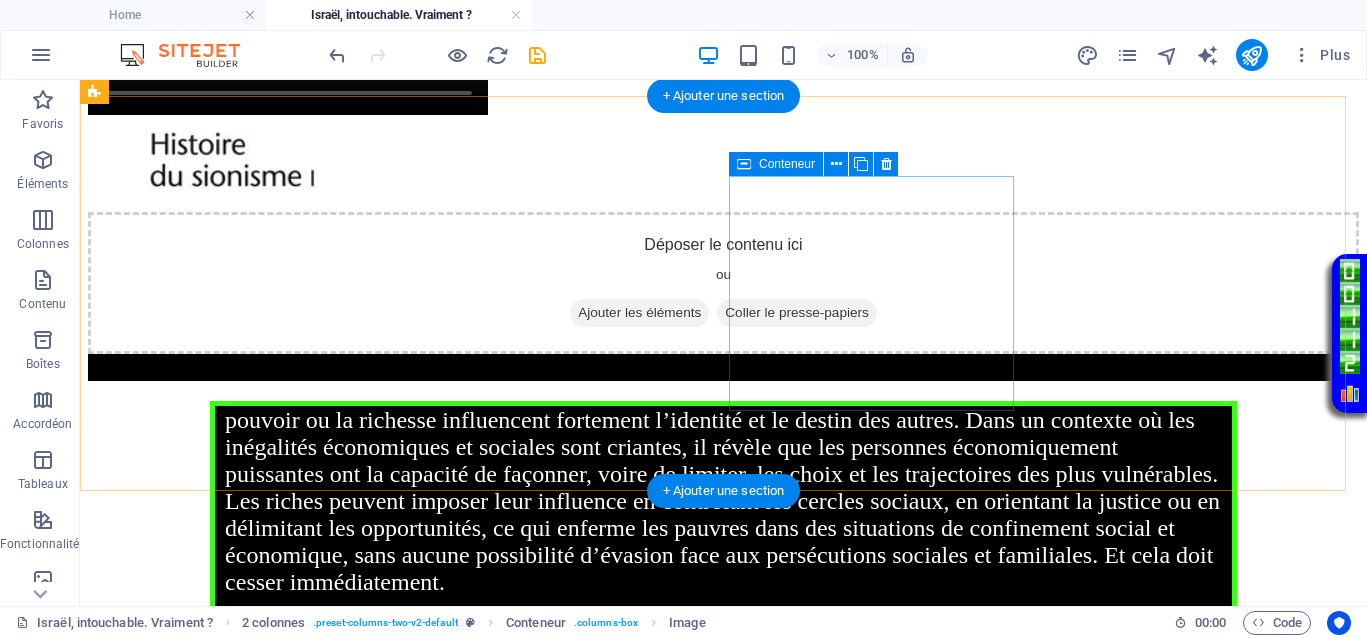 scroll, scrollTop: 625, scrollLeft: 0, axis: vertical 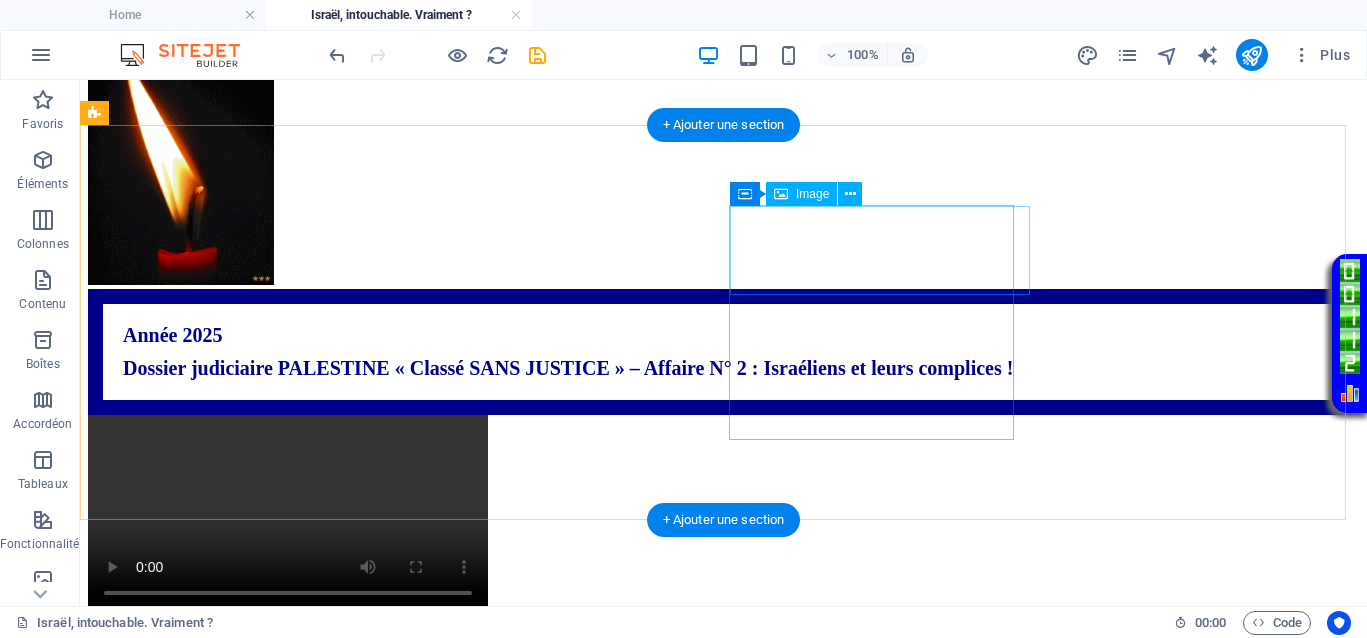 click at bounding box center [723, 665] 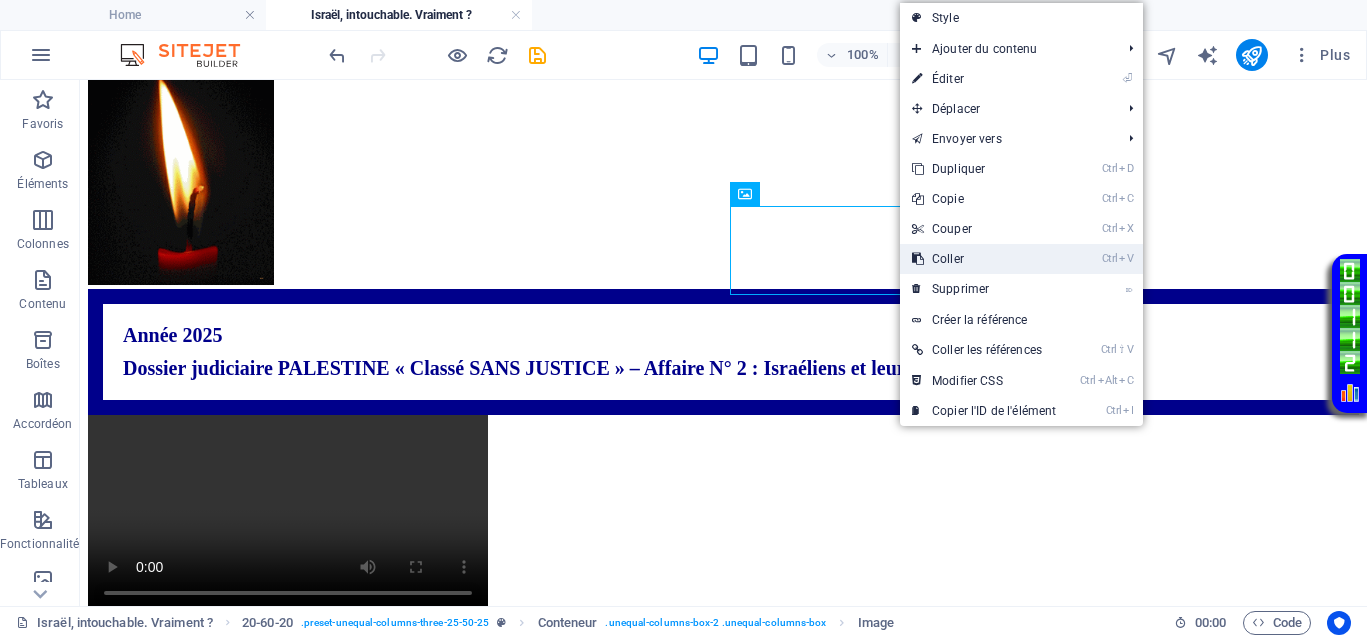 click on "Ctrl V  Coller" at bounding box center [984, 259] 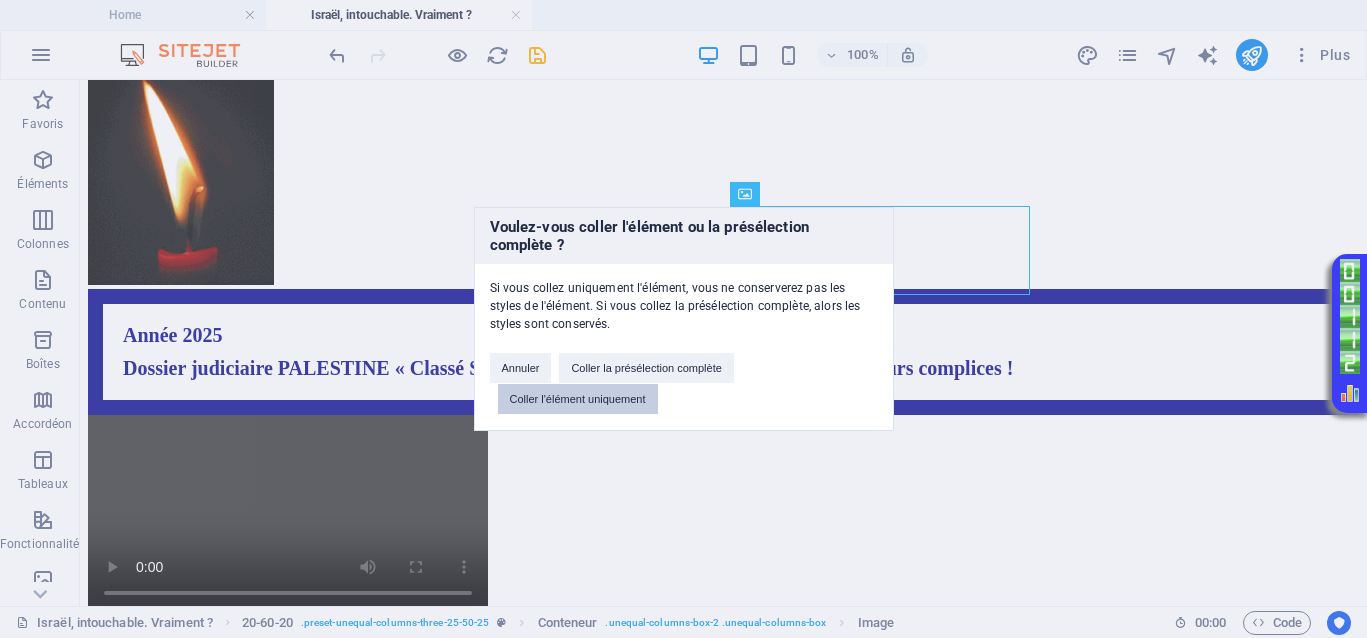 click on "Coller l'élément uniquement" at bounding box center [578, 399] 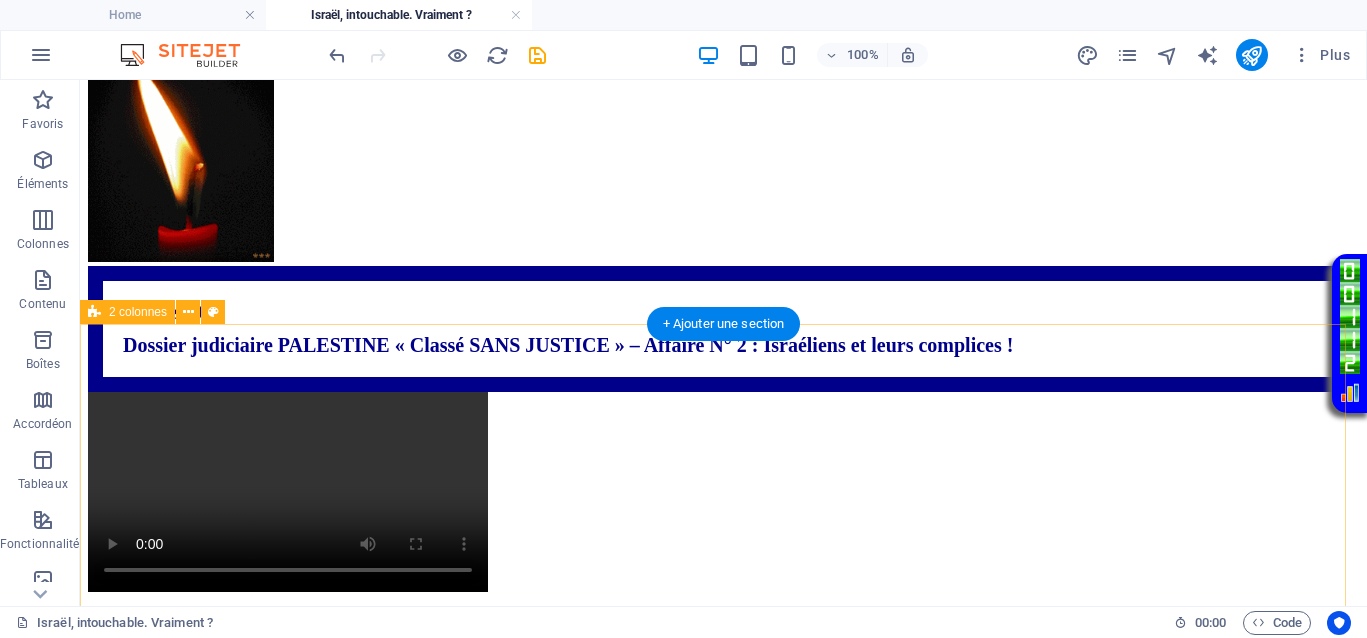 scroll, scrollTop: 625, scrollLeft: 0, axis: vertical 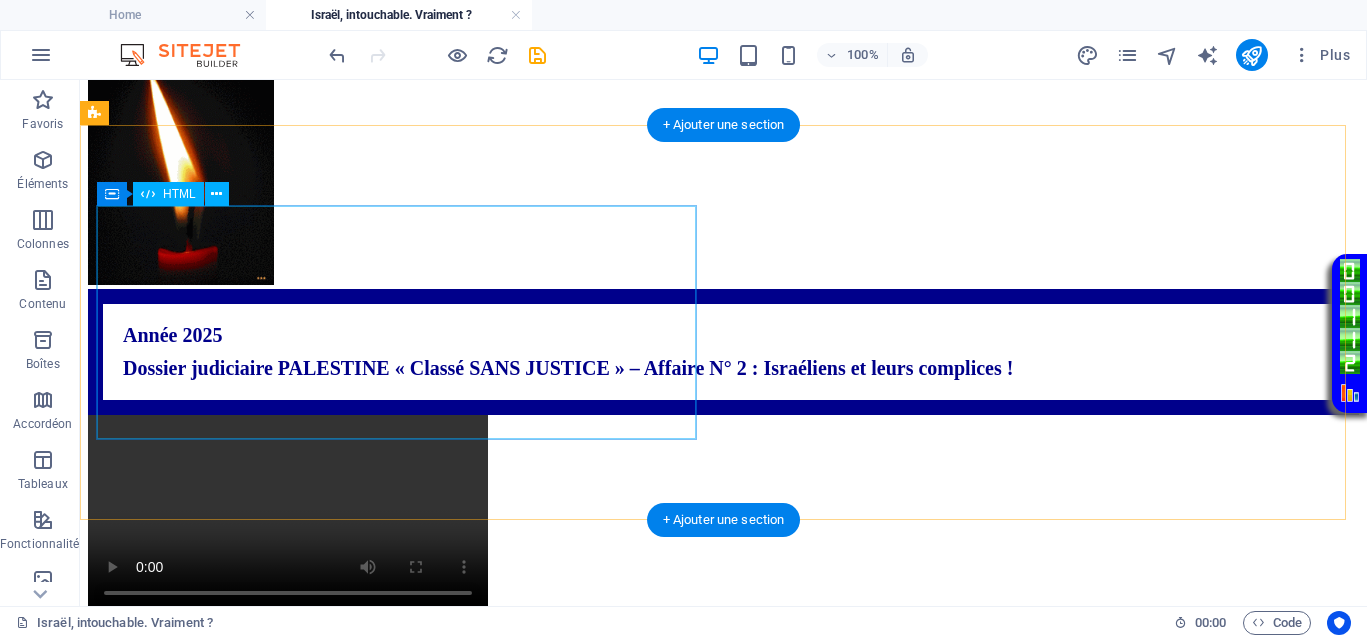 click on "Your browser does not support the video tag." at bounding box center [723, 517] 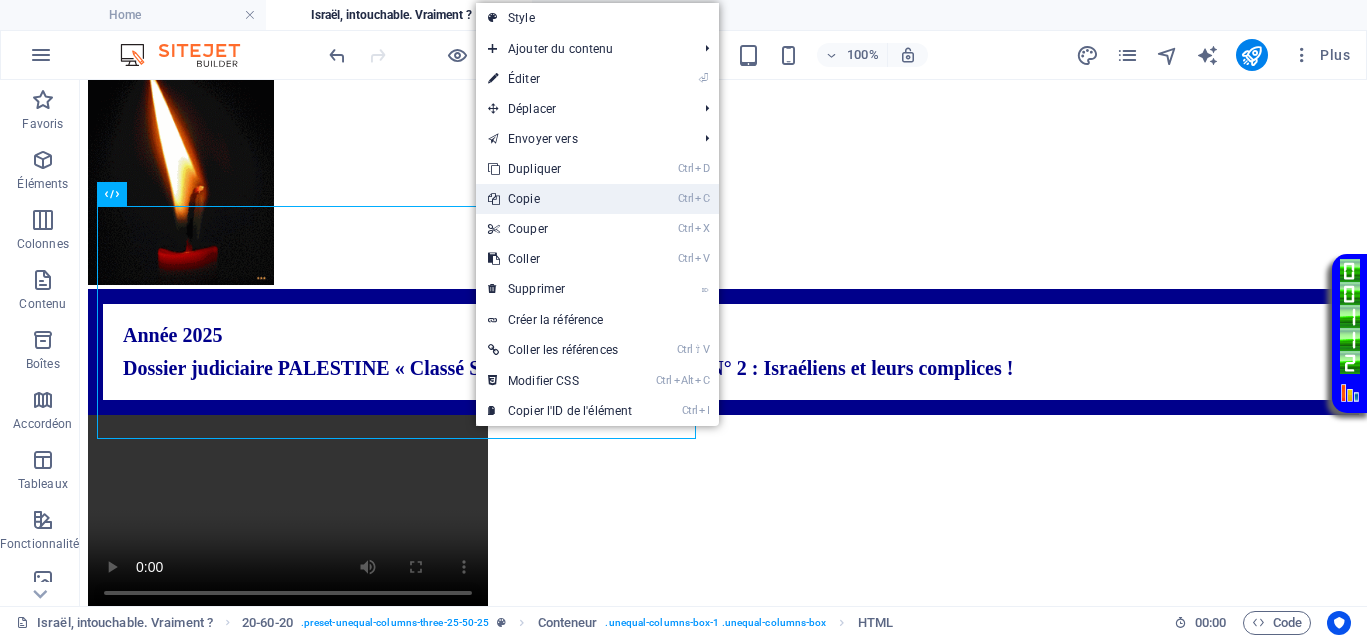 click on "Ctrl C  Copie" at bounding box center [560, 199] 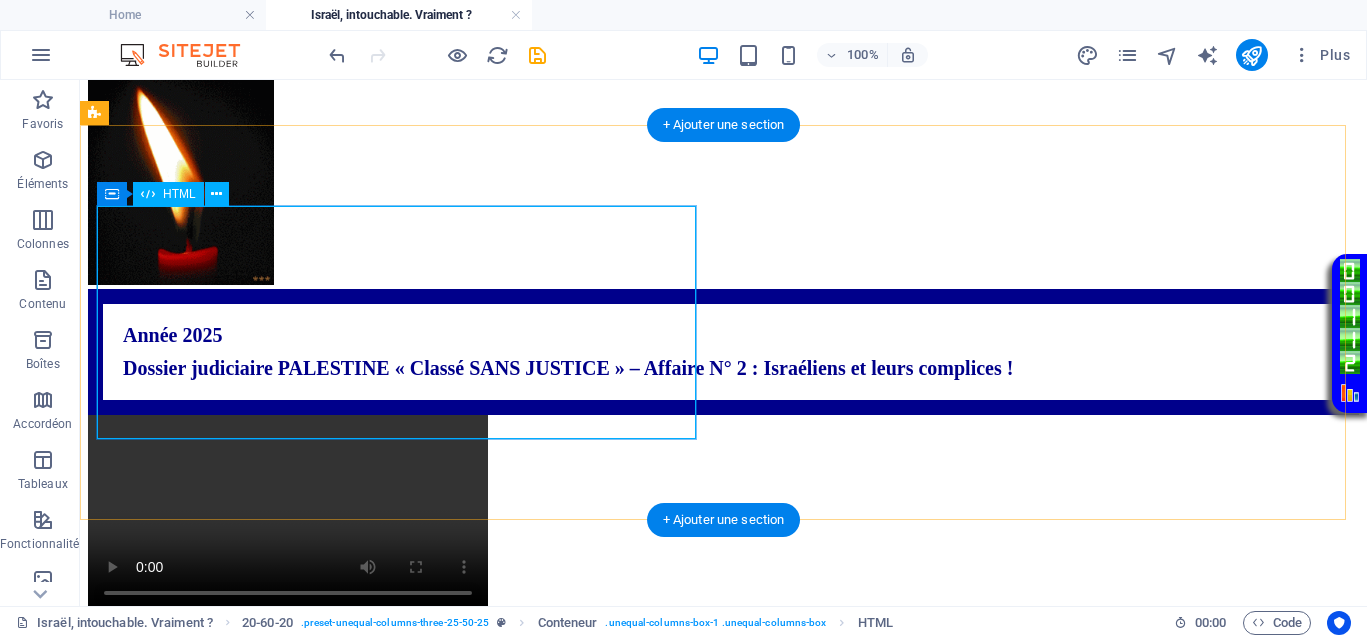 scroll, scrollTop: 1125, scrollLeft: 0, axis: vertical 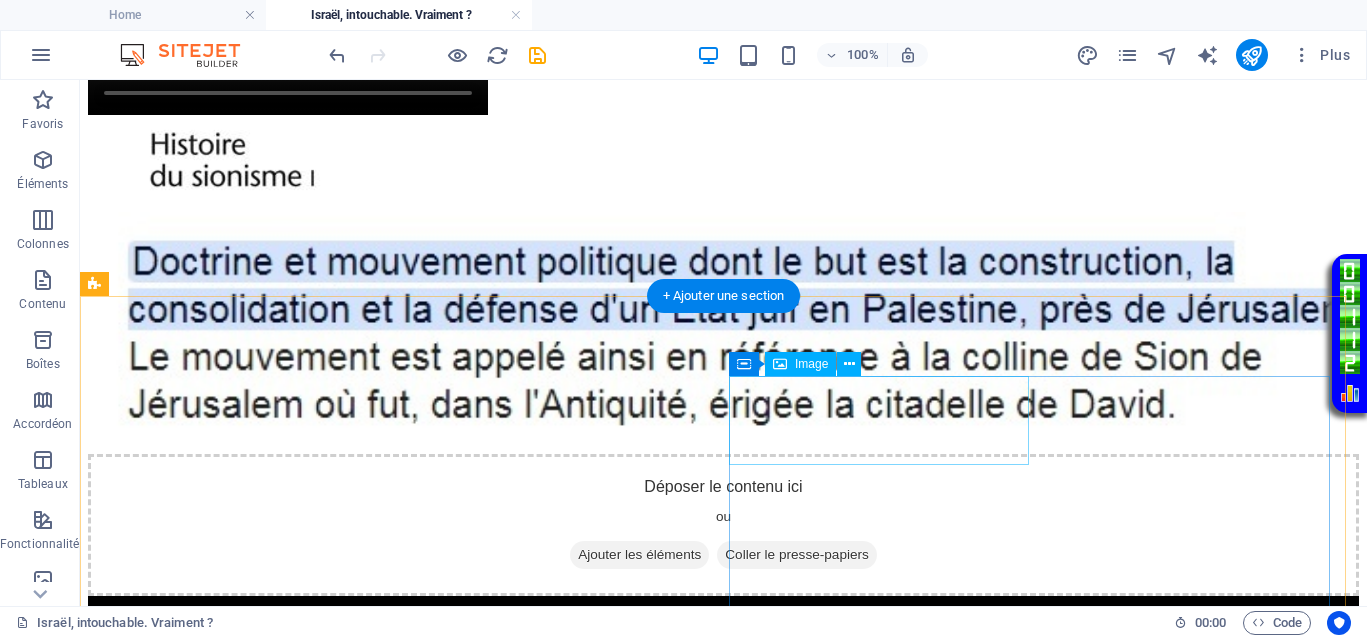 click at bounding box center [723, 1123] 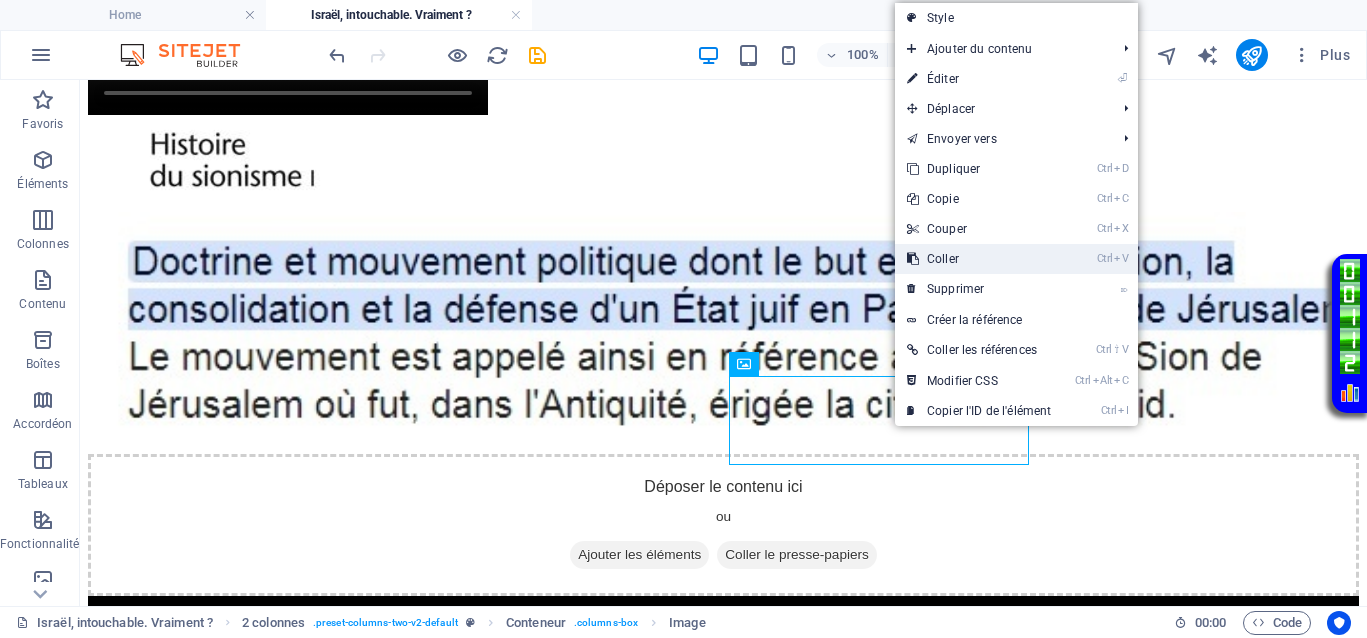 click on "Ctrl V  Coller" at bounding box center (979, 259) 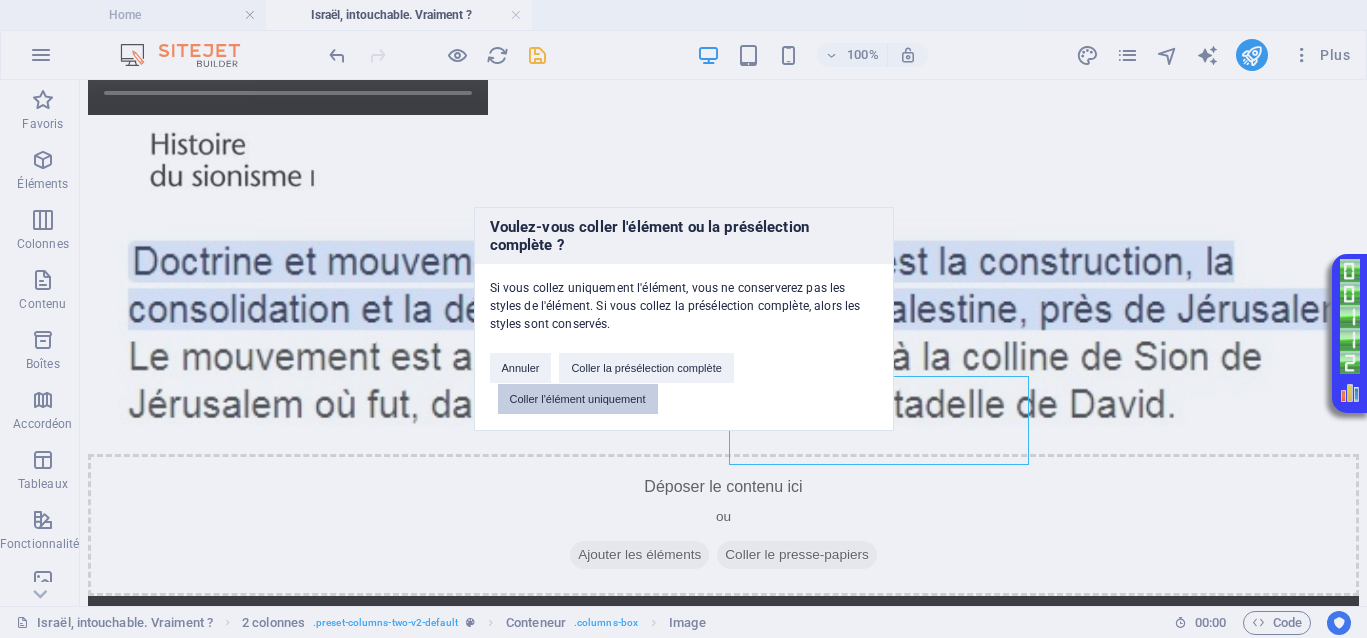 click on "Coller l'élément uniquement" at bounding box center [578, 399] 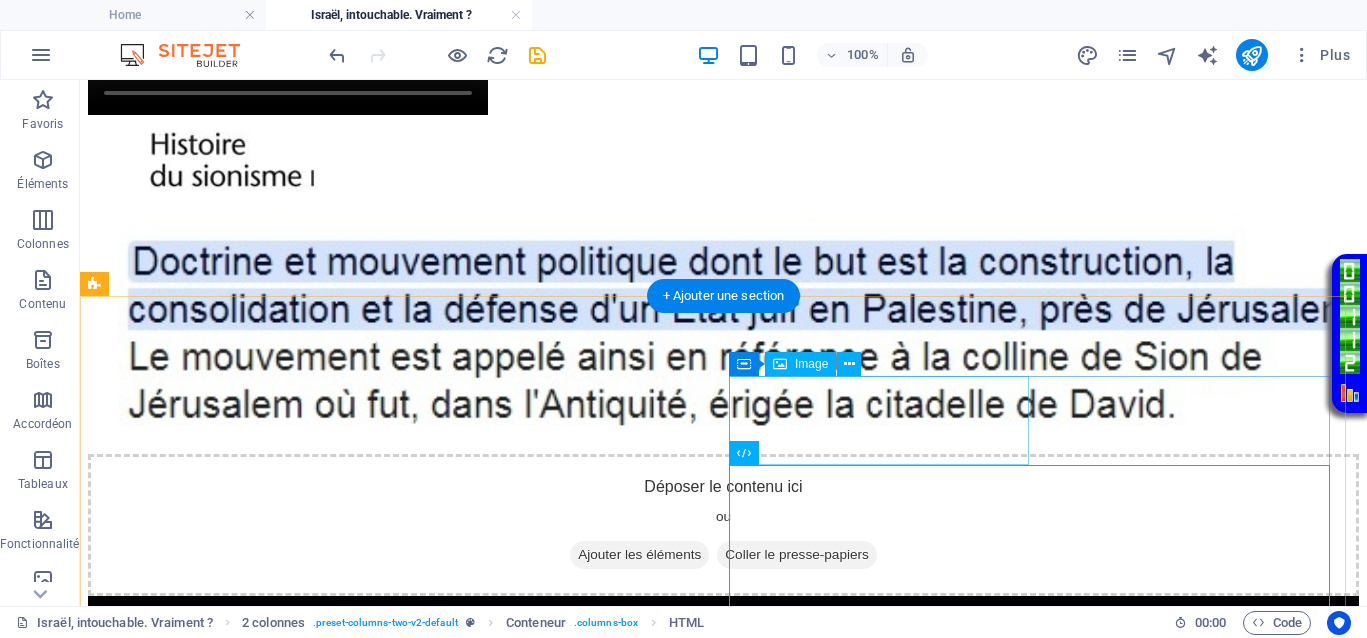 click at bounding box center (723, 1123) 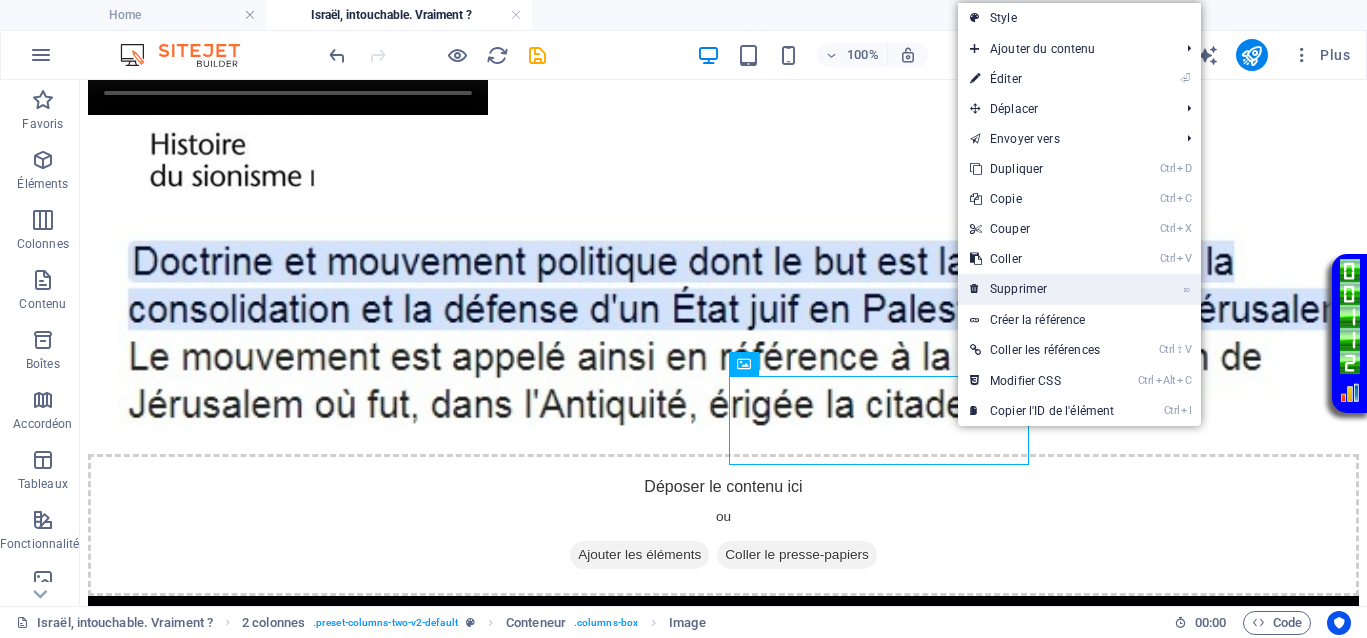 click on "⌦  Supprimer" at bounding box center [1042, 289] 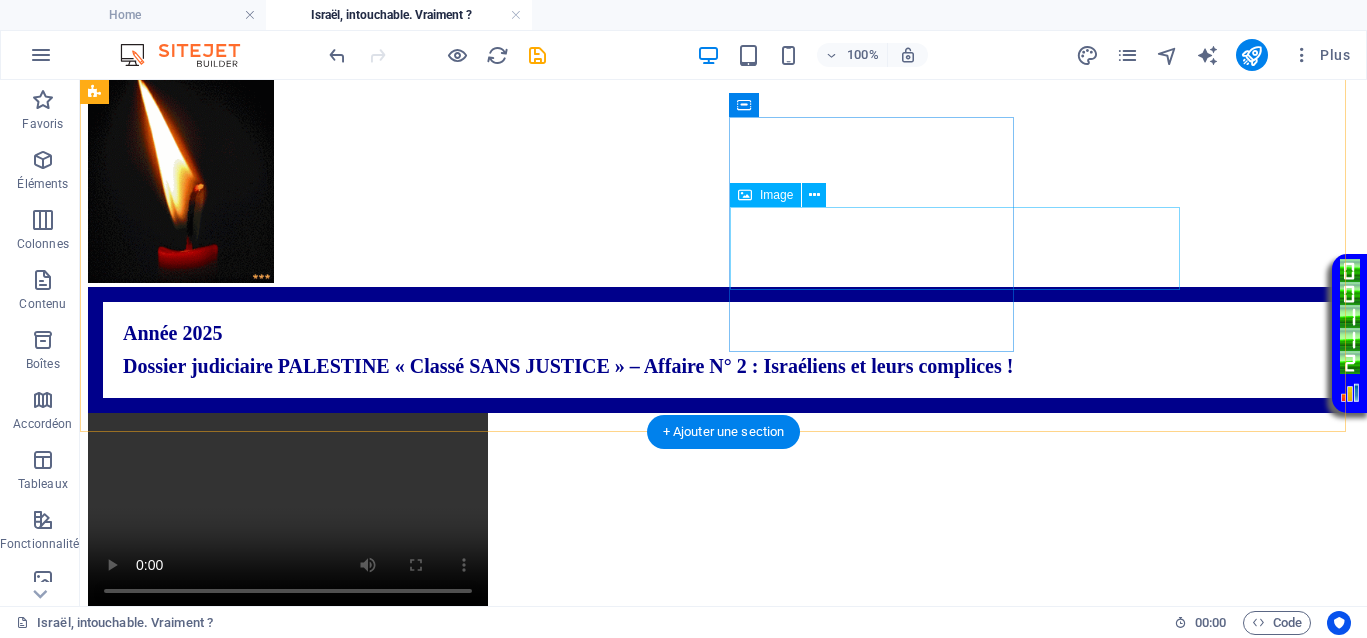 scroll, scrollTop: 625, scrollLeft: 0, axis: vertical 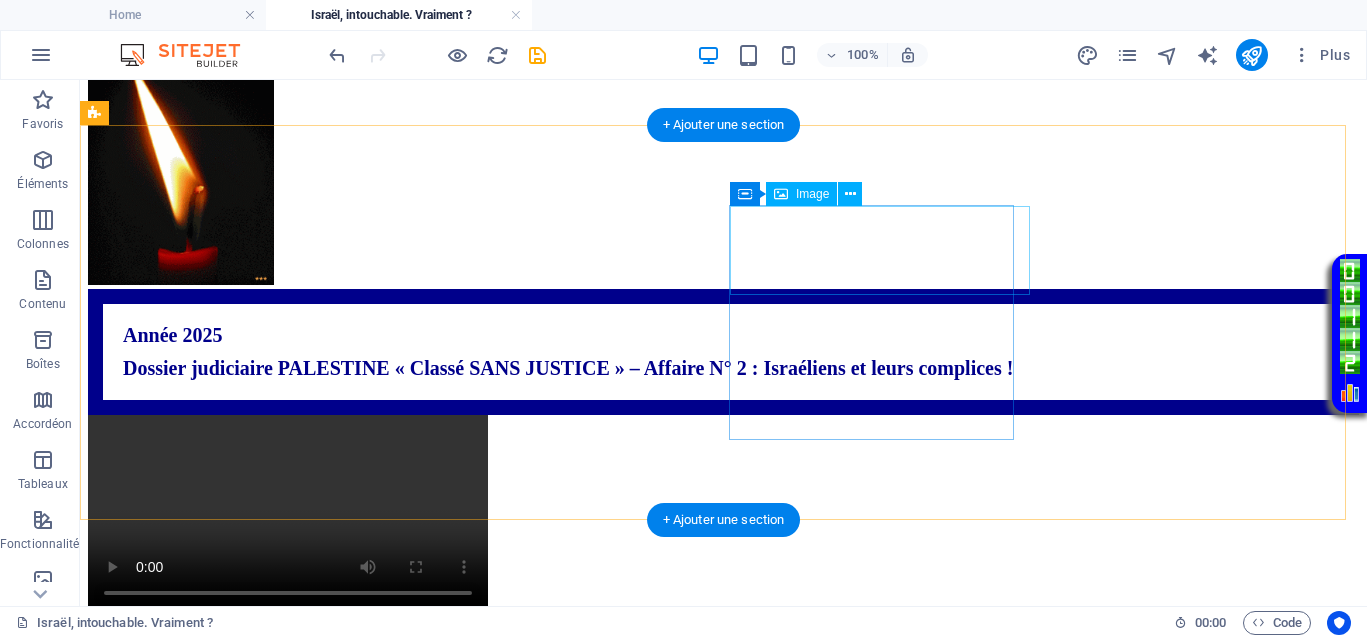 click at bounding box center [723, 665] 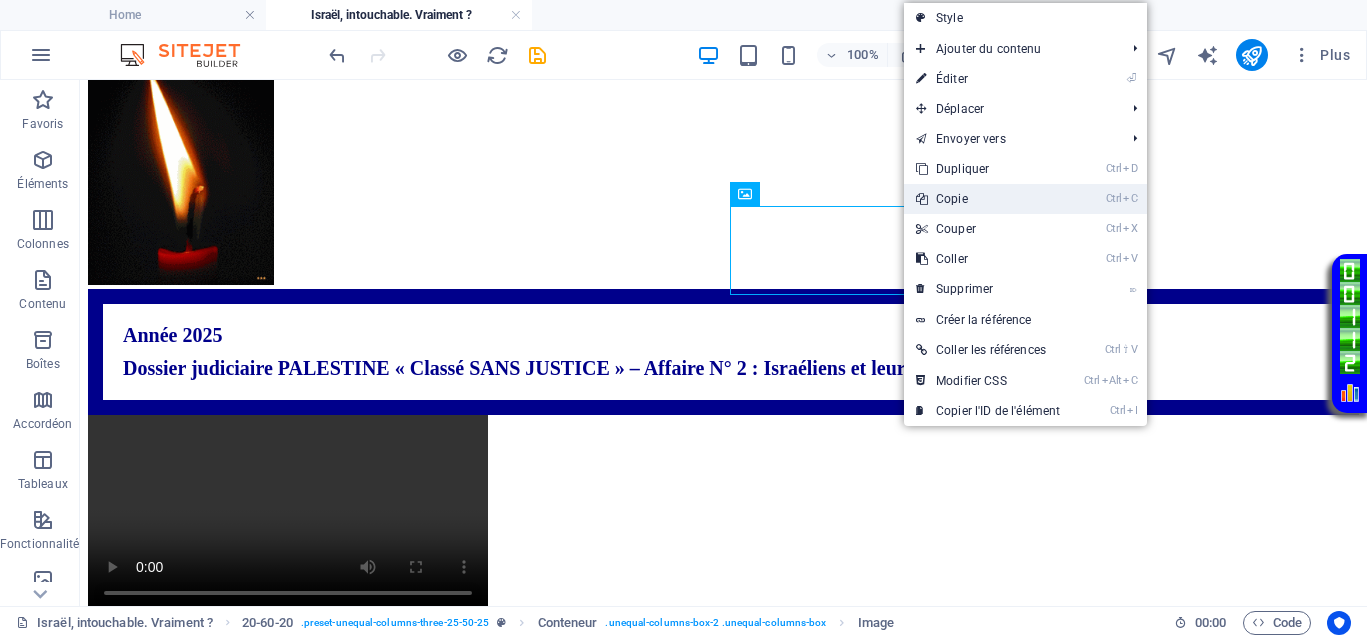 click on "Ctrl C  Copie" at bounding box center (988, 199) 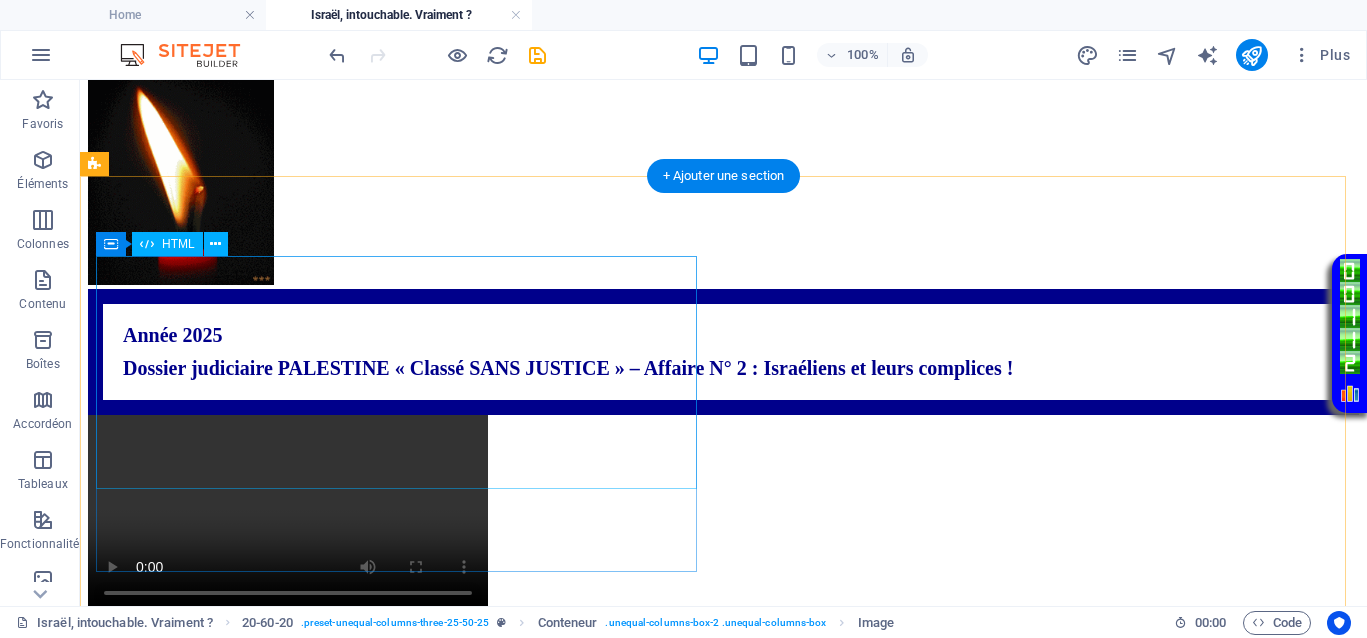 scroll, scrollTop: 1250, scrollLeft: 0, axis: vertical 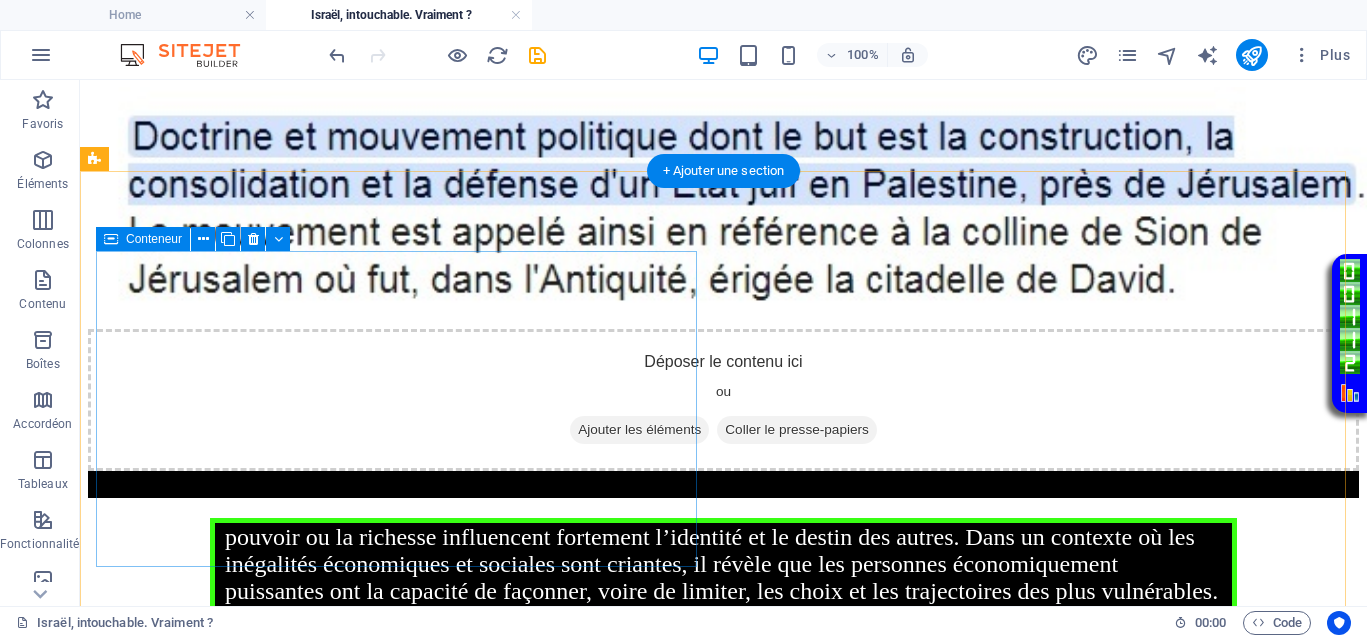 click on "Your browser does not support the video tag." at bounding box center (723, 850) 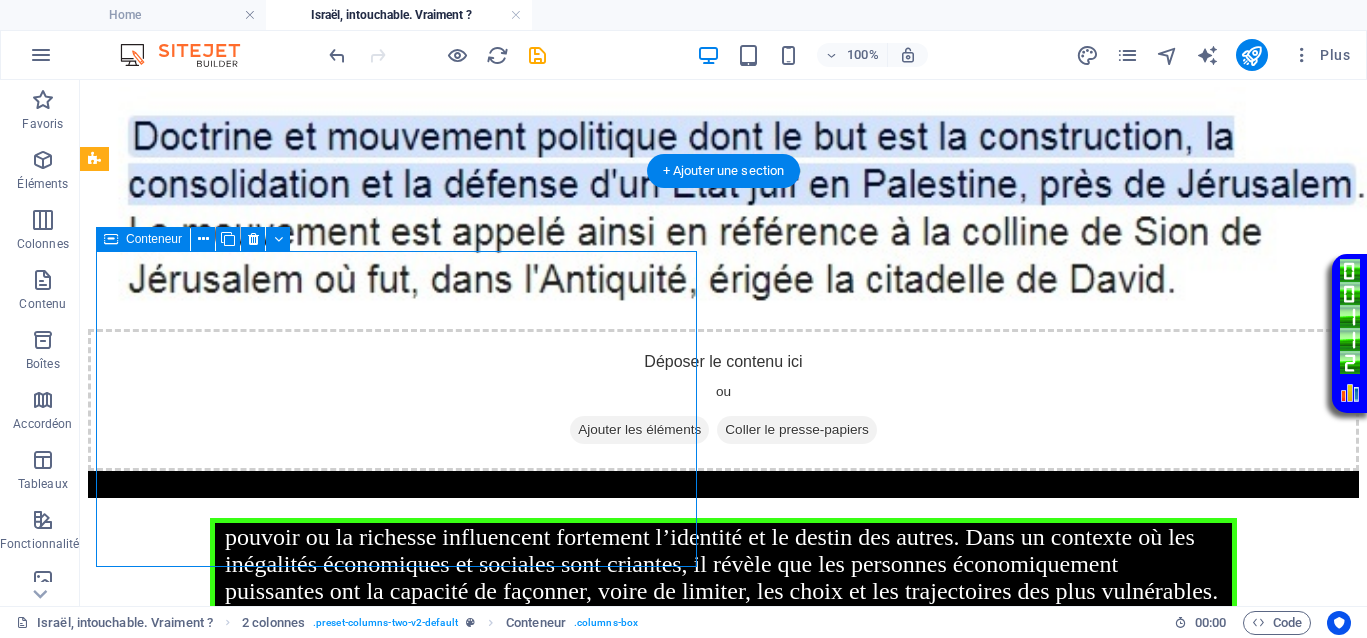 click on "Your browser does not support the video tag." at bounding box center [723, 850] 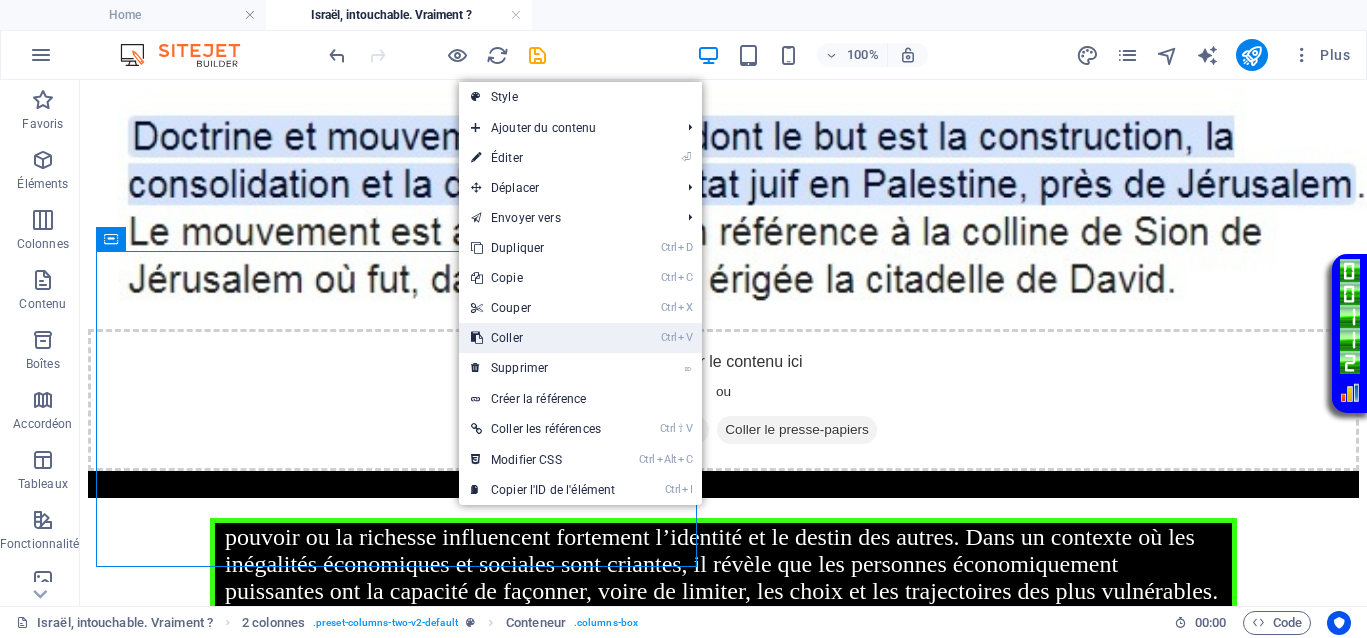 click on "Ctrl V  Coller" at bounding box center [543, 338] 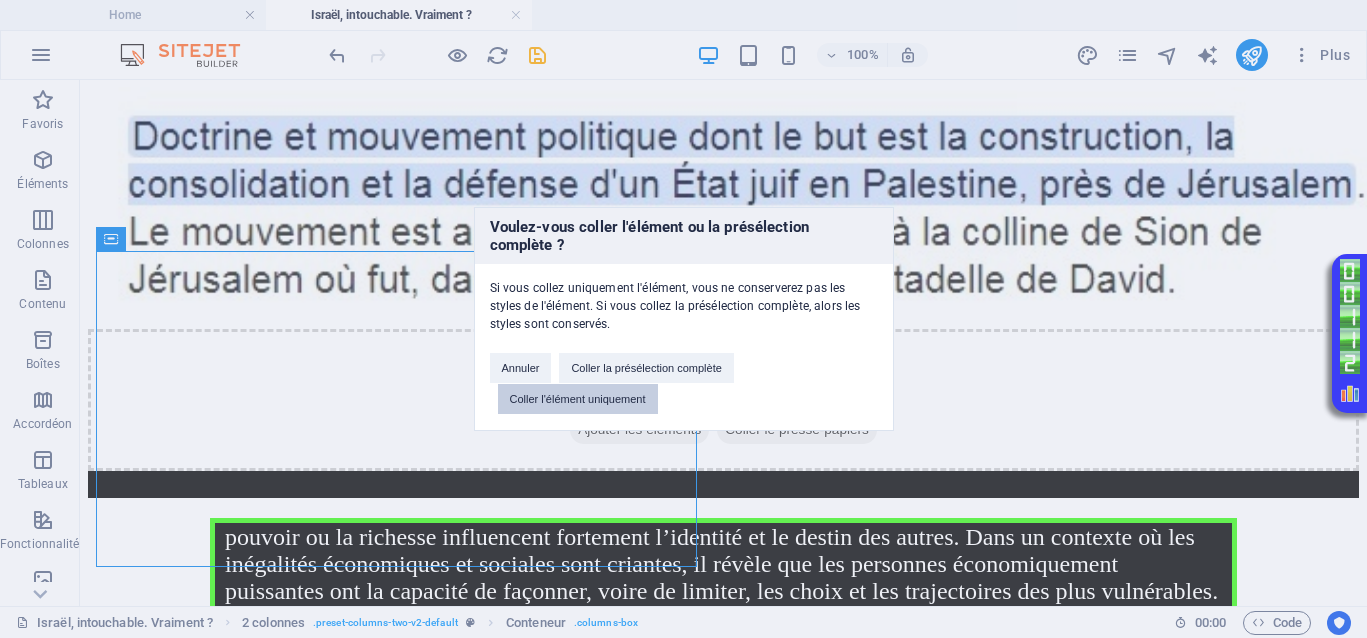 click on "Coller l'élément uniquement" at bounding box center (578, 399) 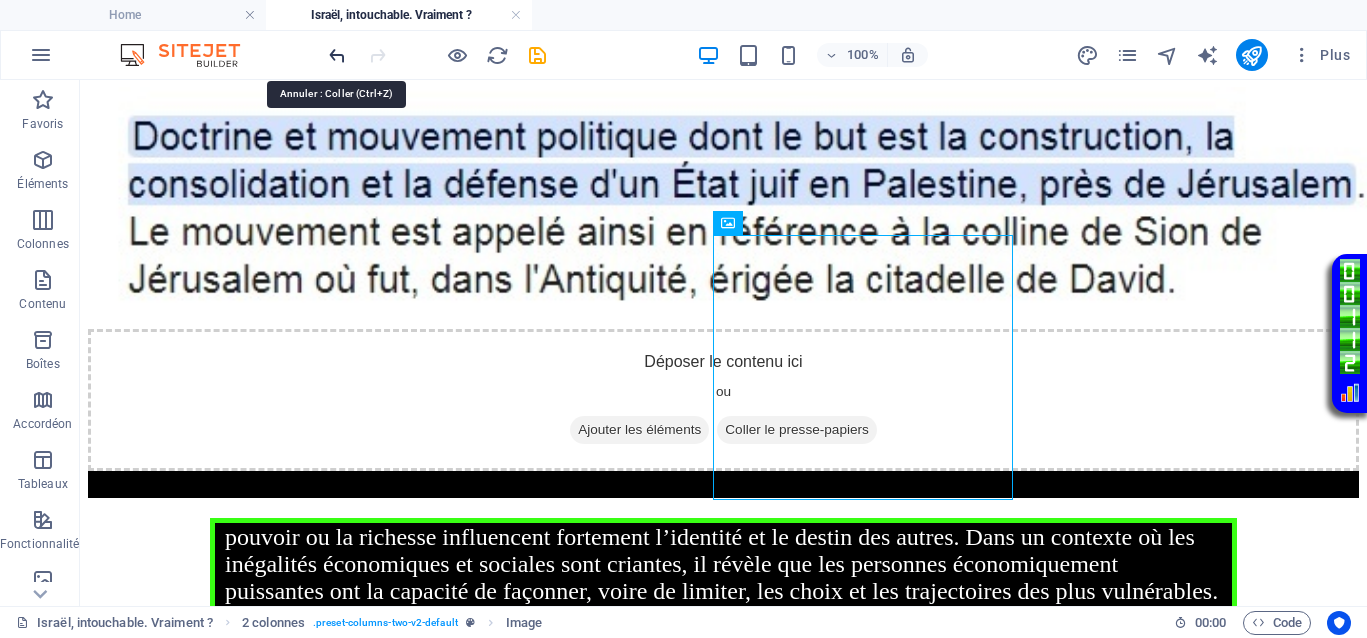 click at bounding box center (337, 55) 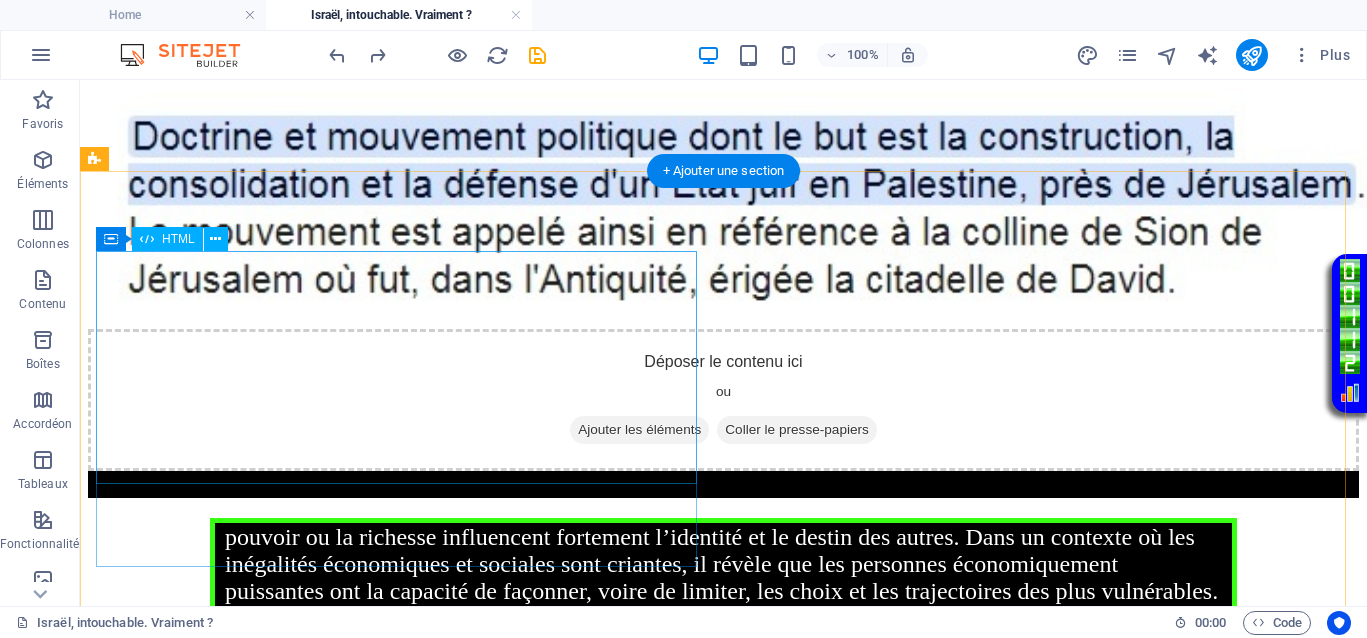 click on "Your browser does not support the video tag." at bounding box center (723, 850) 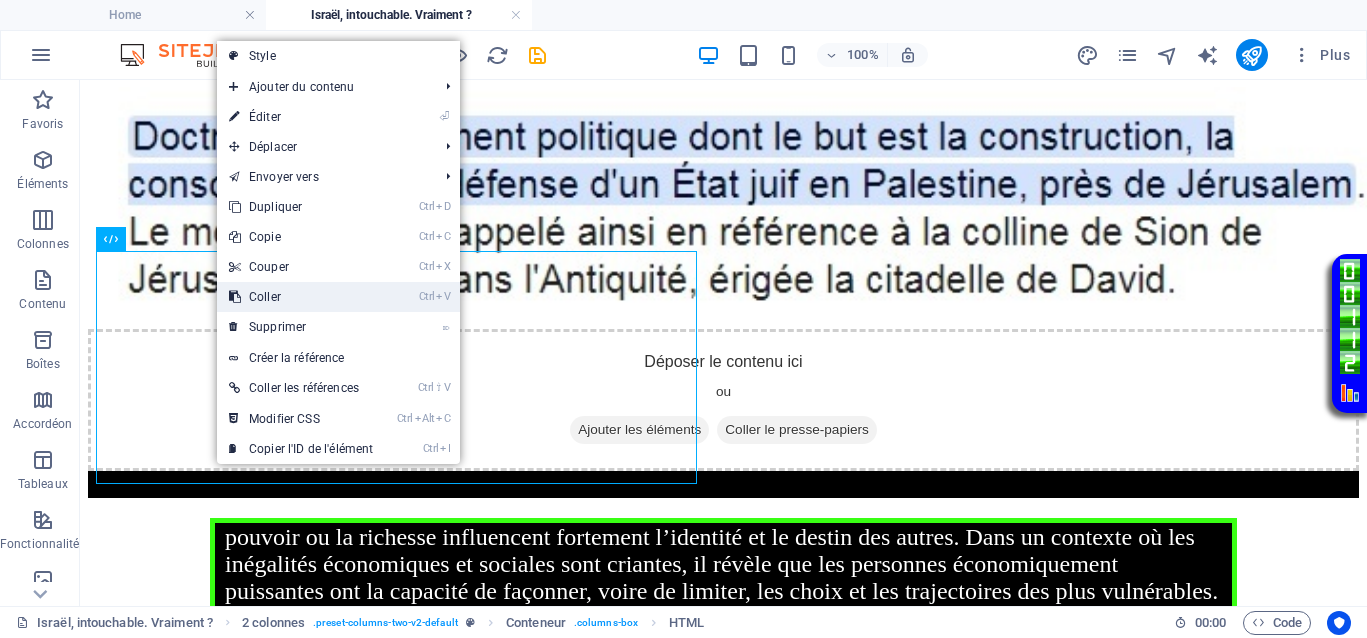 click on "Ctrl V  Coller" at bounding box center [301, 297] 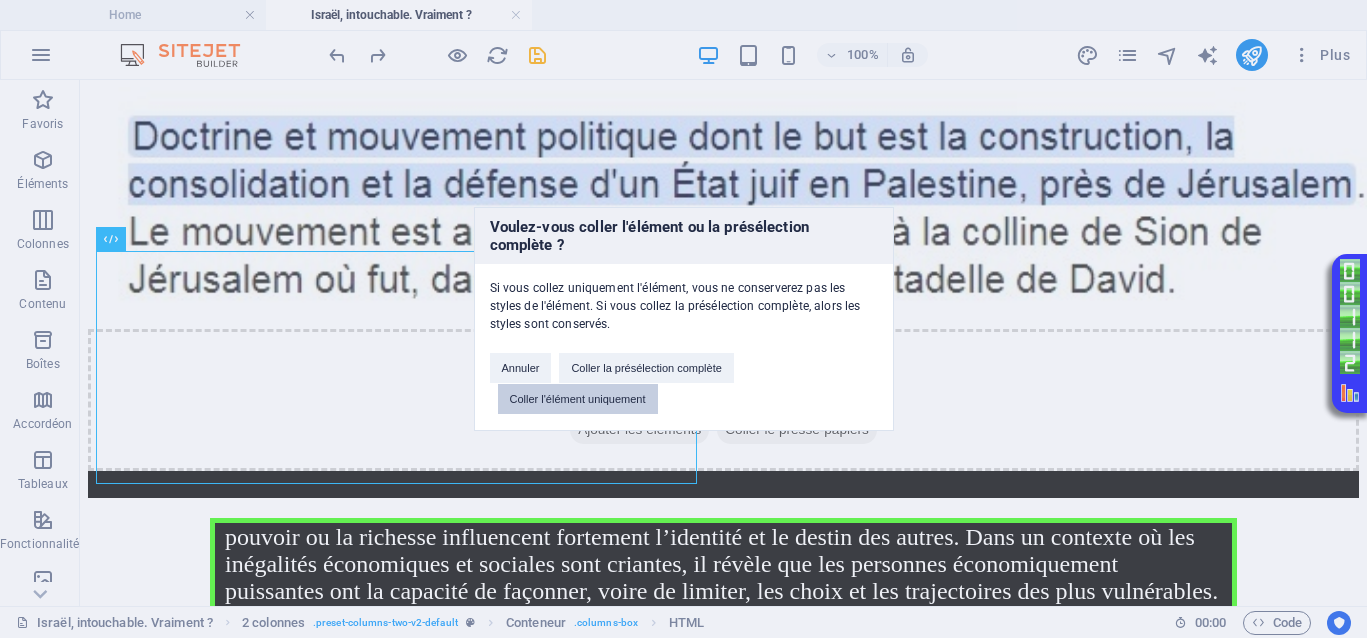 drag, startPoint x: 552, startPoint y: 401, endPoint x: 472, endPoint y: 319, distance: 114.56003 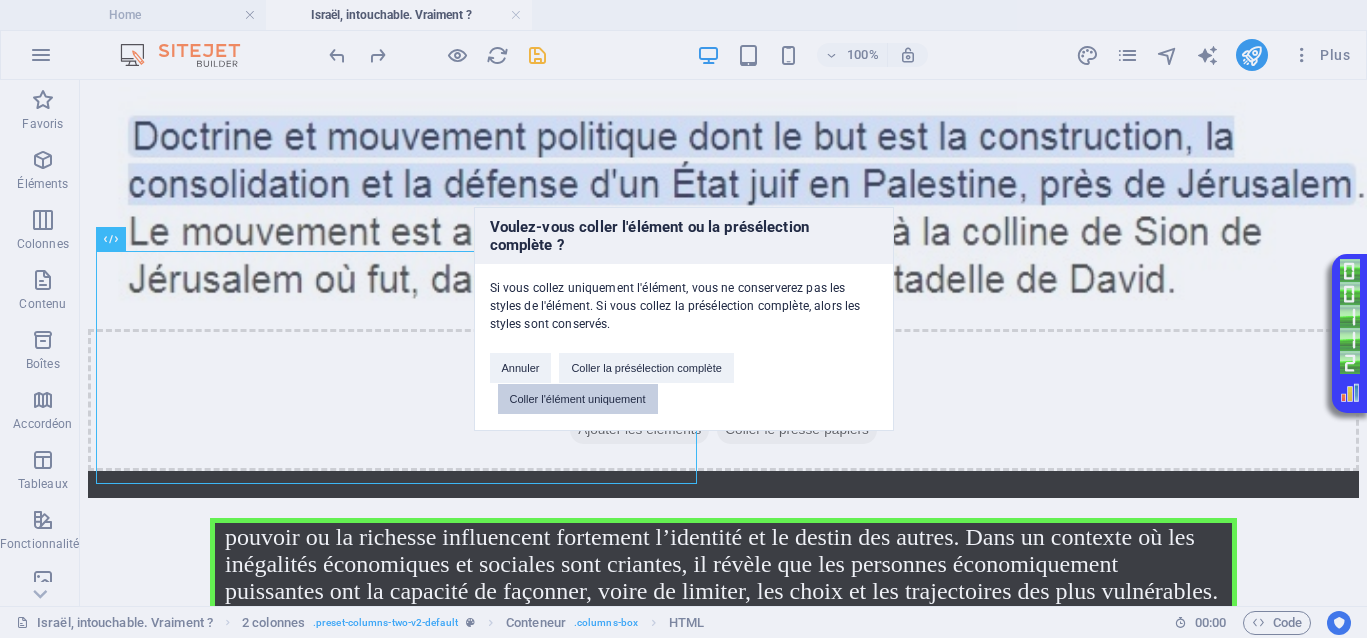 click on "Coller l'élément uniquement" at bounding box center (578, 399) 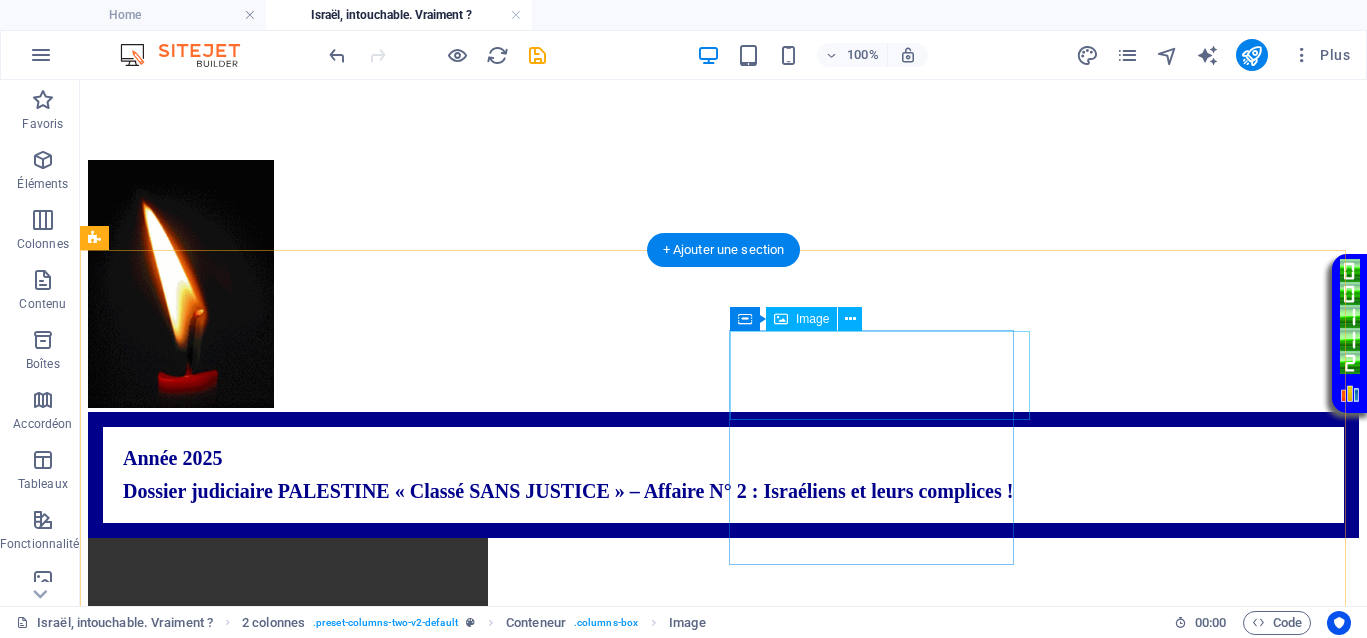 scroll, scrollTop: 500, scrollLeft: 0, axis: vertical 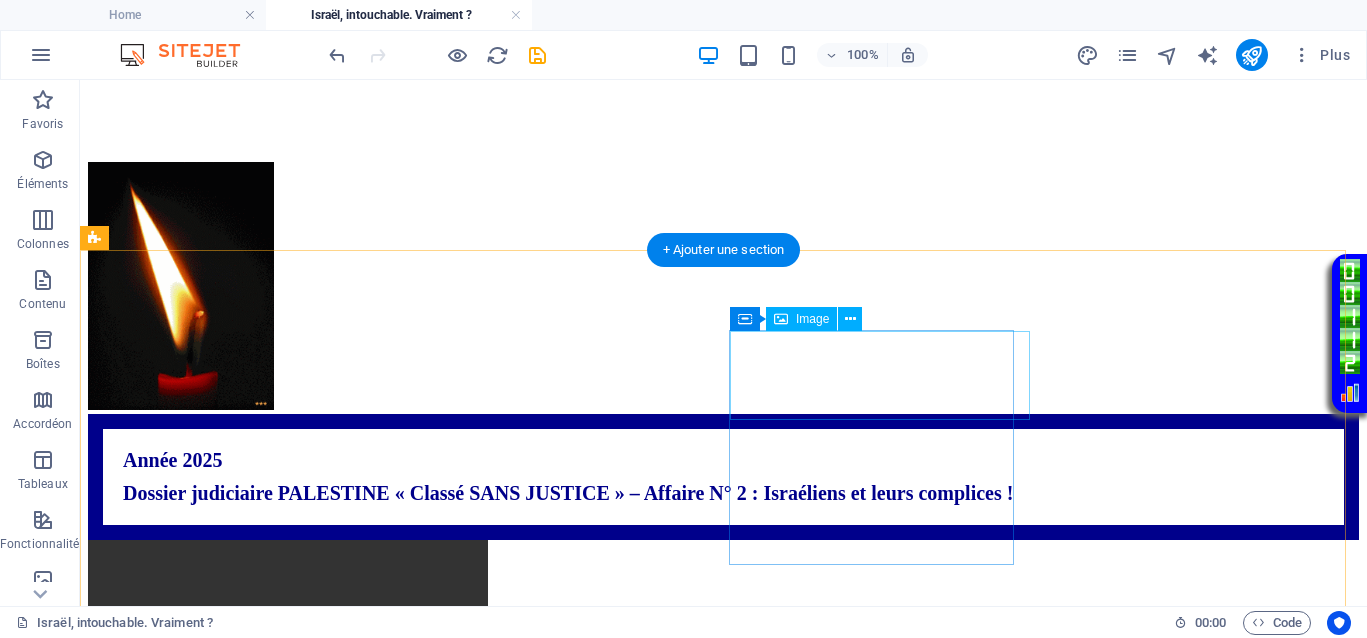 click at bounding box center (723, 790) 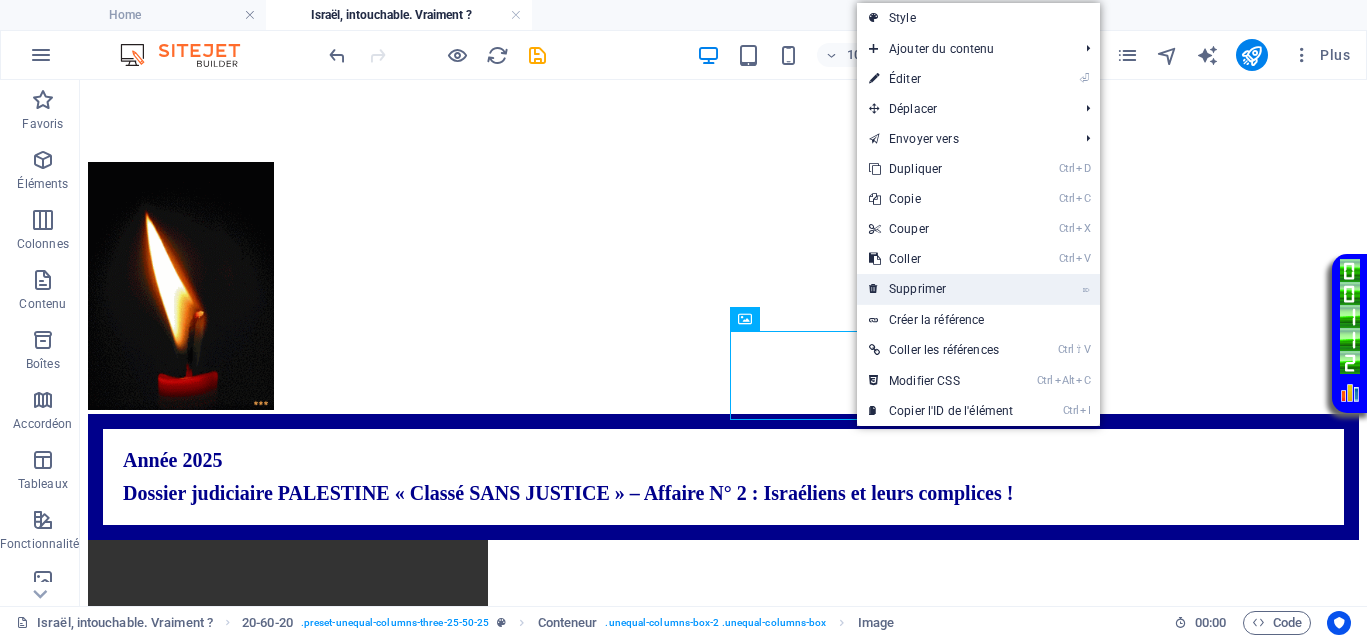 drag, startPoint x: 909, startPoint y: 289, endPoint x: 818, endPoint y: 265, distance: 94.11163 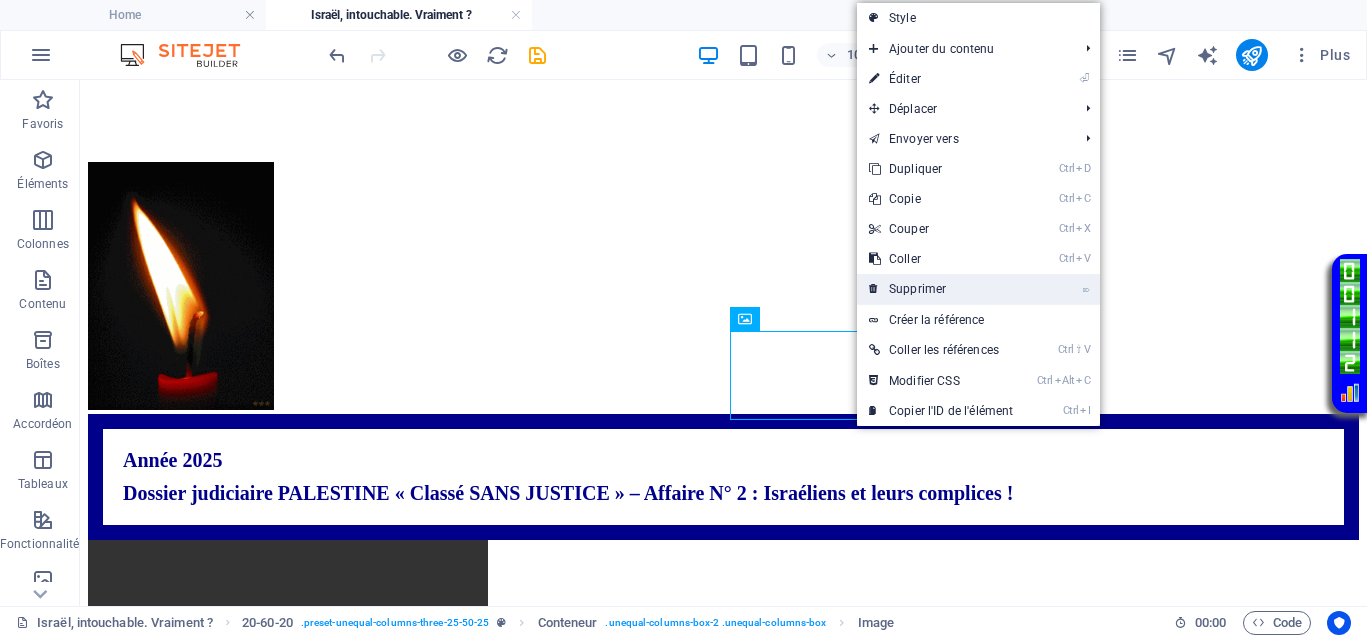 click on "⌦  Supprimer" at bounding box center [941, 289] 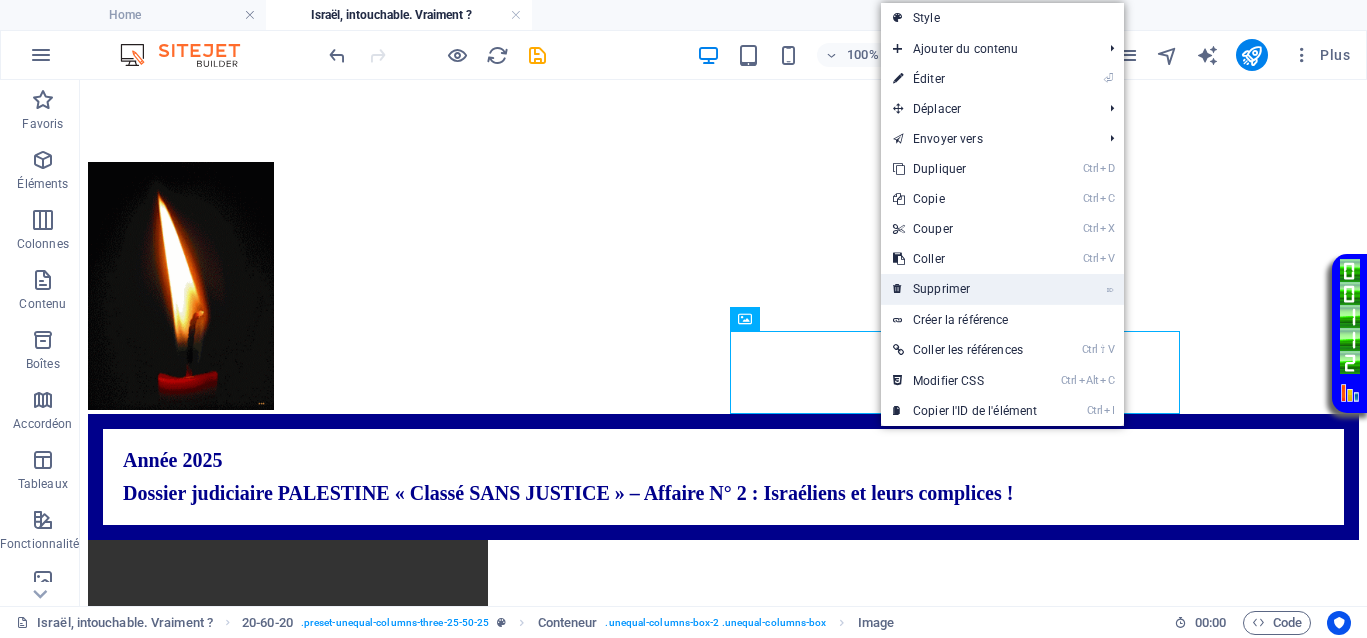 click on "⌦  Supprimer" at bounding box center [965, 289] 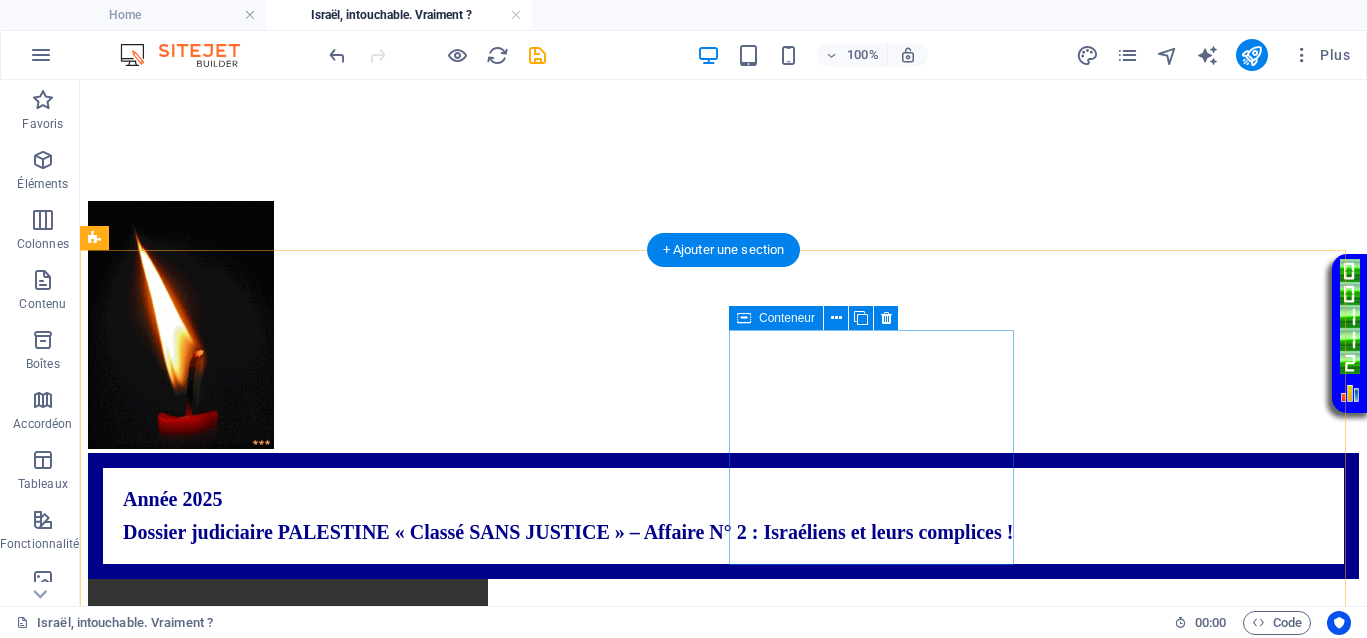 scroll, scrollTop: 500, scrollLeft: 0, axis: vertical 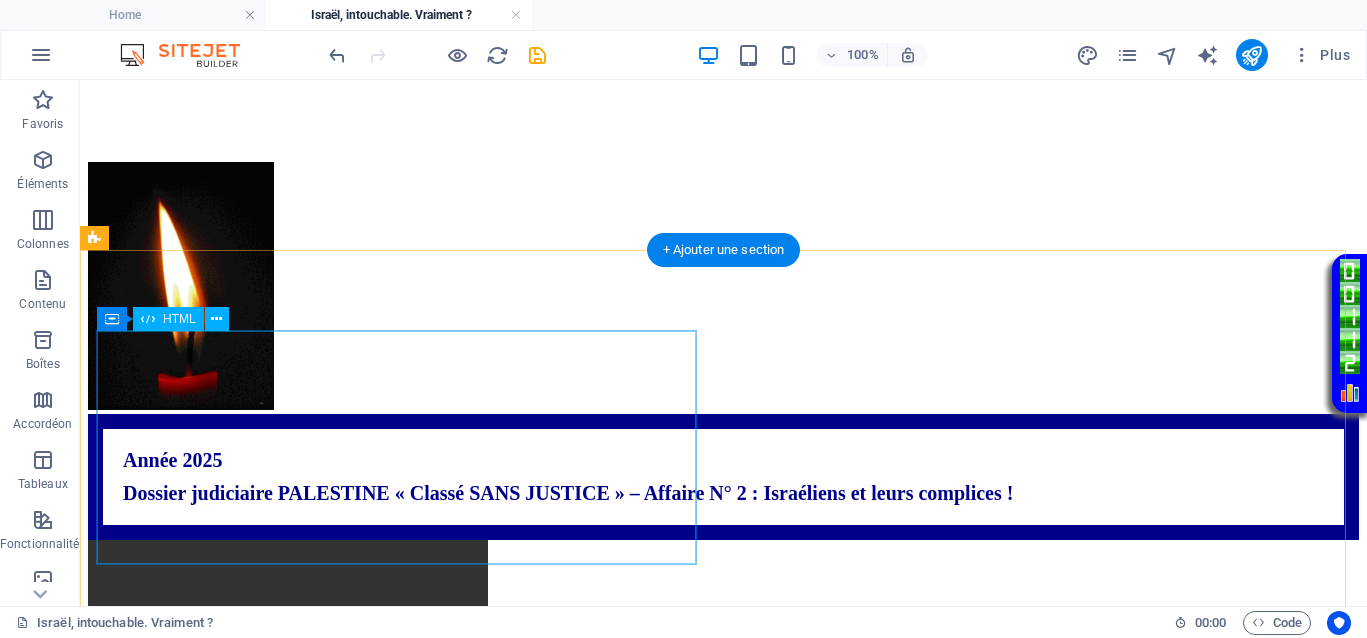 click on "Your browser does not support the video tag." at bounding box center [723, 642] 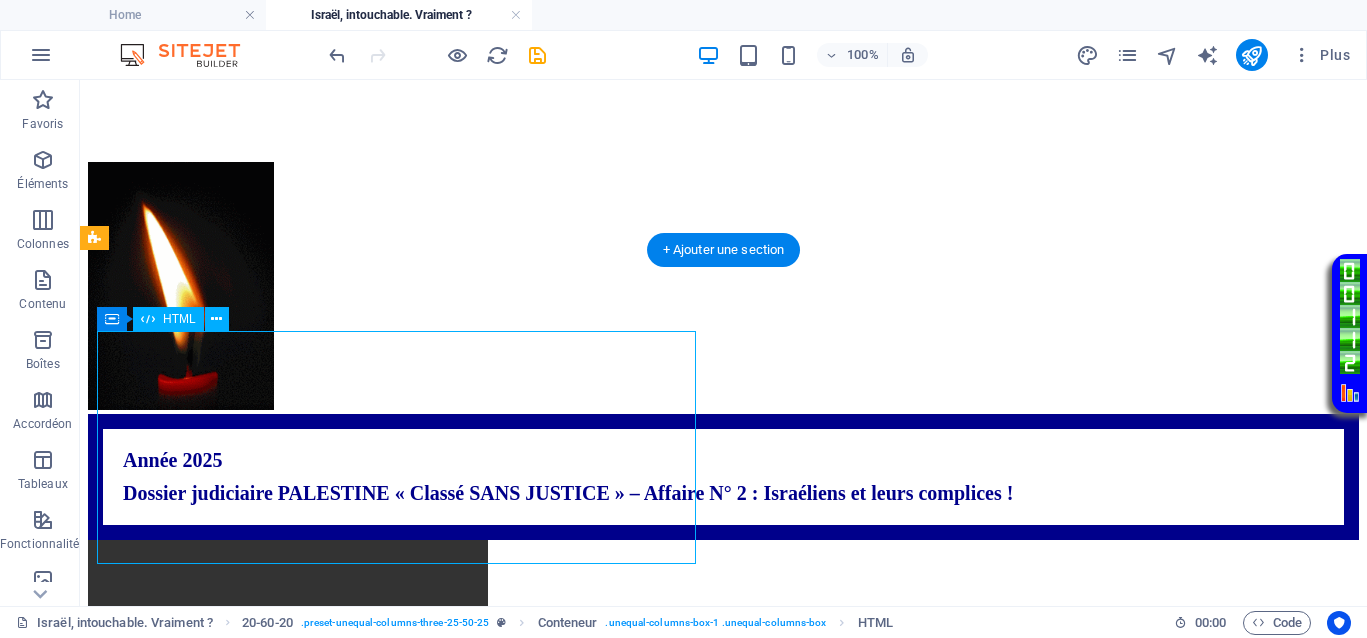 click on "Your browser does not support the video tag." at bounding box center [723, 642] 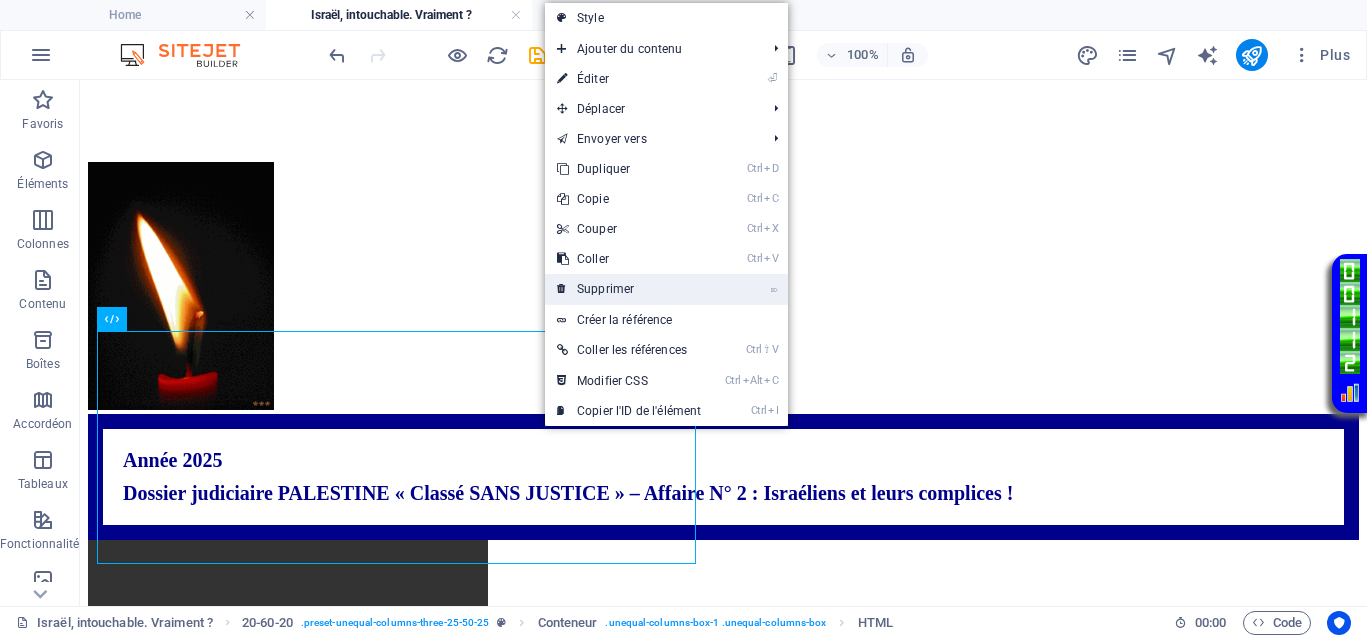 click on "⌦  Supprimer" at bounding box center [629, 289] 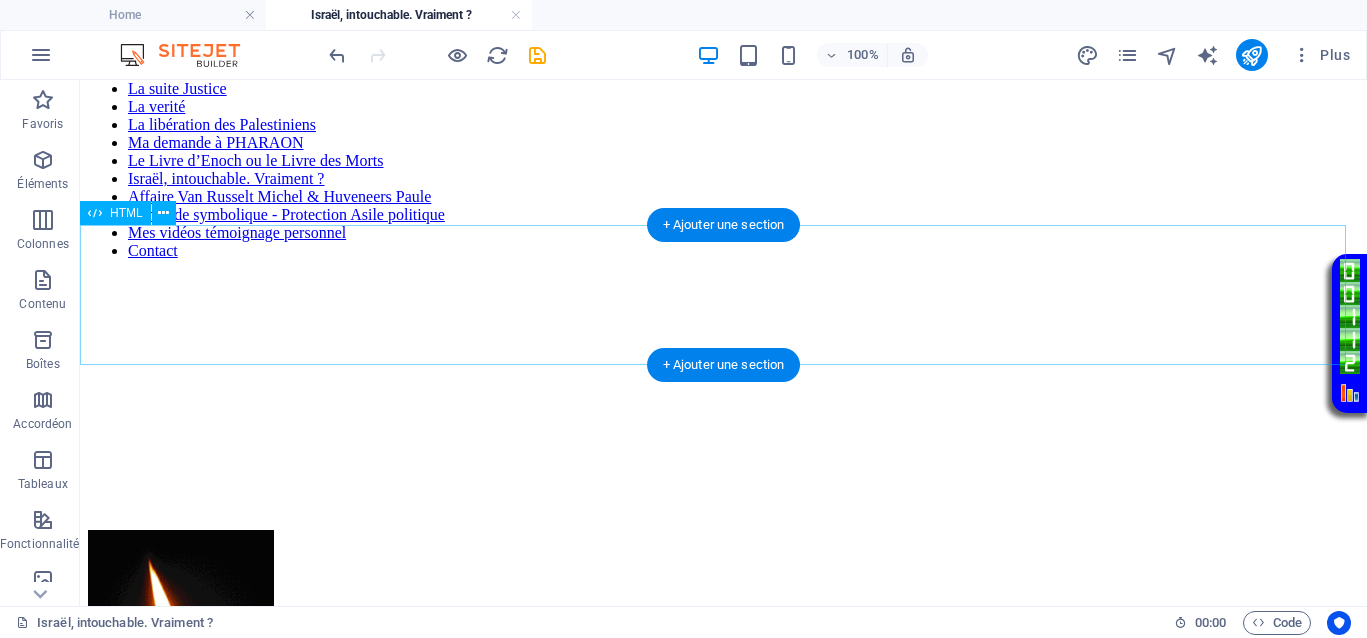 scroll, scrollTop: 125, scrollLeft: 0, axis: vertical 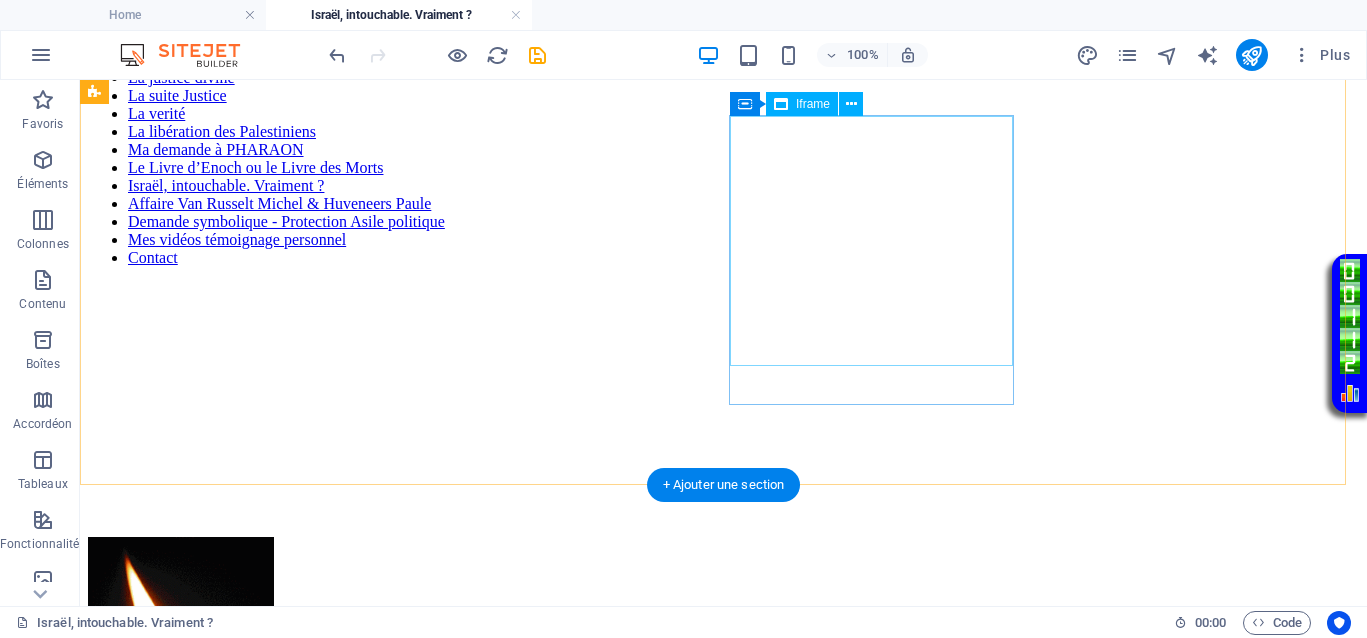click on "</div>" at bounding box center (723, 410) 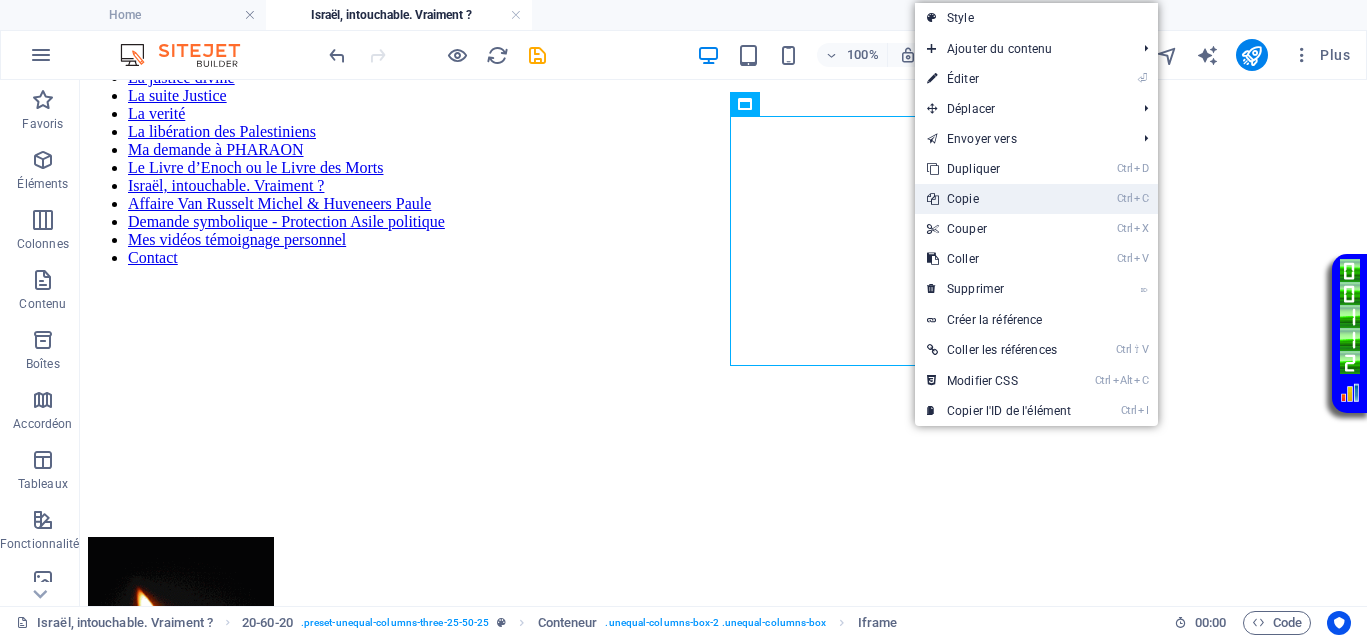 click on "Ctrl C  Copie" at bounding box center (999, 199) 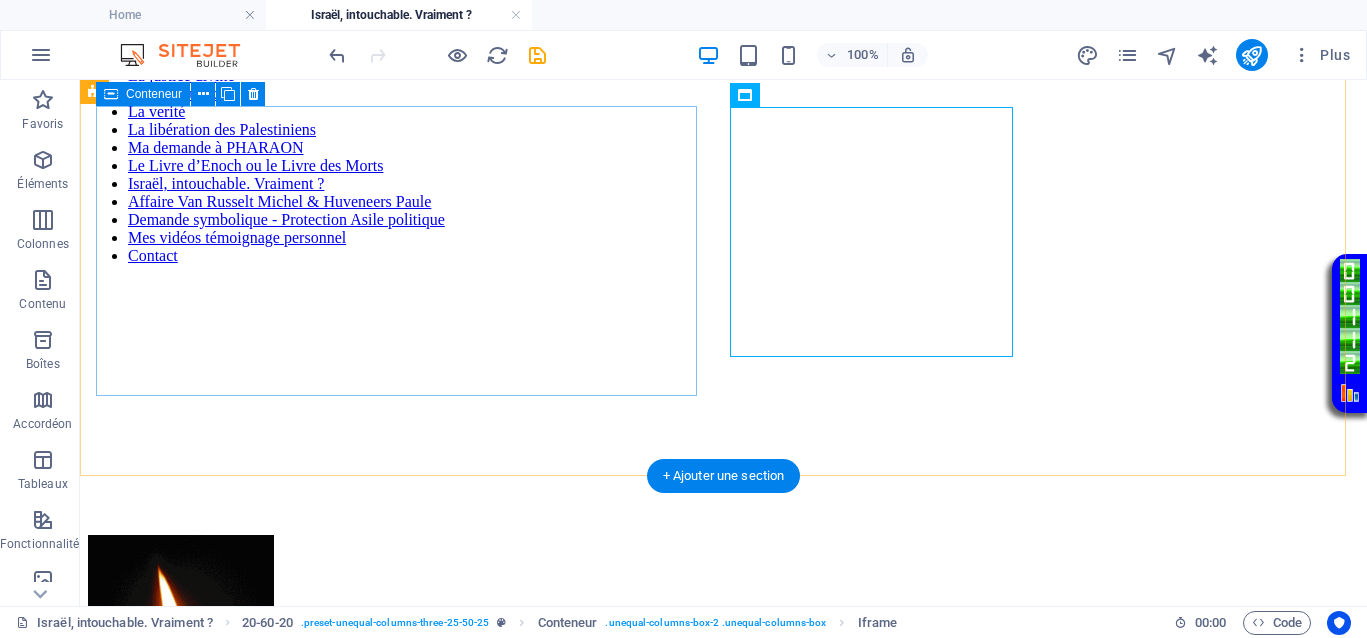 scroll, scrollTop: 625, scrollLeft: 0, axis: vertical 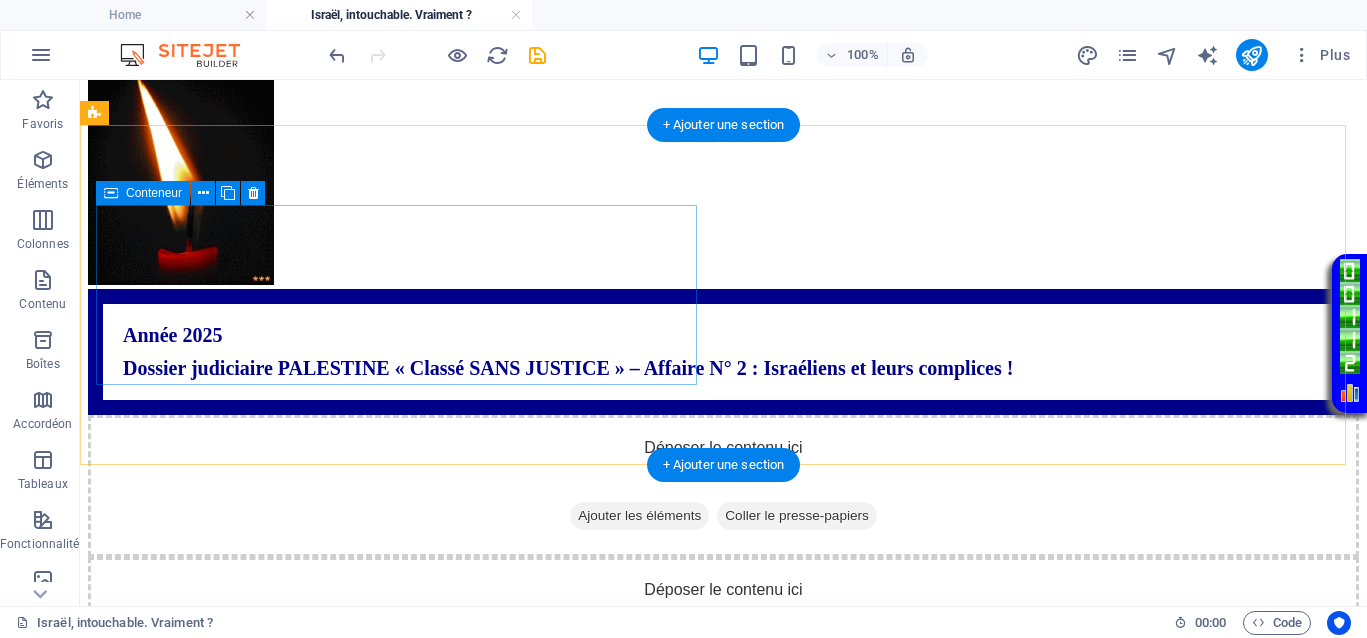 click on "Ajouter les éléments" at bounding box center [639, 516] 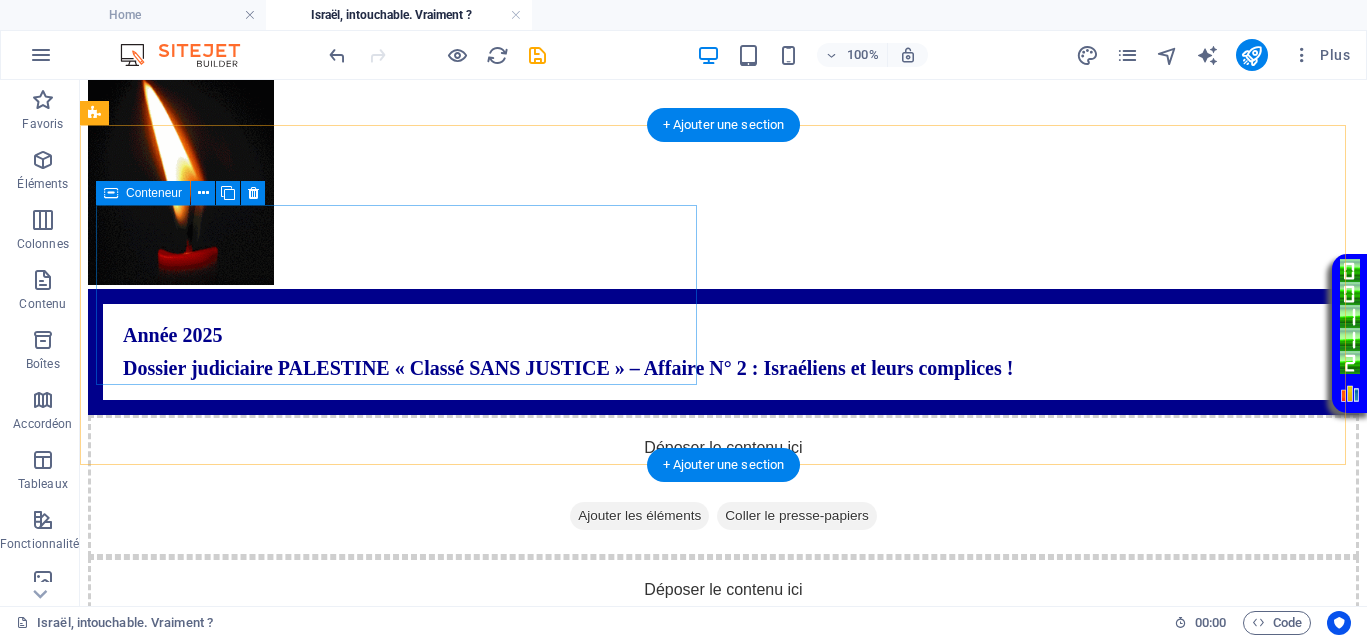 click on "Déposer le contenu ici ou  Ajouter les éléments  Coller le presse-papiers" at bounding box center [723, 486] 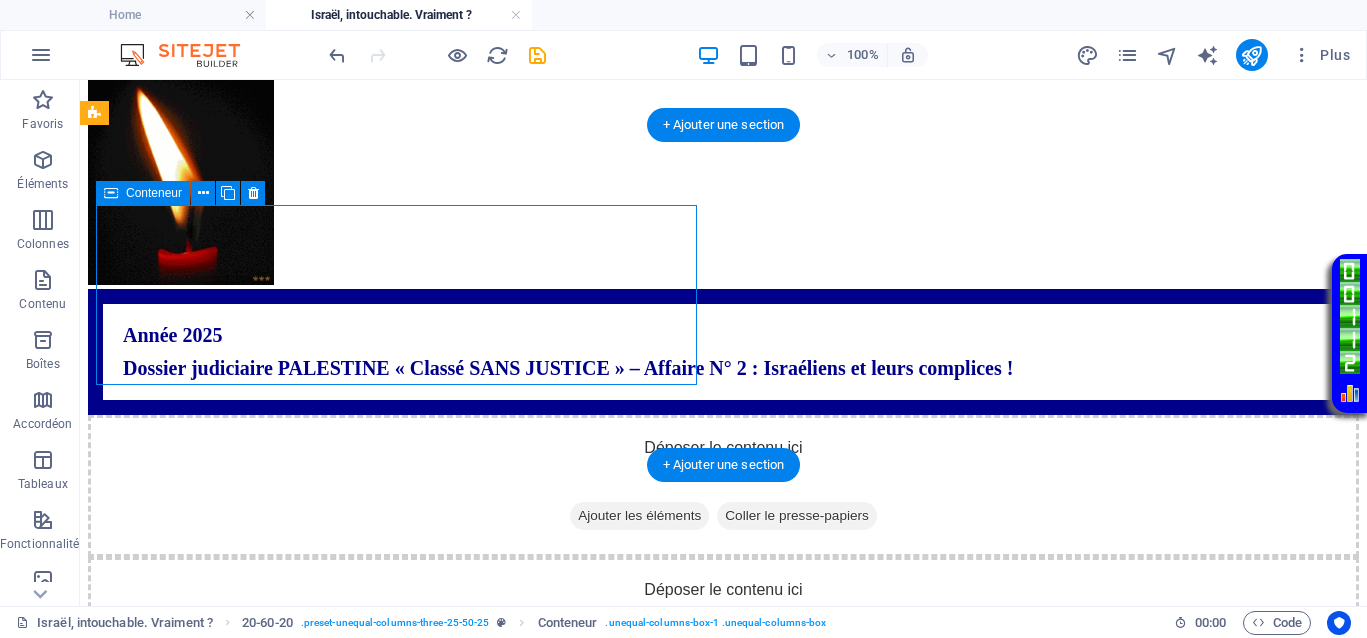 click on "Coller le presse-papiers" at bounding box center (797, 516) 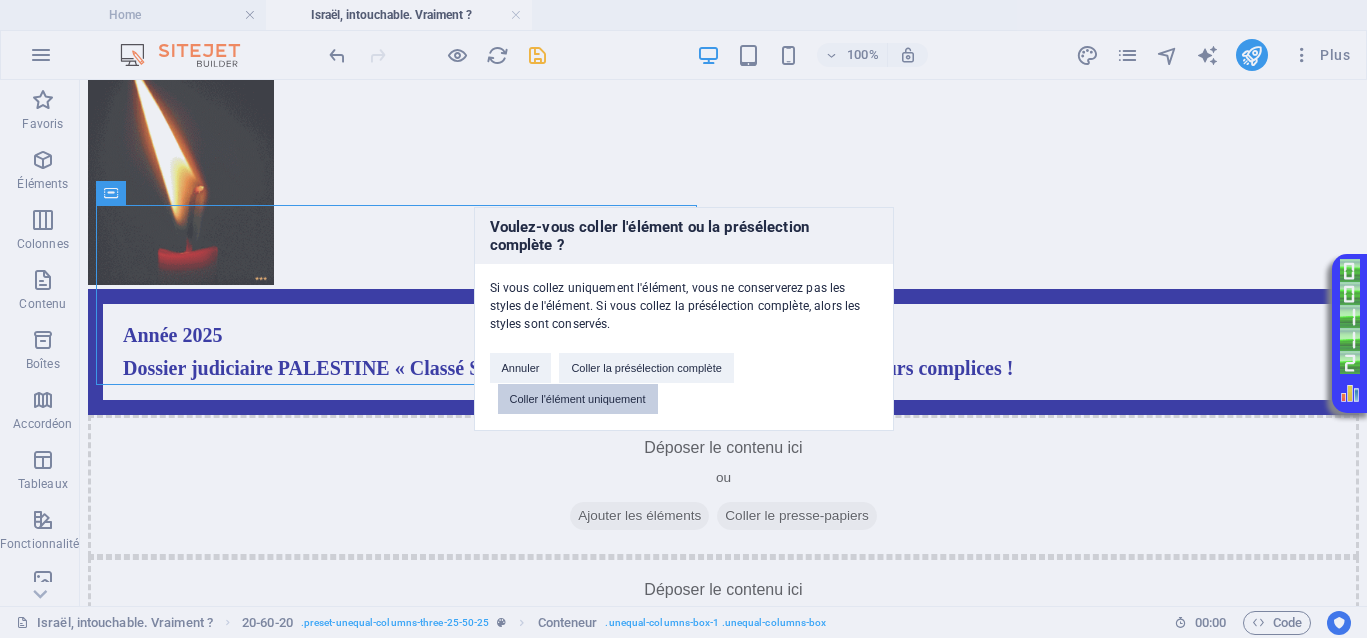 click on "Coller l'élément uniquement" at bounding box center (578, 399) 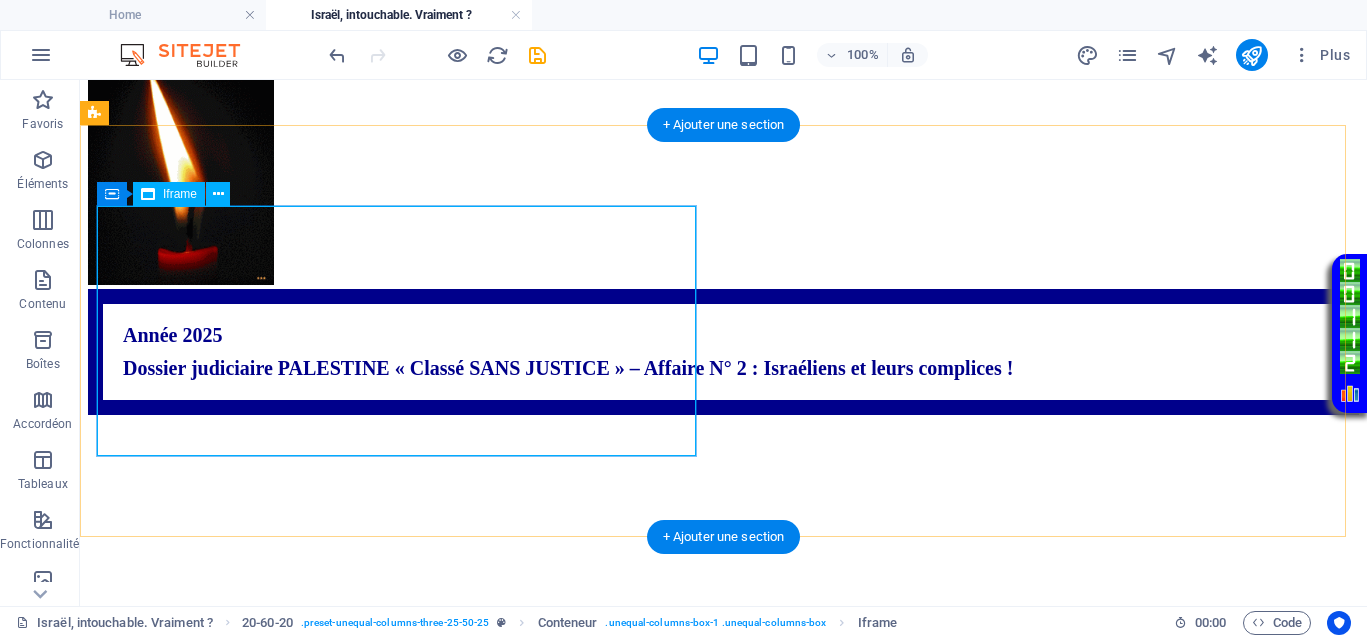 click on "</div>" at bounding box center [723, 542] 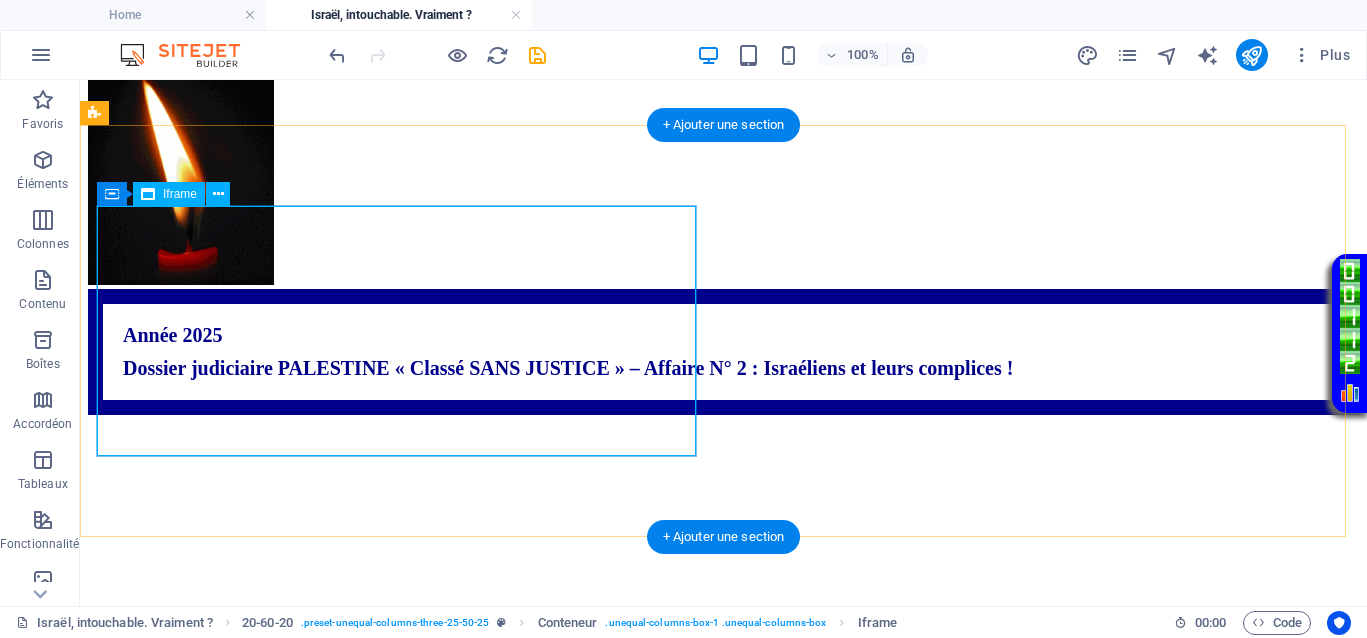 click on "</div>" at bounding box center (723, 542) 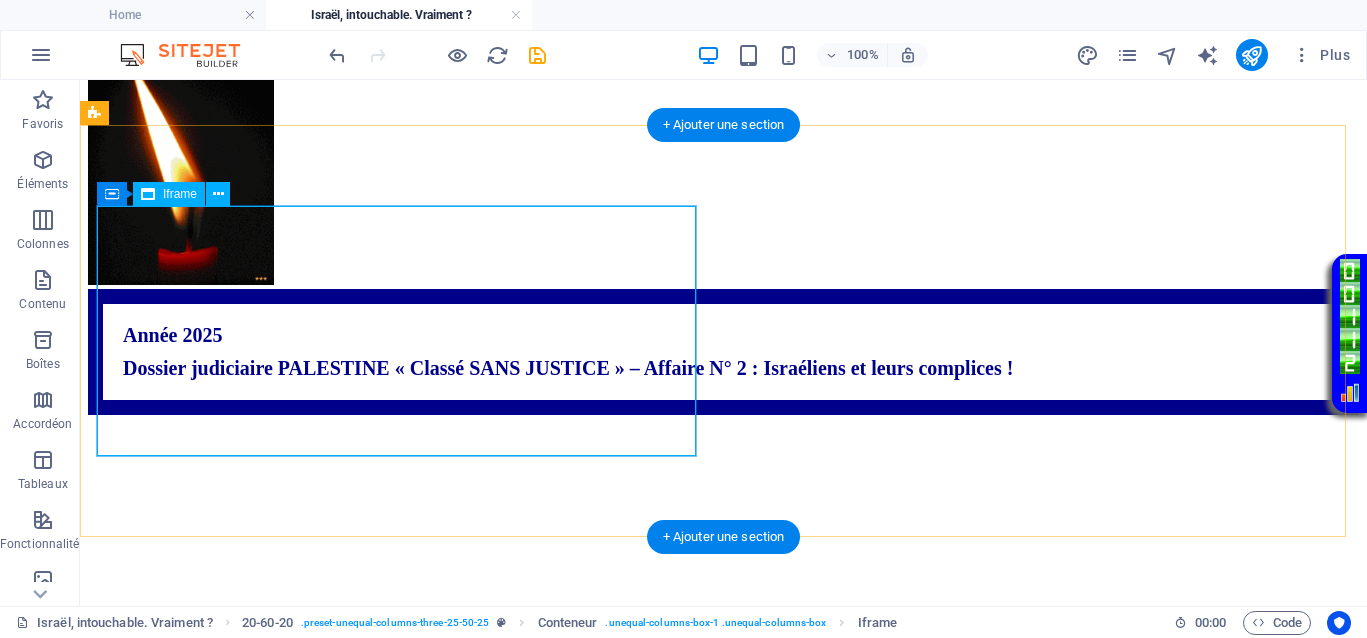 select on "%" 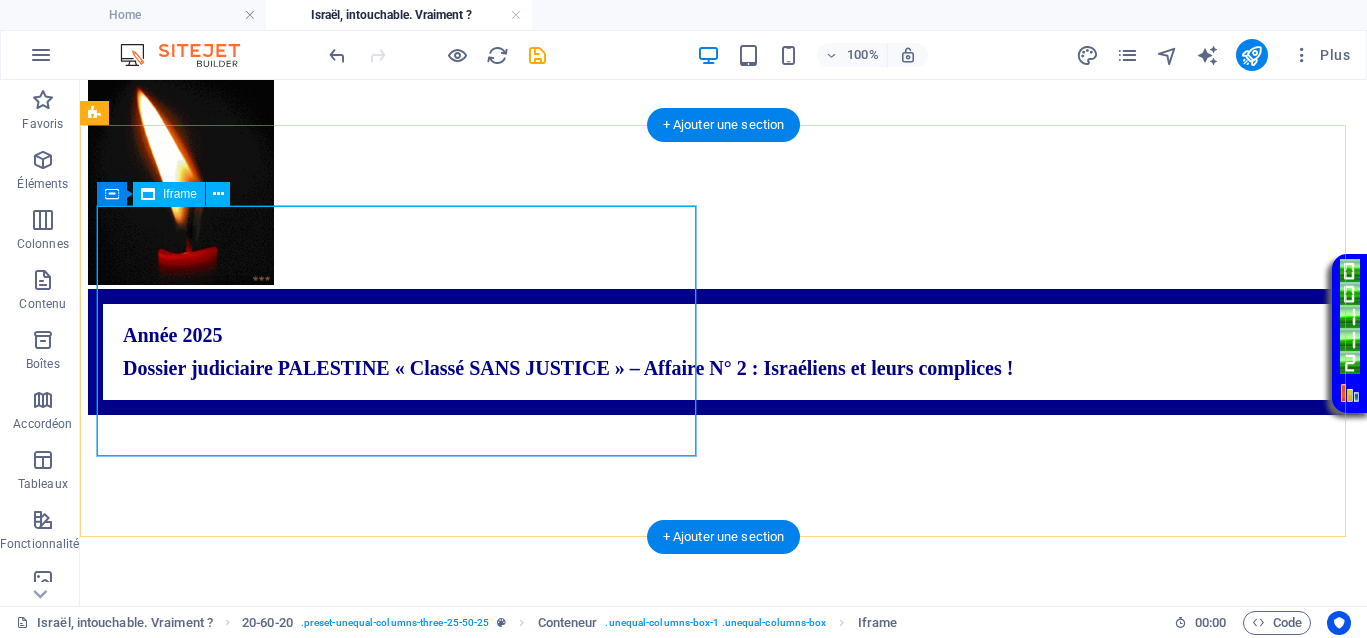 select on "px" 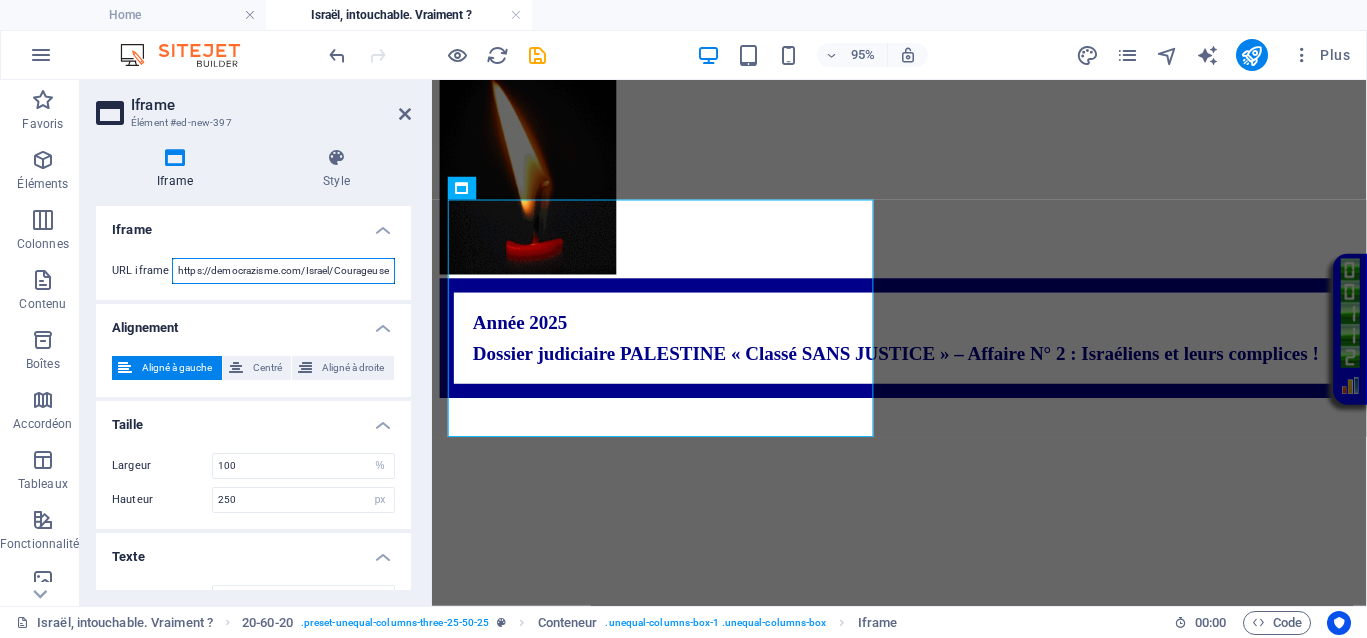 scroll, scrollTop: 0, scrollLeft: 53, axis: horizontal 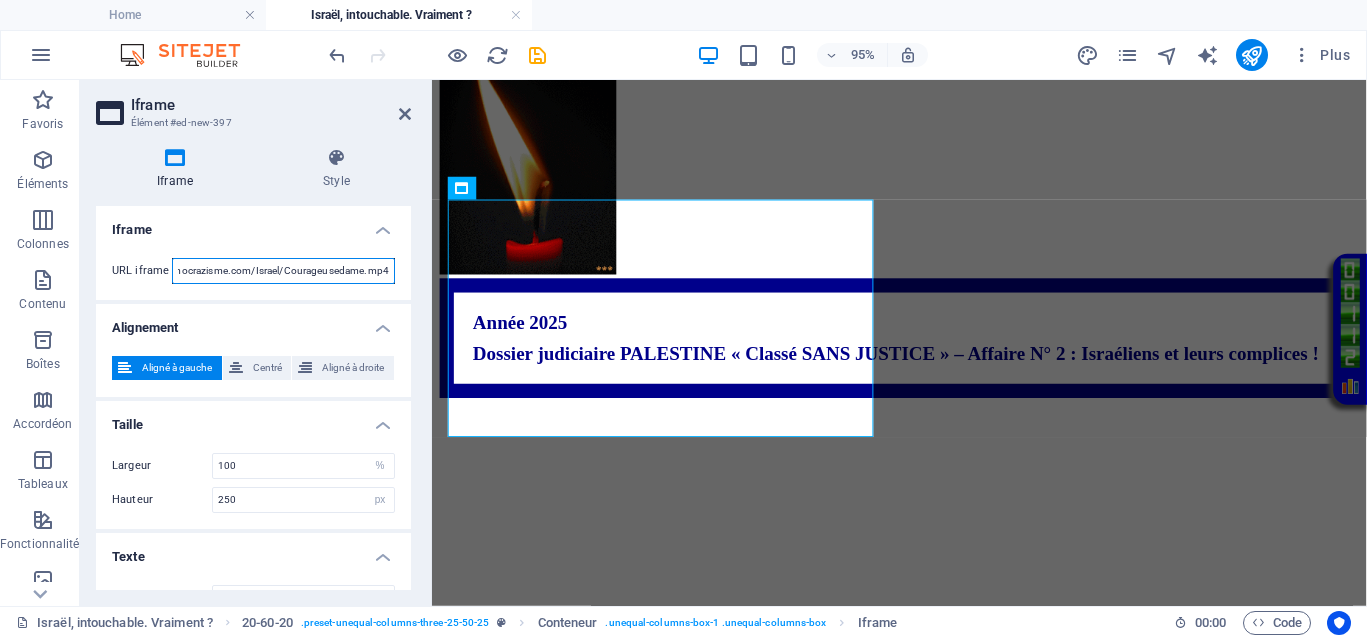 drag, startPoint x: 333, startPoint y: 274, endPoint x: 405, endPoint y: 274, distance: 72 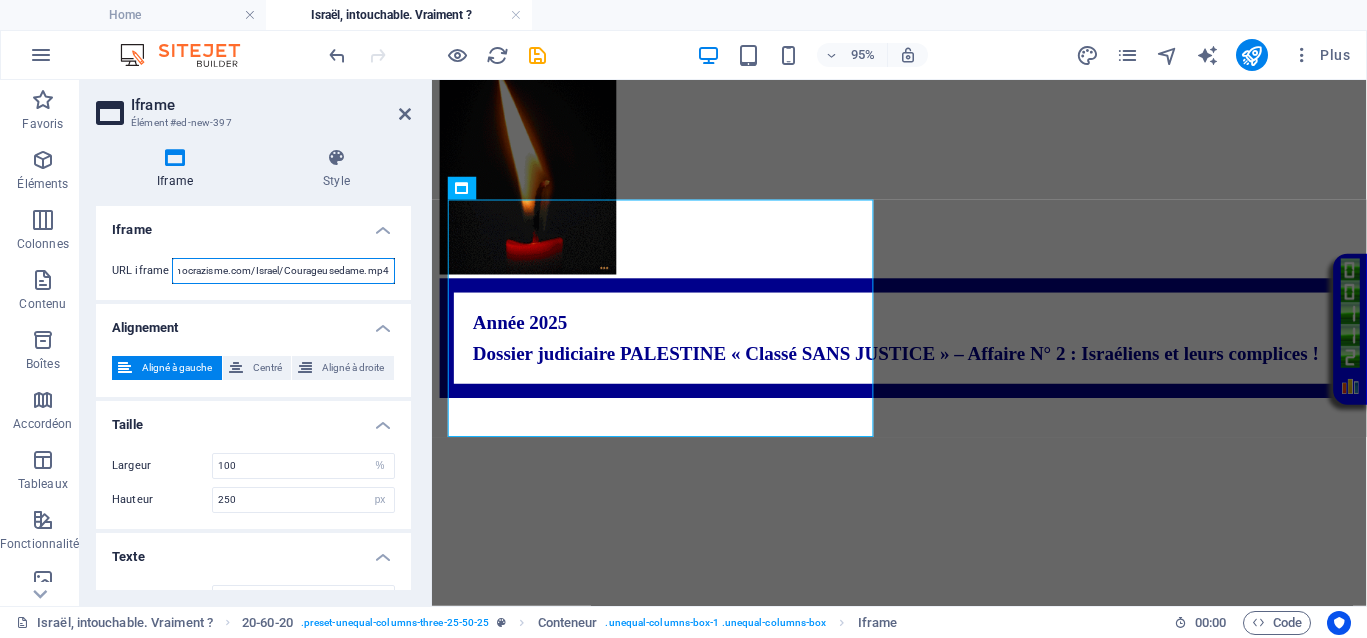 click on "URL iframe https://democrazisme.com/Israel/Courageusedame.mp4" at bounding box center [253, 271] 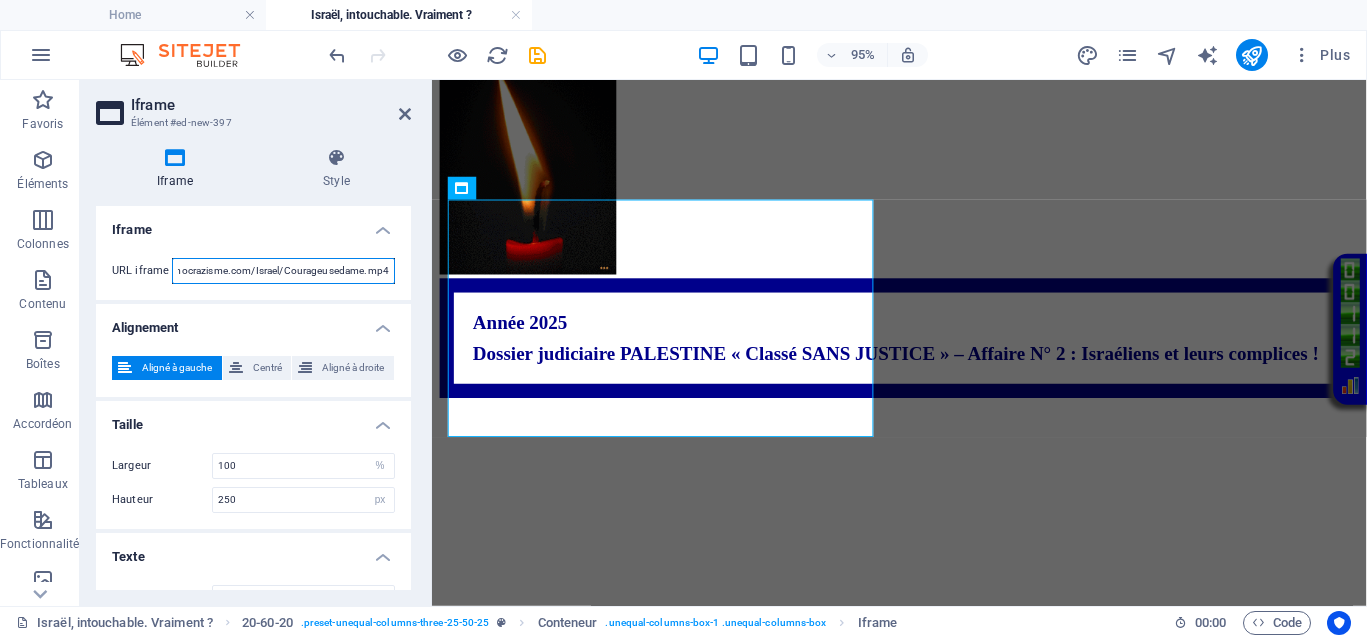 paste on "bebemeurt" 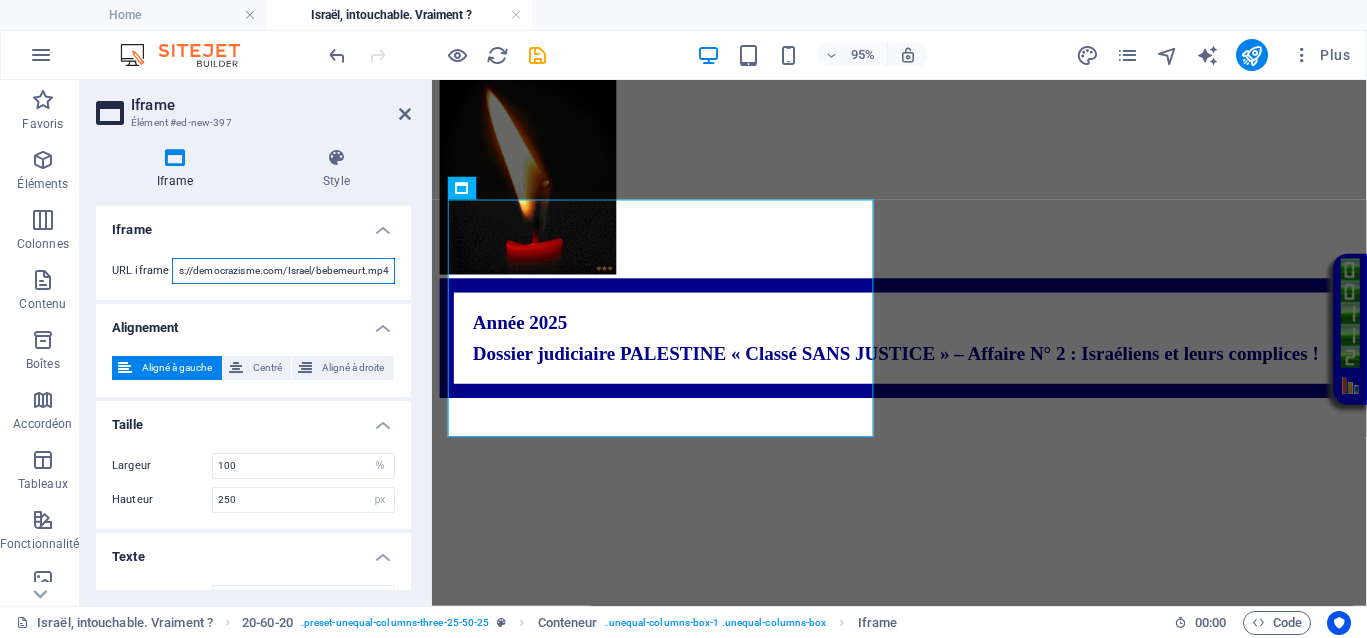 scroll, scrollTop: 0, scrollLeft: 22, axis: horizontal 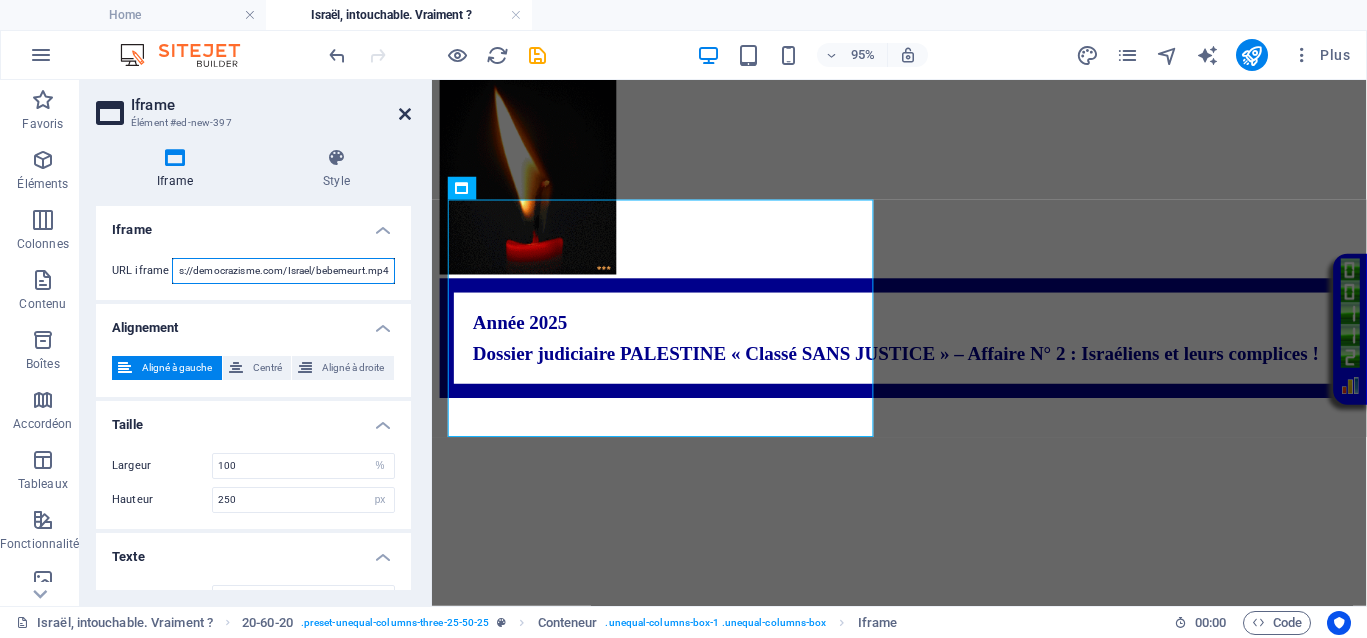 type on "https://democrazisme.com/Israel/bebemeurt.mp4" 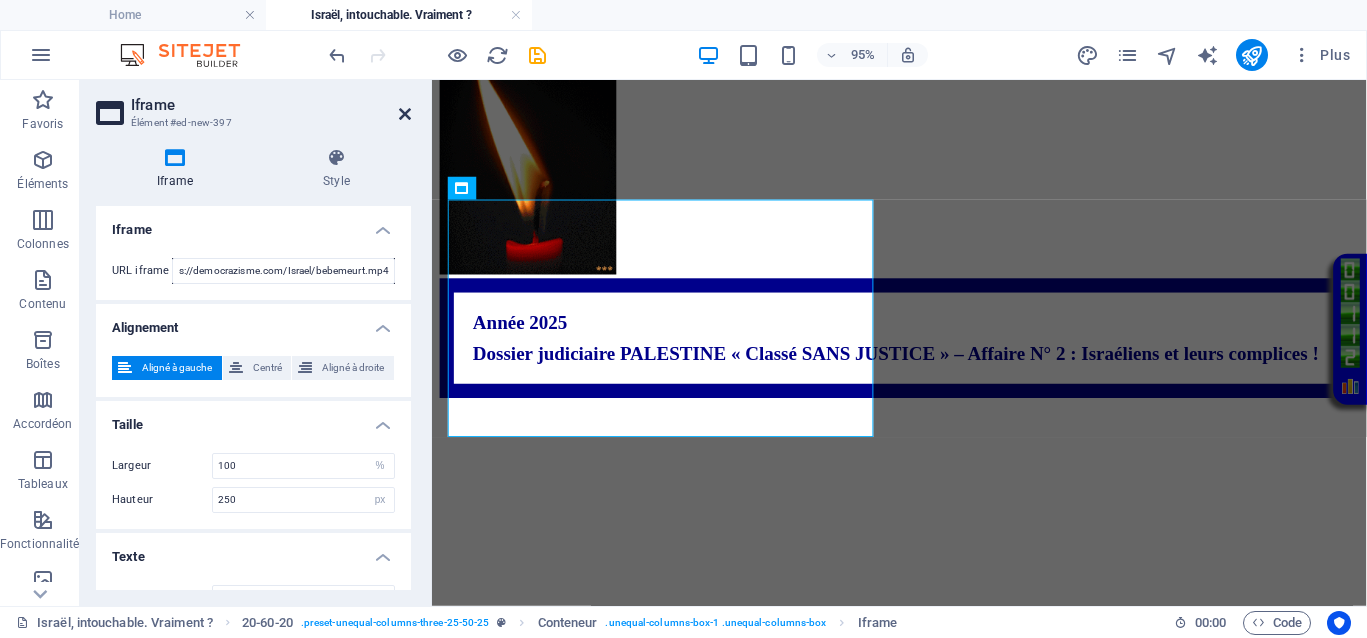 click at bounding box center (405, 114) 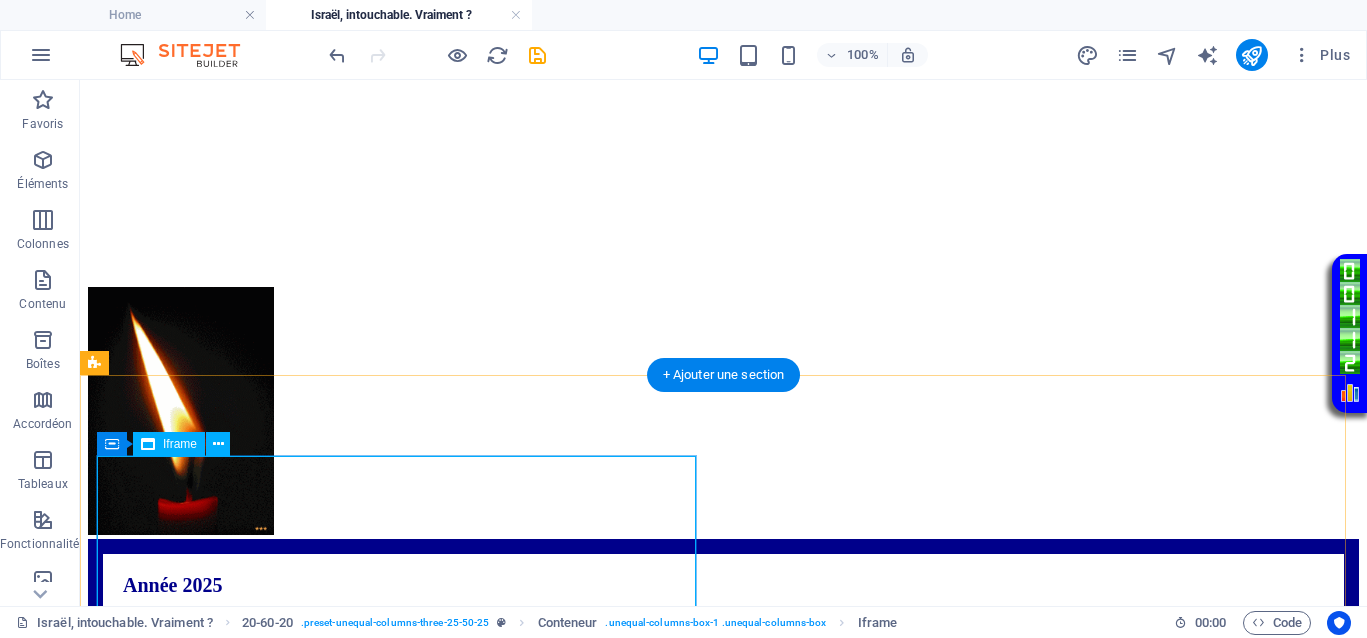 scroll, scrollTop: 0, scrollLeft: 0, axis: both 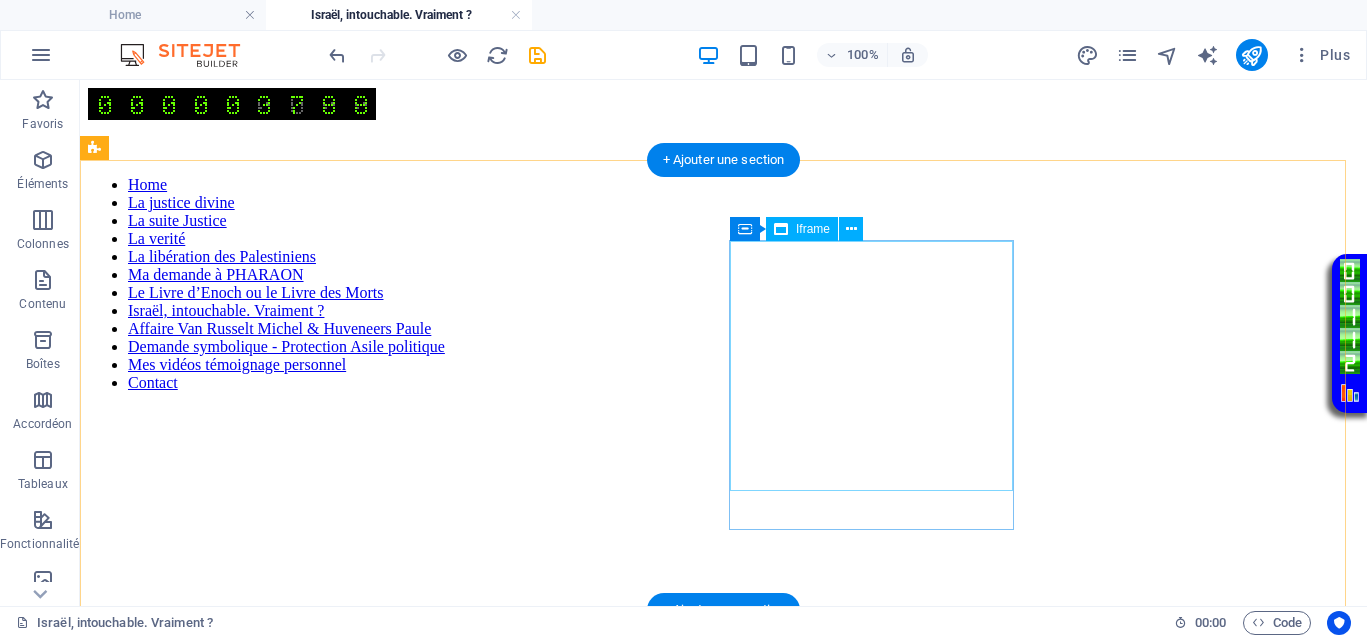 click on "</div>" at bounding box center [723, 535] 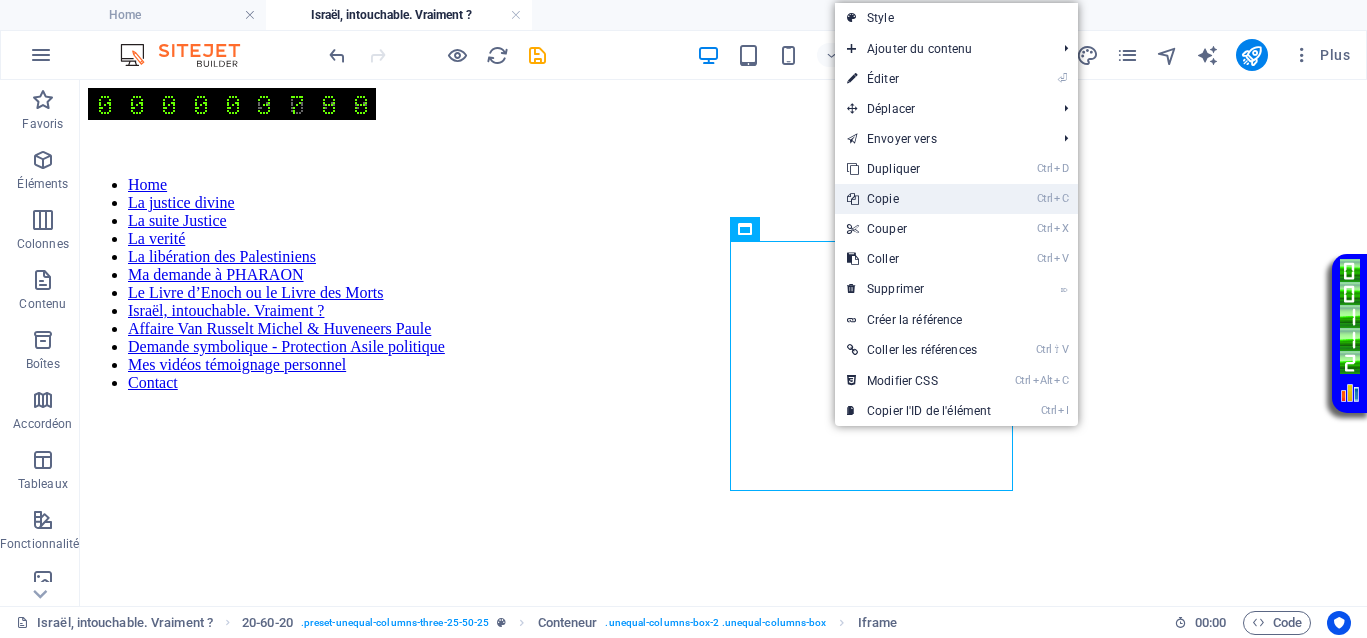 click on "Ctrl C  Copie" at bounding box center [919, 199] 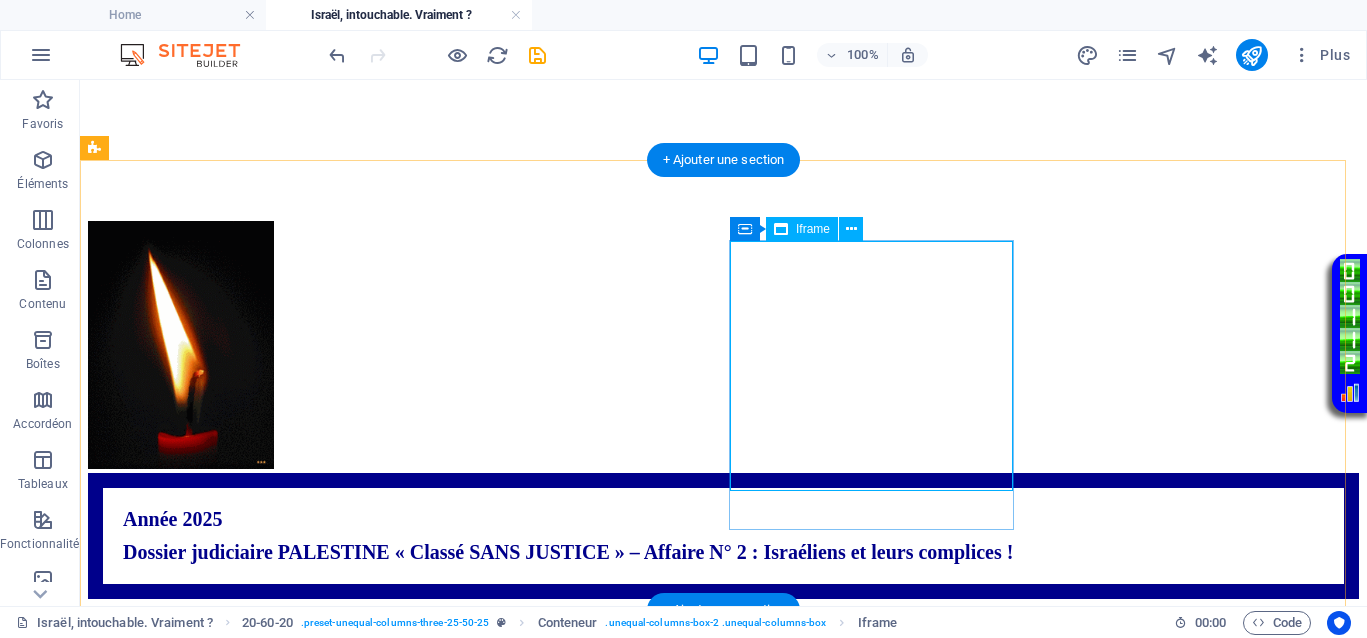 scroll, scrollTop: 500, scrollLeft: 0, axis: vertical 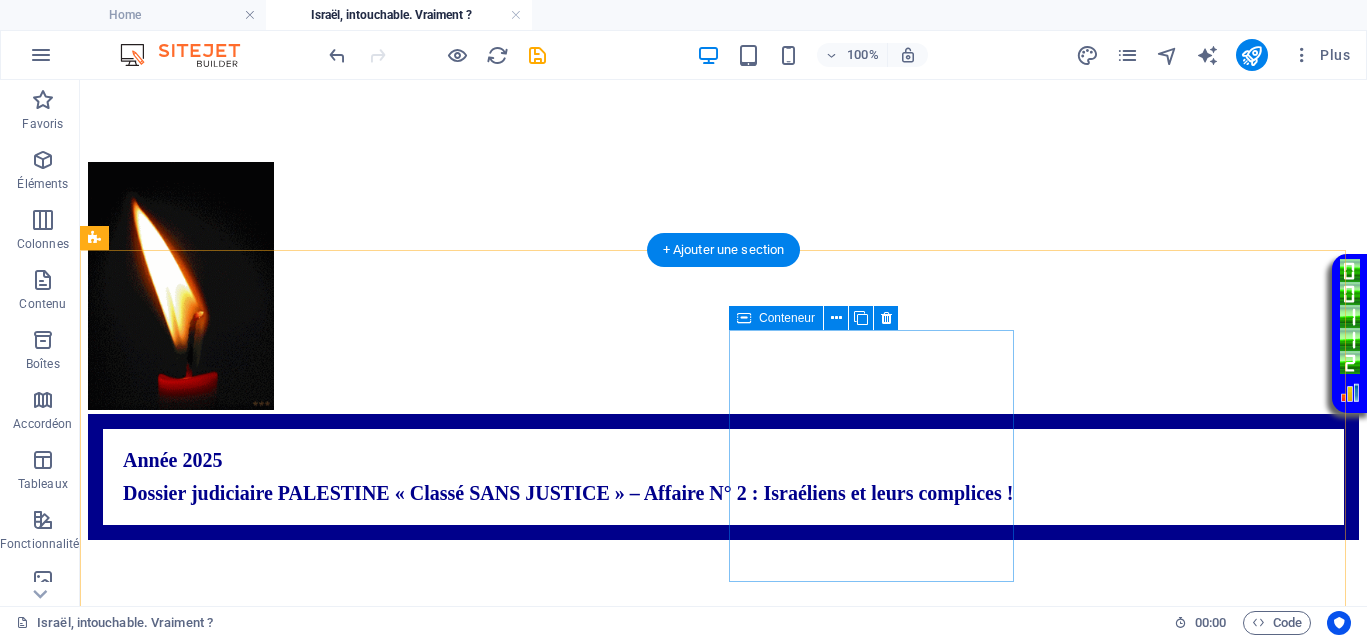 click on "Coller le presse-papiers" at bounding box center [797, 895] 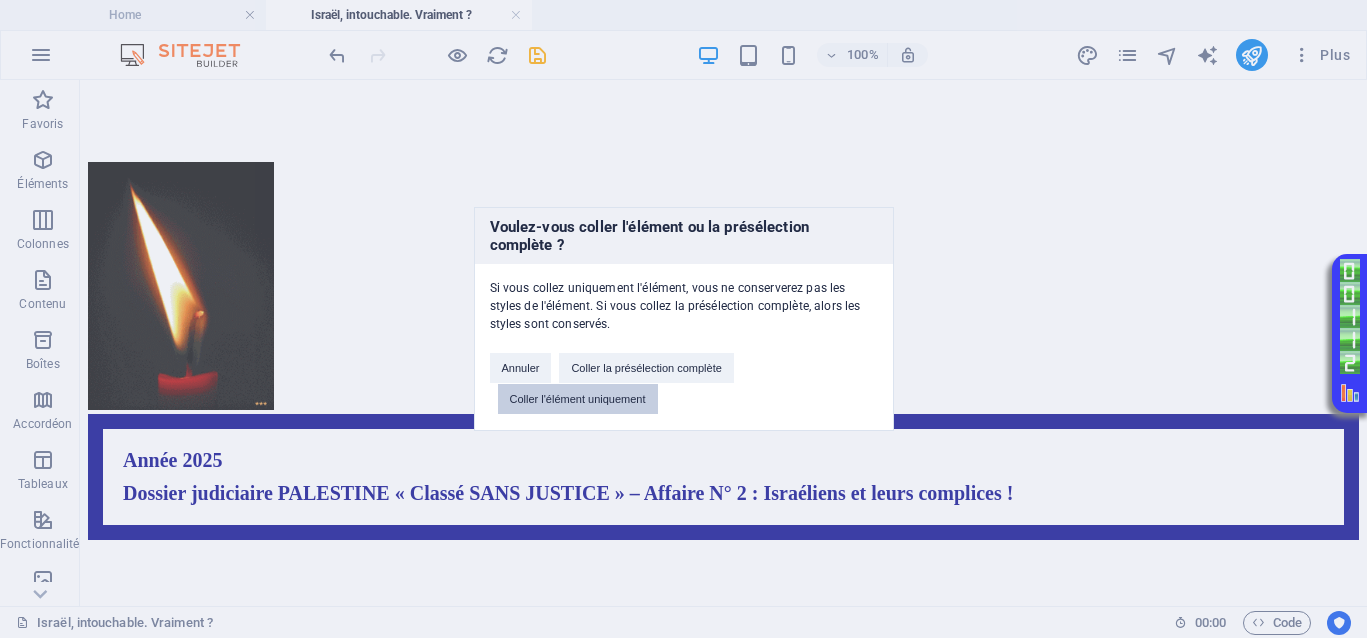 click on "Coller l'élément uniquement" at bounding box center [578, 399] 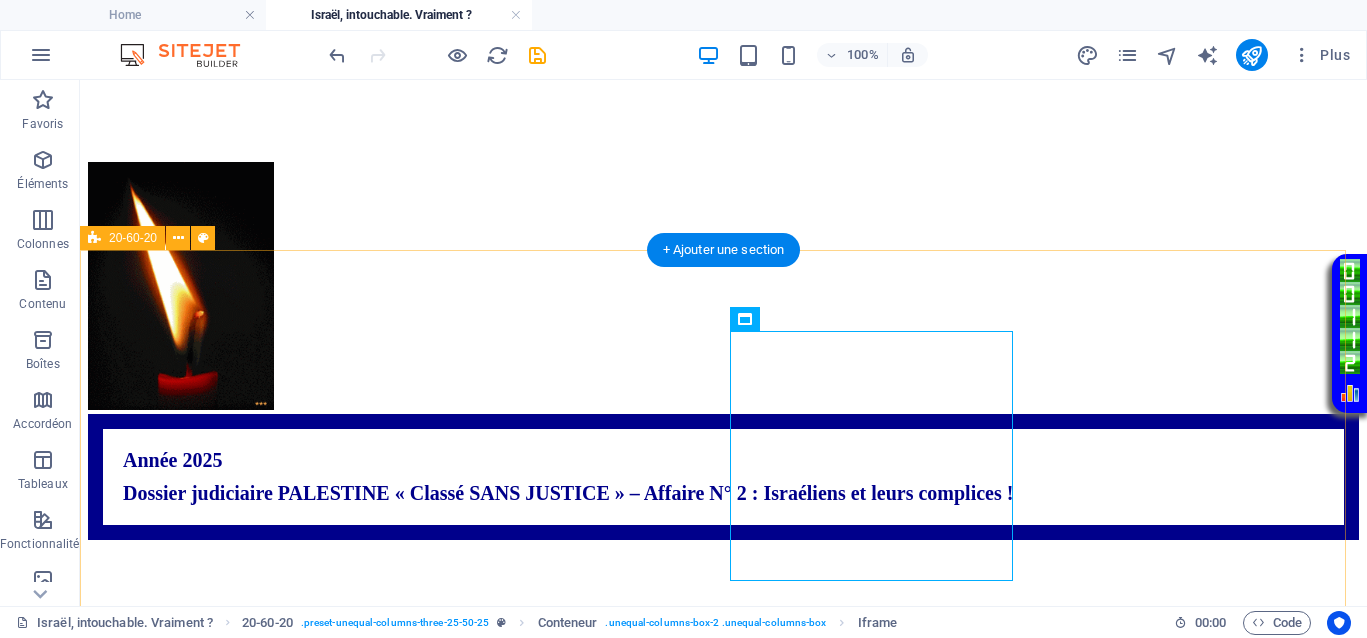click on "</div> </div> Déposer le contenu ici ou  Ajouter les éléments  Coller le presse-papiers" at bounding box center [723, 865] 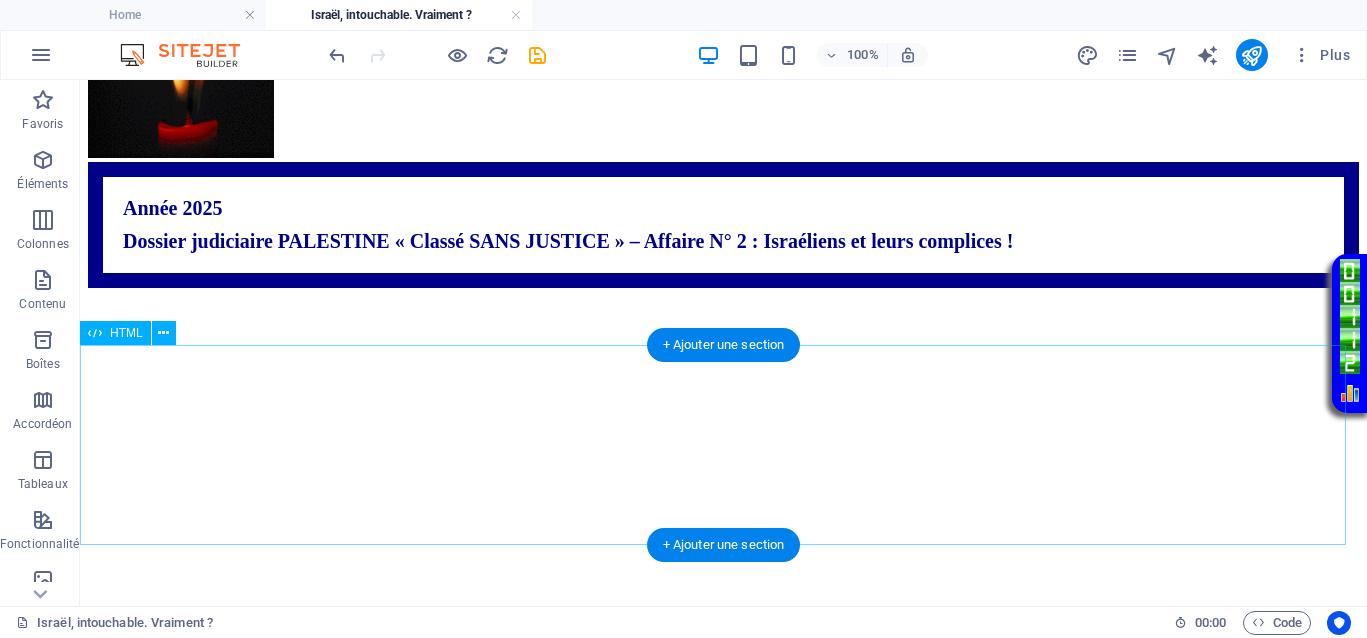 scroll, scrollTop: 500, scrollLeft: 0, axis: vertical 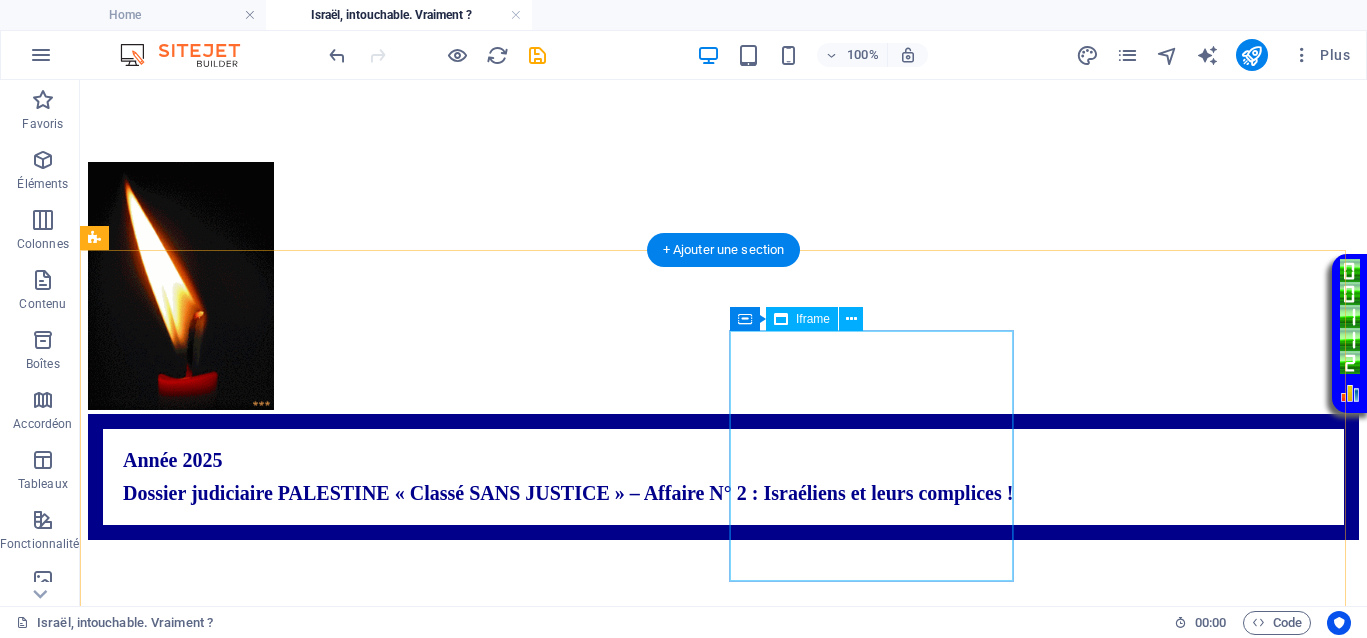 click on "</div>" at bounding box center [723, 921] 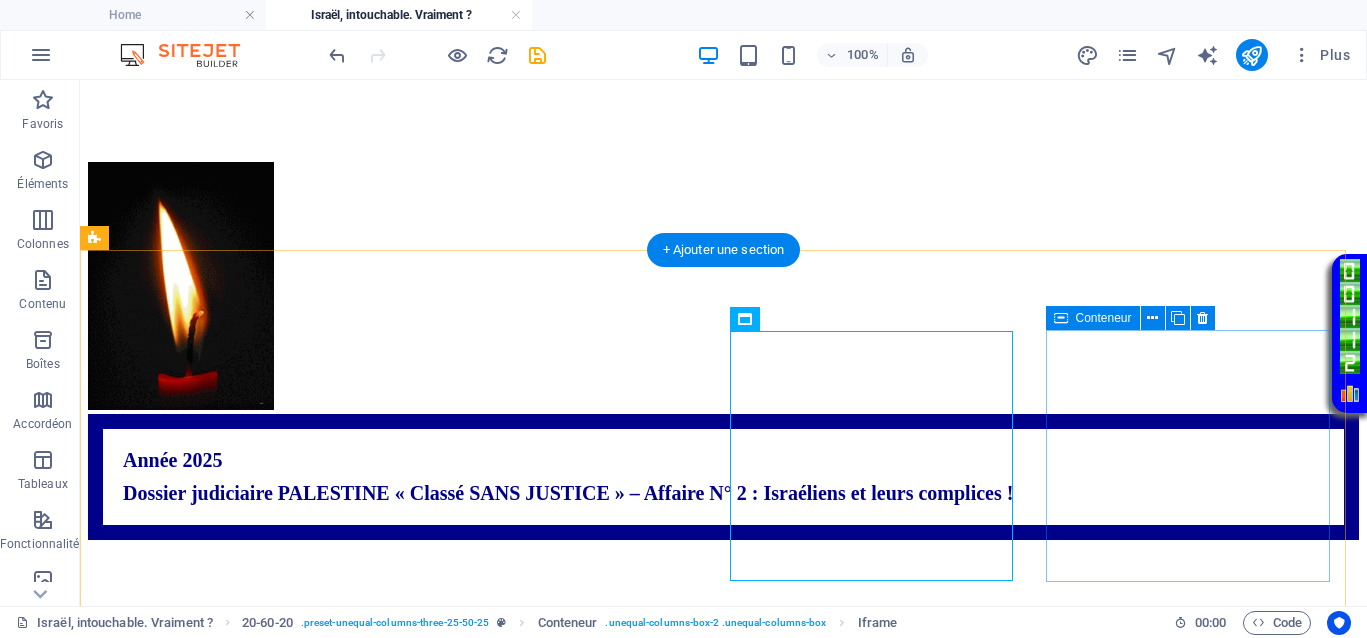 click on "Coller le presse-papiers" at bounding box center [797, 1149] 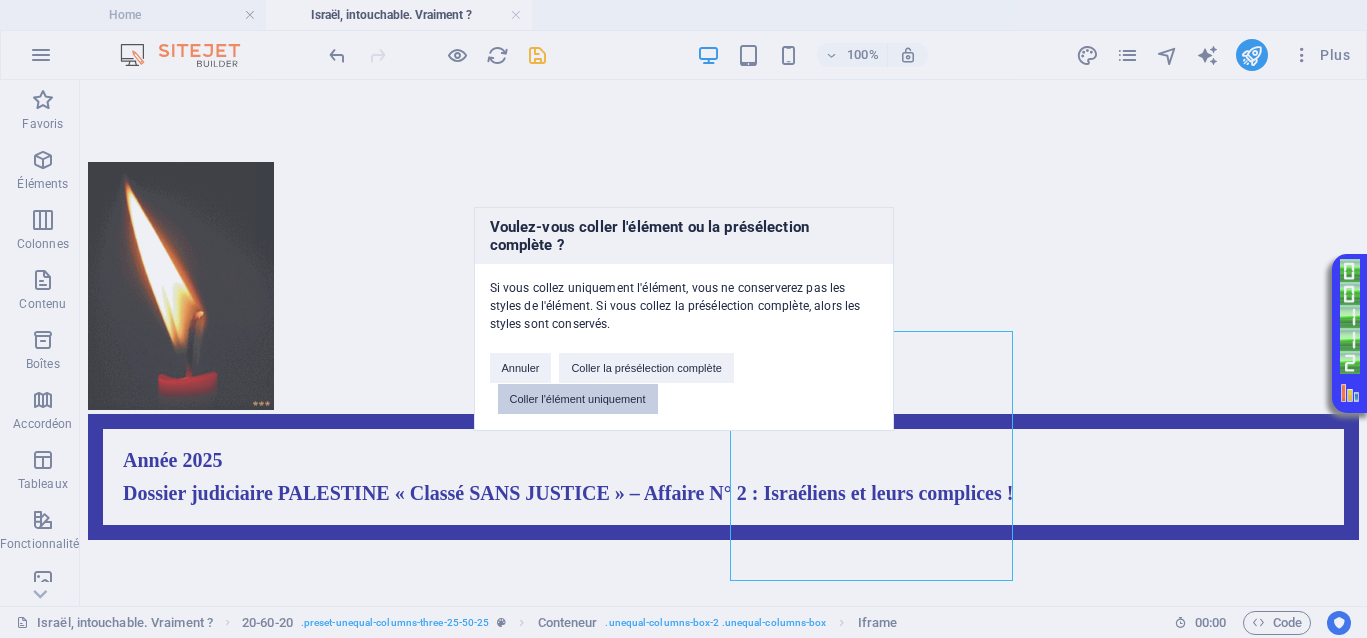 click on "Coller l'élément uniquement" at bounding box center (578, 399) 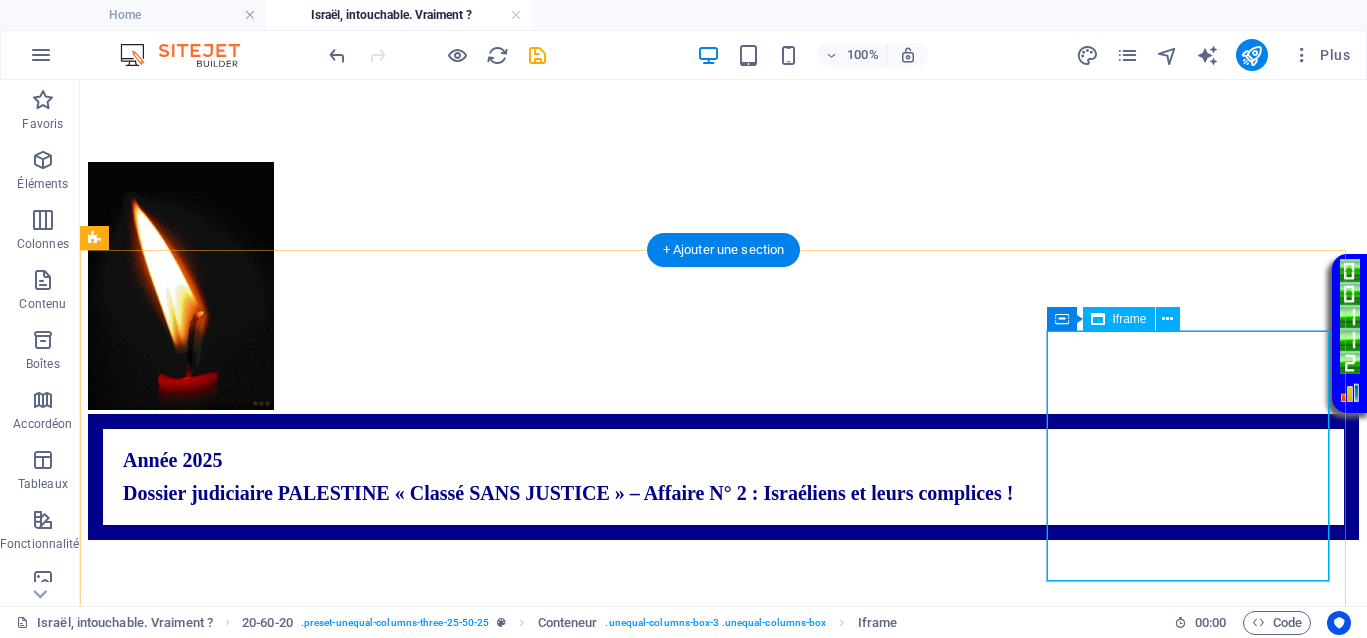 click on "</div>" at bounding box center (723, 1175) 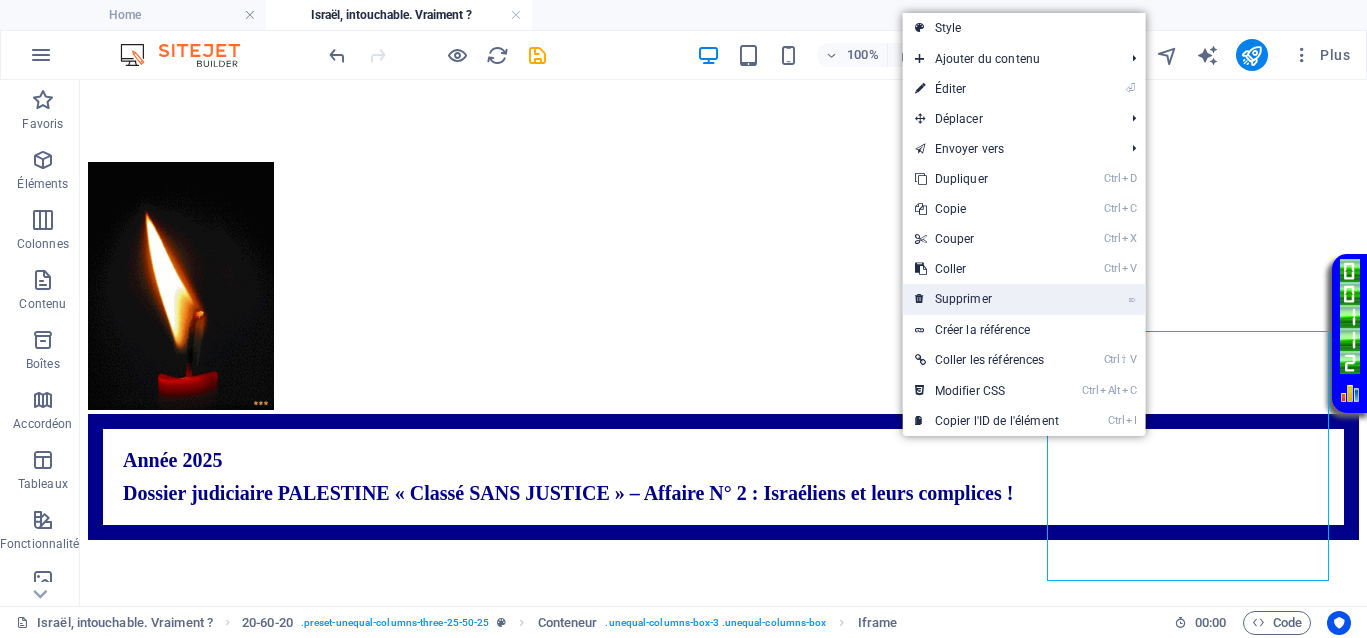drag, startPoint x: 960, startPoint y: 288, endPoint x: 880, endPoint y: 210, distance: 111.73182 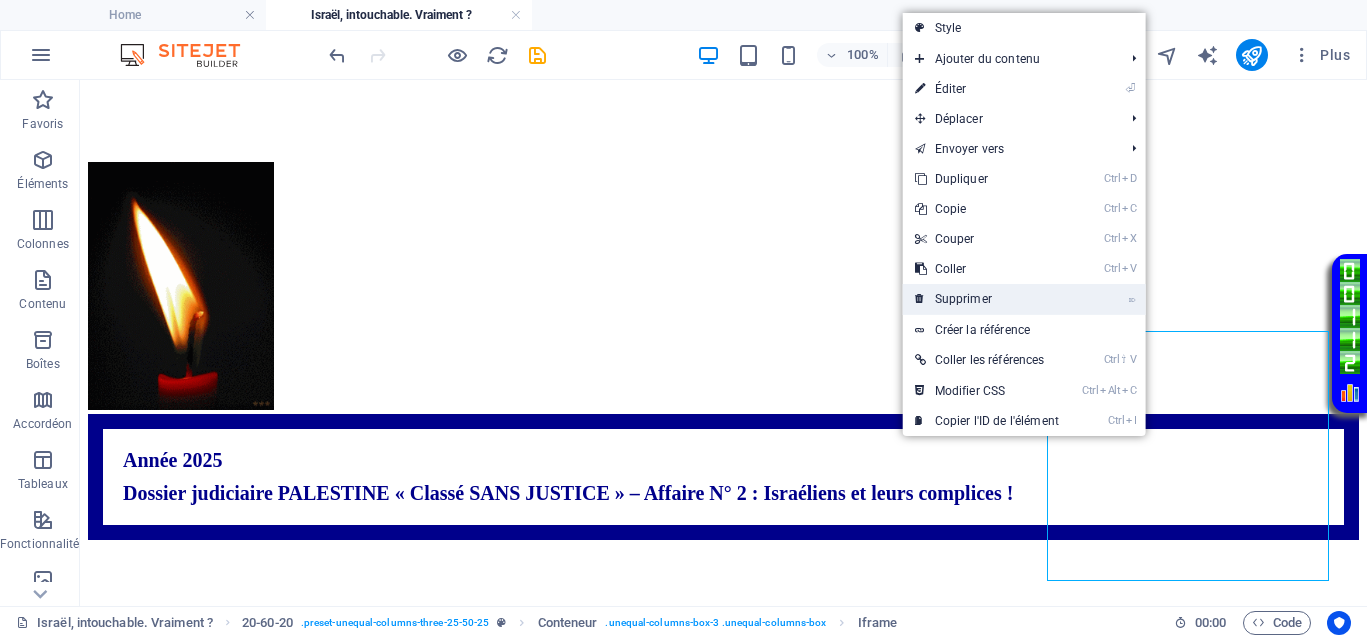 click on "⌦  Supprimer" at bounding box center (987, 299) 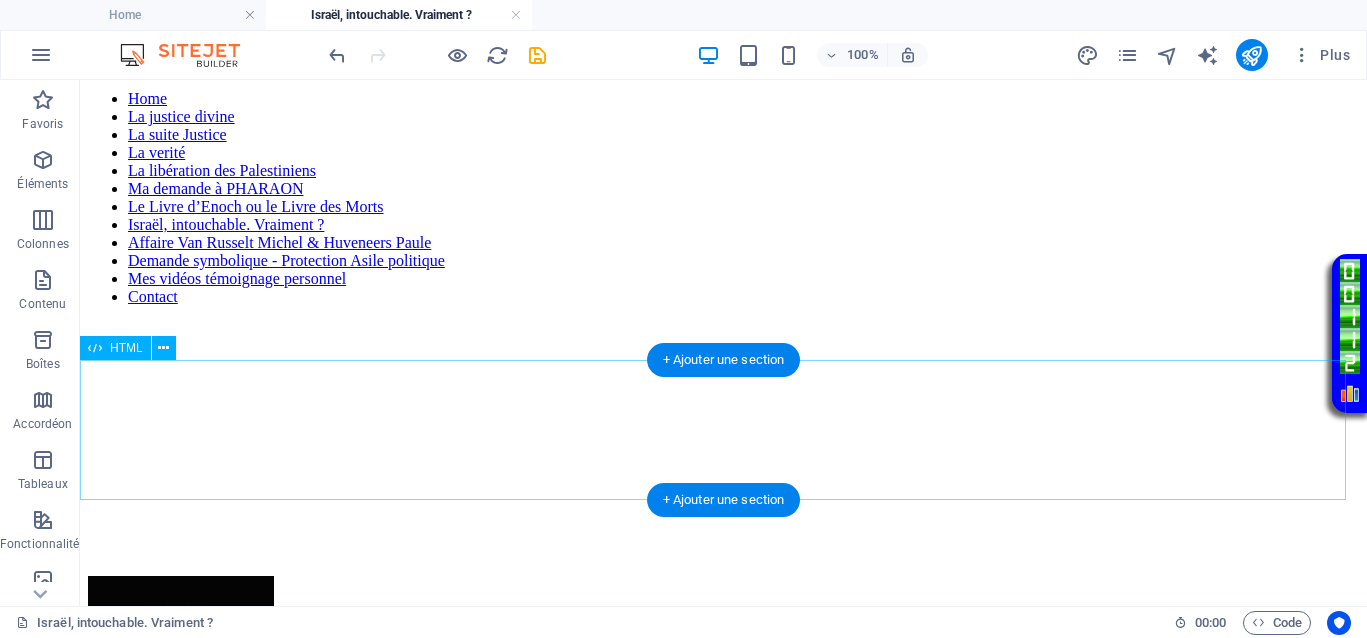 scroll, scrollTop: 0, scrollLeft: 0, axis: both 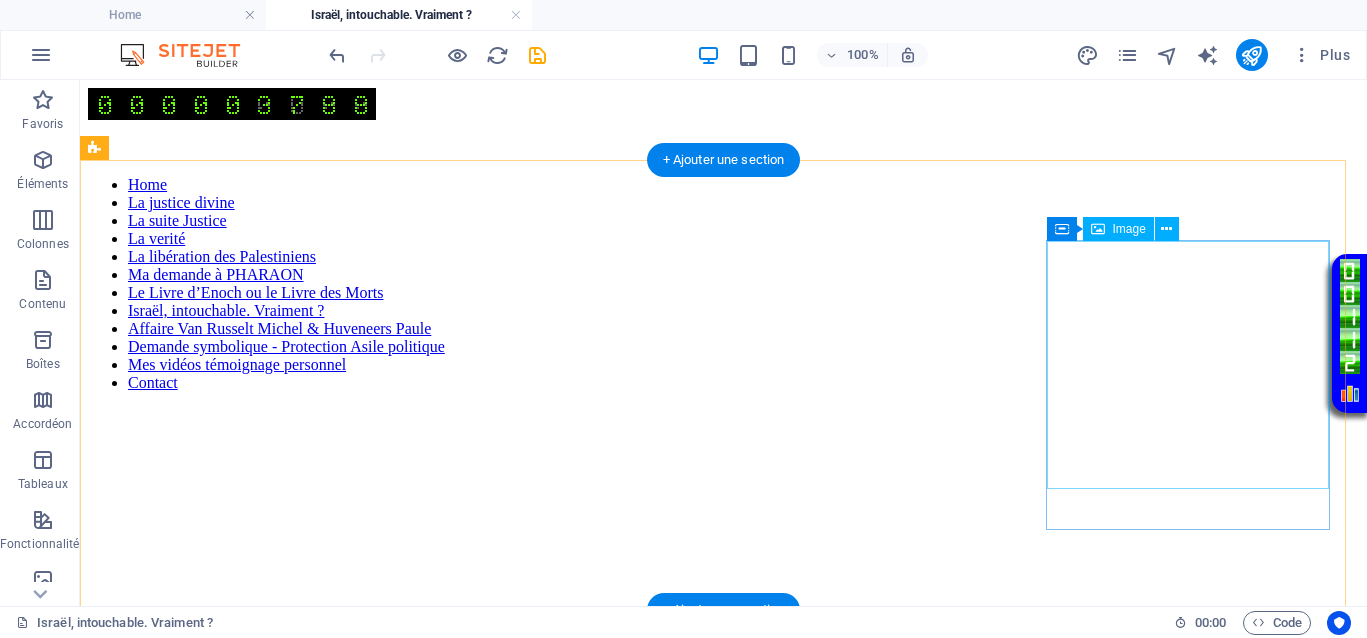 click at bounding box center (723, 788) 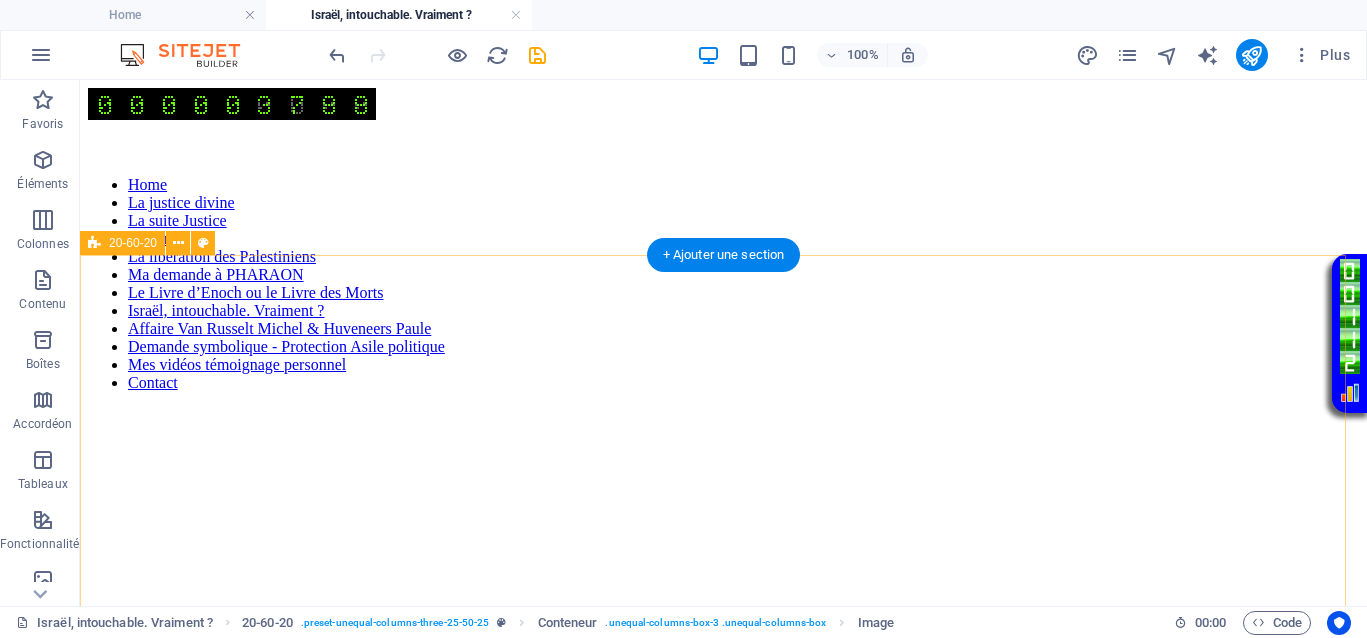 scroll, scrollTop: 500, scrollLeft: 0, axis: vertical 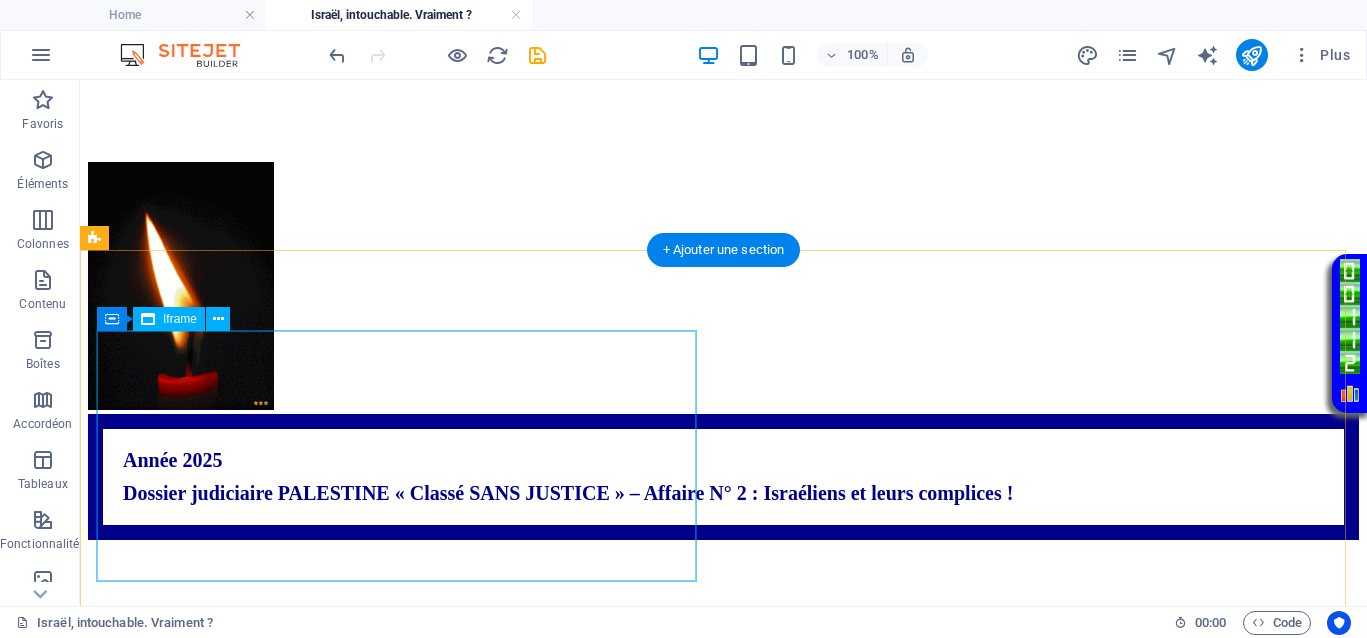click on "</div>" at bounding box center [723, 667] 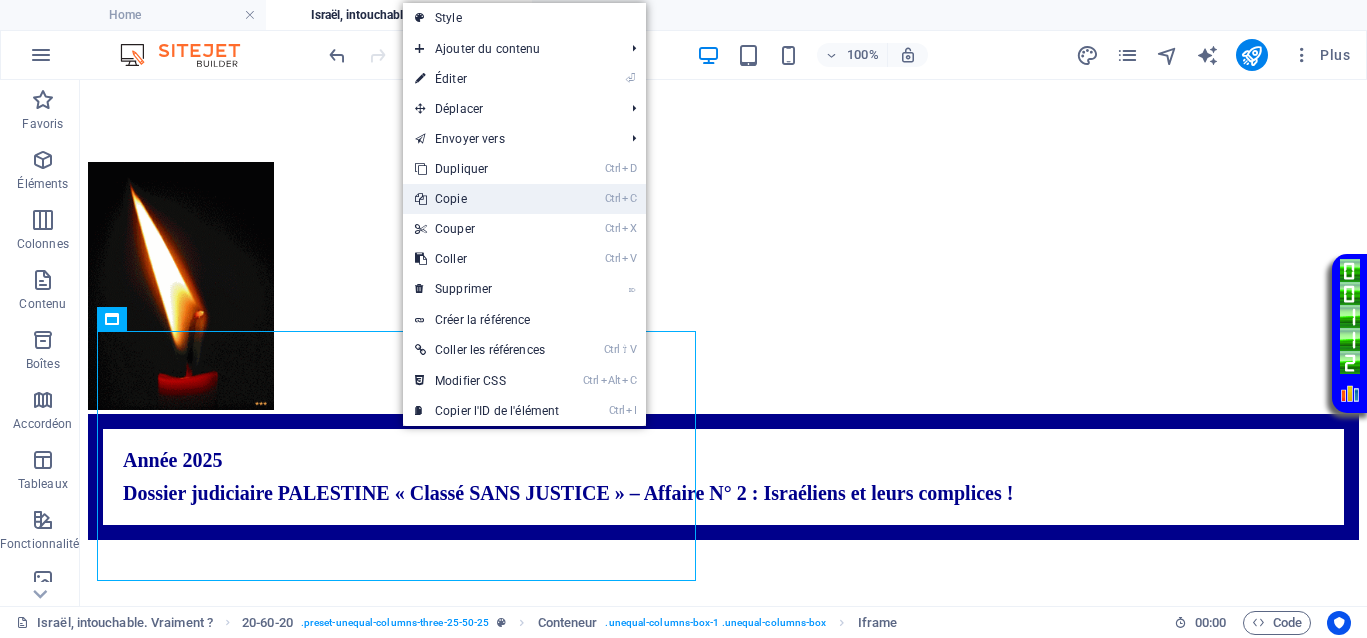 click on "Ctrl C  Copie" at bounding box center [487, 199] 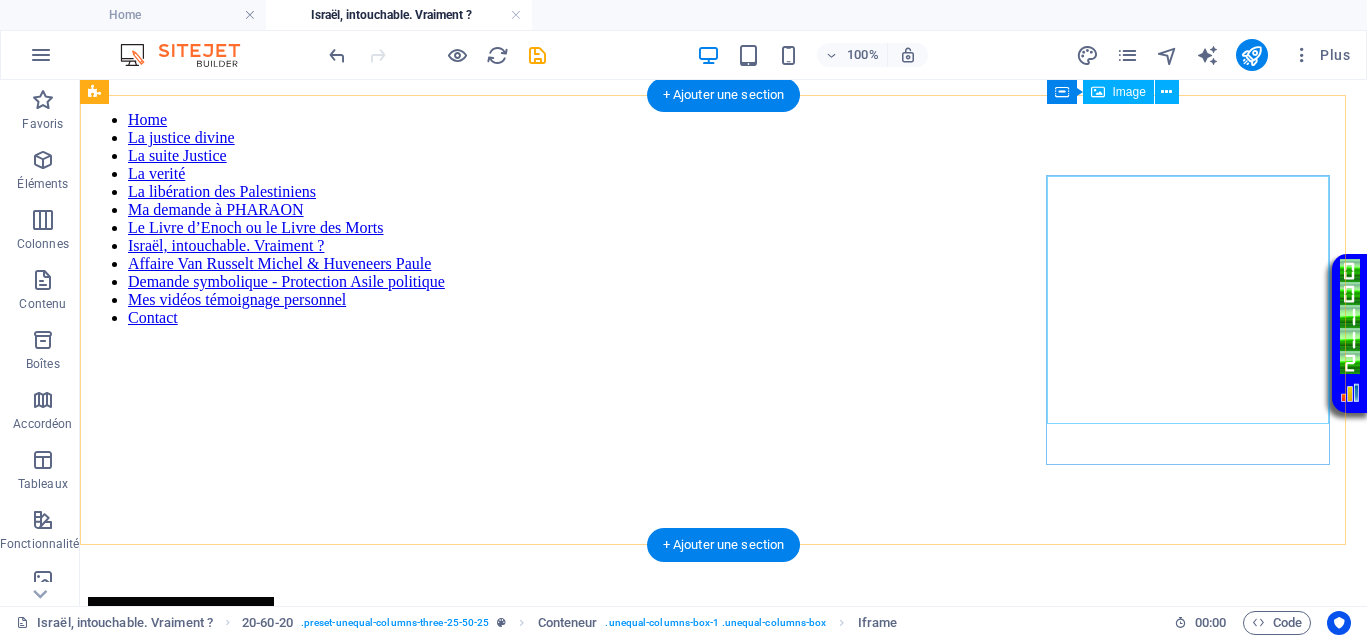 scroll, scrollTop: 0, scrollLeft: 0, axis: both 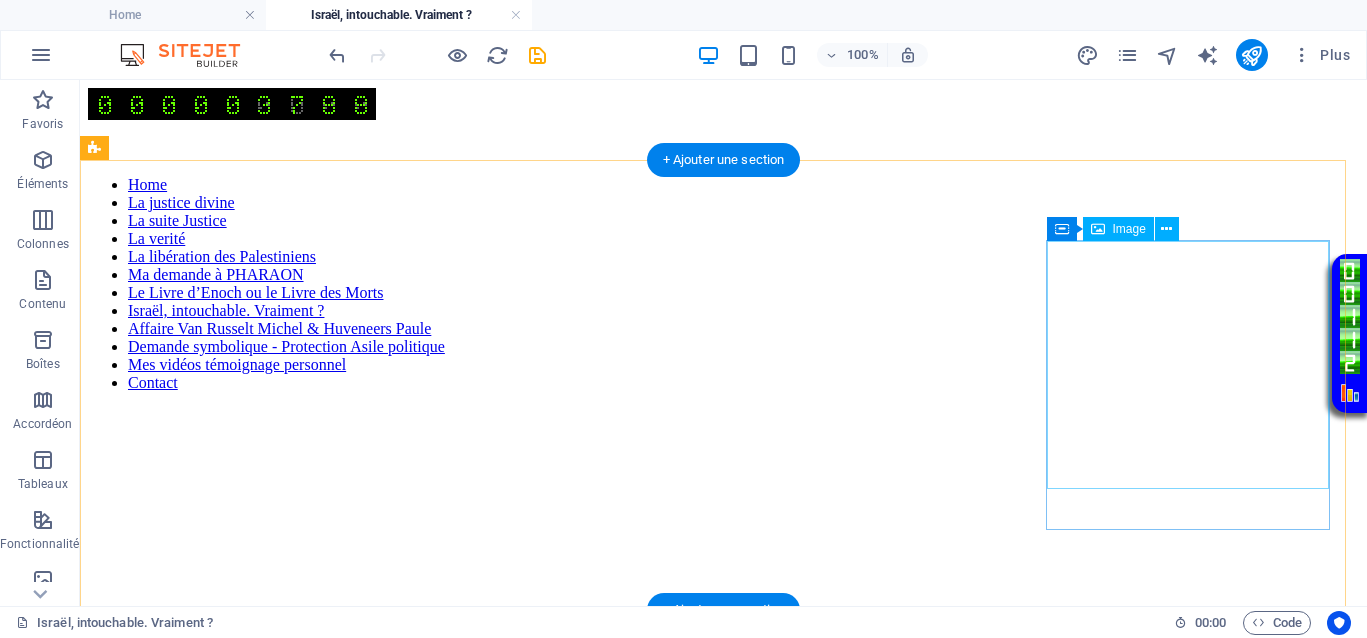 click at bounding box center (723, 788) 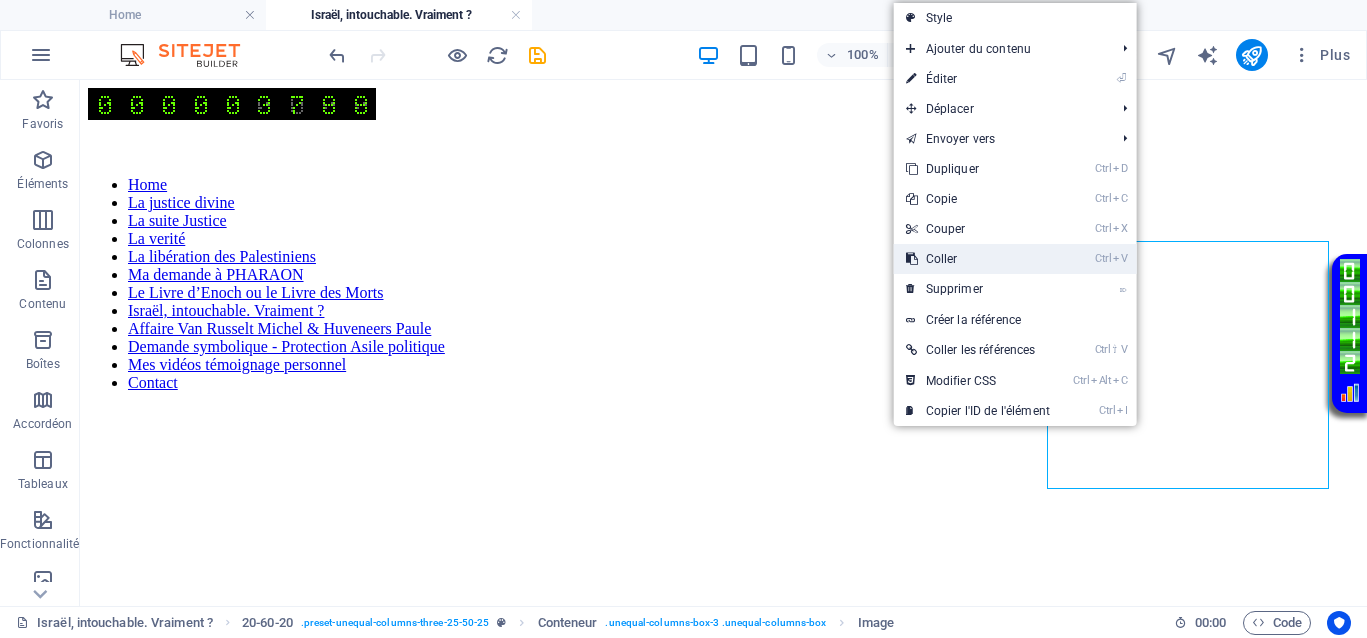 click on "Ctrl V  Coller" at bounding box center [978, 259] 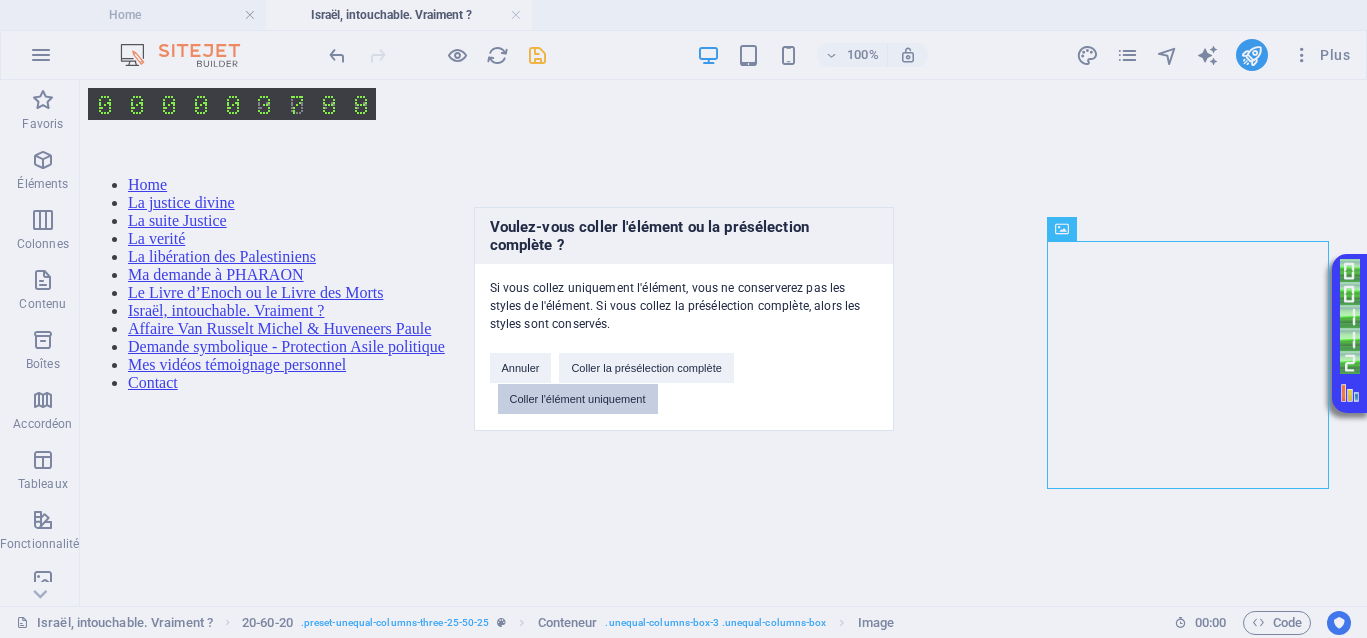 drag, startPoint x: 647, startPoint y: 391, endPoint x: 621, endPoint y: 311, distance: 84.118965 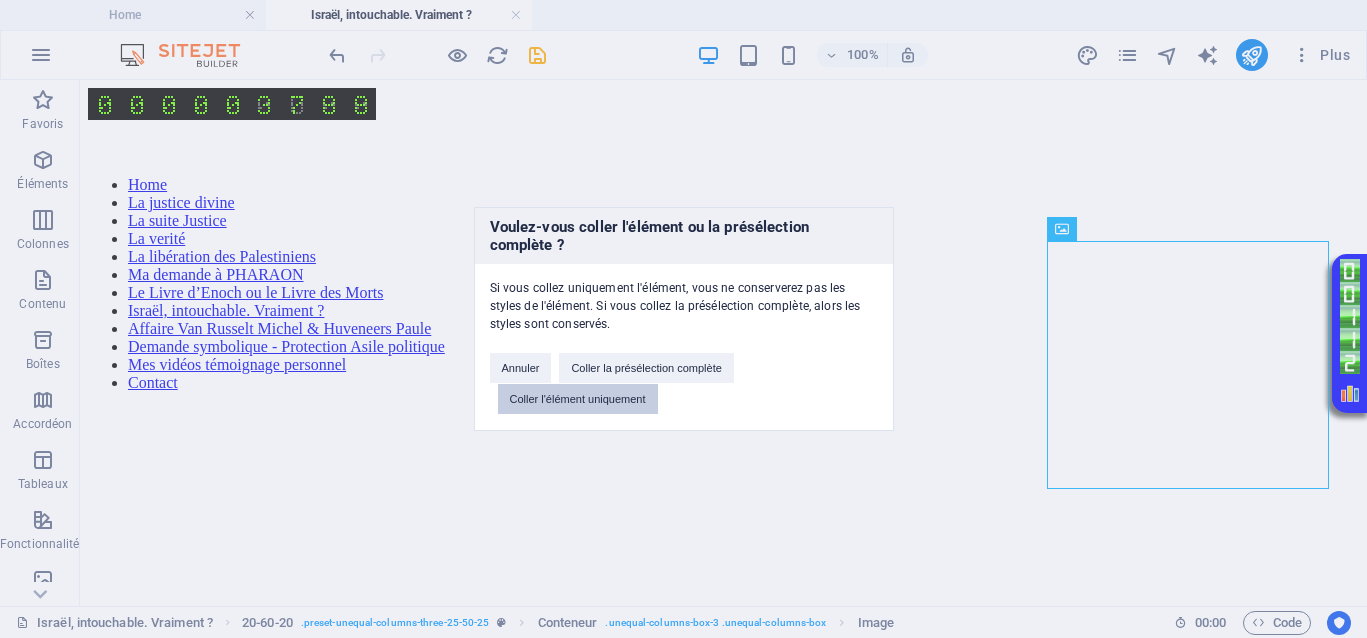 click on "Coller l'élément uniquement" at bounding box center [578, 399] 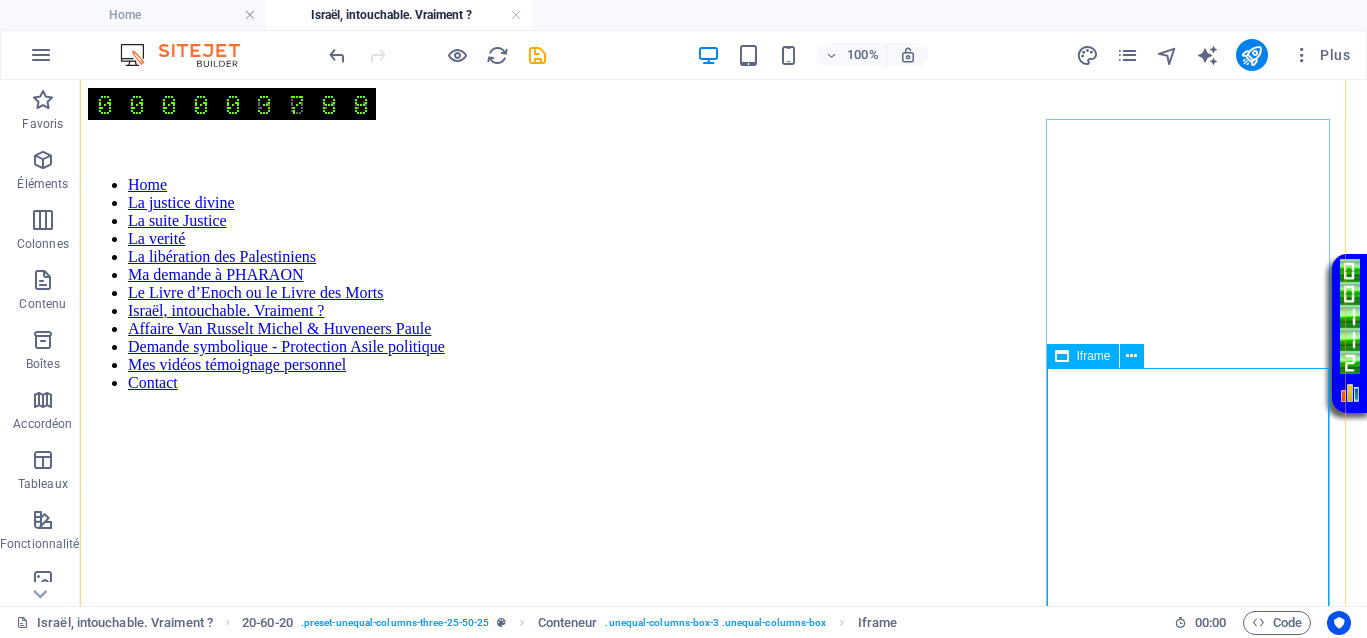 scroll, scrollTop: 125, scrollLeft: 0, axis: vertical 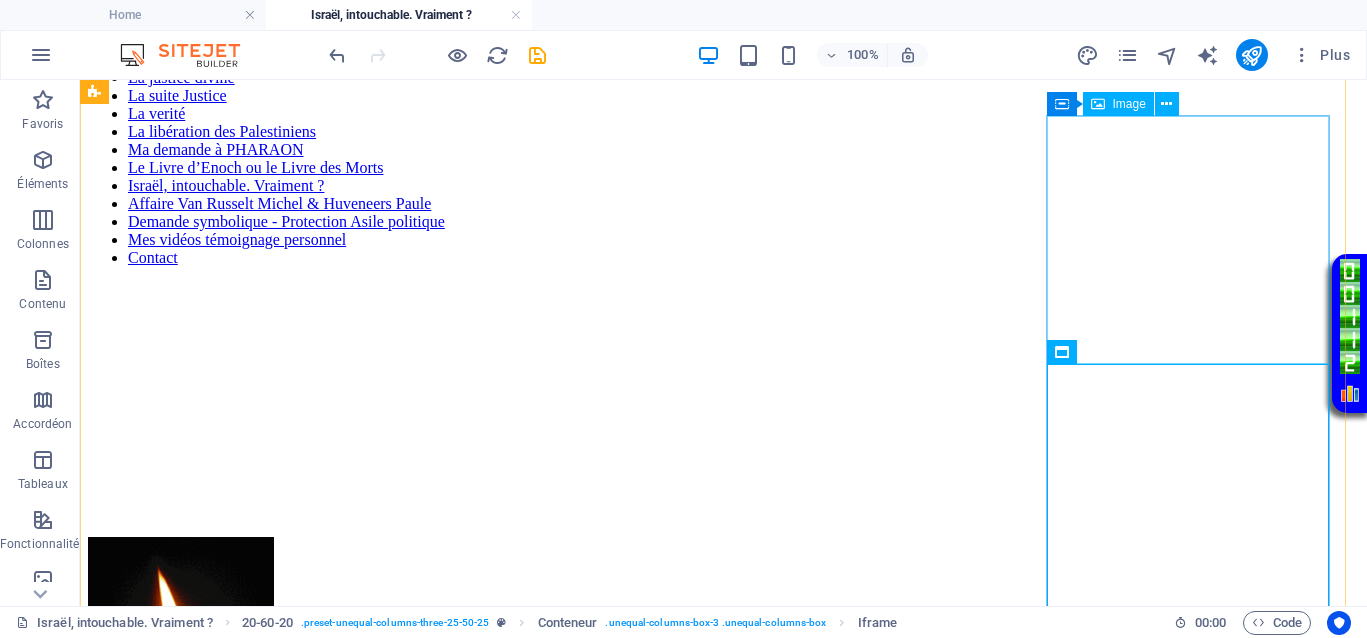 click at bounding box center [723, 663] 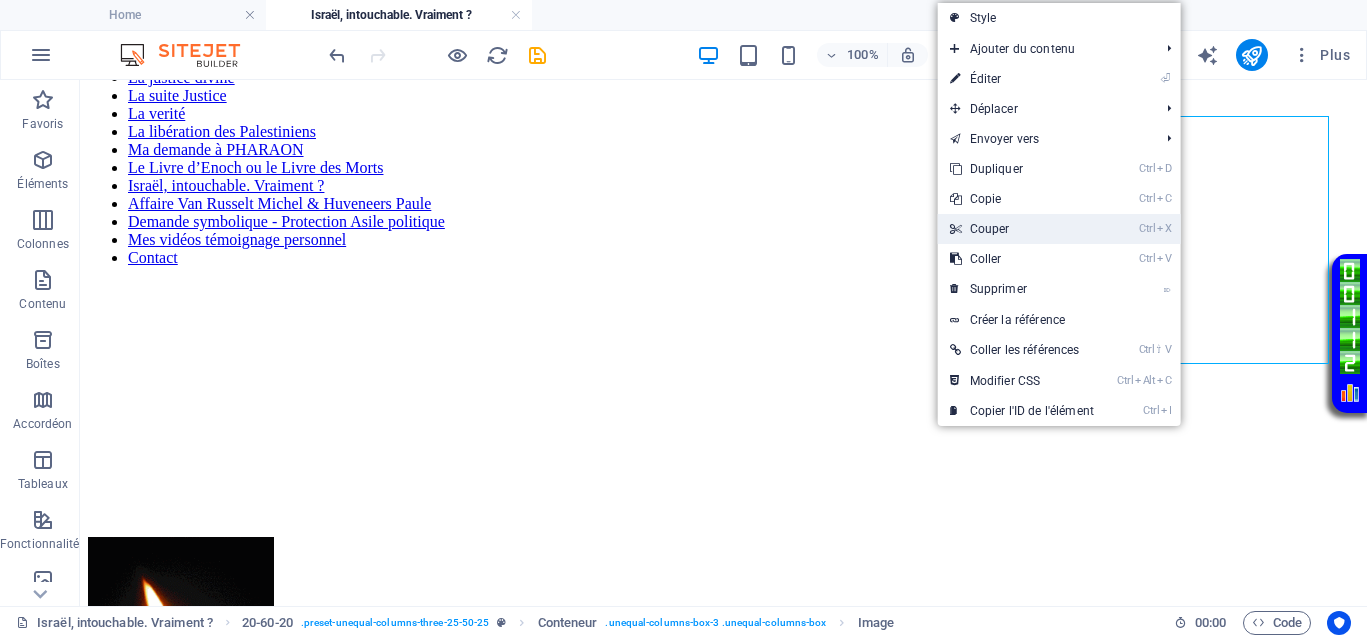 click on "Ctrl X  Couper" at bounding box center [1022, 229] 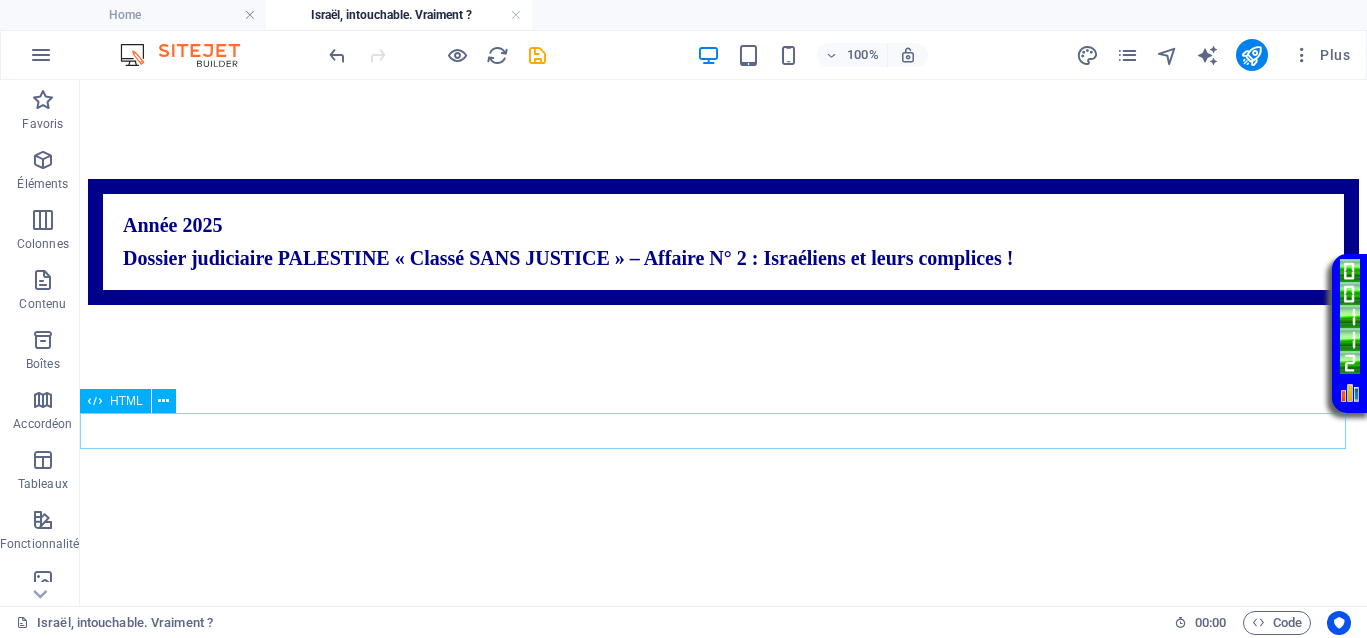scroll, scrollTop: 750, scrollLeft: 0, axis: vertical 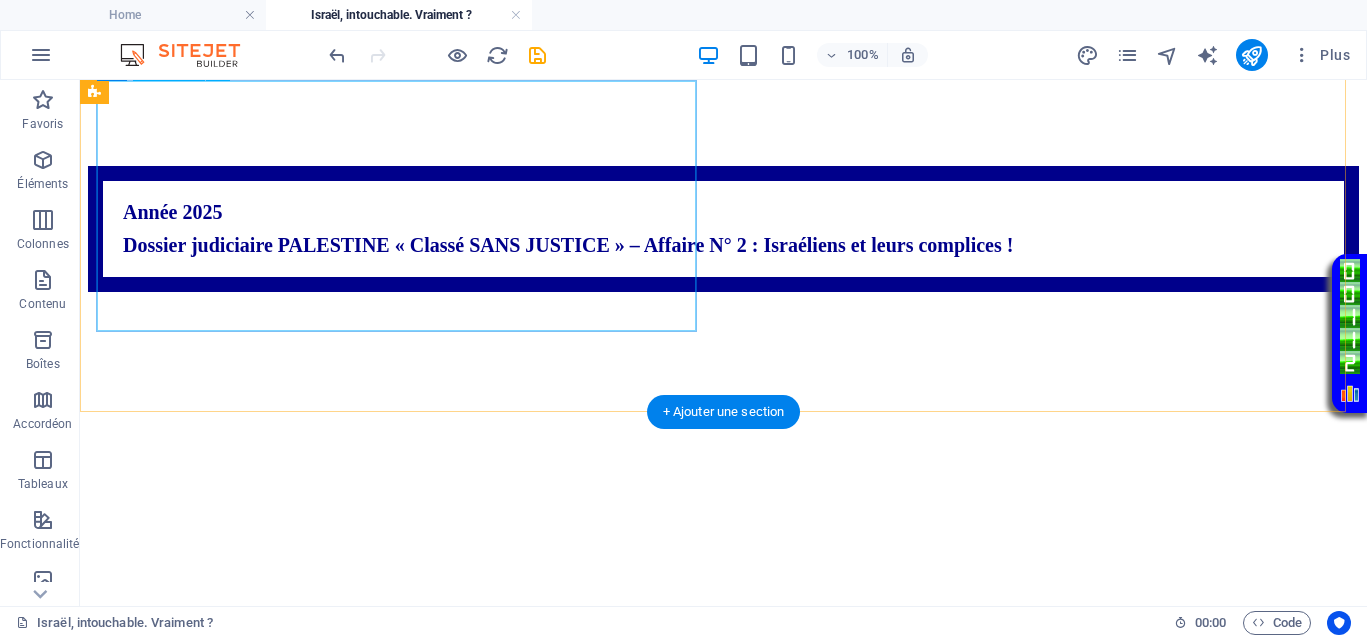 click on "</div>" at bounding box center (723, 419) 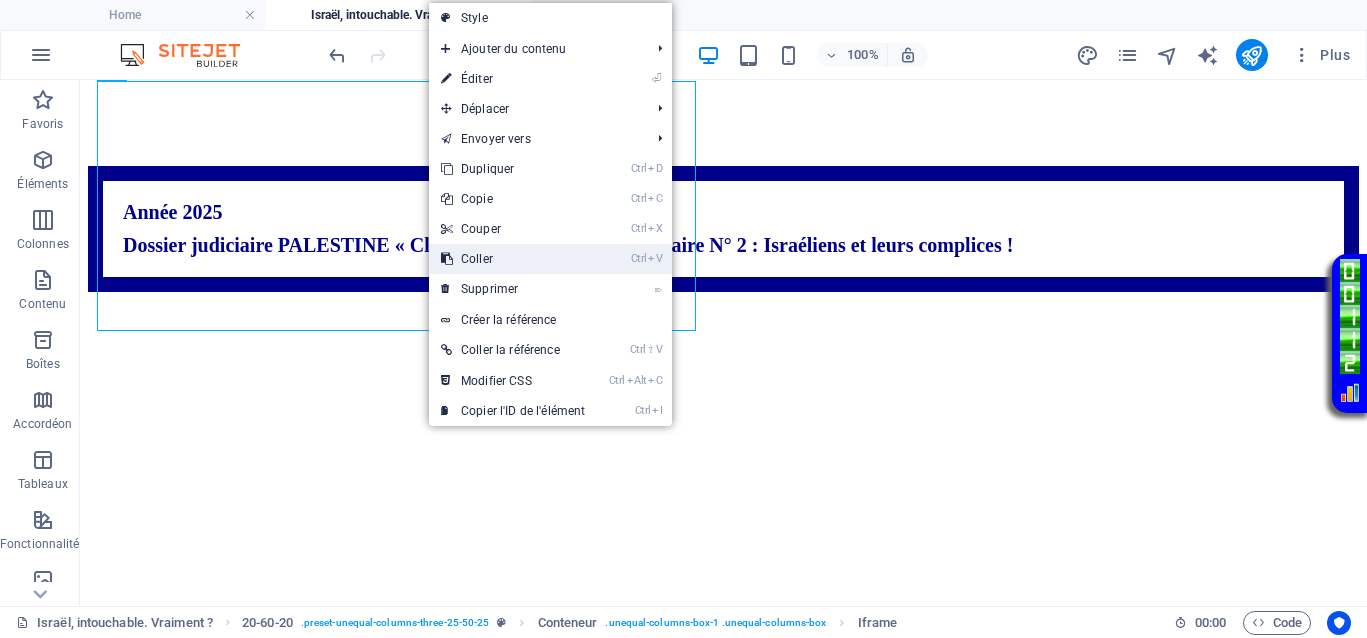 drag, startPoint x: 514, startPoint y: 259, endPoint x: 434, endPoint y: 176, distance: 115.27792 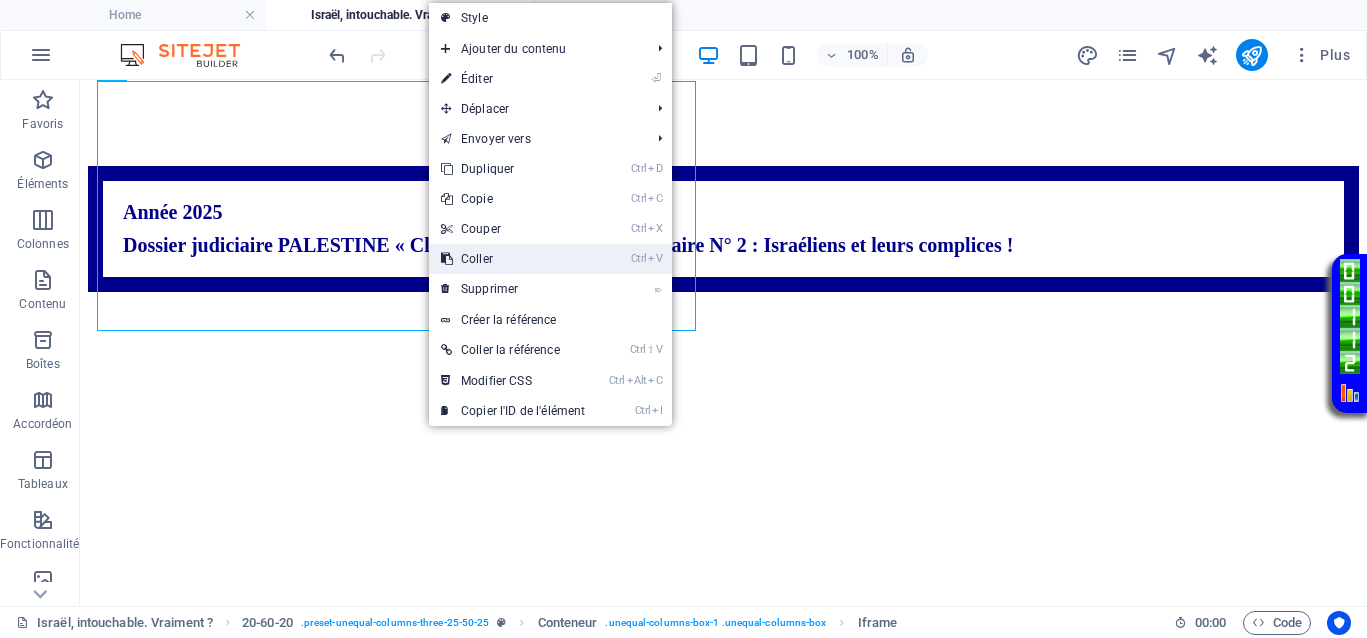 click on "Ctrl V  Coller" at bounding box center (513, 259) 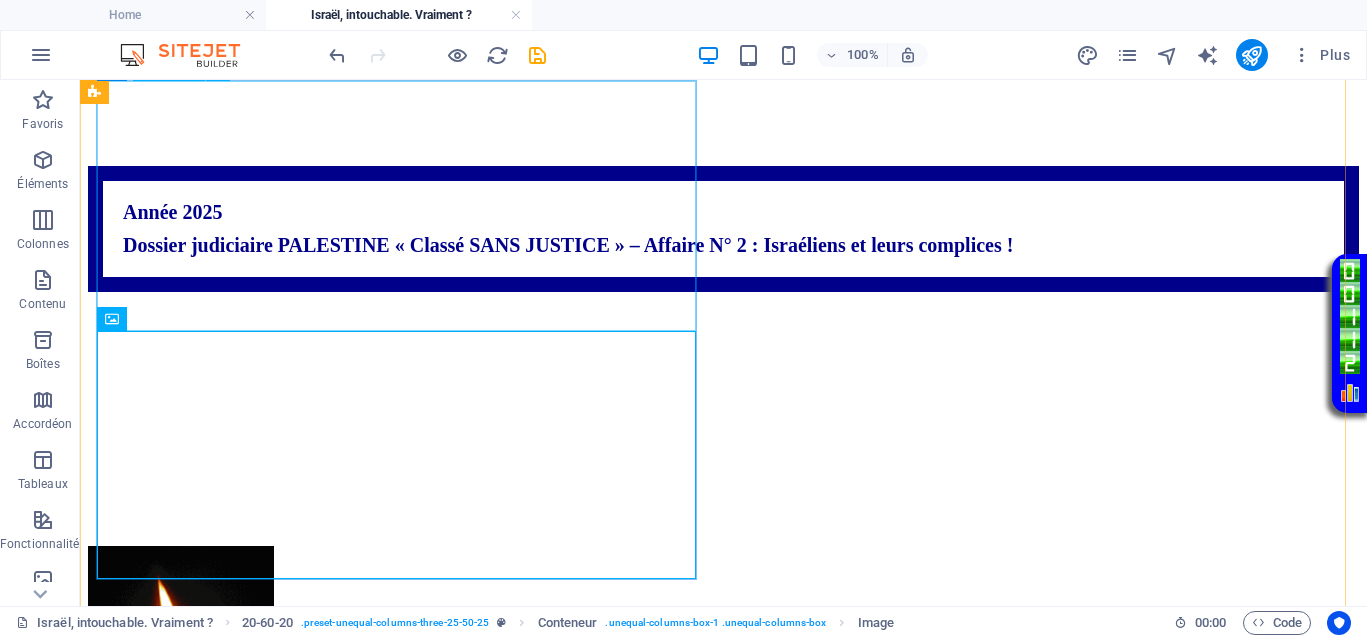 click on "</div>" at bounding box center (723, 419) 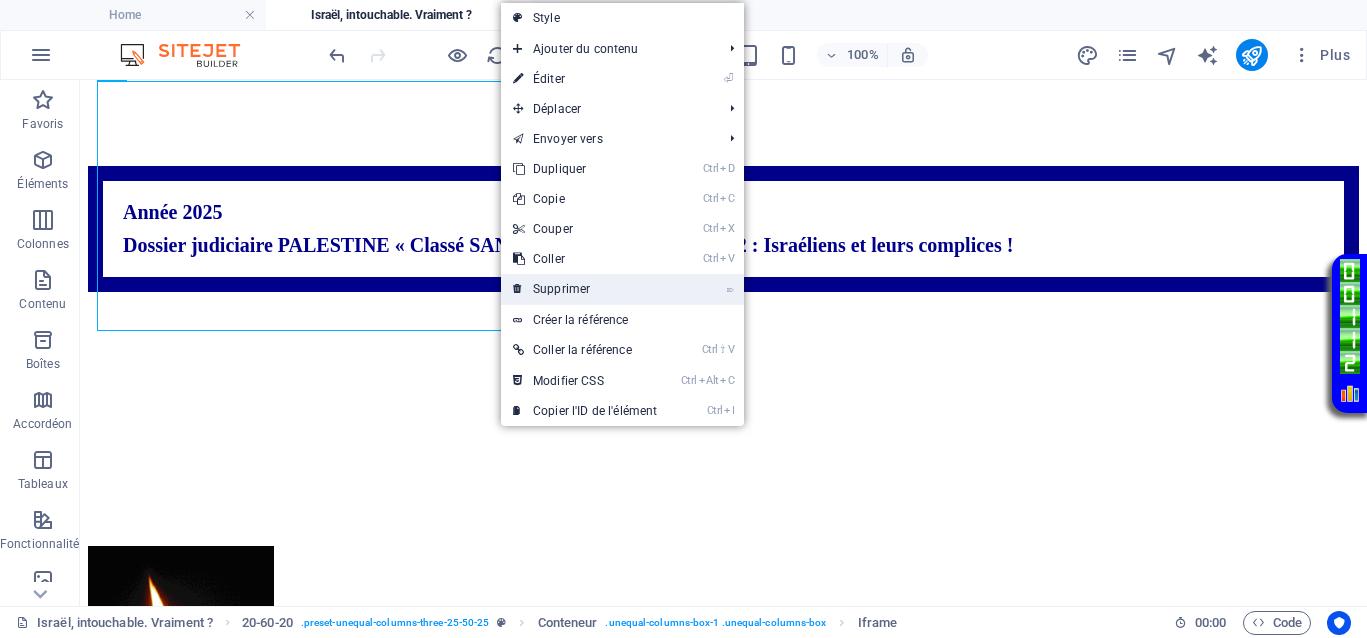 click on "⌦  Supprimer" at bounding box center [585, 289] 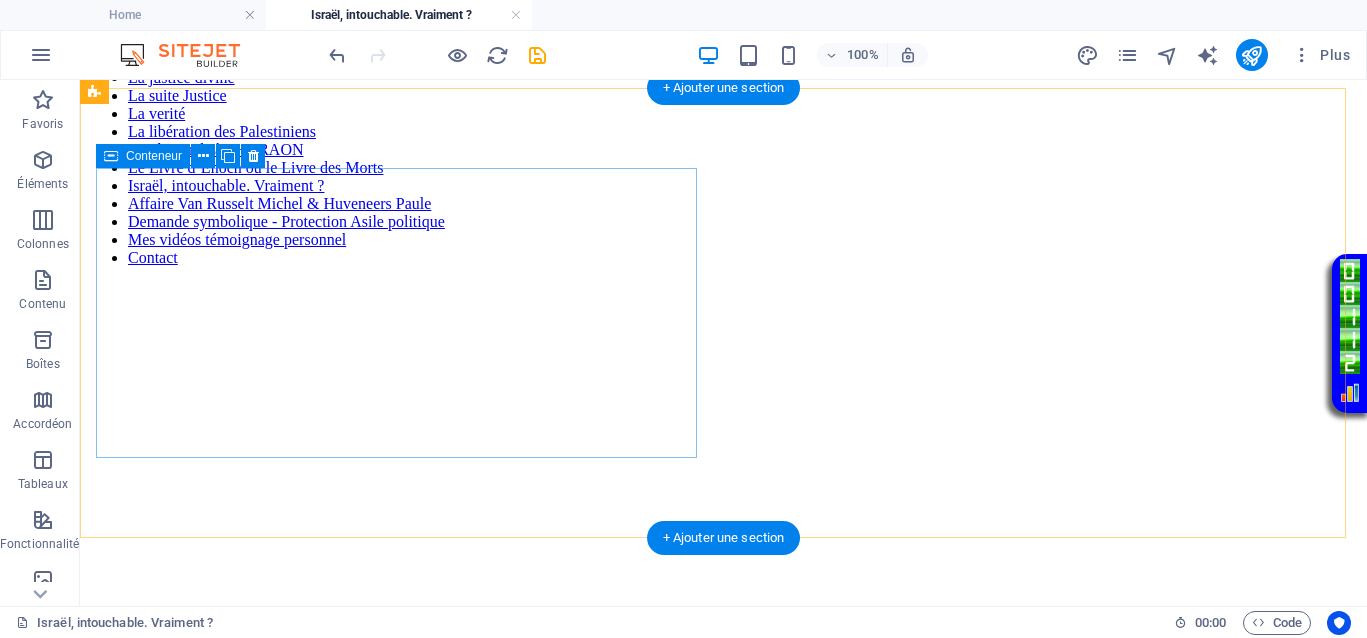 scroll, scrollTop: 0, scrollLeft: 0, axis: both 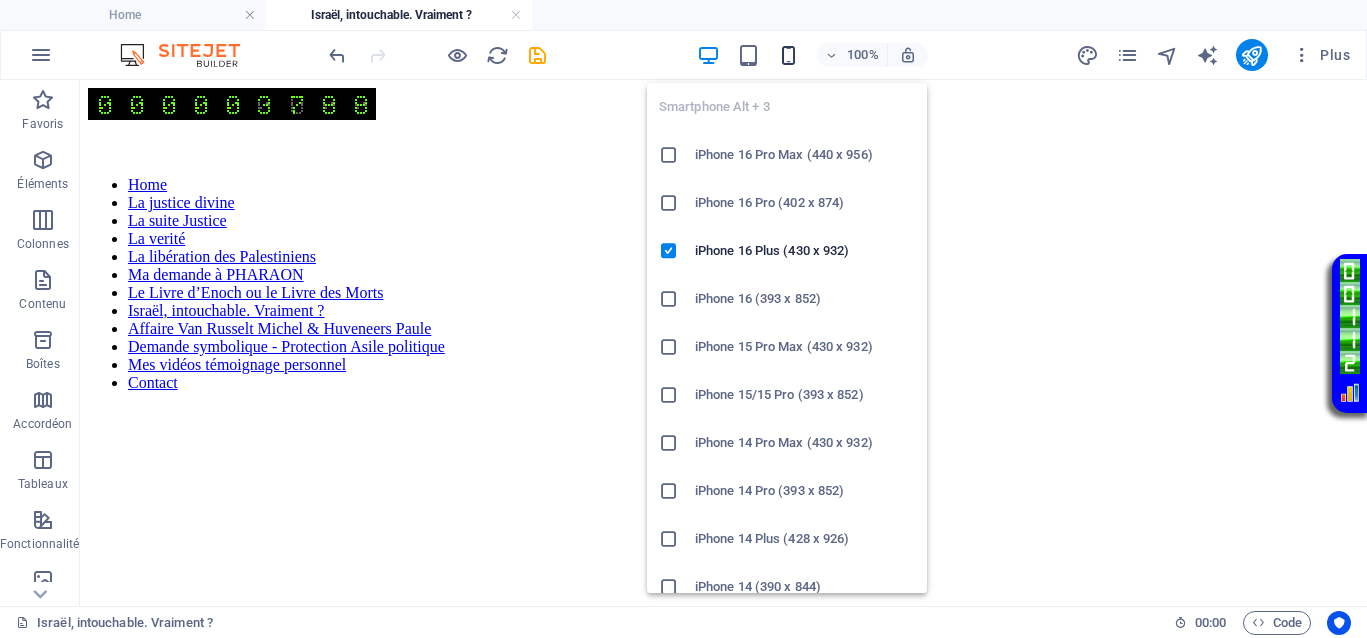 click at bounding box center (788, 55) 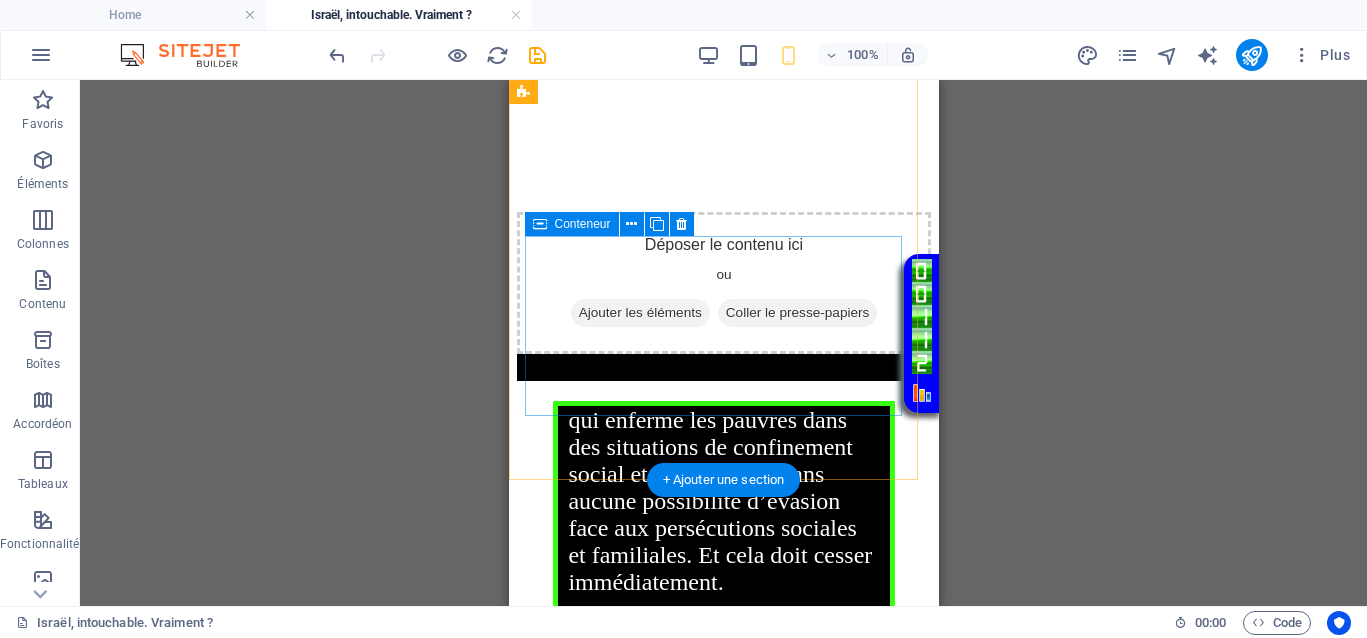 scroll, scrollTop: 1375, scrollLeft: 0, axis: vertical 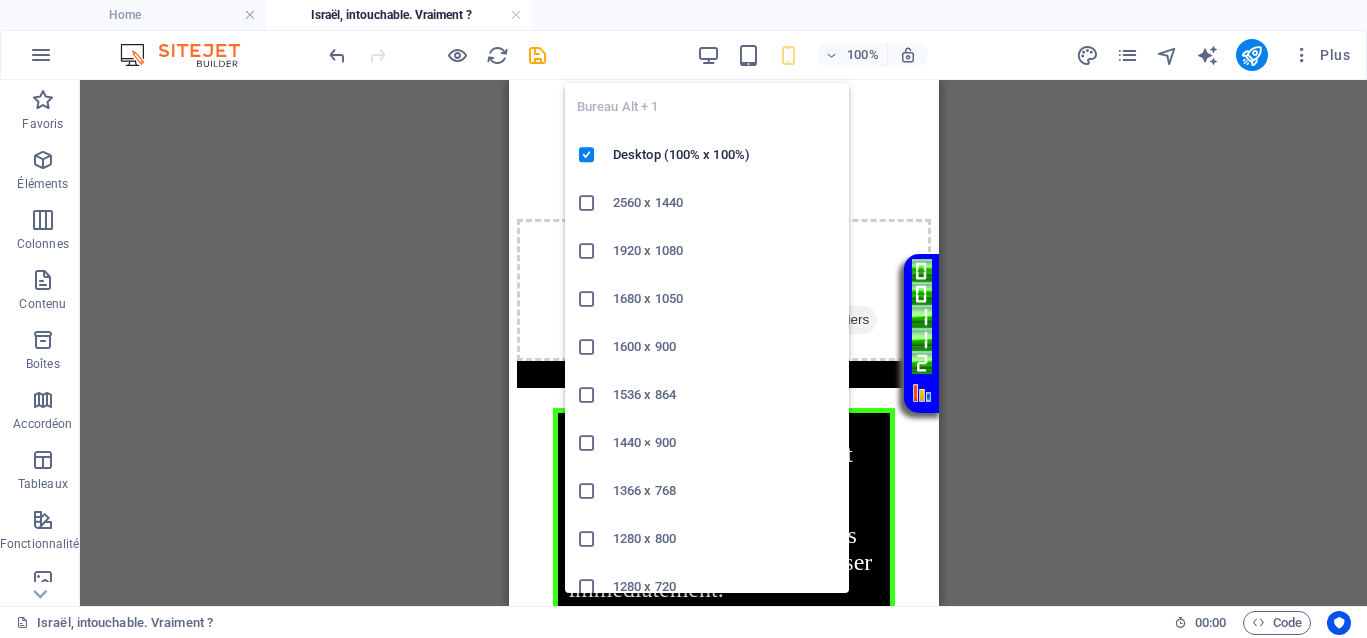 drag, startPoint x: 712, startPoint y: 49, endPoint x: 719, endPoint y: 80, distance: 31.780497 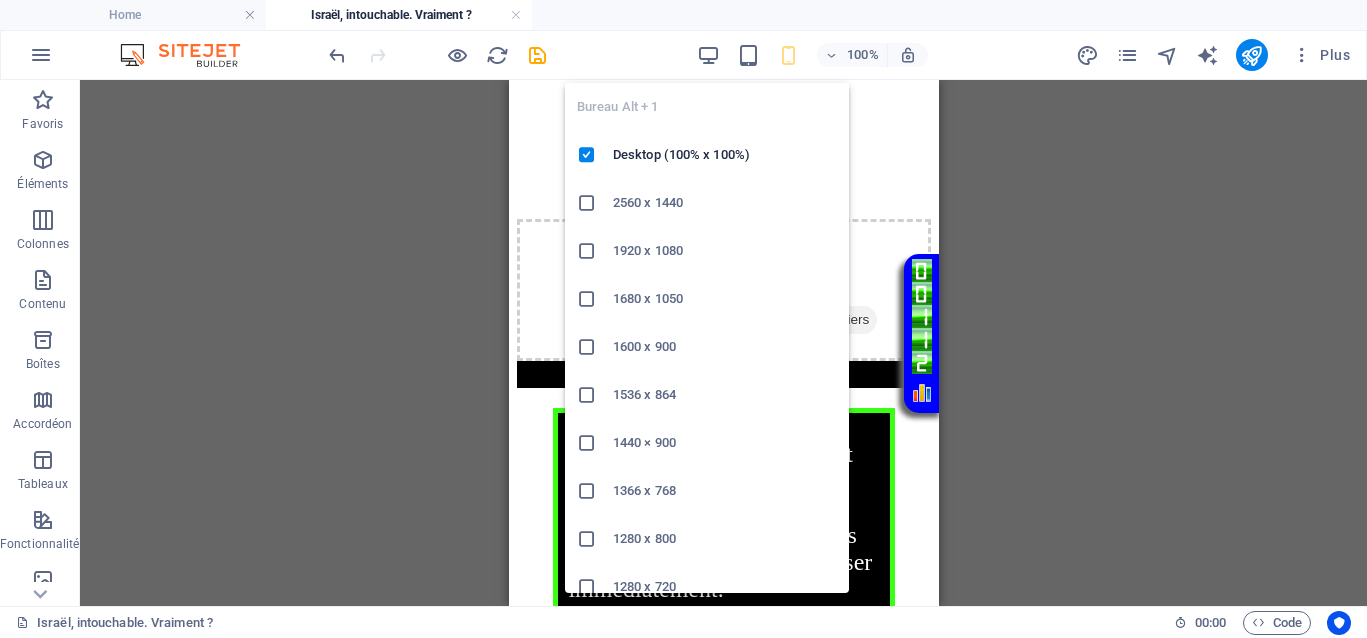 click at bounding box center [708, 55] 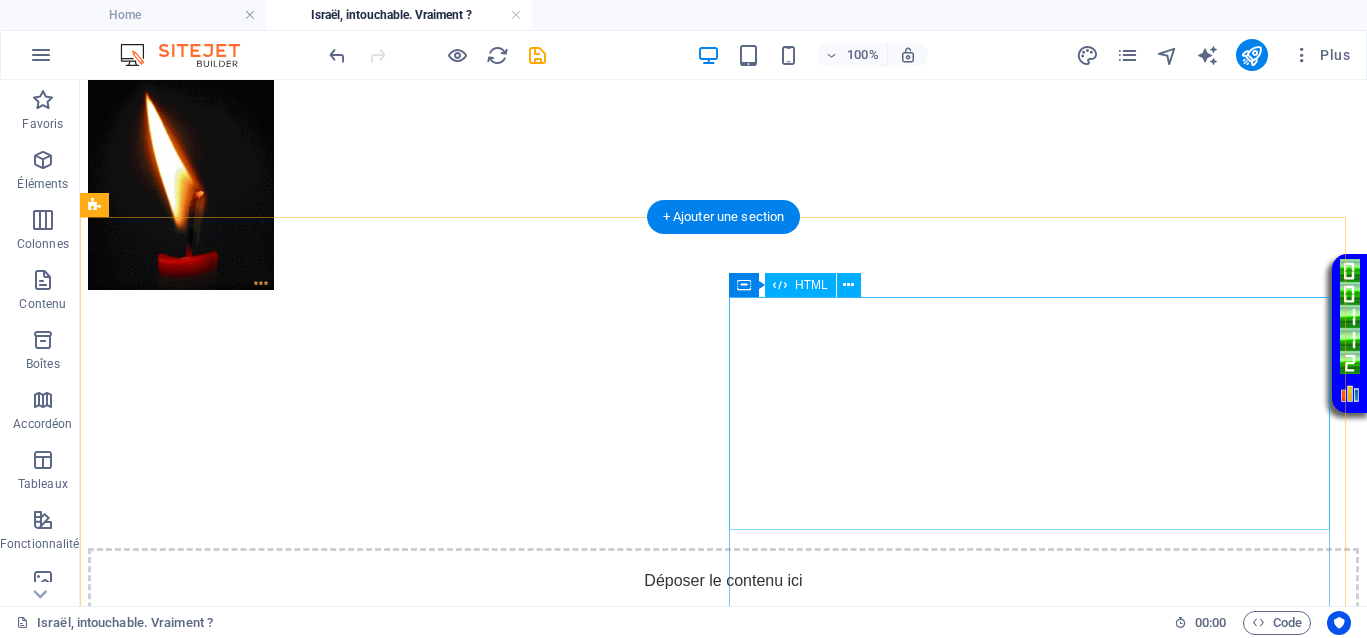 scroll, scrollTop: 1250, scrollLeft: 0, axis: vertical 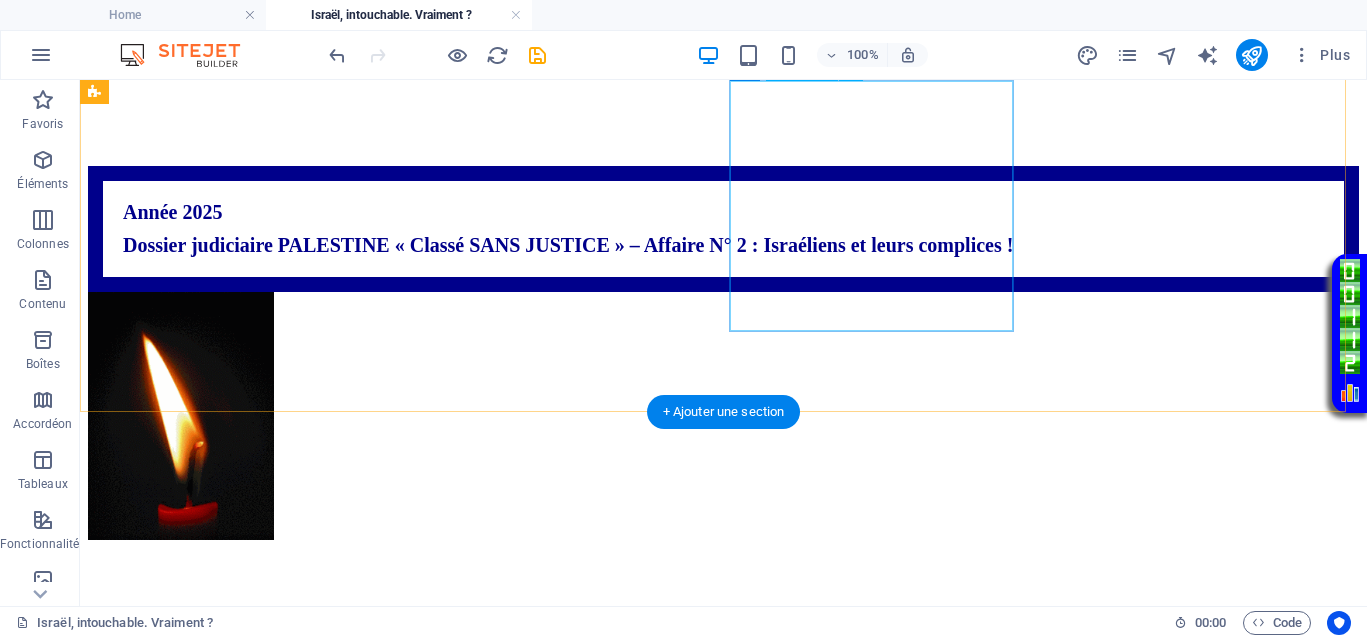 click on "</div>" at bounding box center (723, 671) 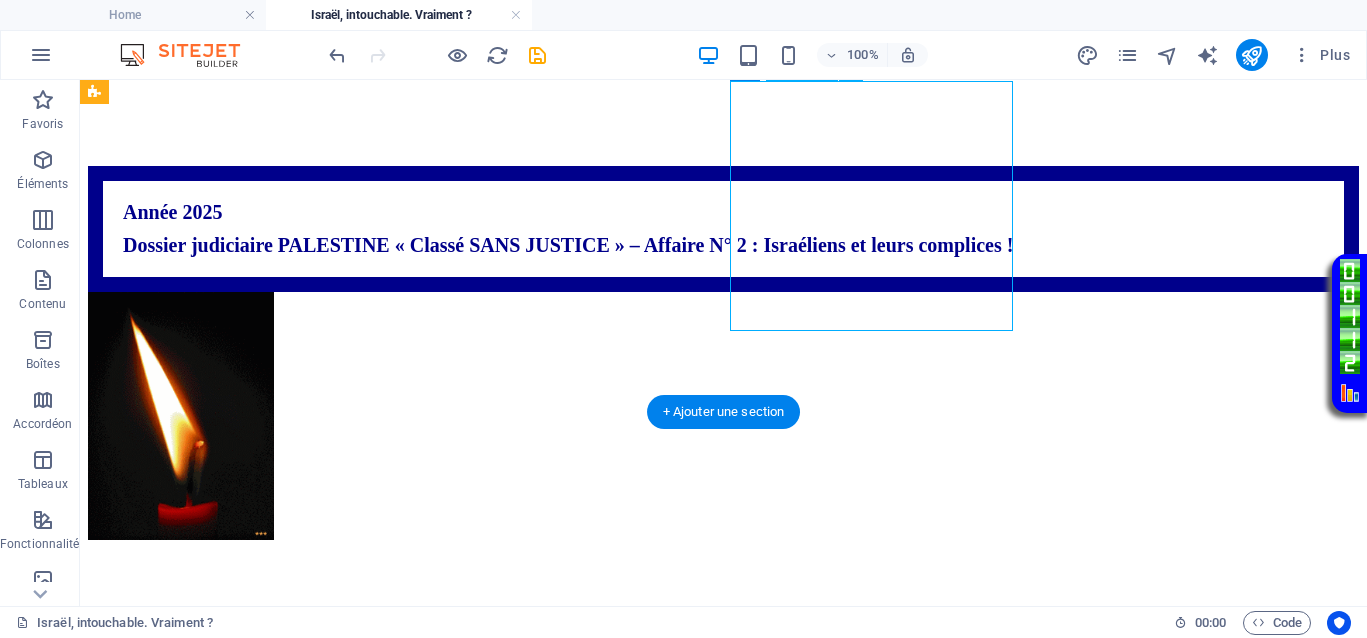 click on "</div>" at bounding box center (723, 671) 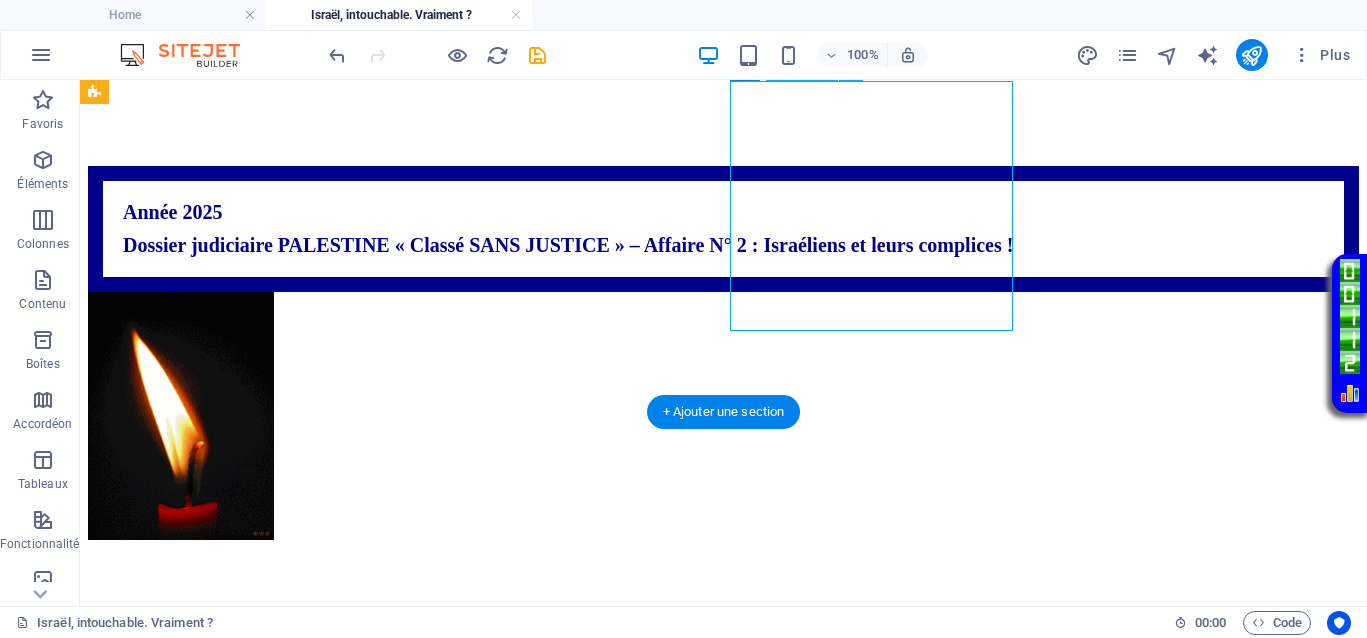 select on "%" 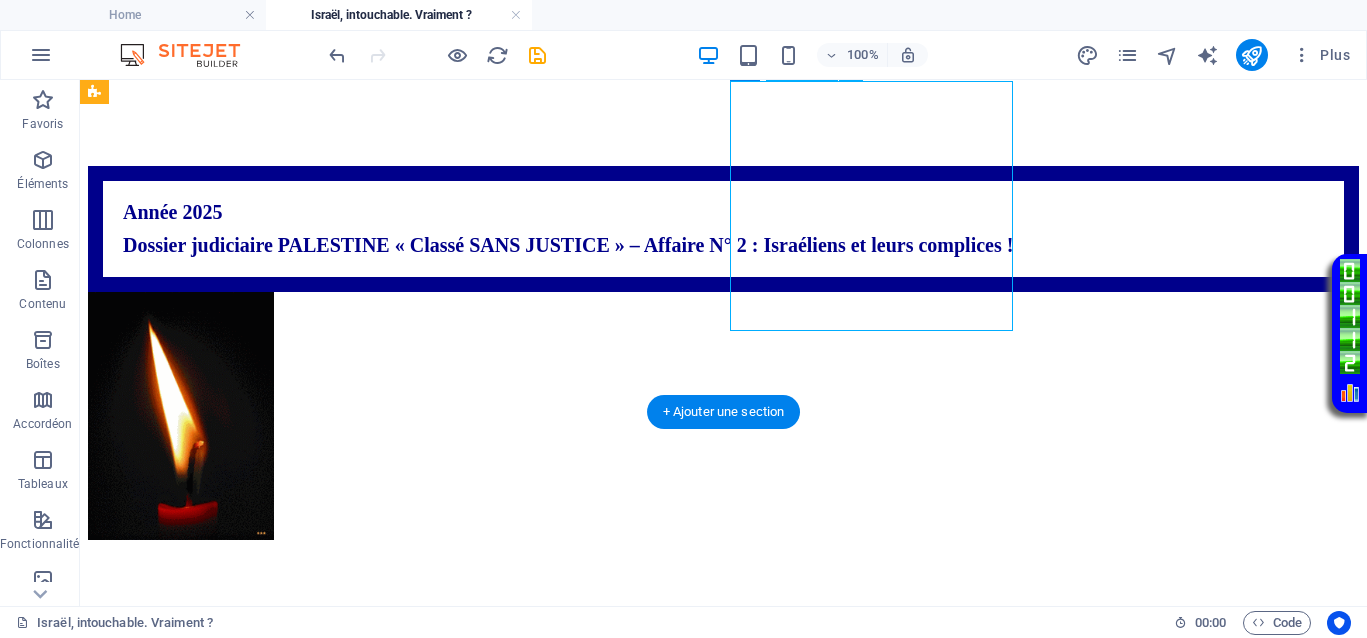 select on "px" 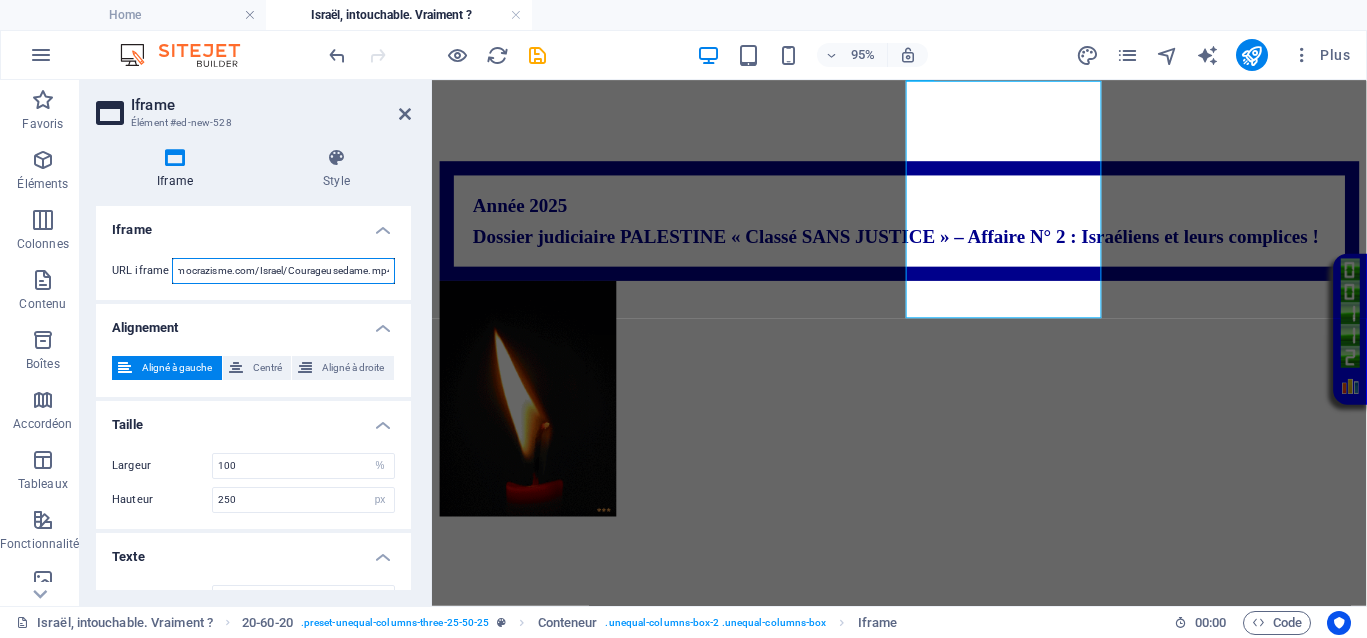 scroll, scrollTop: 0, scrollLeft: 53, axis: horizontal 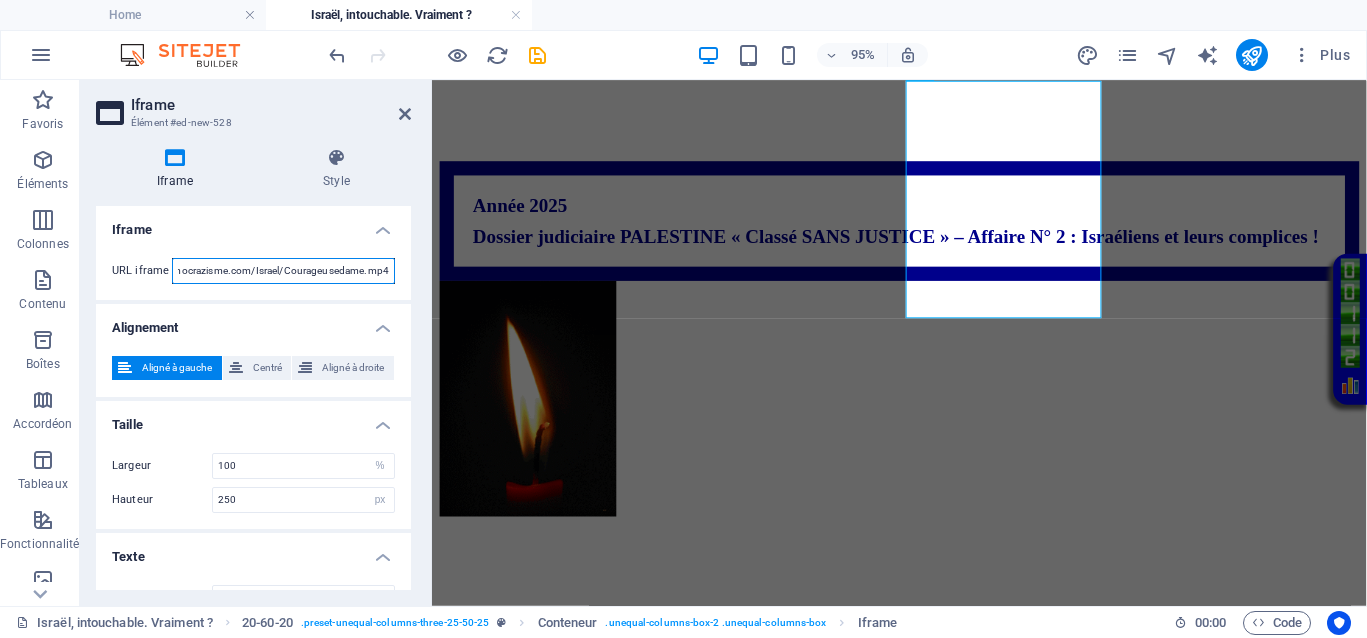 drag, startPoint x: 339, startPoint y: 273, endPoint x: 398, endPoint y: 278, distance: 59.211487 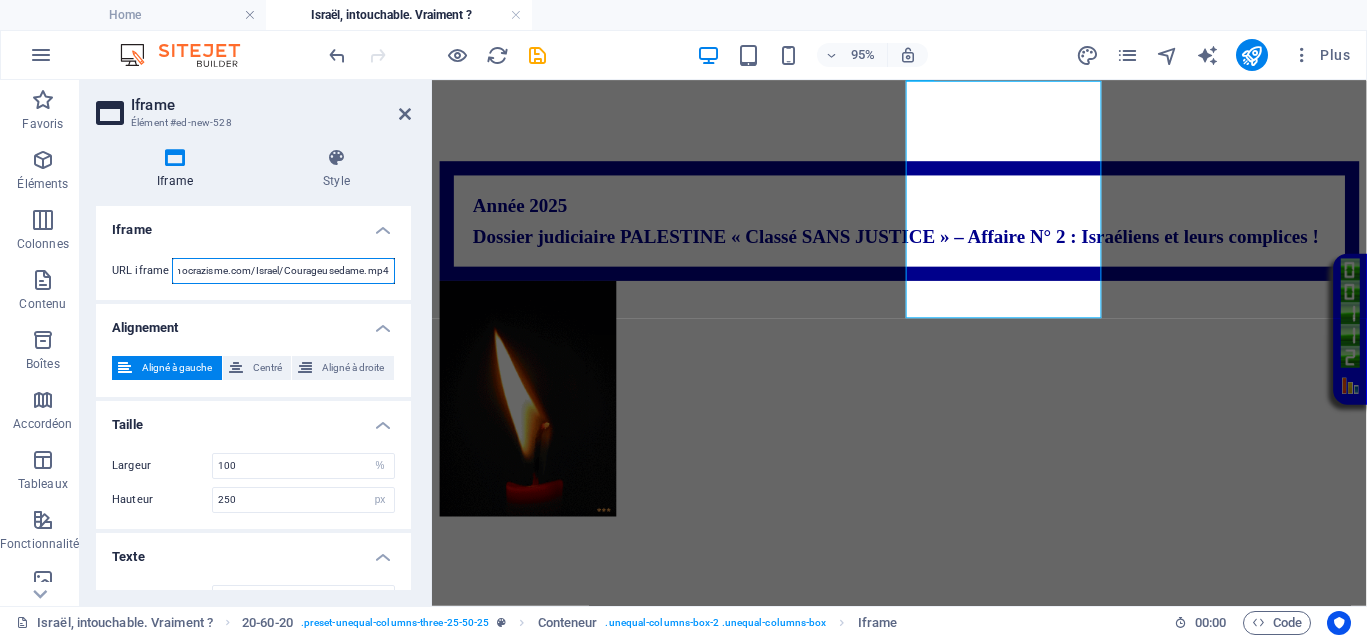 click on "URL iframe https://democrazisme.com/Israel/Courageusedame.mp4" at bounding box center [253, 271] 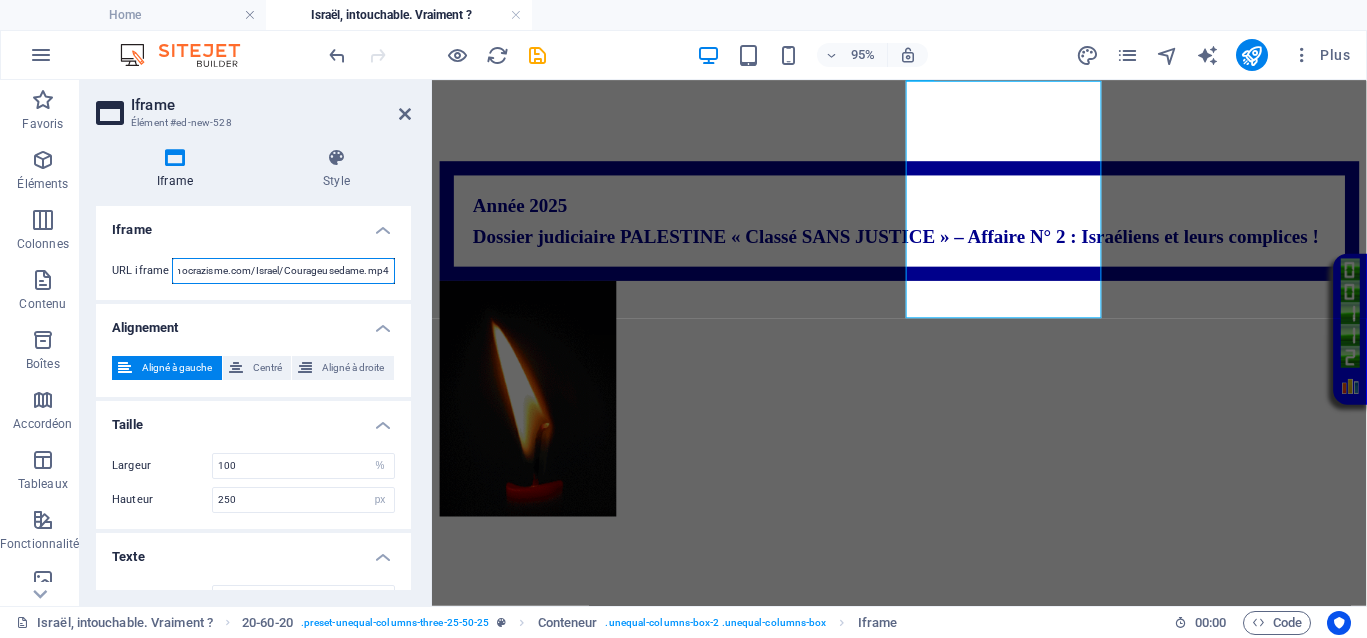 paste on "chassecriminels" 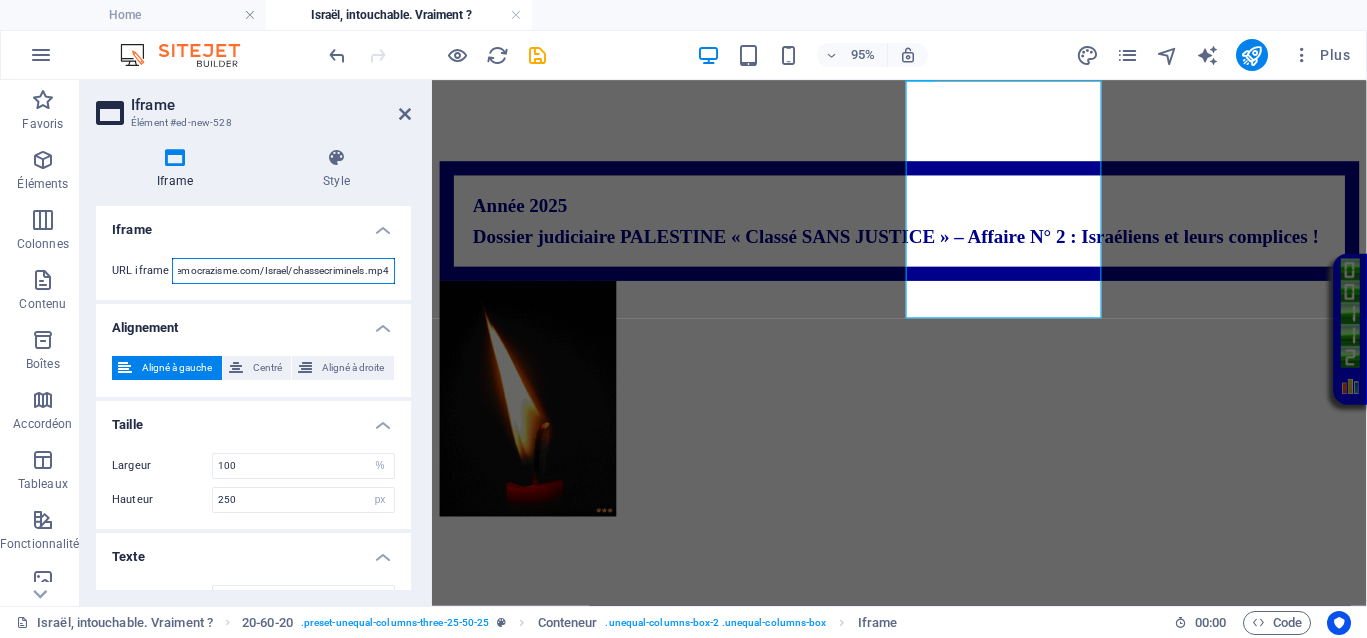 scroll, scrollTop: 0, scrollLeft: 45, axis: horizontal 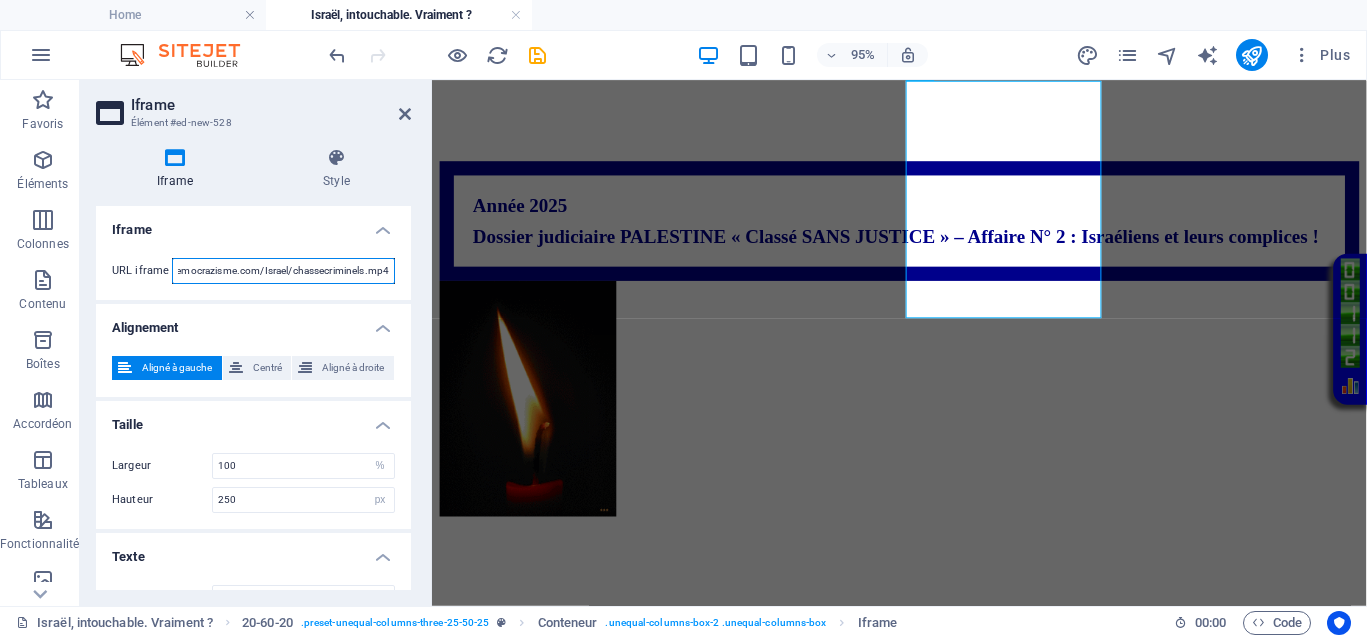 drag, startPoint x: 332, startPoint y: 264, endPoint x: 392, endPoint y: 264, distance: 60 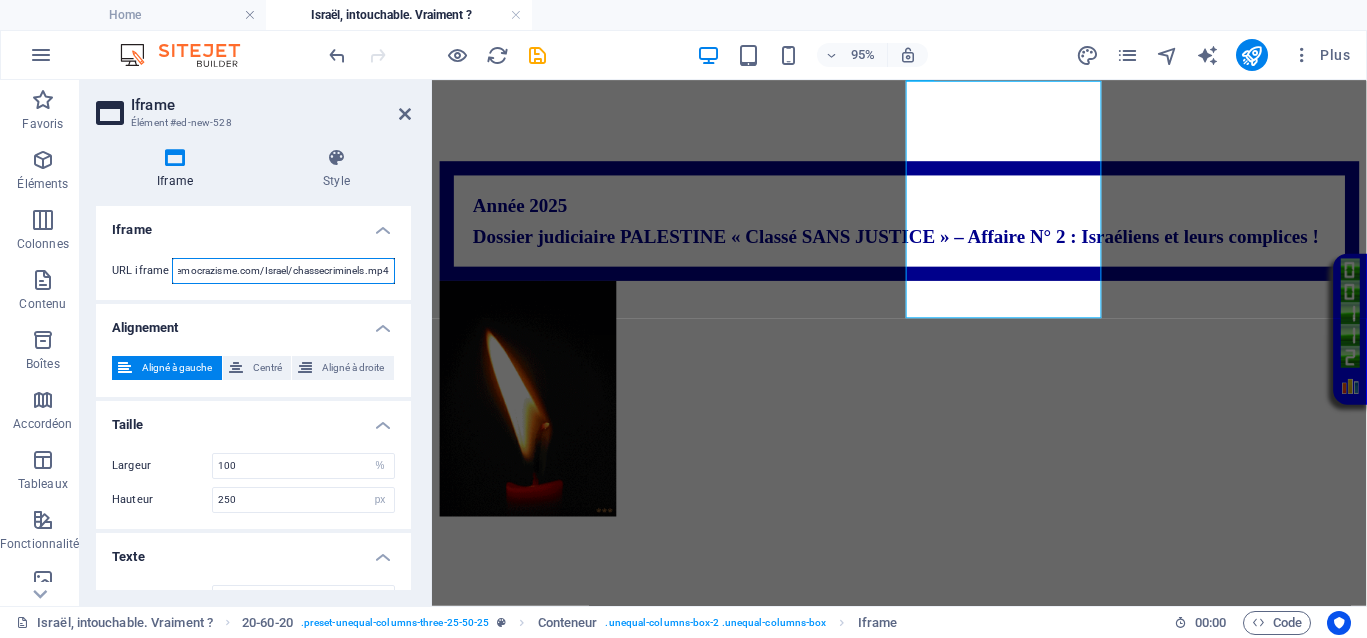 click on "URL iframe https://democrazisme.com/Israel/chassecriminels.mp4" at bounding box center (253, 271) 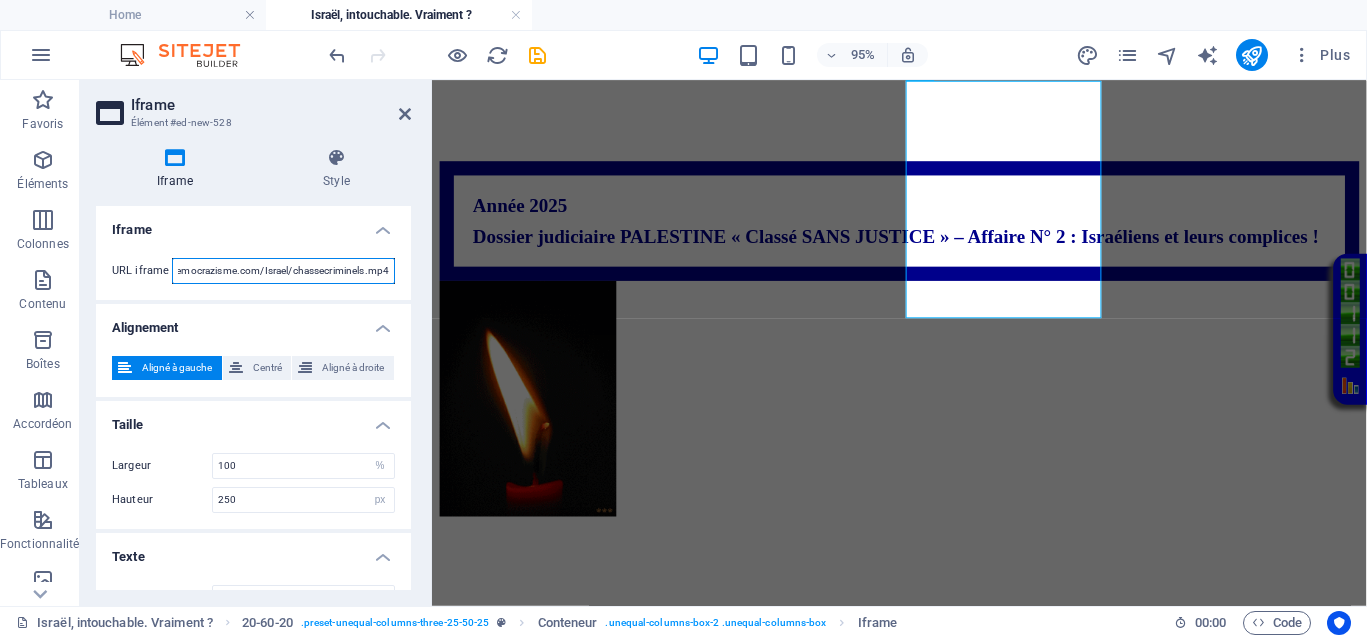 paste on "adresses" 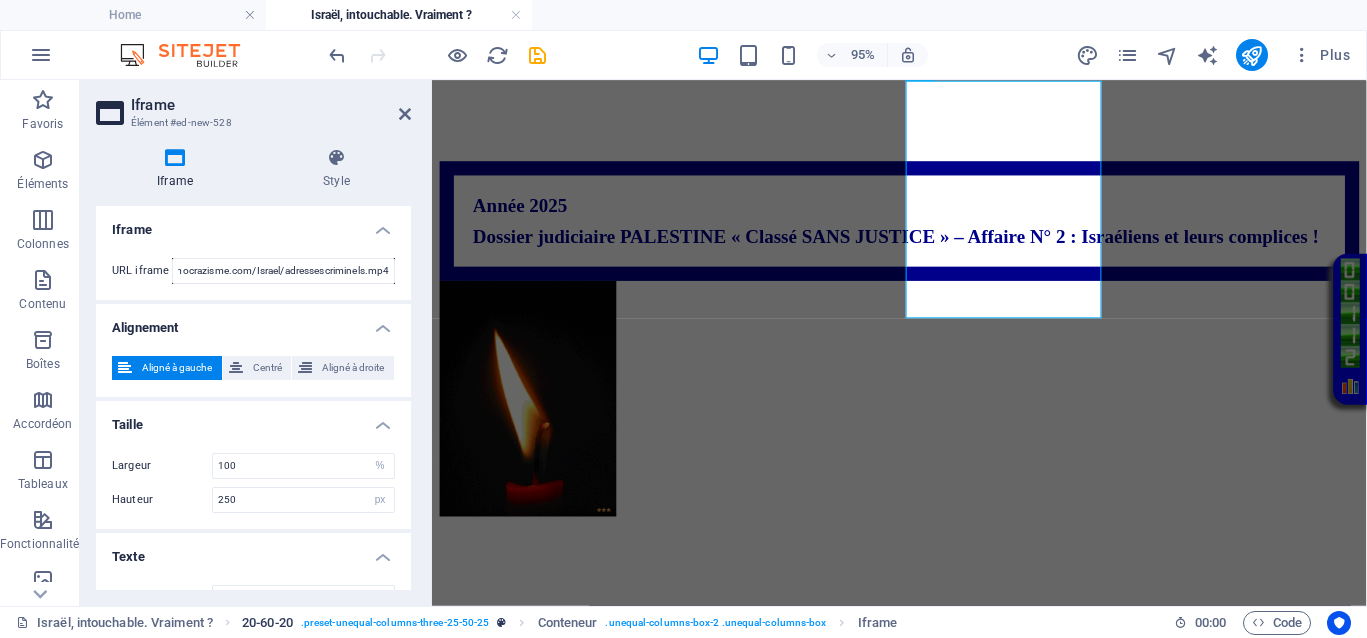 scroll, scrollTop: 0, scrollLeft: 0, axis: both 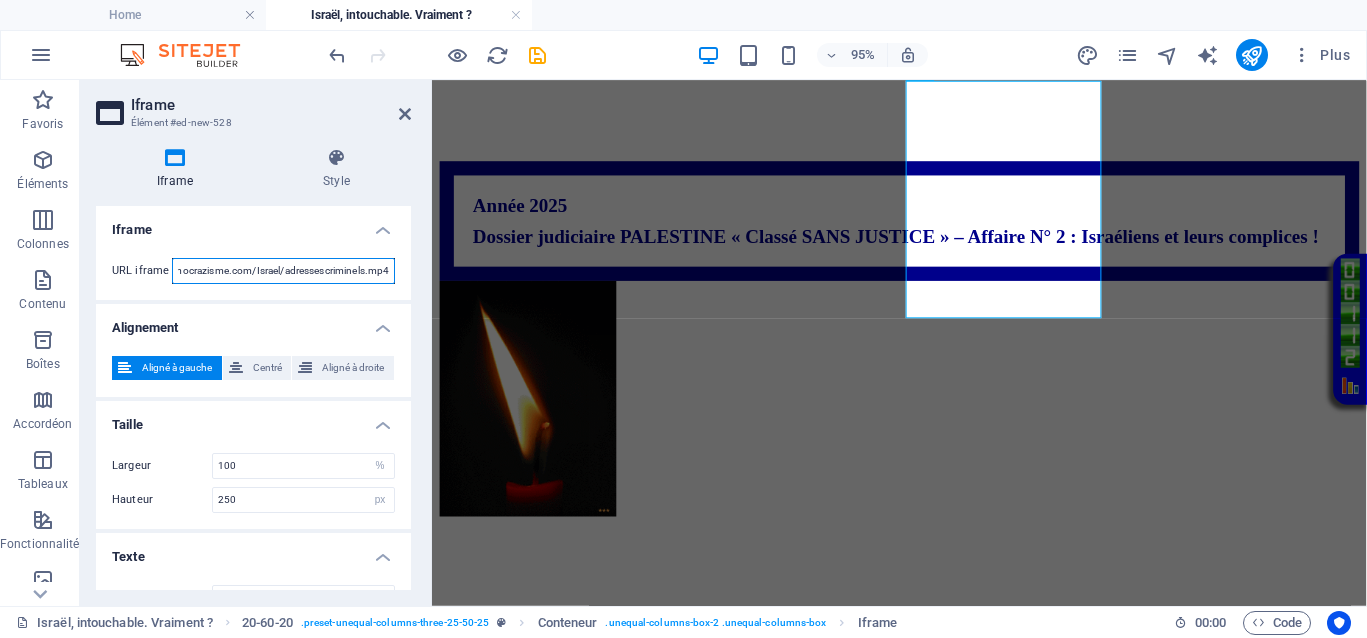 drag, startPoint x: 334, startPoint y: 268, endPoint x: 392, endPoint y: 267, distance: 58.00862 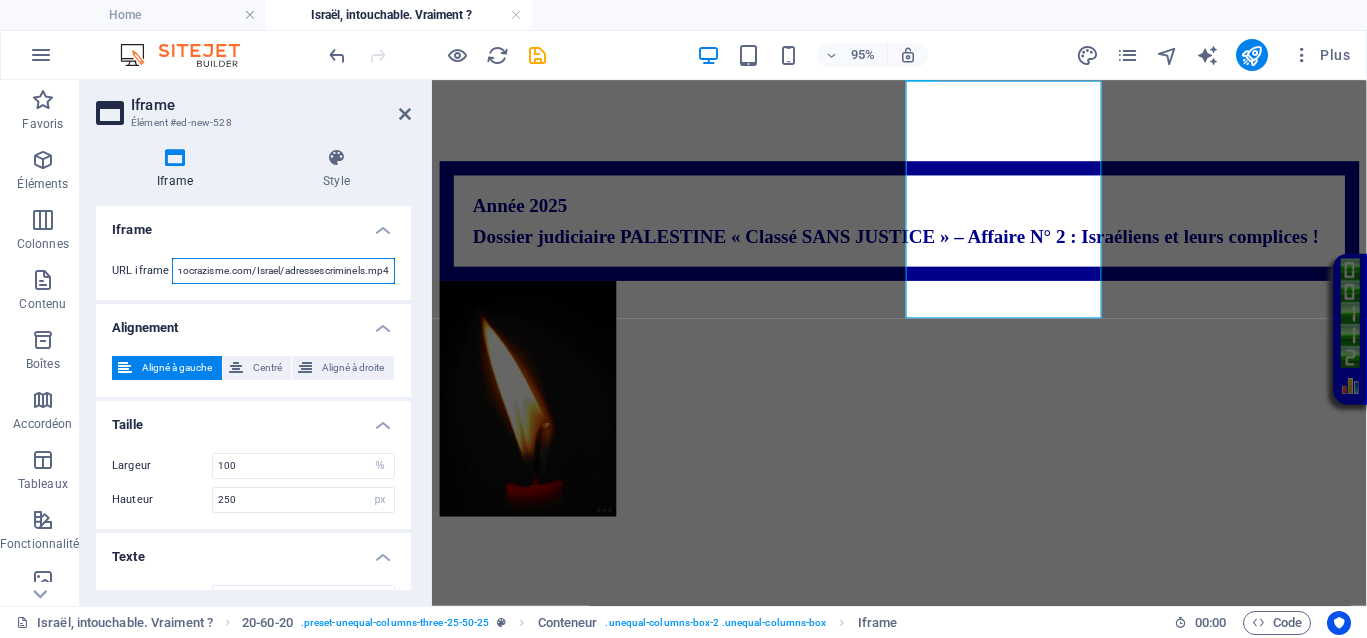 click on "URL iframe https://democrazisme.com/Israel/adressescriminels.mp4" at bounding box center (253, 271) 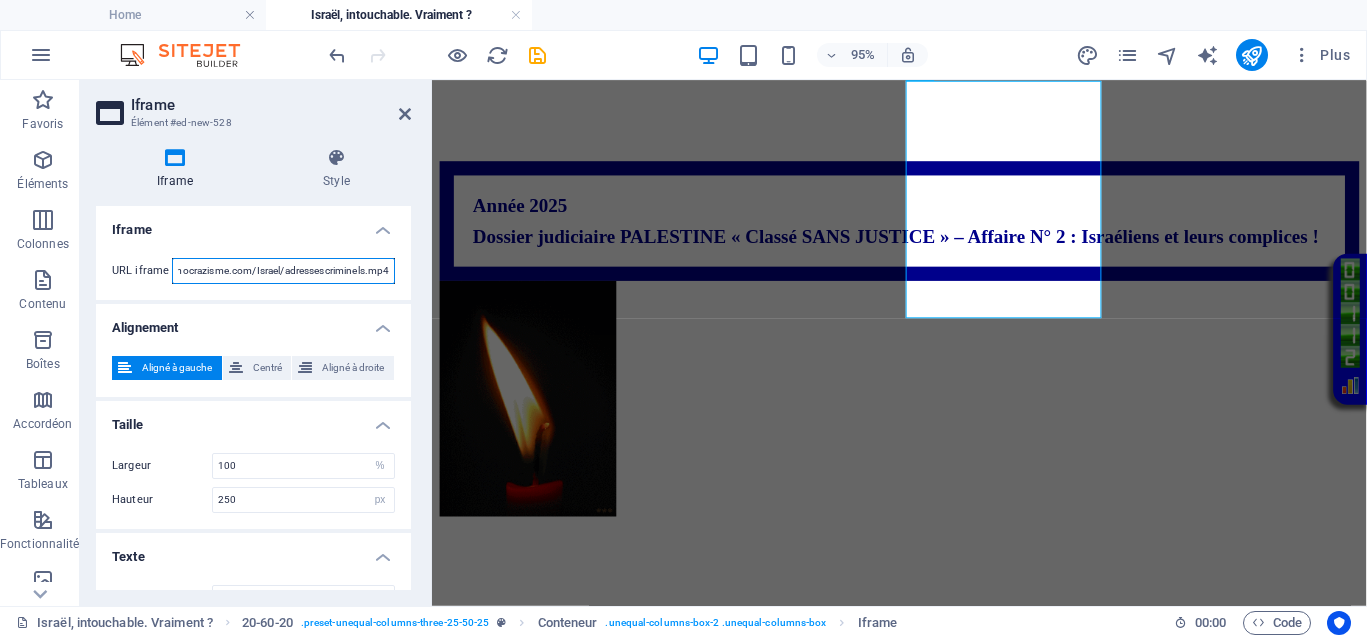 paste on "traitre" 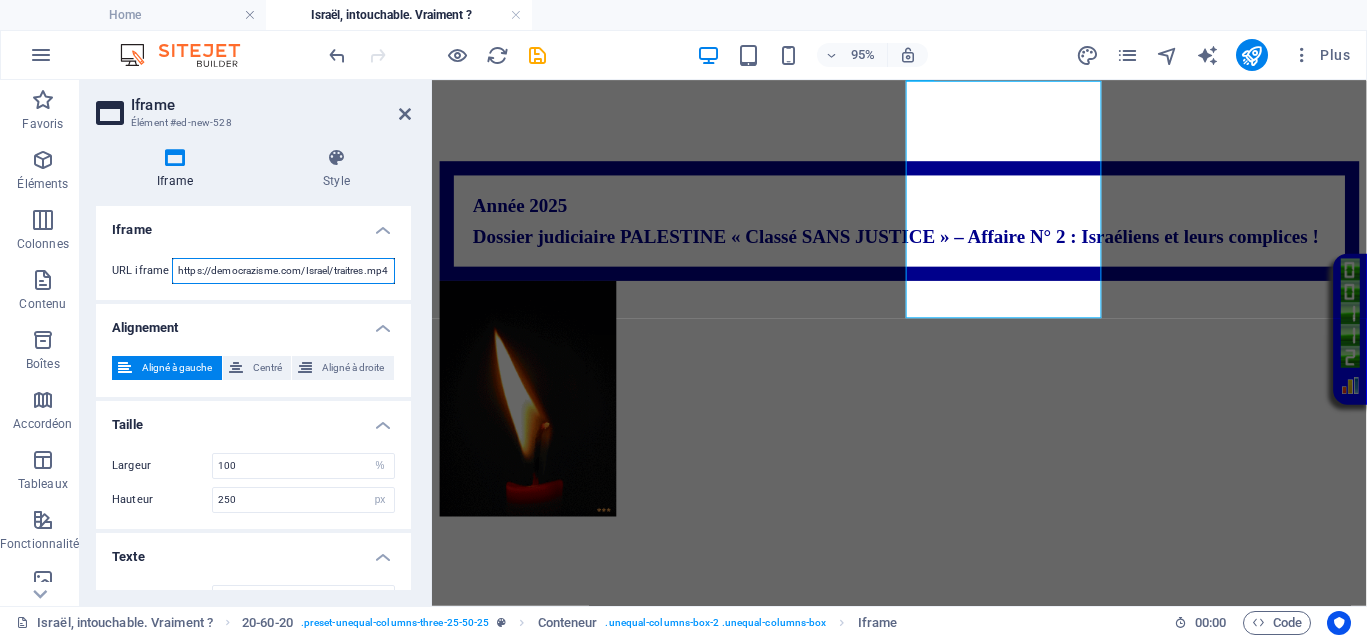 scroll, scrollTop: 0, scrollLeft: 2, axis: horizontal 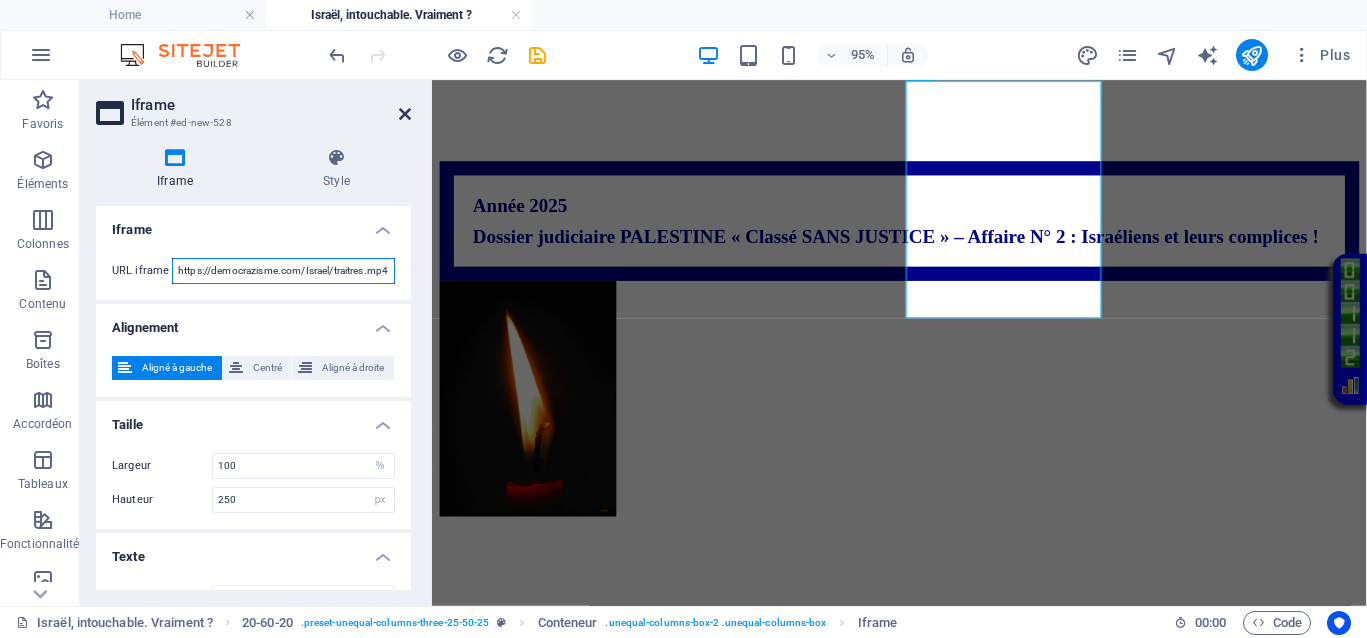 type on "https://democrazisme.com/Israel/traitres.mp4" 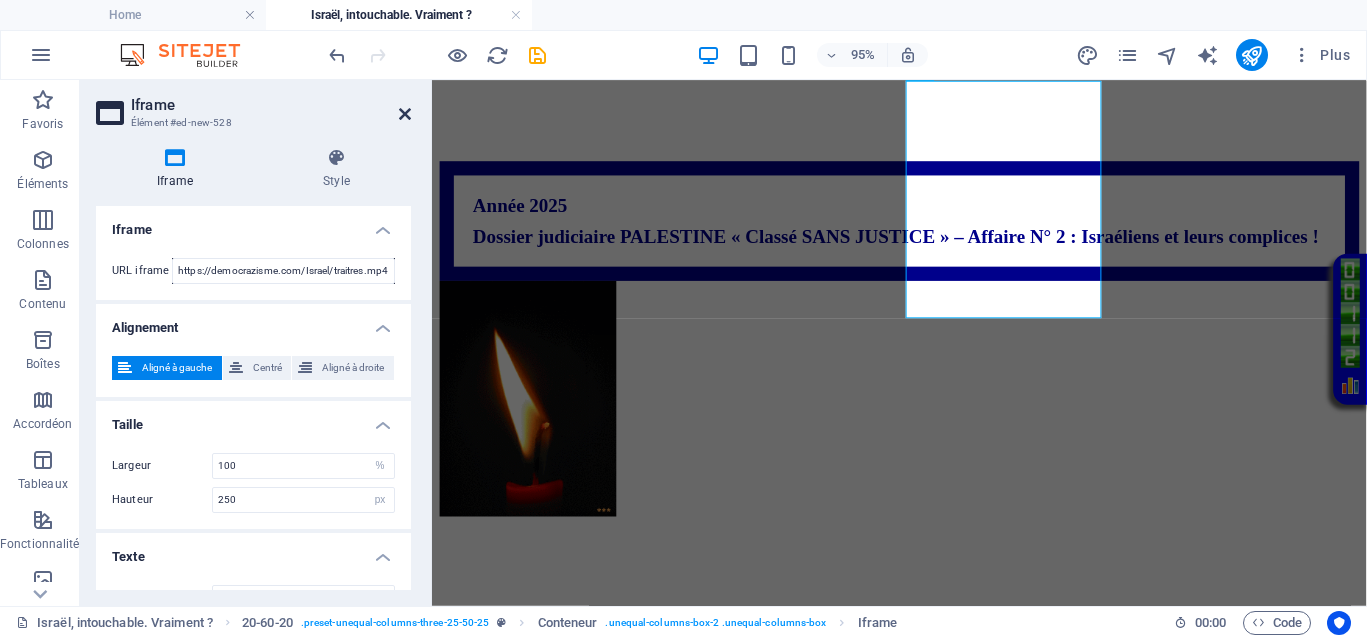 drag, startPoint x: 401, startPoint y: 114, endPoint x: 332, endPoint y: 59, distance: 88.23831 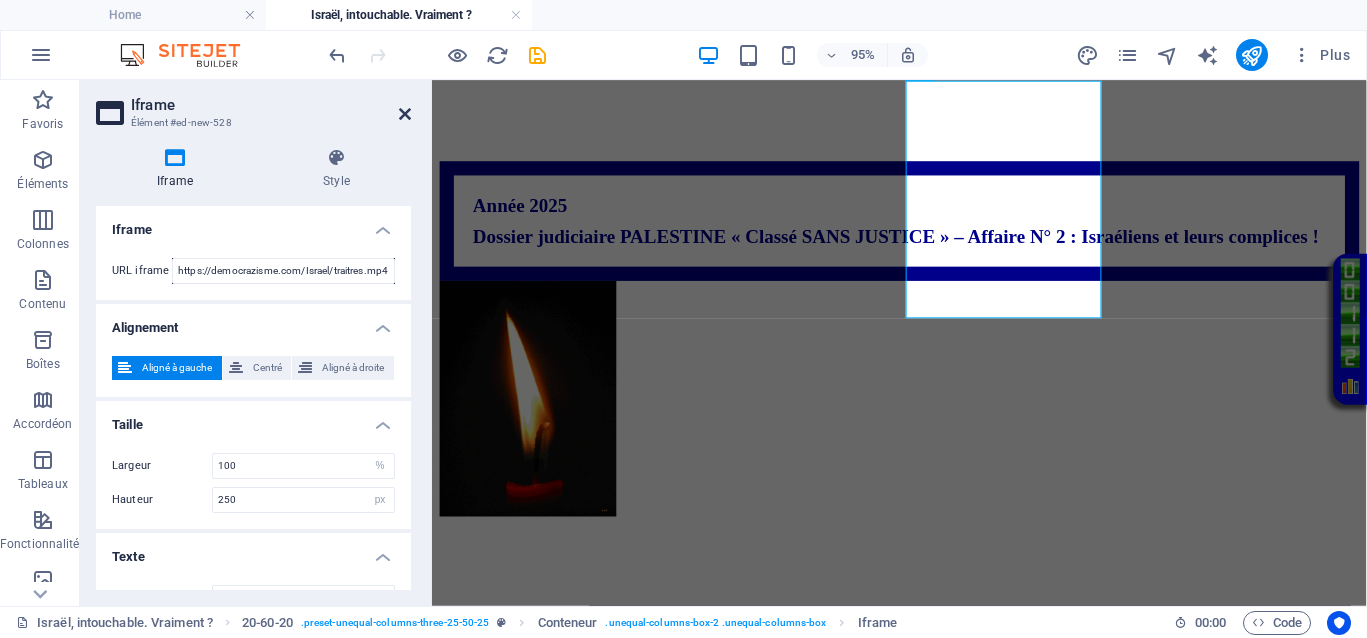 click at bounding box center [405, 114] 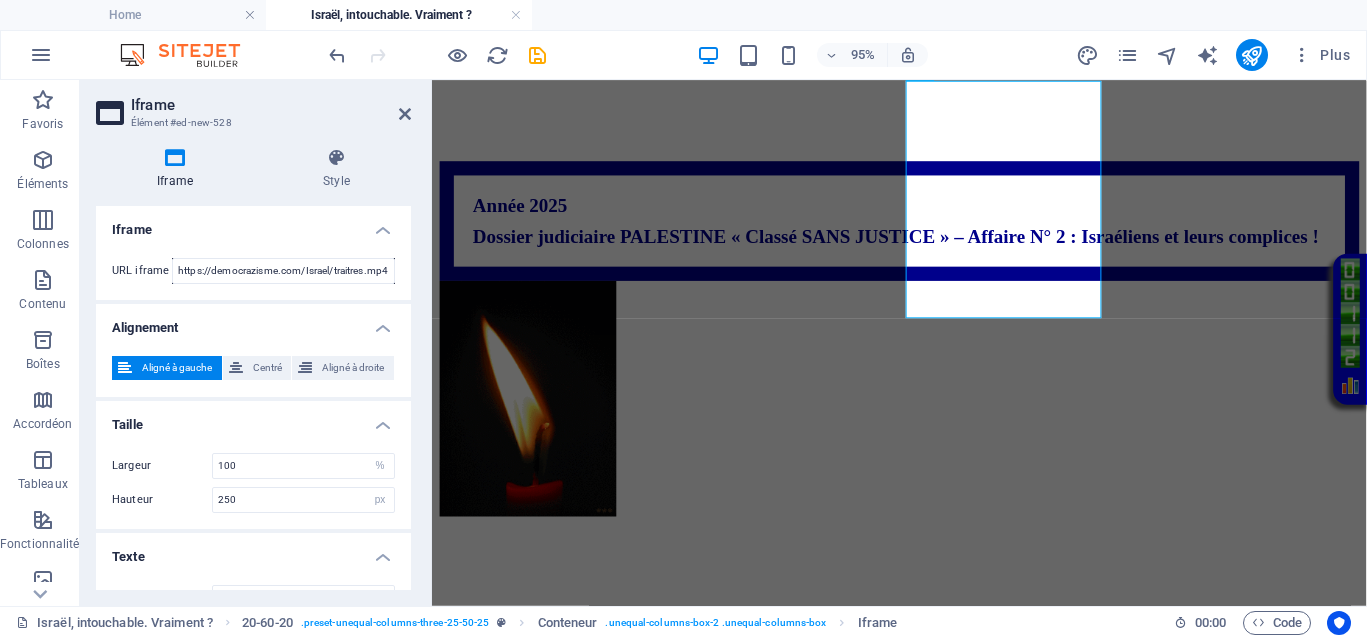 scroll, scrollTop: 0, scrollLeft: 0, axis: both 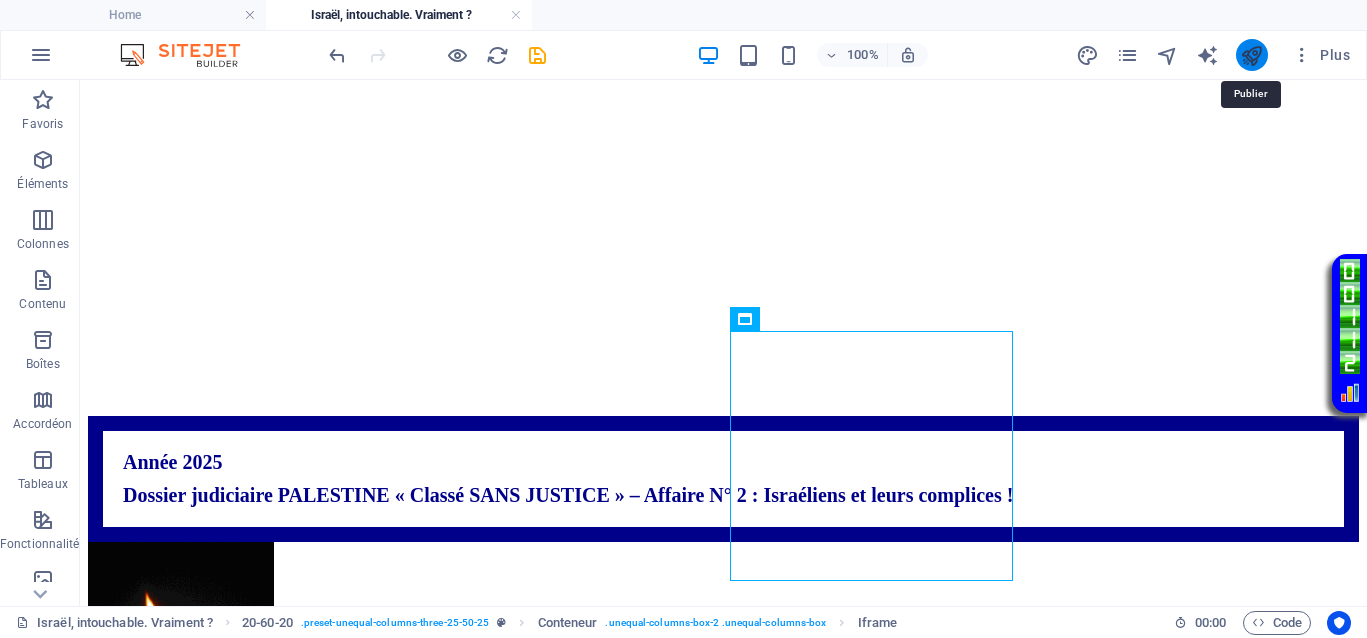 click at bounding box center (1251, 55) 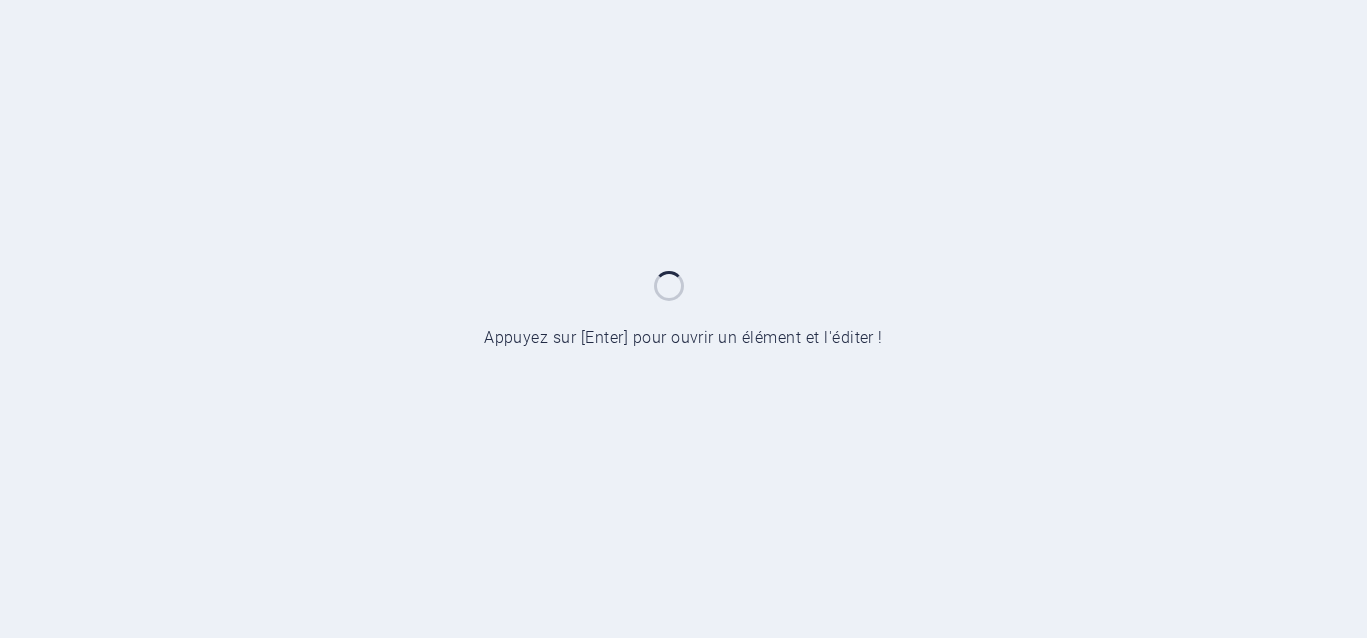 scroll, scrollTop: 0, scrollLeft: 0, axis: both 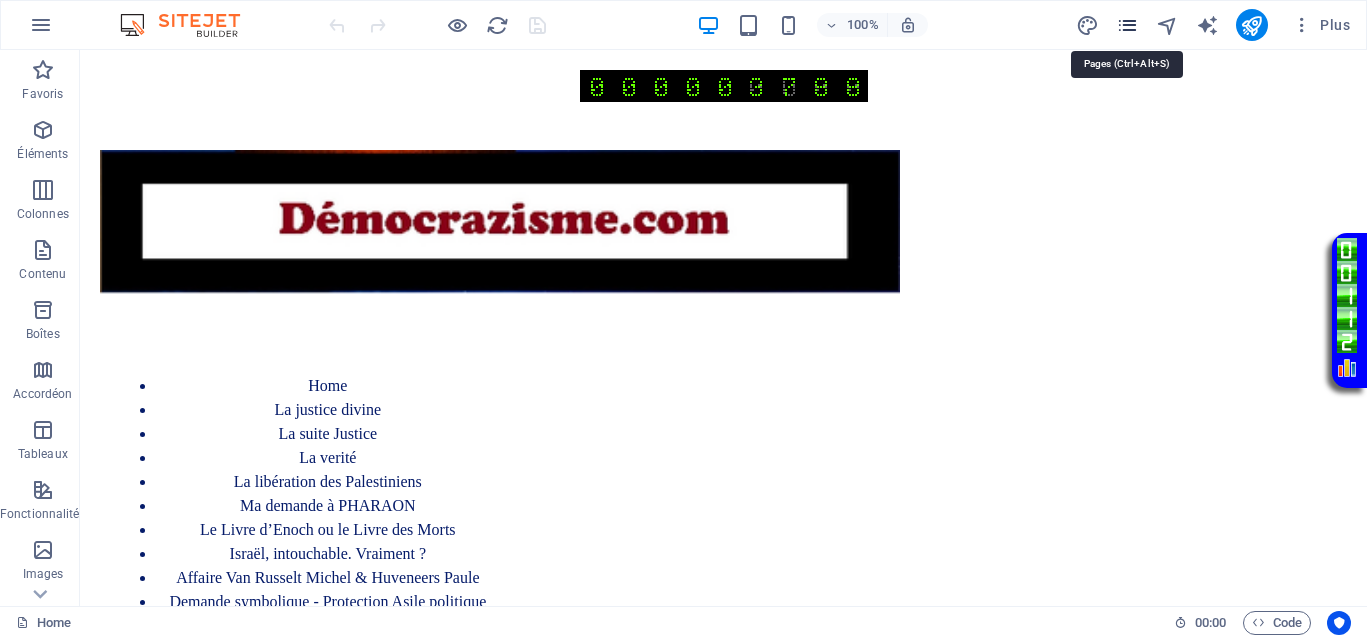 click at bounding box center [1127, 25] 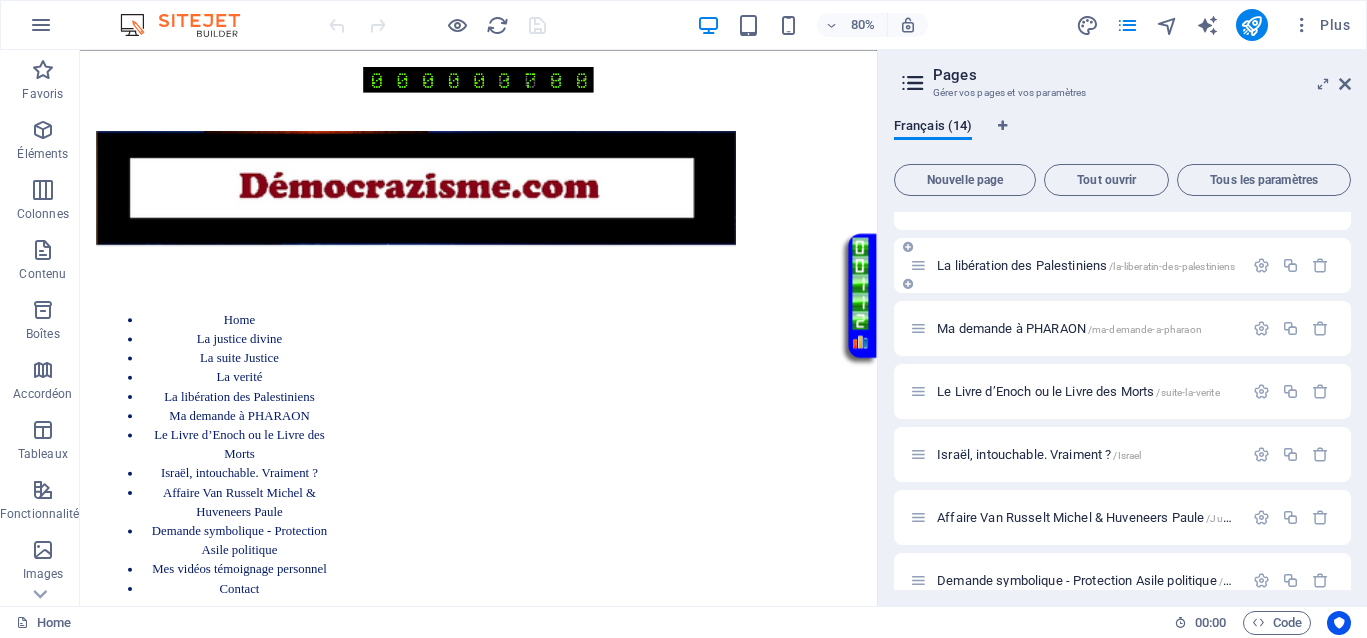 scroll, scrollTop: 250, scrollLeft: 0, axis: vertical 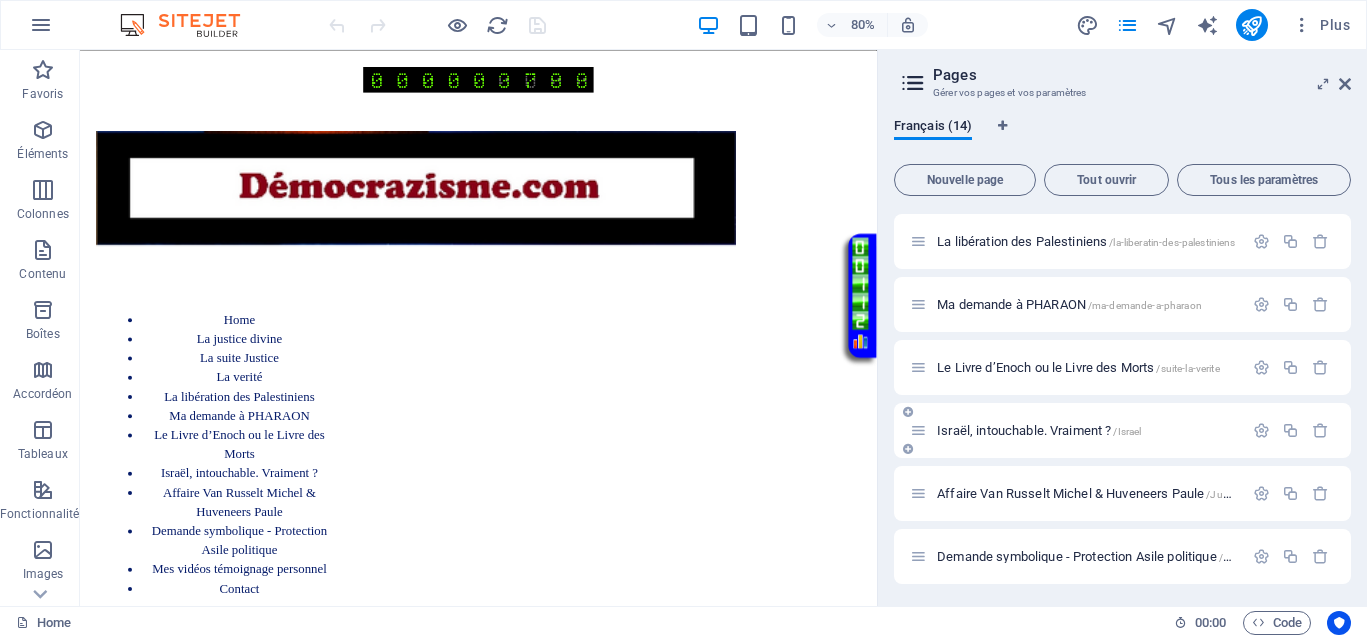 click on "Israël, intouchable. Vraiment ? /Israel" at bounding box center [1039, 430] 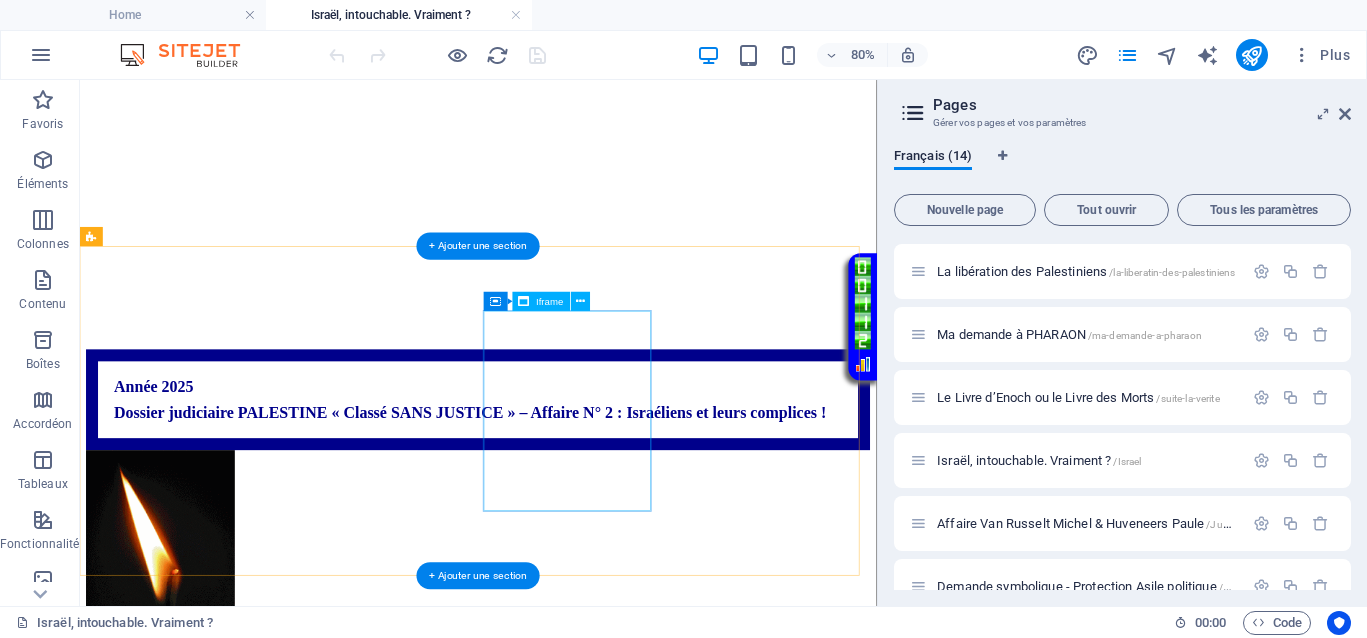 scroll, scrollTop: 500, scrollLeft: 0, axis: vertical 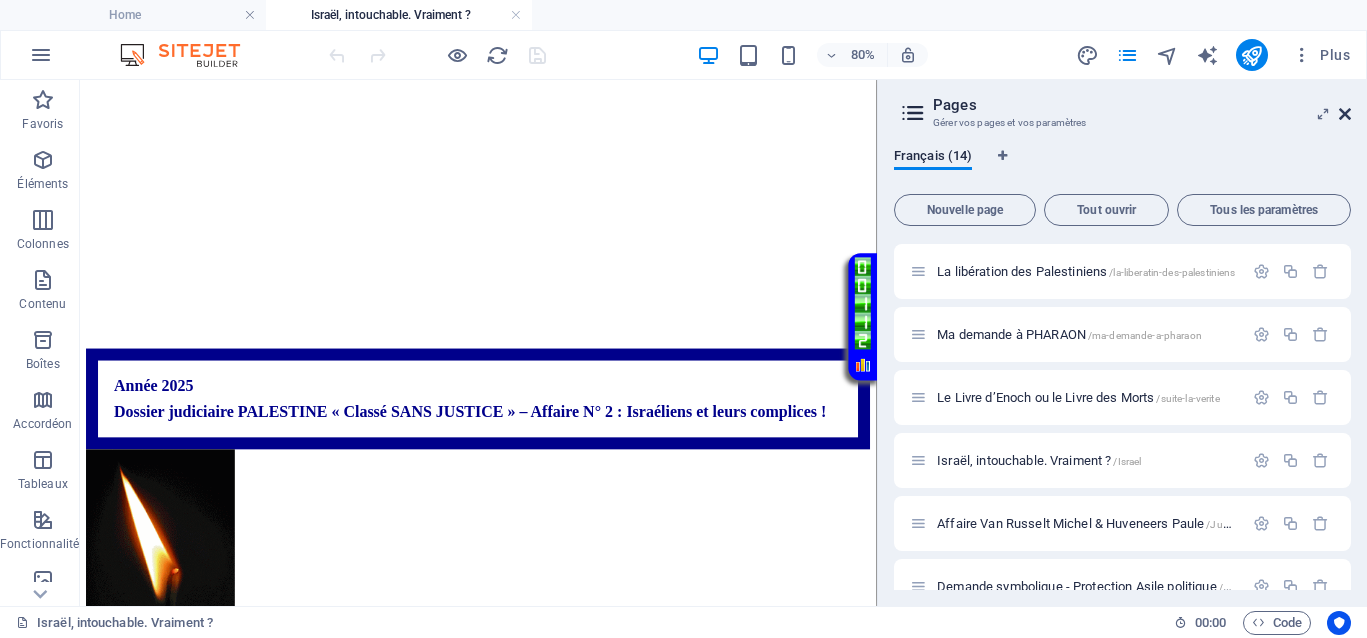 click at bounding box center [1345, 114] 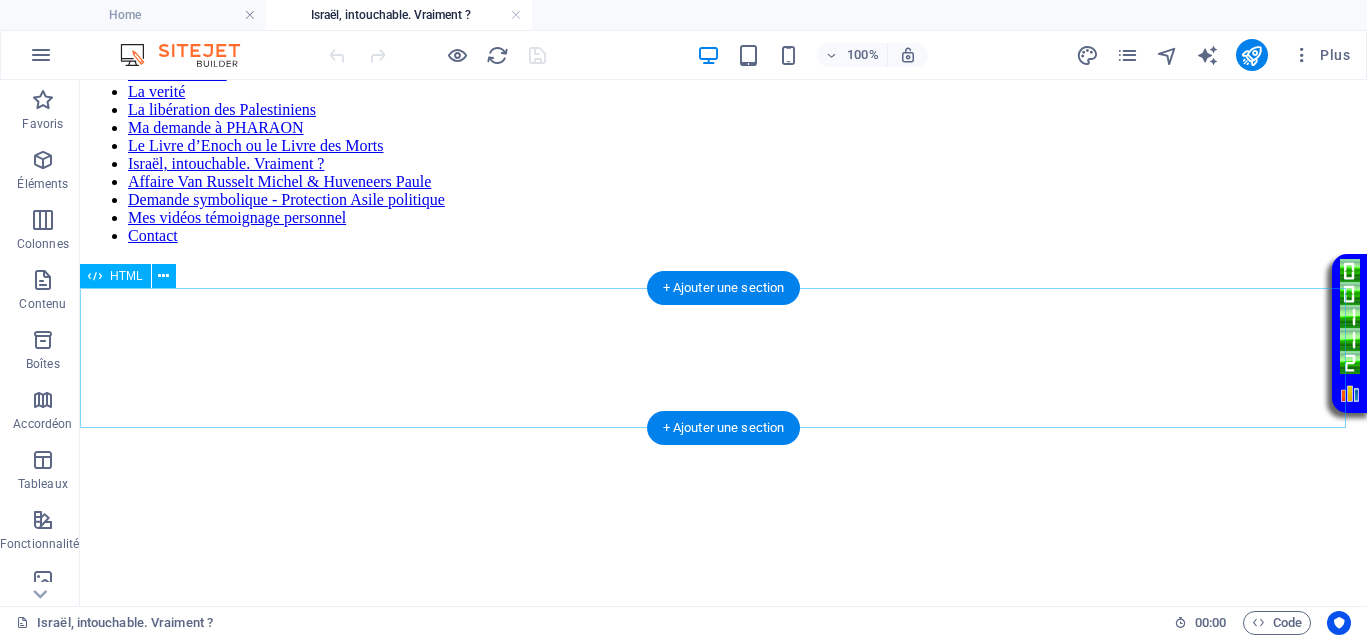 scroll, scrollTop: 125, scrollLeft: 0, axis: vertical 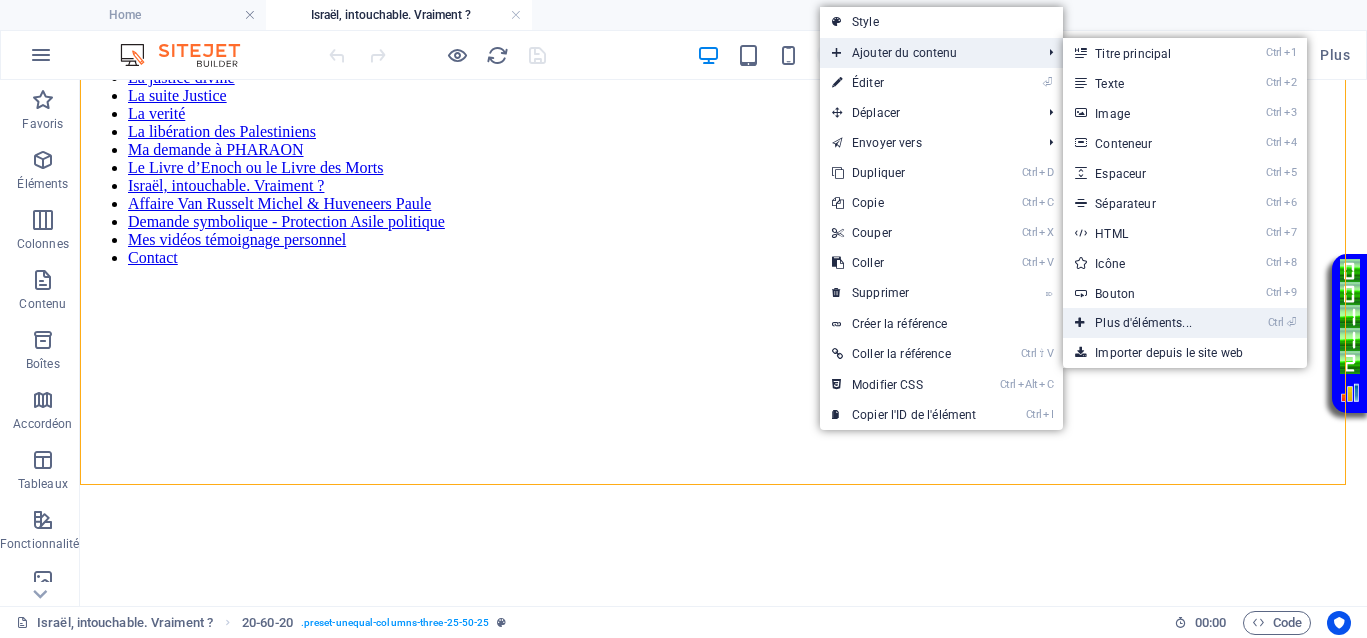 click on "Ctrl ⏎  Plus d'éléments..." at bounding box center [1147, 323] 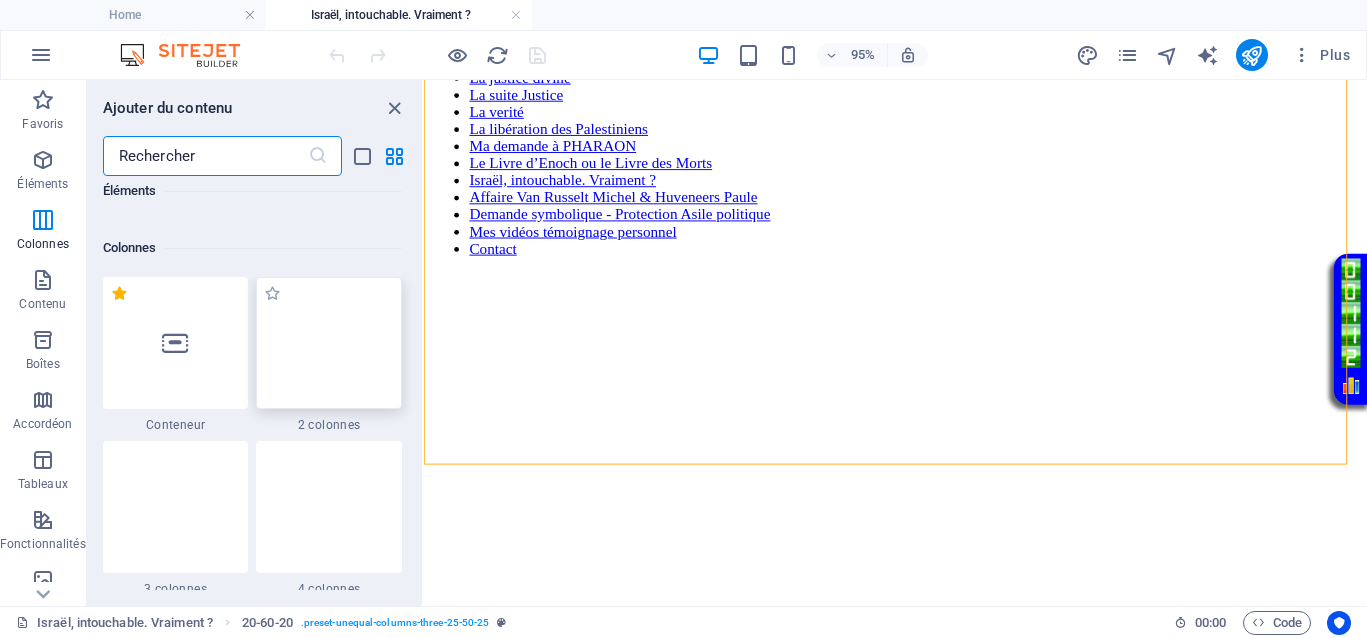 scroll, scrollTop: 1088, scrollLeft: 0, axis: vertical 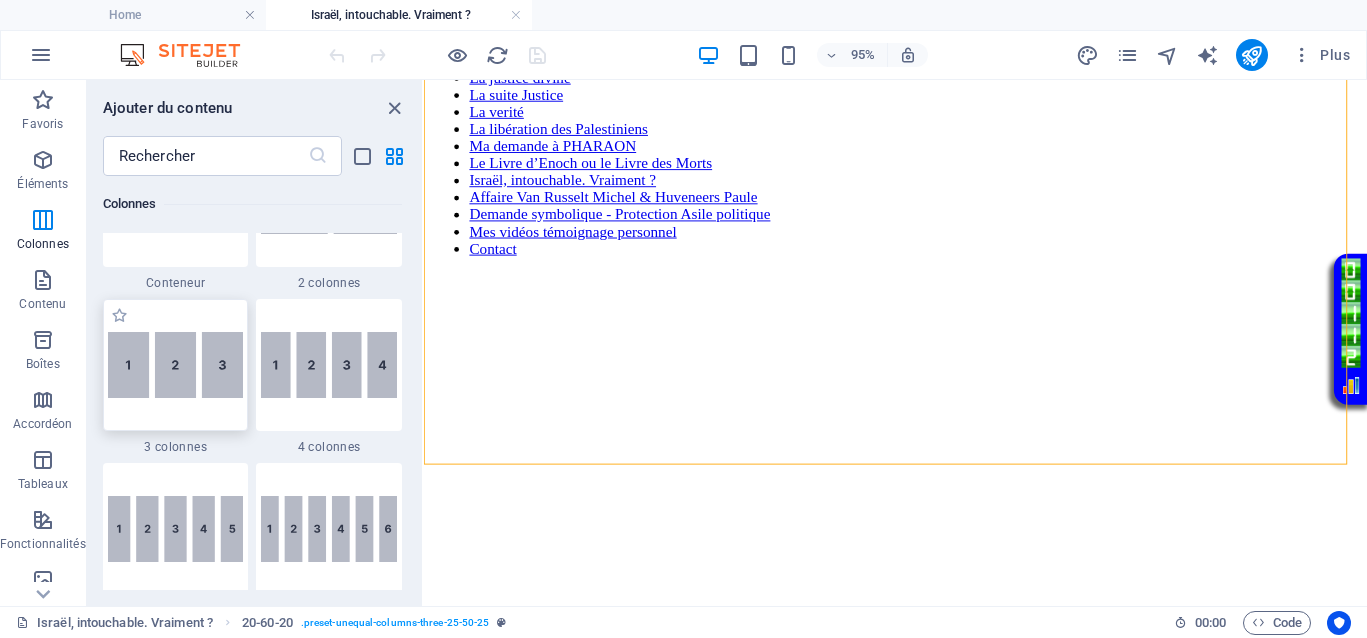 click at bounding box center [176, 365] 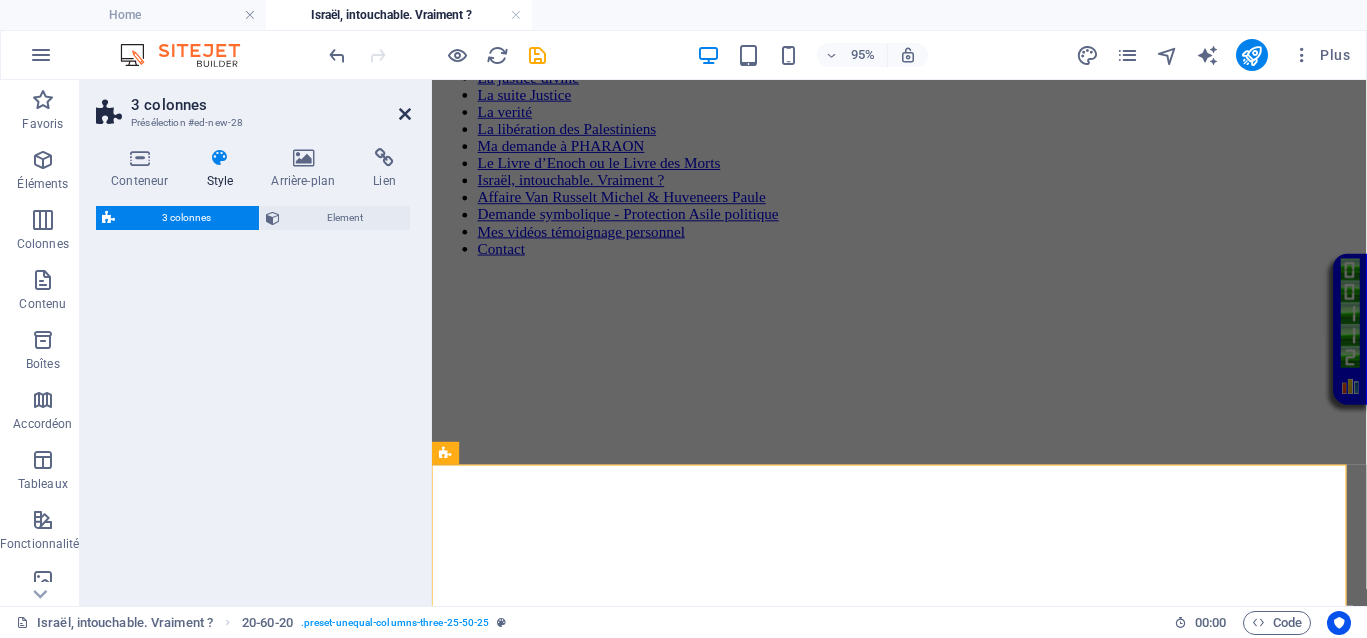 click at bounding box center (405, 114) 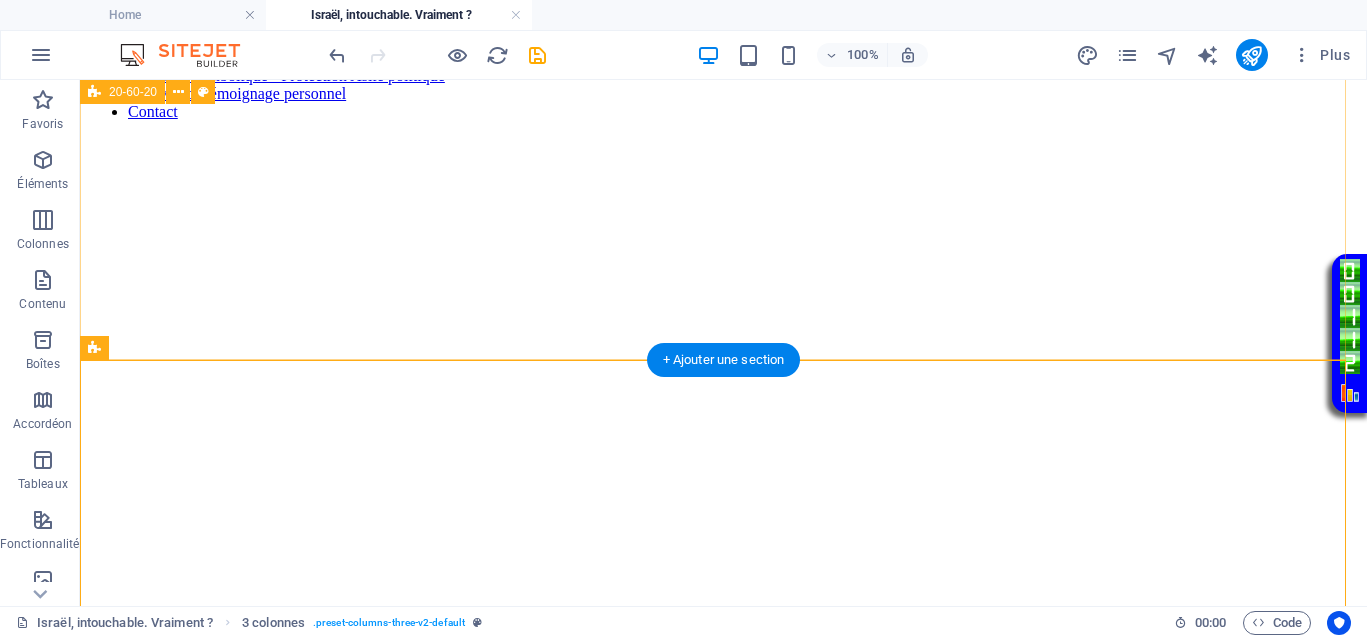 scroll, scrollTop: 250, scrollLeft: 0, axis: vertical 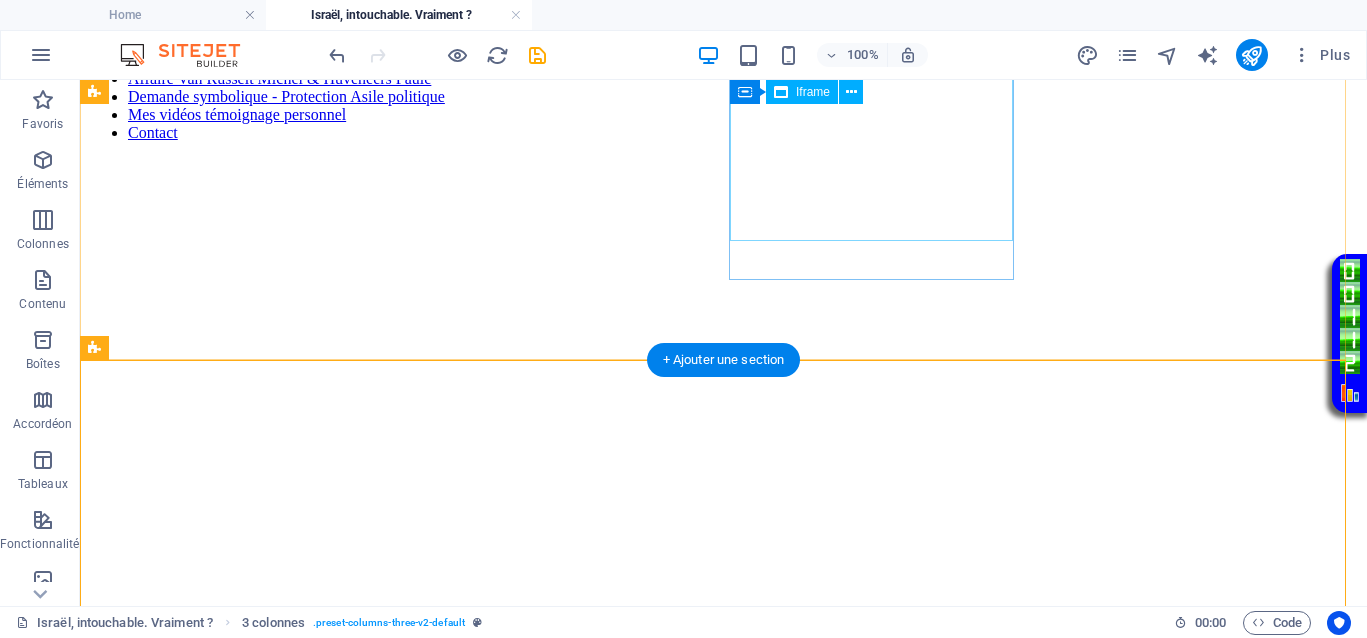 click on "</div>" at bounding box center (723, 285) 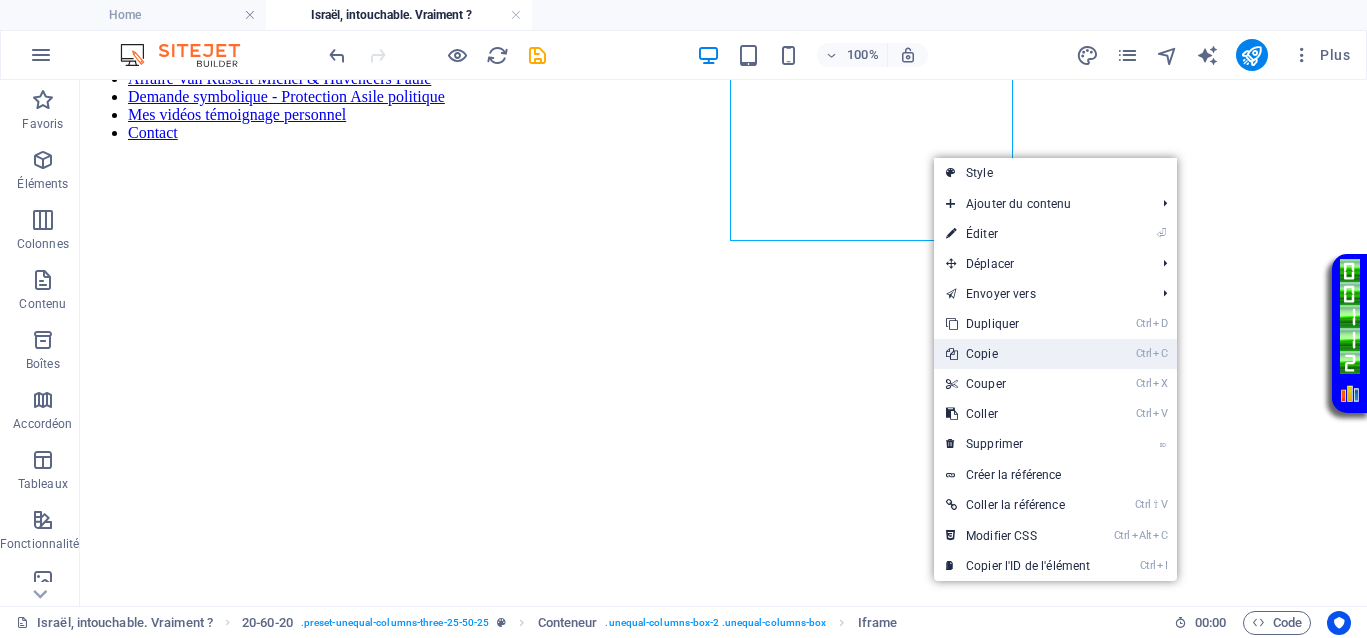 click on "Ctrl C  Copie" at bounding box center (1018, 354) 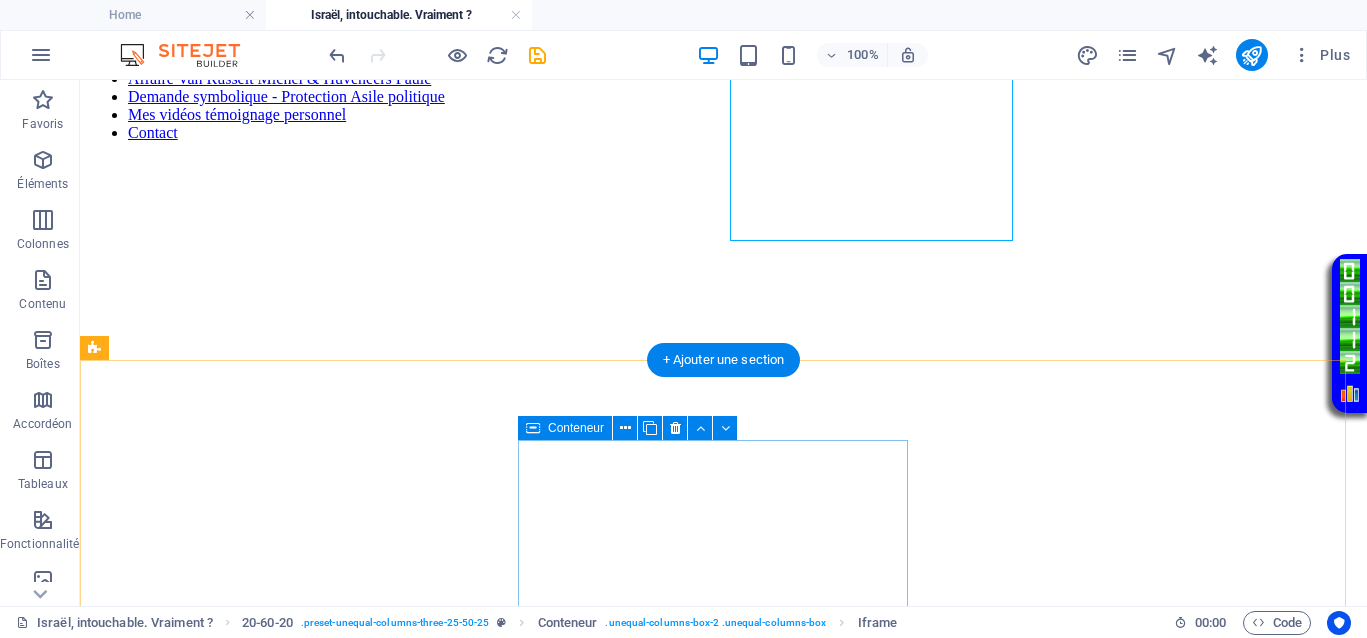 click on "Coller le presse-papiers" at bounding box center [797, 909] 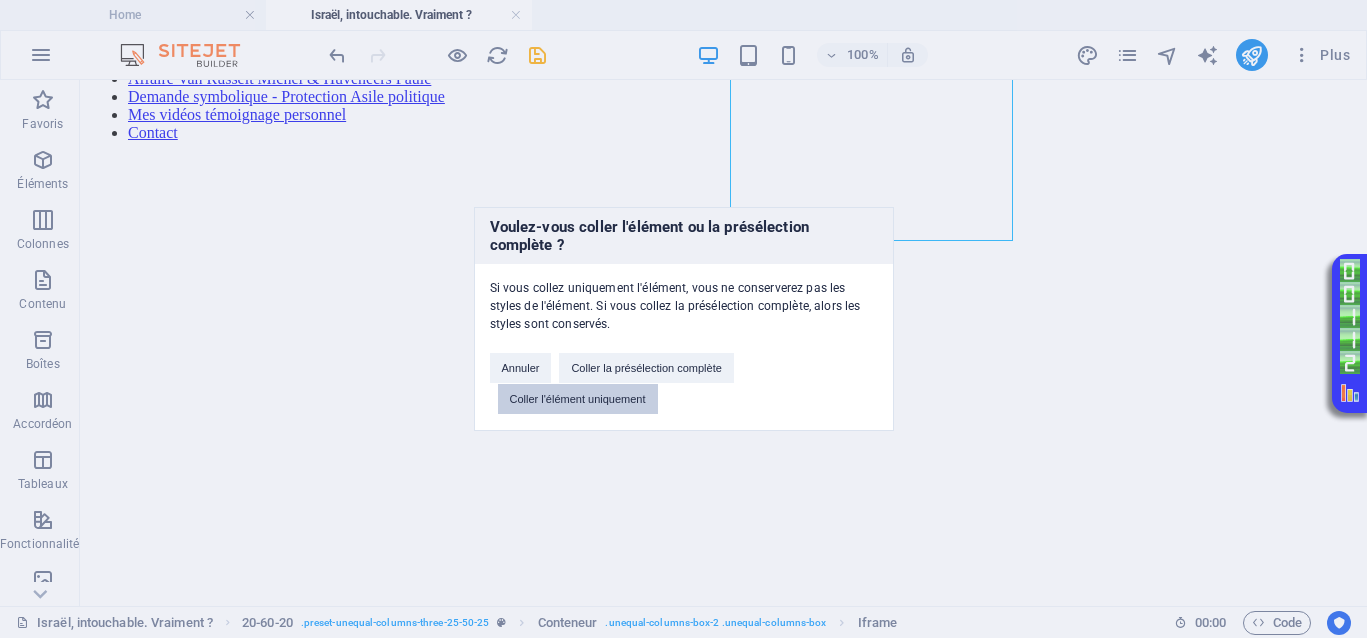 click on "Coller l'élément uniquement" at bounding box center [578, 399] 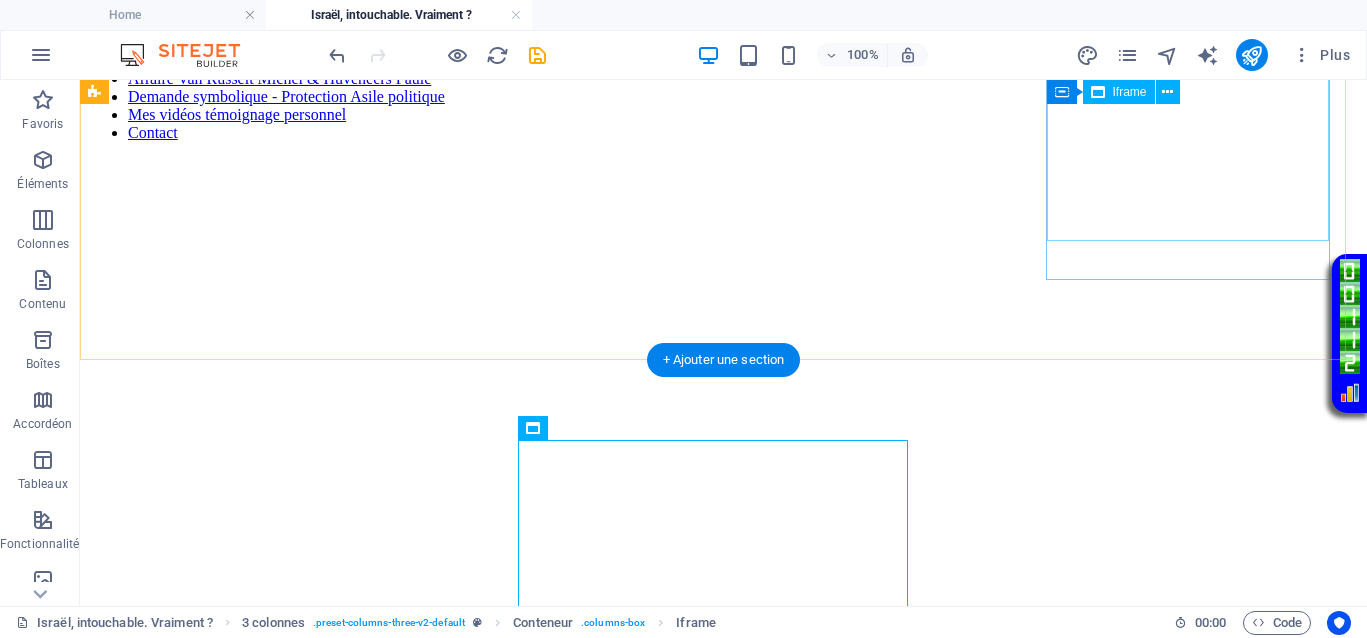 click on "</div>" at bounding box center (723, 539) 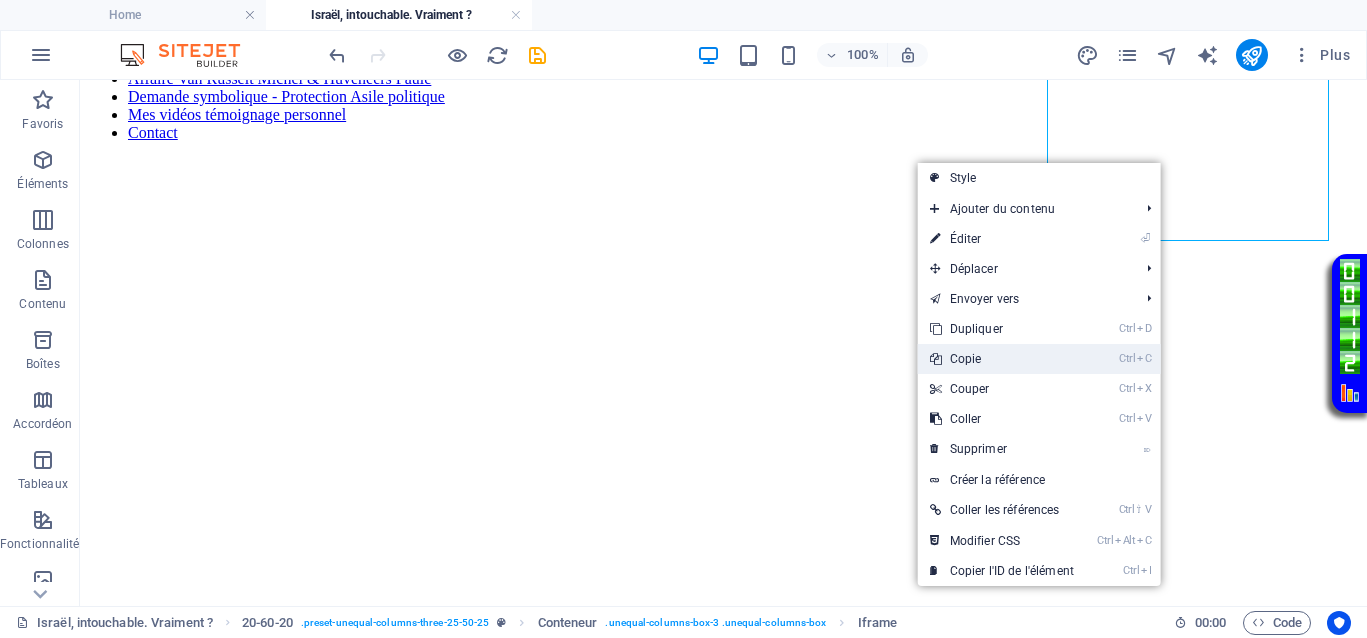 click on "Ctrl C  Copie" at bounding box center (1002, 359) 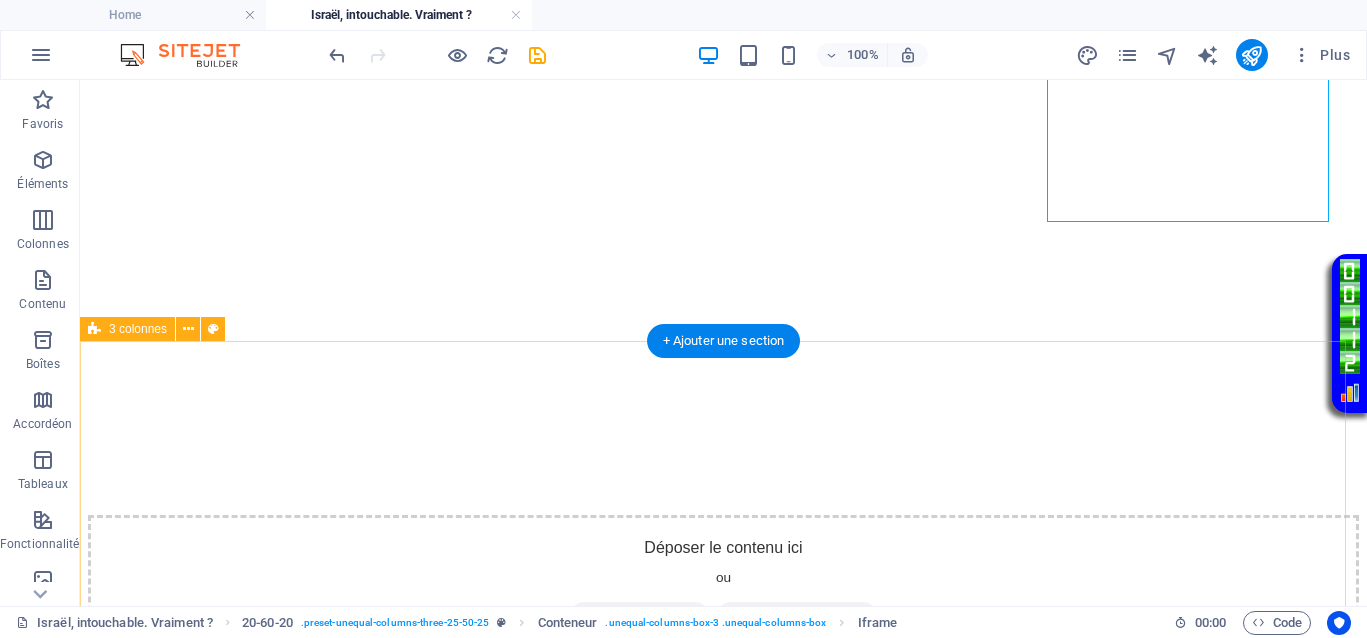 scroll, scrollTop: 500, scrollLeft: 0, axis: vertical 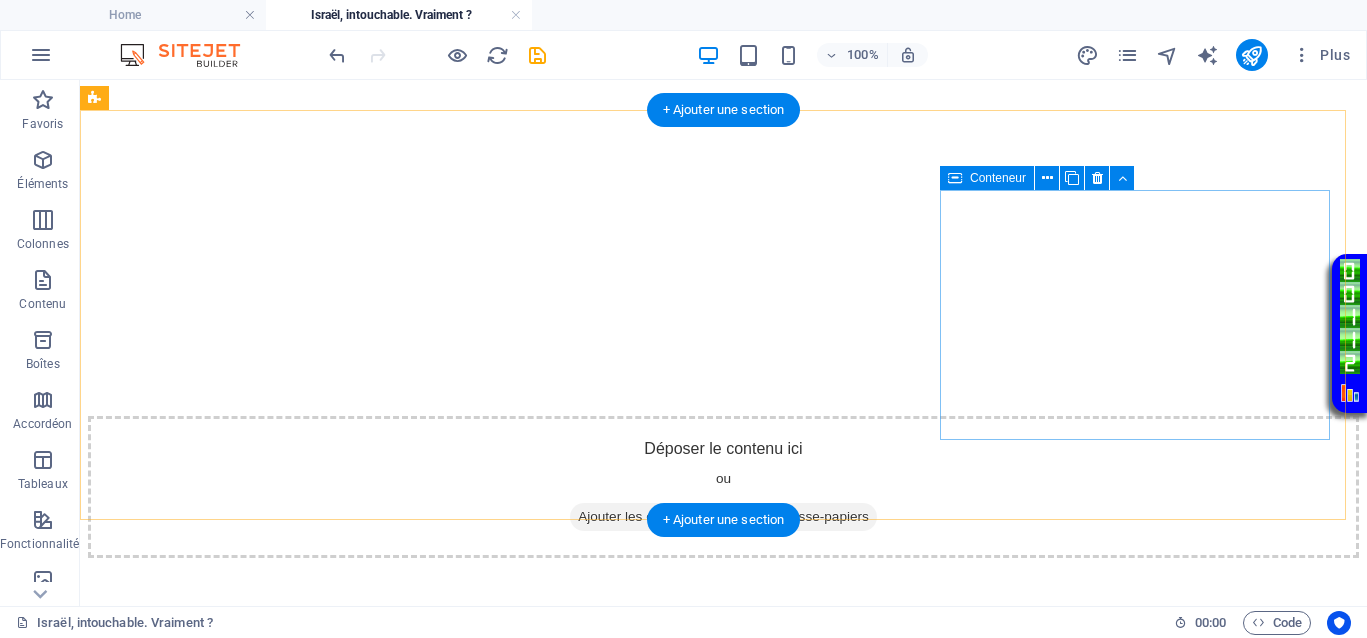 click on "Coller le presse-papiers" at bounding box center (797, 913) 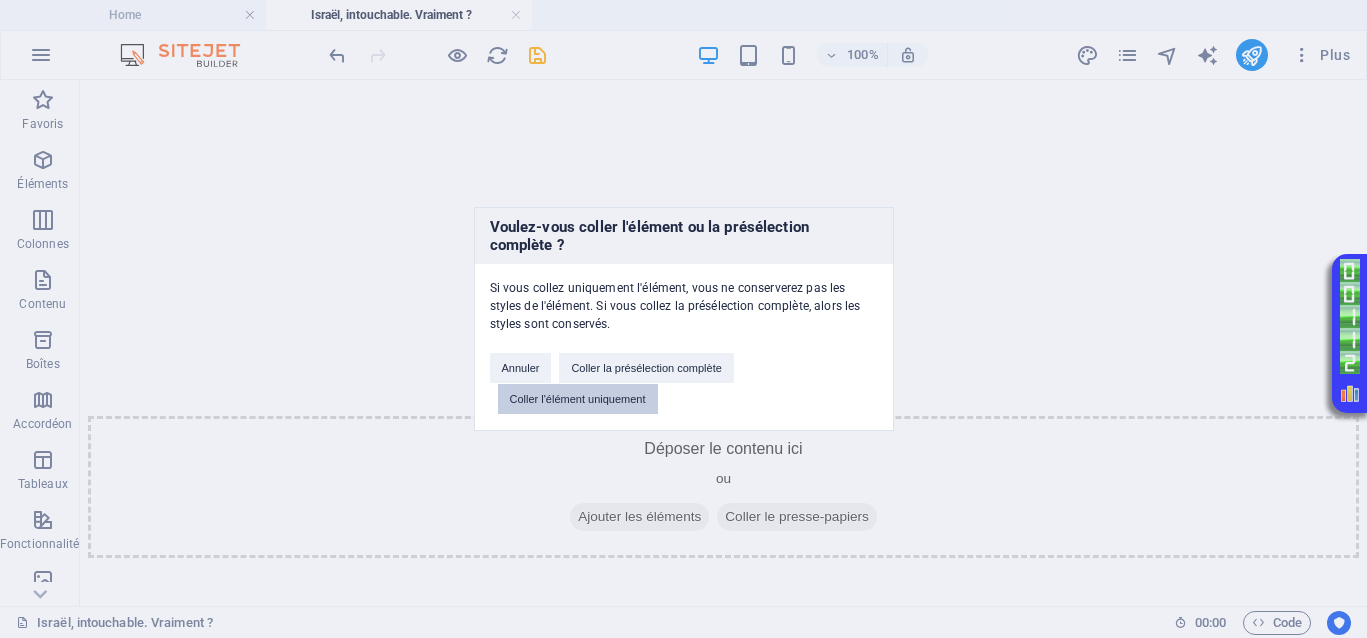 click on "Coller l'élément uniquement" at bounding box center (578, 399) 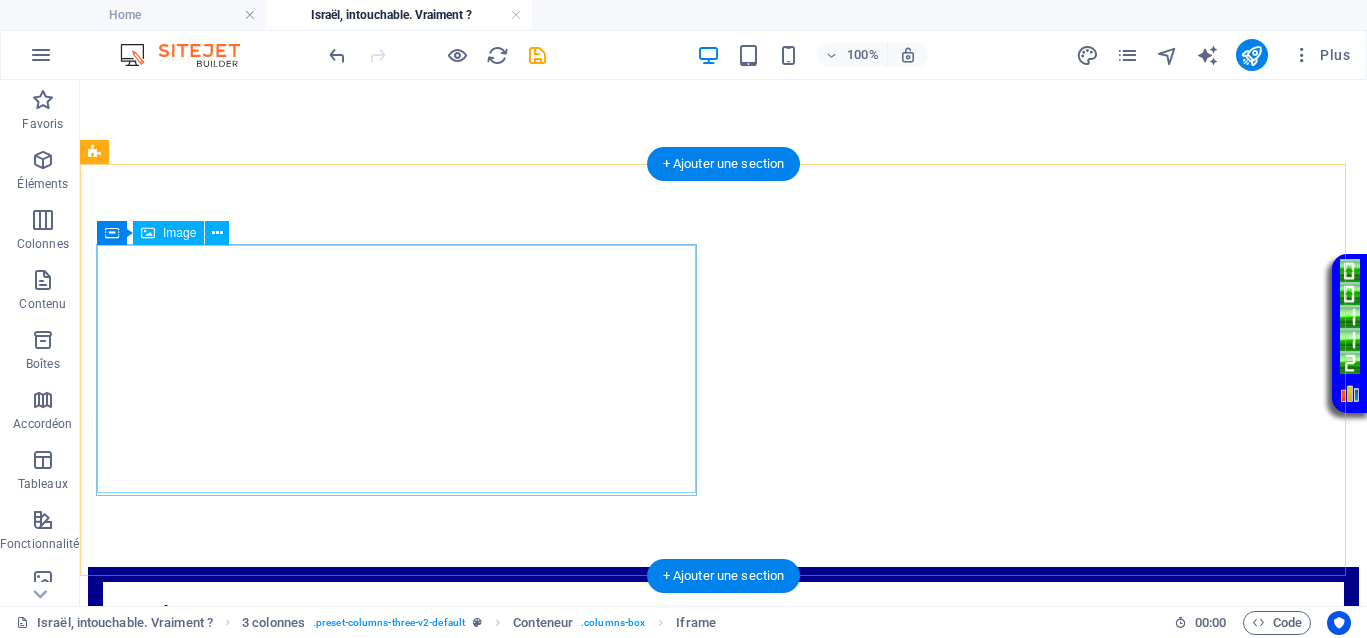 scroll, scrollTop: 1000, scrollLeft: 0, axis: vertical 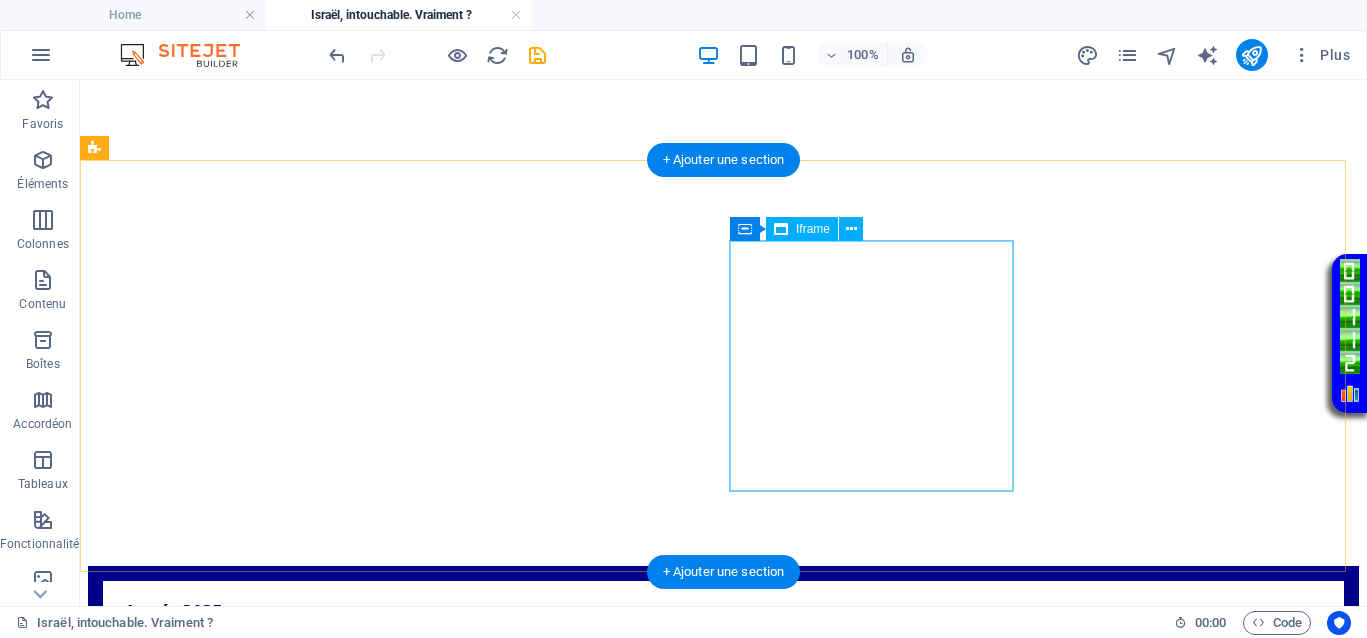 click on "</div>" at bounding box center (723, 1071) 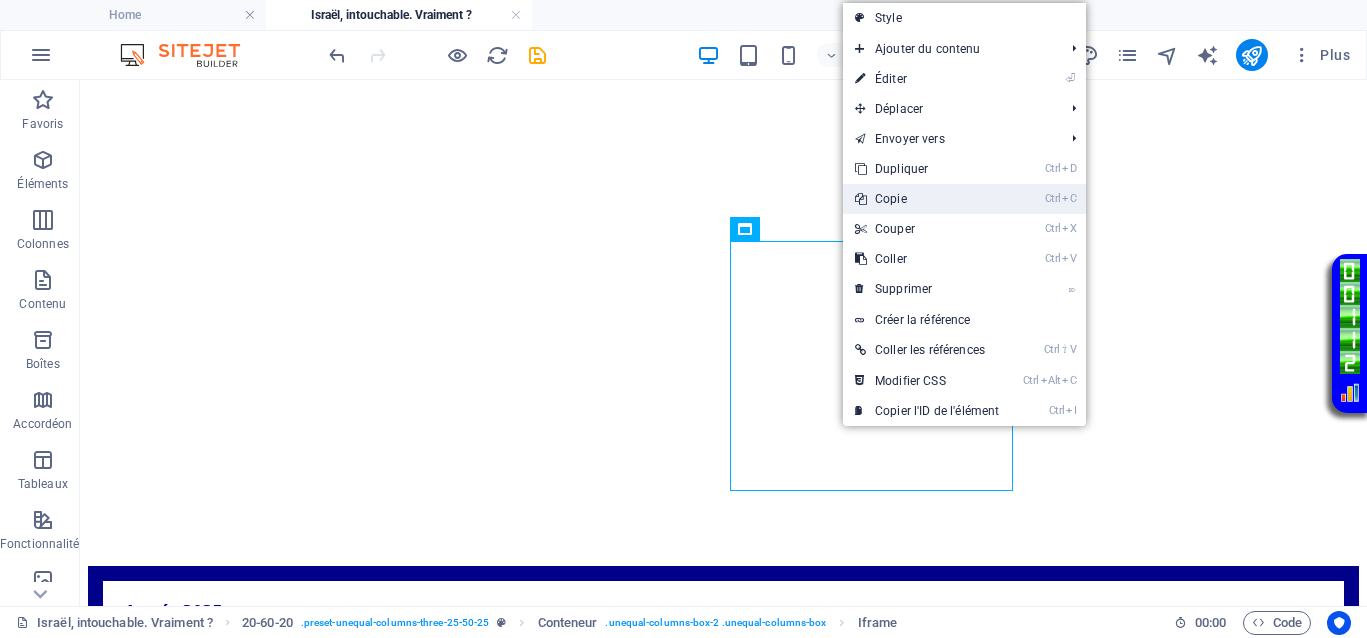 click on "Ctrl C  Copie" at bounding box center (927, 199) 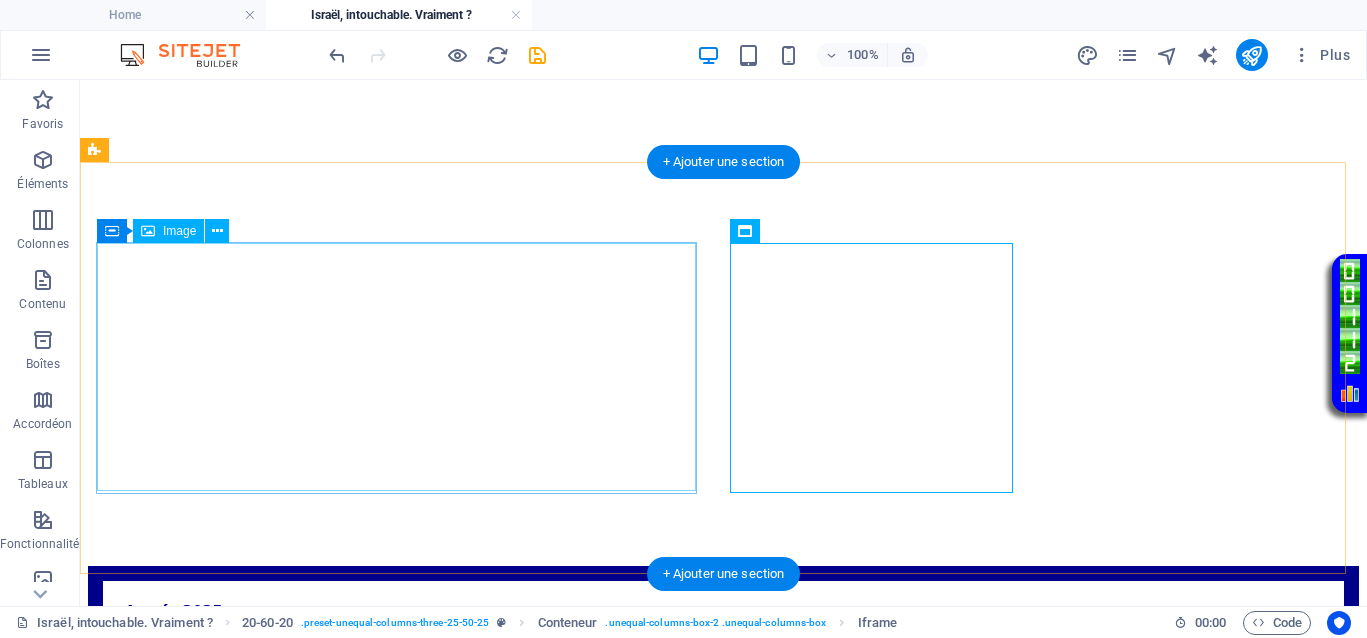 scroll, scrollTop: 625, scrollLeft: 0, axis: vertical 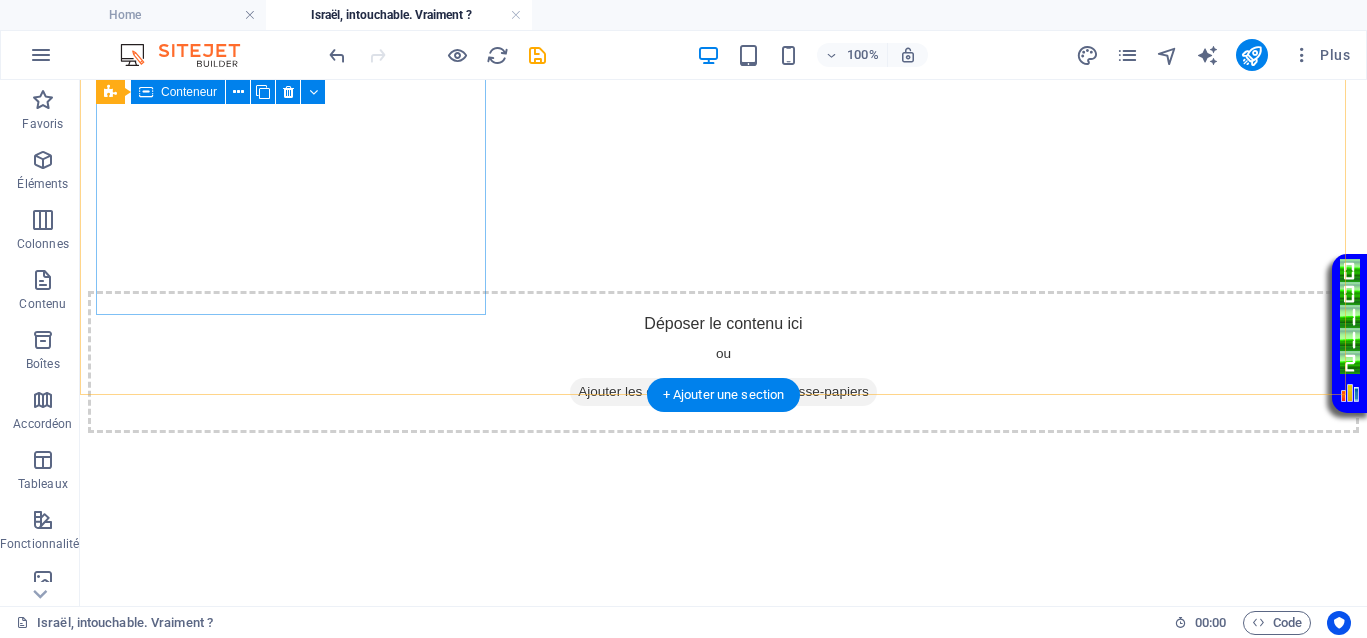 click on "Coller le presse-papiers" at bounding box center [797, 392] 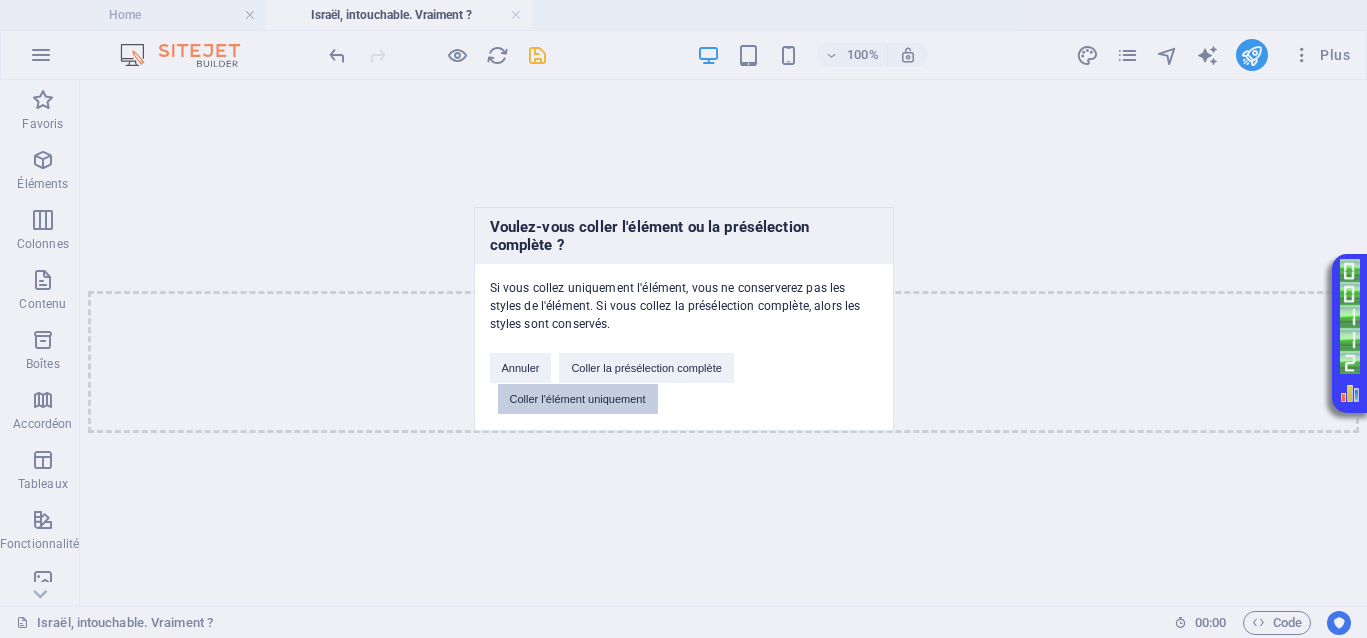 click on "Coller l'élément uniquement" at bounding box center (578, 399) 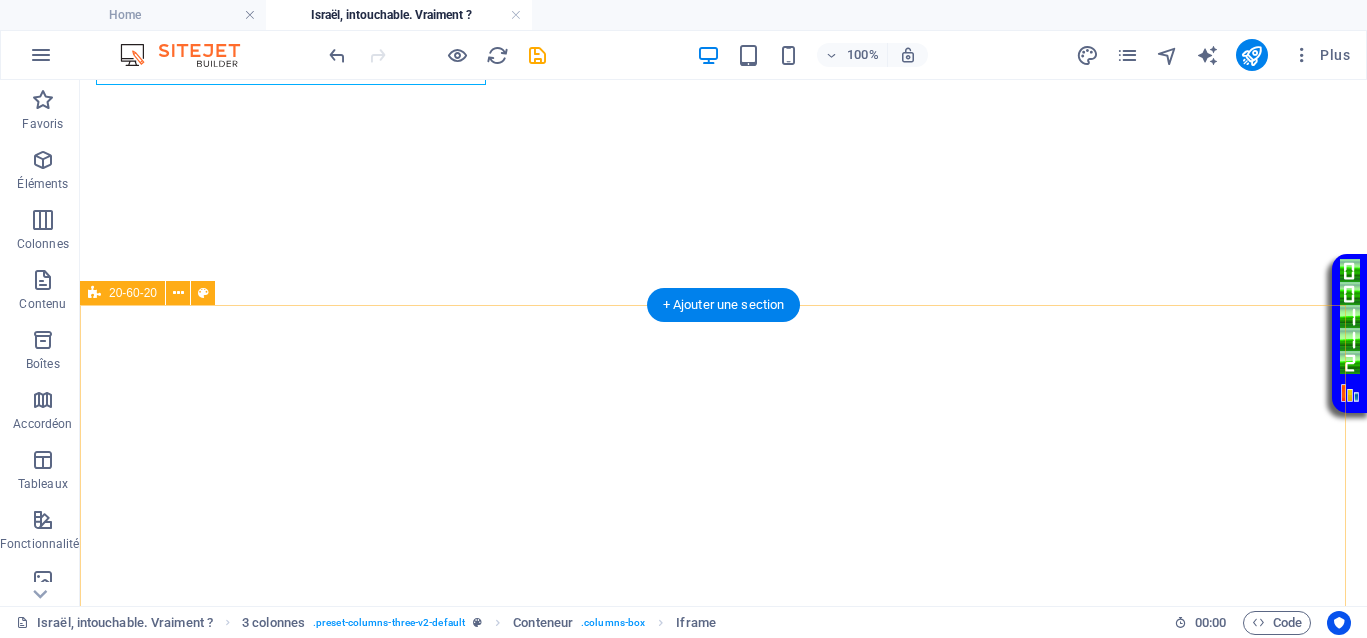 scroll, scrollTop: 1000, scrollLeft: 0, axis: vertical 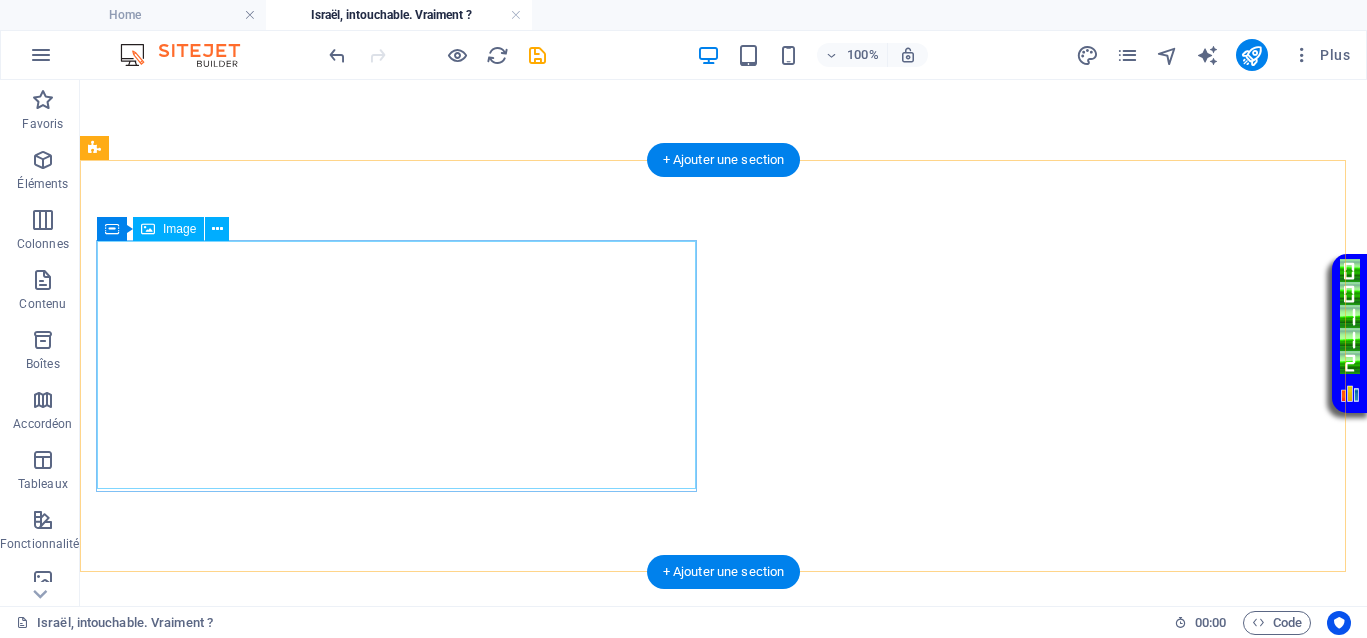 click at bounding box center [723, 930] 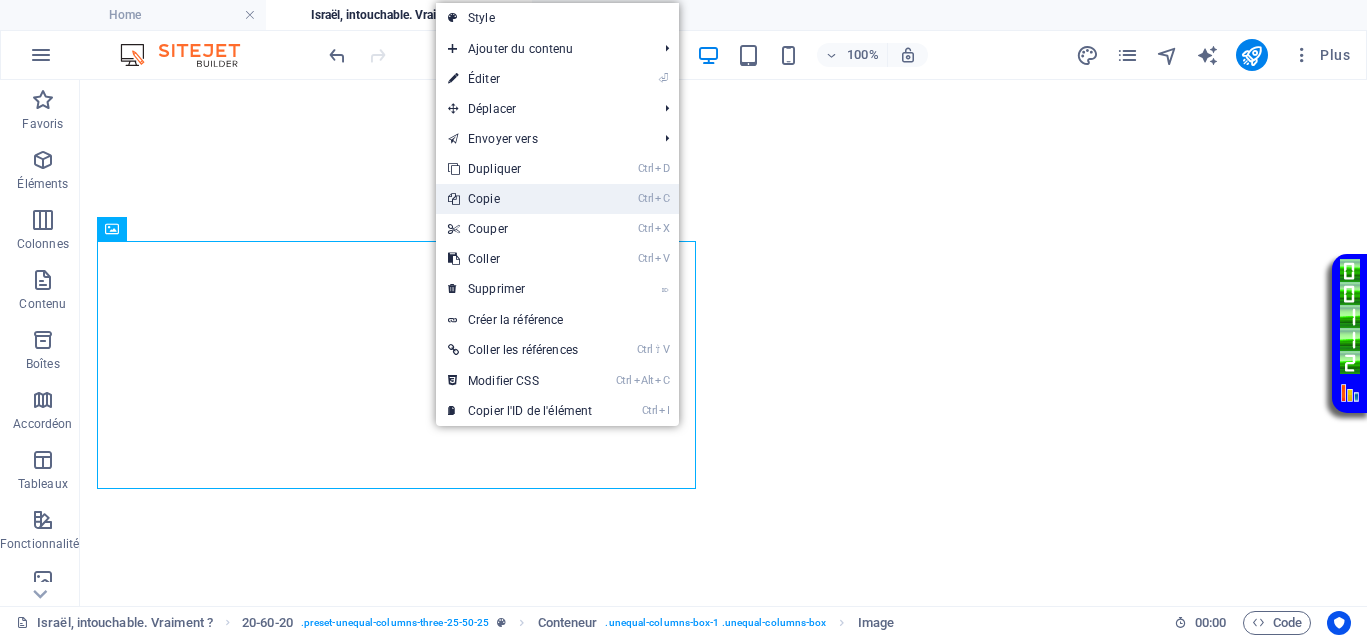 drag, startPoint x: 504, startPoint y: 189, endPoint x: 479, endPoint y: 119, distance: 74.330345 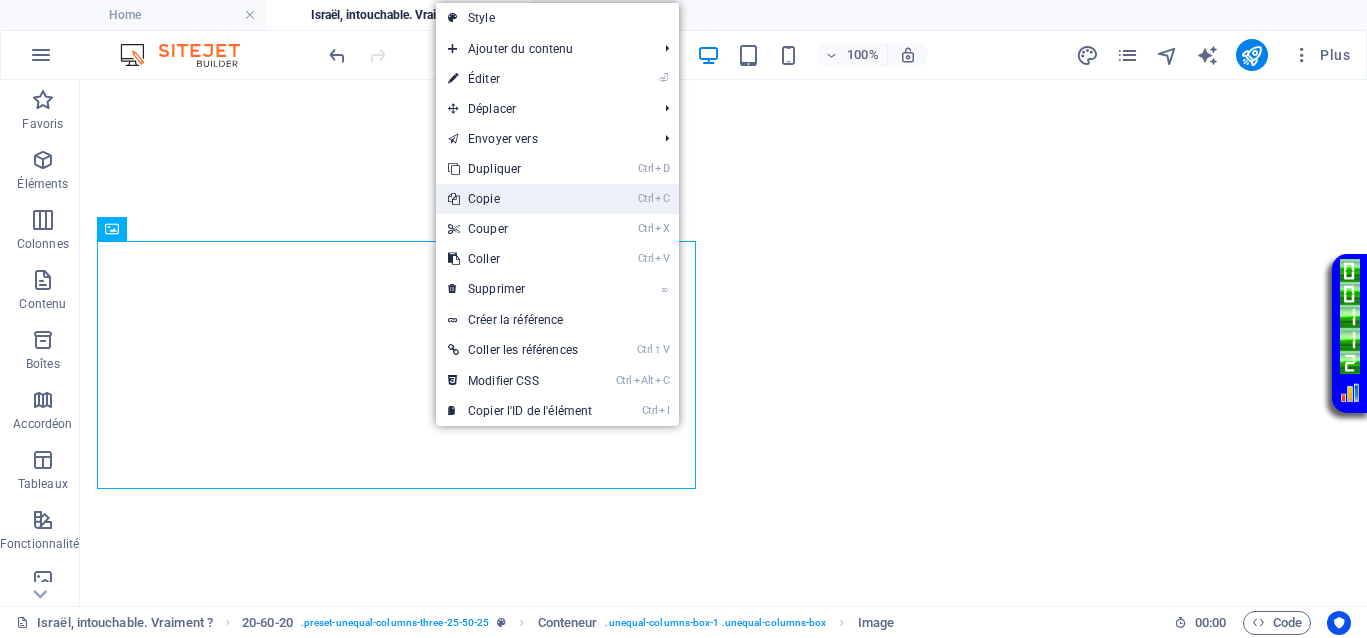 click on "Ctrl C  Copie" at bounding box center [520, 199] 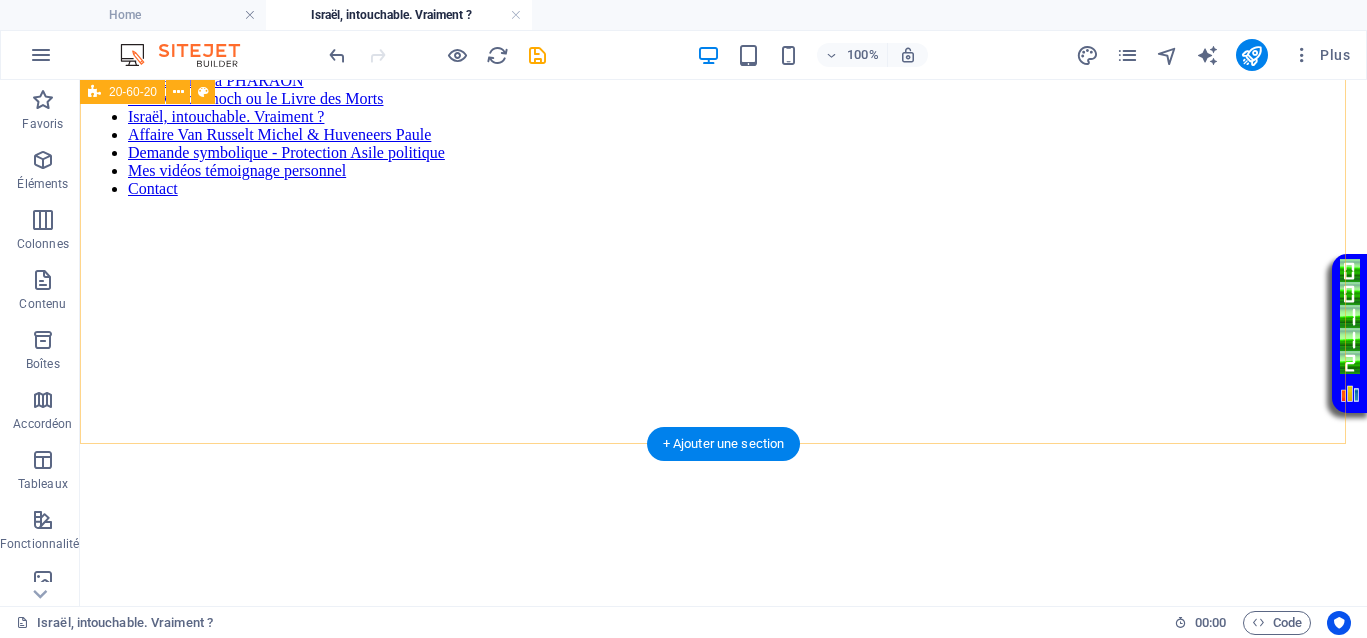 scroll, scrollTop: 125, scrollLeft: 0, axis: vertical 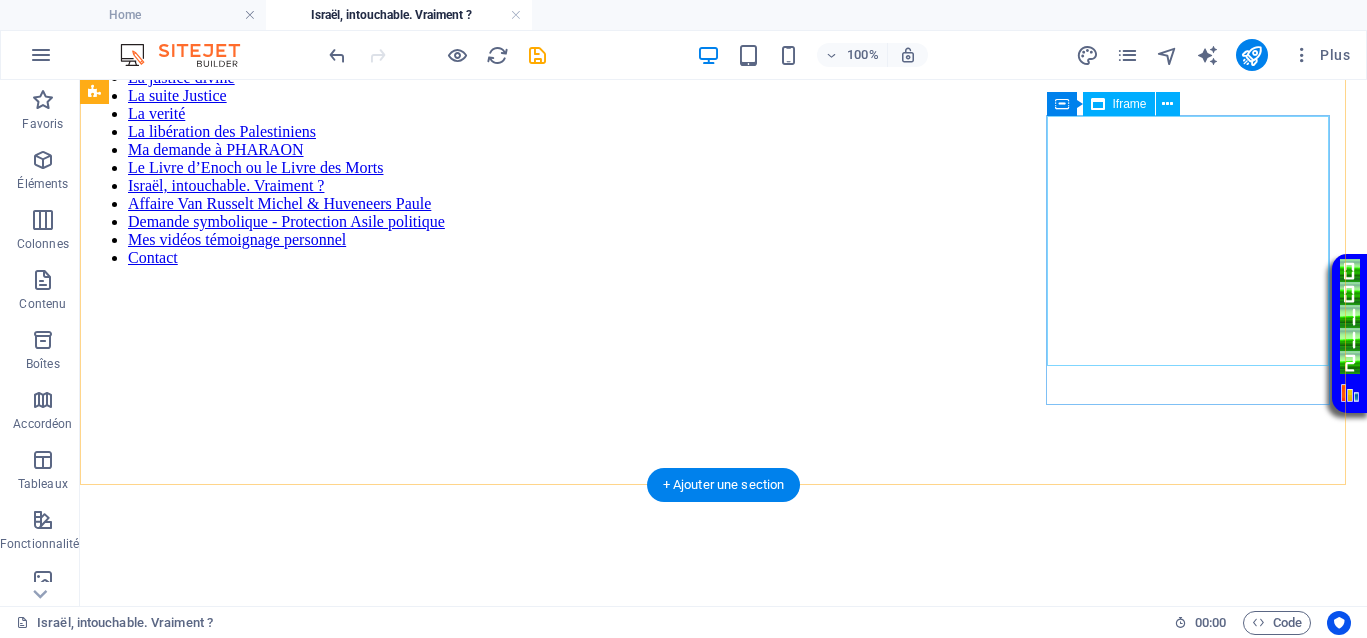 click on "</div>" at bounding box center [723, 664] 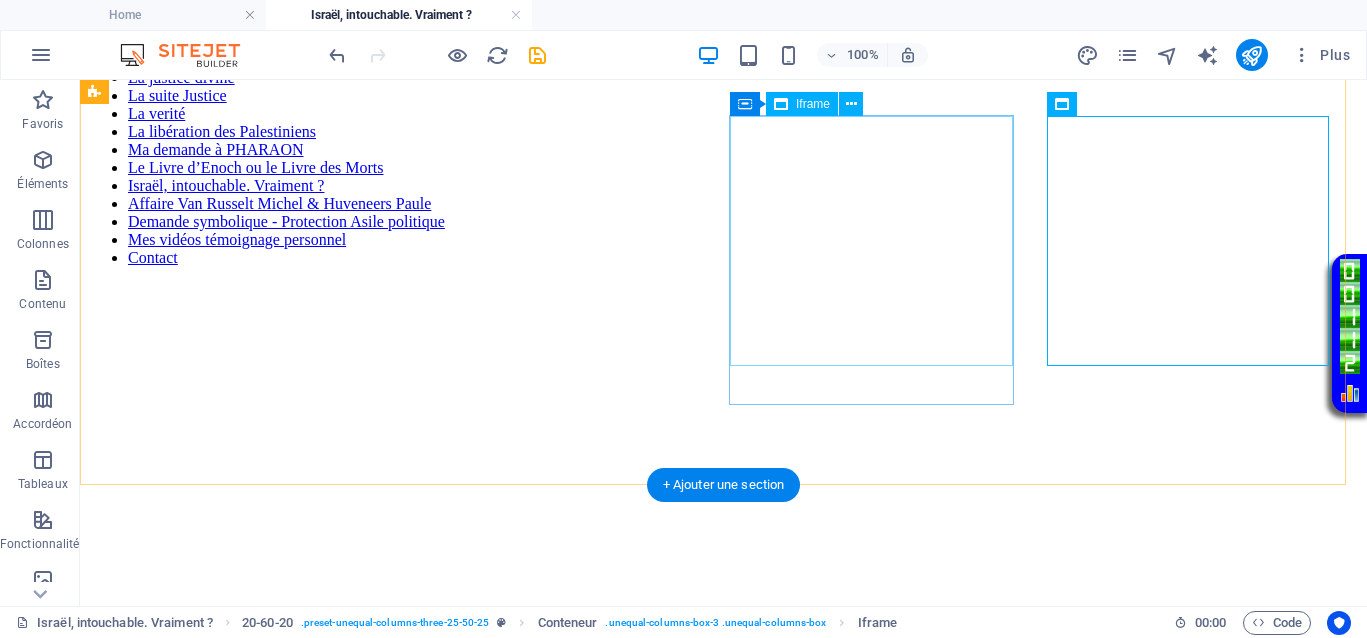 click on "</div>" at bounding box center [723, 410] 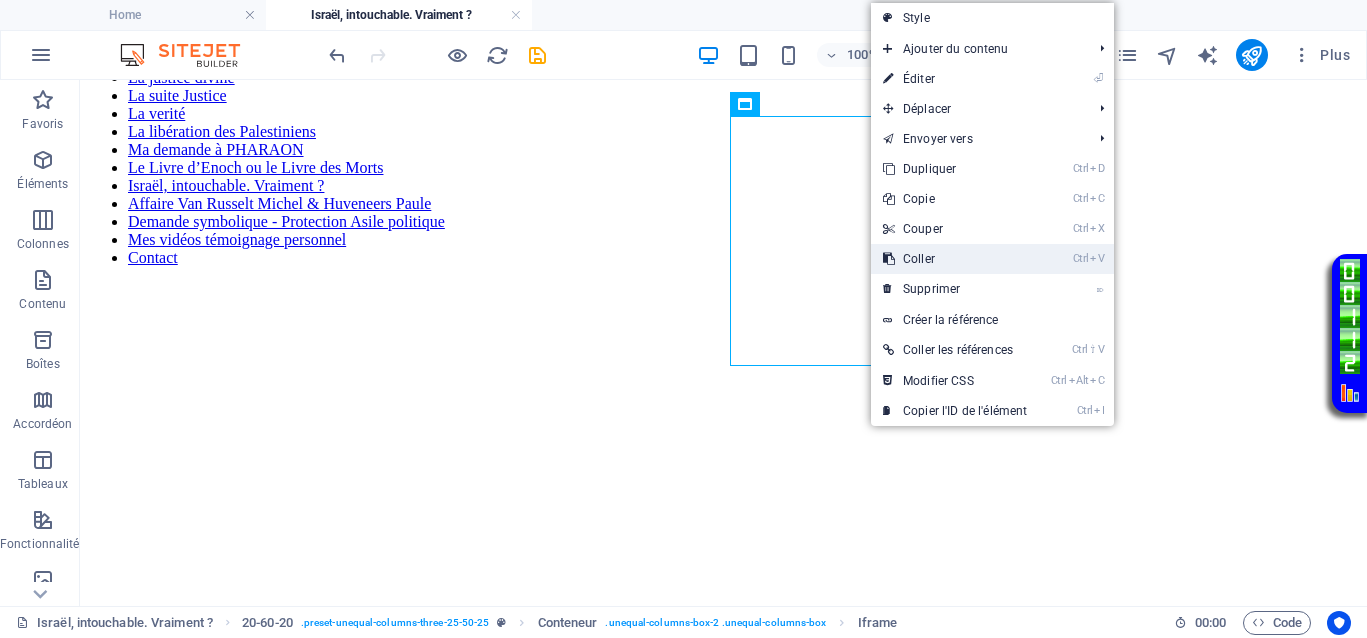 click on "Ctrl V  Coller" at bounding box center (955, 259) 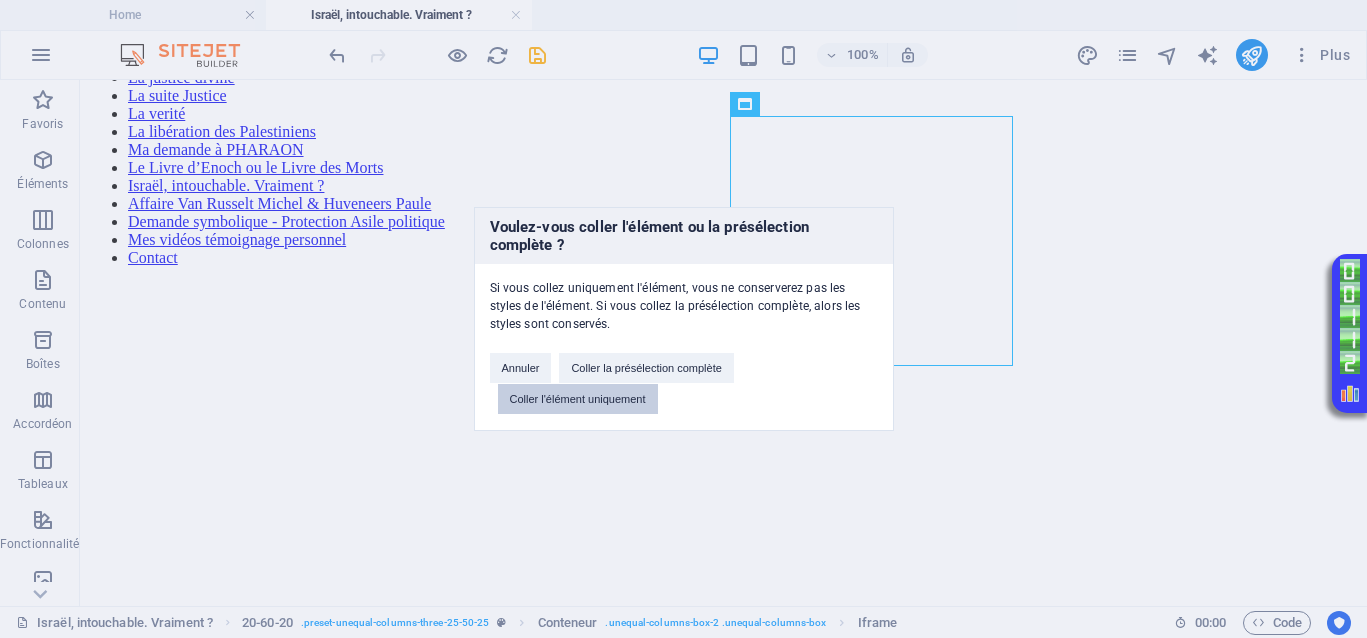 click on "Coller l'élément uniquement" at bounding box center (578, 399) 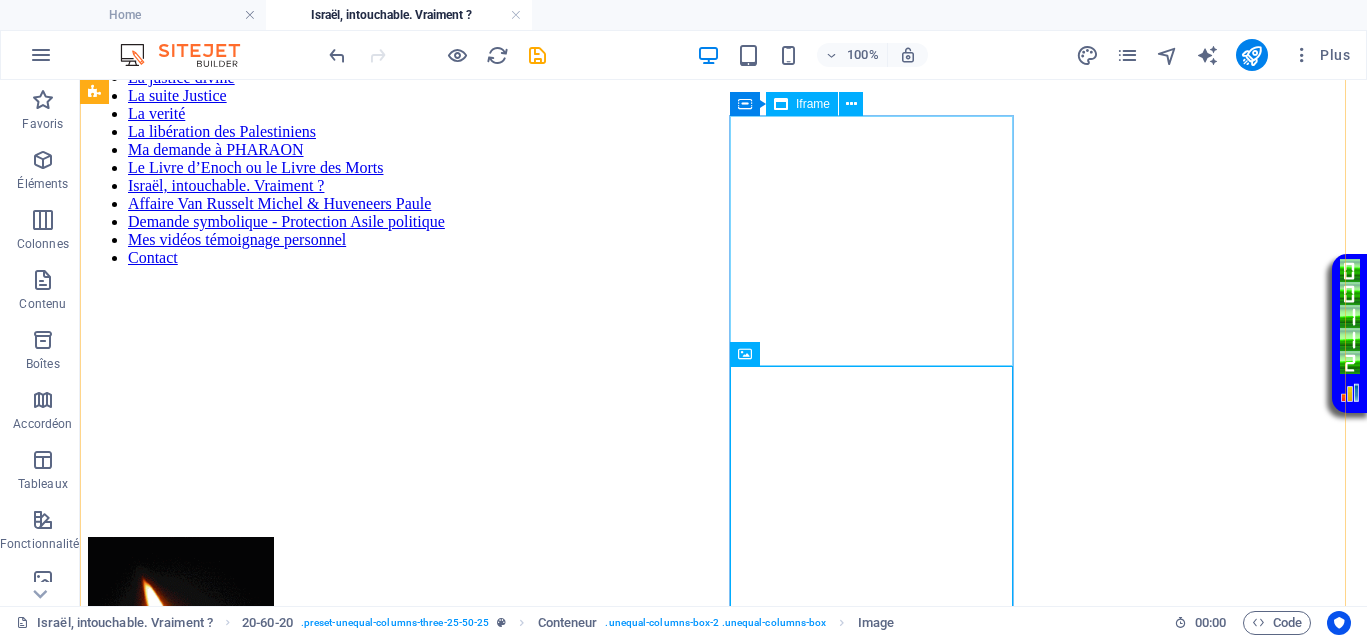 click on "</div>" at bounding box center [723, 410] 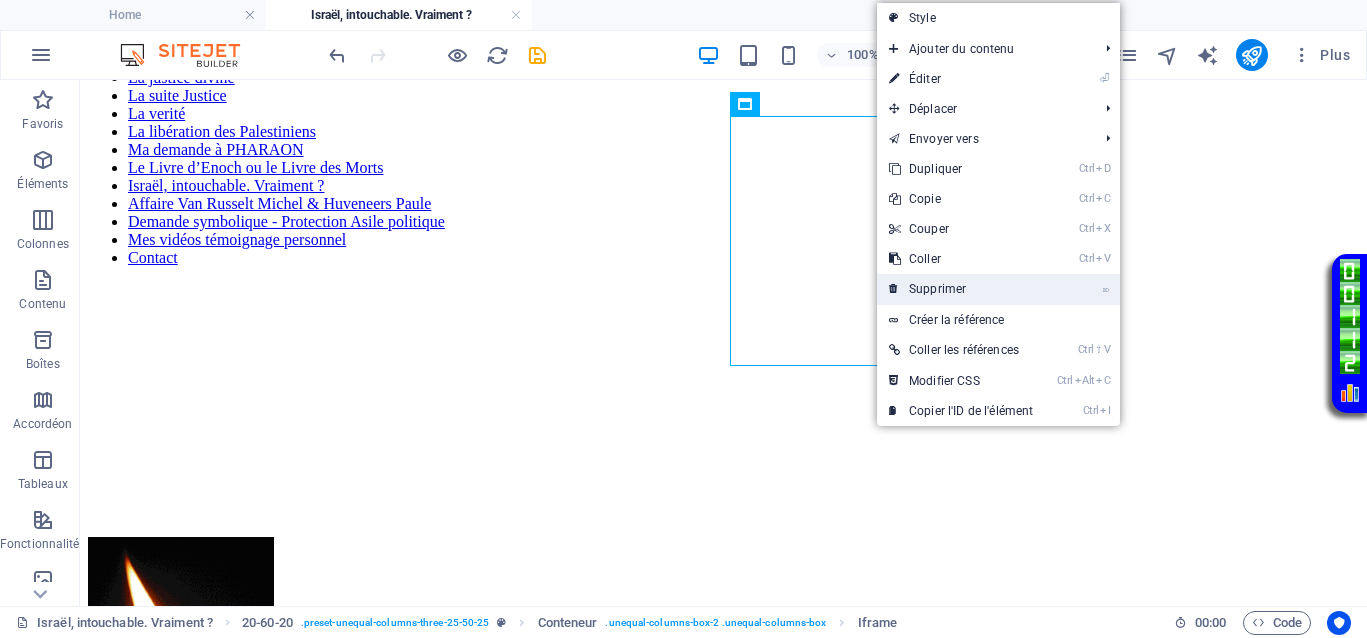 click on "⌦  Supprimer" at bounding box center (961, 289) 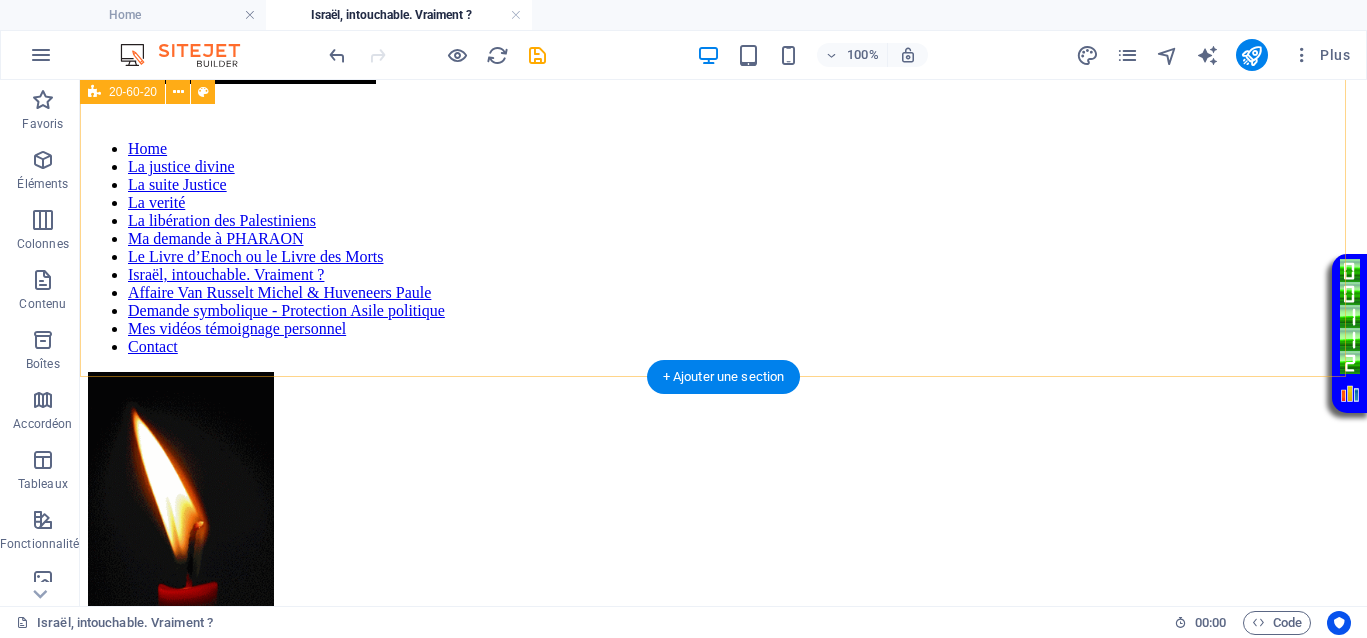 scroll, scrollTop: 0, scrollLeft: 0, axis: both 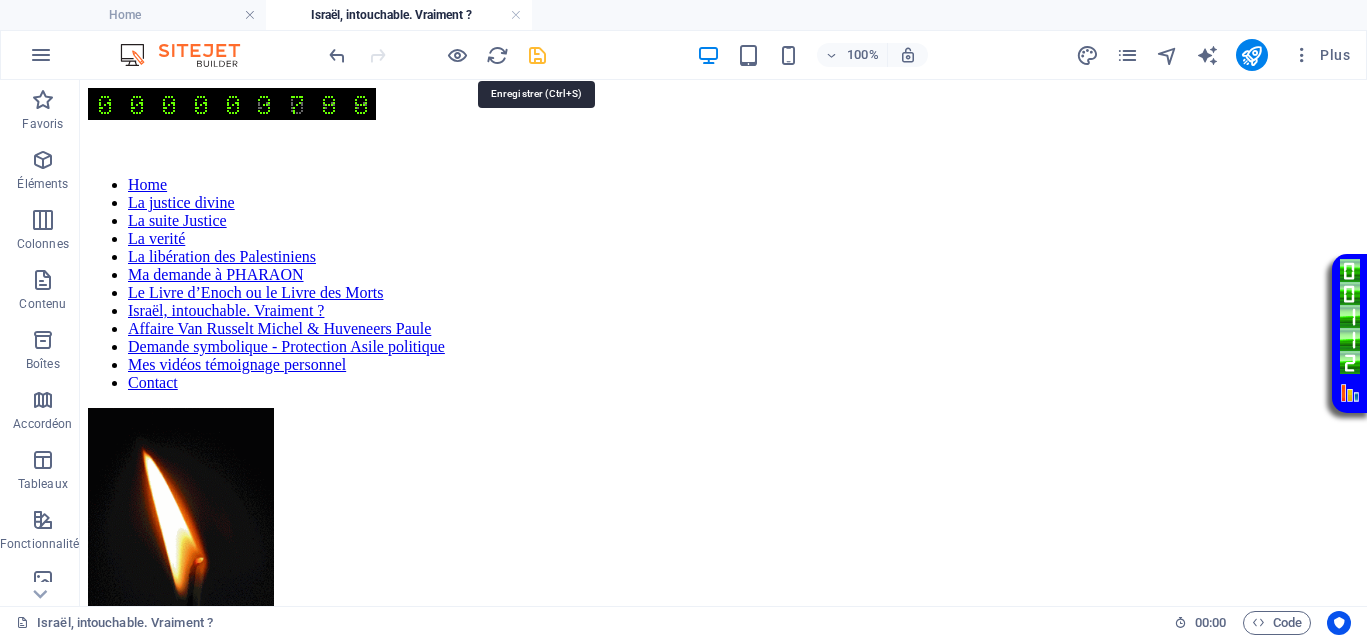 click at bounding box center [537, 55] 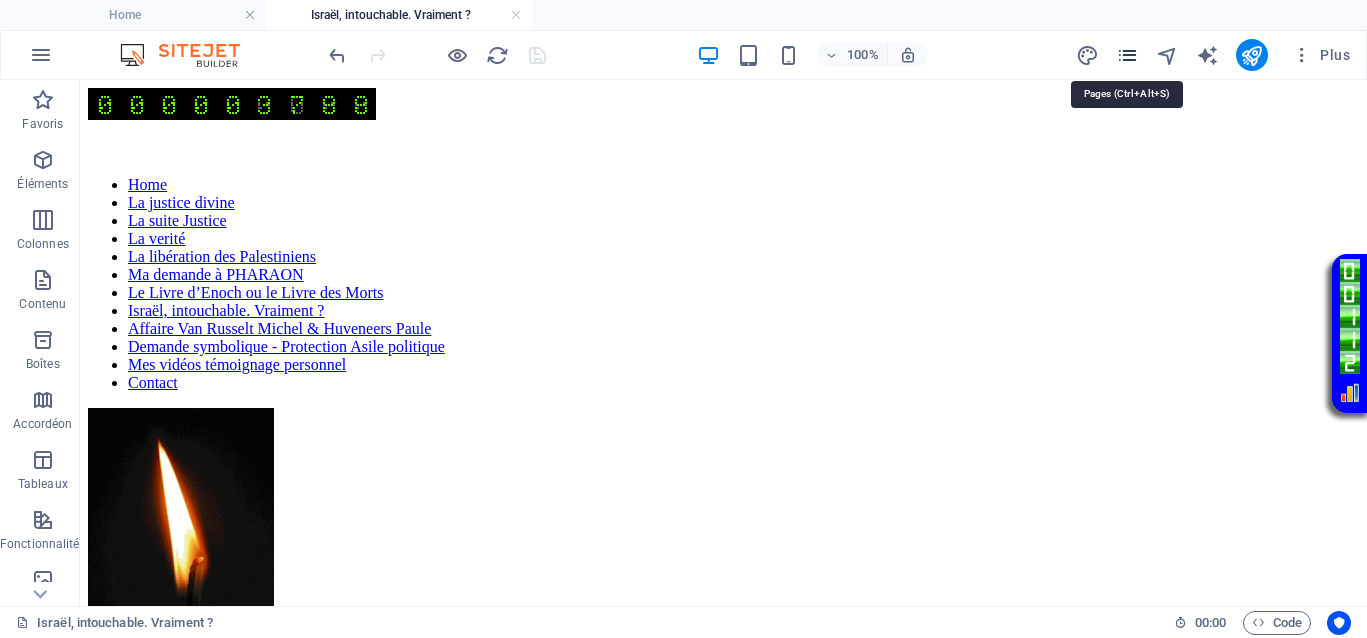 click at bounding box center (1127, 55) 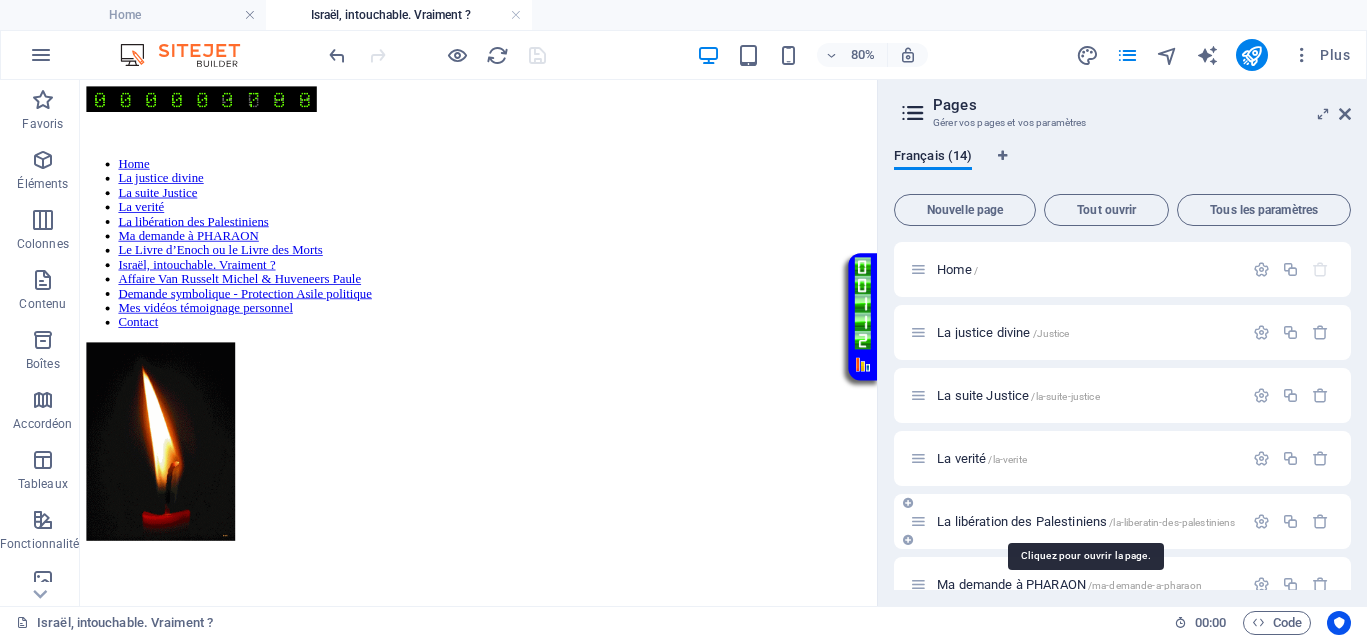 click on "La libération des Palestiniens /la-liberatin-des-palestiniens" at bounding box center [1086, 521] 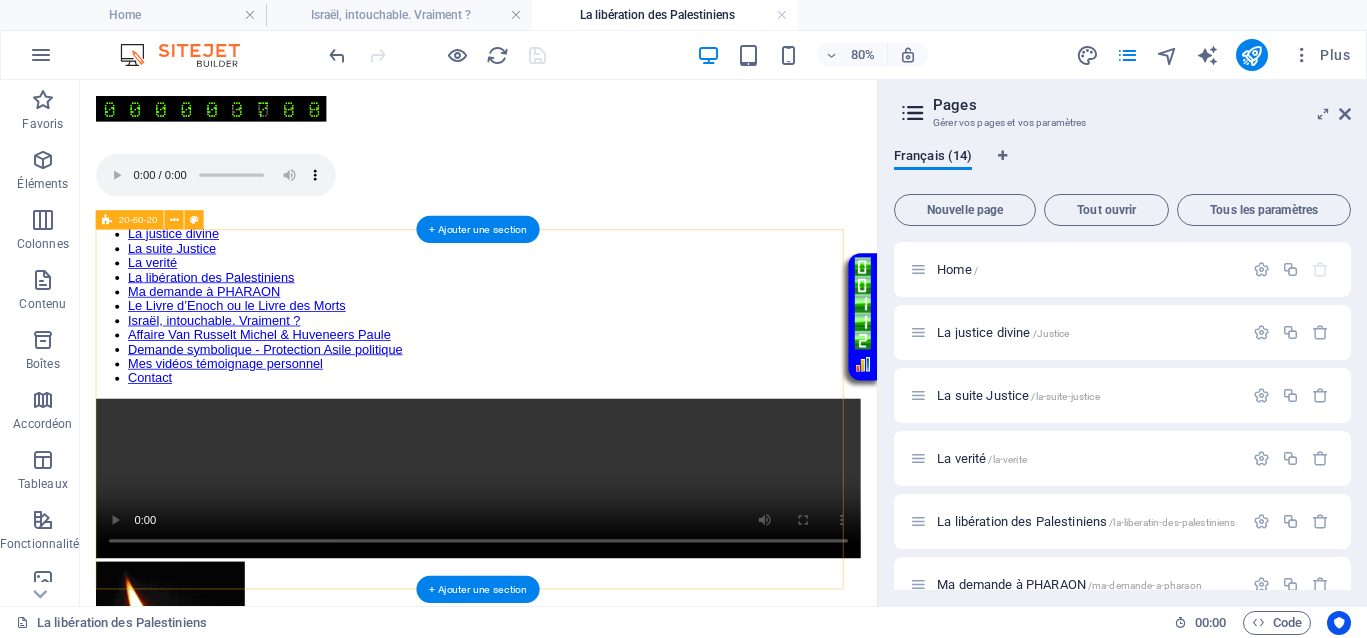scroll, scrollTop: 0, scrollLeft: 0, axis: both 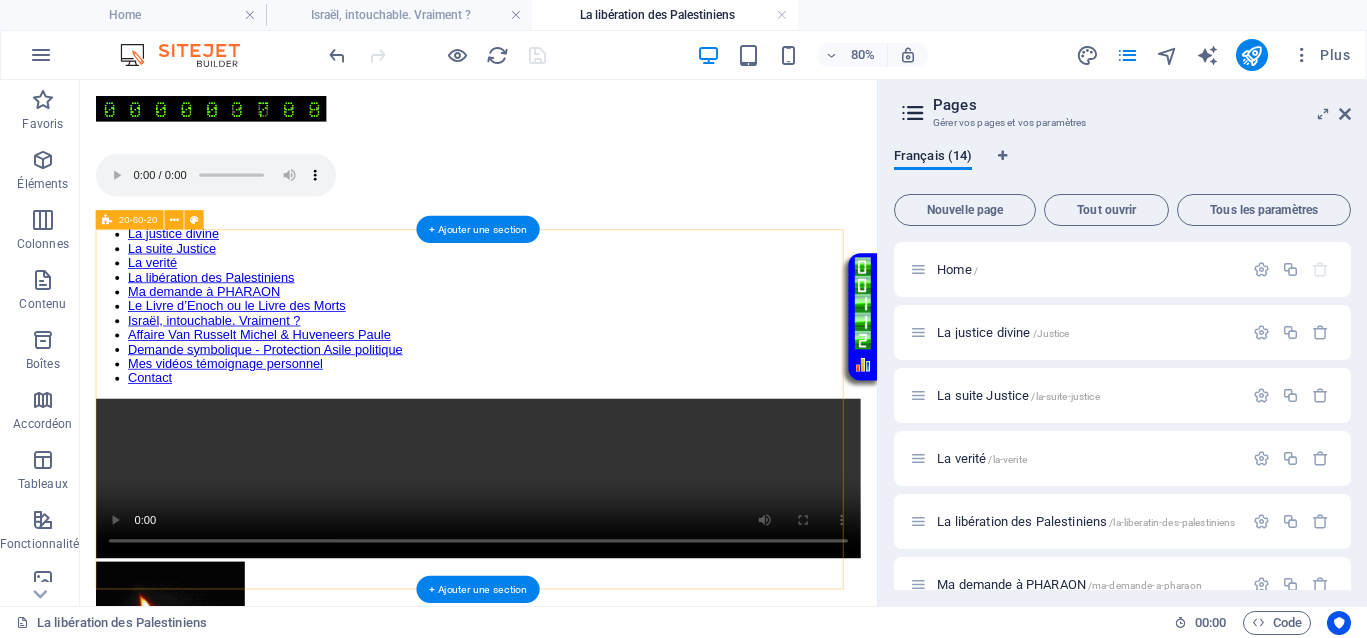 click on "Home La justice divine La suite Justice La verité La libération des Palestiniens Ma demande à PHARAON Le Livre d’Enoch ou le Livre des Morts Israël, intouchable. Vraiment ? Affaire Van Russelt Michel & Huveneers Paule Demande symbolique  - Protection Asile politique Mes vidéos témoignage personnel Contact" at bounding box center (578, 590) 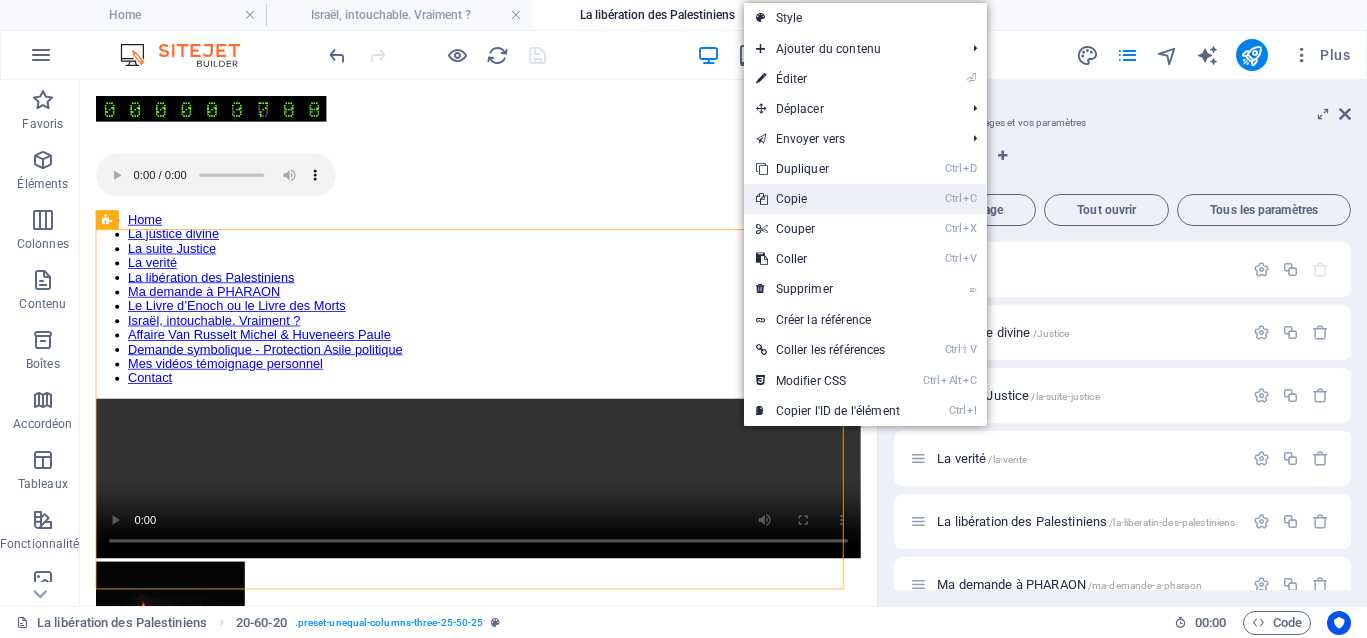 click on "Ctrl C  Copie" at bounding box center [828, 199] 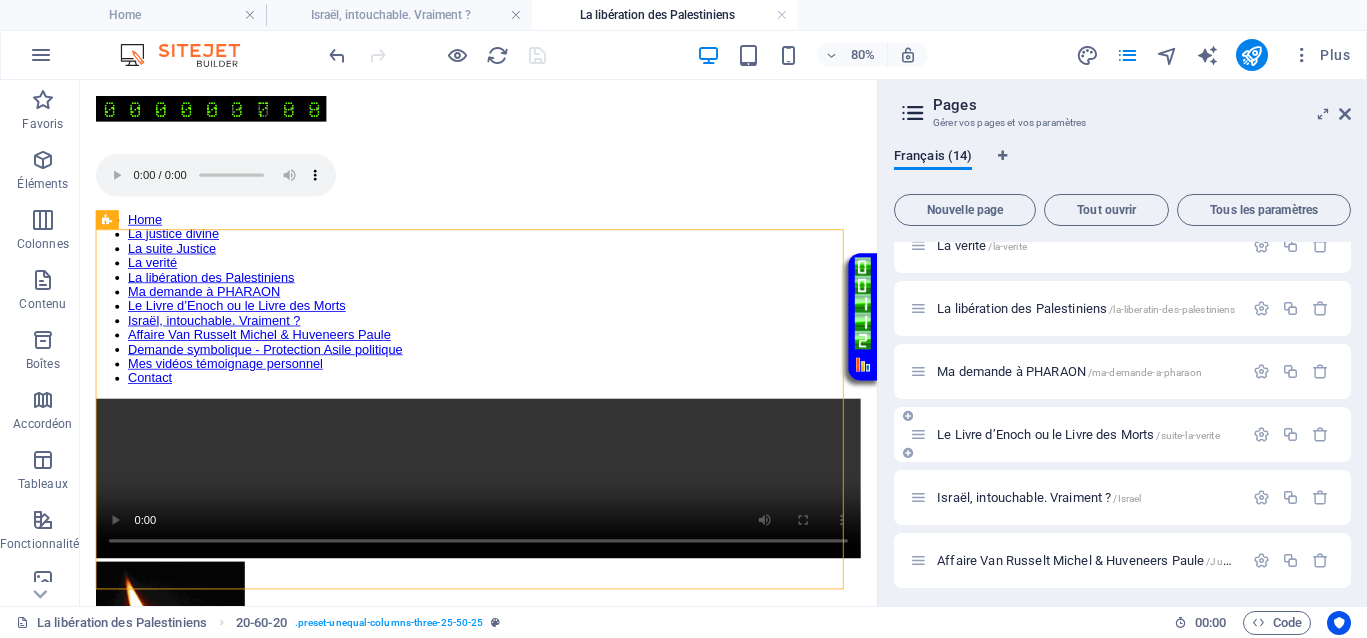 scroll, scrollTop: 250, scrollLeft: 0, axis: vertical 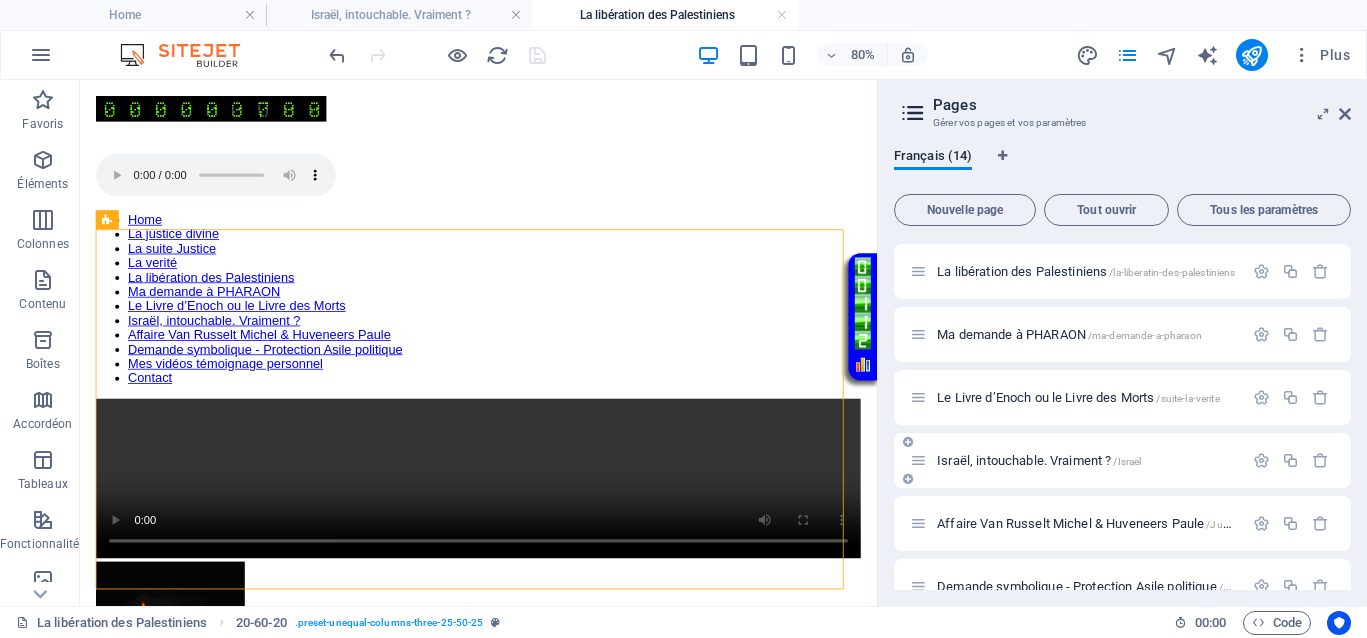 click on "Israël, intouchable. Vraiment ? /Israel" at bounding box center [1039, 460] 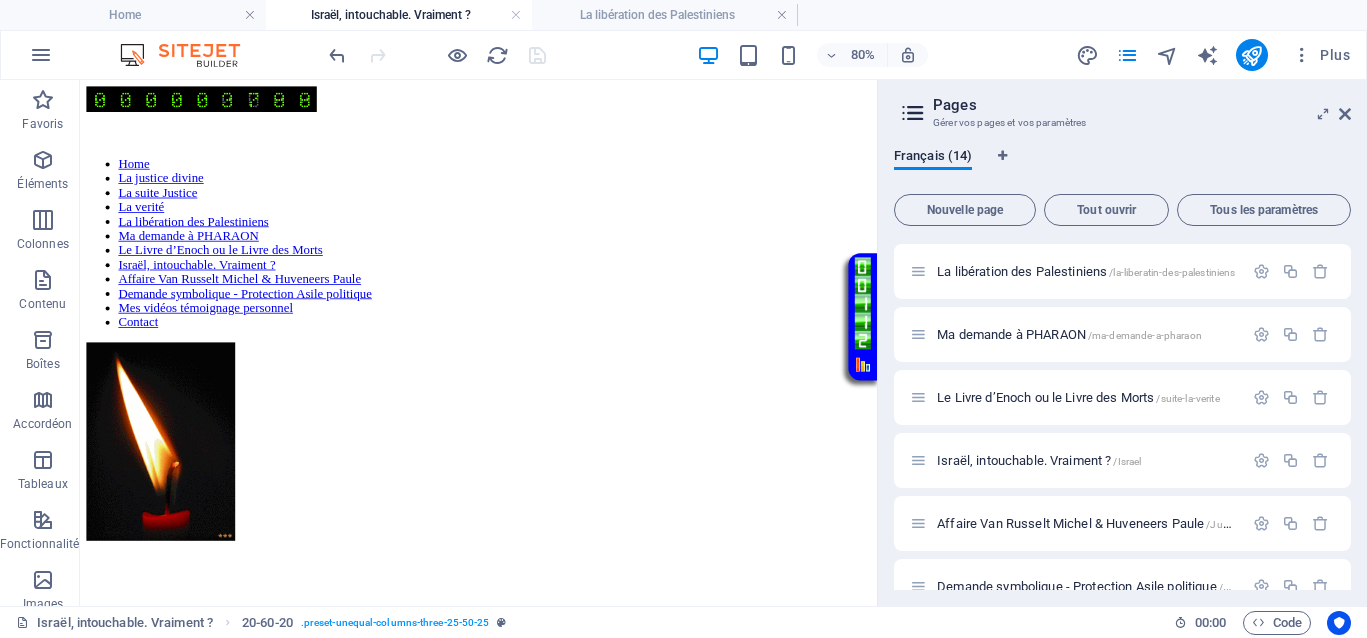click on "Loupe" at bounding box center [578, 133] 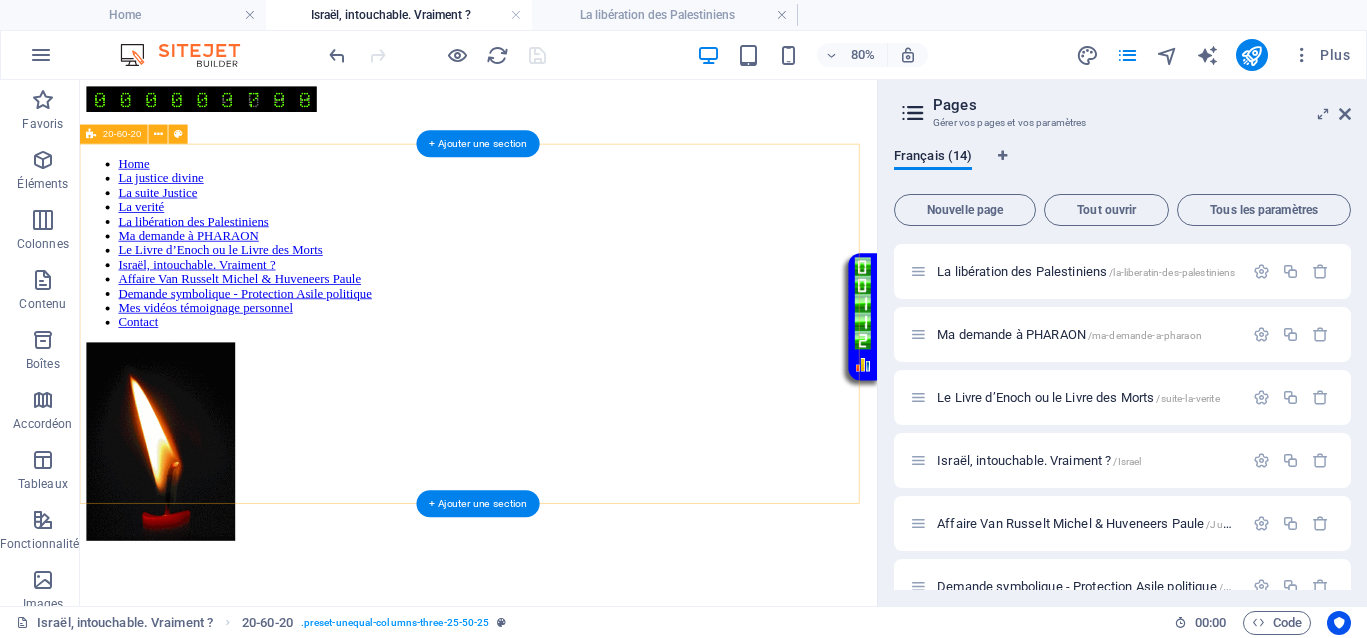 click on "Home La justice divine La suite Justice La verité La libération des Palestiniens Ma demande à PHARAON Le Livre d’Enoch ou le Livre des Morts Israël, intouchable. Vraiment ? Affaire Van Russelt Michel & Huveneers Paule Demande symbolique  - Protection Asile politique Mes vidéos témoignage personnel Contact </div>" at bounding box center (578, 545) 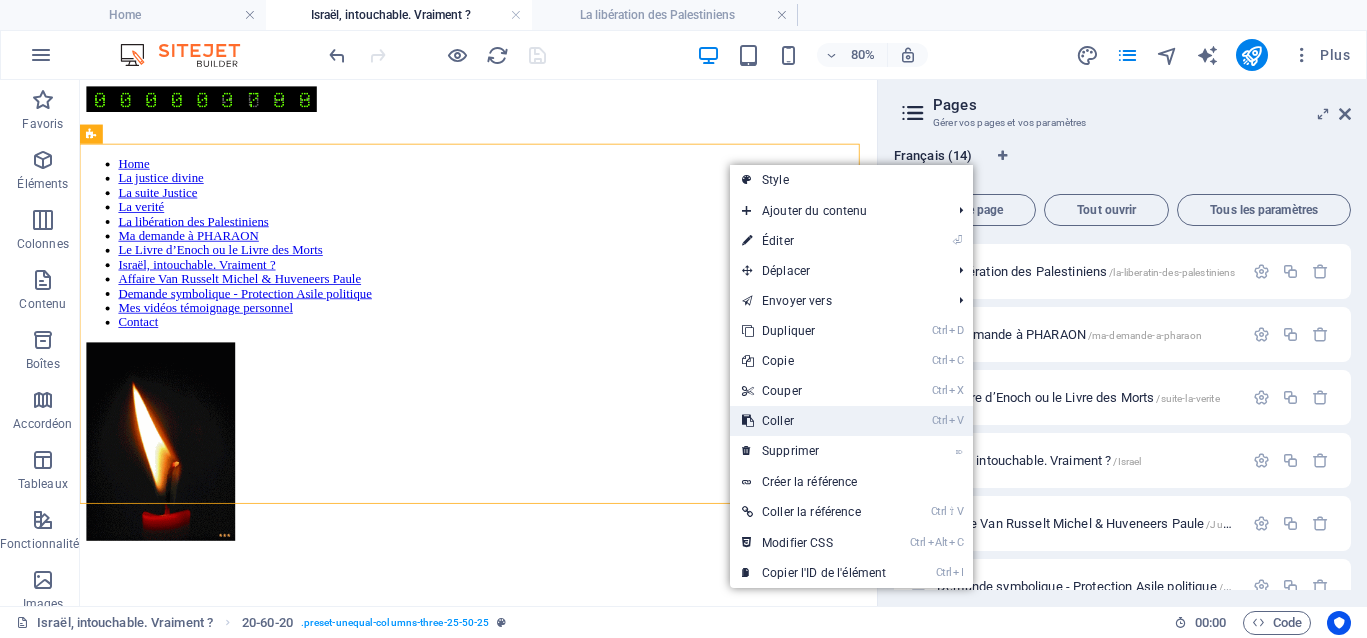 click on "Ctrl V  Coller" at bounding box center [814, 421] 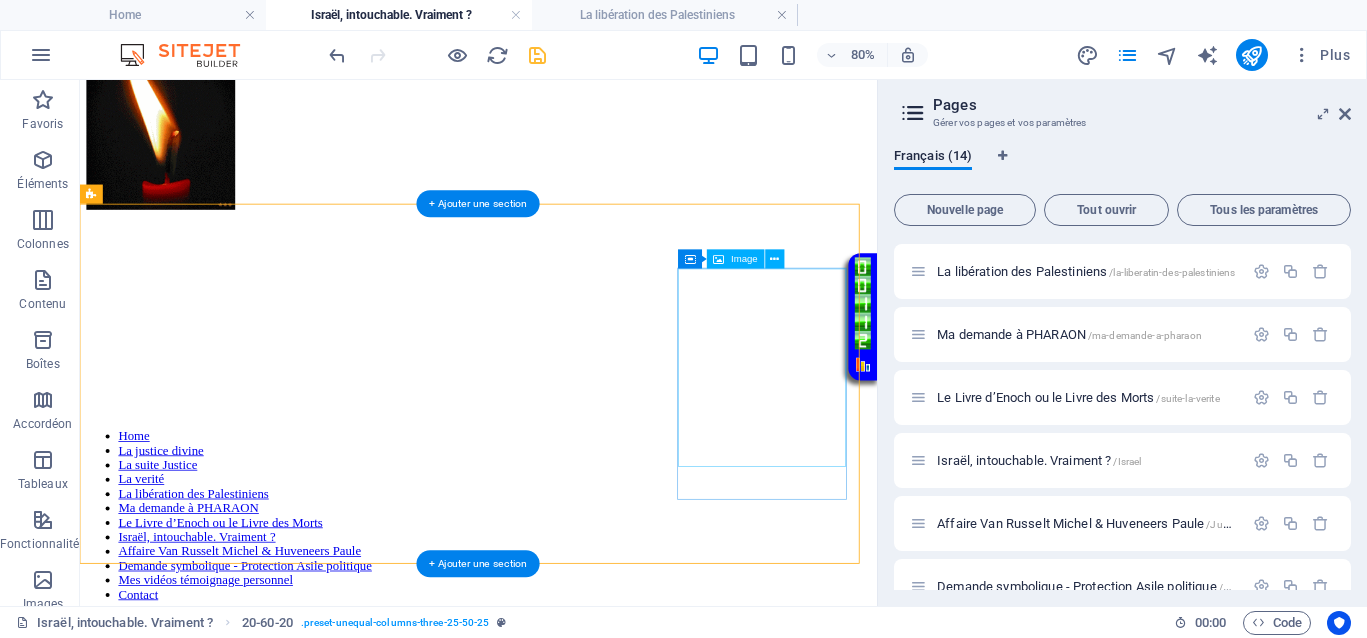 scroll, scrollTop: 375, scrollLeft: 0, axis: vertical 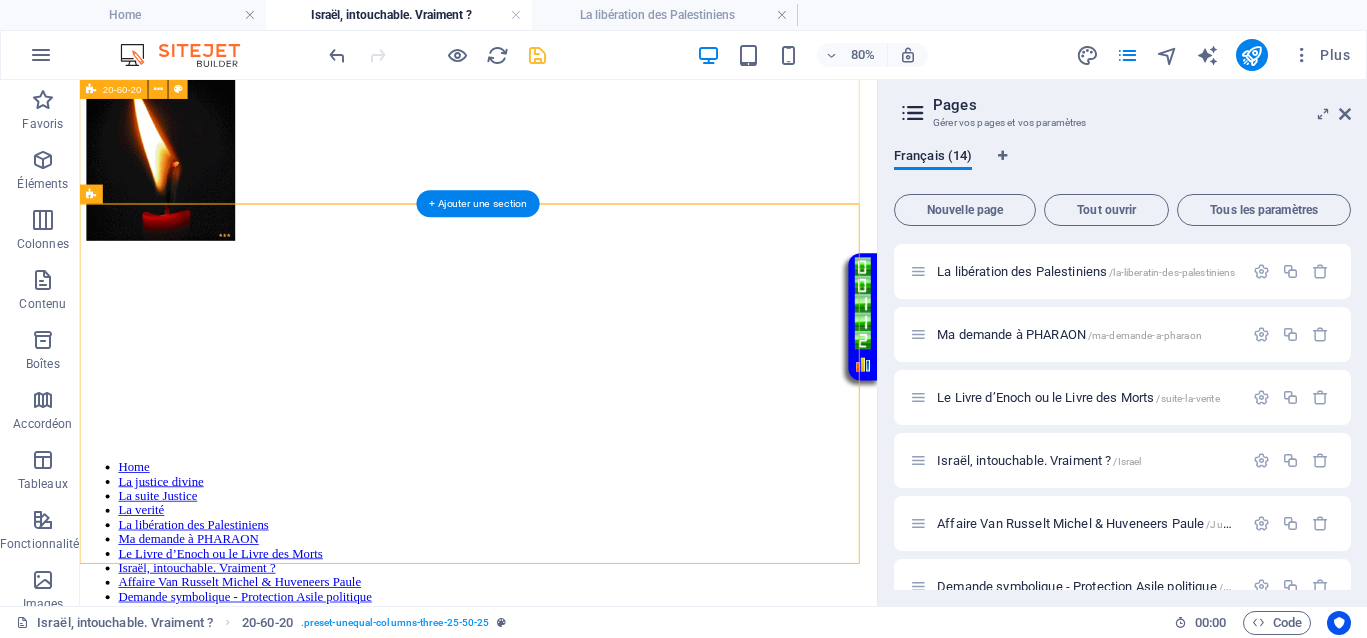click on "Home La justice divine La suite Justice La verité La libération des Palestiniens Ma demande à PHARAON Le Livre d’Enoch ou le Livre des Morts Israël, intouchable. Vraiment ? Affaire Van Russelt Michel & Huveneers Paule Demande symbolique  - Protection Asile politique Mes vidéos témoignage personnel Contact </div>" at bounding box center (578, 170) 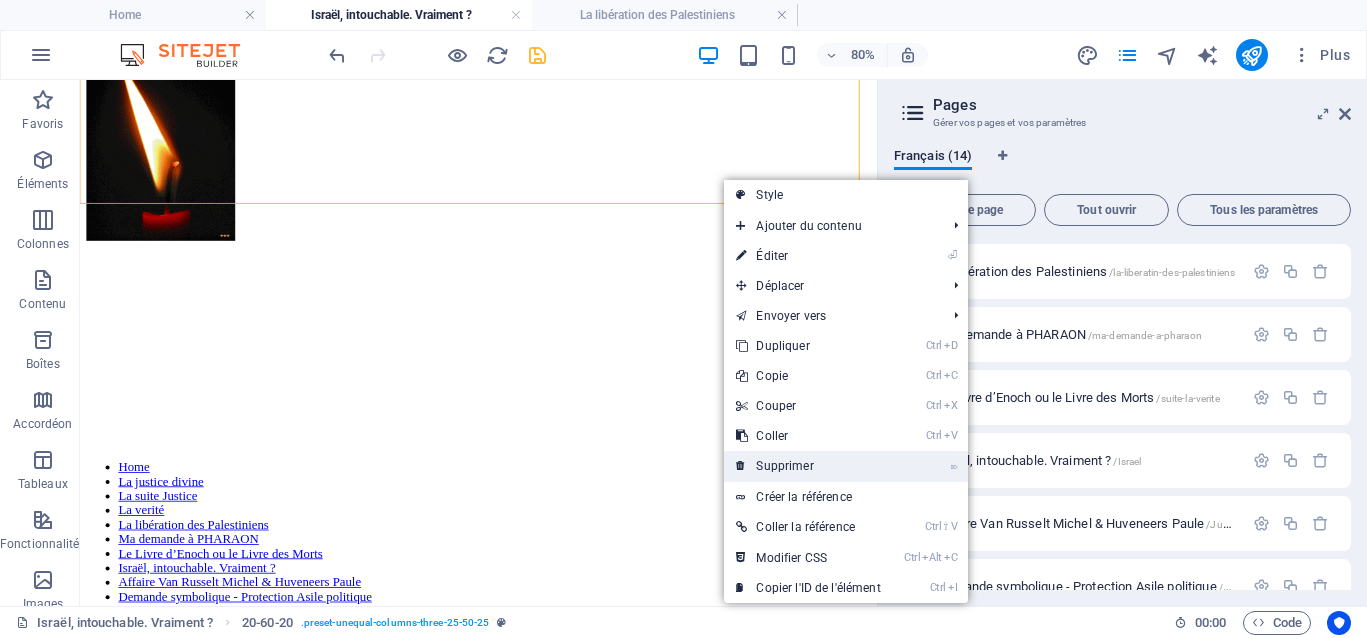 click on "⌦  Supprimer" at bounding box center (808, 466) 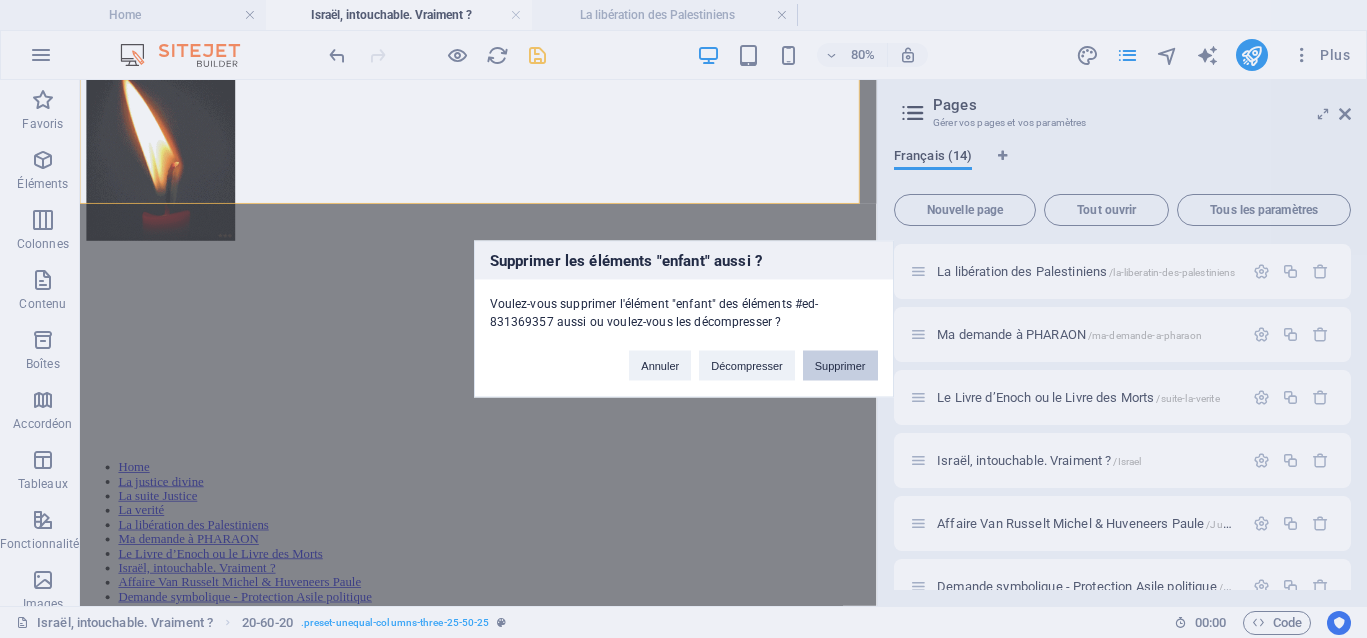 click on "Supprimer" at bounding box center (840, 366) 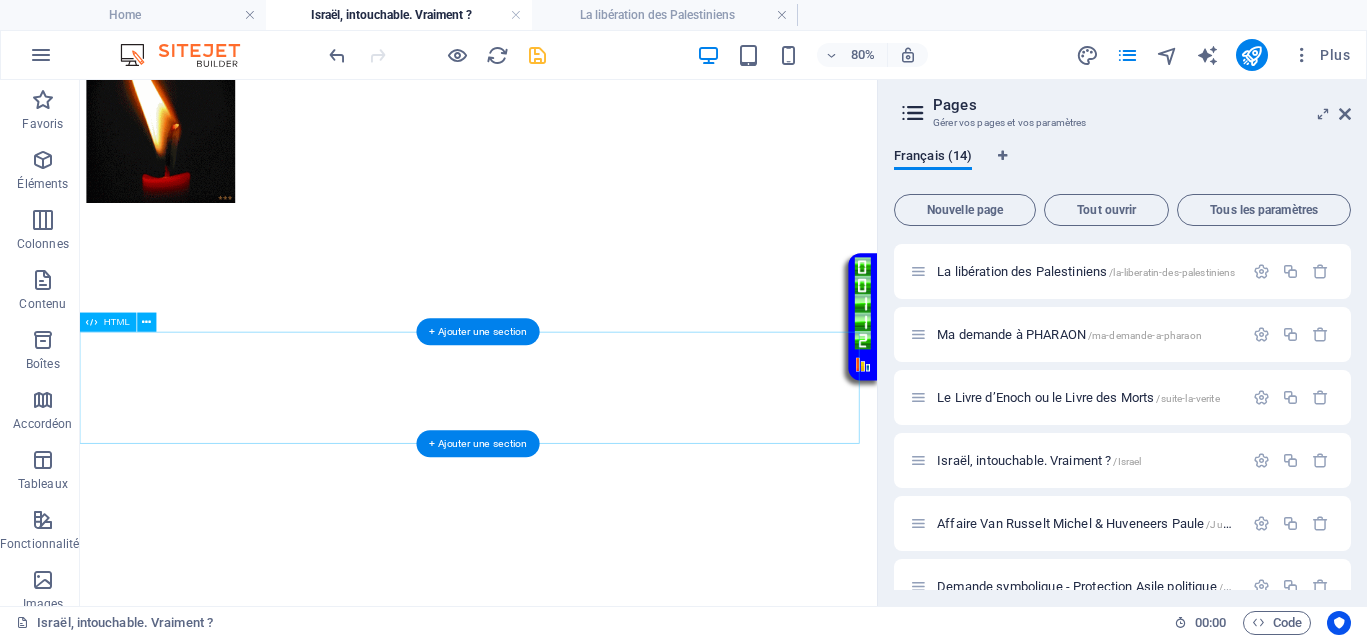 scroll, scrollTop: 625, scrollLeft: 0, axis: vertical 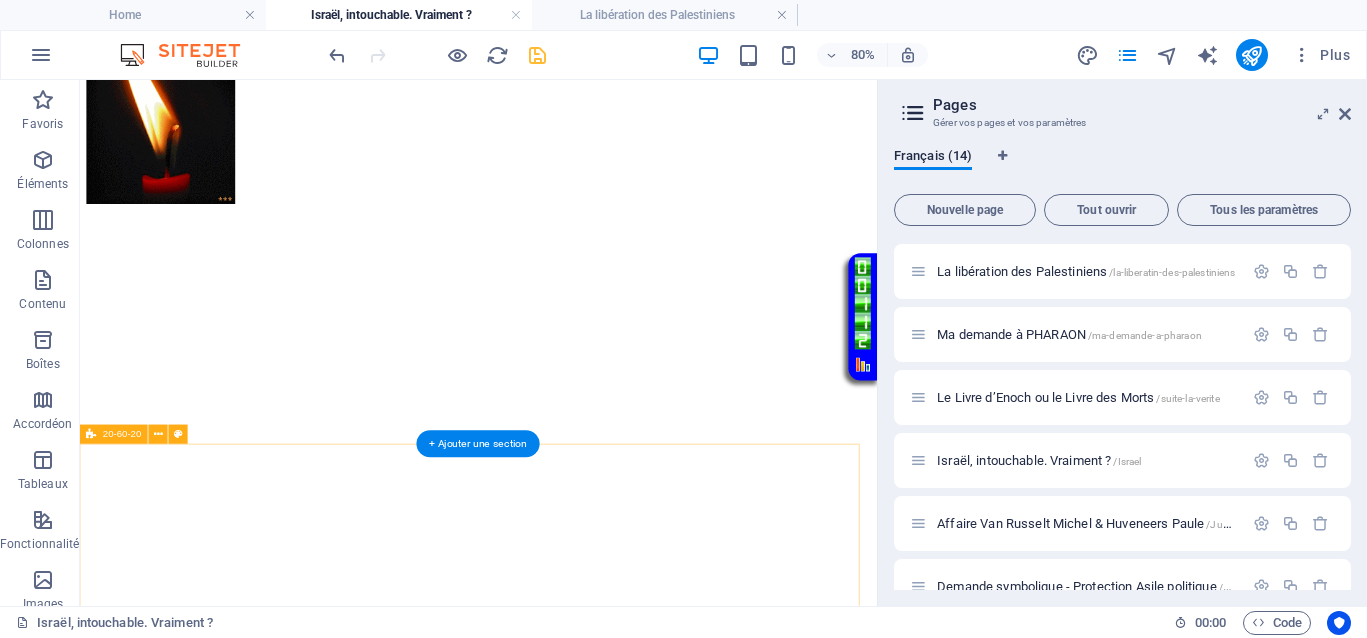 click on "</div> Déposer le contenu ici ou  Ajouter les éléments  Coller le presse-papiers" at bounding box center [578, 1451] 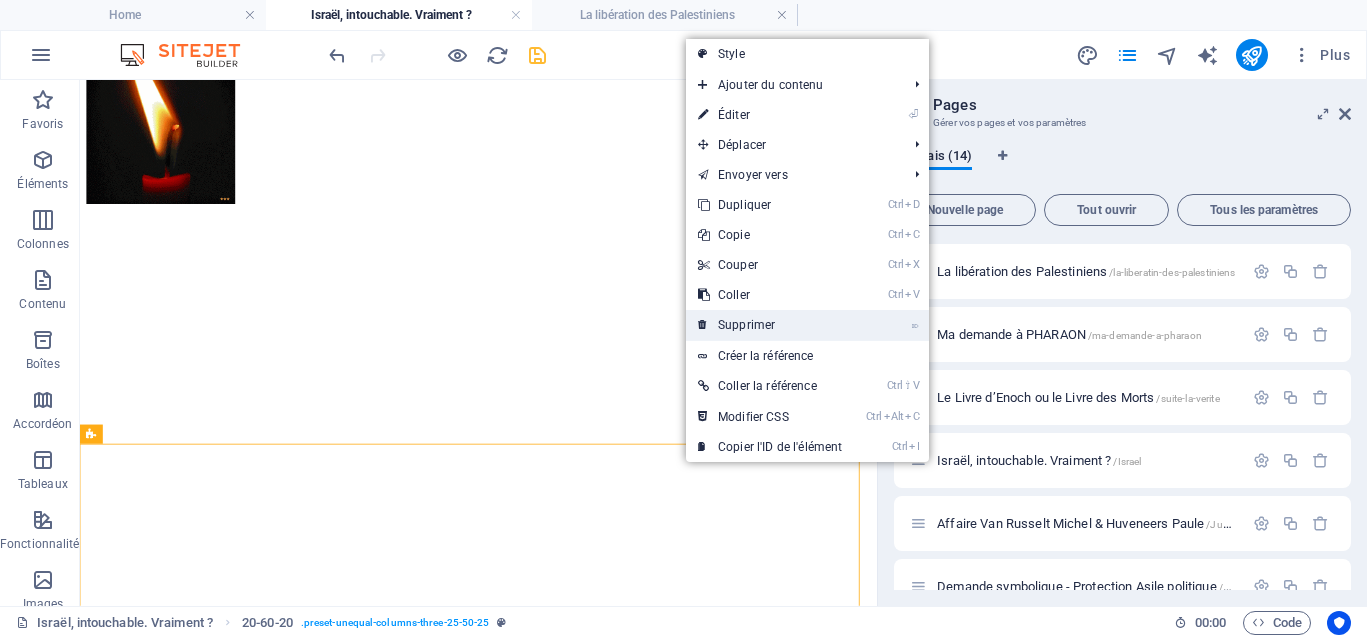 click on "⌦  Supprimer" at bounding box center (770, 325) 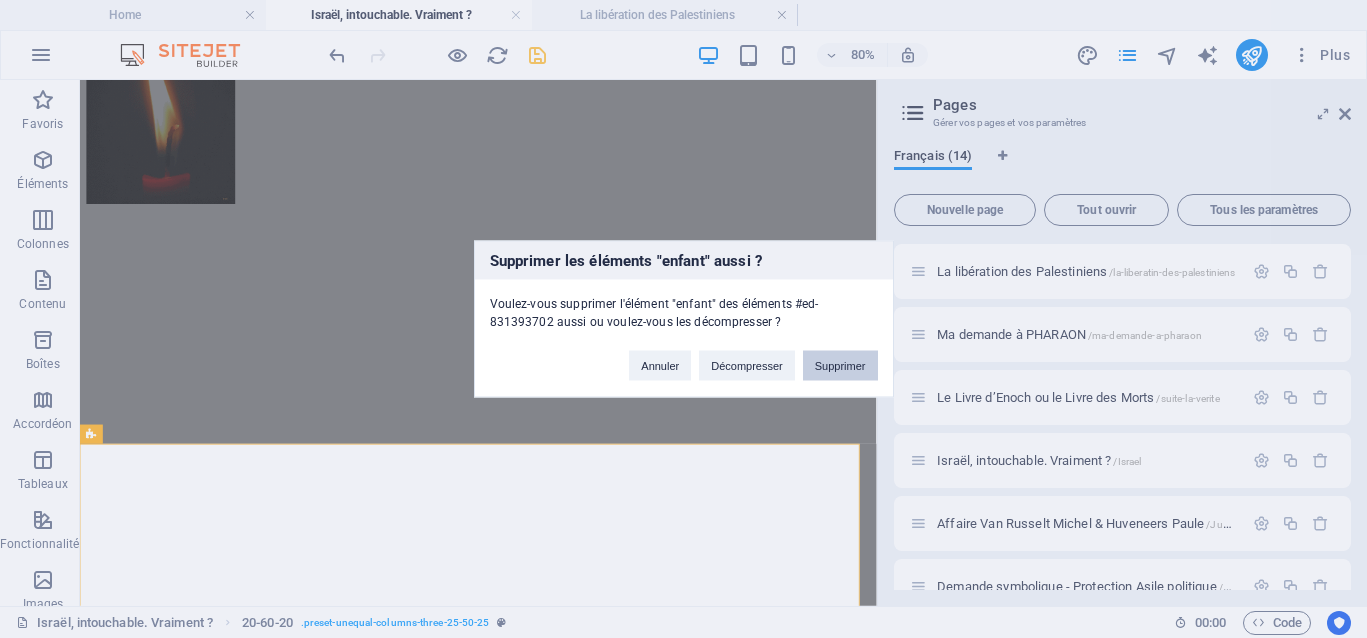 click on "Supprimer" at bounding box center (840, 366) 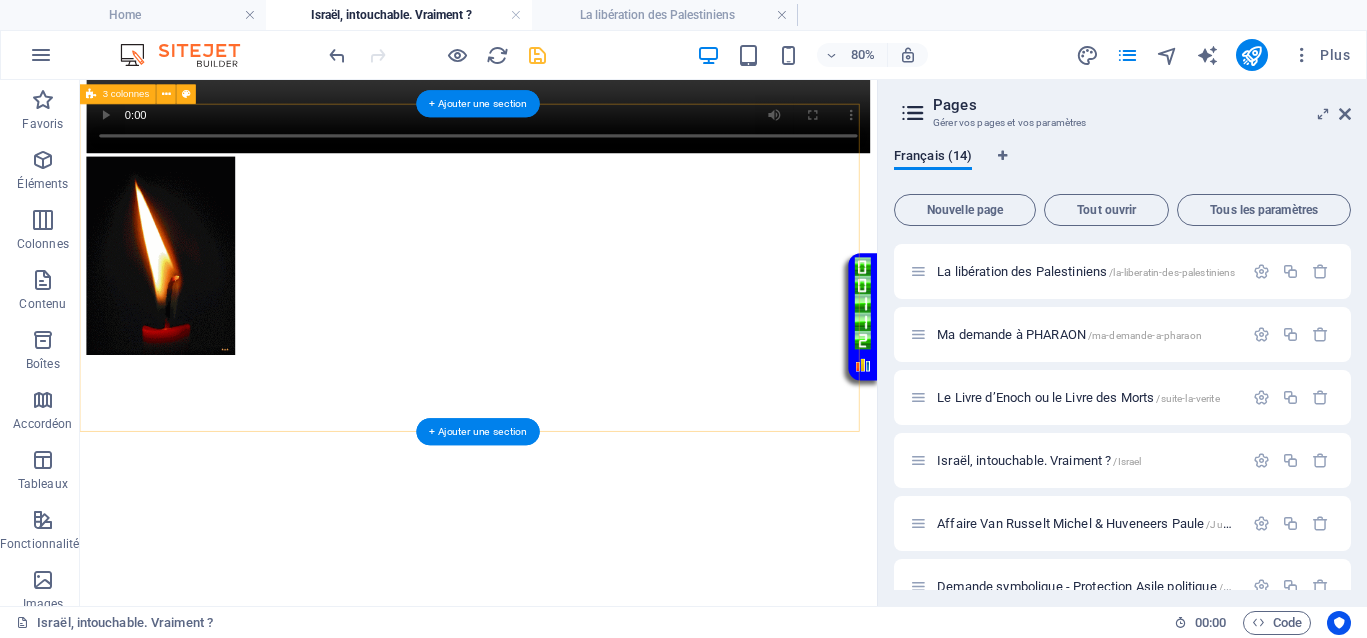 scroll, scrollTop: 500, scrollLeft: 0, axis: vertical 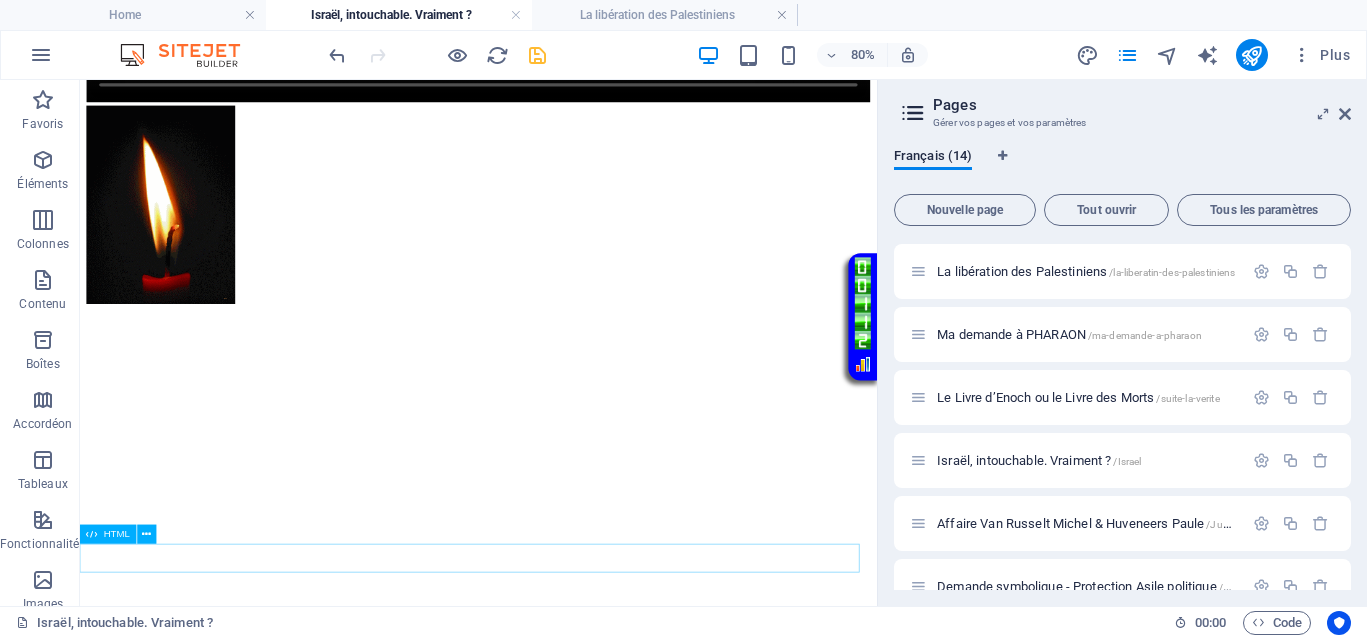 click on "Défilement de texte vert fluide" at bounding box center [578, 1265] 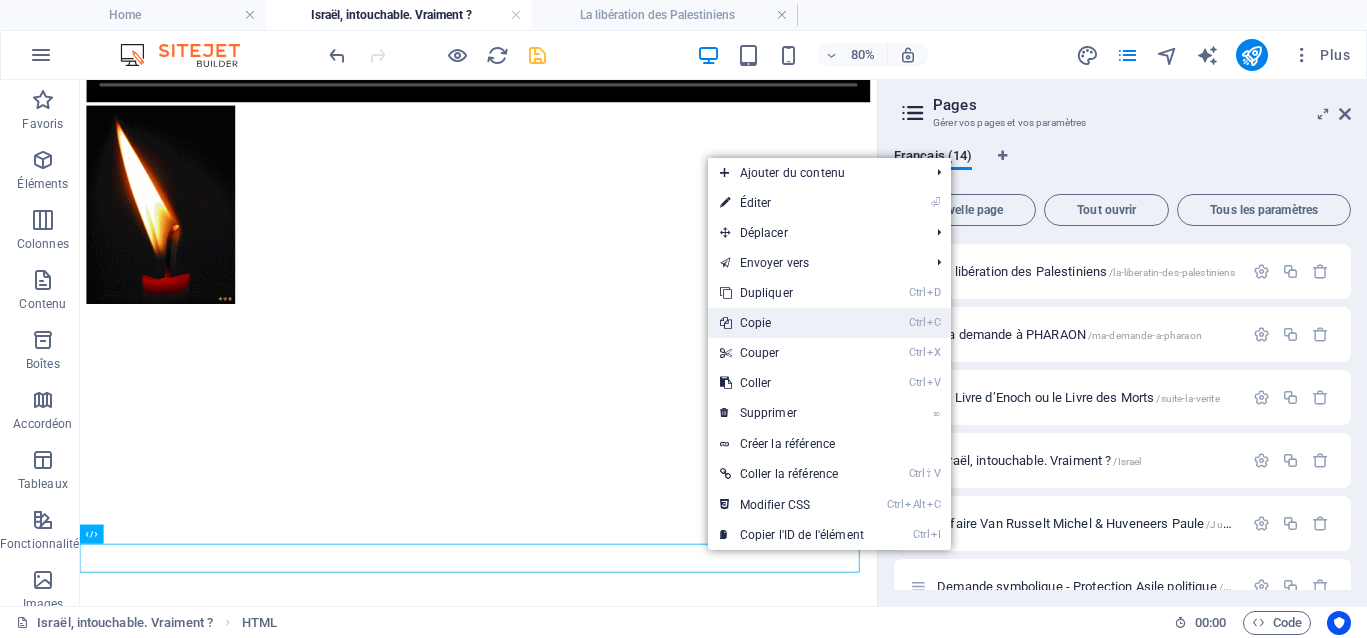 drag, startPoint x: 752, startPoint y: 323, endPoint x: 820, endPoint y: 223, distance: 120.92973 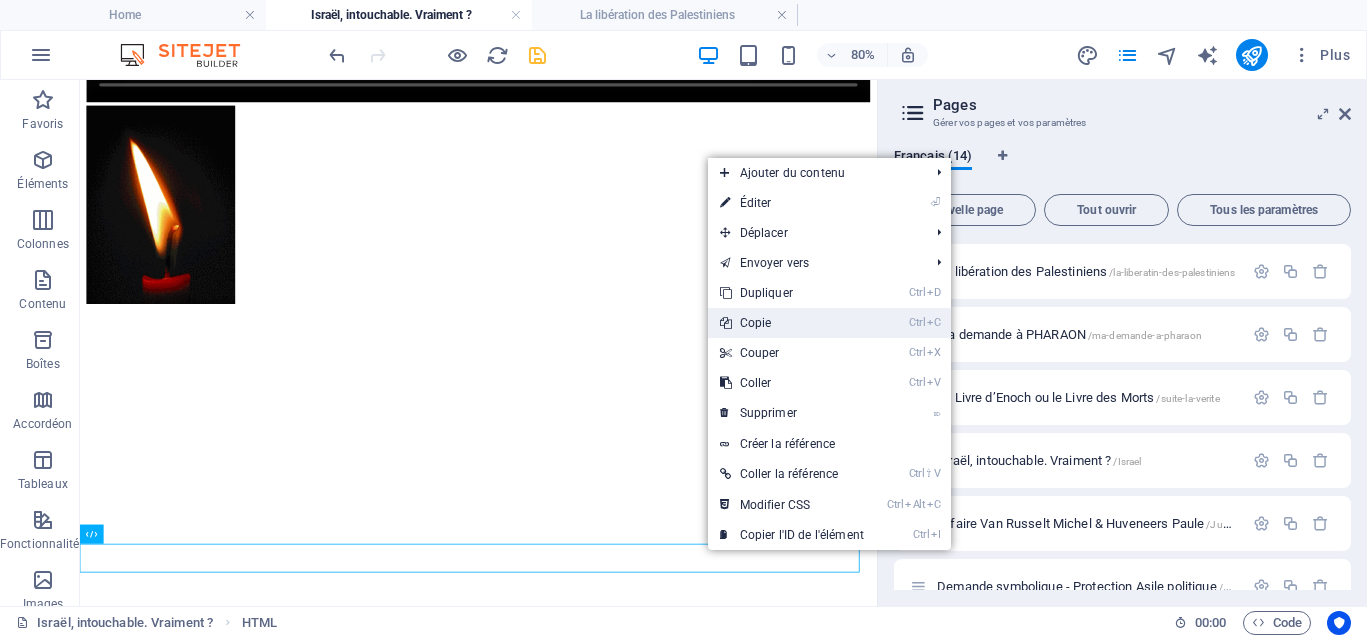 click on "Ctrl C  Copie" at bounding box center [792, 323] 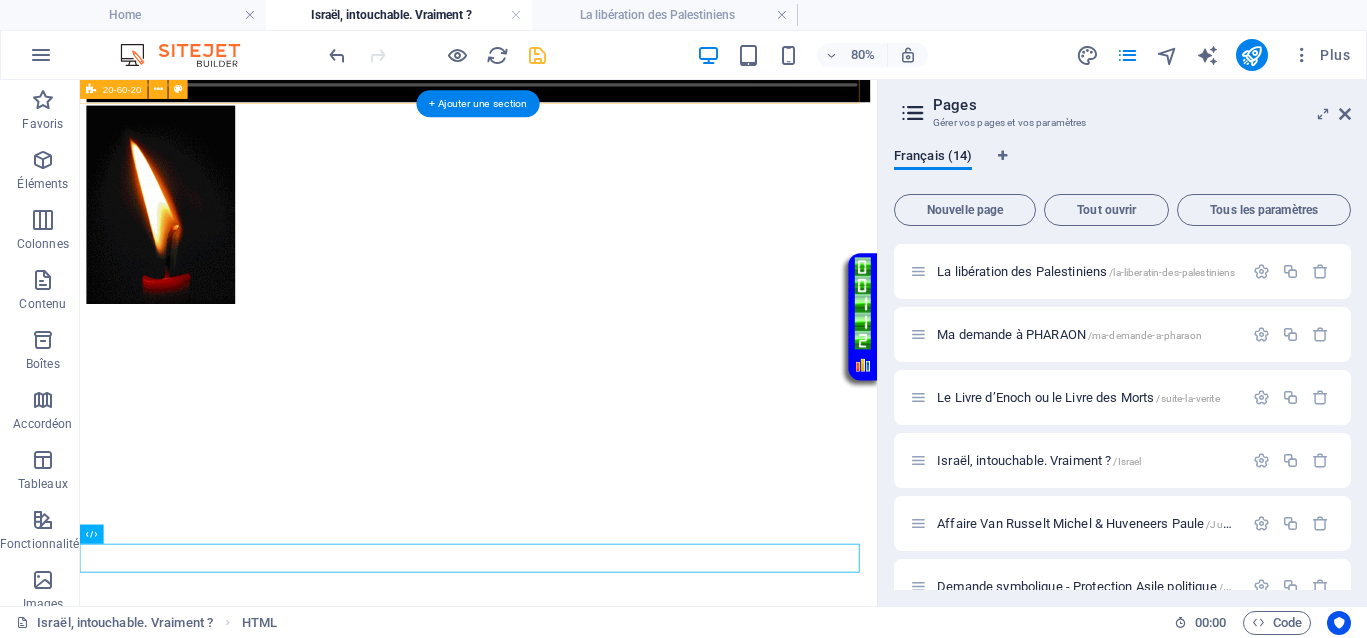 click on "Home La justice divine La suite Justice La verité La libération des Palestiniens Ma demande à PHARAON Le Livre d’Enoch ou le Livre des Morts Israël, intouchable. Vraiment ? Affaire Van Russelt Michel & Huveneers Paule Demande symbolique  - Protection Asile politique Mes vidéos témoignage personnel Contact" at bounding box center (578, 20) 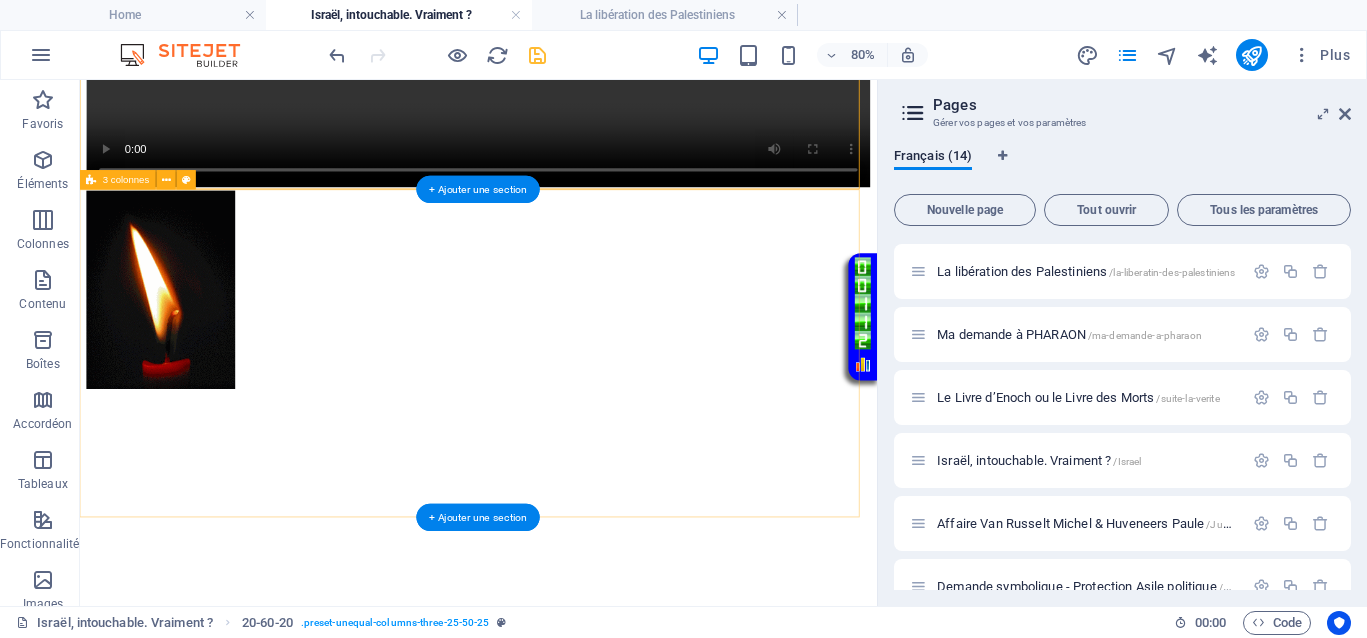 scroll, scrollTop: 375, scrollLeft: 0, axis: vertical 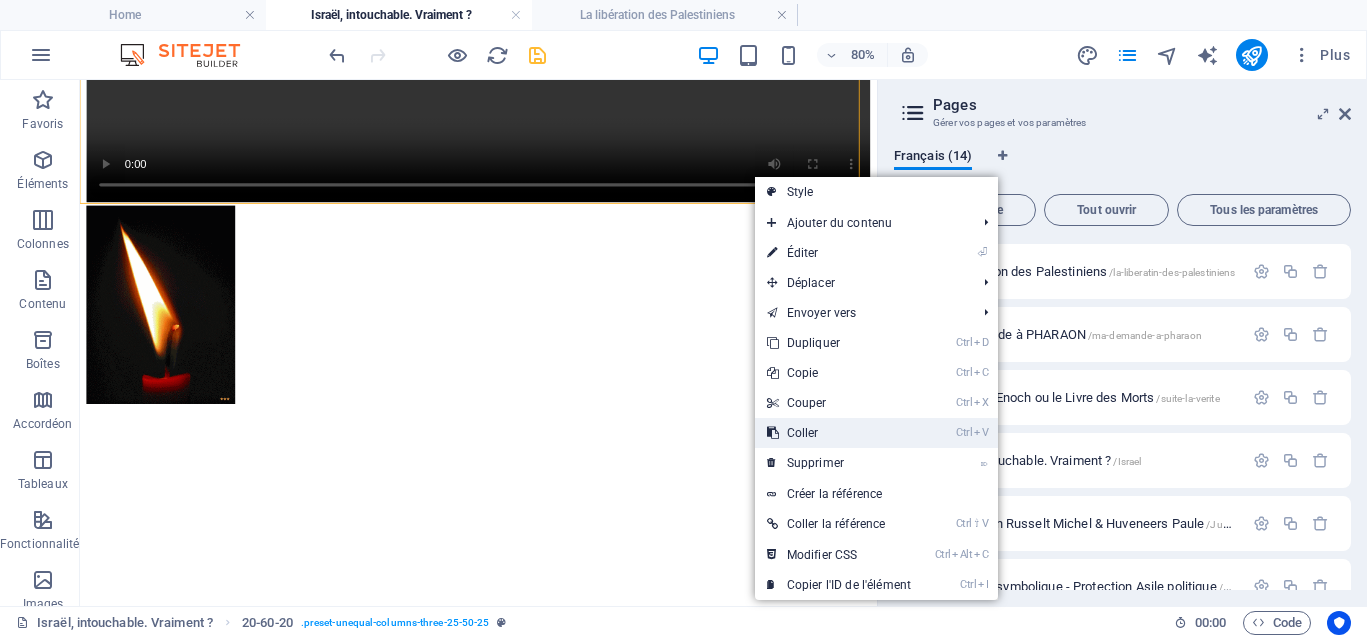 click on "Ctrl V  Coller" at bounding box center [839, 433] 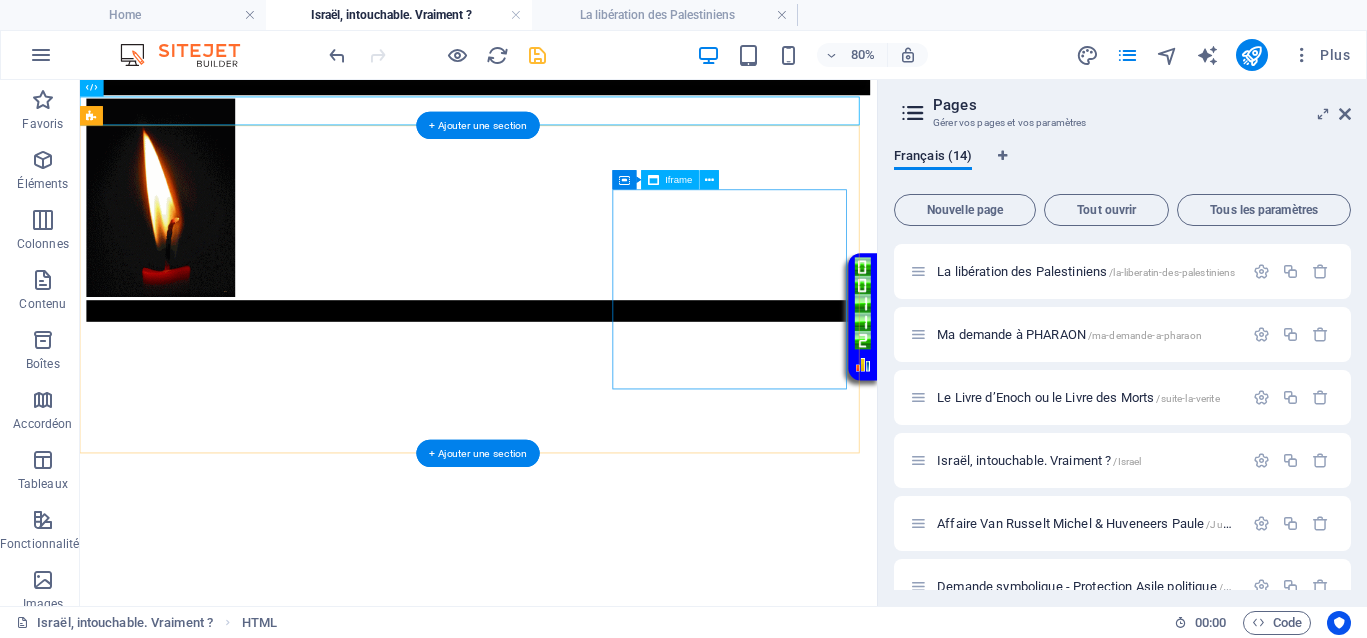 scroll, scrollTop: 750, scrollLeft: 0, axis: vertical 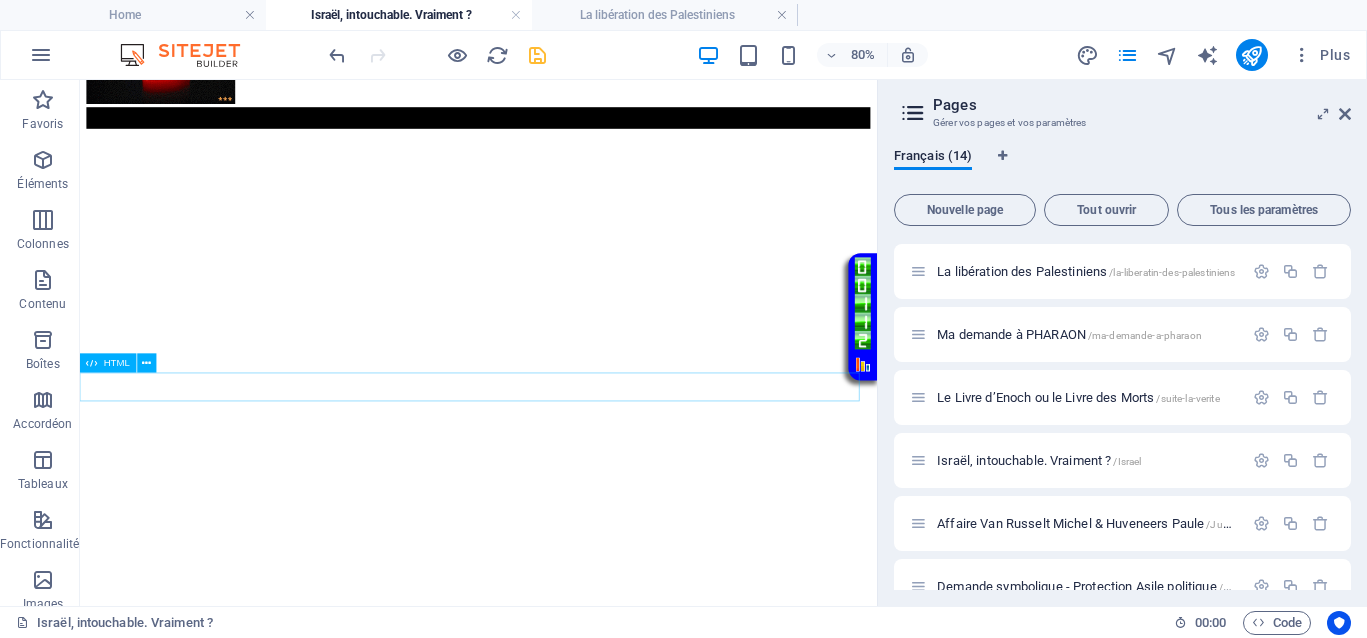 click on "Défilement de texte vert fluide" at bounding box center (578, 1042) 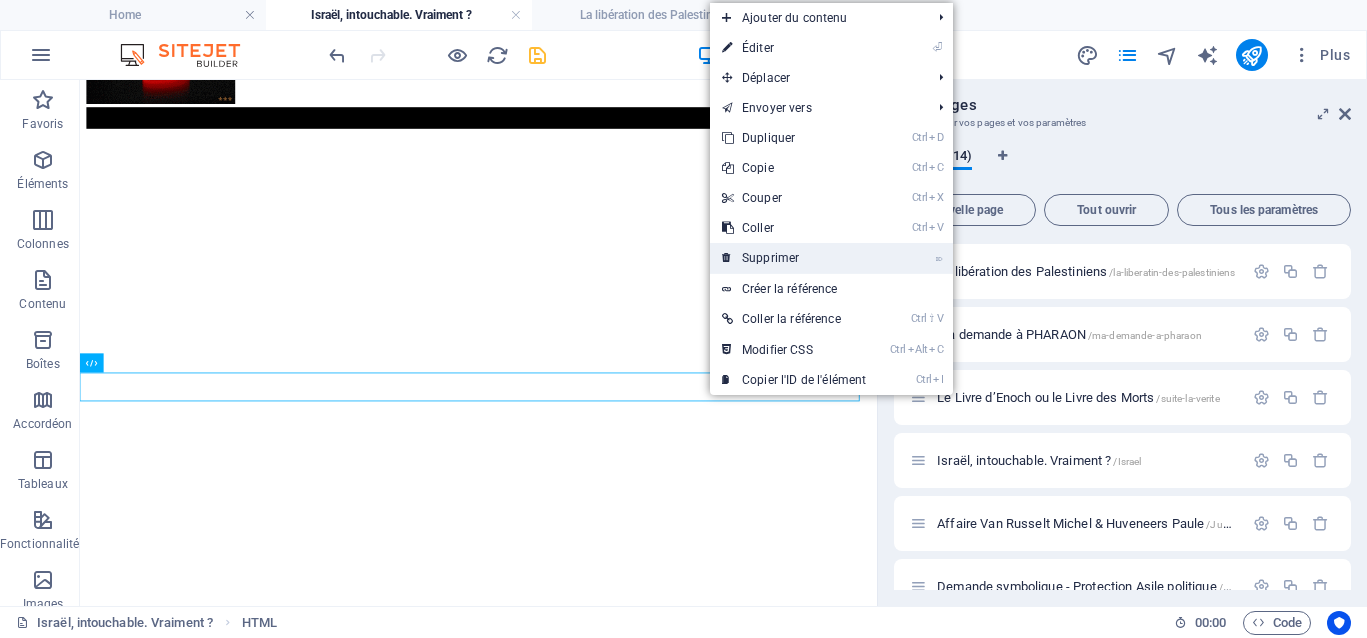 click on "⌦  Supprimer" at bounding box center (794, 258) 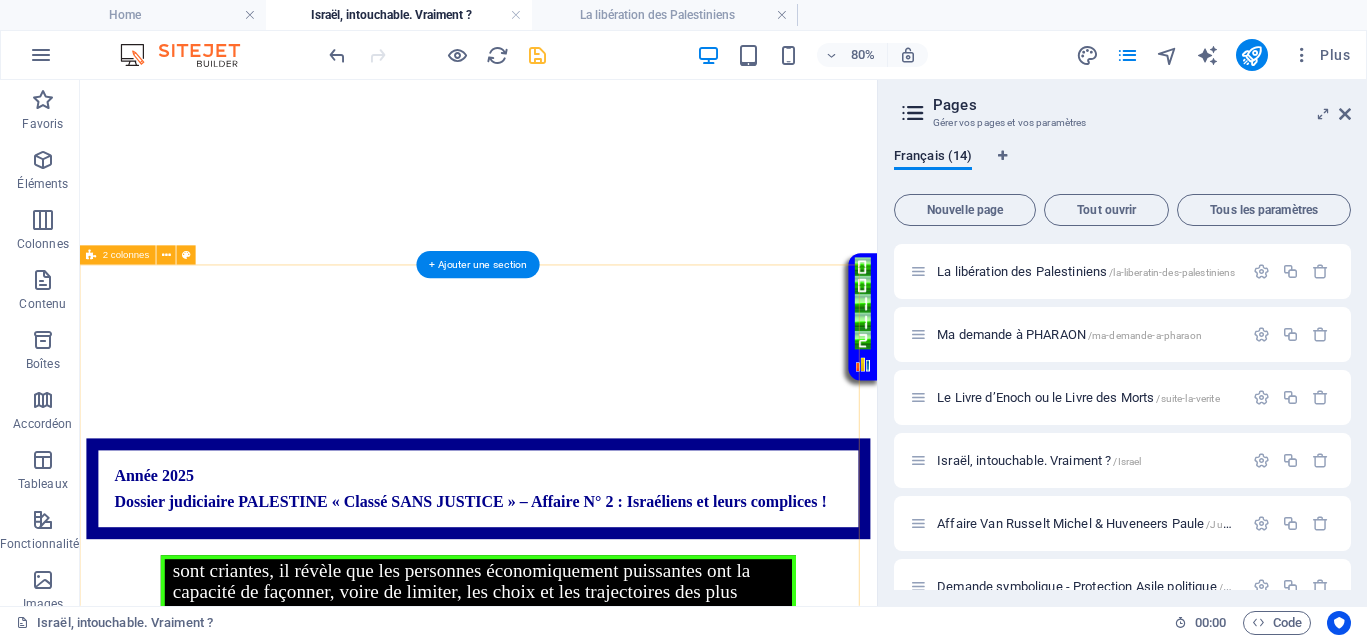 scroll, scrollTop: 875, scrollLeft: 0, axis: vertical 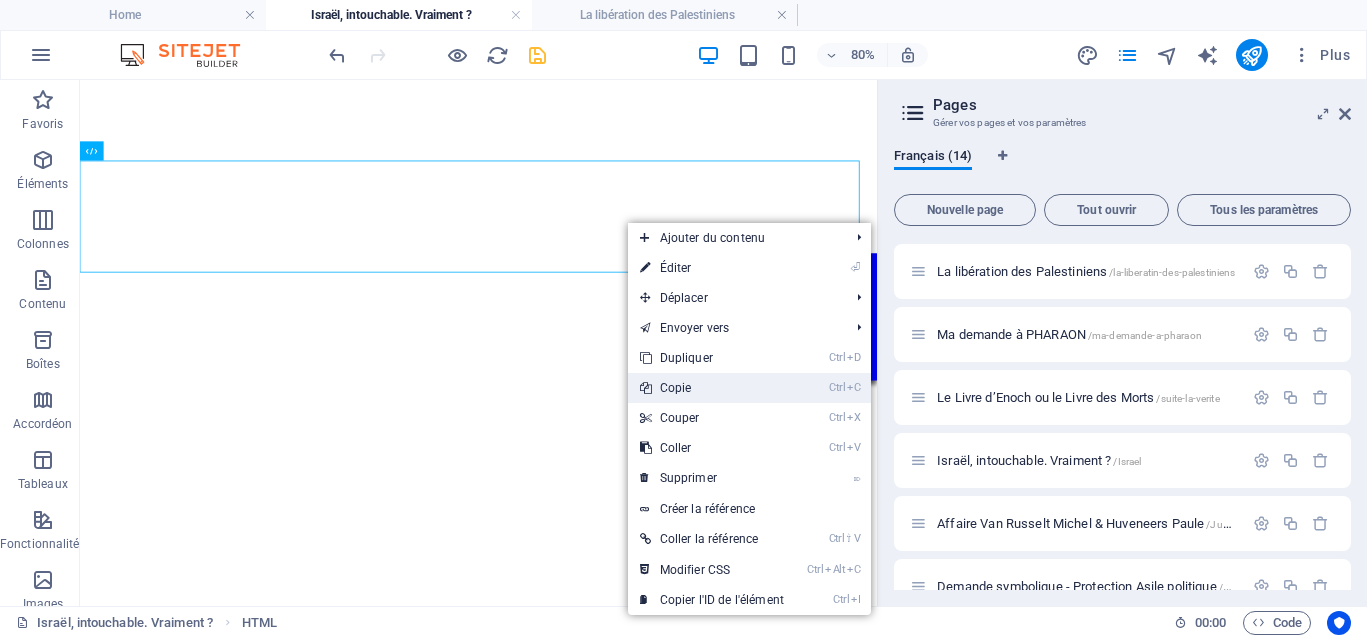 click on "Ctrl C  Copie" at bounding box center [712, 388] 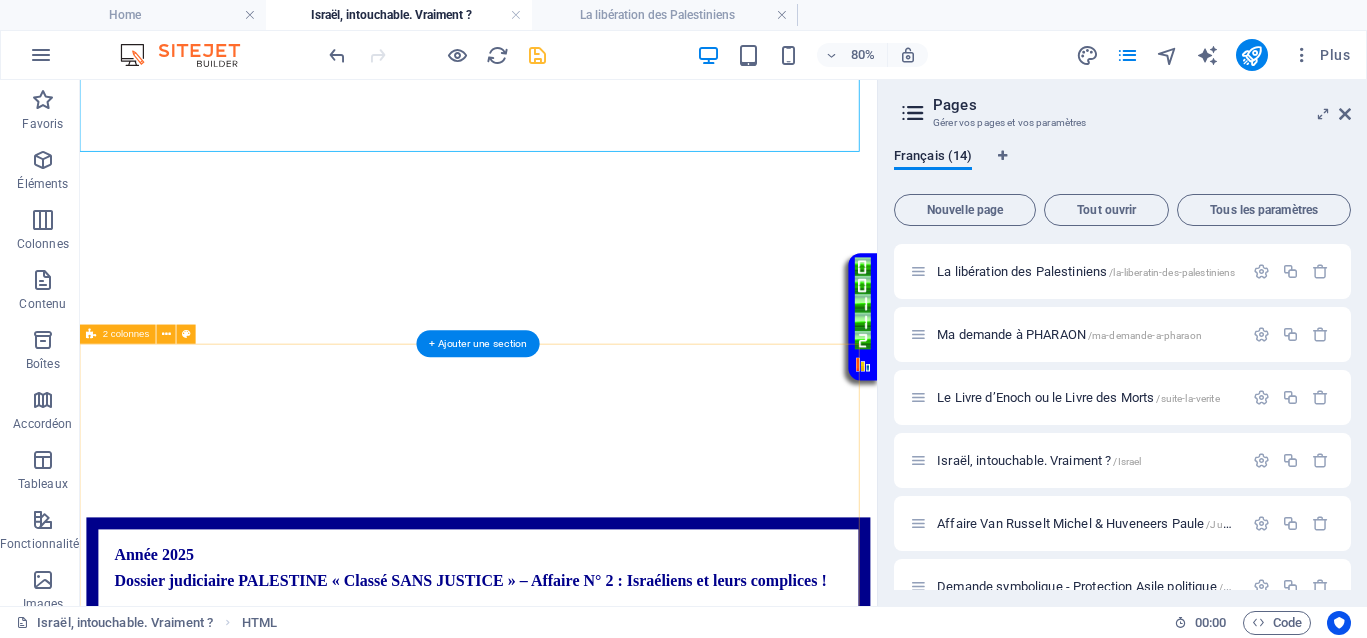 scroll, scrollTop: 1125, scrollLeft: 0, axis: vertical 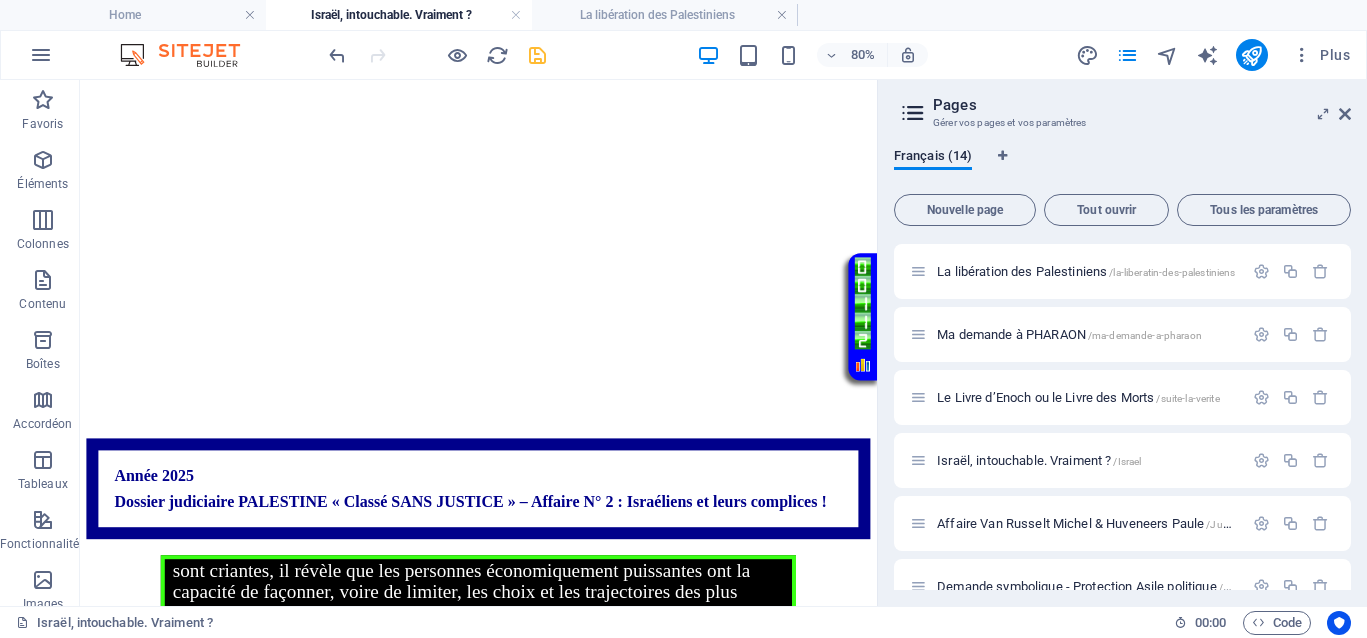 click on "Home La justice divine La suite Justice La verité La libération des Palestiniens Ma demande à PHARAON Le Livre d’Enoch ou le Livre des Morts Israël, intouchable. Vraiment ? Affaire Van Russelt Michel & Huveneers Paule Demande symbolique  - Protection Asile politique Mes vidéos témoignage personnel Contact
Défilement de texte vert fluide
</div> </div> </div>
Année 2025
Dossier judiciaire PALESTINE « Classé SANS JUSTICE » – Affaire N° 2 : Israéliens et leurs complices !
Votre Témoignage
Your browser does not support the video tag.
Your browser does not support the video tag.
From:   adolf.rappe@telenet.be   Sent:   Friday, December 15, 2017 10:12 AMCc:  BostynAndré  ;  annie rappe   ;  Jean-Pierre  Ardisson  ;  Coudron  ;  Claudine Van der Eecken  ;  alinecolwaert  ;  Vander GeynstDédée   ;  AlbéricMertens  ;  Robert  Alcaud  ;  Jacqueline  de boeck  ;  Bourdon Betty  ;  Bovy  Monique  ;   ;   ;" at bounding box center (578, 11677) 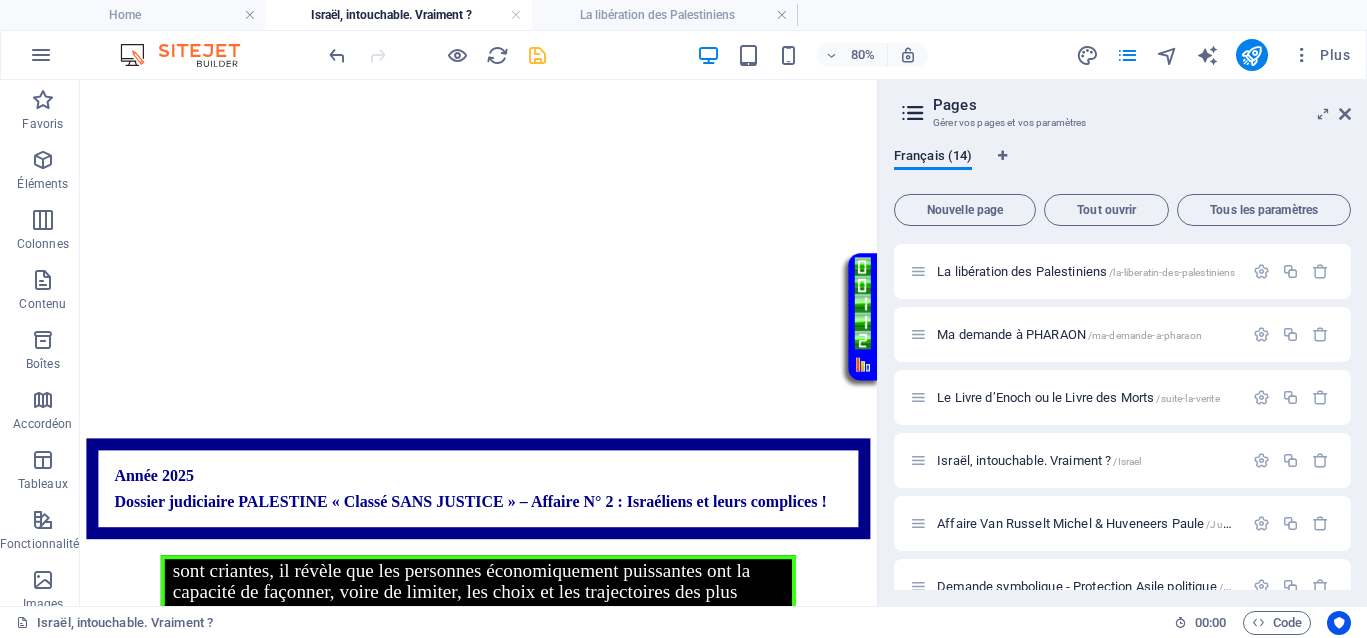 drag, startPoint x: 731, startPoint y: 303, endPoint x: 693, endPoint y: 234, distance: 78.77182 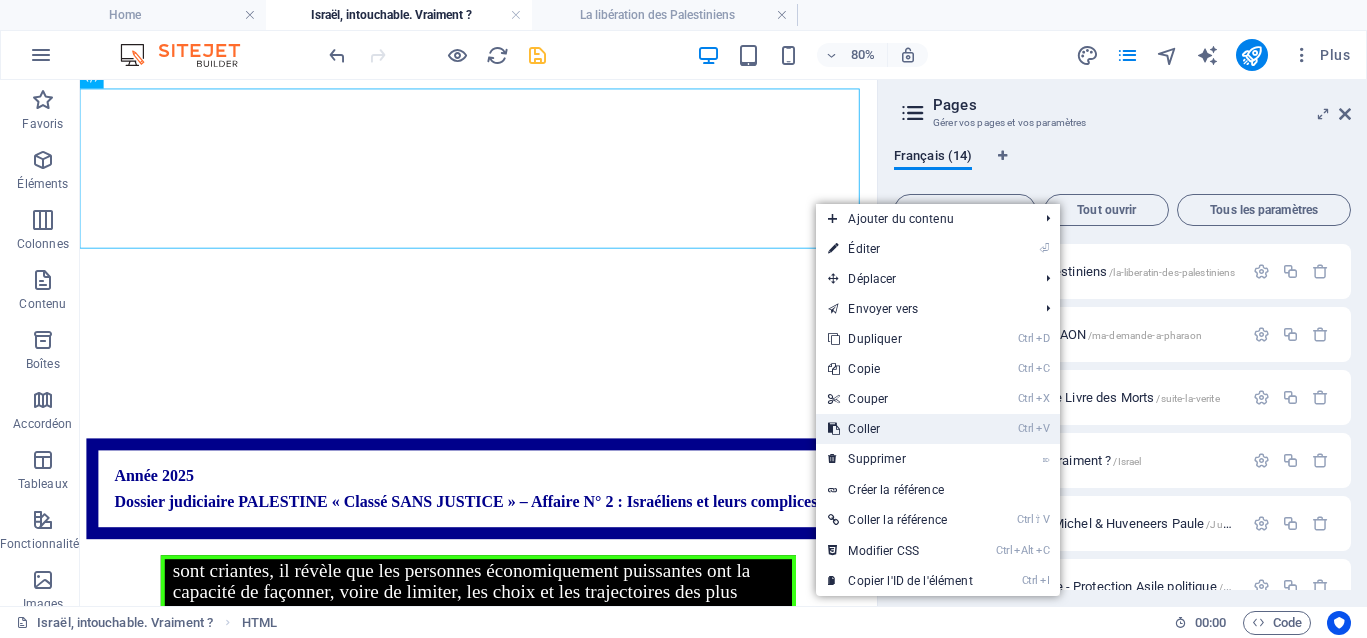 click on "Ctrl V  Coller" at bounding box center (900, 429) 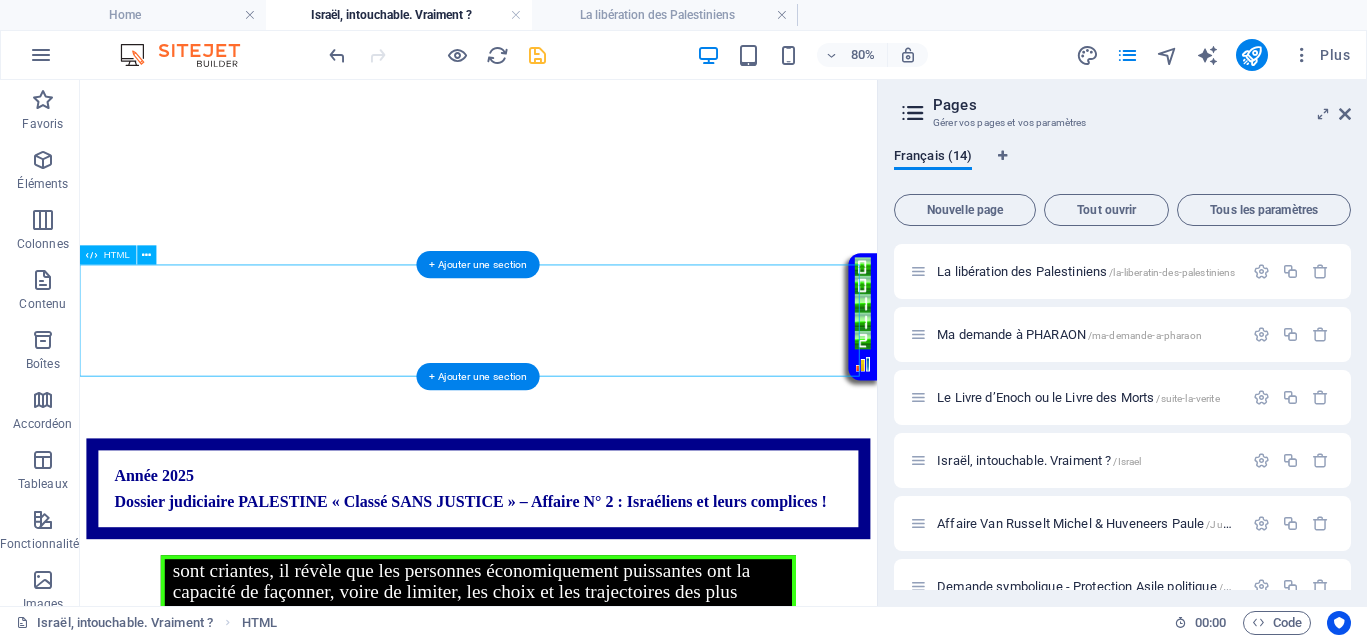 click on "Année 2025
Dossier judiciaire PALESTINE « Classé SANS JUSTICE » – Affaire N° 2 : Israéliens et leurs complices !" at bounding box center (578, 967) 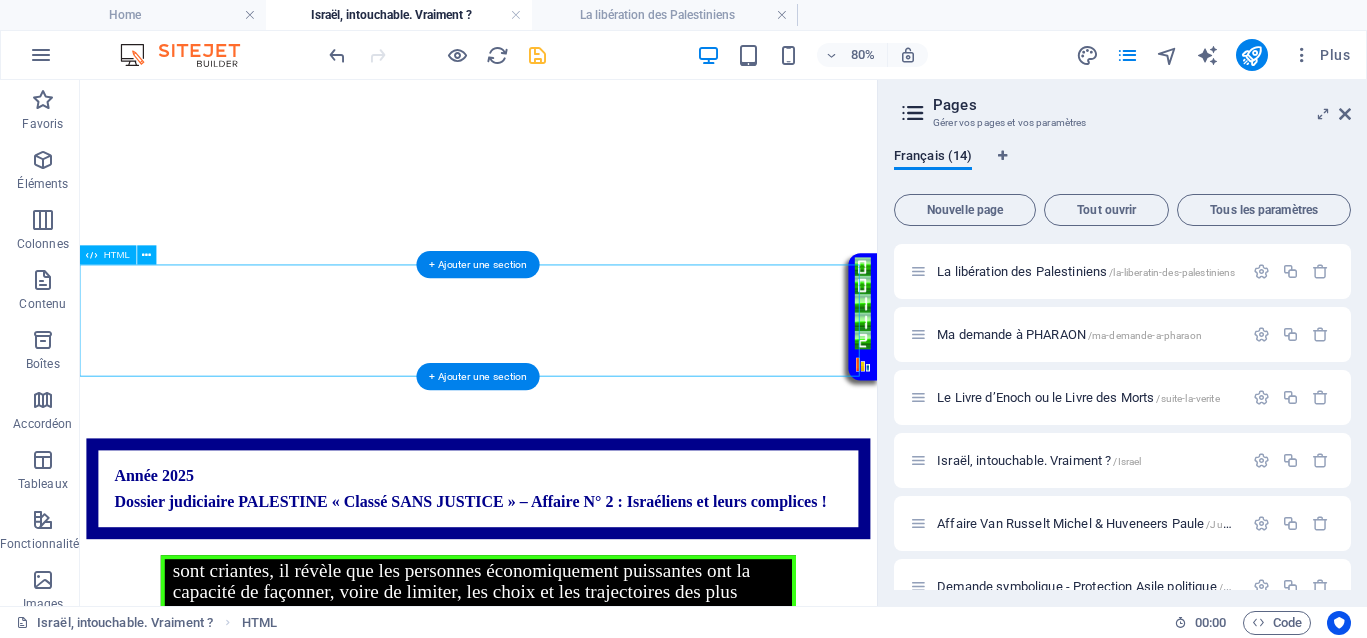 click on "Année 2025
Dossier judiciaire PALESTINE « Classé SANS JUSTICE » – Affaire N° 2 : Israéliens et leurs complices !" at bounding box center [578, 967] 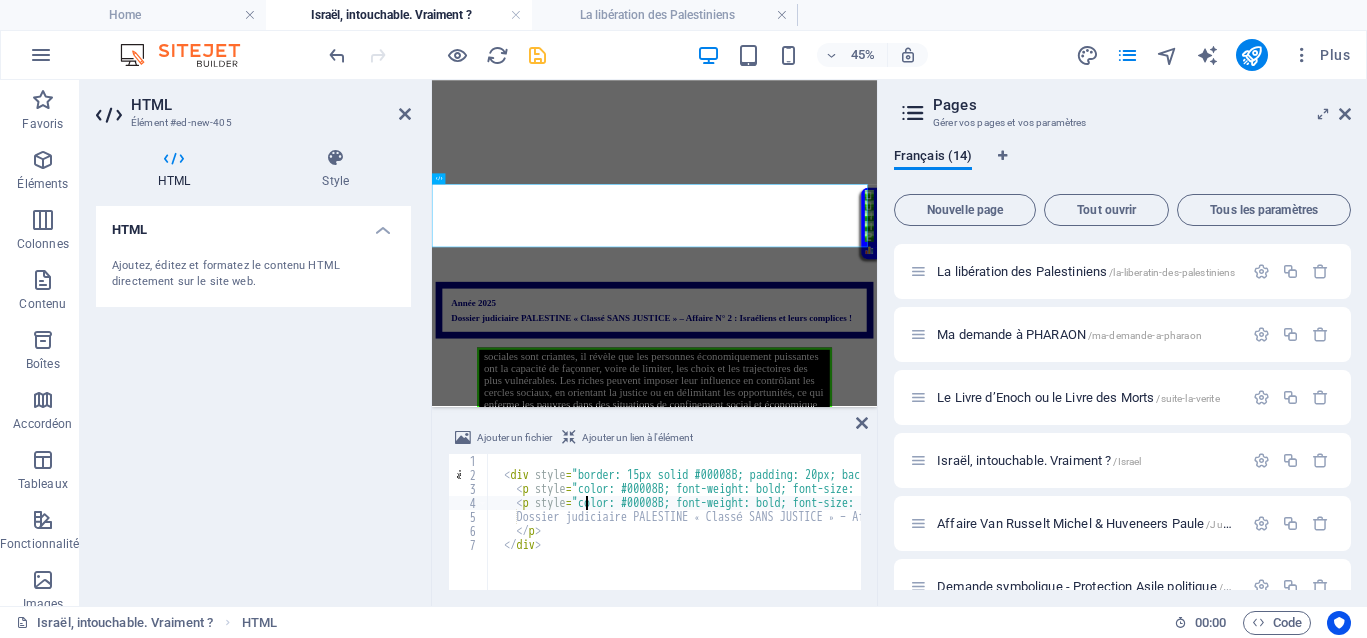 type on "</p>
</div>" 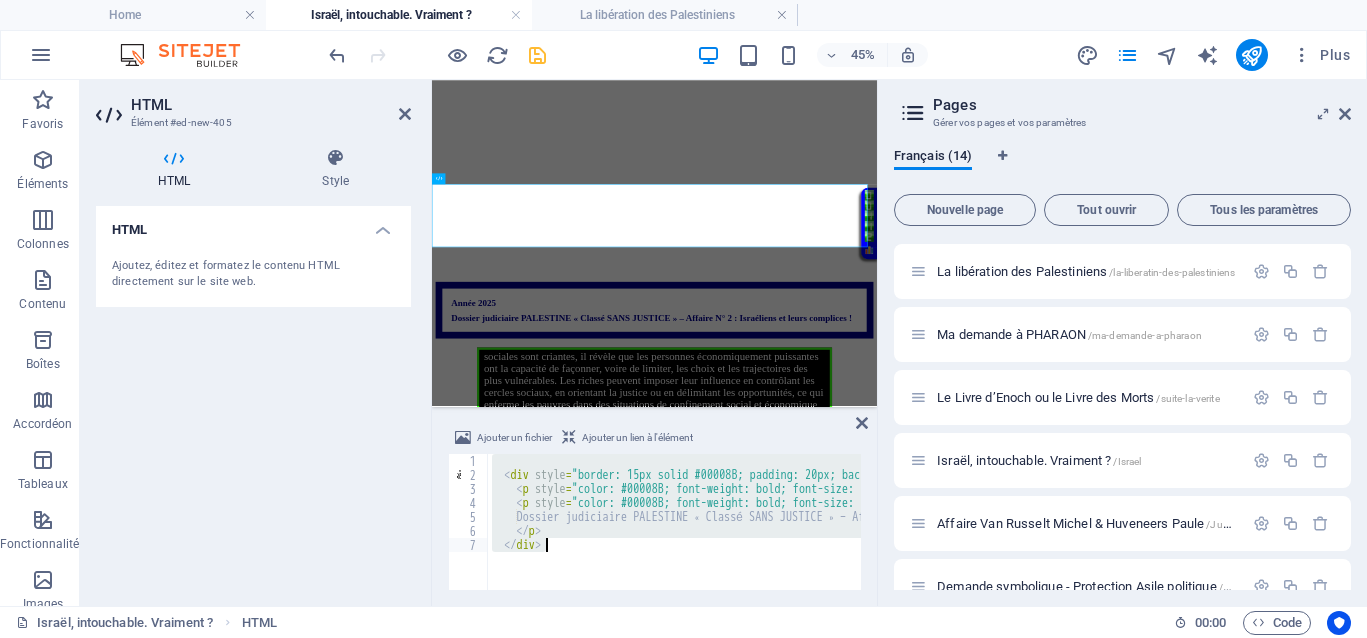 paste 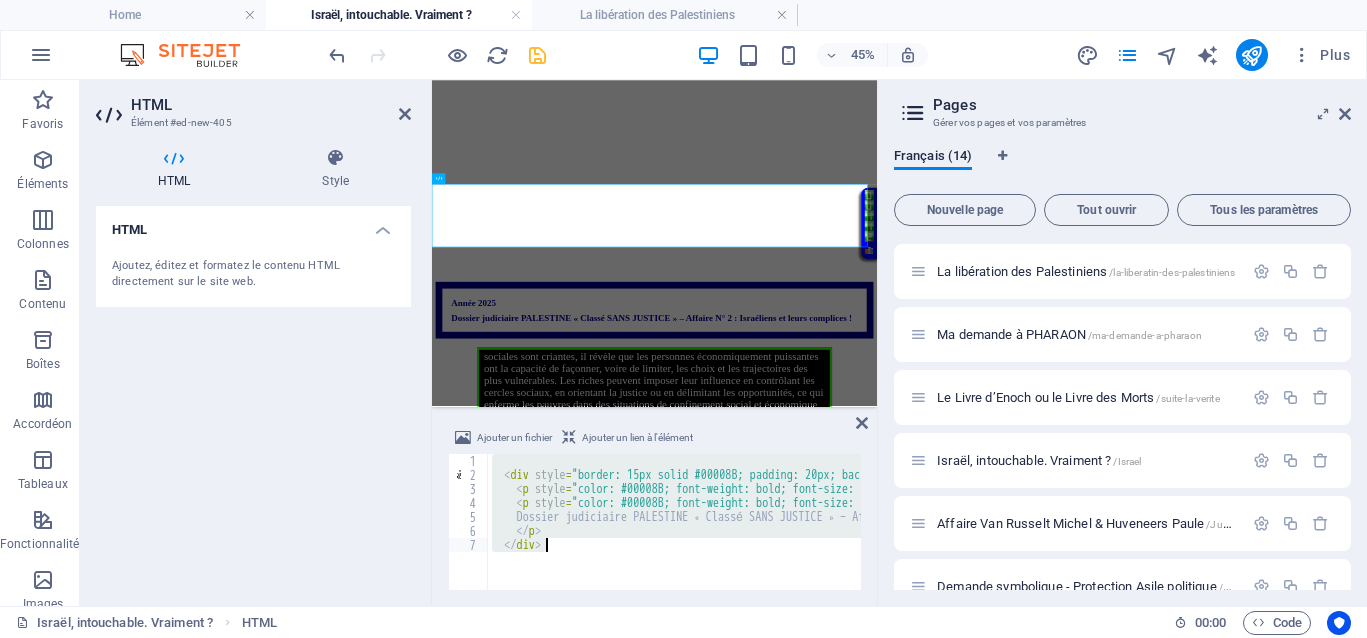 type 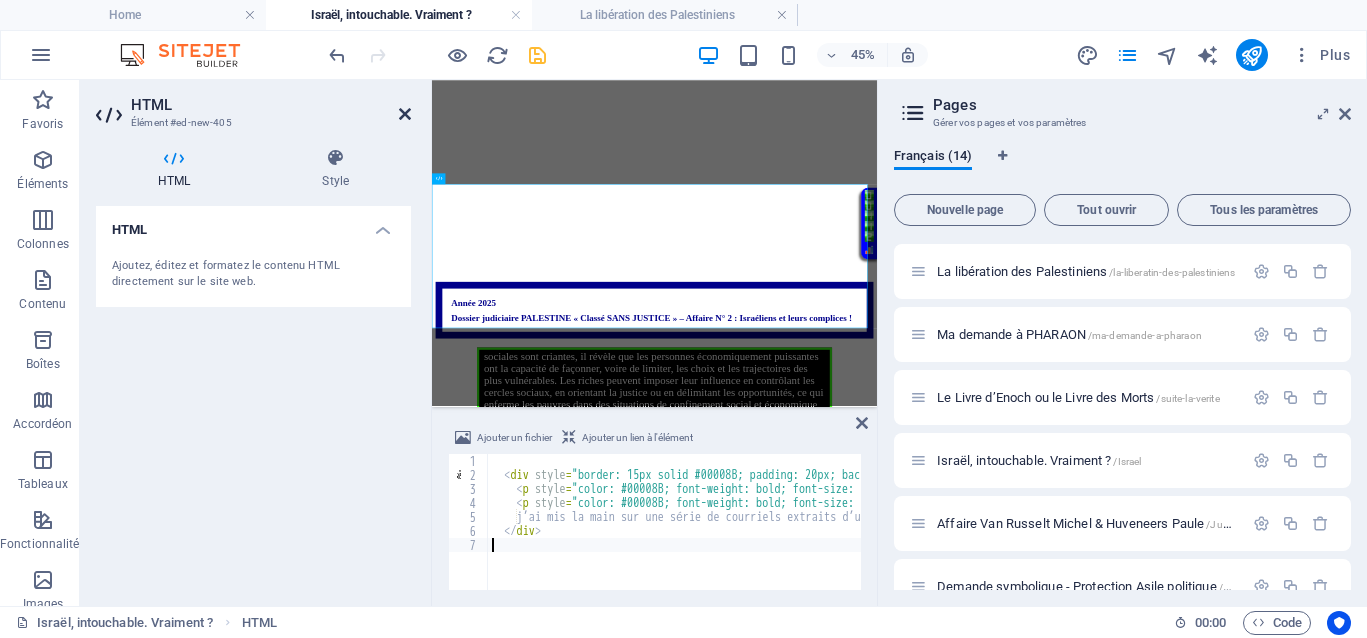 click at bounding box center (405, 114) 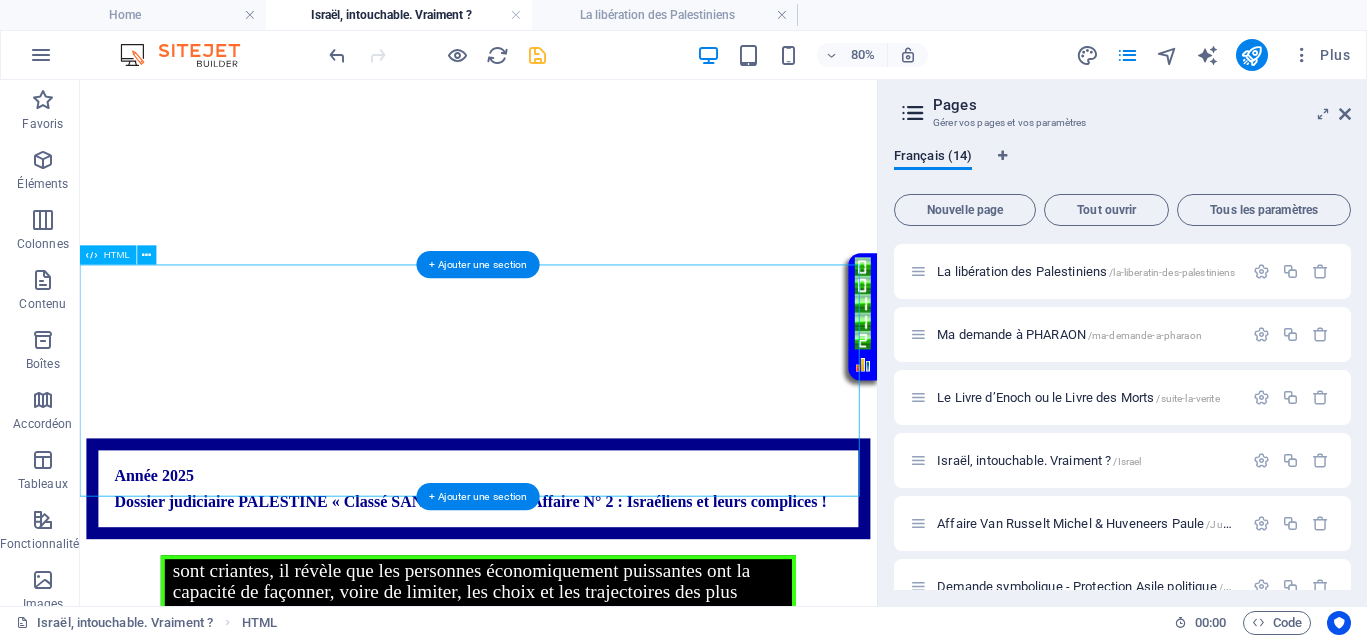 click on "Année 2025
j’ai mis la main sur une série de courriels extraits d’une boîte email privée appartenant au patriarche d’une famille sioniste, au sein de laquelle j’ai été immergé pendant près de vingt ans. Cette période a été marquée par des années de persécutions, d’accusations de diffamation, de rejet et de déshumanisation.  Un jour, j’ai décidé d’approcher cet homme pour comprendre les raisons de cette pression incessante à mon encontre. Quelle ne fut pas ma surprise en découvrant l’étendue des échanges écrits qu’il entretenait, depuis des années, avec ses connaissances, dont beaucoup résident à Bruxelles et dans ses environs." at bounding box center [578, 1024] 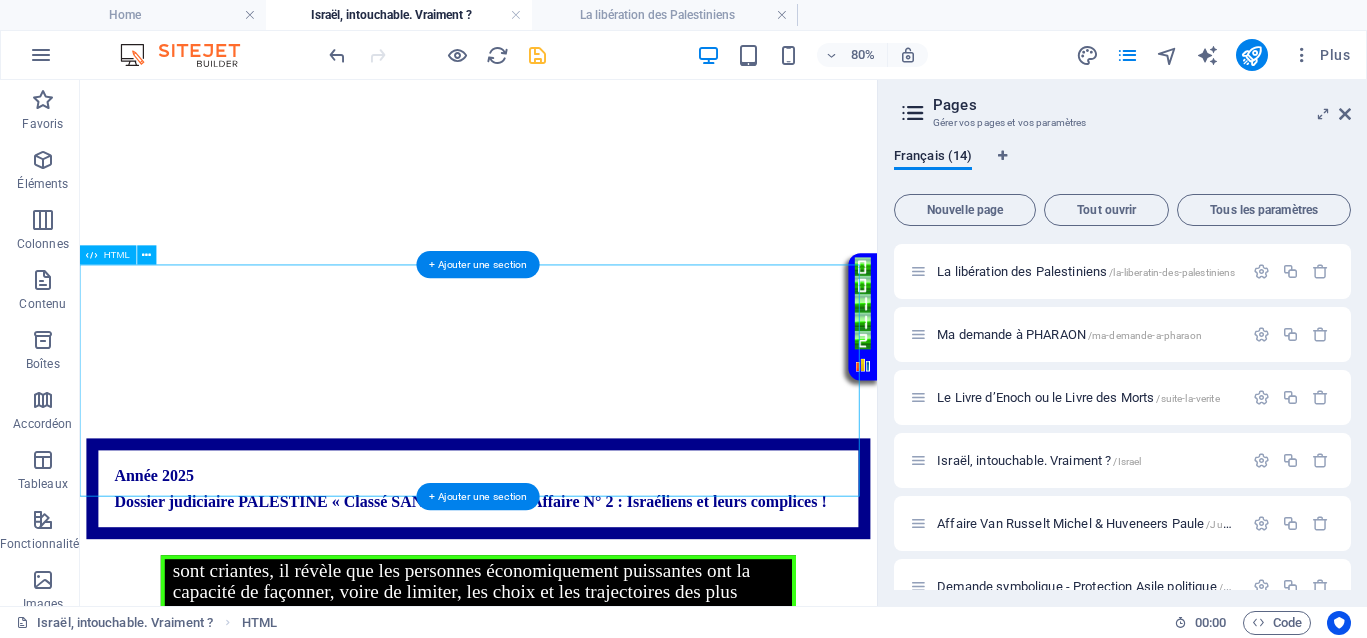 click on "Année 2025
j’ai mis la main sur une série de courriels extraits d’une boîte email privée appartenant au patriarche d’une famille sioniste, au sein de laquelle j’ai été immergé pendant près de vingt ans. Cette période a été marquée par des années de persécutions, d’accusations de diffamation, de rejet et de déshumanisation.  Un jour, j’ai décidé d’approcher cet homme pour comprendre les raisons de cette pression incessante à mon encontre. Quelle ne fut pas ma surprise en découvrant l’étendue des échanges écrits qu’il entretenait, depuis des années, avec ses connaissances, dont beaucoup résident à Bruxelles et dans ses environs." at bounding box center [578, 1024] 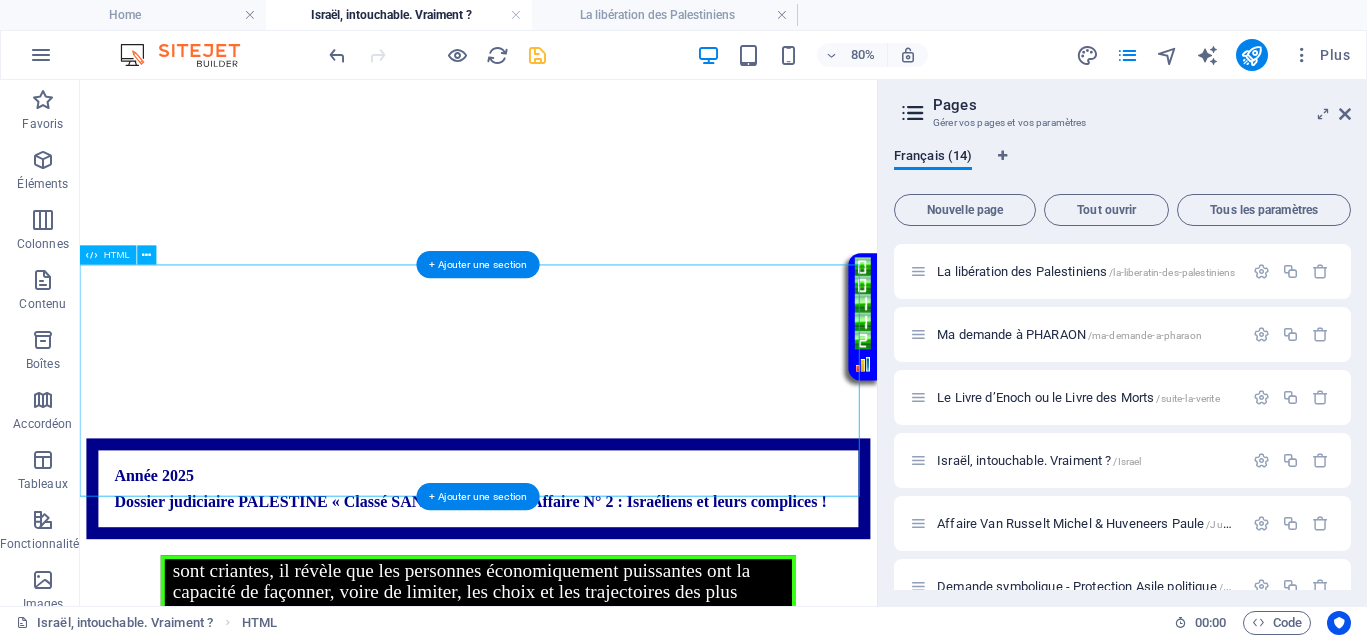 click on "Année 2025
j’ai mis la main sur une série de courriels extraits d’une boîte email privée appartenant au patriarche d’une famille sioniste, au sein de laquelle j’ai été immergé pendant près de vingt ans. Cette période a été marquée par des années de persécutions, d’accusations de diffamation, de rejet et de déshumanisation.  Un jour, j’ai décidé d’approcher cet homme pour comprendre les raisons de cette pression incessante à mon encontre. Quelle ne fut pas ma surprise en découvrant l’étendue des échanges écrits qu’il entretenait, depuis des années, avec ses connaissances, dont beaucoup résident à Bruxelles et dans ses environs." at bounding box center [578, 1024] 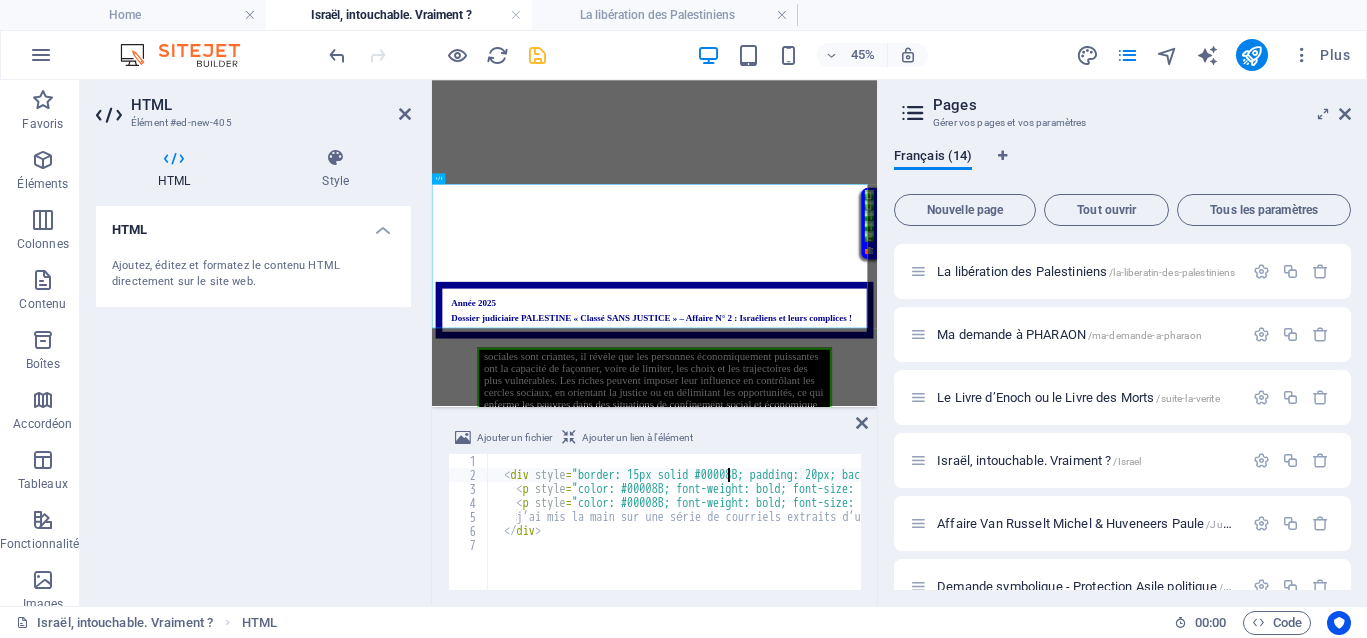 click on "< div   style = "border: 15px solid #00008B; padding: 20px; background-color: #ffffff;" >      < p   style = "color: #00008B; font-weight: bold; font-size: 20px; margin: 0;" > Année 2025 </ p >      < p   style = "color: #00008B; font-weight: bold; font-size: 20px; margin: 10px 0 0 0;" >        j’ai mis la main sur une série de courriels extraits d’une boîte email privée appartenant au patriarche d’une famille sioniste, au sein de laquelle j’ai été immergé pendant près de vingt ans. Cette période a été marquée par des années de persécutions, d’accusations de diffamation, de rejet et de déshumanisation.  Un jour, j’ai décidé d’approcher cet homme pour comprendre les raisons de cette pression incessante à mon encontre. Quelle ne fut pas ma surprise en découvrant l’étendue des échanges écrits qu’il entretenait, depuis des années, avec ses connaissances, dont beaucoup résident à Bruxelles et dans ses environs.   </ p >    </ div >" at bounding box center (2631, 534) 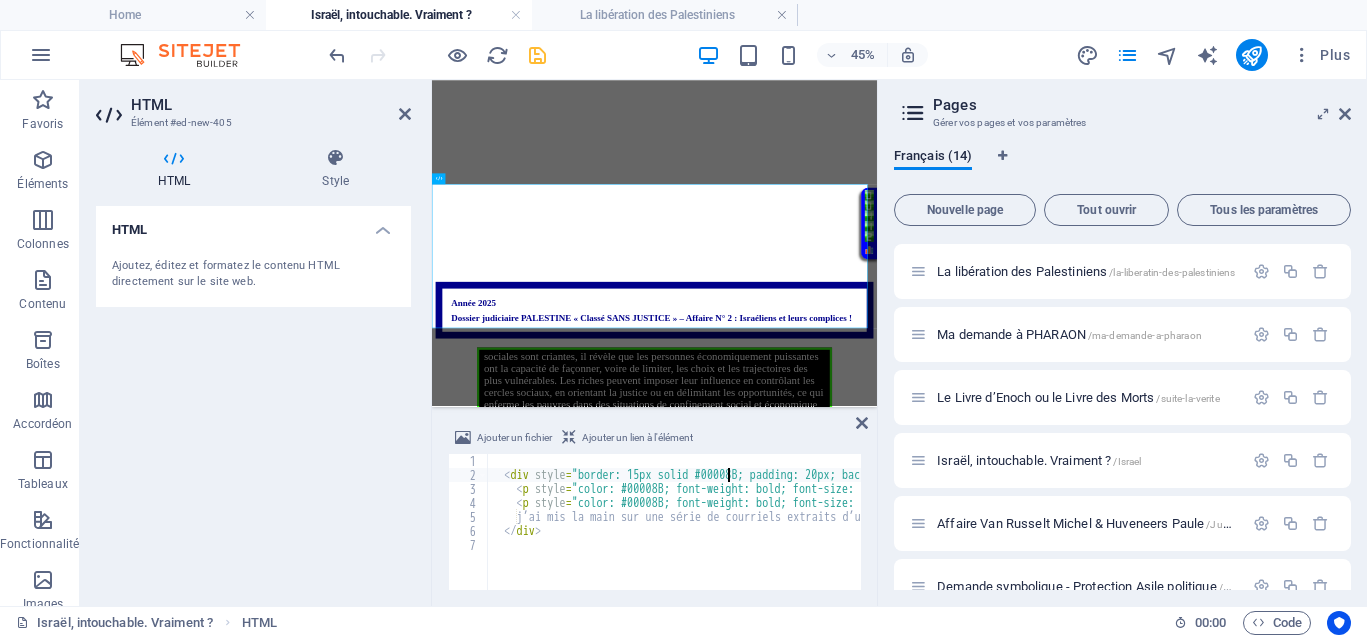 type on "<div style="border: 15px solid #00008B; padding: 20px; background-color: #ffffff;">" 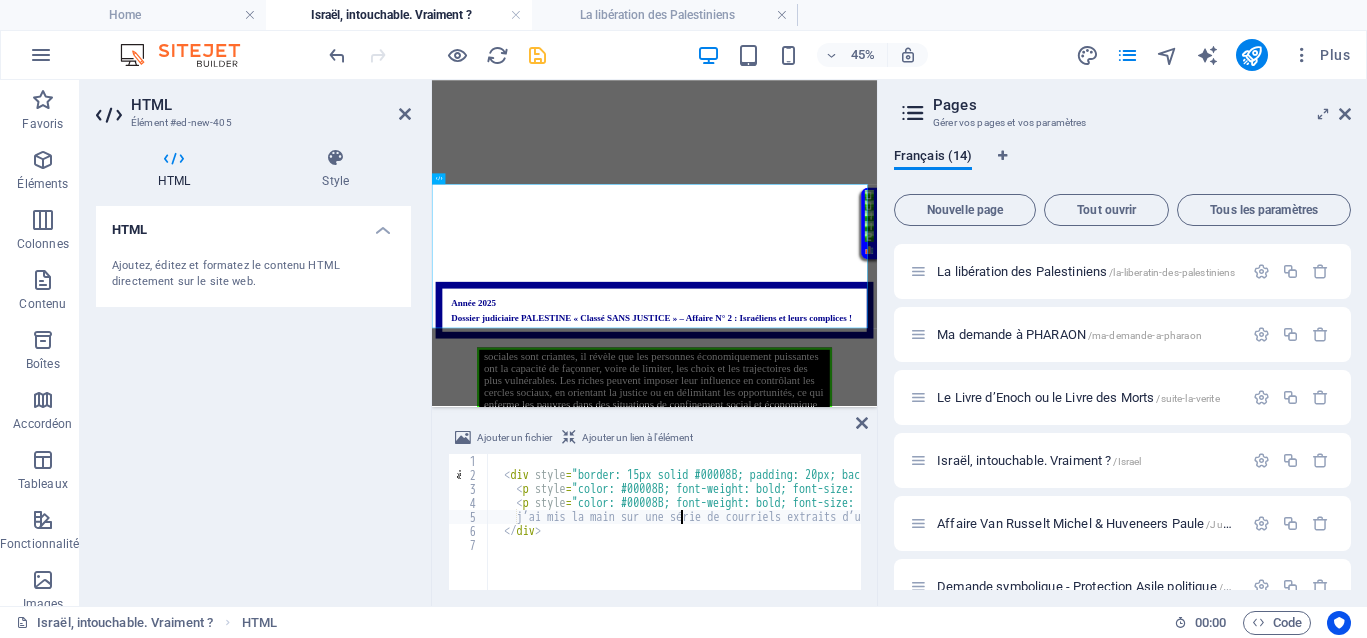 type on "</div>" 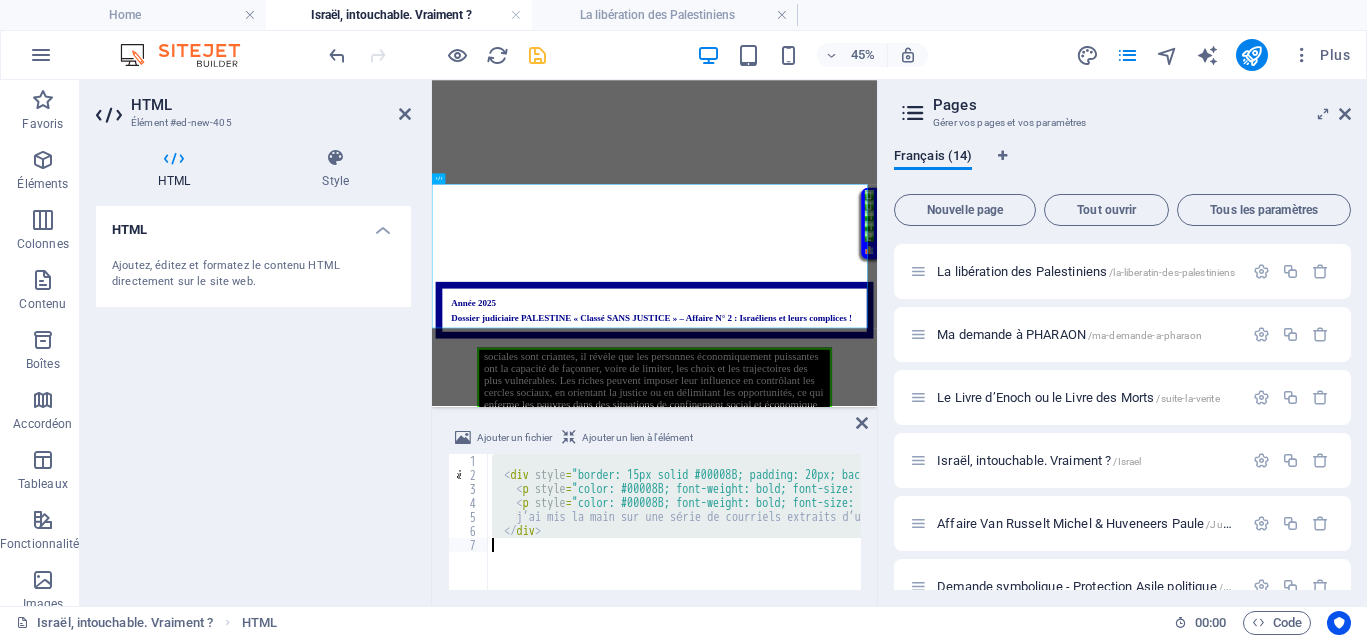 paste 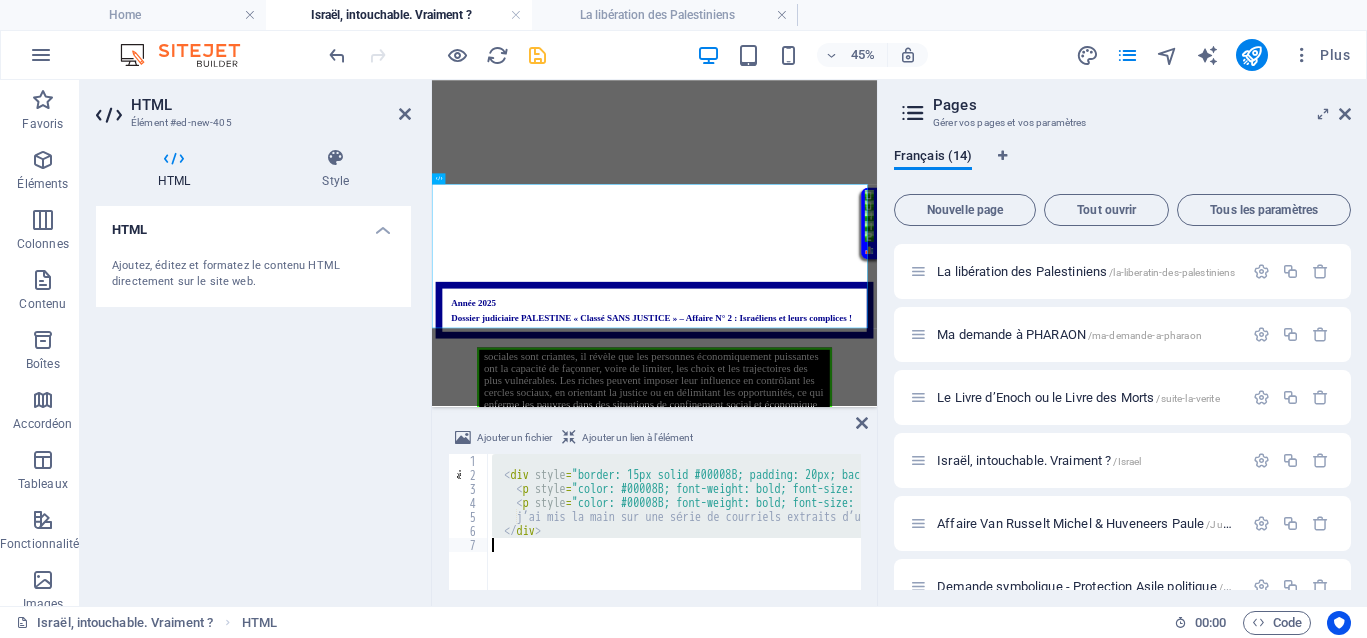 type 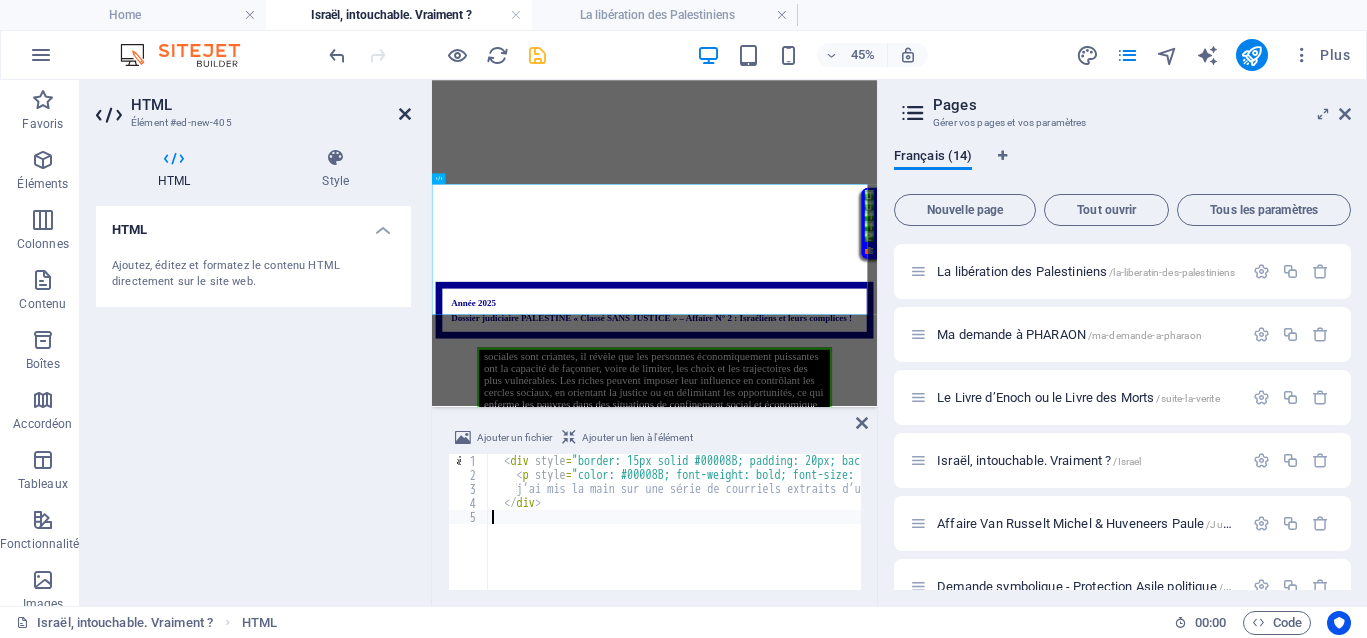 click at bounding box center [405, 114] 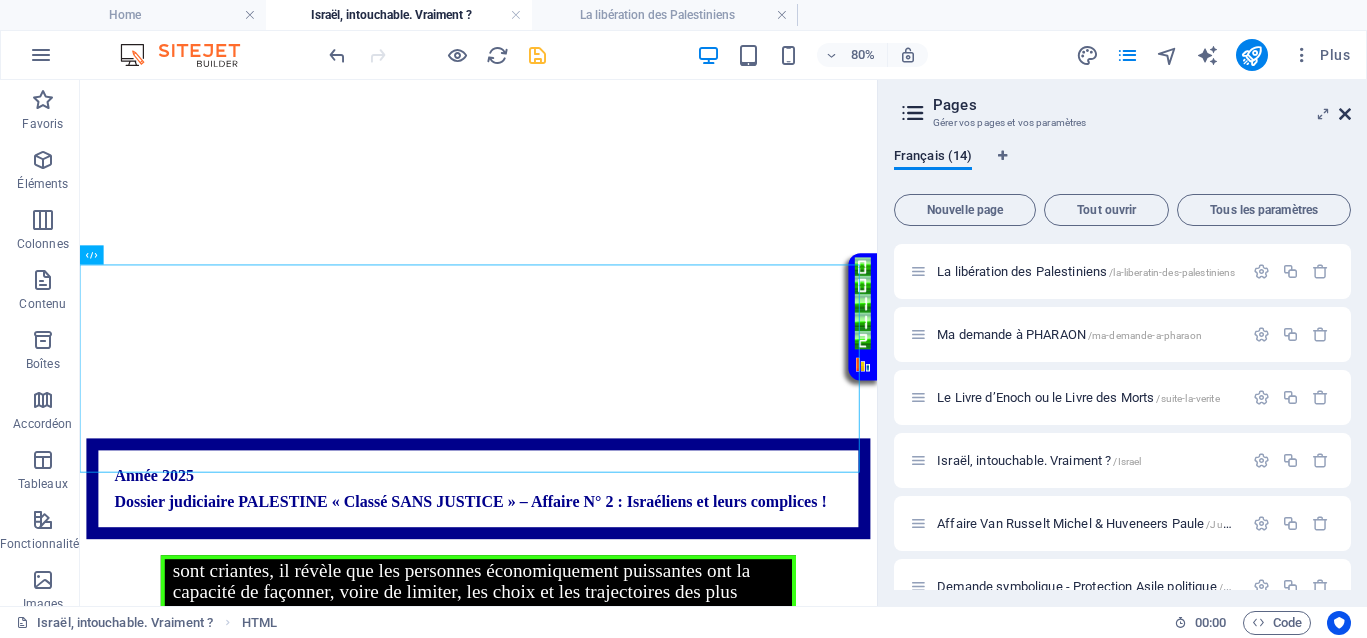 click at bounding box center [1345, 114] 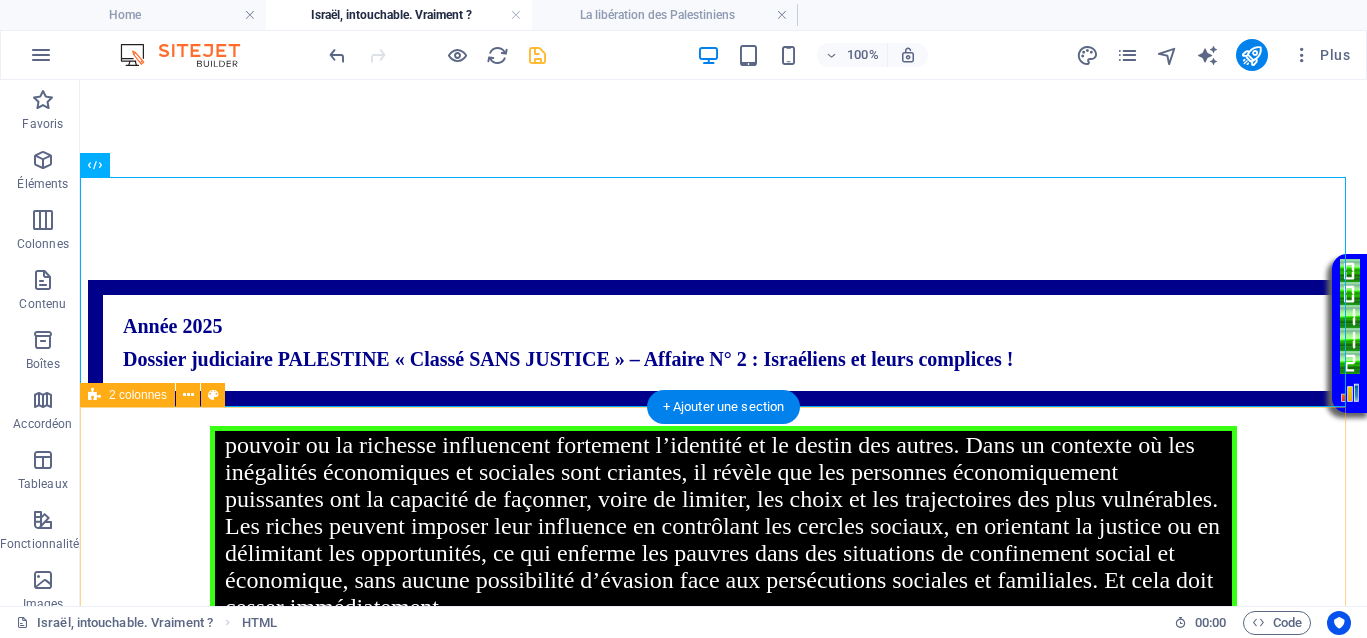 scroll, scrollTop: 1375, scrollLeft: 0, axis: vertical 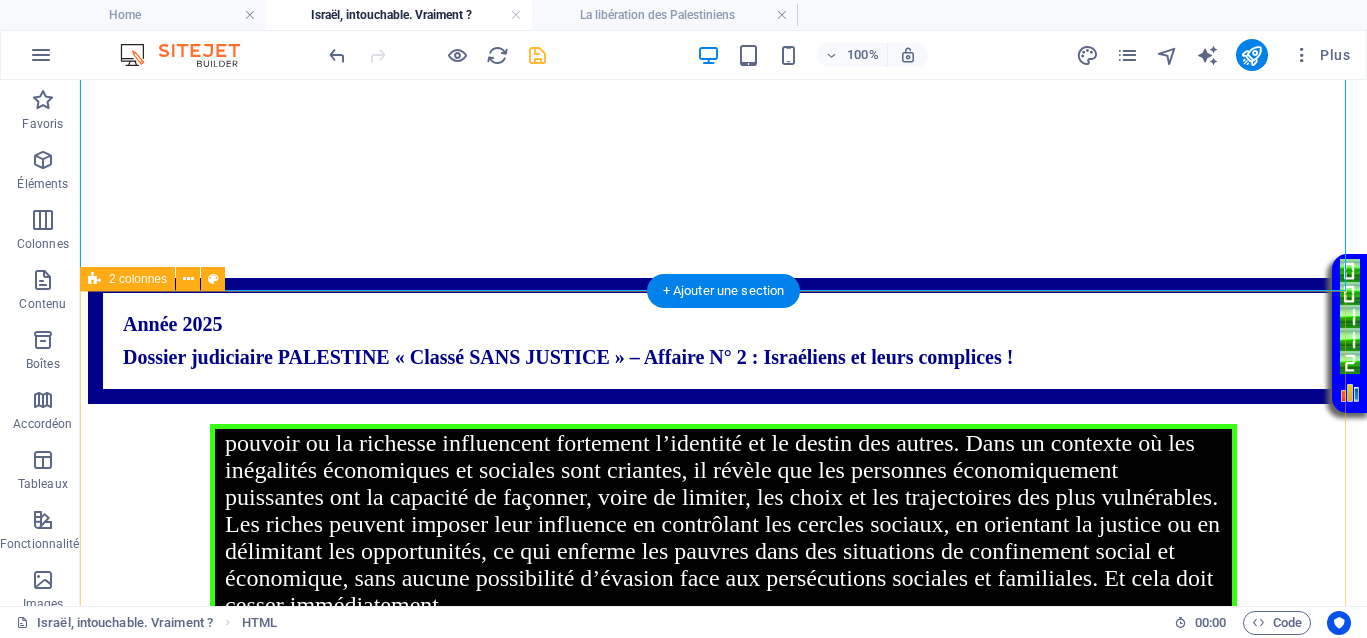 click on "Your browser does not support the video tag.
Your browser does not support the video tag." at bounding box center [723, 1220] 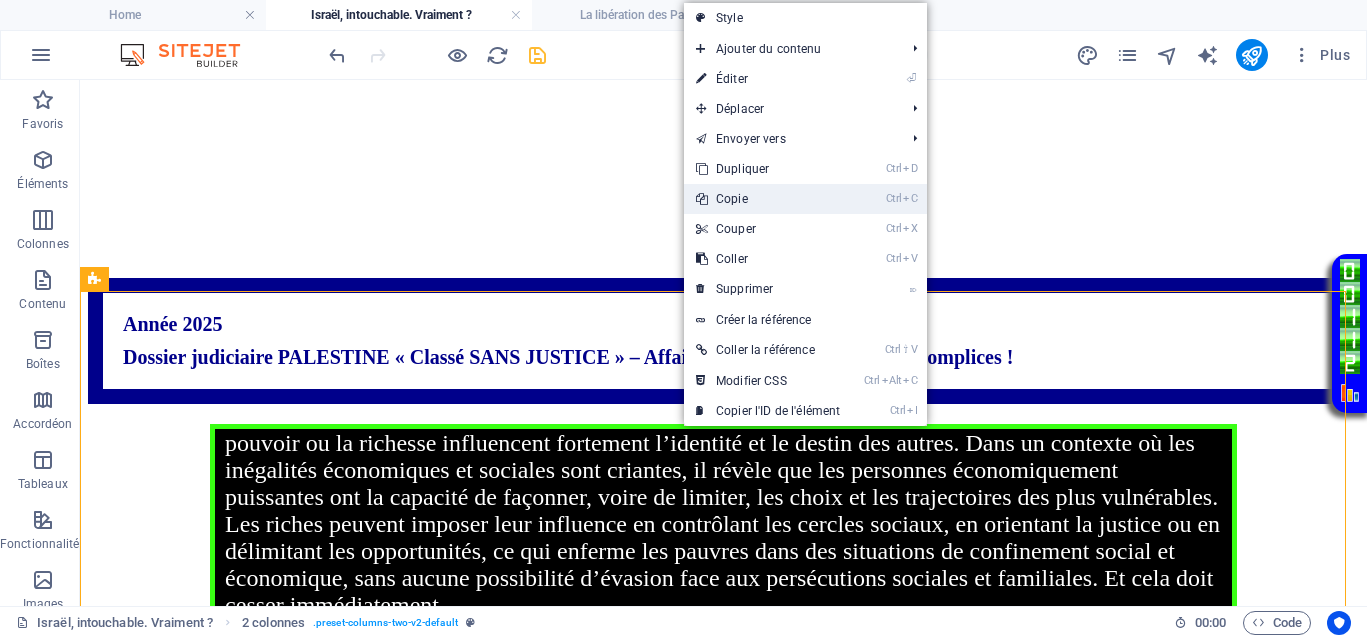 click on "Ctrl C  Copie" at bounding box center [768, 199] 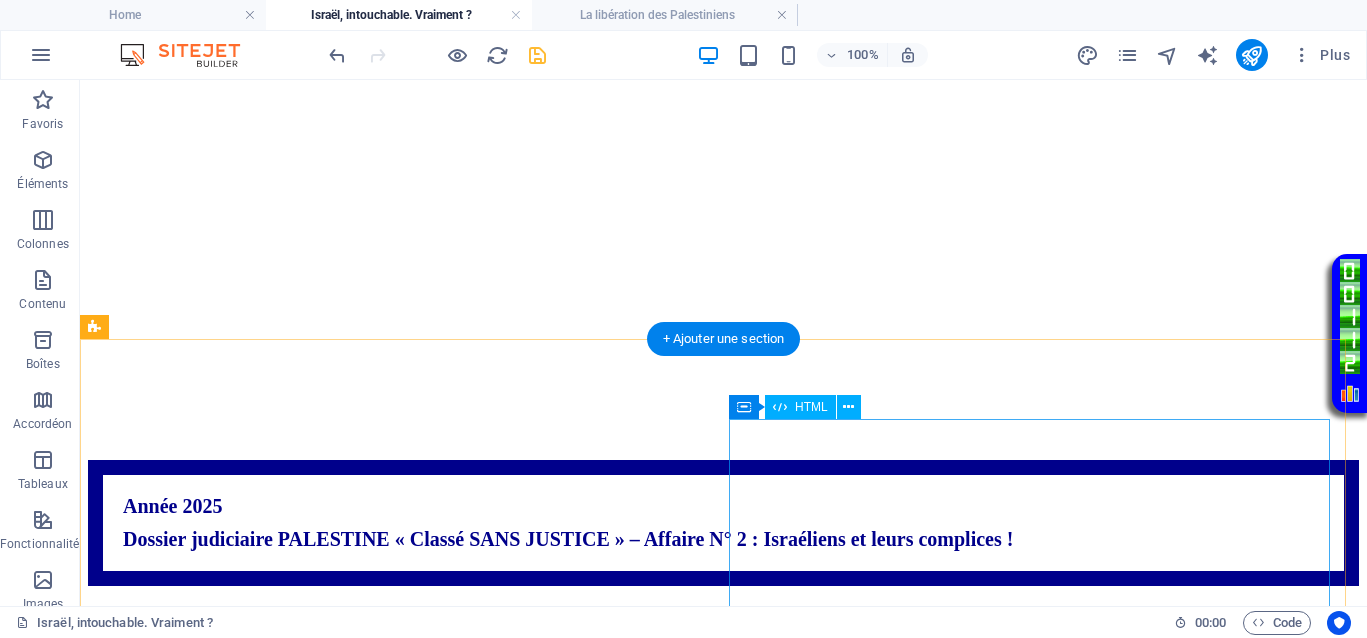 scroll, scrollTop: 1375, scrollLeft: 0, axis: vertical 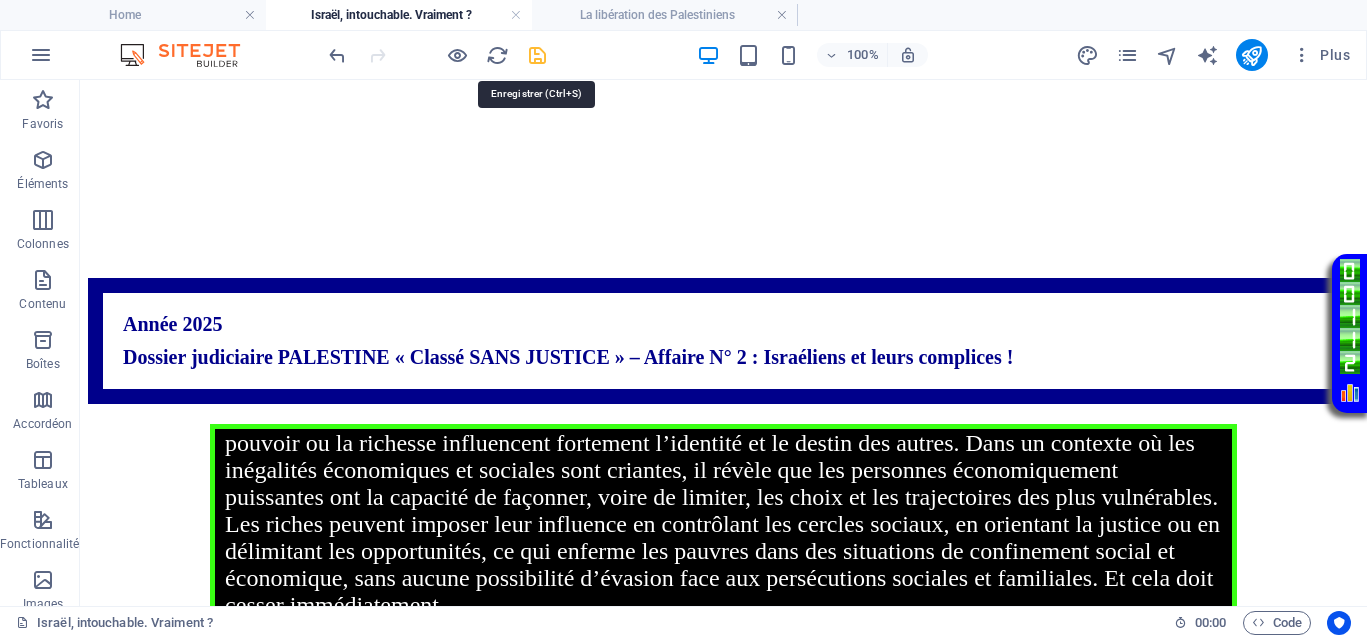 click at bounding box center (537, 55) 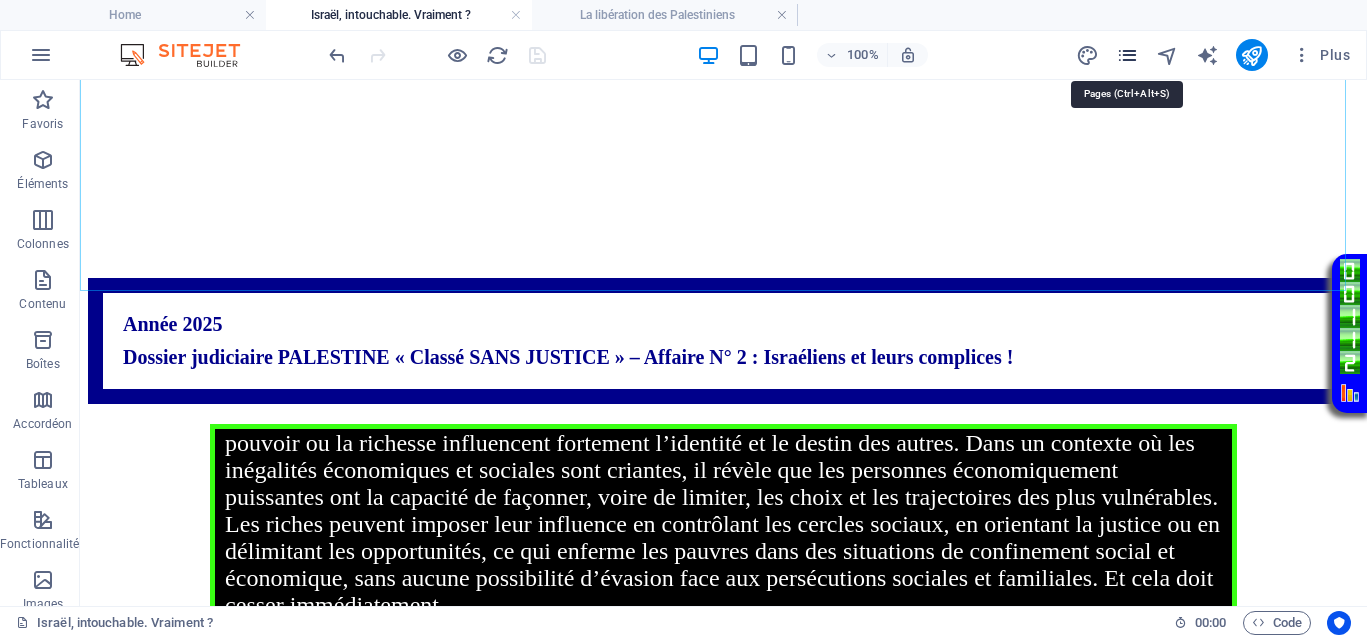 click at bounding box center (1127, 55) 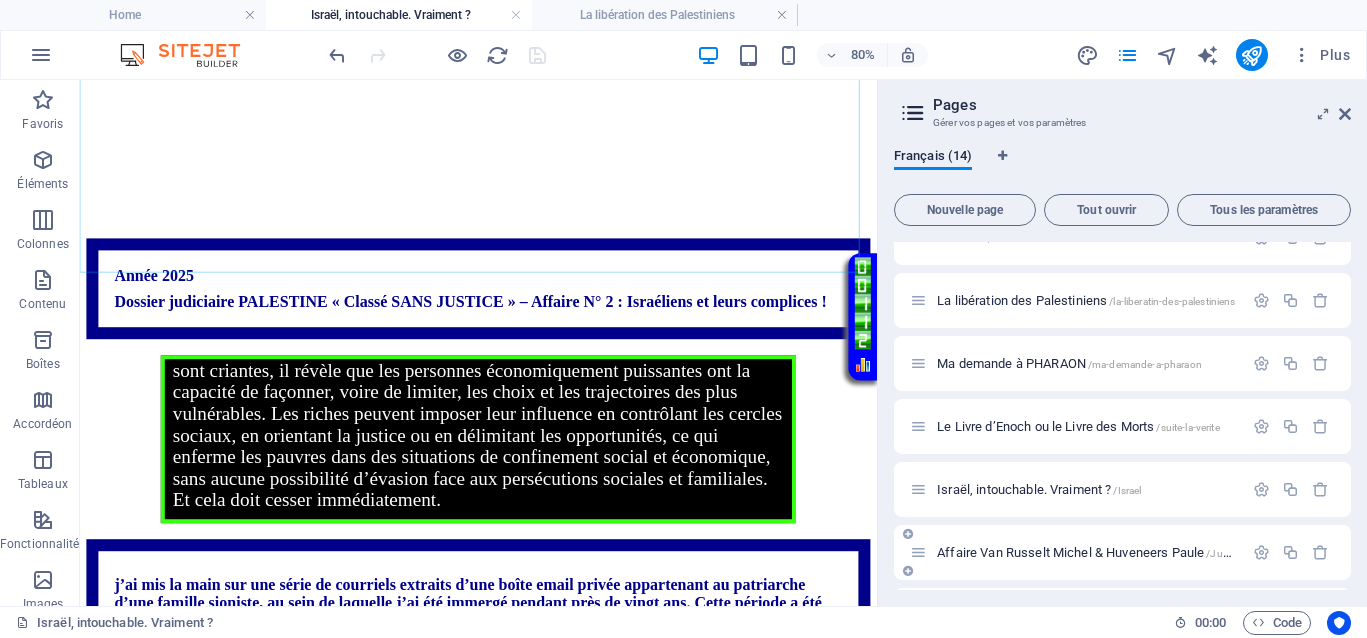 scroll, scrollTop: 250, scrollLeft: 0, axis: vertical 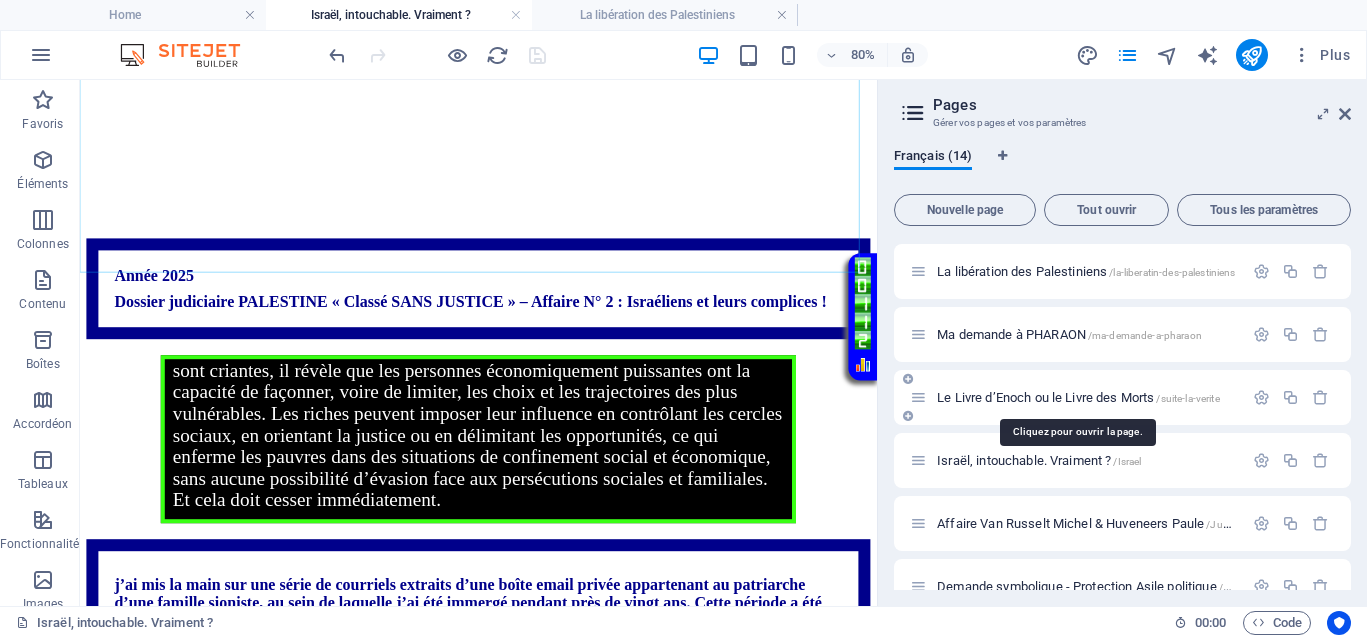 click on "Le Livre d’Enoch ou le Livre des Morts /suite-la-verite" at bounding box center [1078, 397] 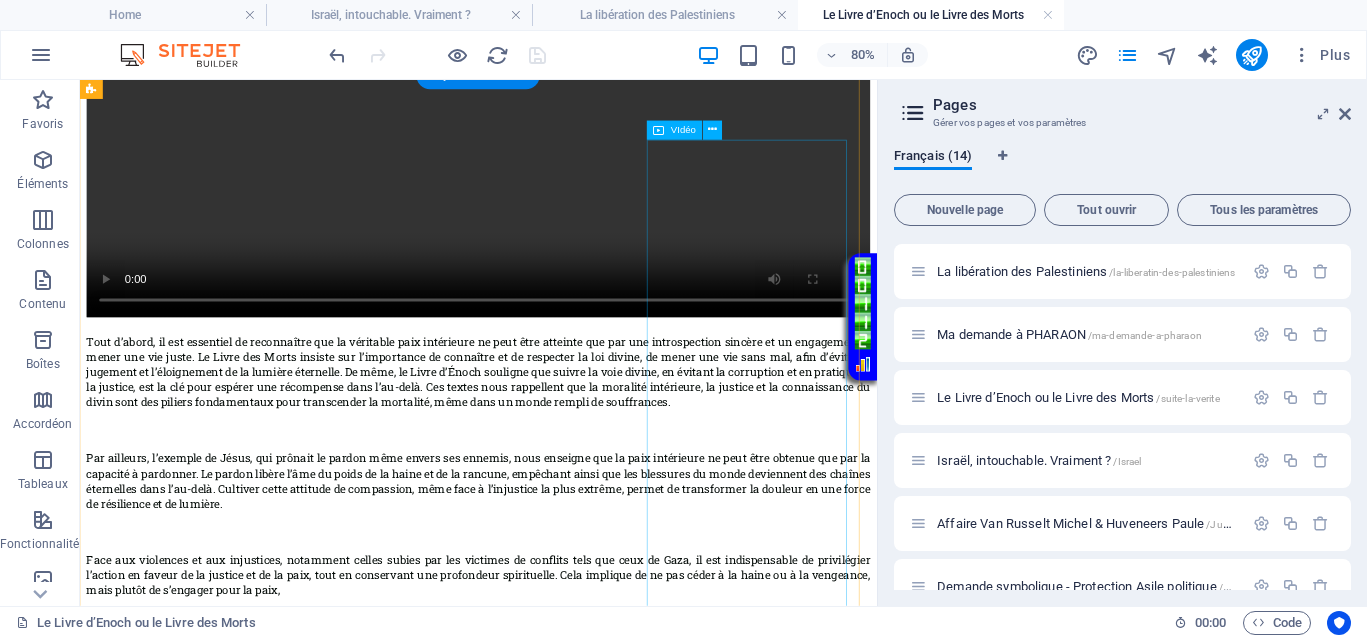 scroll, scrollTop: 1125, scrollLeft: 0, axis: vertical 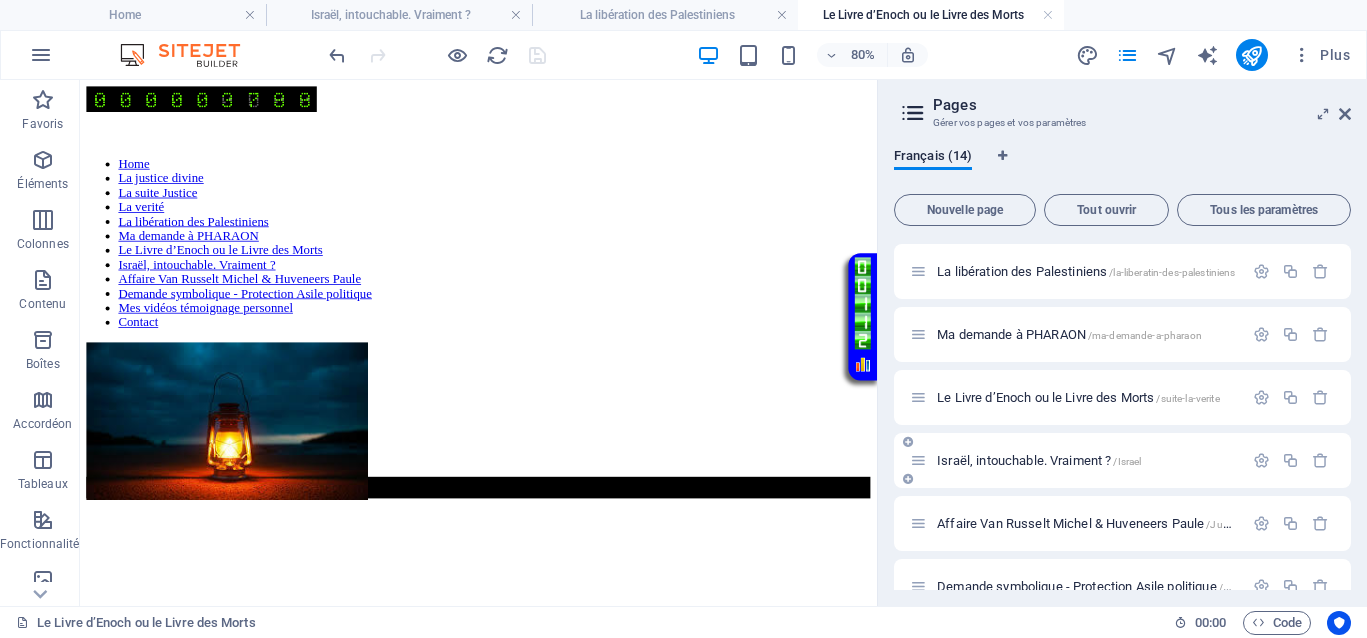 click on "Israël, intouchable. Vraiment ? /Israel" at bounding box center [1039, 460] 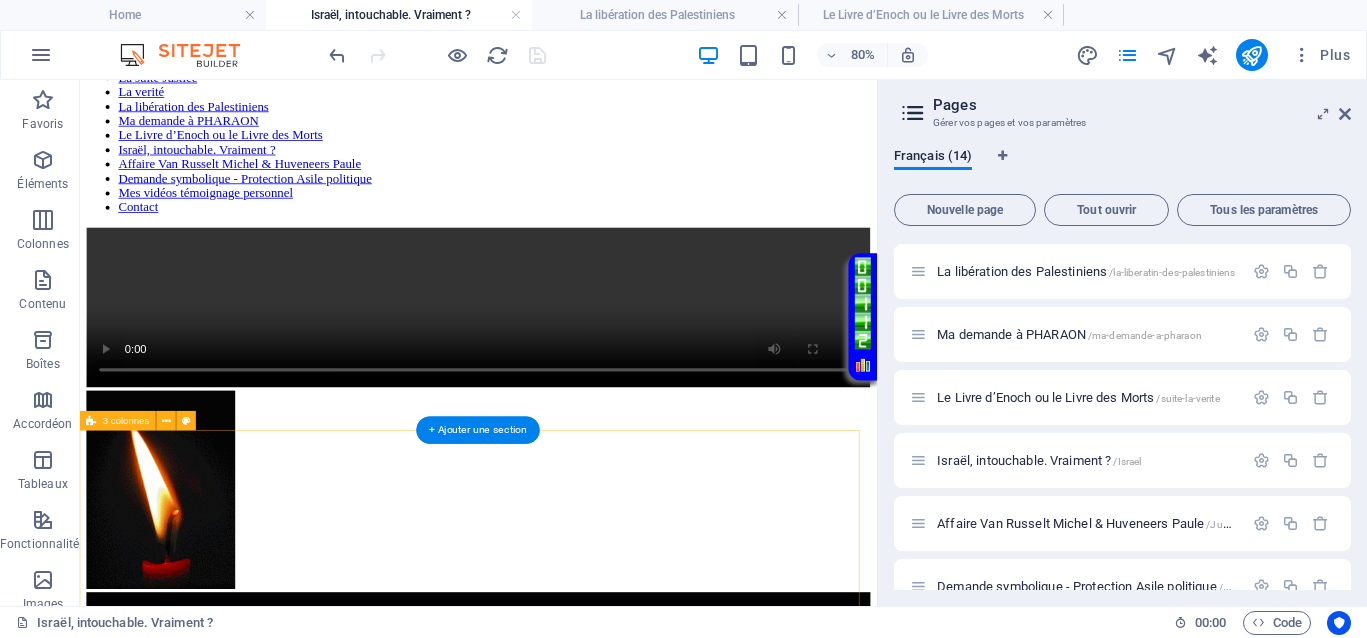 scroll, scrollTop: 125, scrollLeft: 0, axis: vertical 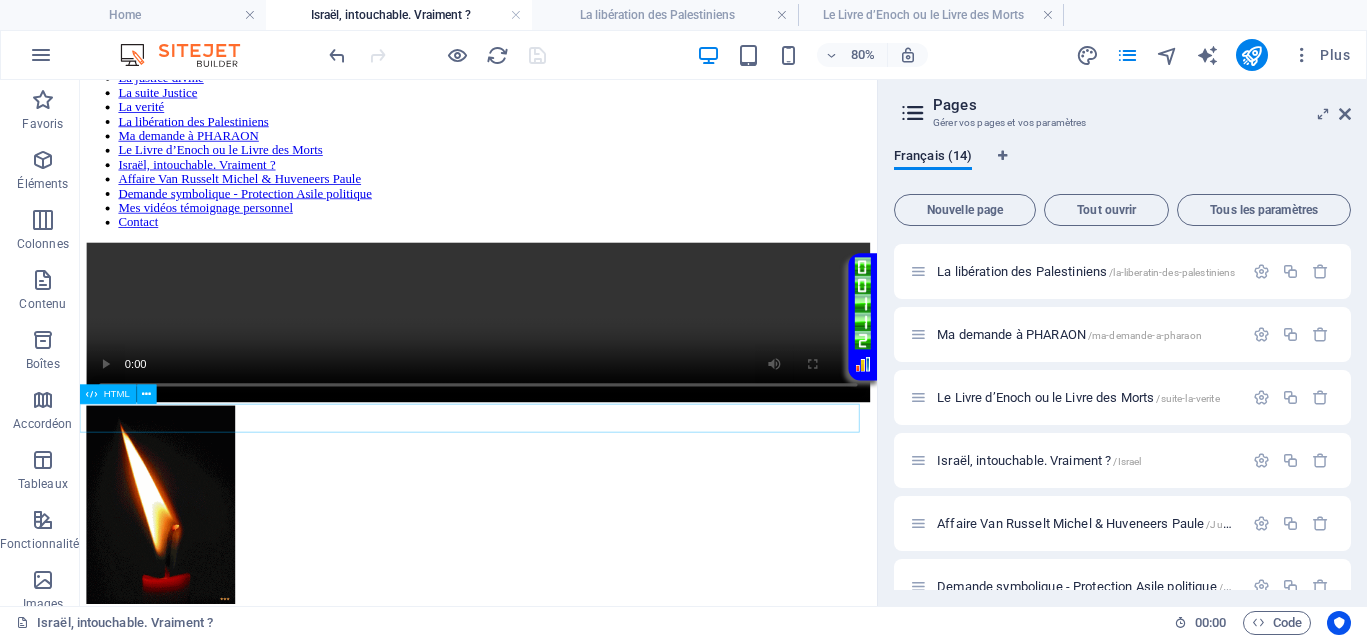 click on "Défilement de texte vert fluide" at bounding box center [578, 752] 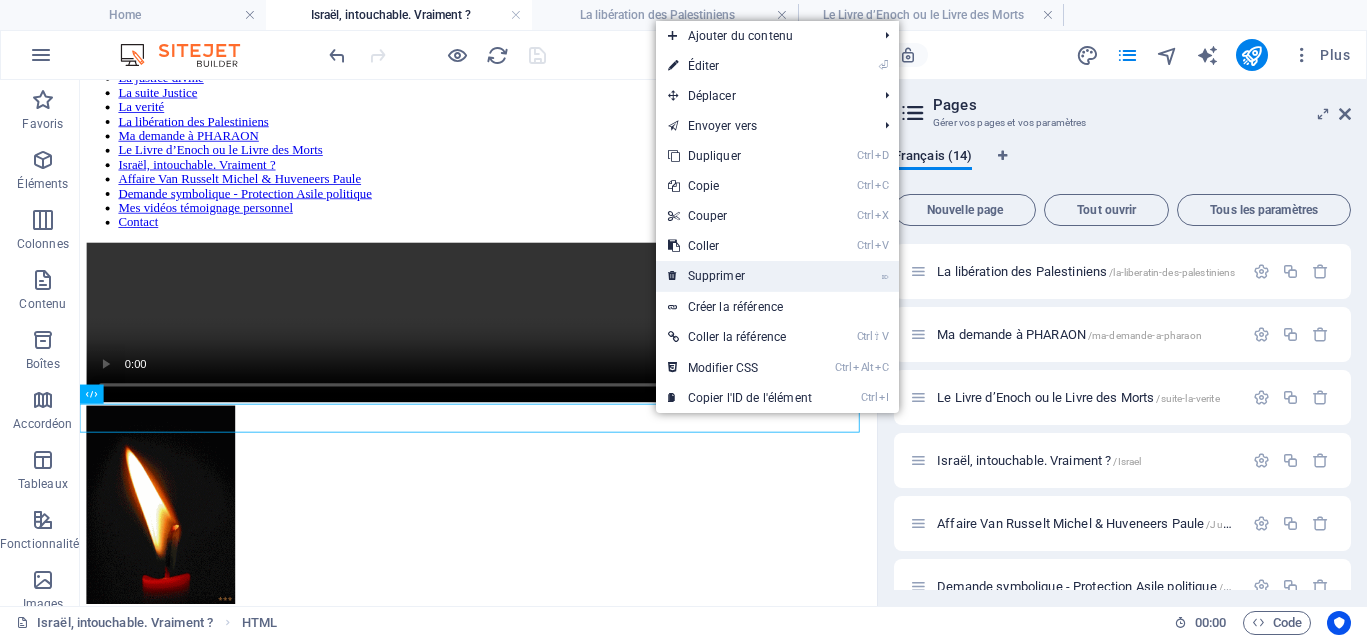drag, startPoint x: 730, startPoint y: 278, endPoint x: 782, endPoint y: 398, distance: 130.78226 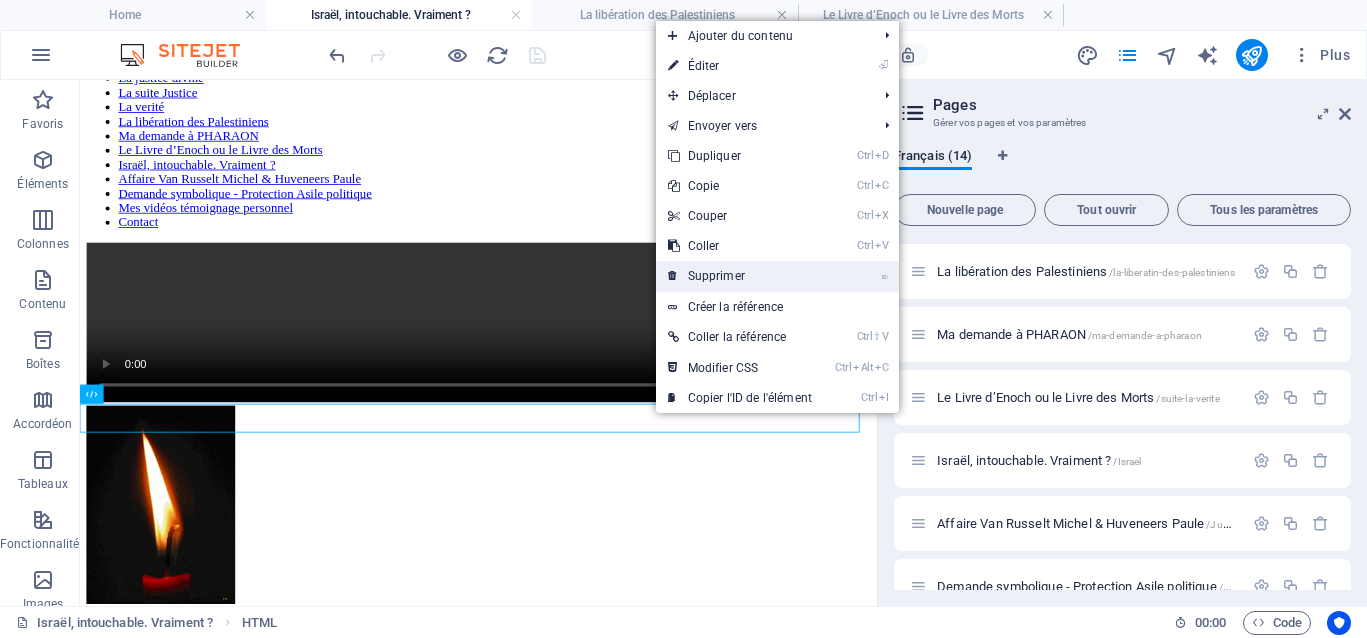 click on "⌦  Supprimer" at bounding box center [740, 276] 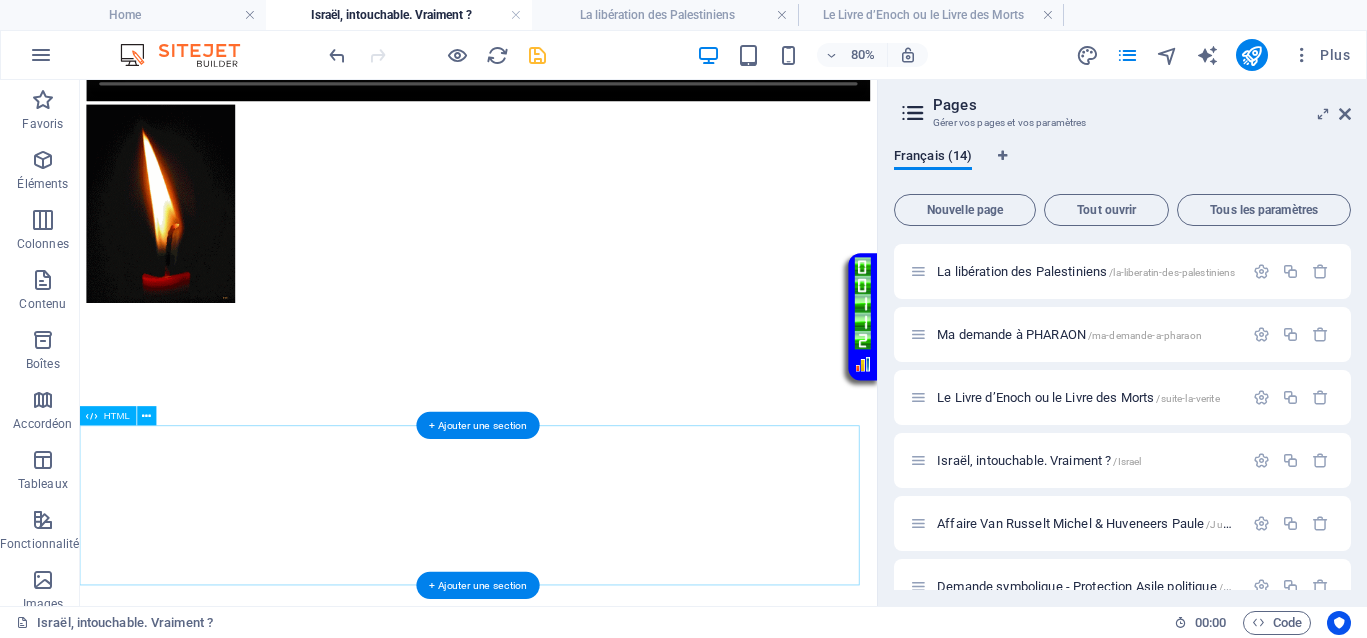scroll, scrollTop: 500, scrollLeft: 0, axis: vertical 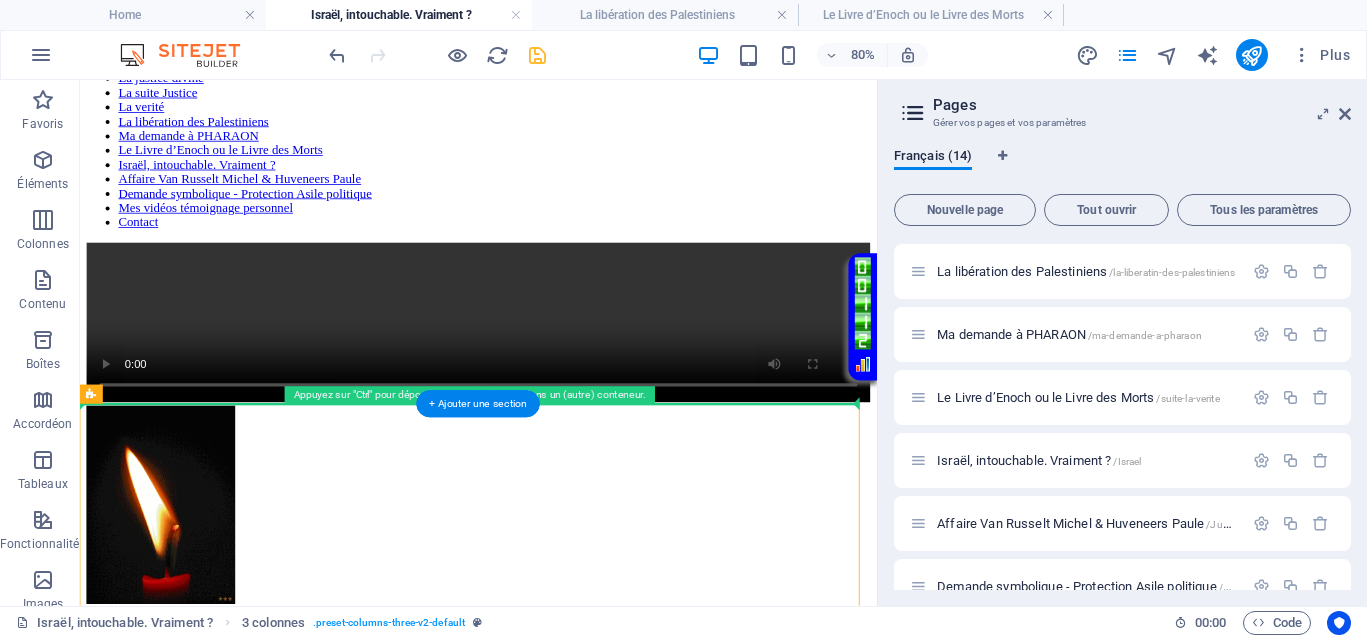 drag, startPoint x: 788, startPoint y: 358, endPoint x: 770, endPoint y: 436, distance: 80.04999 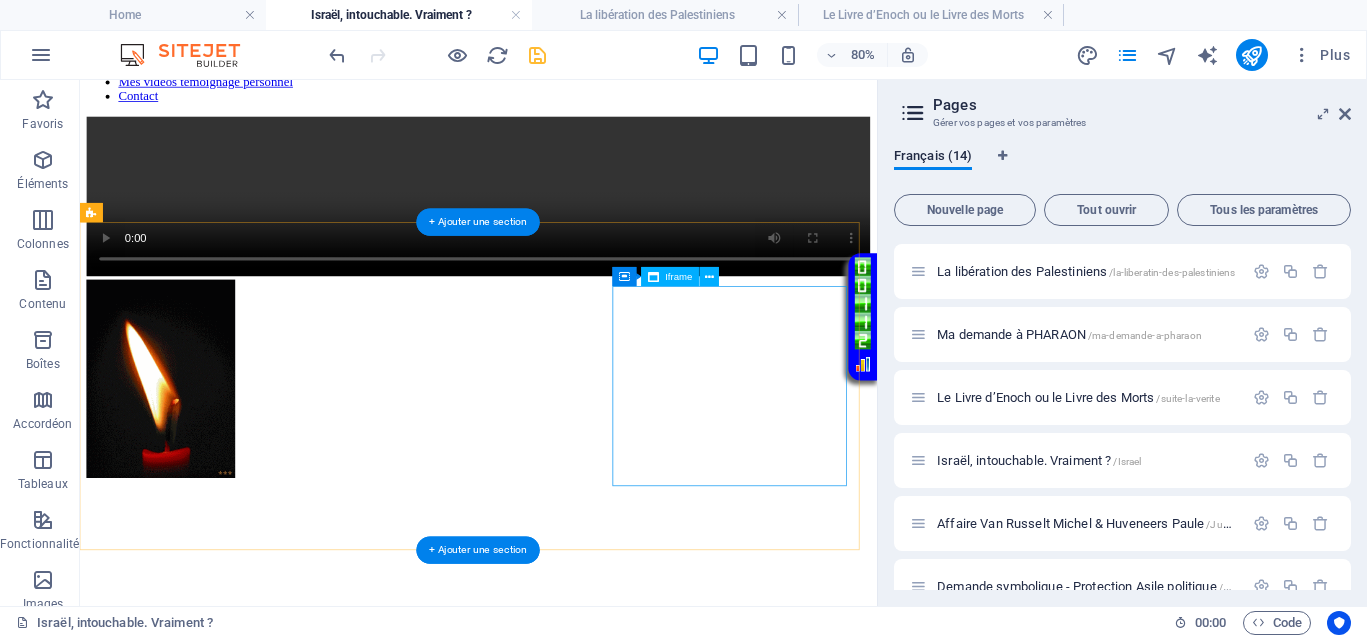 scroll, scrollTop: 375, scrollLeft: 0, axis: vertical 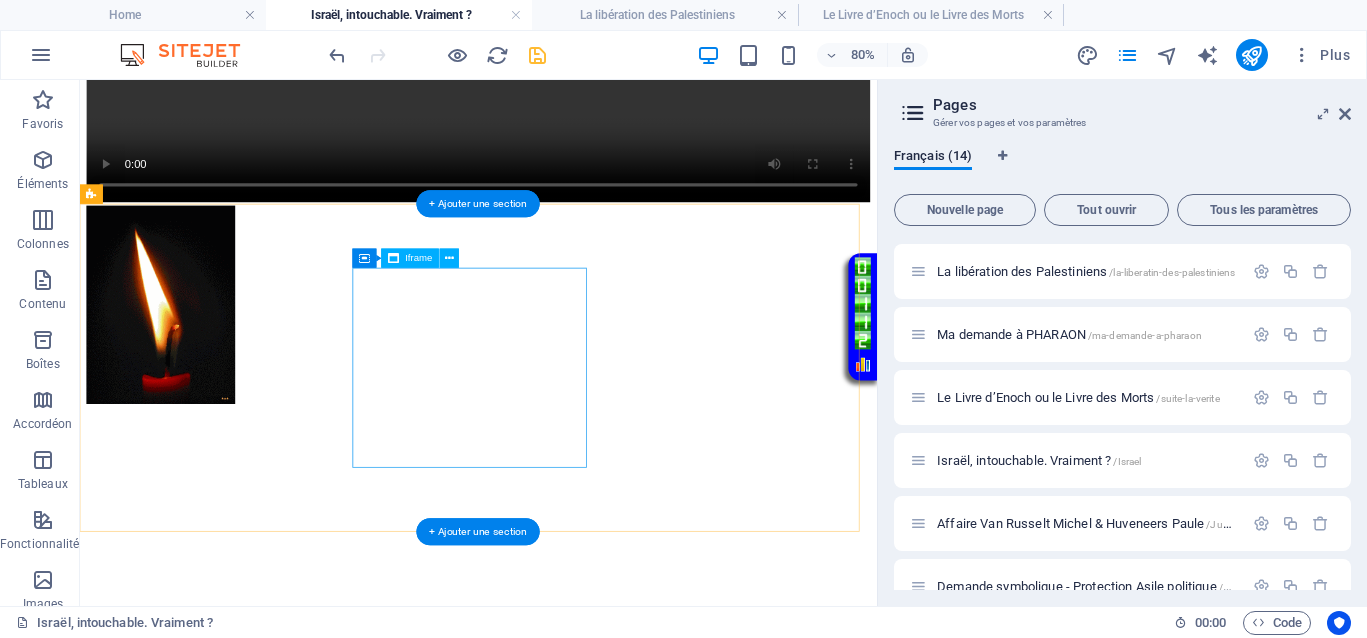 click on "</div>" at bounding box center [578, 870] 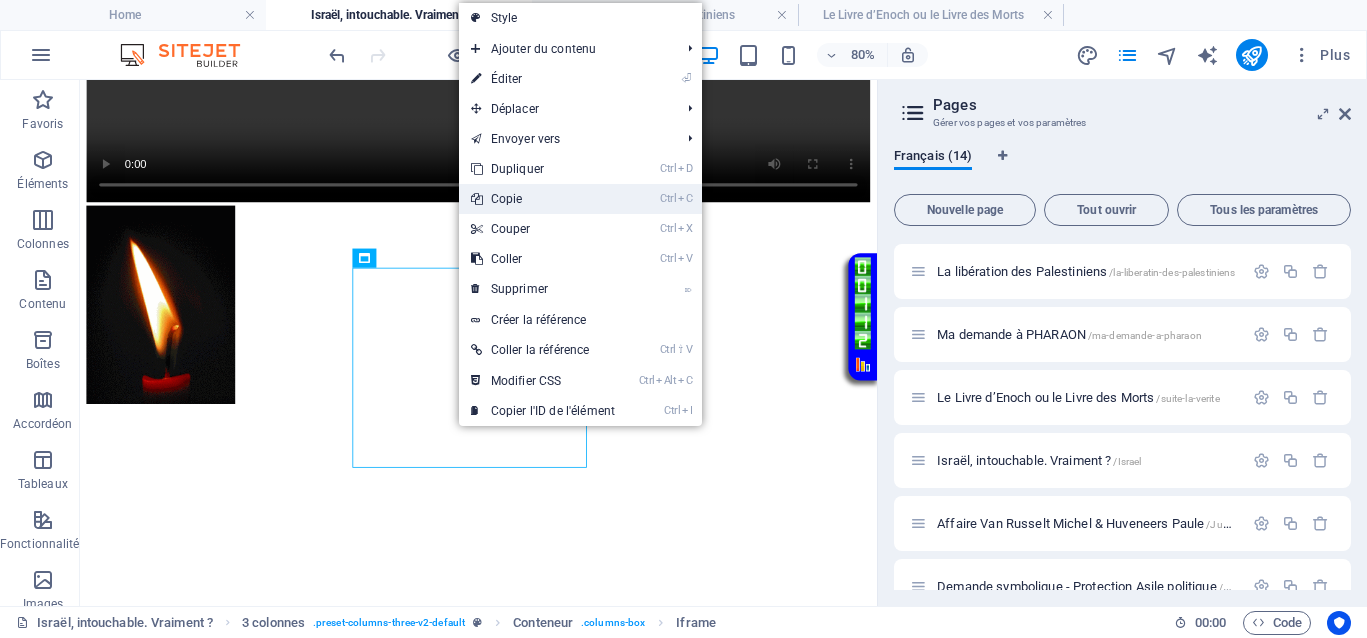 click on "Ctrl C  Copie" at bounding box center (543, 199) 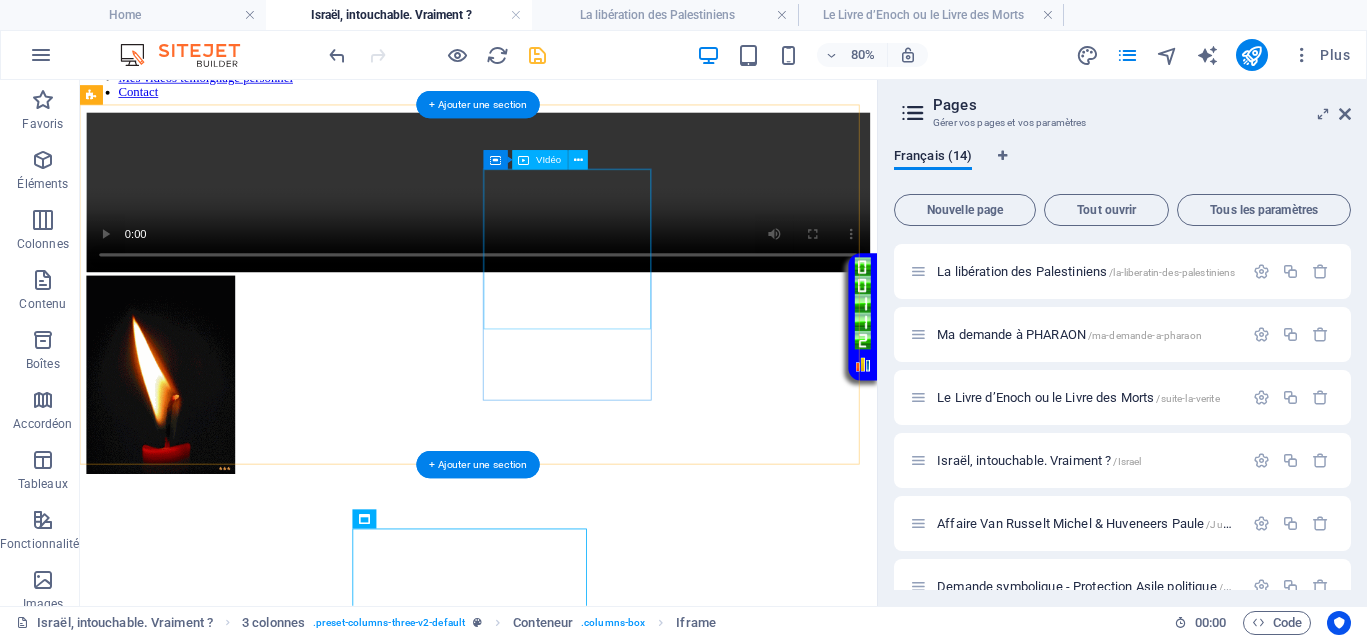 scroll, scrollTop: 0, scrollLeft: 0, axis: both 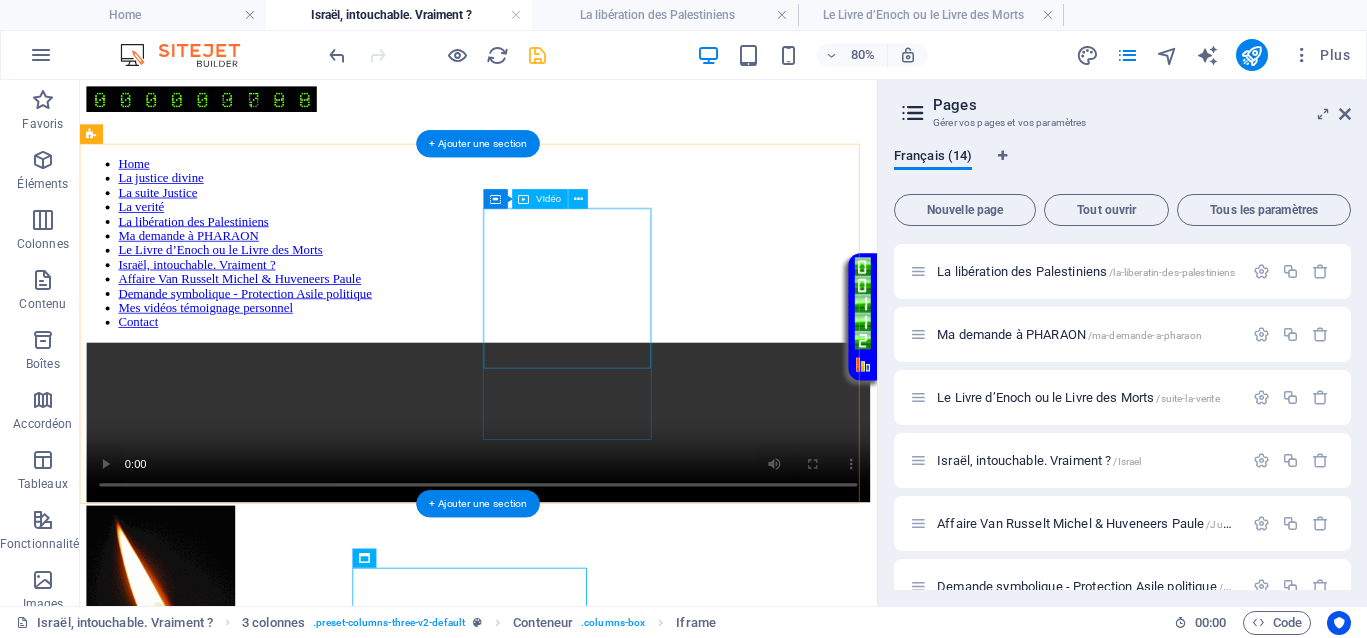 click at bounding box center [578, 510] 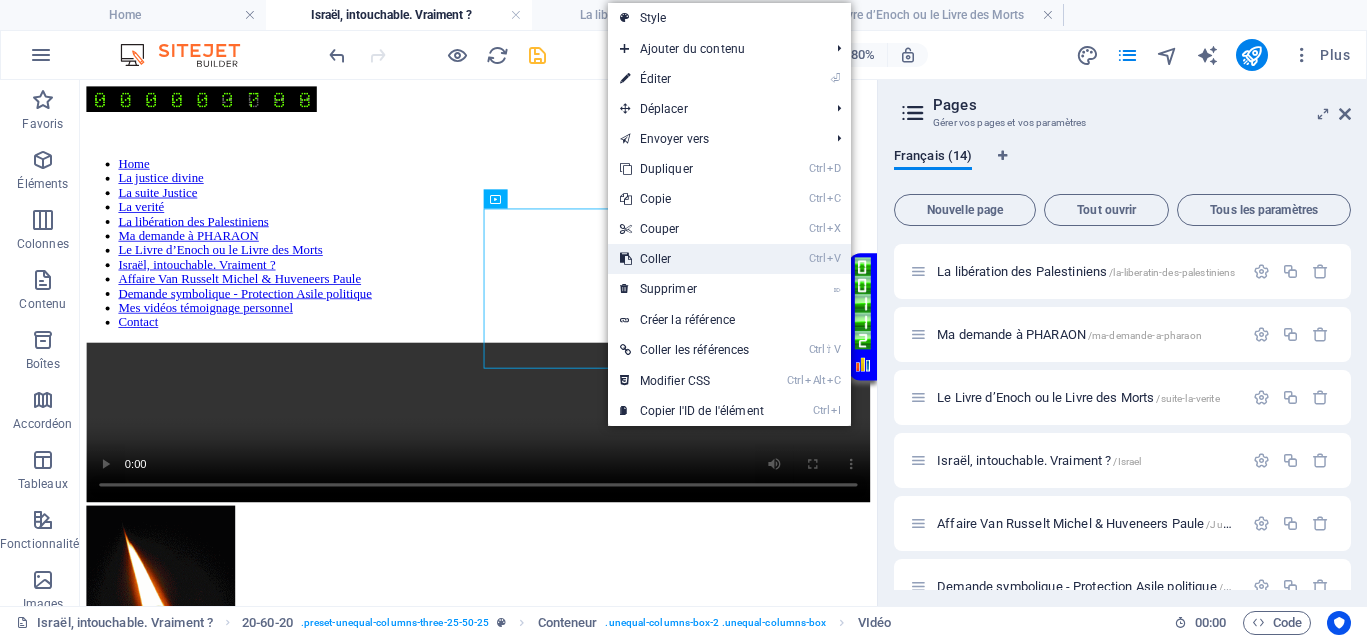 click on "Ctrl V  Coller" at bounding box center [692, 259] 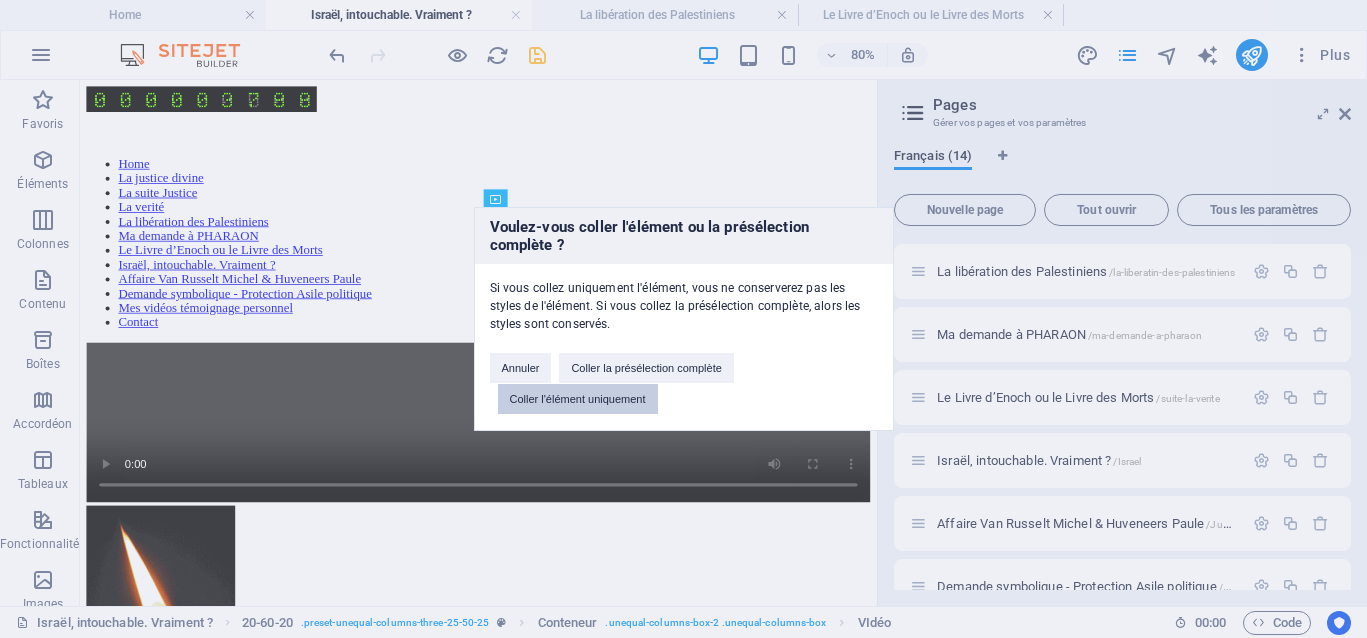 click on "Coller l'élément uniquement" at bounding box center (578, 399) 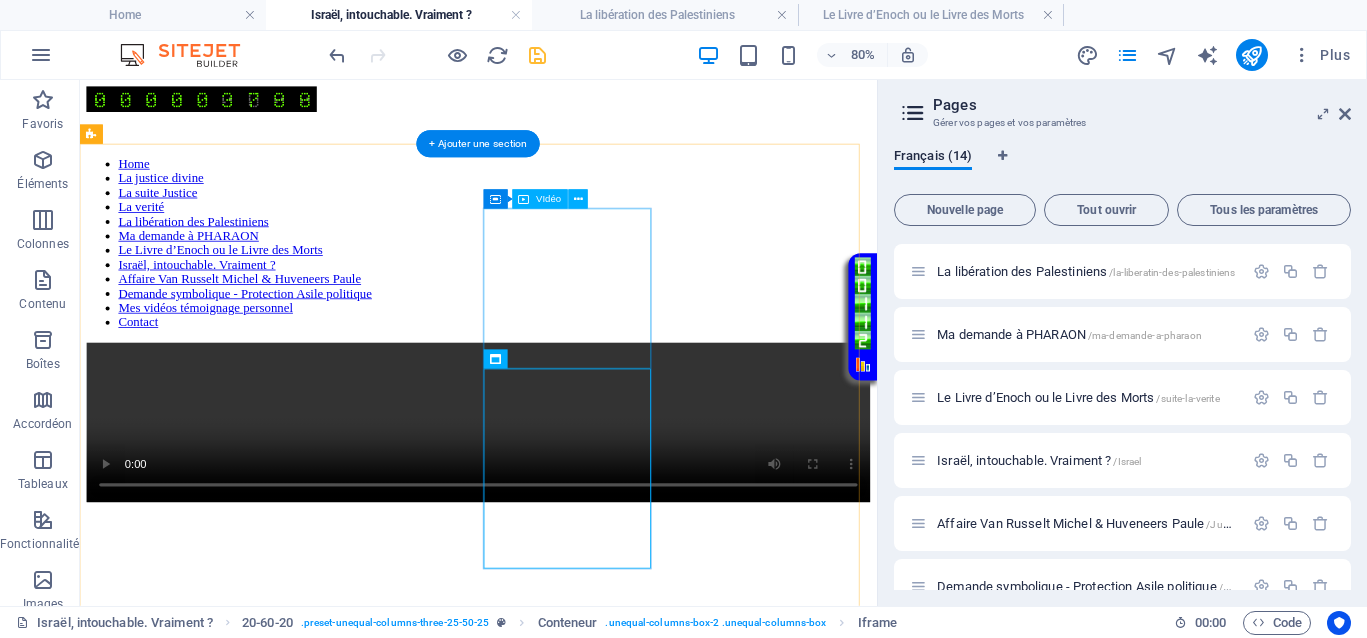 click at bounding box center (578, 510) 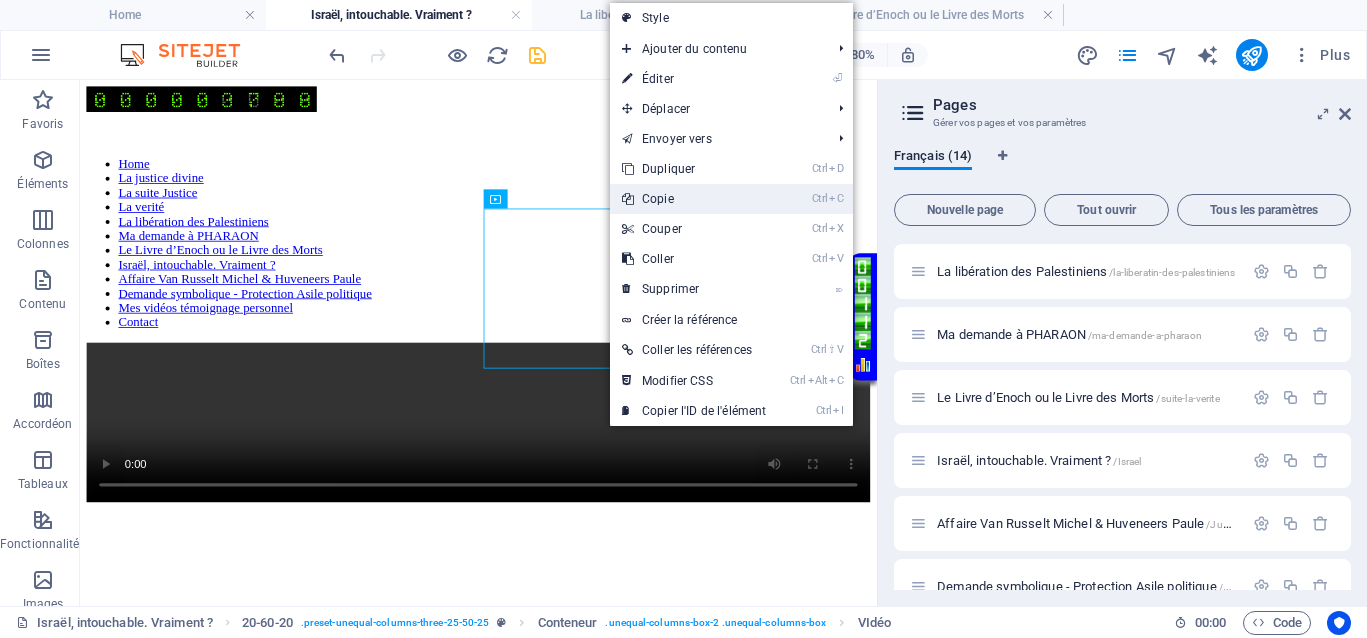 click on "Ctrl C  Copie" at bounding box center (694, 199) 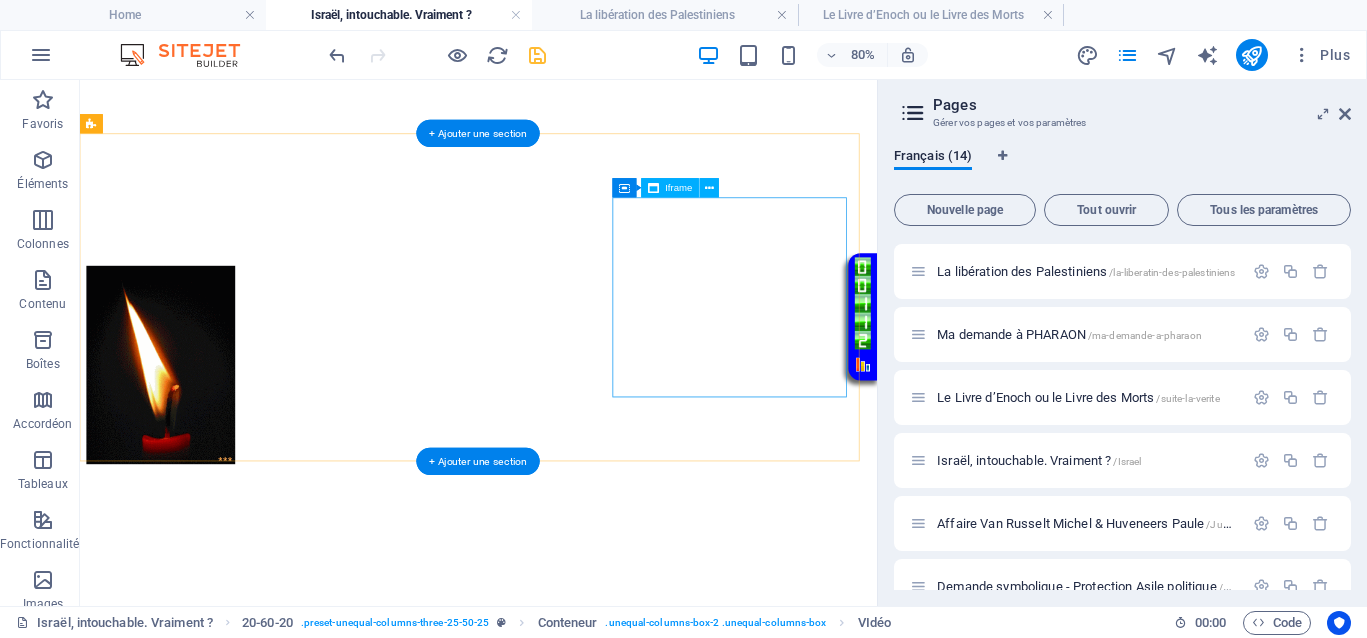 scroll, scrollTop: 625, scrollLeft: 0, axis: vertical 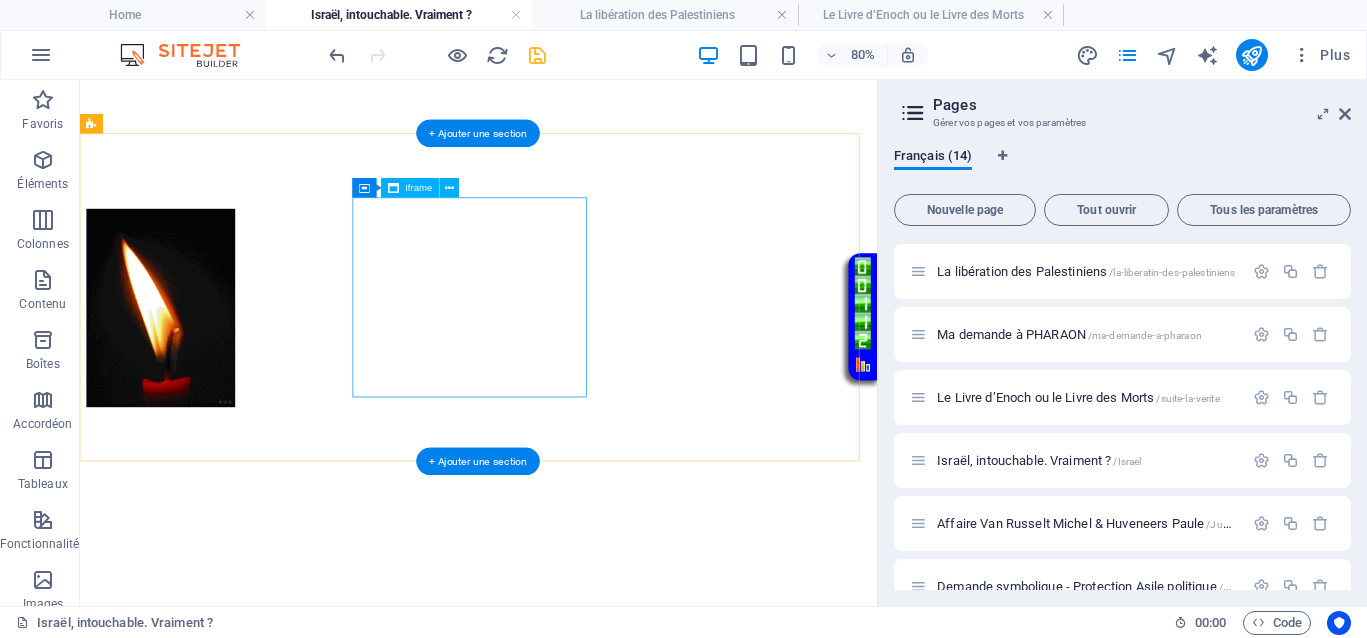 click on "</div>" at bounding box center (578, 874) 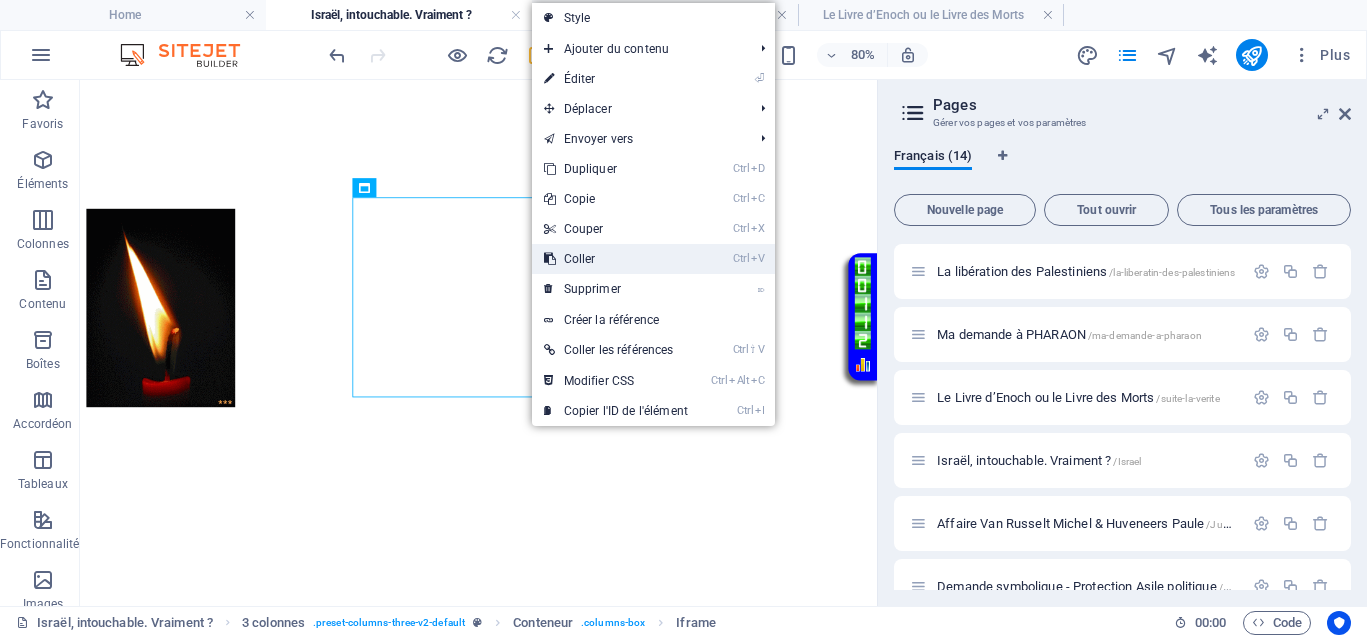 click on "Ctrl V  Coller" at bounding box center (616, 259) 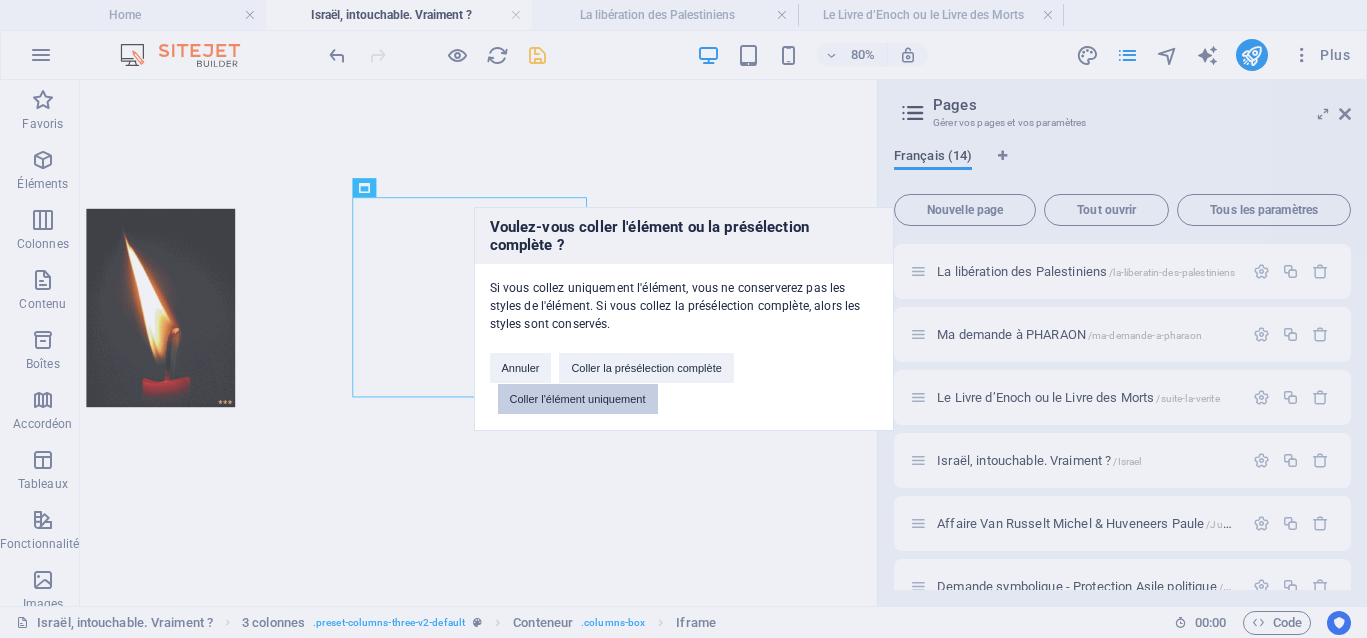 click on "Coller l'élément uniquement" at bounding box center [578, 399] 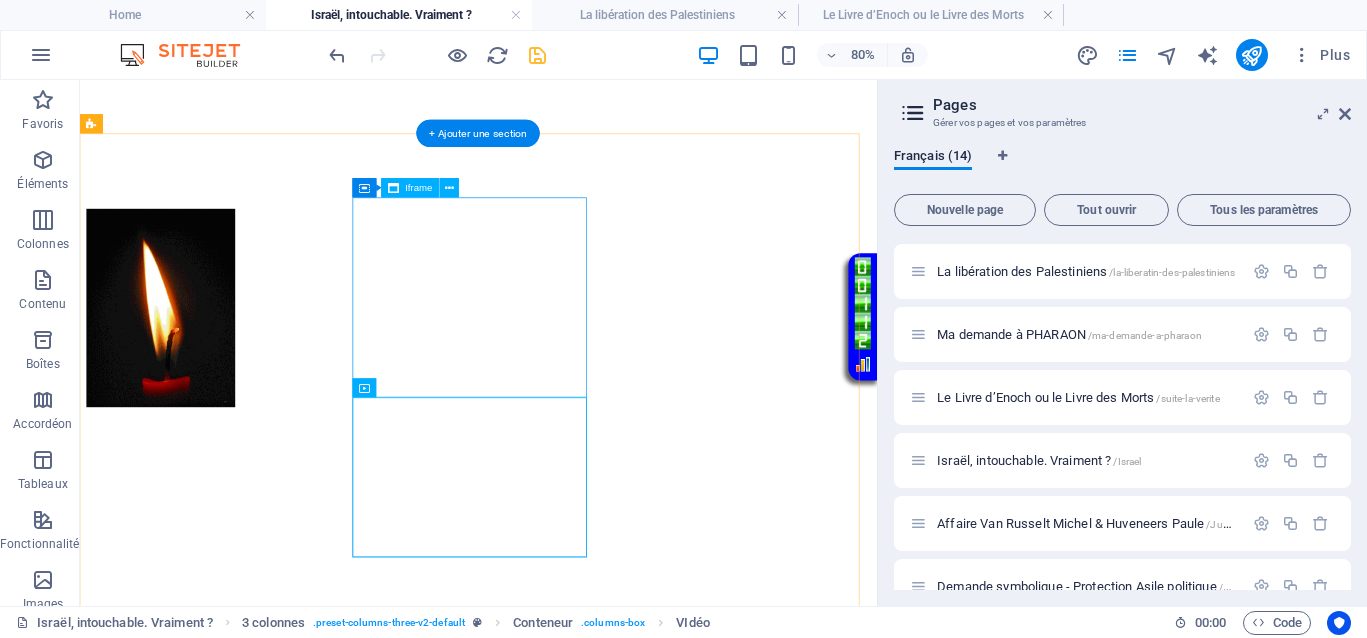 click on "</div>" at bounding box center [578, 874] 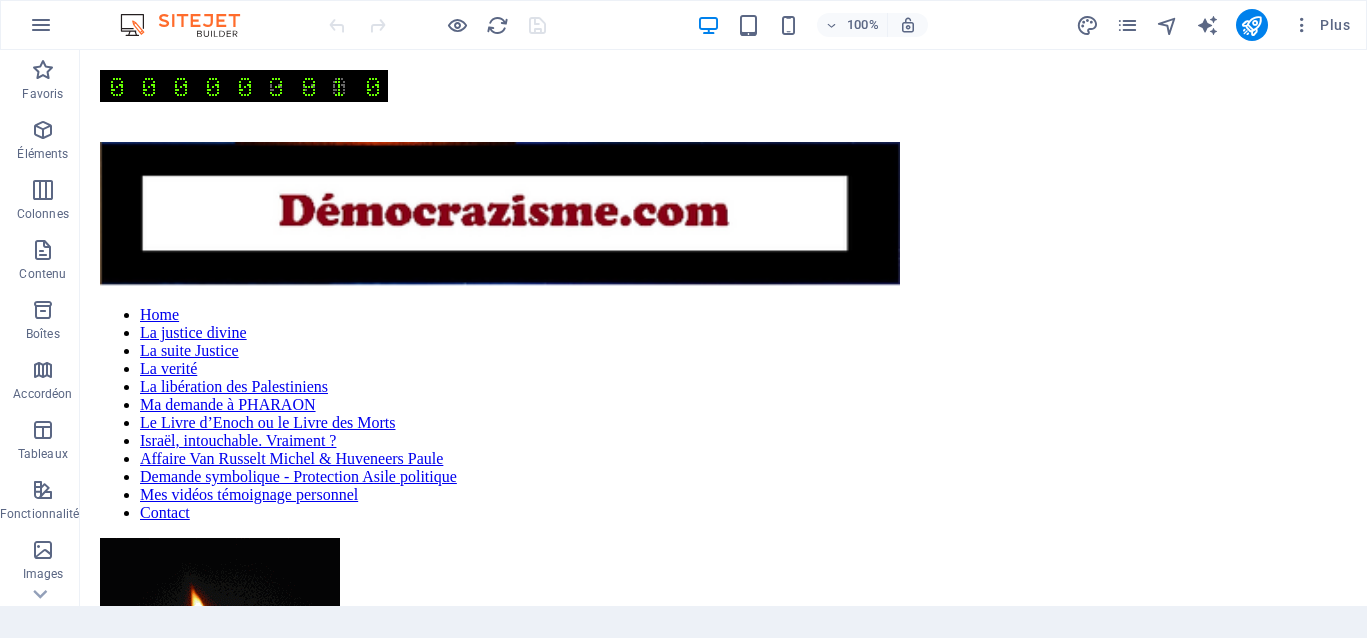 scroll, scrollTop: 0, scrollLeft: 0, axis: both 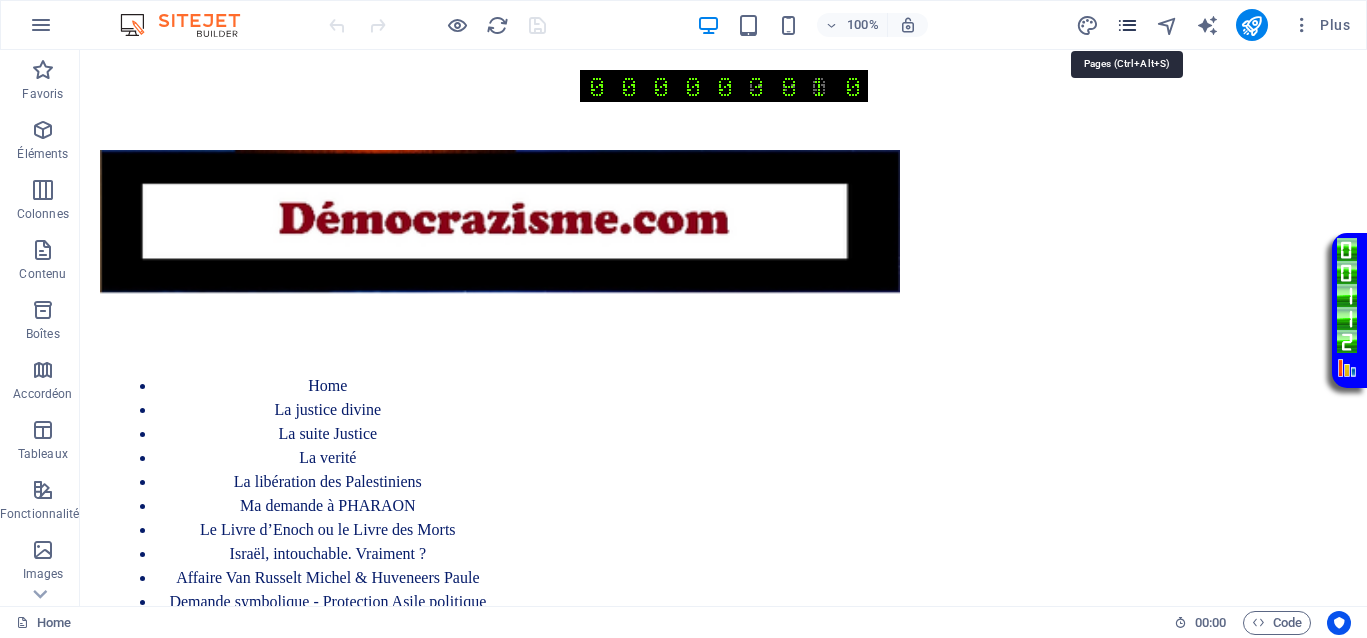 click at bounding box center (1127, 25) 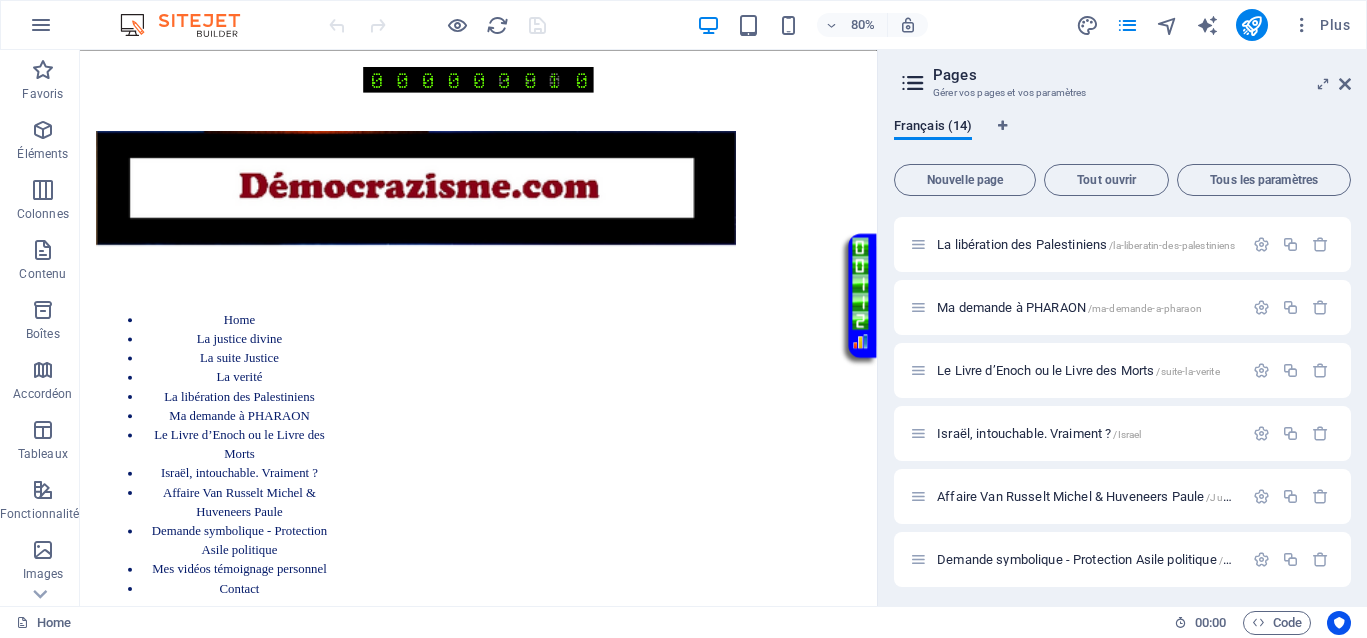 scroll, scrollTop: 250, scrollLeft: 0, axis: vertical 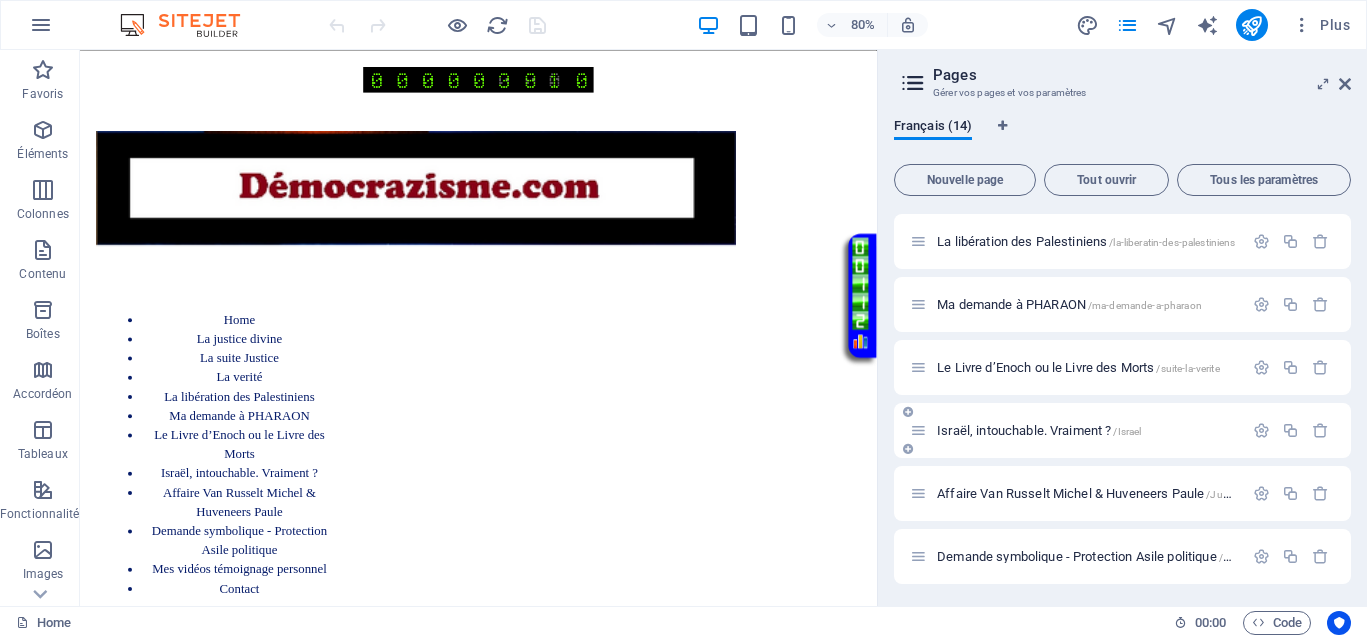 click on "Israël, intouchable. Vraiment ? /Israel" at bounding box center [1039, 430] 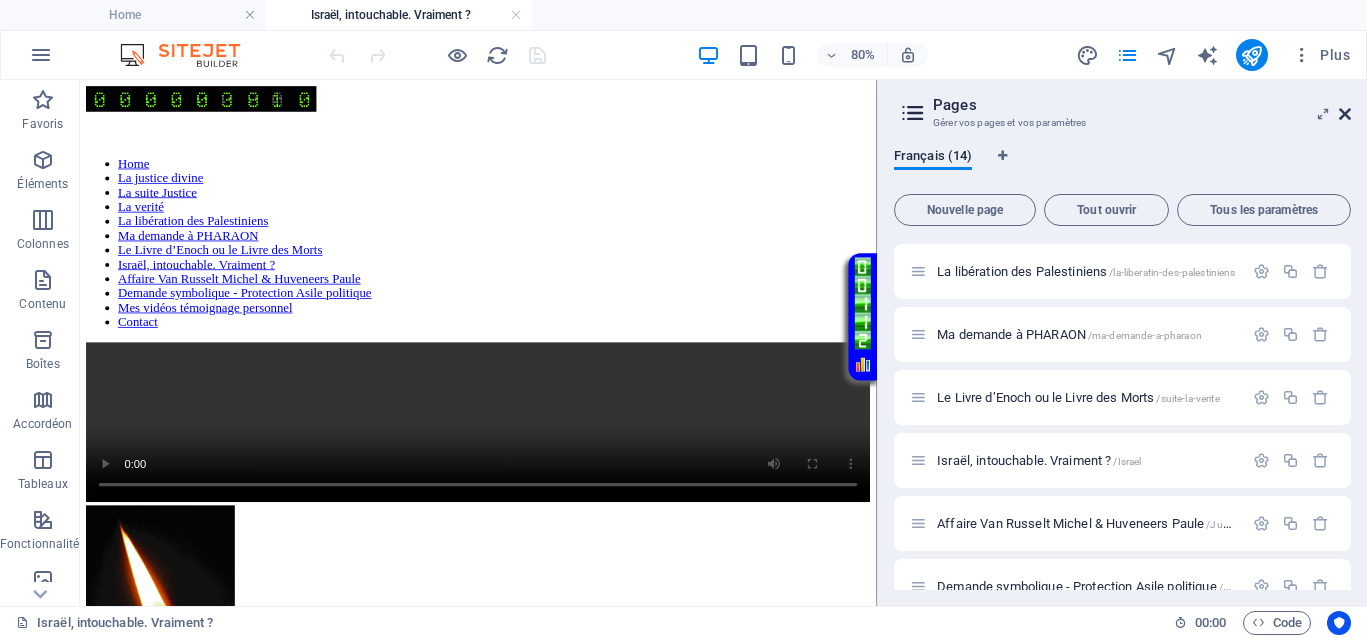 scroll, scrollTop: 0, scrollLeft: 0, axis: both 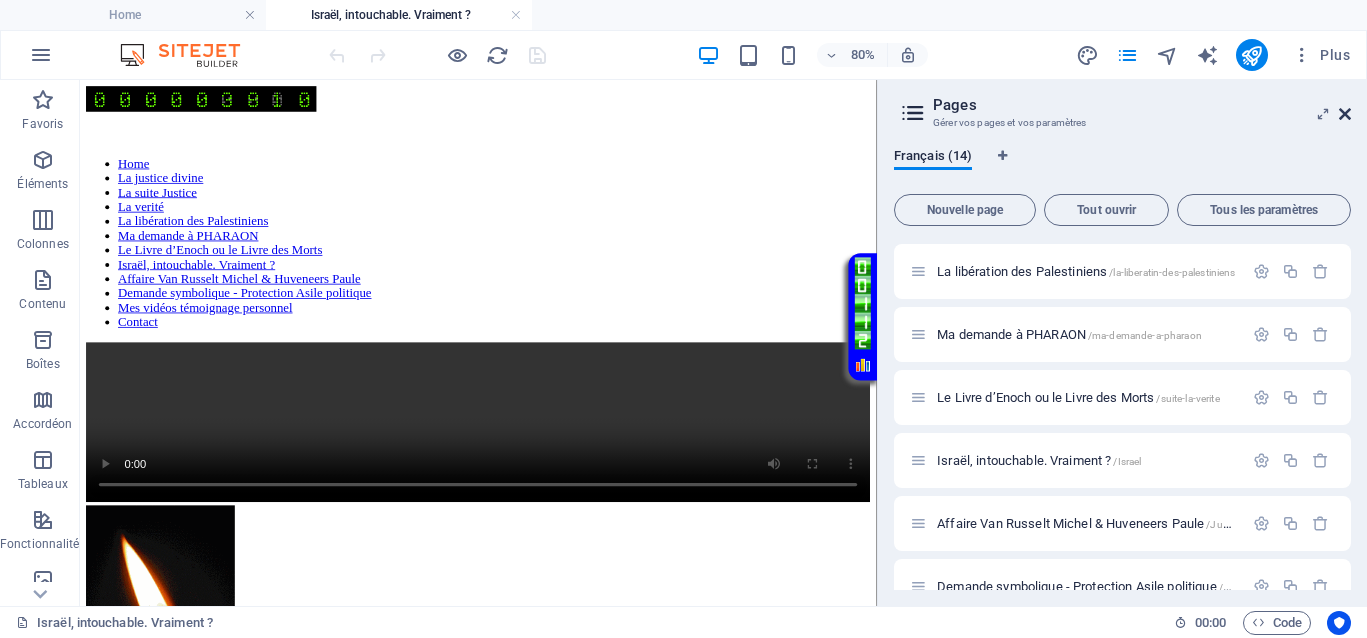 click at bounding box center (1345, 114) 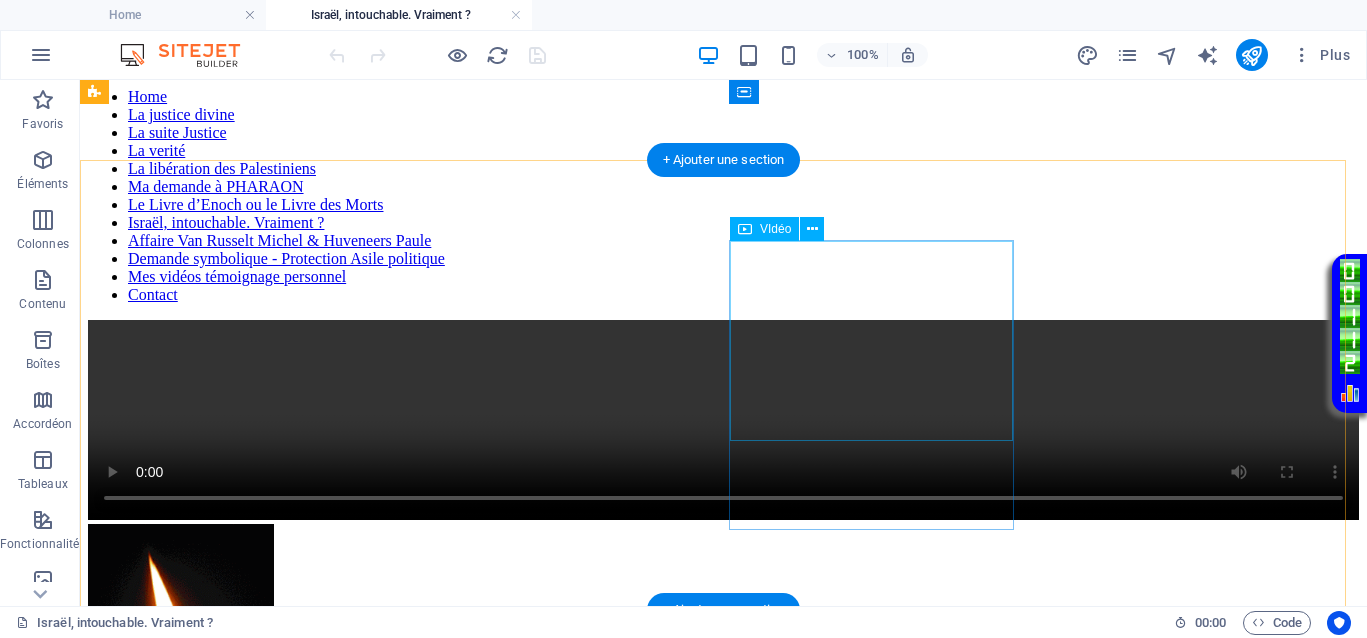 scroll, scrollTop: 0, scrollLeft: 0, axis: both 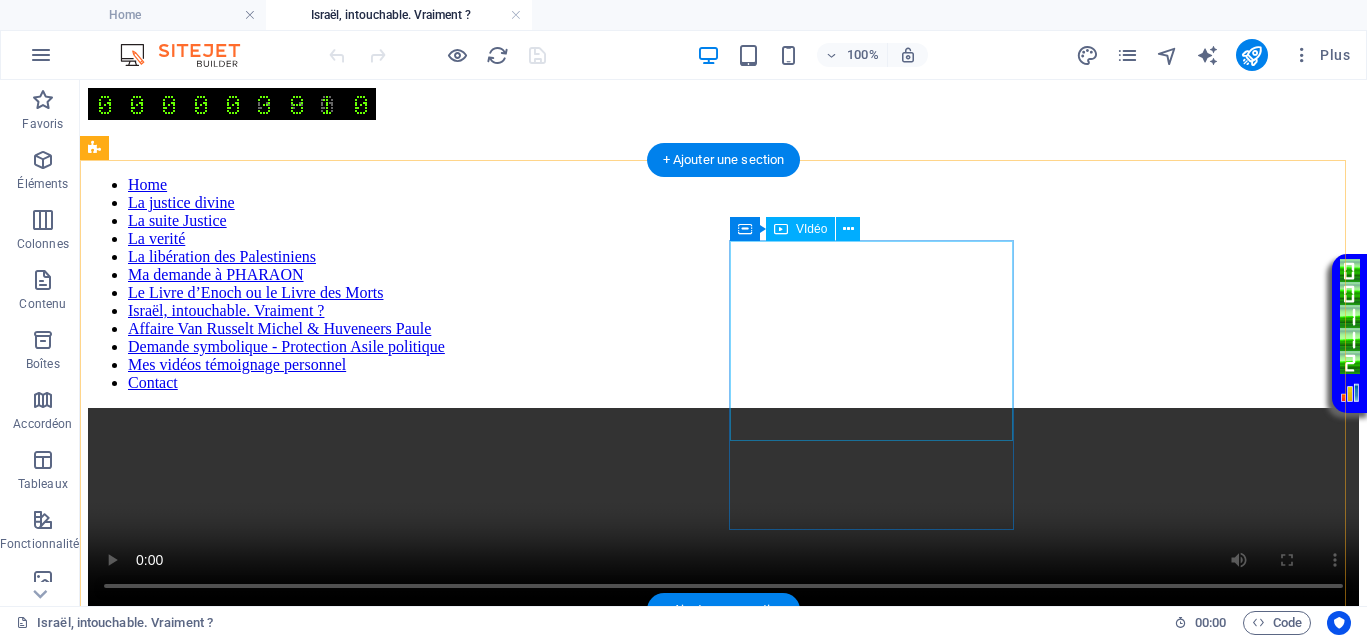 click at bounding box center [723, 510] 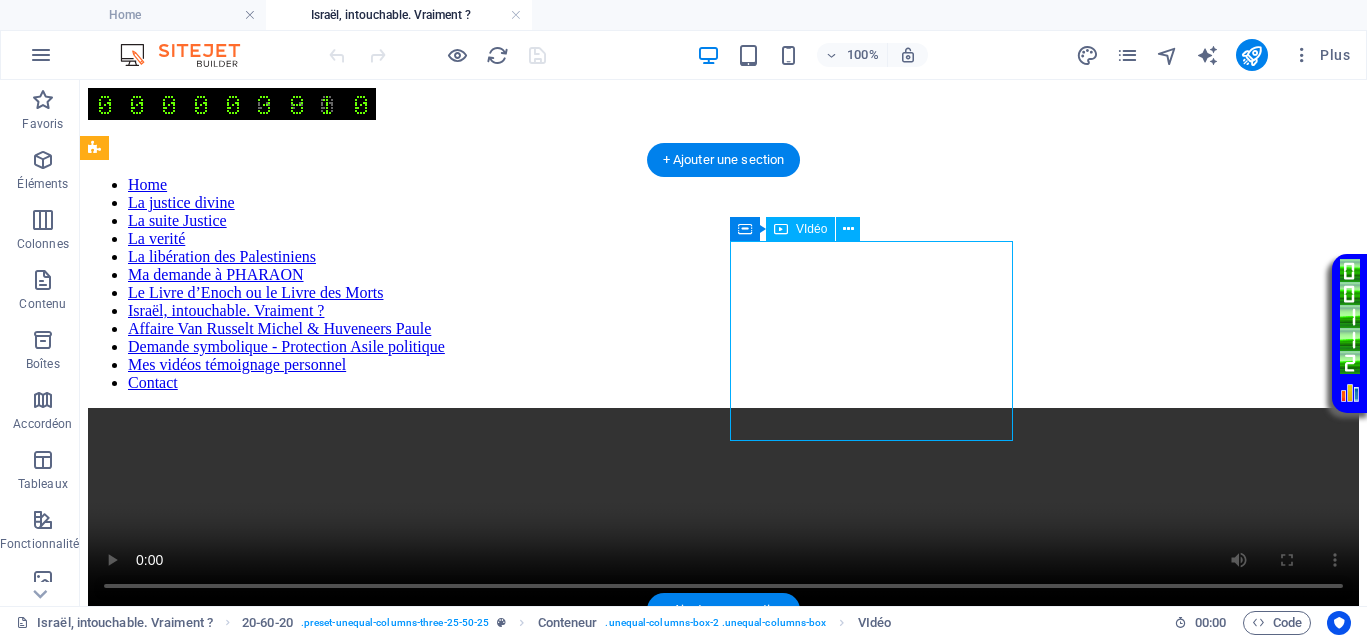 click at bounding box center [723, 510] 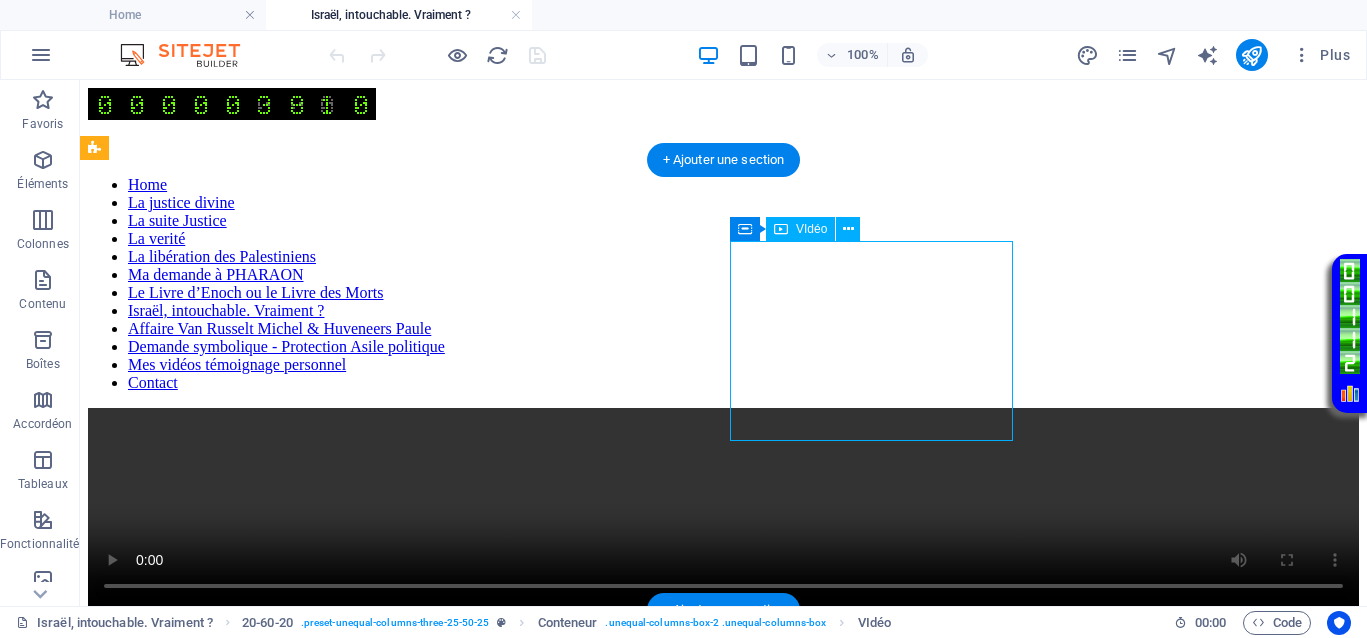 select on "%" 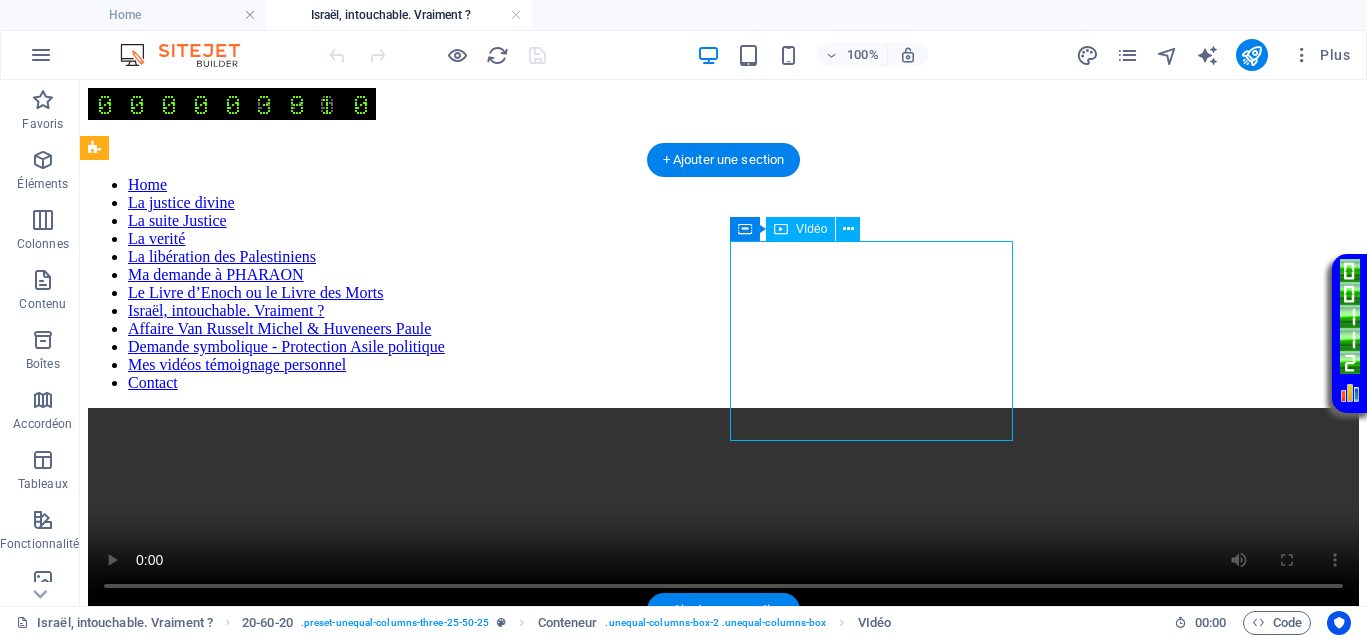 select on "px" 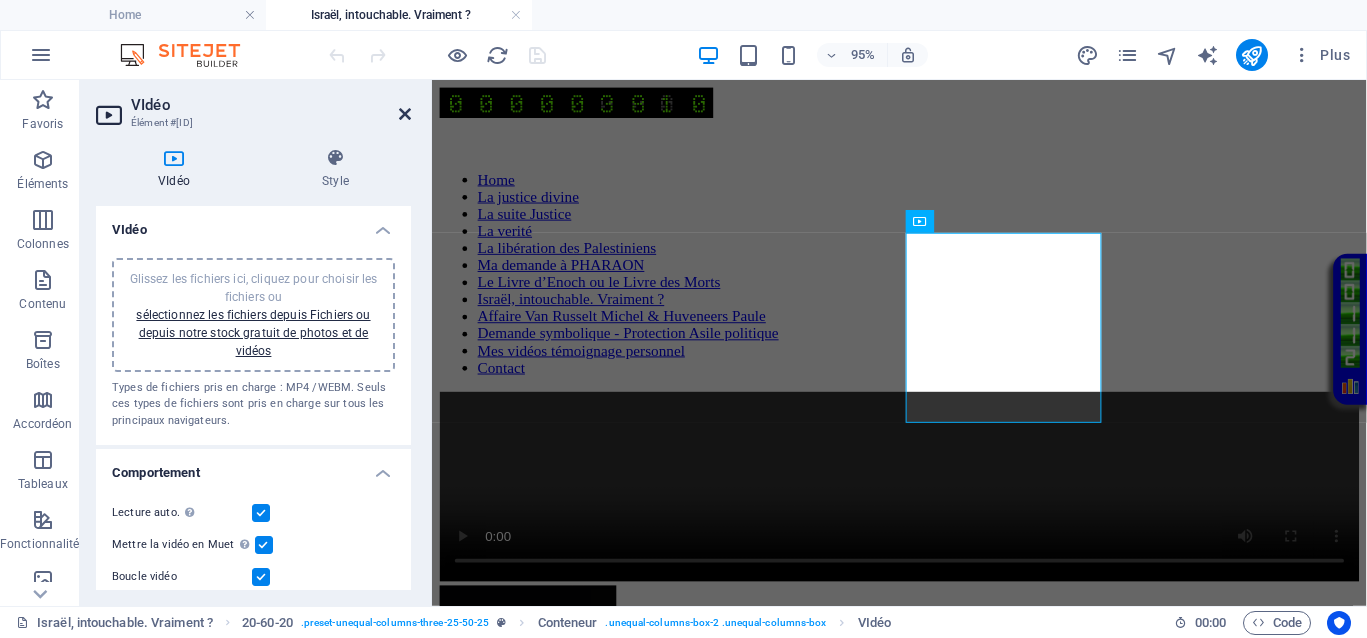 click at bounding box center (405, 114) 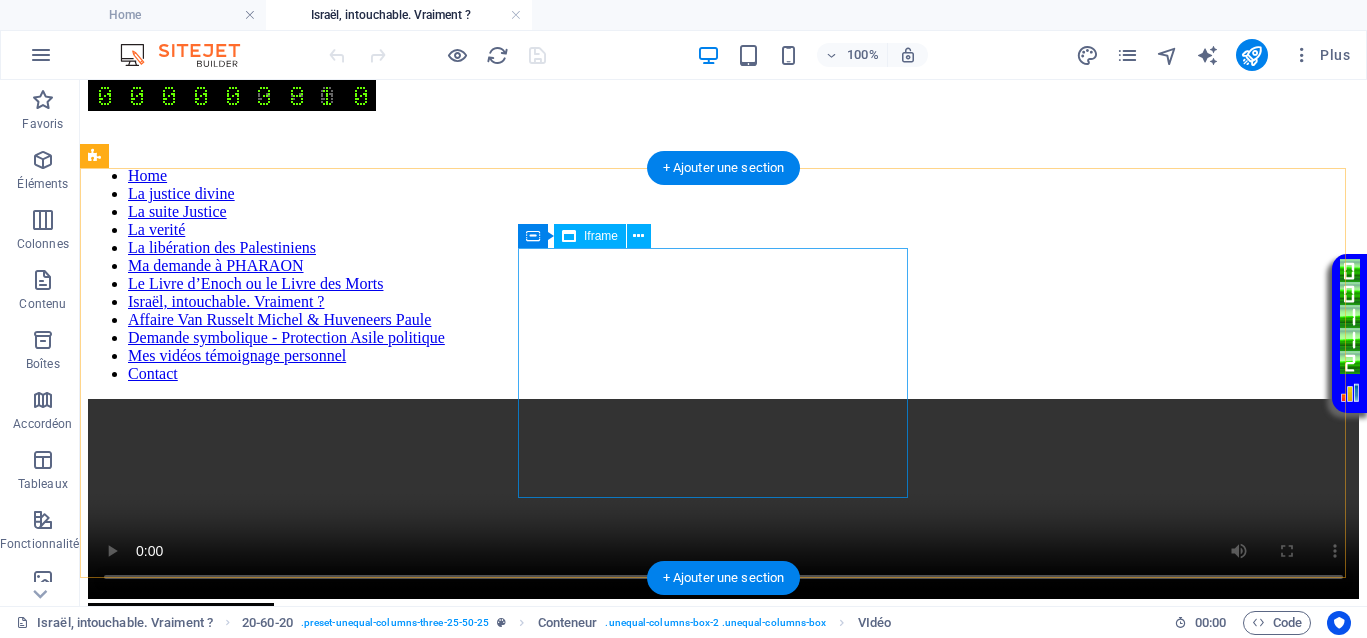 scroll, scrollTop: 500, scrollLeft: 0, axis: vertical 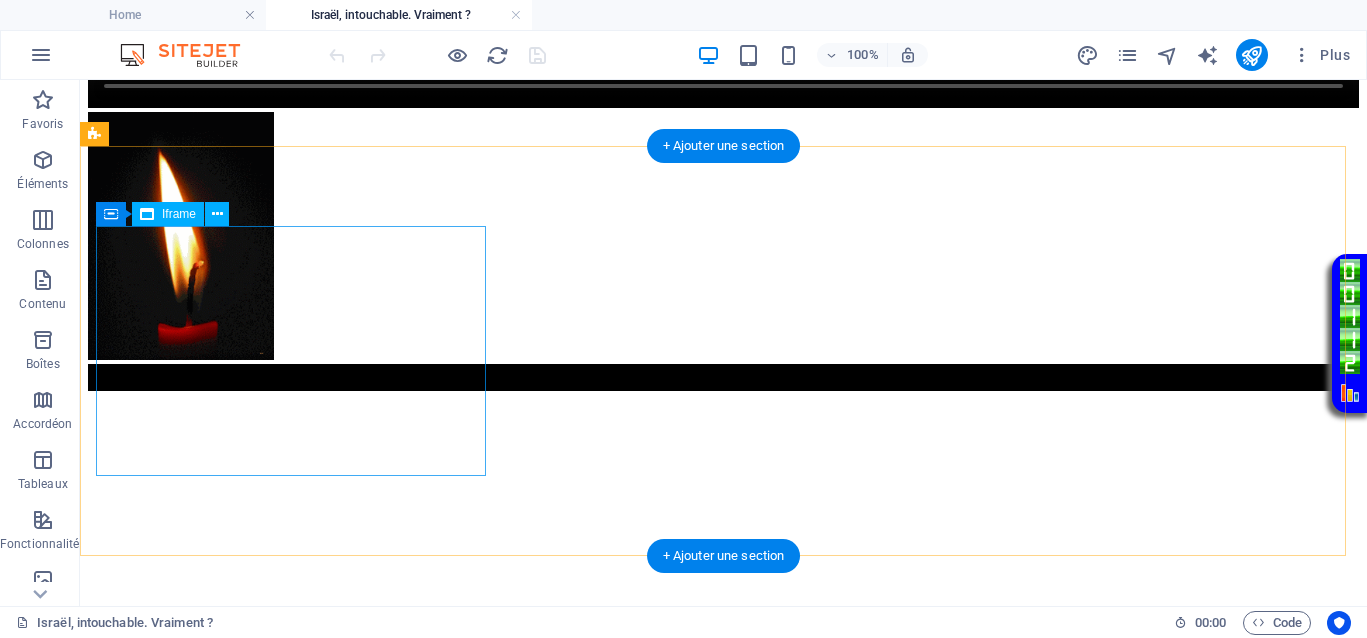 click on "</div>" at bounding box center (723, 518) 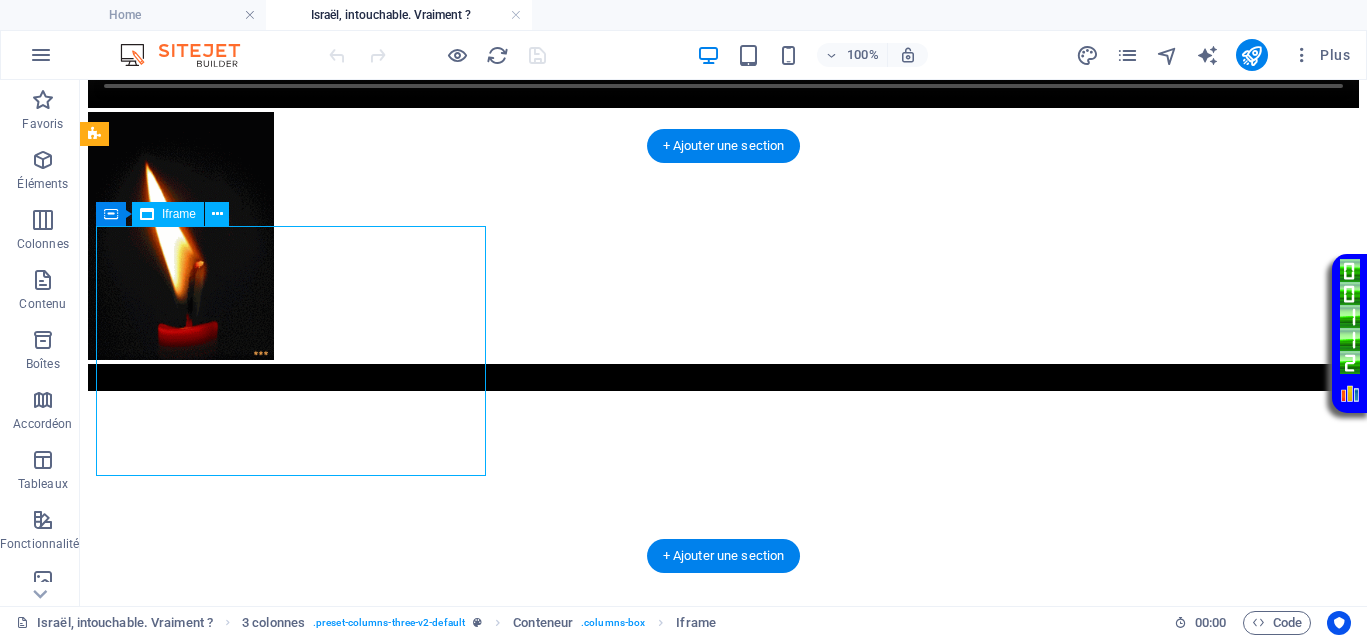 drag, startPoint x: 349, startPoint y: 342, endPoint x: 425, endPoint y: 407, distance: 100.005 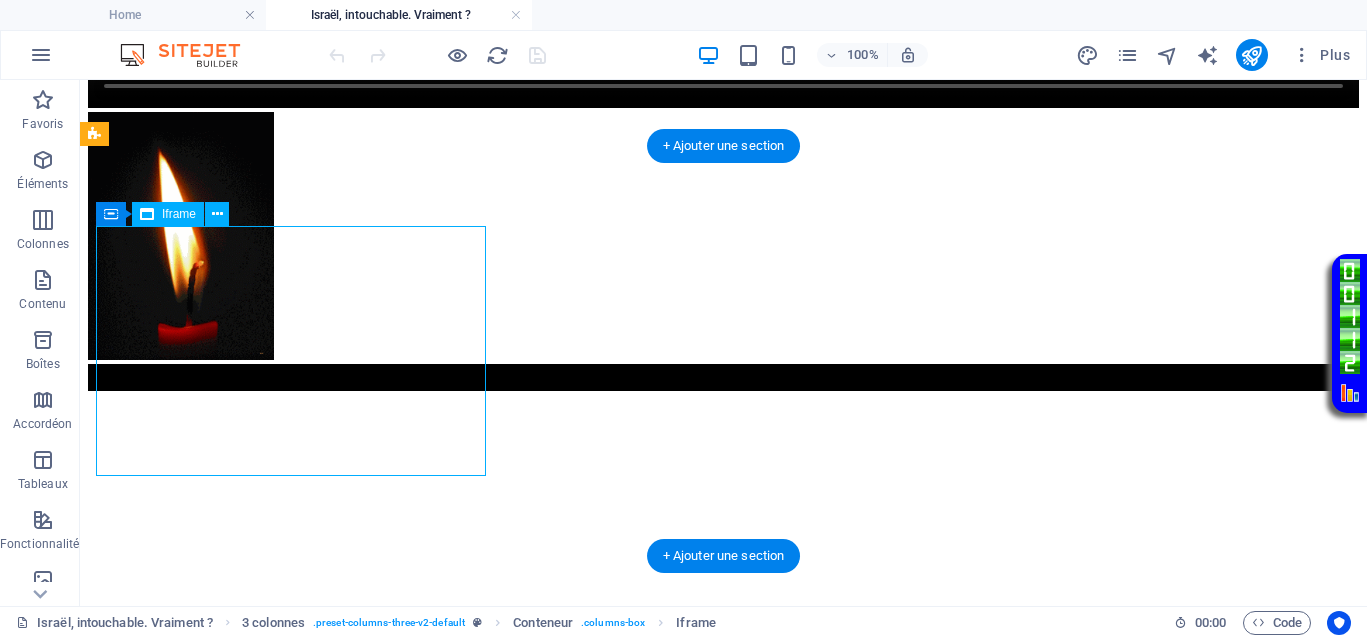 click on "</div>" at bounding box center [723, 518] 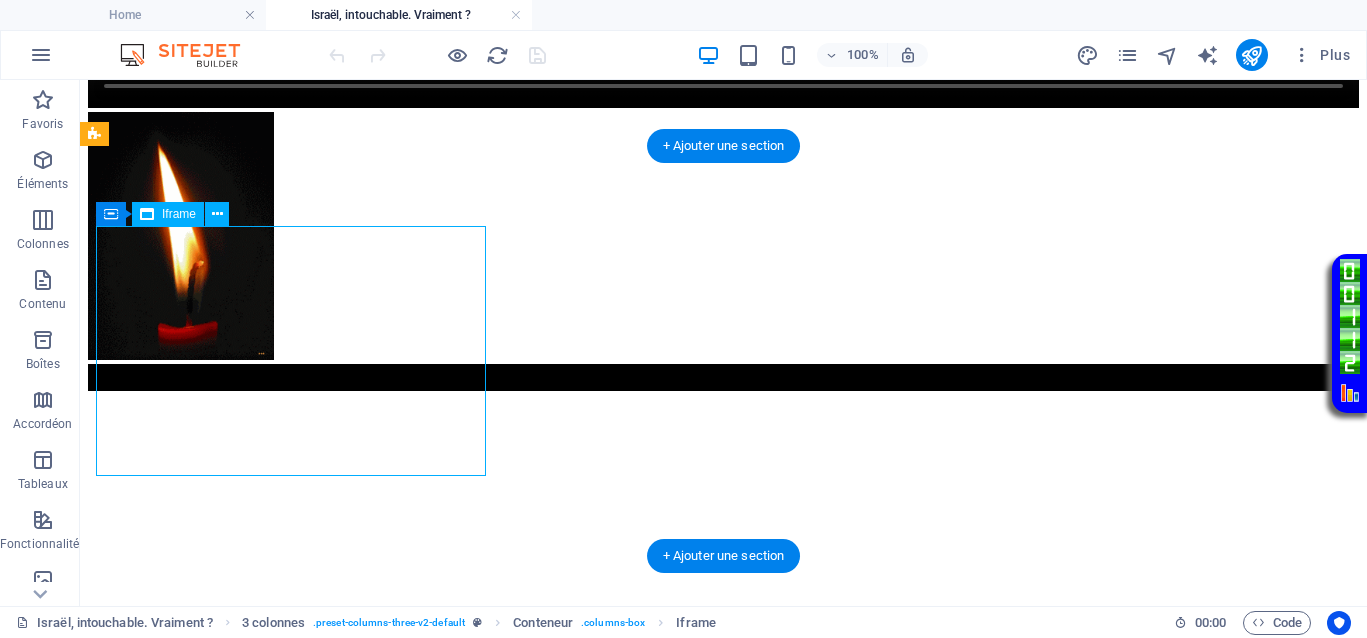 select on "%" 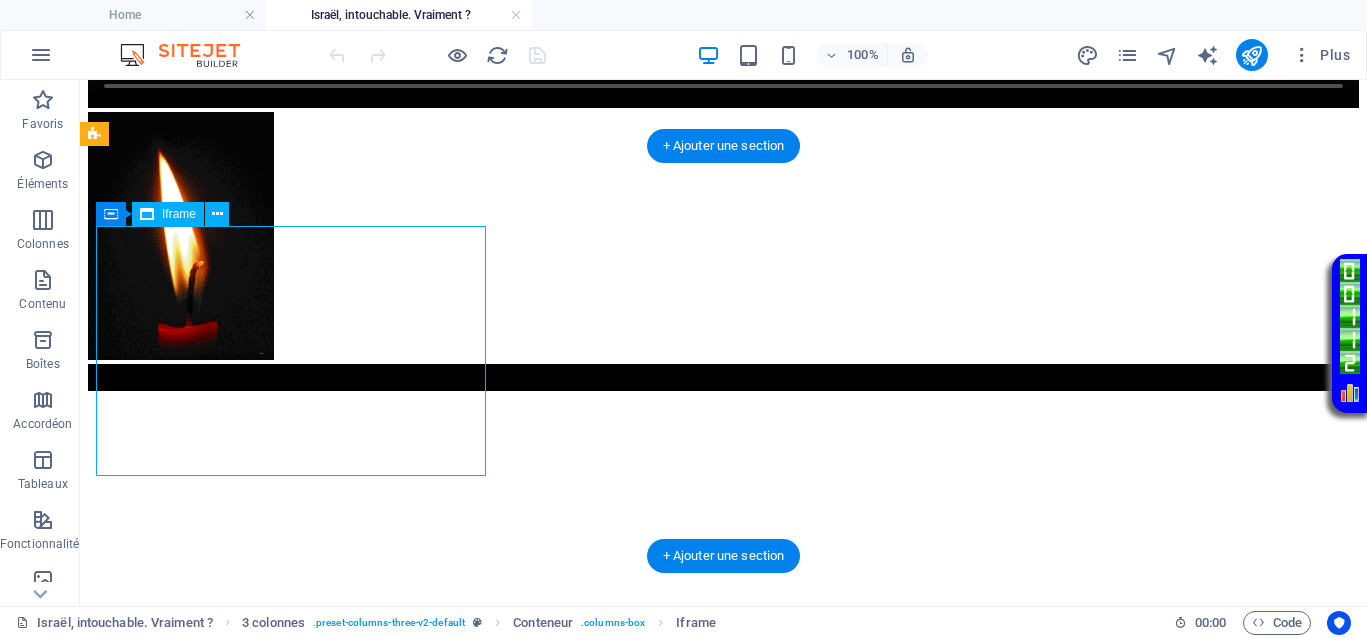 select on "px" 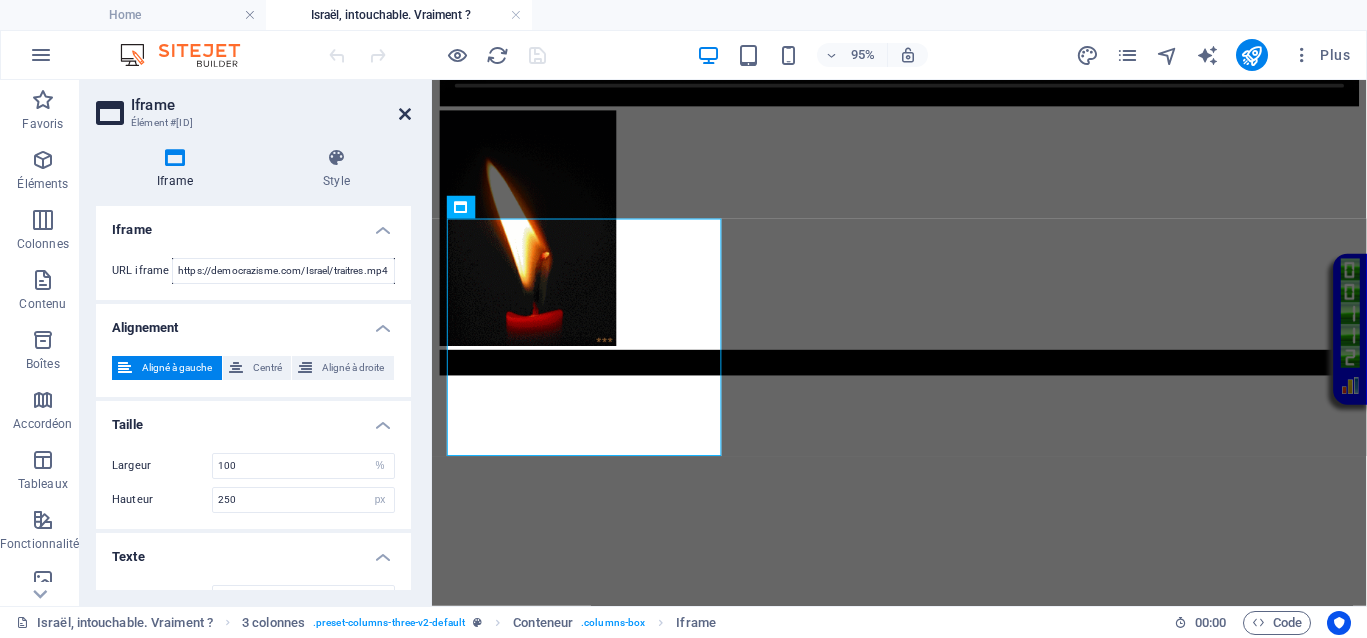 click at bounding box center (405, 114) 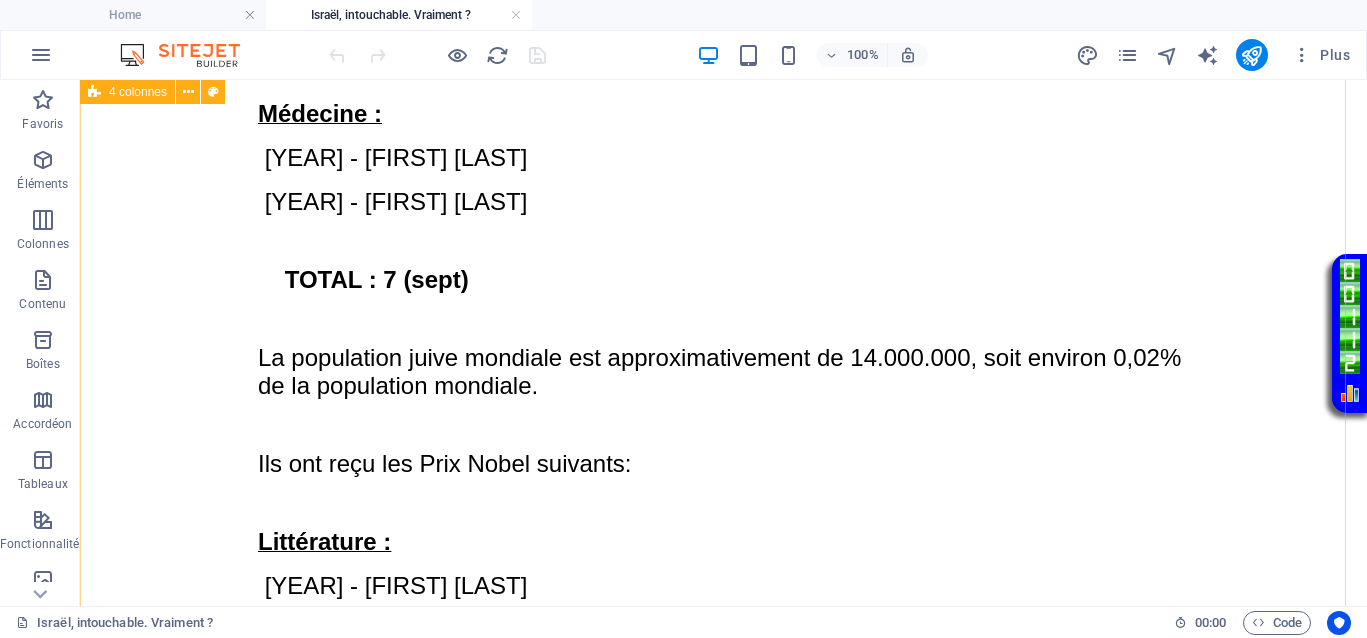 scroll, scrollTop: 5750, scrollLeft: 0, axis: vertical 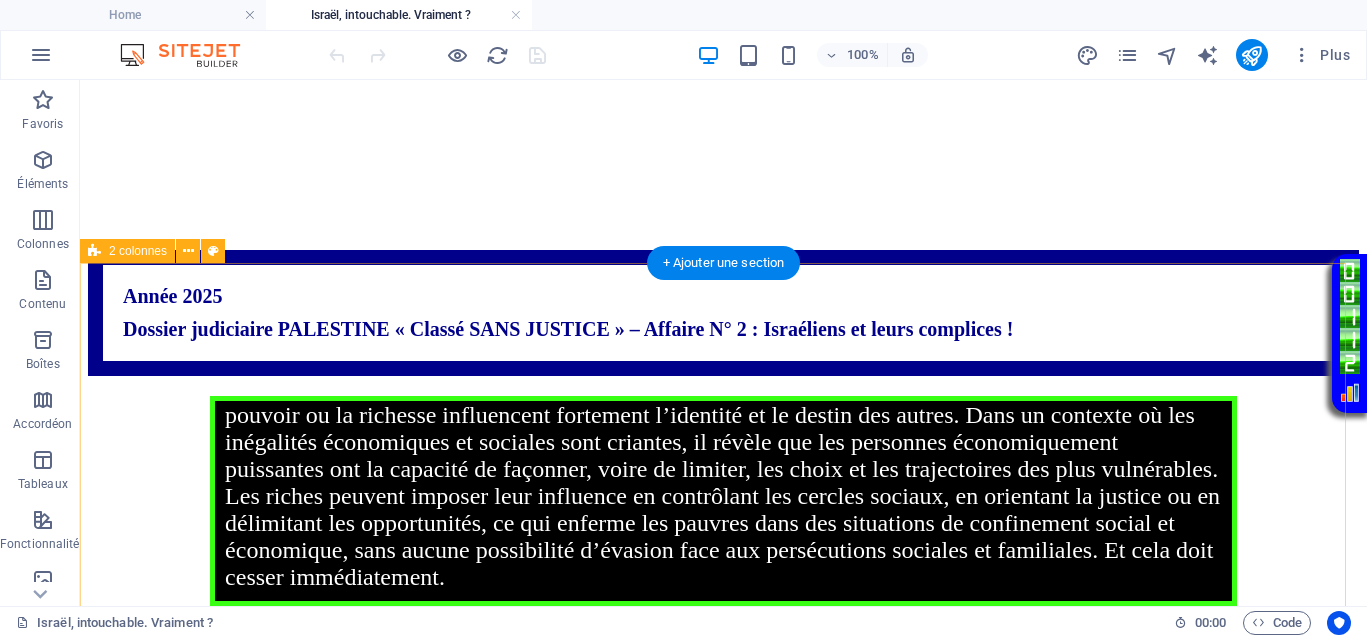 click on "Your browser does not support the video tag.
Your browser does not support the video tag." at bounding box center (723, 1192) 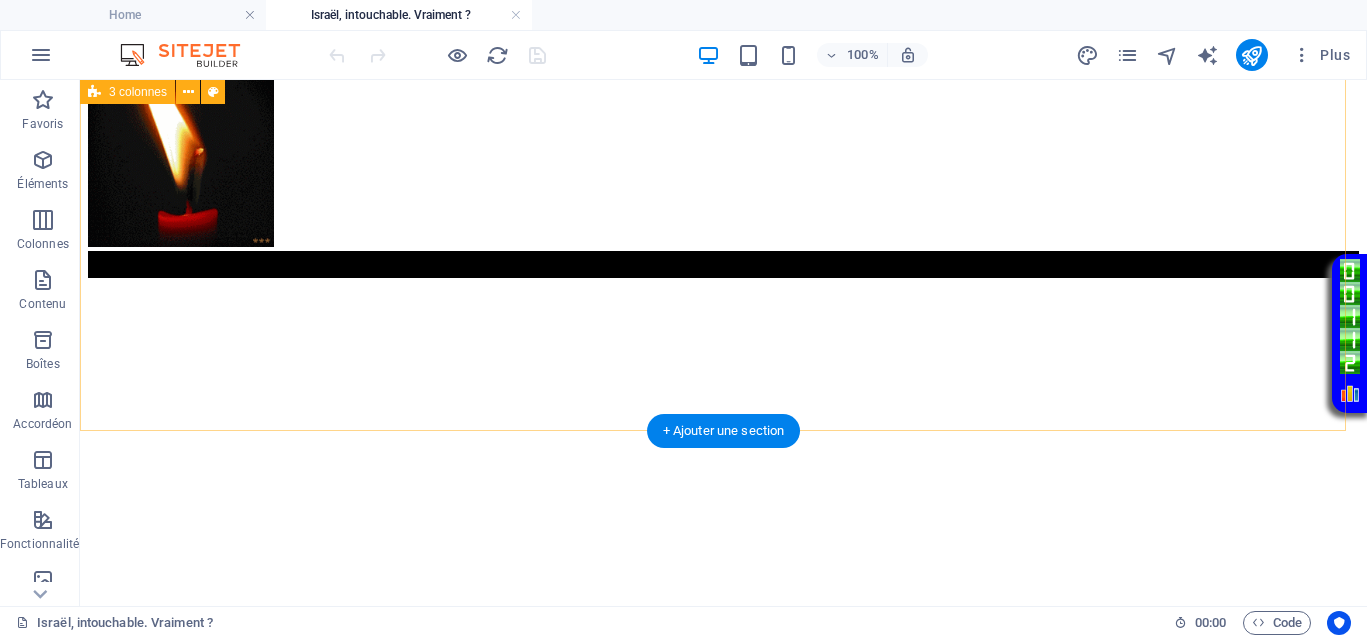 scroll, scrollTop: 625, scrollLeft: 0, axis: vertical 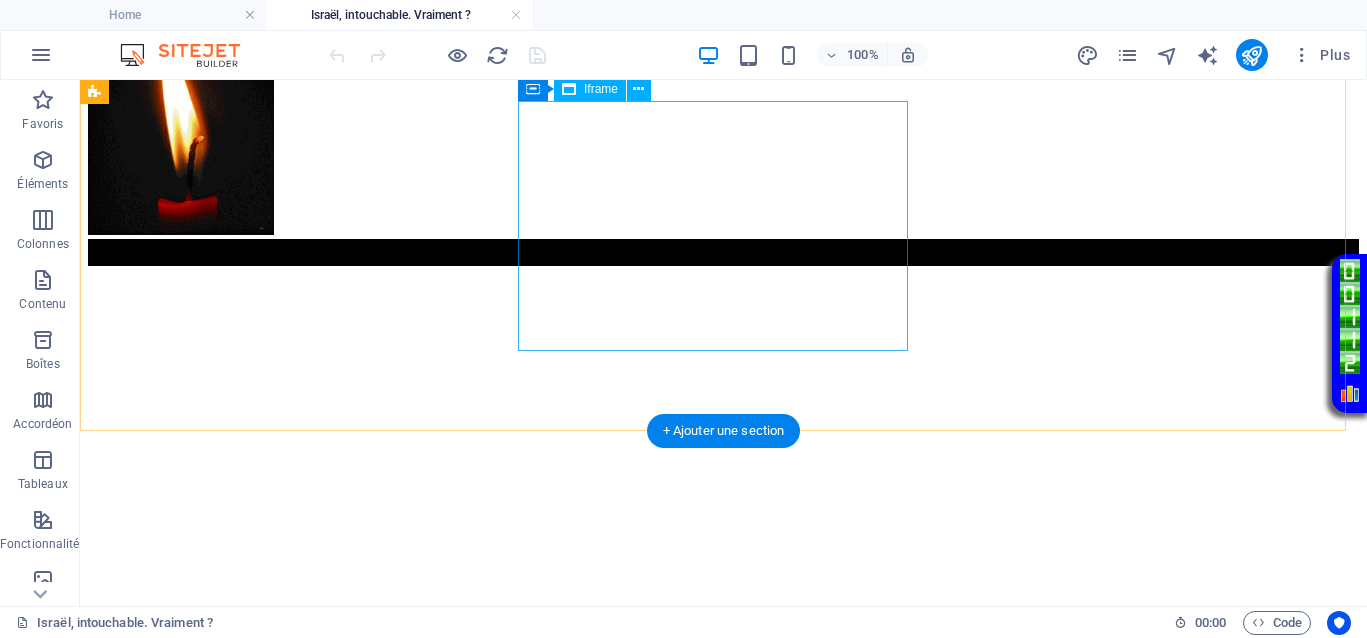 click on "</div>" at bounding box center (723, 647) 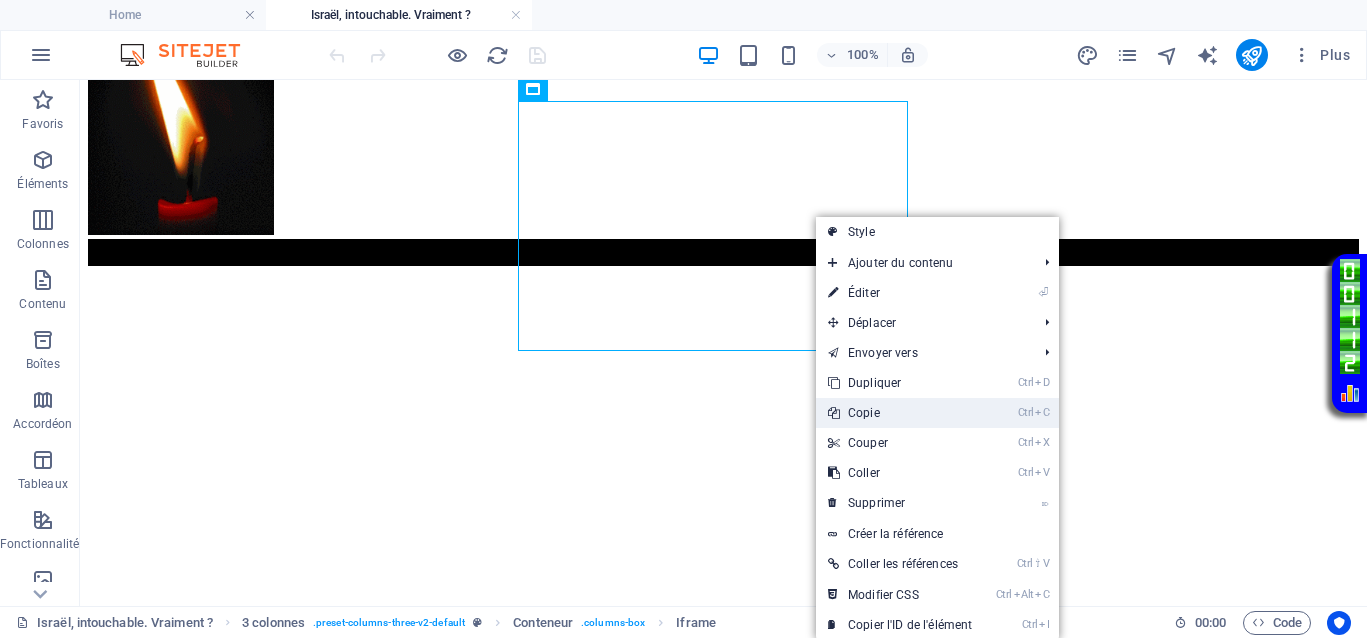 click on "Ctrl C  Copie" at bounding box center [900, 413] 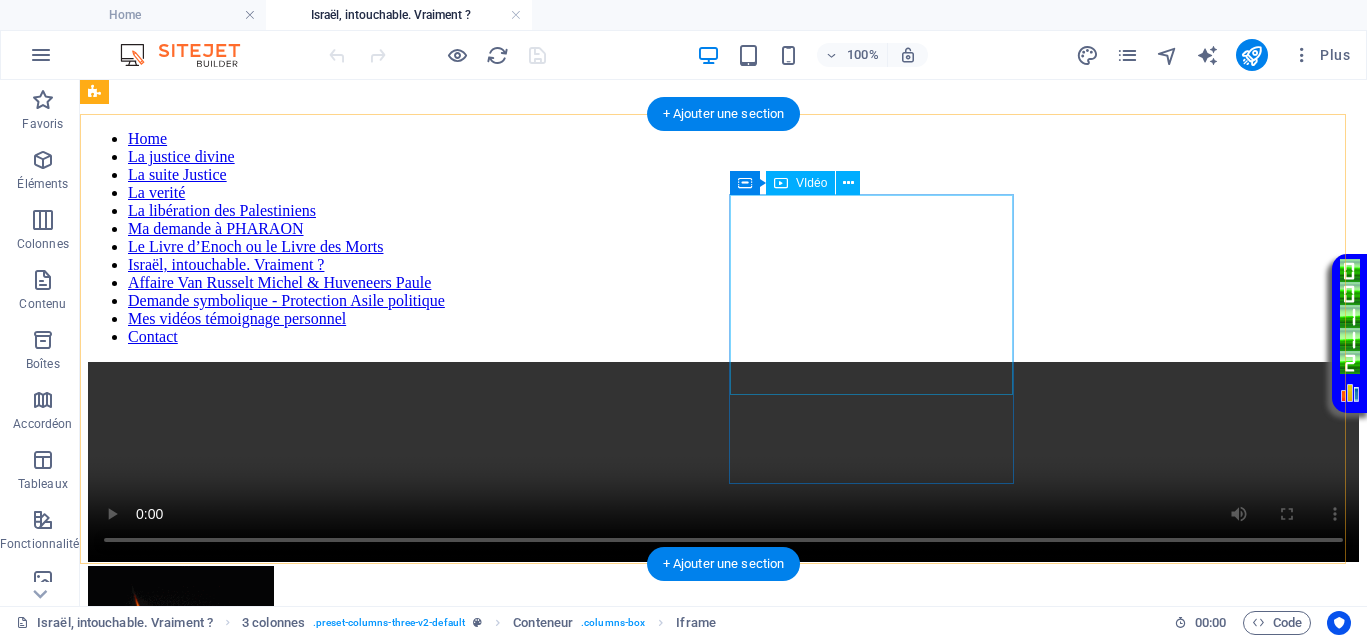scroll, scrollTop: 0, scrollLeft: 0, axis: both 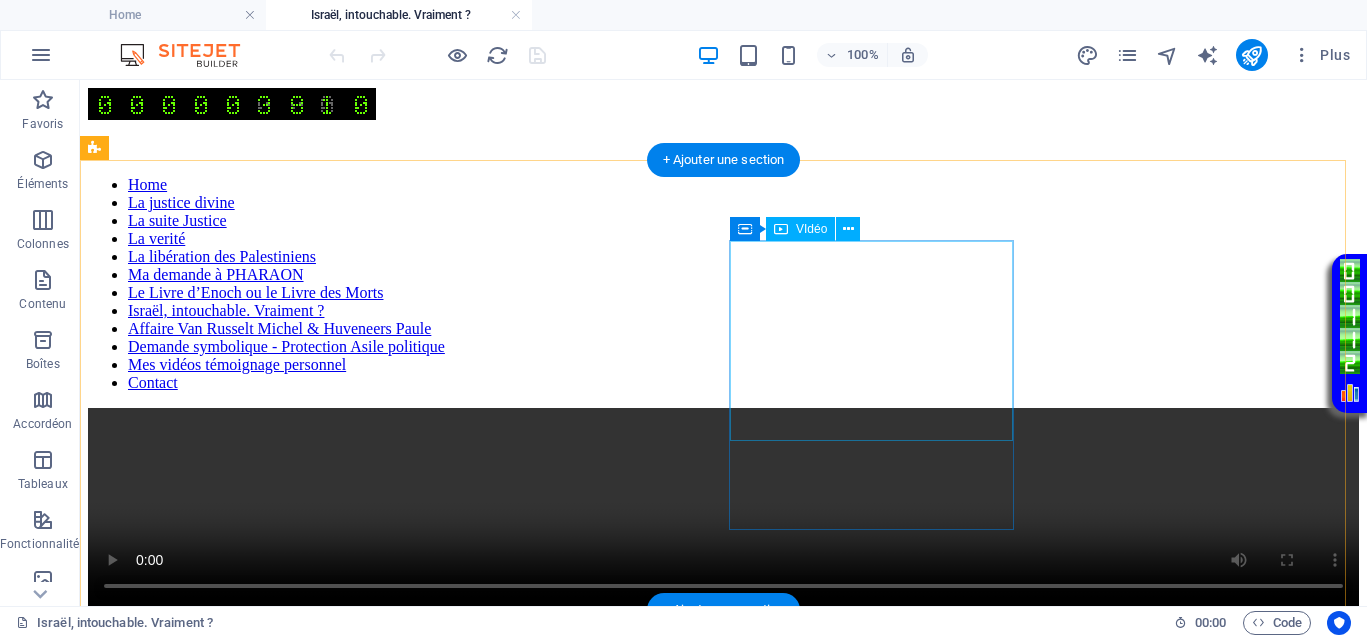 click at bounding box center (723, 510) 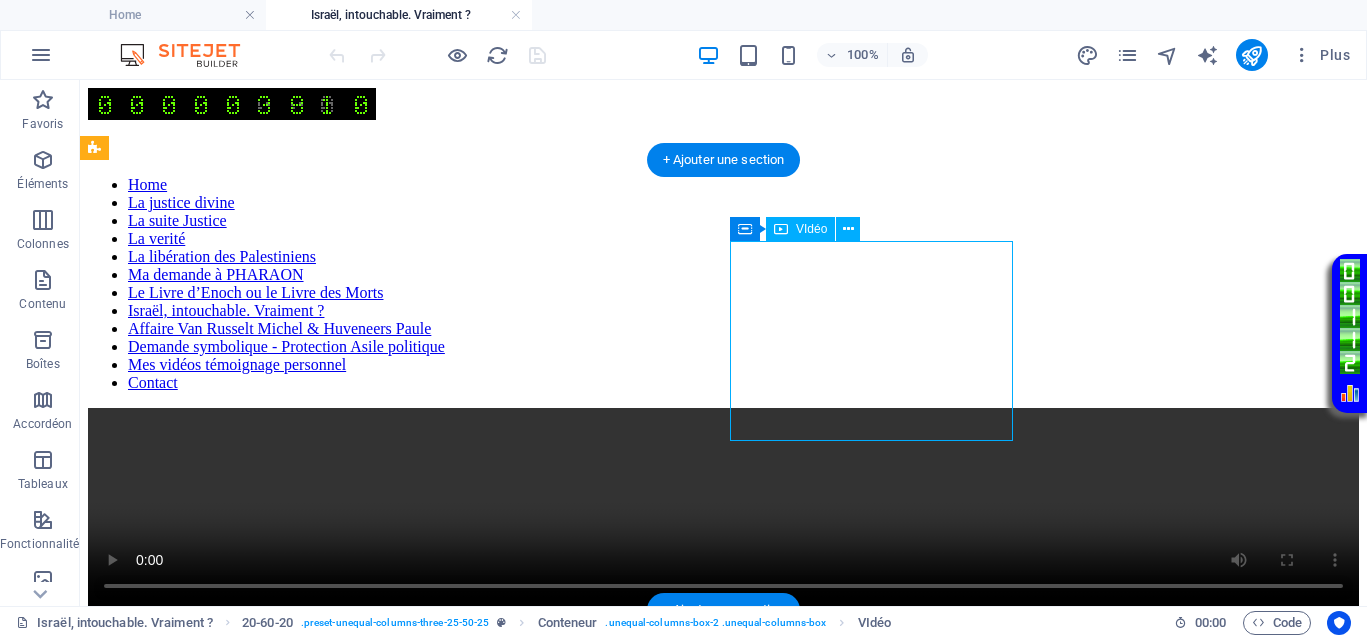 drag, startPoint x: 894, startPoint y: 329, endPoint x: 563, endPoint y: 342, distance: 331.2552 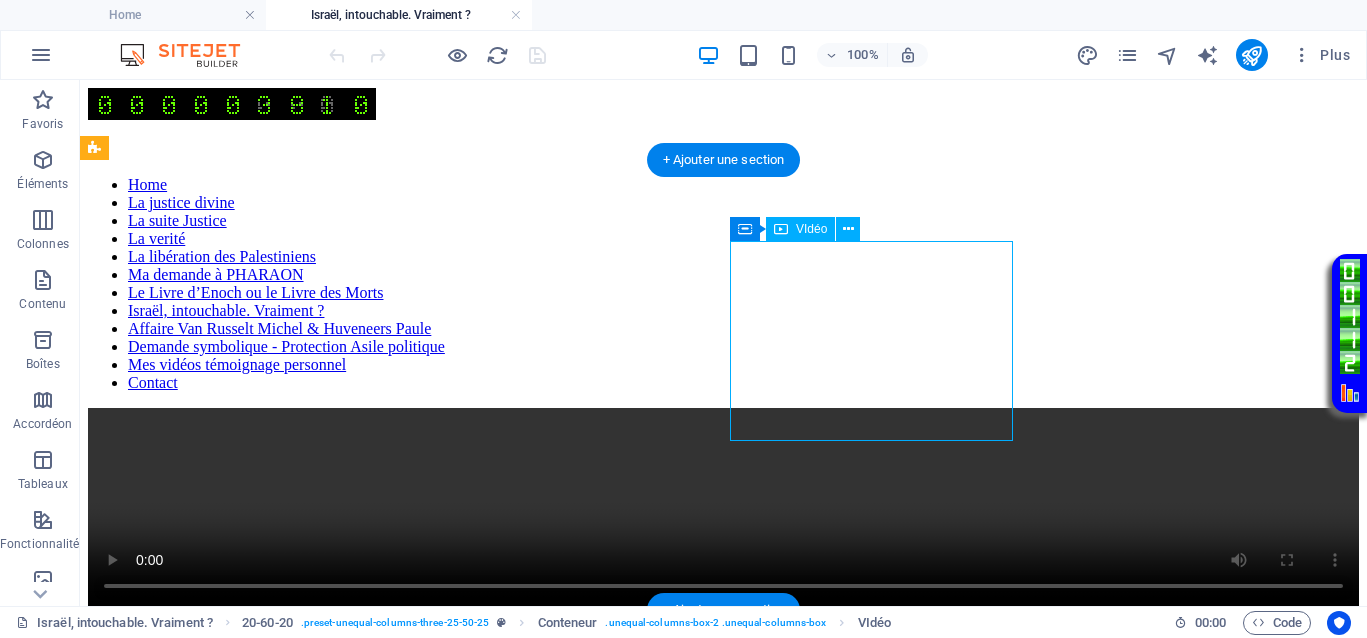 click at bounding box center [723, 510] 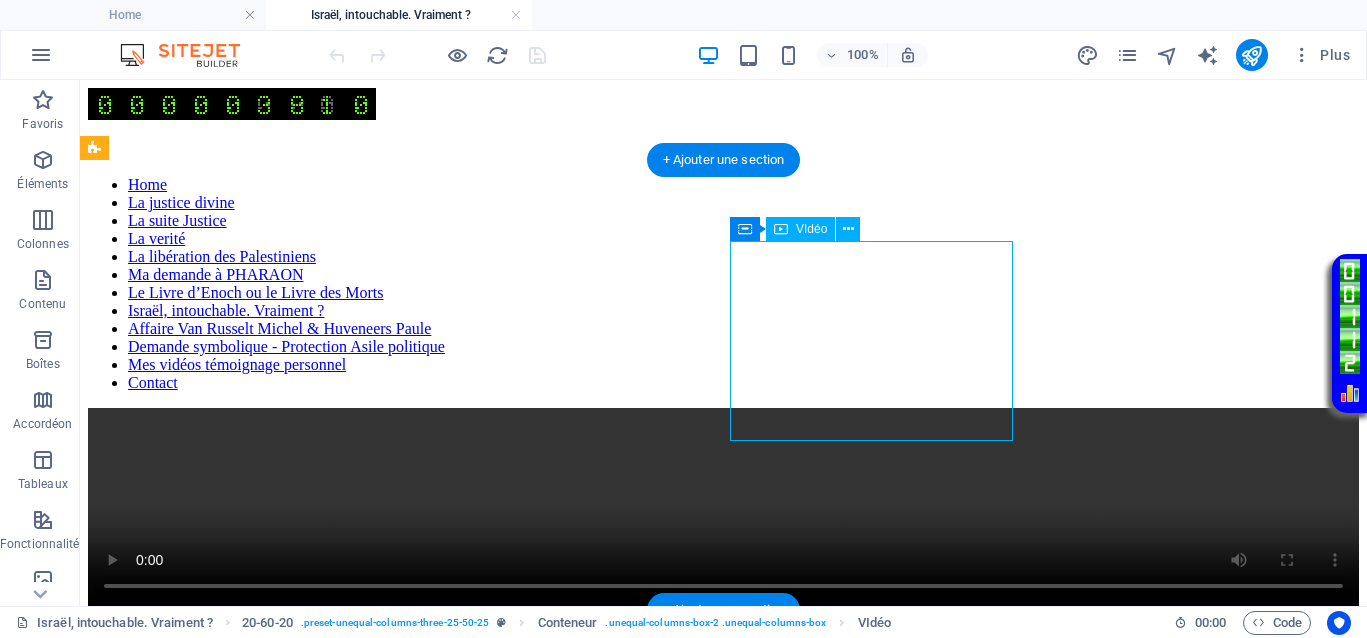 select on "px" 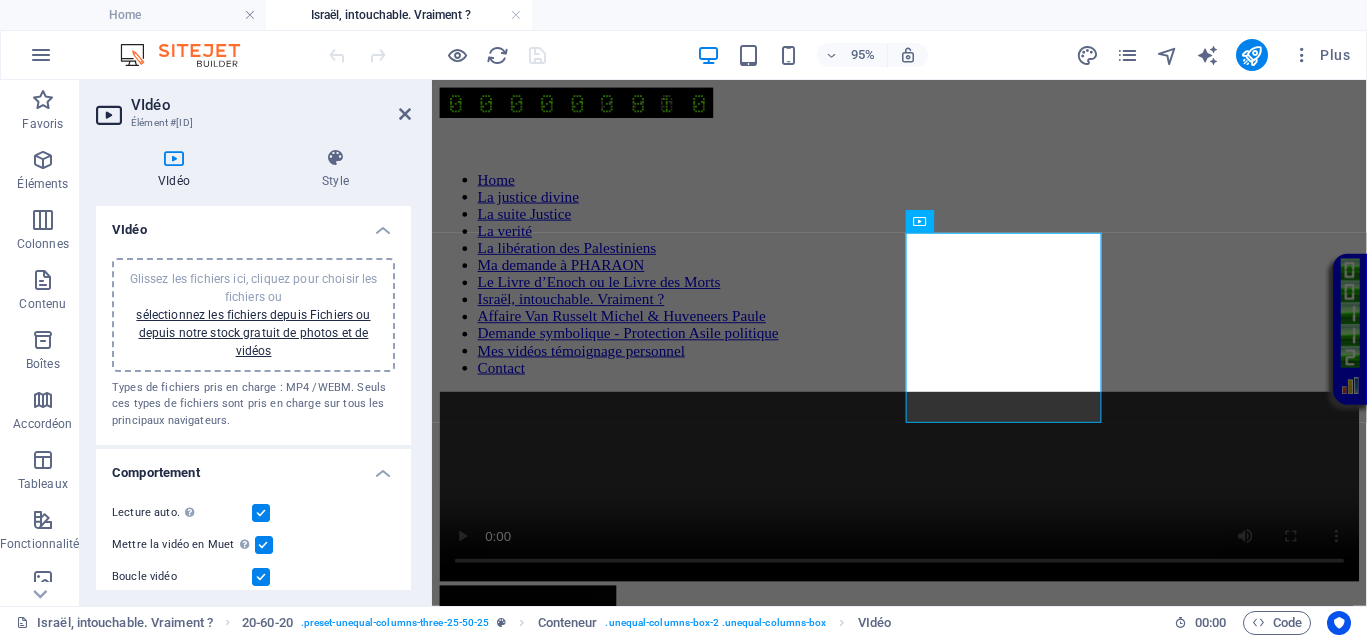 click on "Glissez les fichiers ici, cliquez pour choisir les fichiers ou  sélectionnez les fichiers depuis Fichiers ou depuis notre stock gratuit de photos et de vidéos" at bounding box center [253, 315] 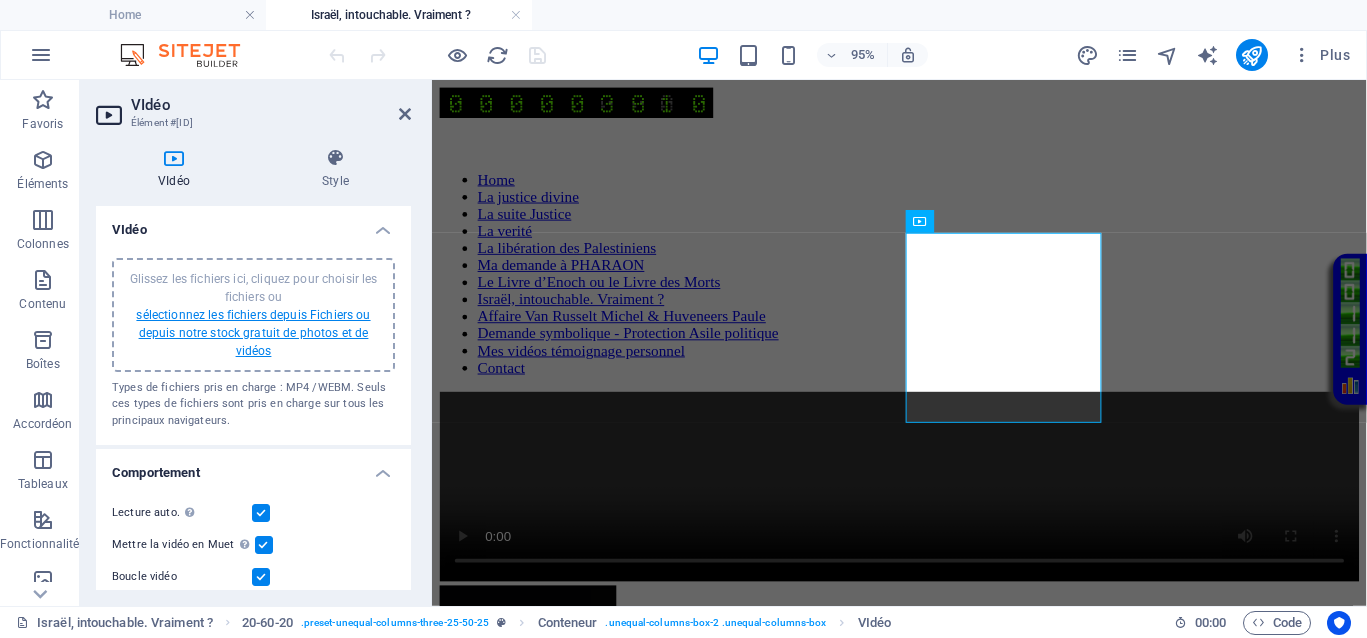 click on "sélectionnez les fichiers depuis Fichiers ou depuis notre stock gratuit de photos et de vidéos" at bounding box center (253, 333) 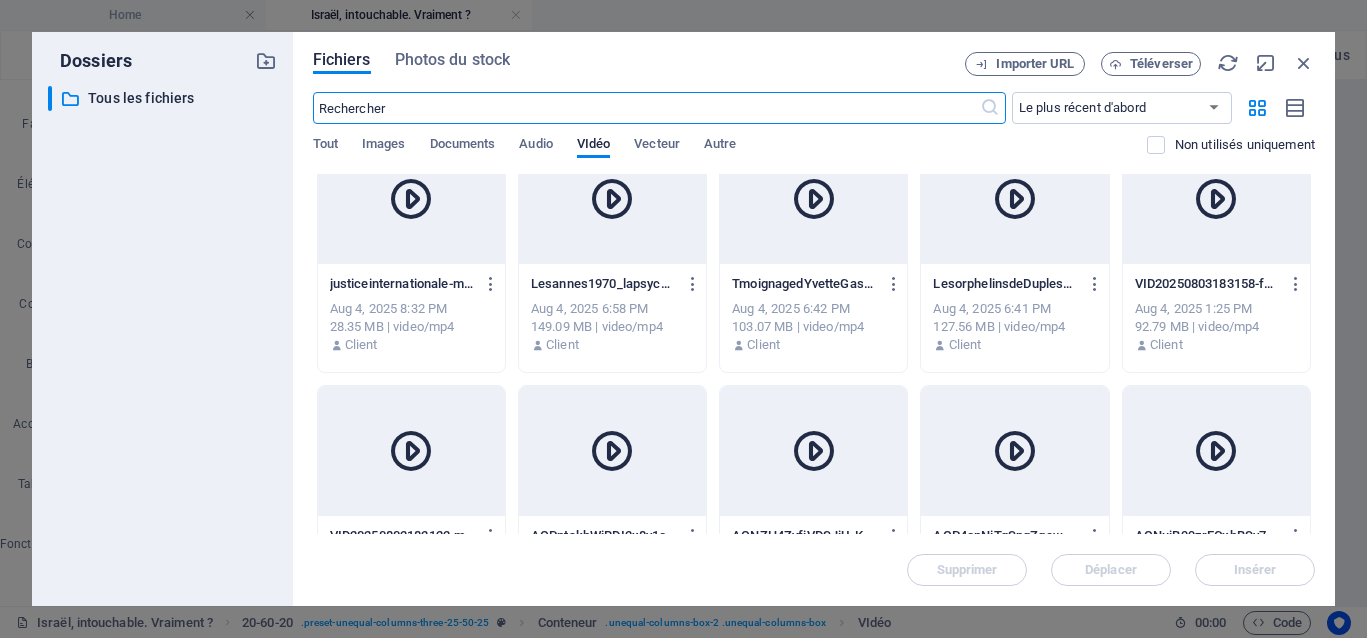 scroll, scrollTop: 0, scrollLeft: 0, axis: both 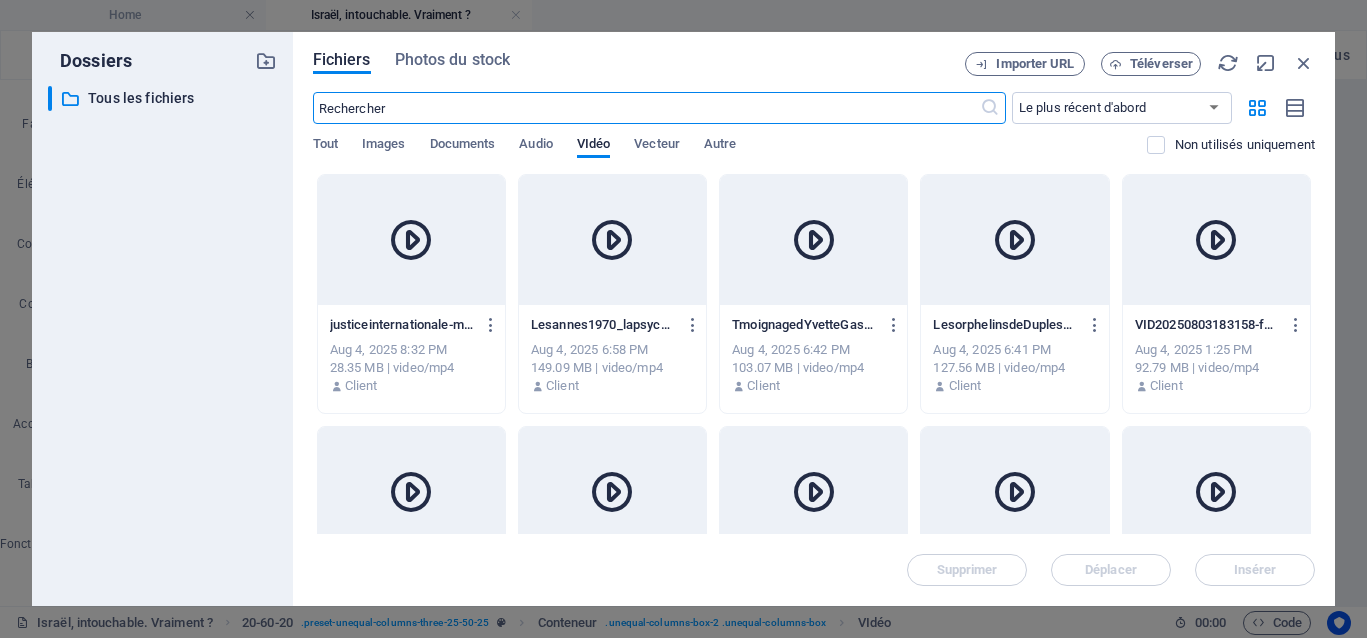 click at bounding box center [1216, 240] 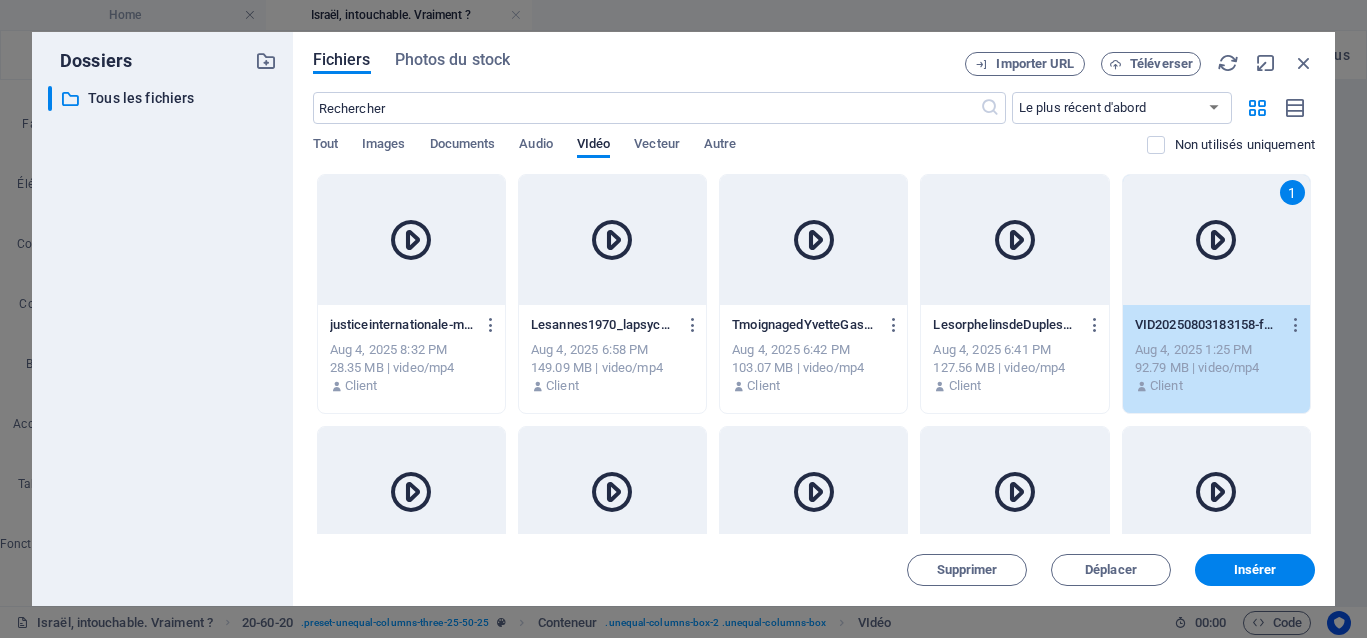 click at bounding box center [1216, 240] 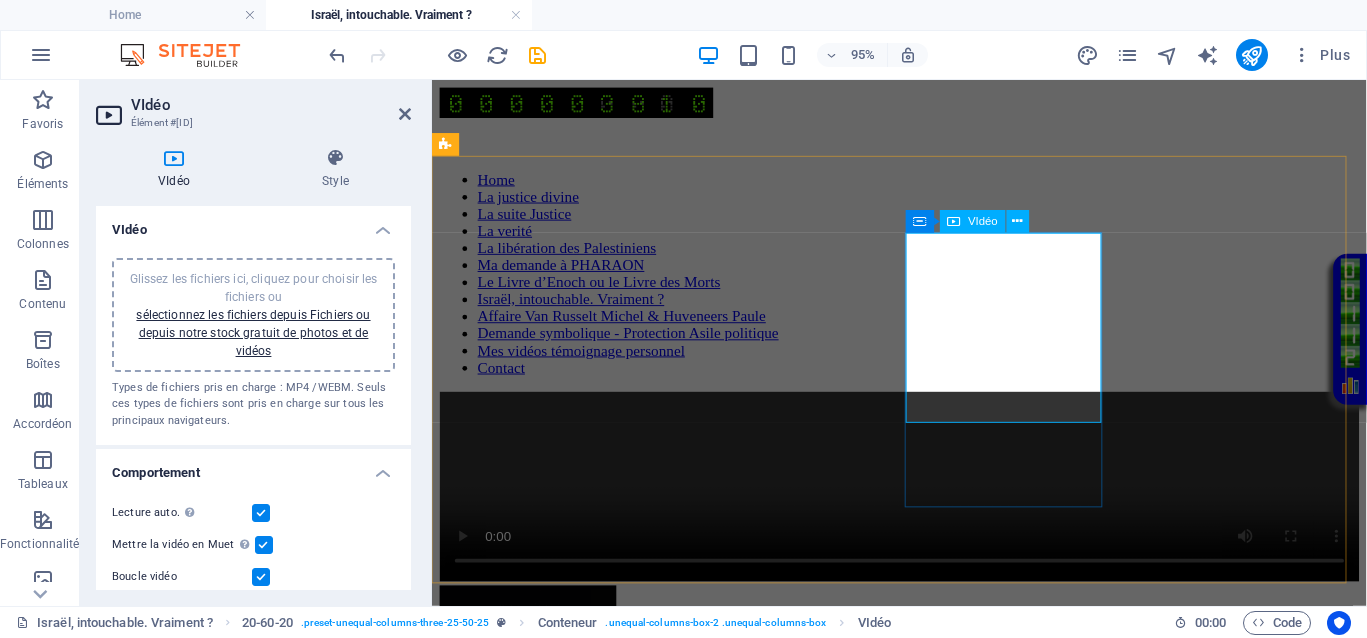 click at bounding box center [924, 510] 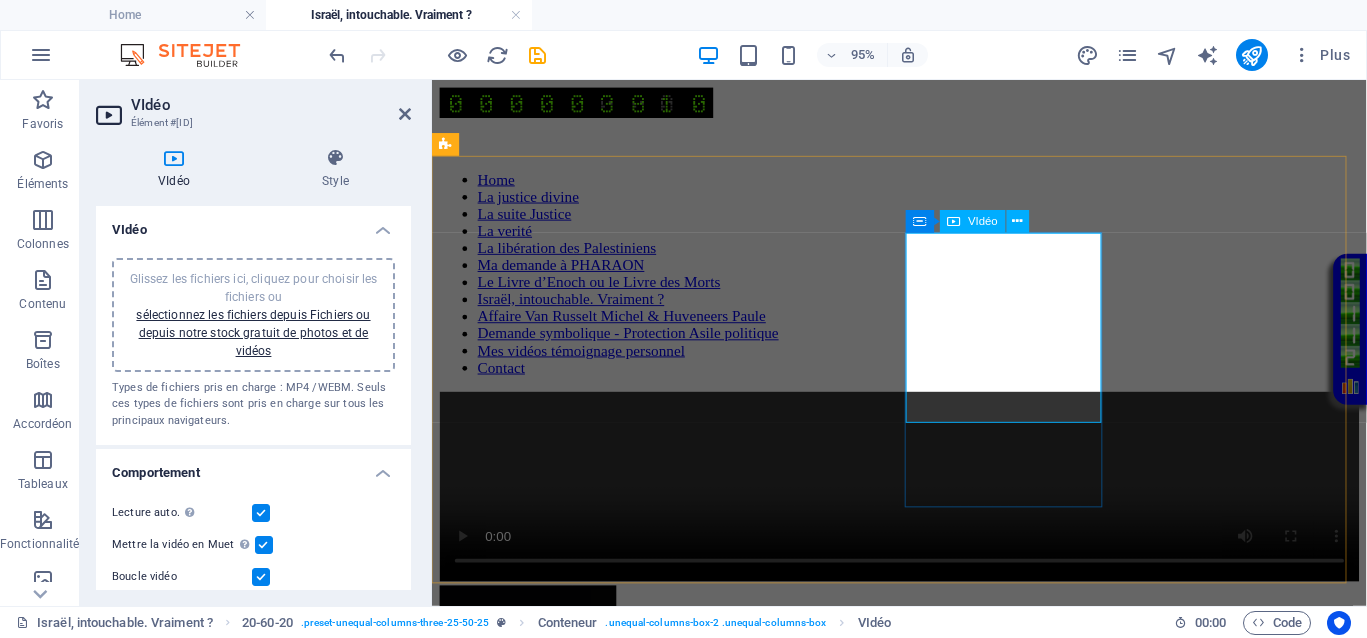 click at bounding box center (924, 510) 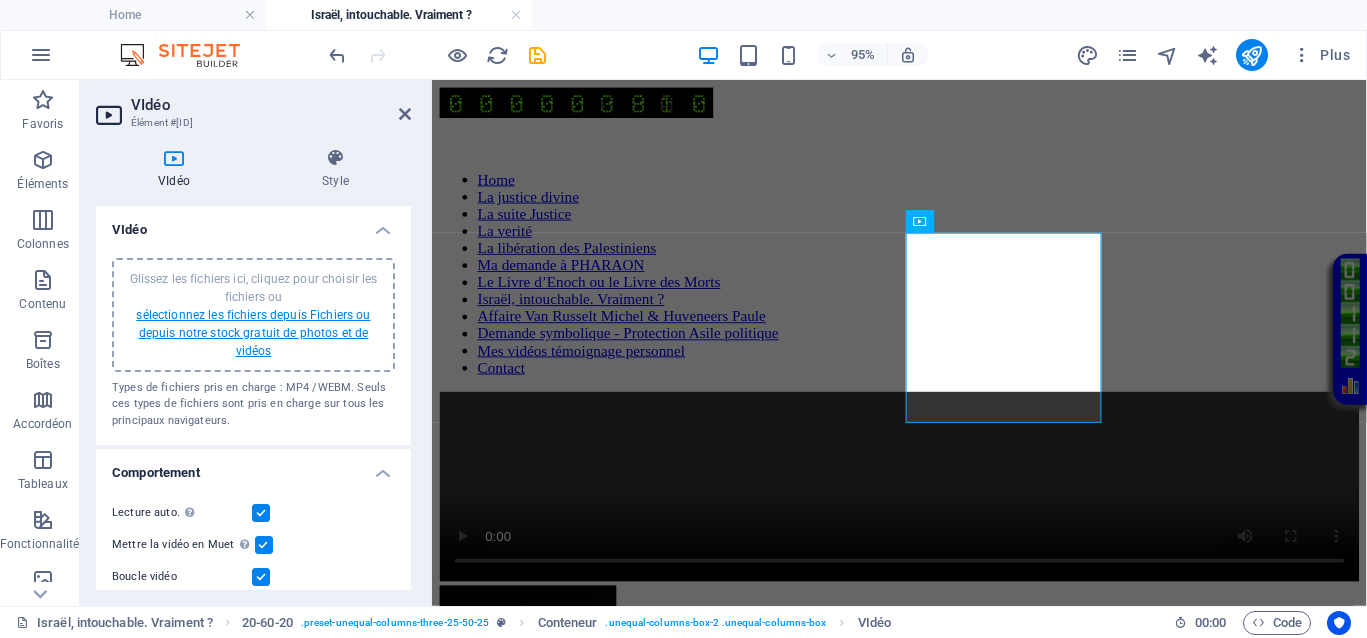 click on "sélectionnez les fichiers depuis Fichiers ou depuis notre stock gratuit de photos et de vidéos" at bounding box center (253, 333) 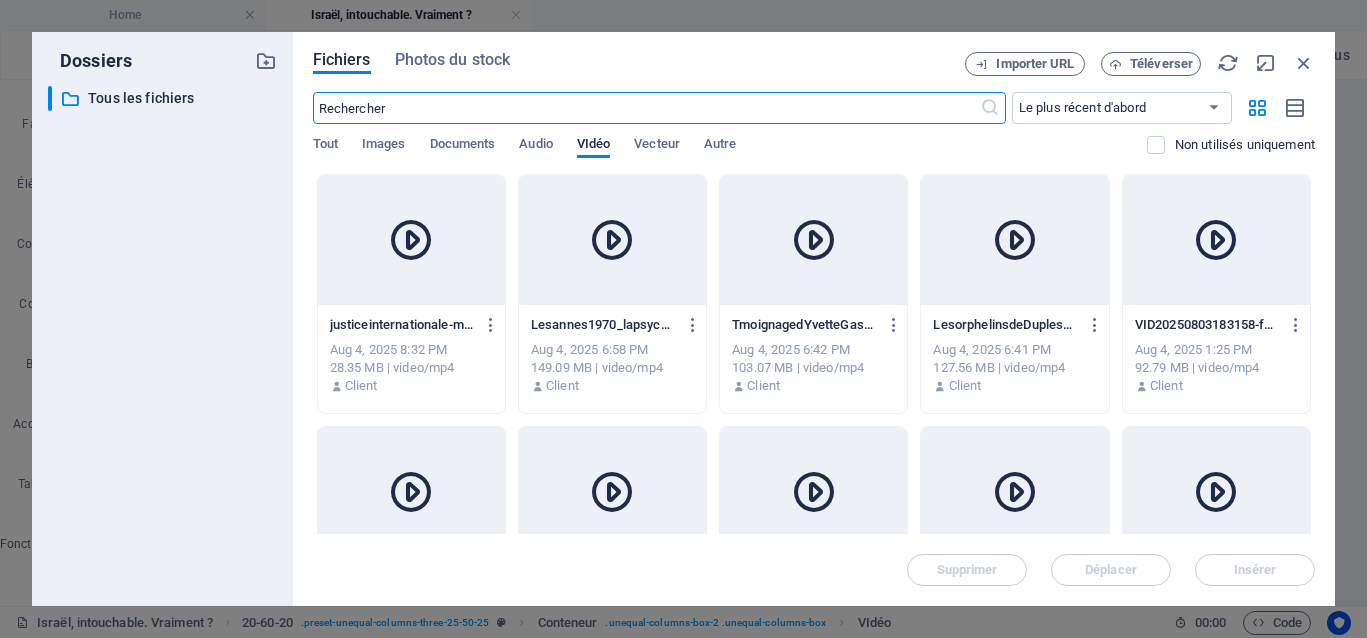 click at bounding box center [411, 492] 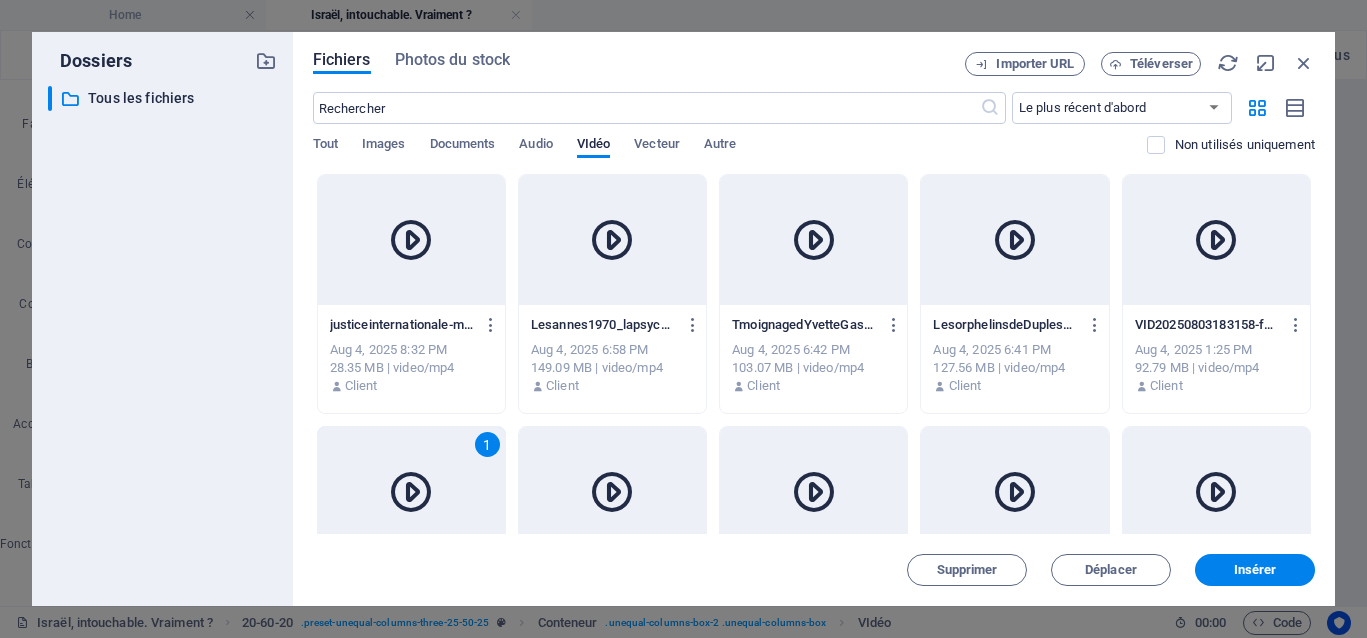 click at bounding box center (411, 492) 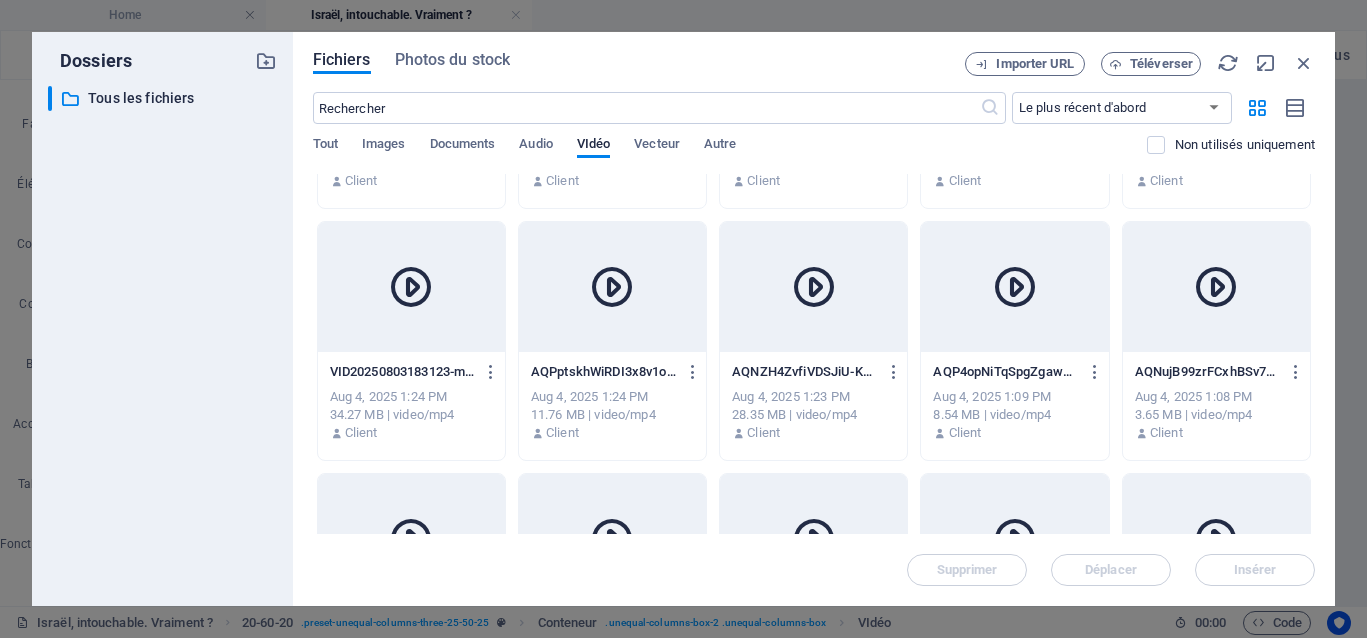 scroll, scrollTop: 250, scrollLeft: 0, axis: vertical 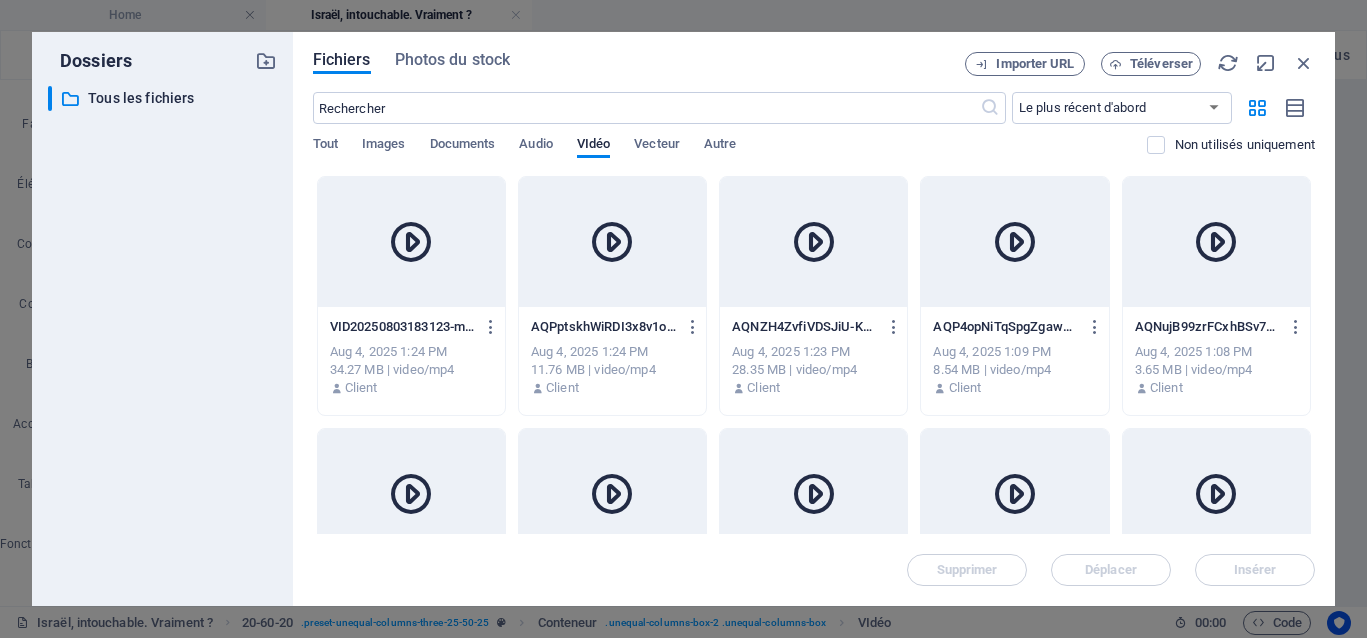 click at bounding box center [411, 242] 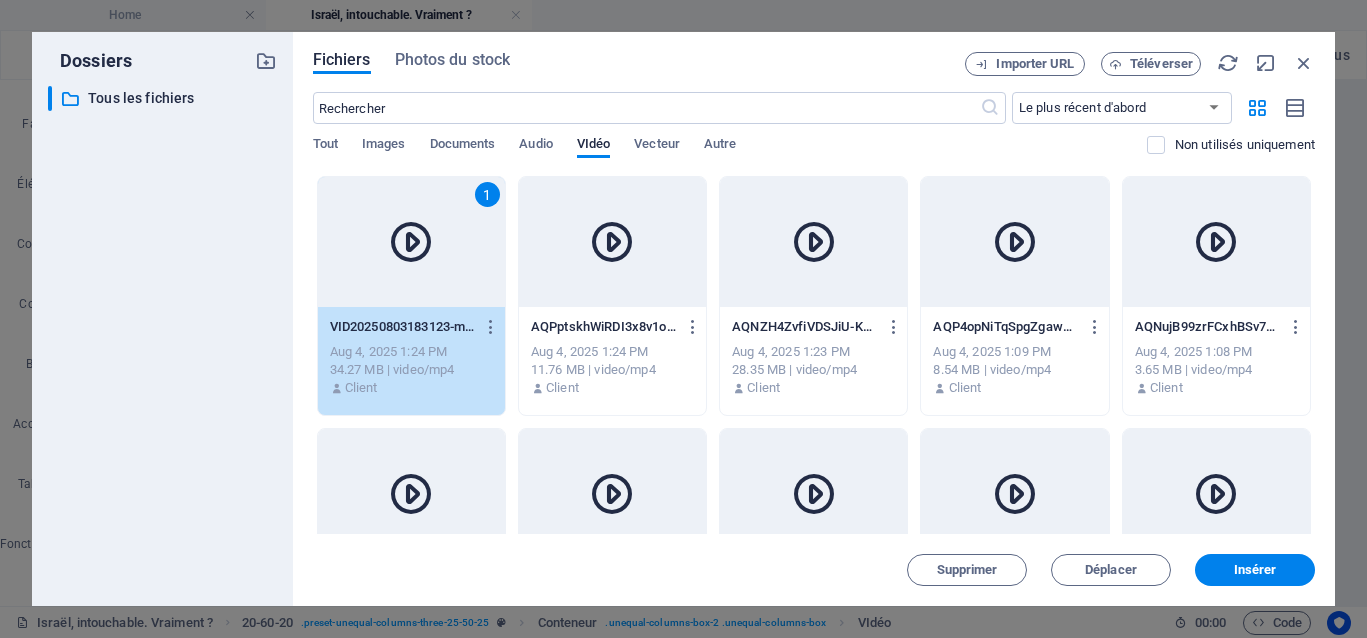 click at bounding box center (411, 242) 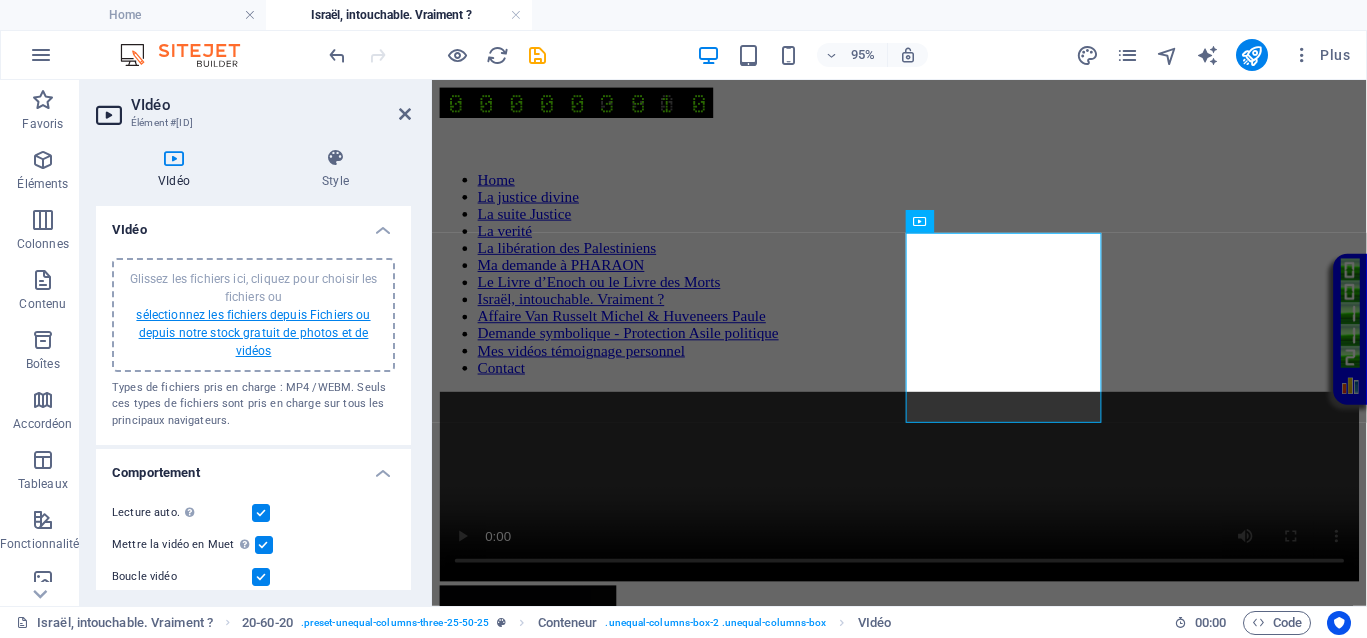 click on "sélectionnez les fichiers depuis Fichiers ou depuis notre stock gratuit de photos et de vidéos" at bounding box center [253, 333] 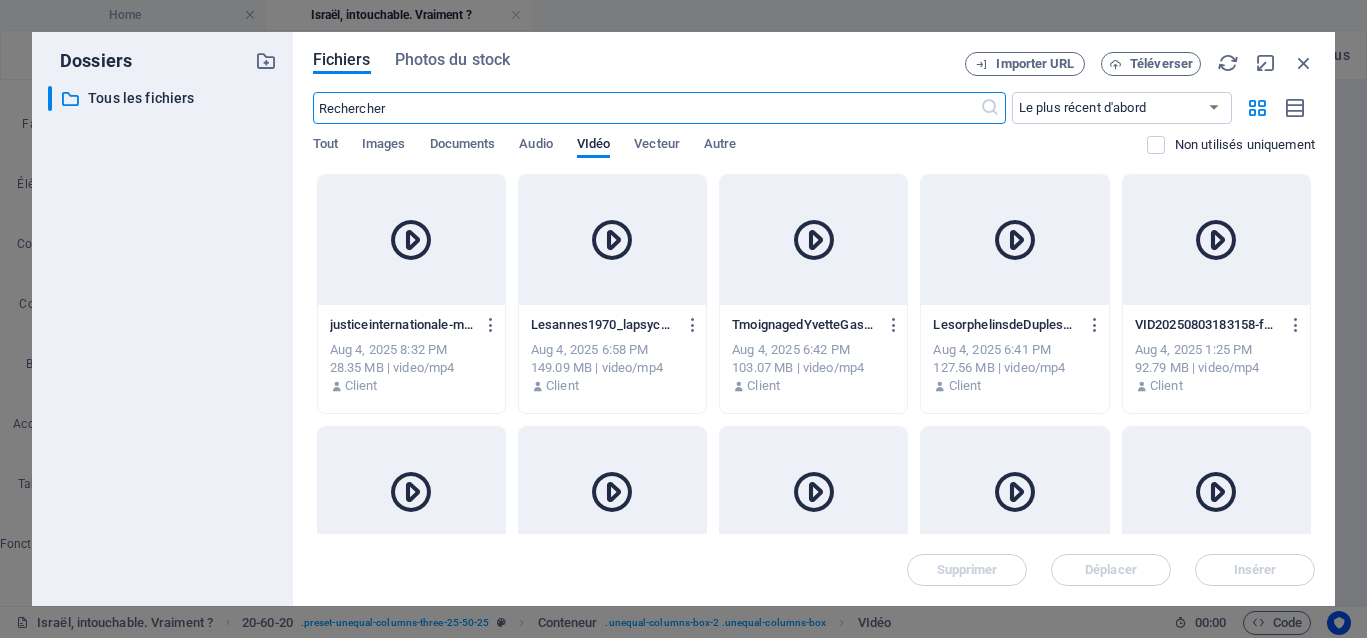 click at bounding box center [612, 492] 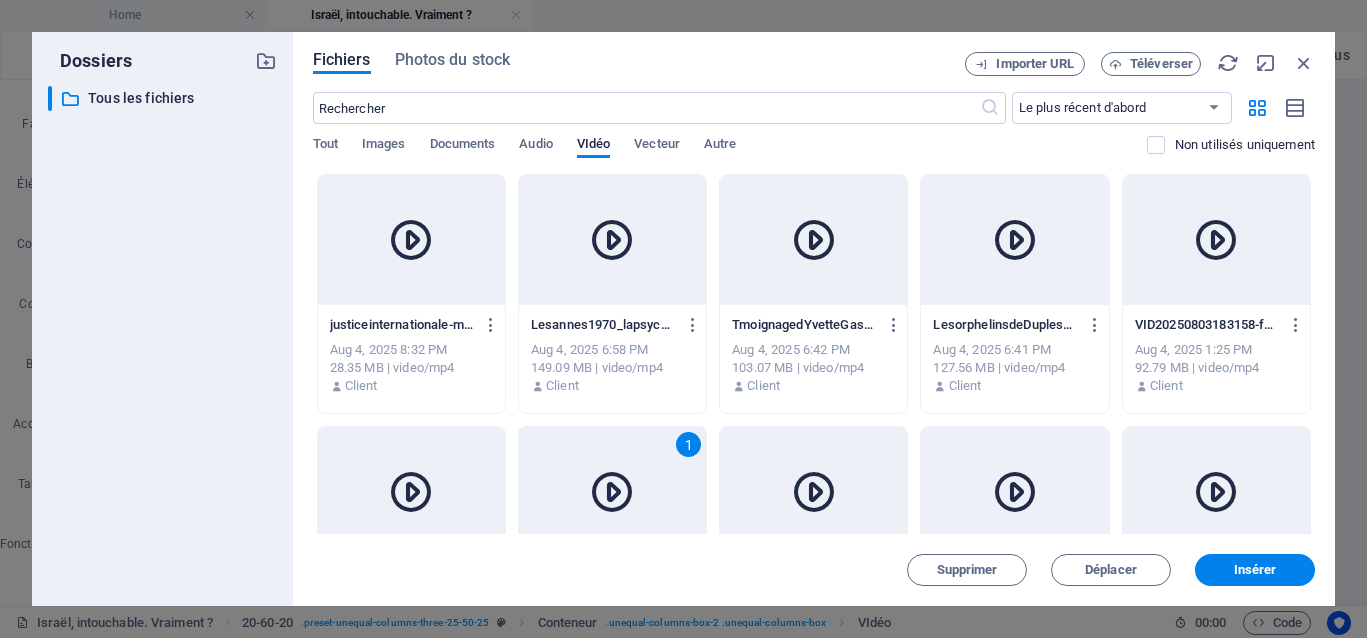 click at bounding box center (612, 492) 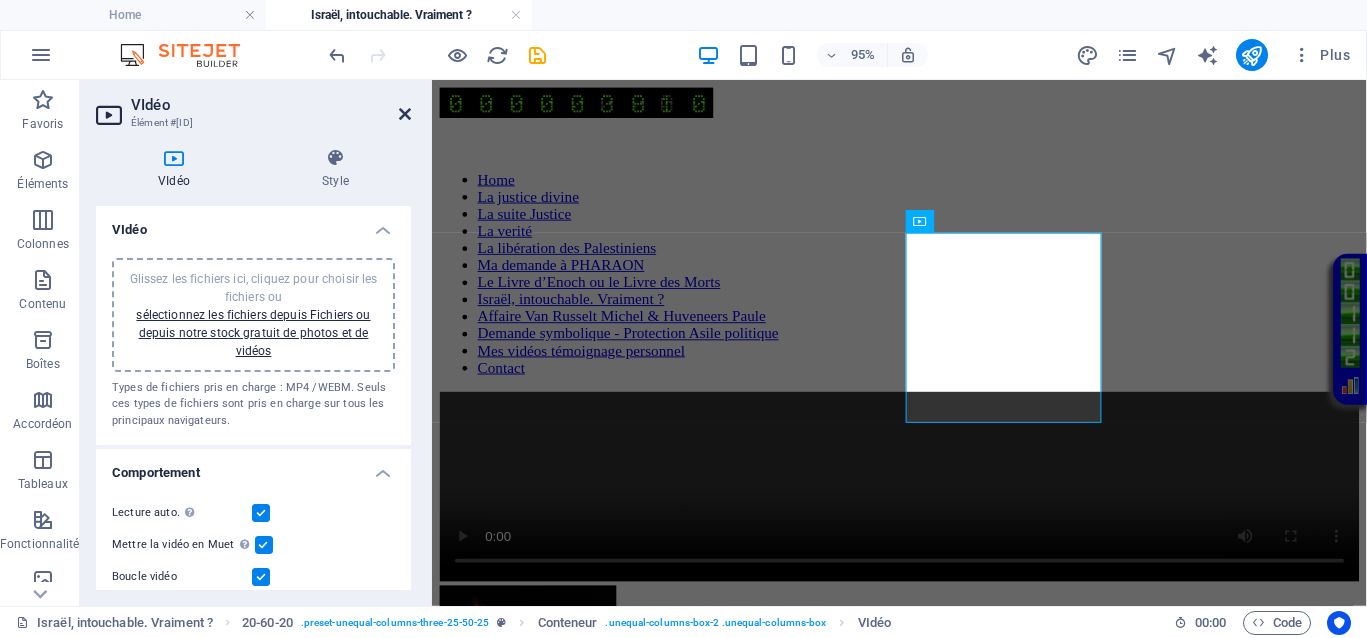 click at bounding box center [405, 114] 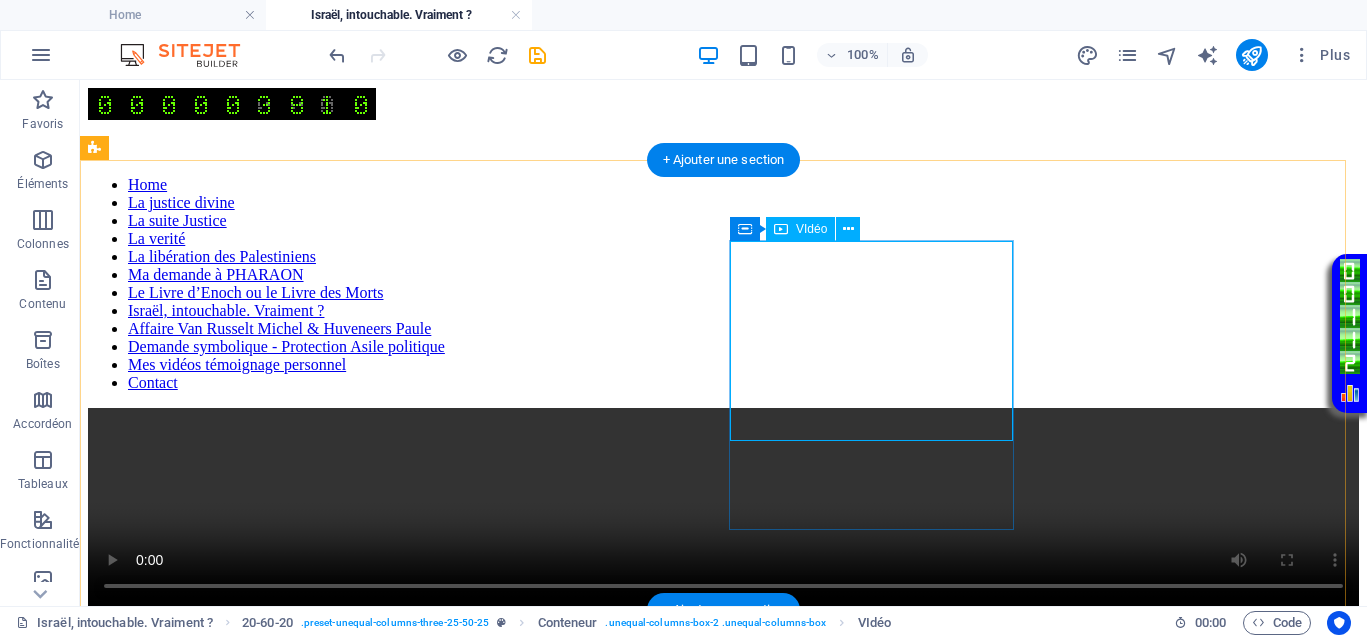 click at bounding box center [723, 510] 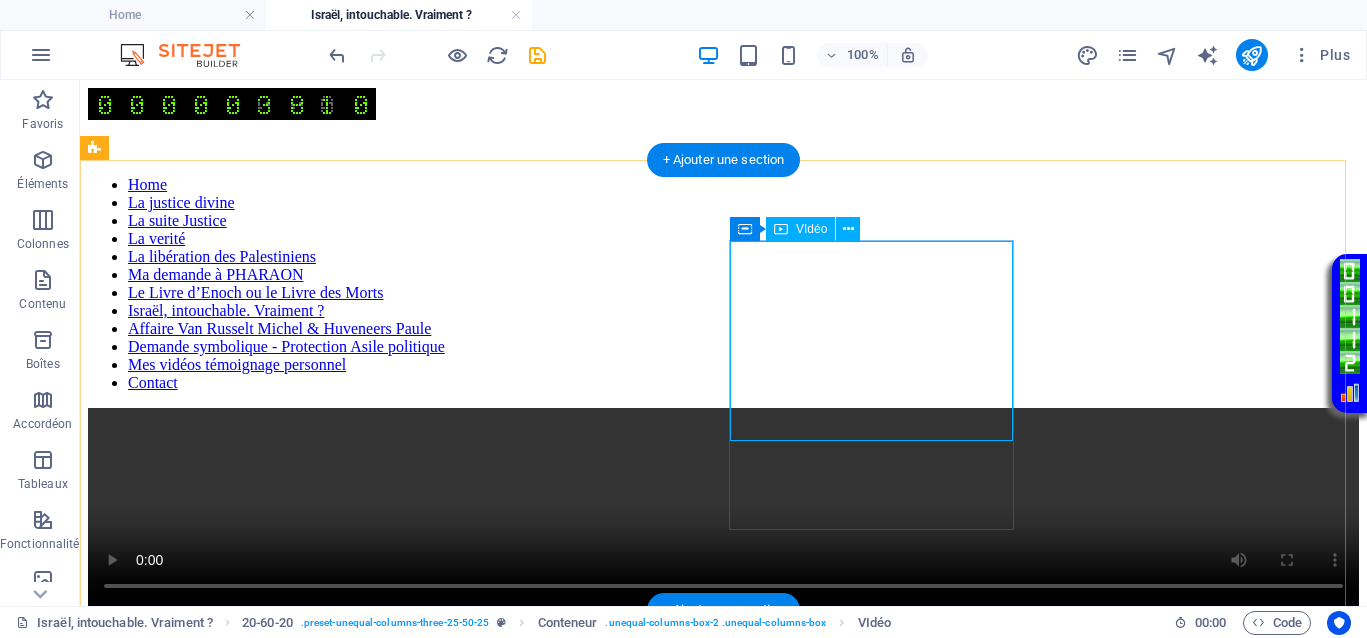 click at bounding box center (723, 510) 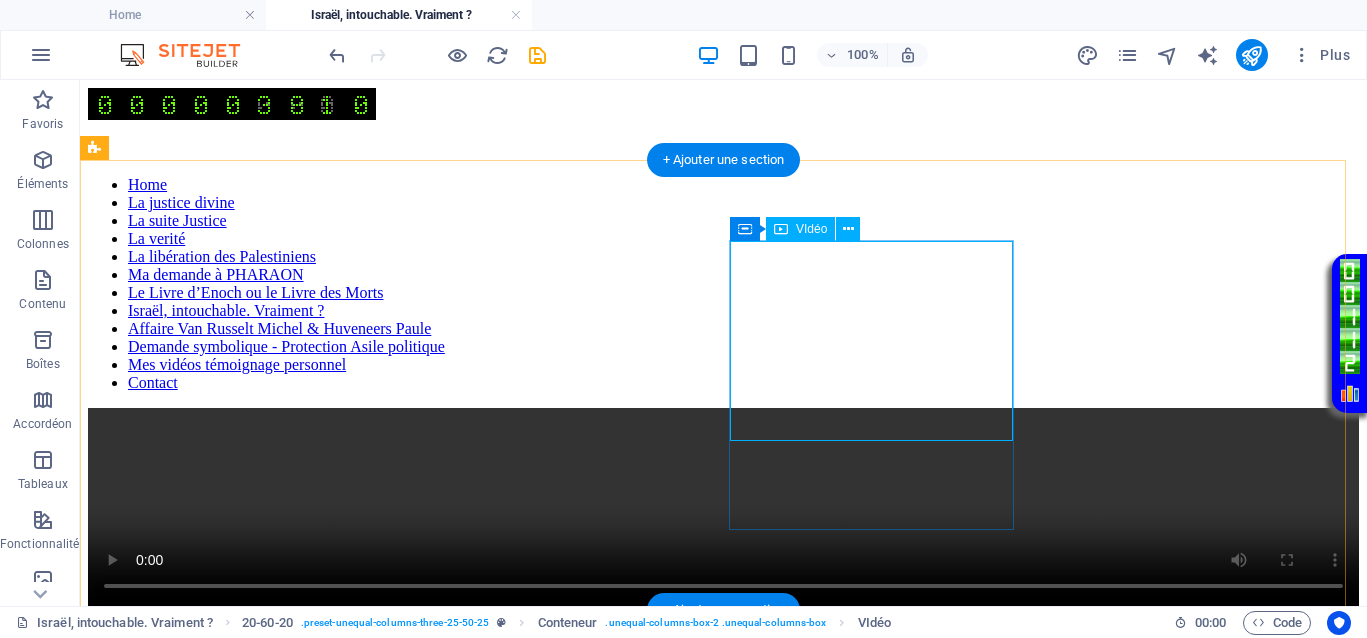 select on "%" 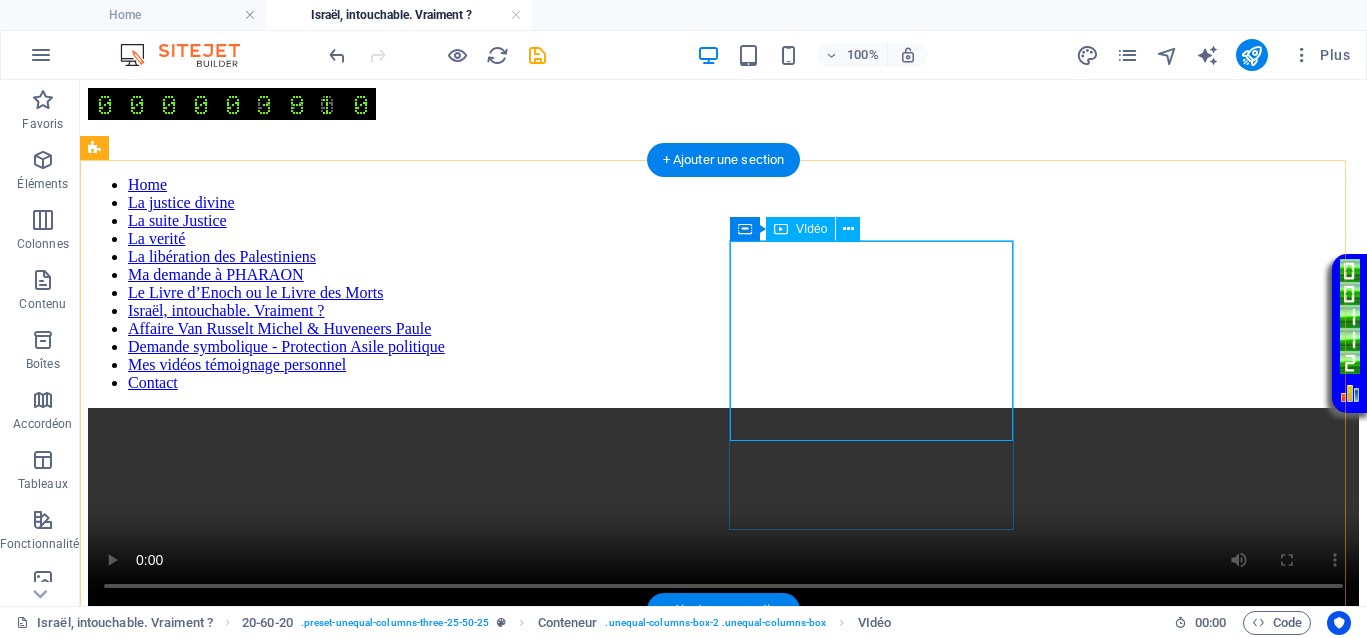 select on "px" 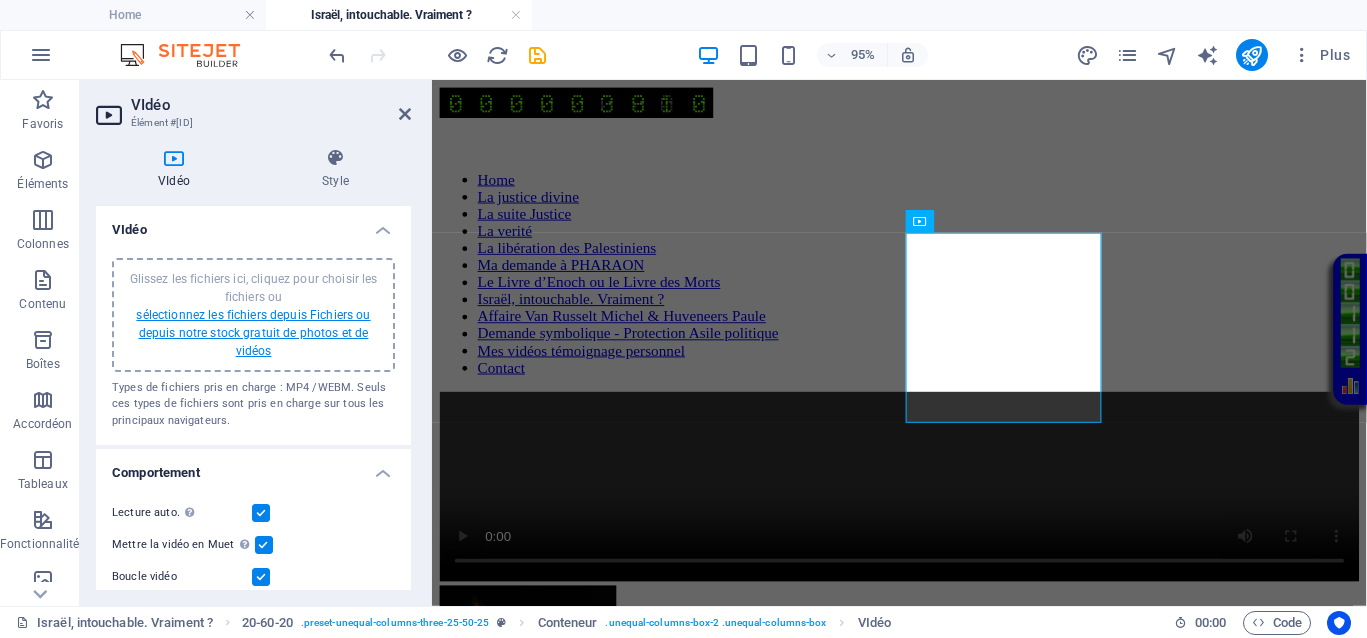 click on "sélectionnez les fichiers depuis Fichiers ou depuis notre stock gratuit de photos et de vidéos" at bounding box center [253, 333] 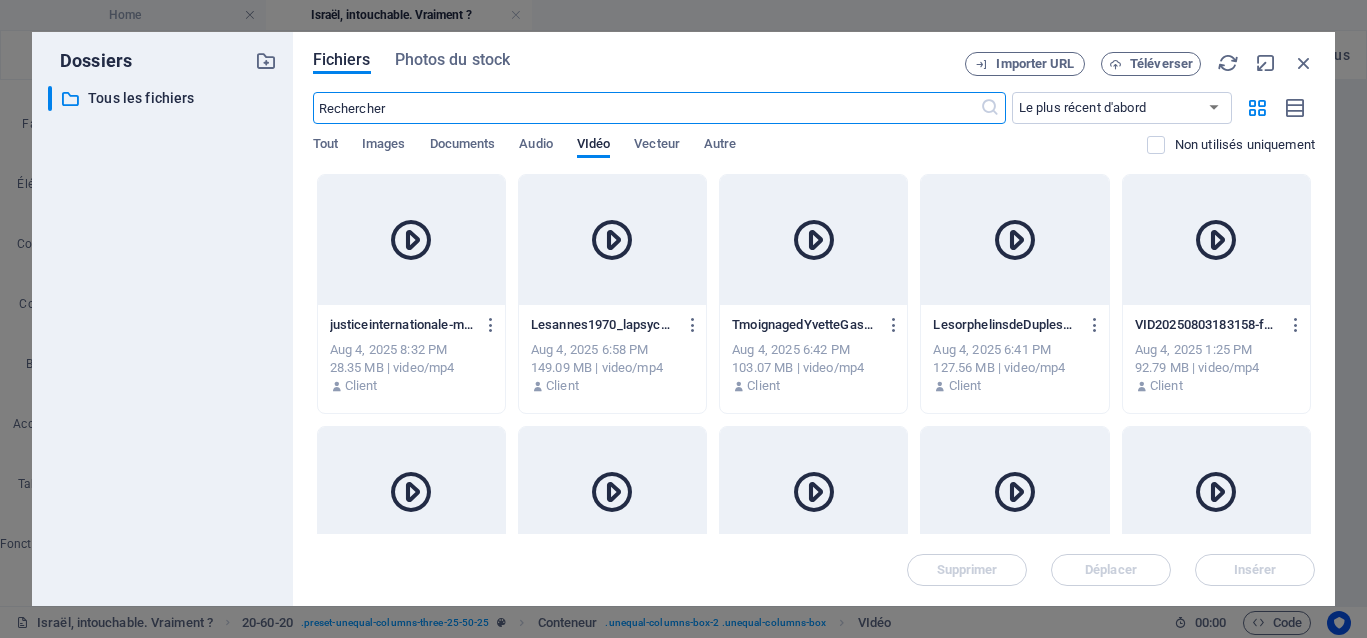 click at bounding box center [1015, 492] 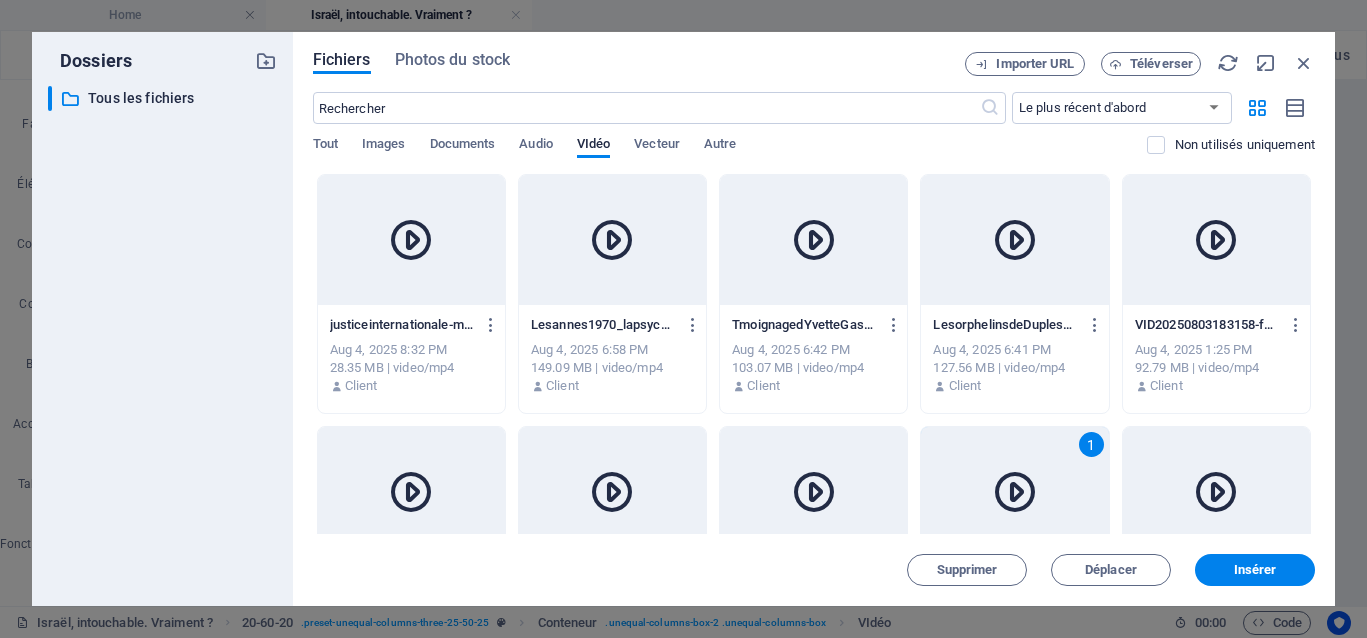 click at bounding box center (1015, 492) 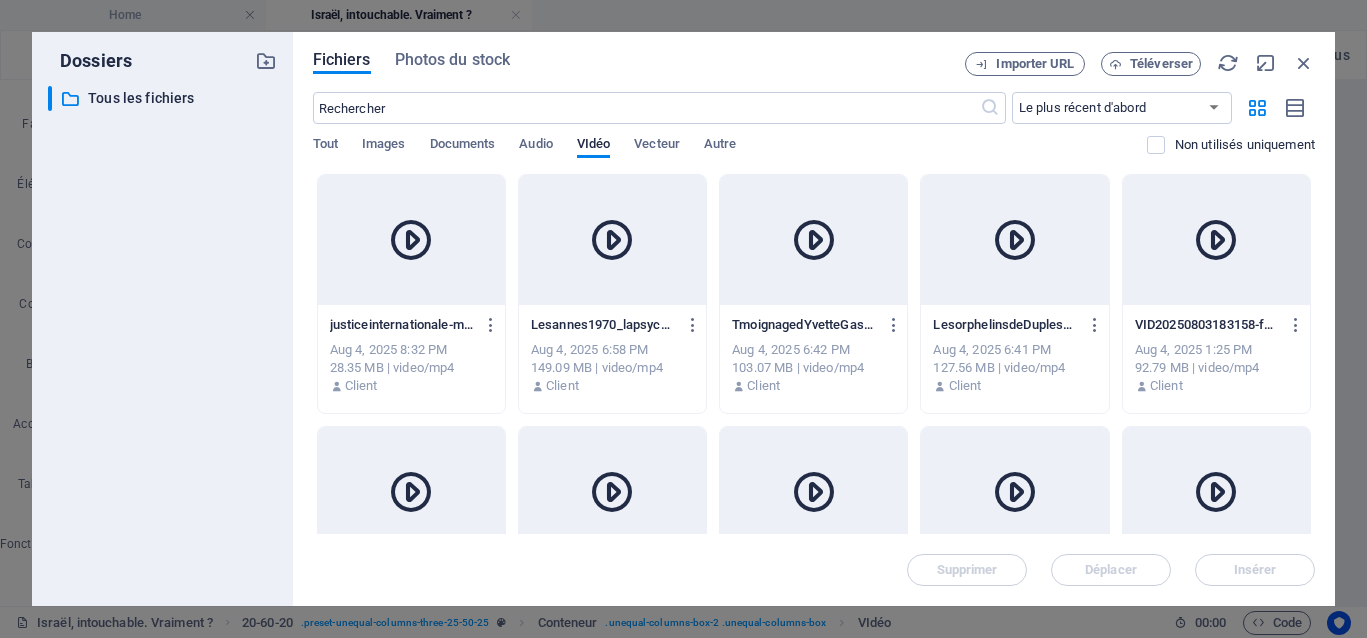 click at bounding box center [1015, 492] 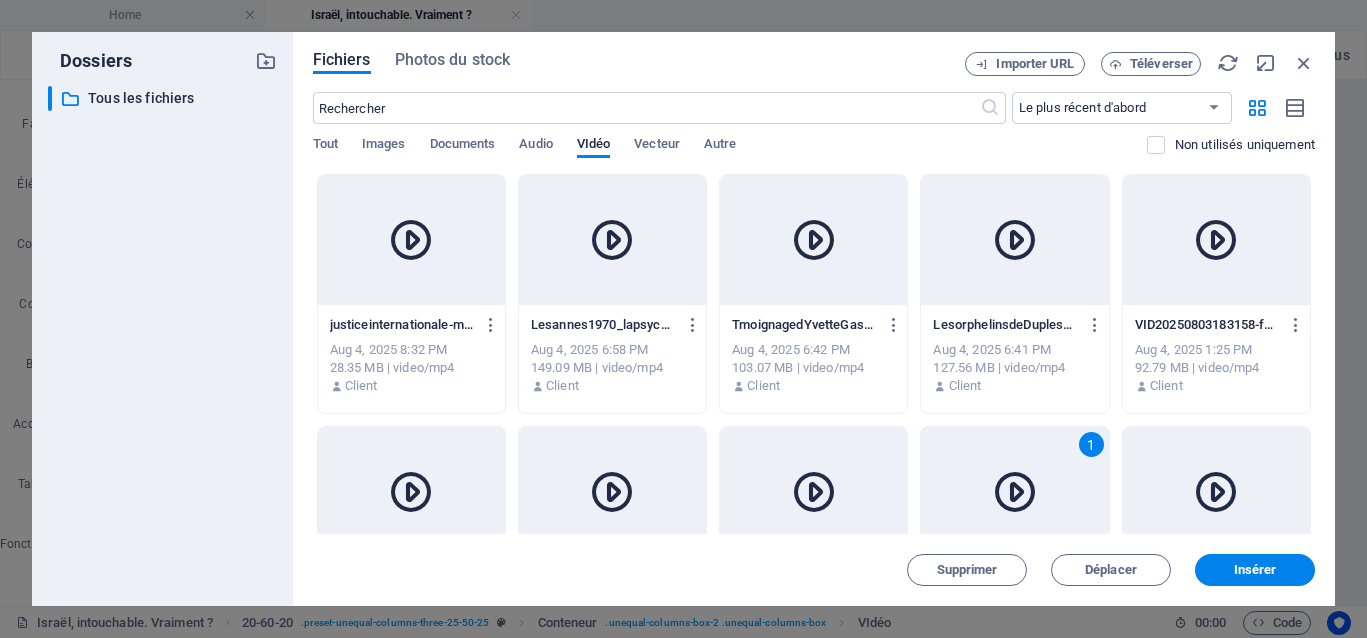 click at bounding box center [1015, 492] 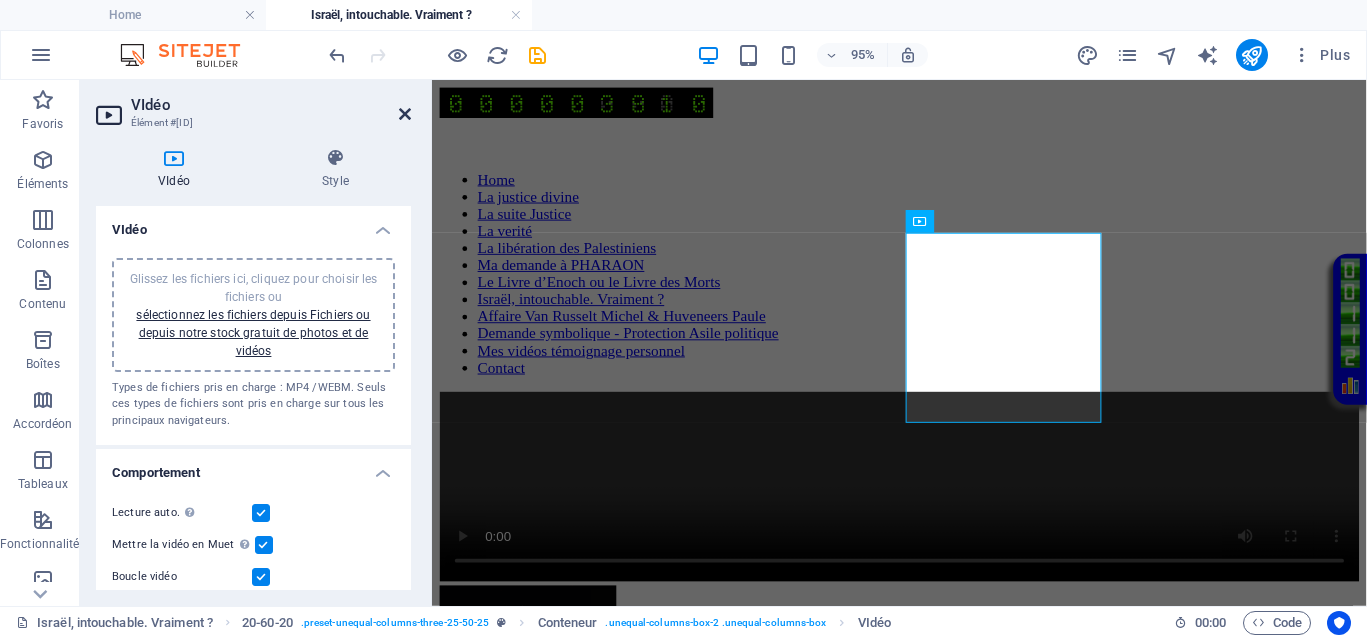 click at bounding box center (405, 114) 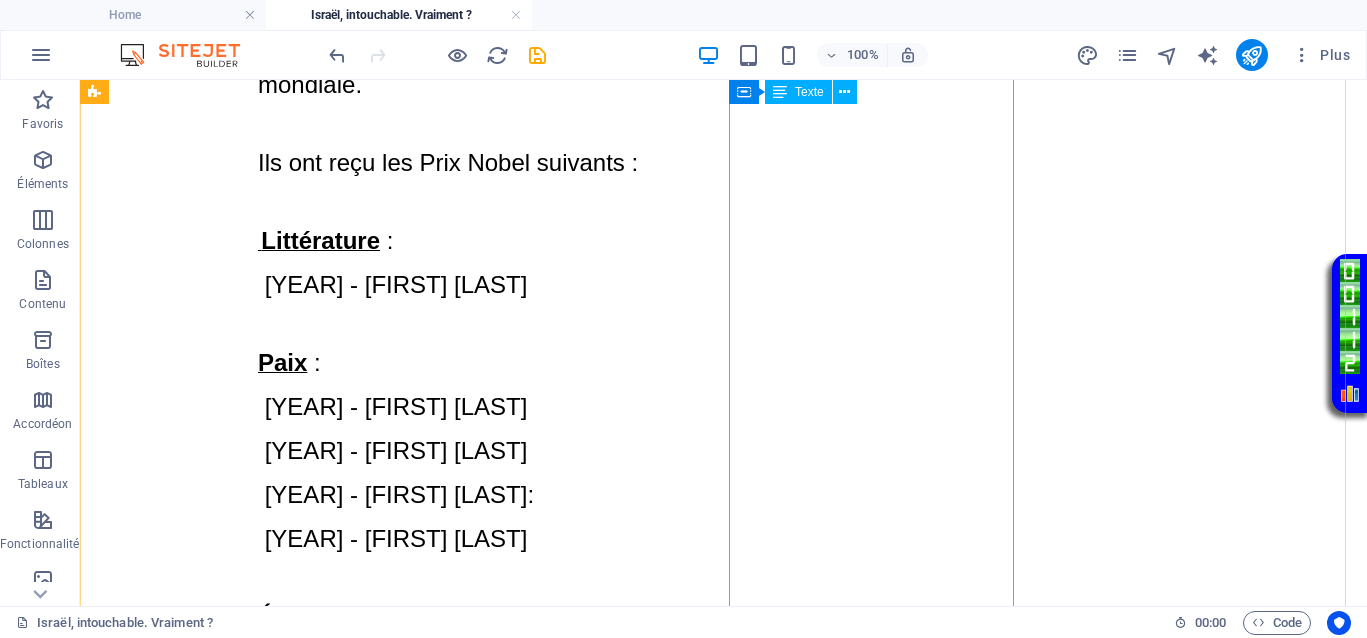 scroll, scrollTop: 4375, scrollLeft: 0, axis: vertical 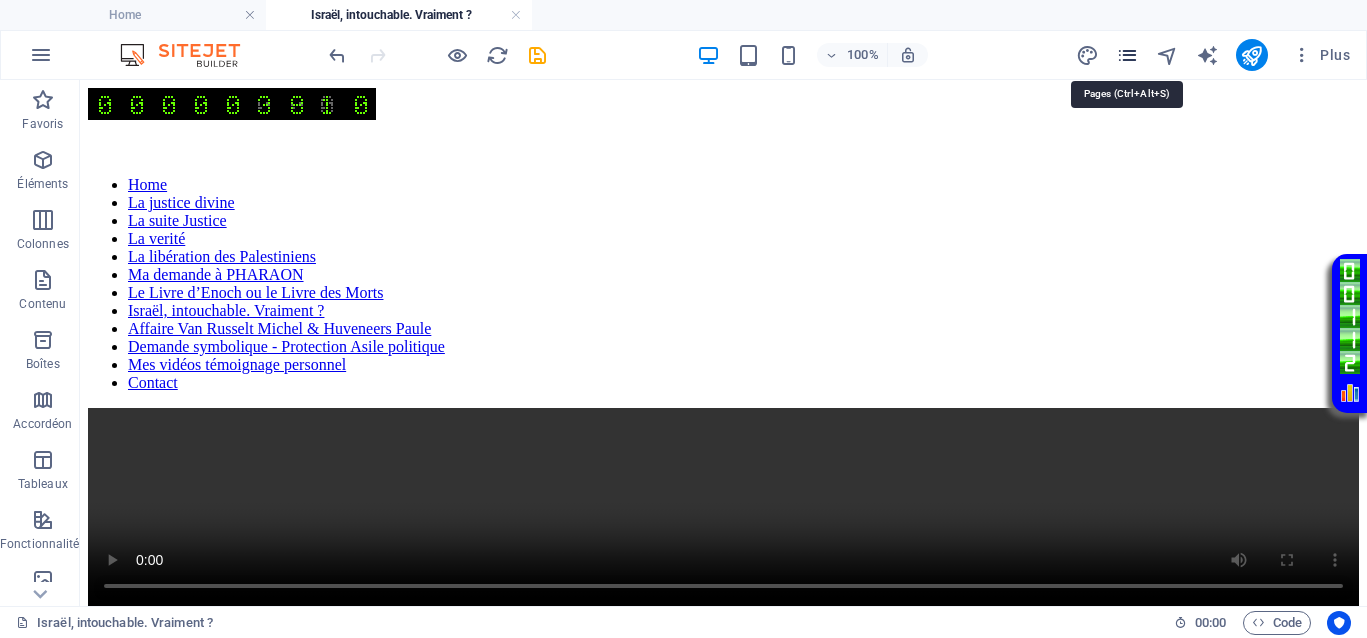 click at bounding box center [1127, 55] 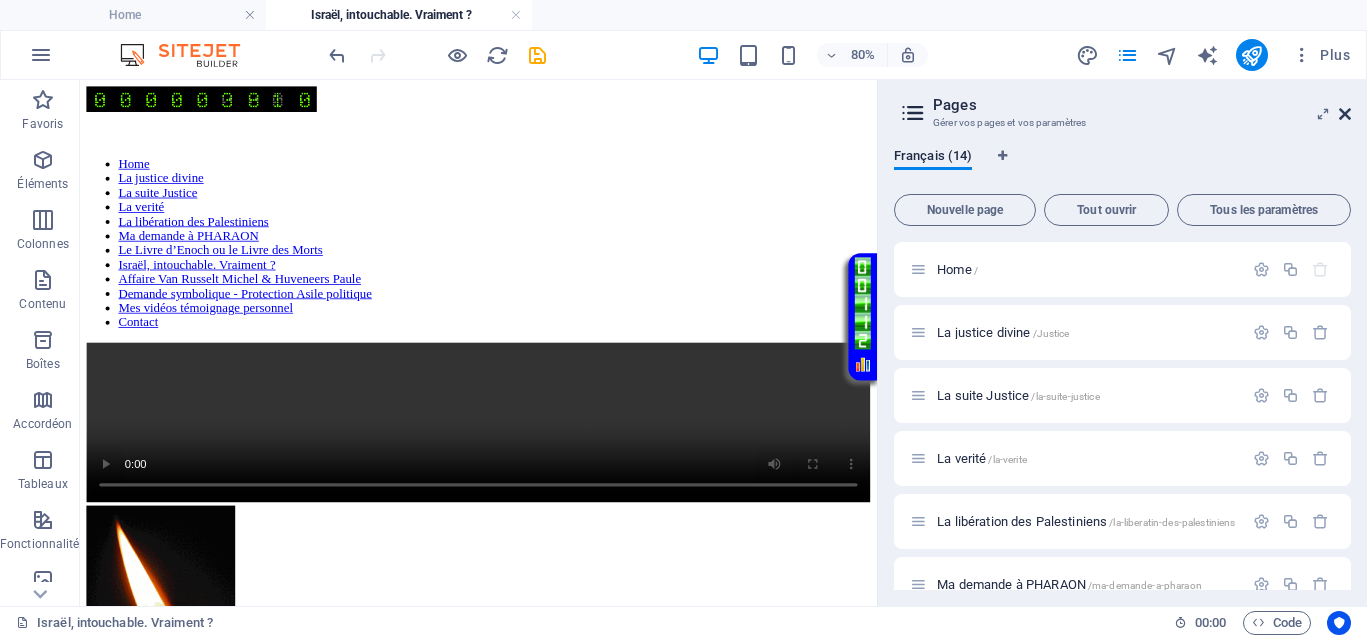 drag, startPoint x: 1347, startPoint y: 113, endPoint x: 939, endPoint y: 261, distance: 434.01382 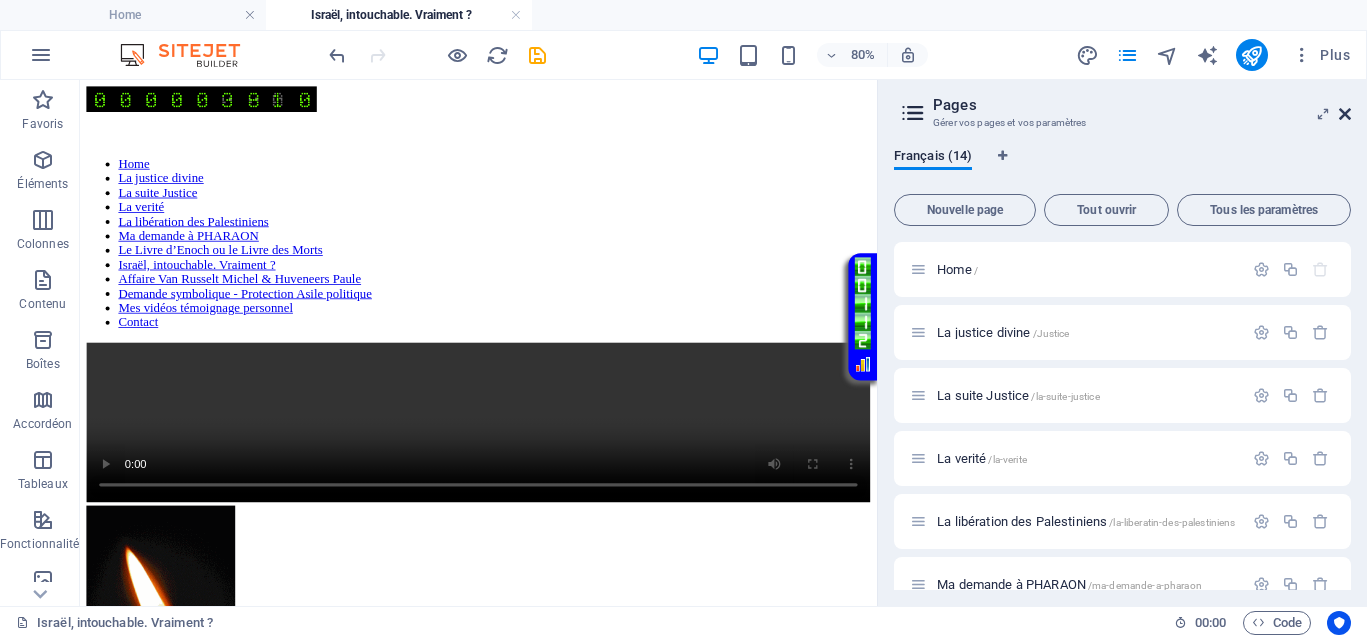 click at bounding box center (1345, 114) 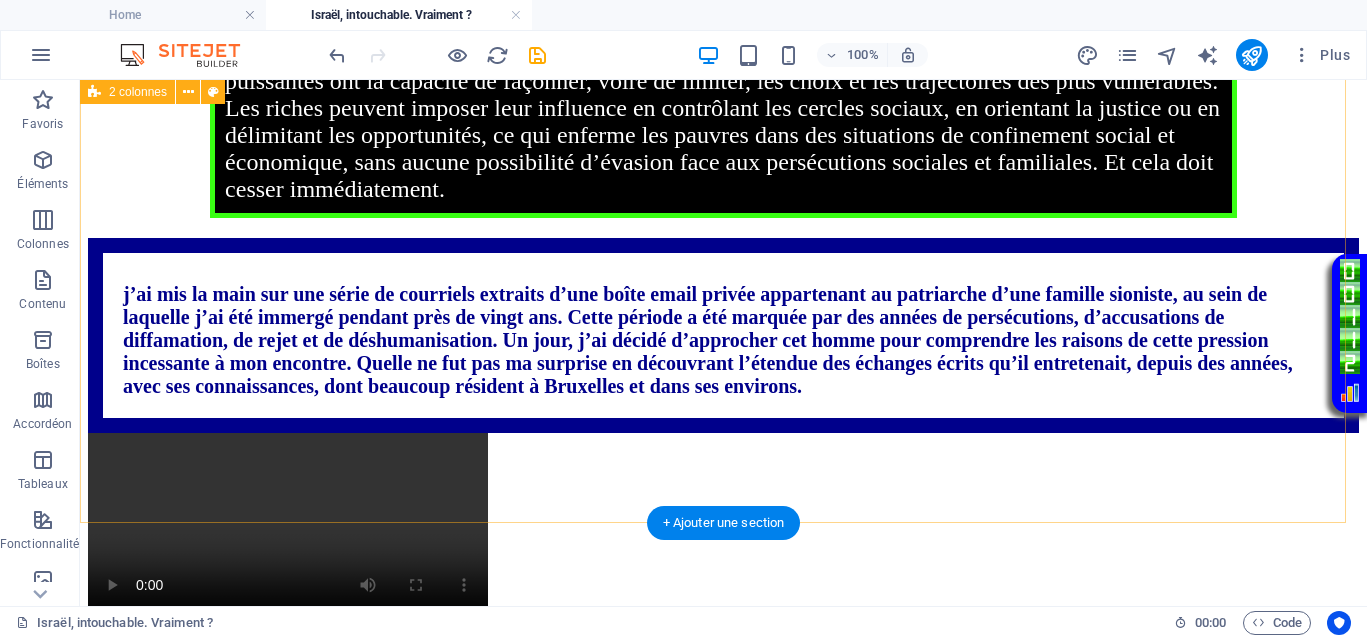 scroll, scrollTop: 1625, scrollLeft: 0, axis: vertical 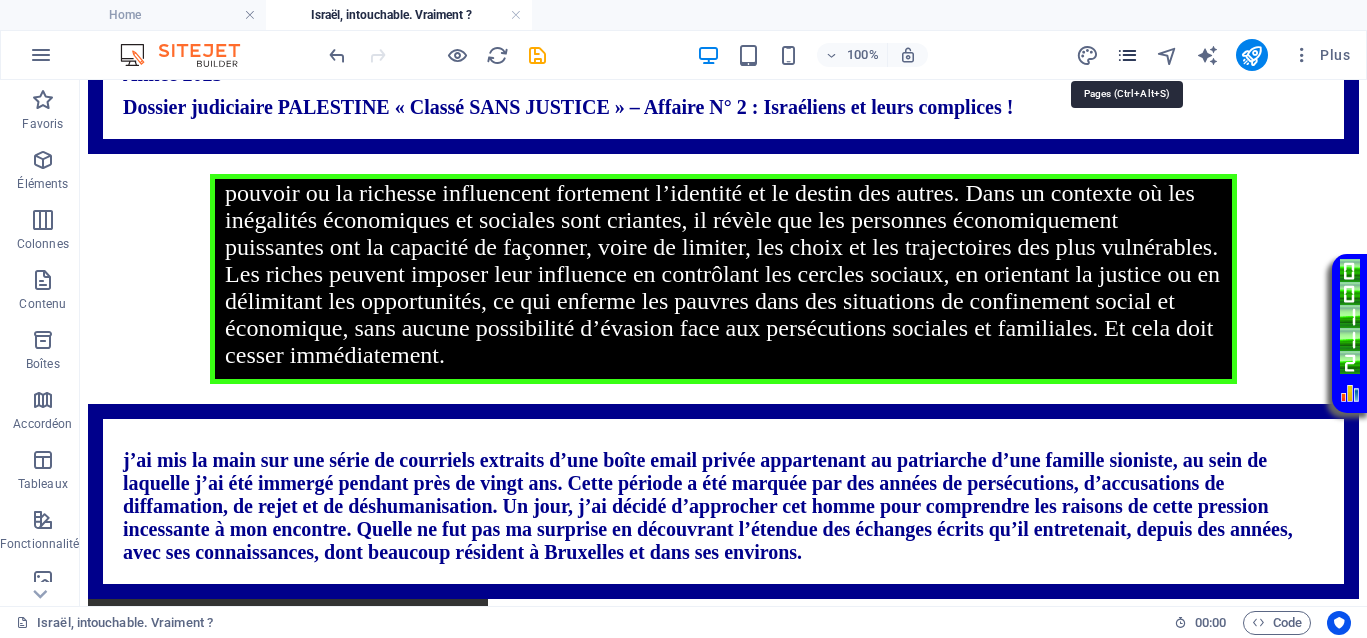 click at bounding box center [1127, 55] 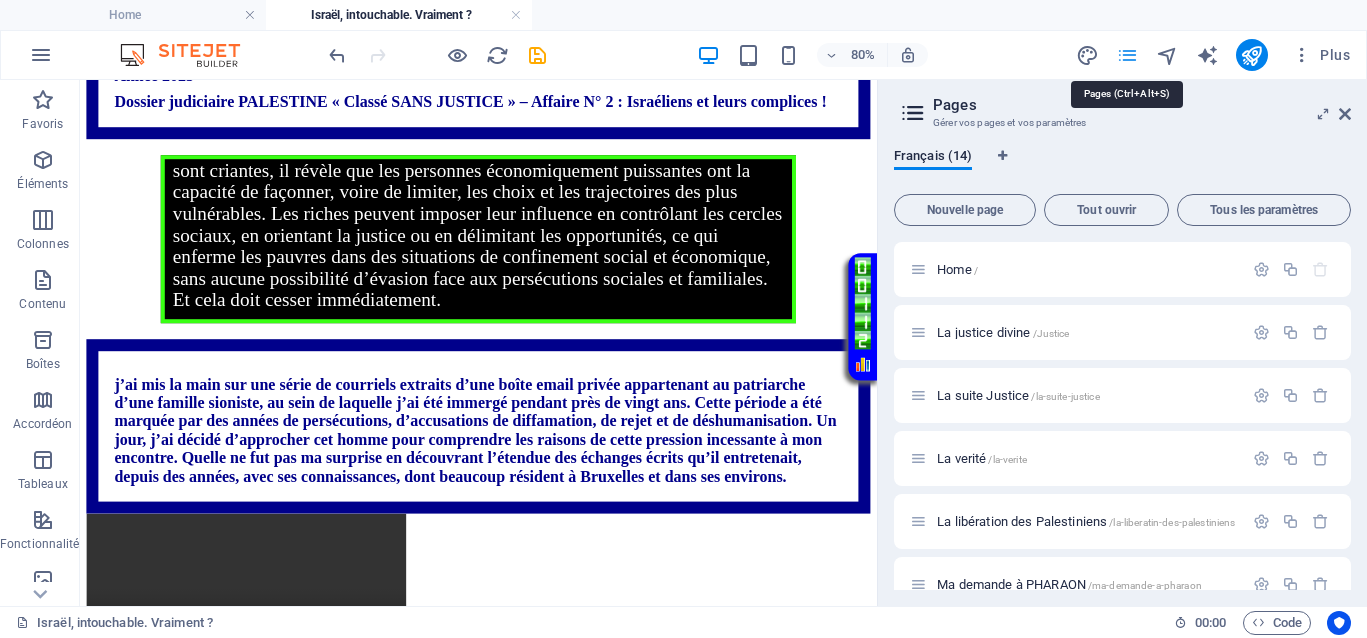 scroll, scrollTop: 1655, scrollLeft: 0, axis: vertical 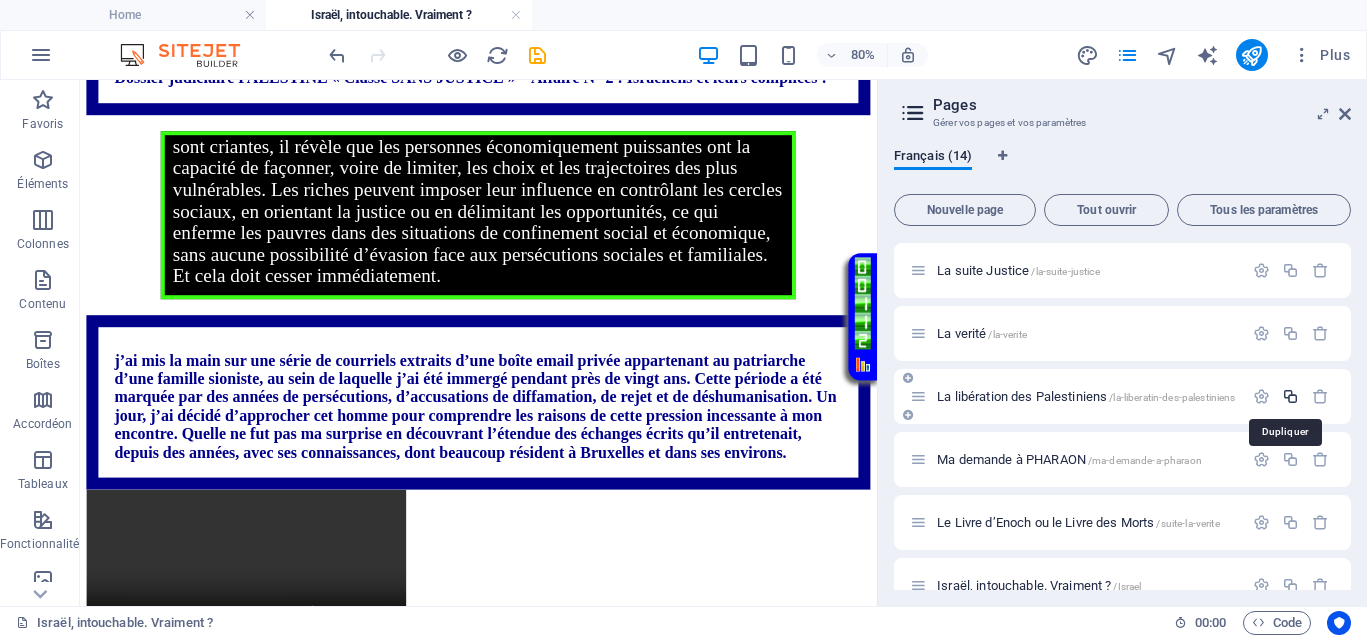 click at bounding box center (1290, 396) 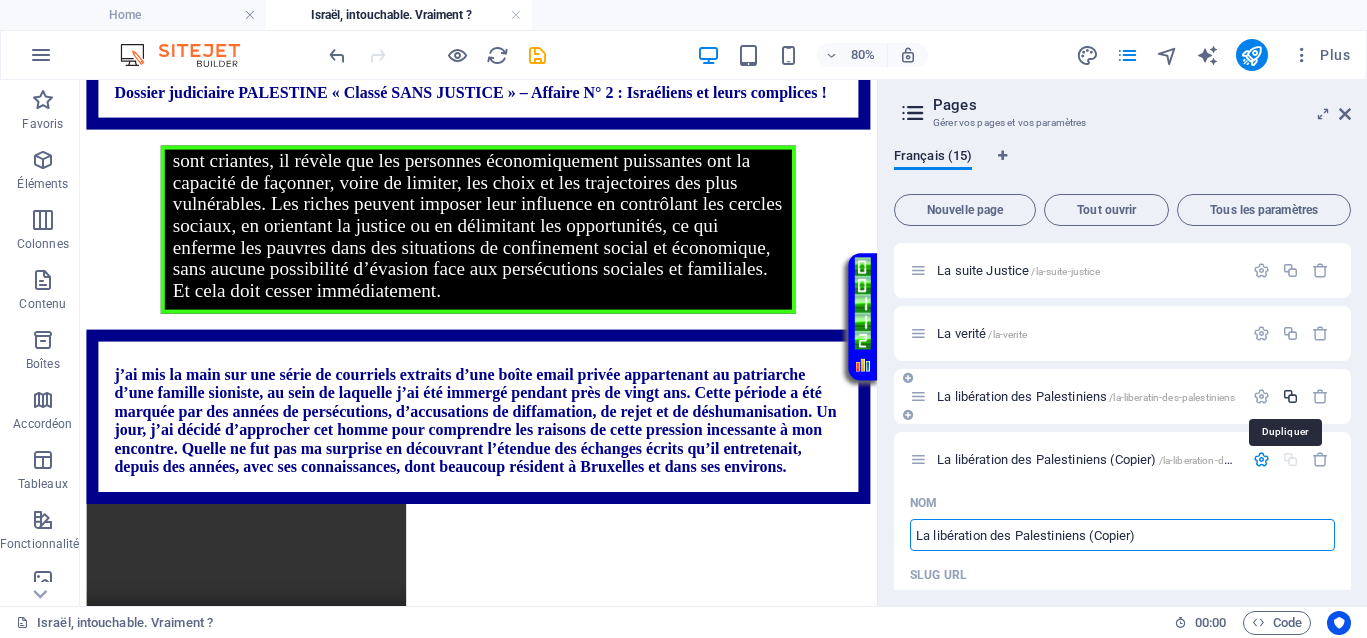 scroll, scrollTop: 1679, scrollLeft: 0, axis: vertical 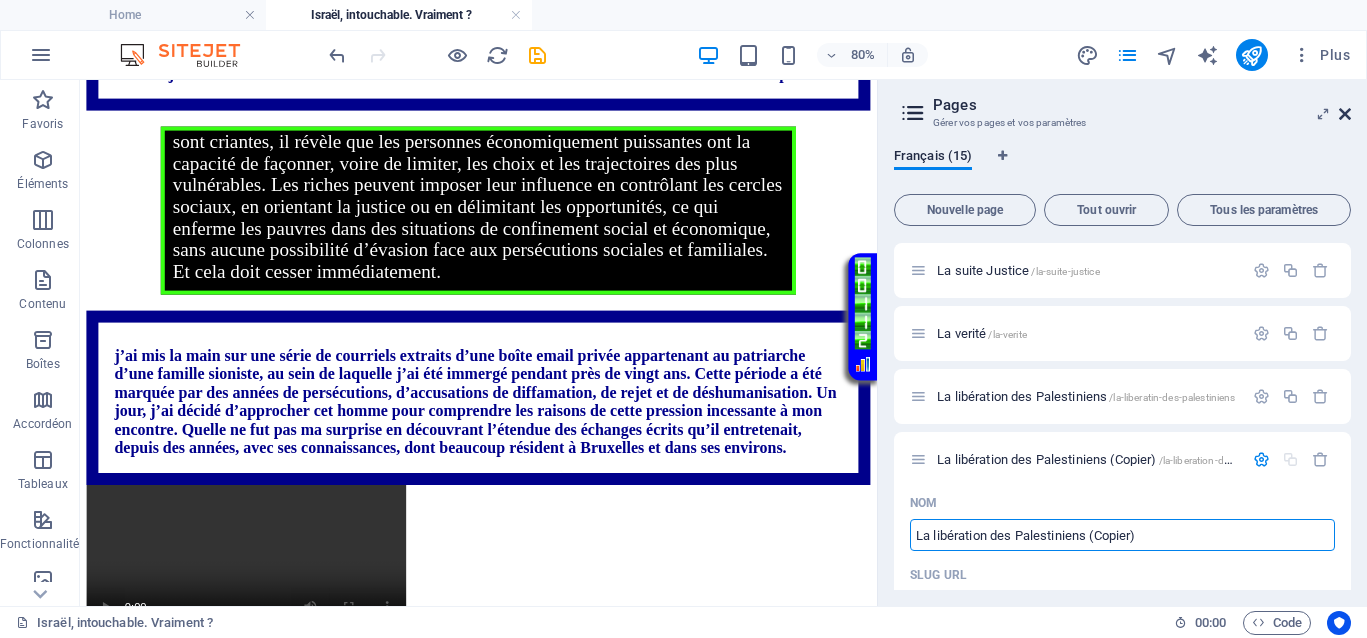 click at bounding box center [1345, 114] 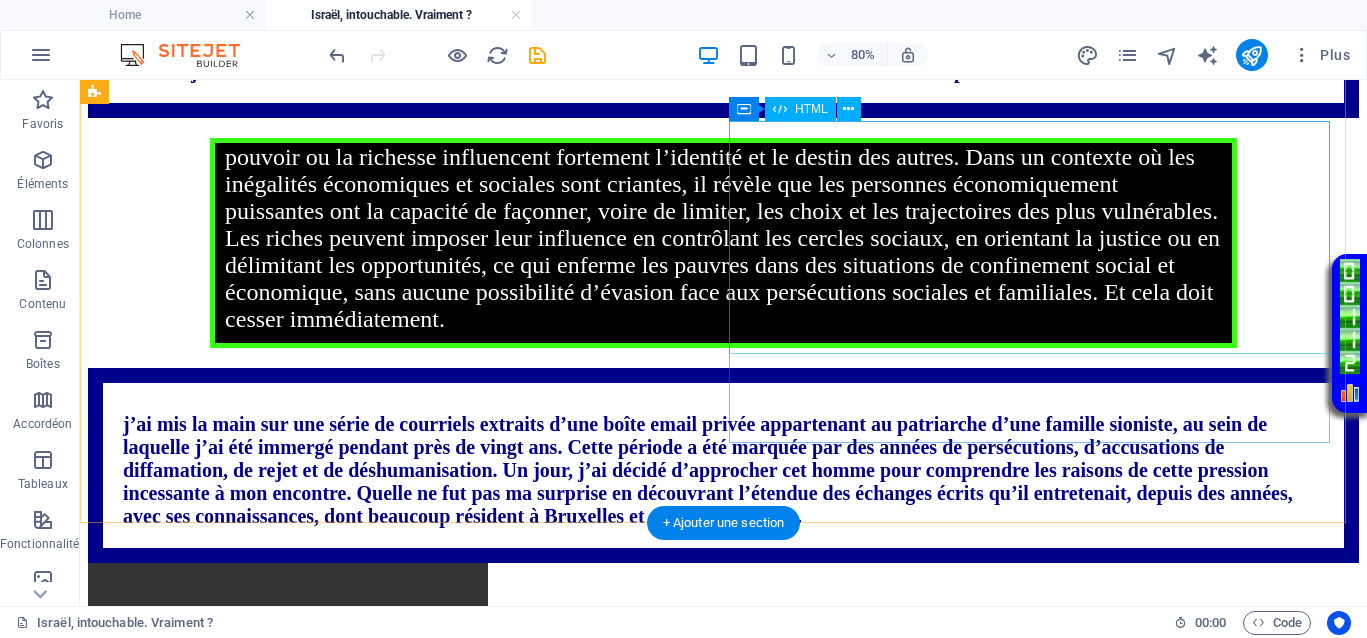 scroll, scrollTop: 1649, scrollLeft: 0, axis: vertical 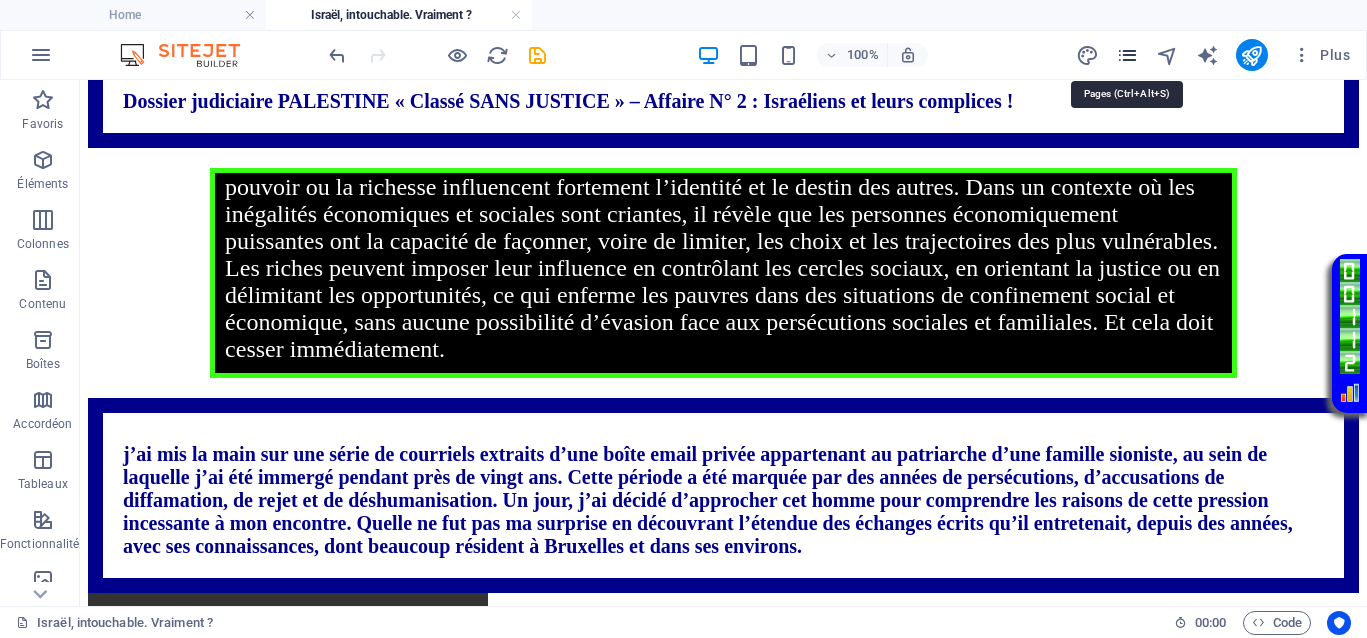 click at bounding box center (1127, 55) 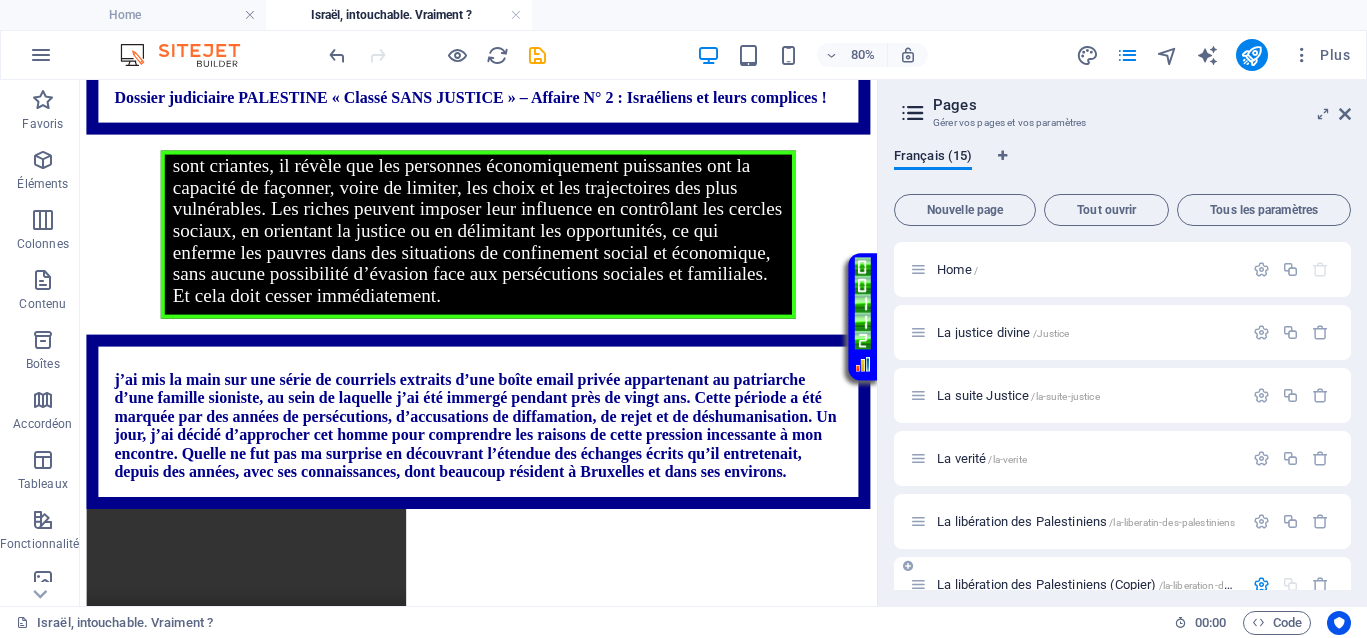 scroll, scrollTop: 1679, scrollLeft: 0, axis: vertical 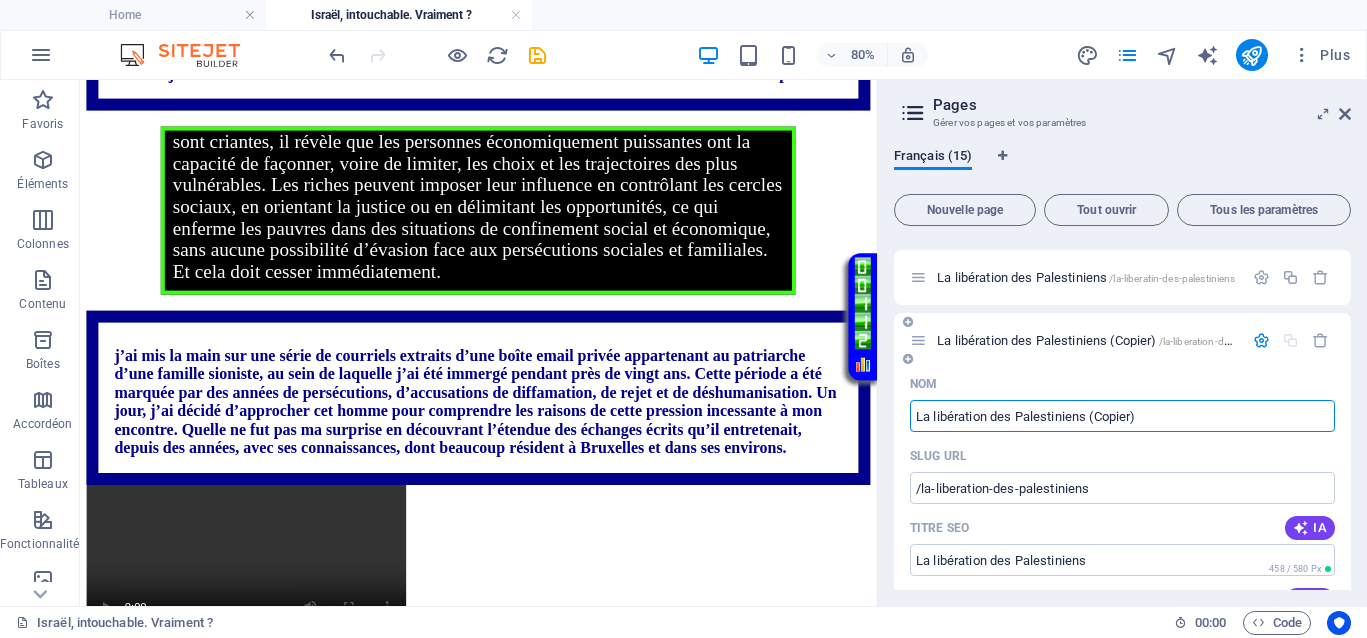 paste on "les juifs sionistes et la famille bruxelloise" 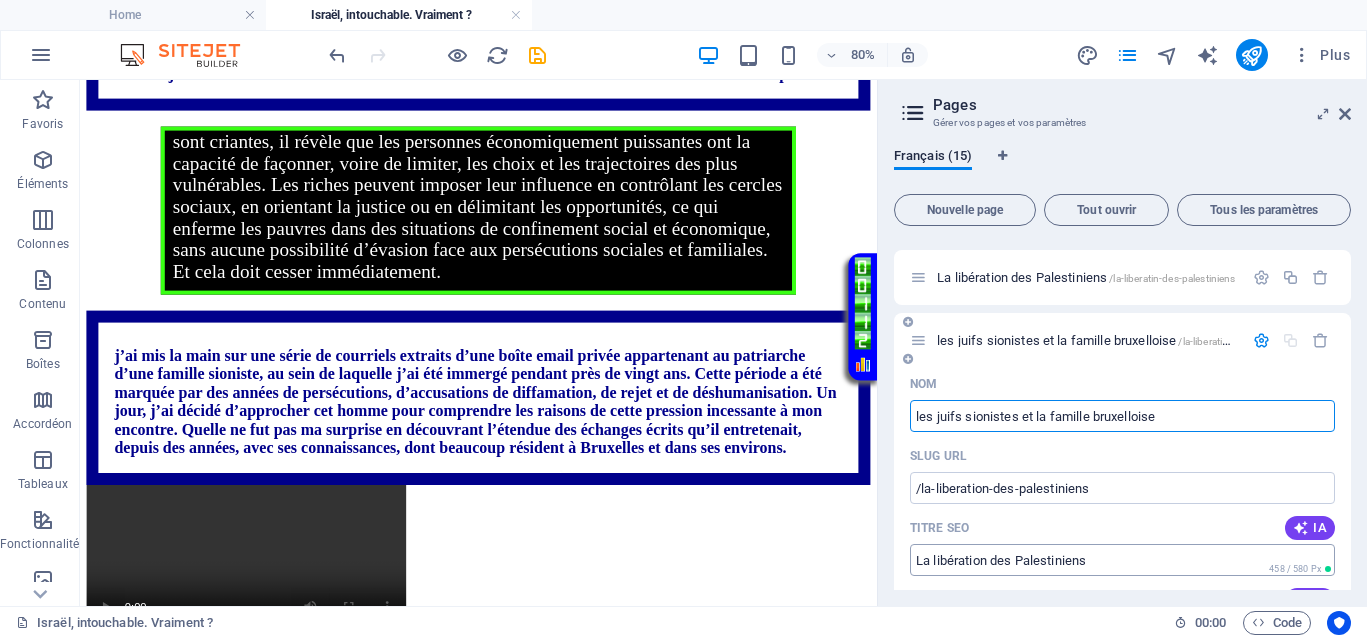 type on "les juifs sionistes et la famille bruxelloise" 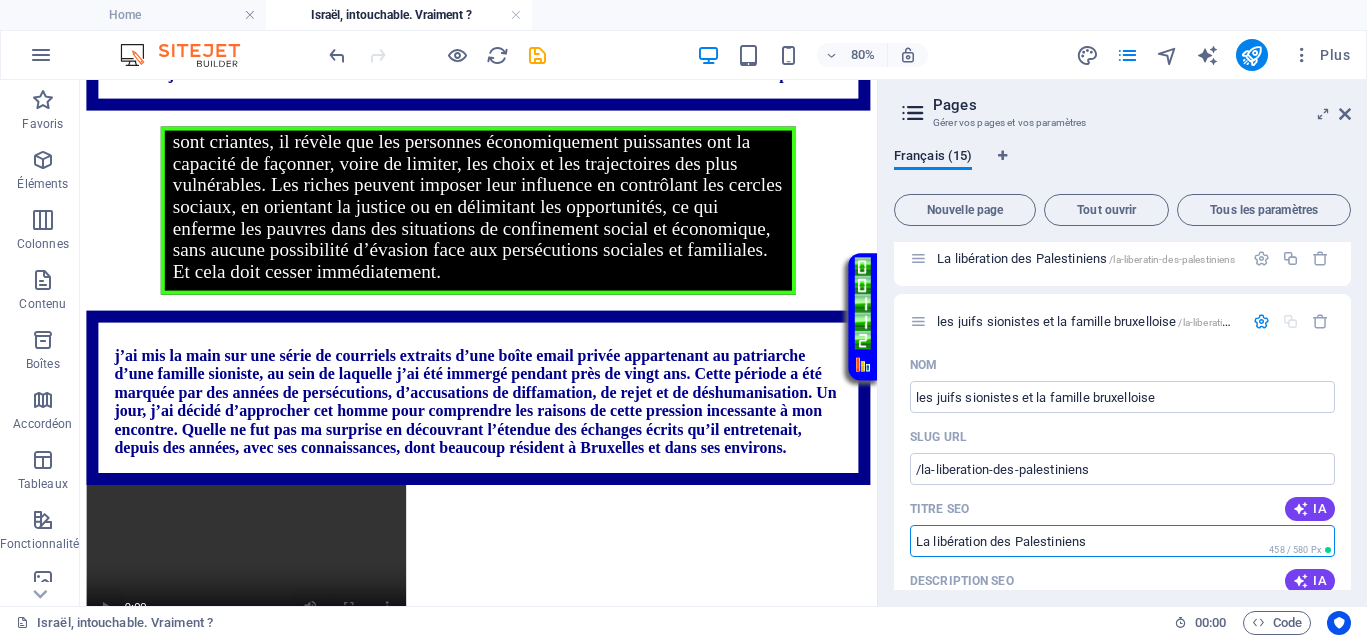 scroll, scrollTop: 293, scrollLeft: 0, axis: vertical 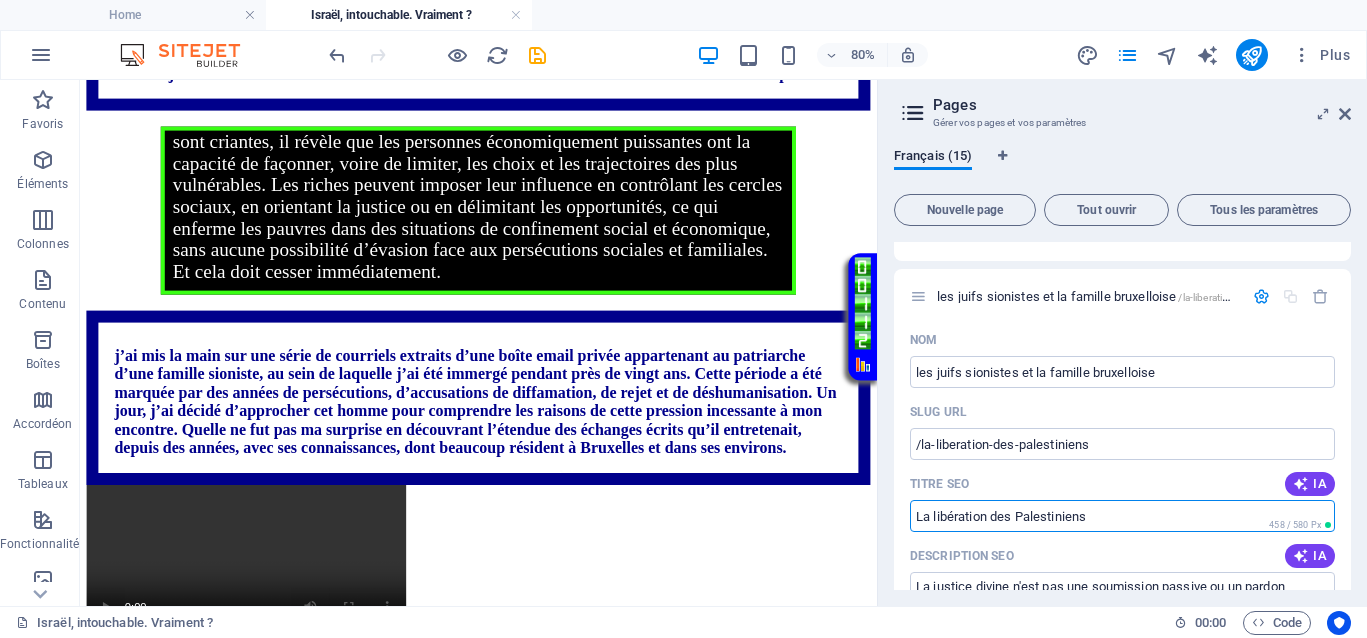 drag, startPoint x: 1108, startPoint y: 564, endPoint x: 886, endPoint y: 571, distance: 222.11034 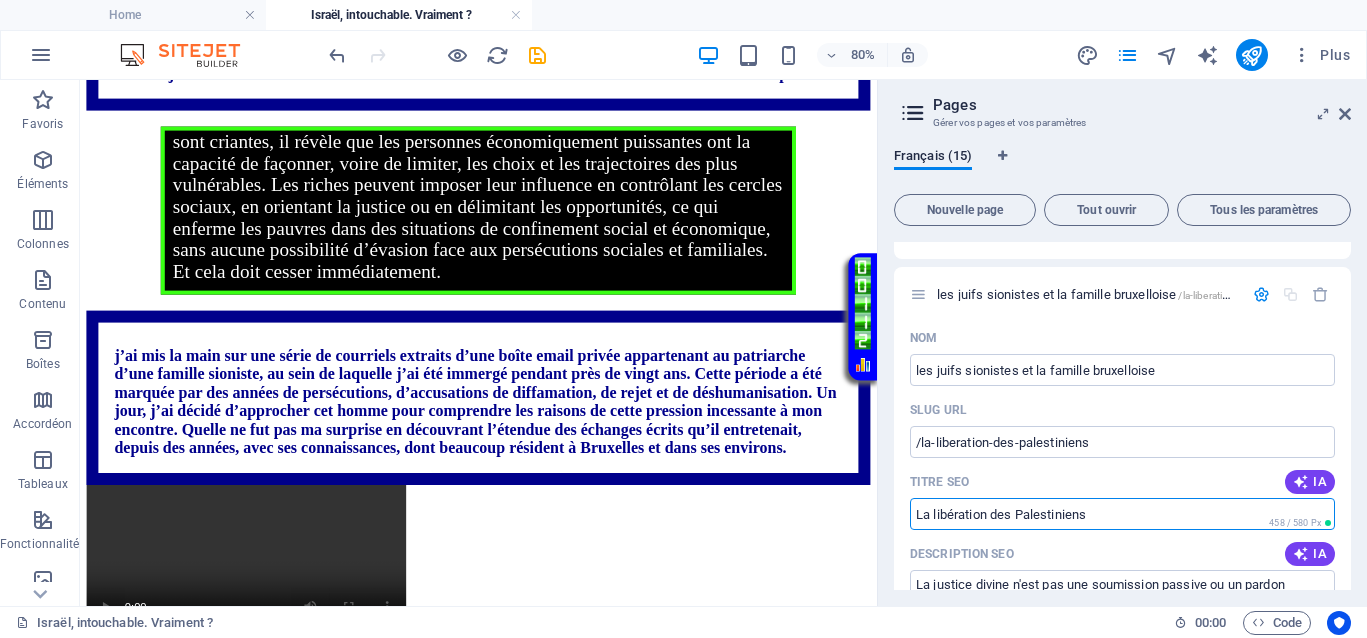 click on "Français (15) Nouvelle page Tout ouvrir Tous les paramètres Home / La justice divine /Justice La suite Justice /la-suite-justice La verité /la-verite La libération des Palestiniens /la-liberatin-des-palestiniens les juifs sionistes et la famille bruxelloise  /la-liberation-des-palestiniens Nom les juifs sionistes et la famille bruxelloise ​ SLUG URL /la-liberation-des-palestiniens ​ Titre SEO IA La libération des Palestiniens ​ 458 / 580 Px Description SEO IA La justice divine n'est pas une soumission passive ou un pardon imposé sous la menace de sanctions, mais d’une invitation à la prise de conscience, à la purification et à la libération du cycle de la souffrance. Les véritables textes anciens nous incitent à inverser la narration imposée par le pouvoir institutionnel : celle d’une conscience éveillée, capable de transcender les épreuves sans se laisser manipuler par un discours qui, encore et toujours, inverse la vérité pour maintenir son pouvoir sur l’ignorance des peuples." at bounding box center [1122, 369] 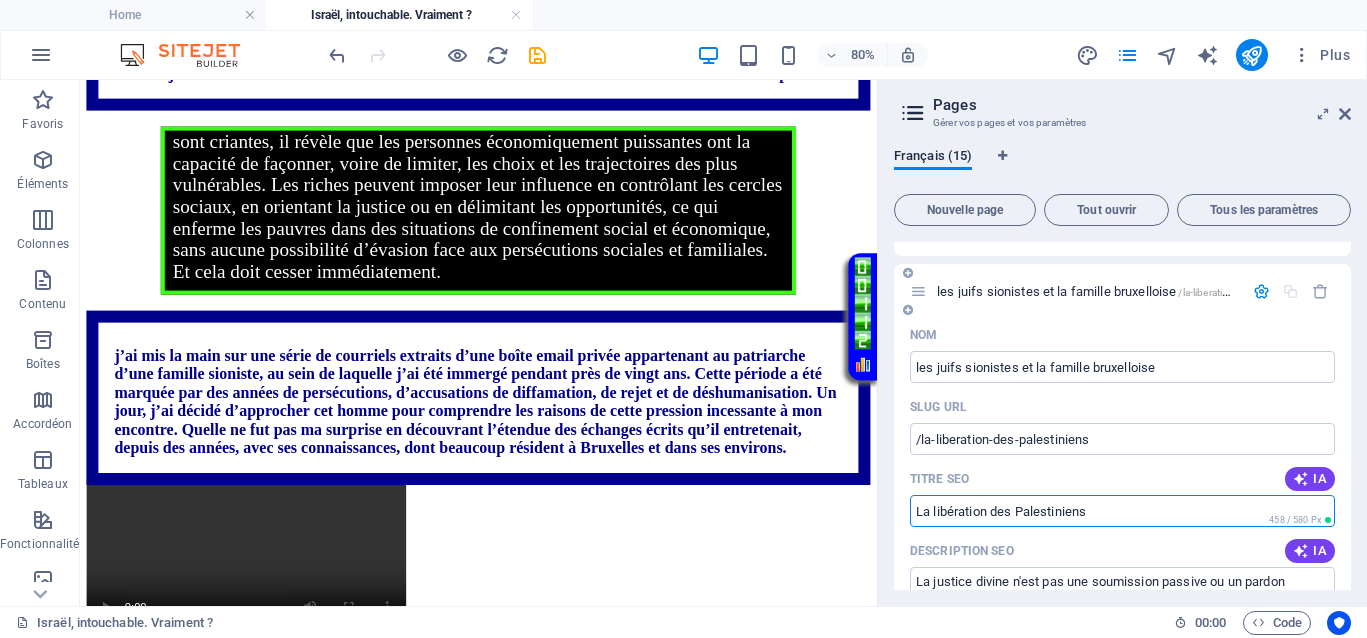 paste on "les juifs sionistes et la famille bruxelloise" 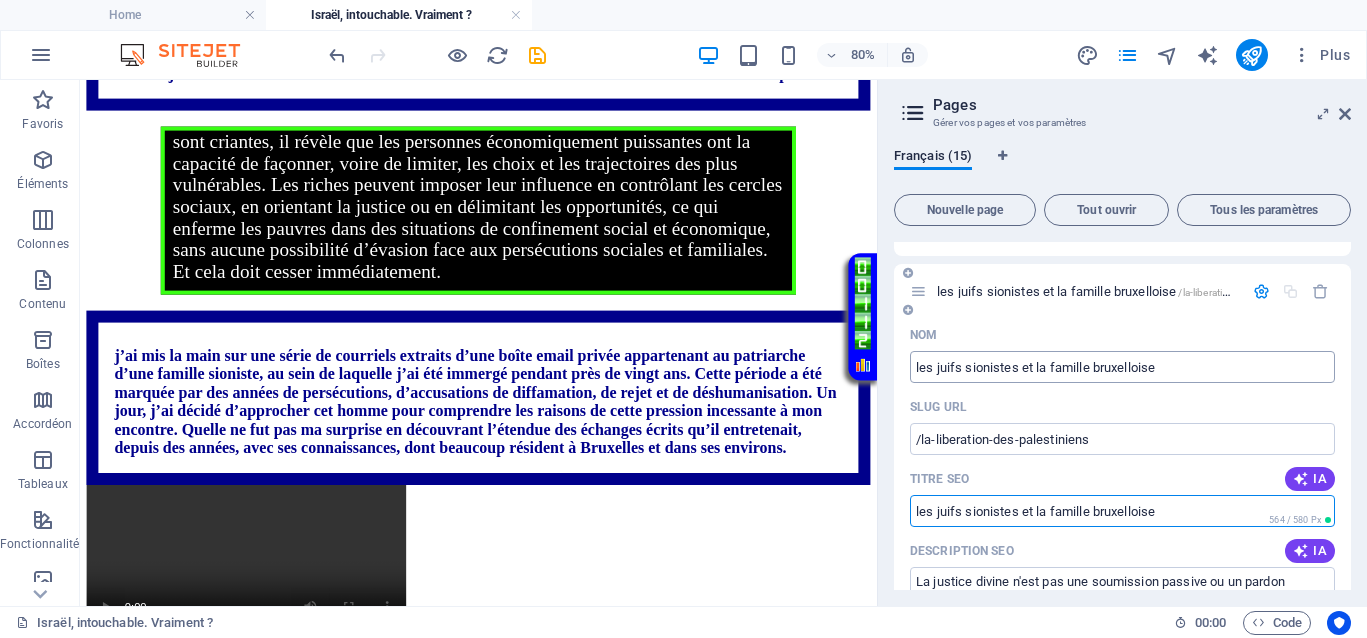type on "les juifs sionistes et la famille bruxelloise" 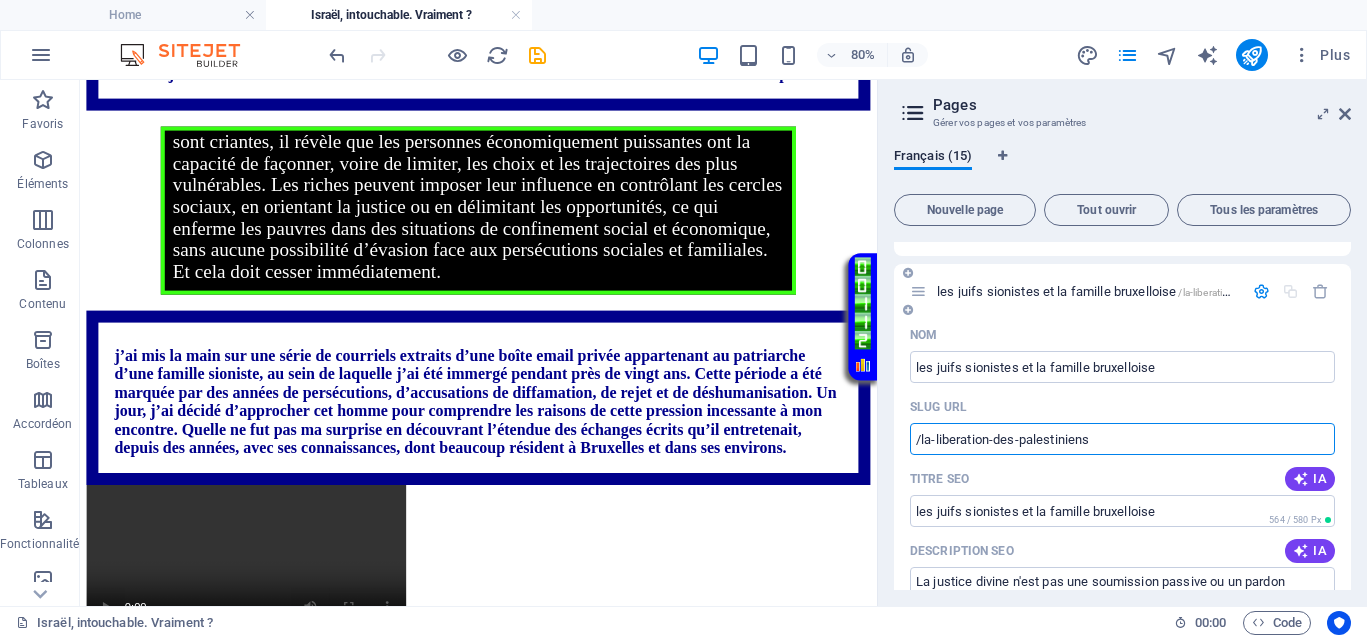 drag, startPoint x: 1110, startPoint y: 436, endPoint x: 926, endPoint y: 447, distance: 184.3285 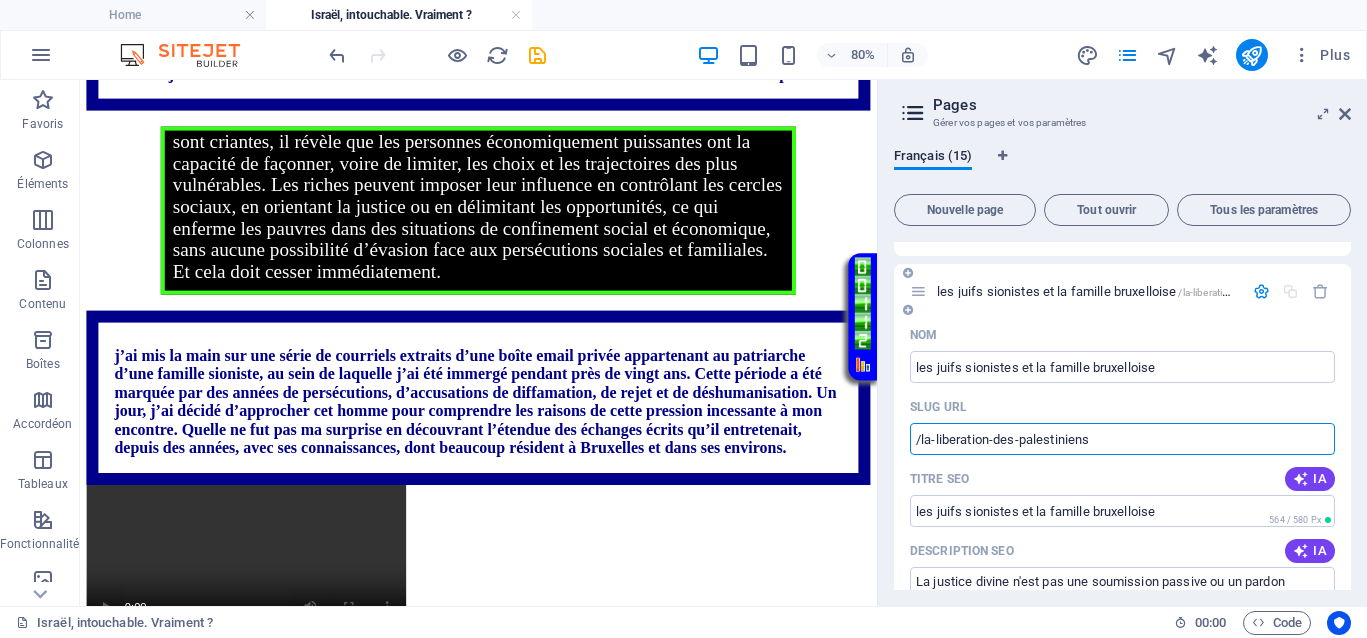 click on "/la-liberation-des-palestiniens" at bounding box center (1122, 439) 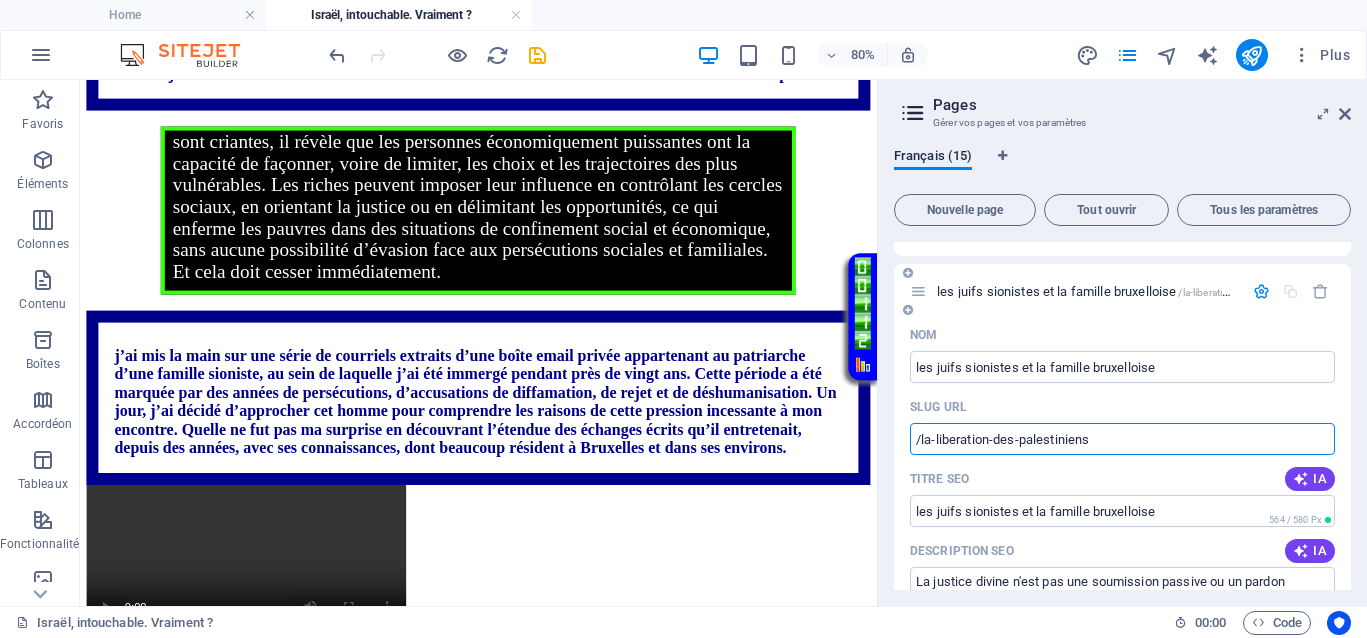 paste 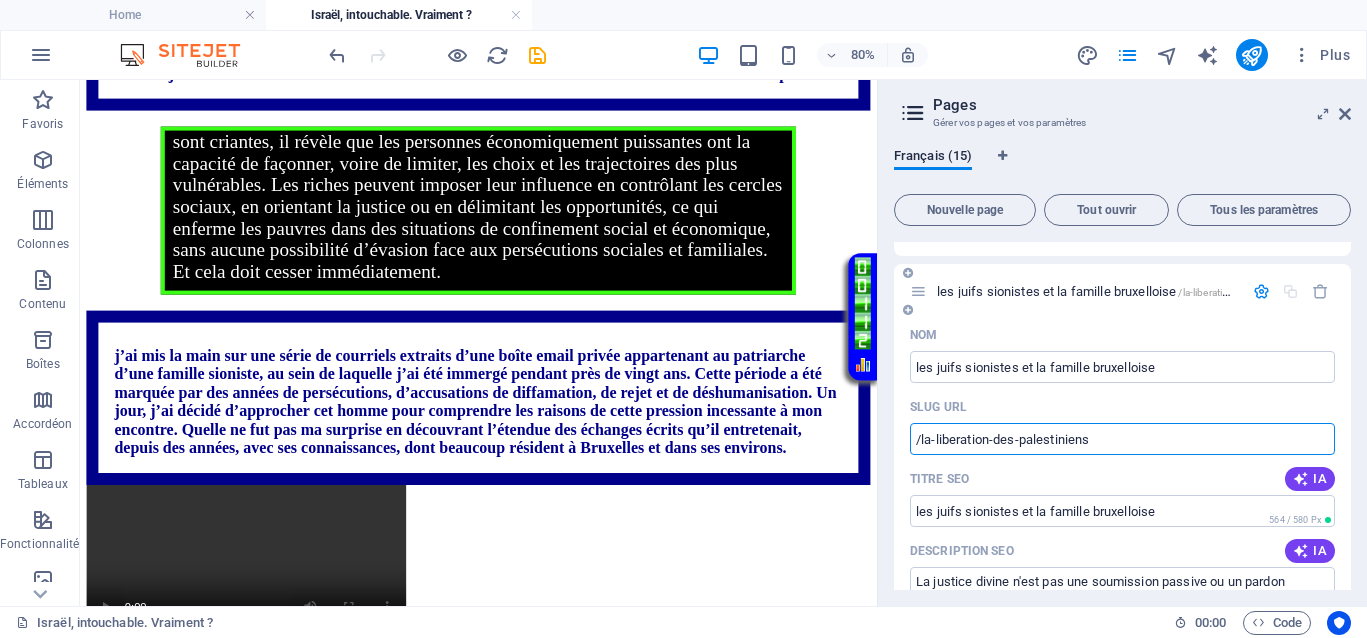drag, startPoint x: 1106, startPoint y: 443, endPoint x: 914, endPoint y: 445, distance: 192.01042 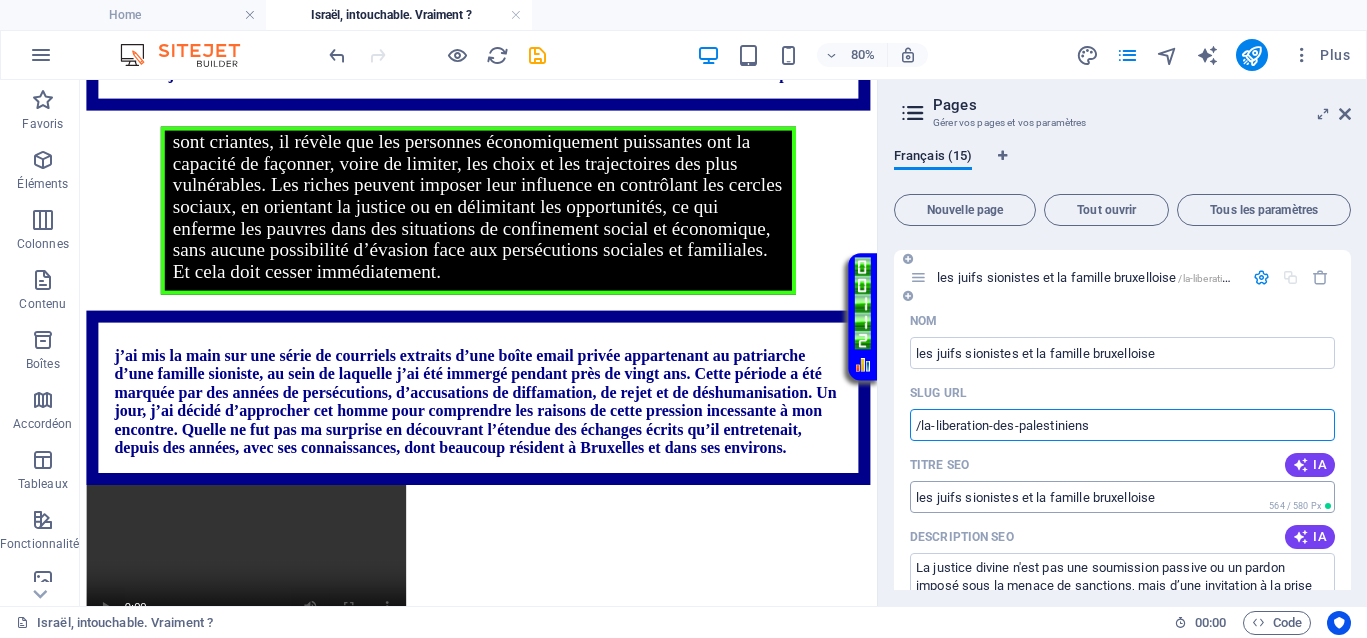 scroll, scrollTop: 375, scrollLeft: 0, axis: vertical 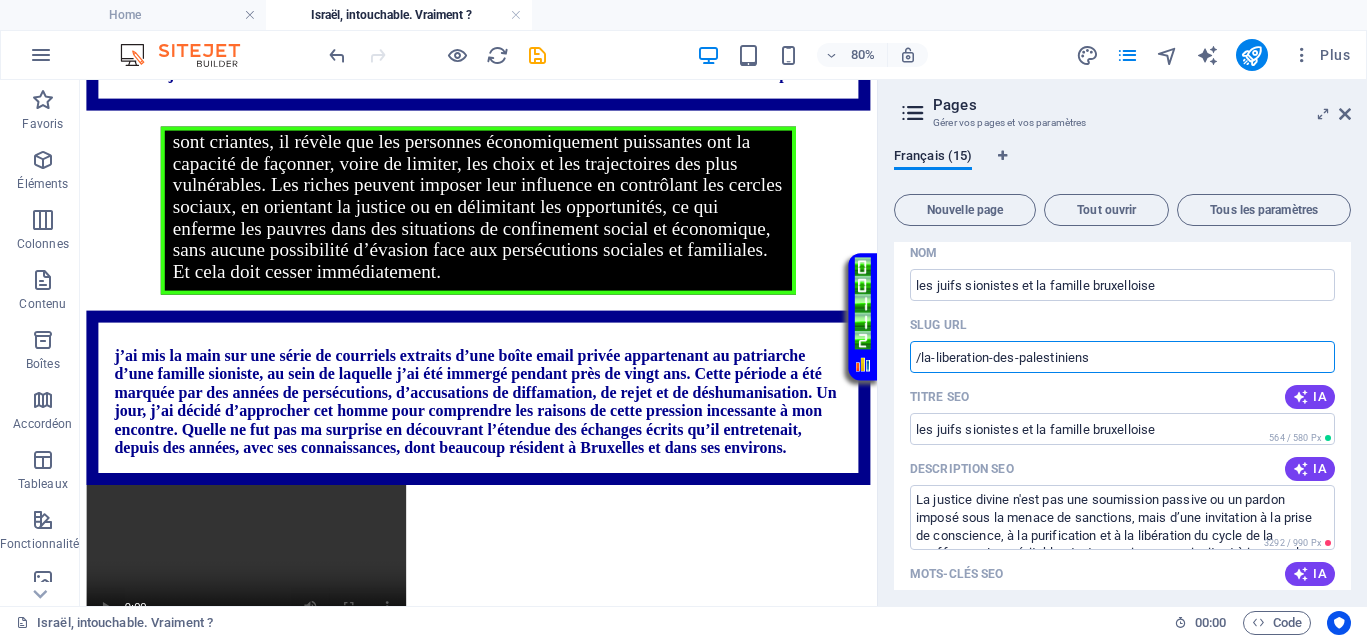 click on "/la-liberation-des-palestiniens" at bounding box center (1122, 357) 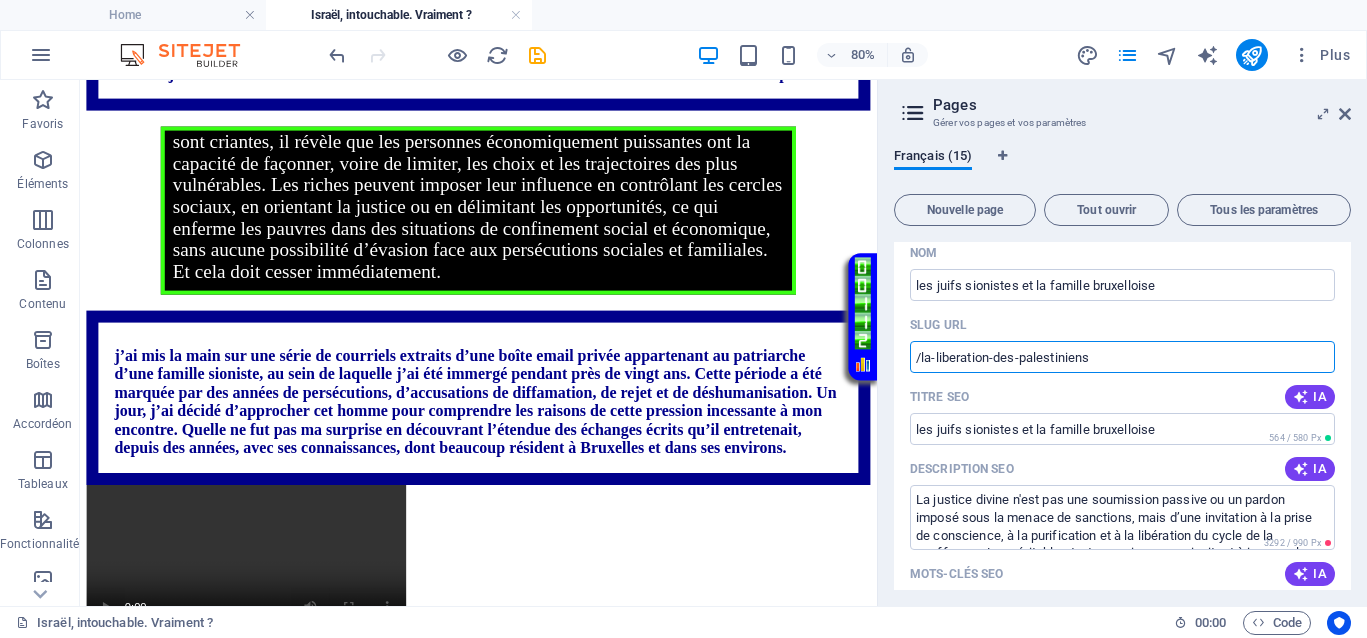 drag, startPoint x: 1110, startPoint y: 360, endPoint x: 923, endPoint y: 363, distance: 187.02406 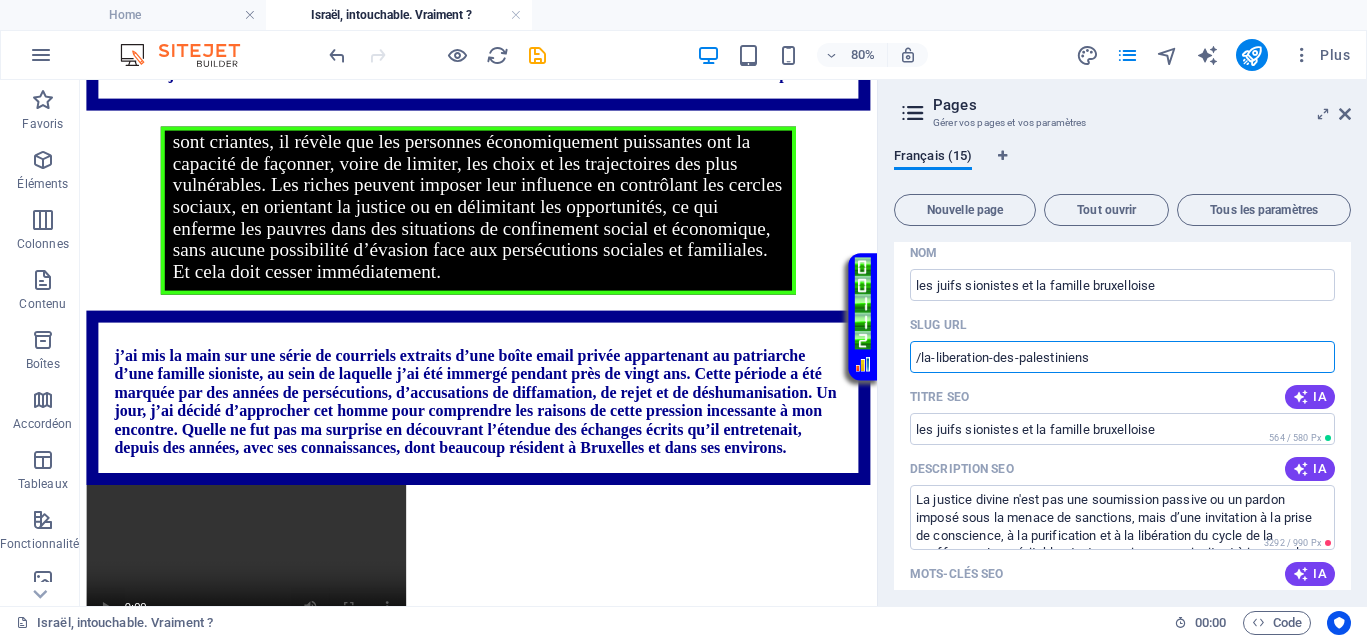 click on "/la-liberation-des-palestiniens" at bounding box center [1122, 357] 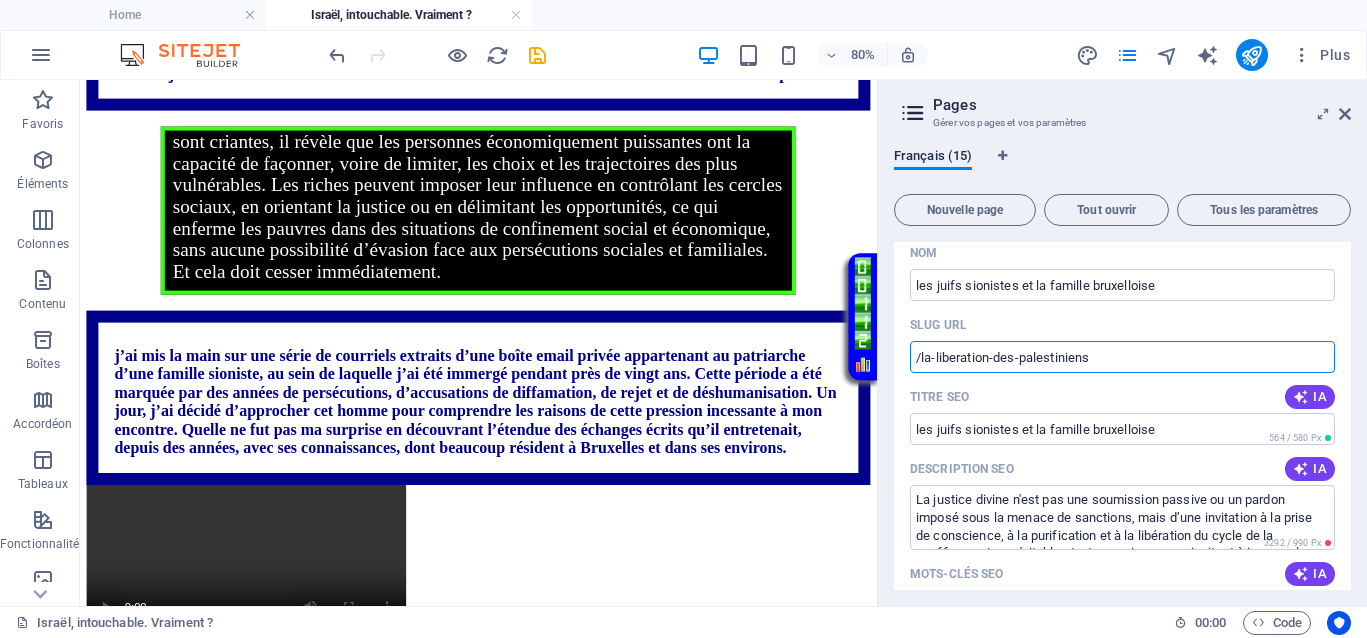 paste 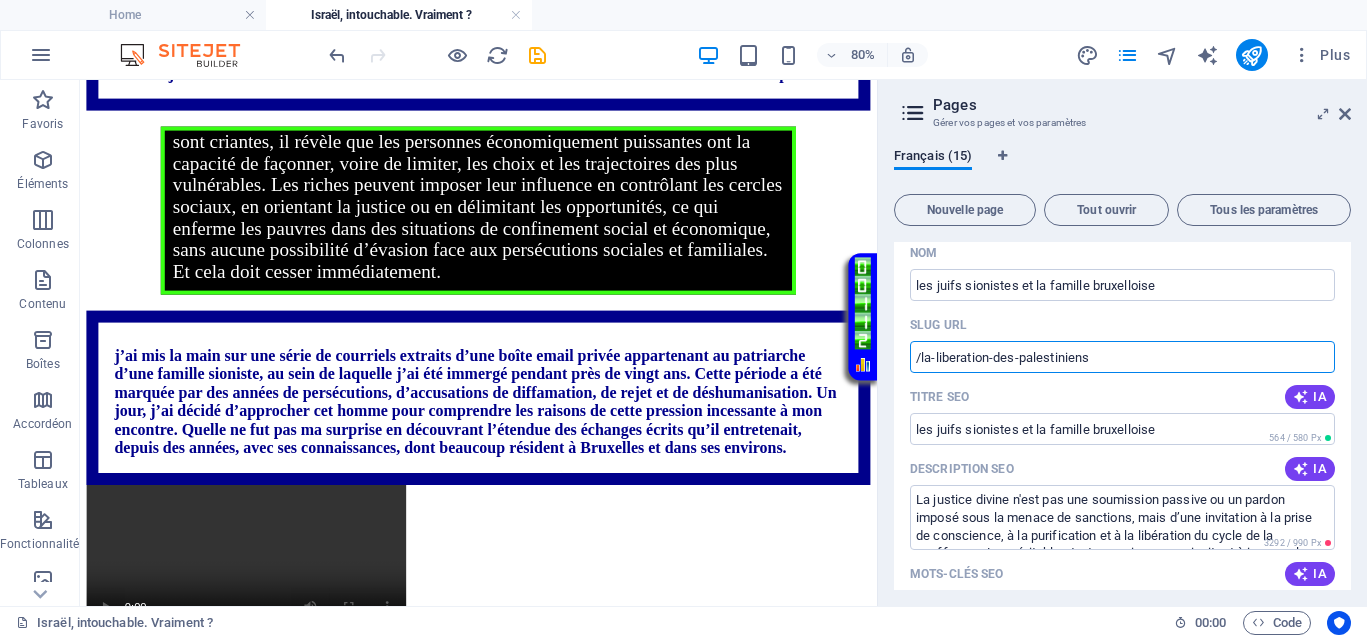 drag, startPoint x: 1097, startPoint y: 358, endPoint x: 924, endPoint y: 365, distance: 173.14156 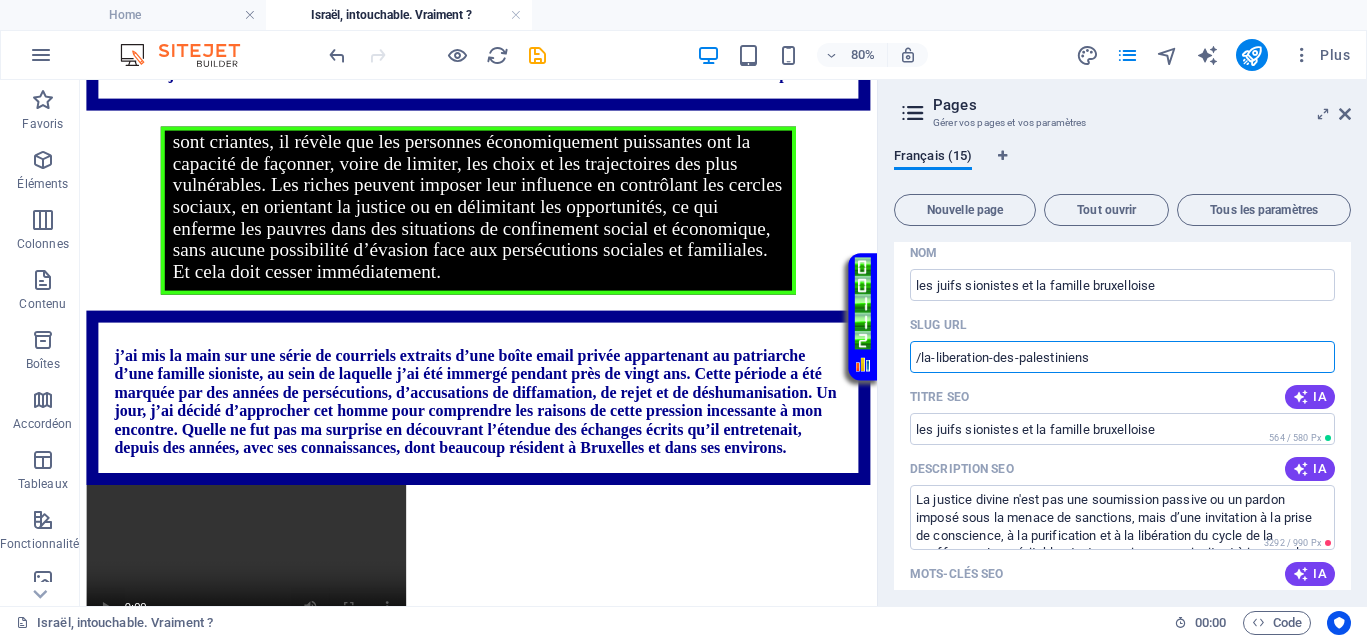 click on "/la-liberation-des-palestiniens" at bounding box center (1122, 357) 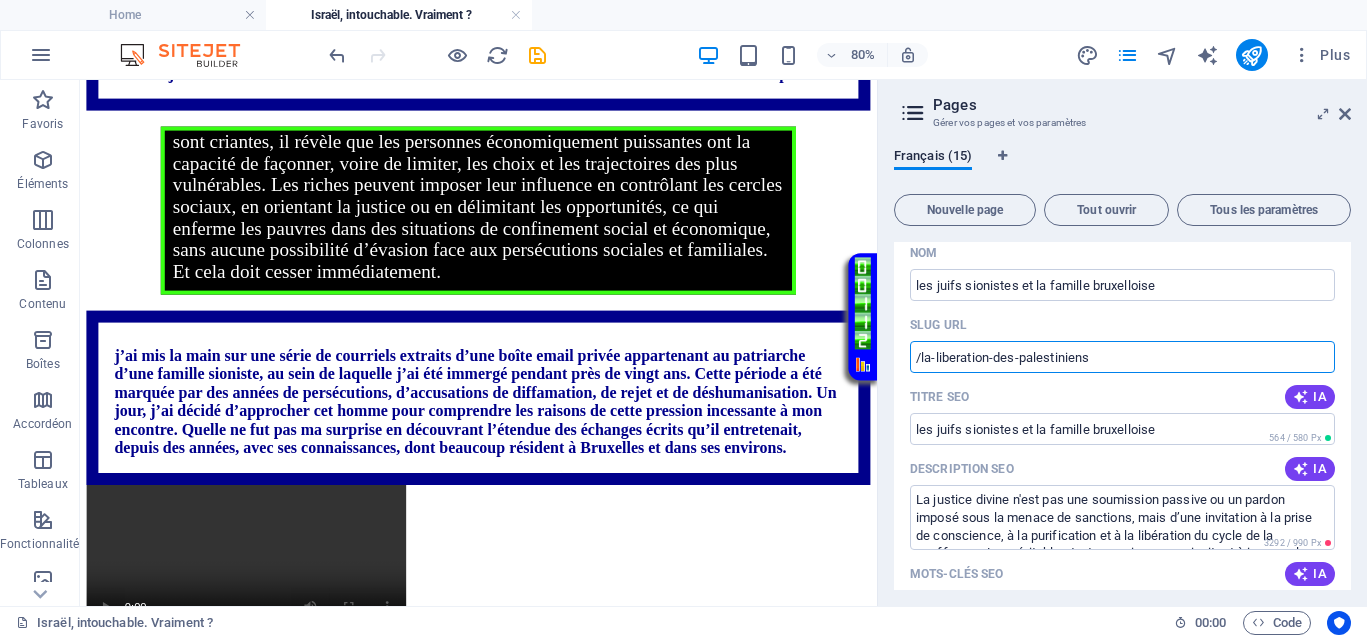 paste 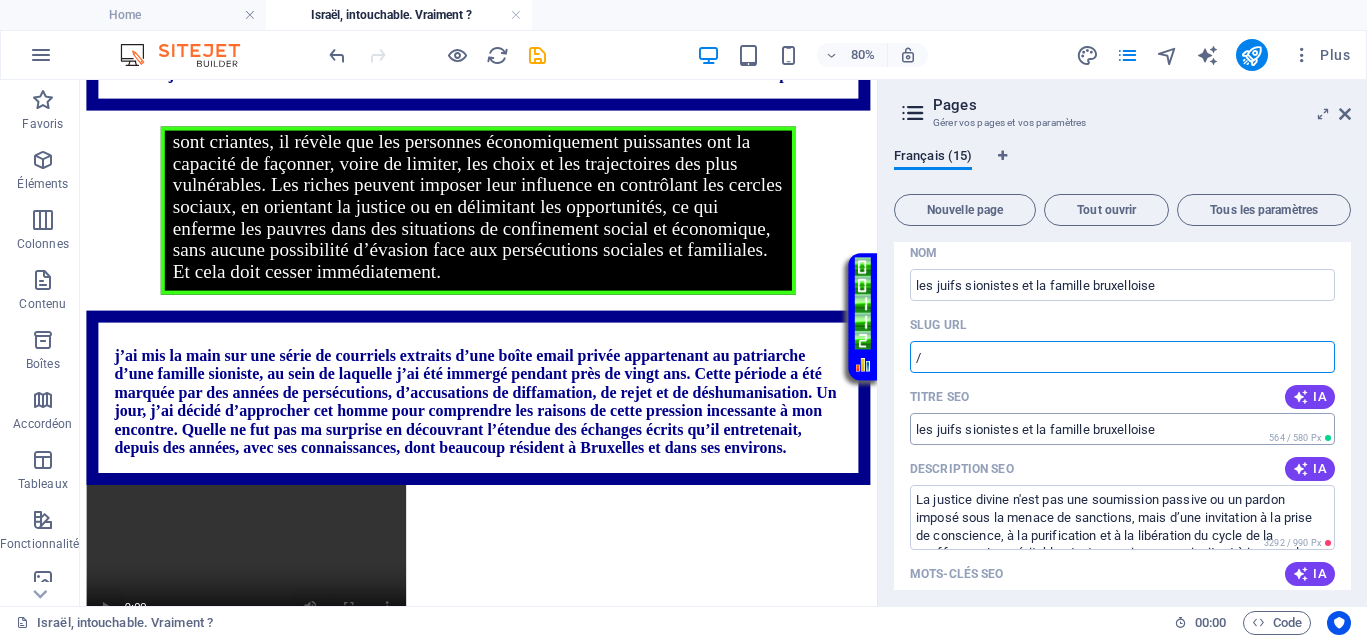 paste 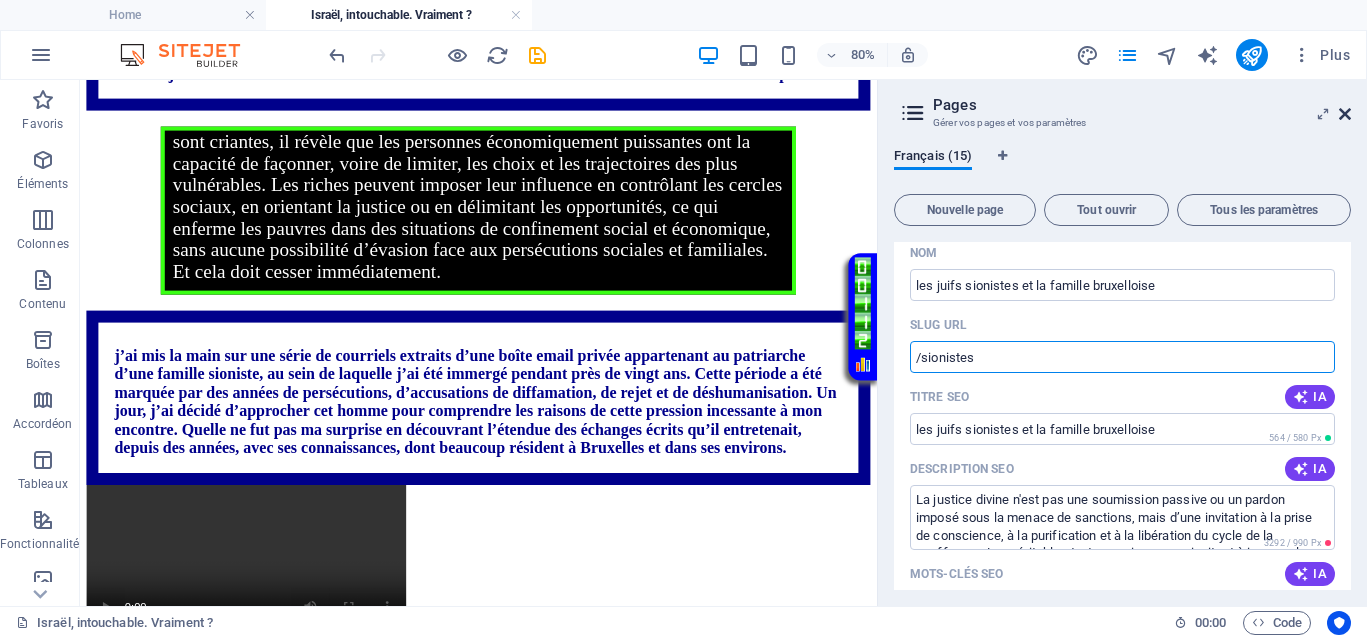 type on "/sionistes" 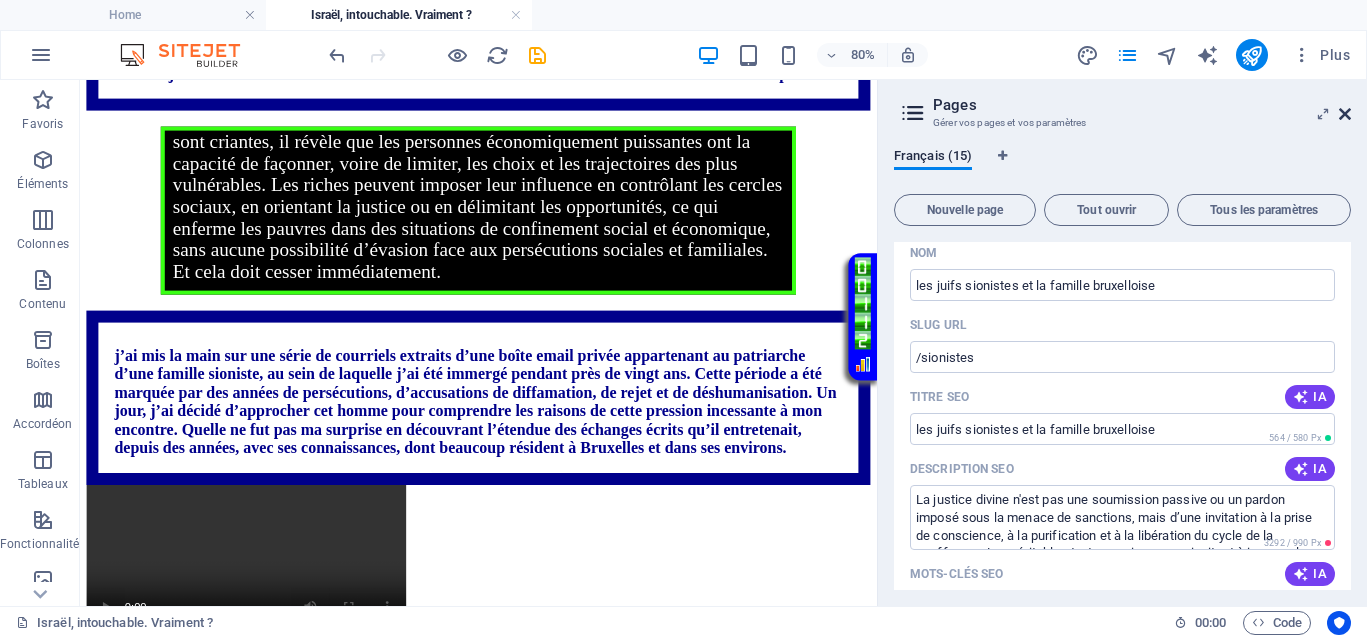 click at bounding box center (1345, 114) 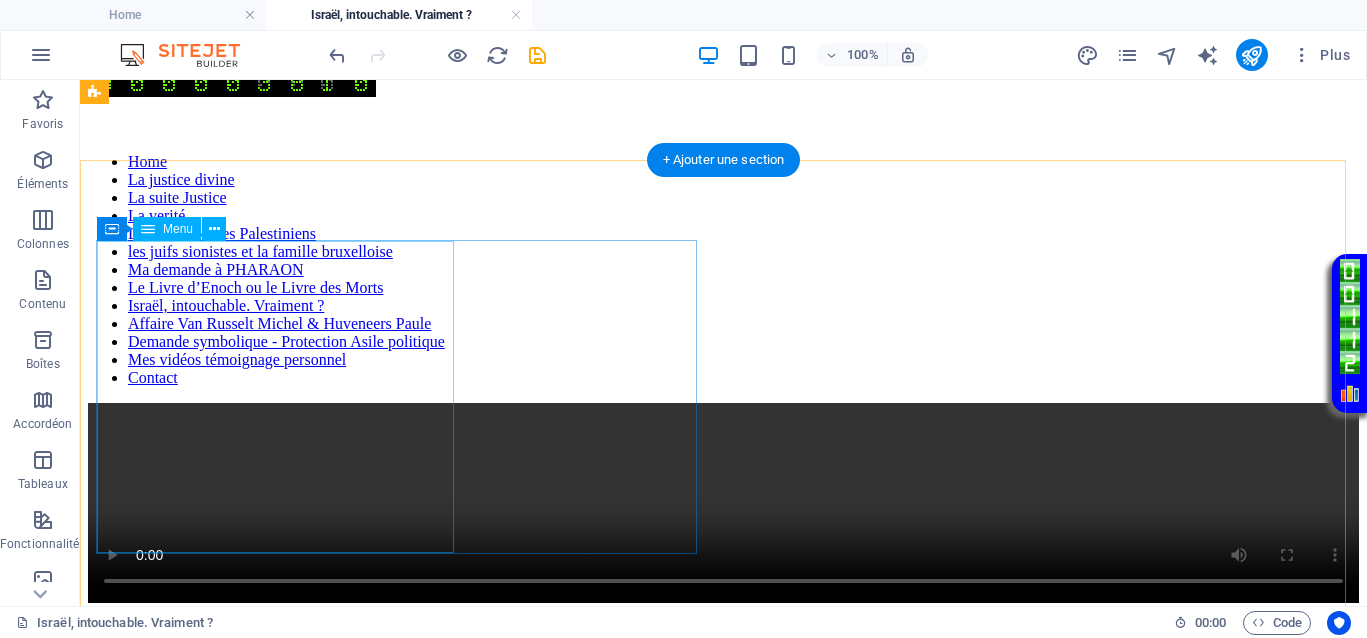 scroll, scrollTop: 0, scrollLeft: 0, axis: both 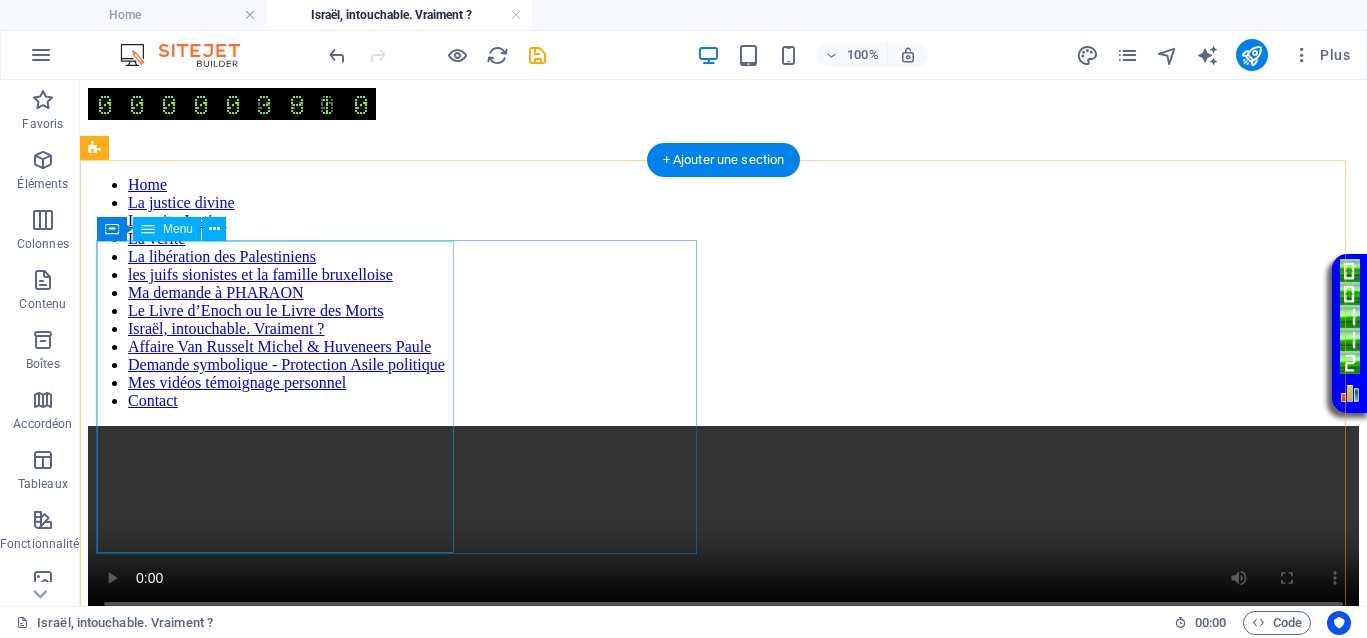 click on "Home La justice divine La suite Justice La verité La libération des Palestiniens les juifs sionistes et la famille bruxelloise  Ma demande à PHARAON Le Livre d’Enoch ou le Livre des Morts Israël, intouchable. Vraiment ? Affaire [LAST] [LAST] [LAST] [LAST] [LAST] Demande symbolique  - Protection Asile politique Mes vidéos témoignage personnel Contact" at bounding box center (723, 293) 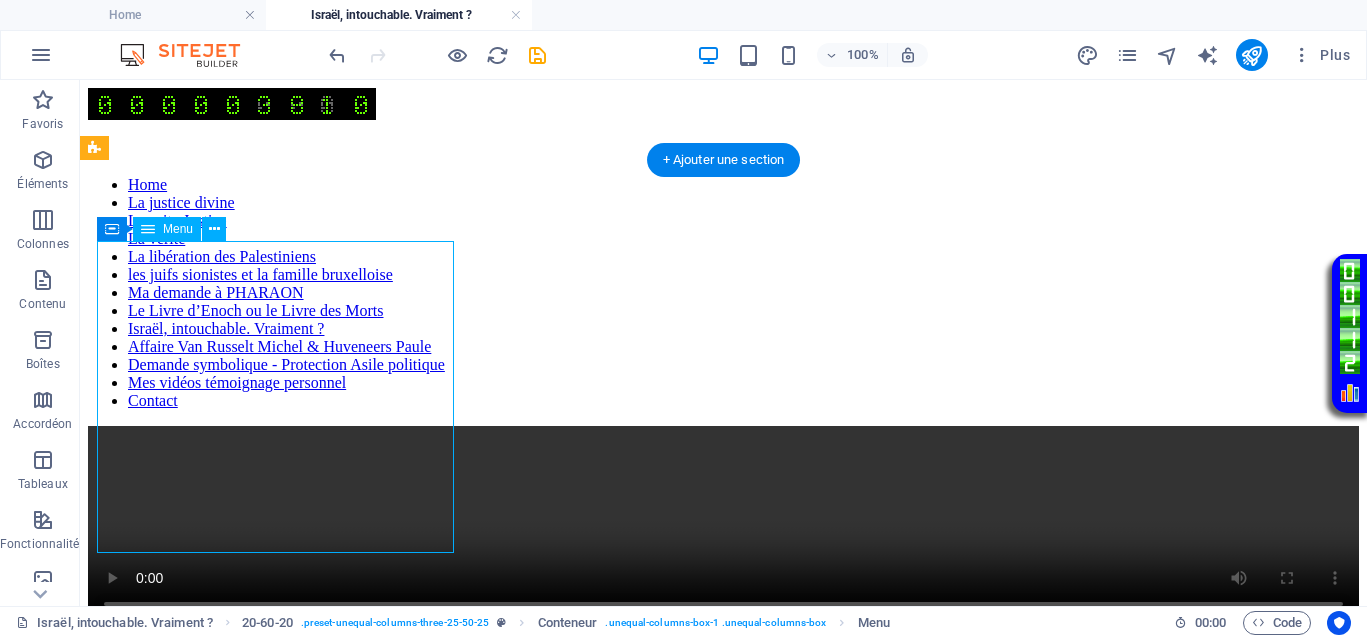 click on "Home La justice divine La suite Justice La verité La libération des Palestiniens les juifs sionistes et la famille bruxelloise  Ma demande à PHARAON Le Livre d’Enoch ou le Livre des Morts Israël, intouchable. Vraiment ? Affaire [LAST] [LAST] [LAST] [LAST] [LAST] Demande symbolique  - Protection Asile politique Mes vidéos témoignage personnel Contact" at bounding box center (723, 293) 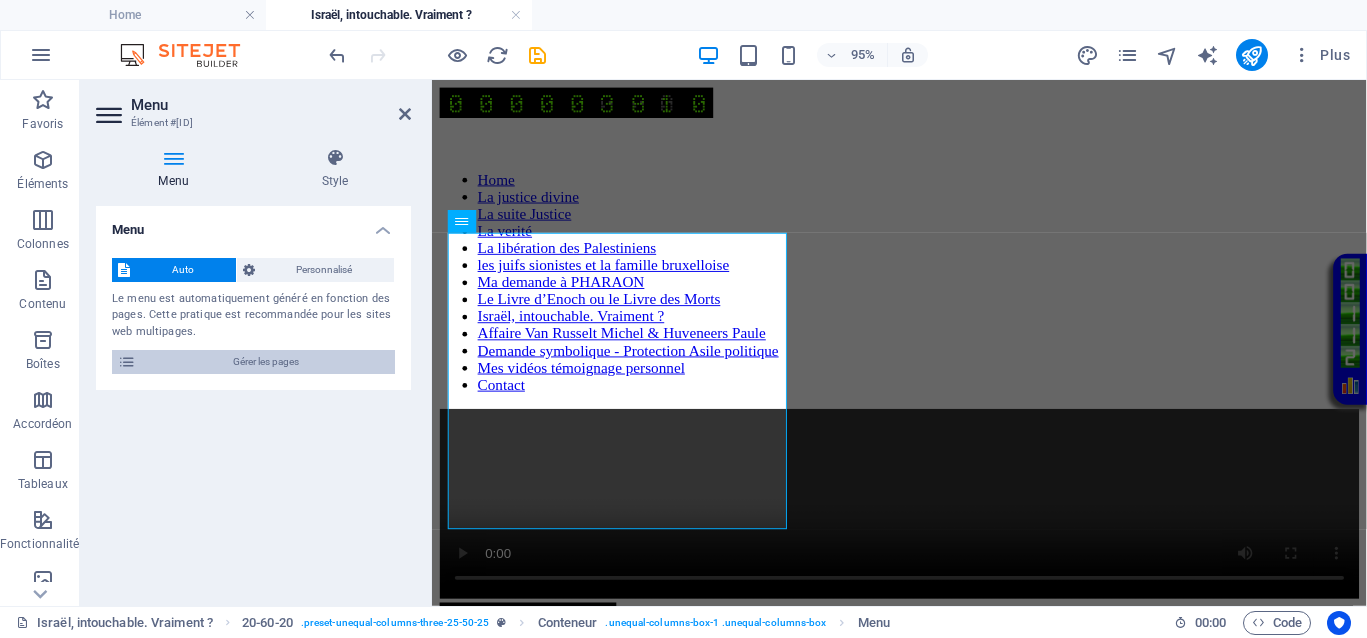 click on "Gérer les pages" at bounding box center (265, 362) 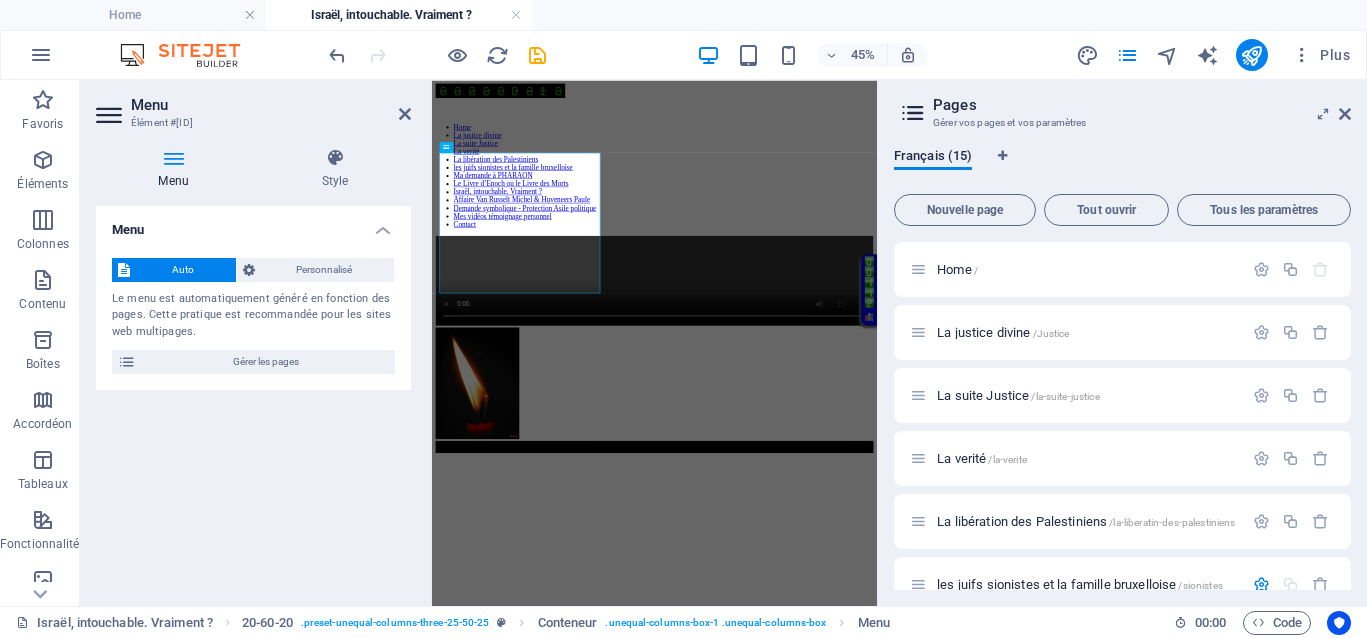 scroll, scrollTop: 244, scrollLeft: 0, axis: vertical 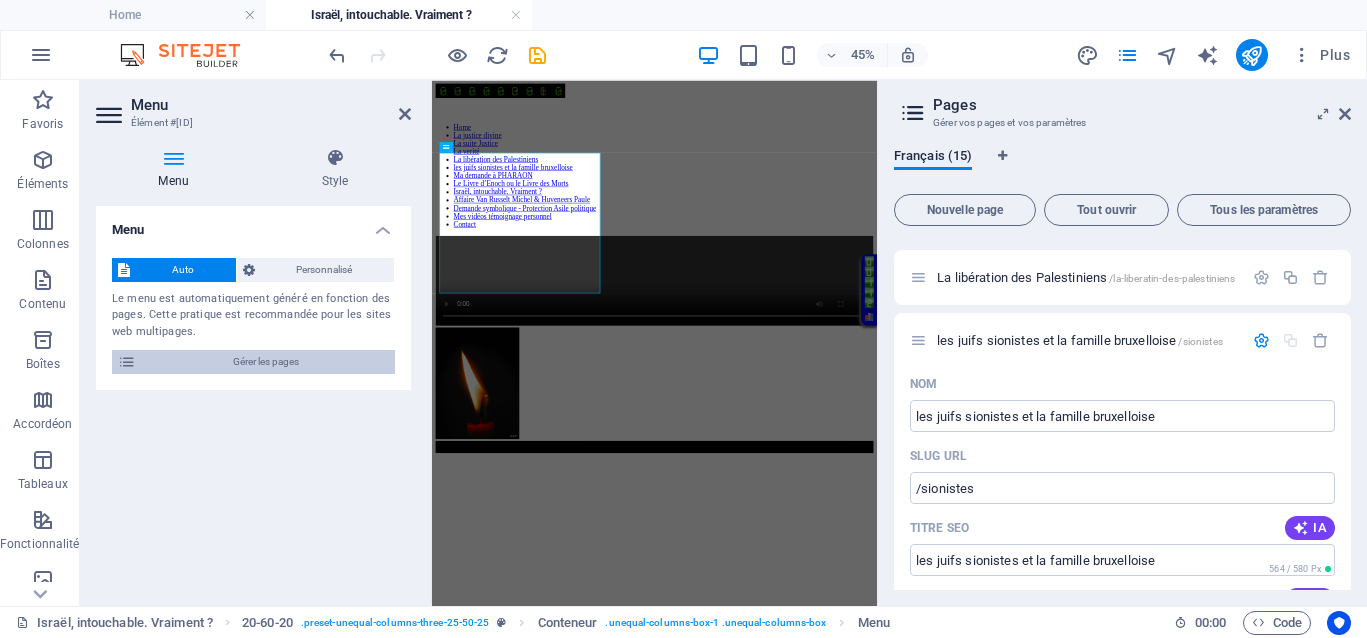 click on "Gérer les pages" at bounding box center (265, 362) 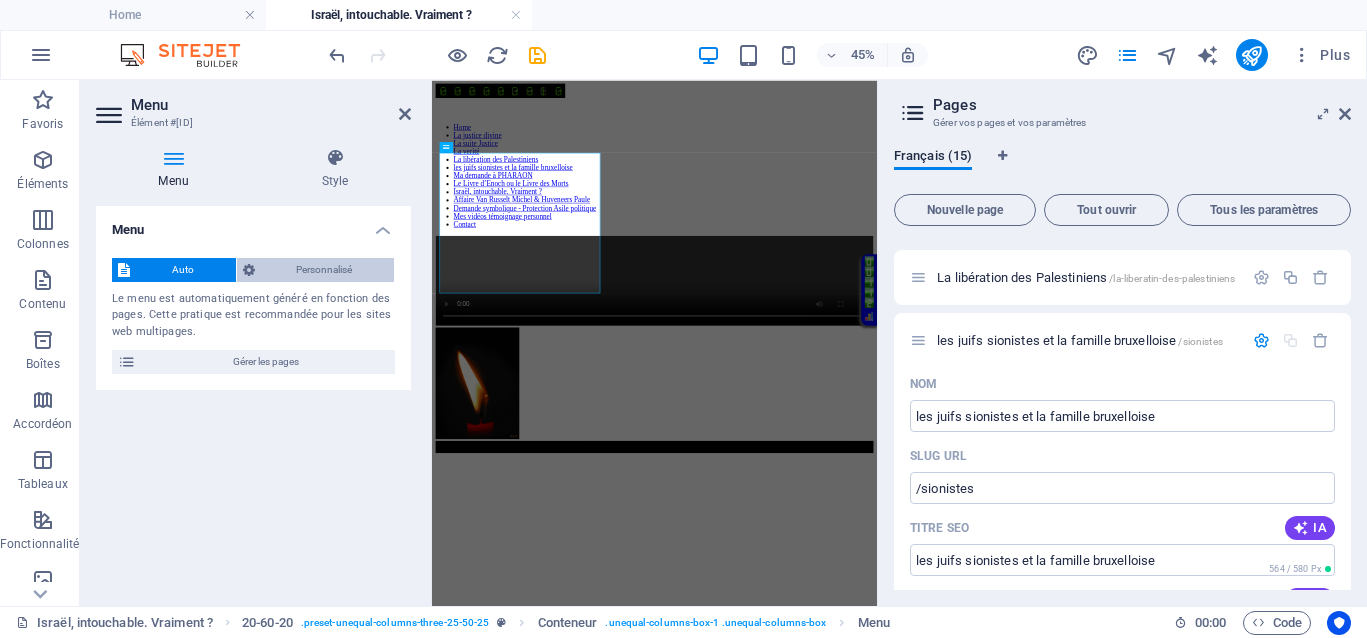click on "Personnalisé" at bounding box center (325, 270) 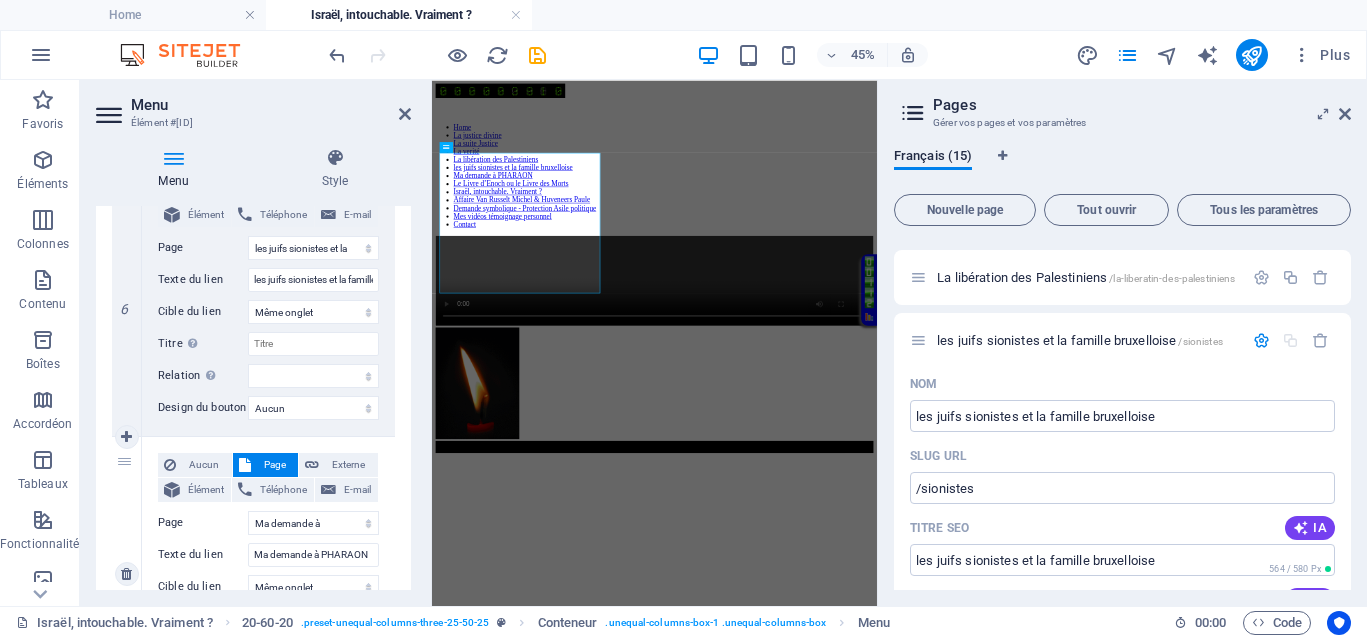 scroll, scrollTop: 1500, scrollLeft: 0, axis: vertical 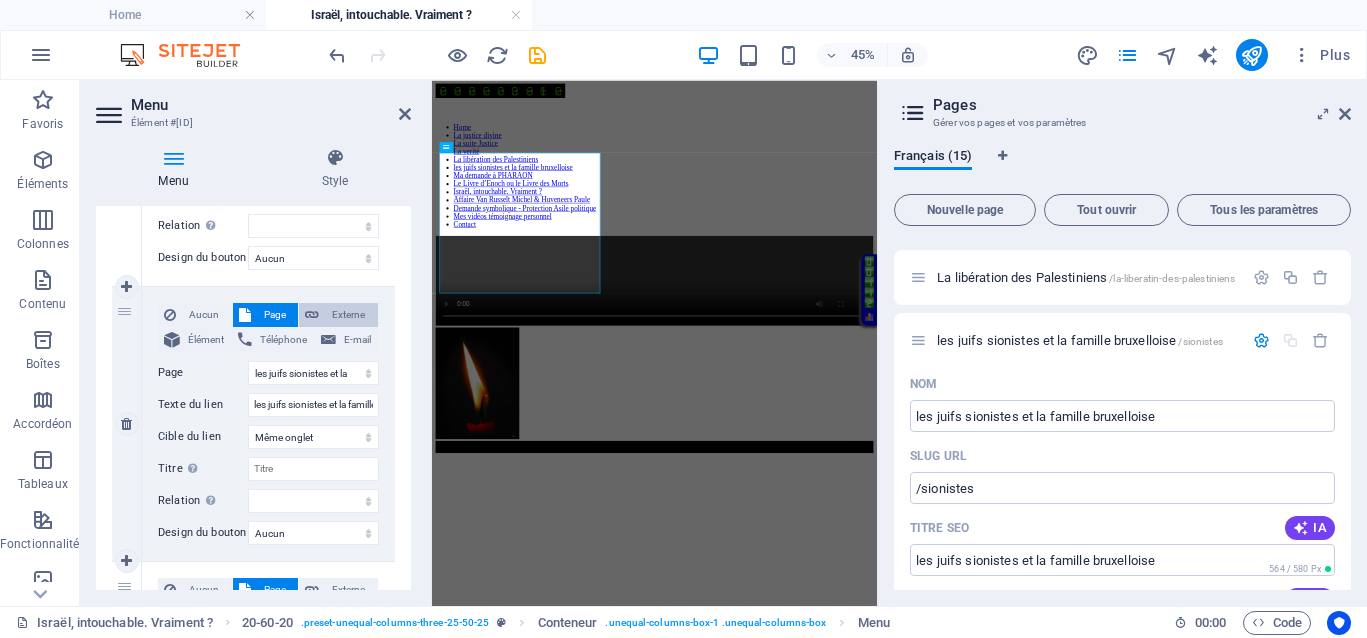 click on "Externe" at bounding box center [348, 315] 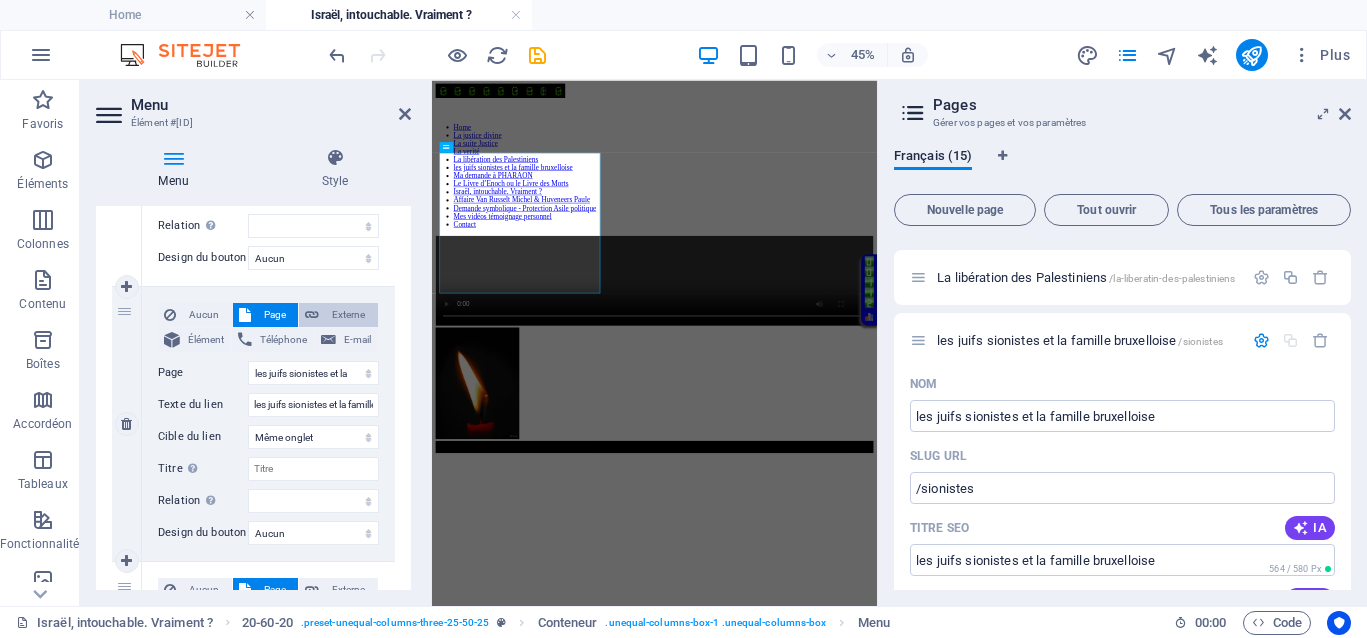 select 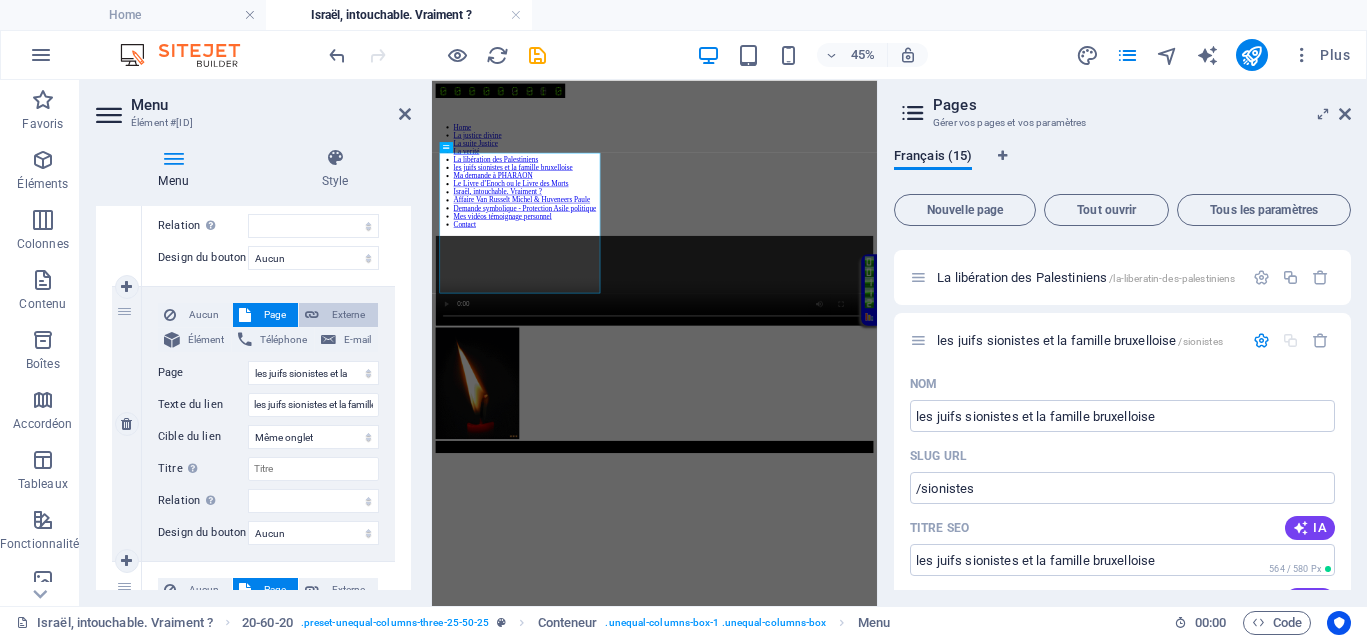 select 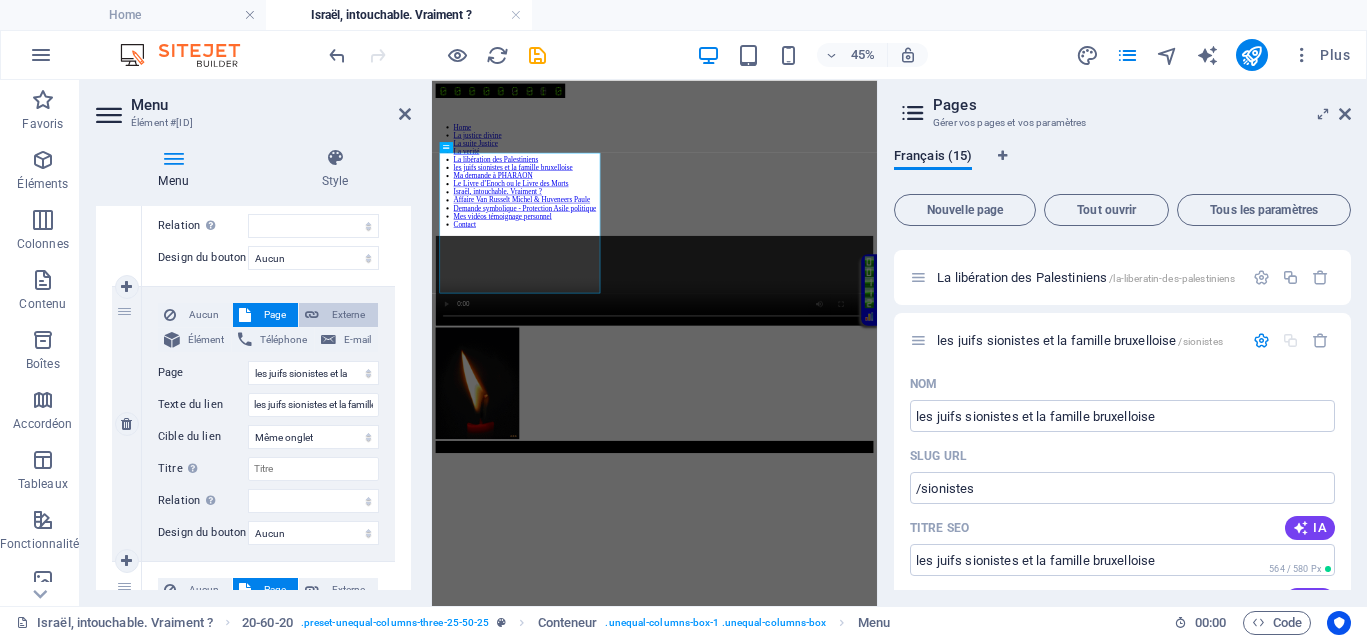 select 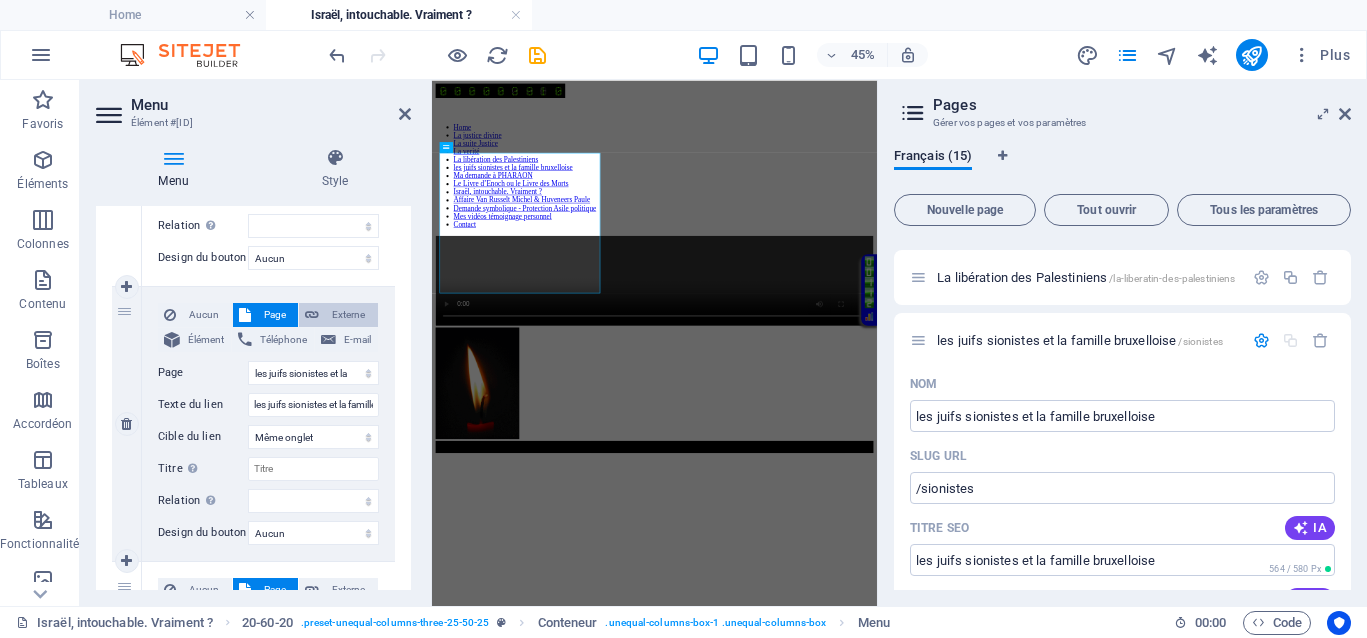 select 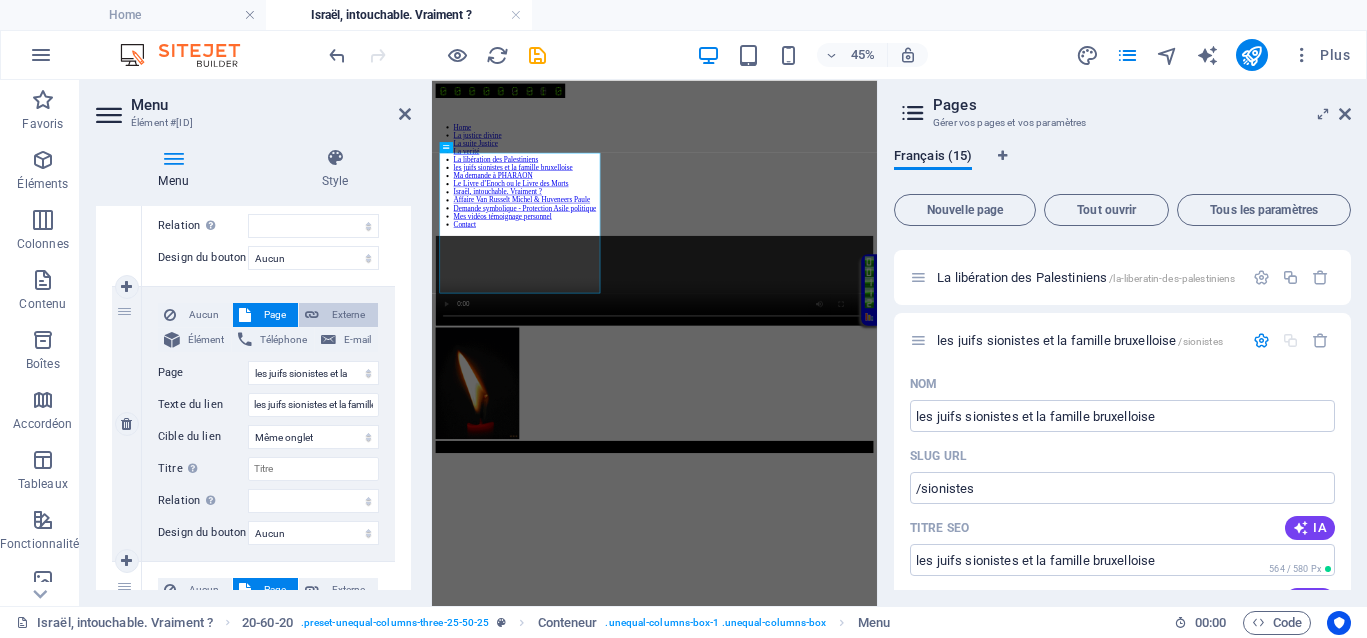 select 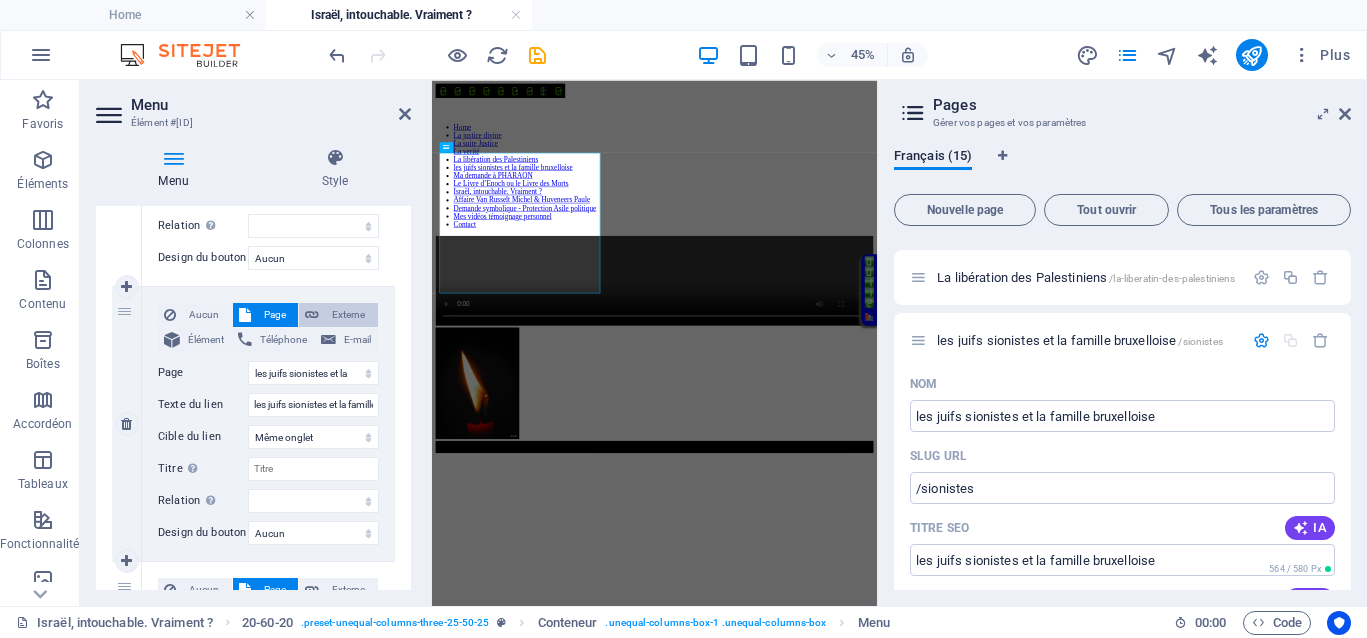 select on "blank" 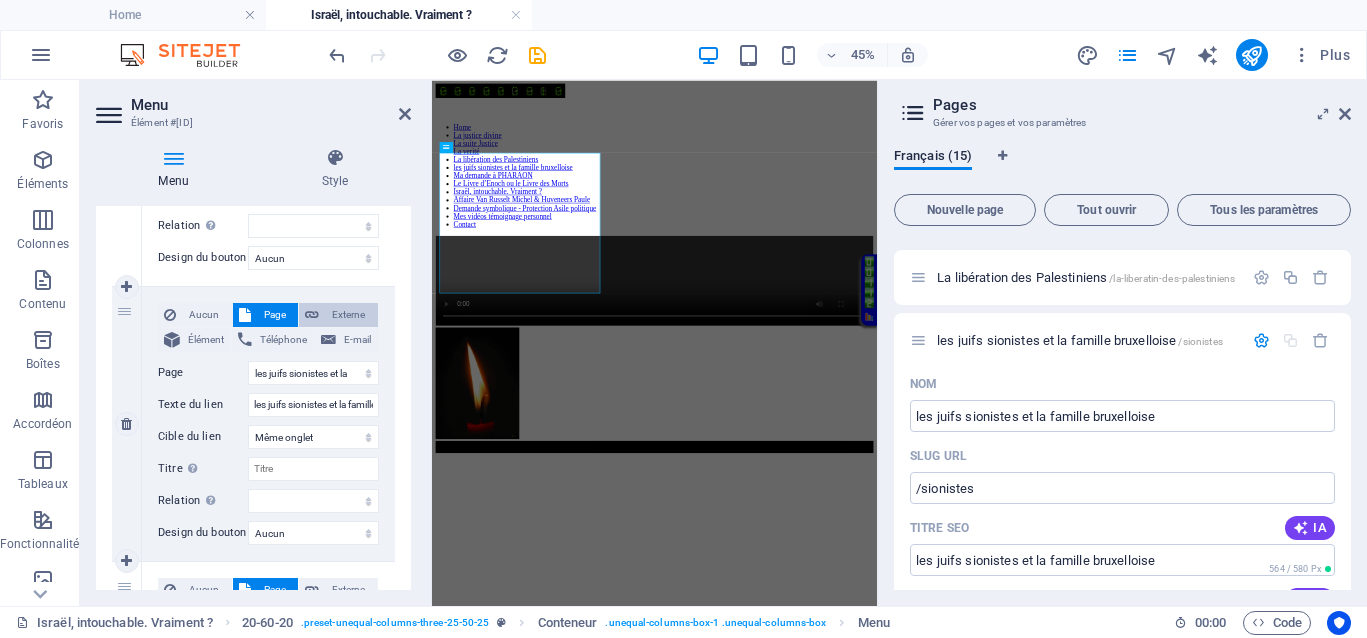 select 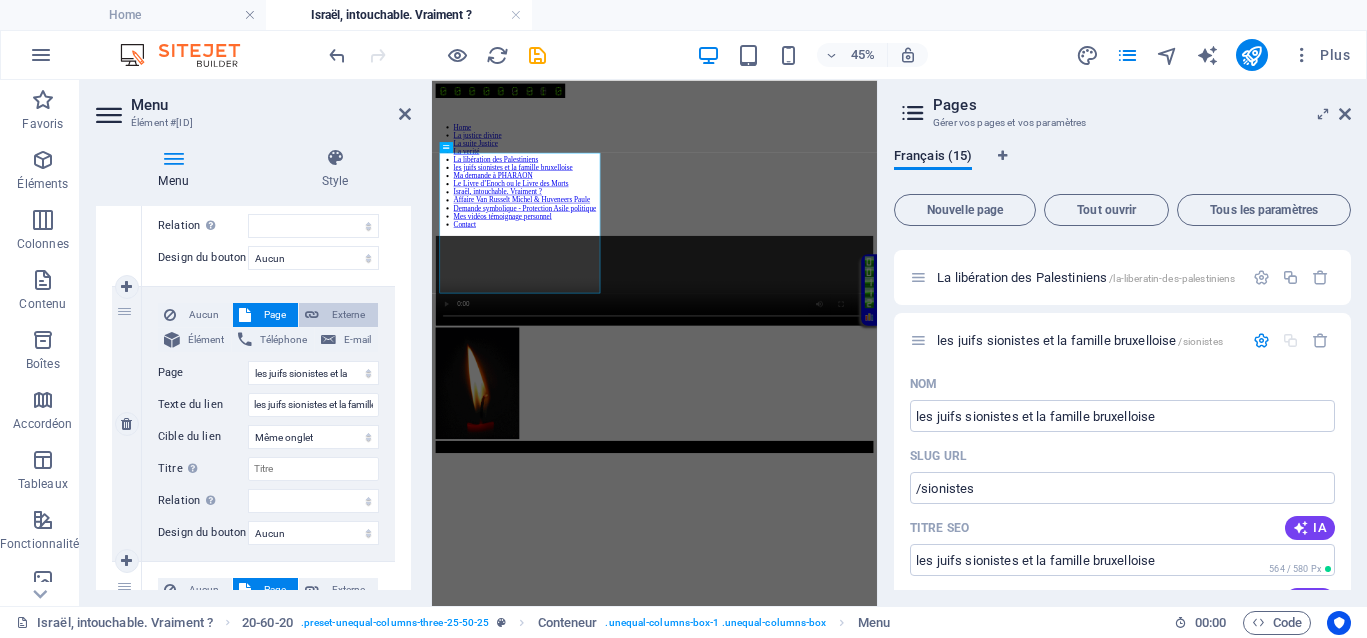 select 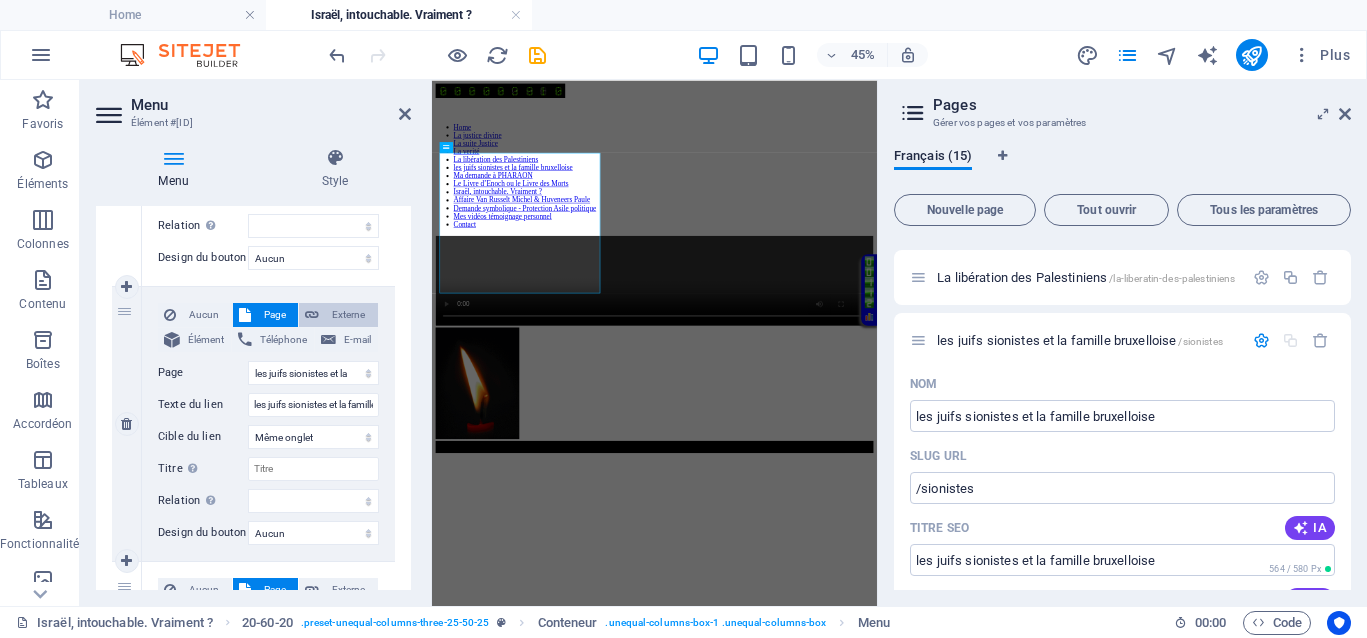 select 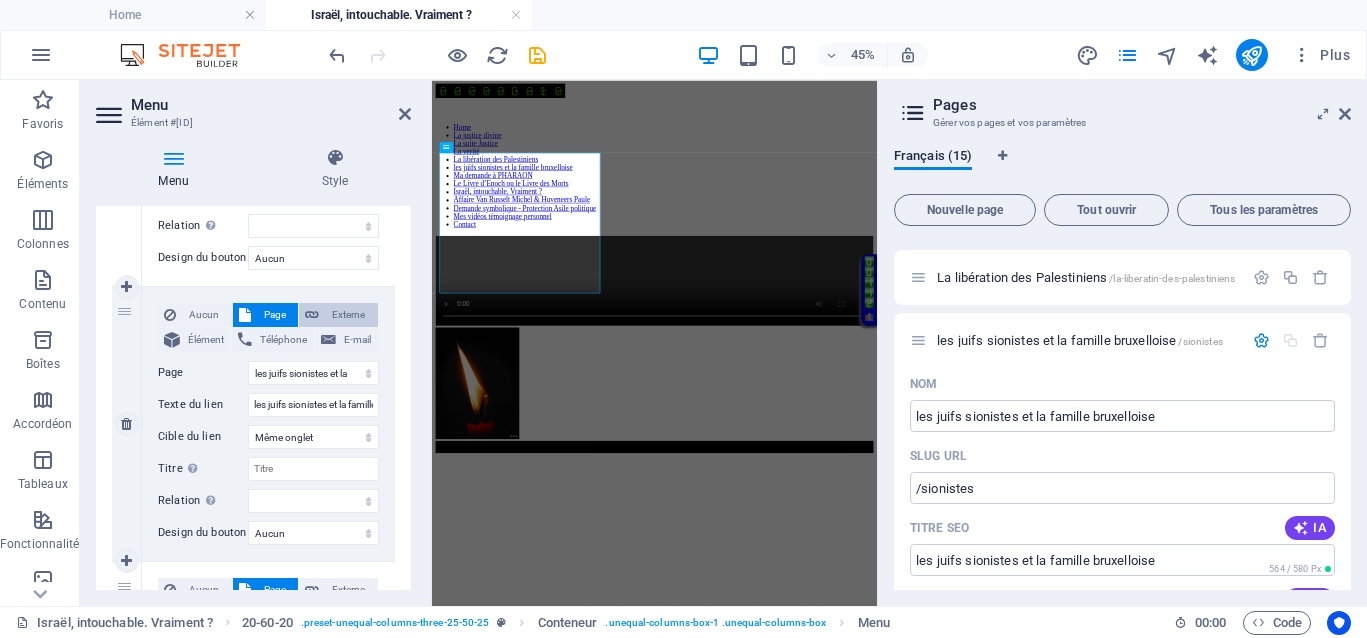 select 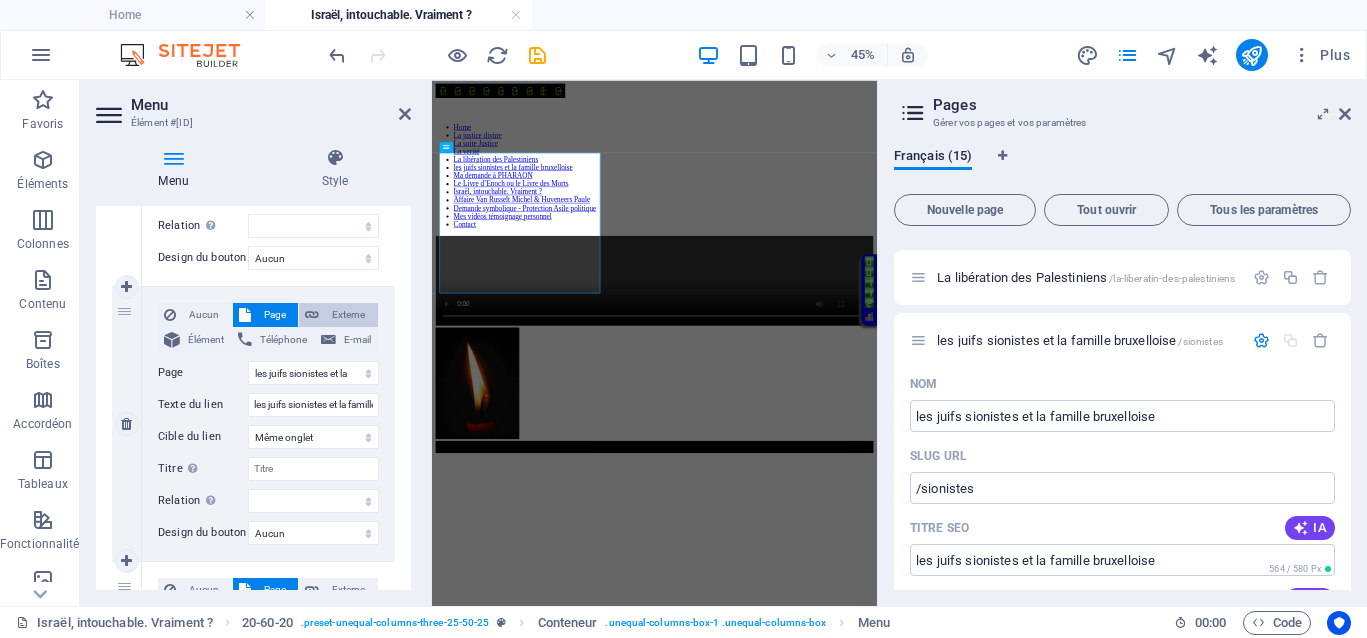 select 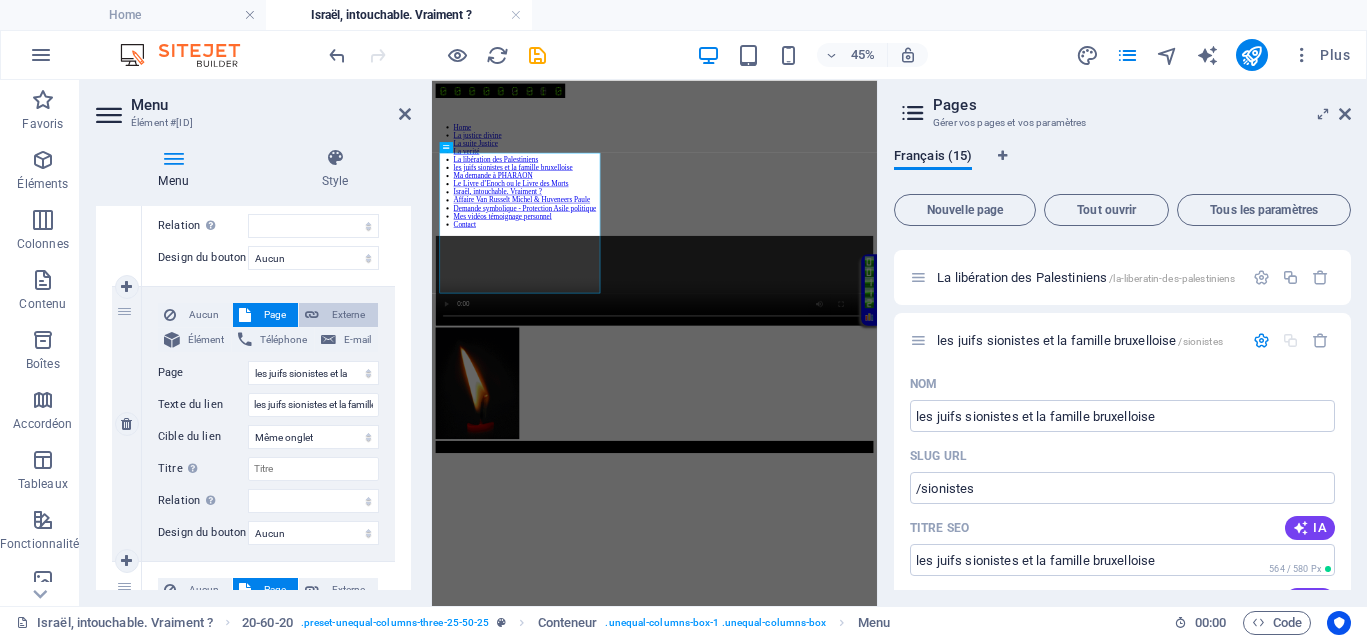 select 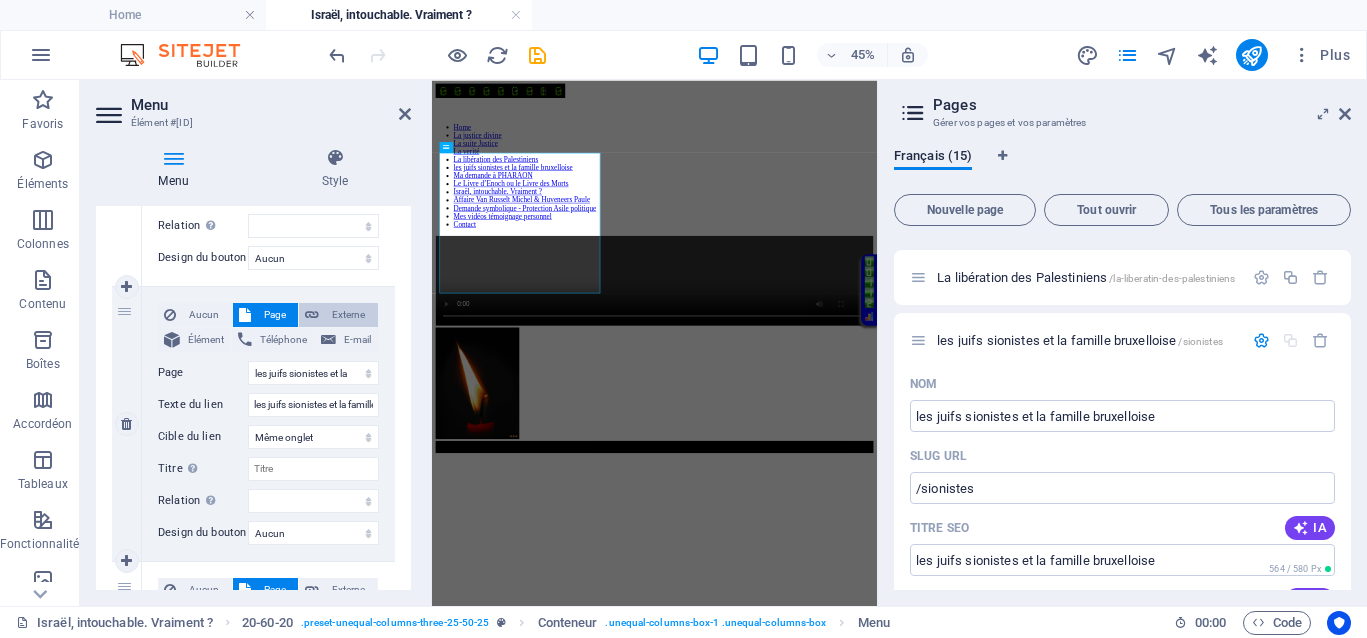 select 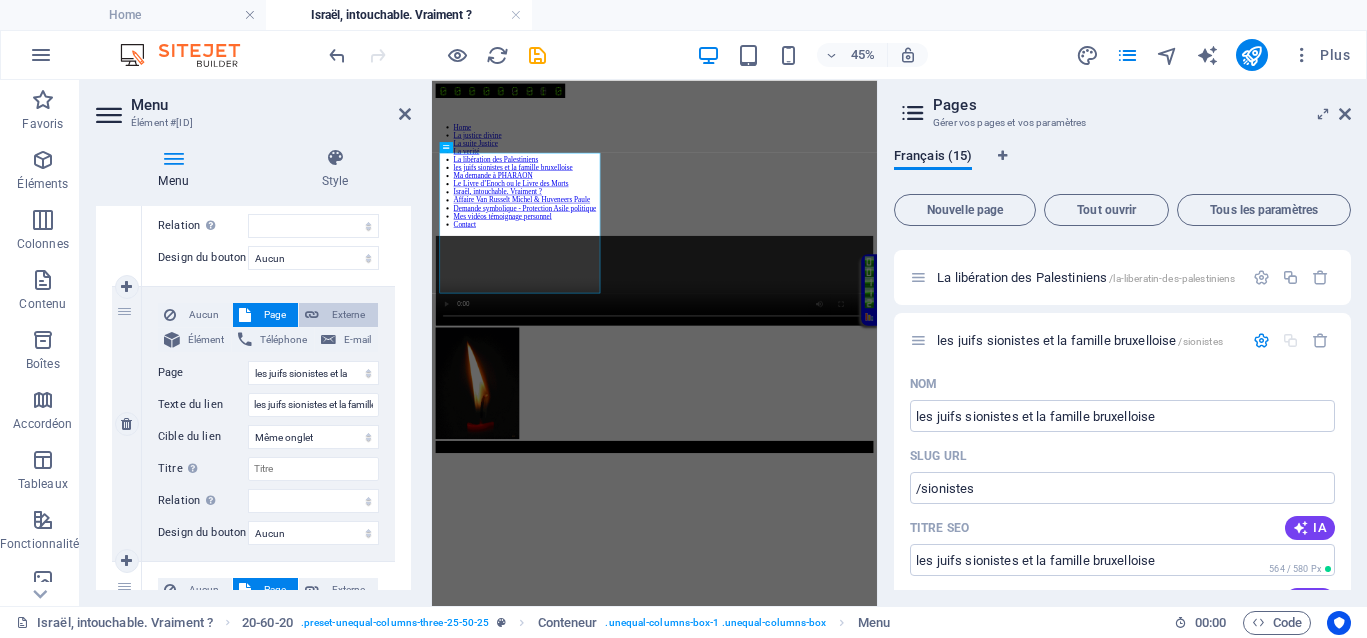 select 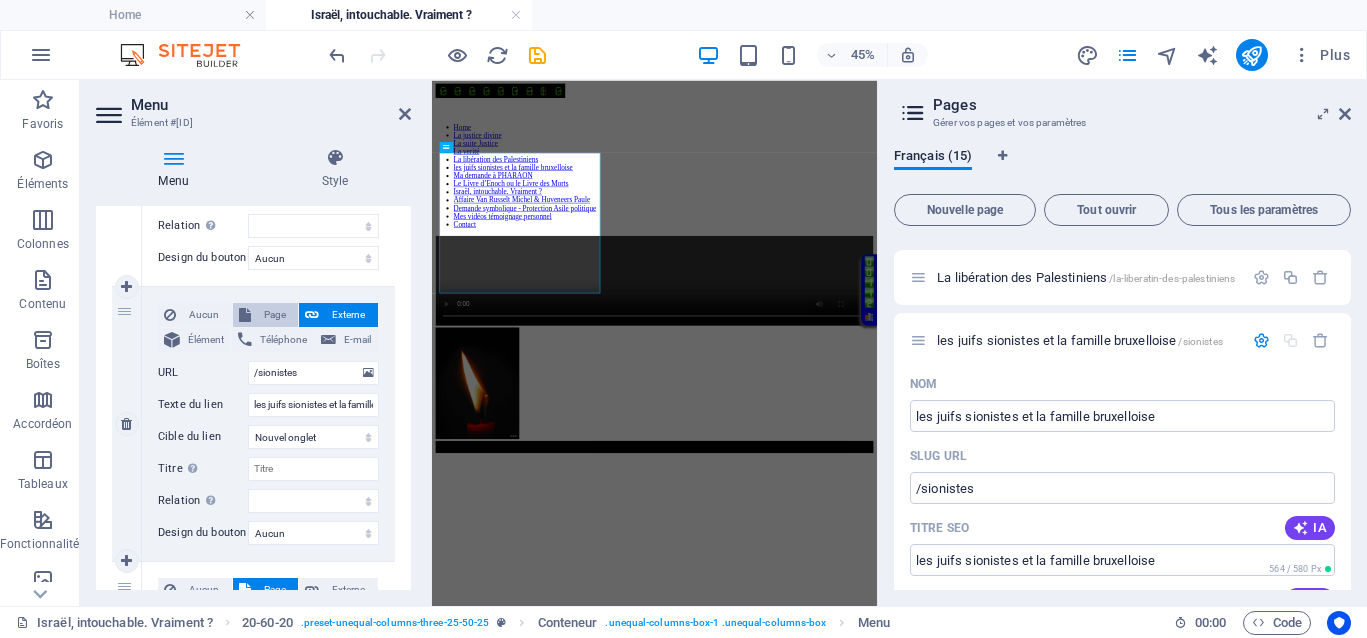 click on "Page" at bounding box center (275, 315) 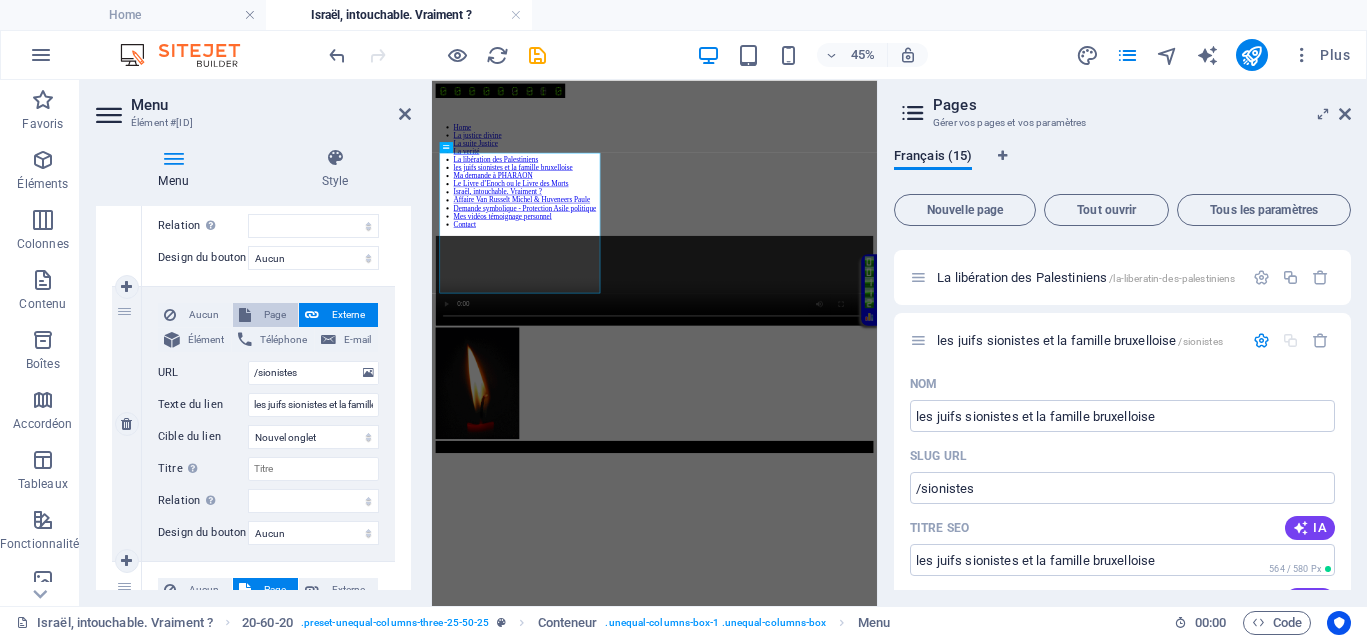 select 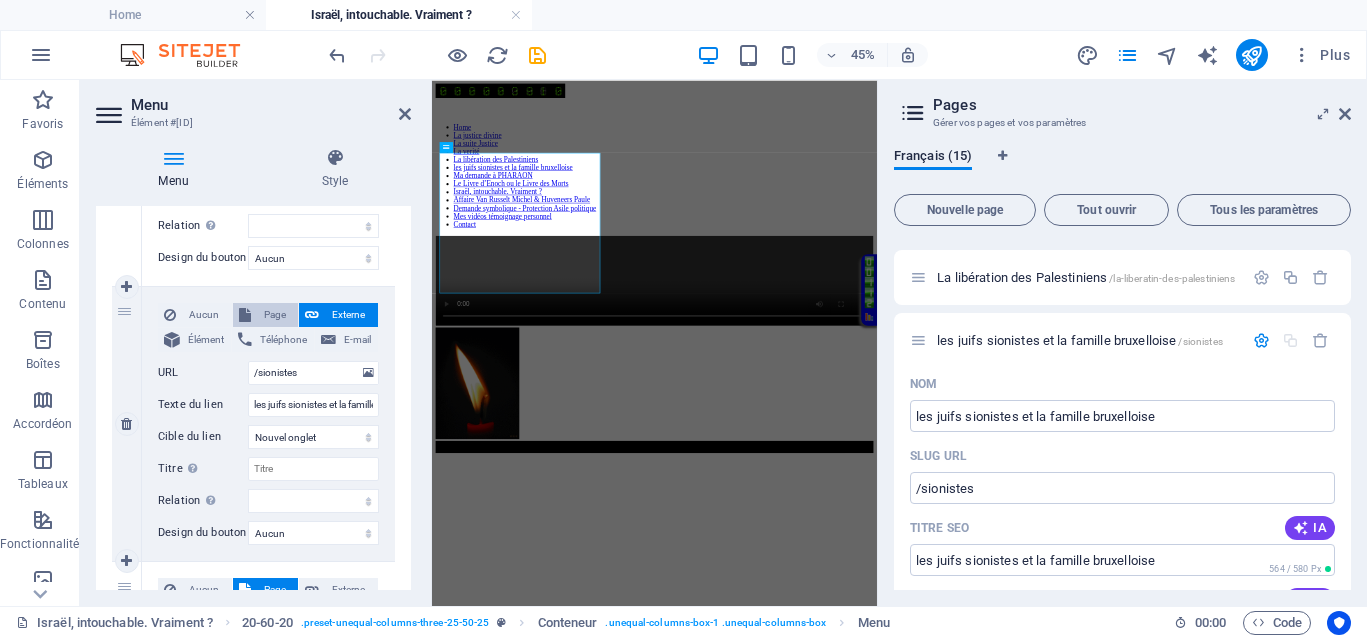 select 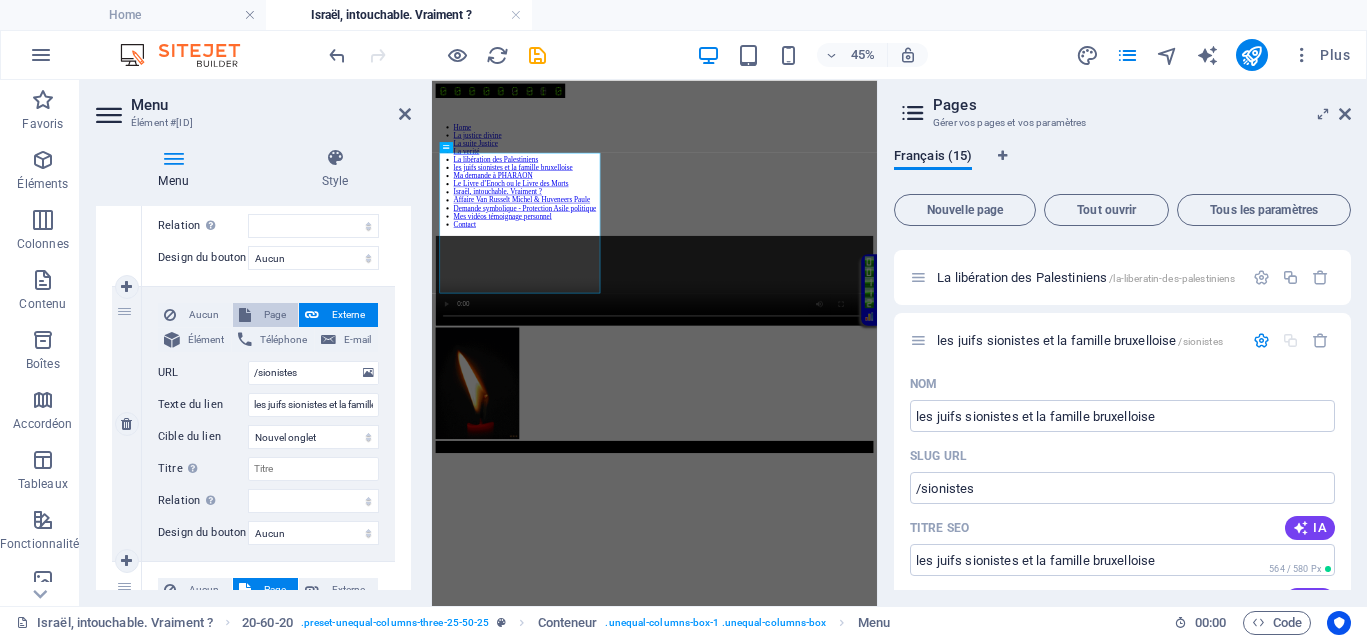 select 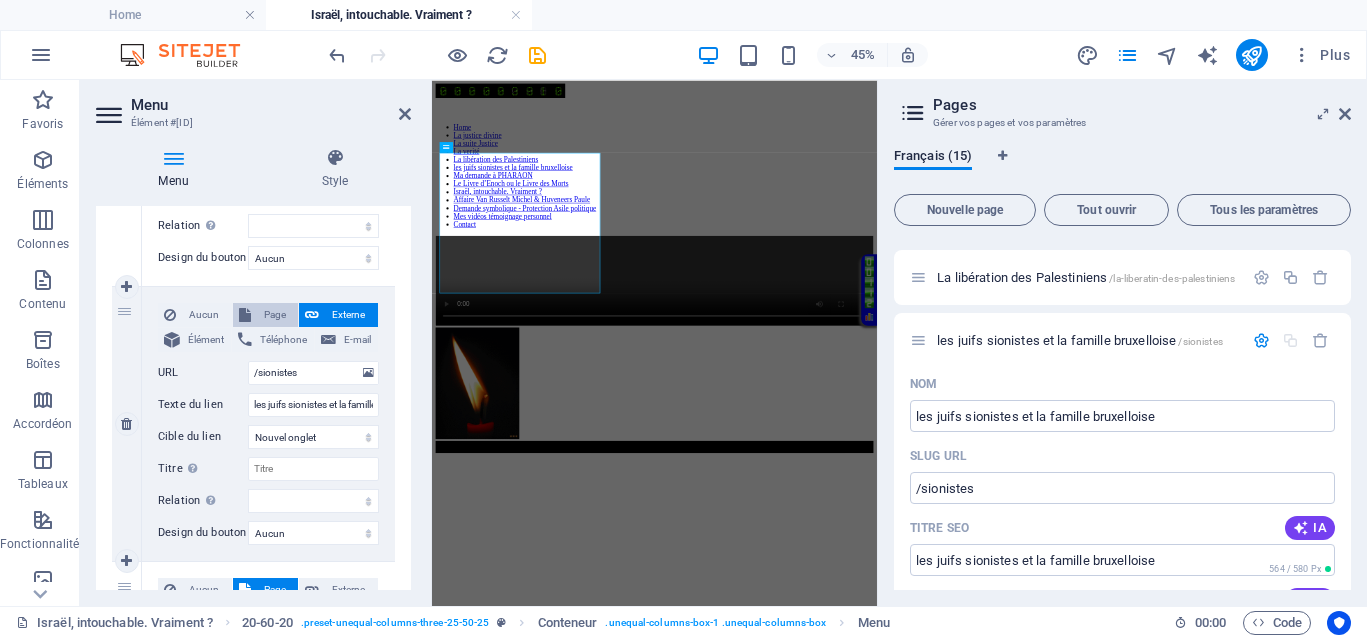 select 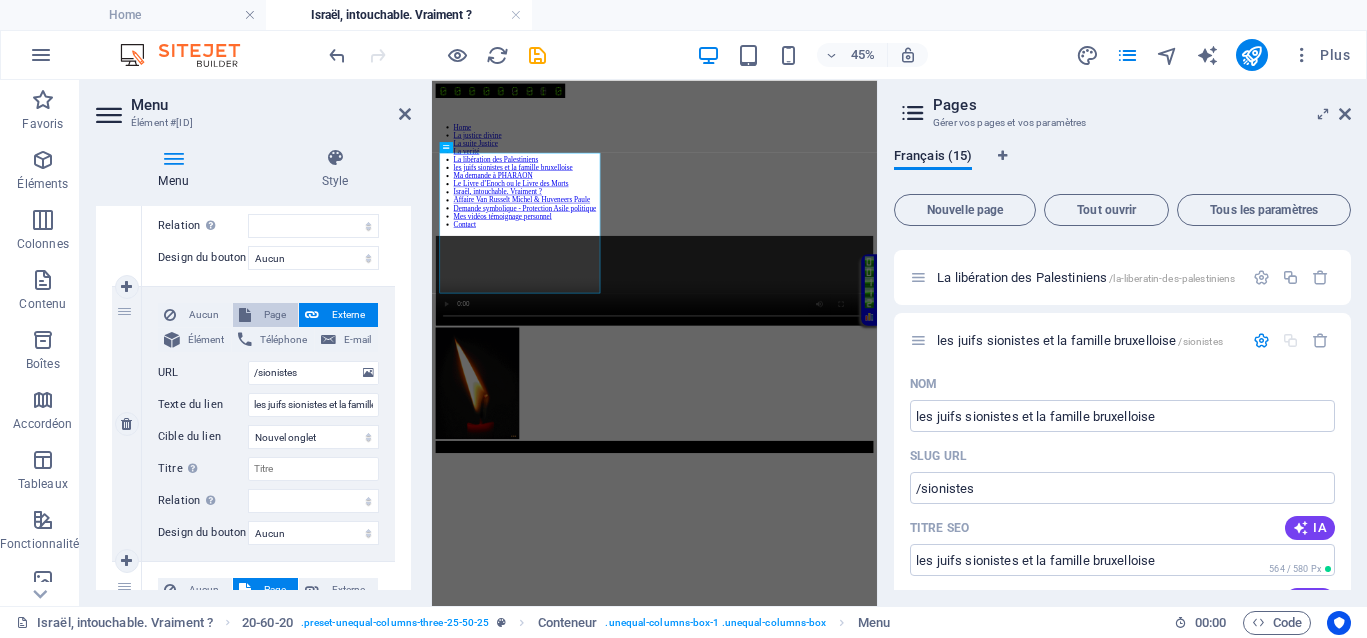 select 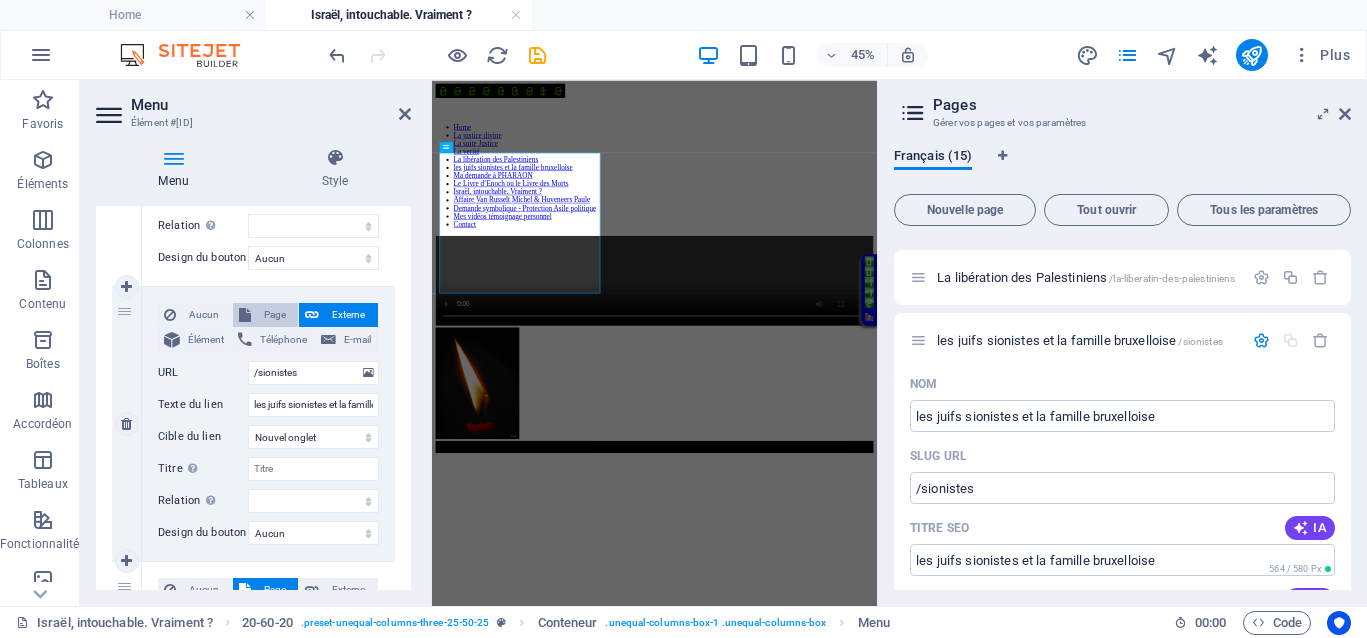 select 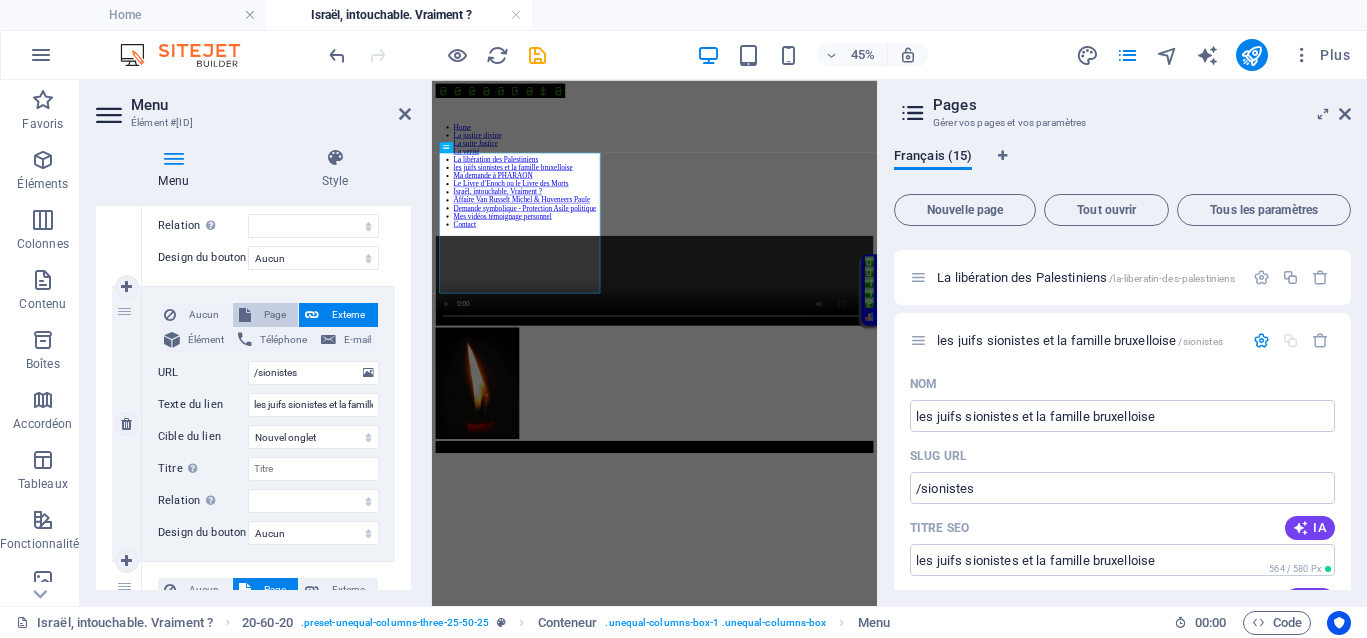 select 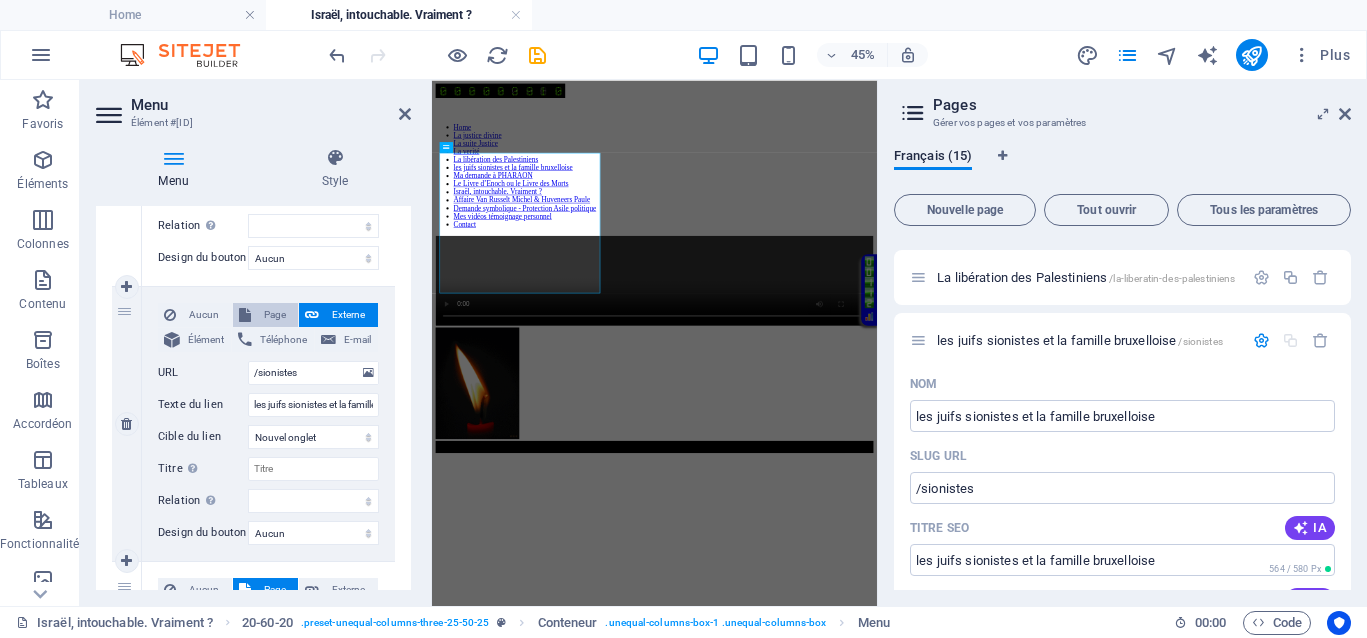 select 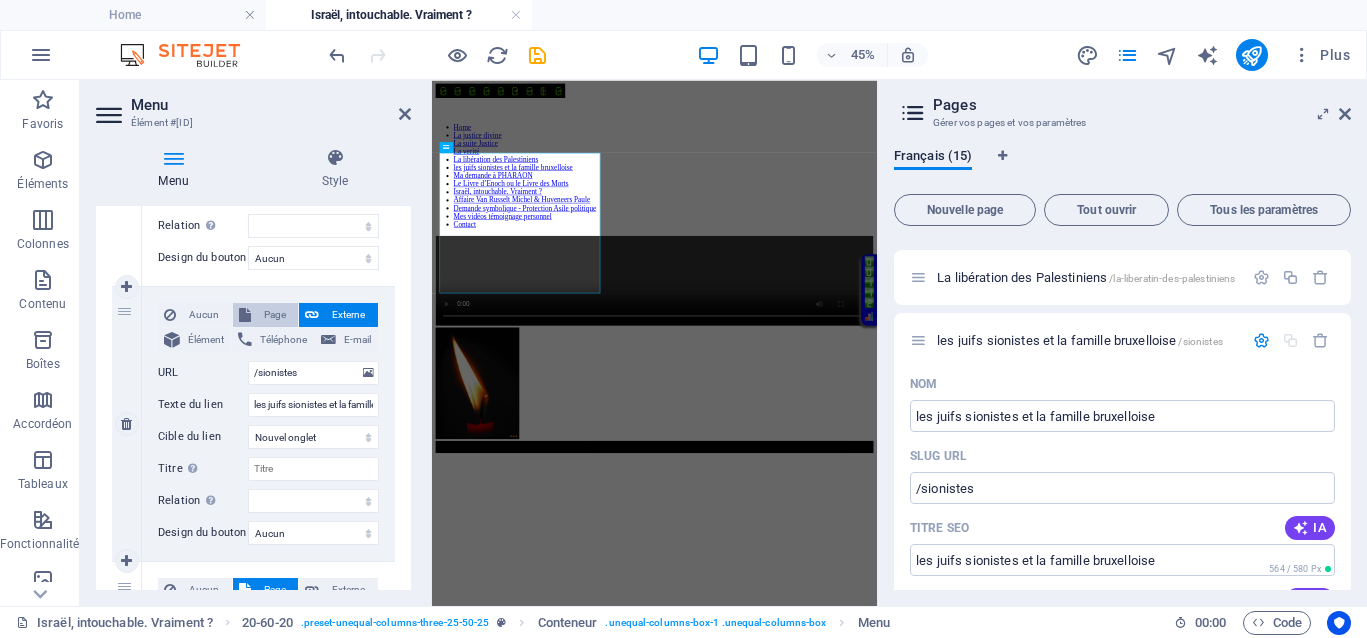 select 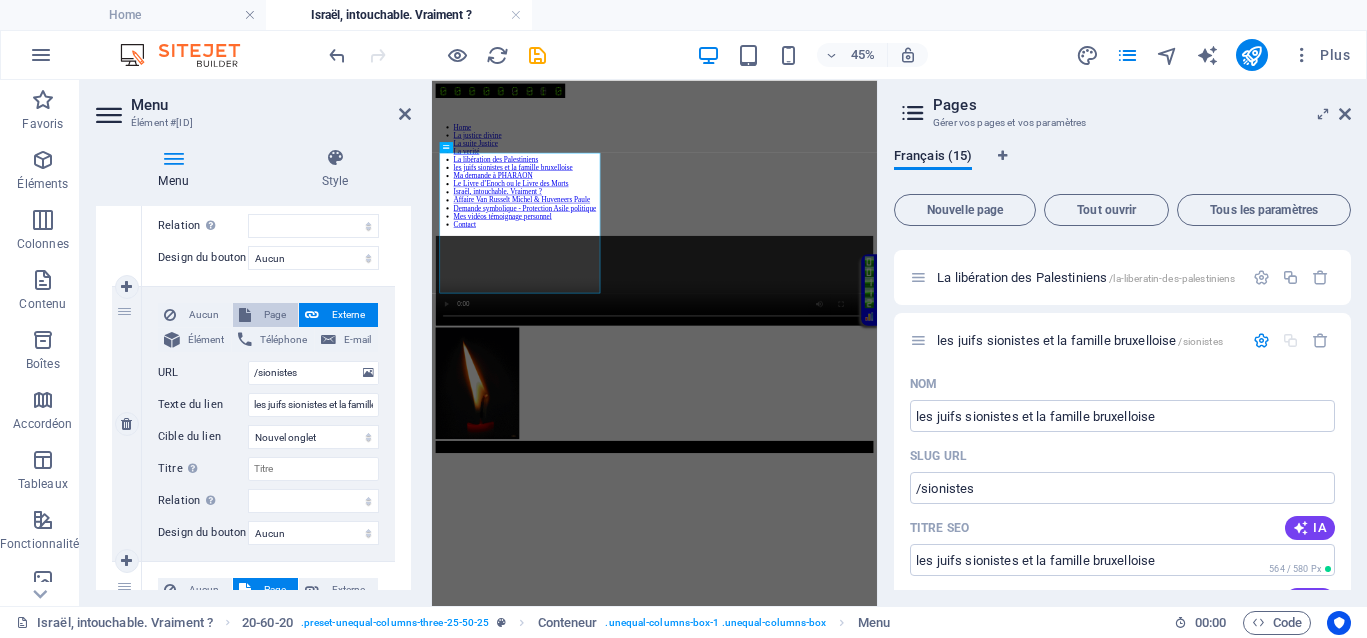 select 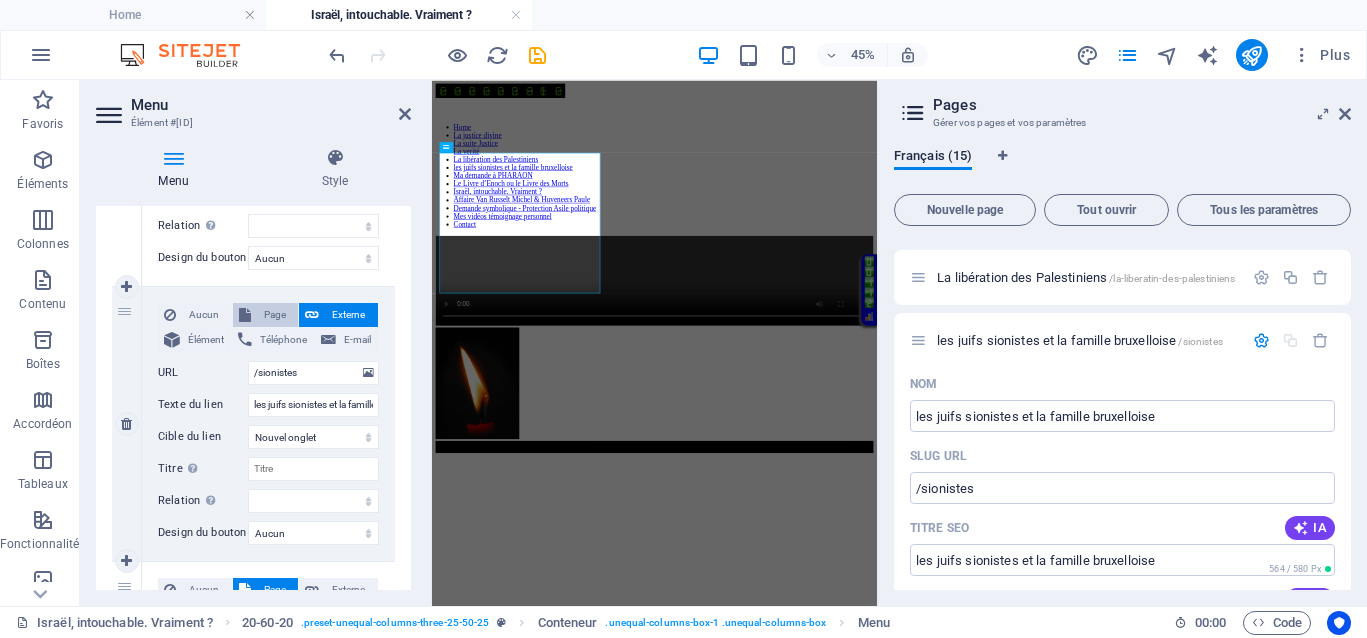 select 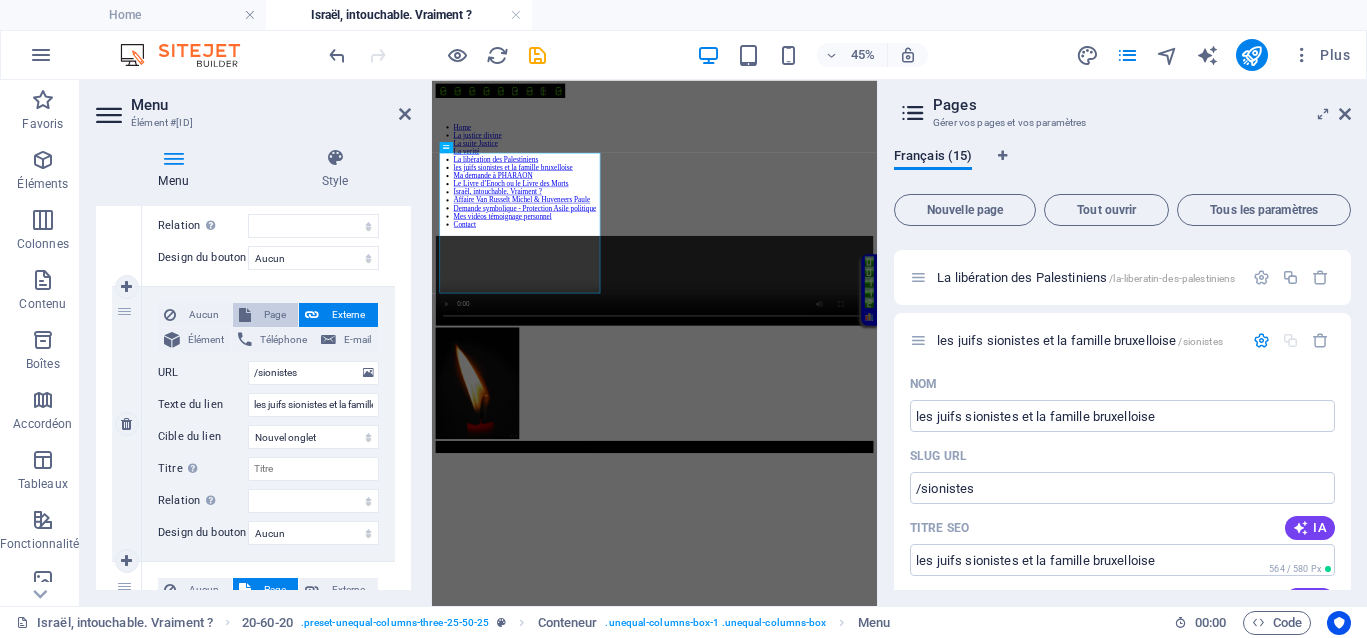 select 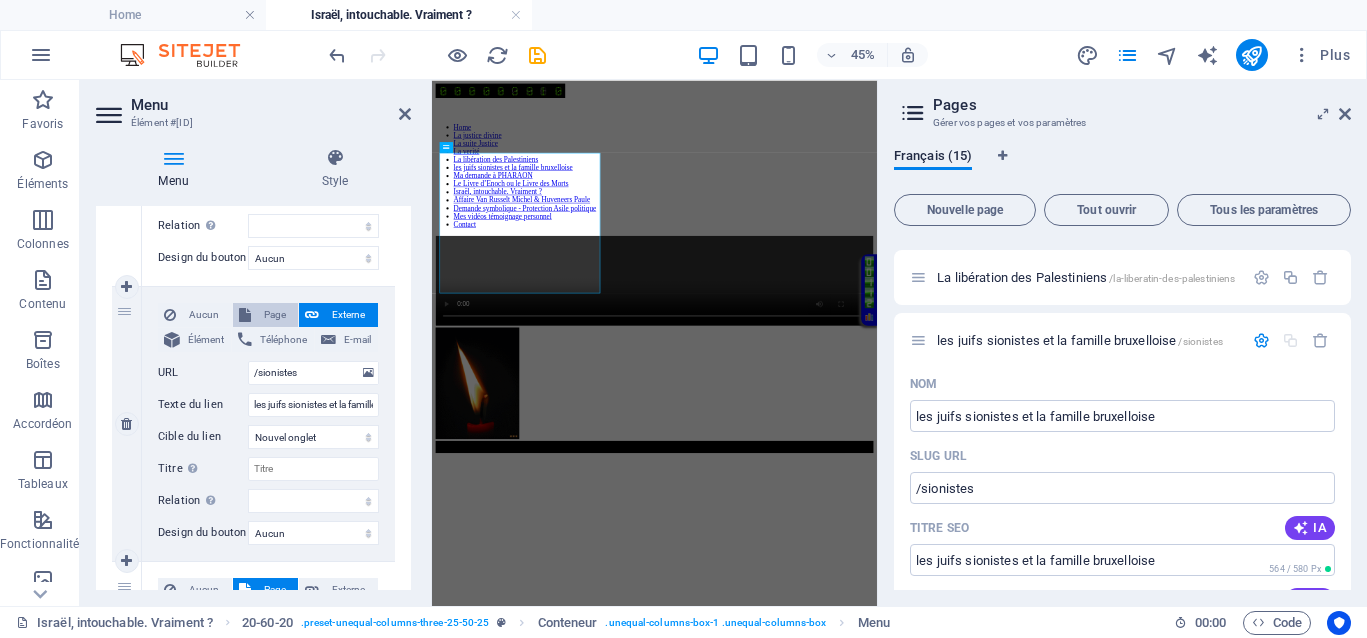 select 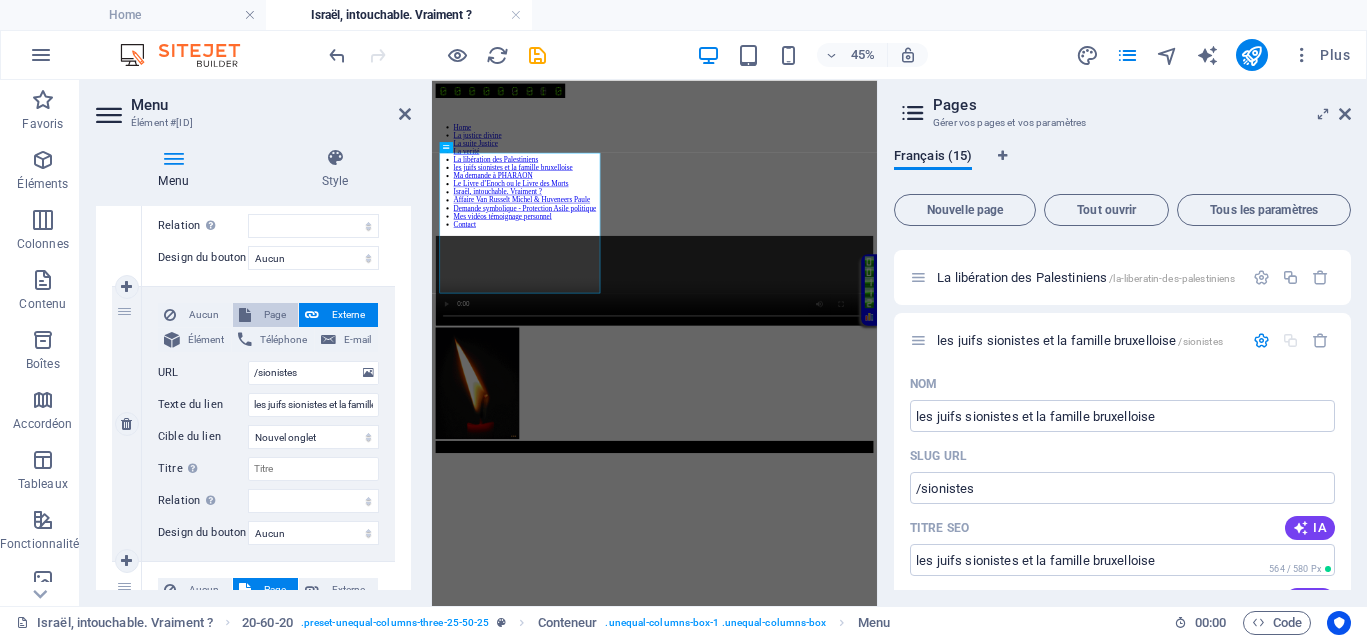 select 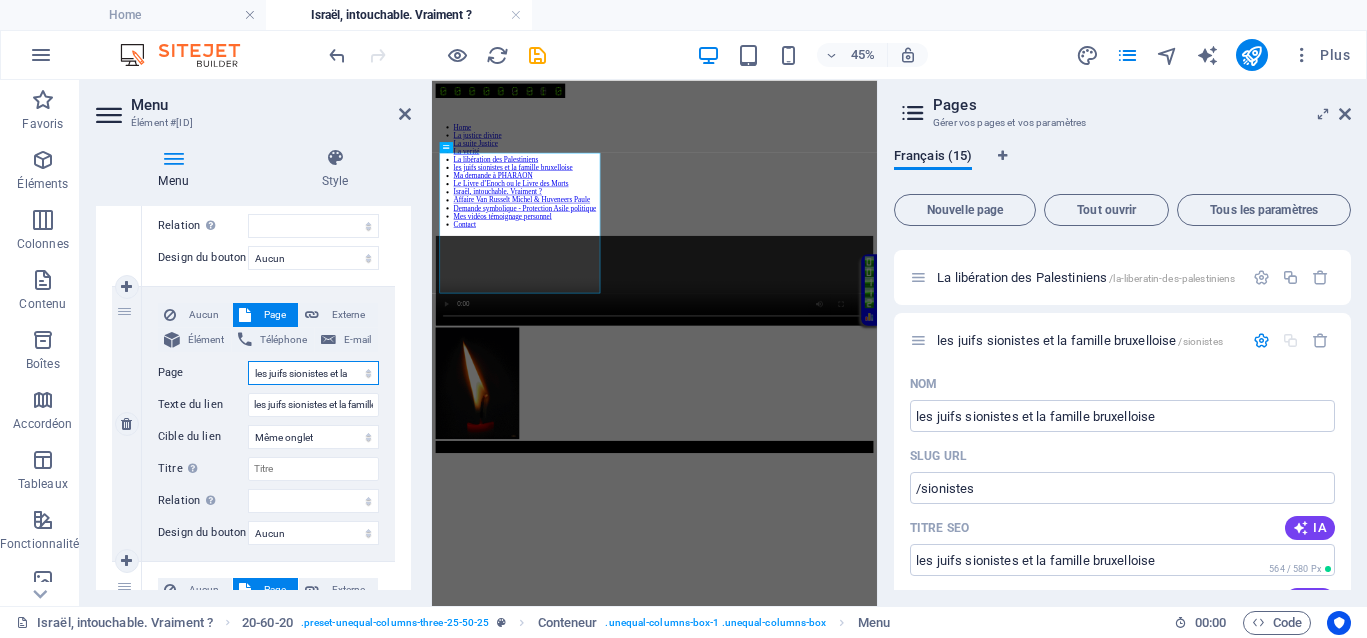 click on "Home La justice divine La suite Justice La verité La libération des Palestiniens les juifs sionistes et la famille bruxelloise  Ma demande à PHARAON Le Livre d’Enoch ou le Livre des Morts Israël, intouchable. Vraiment ? Affaire [LAST] [LAST] [LAST] [LAST] [LAST] Demande symbolique  - Protection Asile politique Mes vidéos témoignage personnel Contact Legal Notice Privacy" at bounding box center (313, 373) 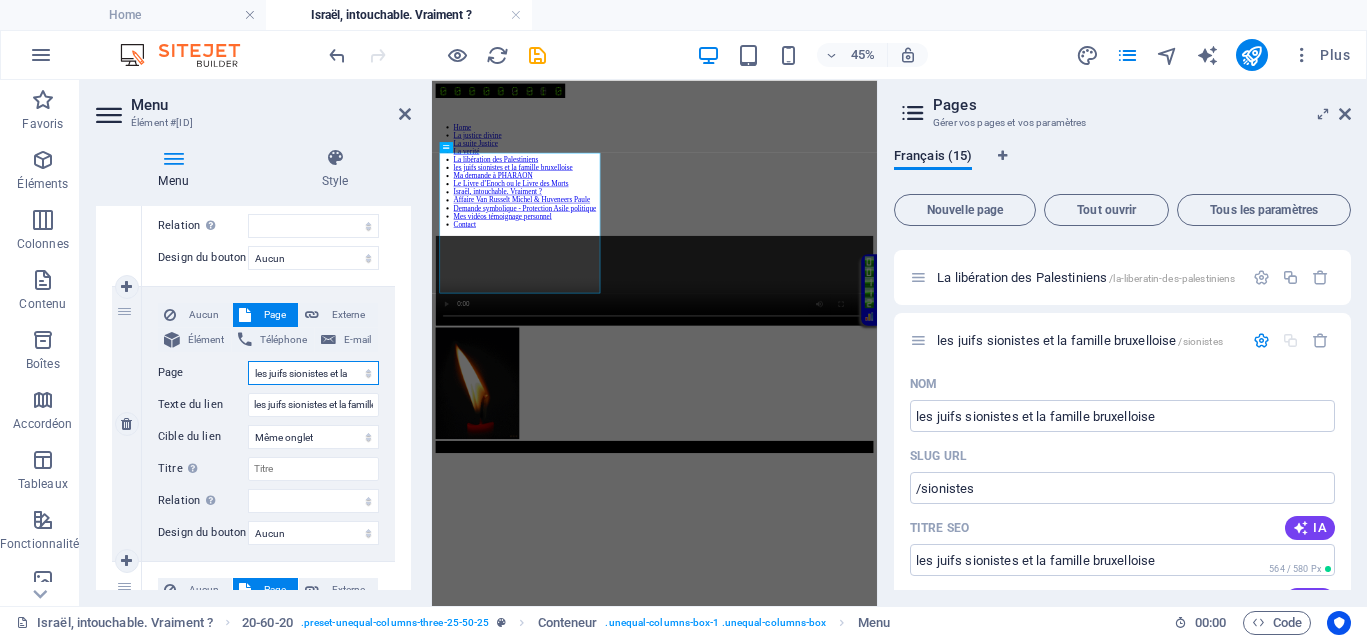 click on "Home La justice divine La suite Justice La verité La libération des Palestiniens les juifs sionistes et la famille bruxelloise  Ma demande à PHARAON Le Livre d’Enoch ou le Livre des Morts Israël, intouchable. Vraiment ? Affaire [LAST] [LAST] [LAST] [LAST] [LAST] Demande symbolique  - Protection Asile politique Mes vidéos témoignage personnel Contact Legal Notice Privacy" at bounding box center [313, 373] 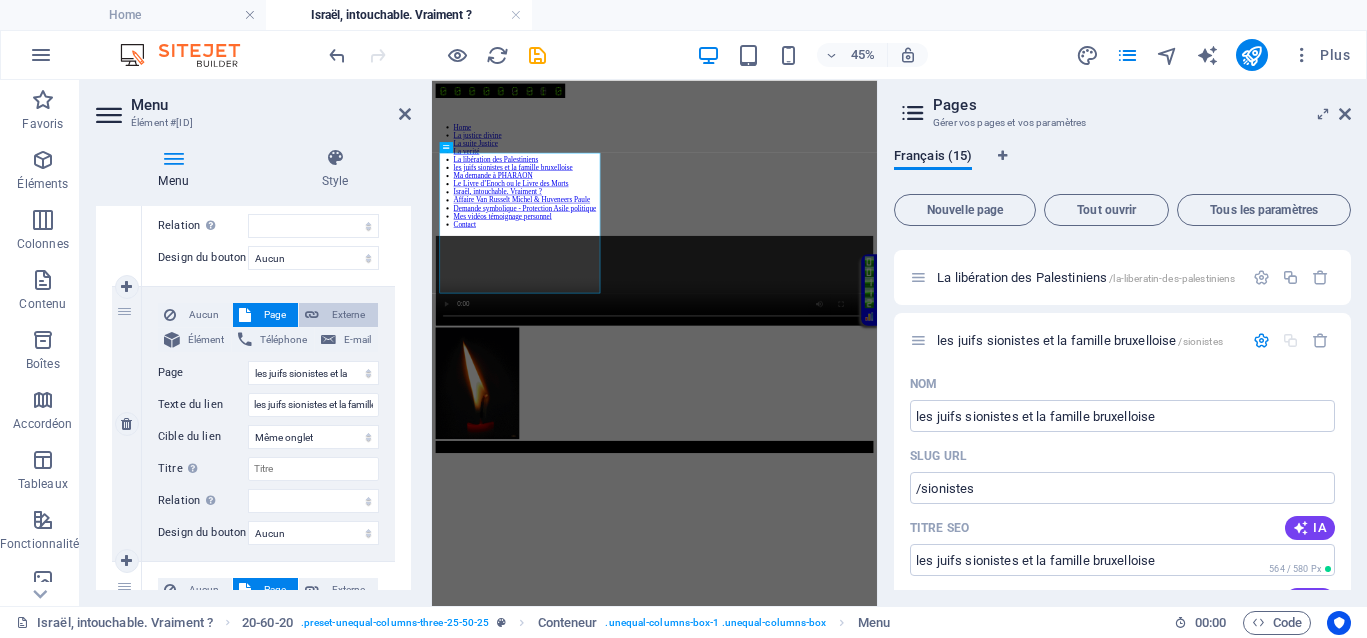 click on "Externe" at bounding box center (348, 315) 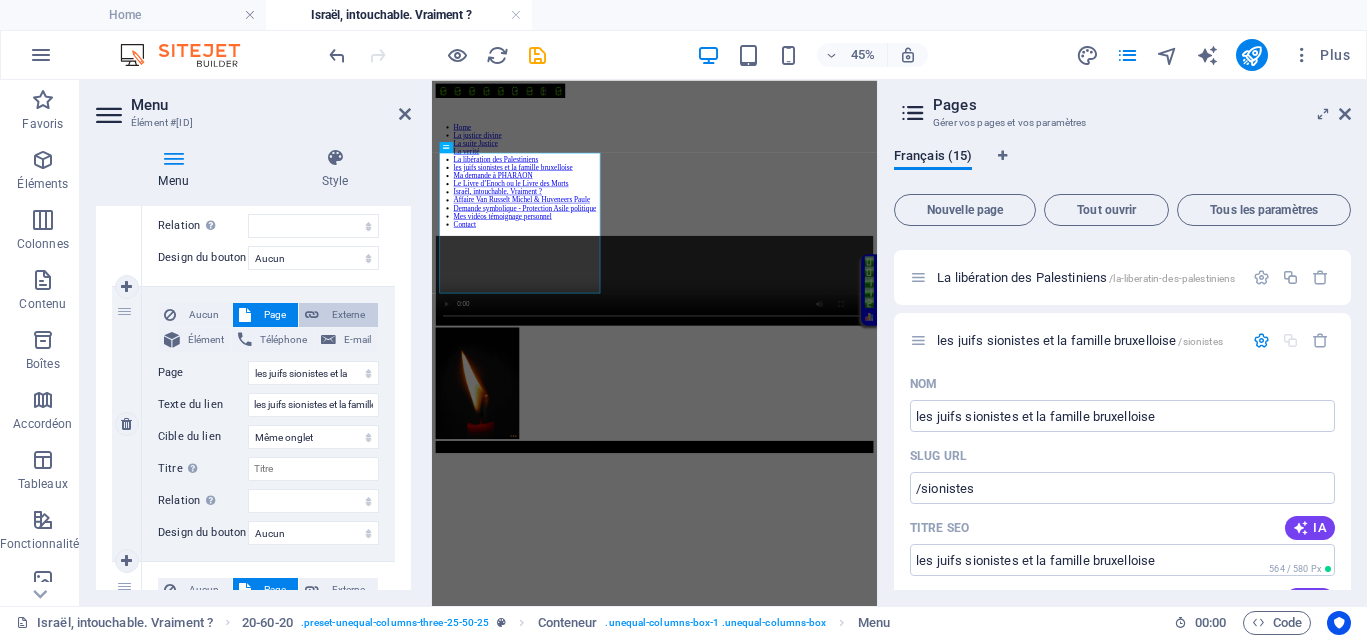 select 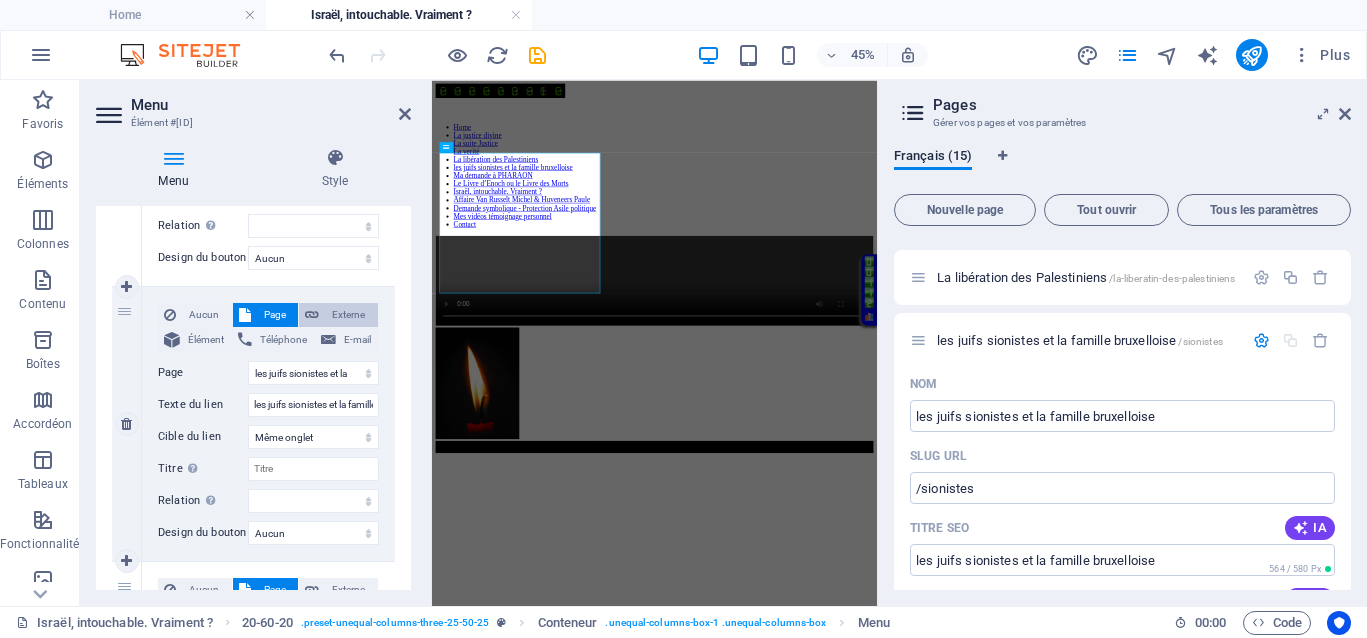 select 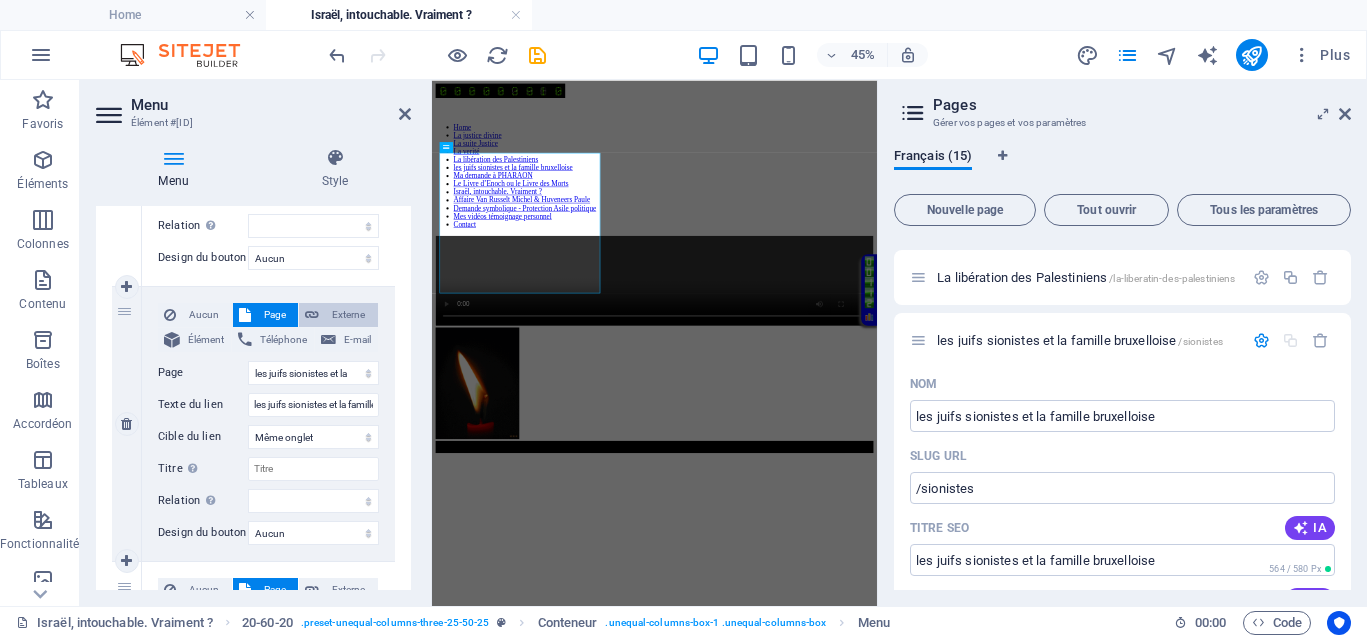 select 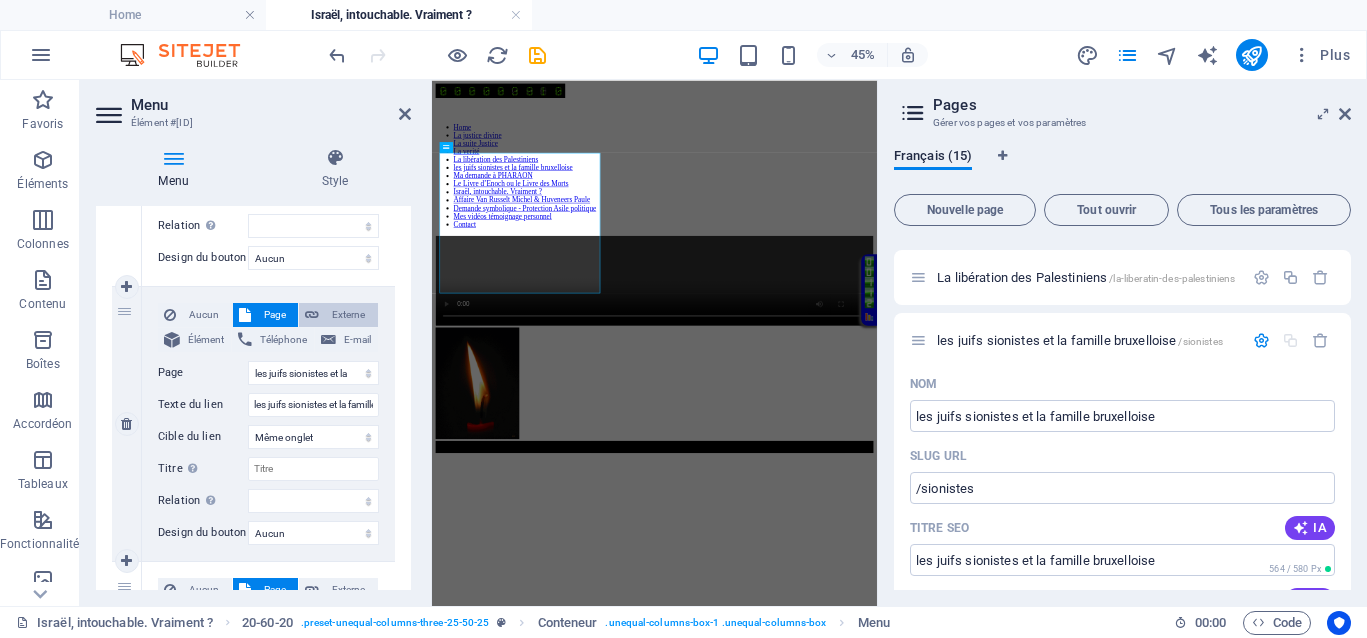 select 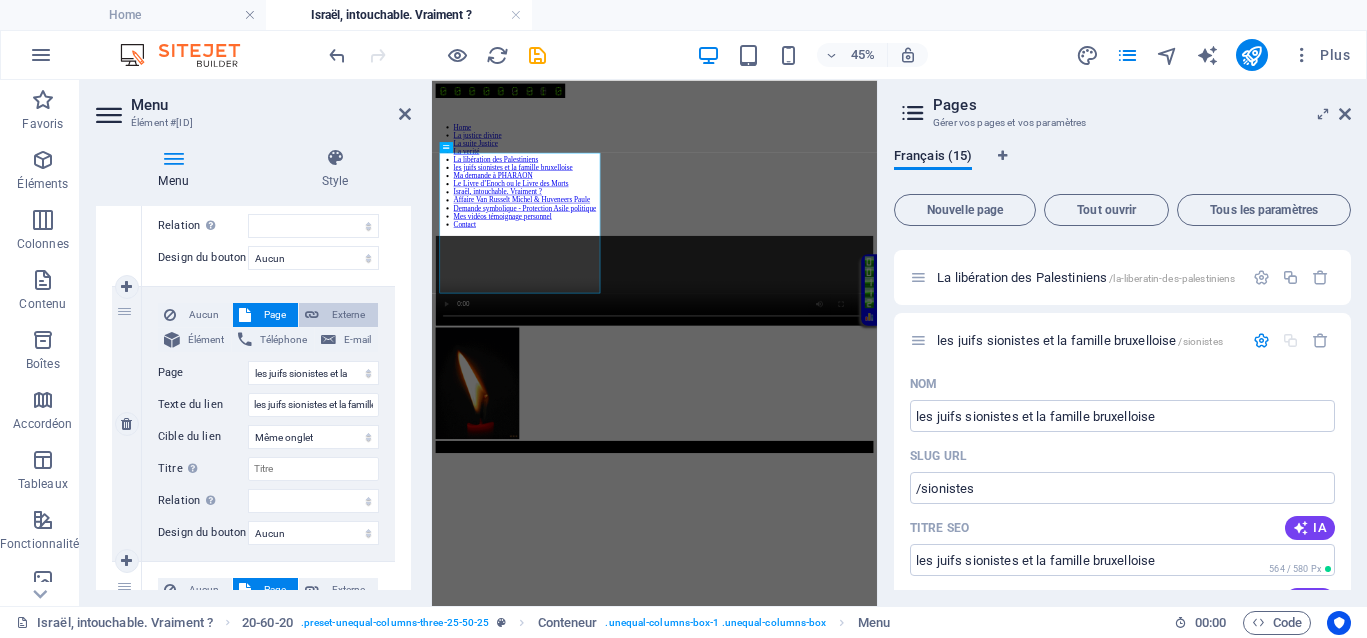 select 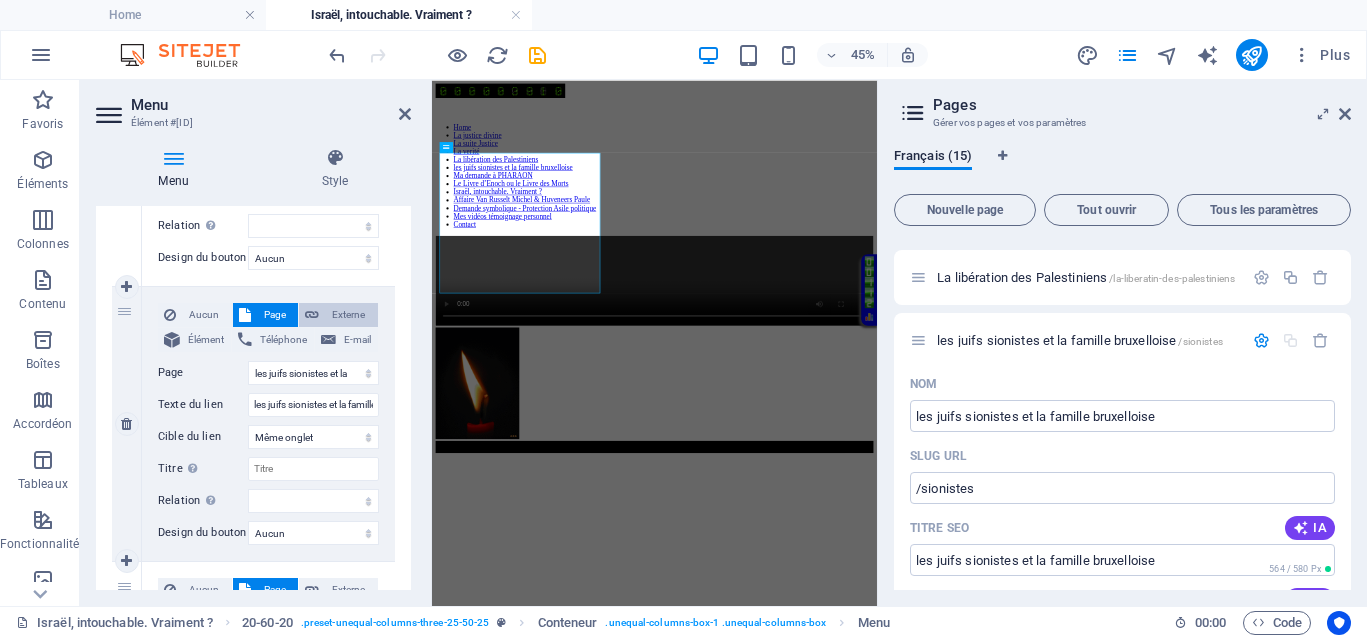 select on "blank" 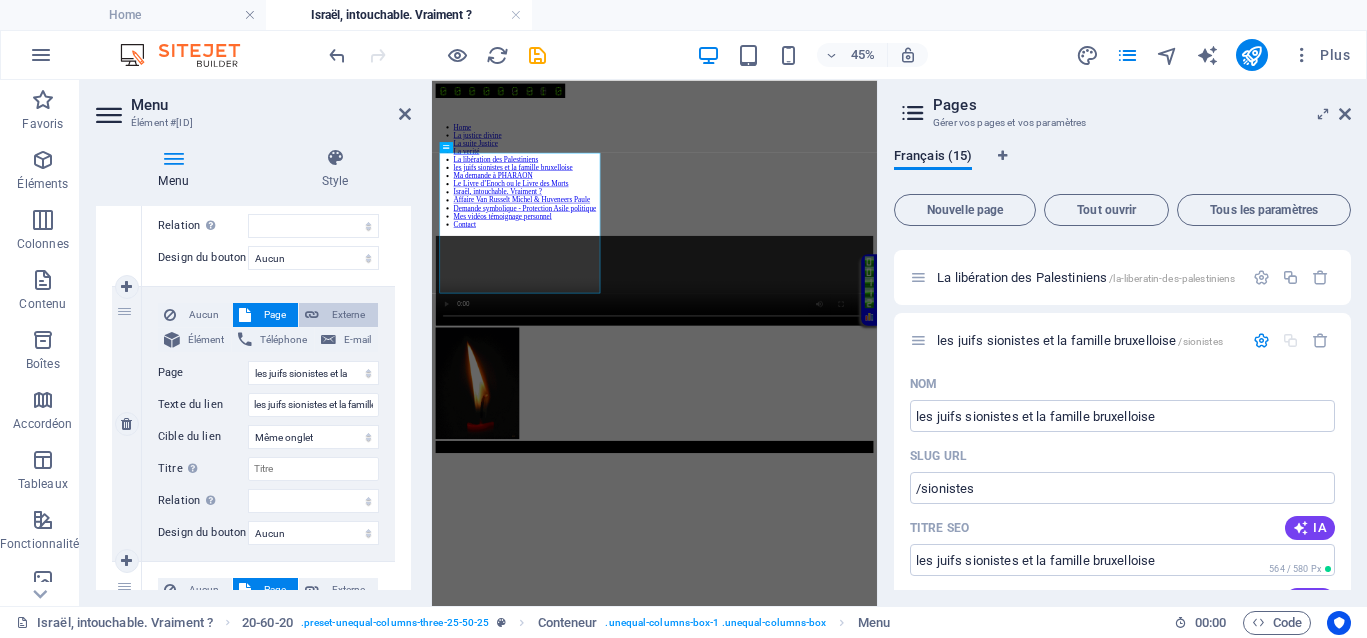 select 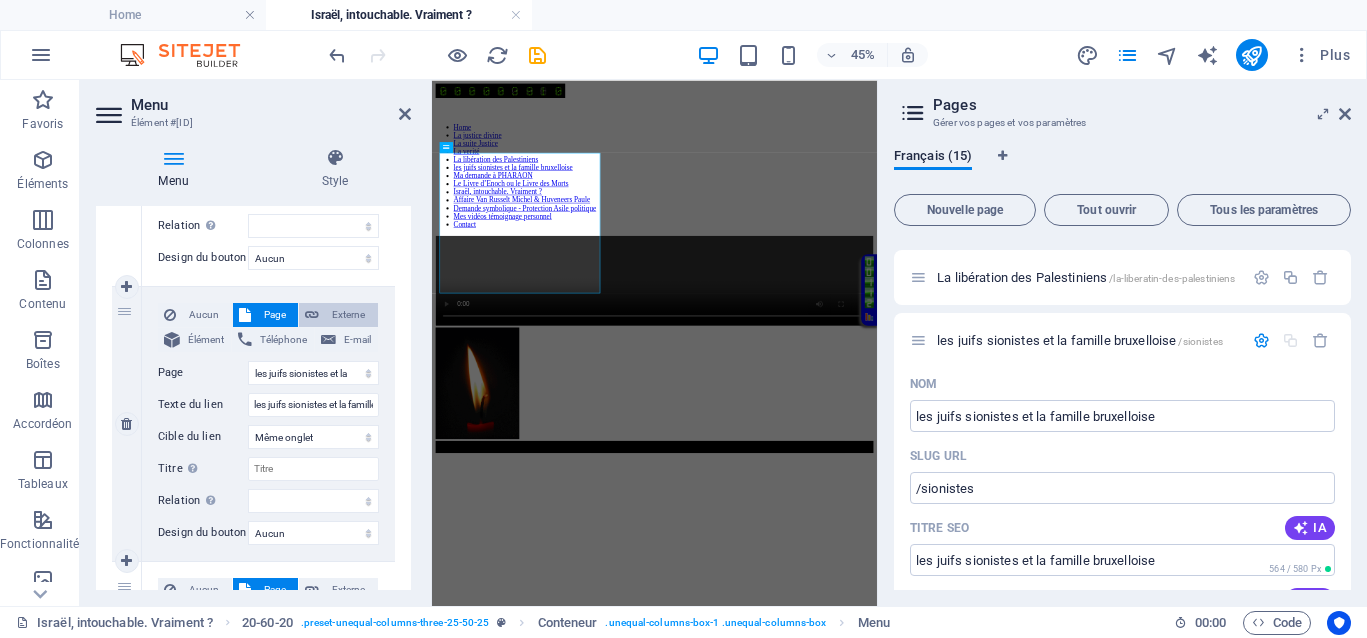 select 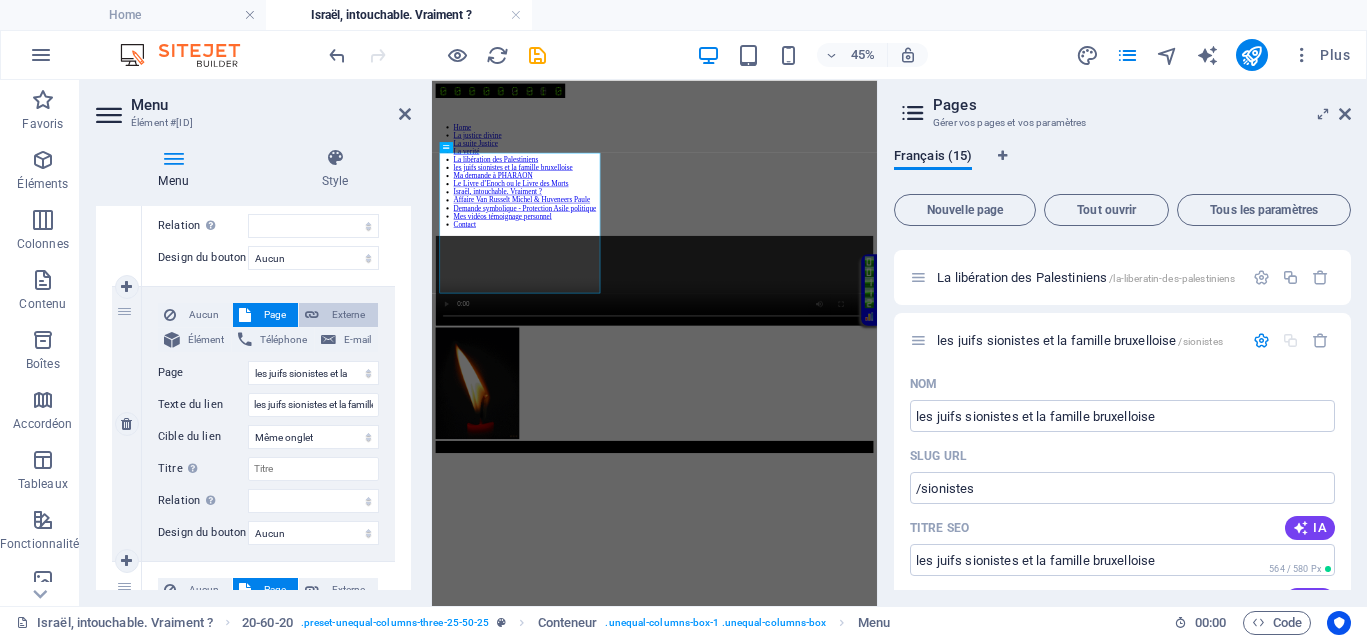 select 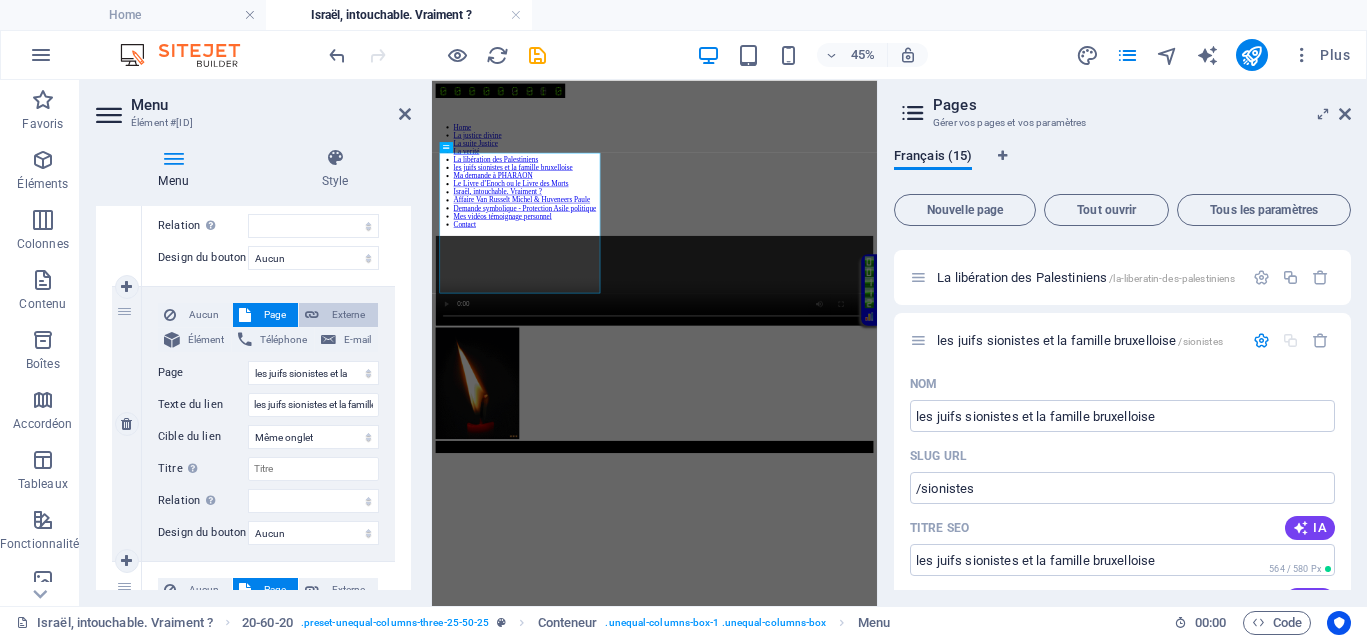 select 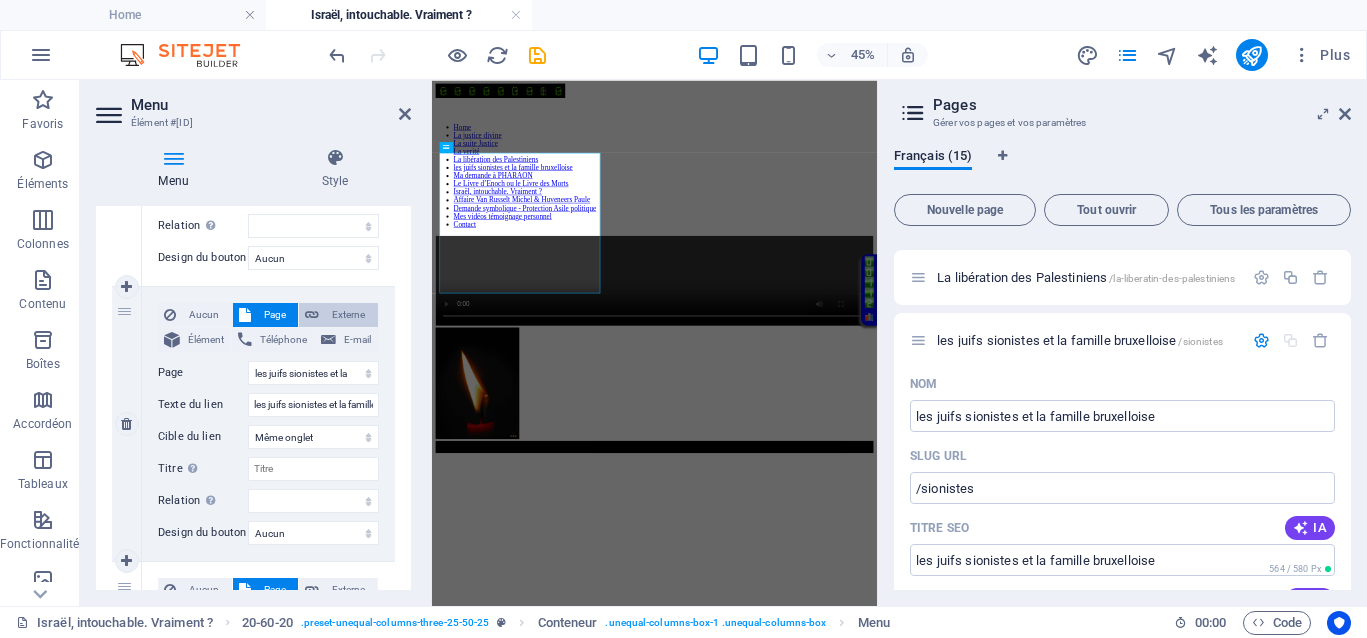 select 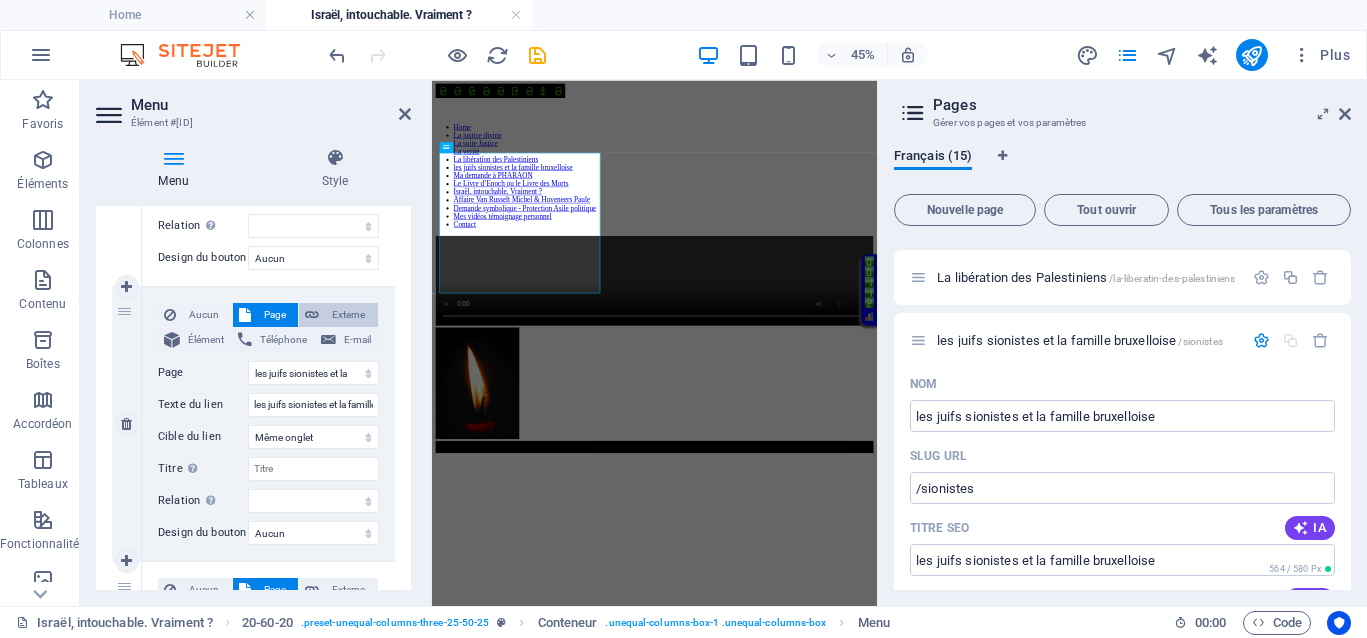 select 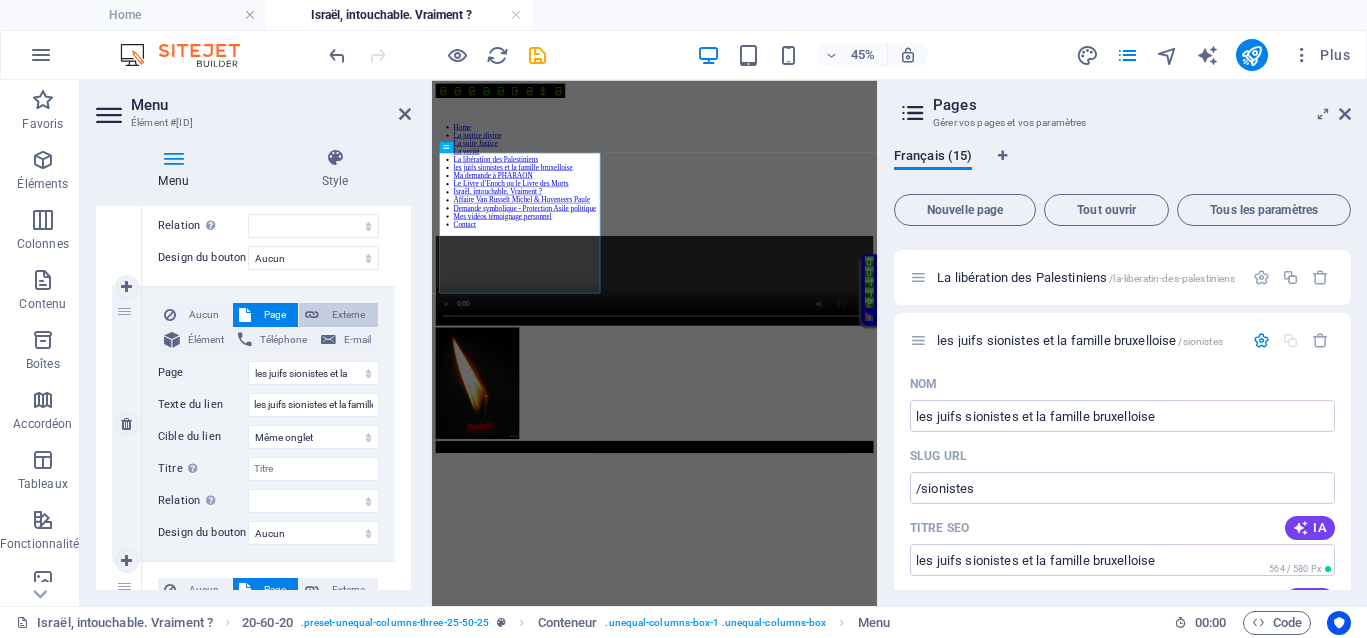 select 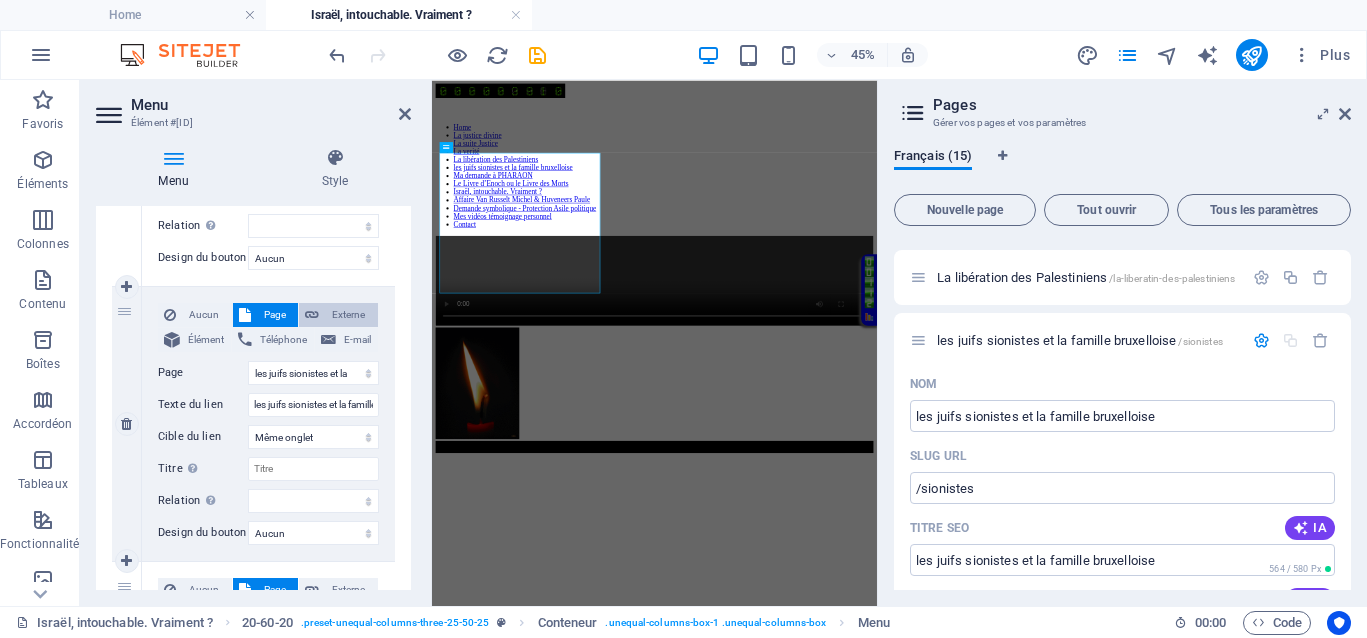 select 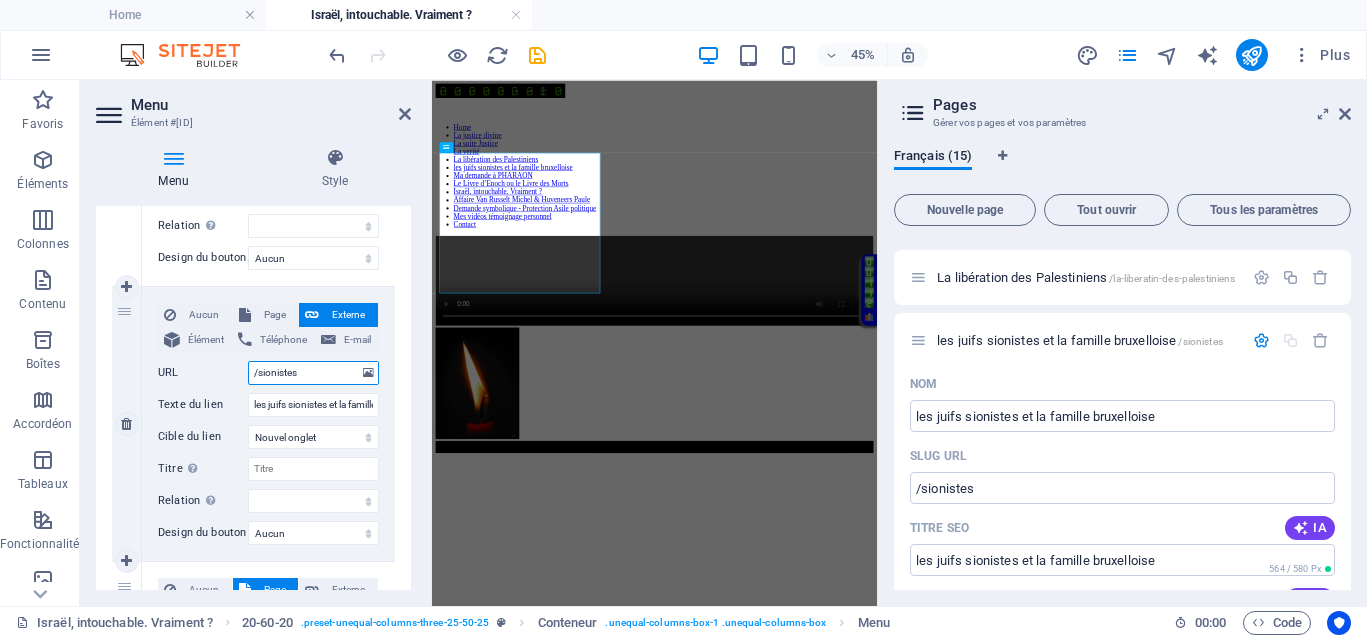 drag, startPoint x: 323, startPoint y: 378, endPoint x: 255, endPoint y: 389, distance: 68.88396 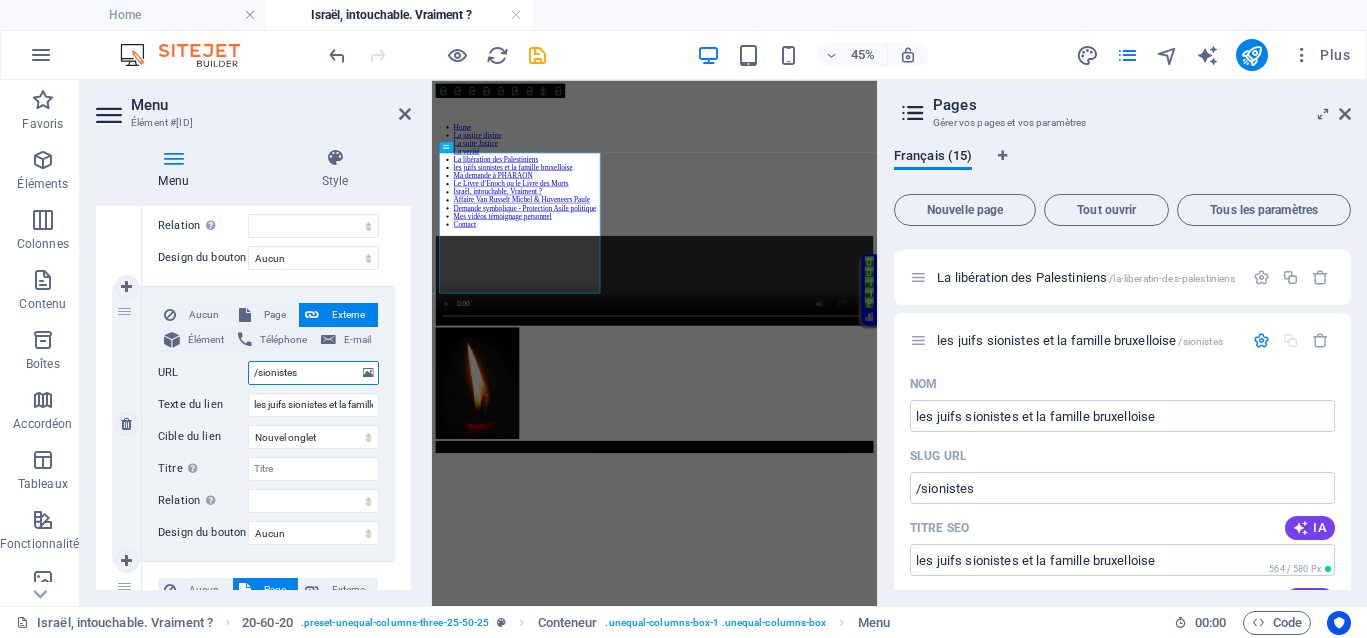 click on "Aucun Page Externe Élément Téléphone E-mail Page Home La justice divine La suite Justice La verité La libération des Palestiniens les juifs sionistes et la famille bruxelloise  Ma demande à PHARAON Le Livre d’Enoch ou le Livre des Morts Israël, intouchable. Vraiment ? Affaire [LAST] [LAST] [LAST] [LAST] [LAST] Demande symbolique  - Protection Asile politique Mes vidéos témoignage personnel Contact Legal Notice Privacy Élément
URL /sionistes Téléphone E-mail Texte du lien les juifs sionistes et la famille bruxelloise Cible du lien Nouvel onglet Même onglet Superposition Titre Description supplémentaire du lien. Celle-ci doit être différente du texte du lien. Le titre est souvent affiché comme Texte infobulle lorsque la souris passe sur l'élément. Laissez vide en cas de doute. Relation Définit la  relation entre ce lien et la cible du lien alternate author bookmark external help license next nofollow noreferrer noopener prev search tag" at bounding box center (268, 408) 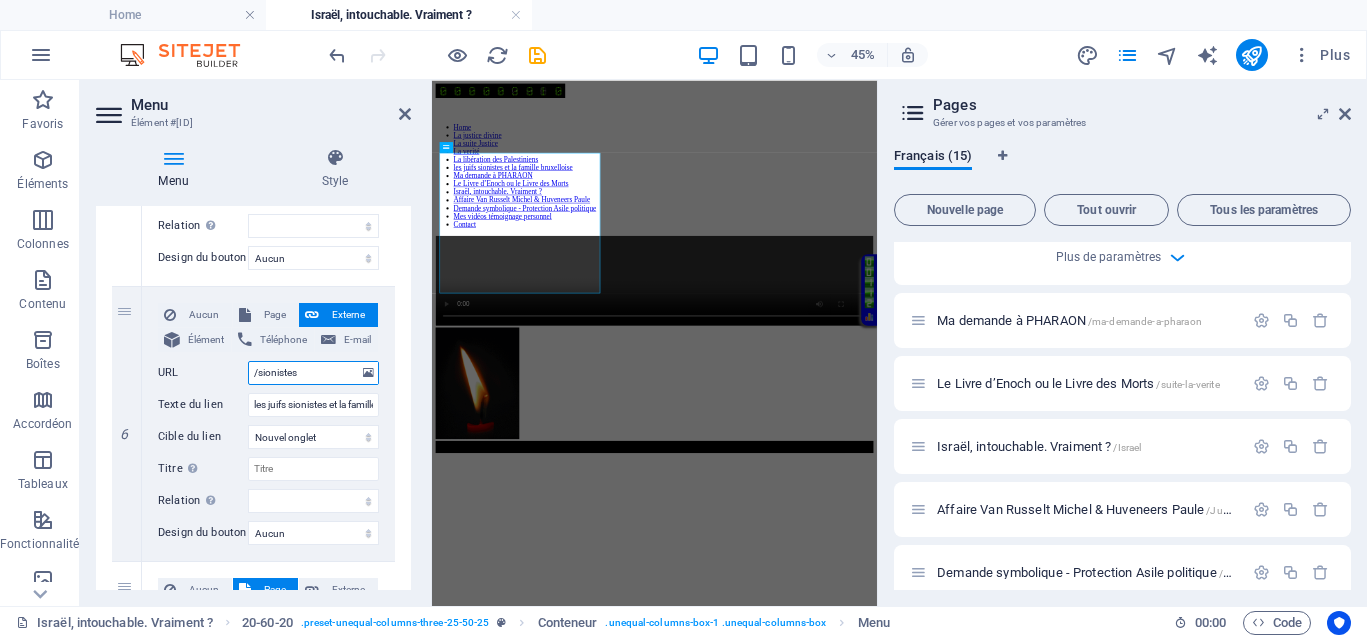 scroll, scrollTop: 1244, scrollLeft: 0, axis: vertical 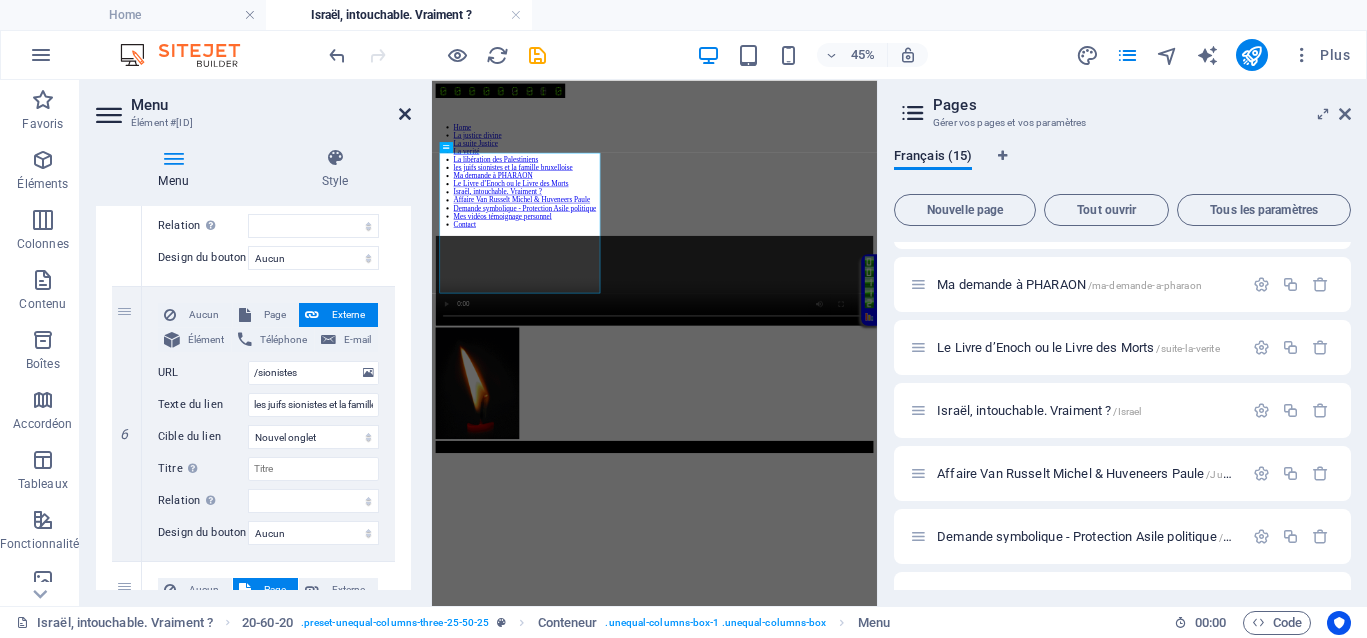 click at bounding box center [405, 114] 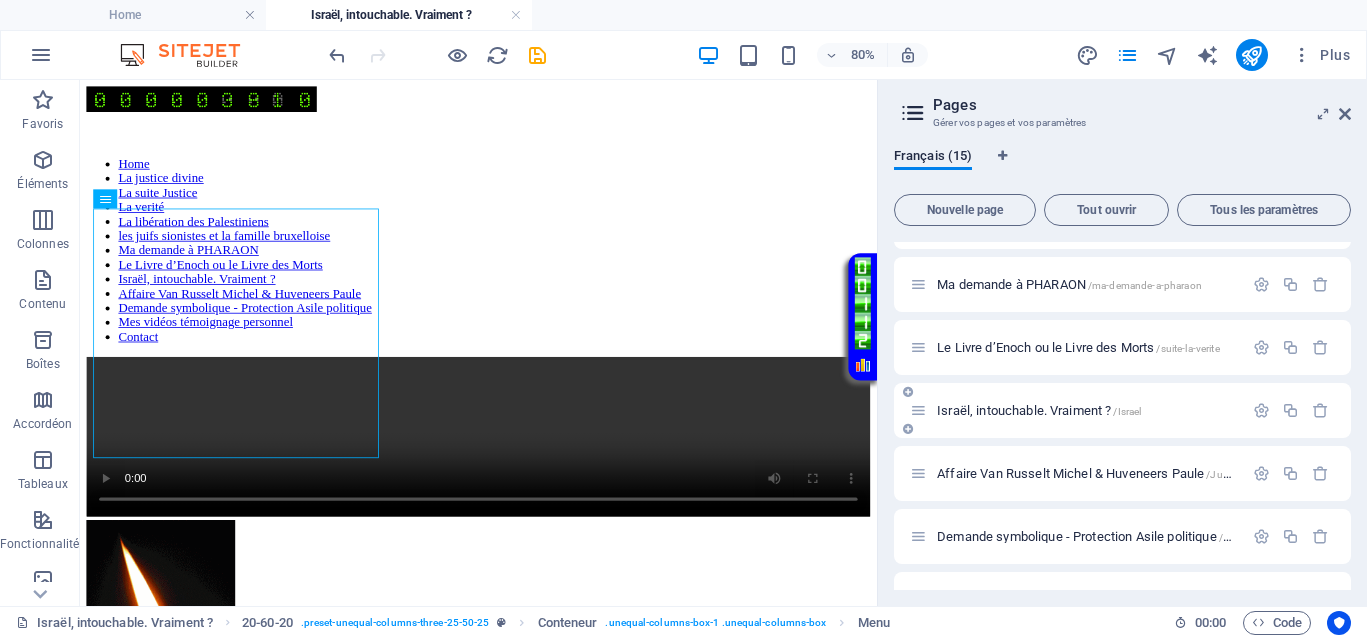 click on "Israël, intouchable. Vraiment ? /Israel" at bounding box center (1039, 410) 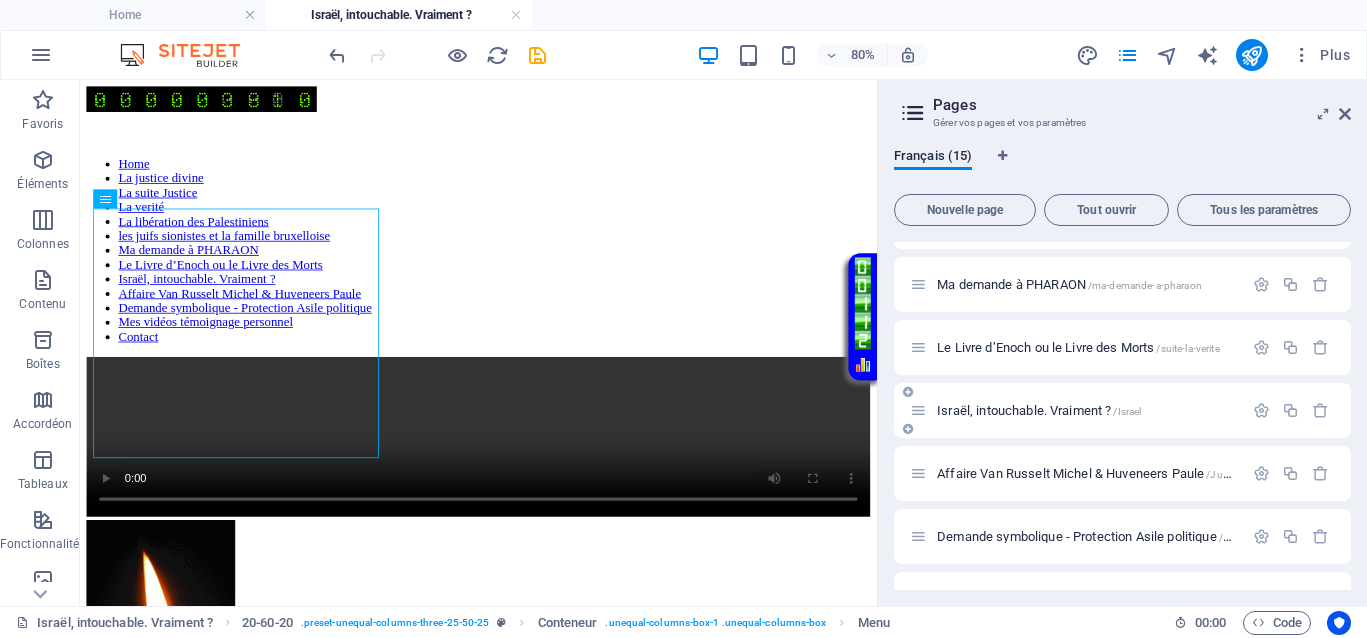 click on "Israël, intouchable. Vraiment ? /Israel" at bounding box center (1039, 410) 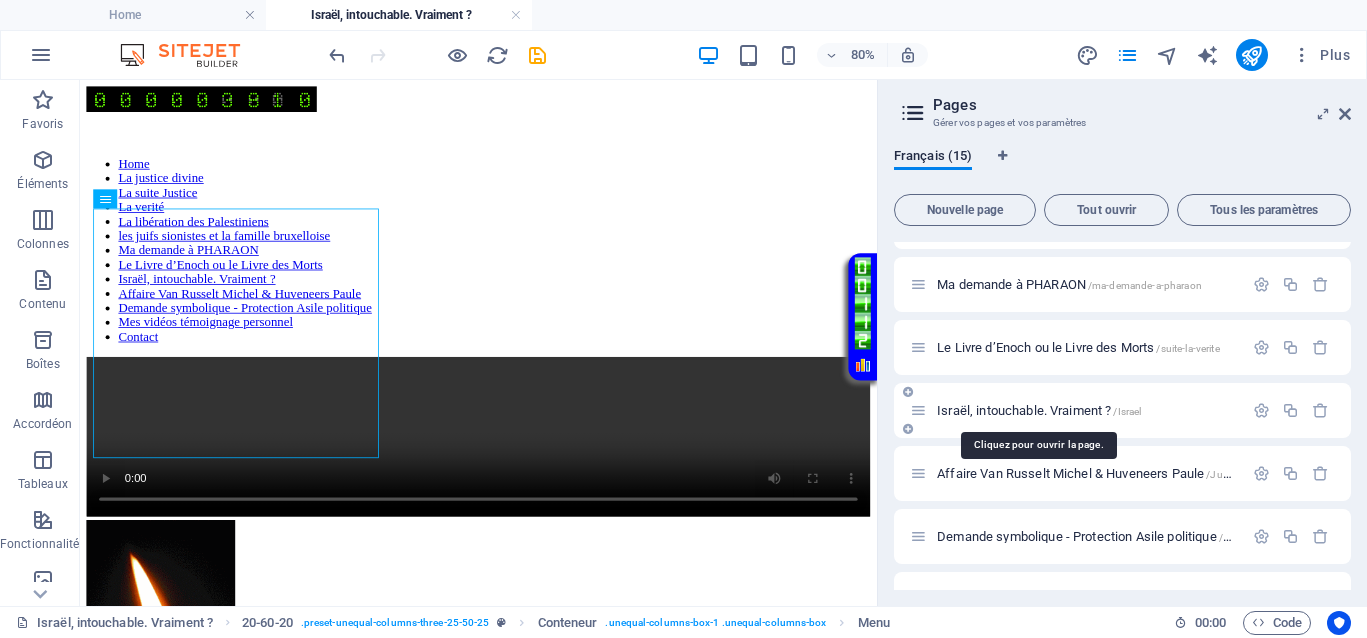 click on "Israël, intouchable. Vraiment ? /Israel" at bounding box center (1039, 410) 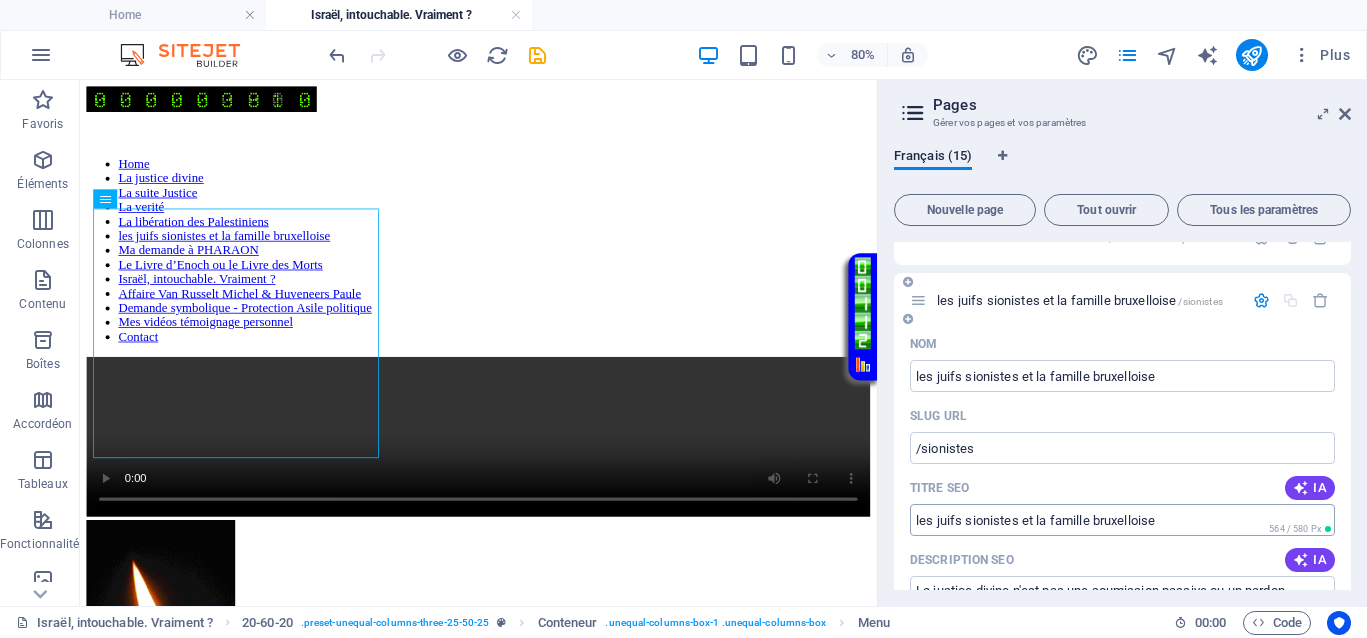 scroll, scrollTop: 119, scrollLeft: 0, axis: vertical 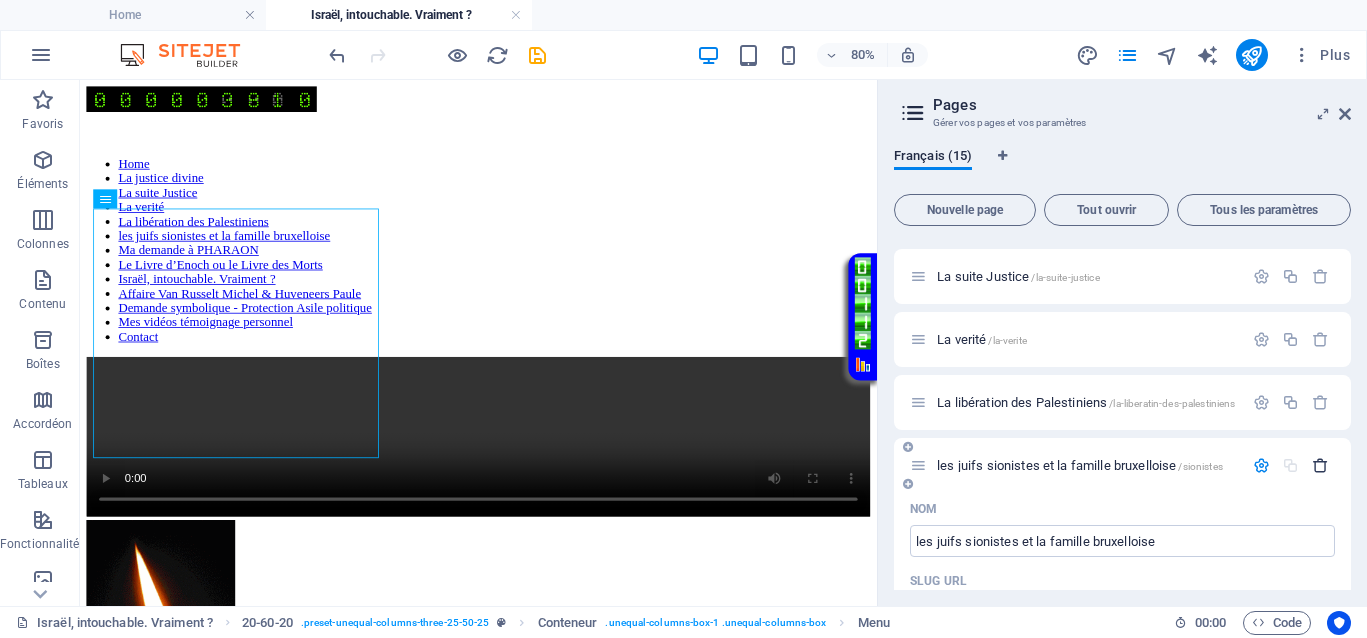 click at bounding box center [1320, 465] 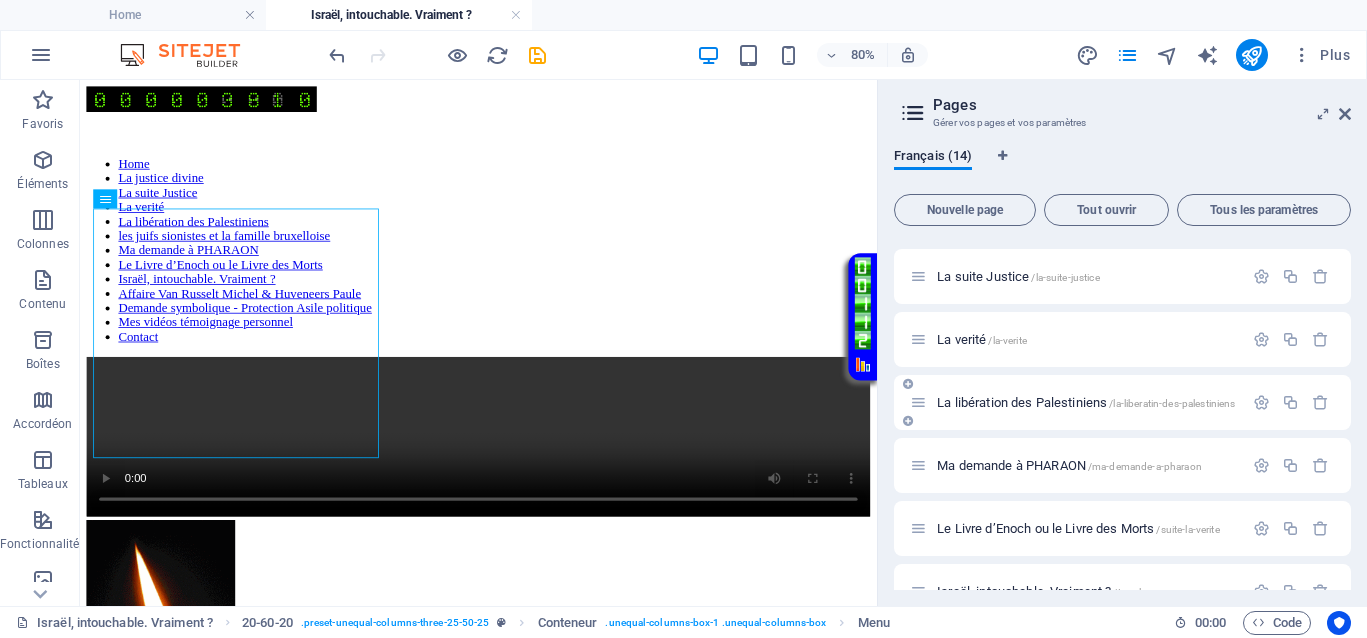 click on "La libération des Palestiniens /la-liberatin-des-palestiniens" at bounding box center (1086, 402) 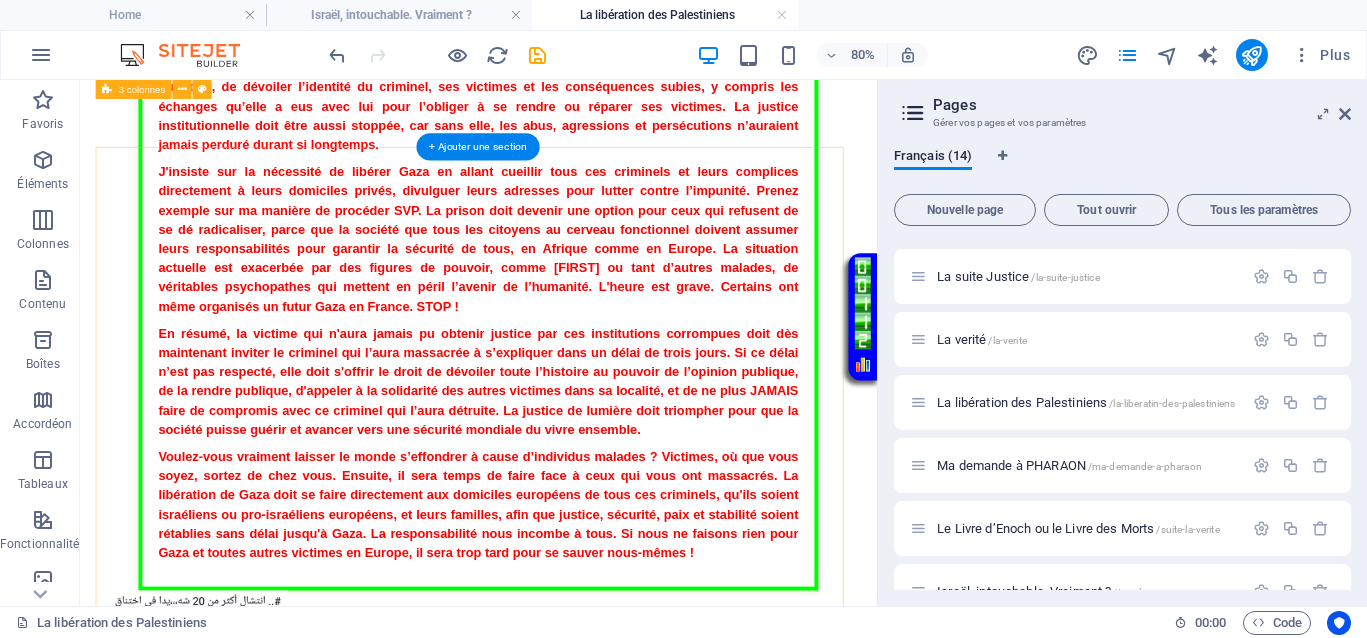 scroll, scrollTop: 1216, scrollLeft: 0, axis: vertical 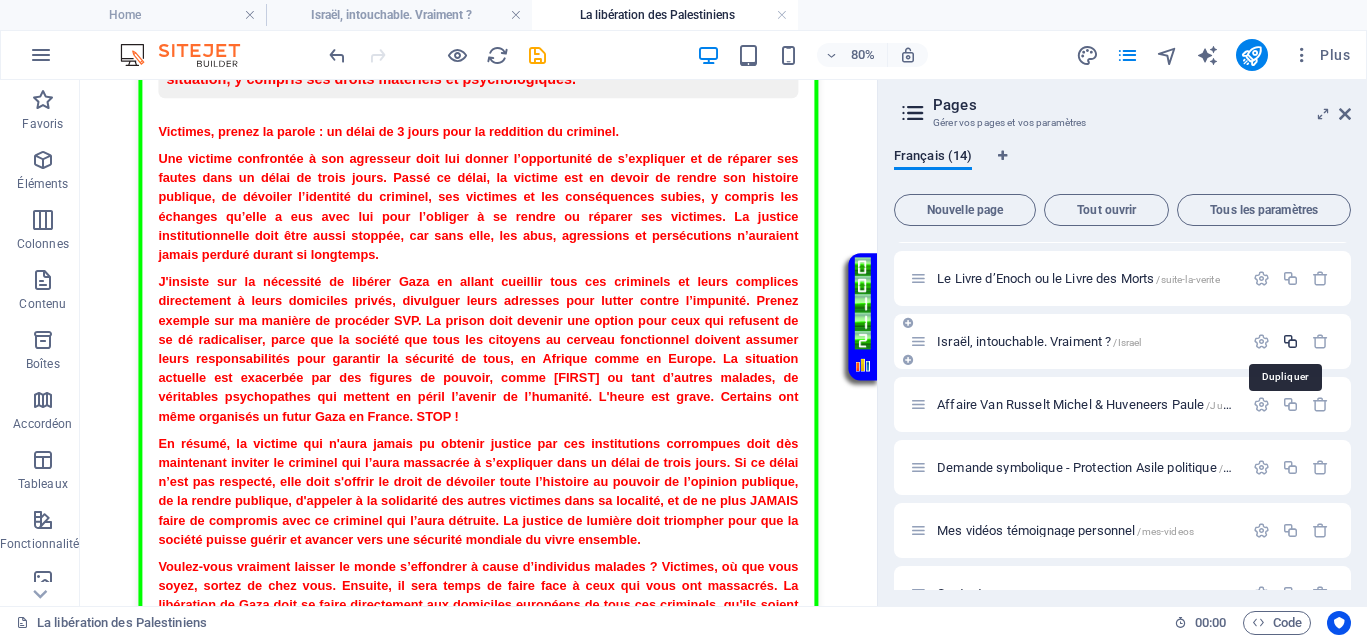 click at bounding box center (1290, 341) 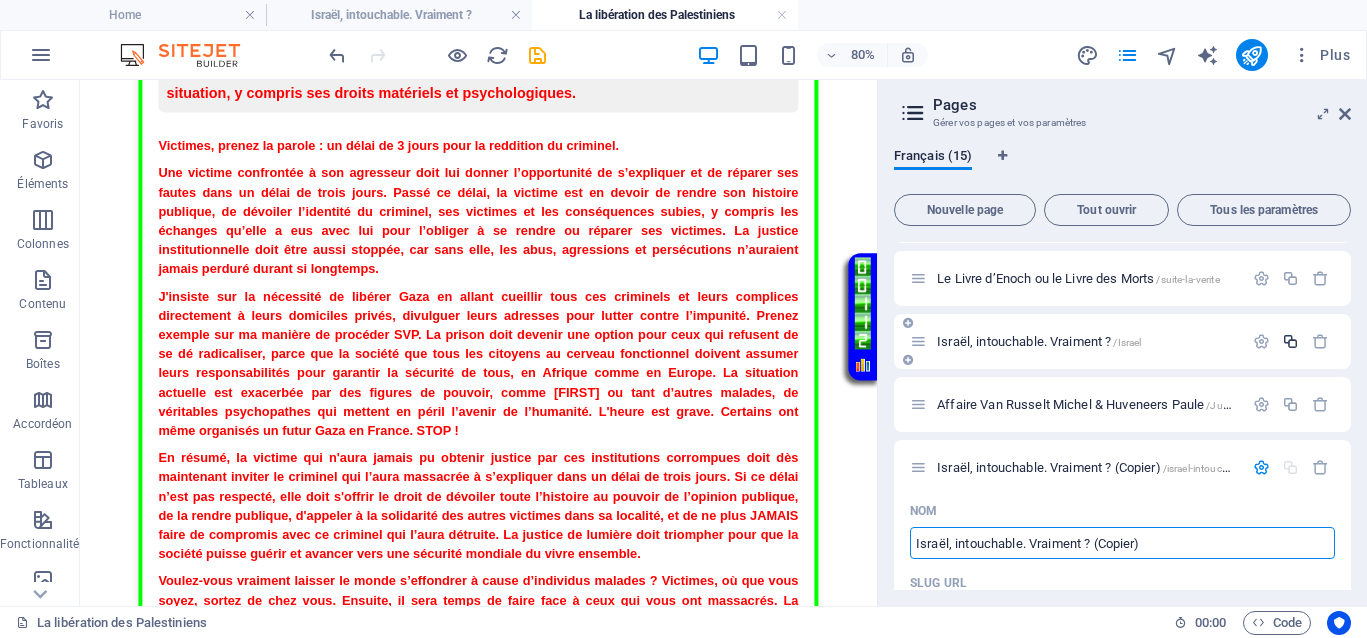 scroll, scrollTop: 1240, scrollLeft: 0, axis: vertical 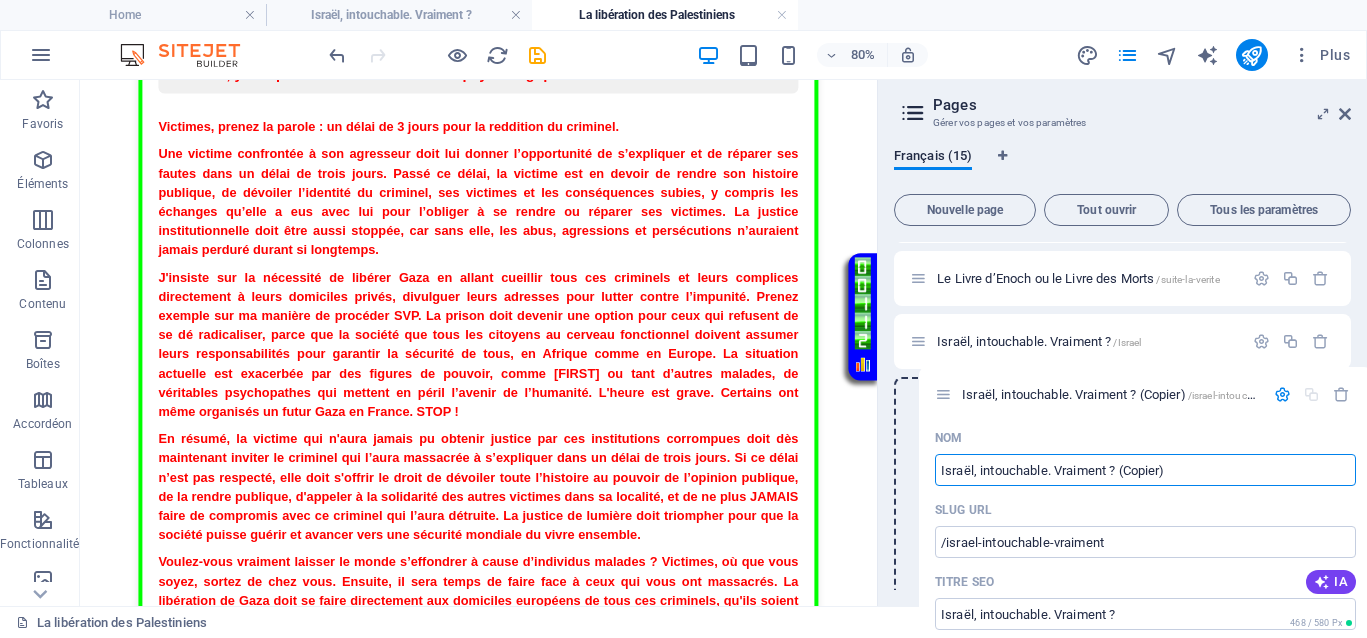 drag, startPoint x: 919, startPoint y: 468, endPoint x: 949, endPoint y: 388, distance: 85.44004 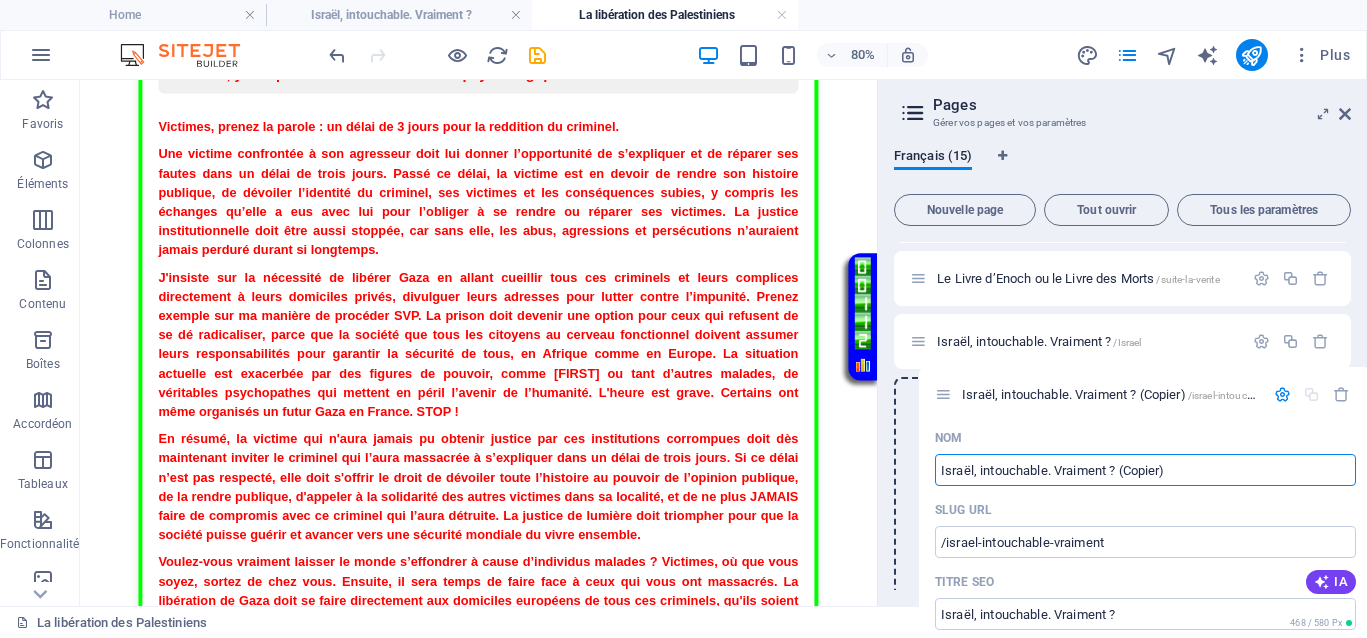 click on "Home / La justice divine /Justice La suite Justice /la-suite-justice La verité /la-verite La libération des Palestiniens /la-liberatin-des-palestiniens Ma demande à PHARAON /ma-demande-a-pharaon Le Livre d’Enoch ou le Livre des Morts /suite-la-verite Israël, intouchable. Vraiment ? /Israel Affaire Van Russelt [FIRST] [LAST] /JusticeVanrusselthuveneers Israël, intouchable. Vraiment ? (Copier) /israel-intouchable-vraiment Nom Israël, intouchable. Vraiment ? (Copier) ​ SLUG URL /israel-intouchable-vraiment ​ Titre SEO IA Israël, intouchable. Vraiment ? ​ 468 / 580 Px Description SEO IA ​ 3292 / 990 Px Mots-clés SEO IA ​ Paramètres Menu Noindex Aperçu Tél. portable Bureau www.example.com ... israel-intouchable-vraiment Israël, intouchable. Vraiment ? - democrazisme.com La justice divine n'est pas une soumission passive ou un pardon imposé sous la menace de sanctions, mais d’une invitation à la prise de conscience, à la purification et à la libération du cycle de la ..." at bounding box center (1122, 768) 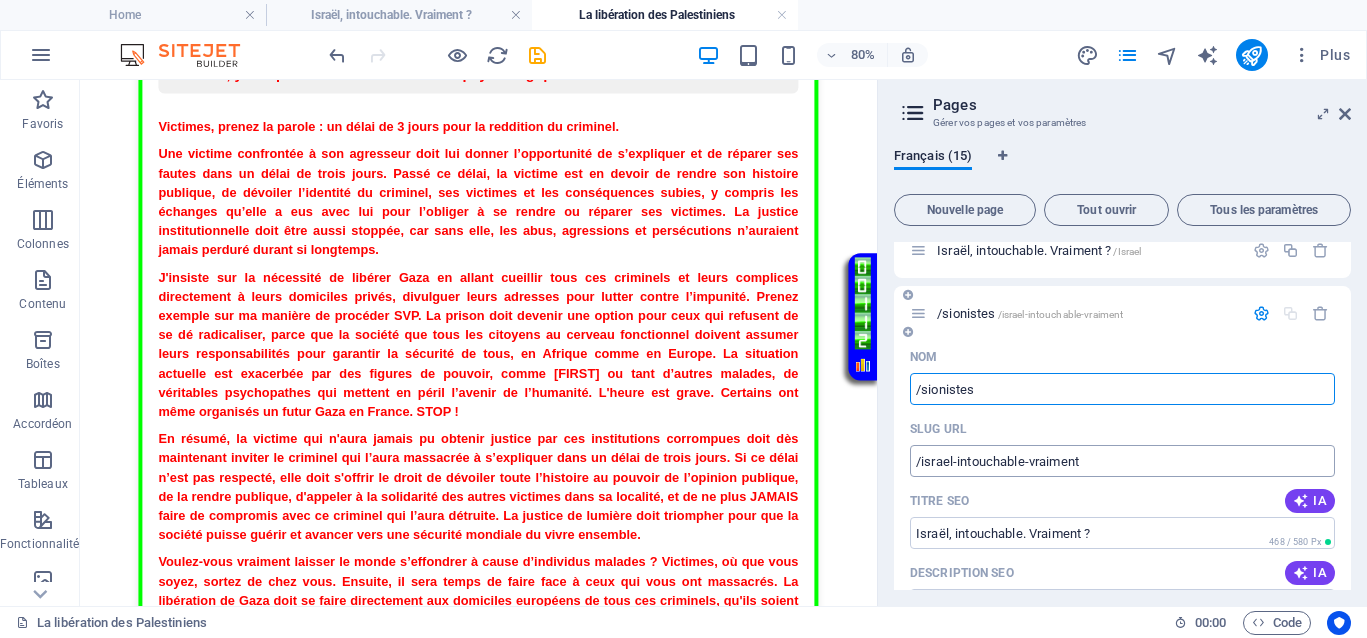 scroll, scrollTop: 494, scrollLeft: 0, axis: vertical 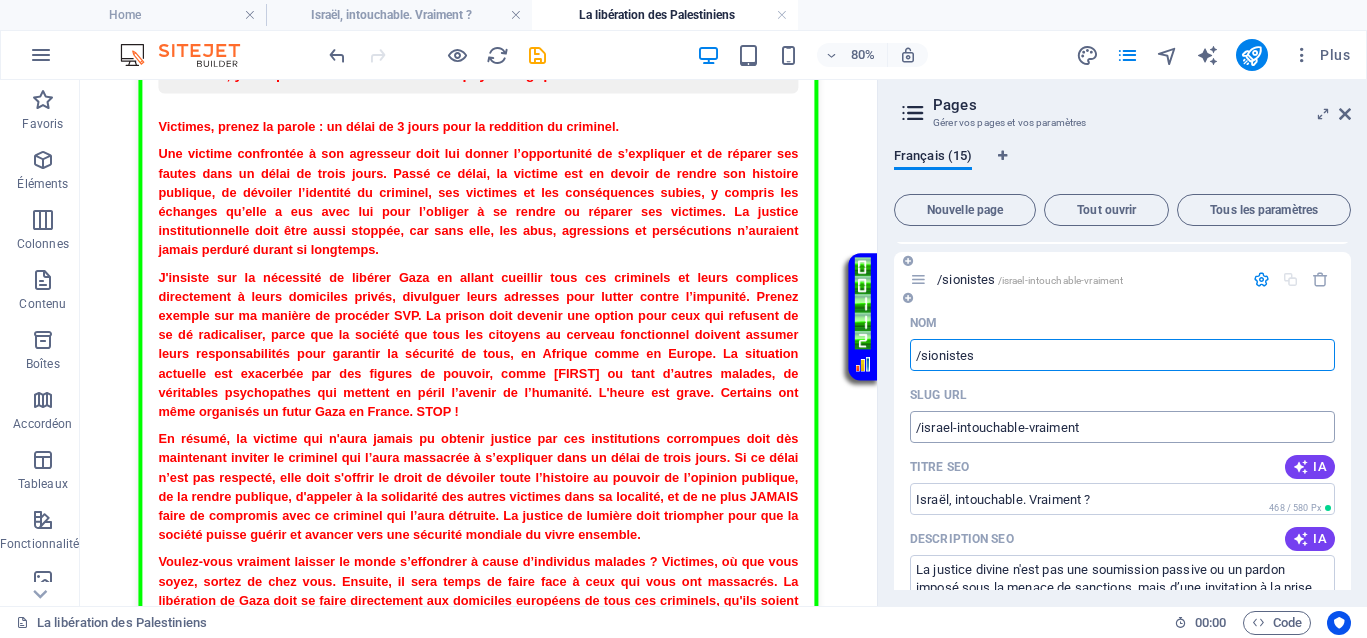 type on "/sionistes" 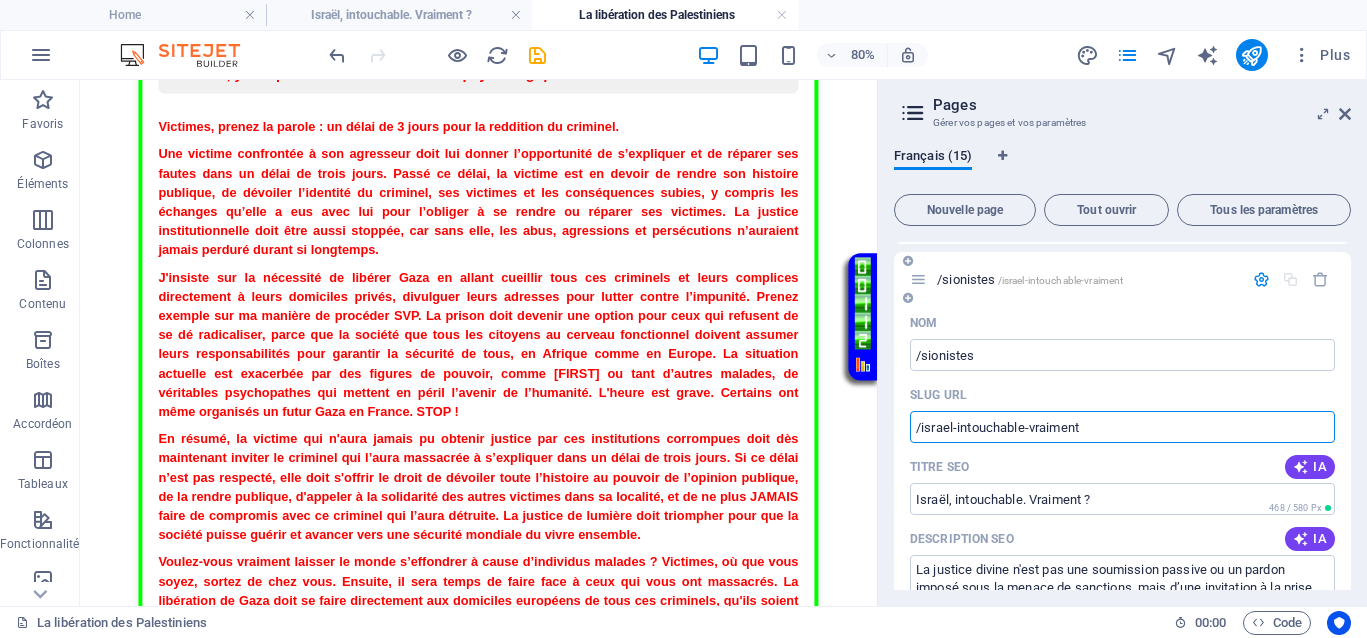 drag, startPoint x: 1104, startPoint y: 426, endPoint x: 921, endPoint y: 440, distance: 183.53474 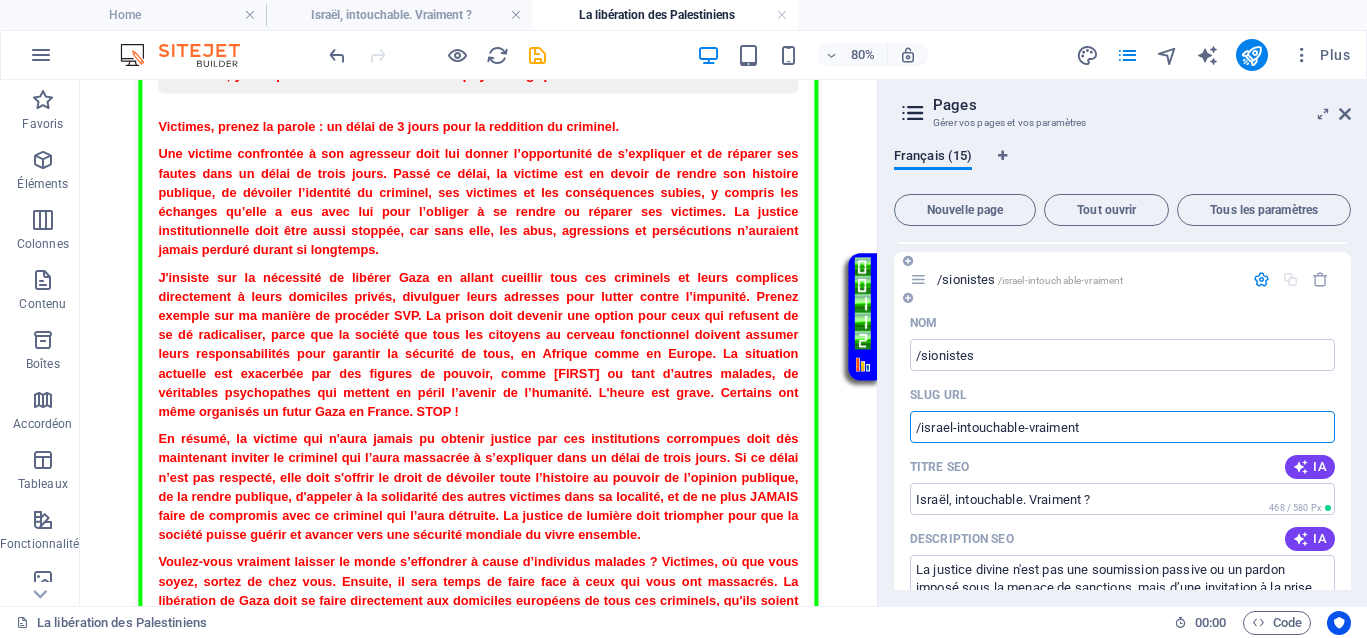 drag, startPoint x: 1117, startPoint y: 428, endPoint x: 920, endPoint y: 434, distance: 197.09135 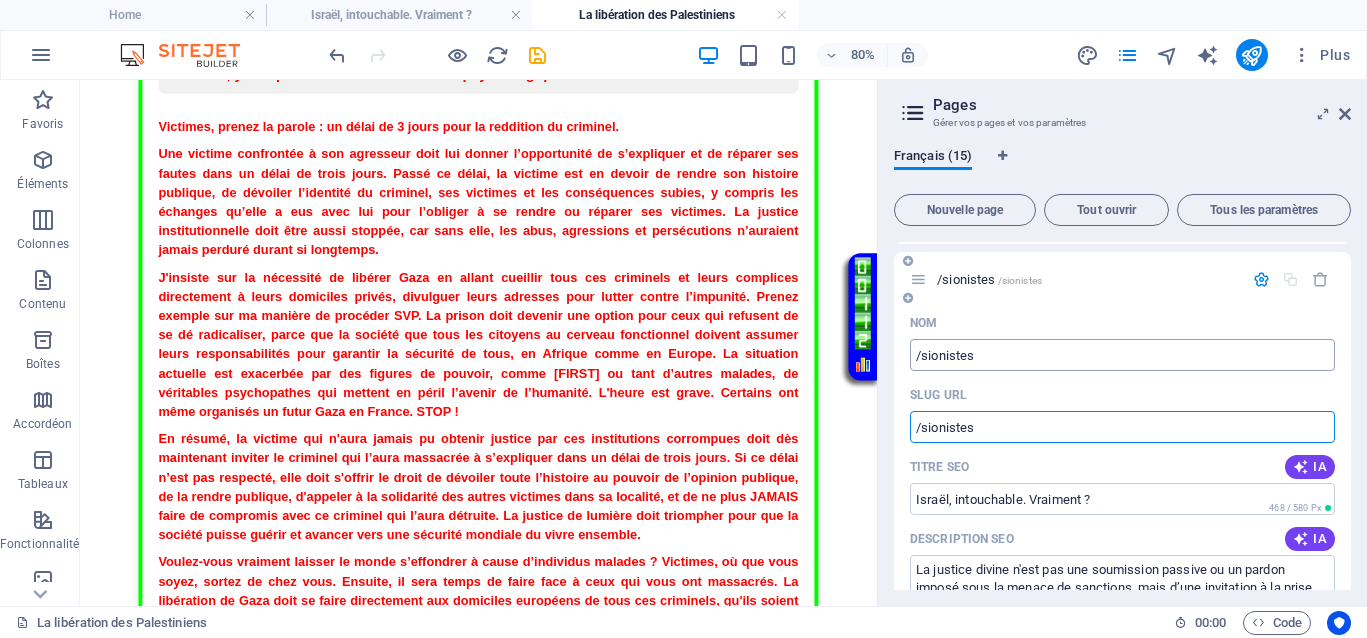type on "/sionistes" 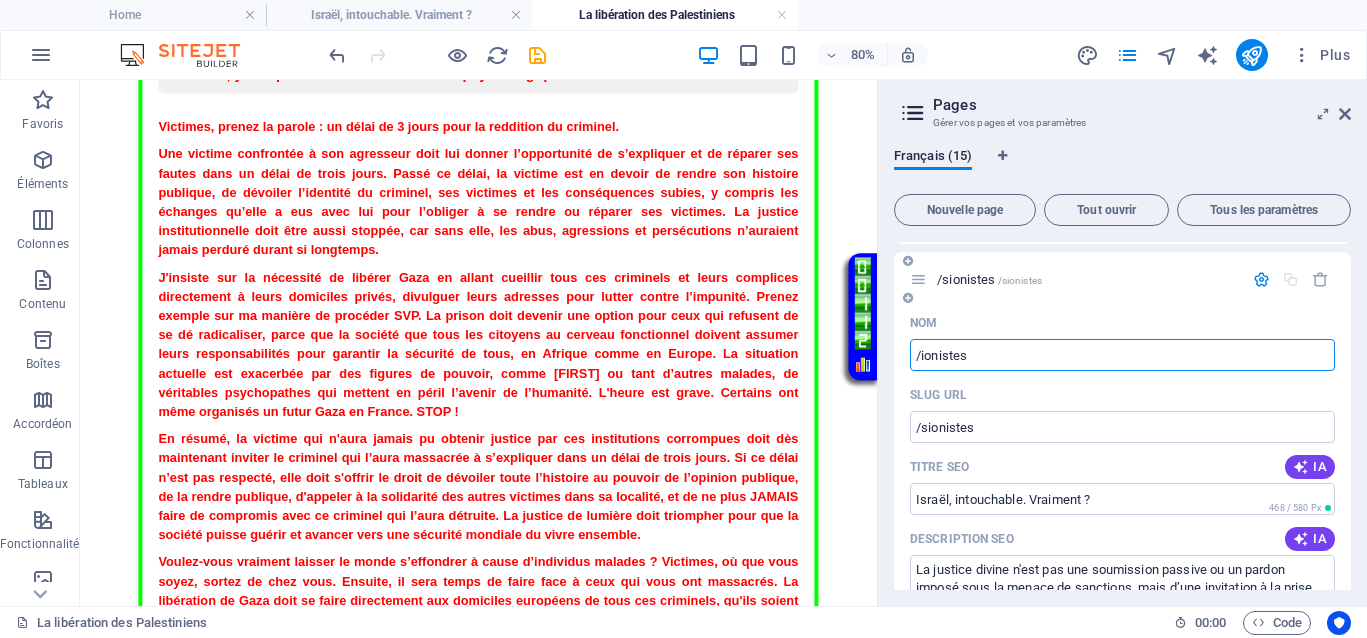 type on "/Sionistes" 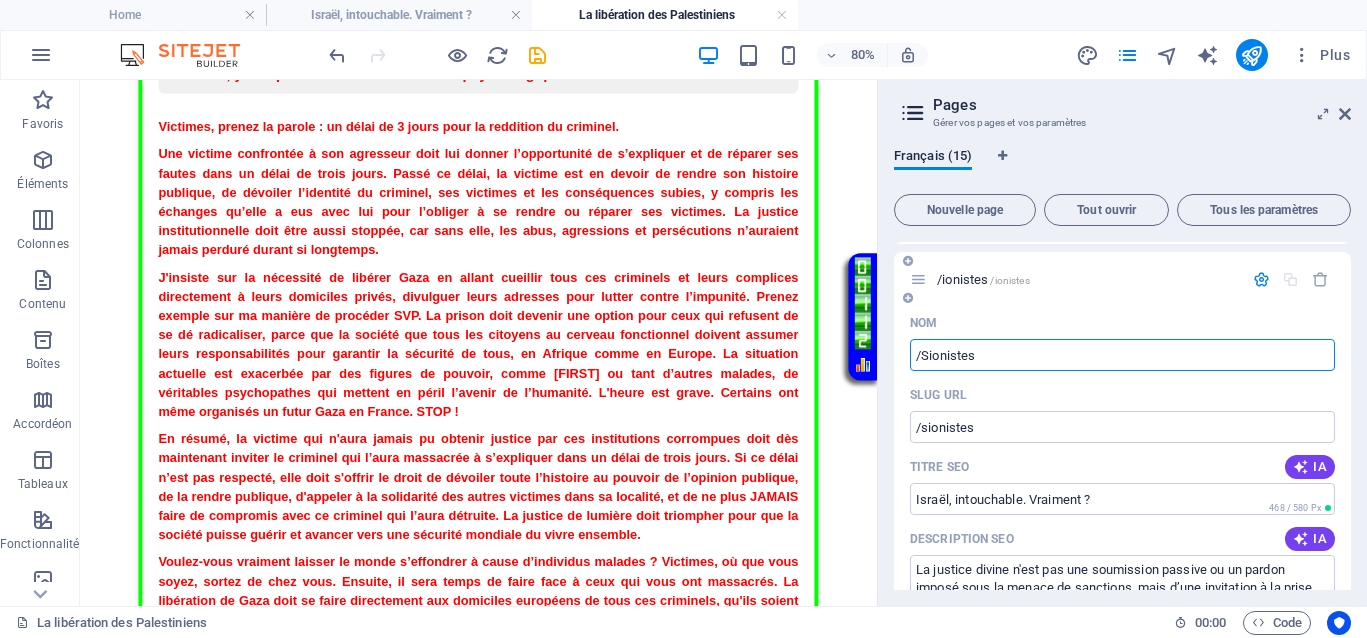 type on "/ionistes" 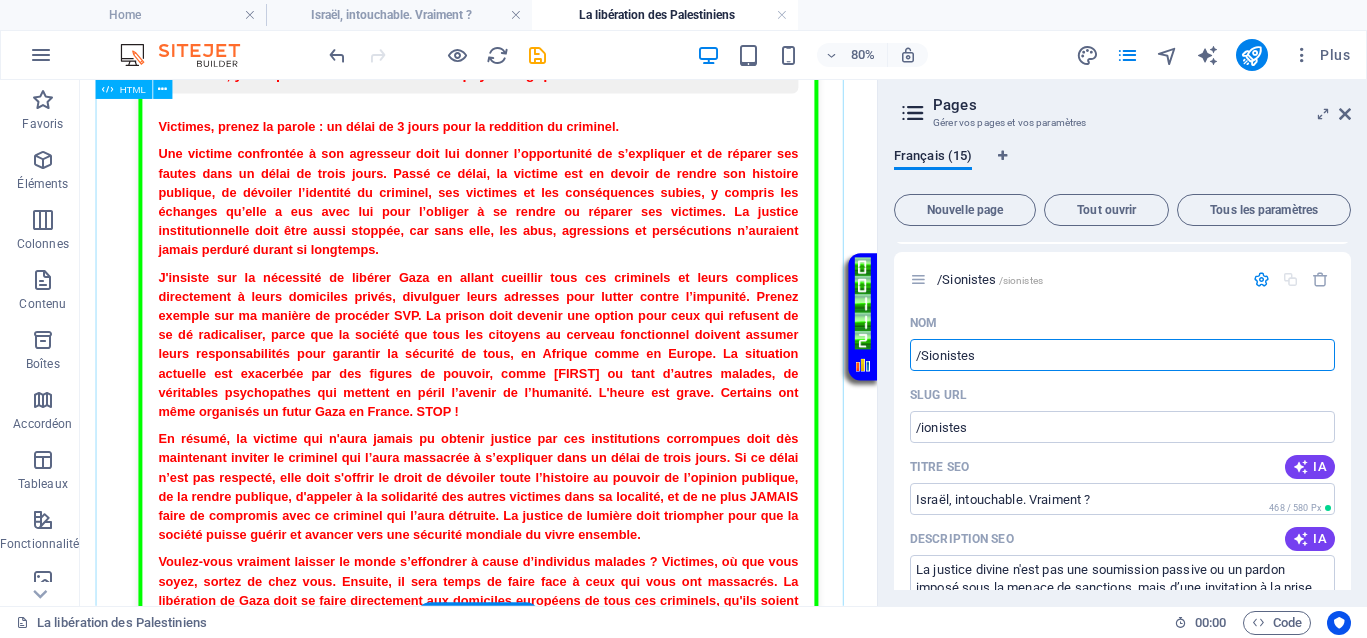 type on "/Sionistes" 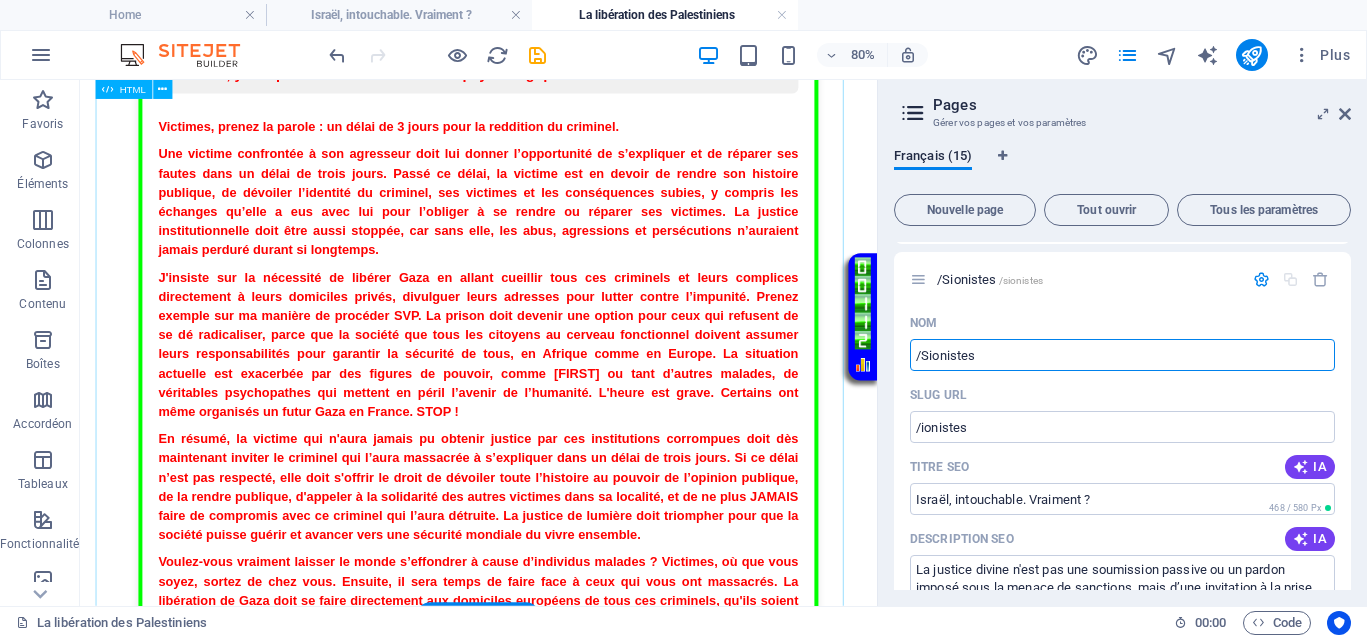 type on "/sionistes" 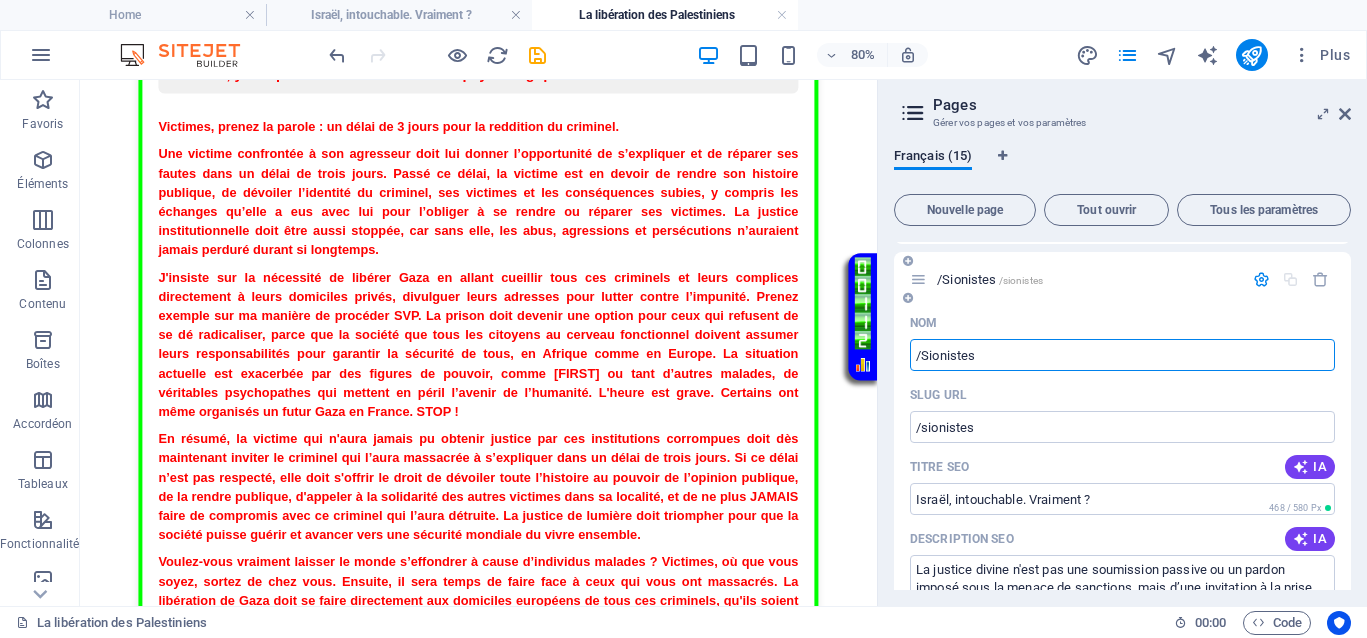 drag, startPoint x: 999, startPoint y: 356, endPoint x: 924, endPoint y: 351, distance: 75.16648 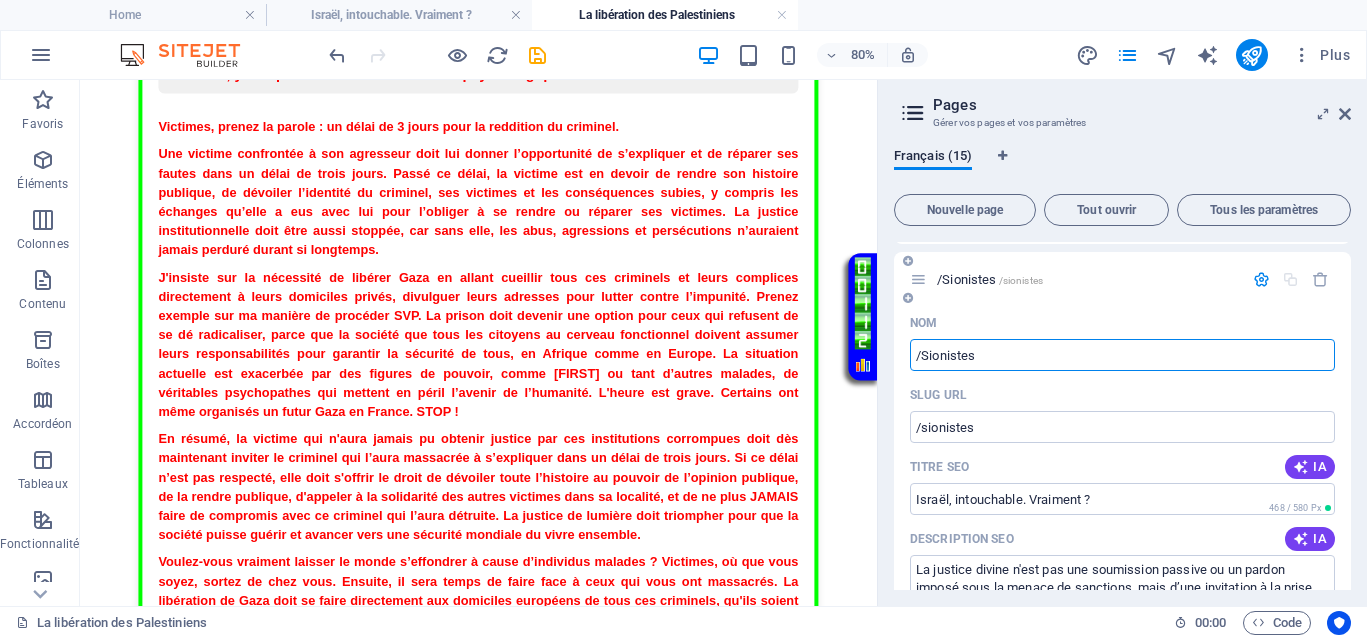 click on "/Sionistes" at bounding box center (1122, 355) 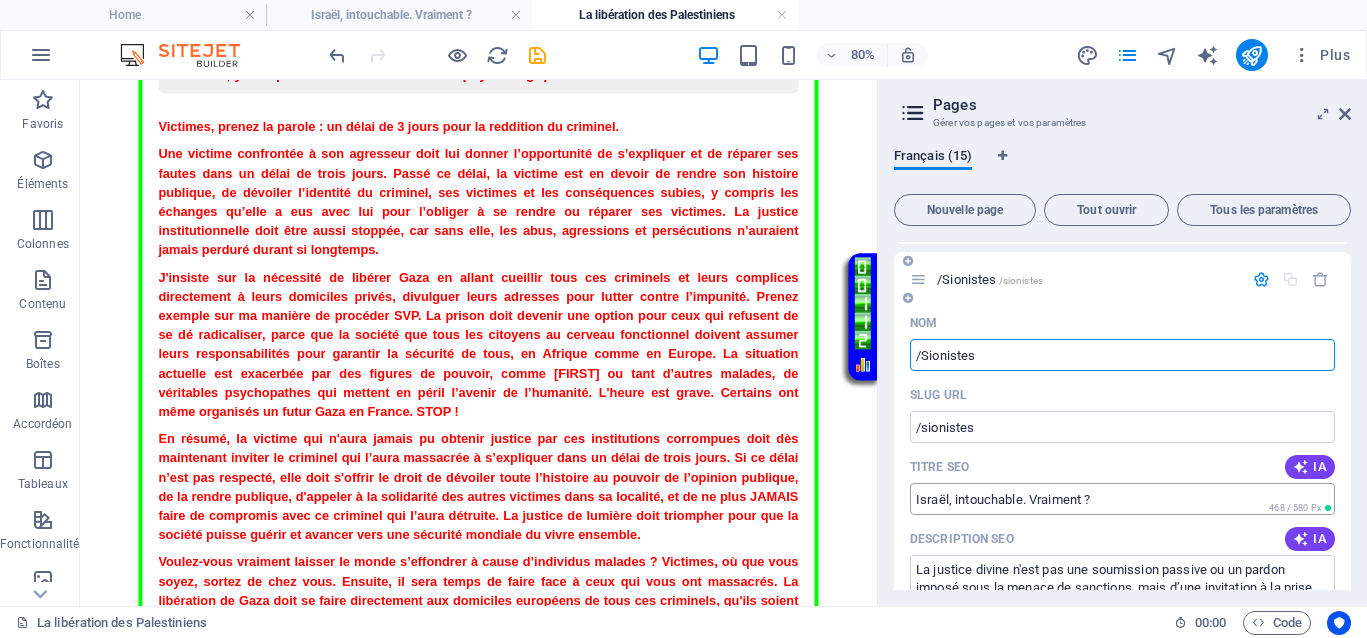 type on "/Sionistes" 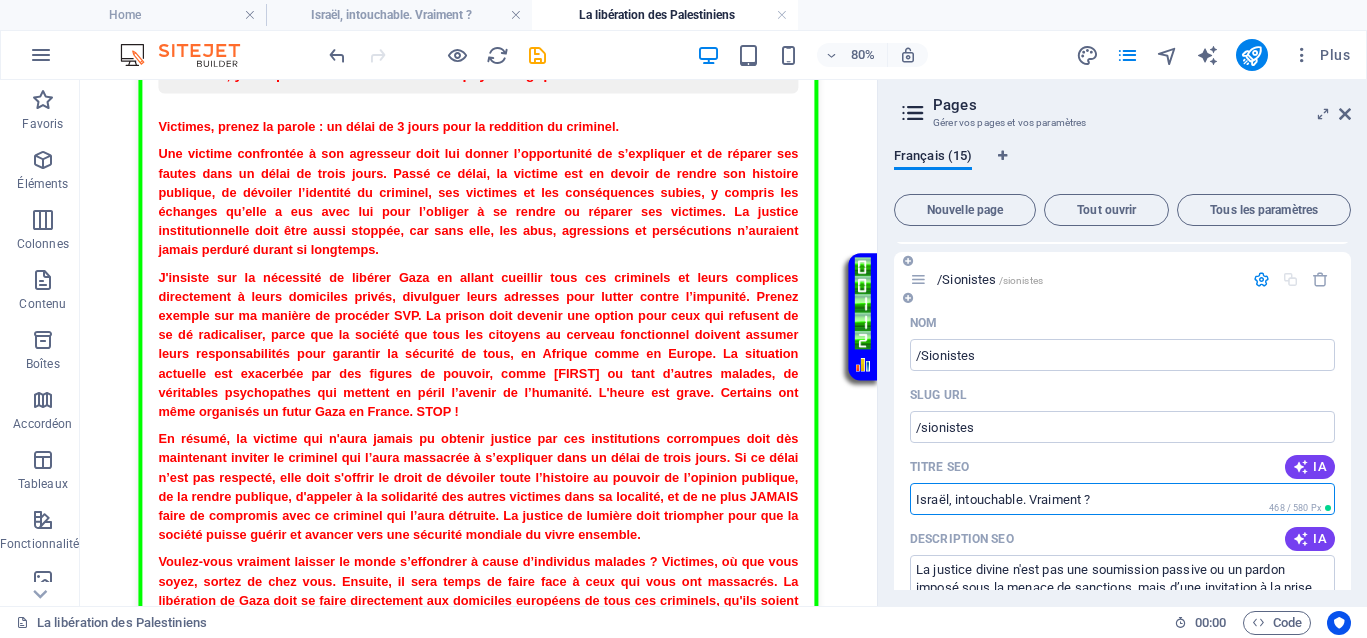 drag, startPoint x: 1113, startPoint y: 495, endPoint x: 905, endPoint y: 503, distance: 208.1538 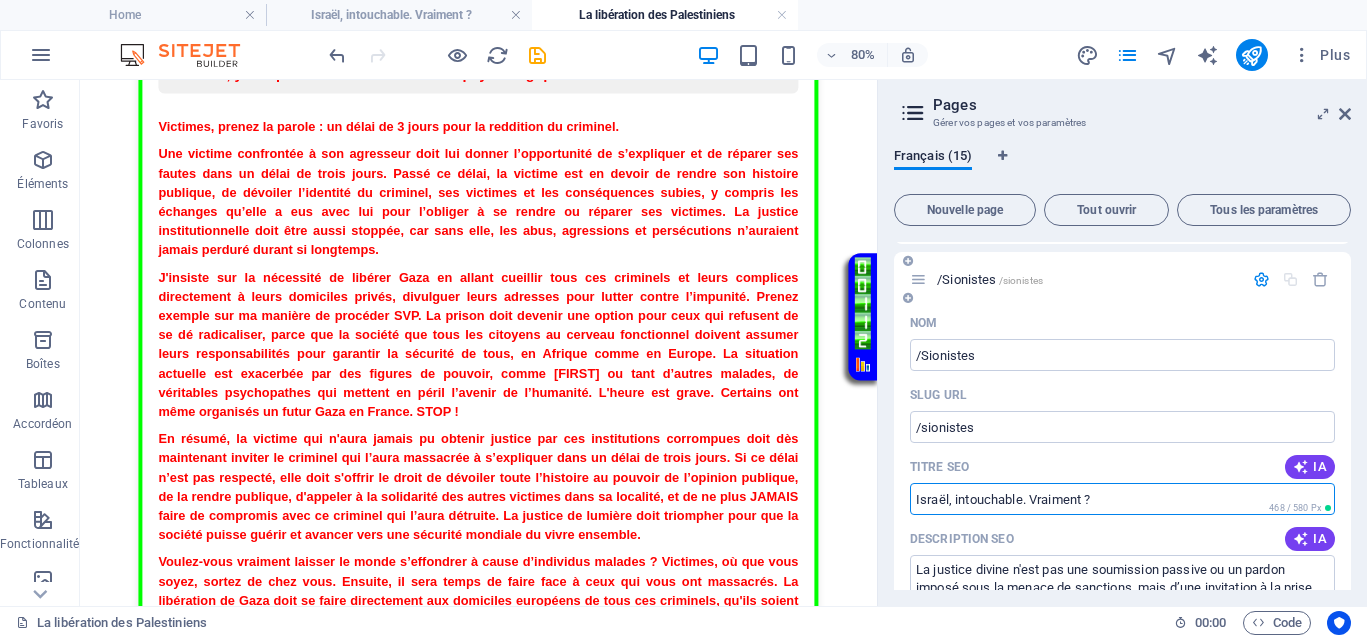 paste on "Sionistes" 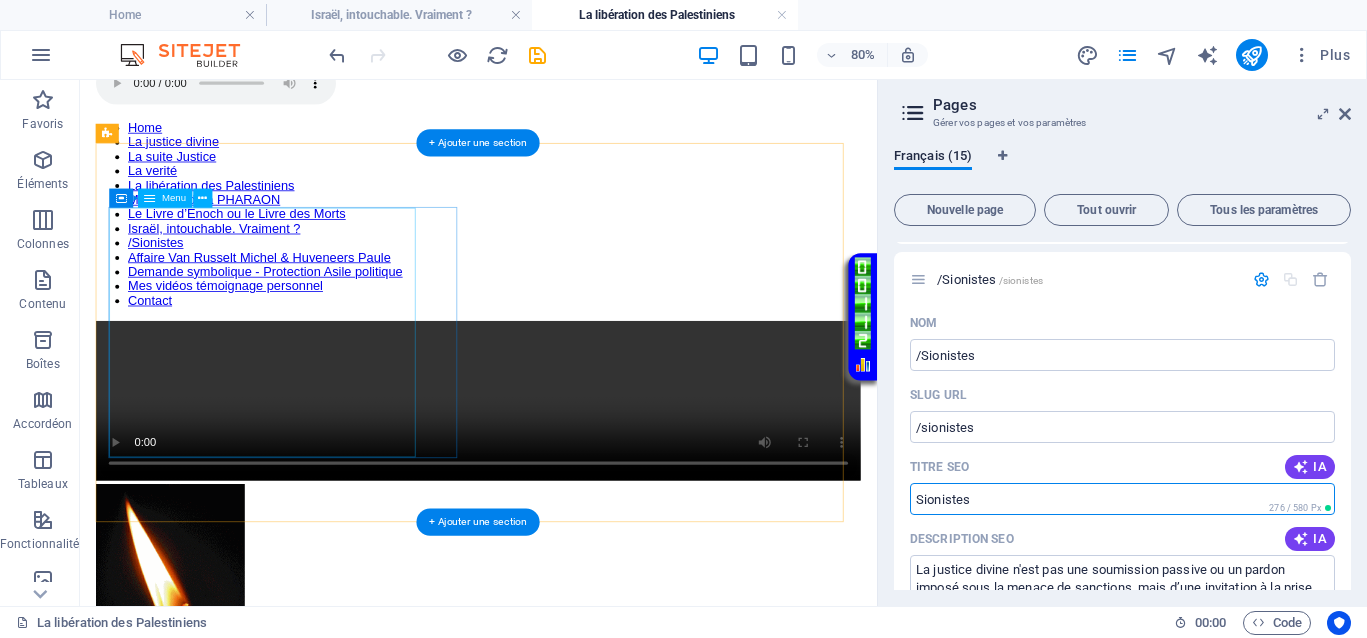 scroll, scrollTop: 0, scrollLeft: 0, axis: both 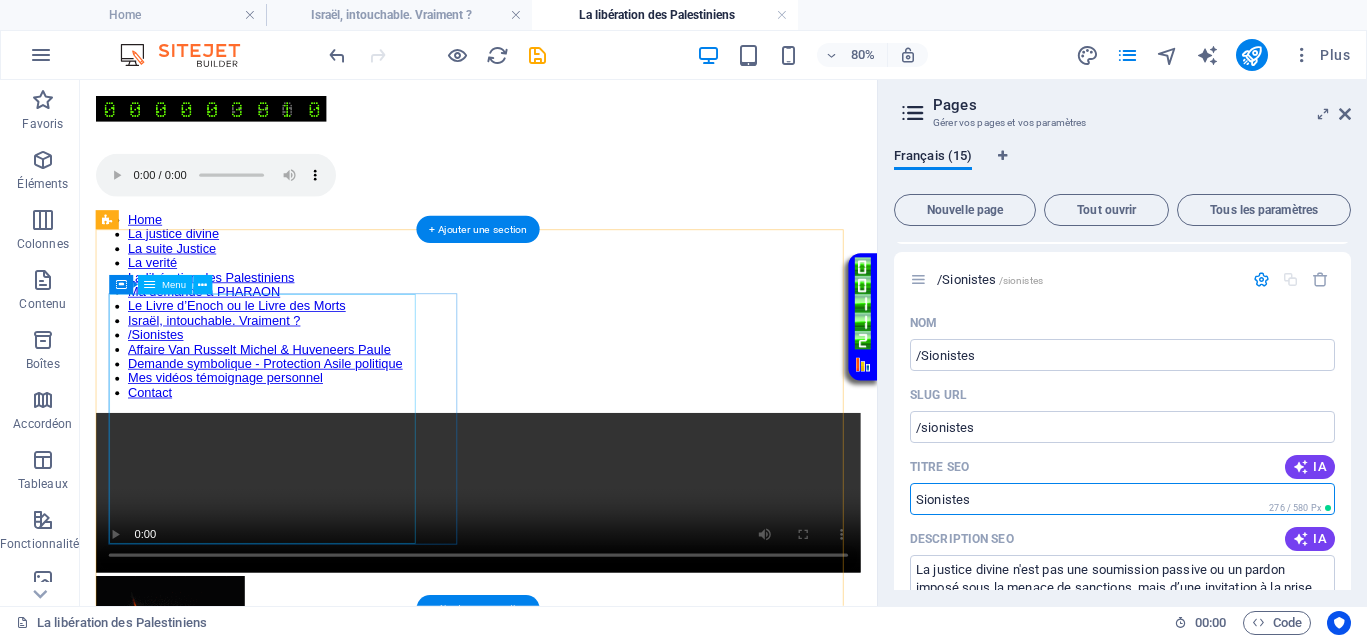 type on "Sionistes" 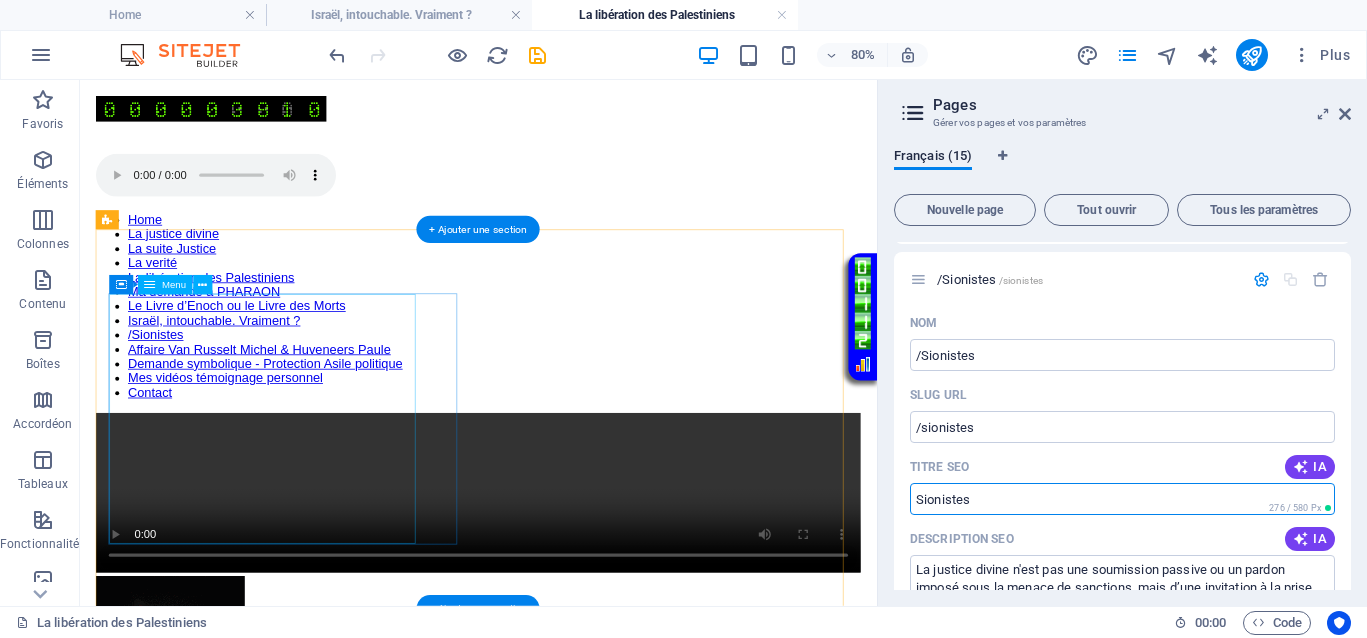 click on "Home La justice divine La suite Justice La verité La libération des Palestiniens Ma demande à PHARAON Le Livre d’Enoch ou le Livre des Morts Israël, intouchable. Vraiment ? /Sionistes Affaire [LAST] [LAST] [LAST] [LAST] [LAST] Demande symbolique  - Protection Asile politique Mes vidéos témoignage personnel Contact" at bounding box center (578, 363) 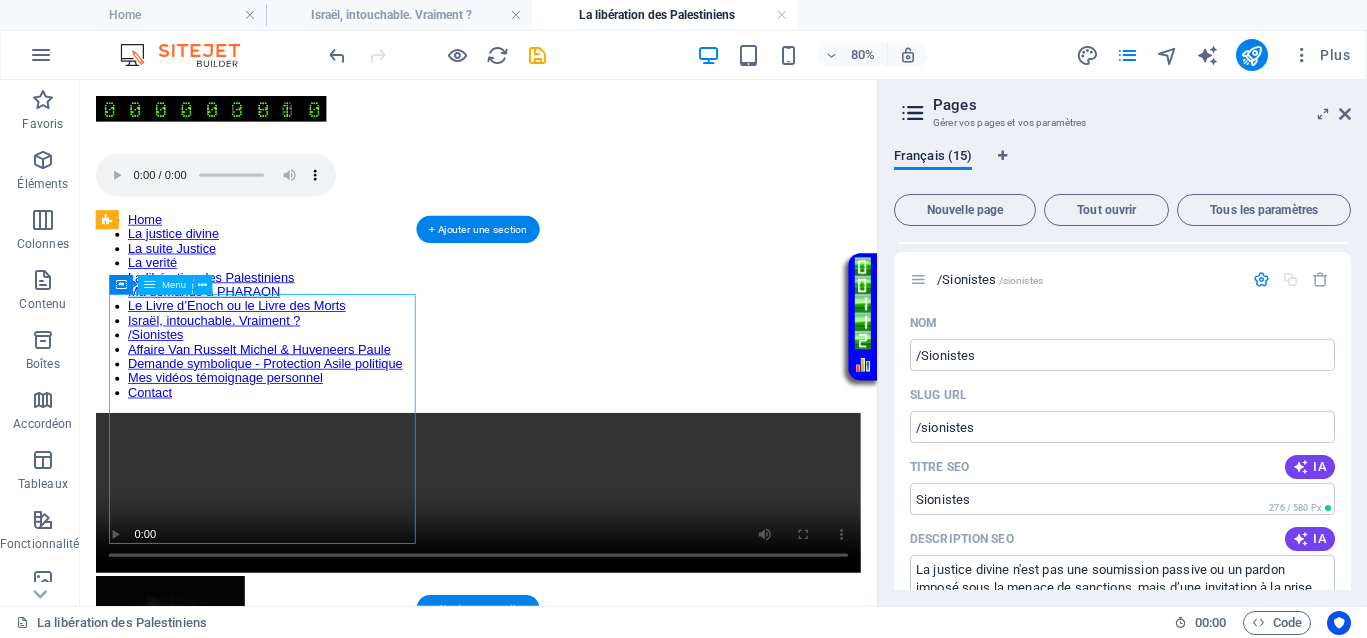 click on "Home La justice divine La suite Justice La verité La libération des Palestiniens Ma demande à PHARAON Le Livre d’Enoch ou le Livre des Morts Israël, intouchable. Vraiment ? /Sionistes Affaire [LAST] [LAST] [LAST] [LAST] [LAST] Demande symbolique  - Protection Asile politique Mes vidéos témoignage personnel Contact" at bounding box center (578, 363) 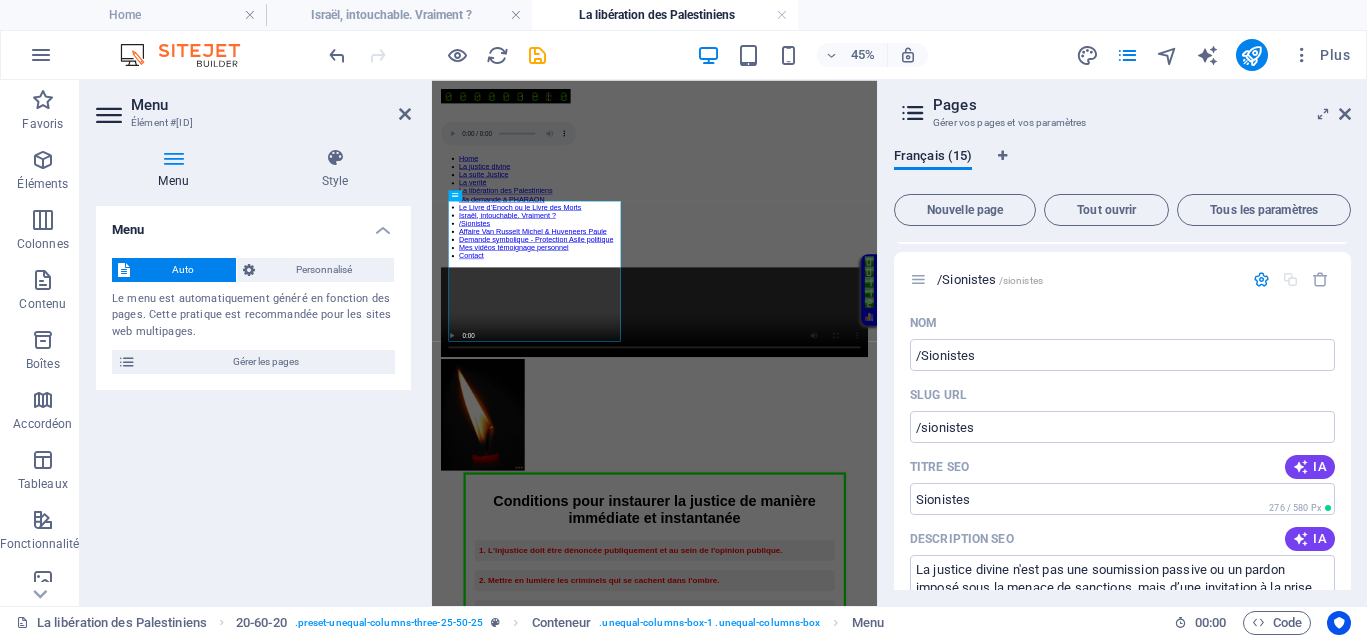 click on "Personnalisé" at bounding box center [325, 270] 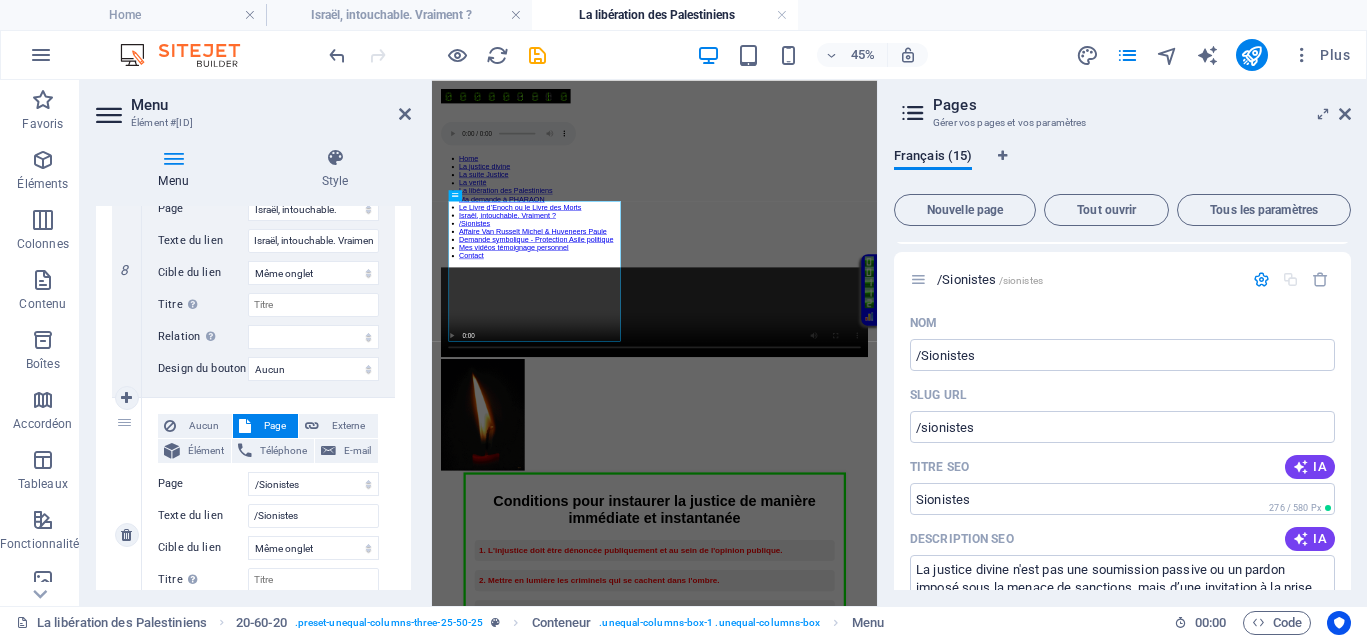 scroll, scrollTop: 2250, scrollLeft: 0, axis: vertical 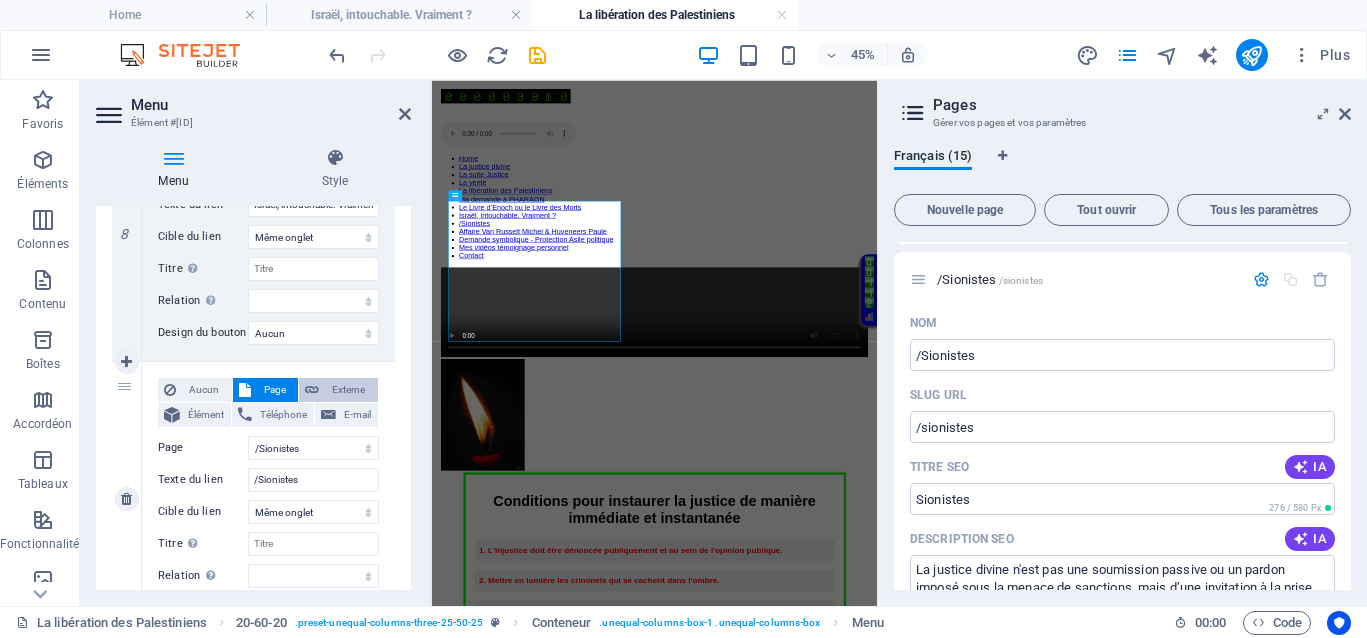 click on "Externe" at bounding box center [348, 390] 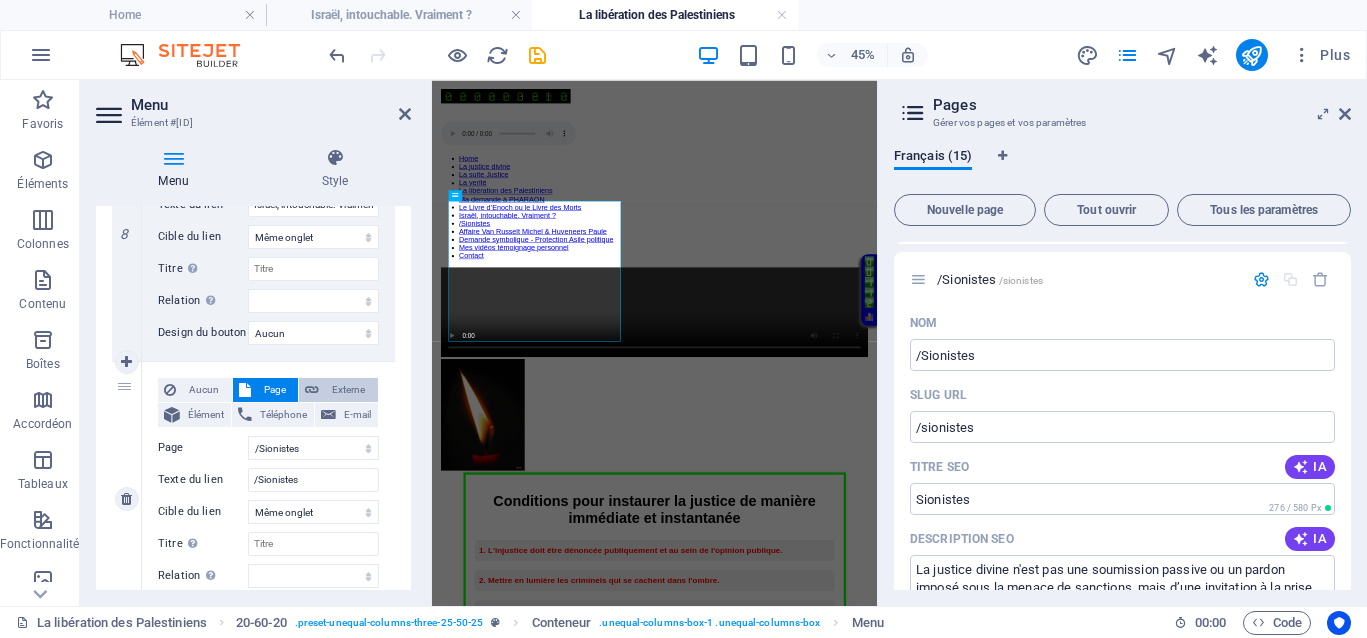 select 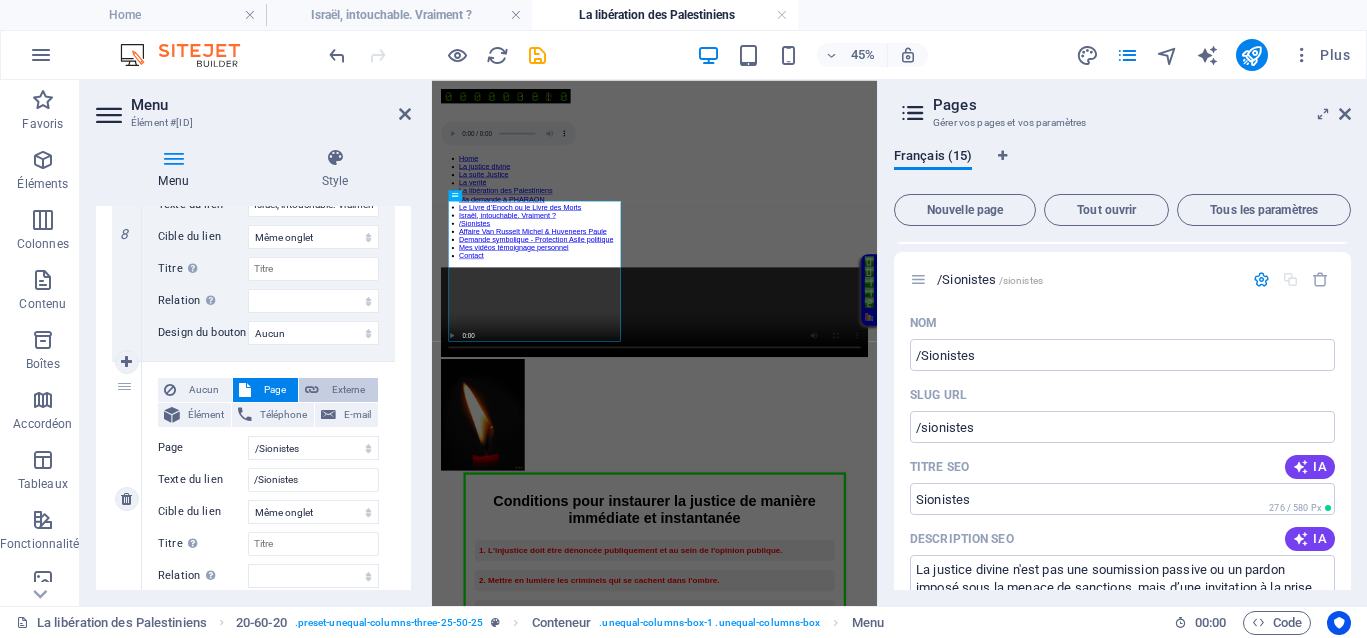 select 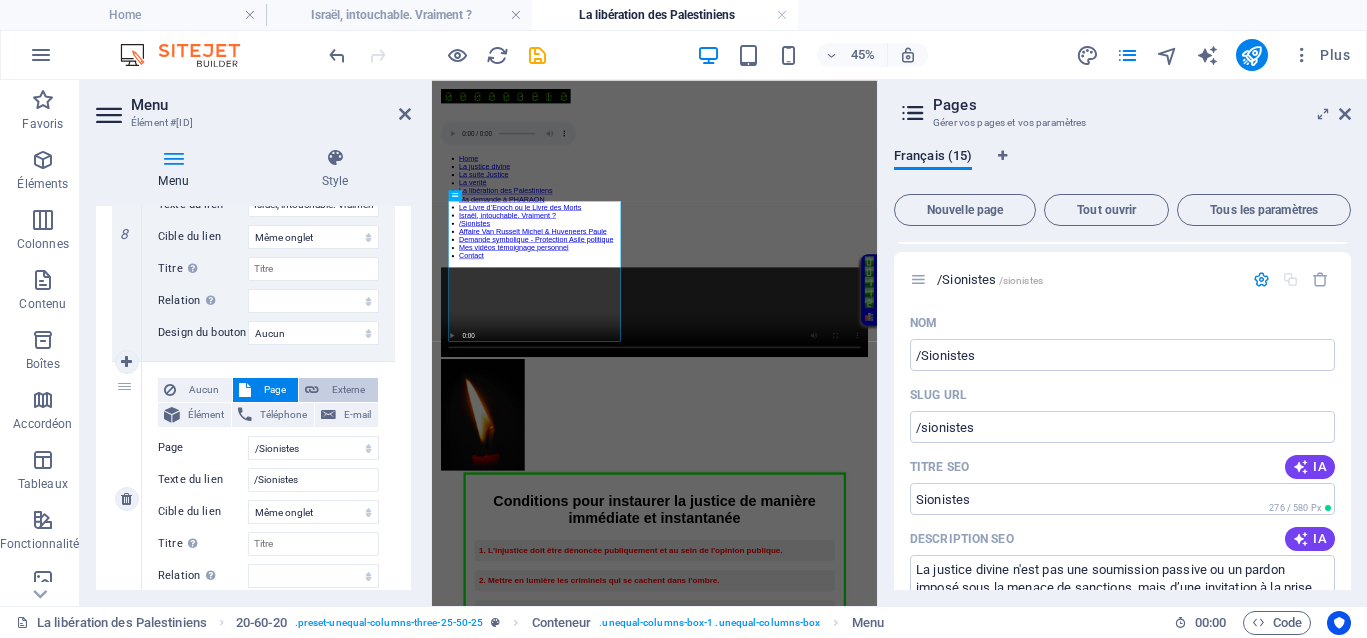 select 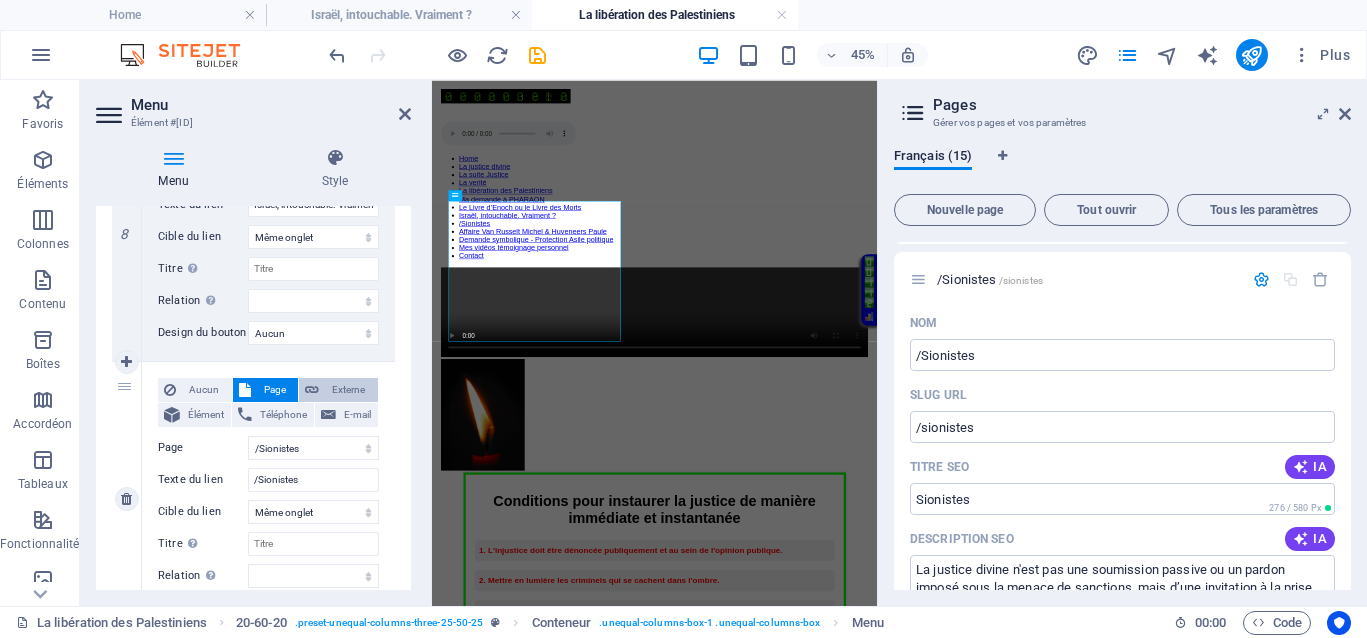 select 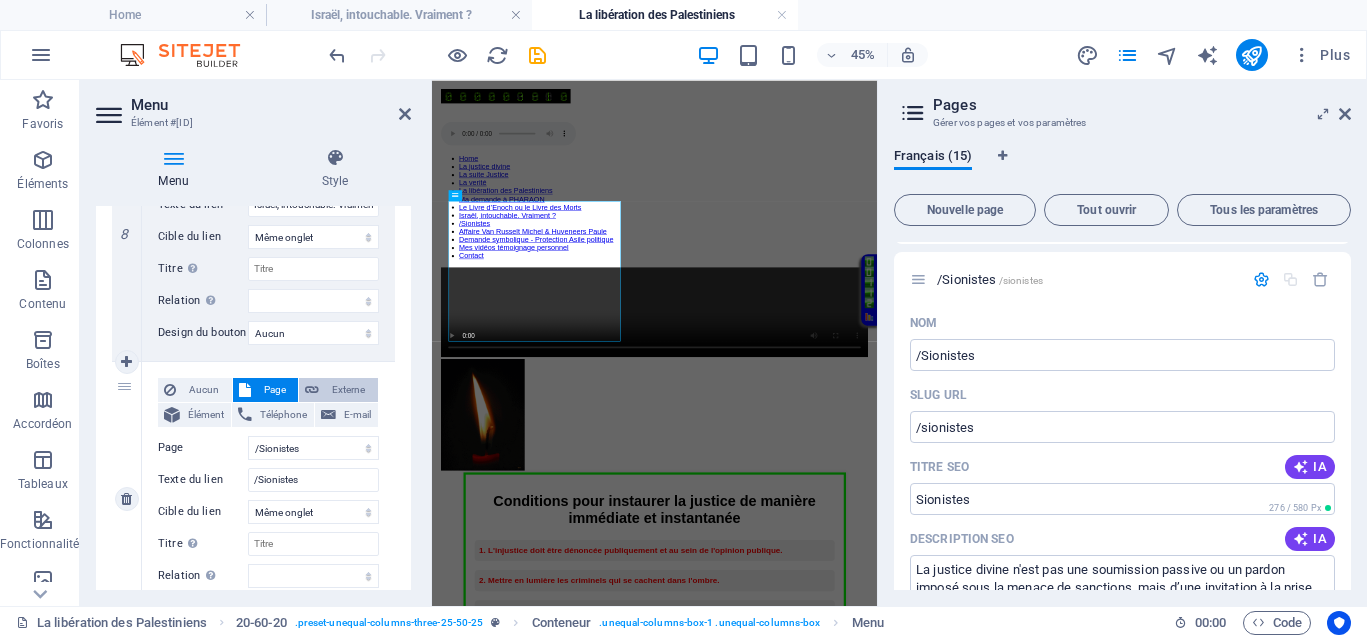 select 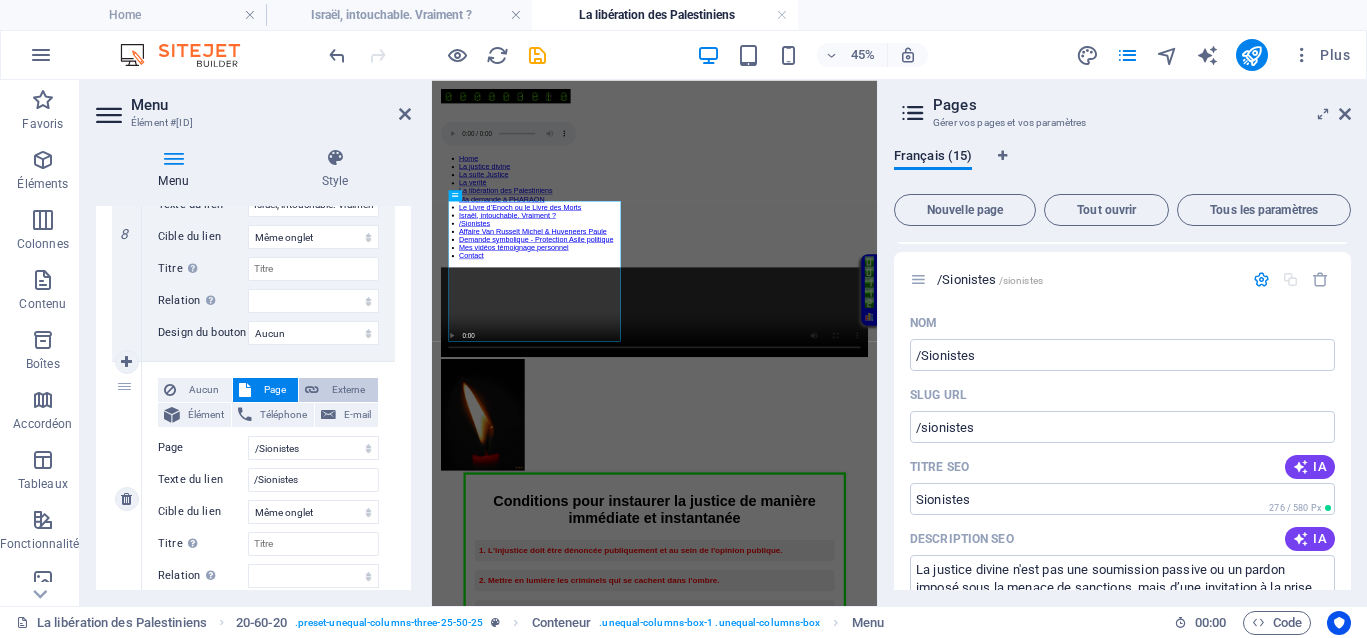 select 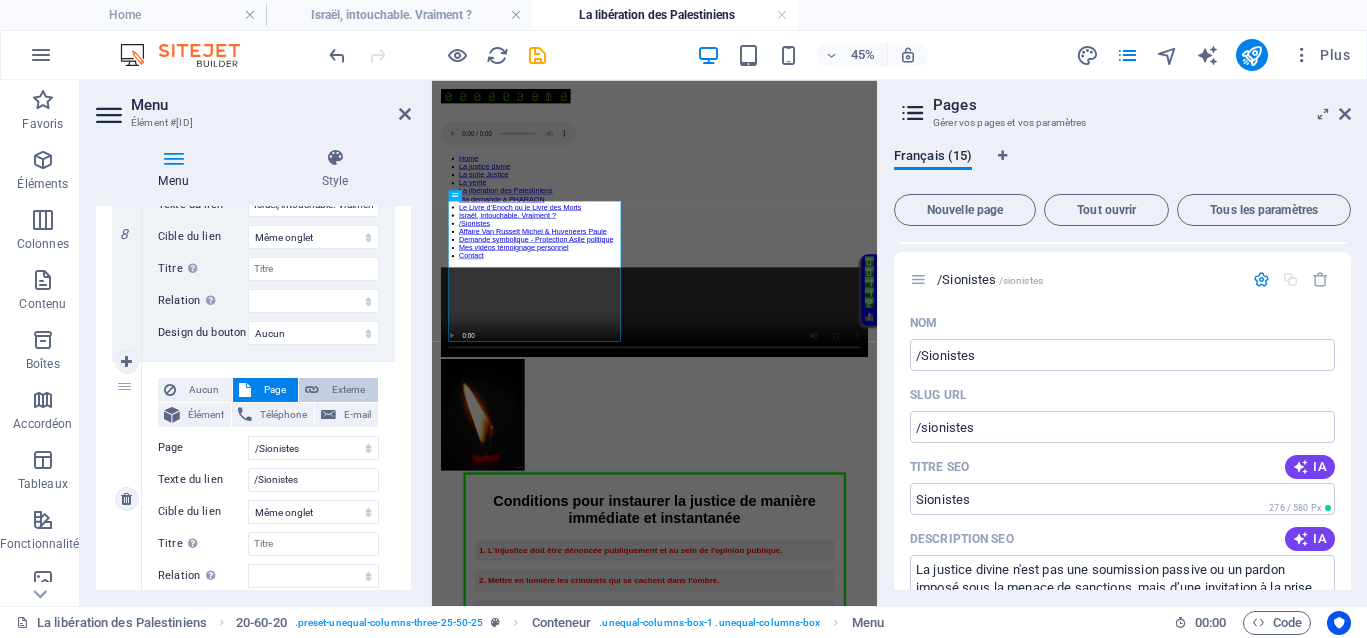 select 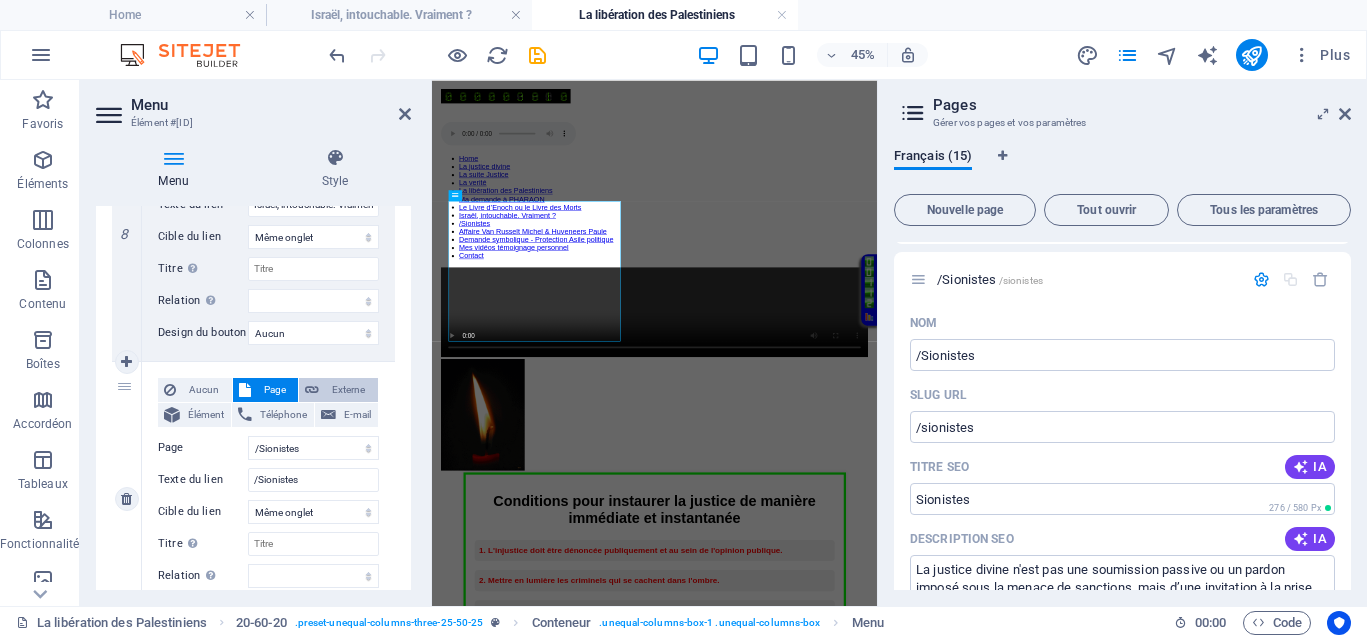 select 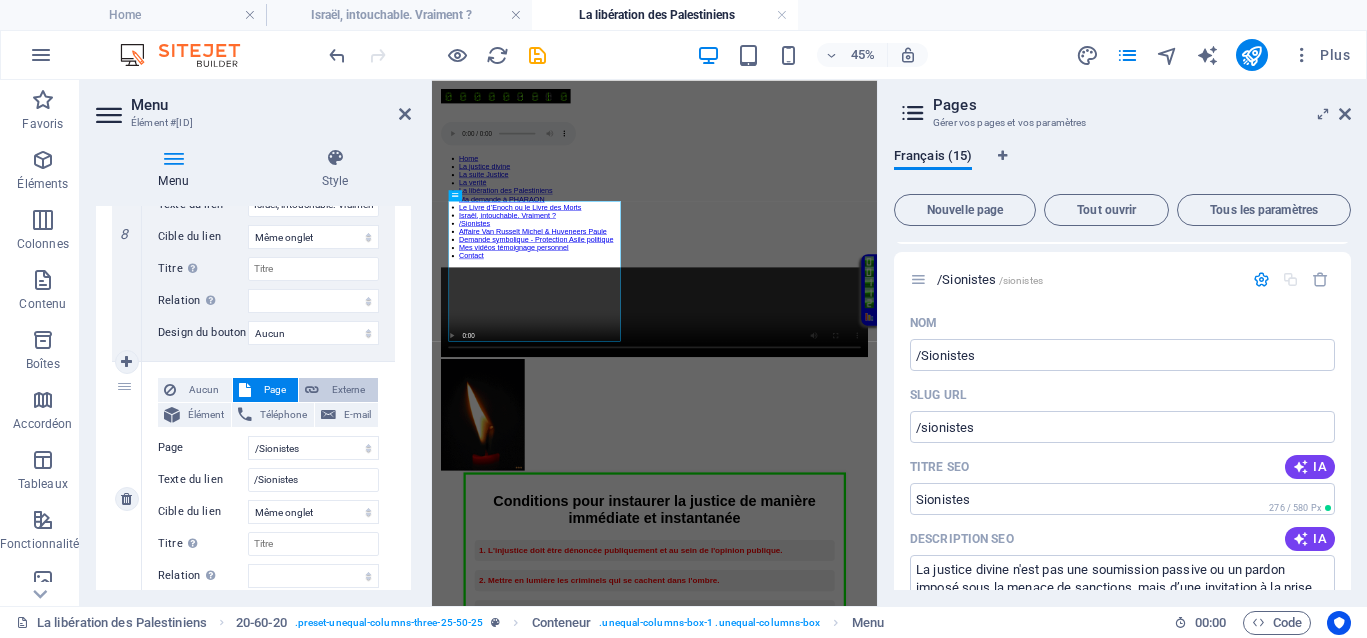 select on "blank" 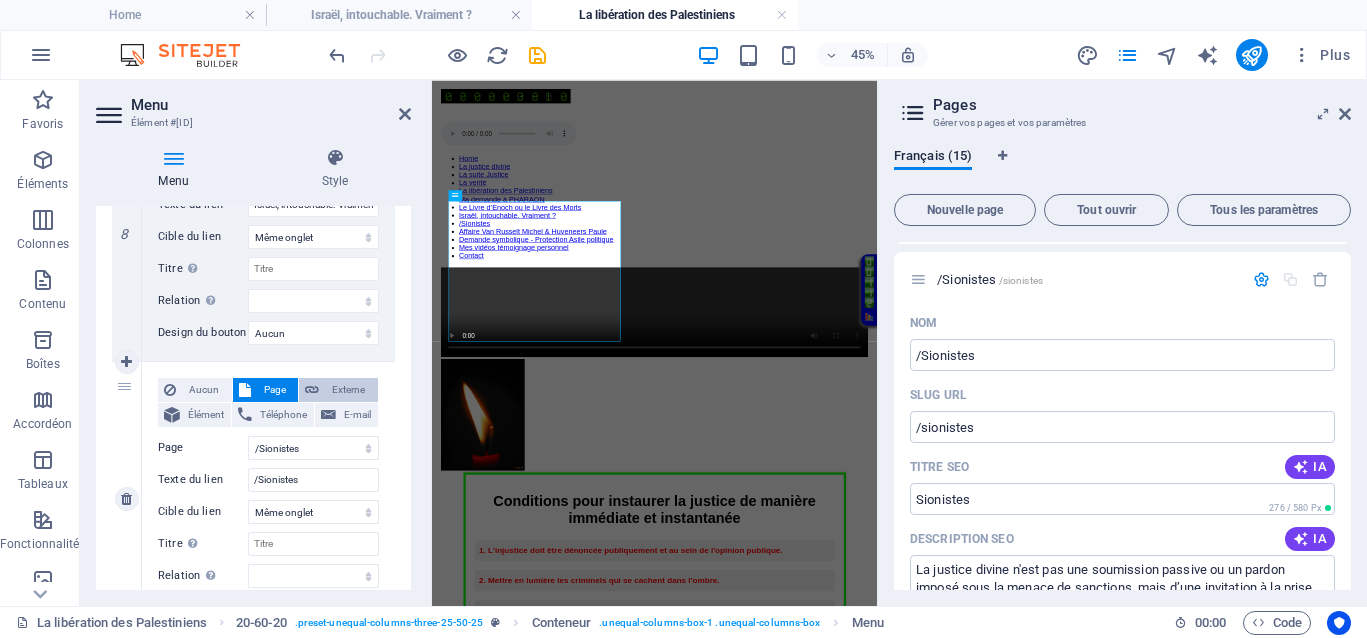 select 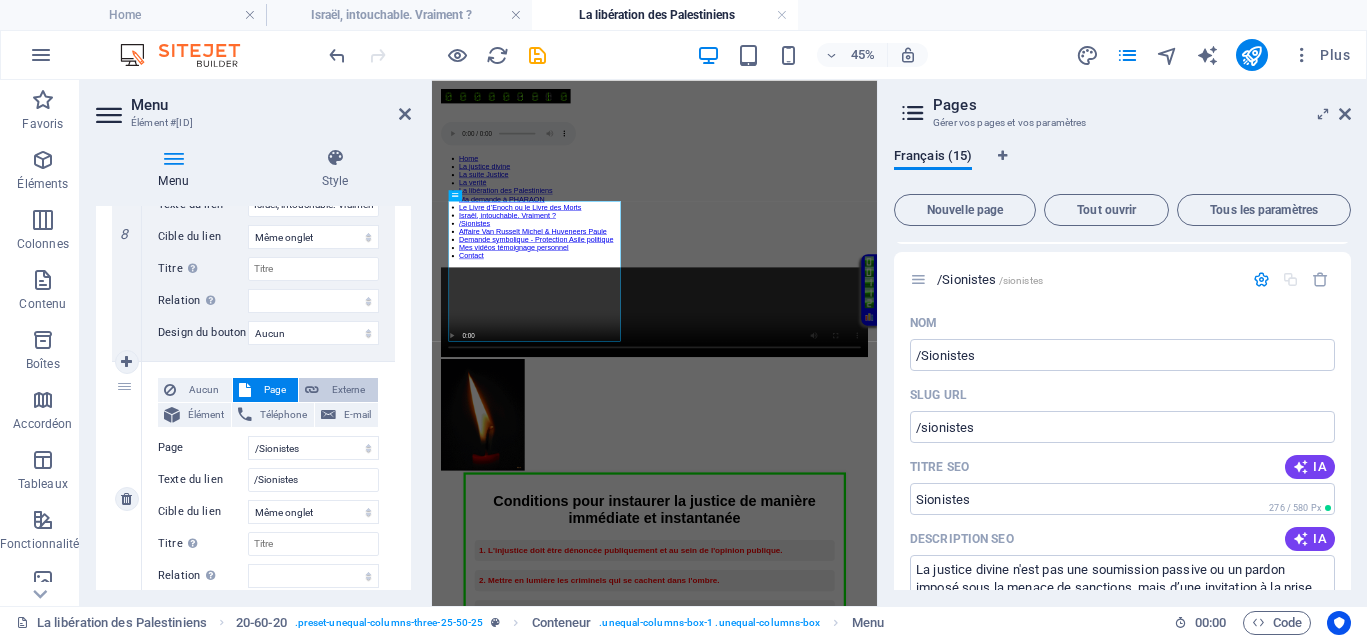 select 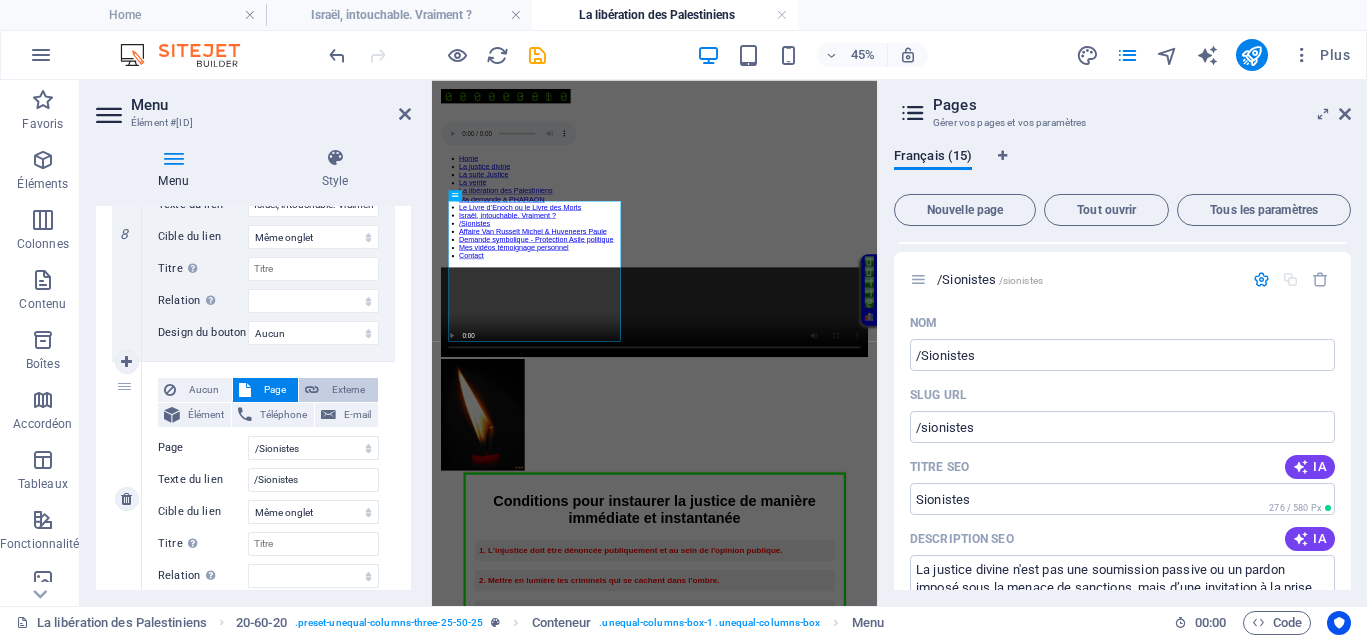 select 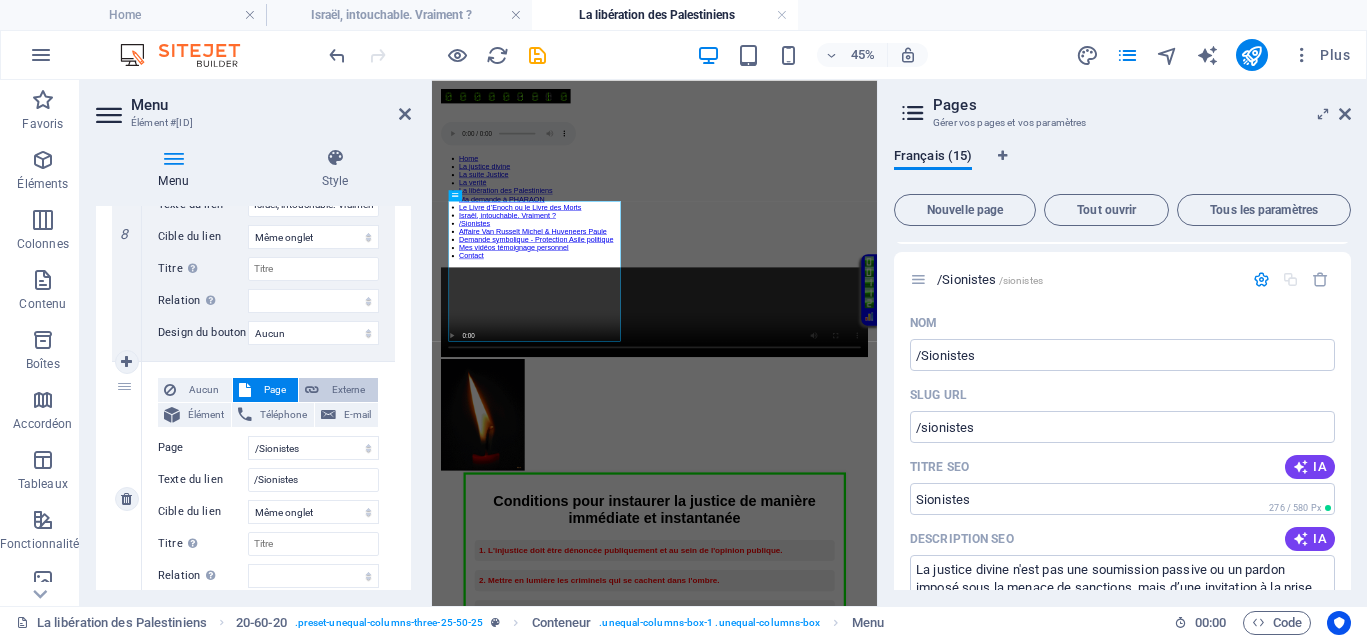 select 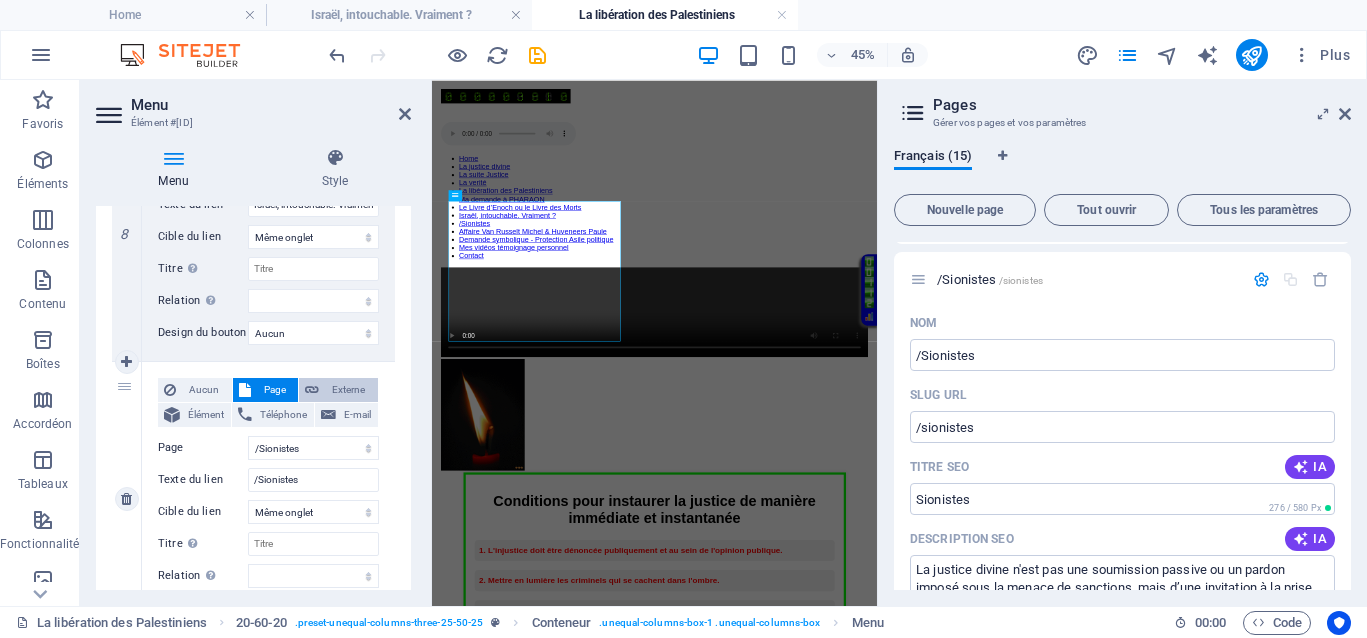 select 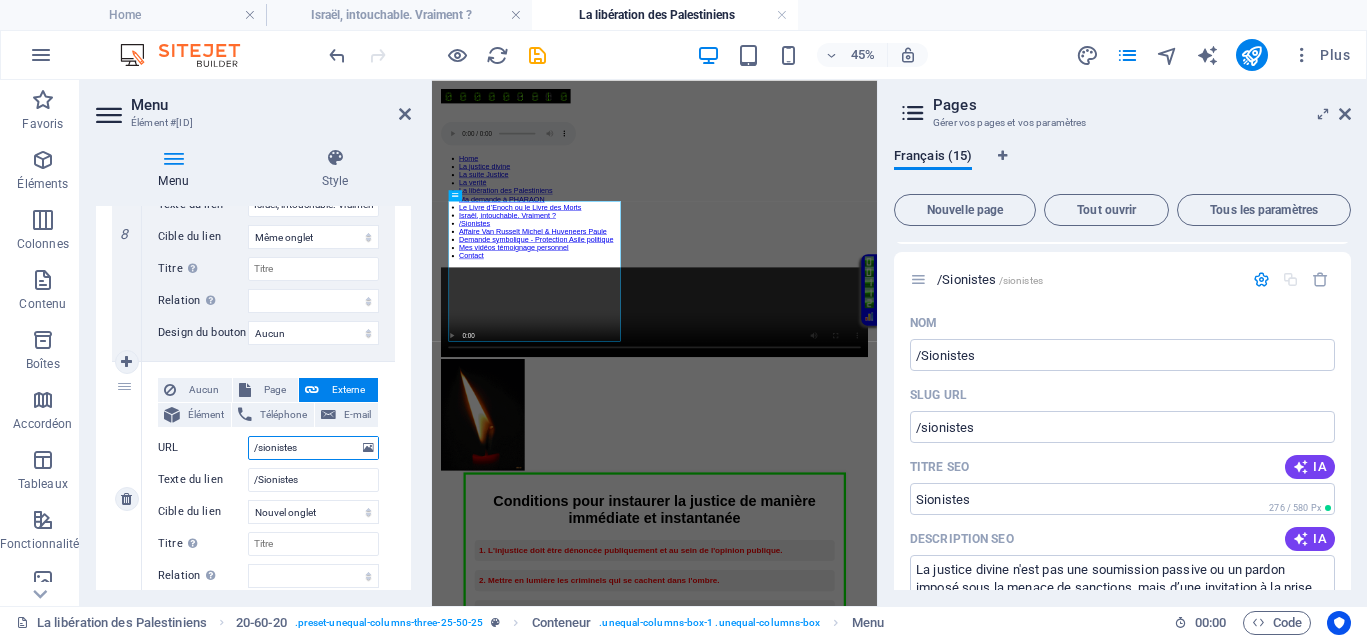 drag, startPoint x: 324, startPoint y: 454, endPoint x: 248, endPoint y: 455, distance: 76.00658 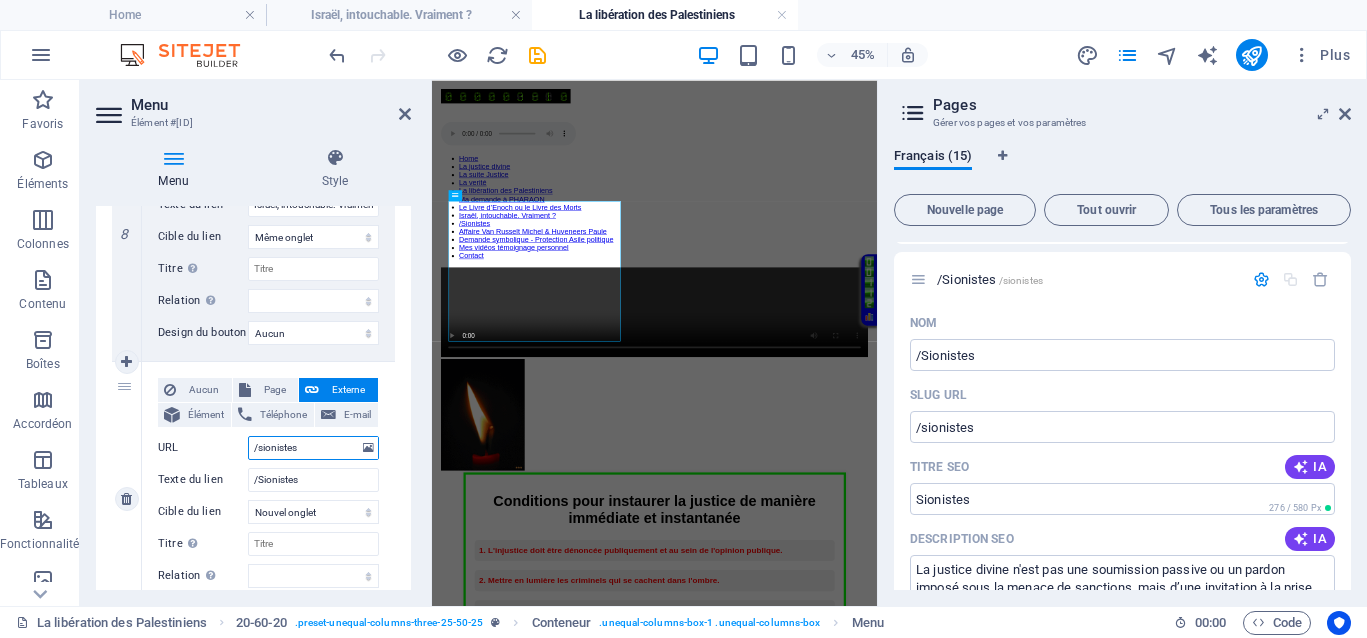 click on "/sionistes" at bounding box center (313, 448) 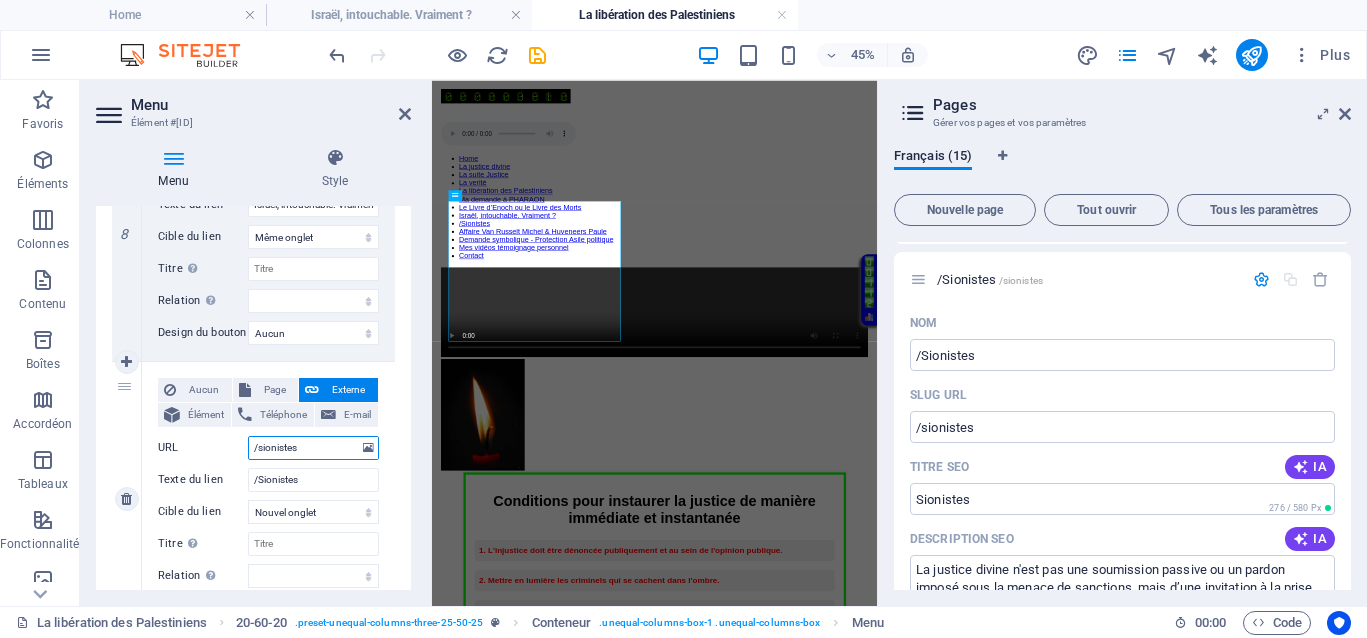 paste on "https://democrazisme.com/Israel" 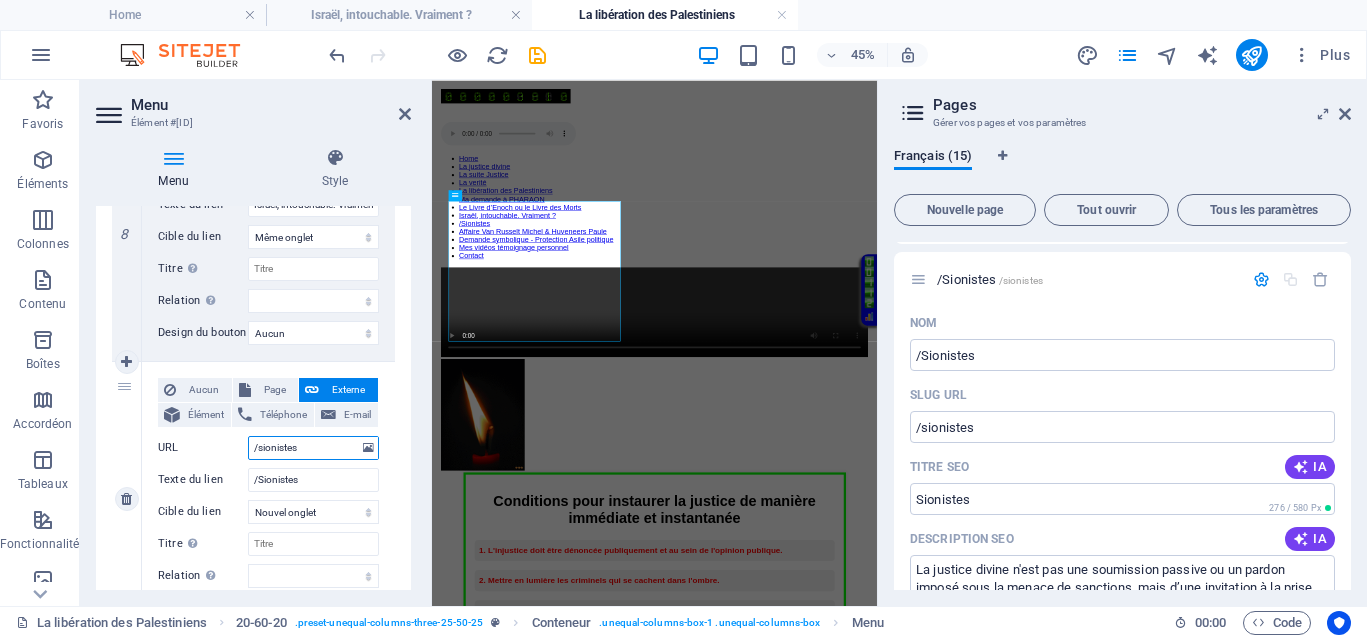 type on "https://democrazisme.com/Israel/sionistes" 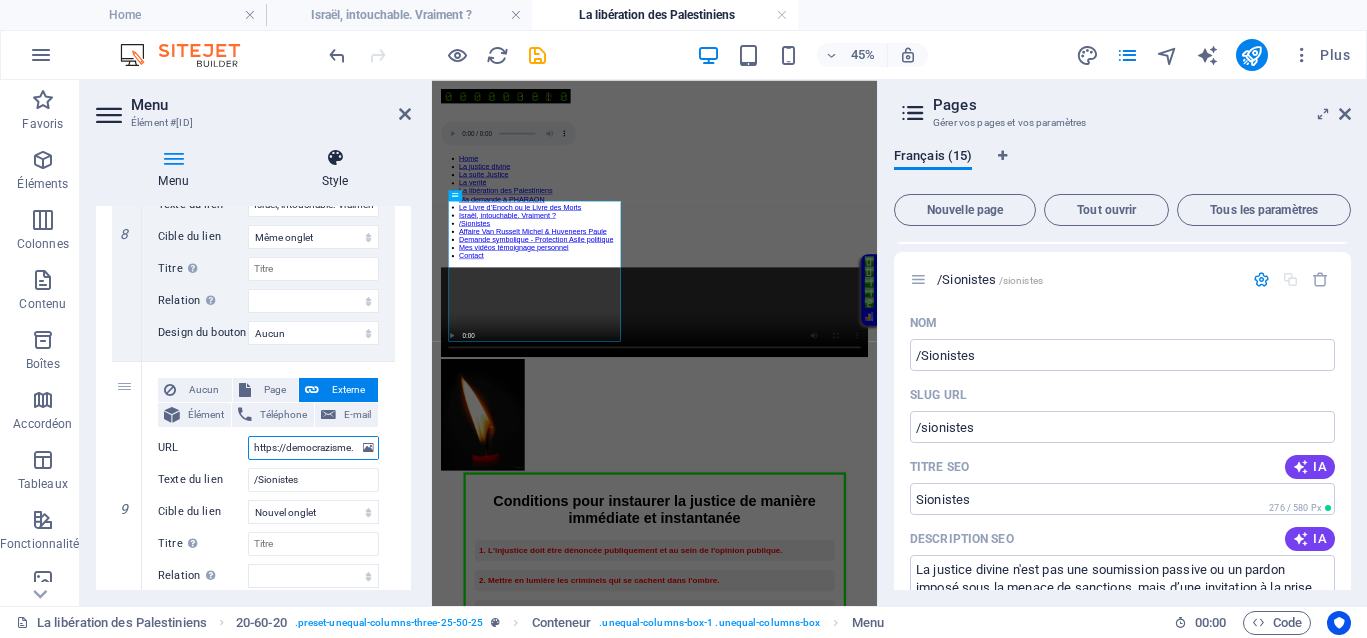 scroll, scrollTop: 0, scrollLeft: 95, axis: horizontal 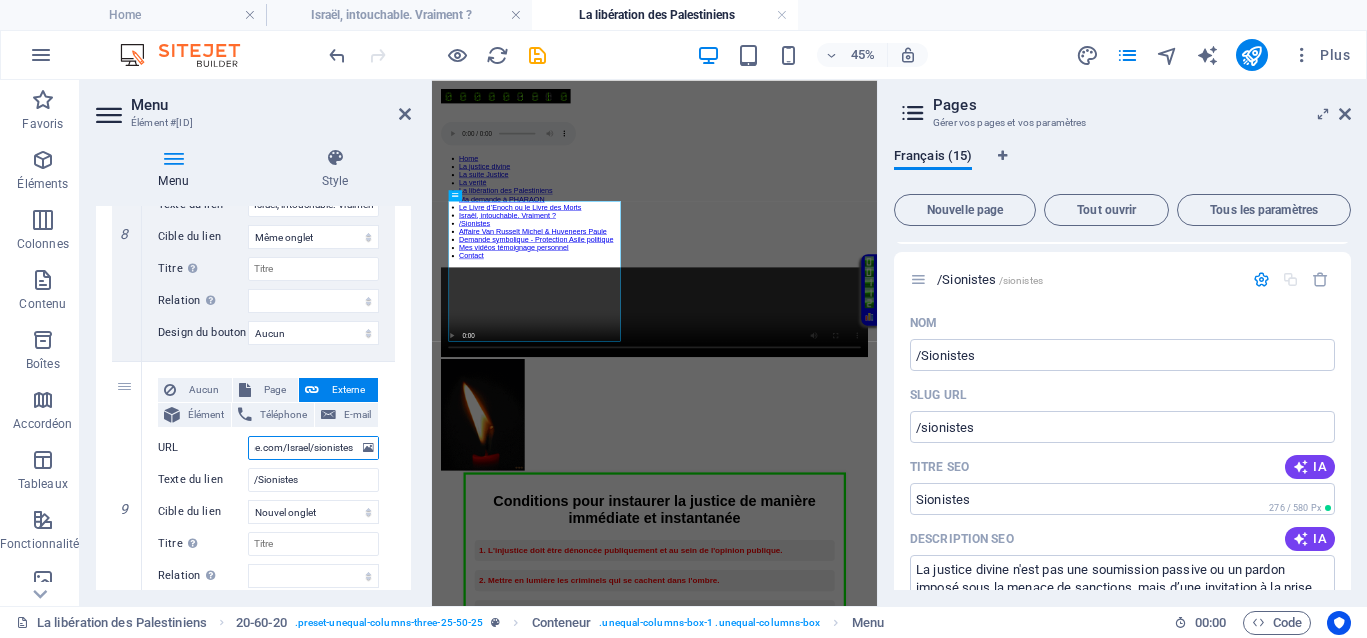 select 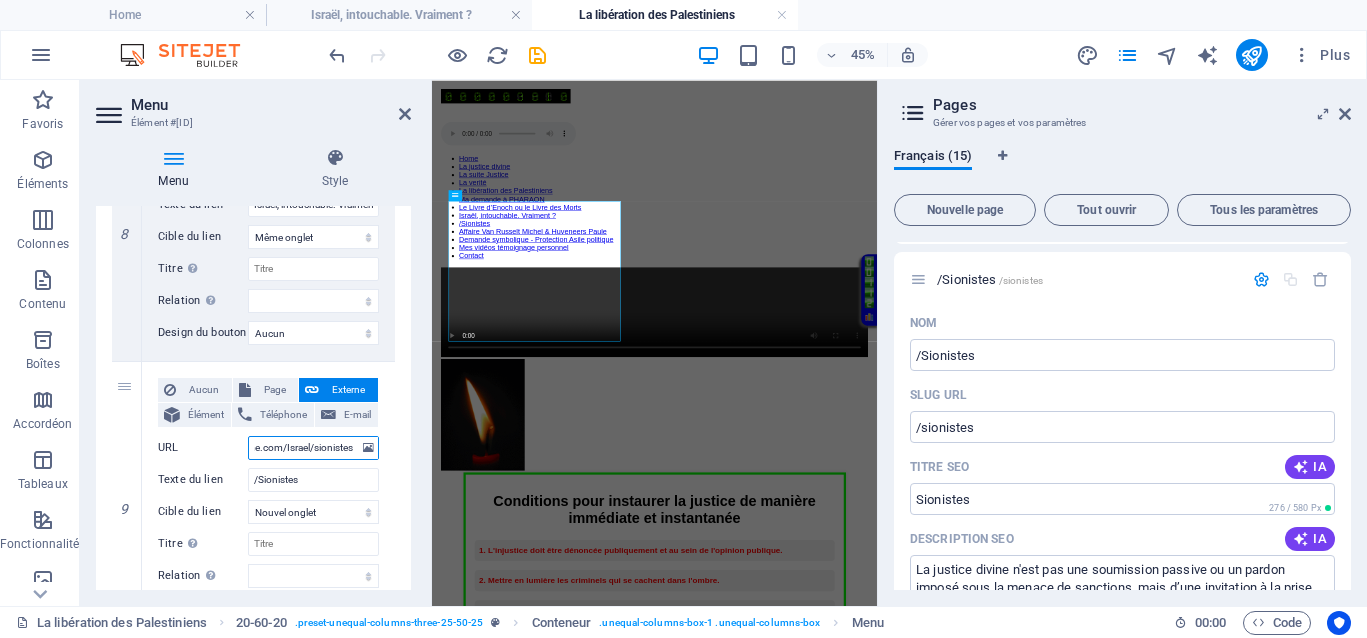 select 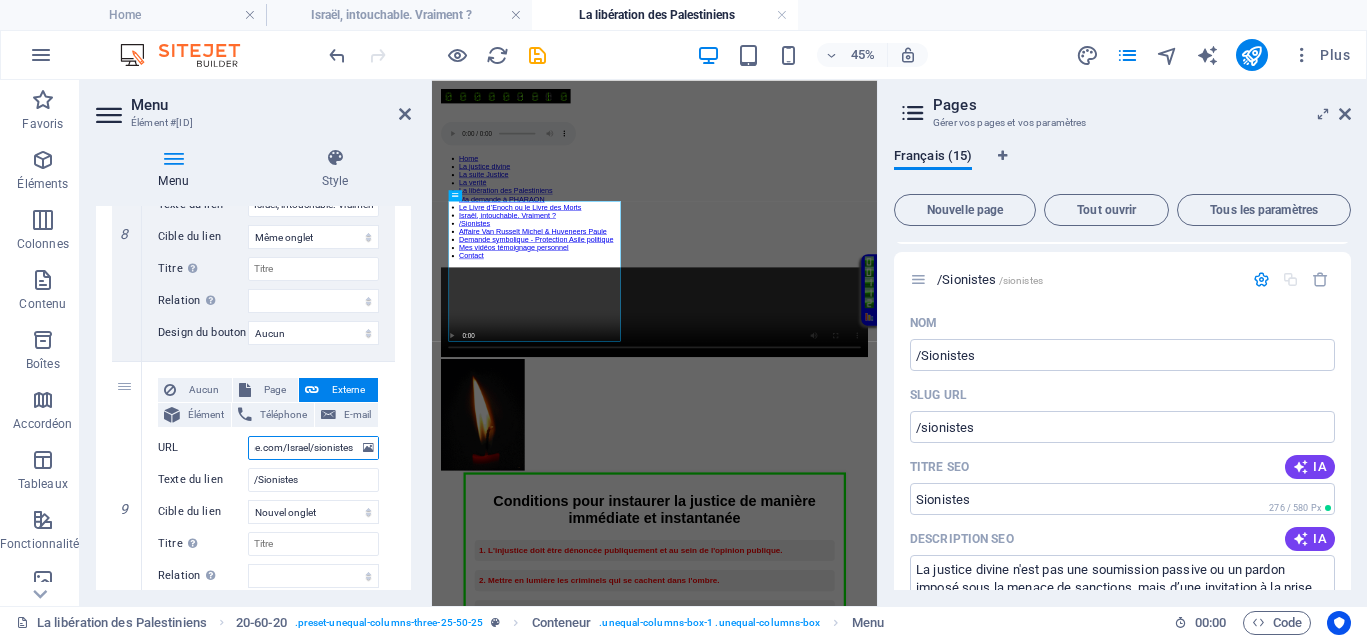 select 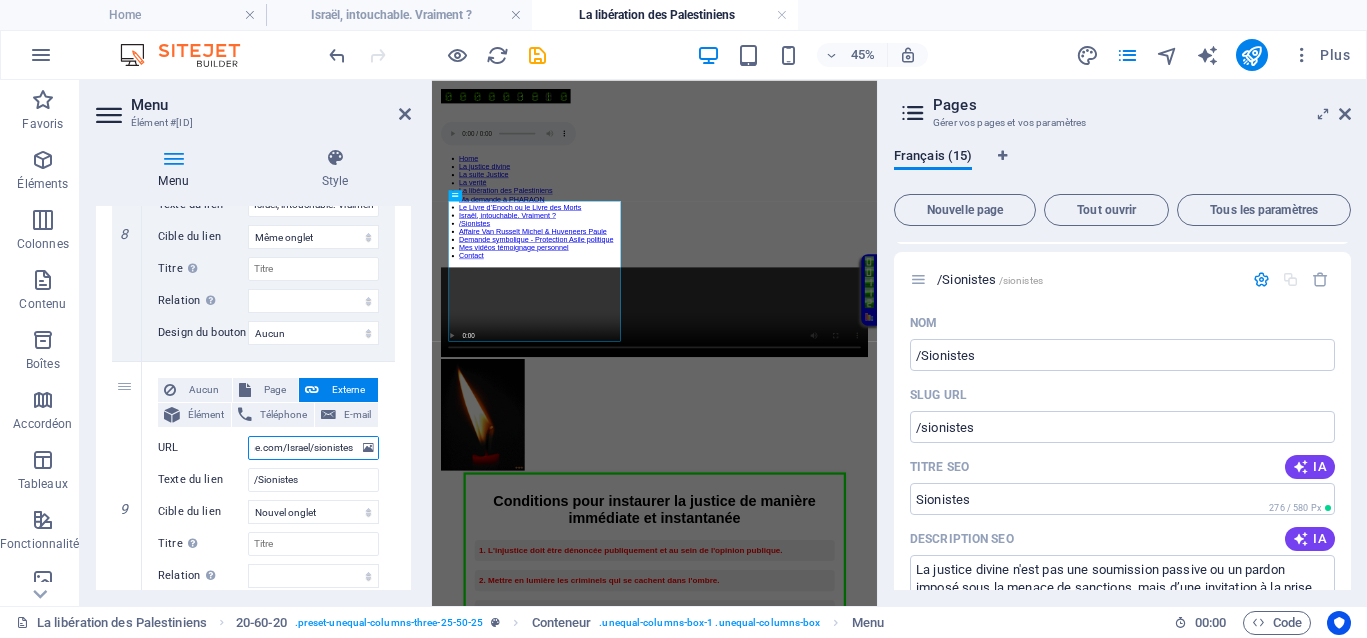 select 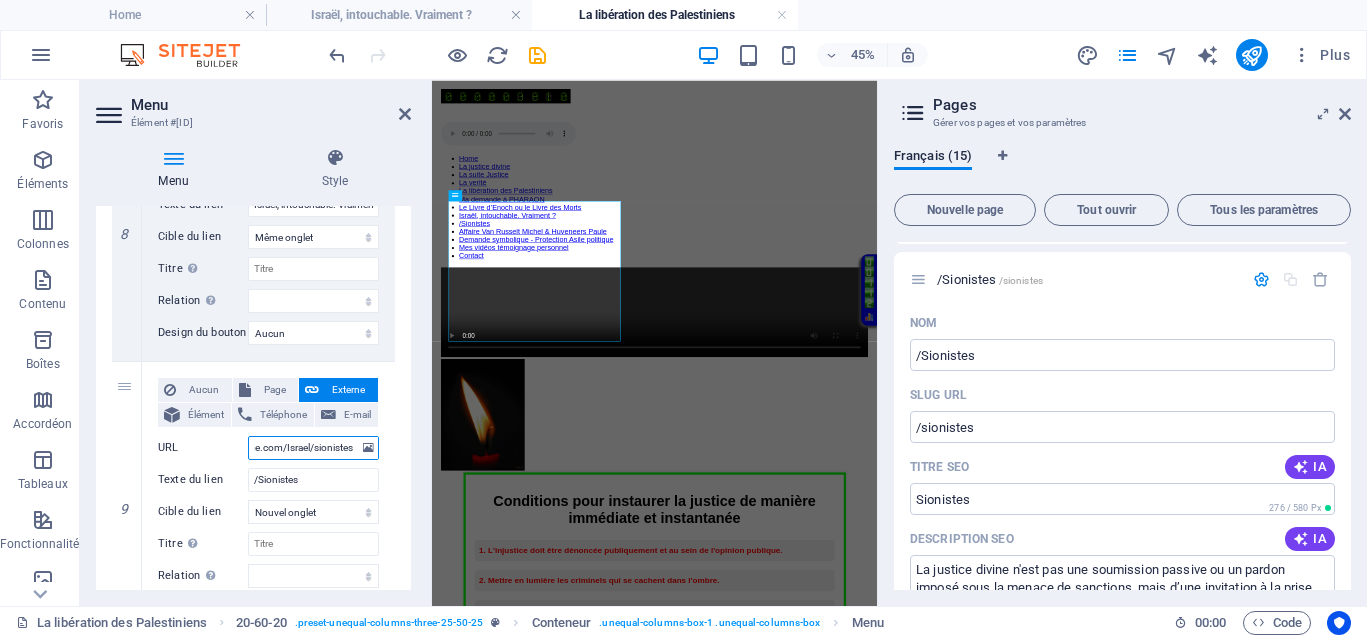 select 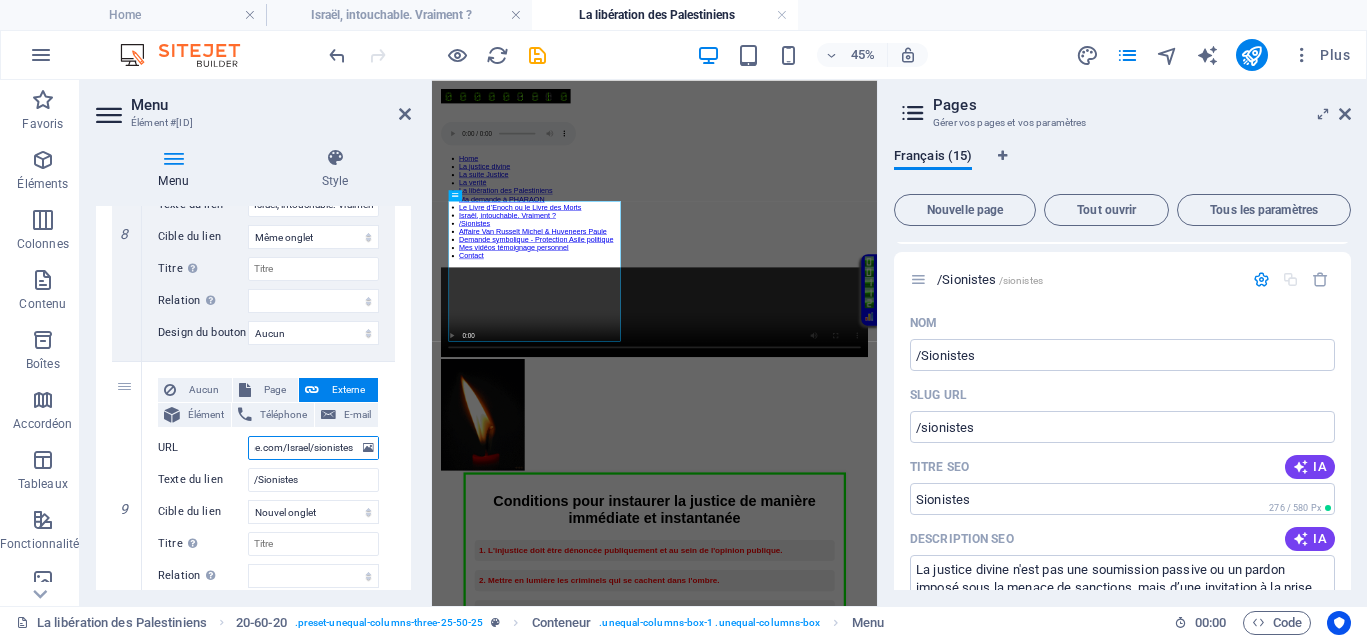 select 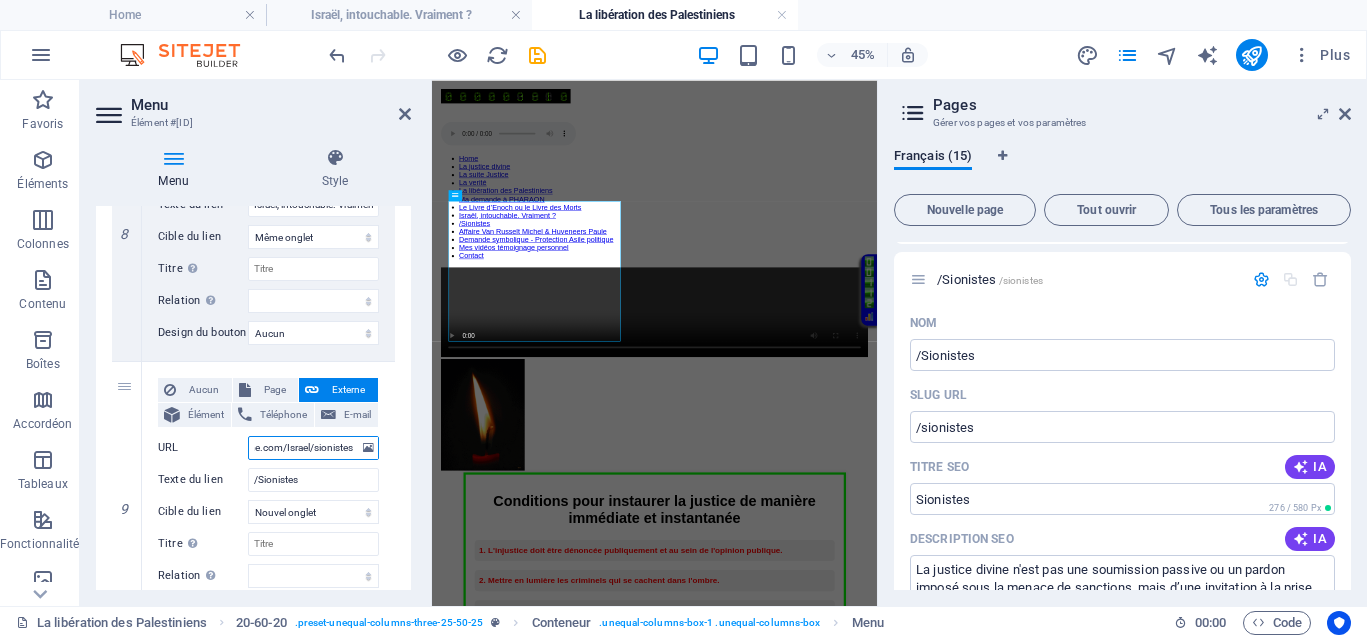 select 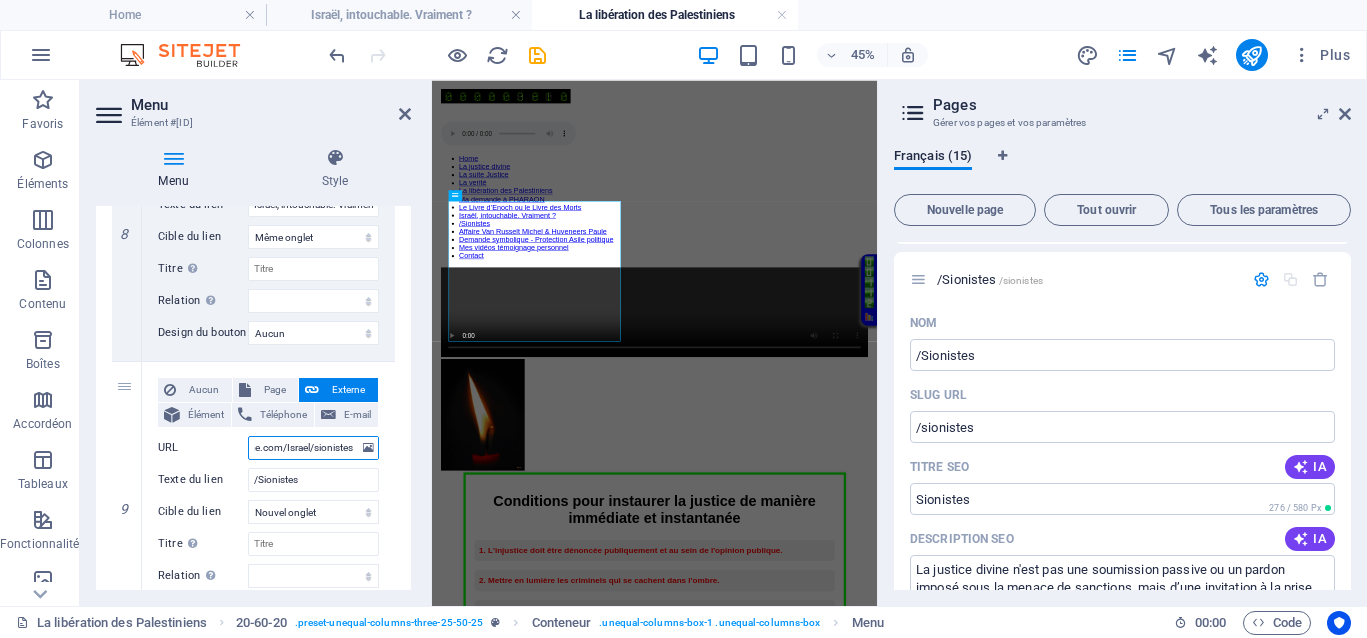 select 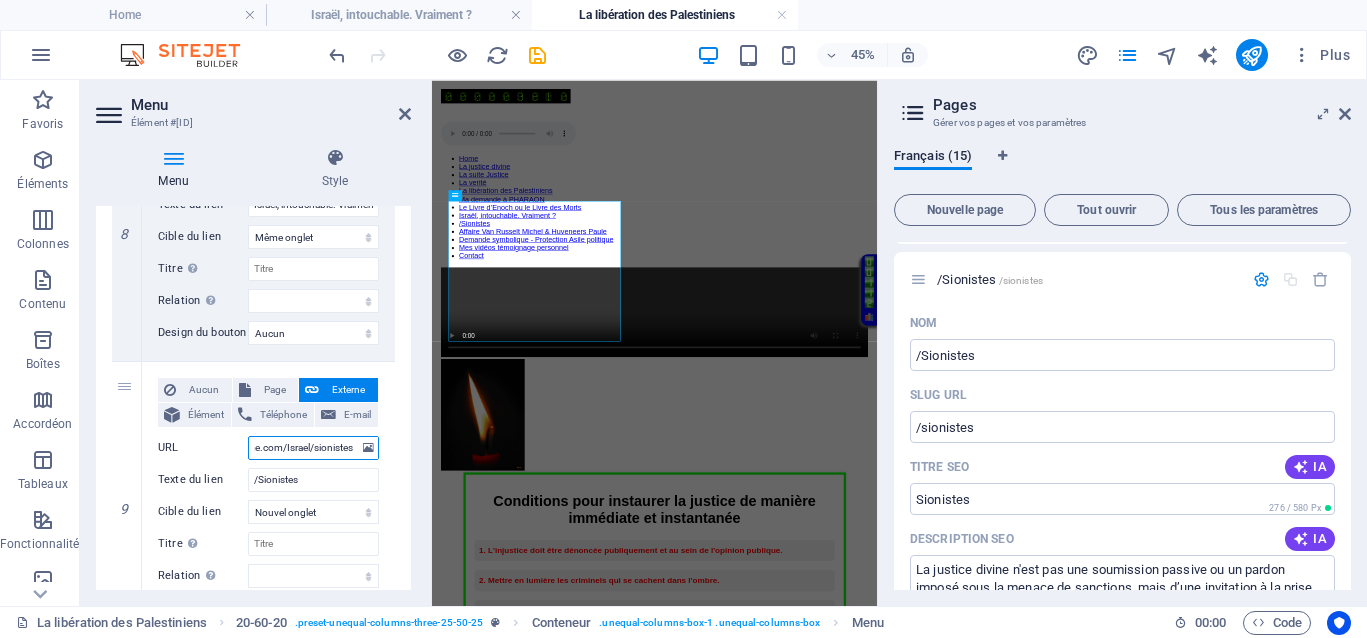 select 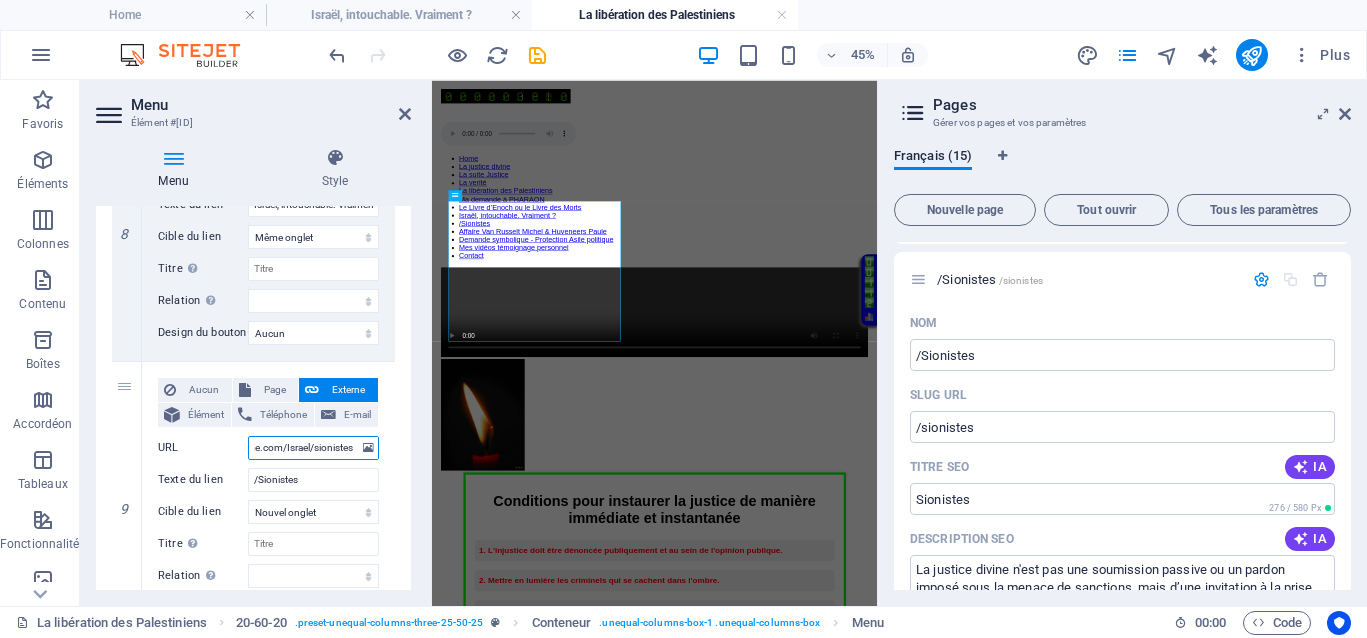 select 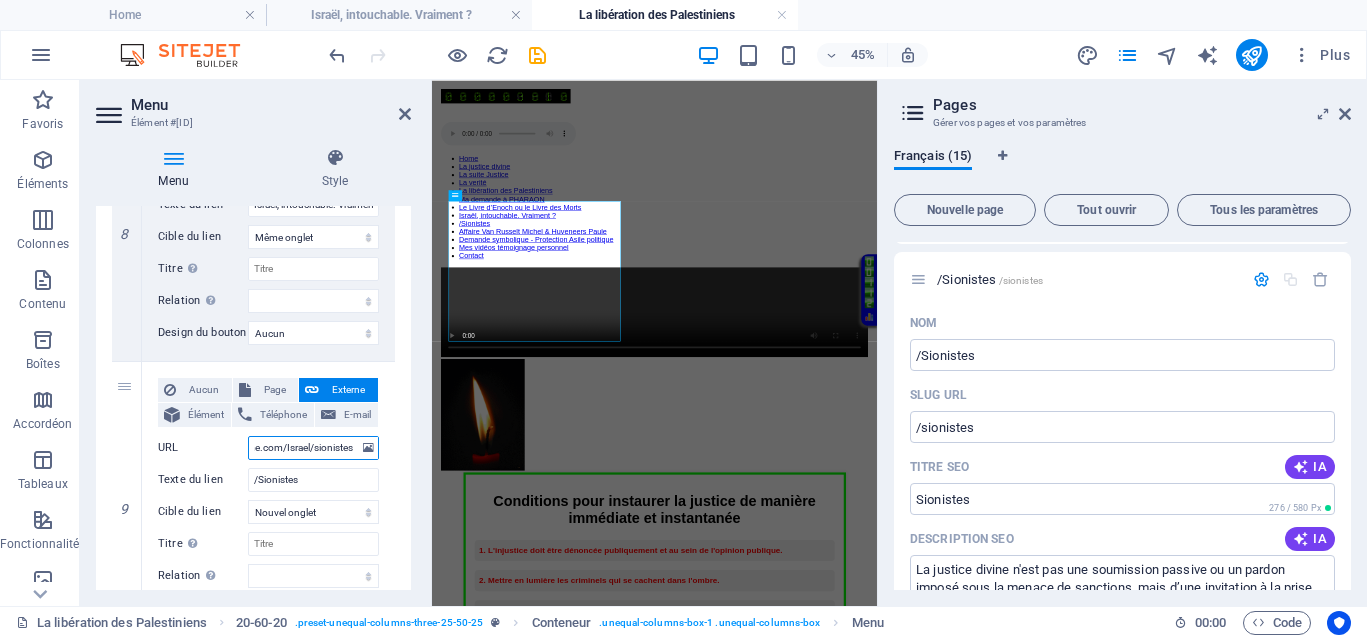 select 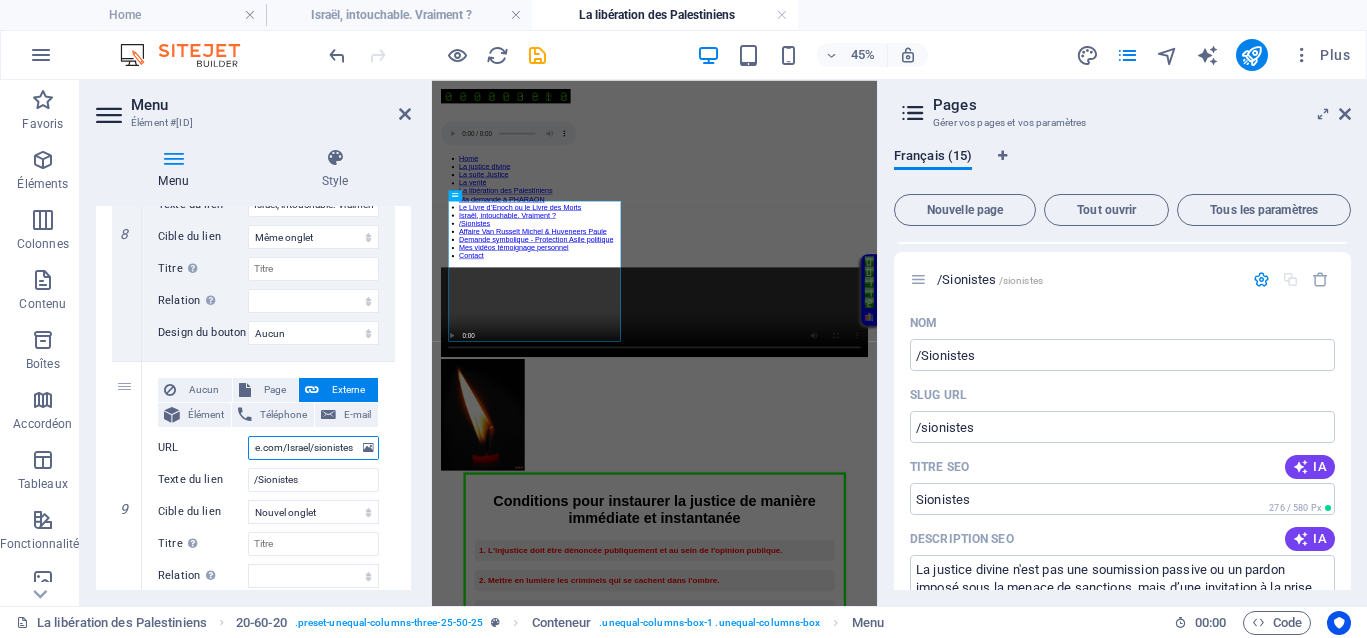 select 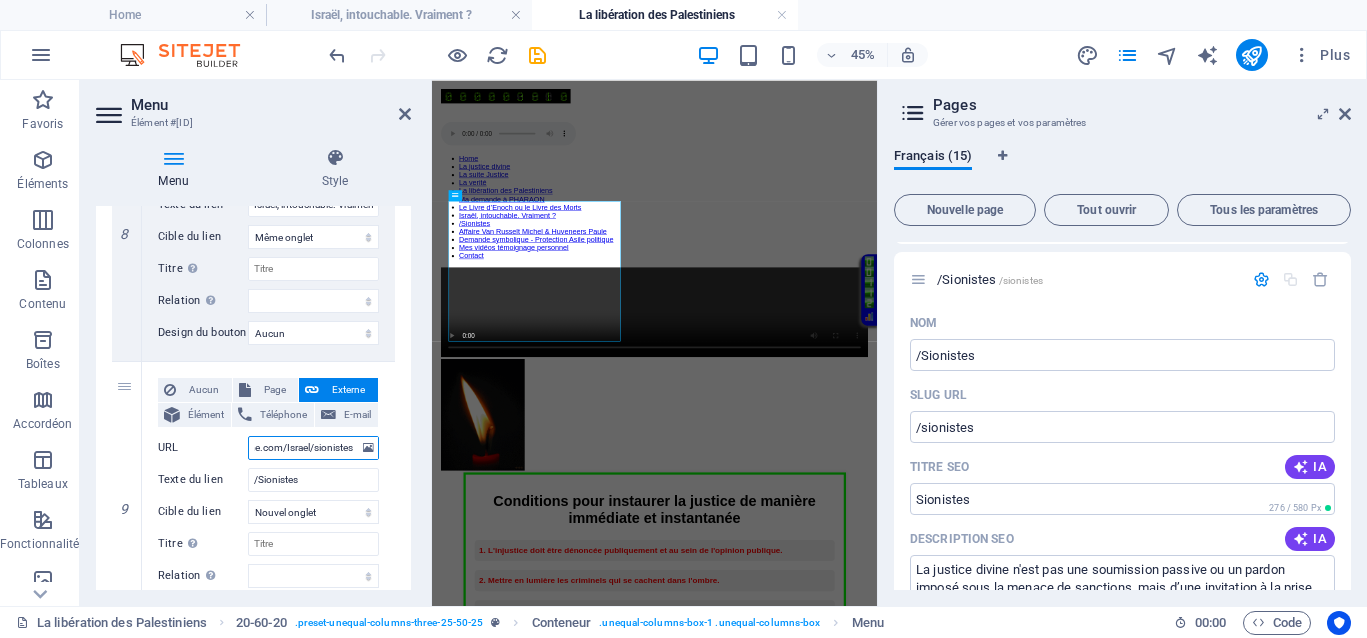 select 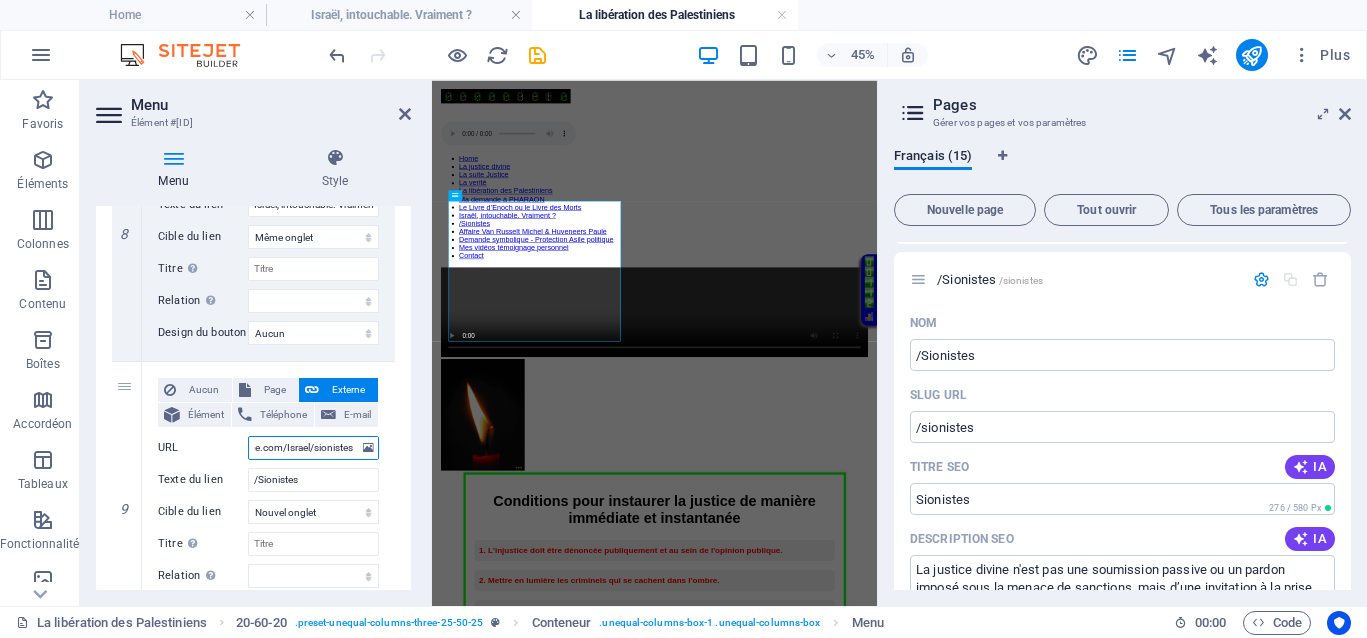 type on "https://democrazisme.com/Israel/sionistes" 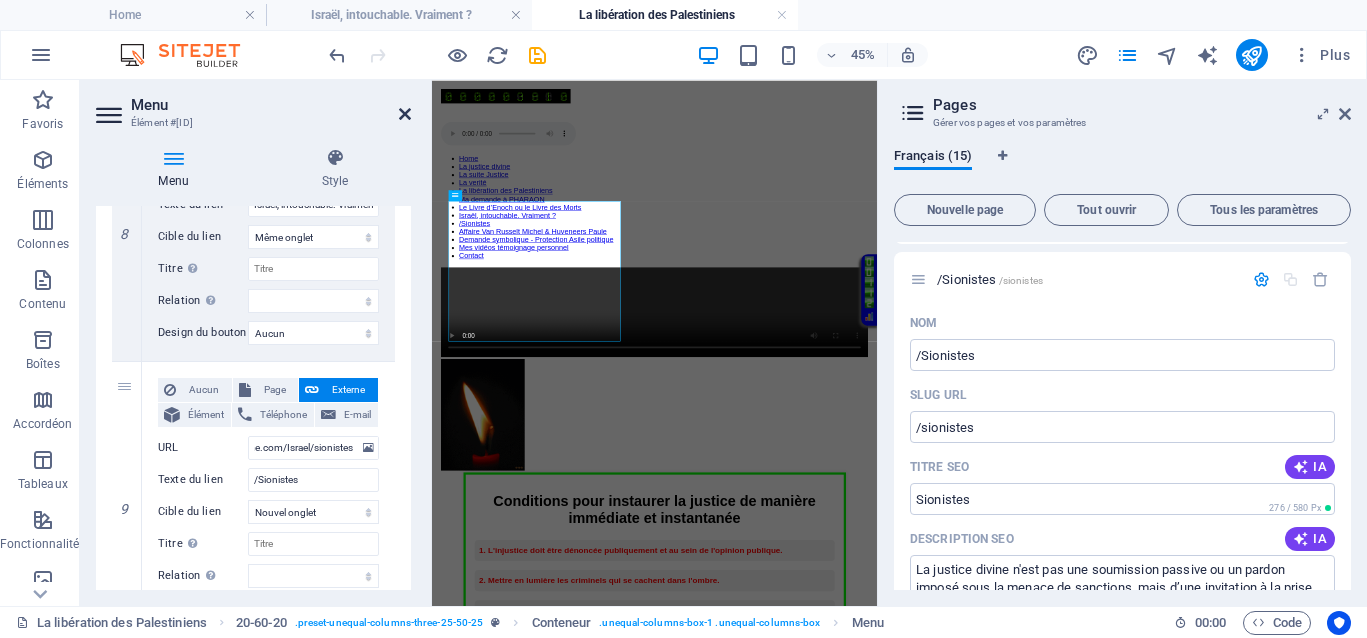 scroll, scrollTop: 0, scrollLeft: 0, axis: both 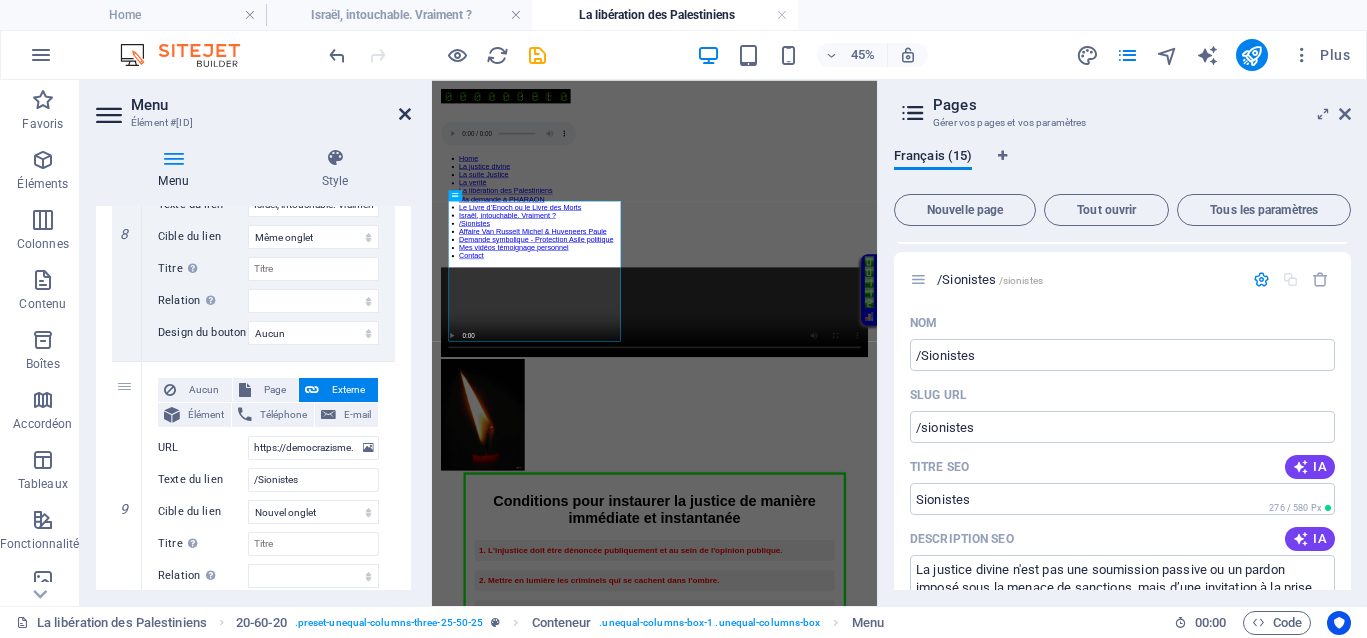 click on "Menu Élément #[ID]" at bounding box center [253, 106] 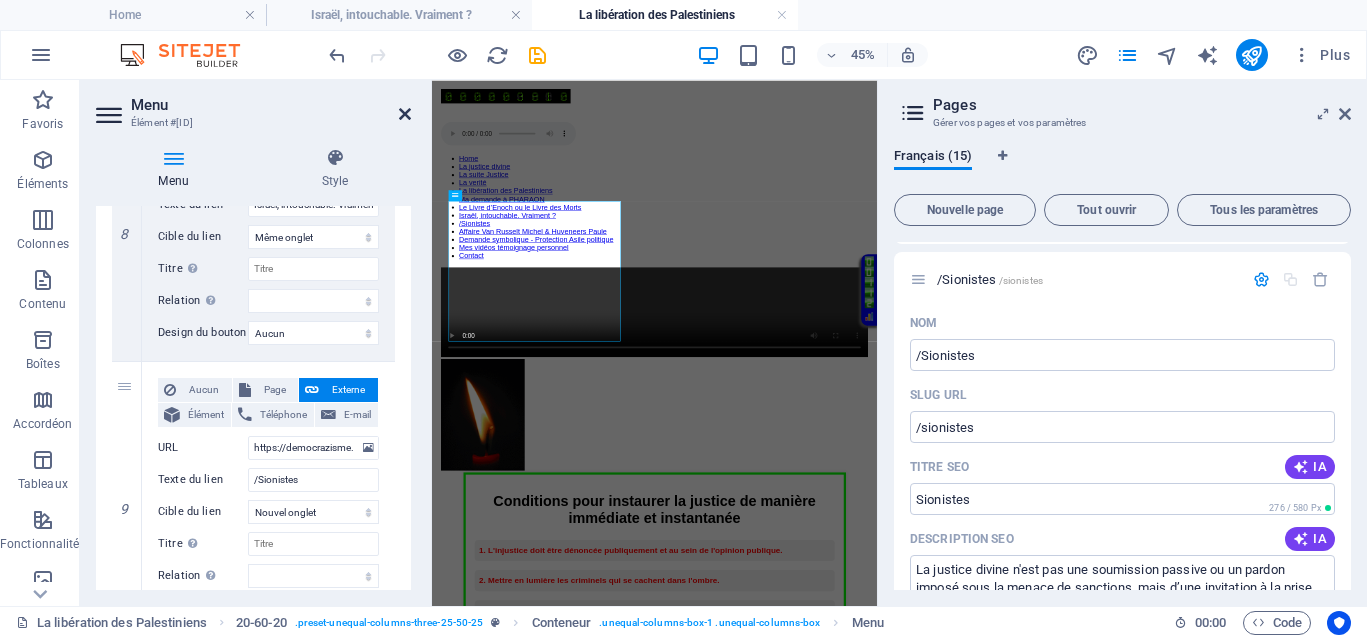 click at bounding box center (405, 114) 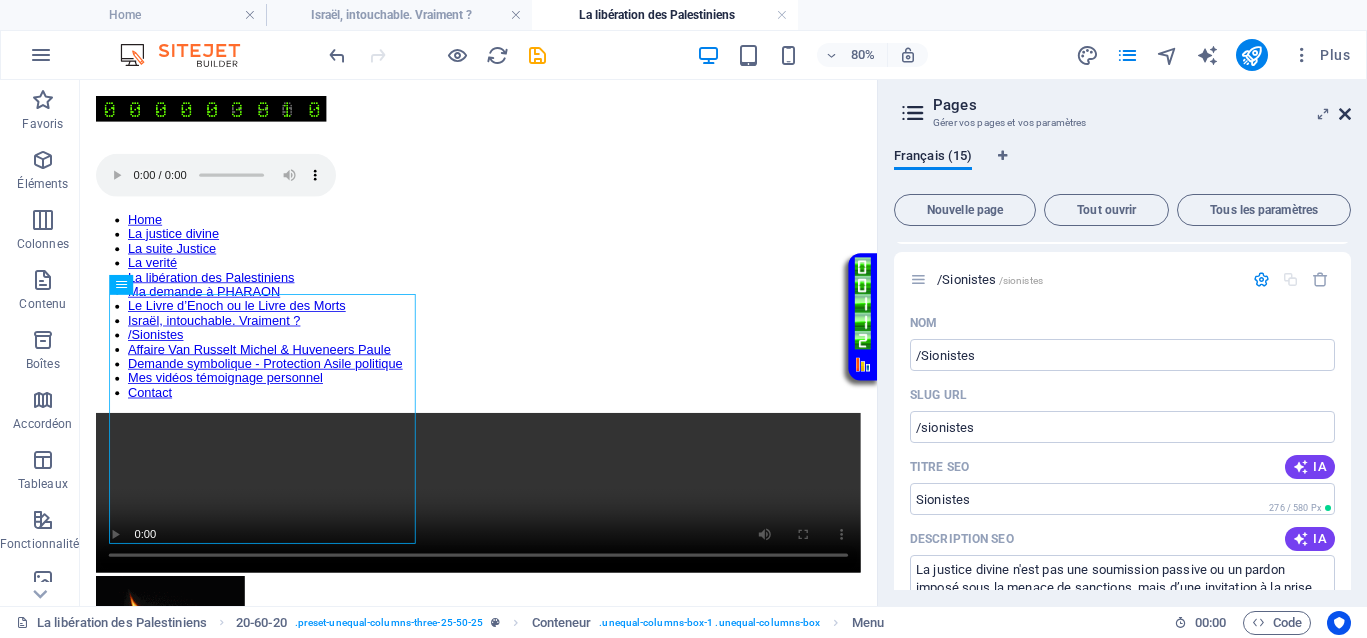 click at bounding box center (1345, 114) 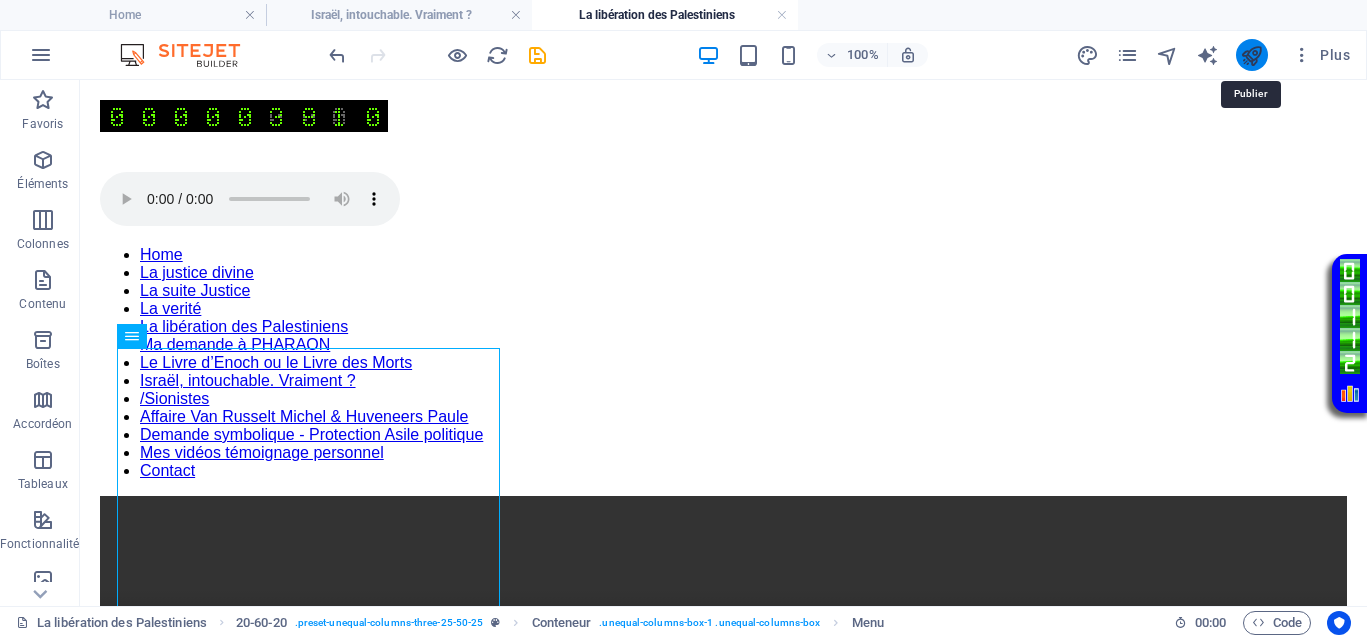 click at bounding box center [1251, 55] 